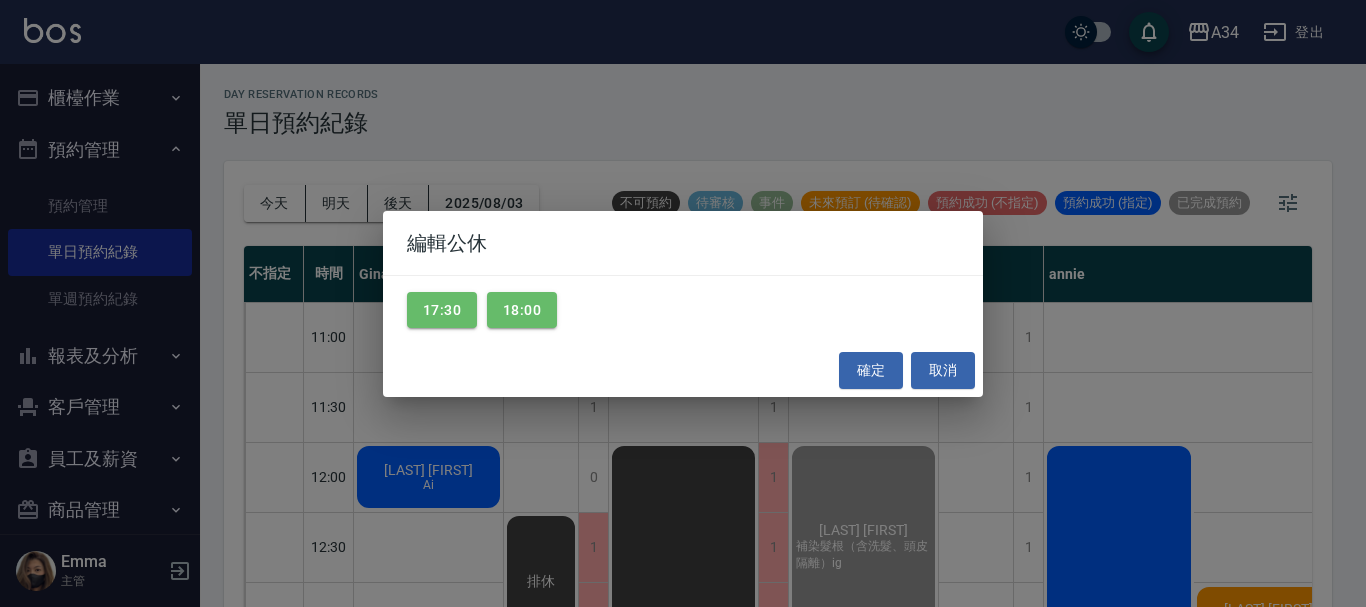 scroll, scrollTop: 0, scrollLeft: 0, axis: both 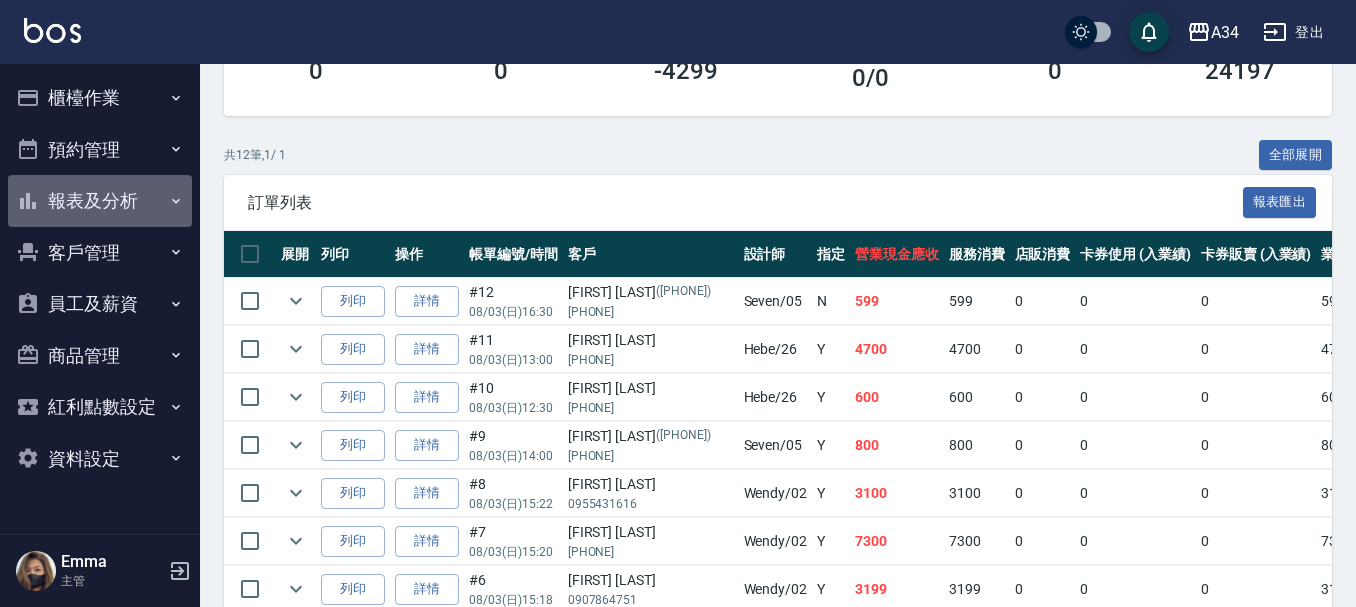 click on "報表及分析" at bounding box center [100, 201] 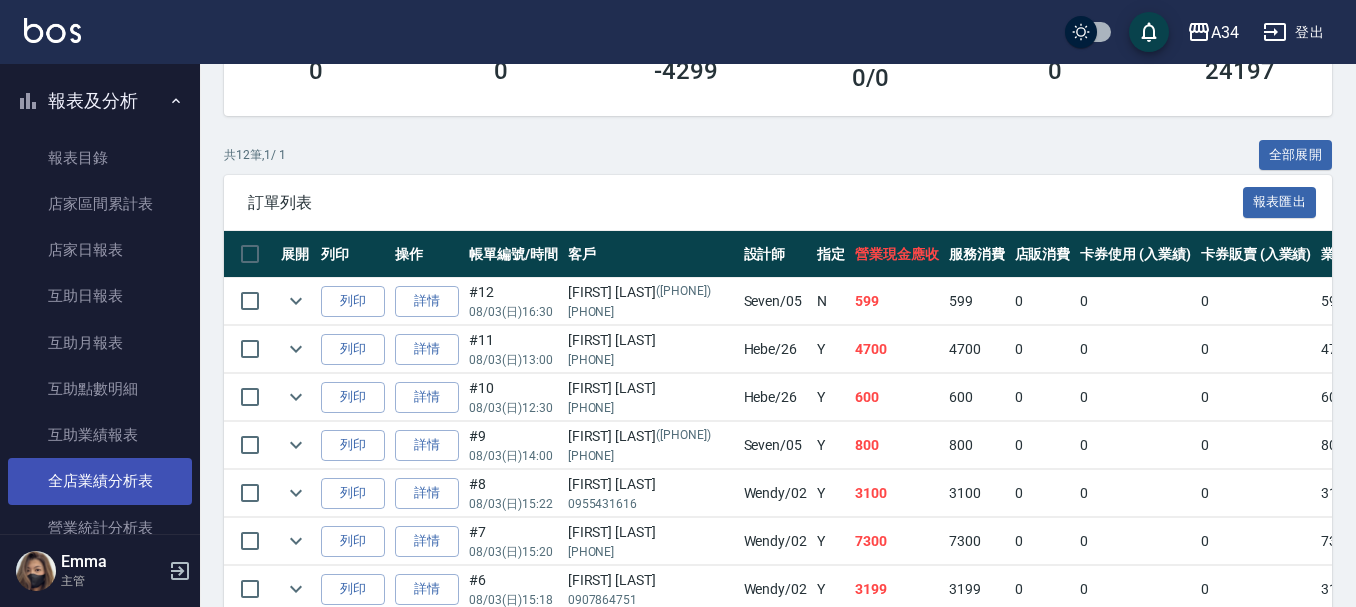 scroll, scrollTop: 0, scrollLeft: 0, axis: both 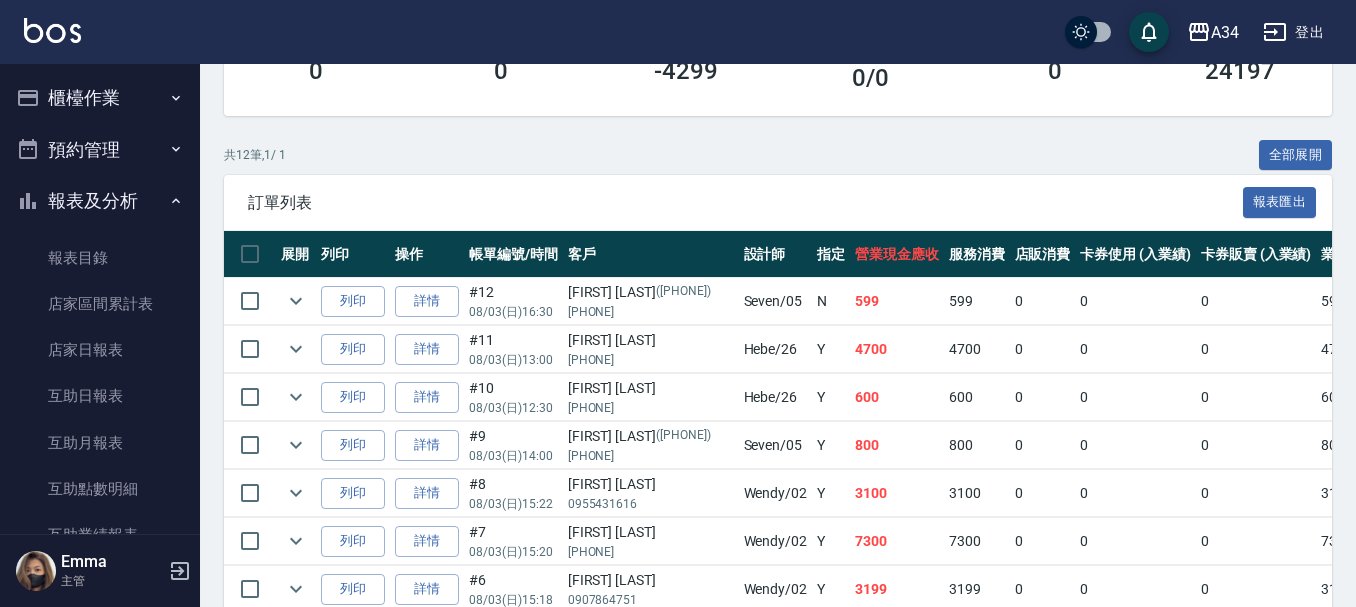 click on "預約管理" at bounding box center [100, 150] 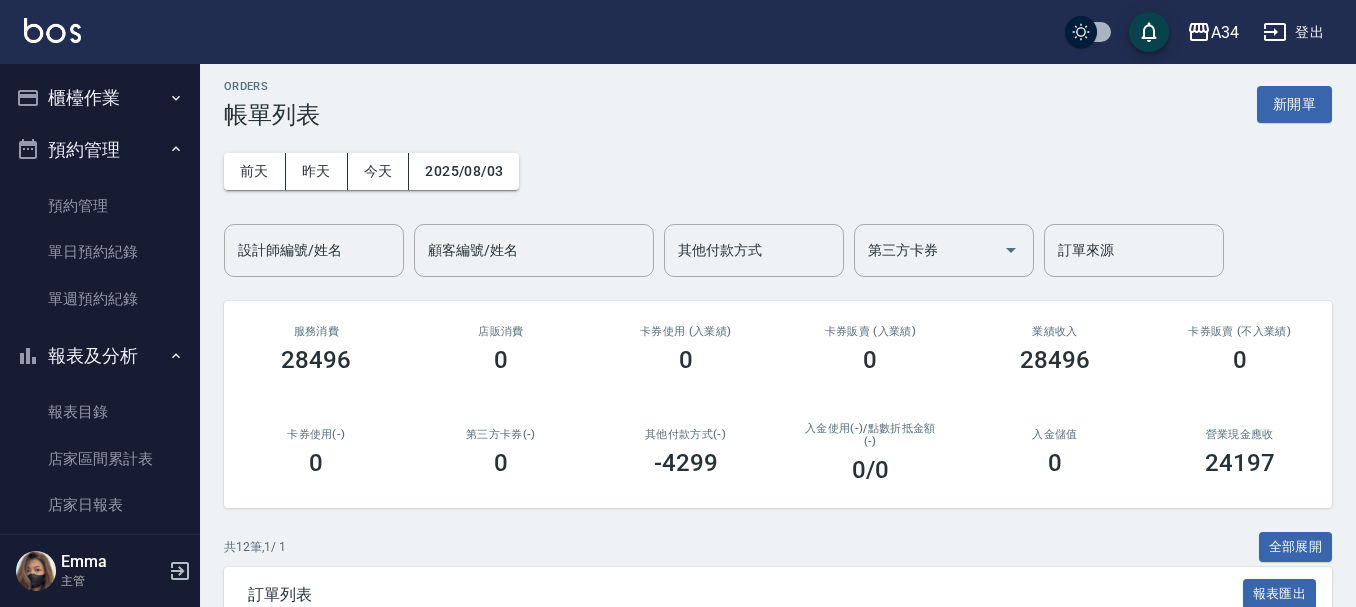 scroll, scrollTop: 0, scrollLeft: 0, axis: both 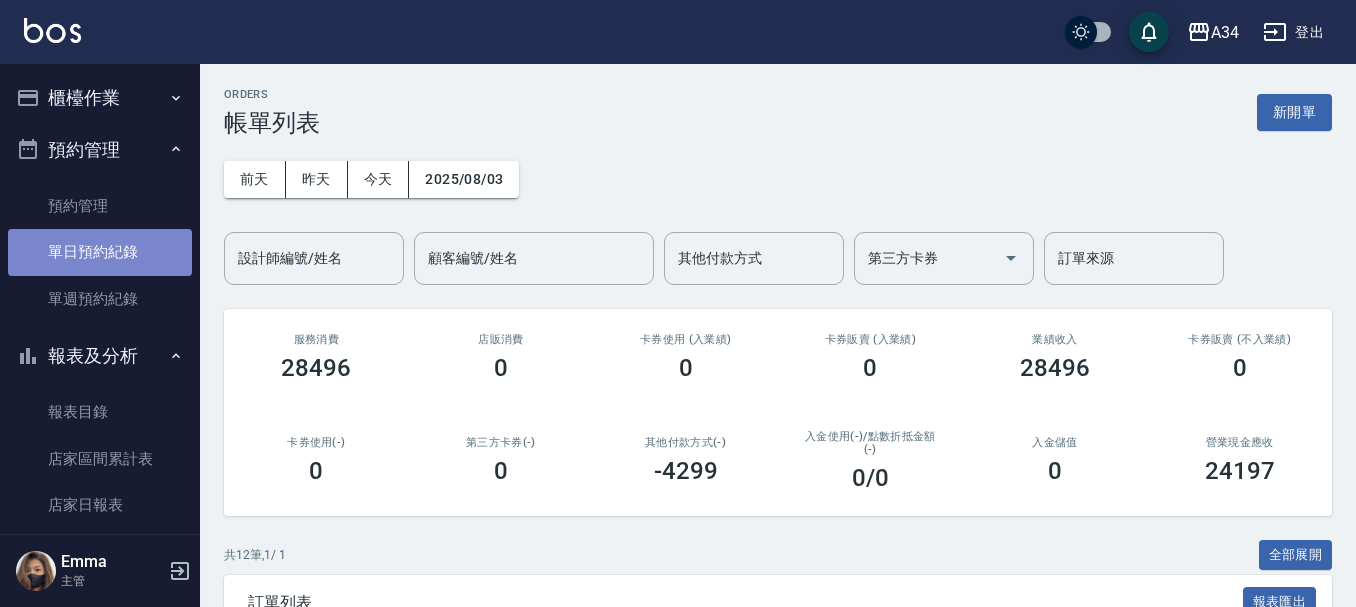 click on "單日預約紀錄" at bounding box center (100, 252) 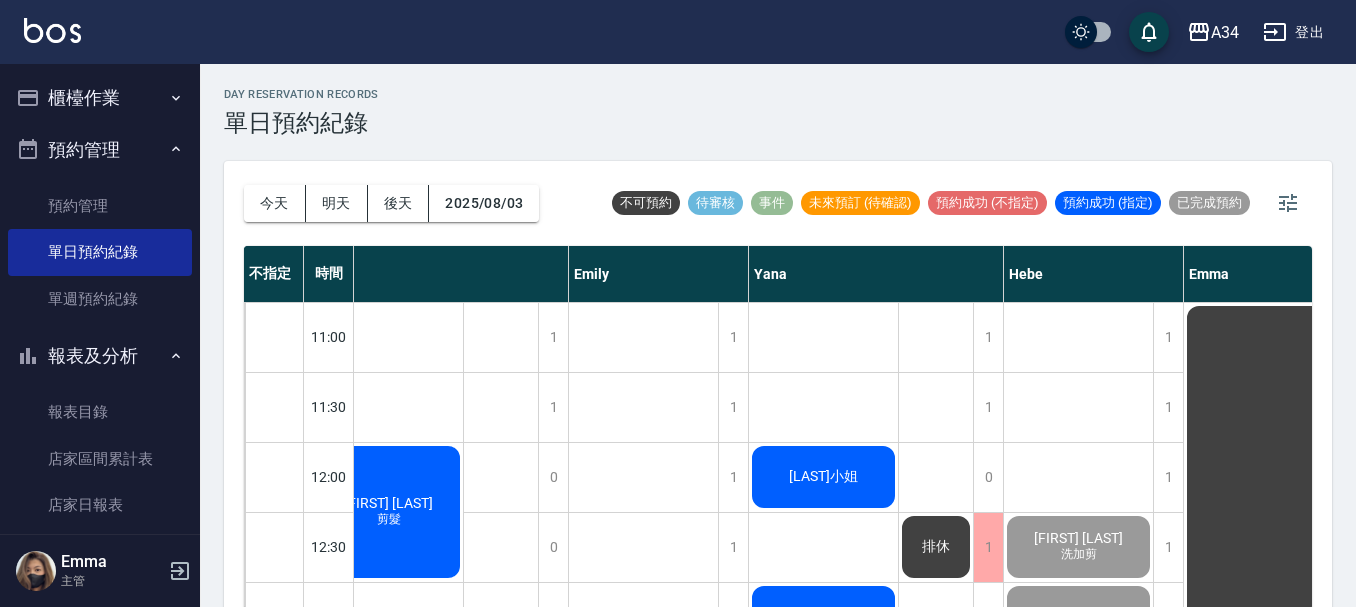 scroll, scrollTop: 0, scrollLeft: 1377, axis: horizontal 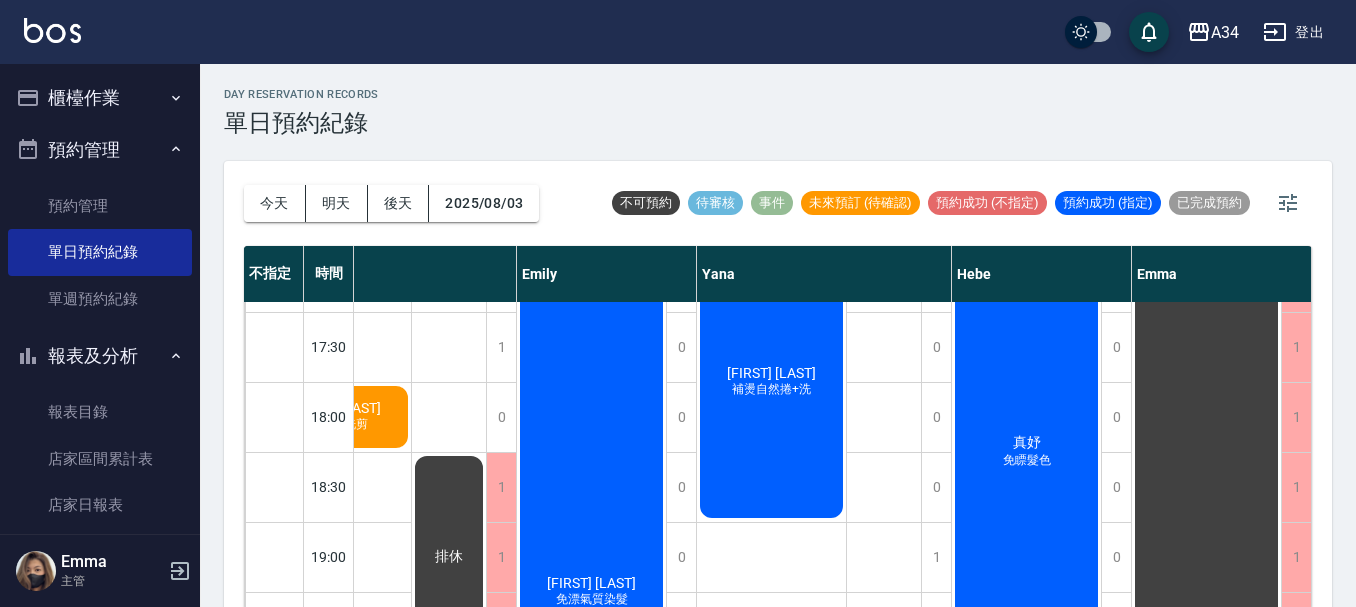 click on "真妤 免瞟髮色" at bounding box center [-939, -423] 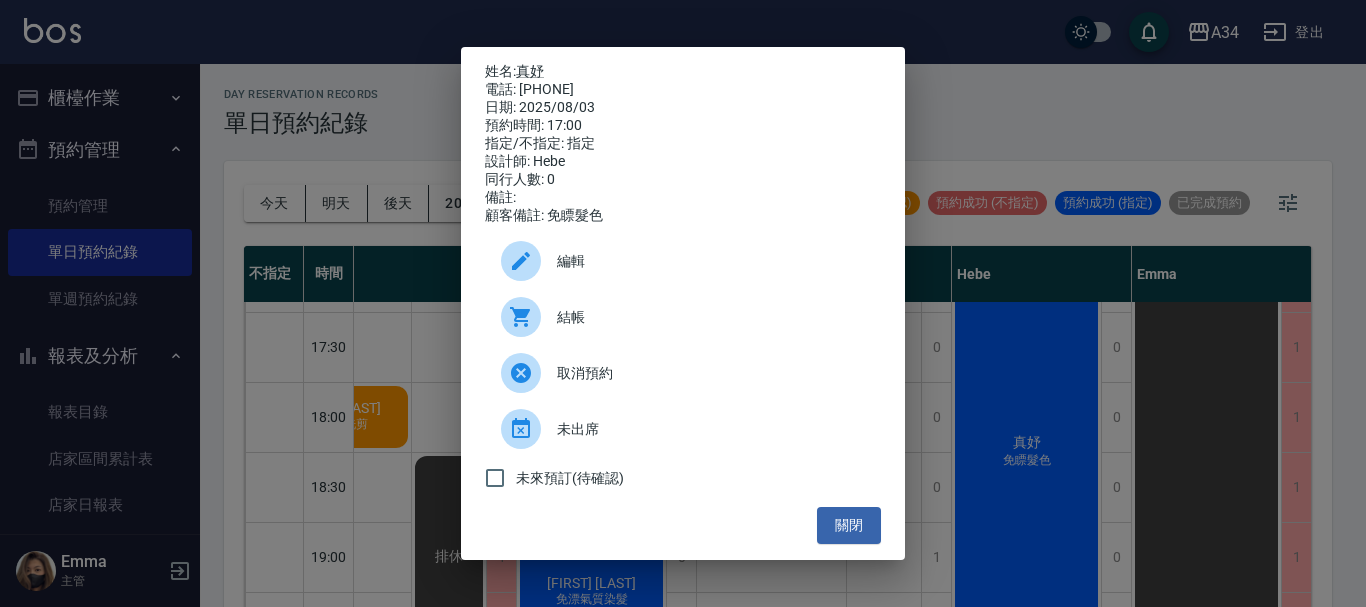 click at bounding box center (529, 317) 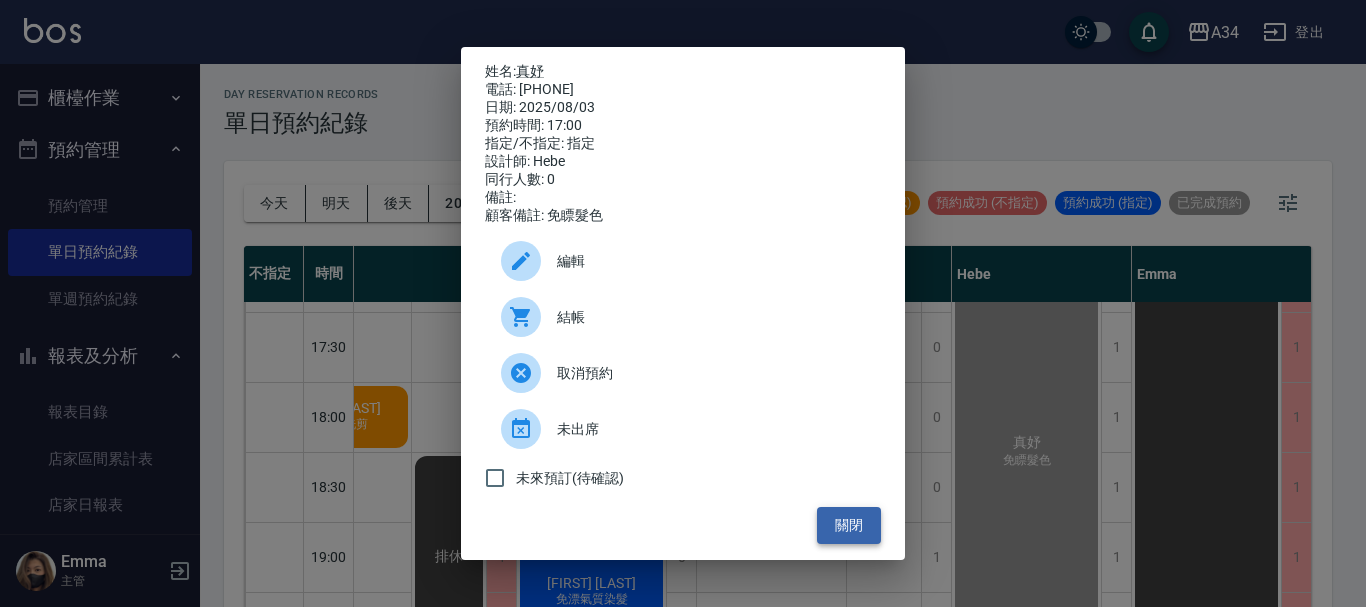 click on "關閉" at bounding box center (849, 525) 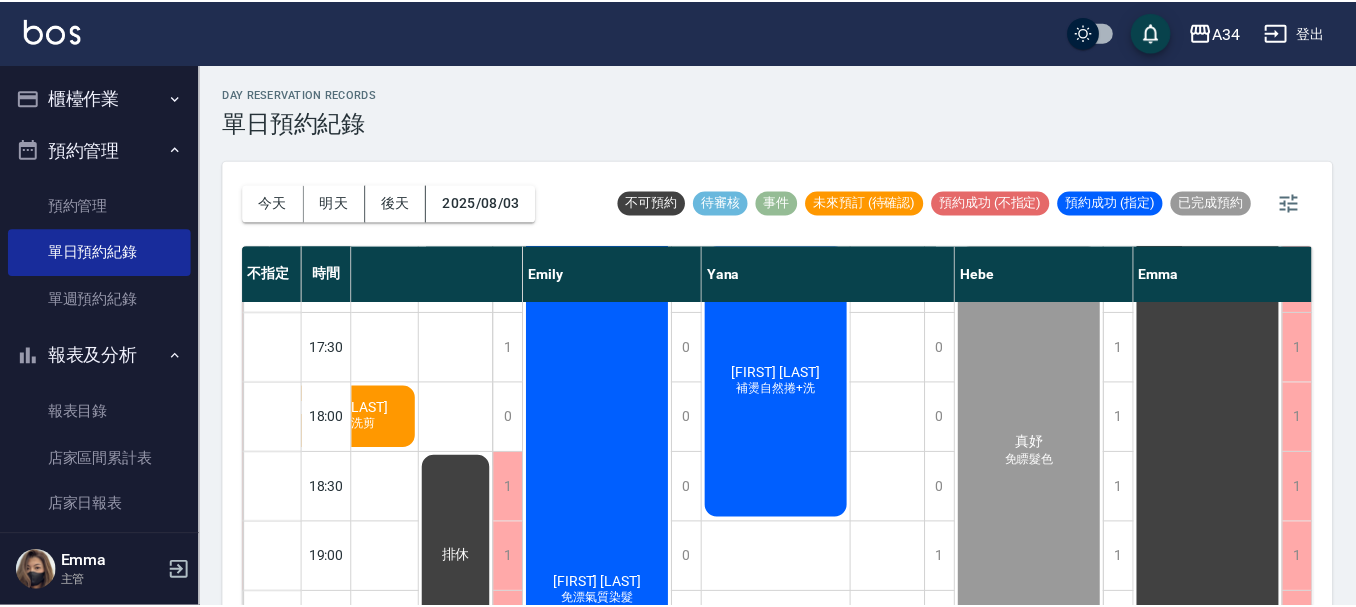 scroll, scrollTop: 900, scrollLeft: 1367, axis: both 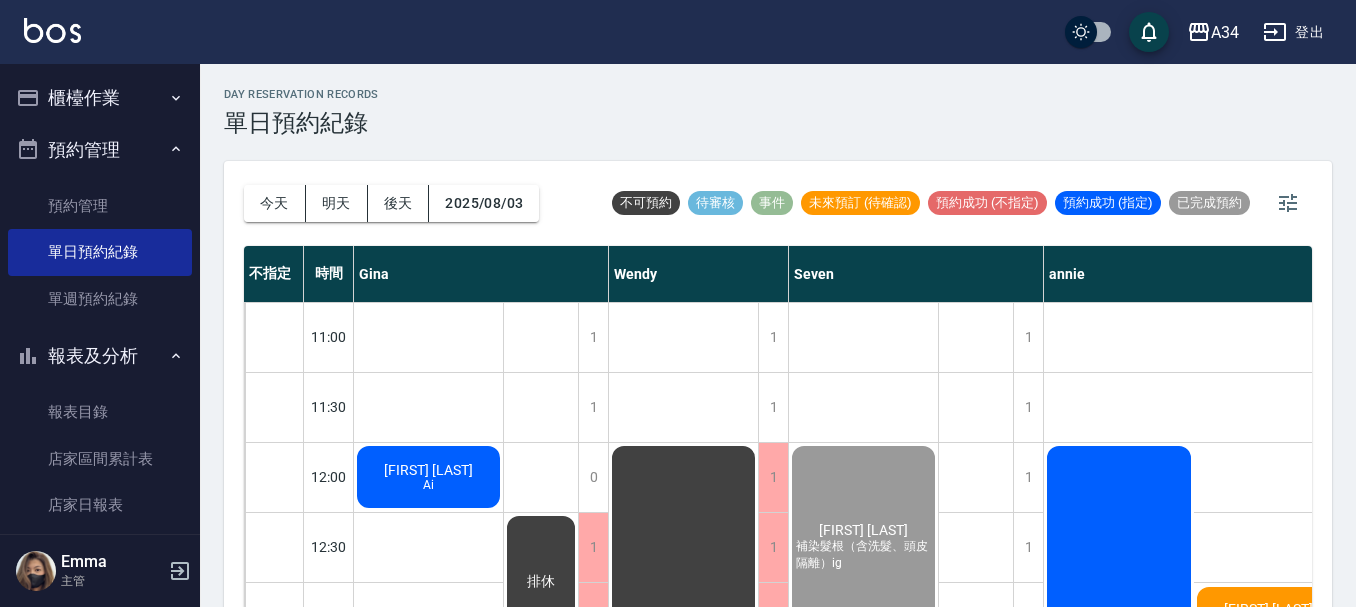 click on "陳姵蓉 Ai" at bounding box center (428, 477) 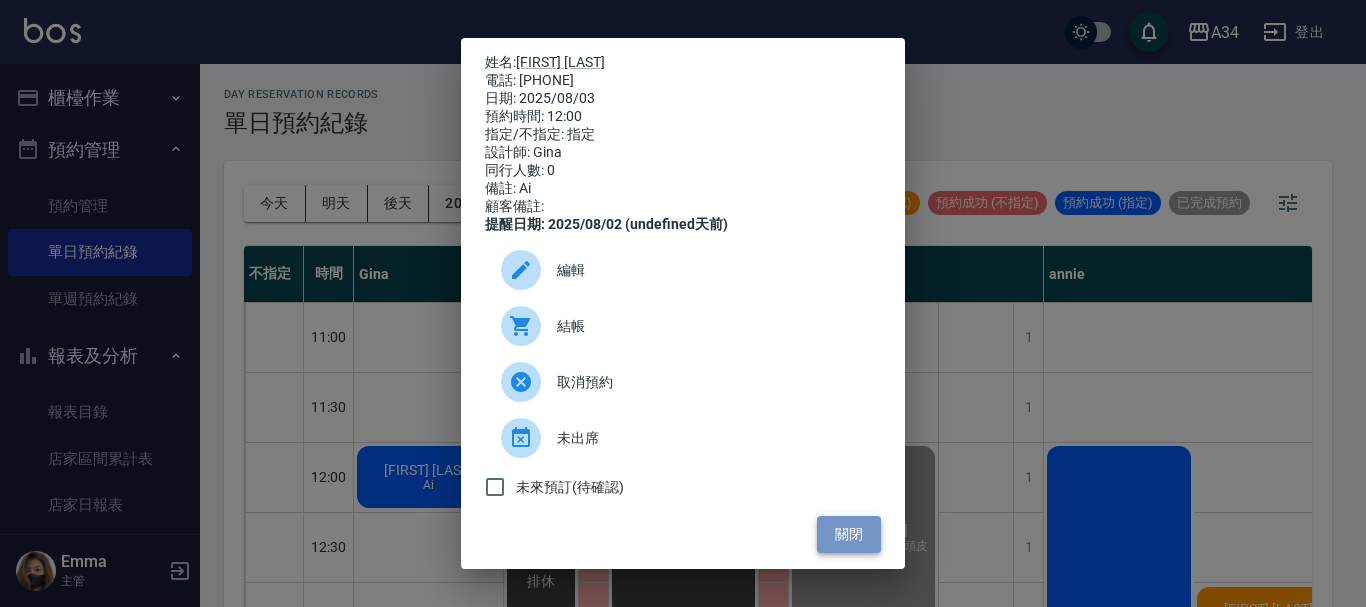 click on "關閉" at bounding box center [849, 534] 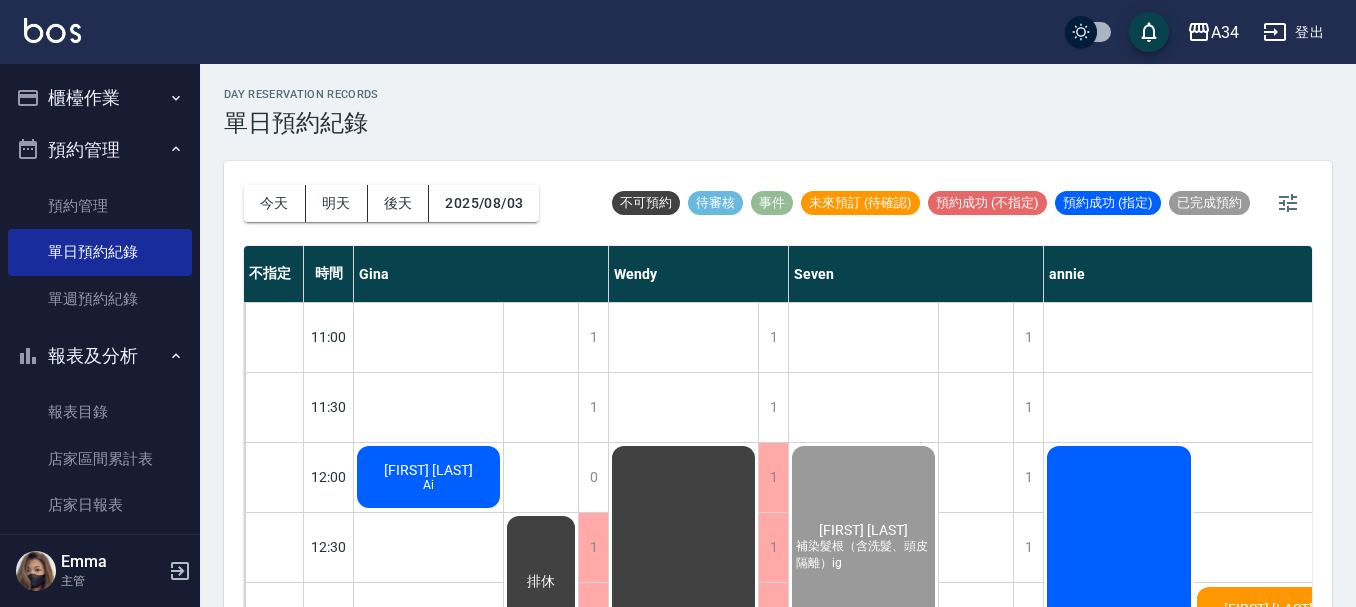 click on "櫃檯作業" at bounding box center [100, 98] 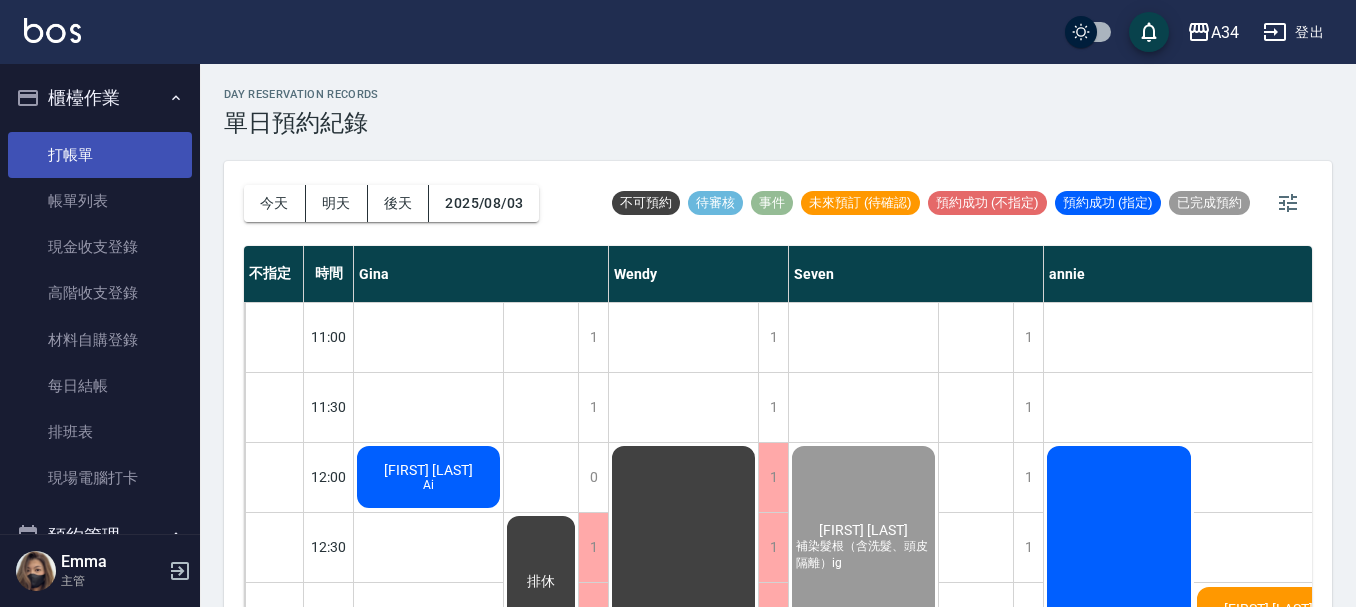 click on "打帳單" at bounding box center (100, 155) 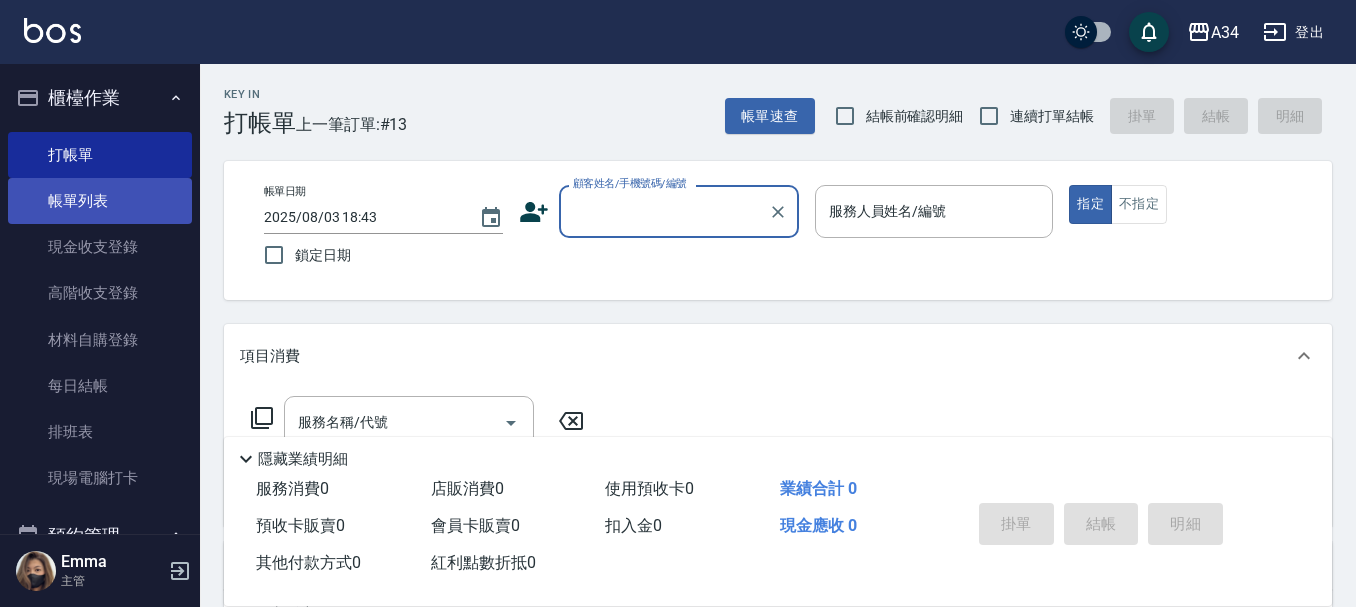 click on "帳單列表" at bounding box center (100, 201) 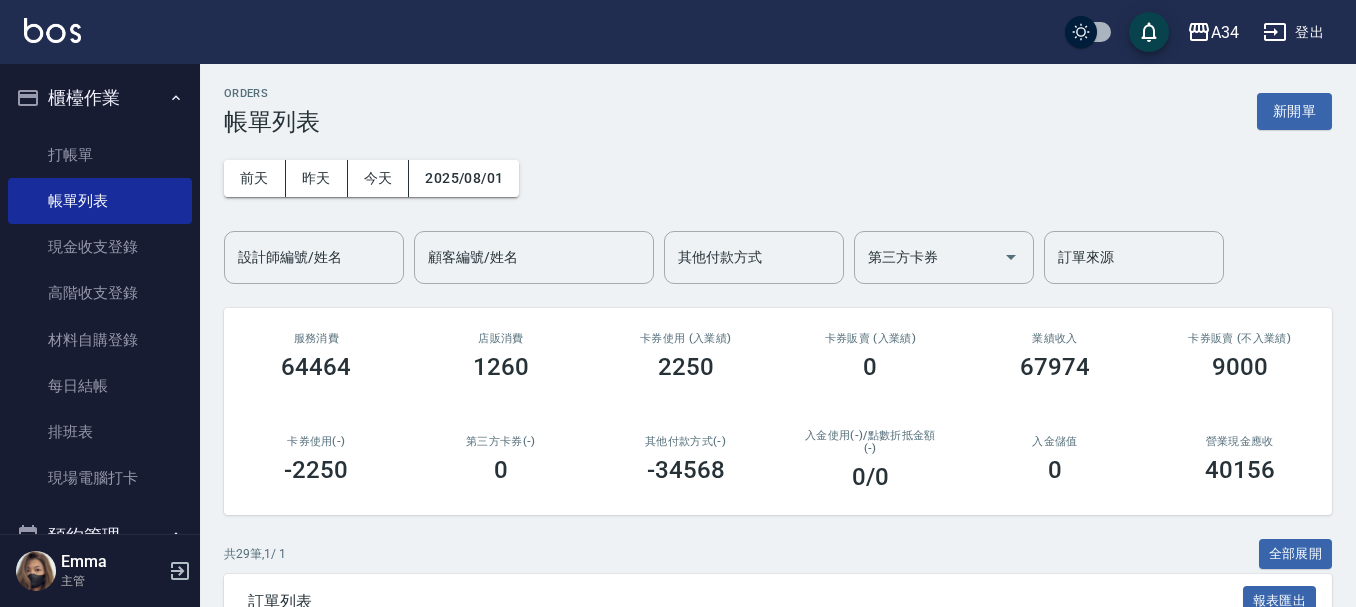 scroll, scrollTop: 0, scrollLeft: 0, axis: both 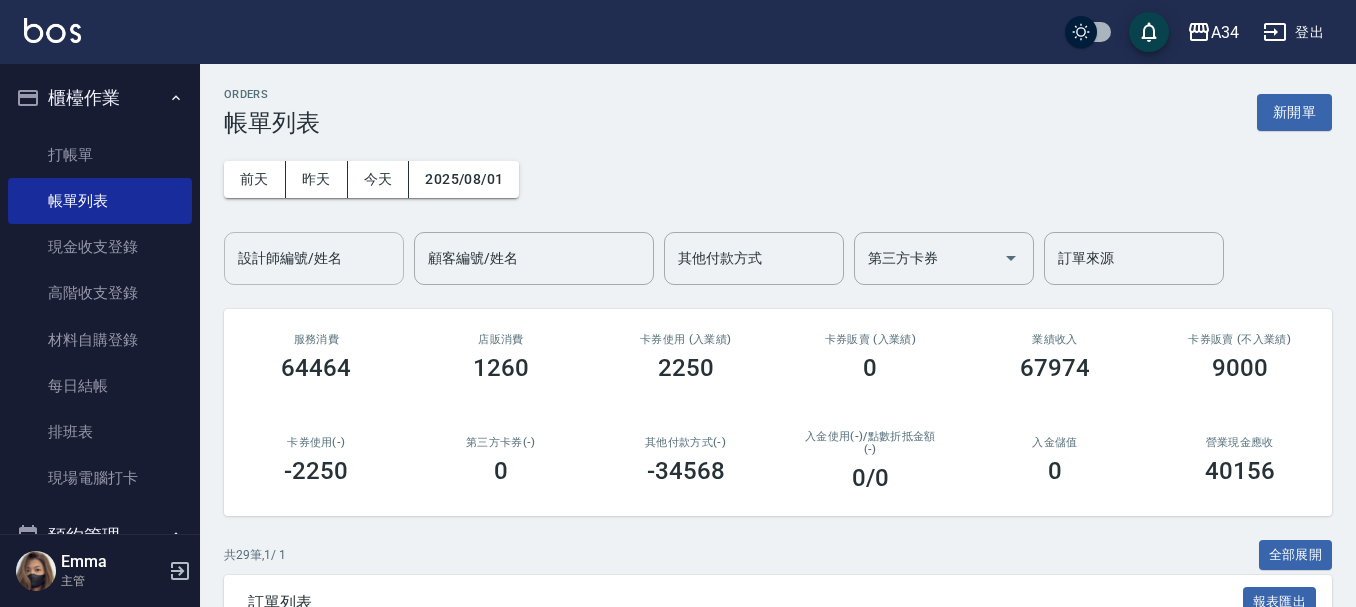 click on "設計師編號/姓名 設計師編號/姓名" at bounding box center (314, 258) 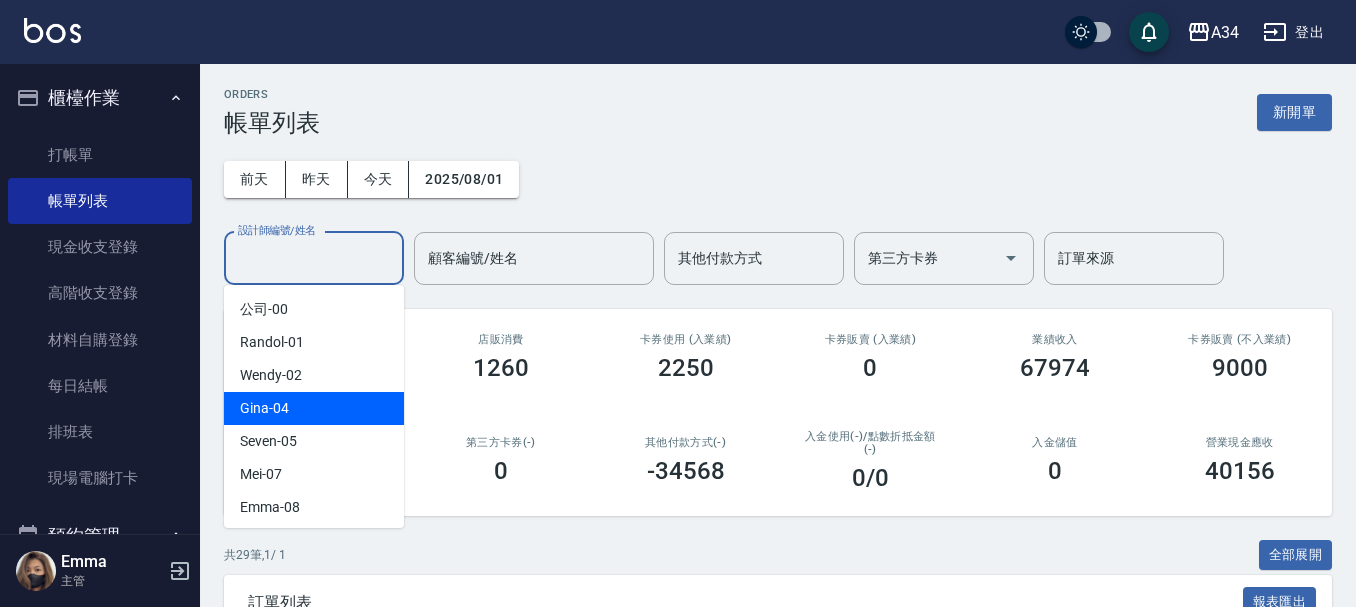 click on "Gina -04" at bounding box center (314, 408) 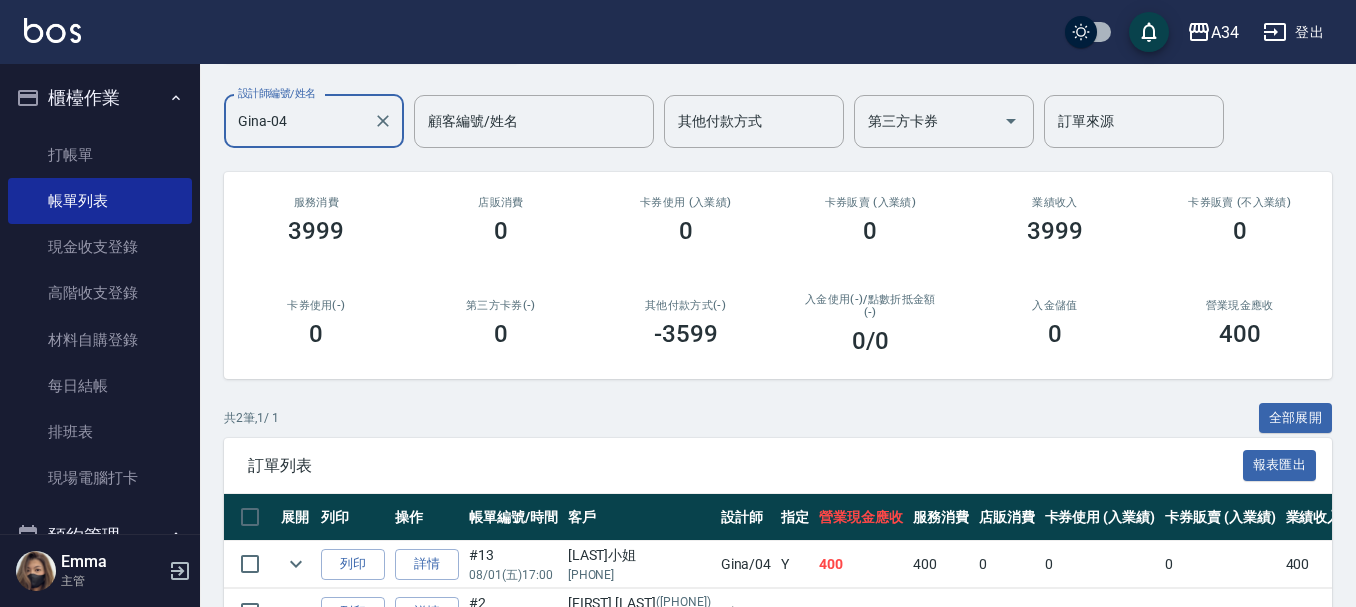 scroll, scrollTop: 0, scrollLeft: 0, axis: both 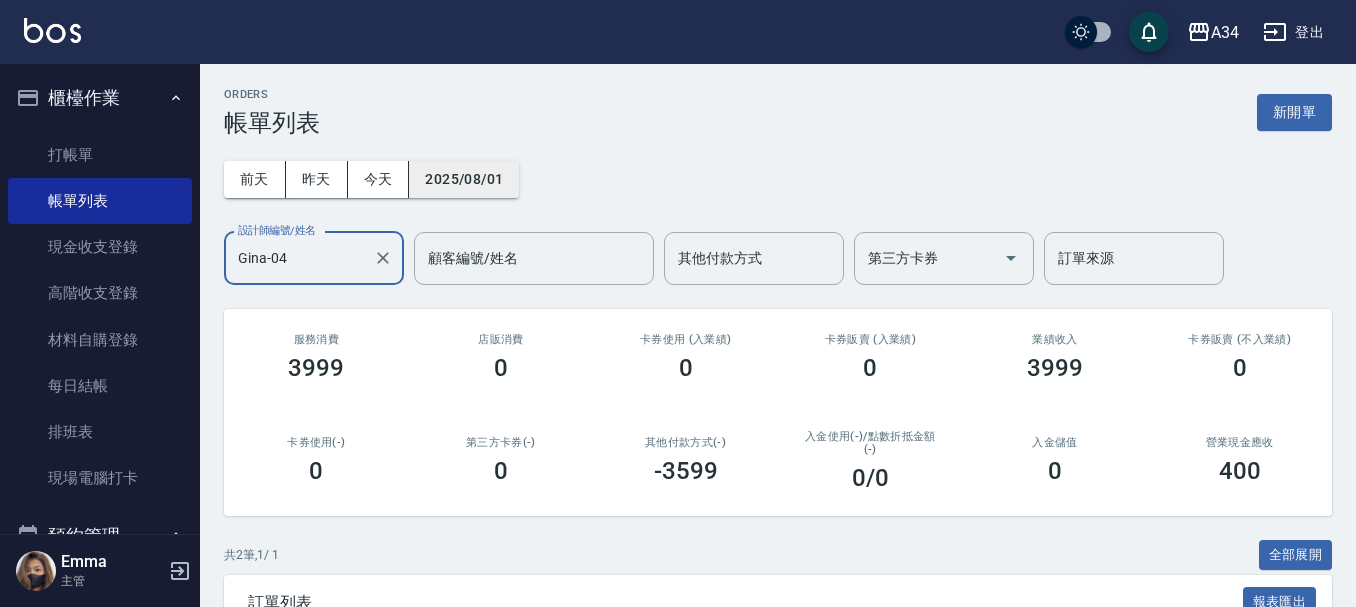 click on "2025/08/01" at bounding box center [464, 179] 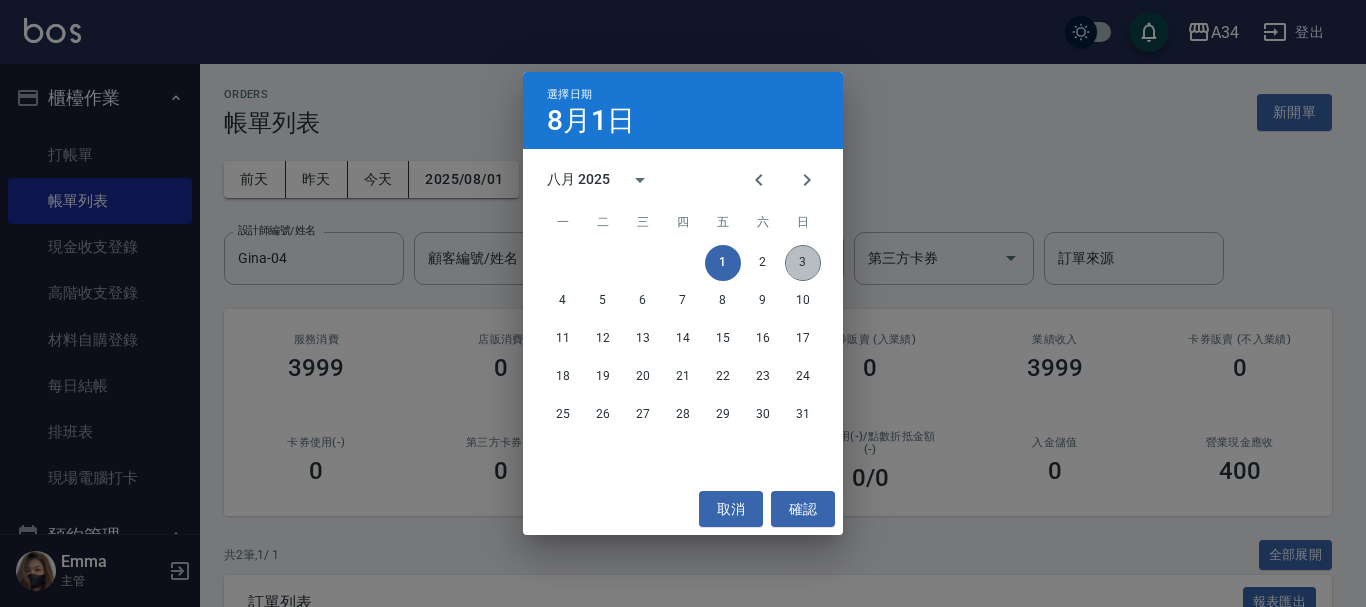 click on "3" at bounding box center (803, 263) 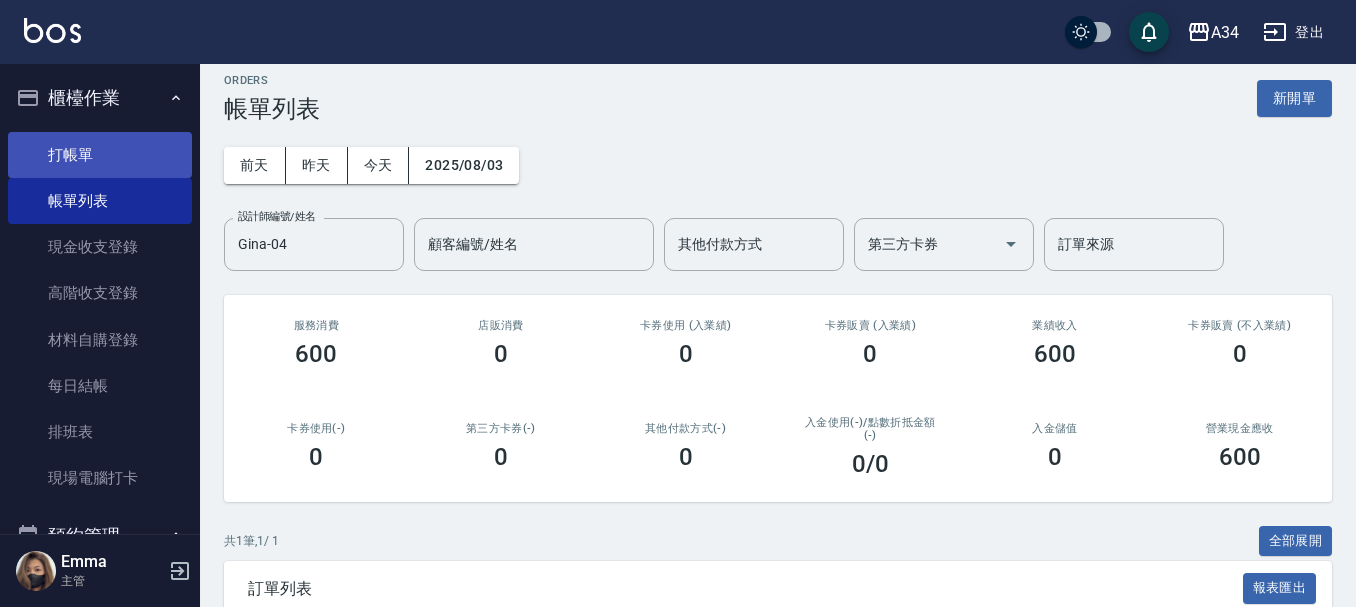 scroll, scrollTop: 0, scrollLeft: 0, axis: both 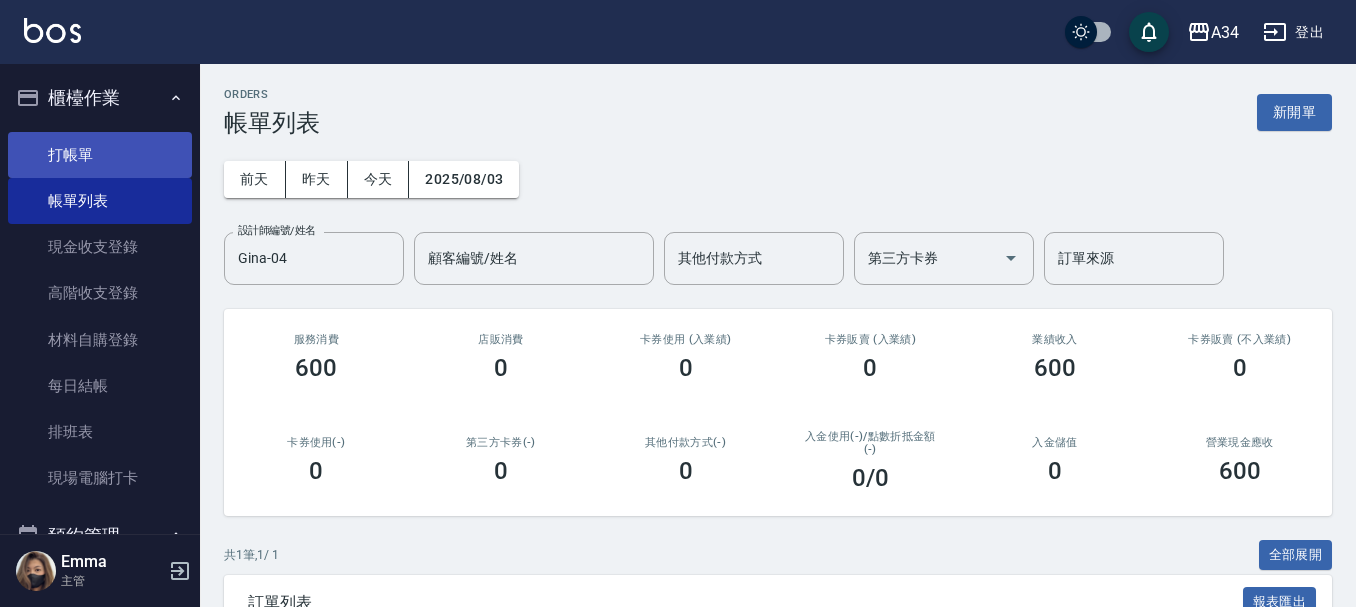 click on "打帳單" at bounding box center (100, 155) 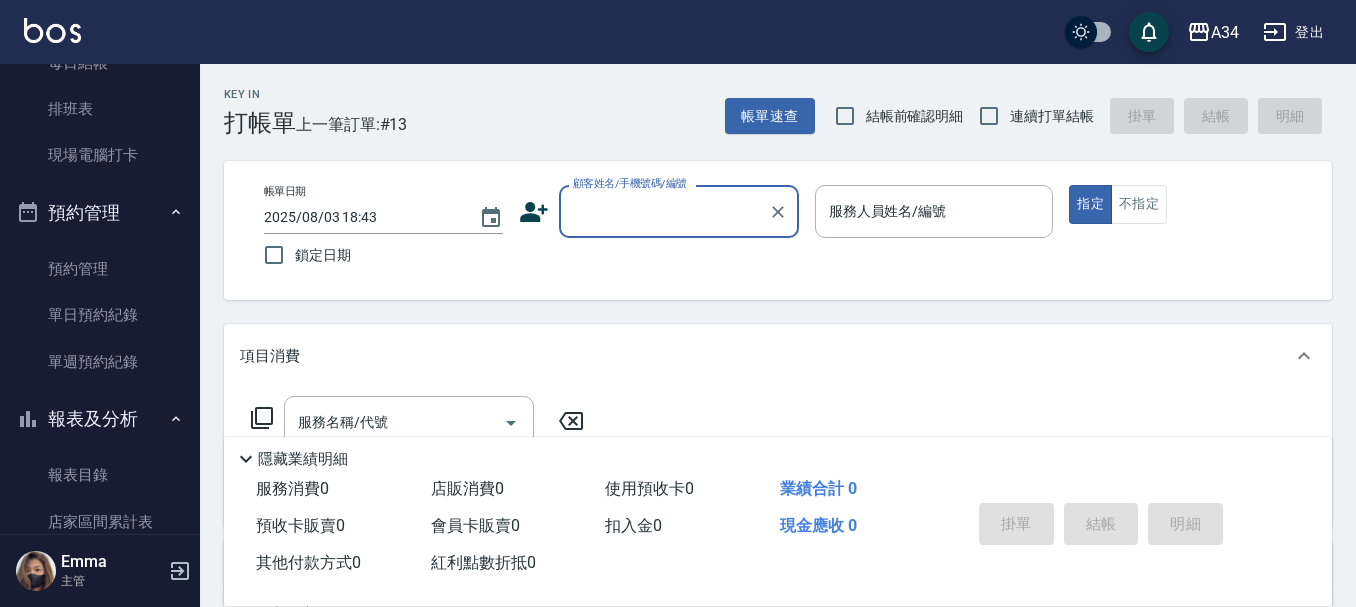 scroll, scrollTop: 400, scrollLeft: 0, axis: vertical 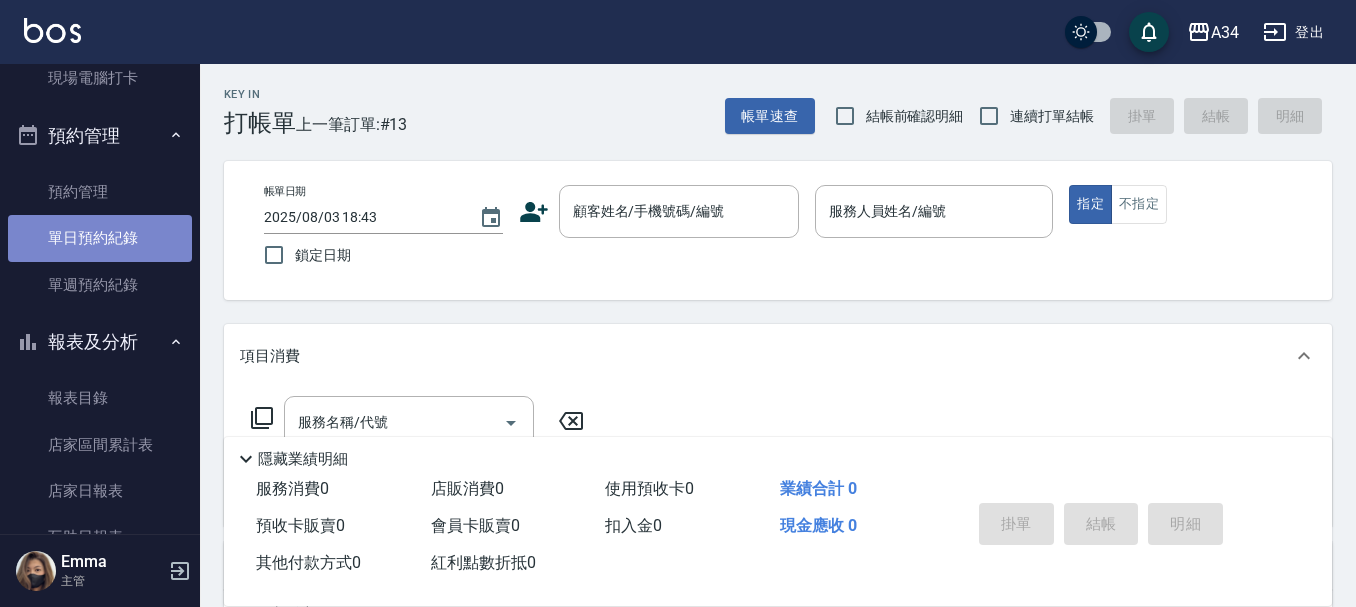 click on "單日預約紀錄" at bounding box center [100, 238] 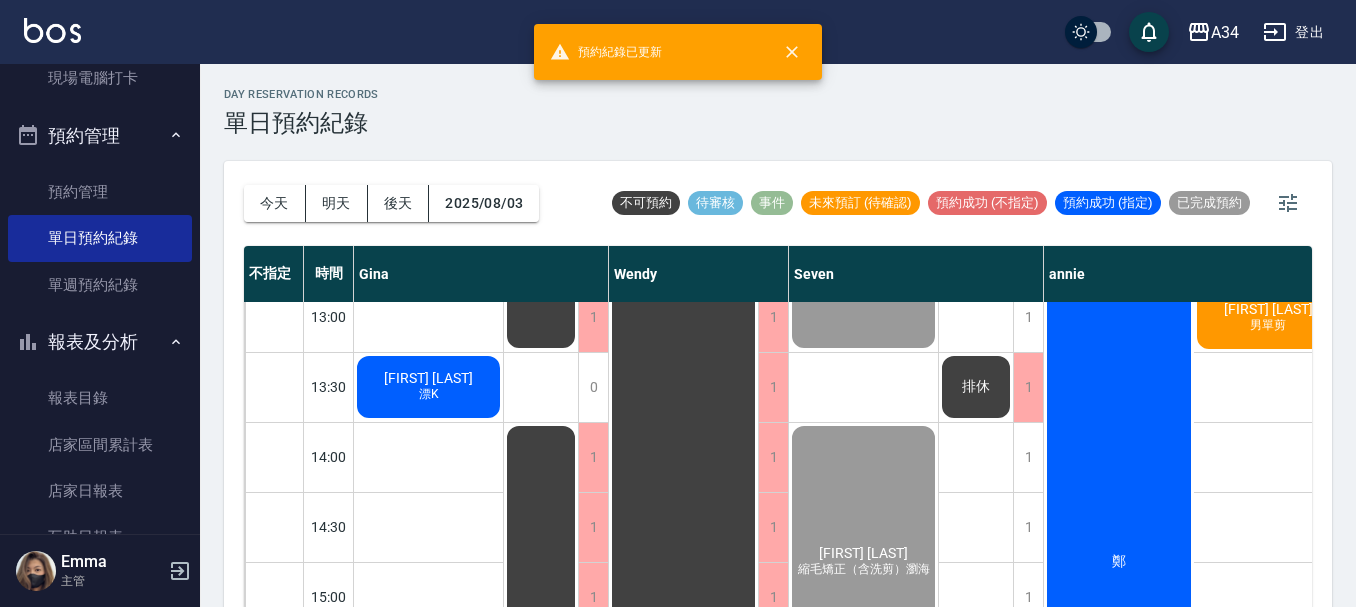scroll, scrollTop: 100, scrollLeft: 0, axis: vertical 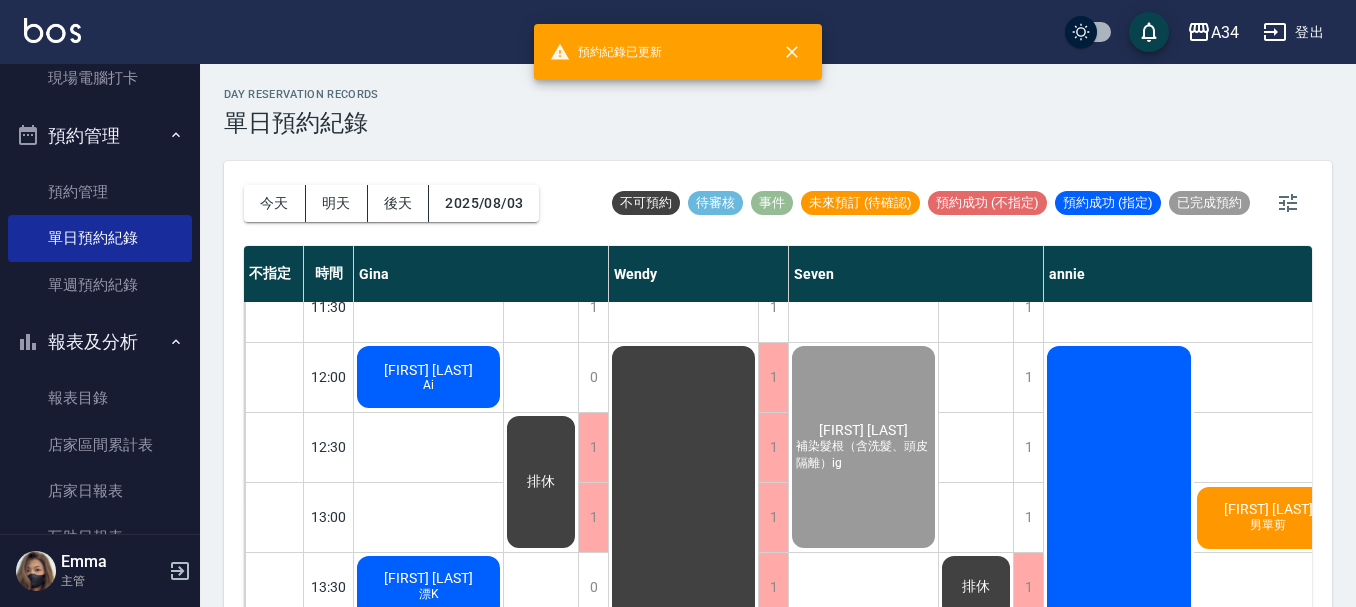 click on "陳姵蓉 Ai" at bounding box center [428, 377] 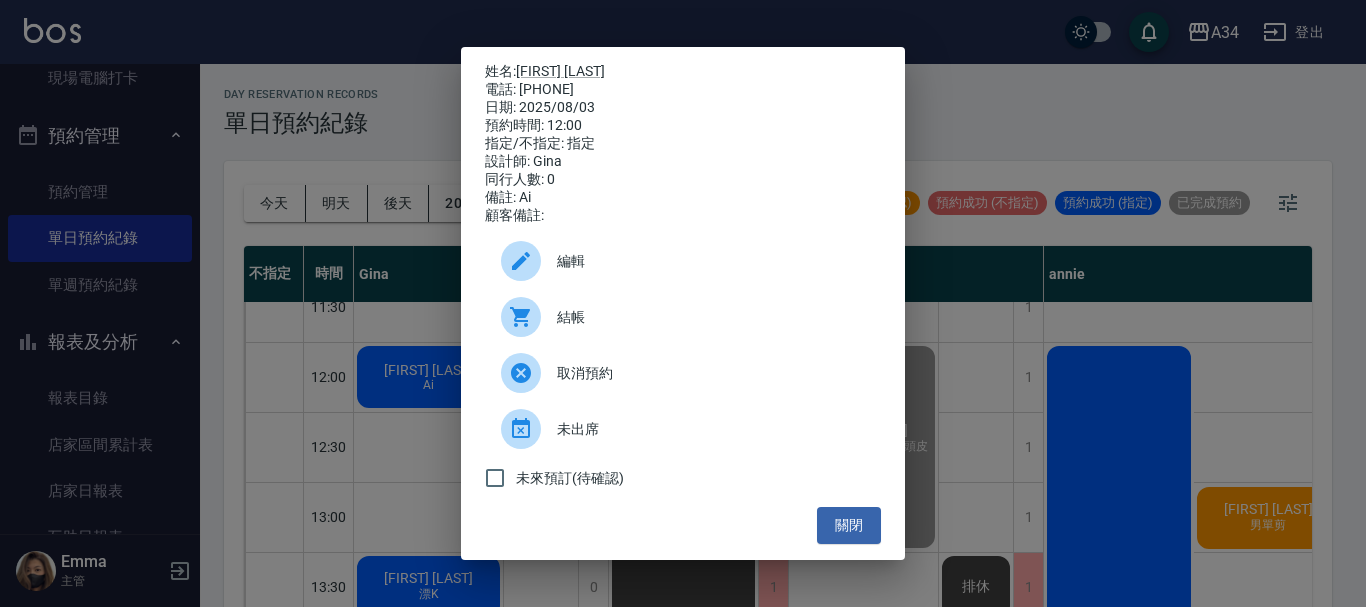 click on "結帳" at bounding box center (711, 317) 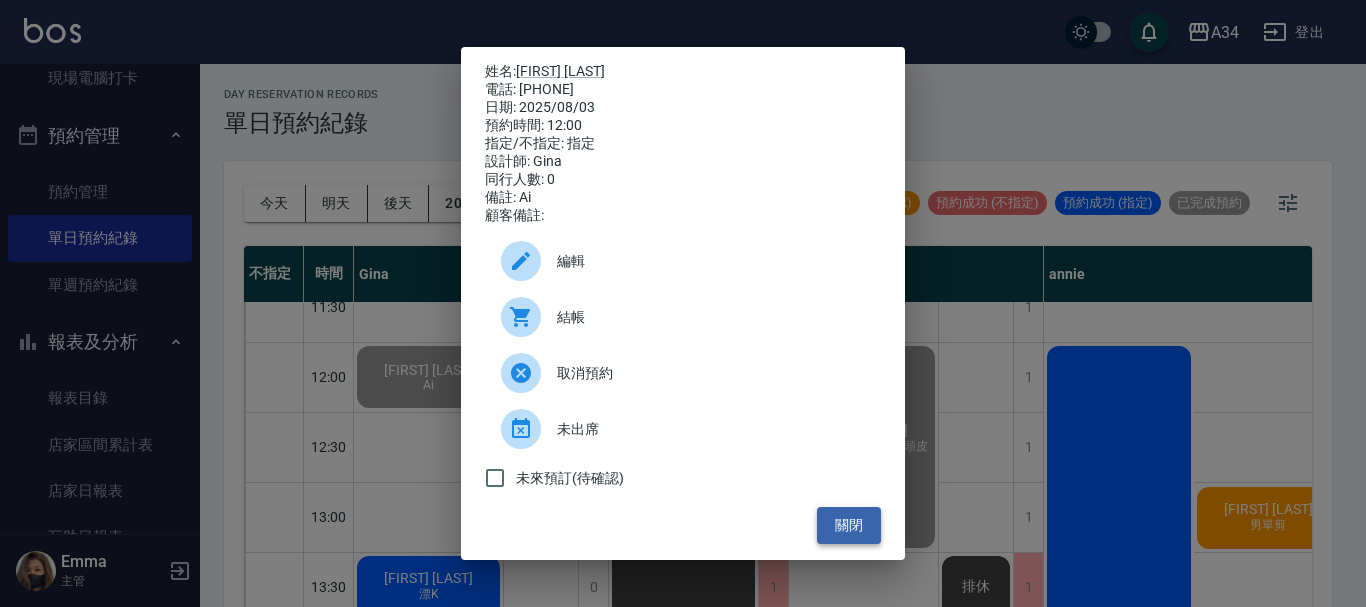 click on "關閉" at bounding box center (849, 525) 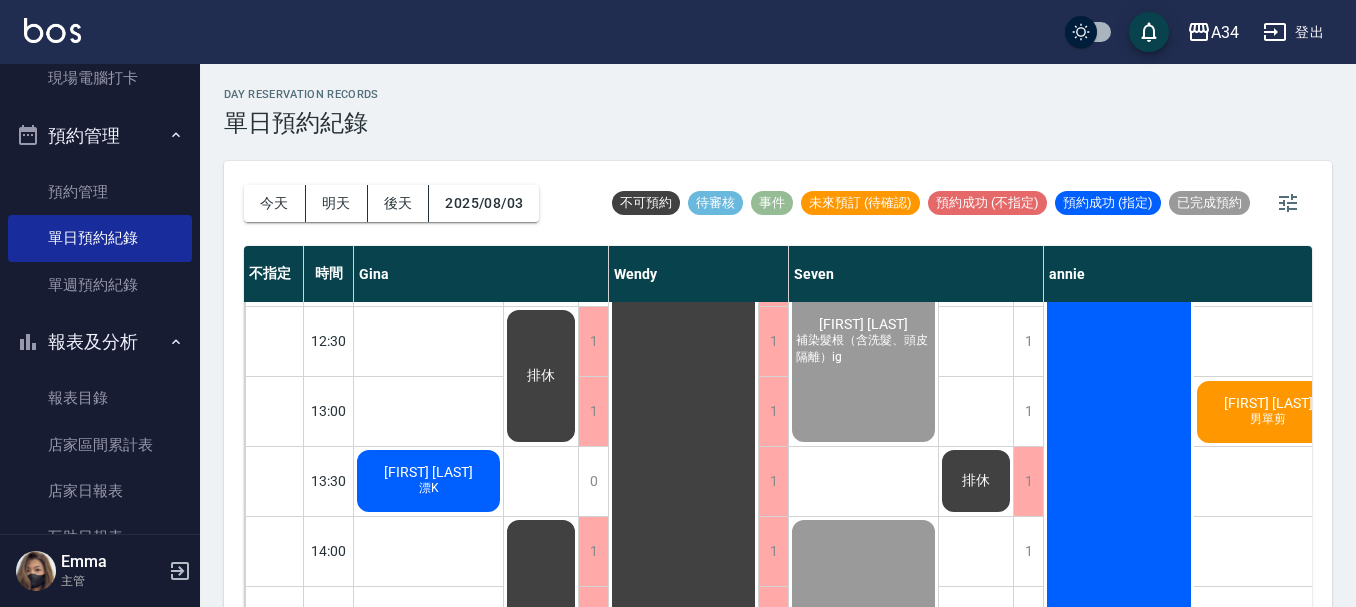 scroll, scrollTop: 300, scrollLeft: 0, axis: vertical 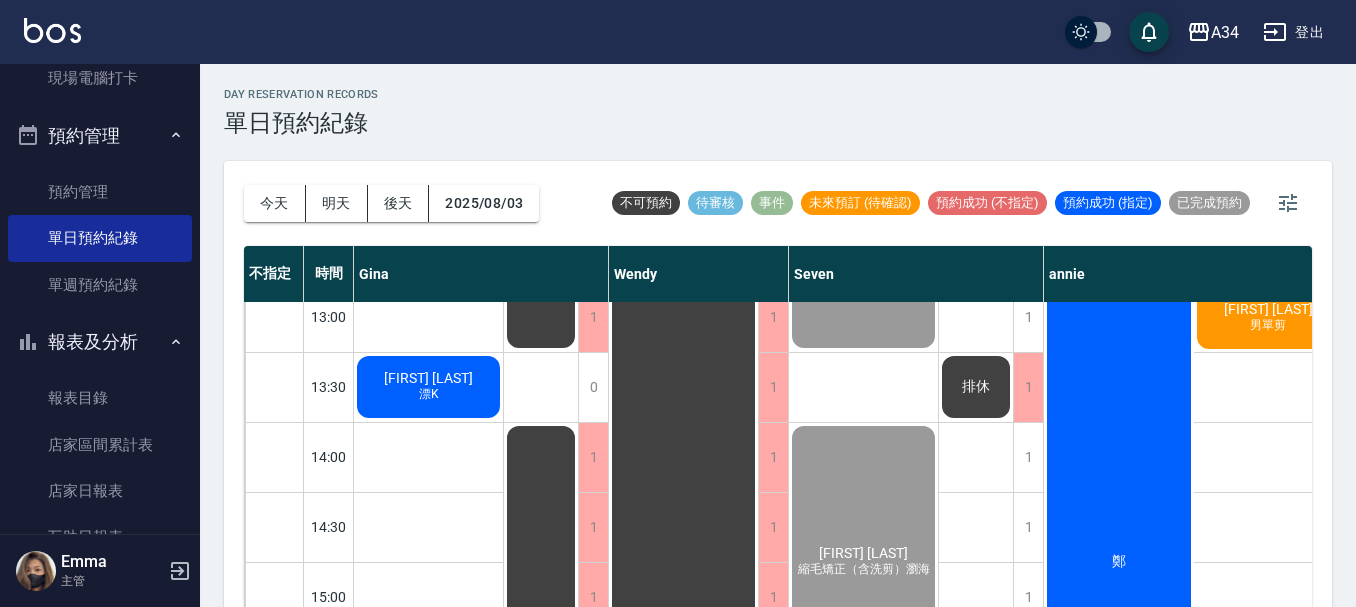 click on "[NAME]" at bounding box center [428, 170] 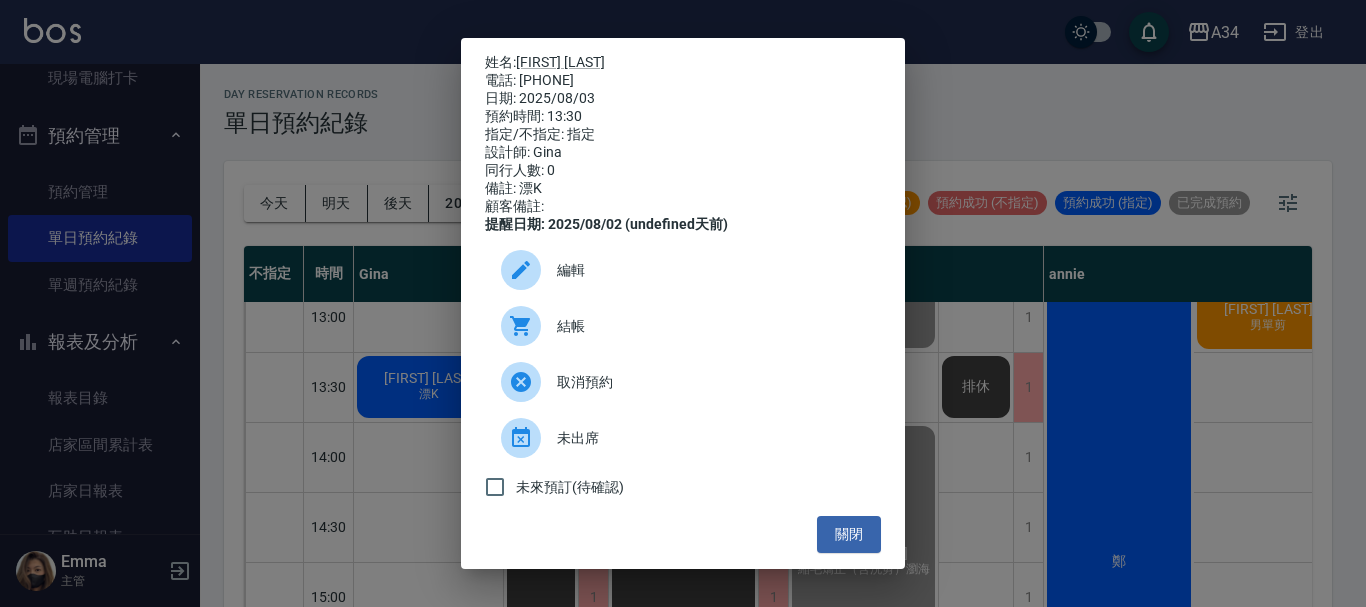 click on "結帳" at bounding box center [711, 326] 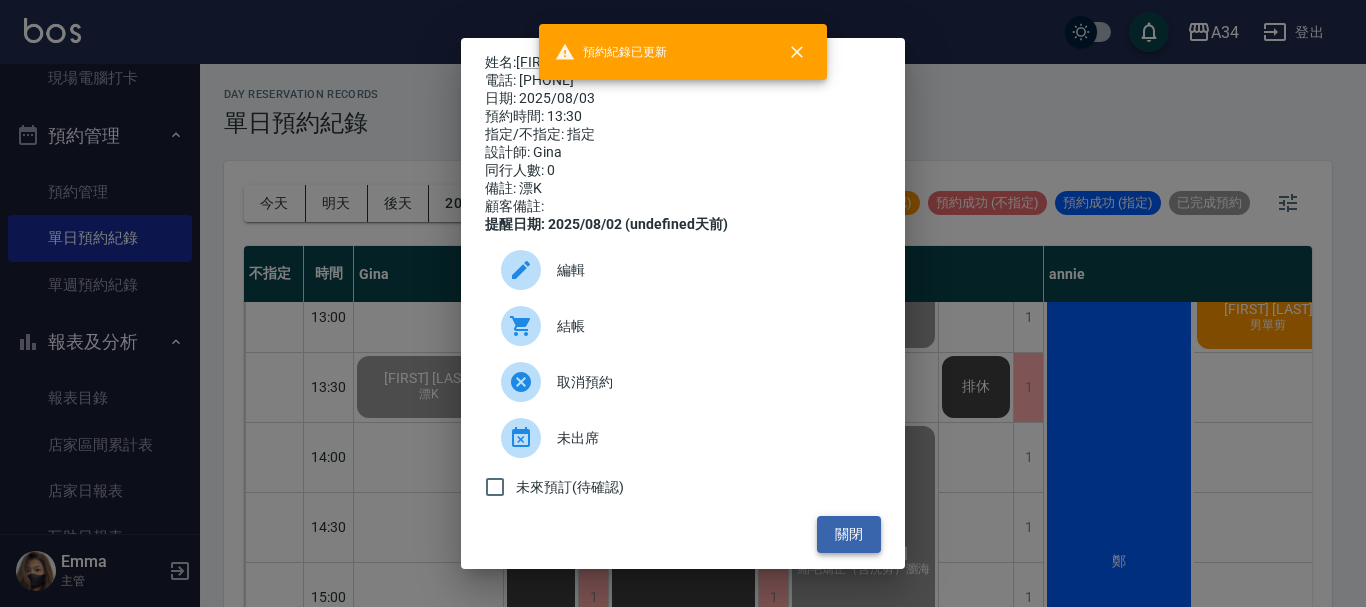 click on "關閉" at bounding box center [849, 534] 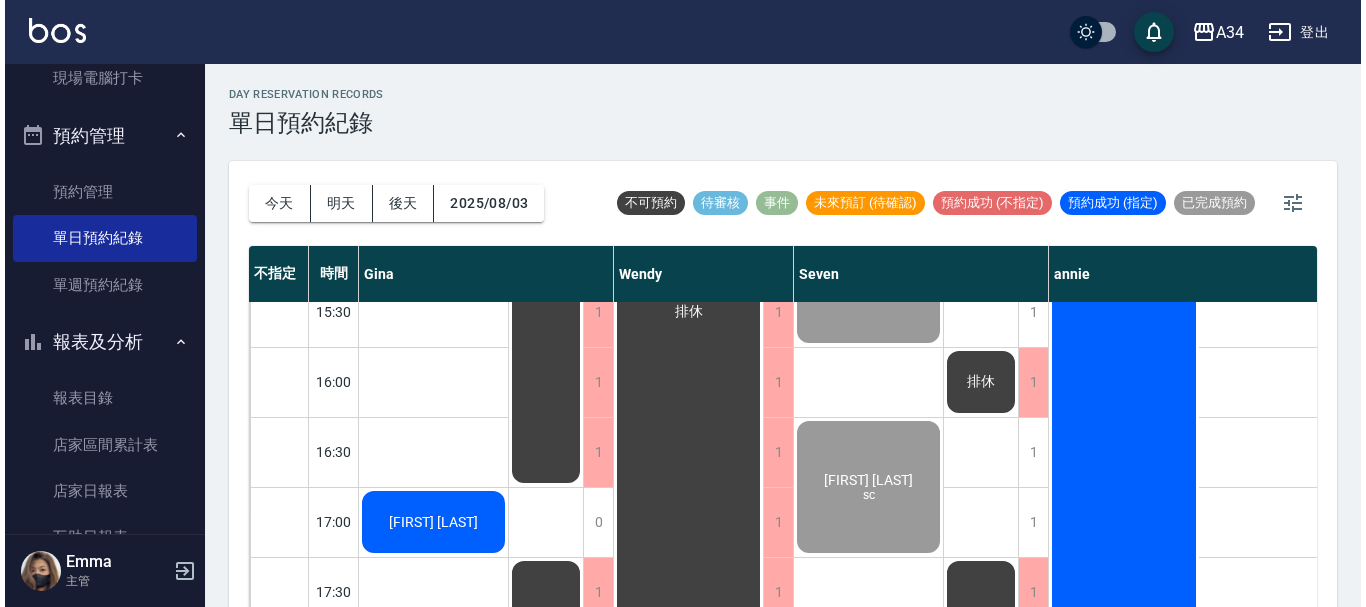 scroll, scrollTop: 700, scrollLeft: 0, axis: vertical 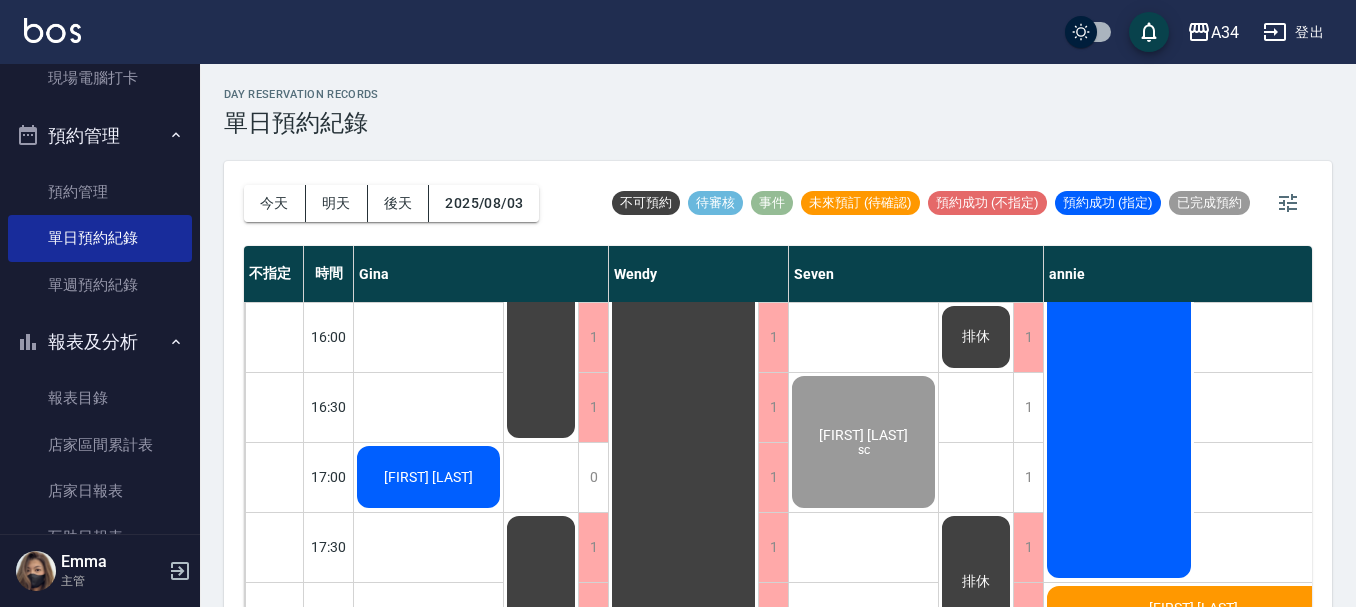 click on "[NAME]" at bounding box center [428, -223] 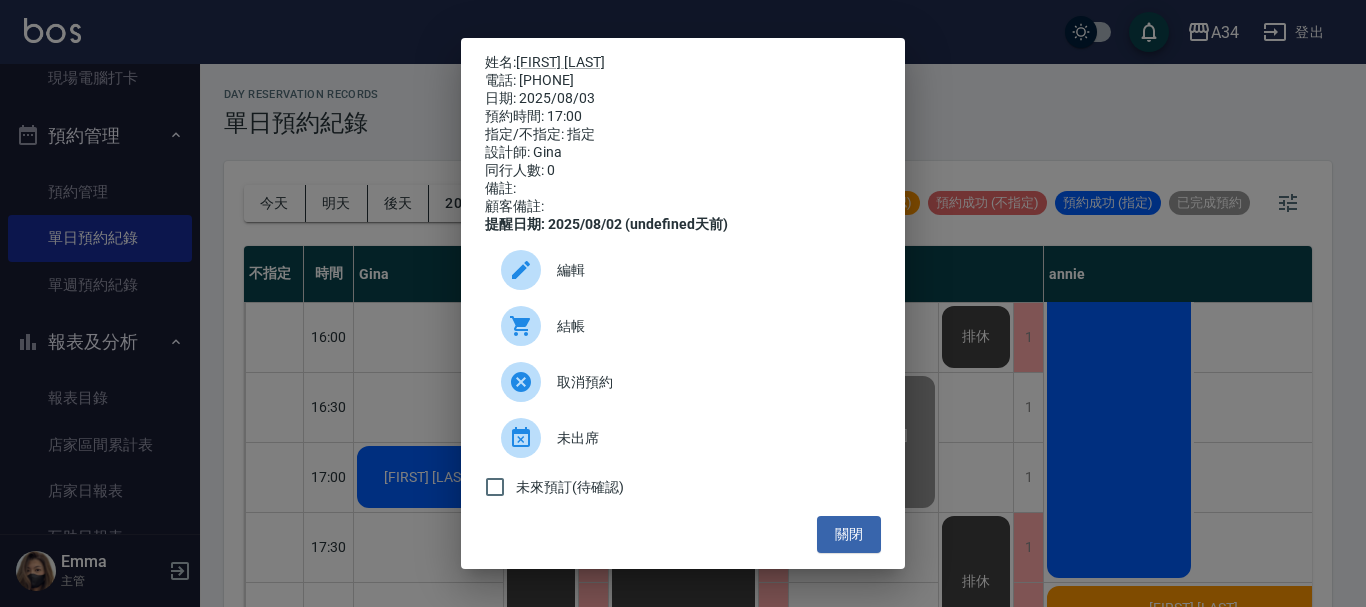 click on "結帳" at bounding box center (711, 326) 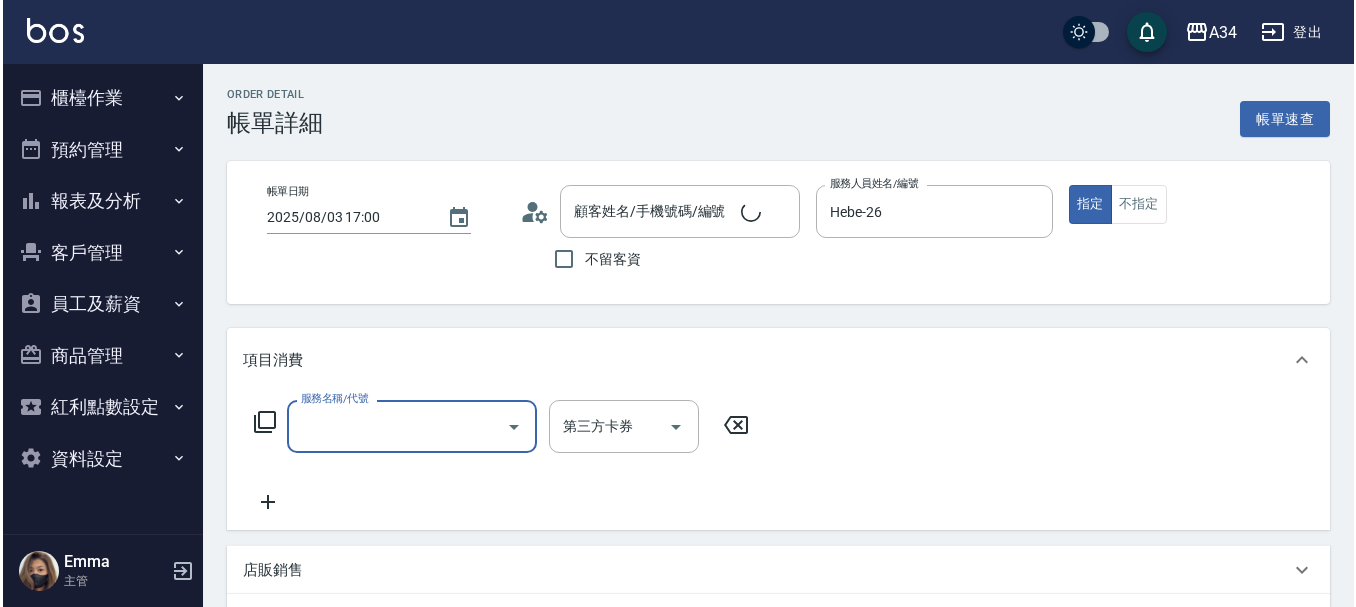 scroll, scrollTop: 0, scrollLeft: 0, axis: both 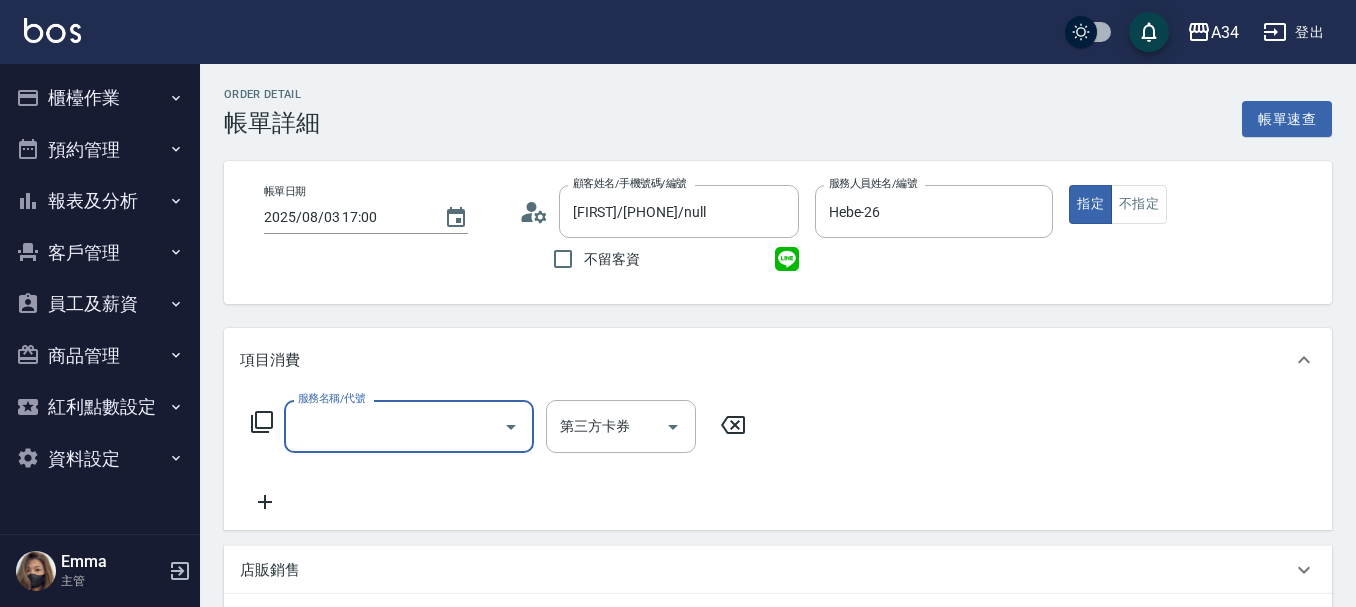 type on "真妤/0983200460/null" 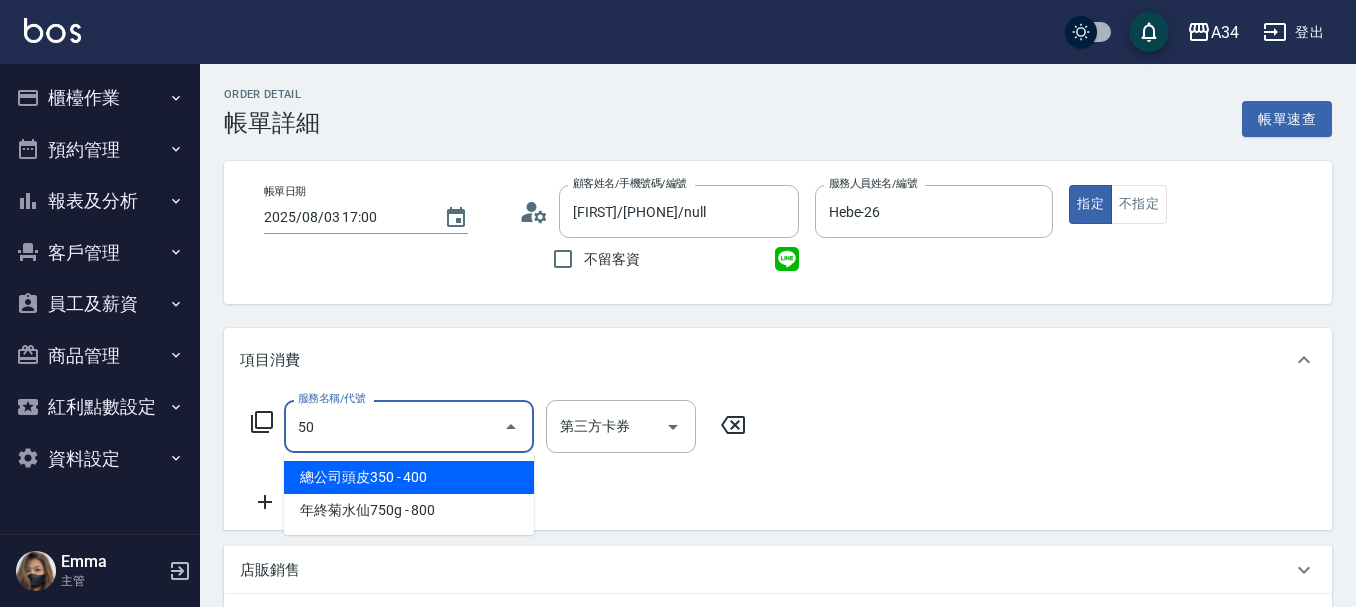 type on "501" 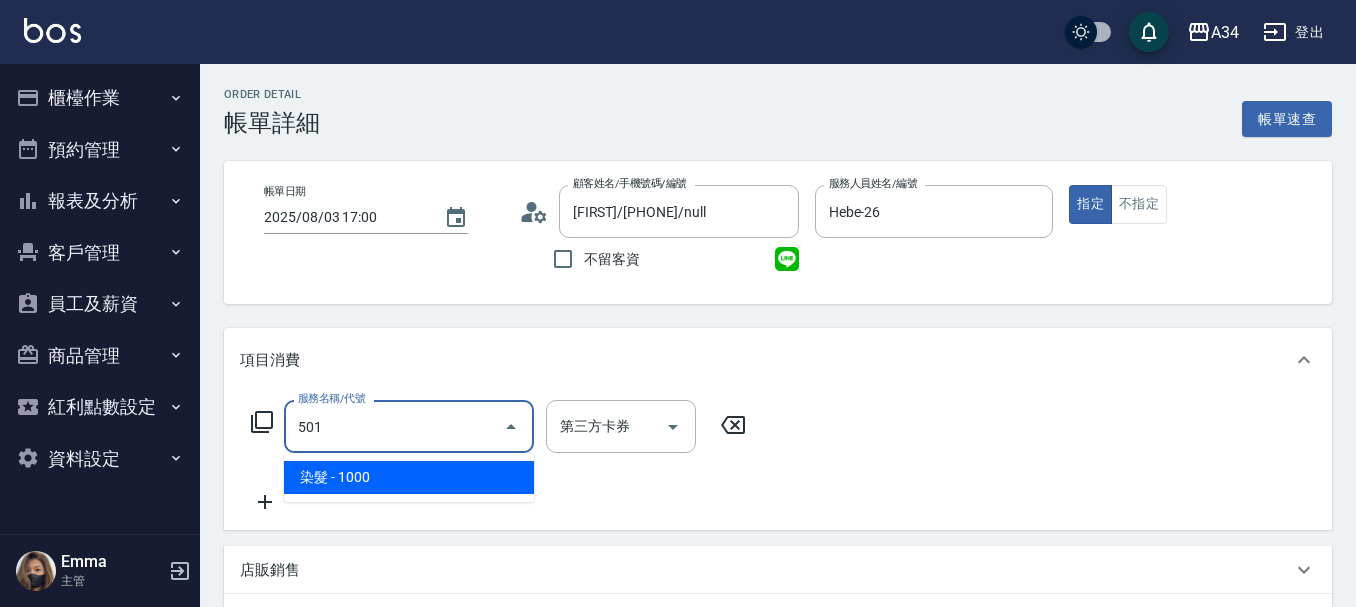 type on "100" 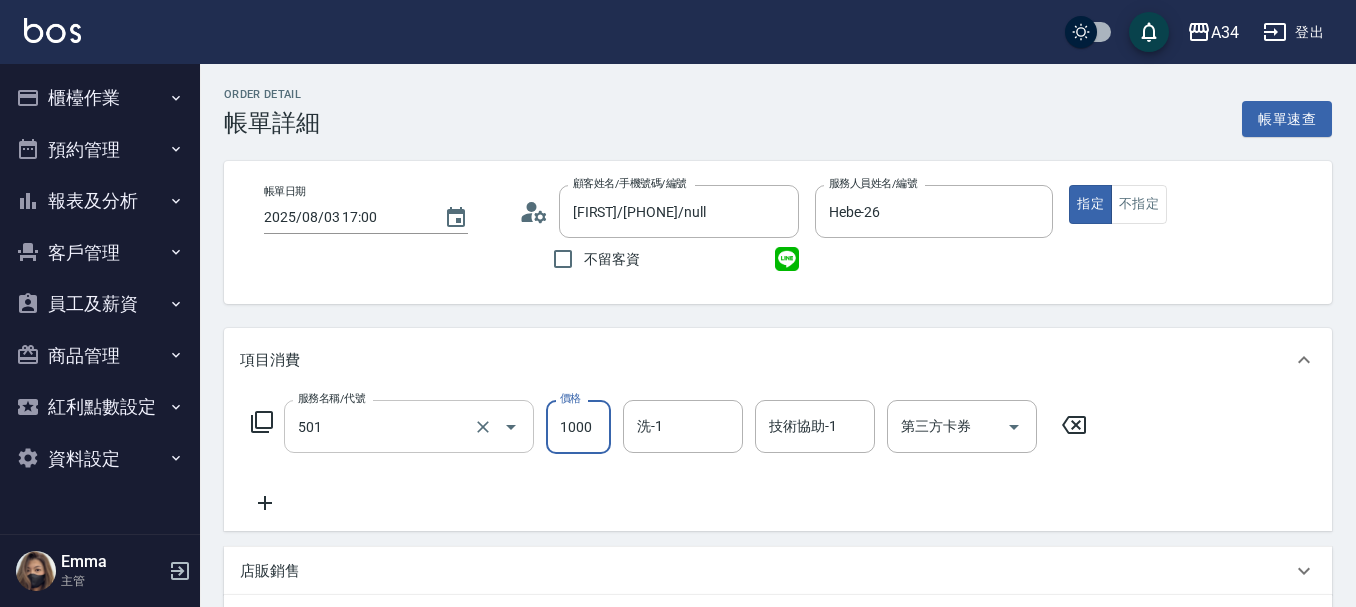 type on "染髮(501)" 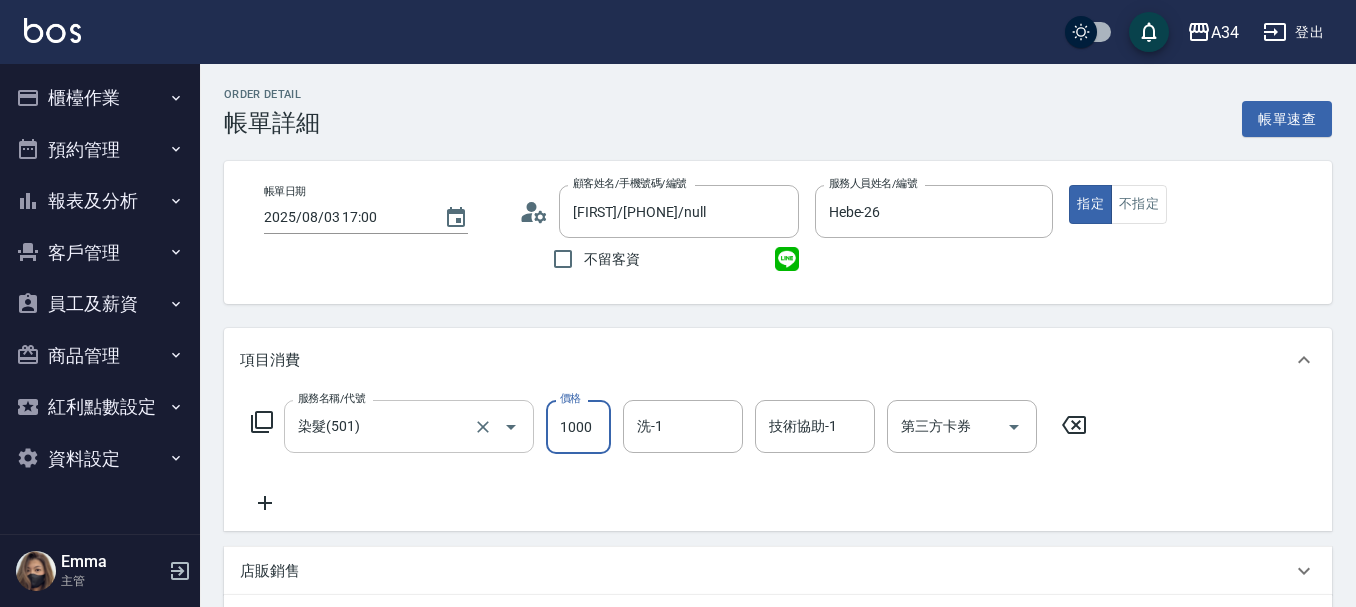 type on "0" 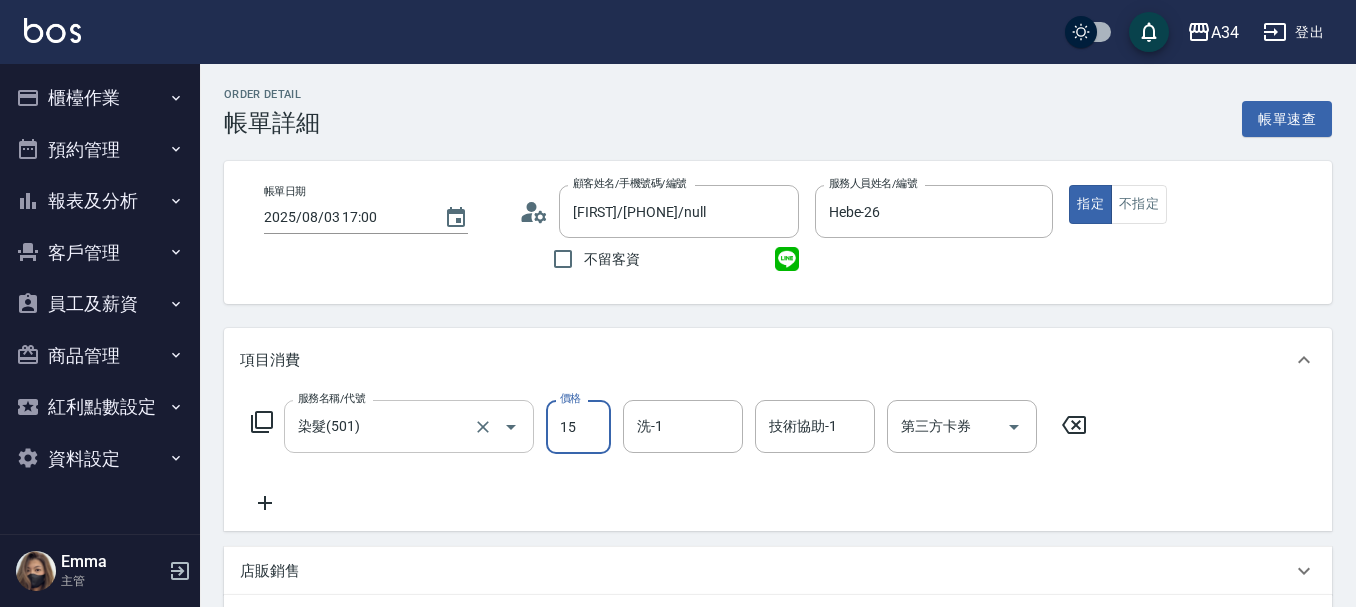 type on "150" 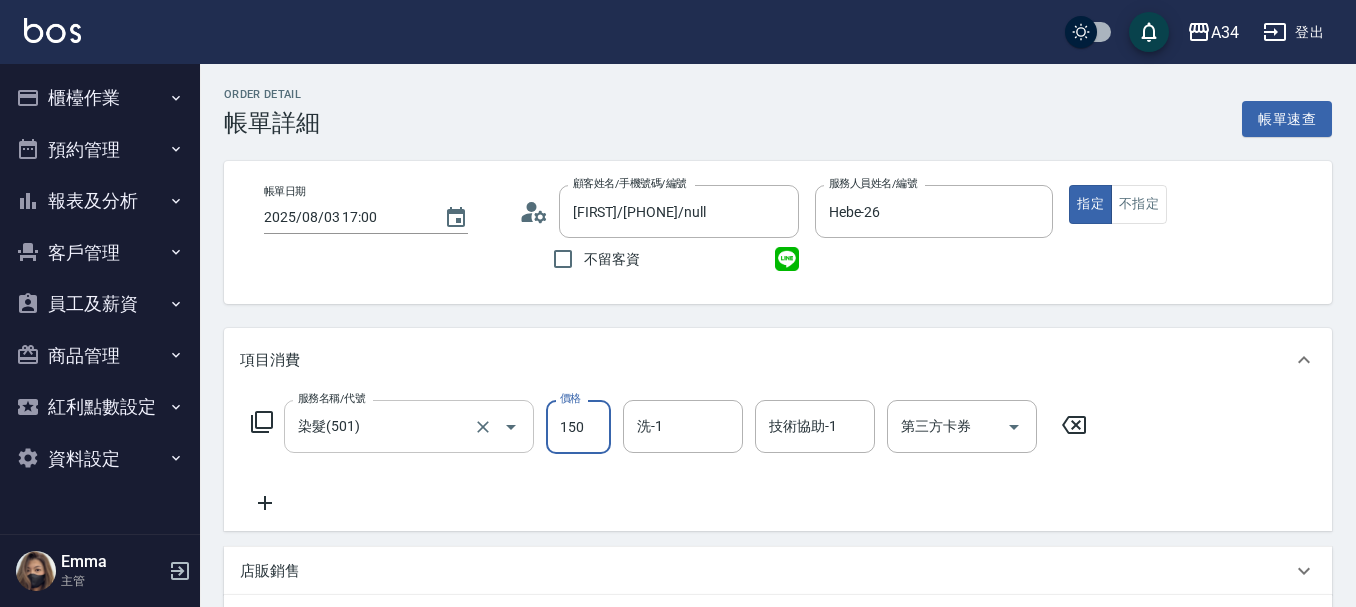 type on "150" 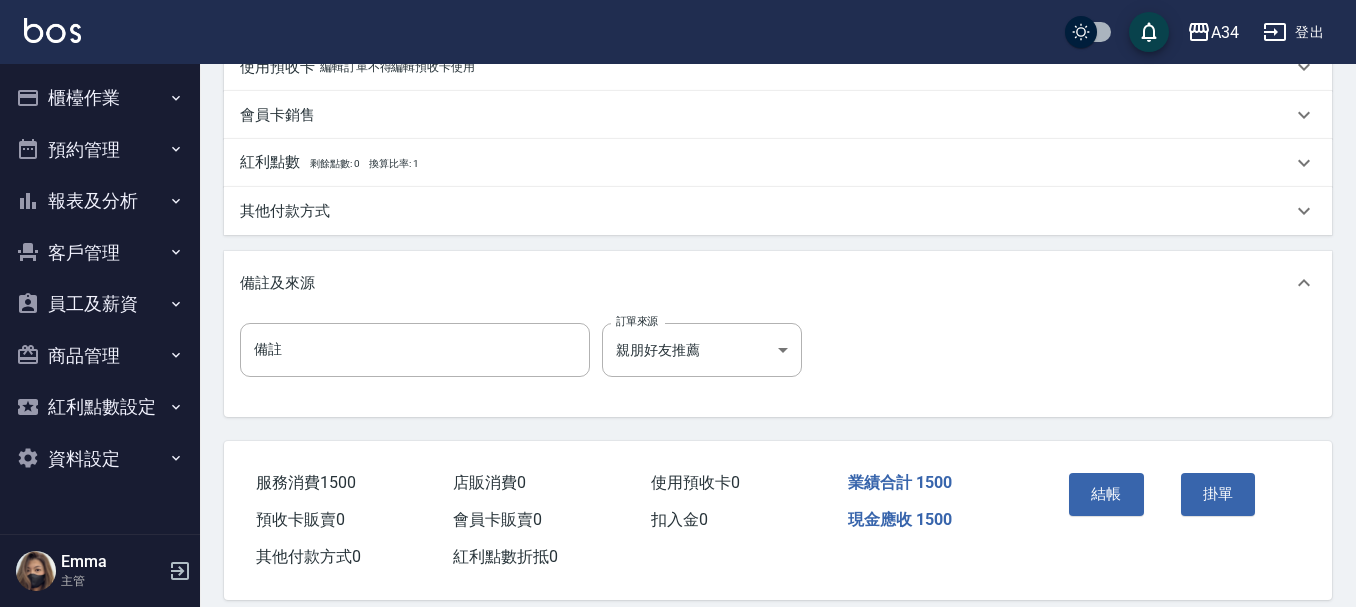 type on "1500" 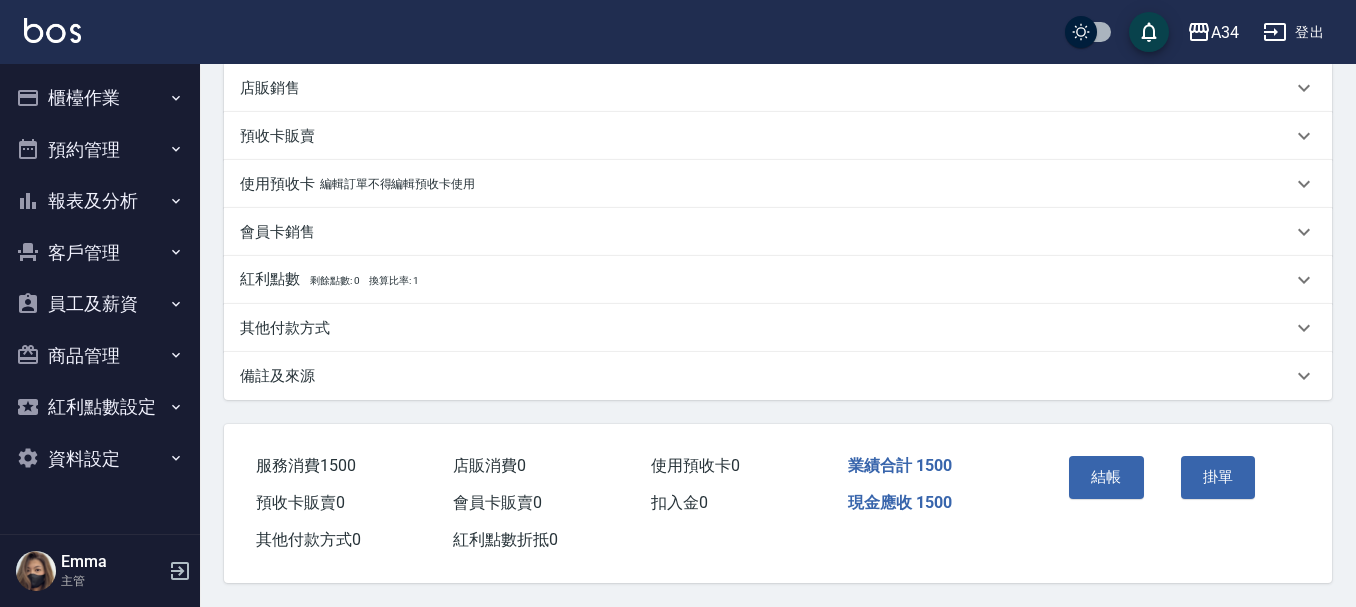 scroll, scrollTop: 492, scrollLeft: 0, axis: vertical 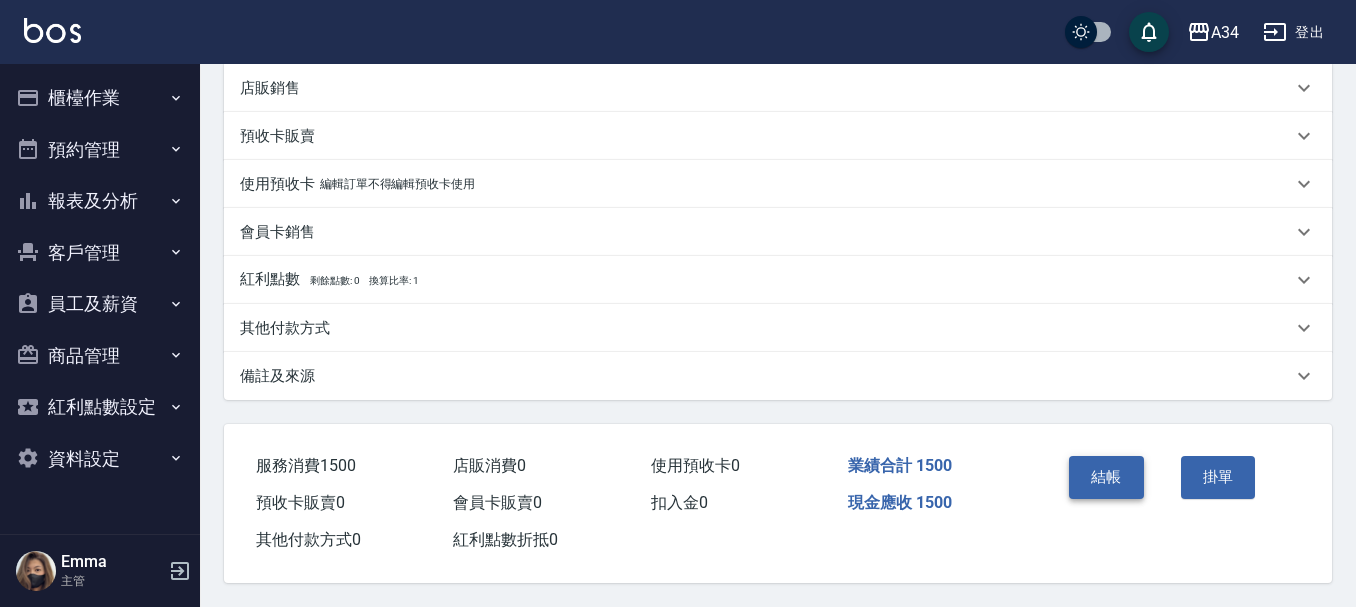 click on "結帳" at bounding box center [1106, 477] 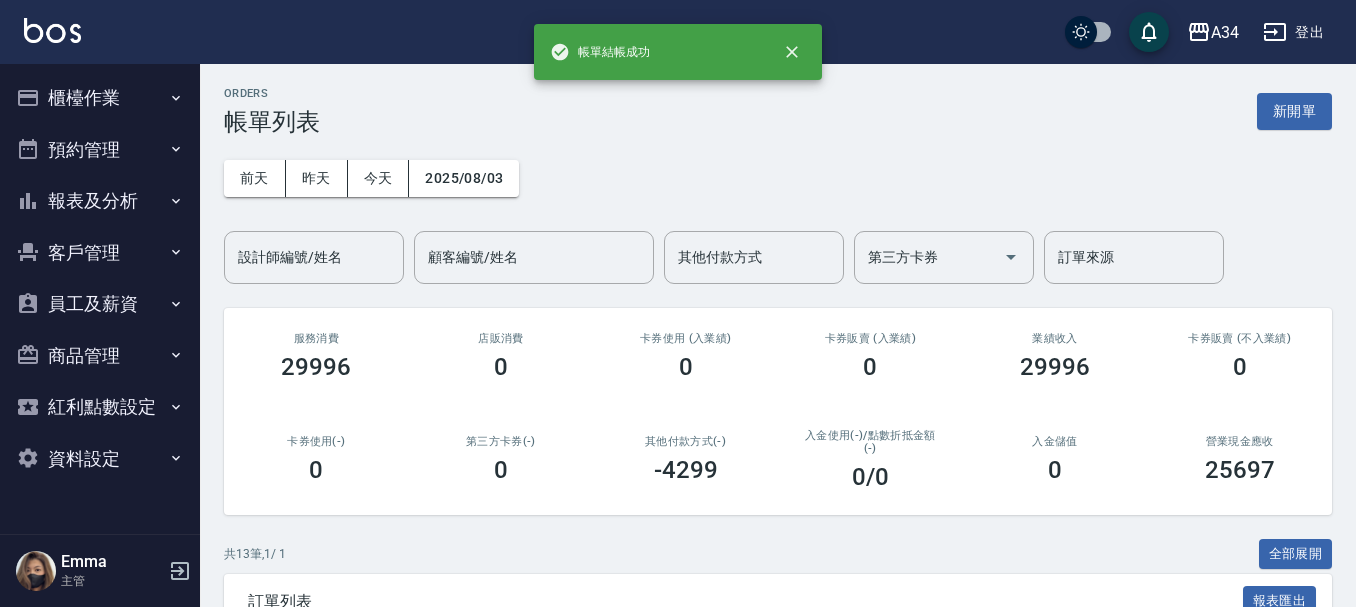 scroll, scrollTop: 400, scrollLeft: 0, axis: vertical 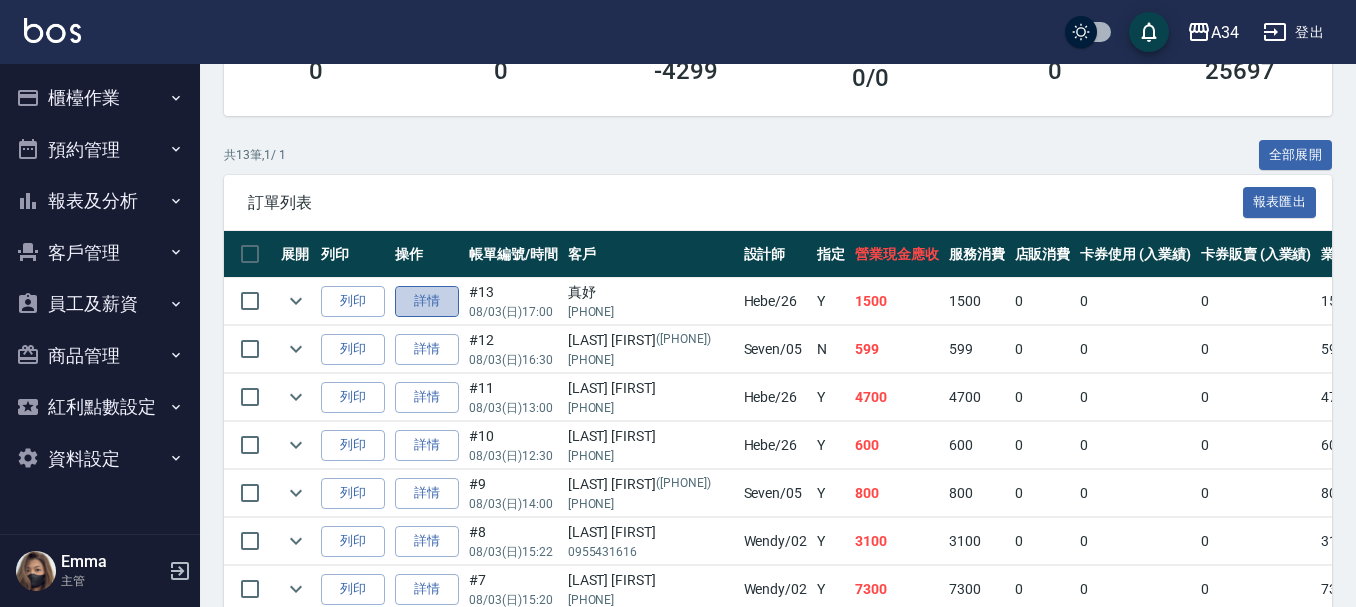 click on "詳情" at bounding box center [427, 301] 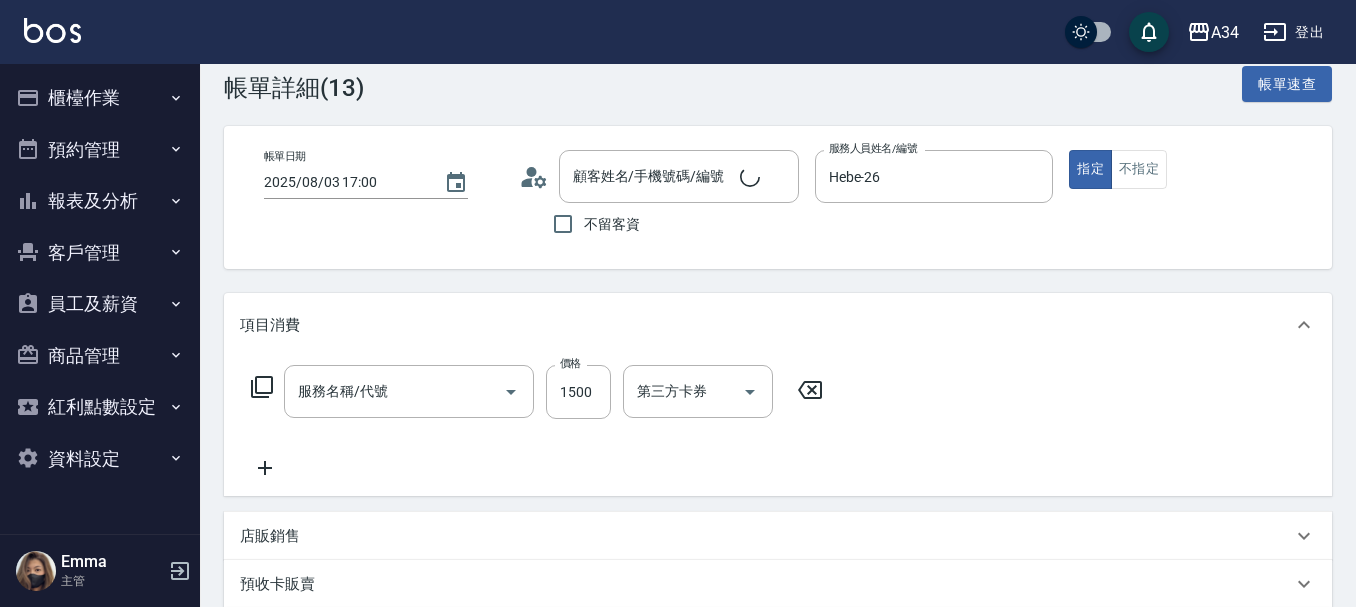 type on "2025/08/03 17:00" 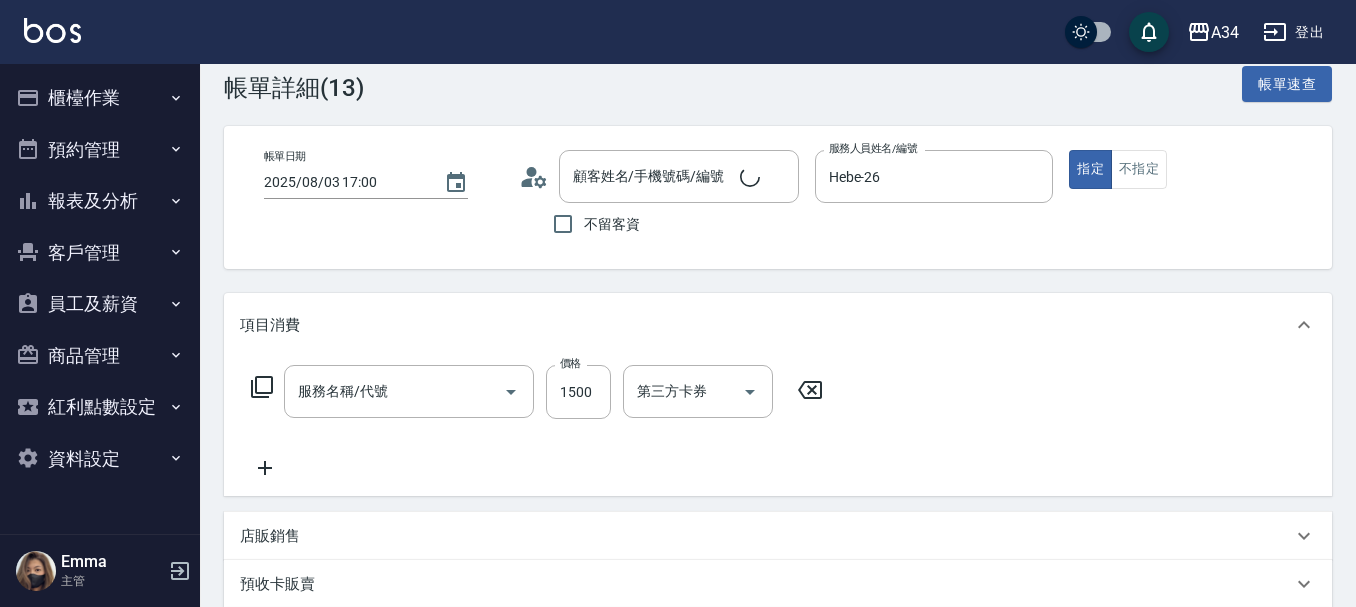 type on "Hebe-26" 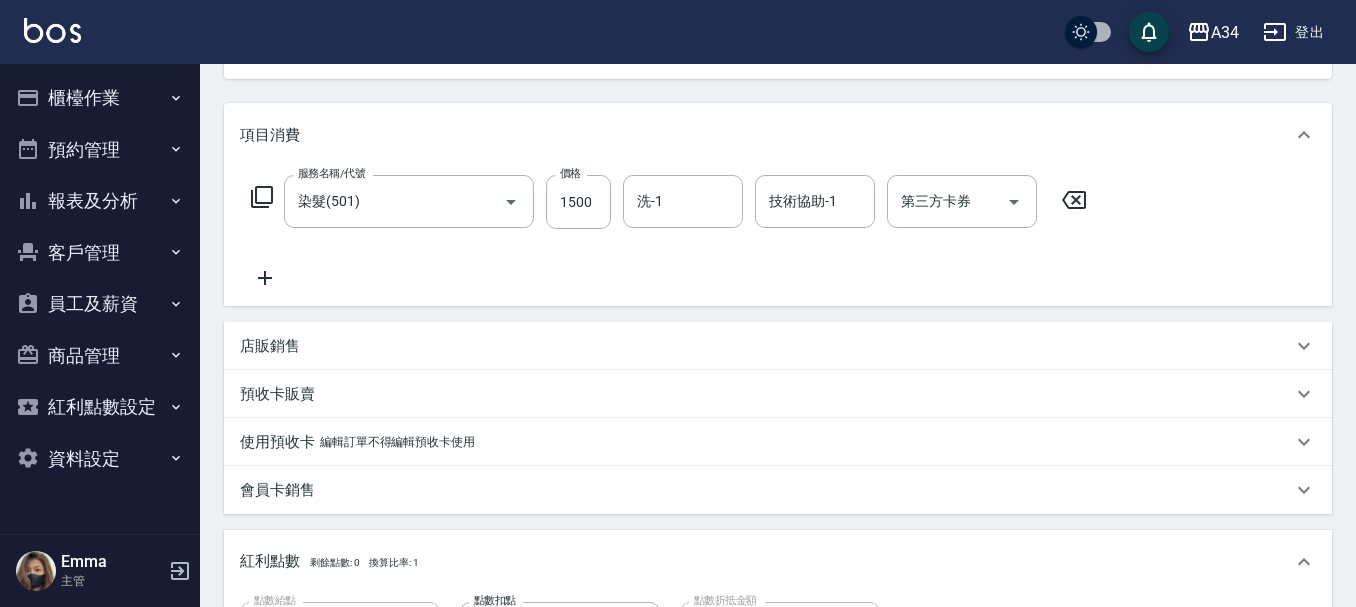 type on "染髮(501)" 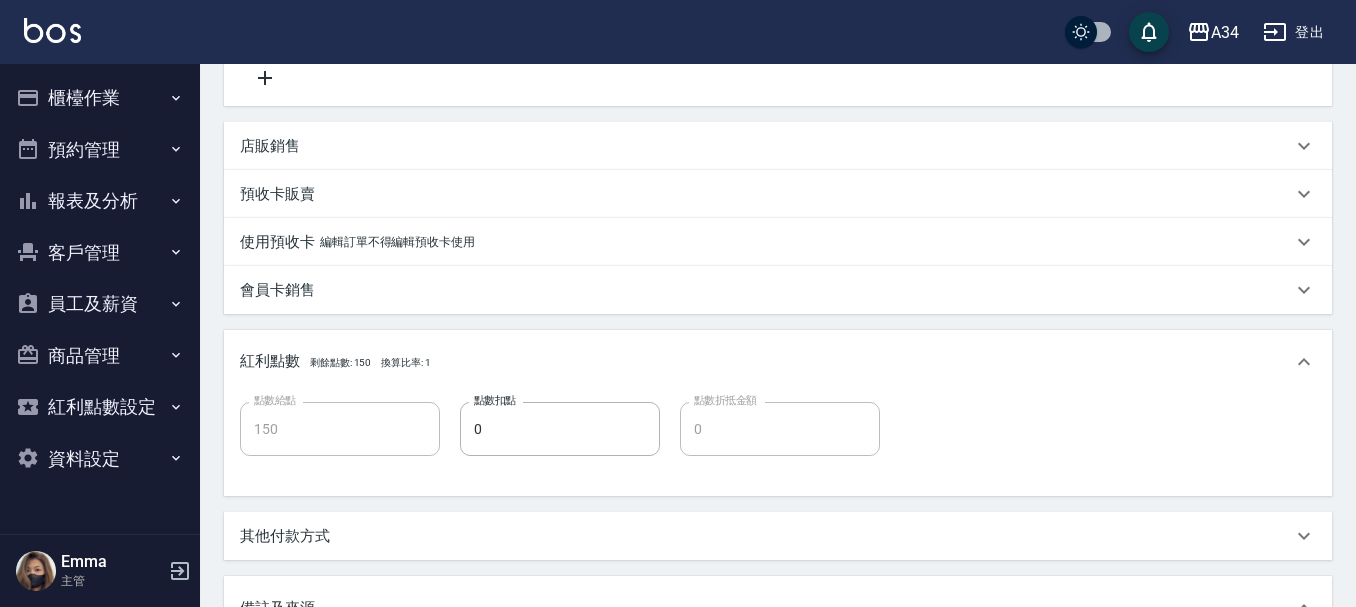 scroll, scrollTop: 525, scrollLeft: 0, axis: vertical 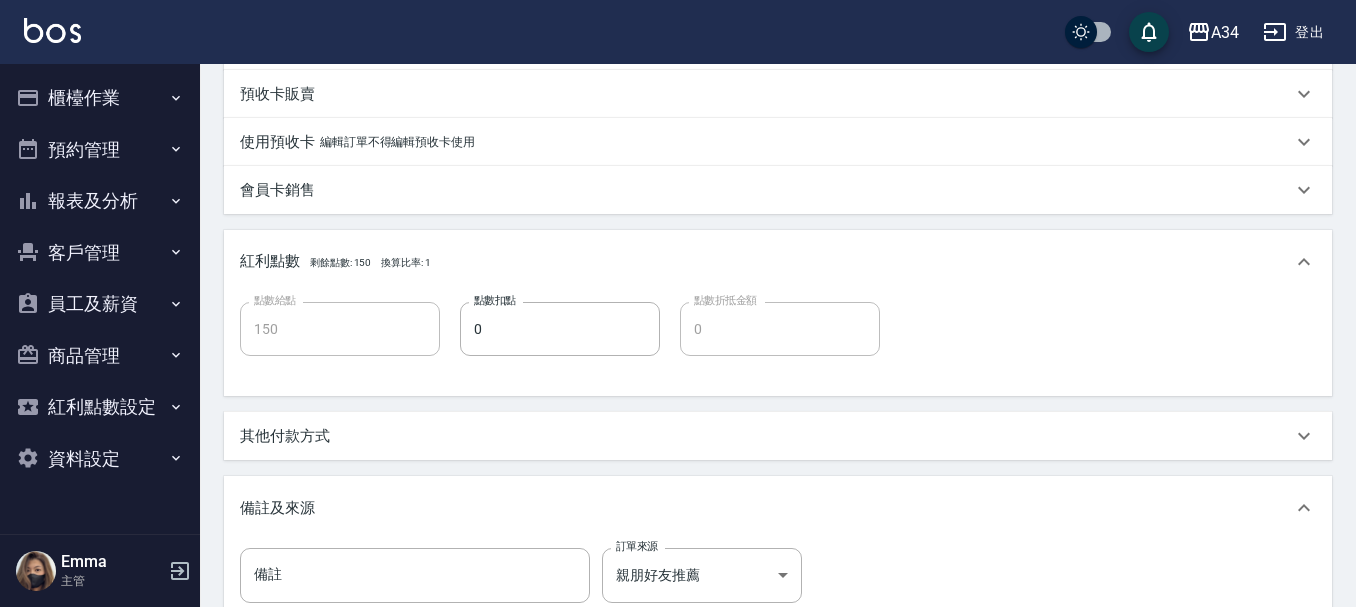 click on "其他付款方式" at bounding box center [778, 436] 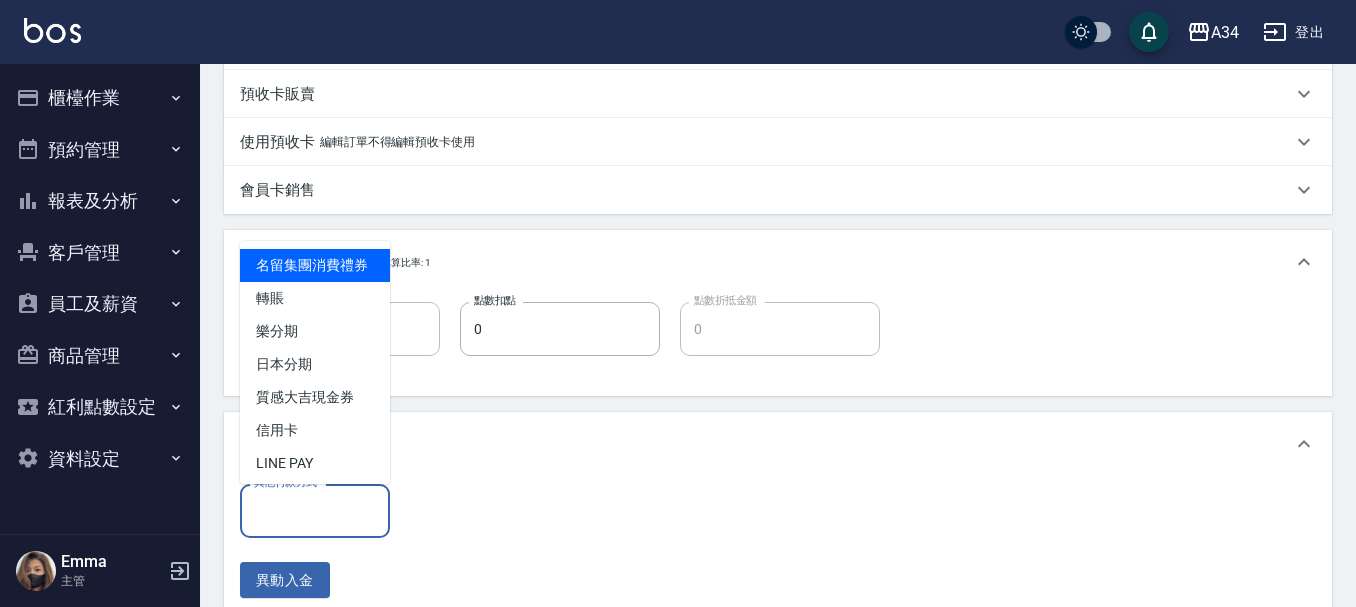 click on "其他付款方式 其他付款方式" at bounding box center (315, 510) 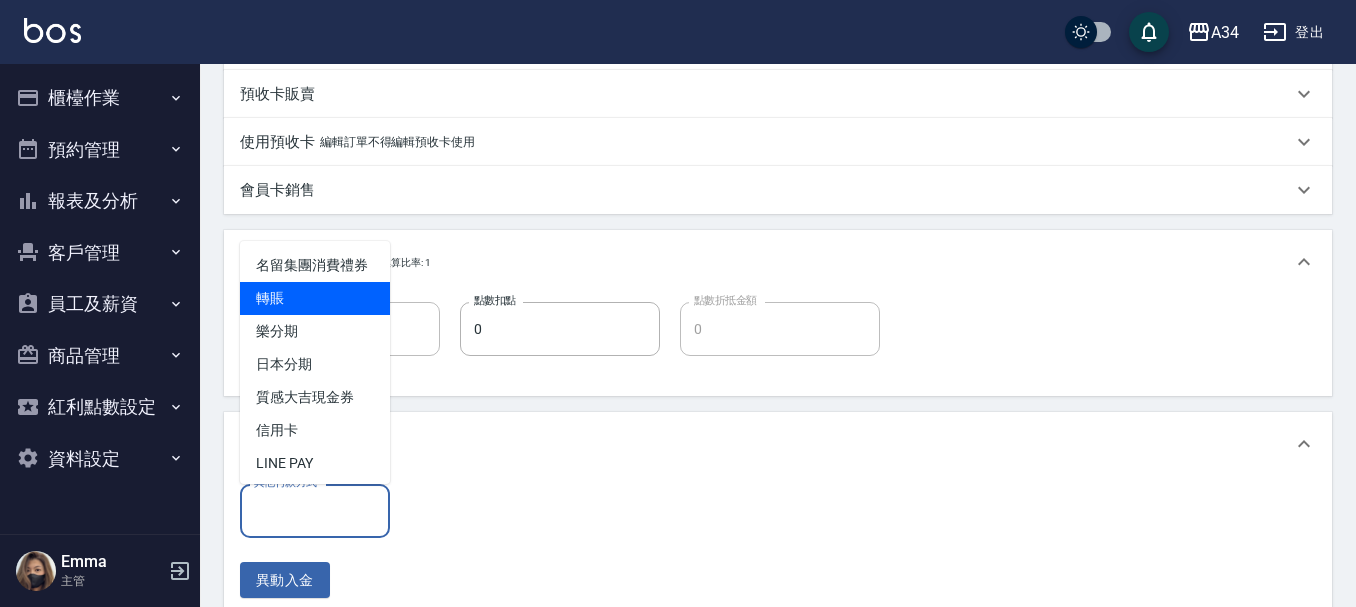 click on "轉賬" at bounding box center [315, 298] 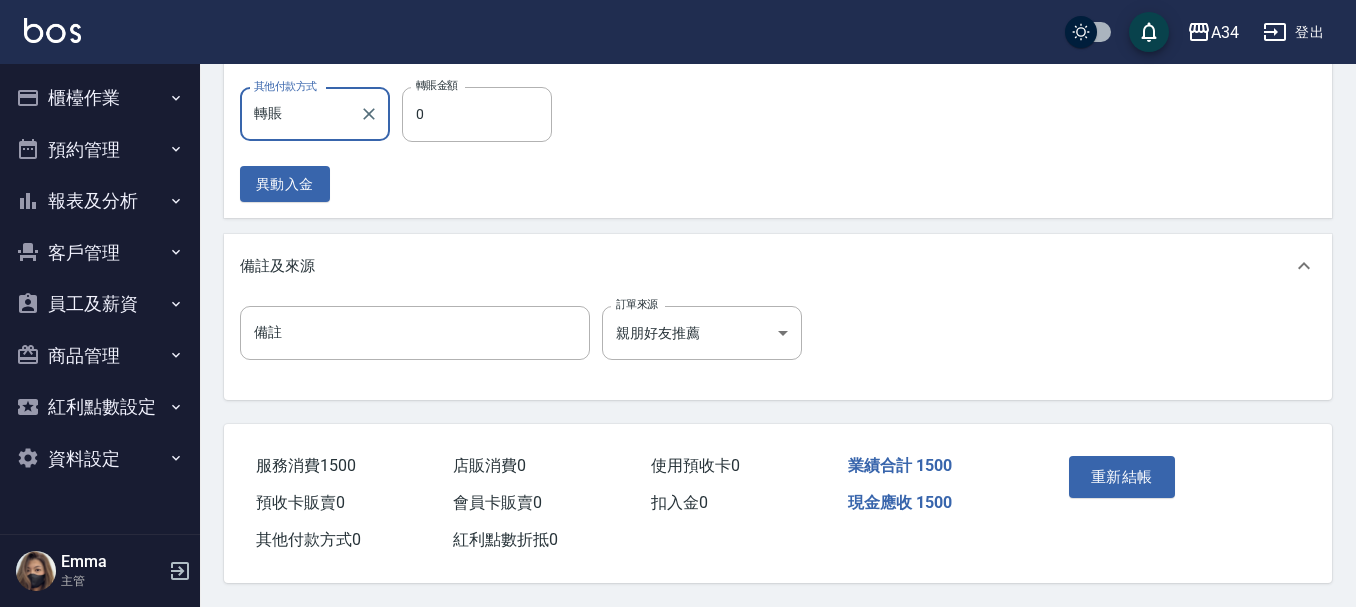 scroll, scrollTop: 931, scrollLeft: 0, axis: vertical 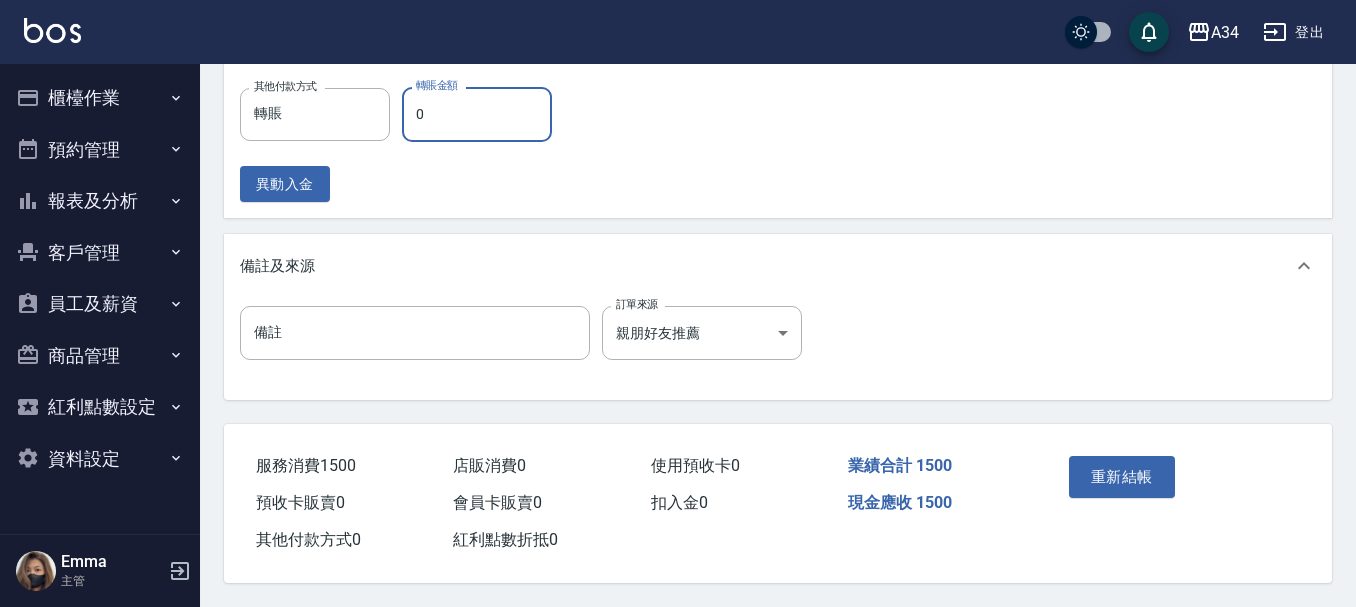 click on "0" at bounding box center (477, 114) 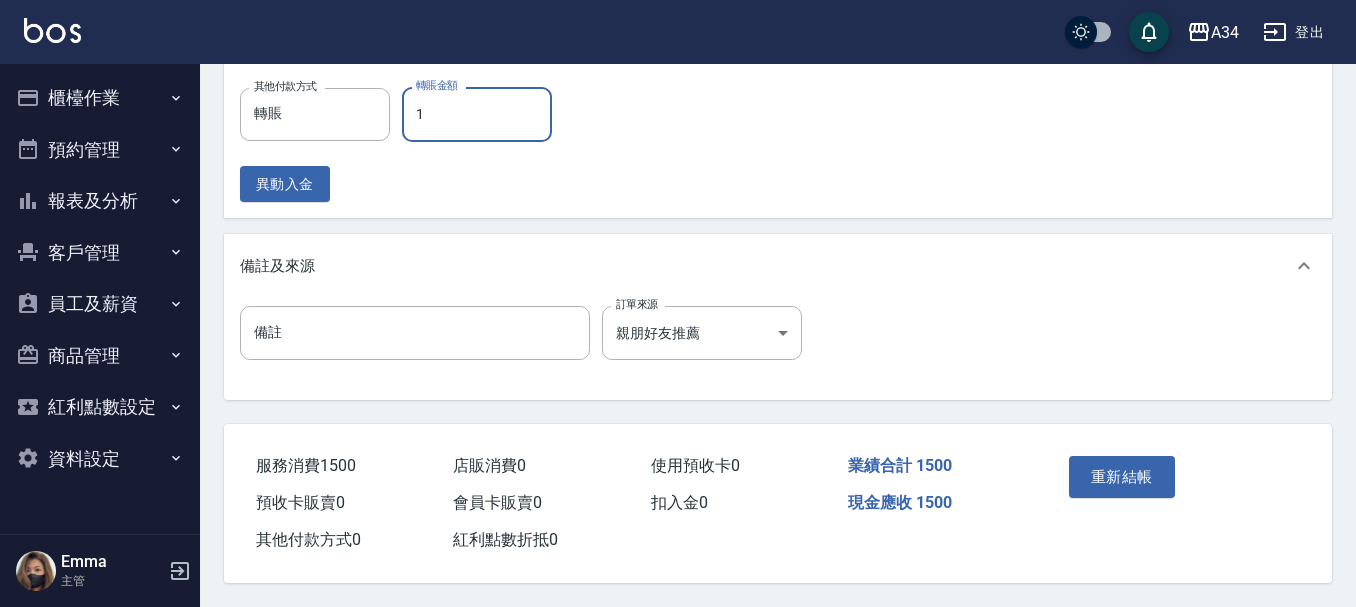 type on "140" 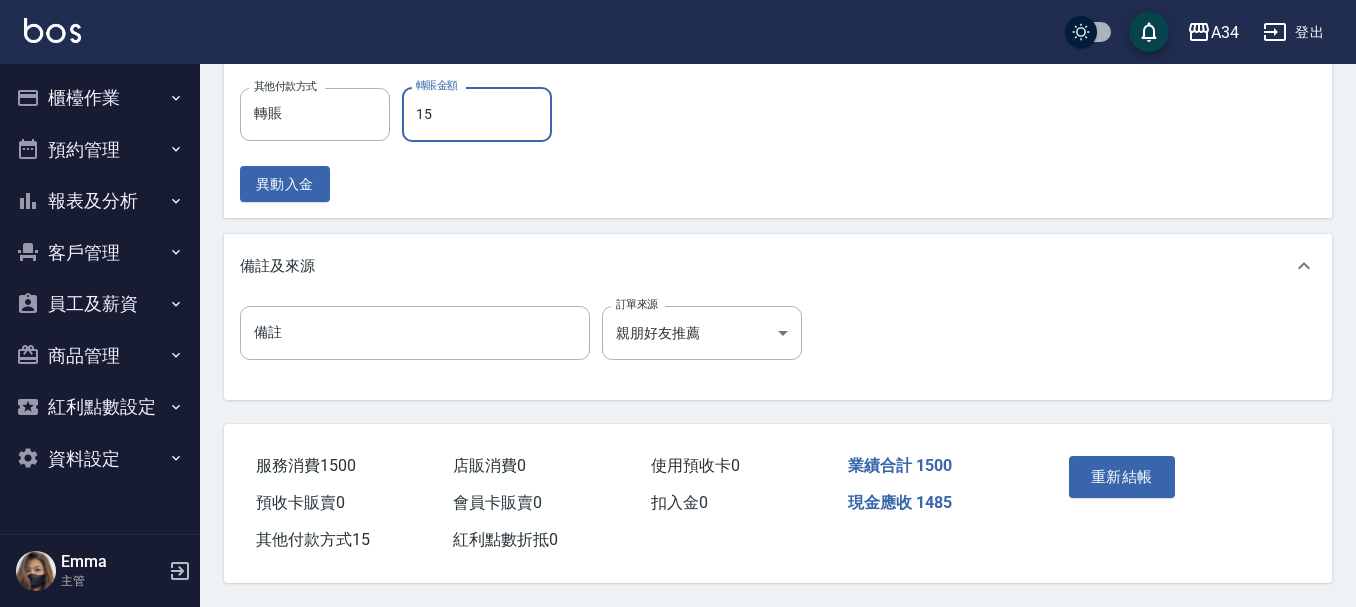 type on "150" 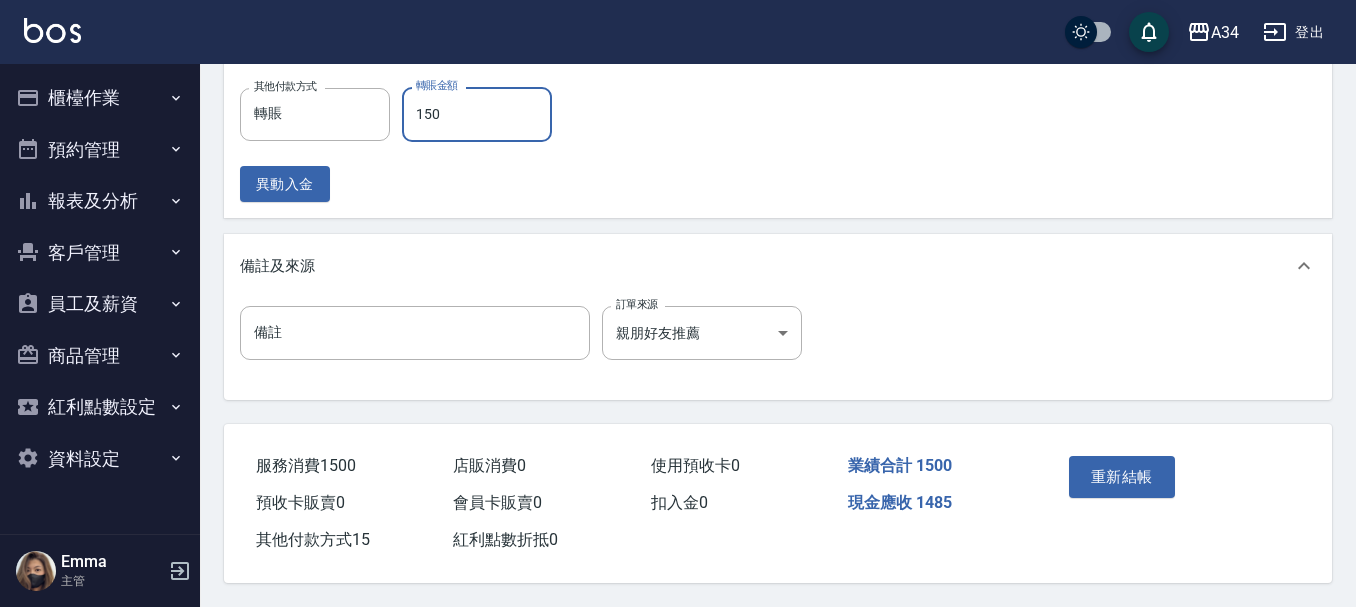 type on "130" 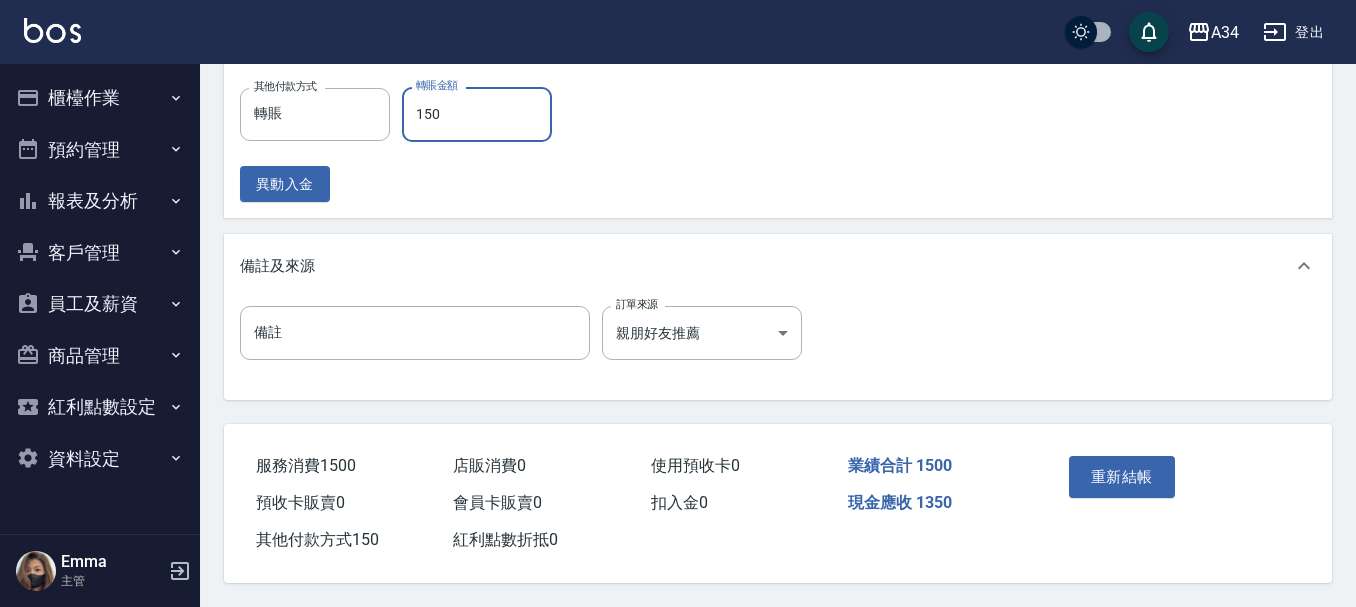 type on "1500" 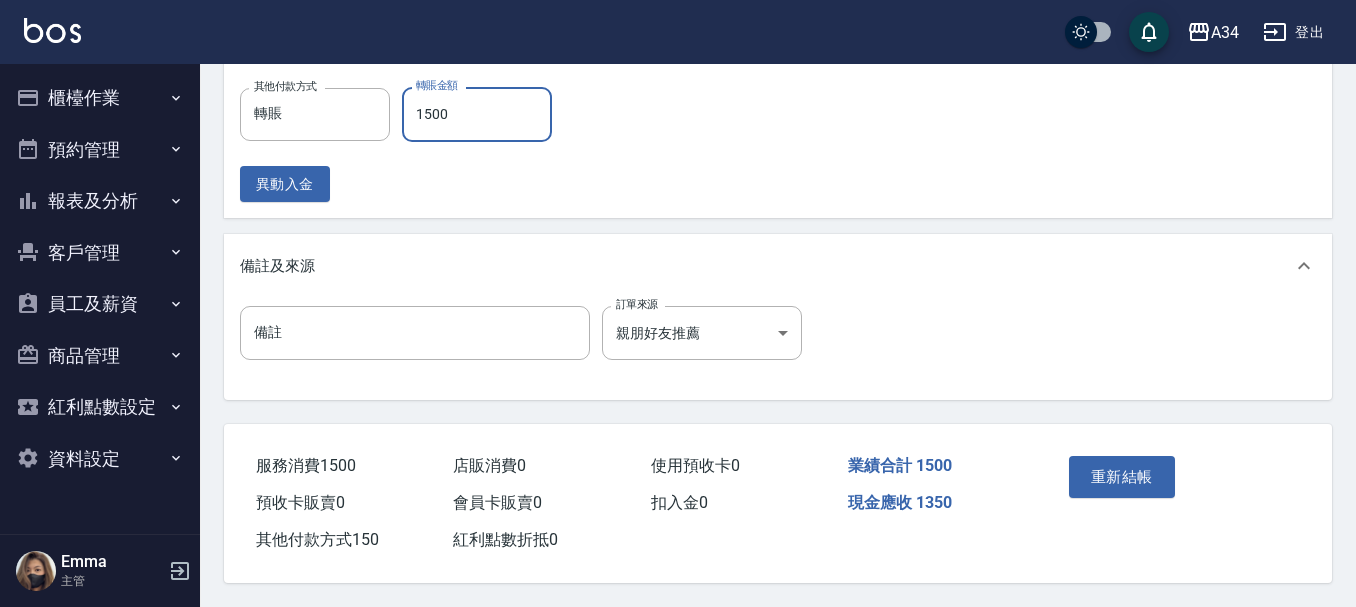 type on "0" 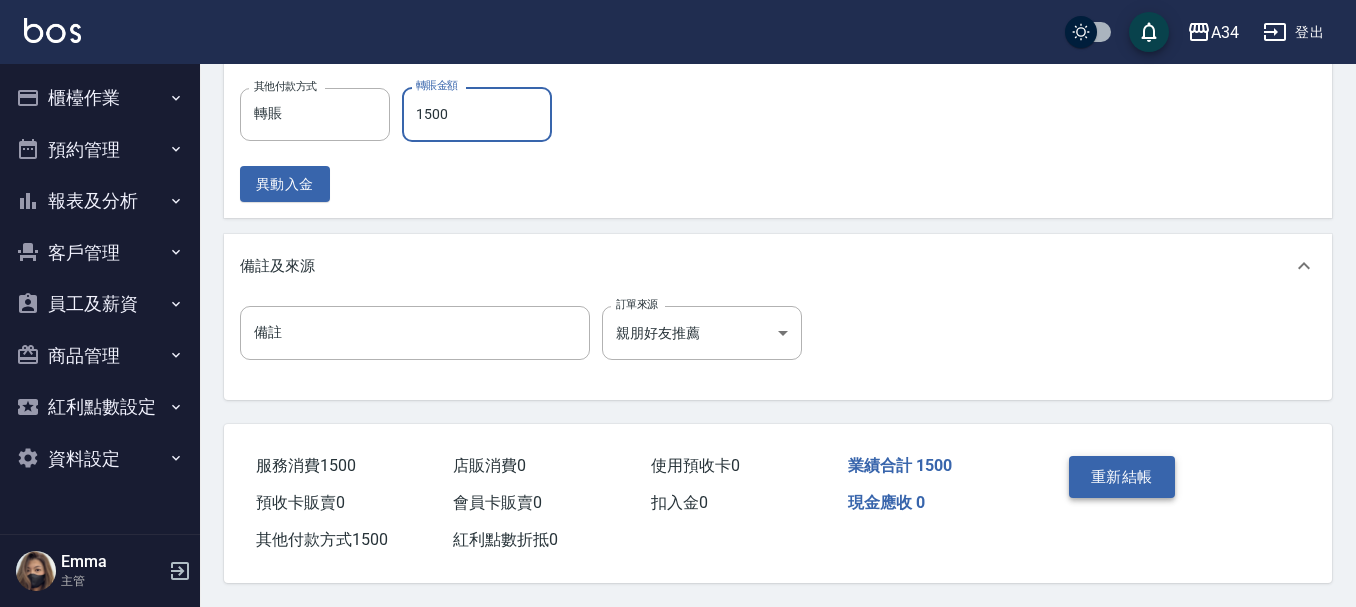 type on "1500" 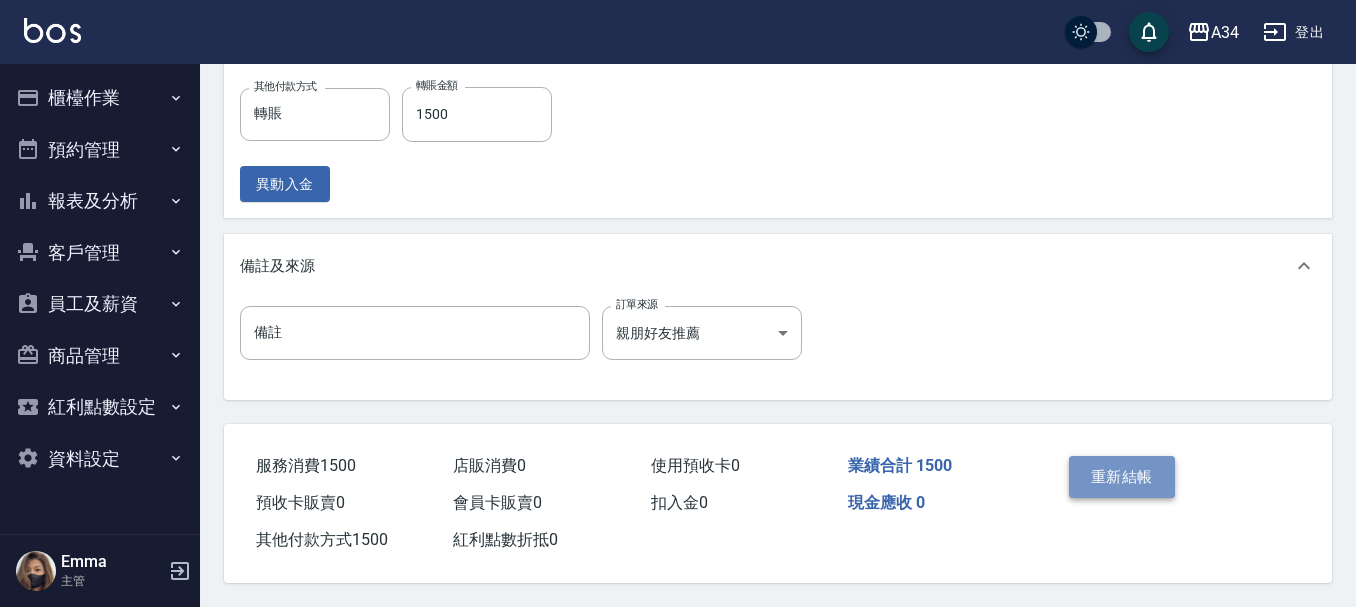 click on "重新結帳" at bounding box center (1122, 477) 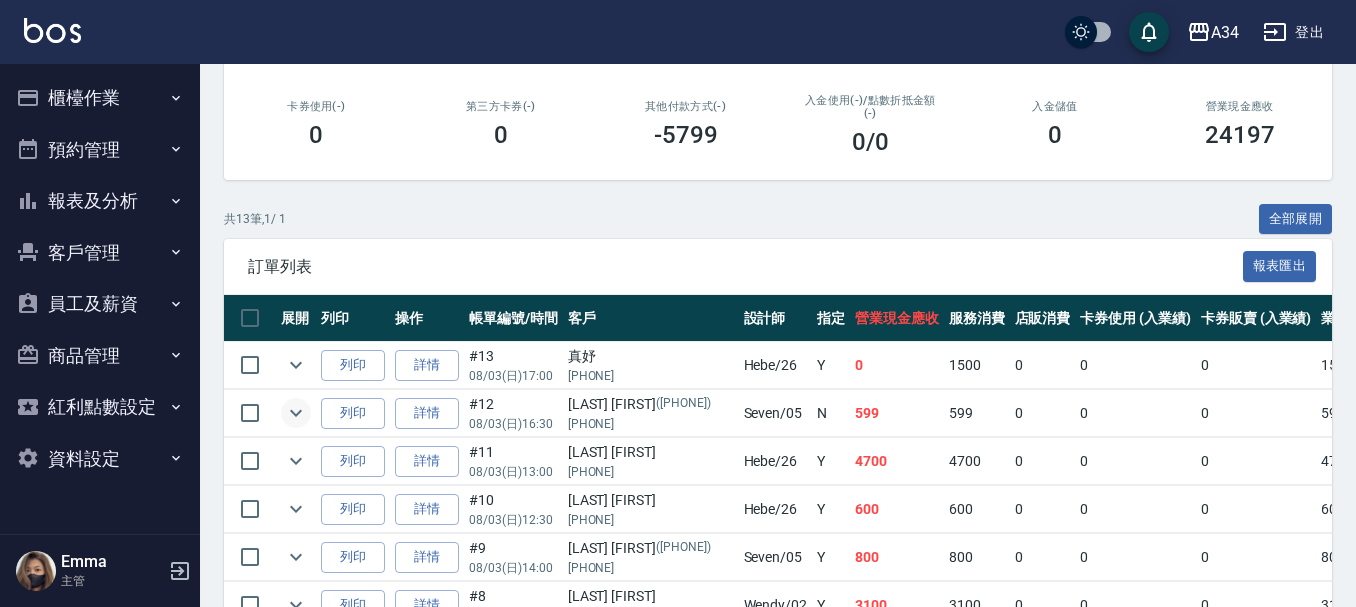 scroll, scrollTop: 0, scrollLeft: 0, axis: both 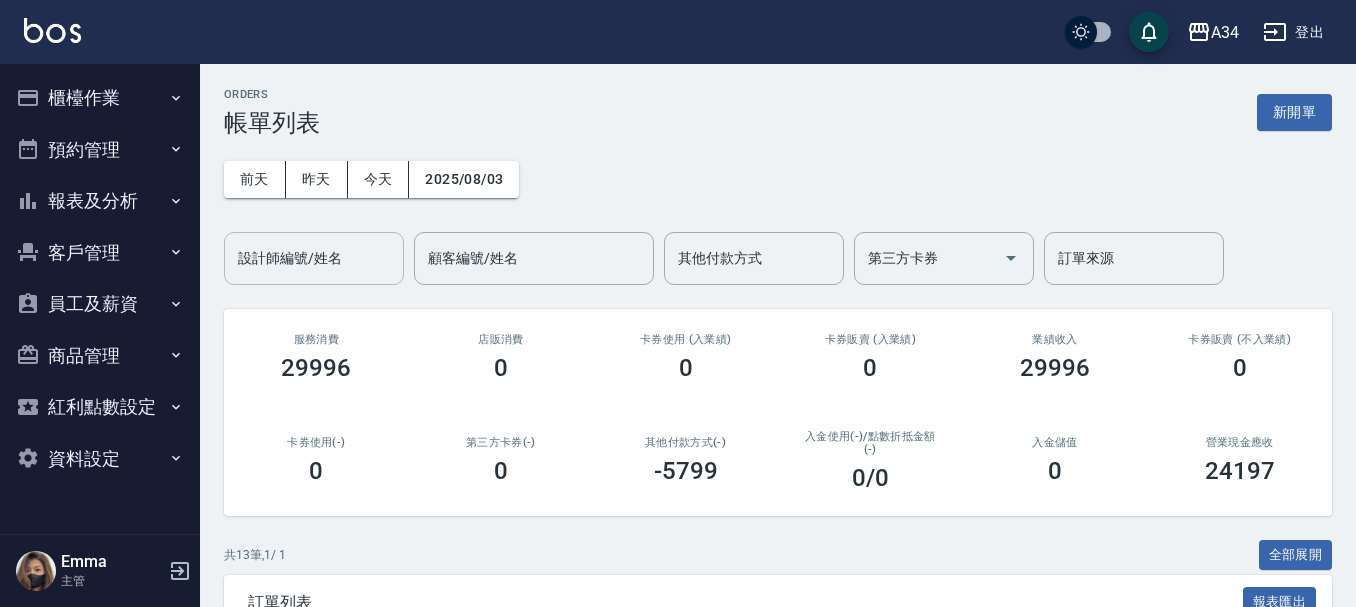 click on "設計師編號/姓名" at bounding box center (314, 258) 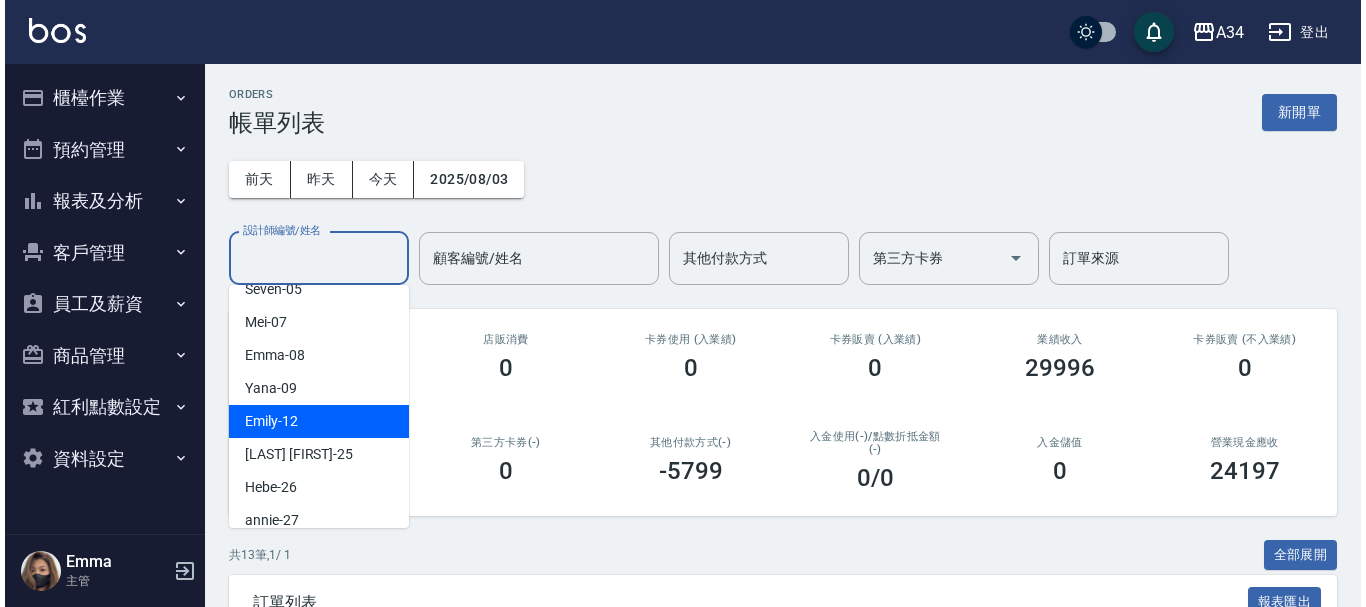 scroll, scrollTop: 200, scrollLeft: 0, axis: vertical 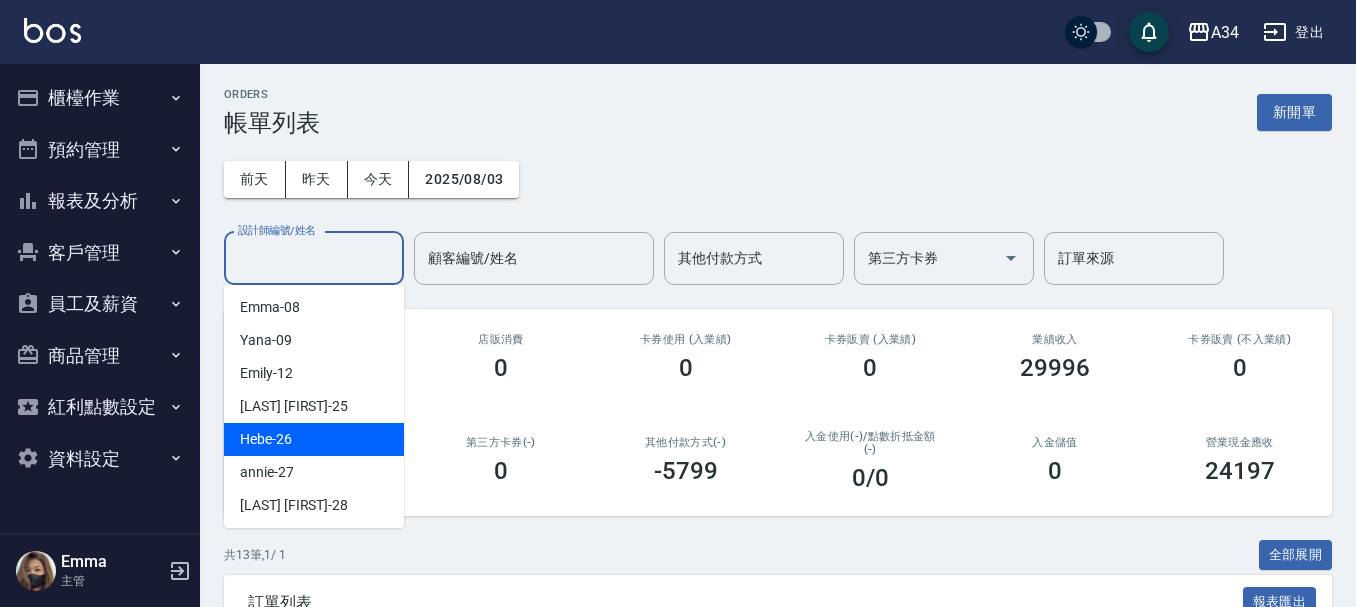 click on "Hebe -26" at bounding box center [314, 439] 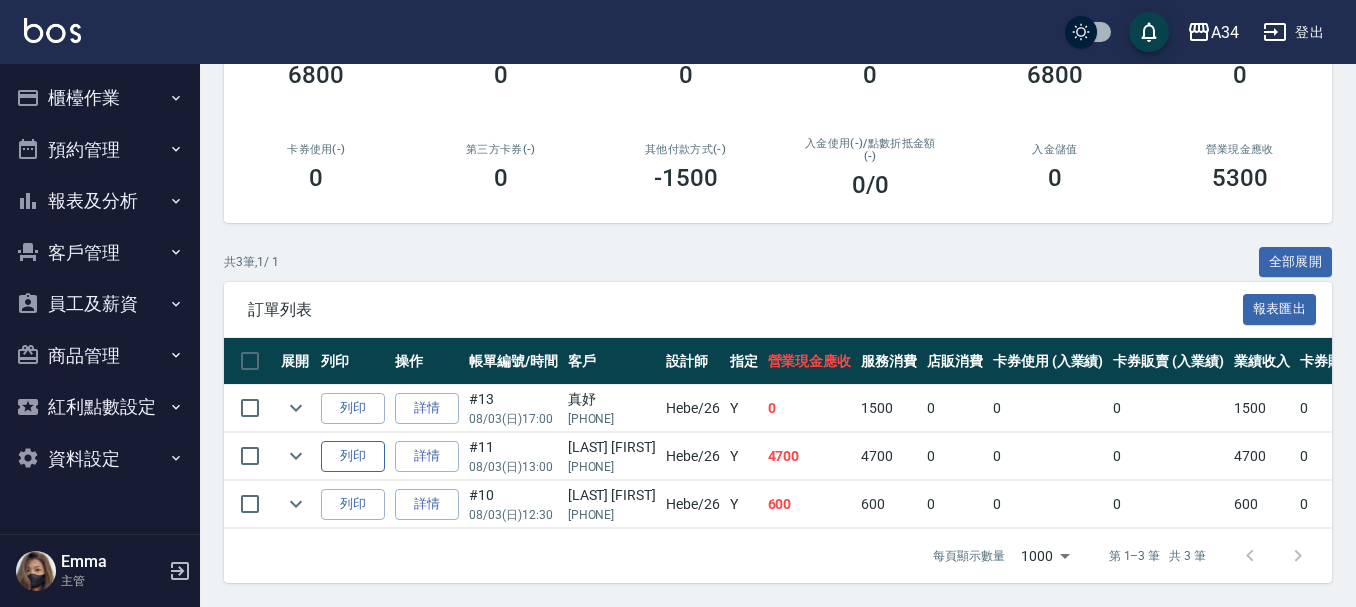 scroll, scrollTop: 308, scrollLeft: 0, axis: vertical 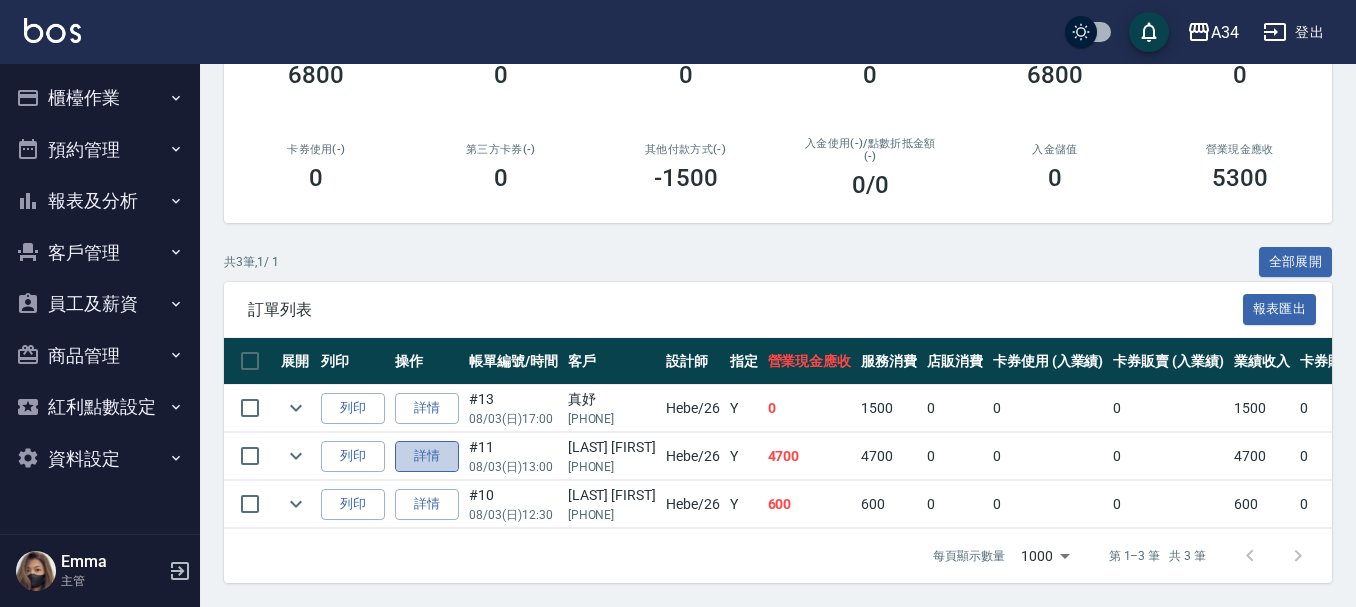 click on "詳情" at bounding box center [427, 456] 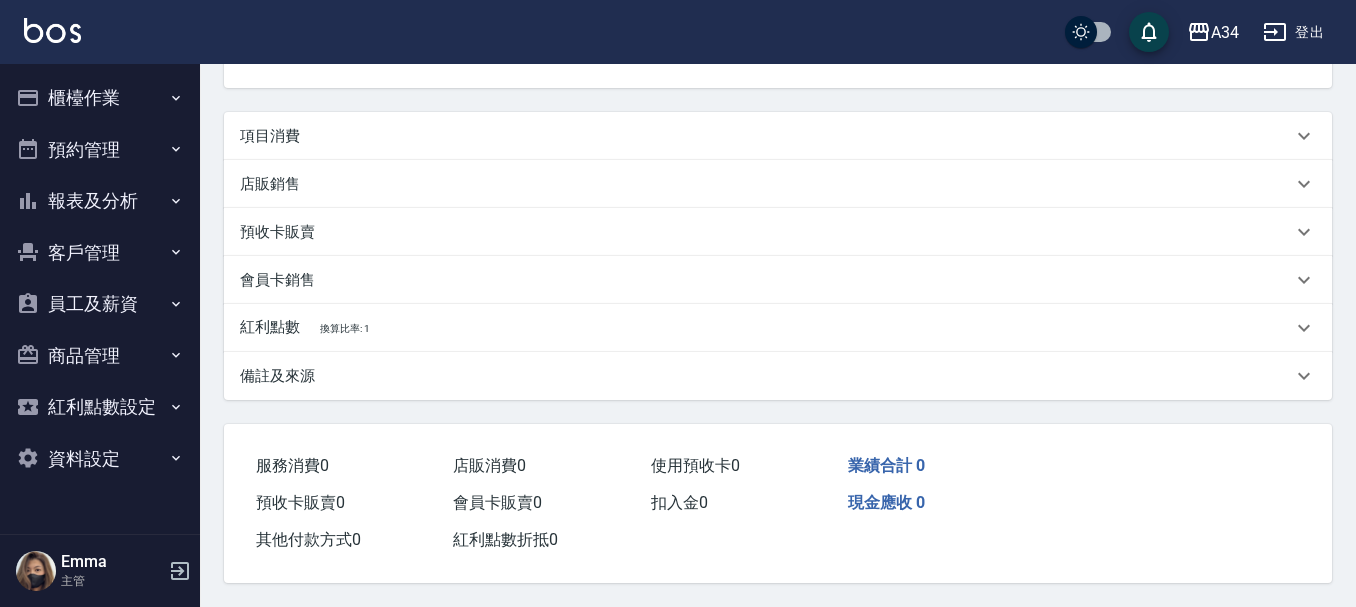 scroll, scrollTop: 0, scrollLeft: 0, axis: both 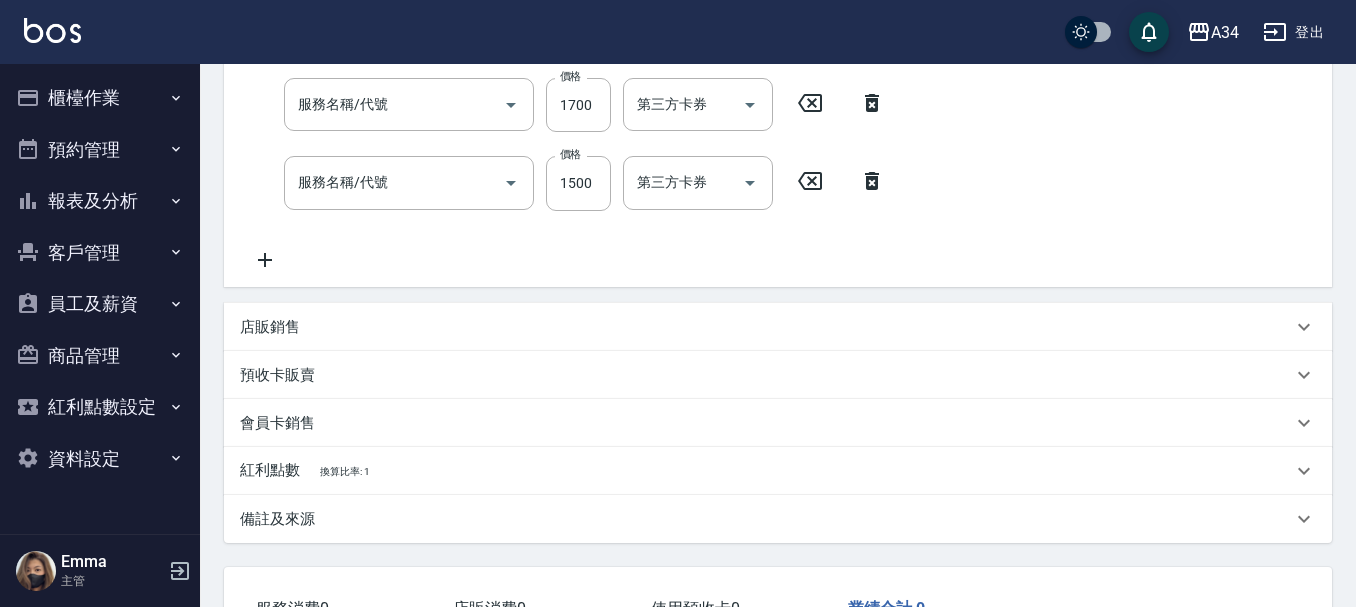 type on "2025/08/03 13:00" 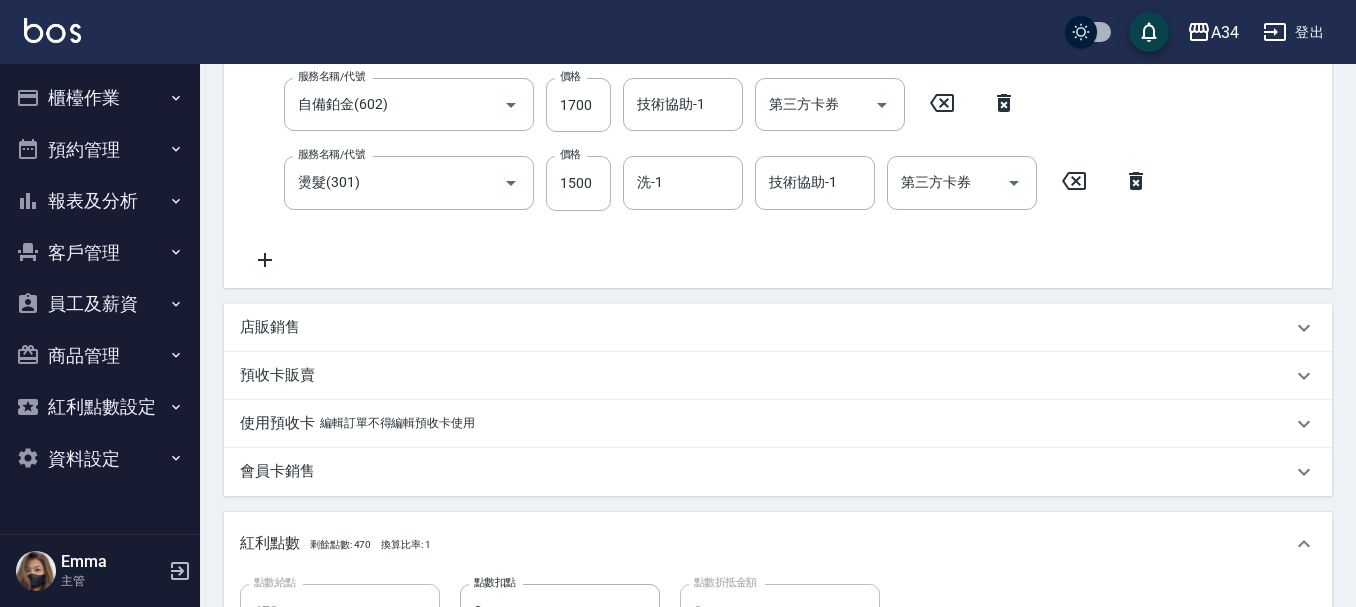type on "謝瓊瑤/0922660120/null" 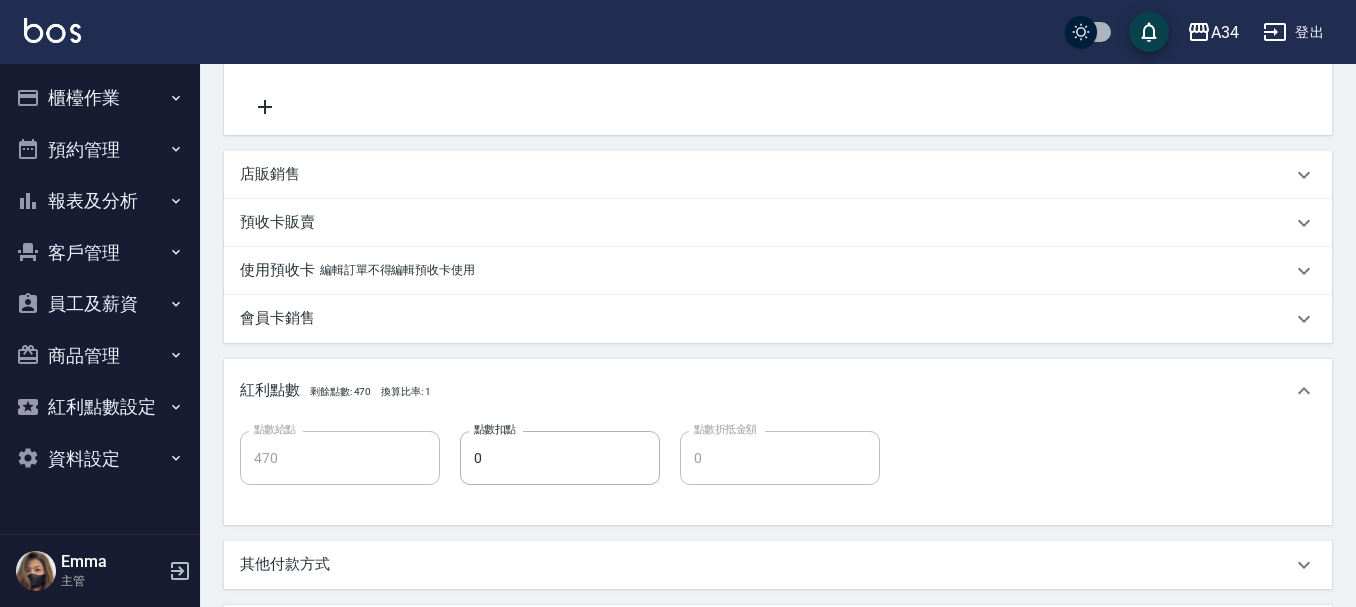 scroll, scrollTop: 533, scrollLeft: 0, axis: vertical 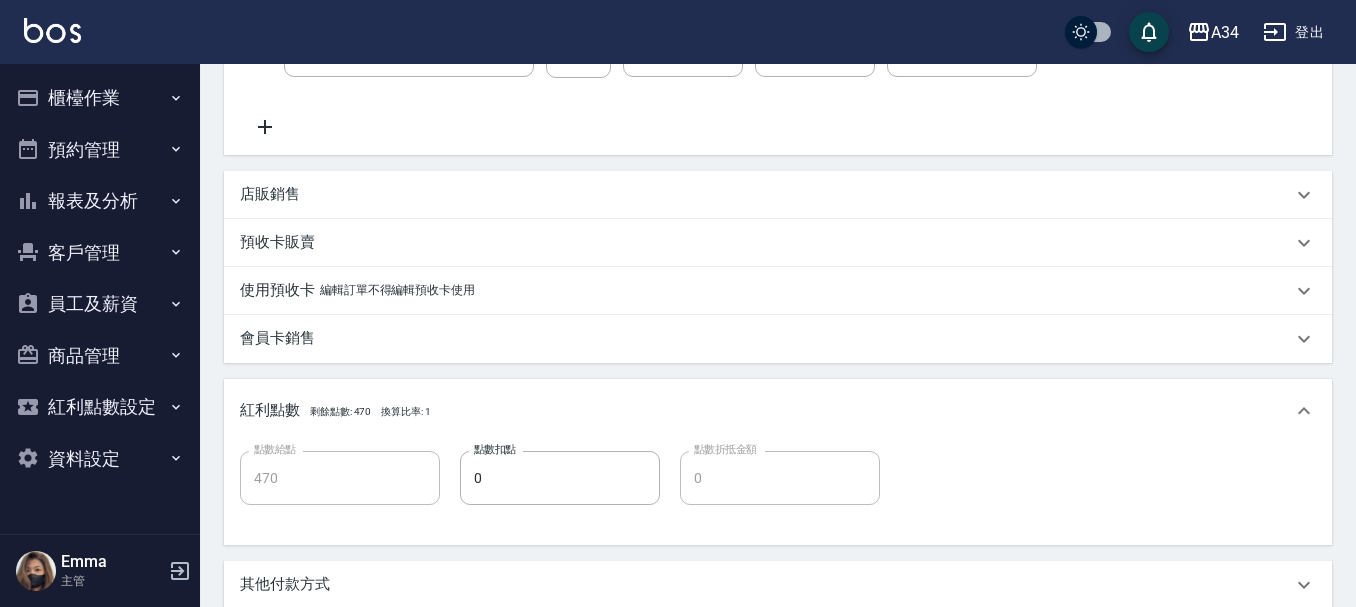click on "會員卡銷售" at bounding box center [277, 338] 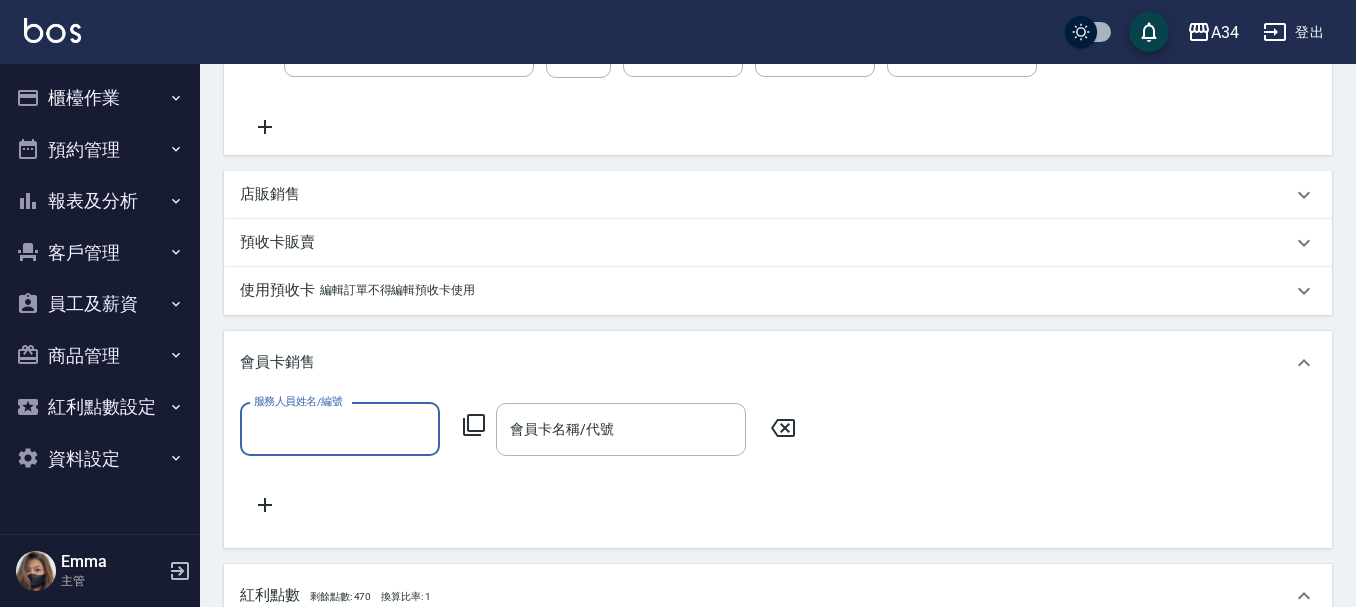 scroll, scrollTop: 0, scrollLeft: 0, axis: both 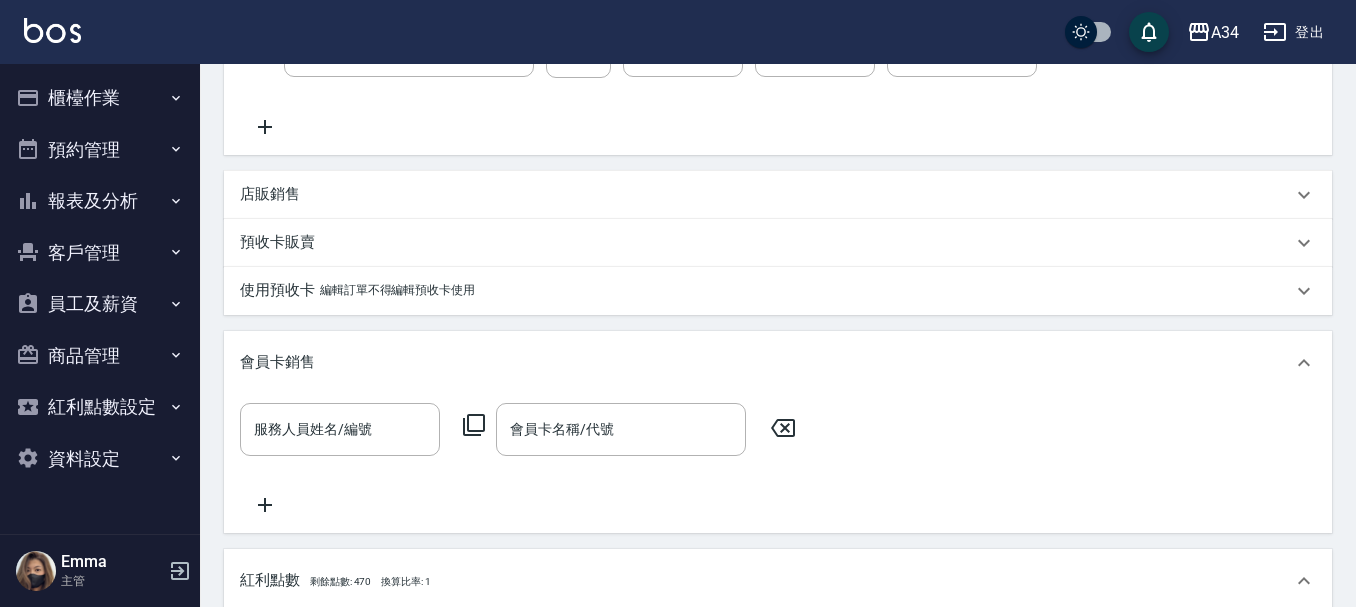 click on "會員卡銷售" at bounding box center (778, 363) 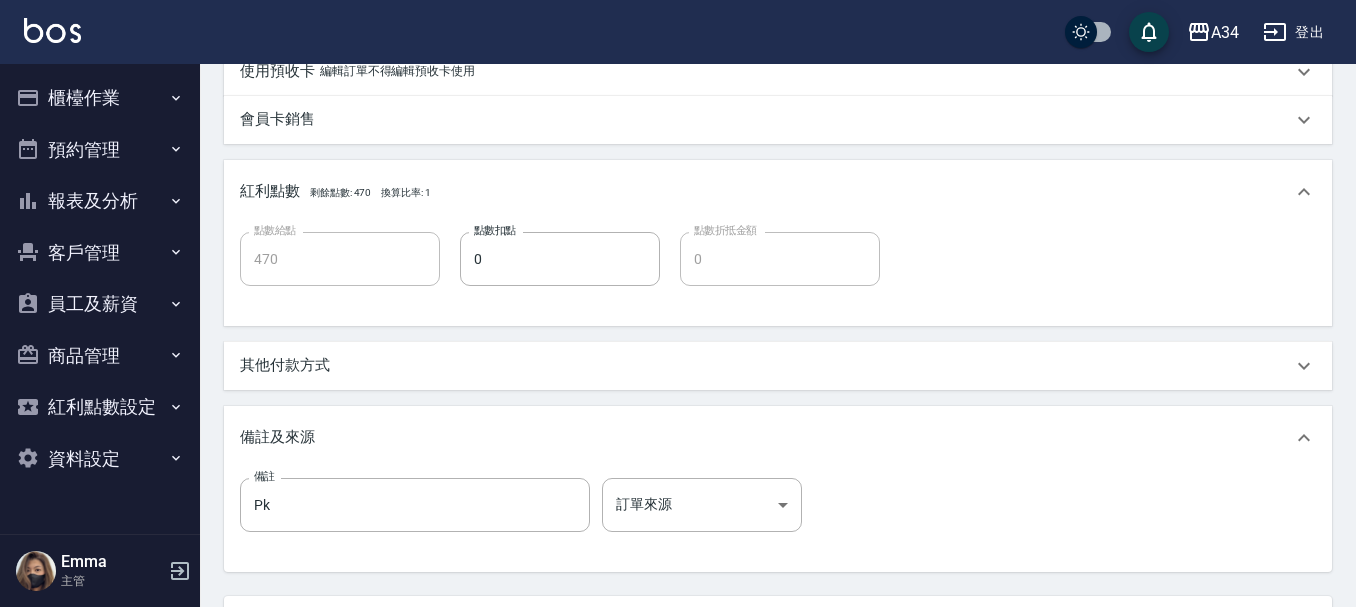 scroll, scrollTop: 933, scrollLeft: 0, axis: vertical 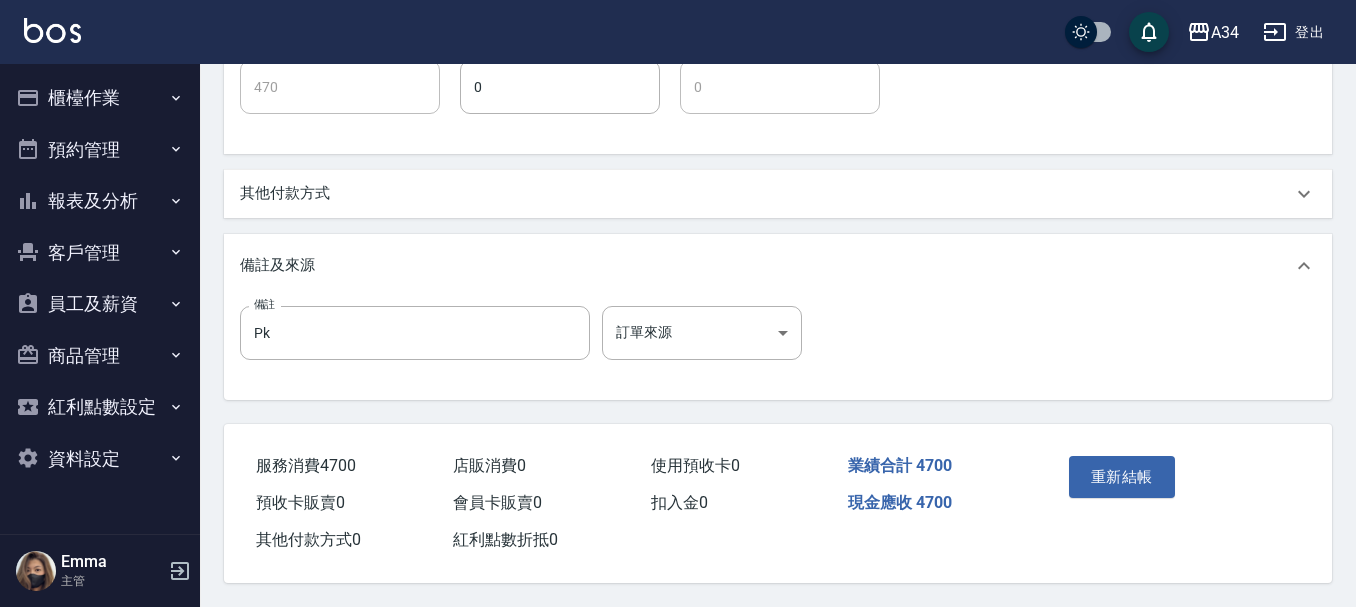 click on "其他付款方式" at bounding box center (766, 193) 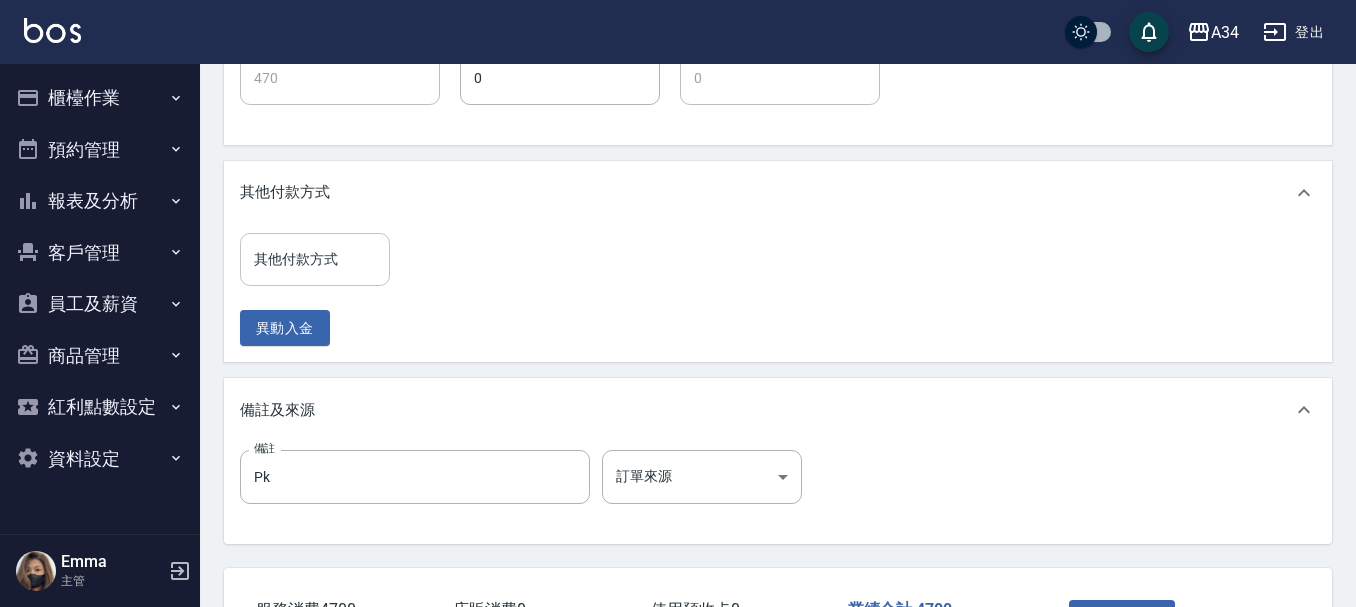 click on "其他付款方式" at bounding box center [315, 259] 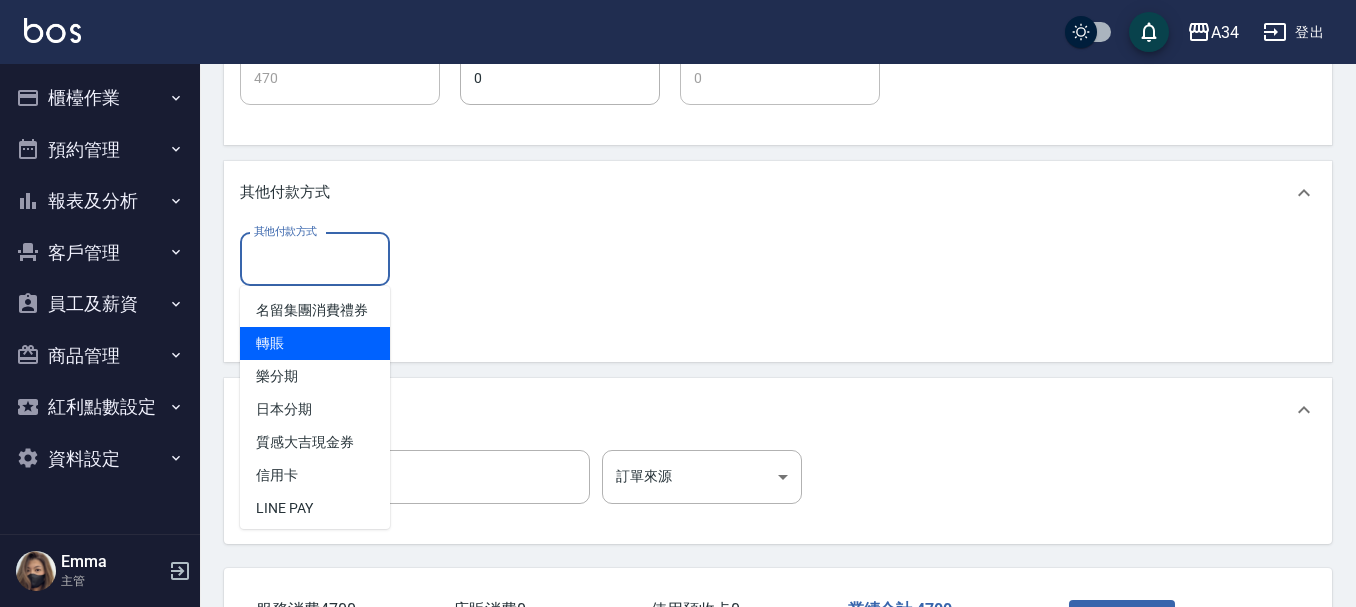 click on "轉賬" at bounding box center (315, 343) 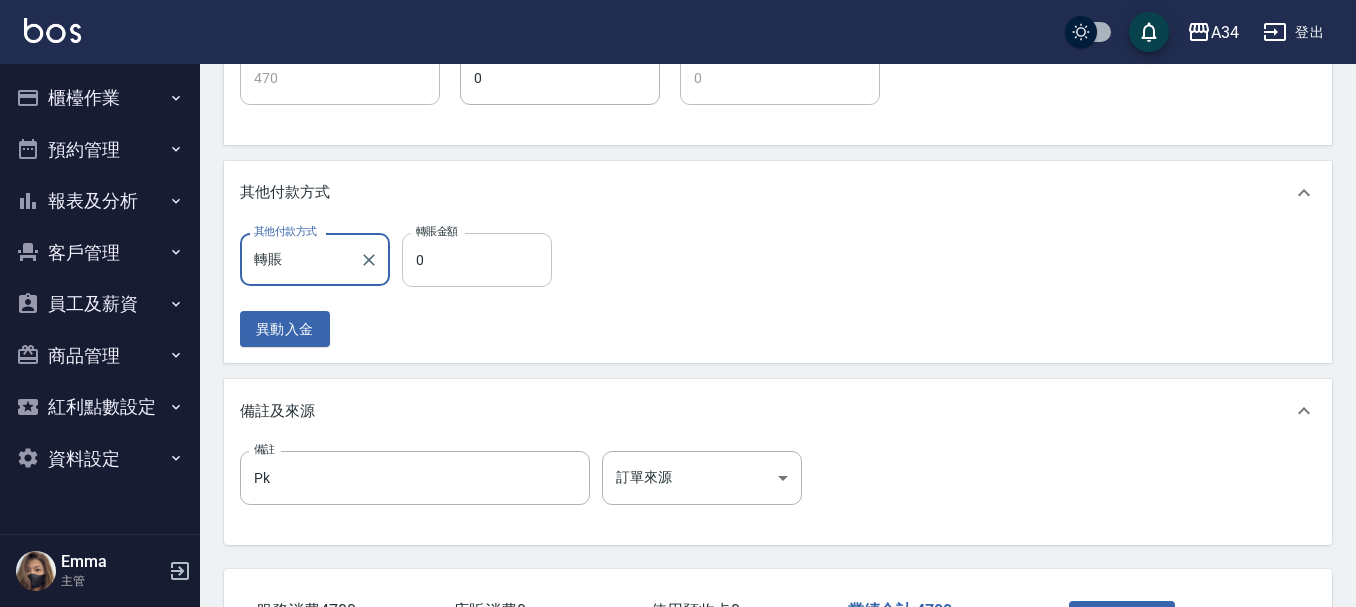 click on "0" at bounding box center [477, 260] 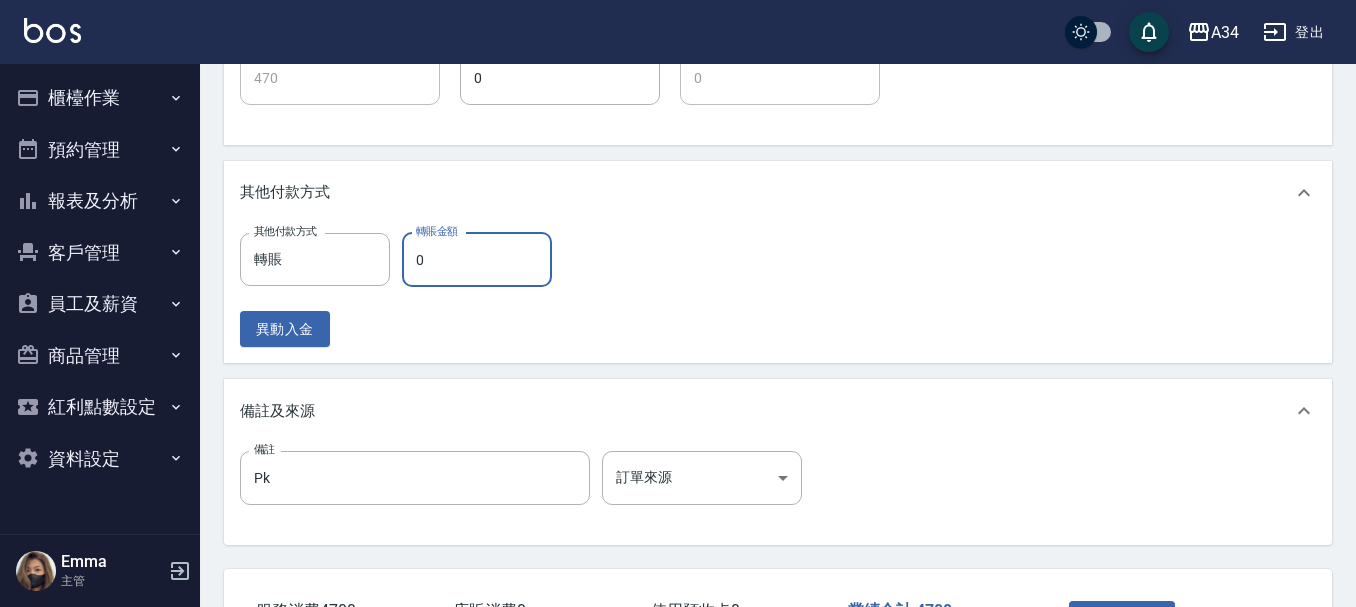 type on "460" 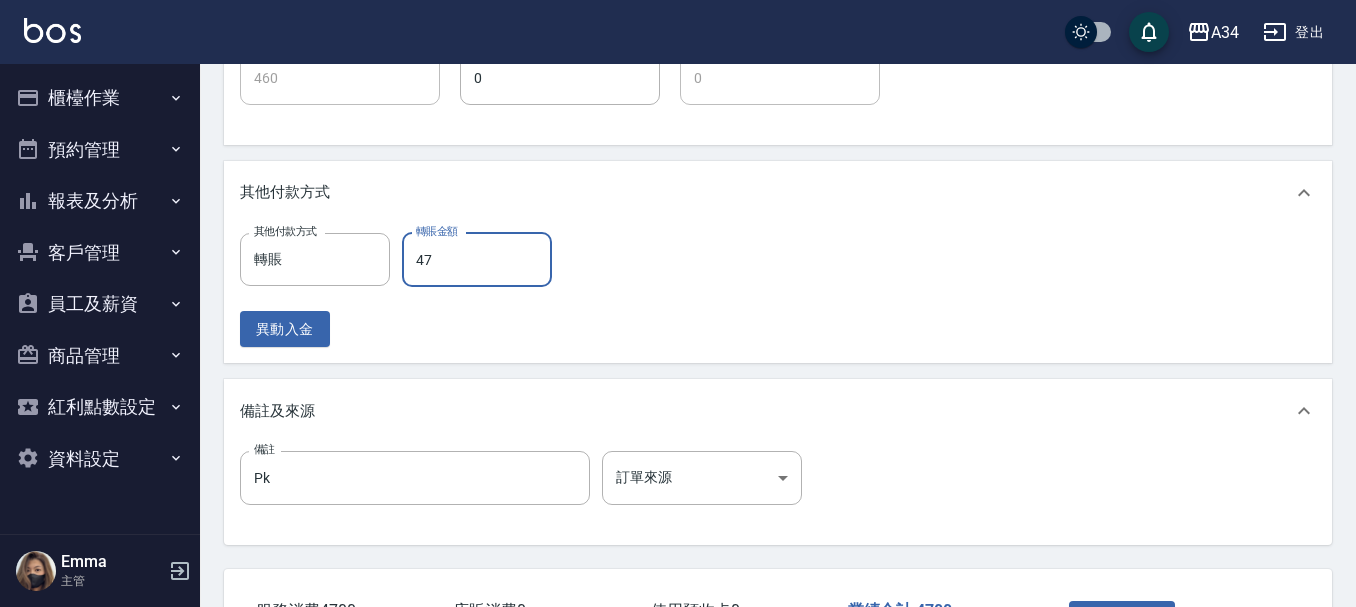 type on "470" 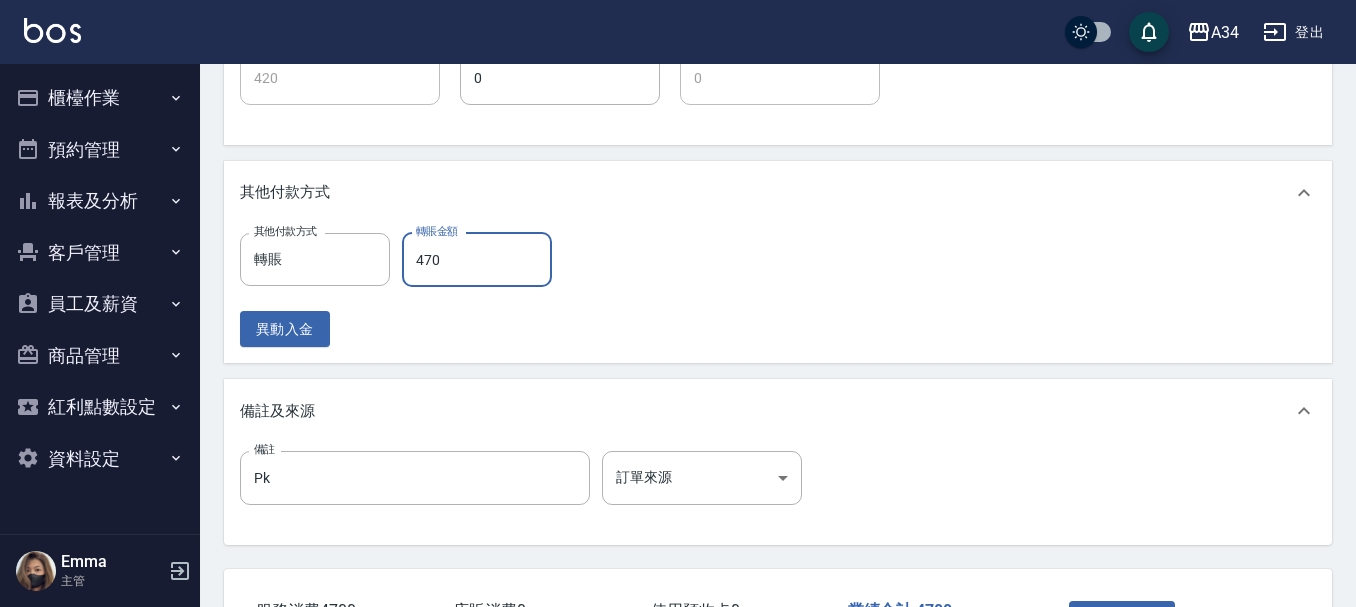 type on "4700" 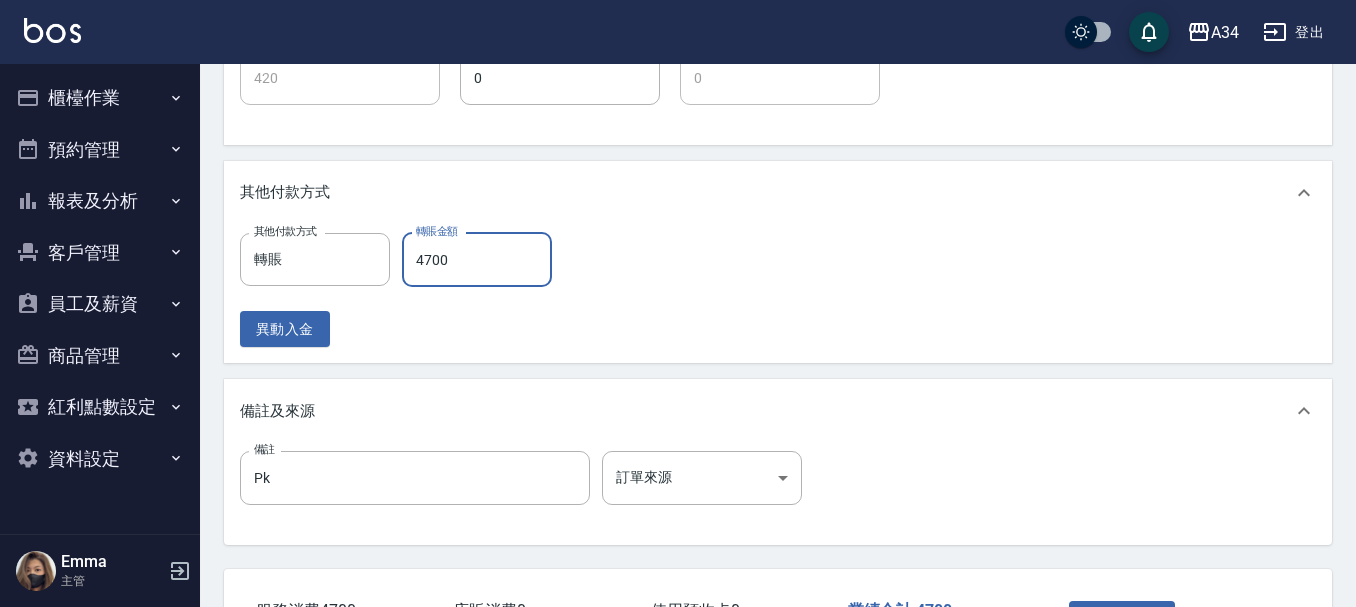type on "0" 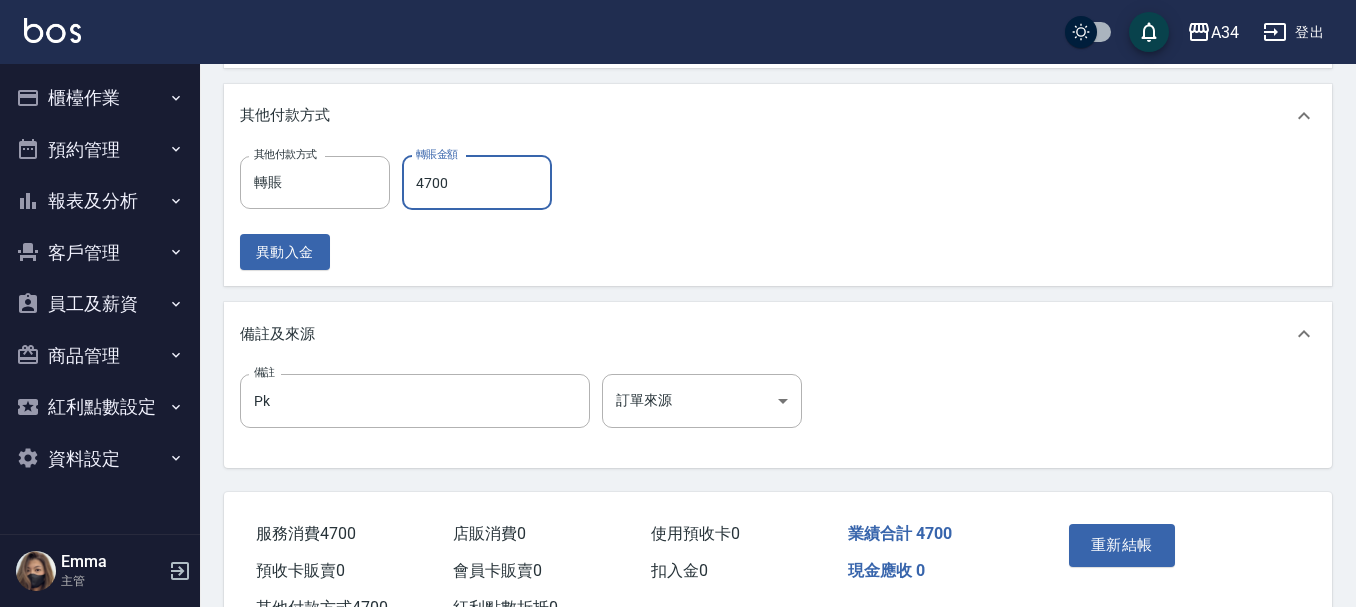 scroll, scrollTop: 1087, scrollLeft: 0, axis: vertical 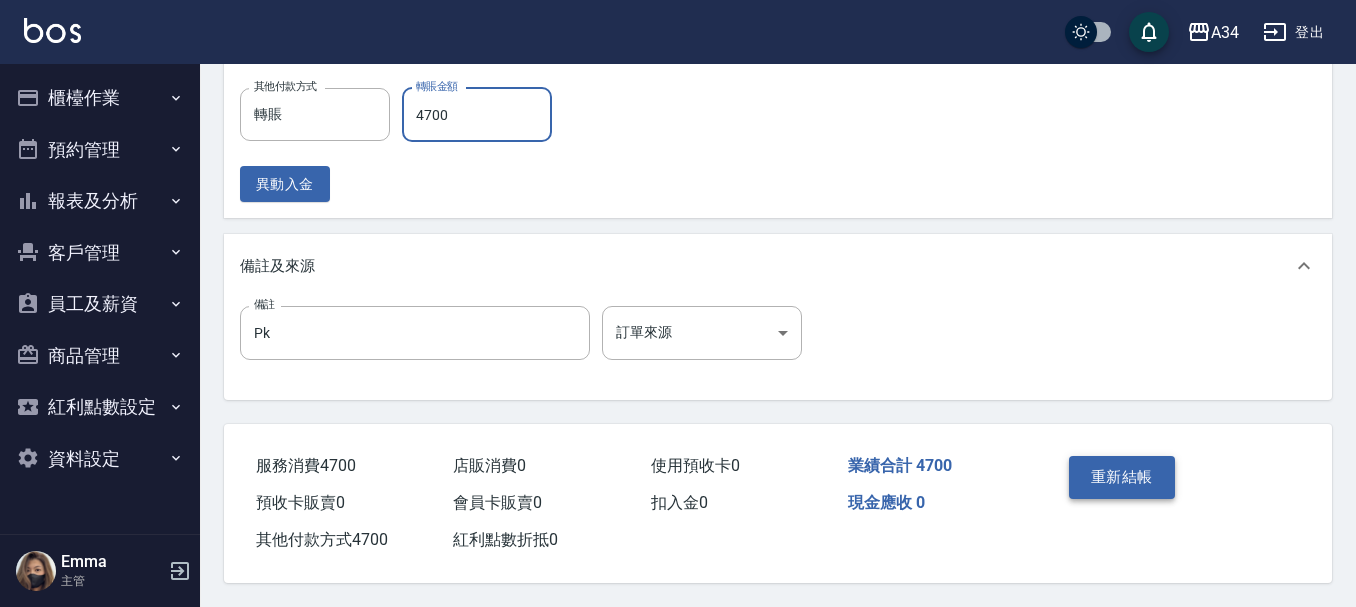 type on "4700" 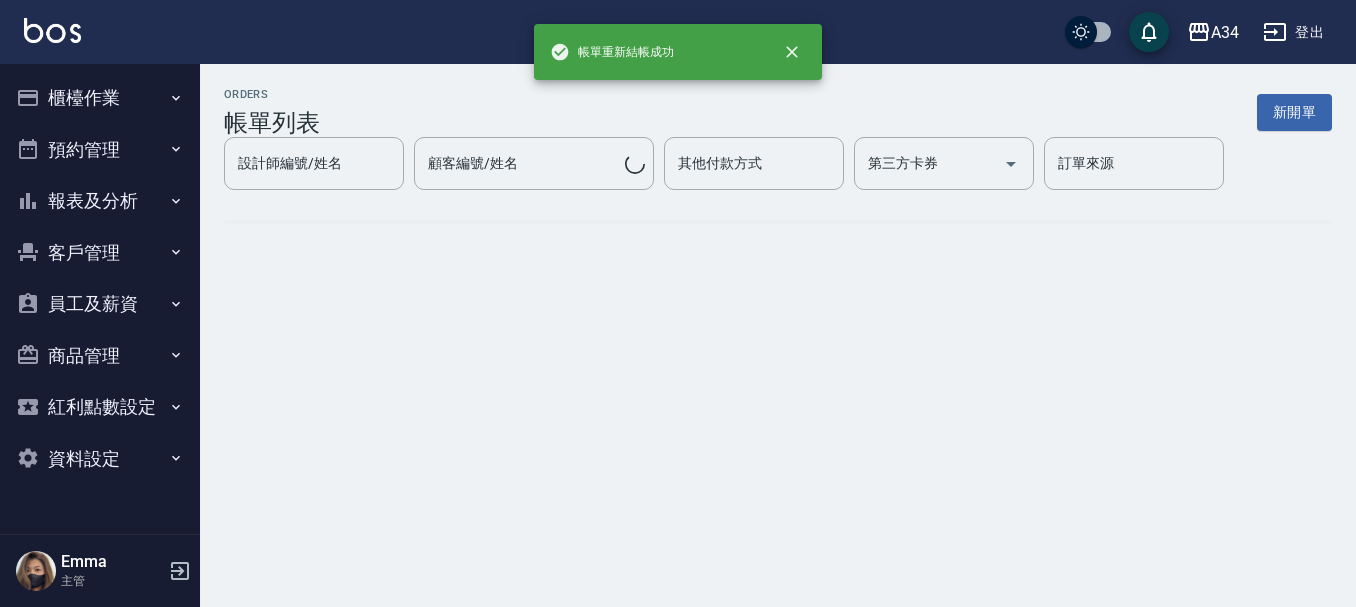 scroll, scrollTop: 0, scrollLeft: 0, axis: both 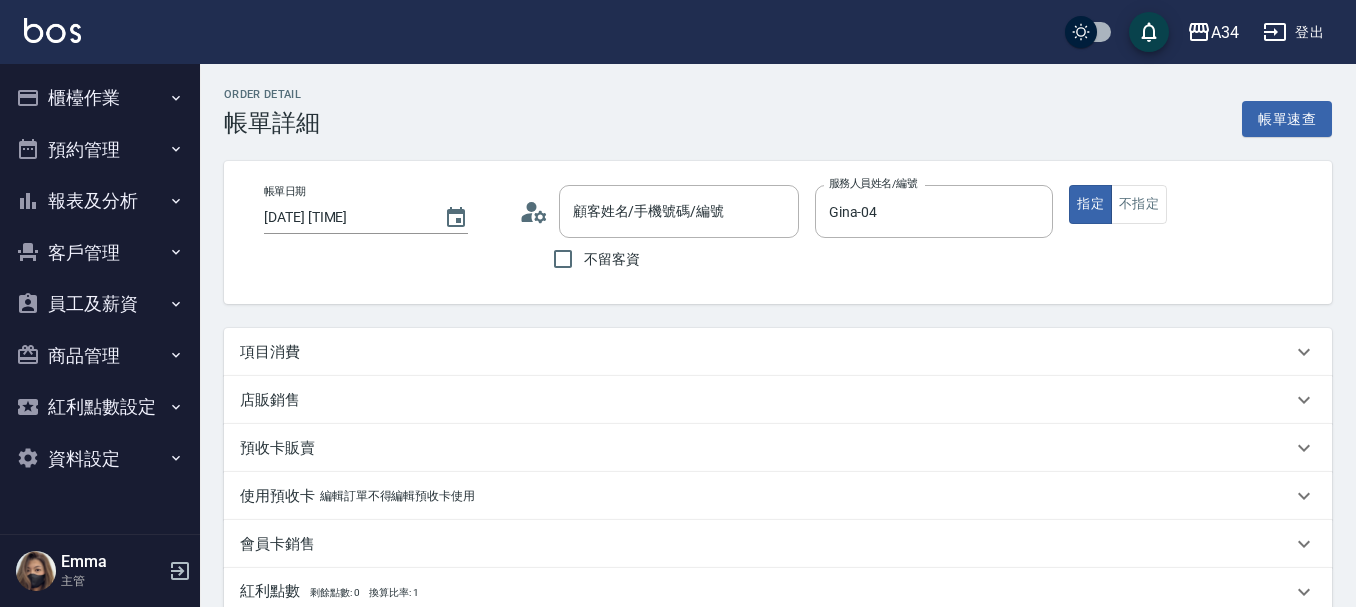 type on "[FIRST] [LAST]/[PHONE]/[DATE]" 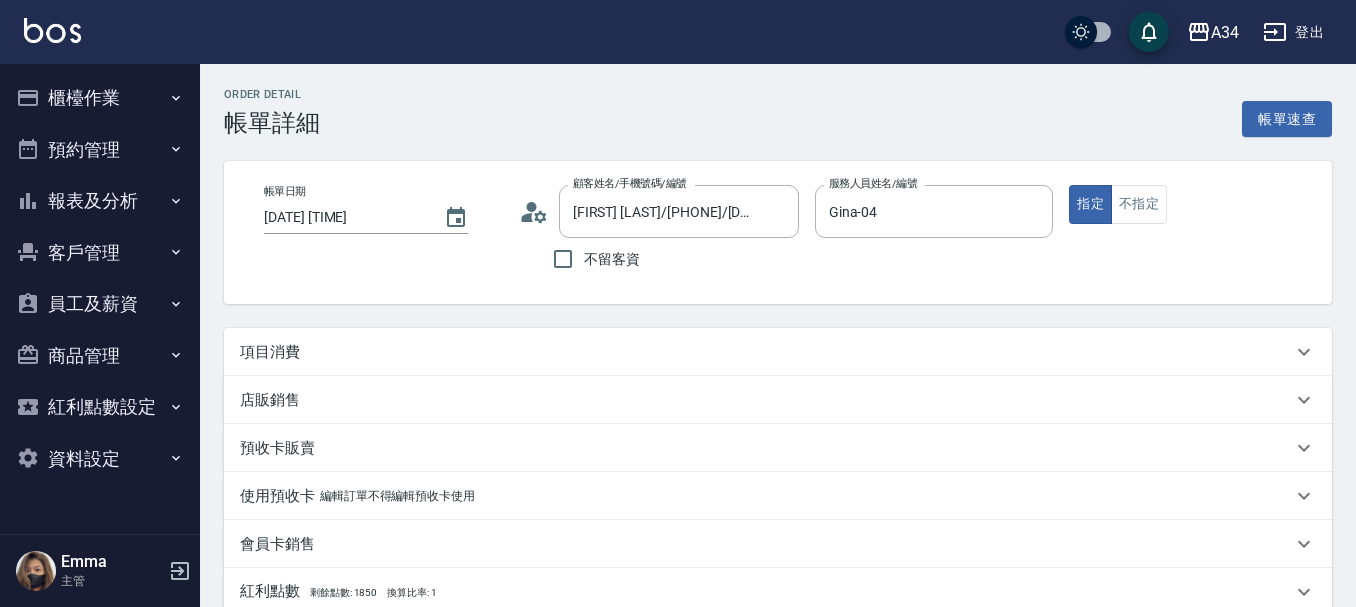 click on "項目消費" at bounding box center (766, 352) 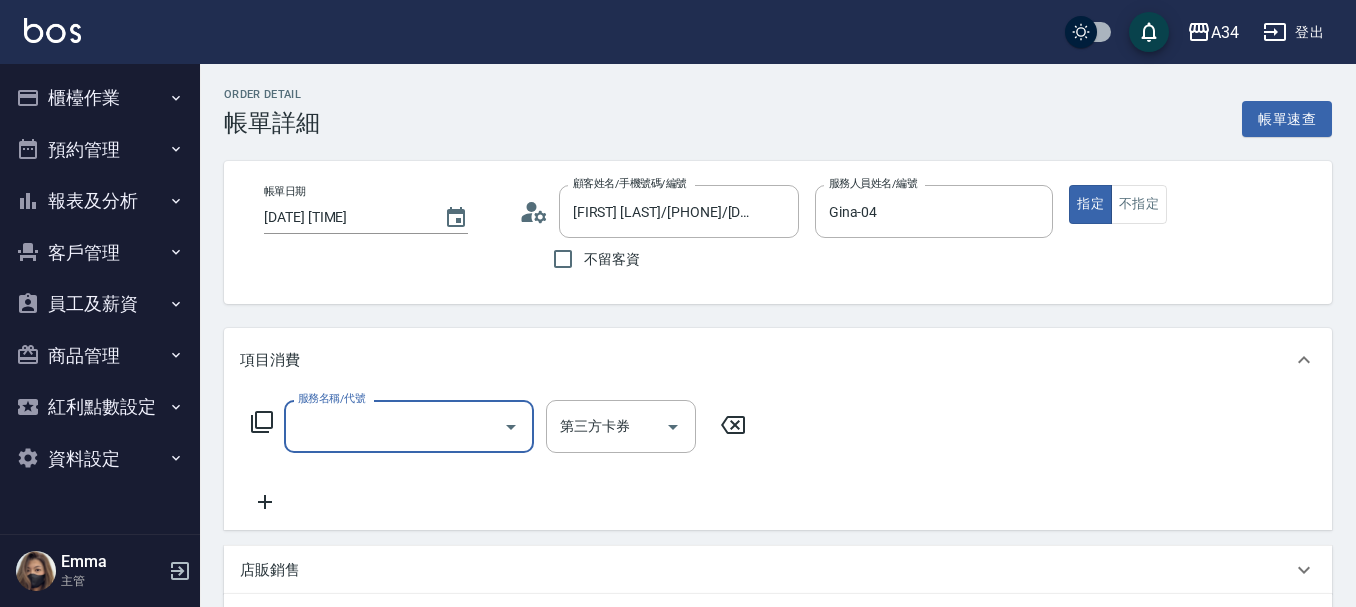 scroll, scrollTop: 0, scrollLeft: 0, axis: both 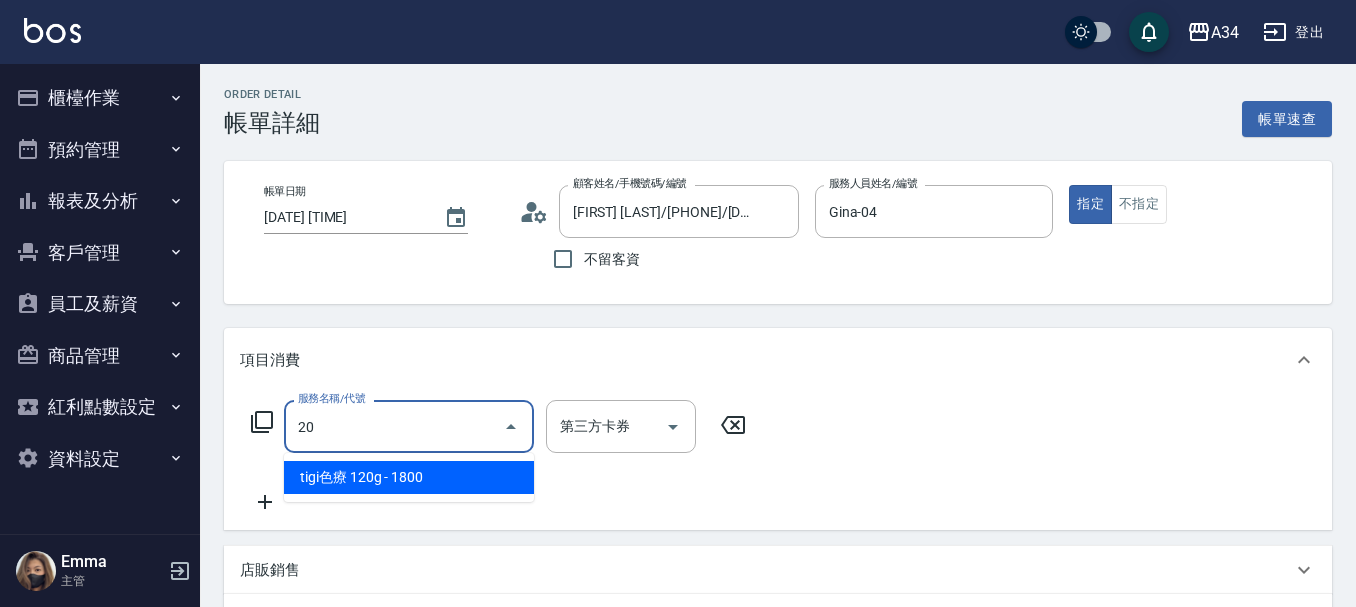 type on "201" 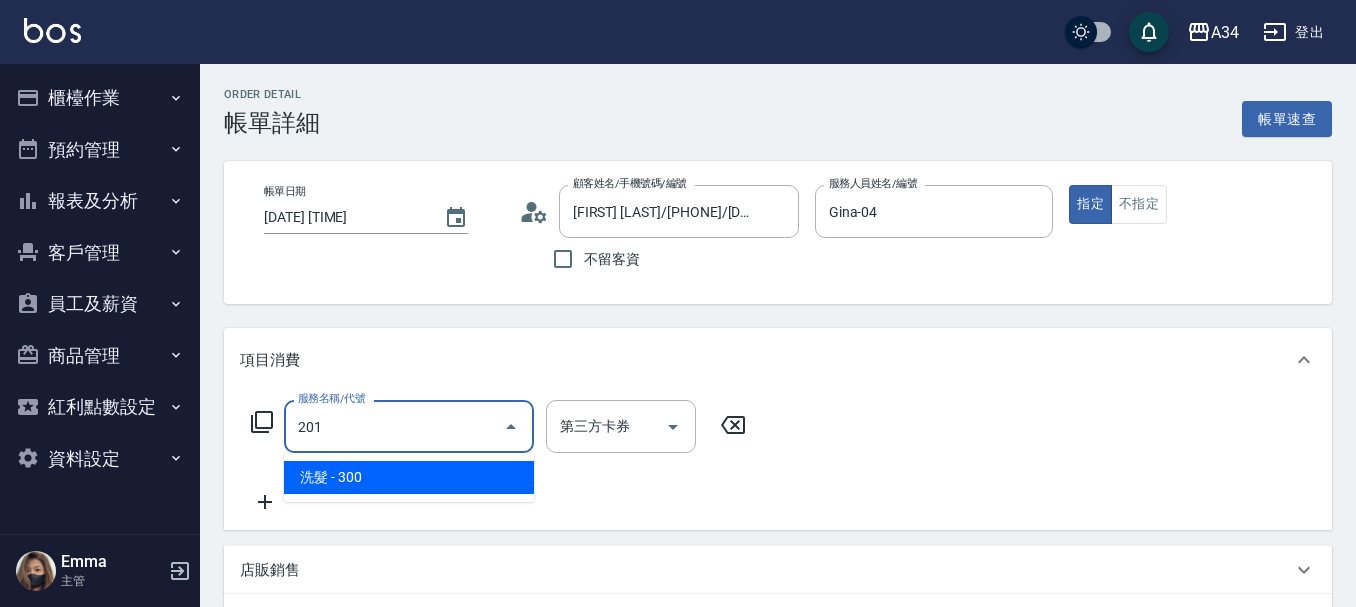 type on "30" 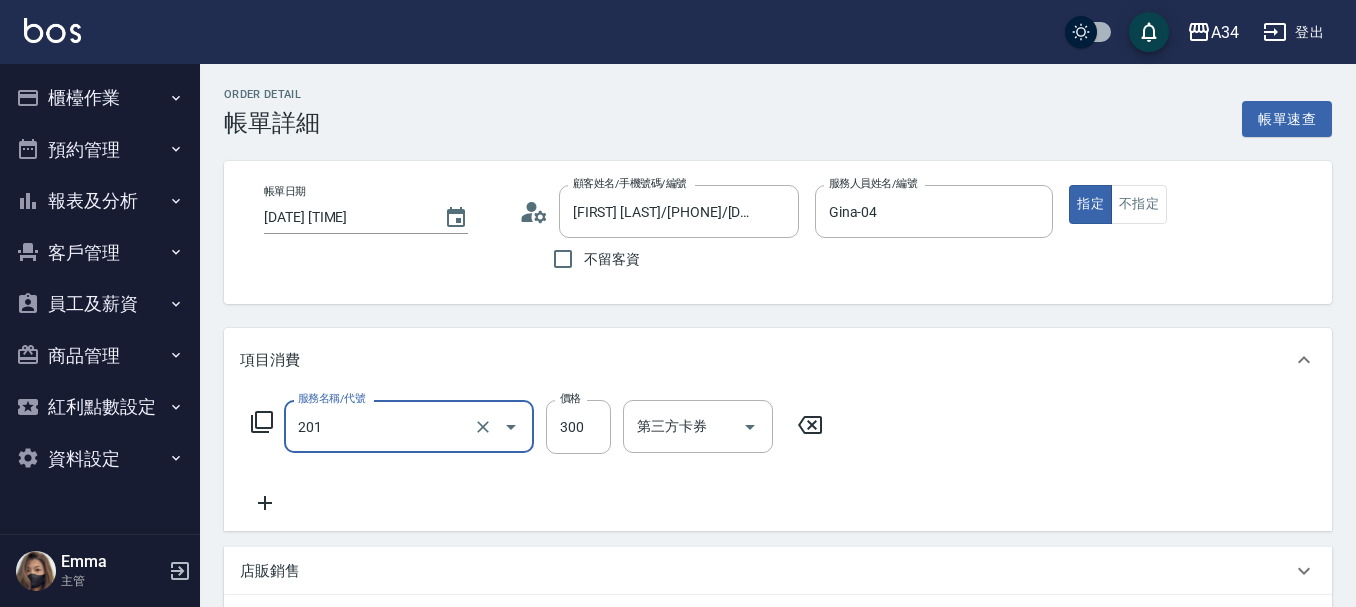 type on "洗髮(201)" 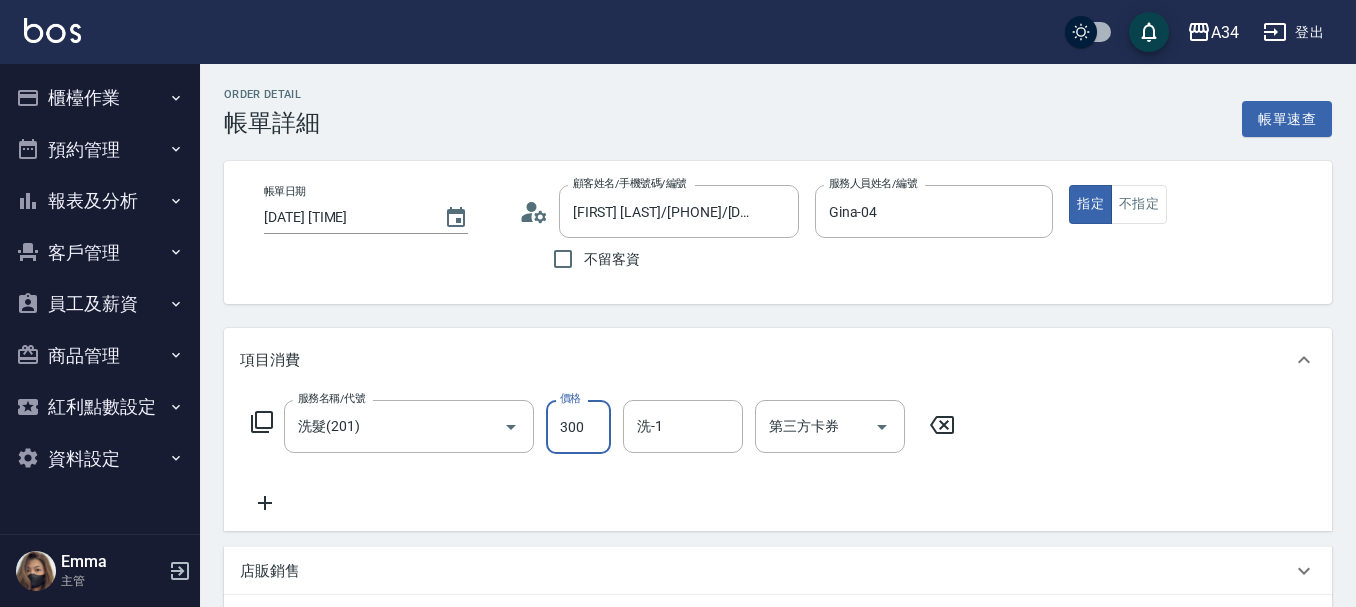 type on "0" 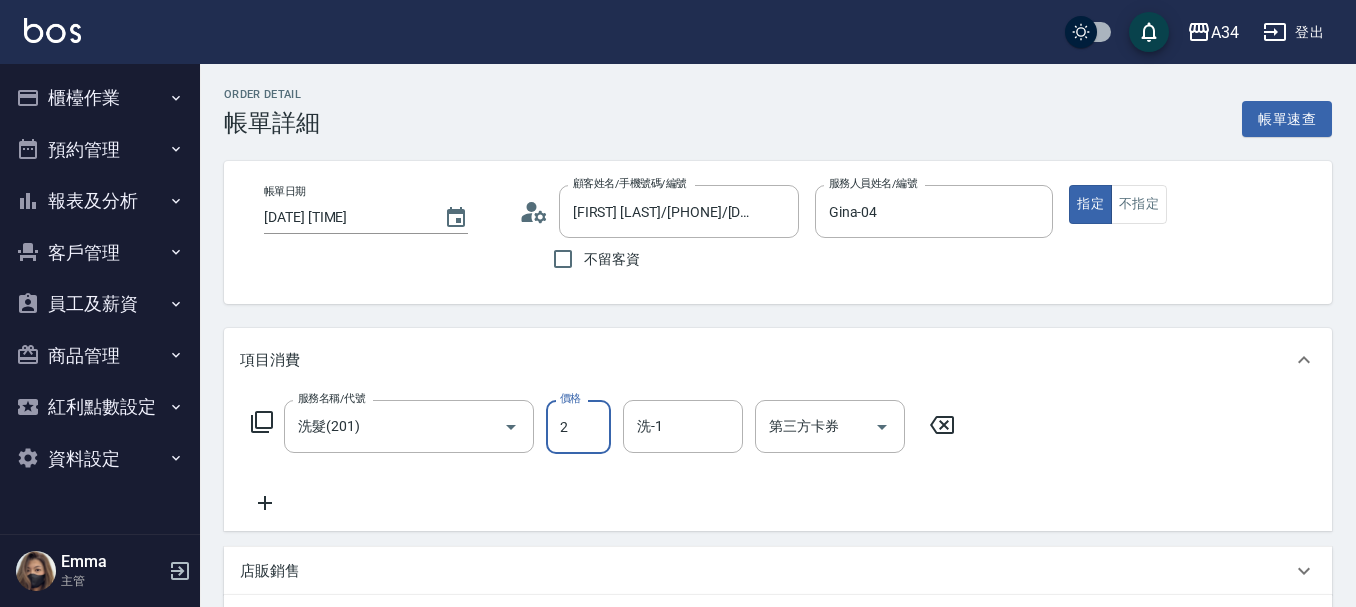 type on "20" 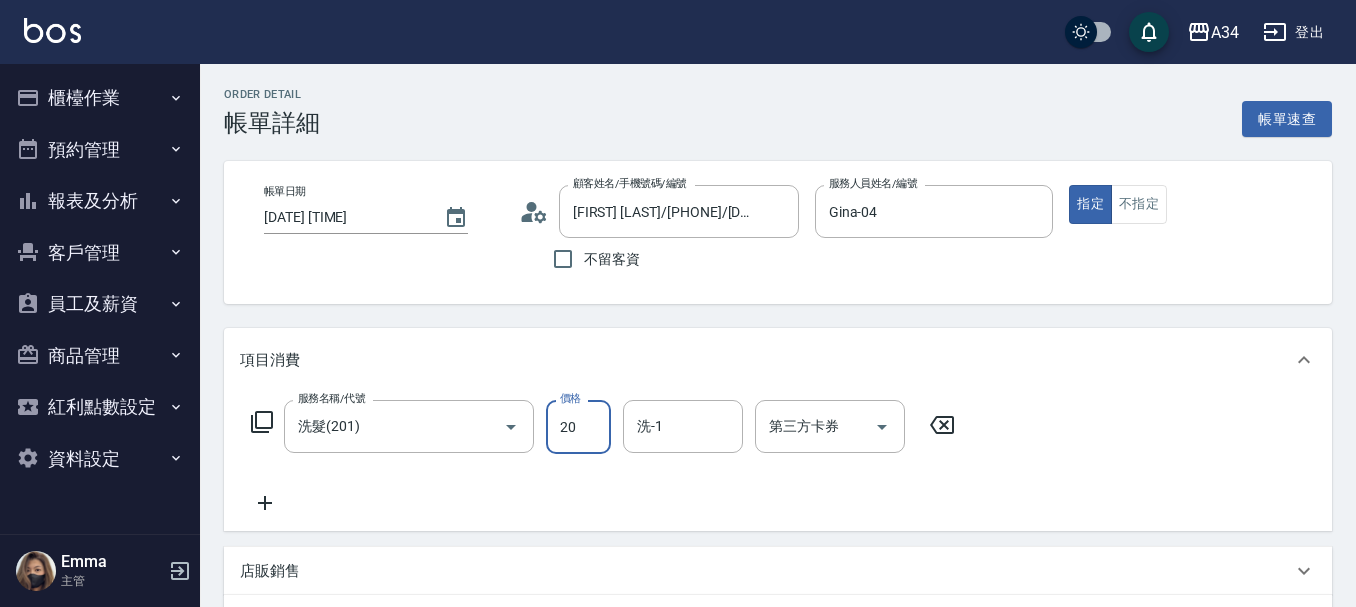 type on "20" 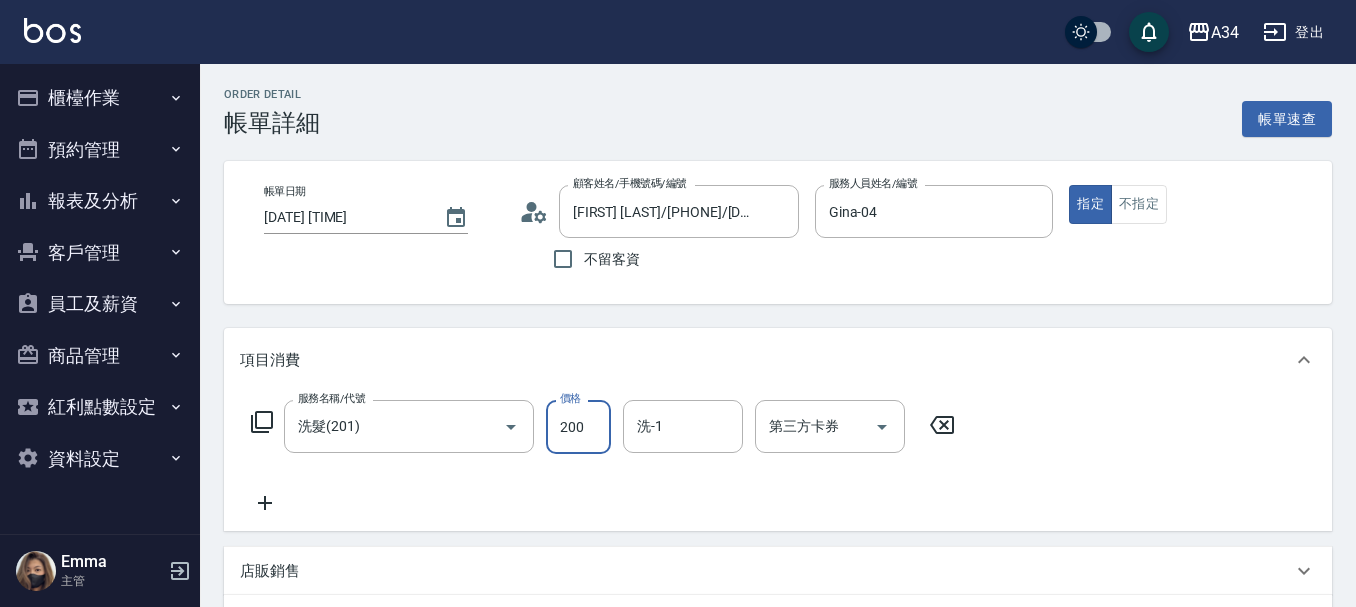 type on "200" 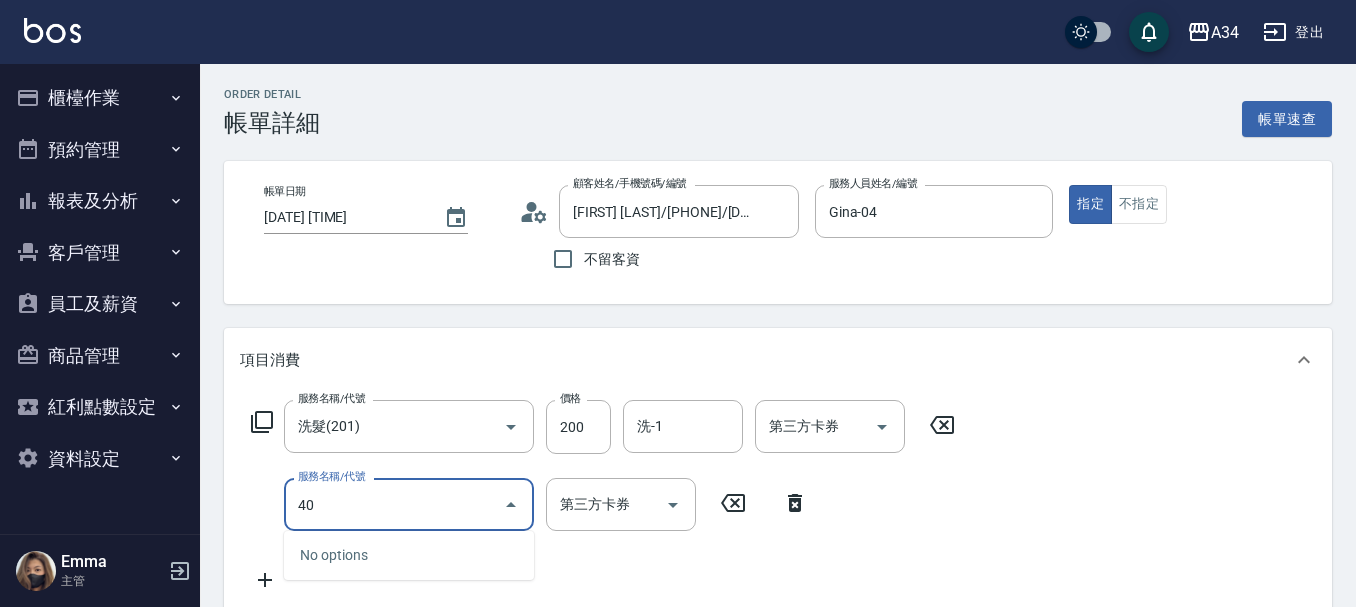type on "401" 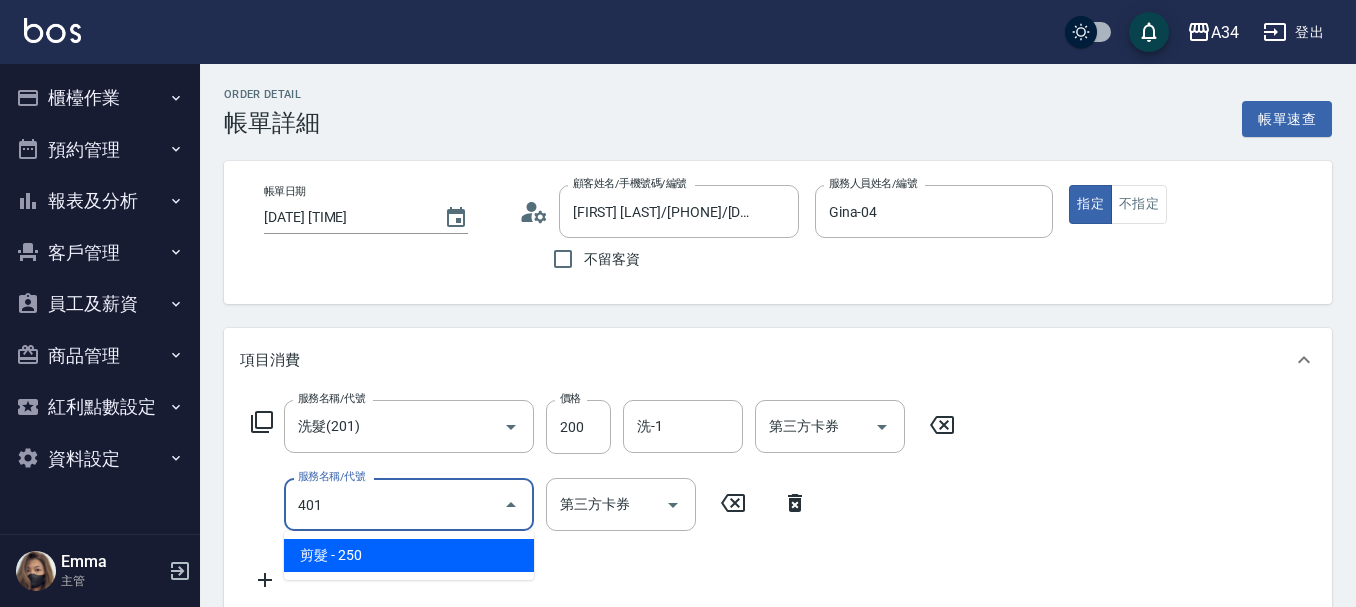 type on "40" 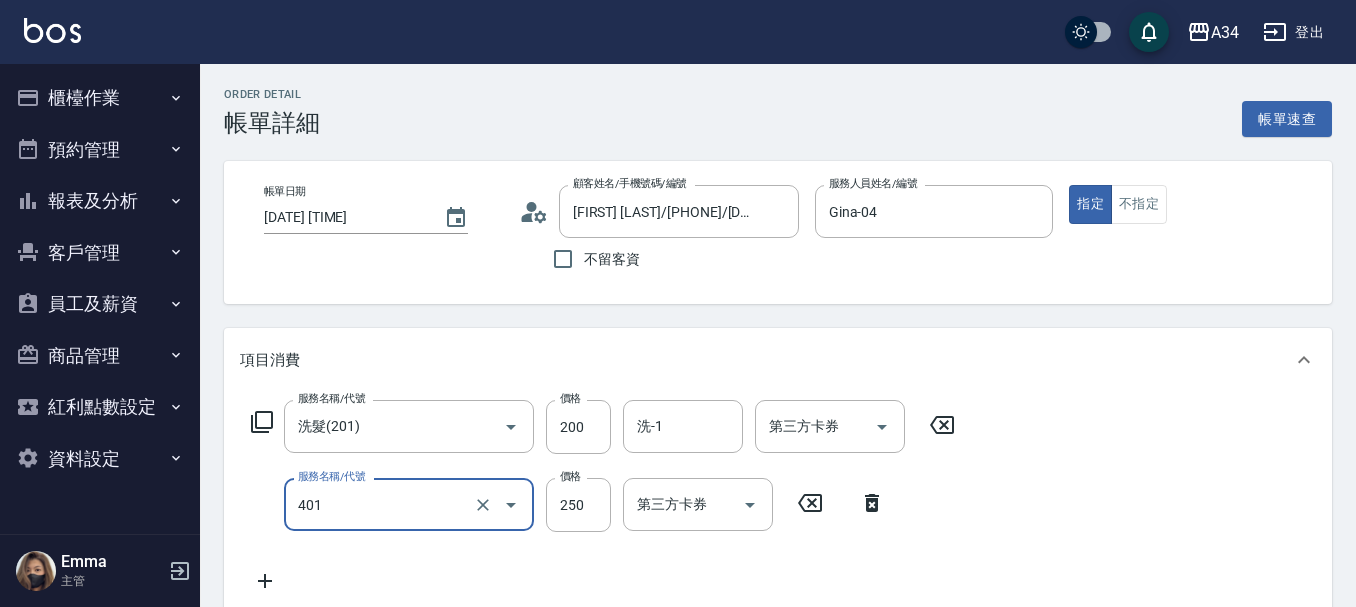 type on "剪髮(401)" 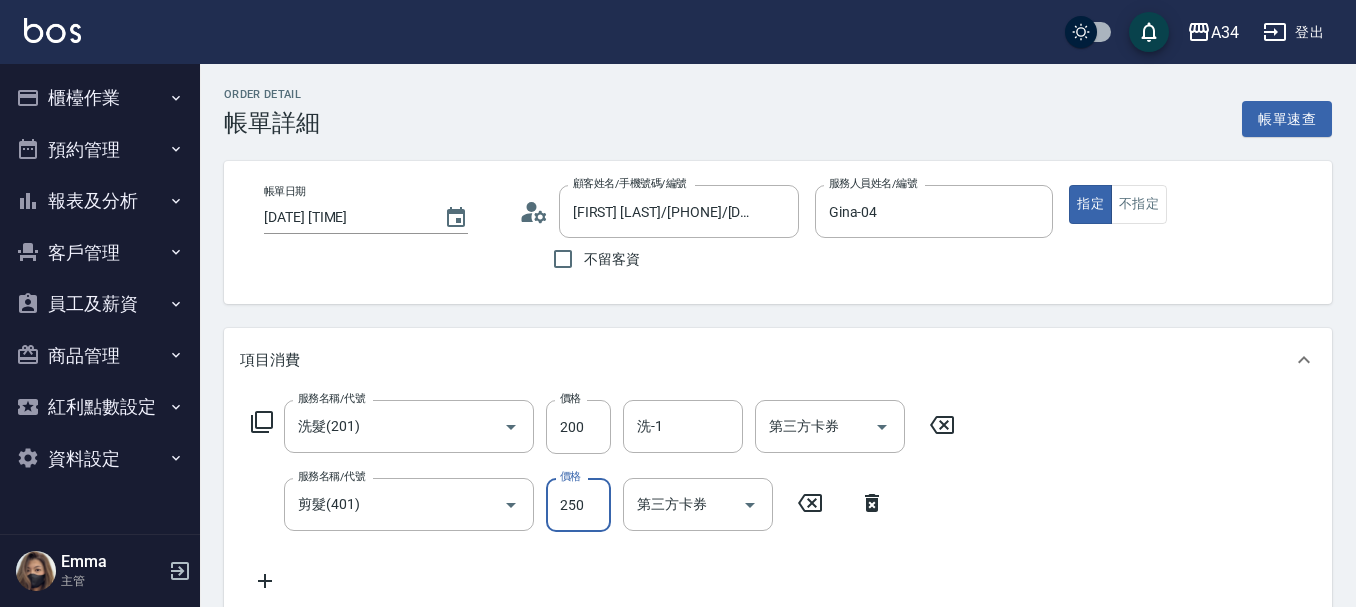type on "4" 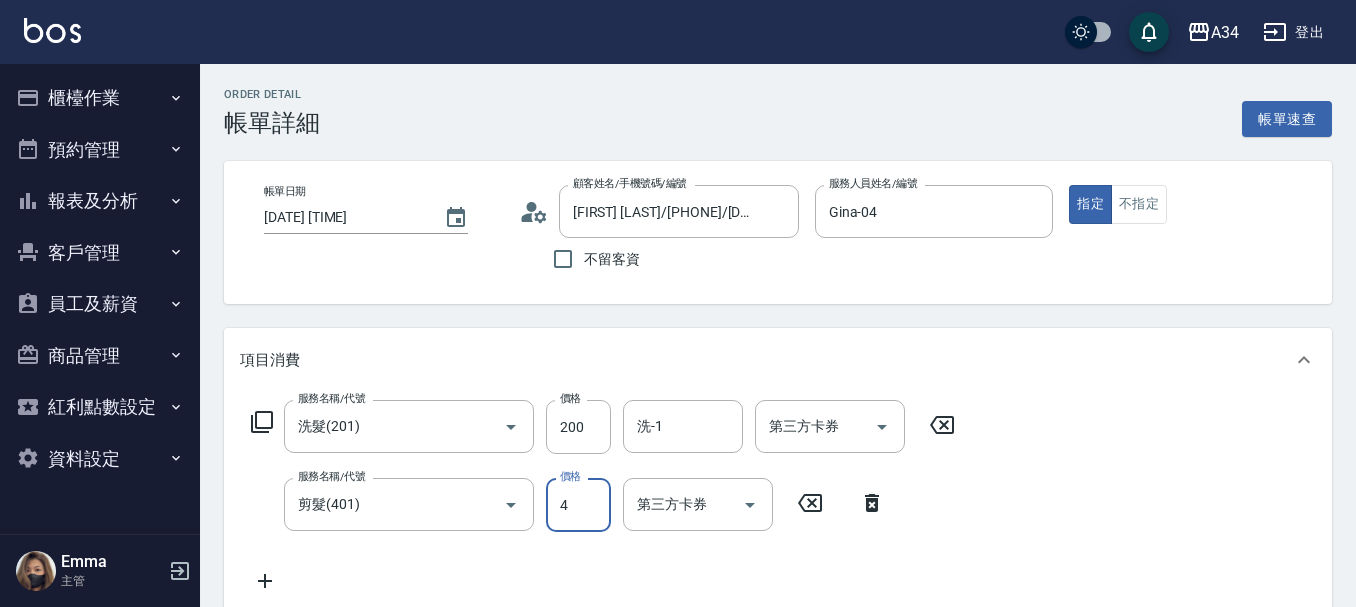 type on "20" 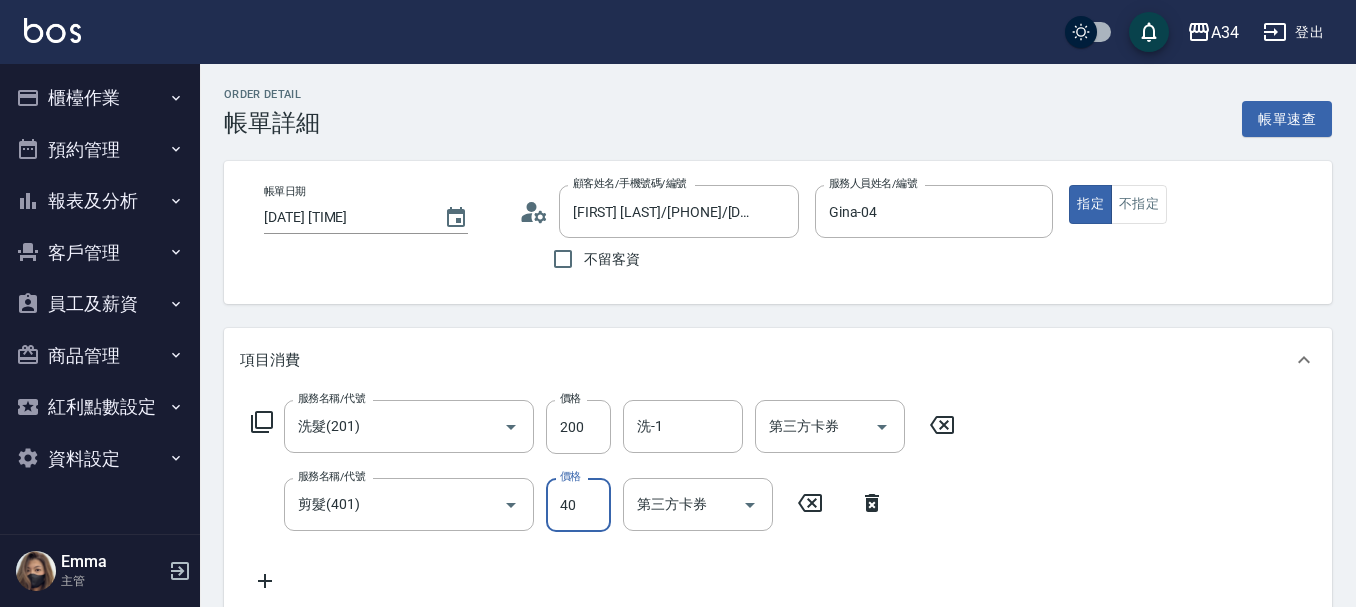type on "400" 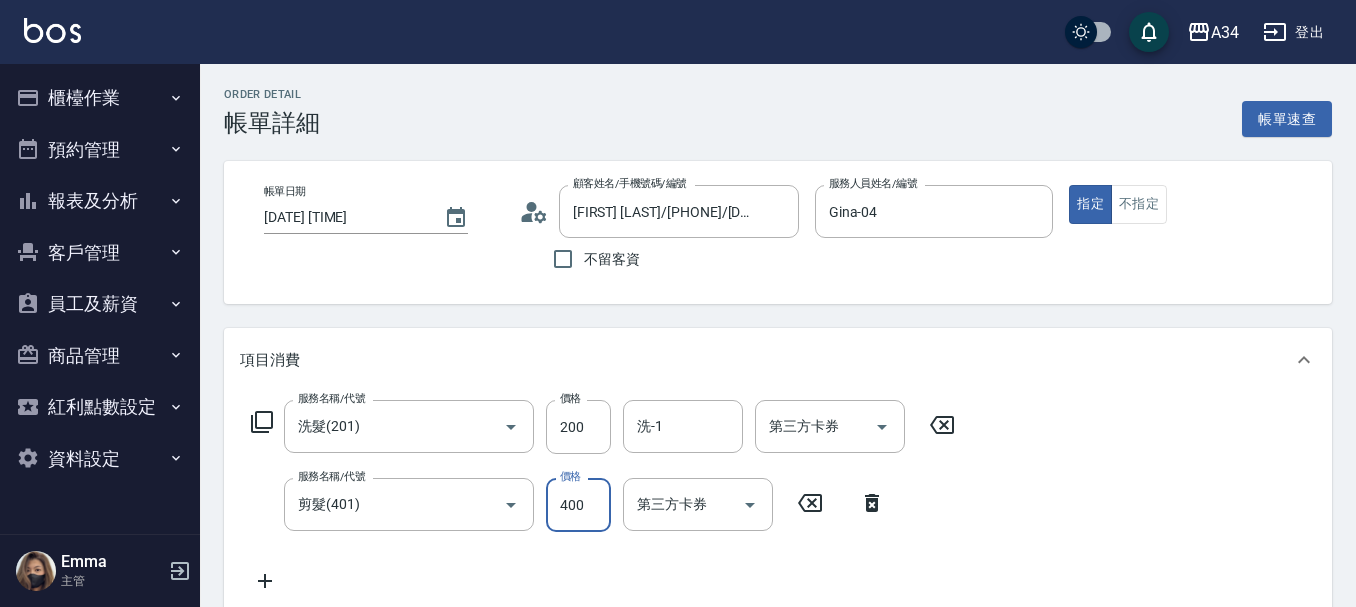 type on "60" 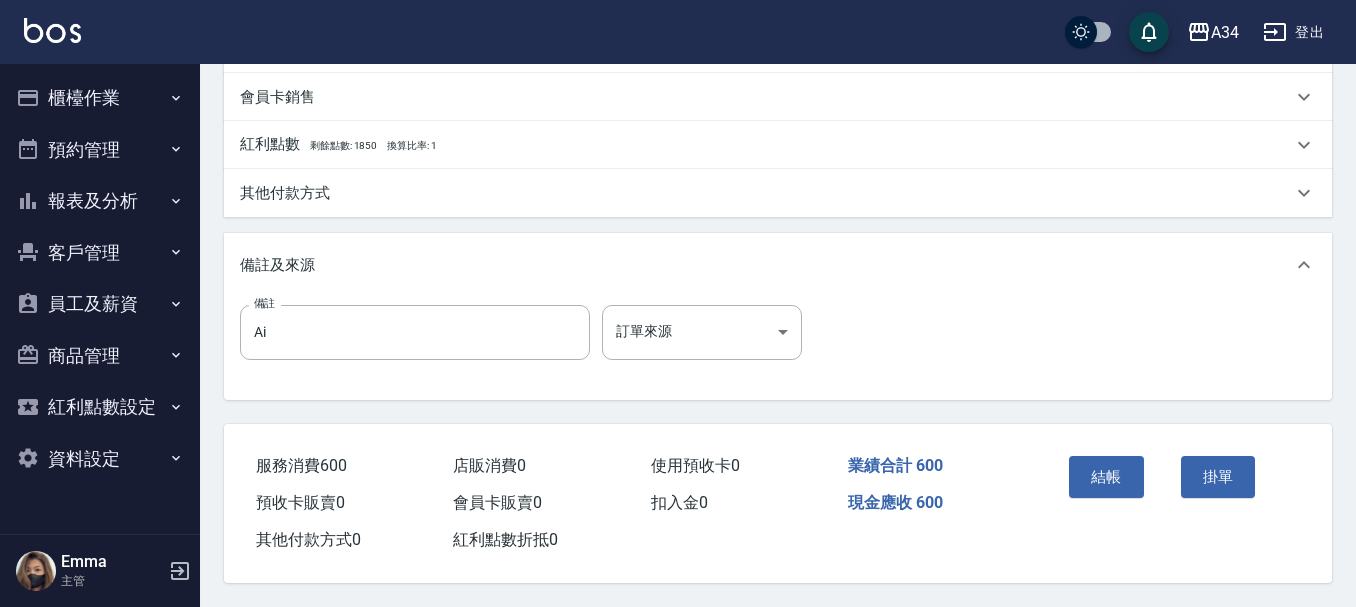 scroll, scrollTop: 700, scrollLeft: 0, axis: vertical 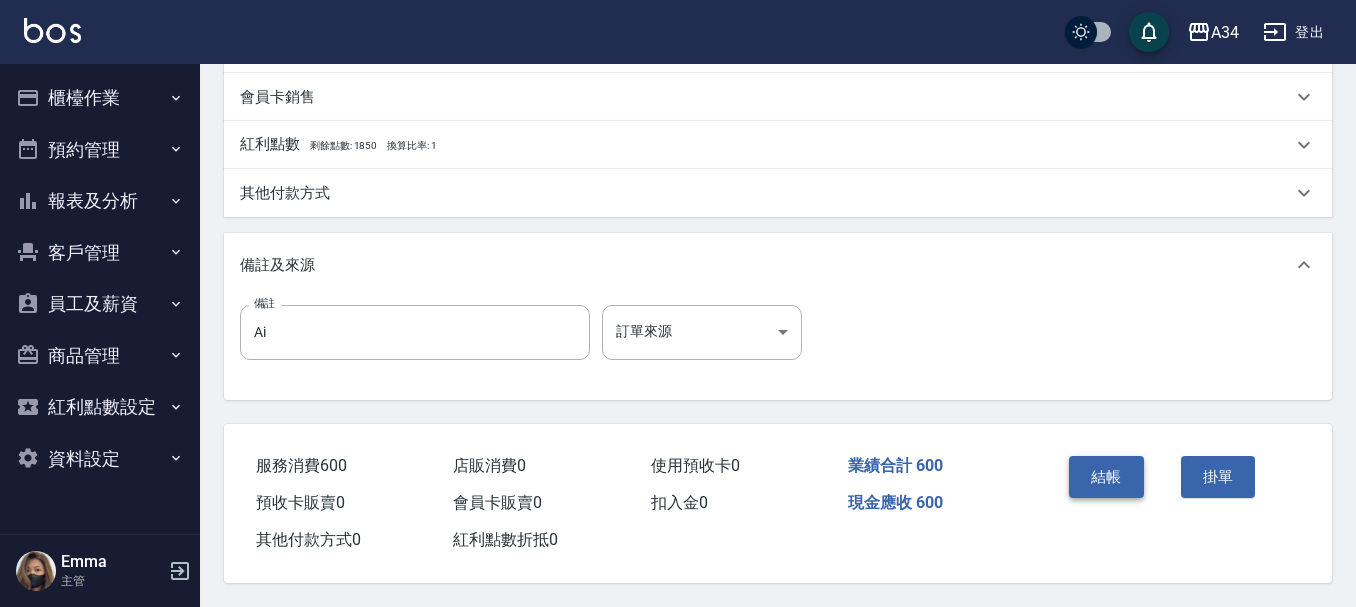 type on "400" 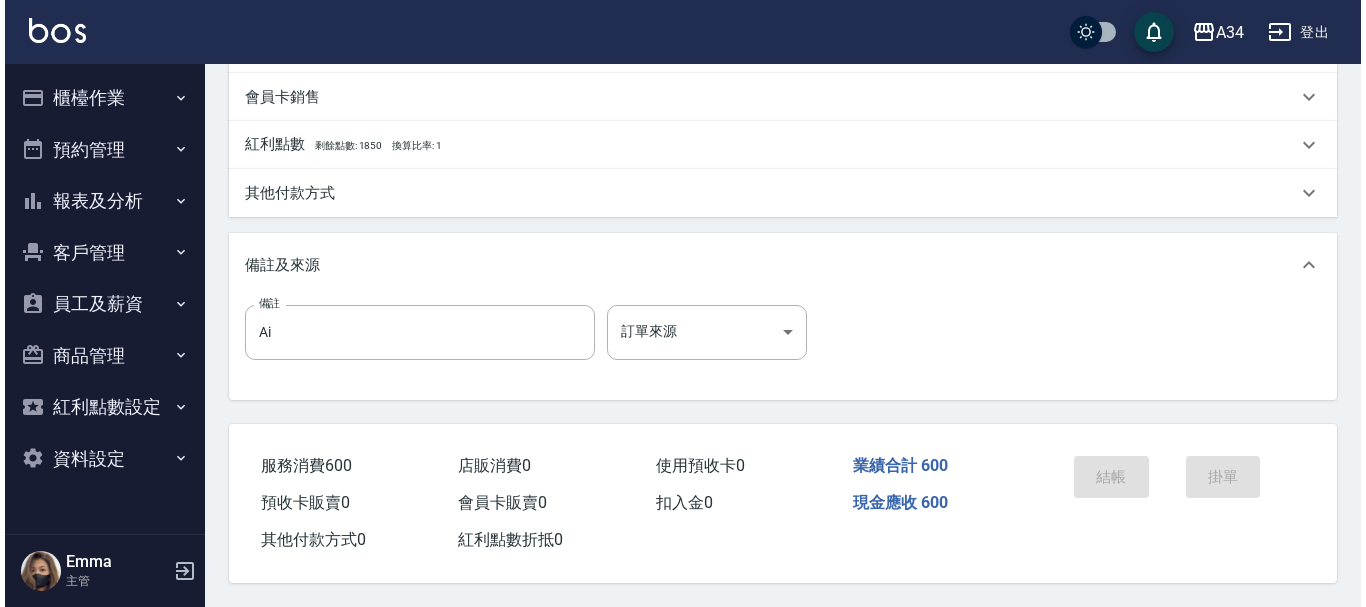 scroll, scrollTop: 0, scrollLeft: 0, axis: both 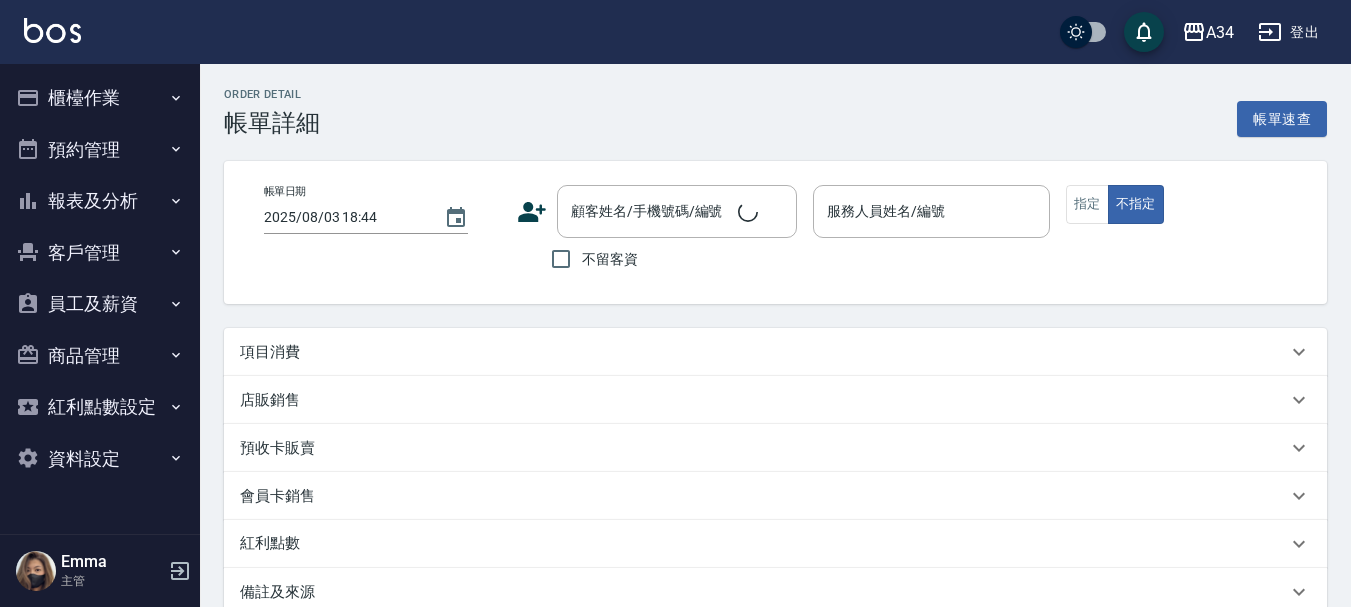 type on "2025/08/03 13:30" 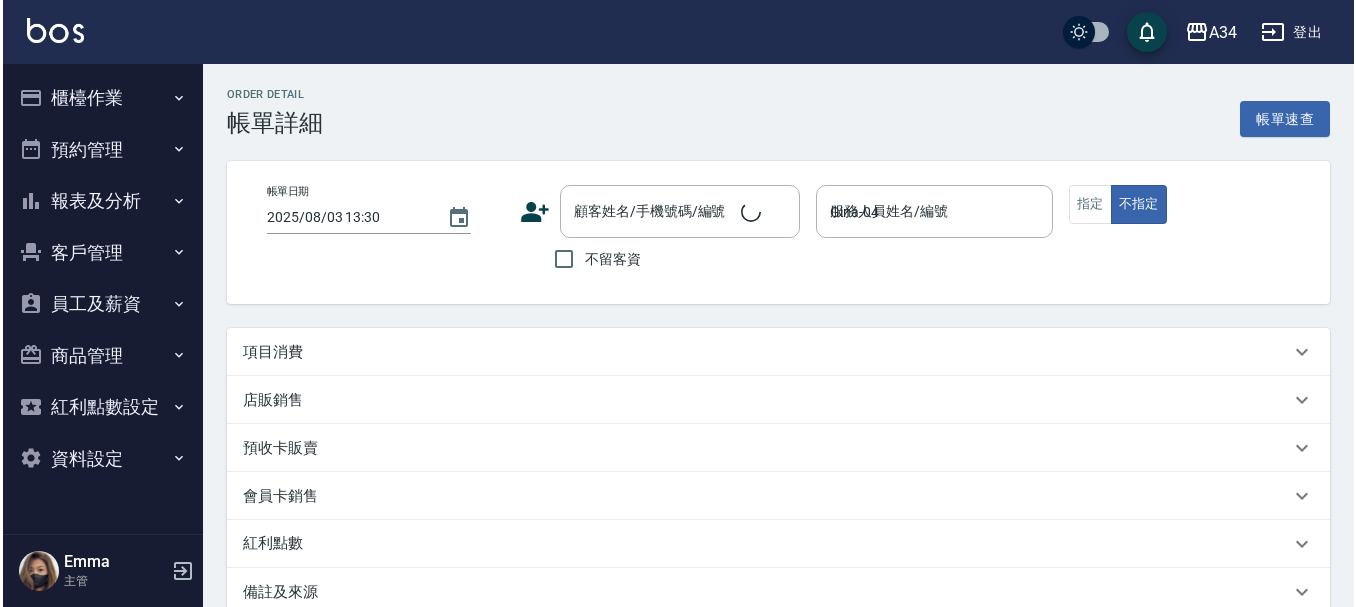 scroll, scrollTop: 0, scrollLeft: 0, axis: both 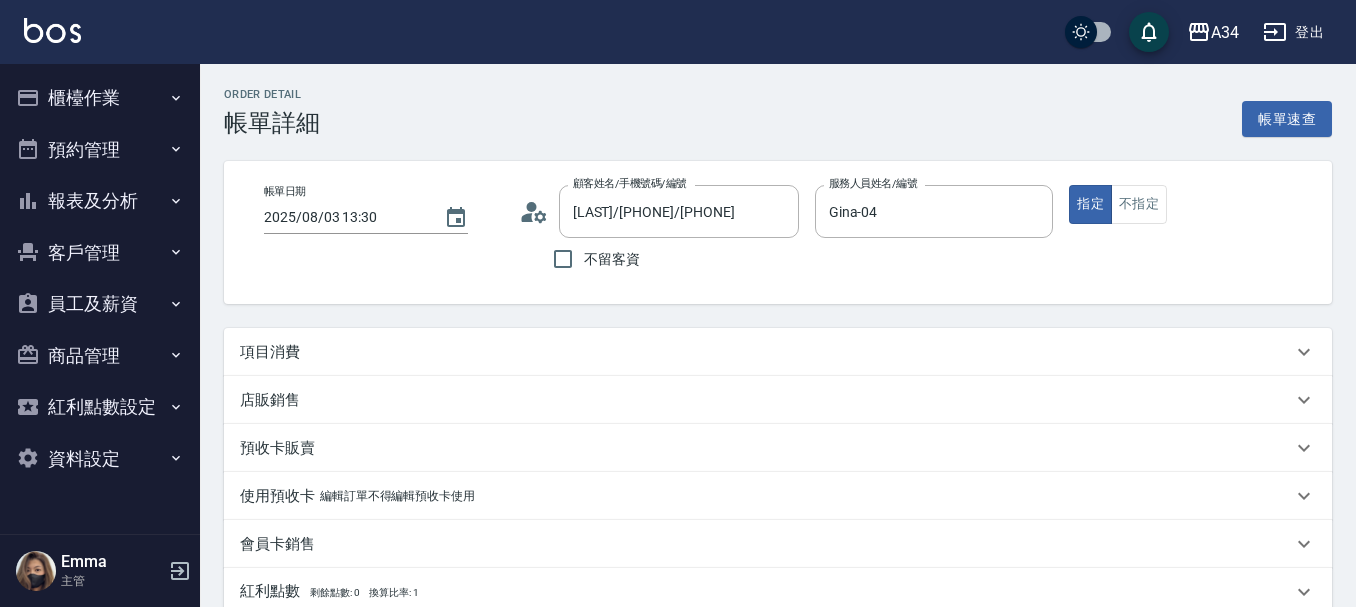 type on "[LAST]/[PHONE]/[PHONE]" 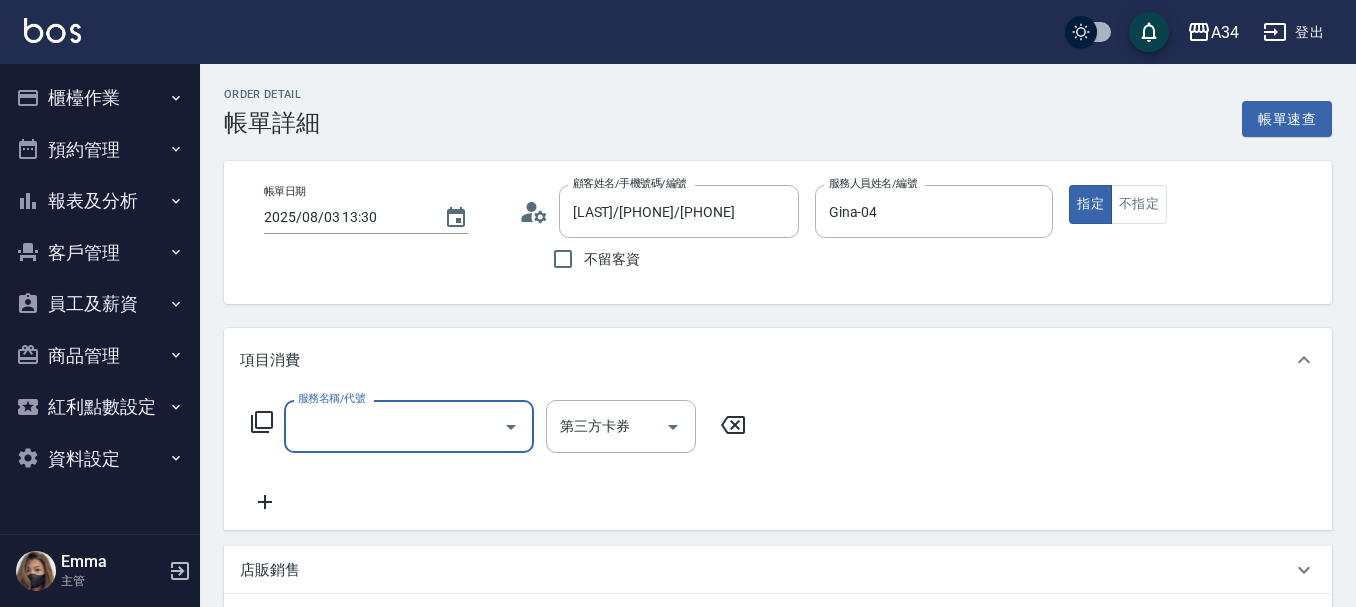 scroll, scrollTop: 0, scrollLeft: 0, axis: both 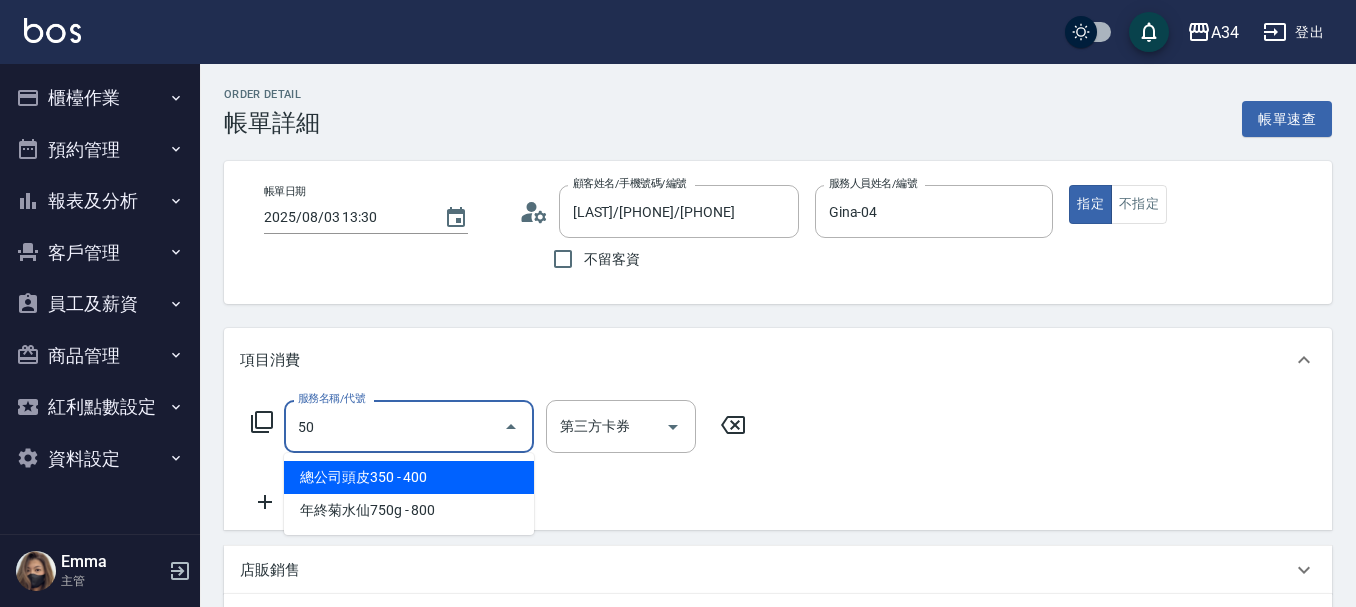 type on "501" 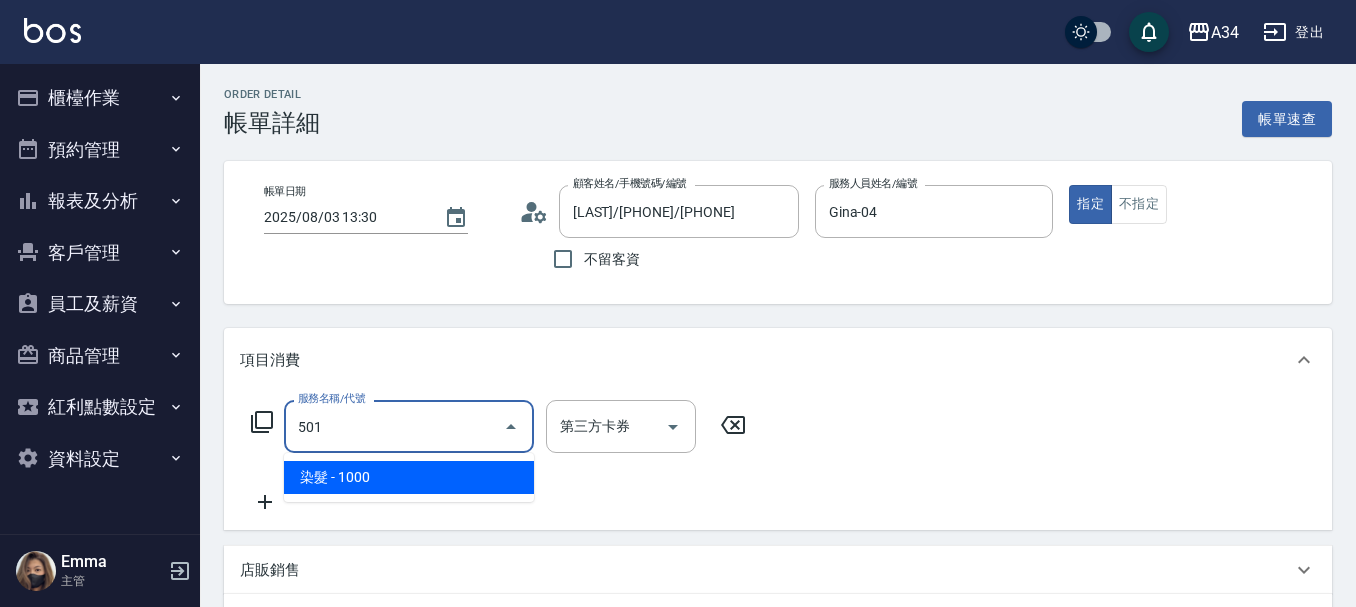 type on "100" 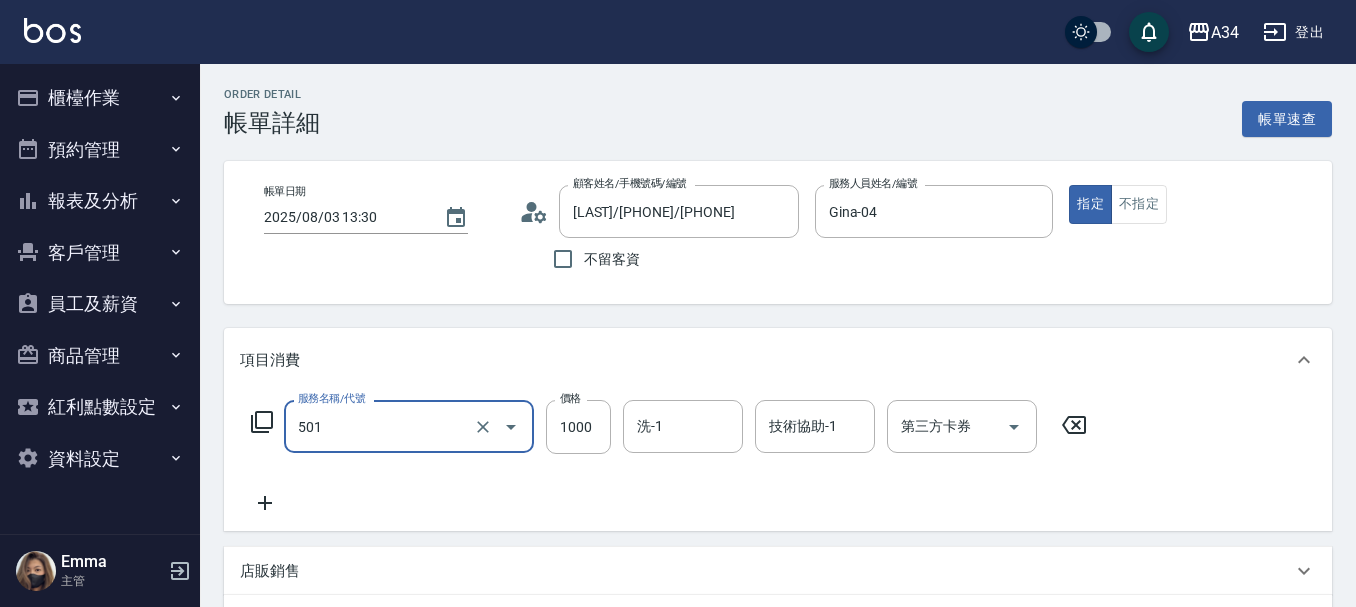 type on "染髮(501)" 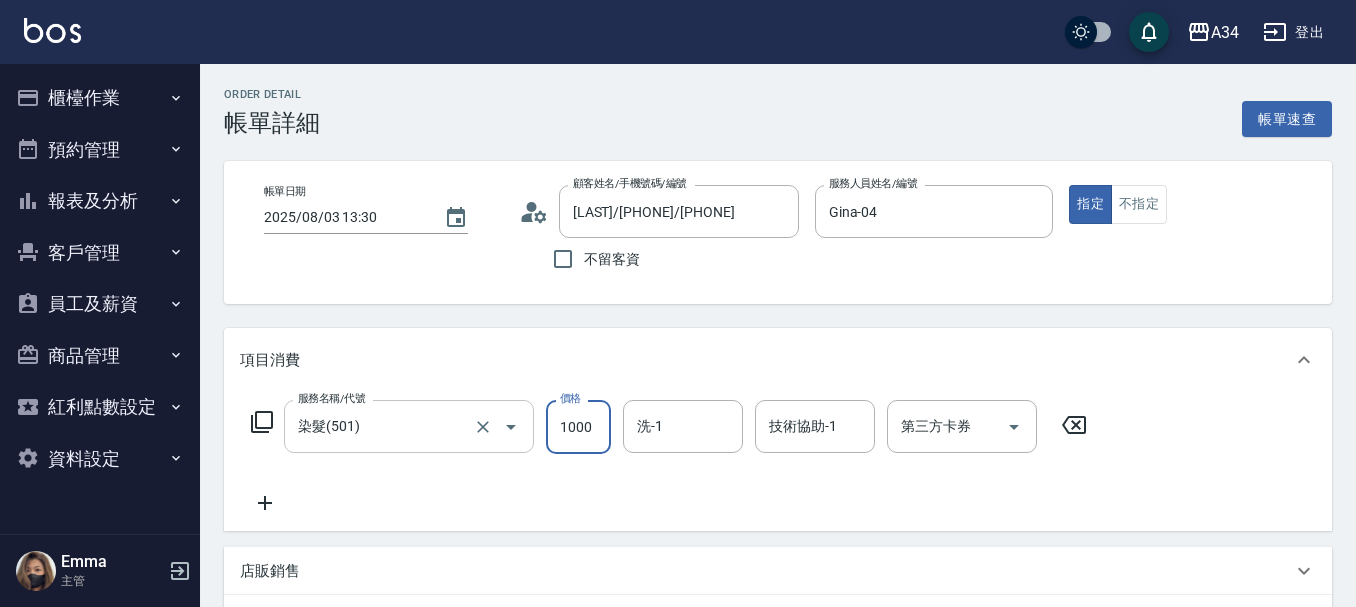type on "0" 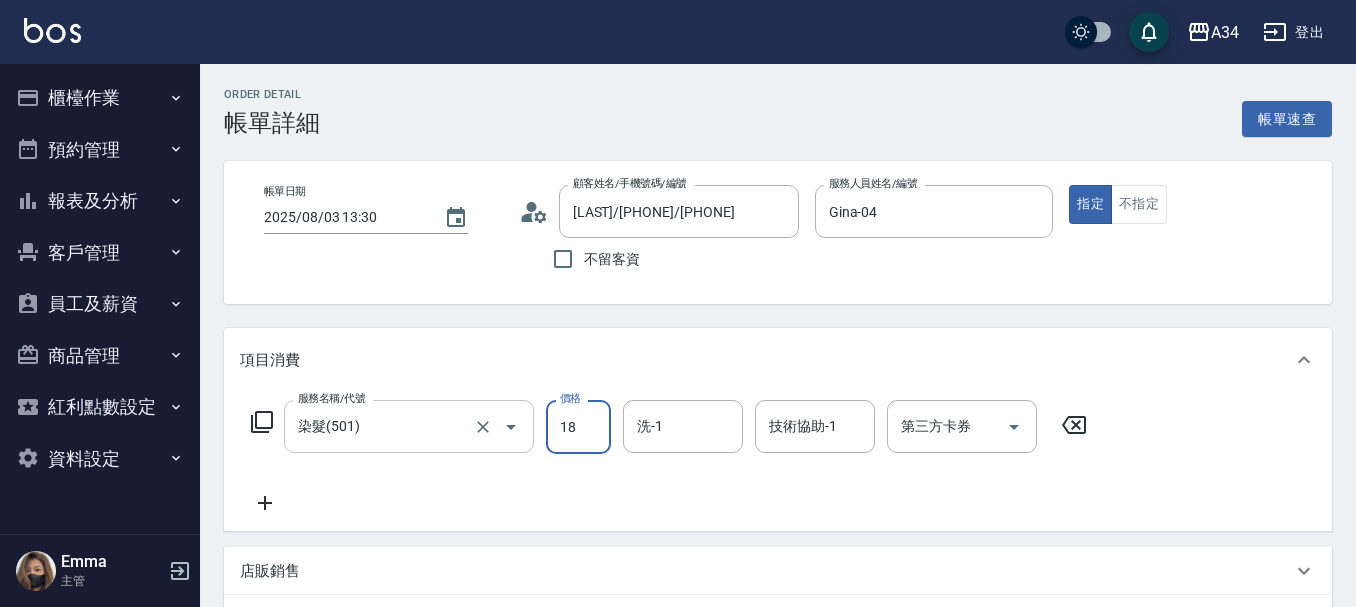 type on "180" 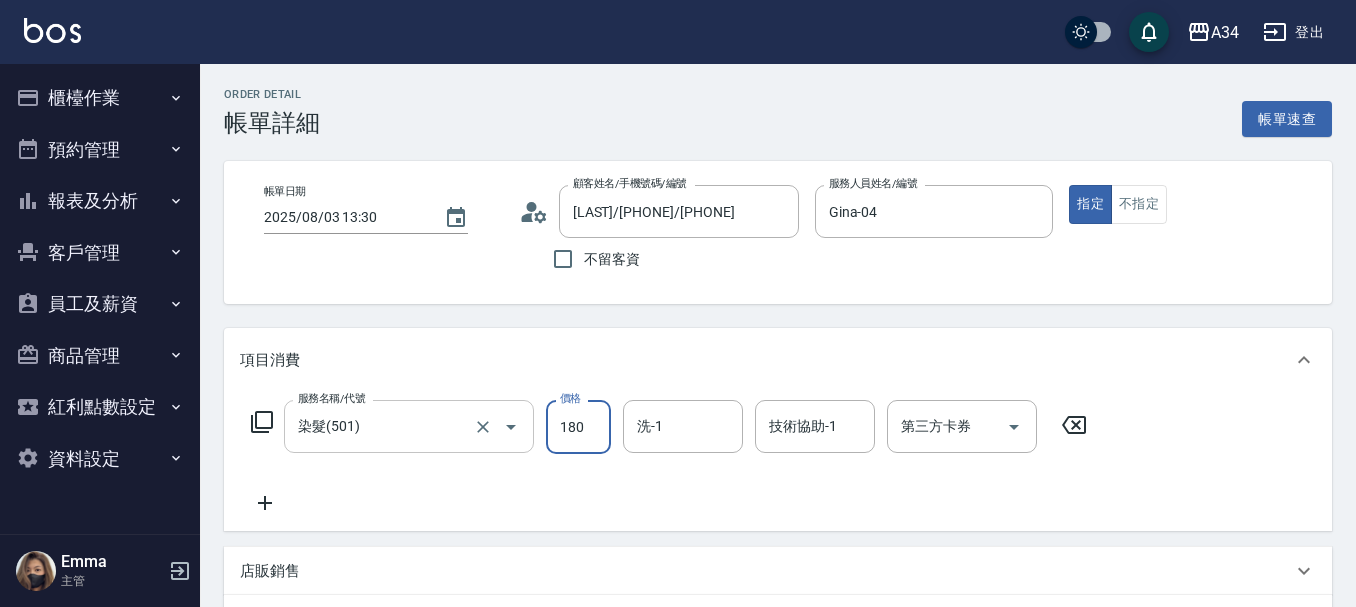 type on "10" 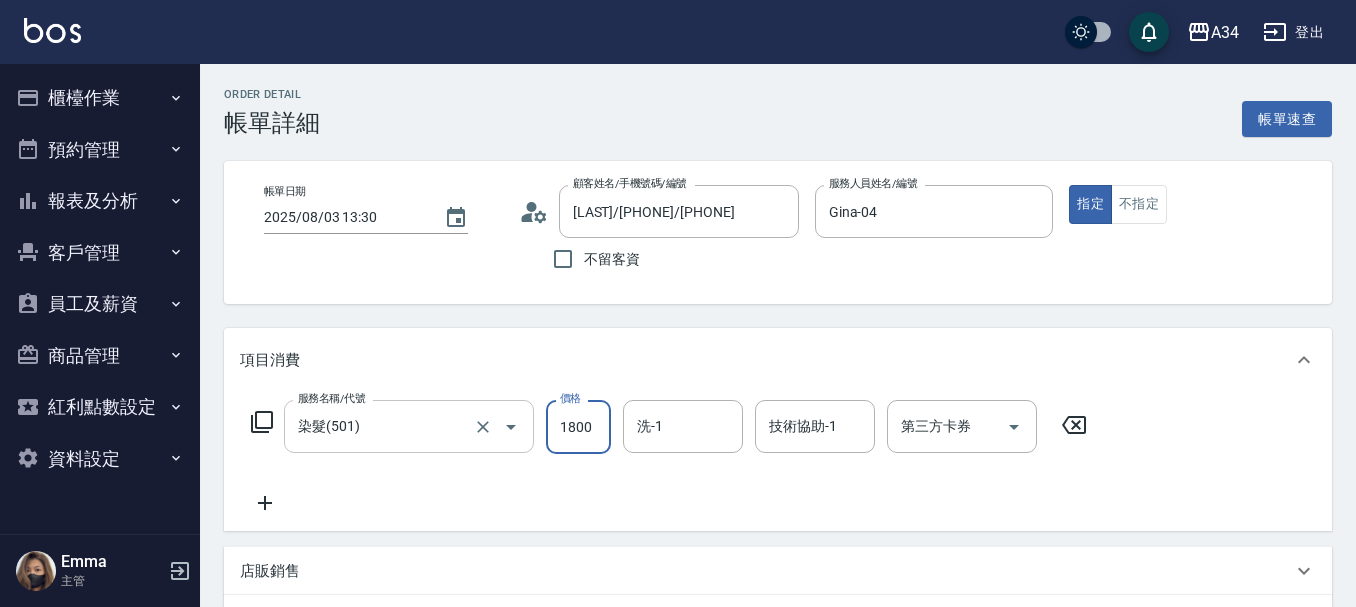type on "180" 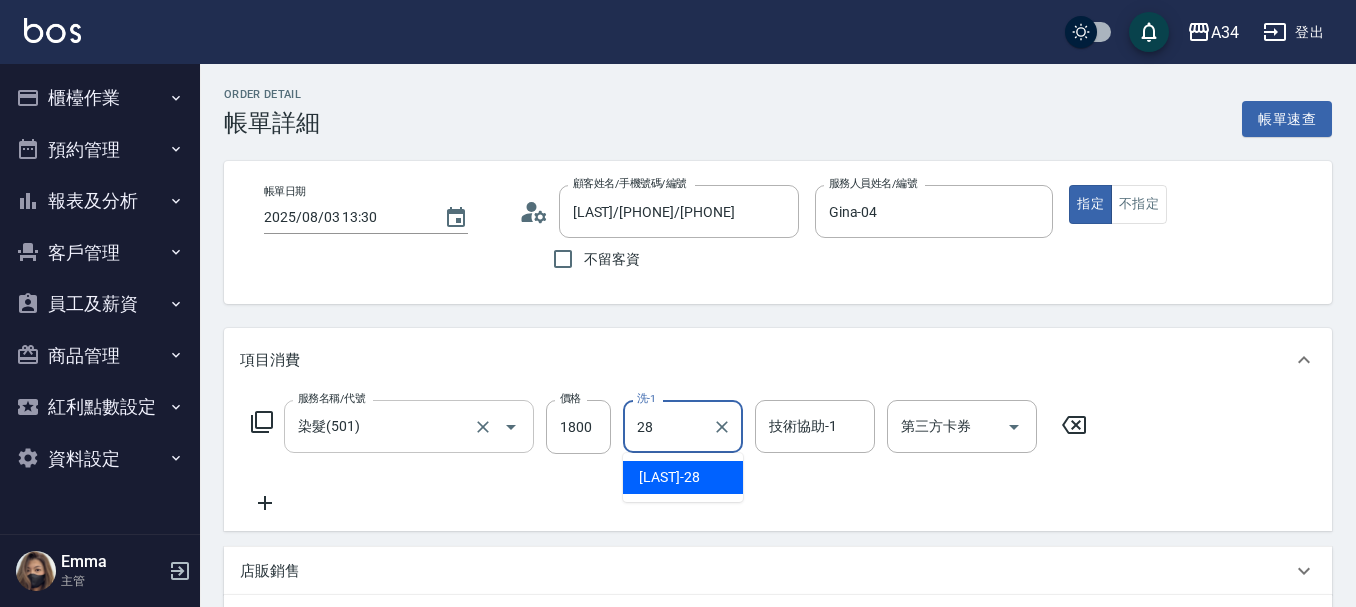 type on "[FIRST] [LAST]-28" 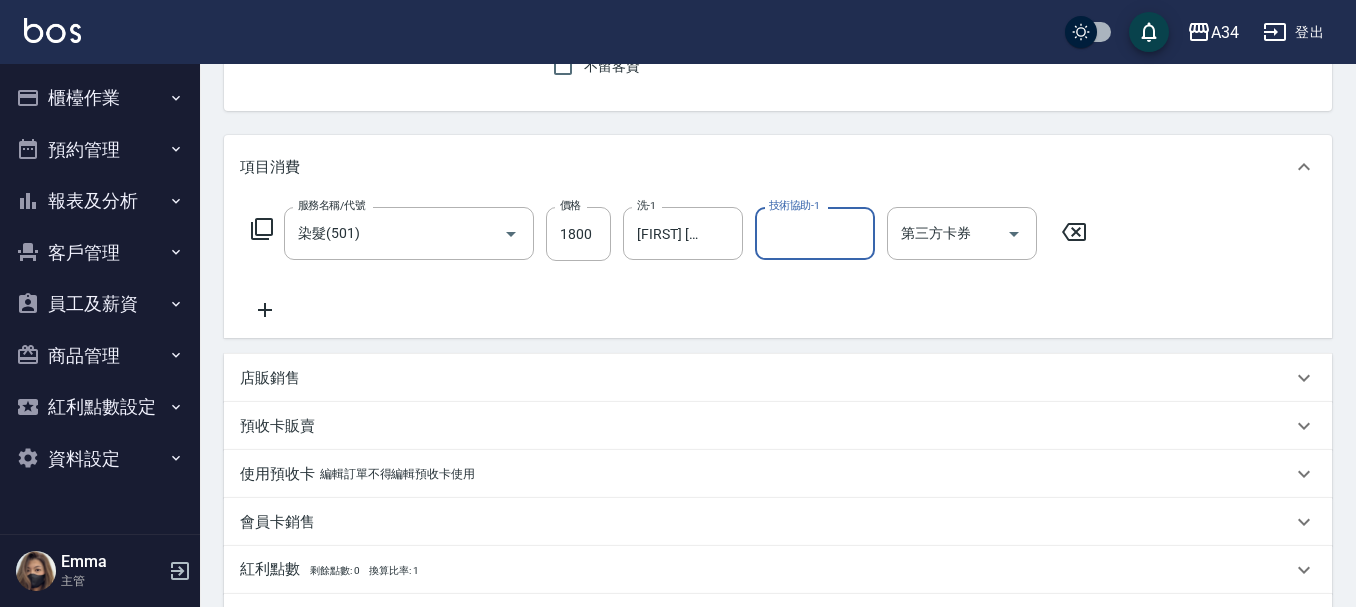 scroll, scrollTop: 200, scrollLeft: 0, axis: vertical 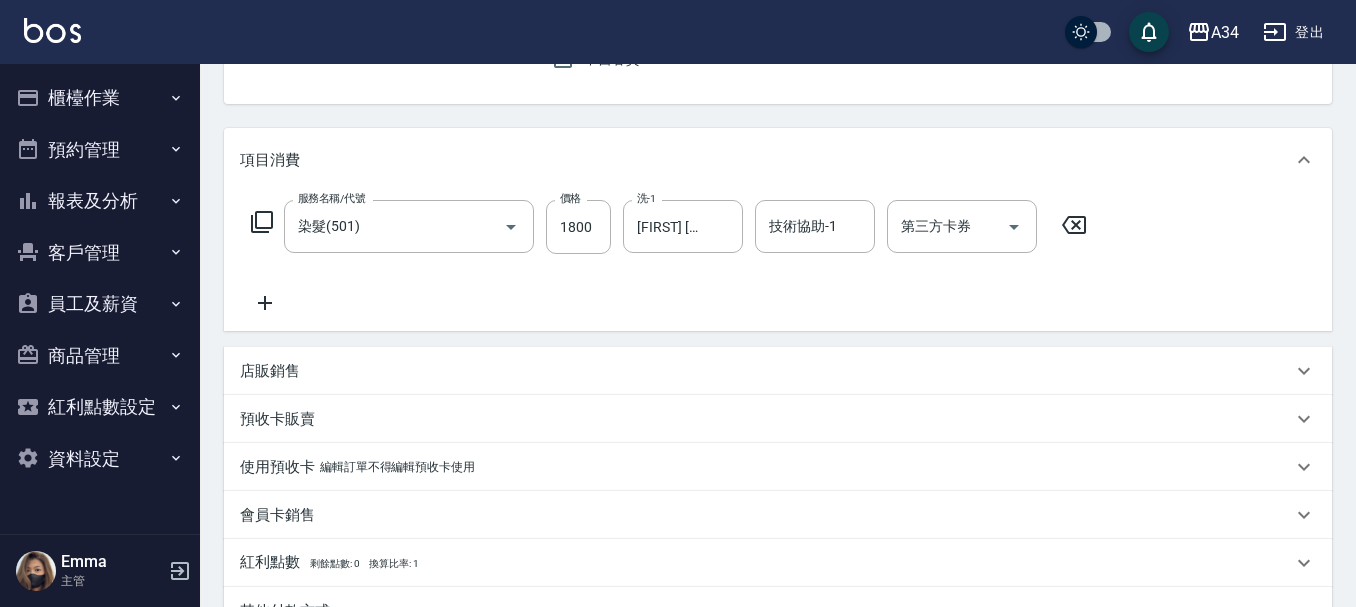 click 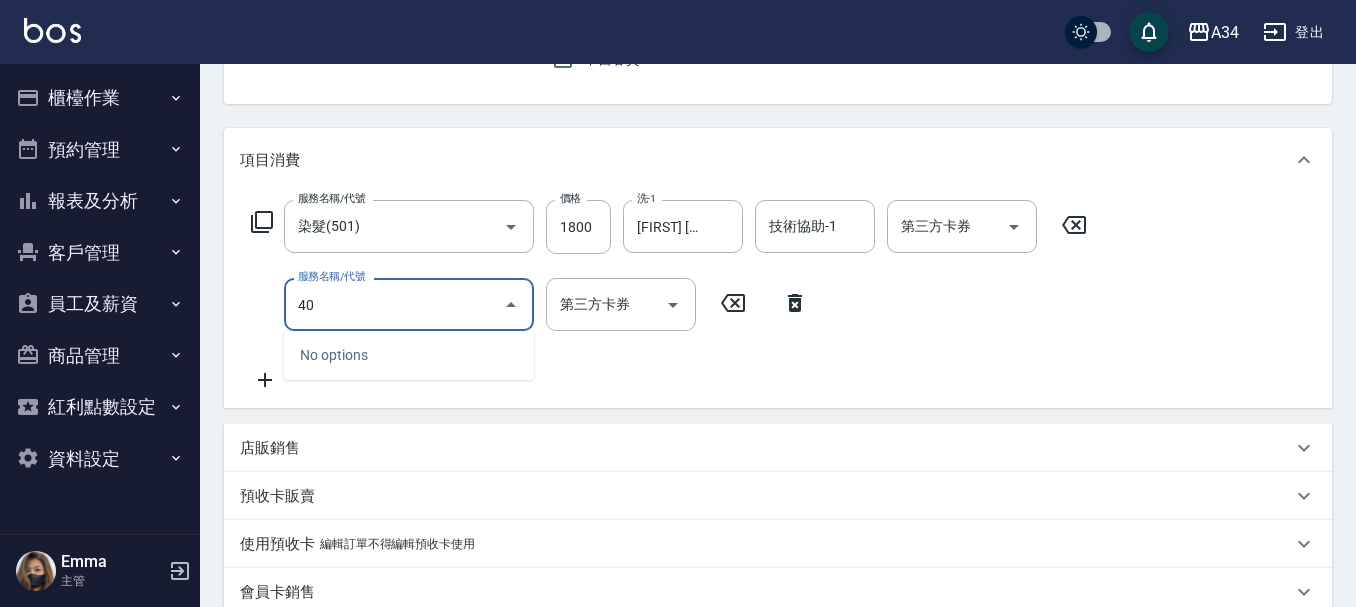 type on "401" 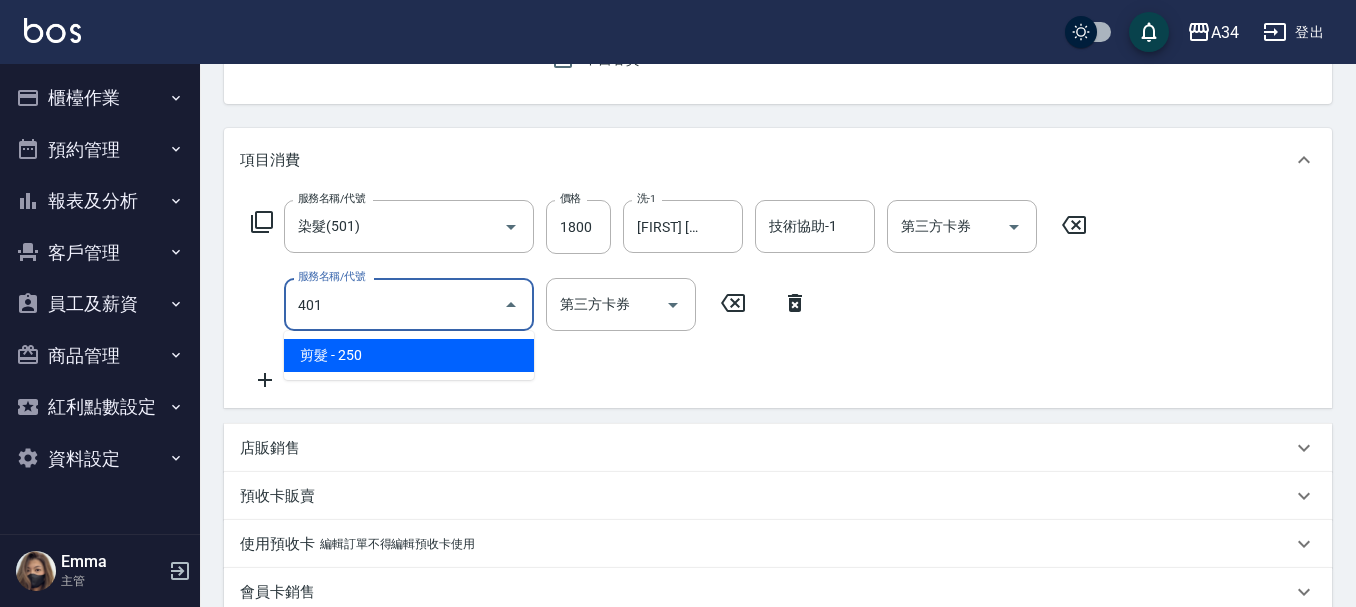type on "200" 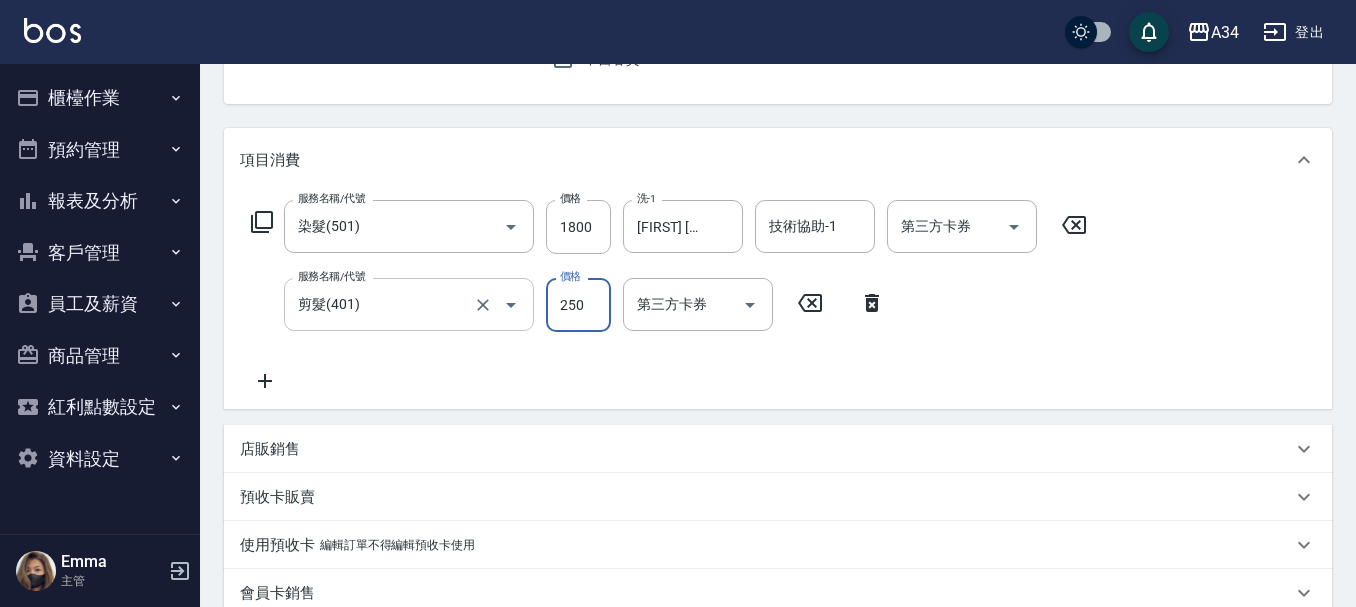 type on "4" 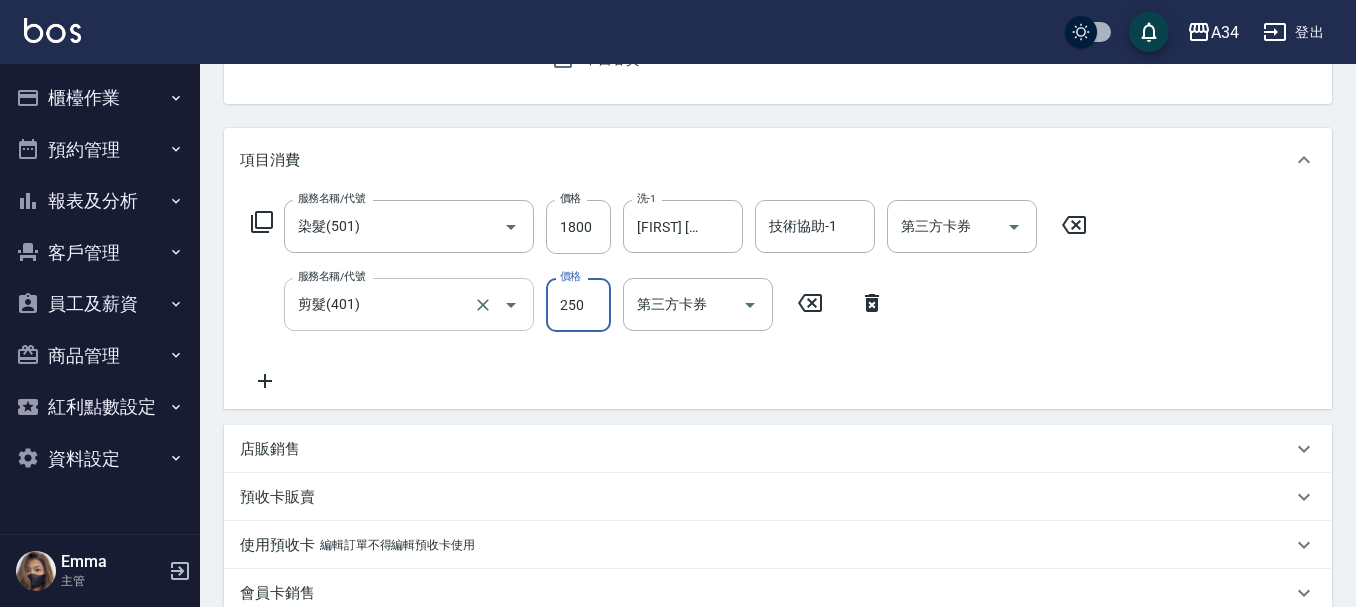 type on "180" 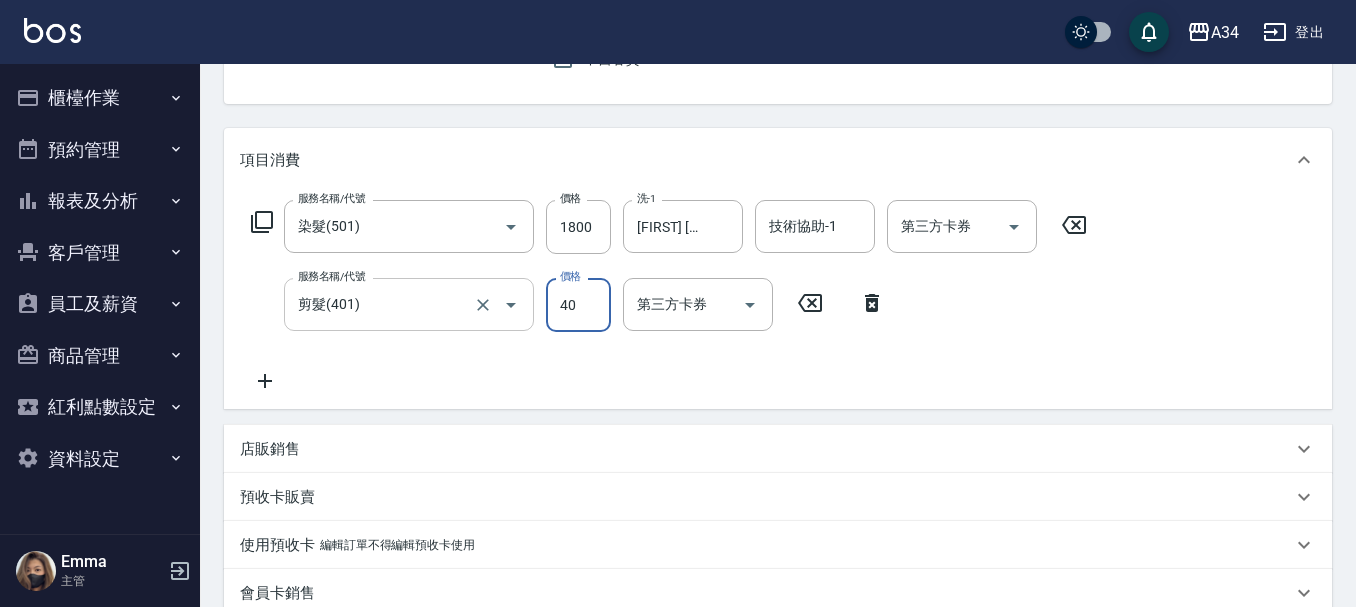 type on "400" 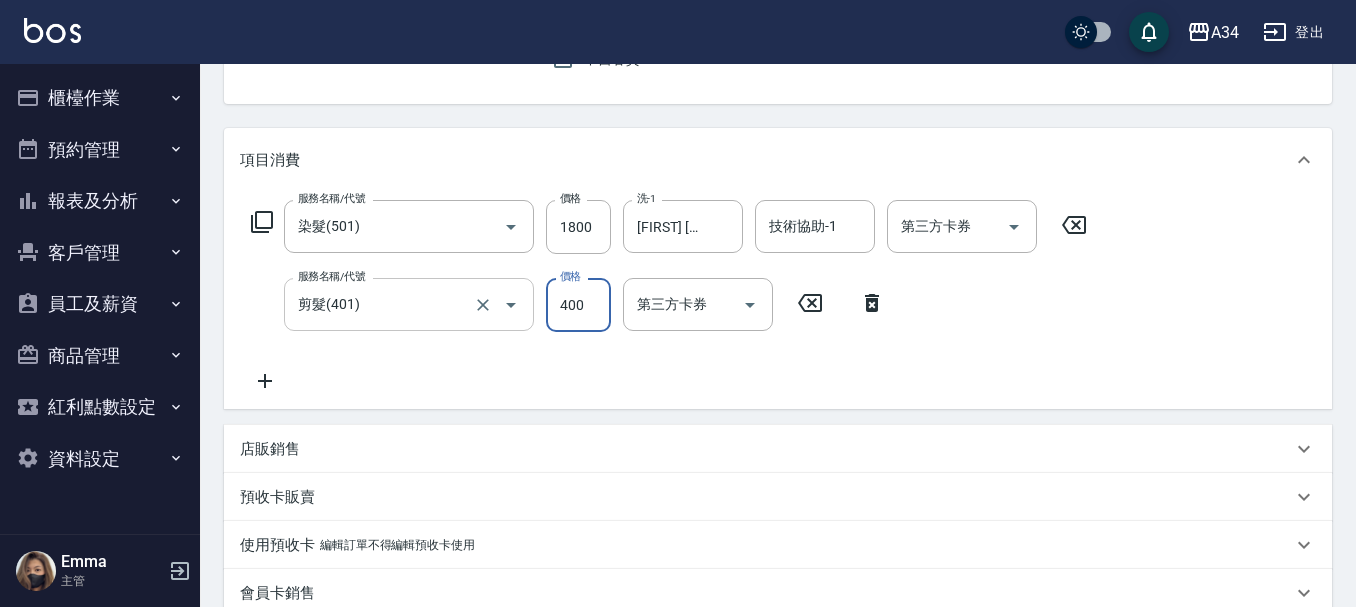 type on "220" 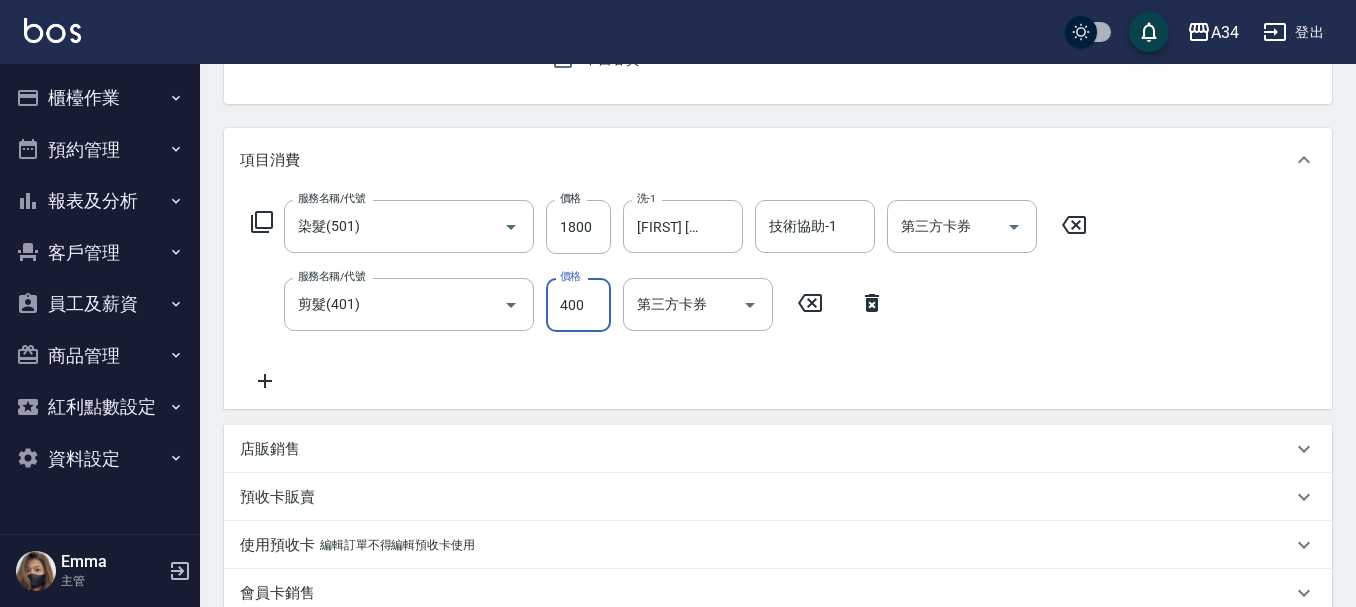 type on "400" 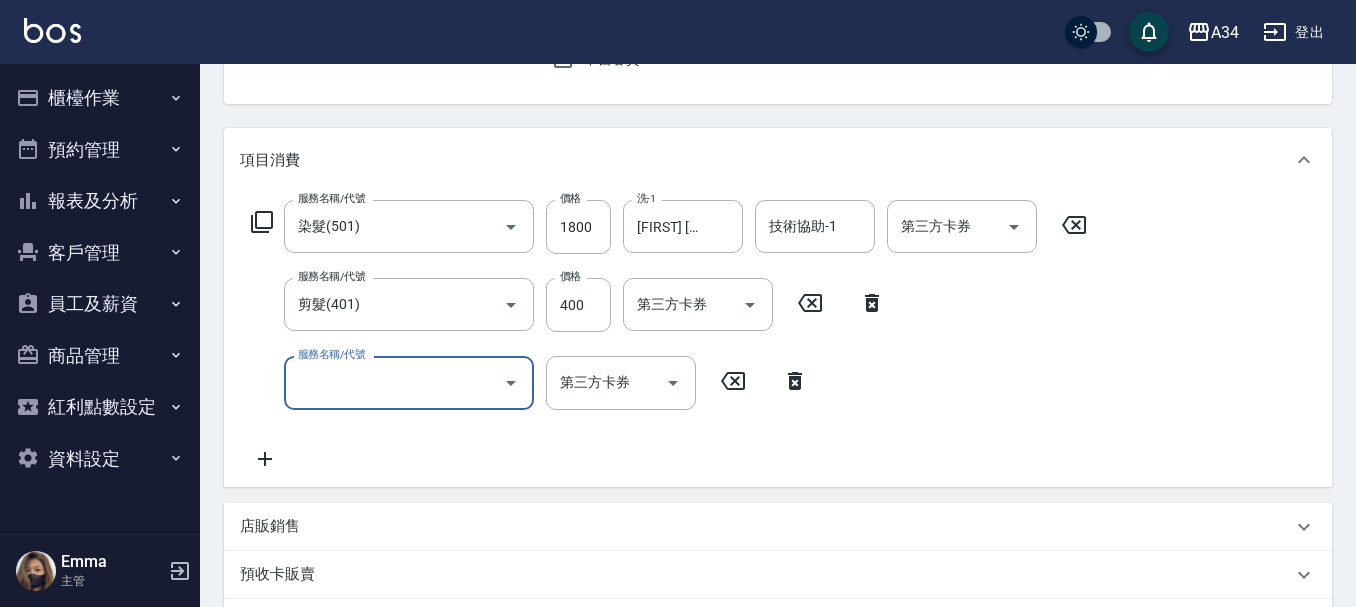 click on "服務名稱/代號" at bounding box center (394, 382) 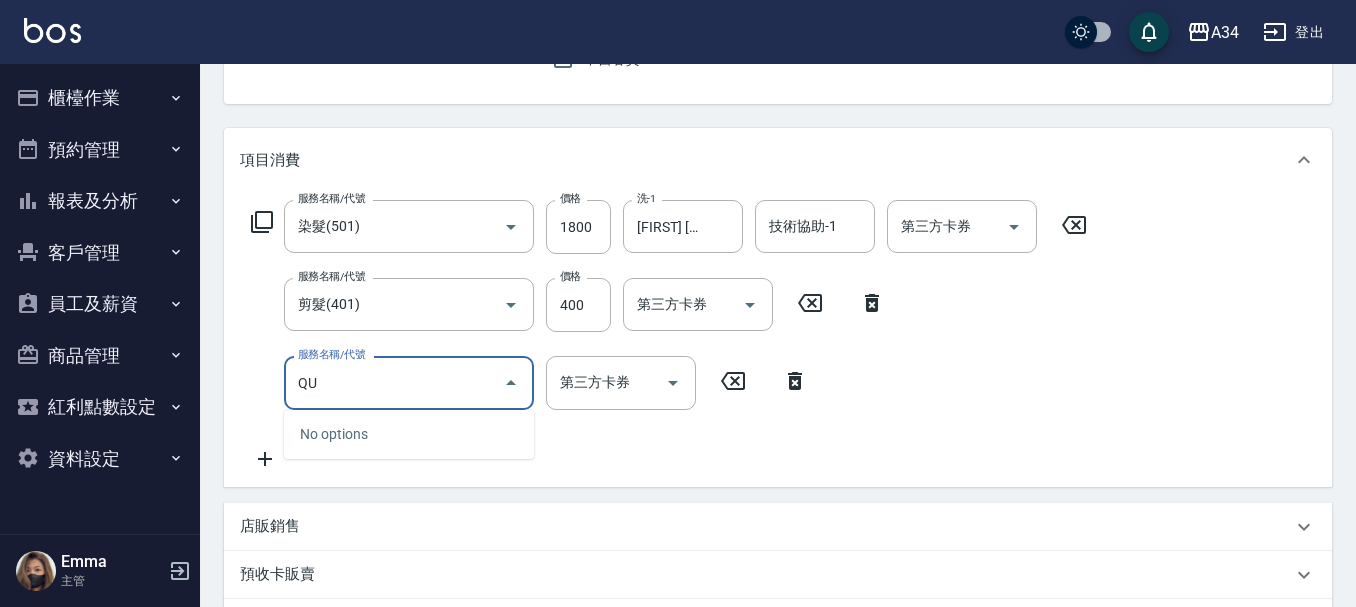 type on "Q" 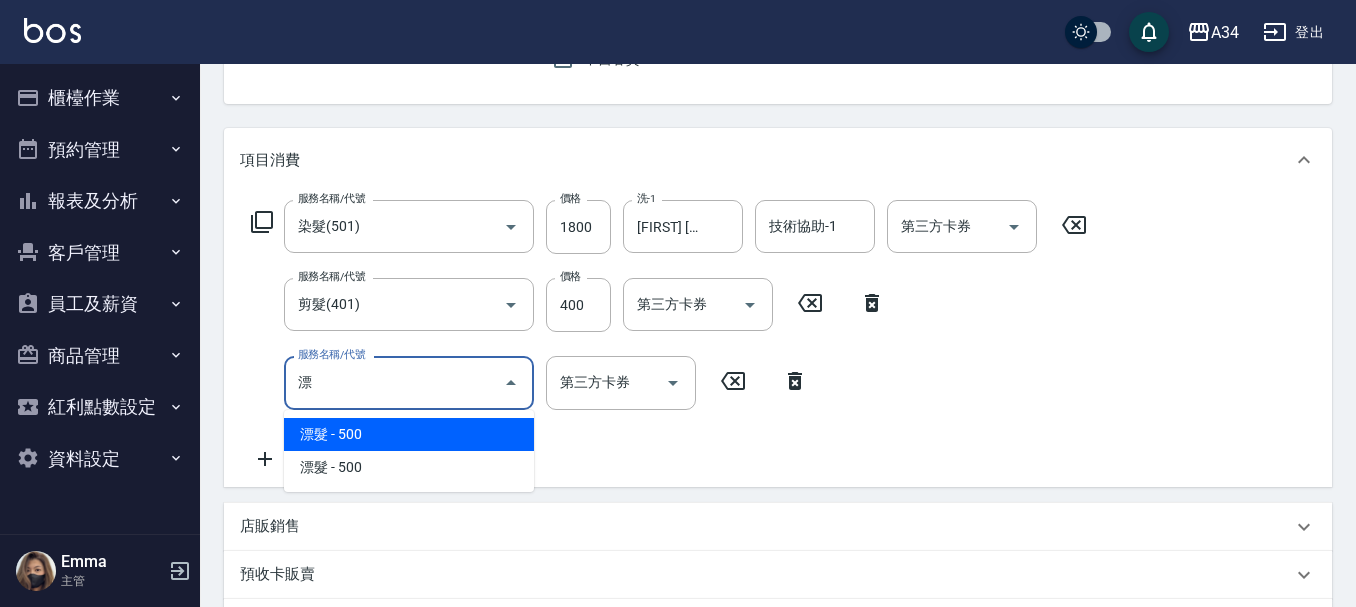 click on "漂髮 - 500" at bounding box center [409, 434] 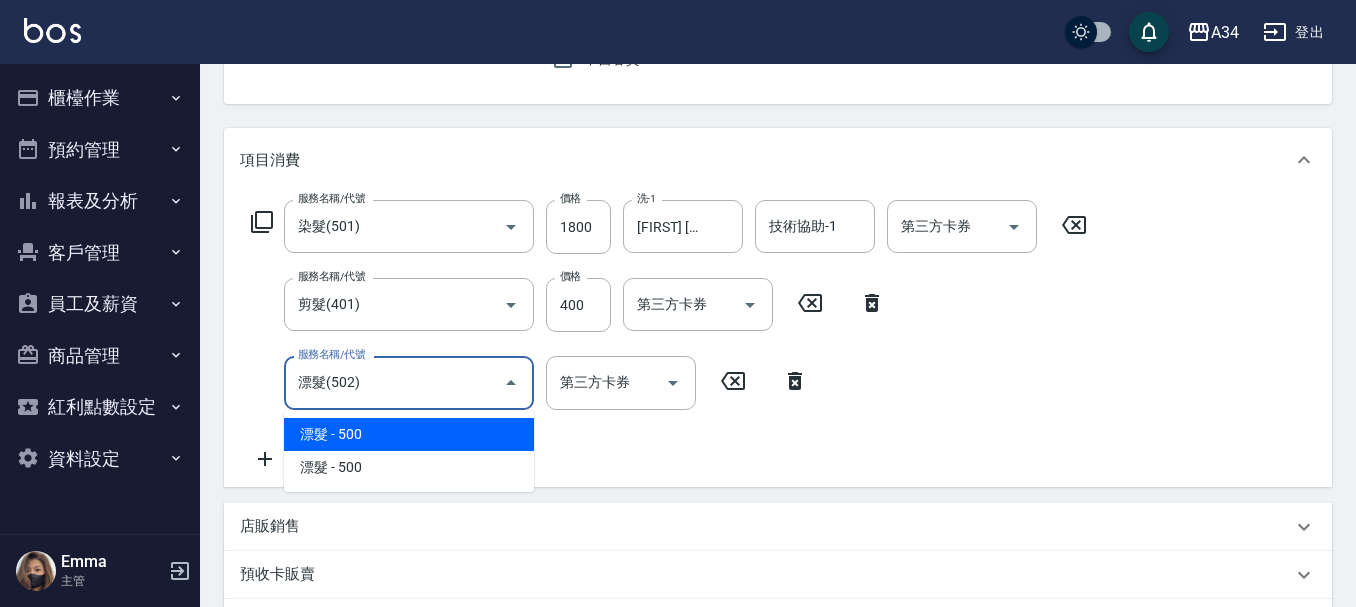 type on "270" 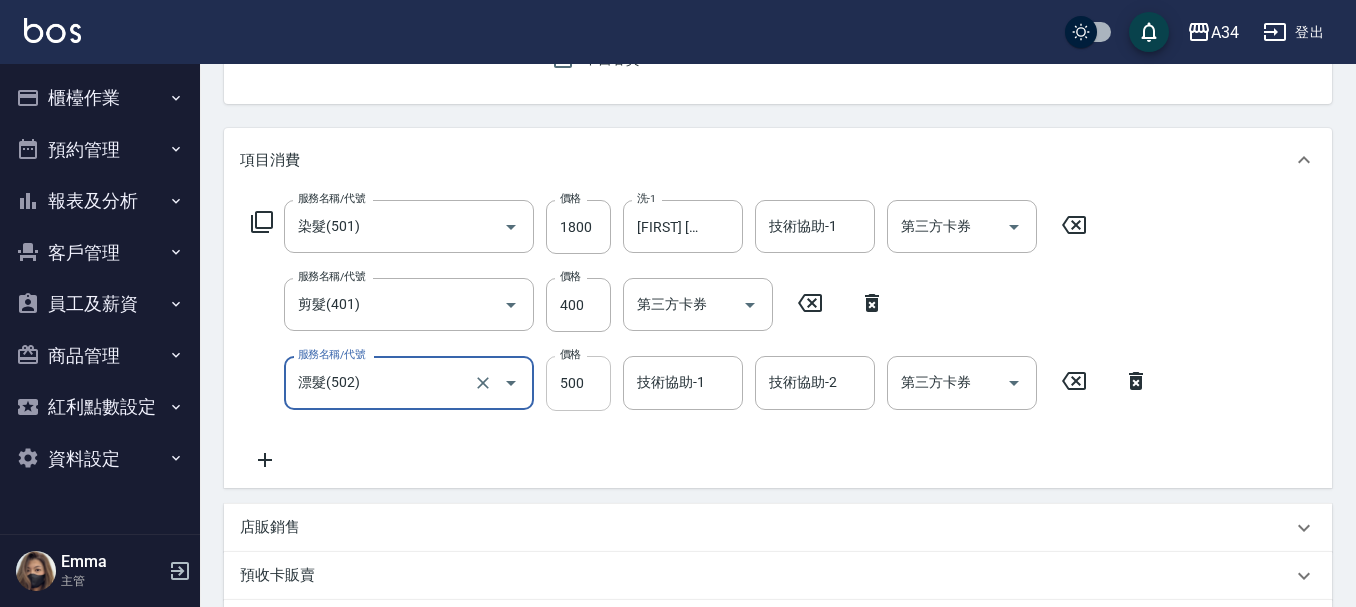 type on "漂髮(502)" 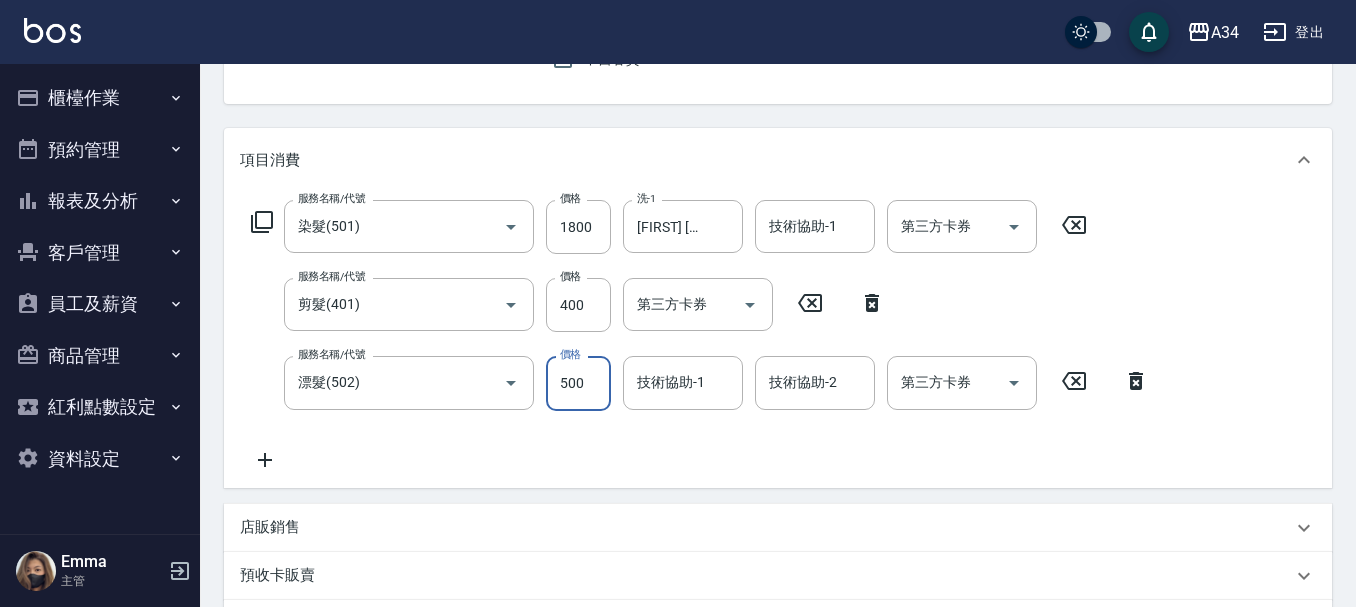 type on "8" 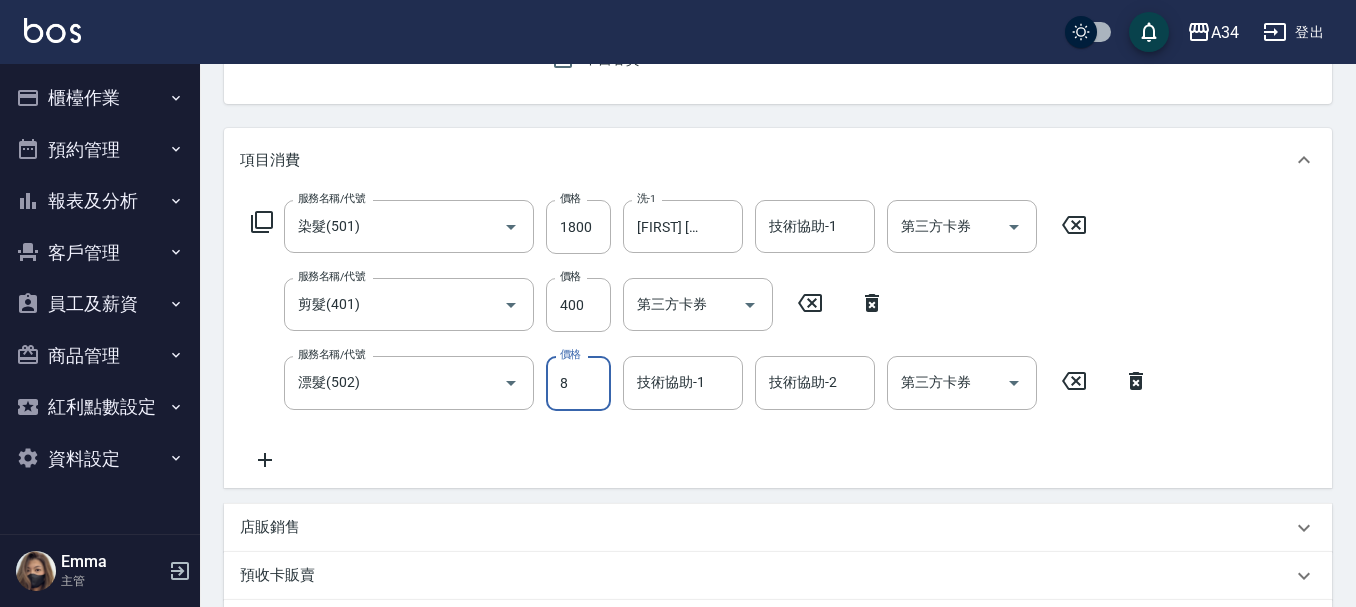 type on "220" 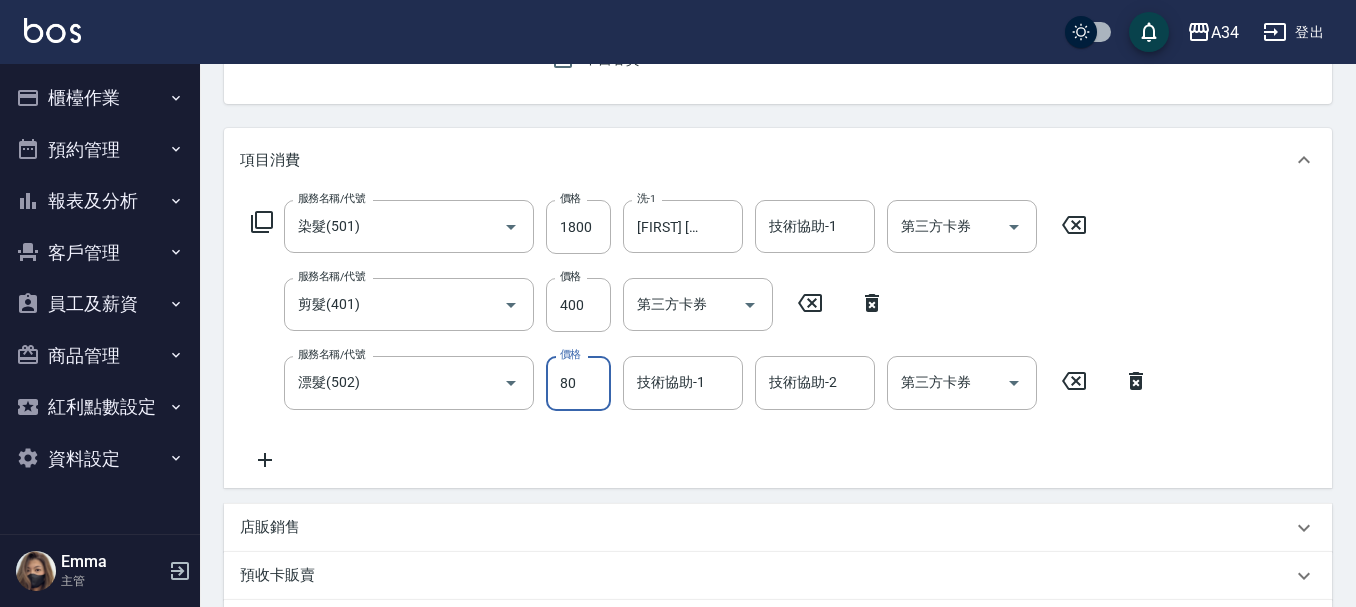 type on "800" 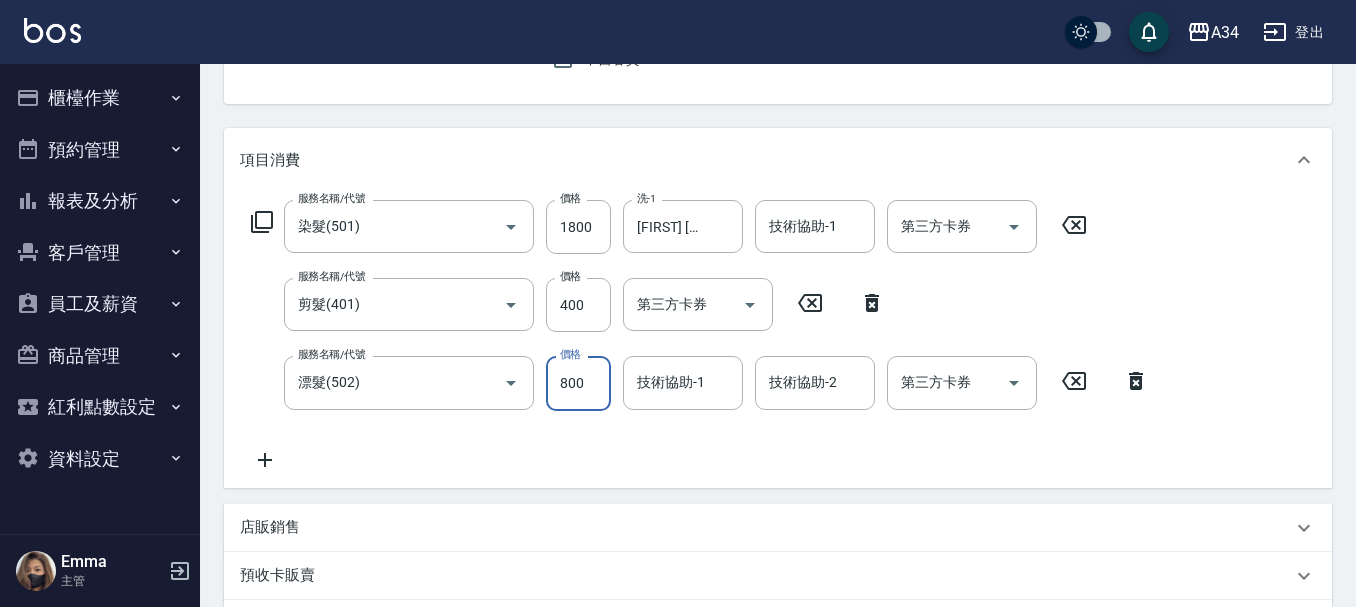 type on "300" 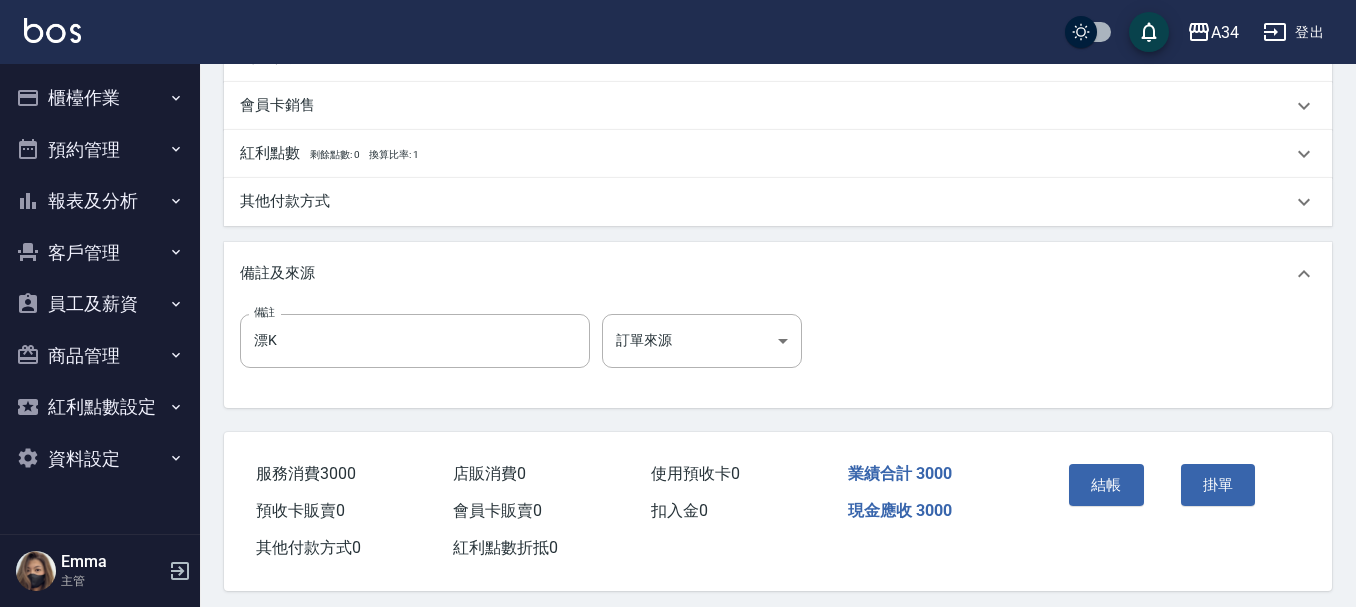 scroll, scrollTop: 783, scrollLeft: 0, axis: vertical 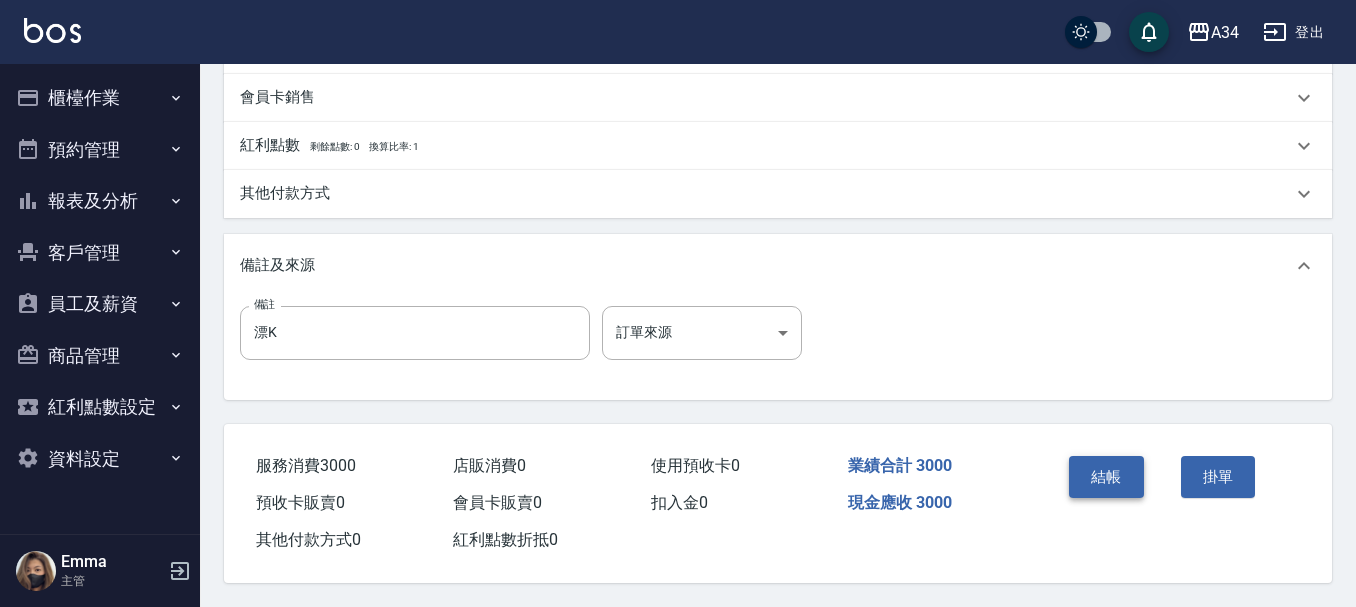 type on "800" 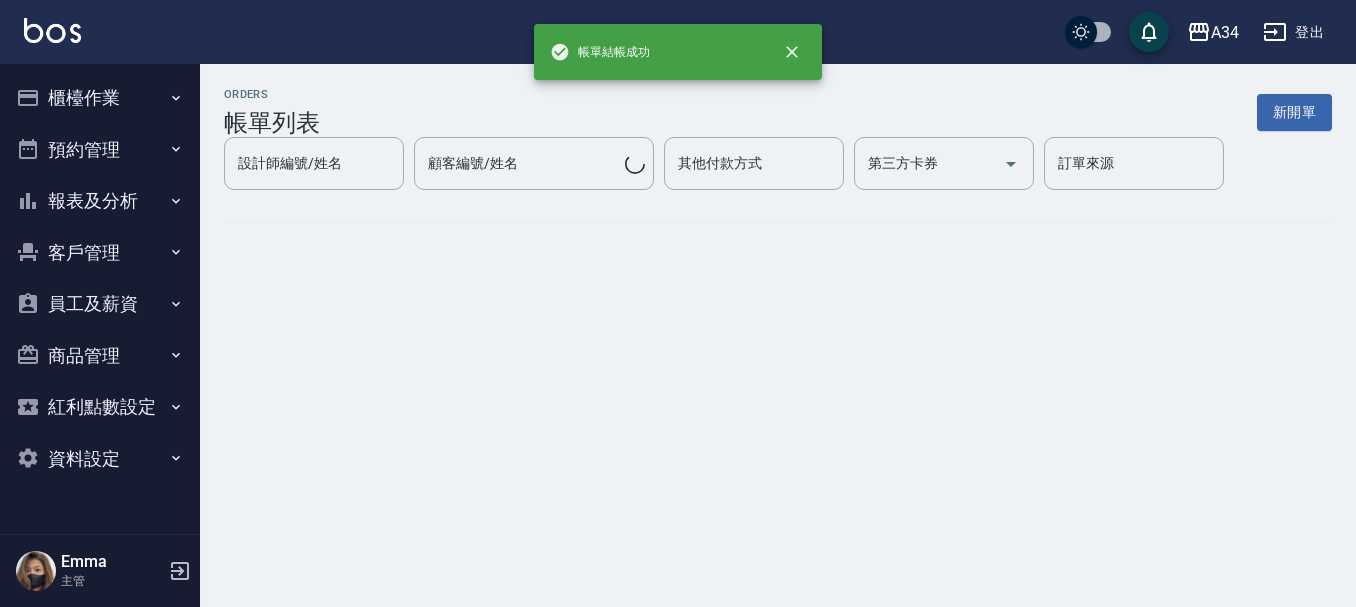 scroll, scrollTop: 0, scrollLeft: 0, axis: both 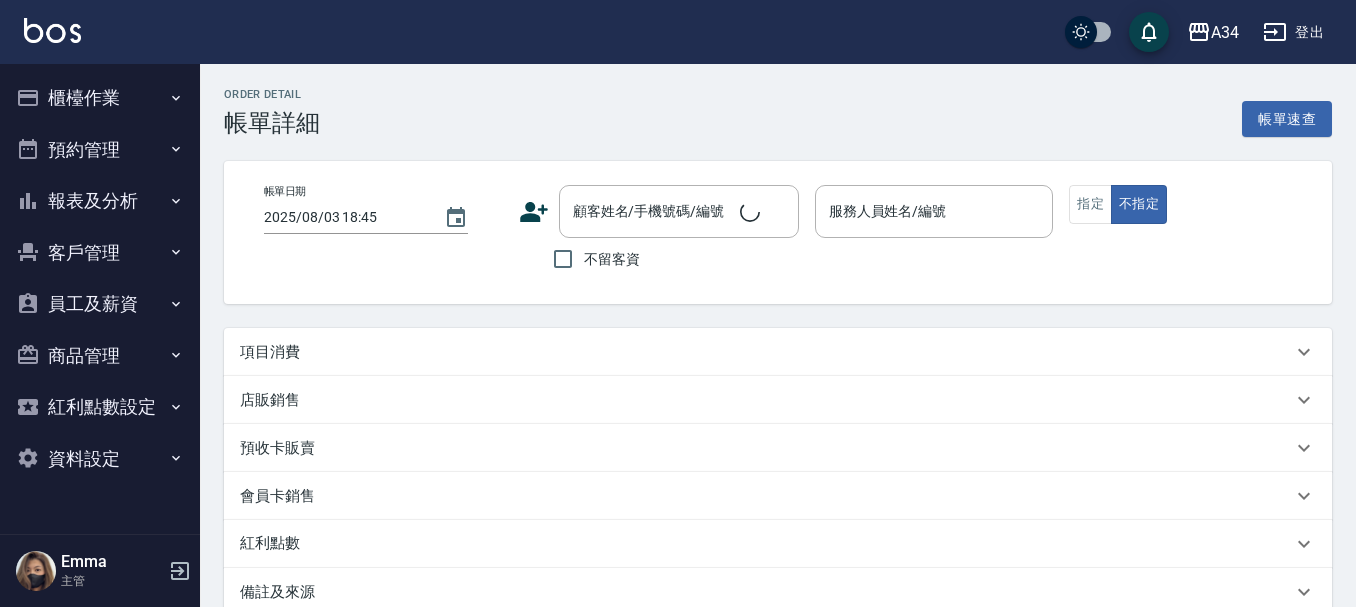 type on "2025/08/03 17:00" 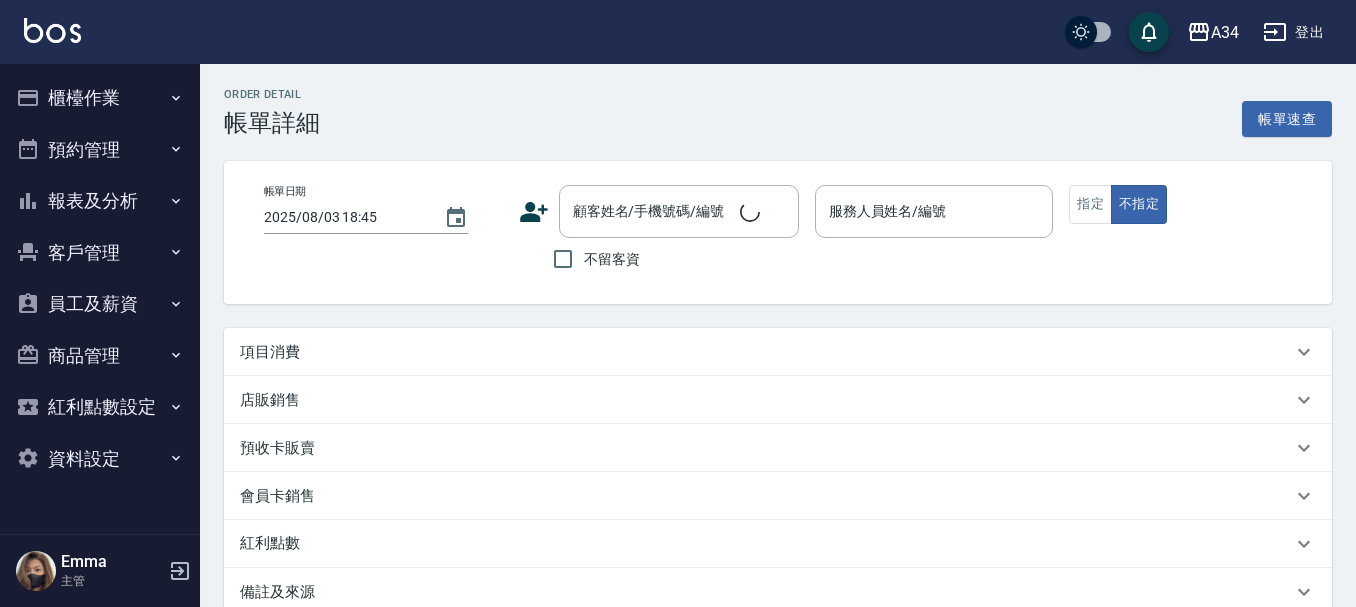 type on "Gina-04" 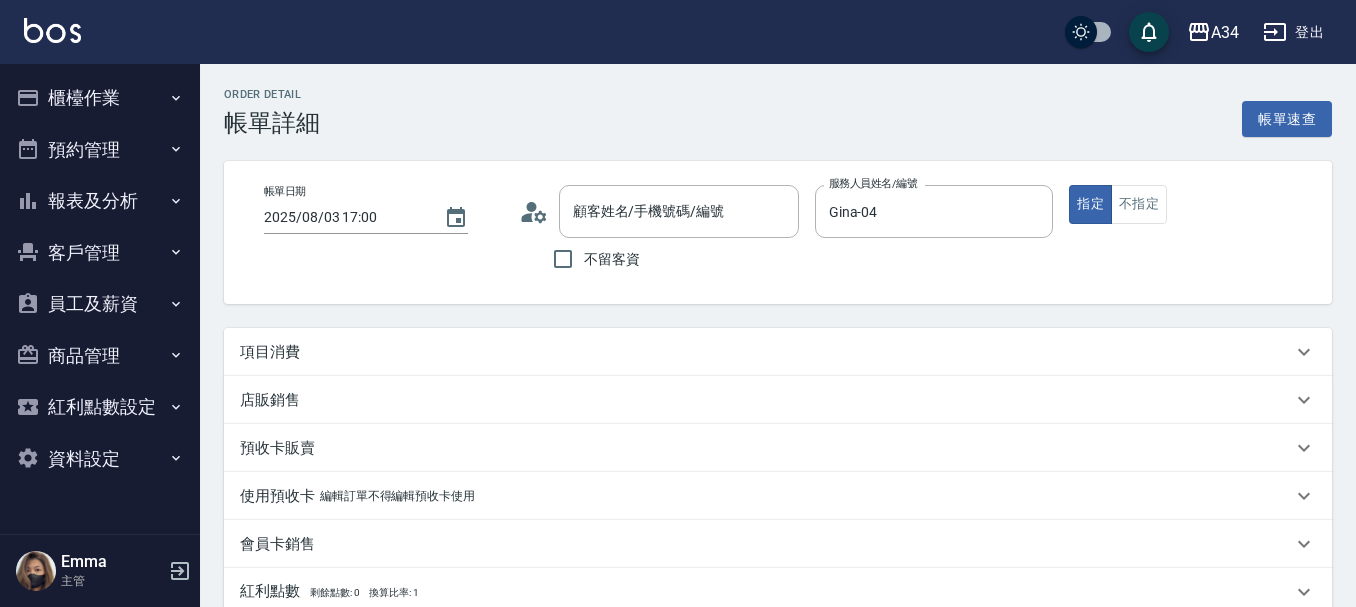 type on "[LAST] [FIRST]/[PHONE]/" 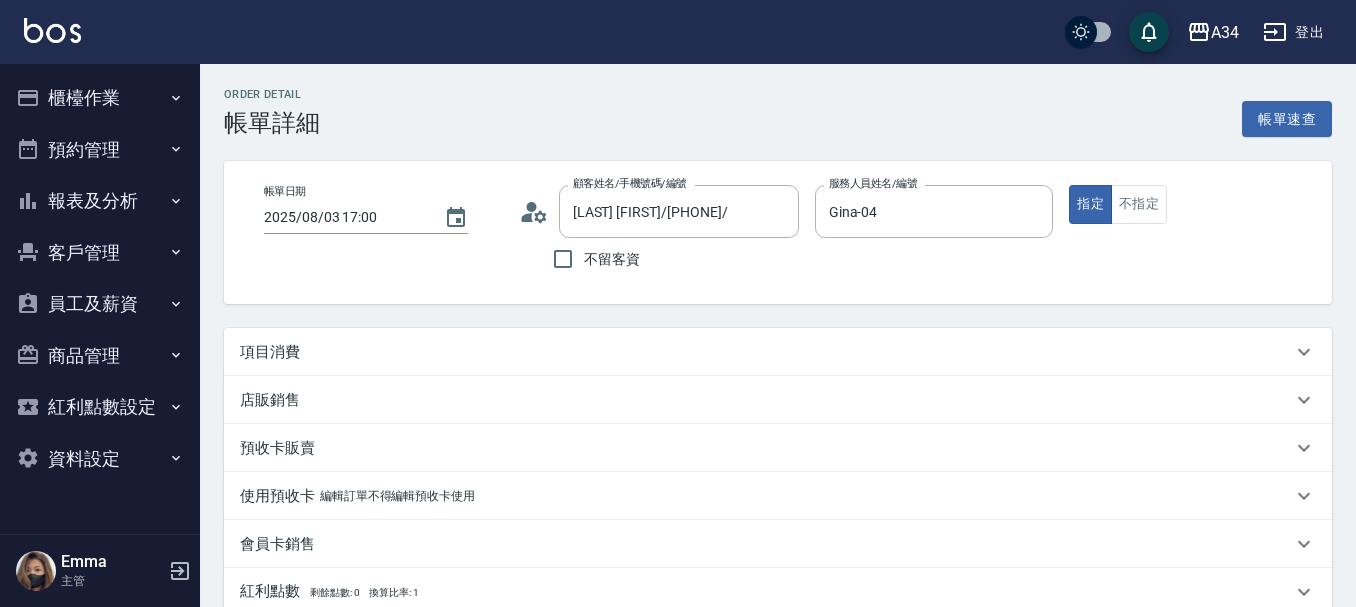 click on "項目消費" at bounding box center [766, 352] 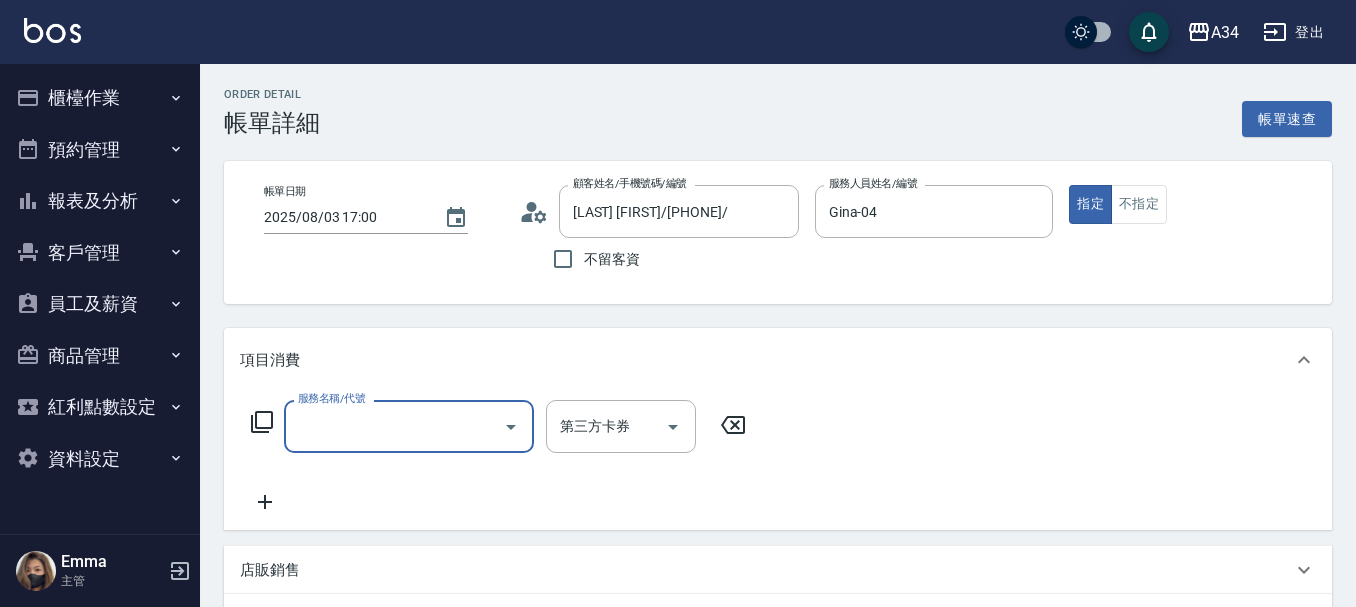 scroll, scrollTop: 0, scrollLeft: 0, axis: both 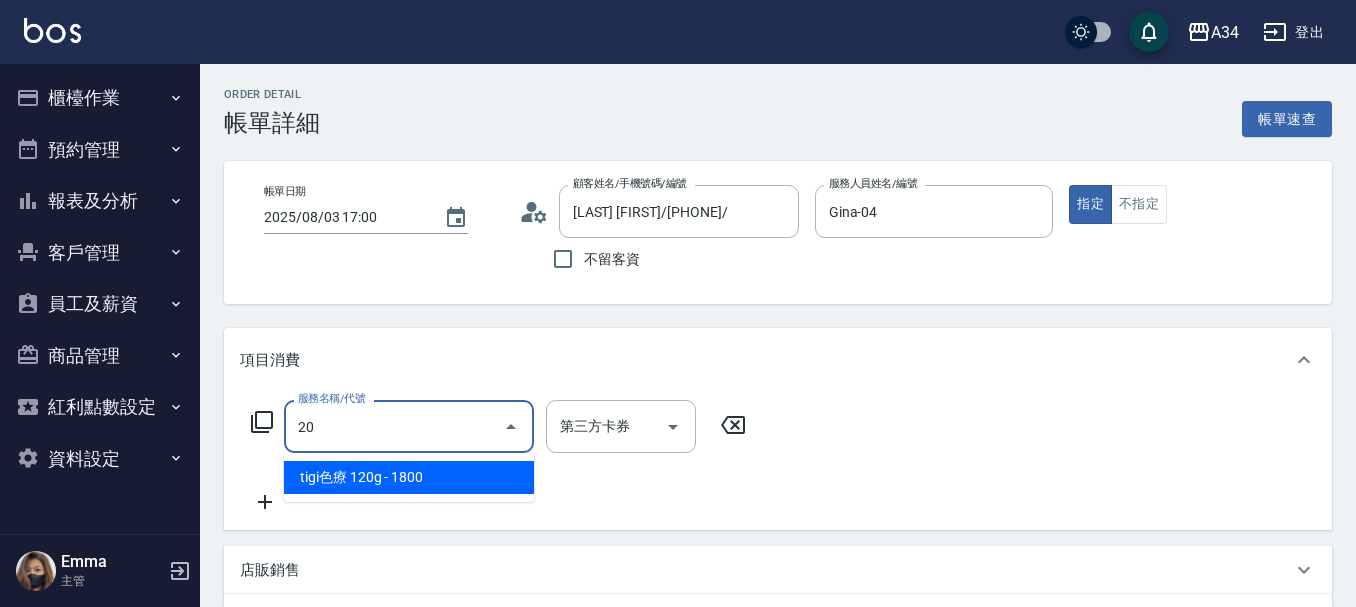 type on "201" 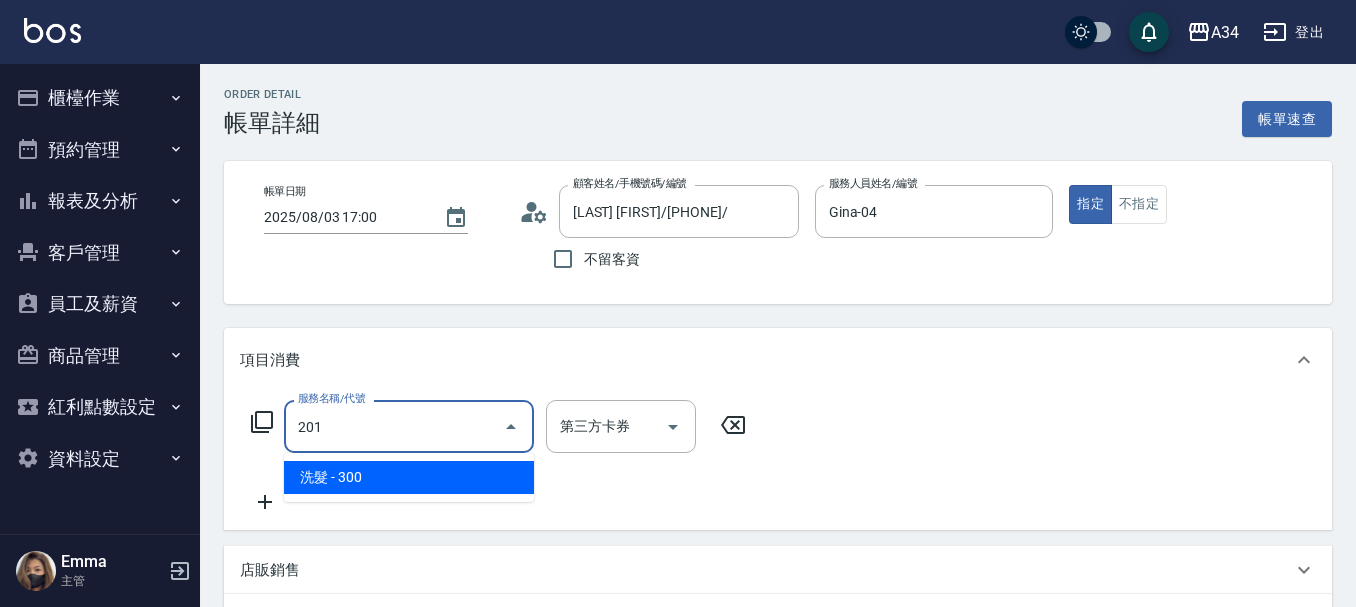 type on "30" 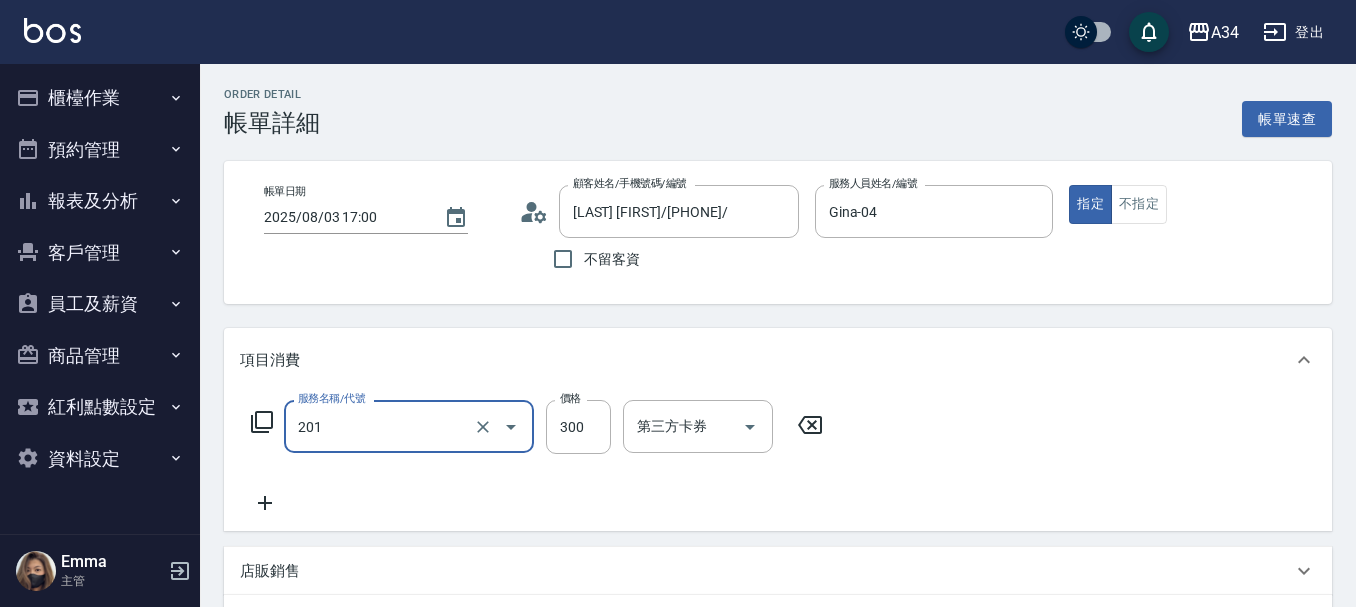 type on "洗髮(201)" 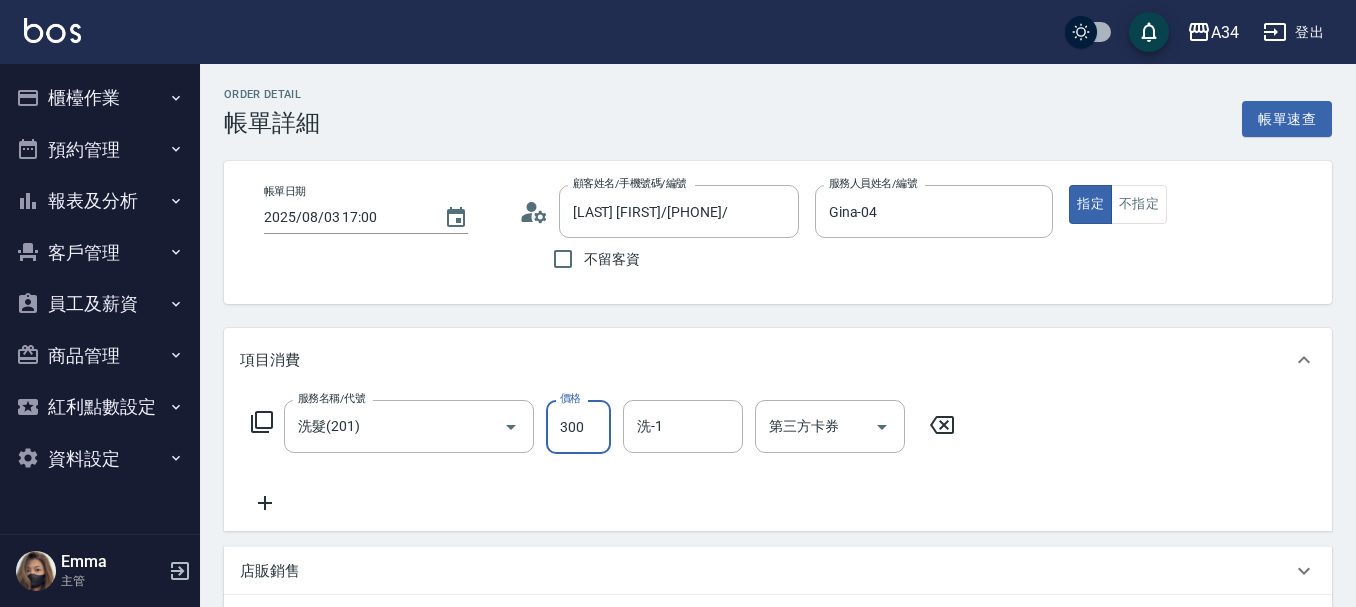 type on "2" 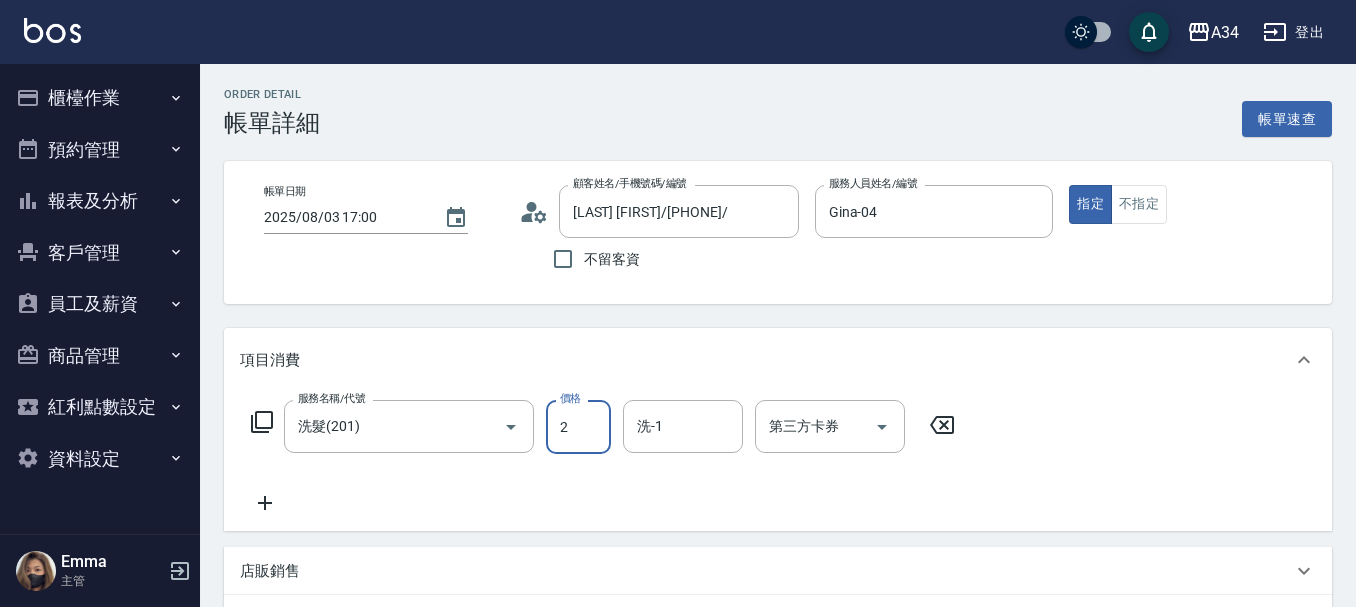 type on "0" 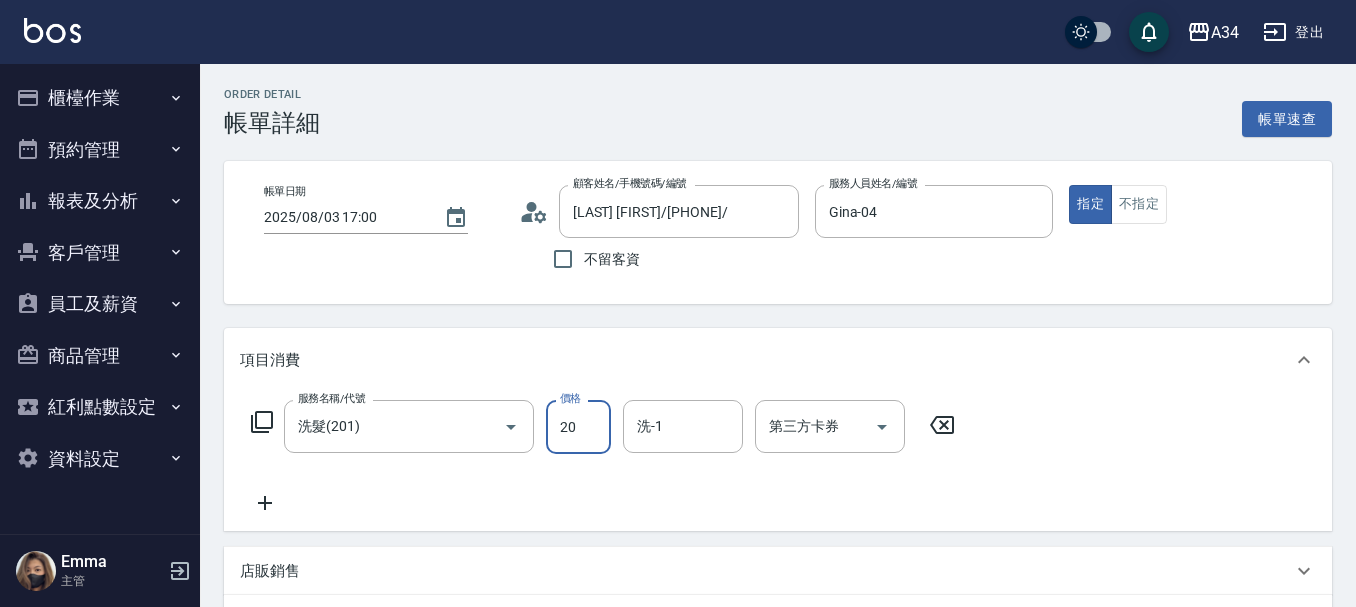 type on "20" 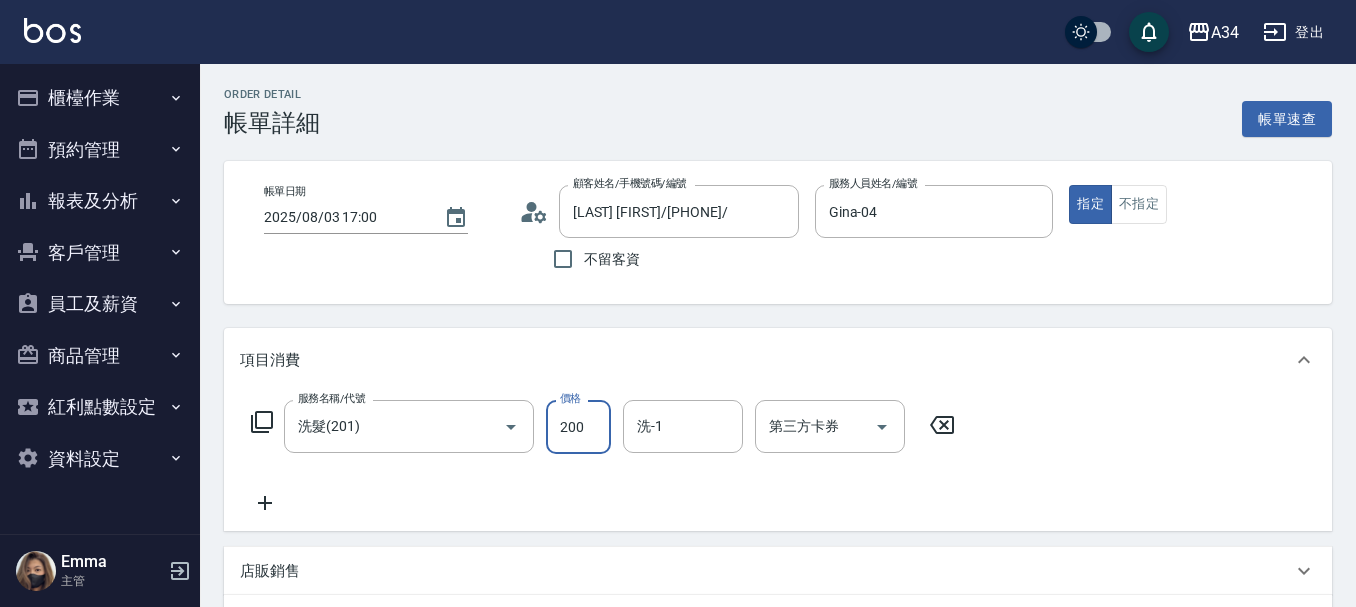 type on "200" 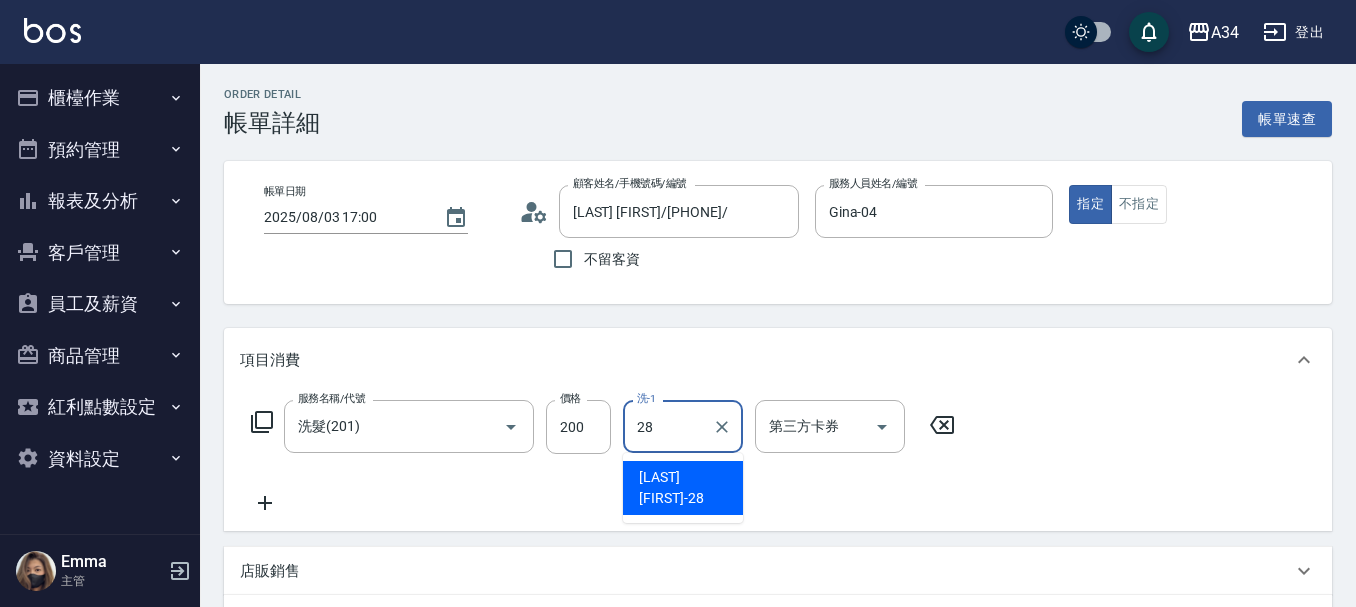 type on "[LAST] [FIRST]-28" 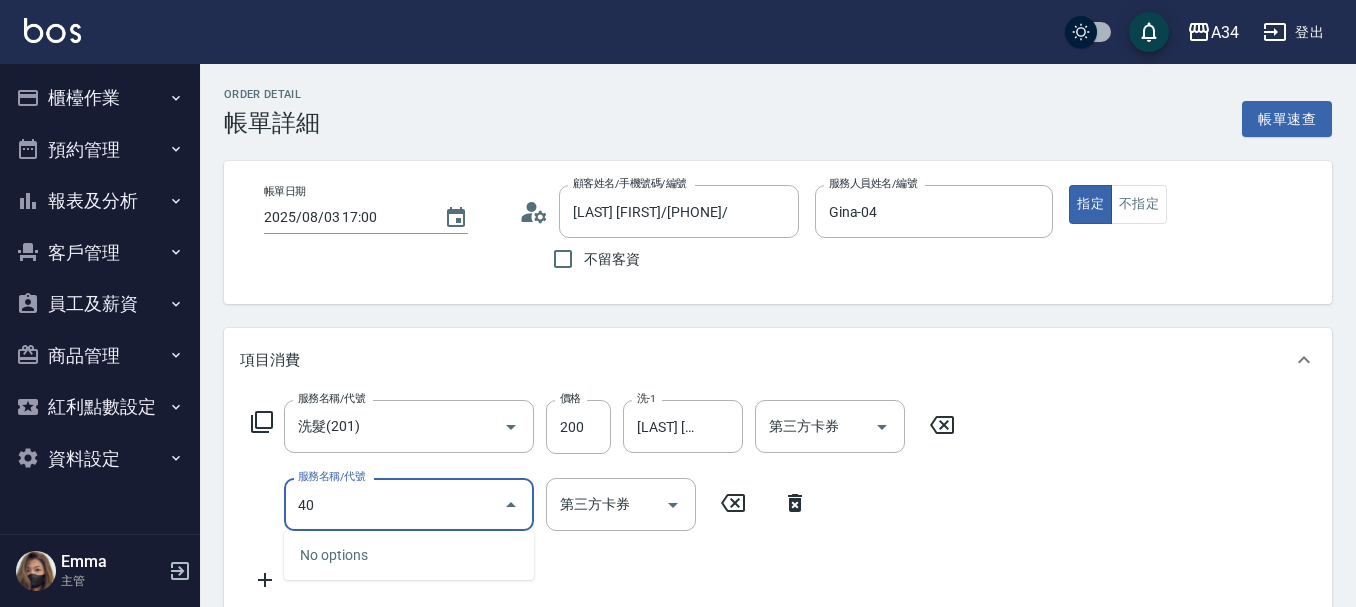 type on "401" 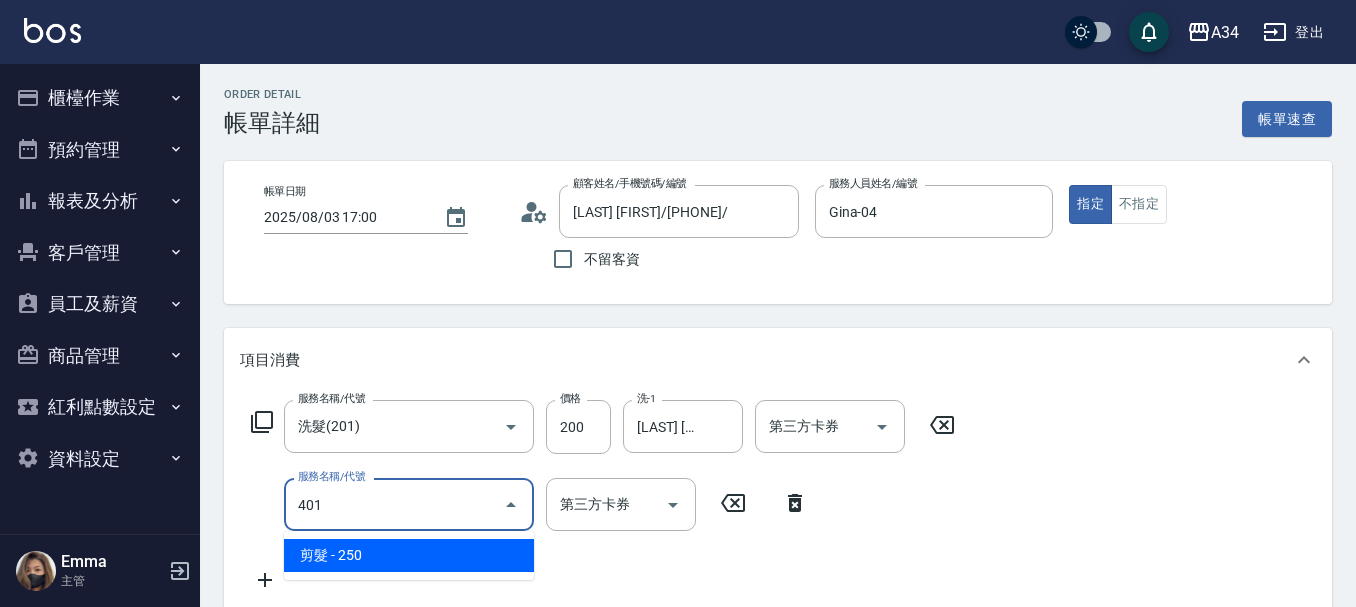 type on "40" 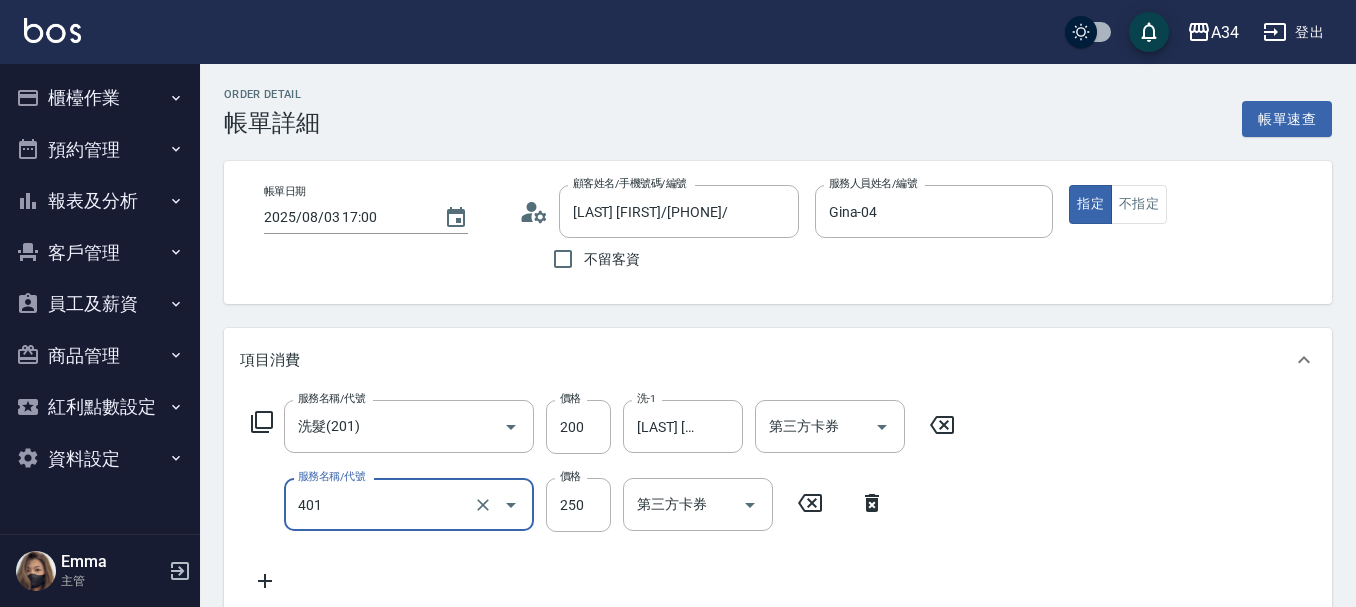 type on "剪髮(401)" 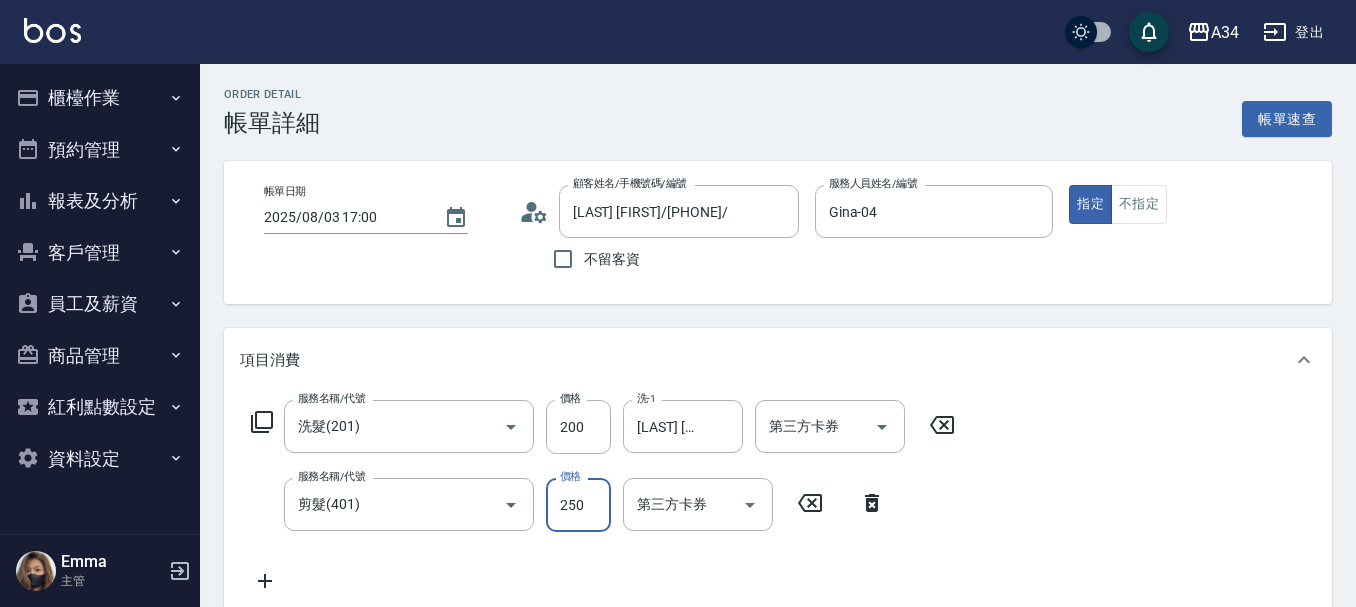 type on "4" 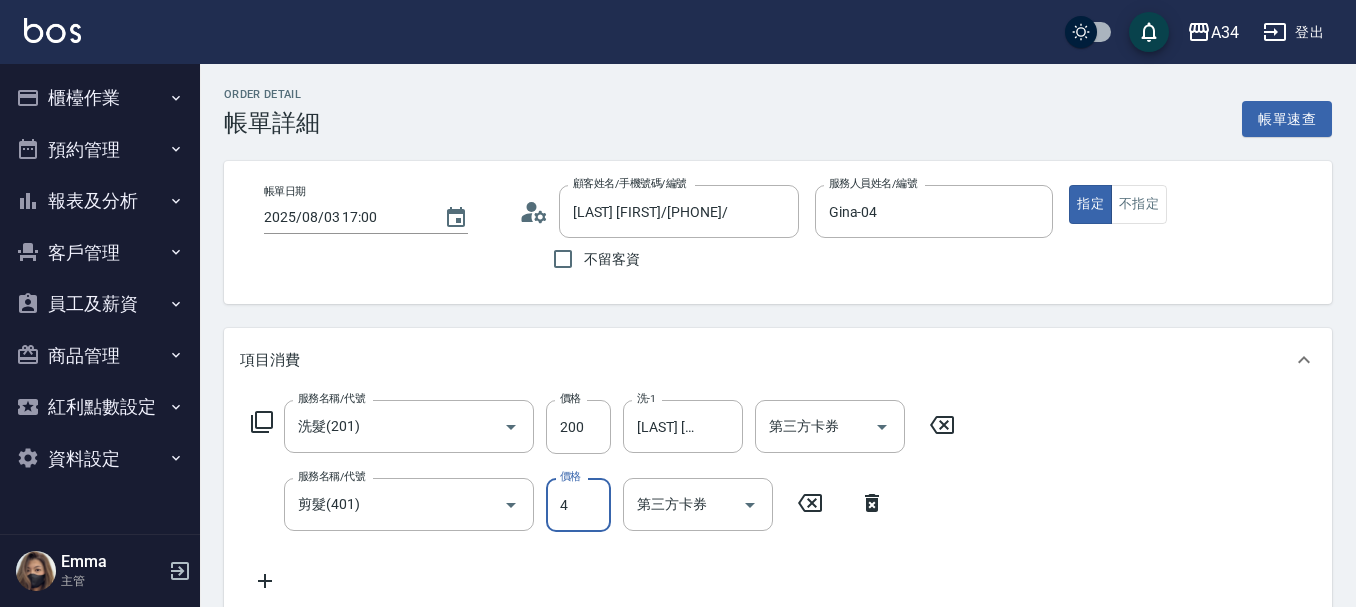 type on "20" 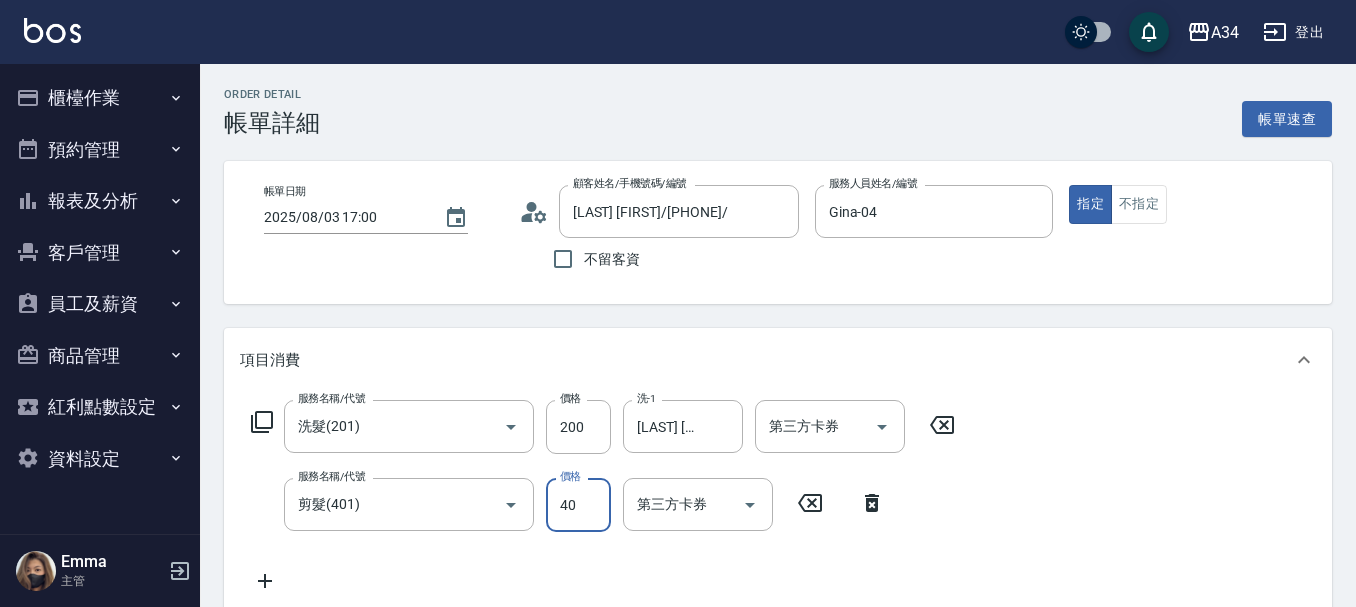 type on "400" 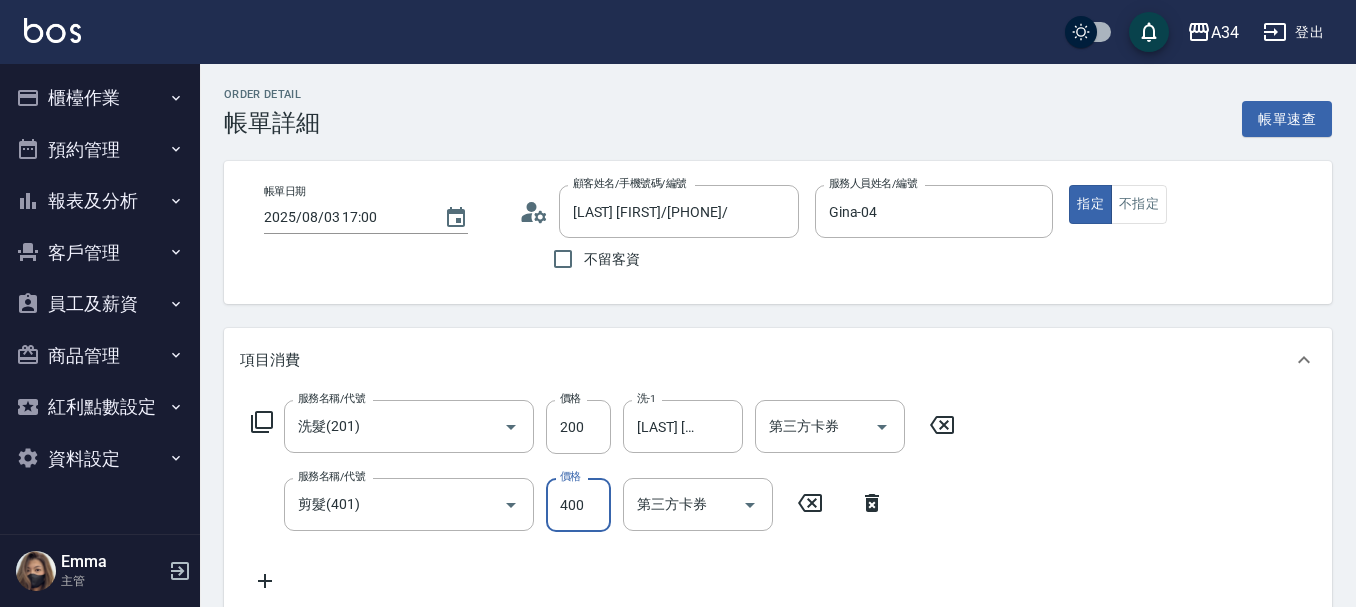 type on "60" 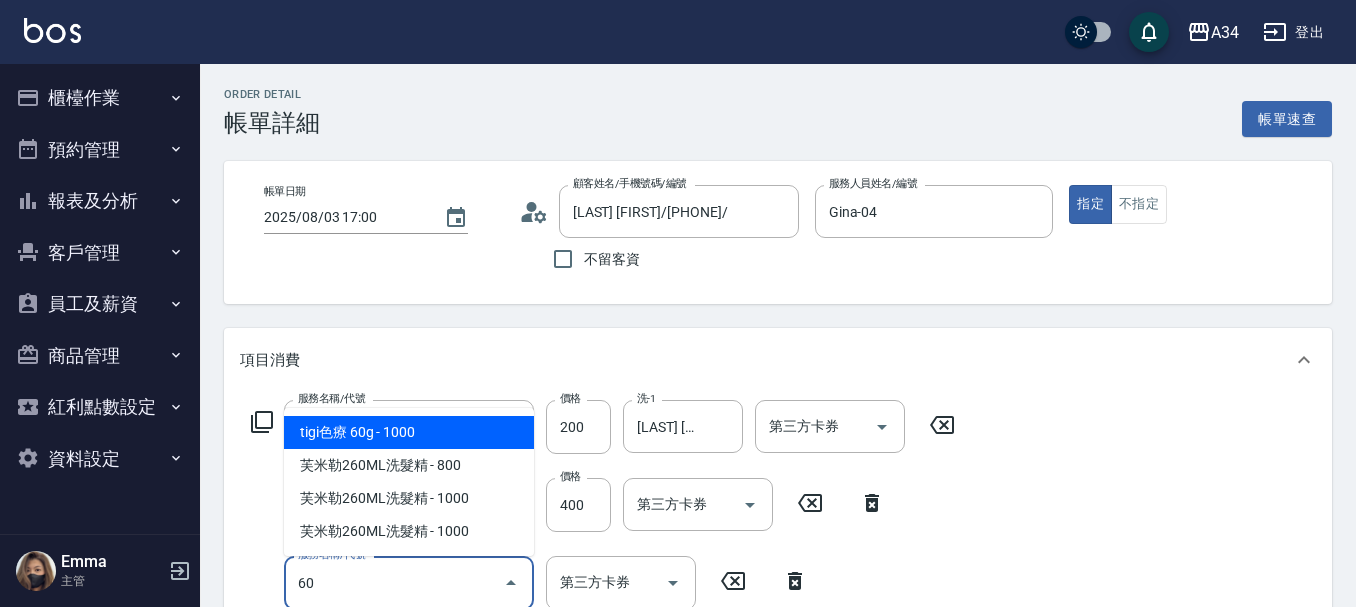type on "601" 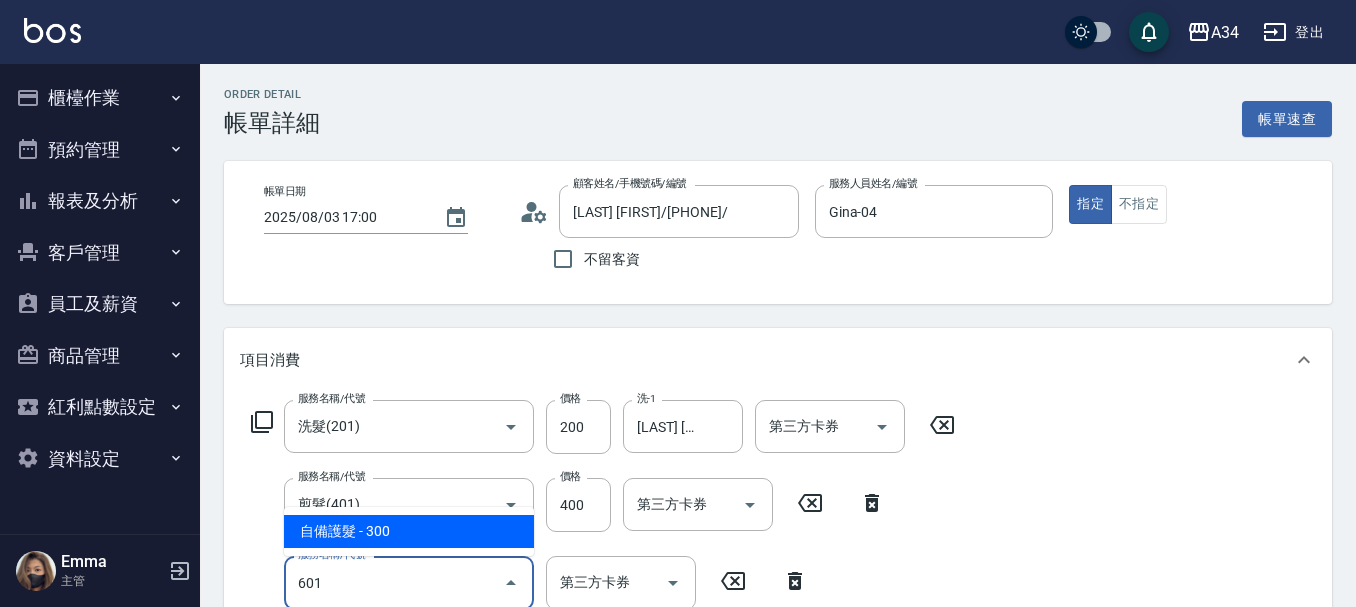 type on "90" 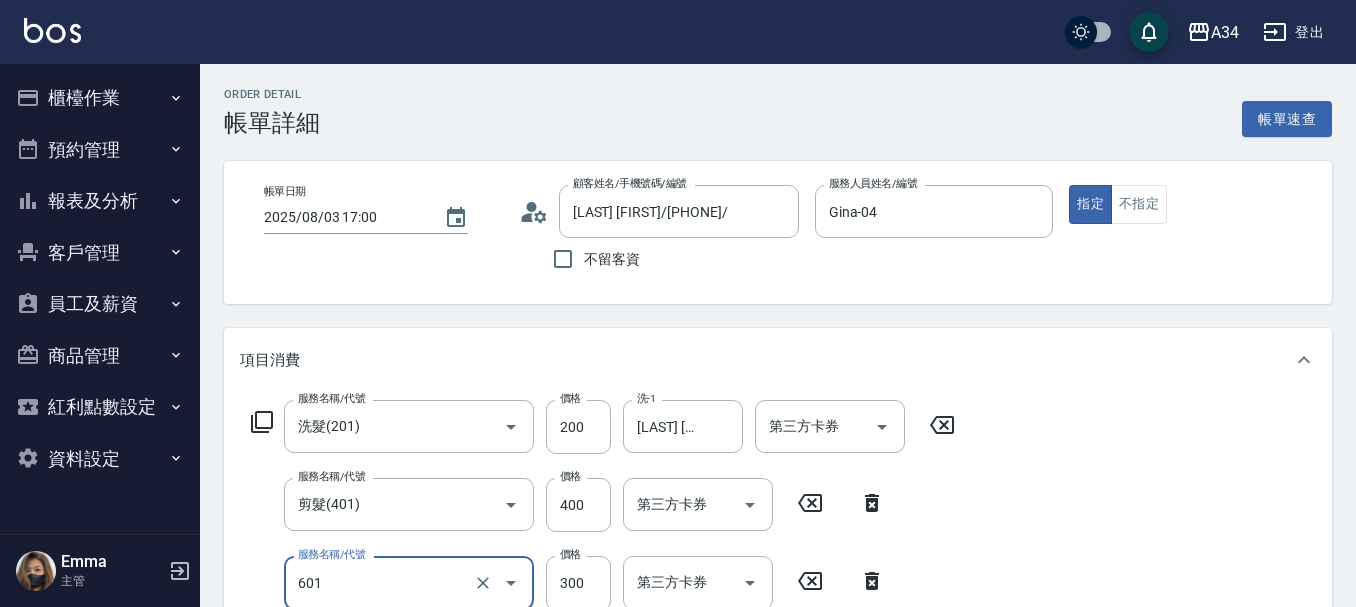 type on "自備護髮(601)" 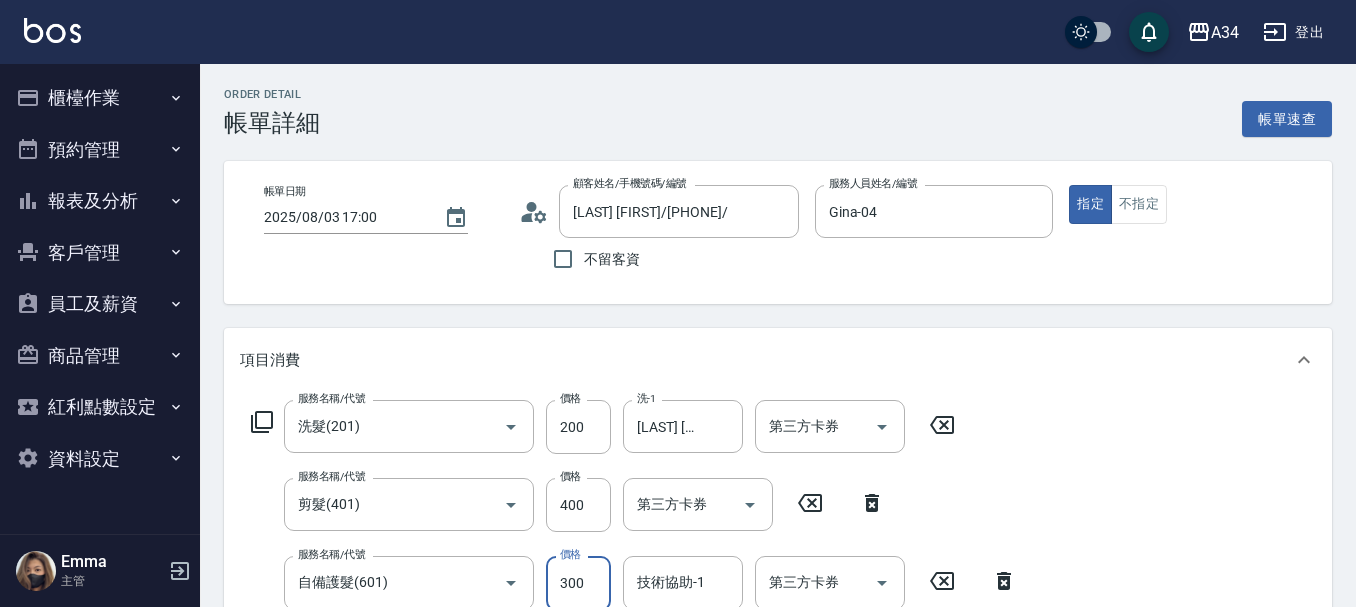 scroll, scrollTop: 4, scrollLeft: 0, axis: vertical 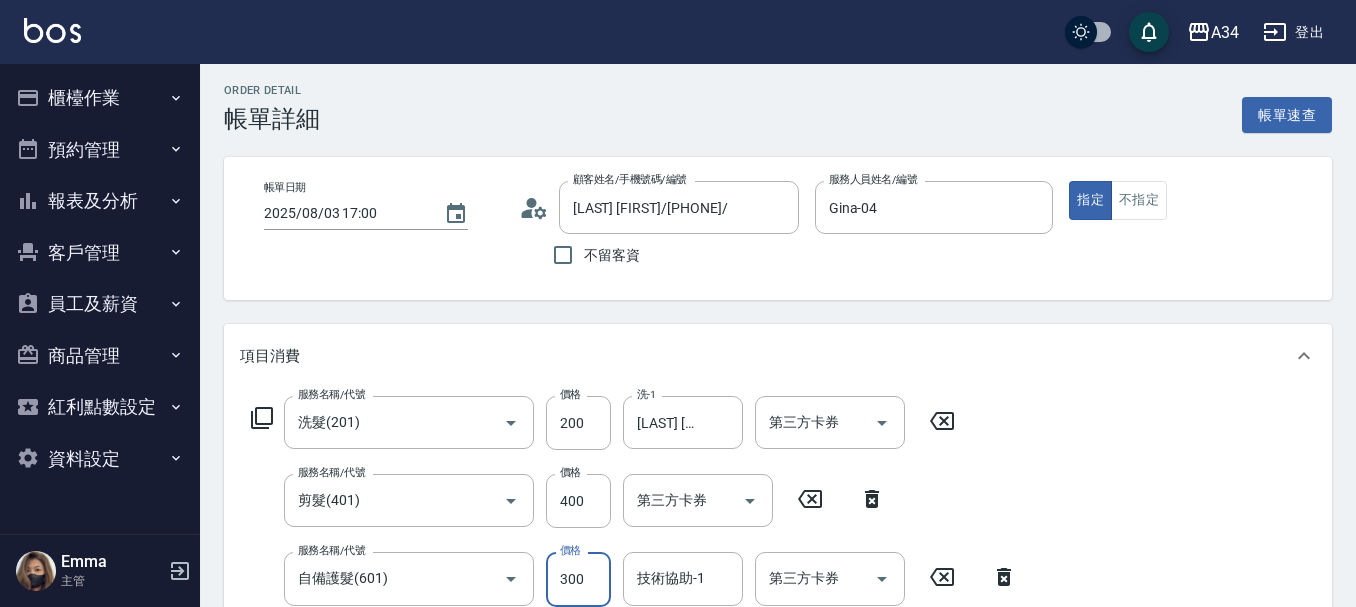 type on "9" 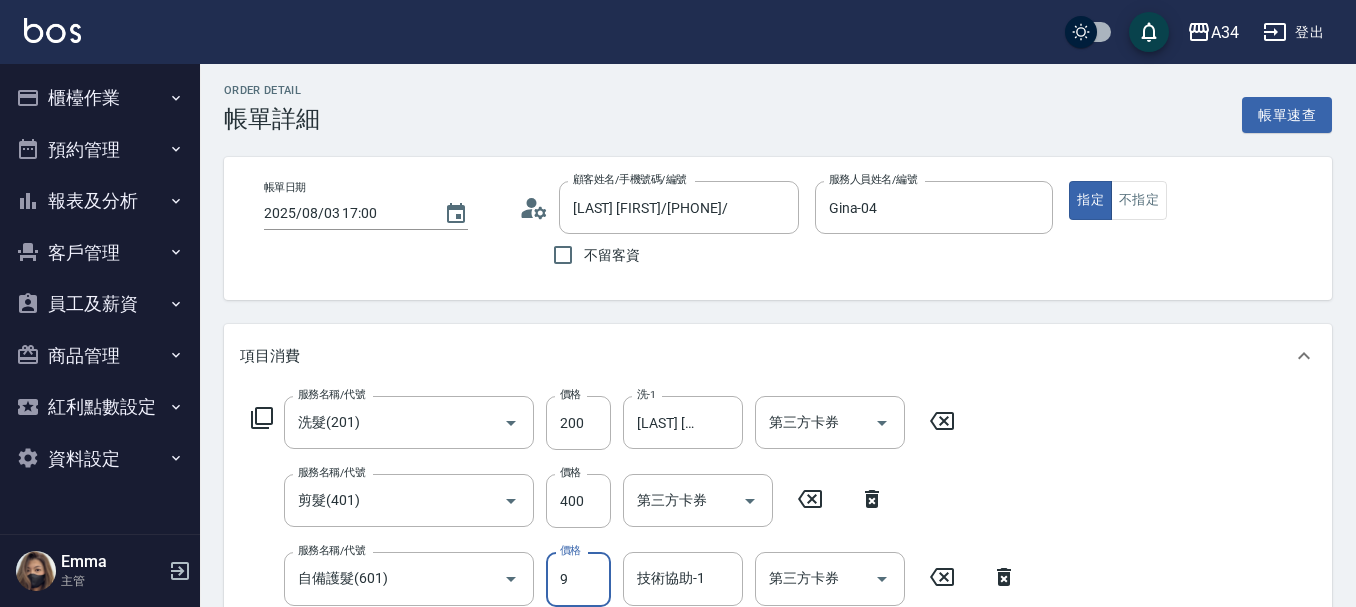 type on "60" 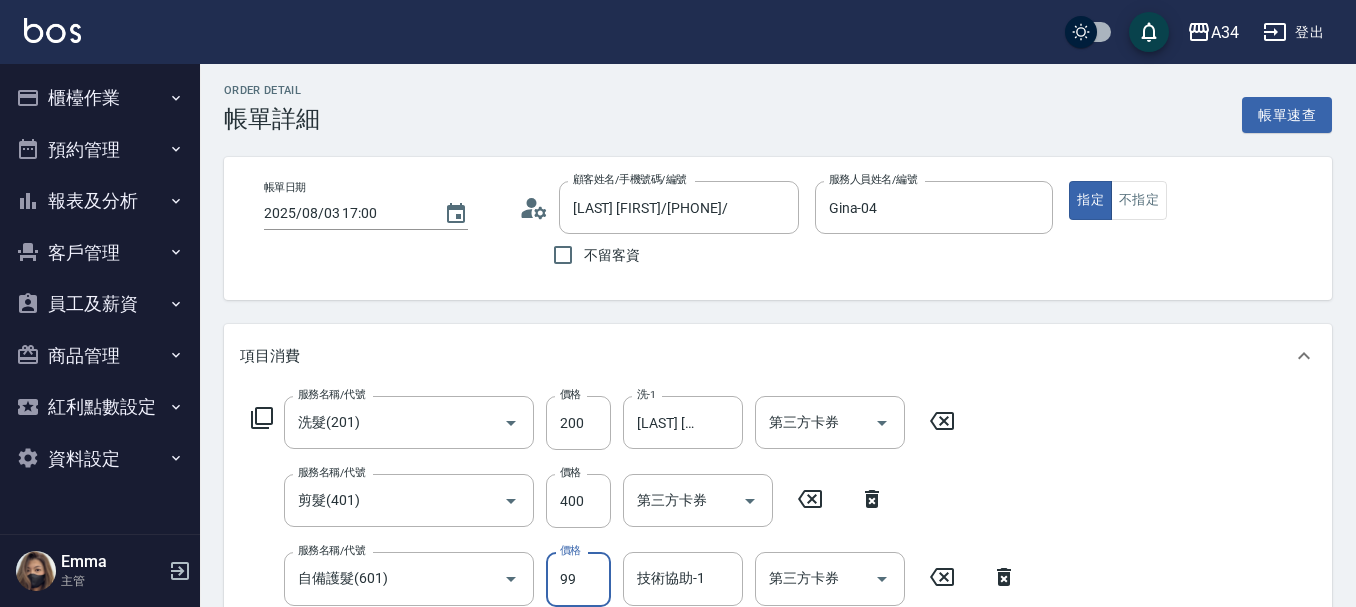 type on "999" 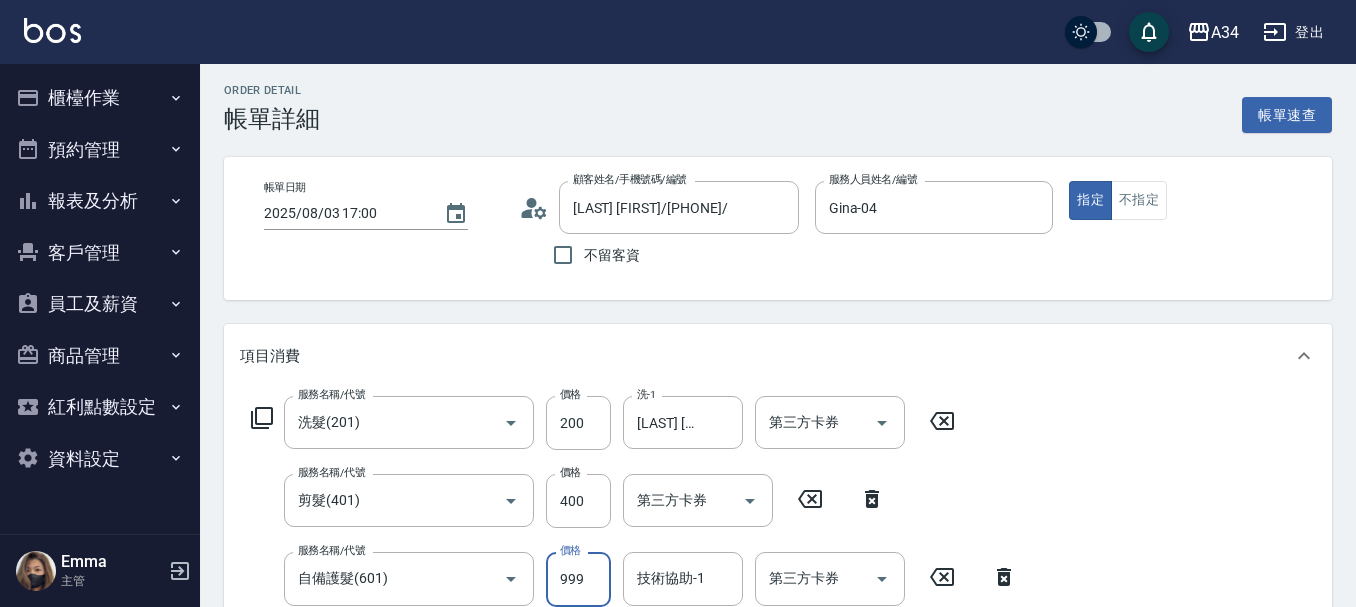 type on "150" 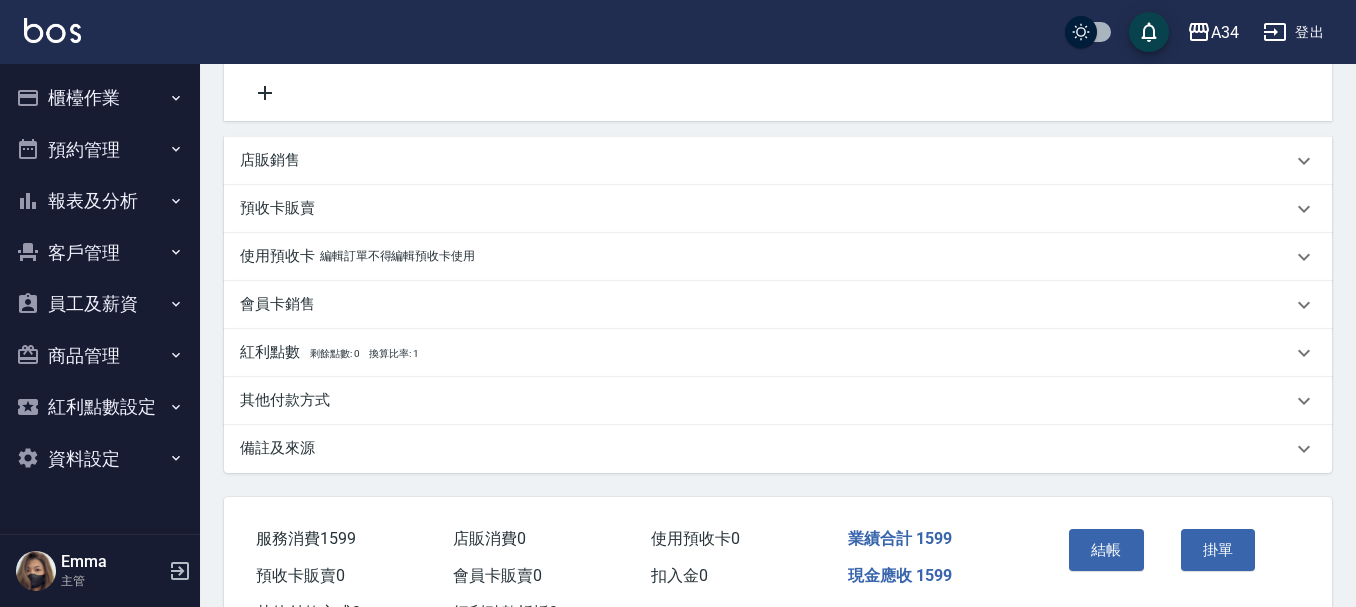 scroll, scrollTop: 649, scrollLeft: 0, axis: vertical 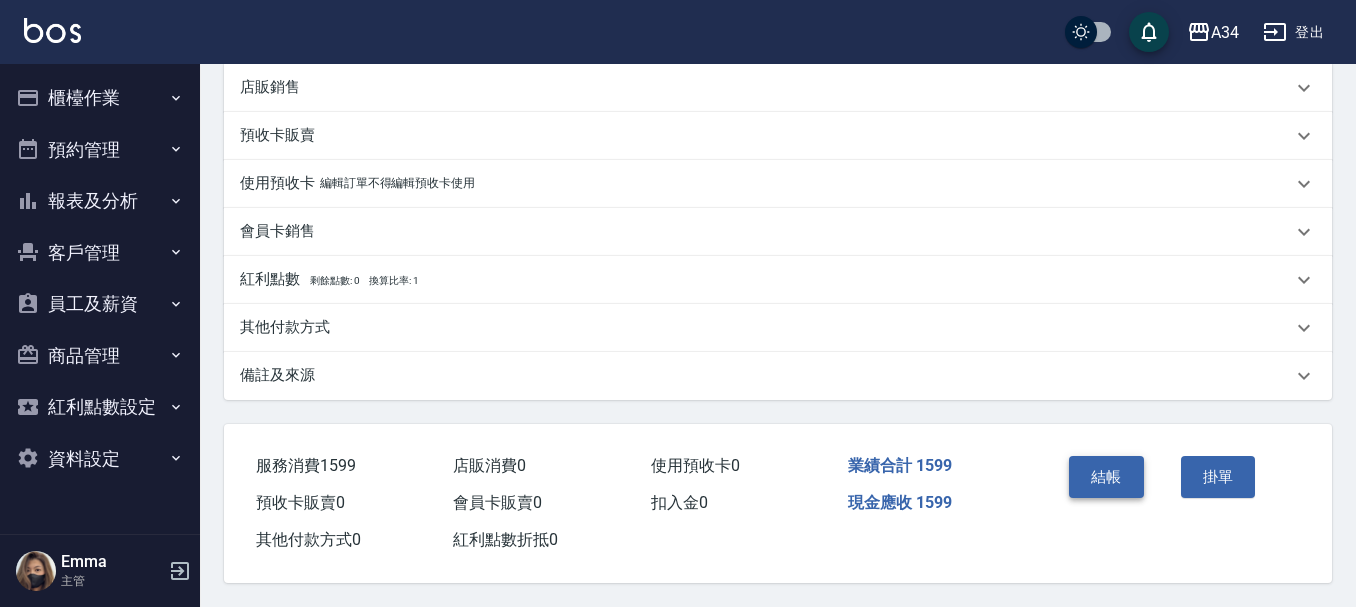 type on "999" 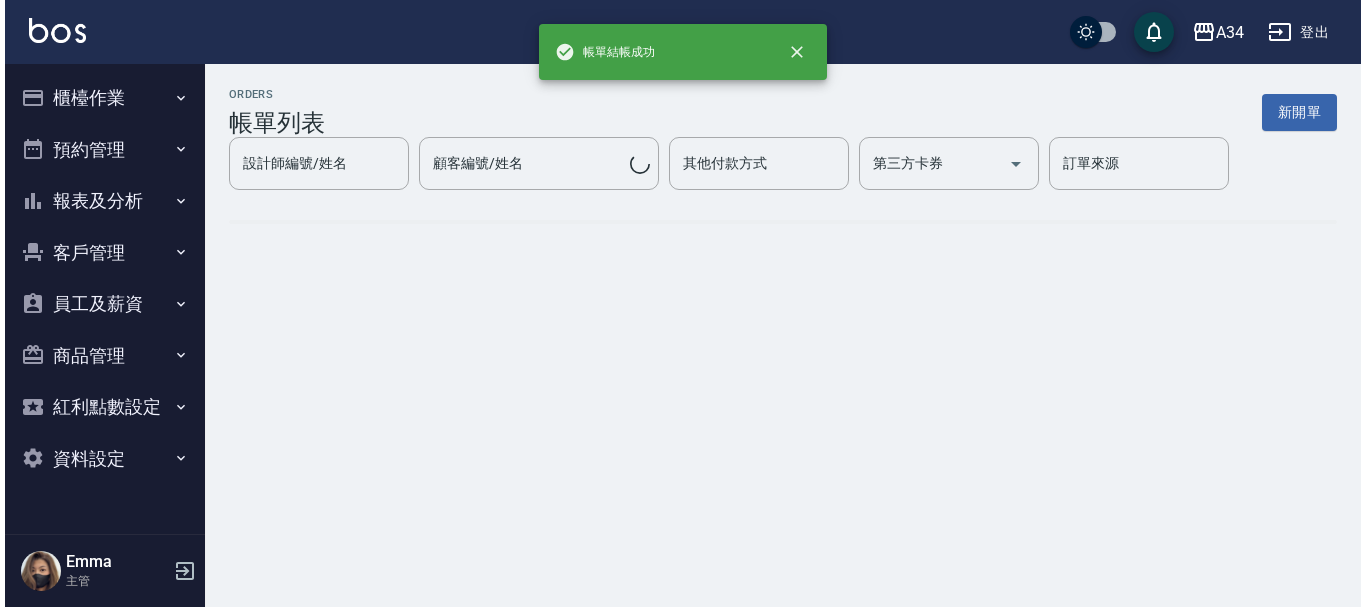 scroll, scrollTop: 0, scrollLeft: 0, axis: both 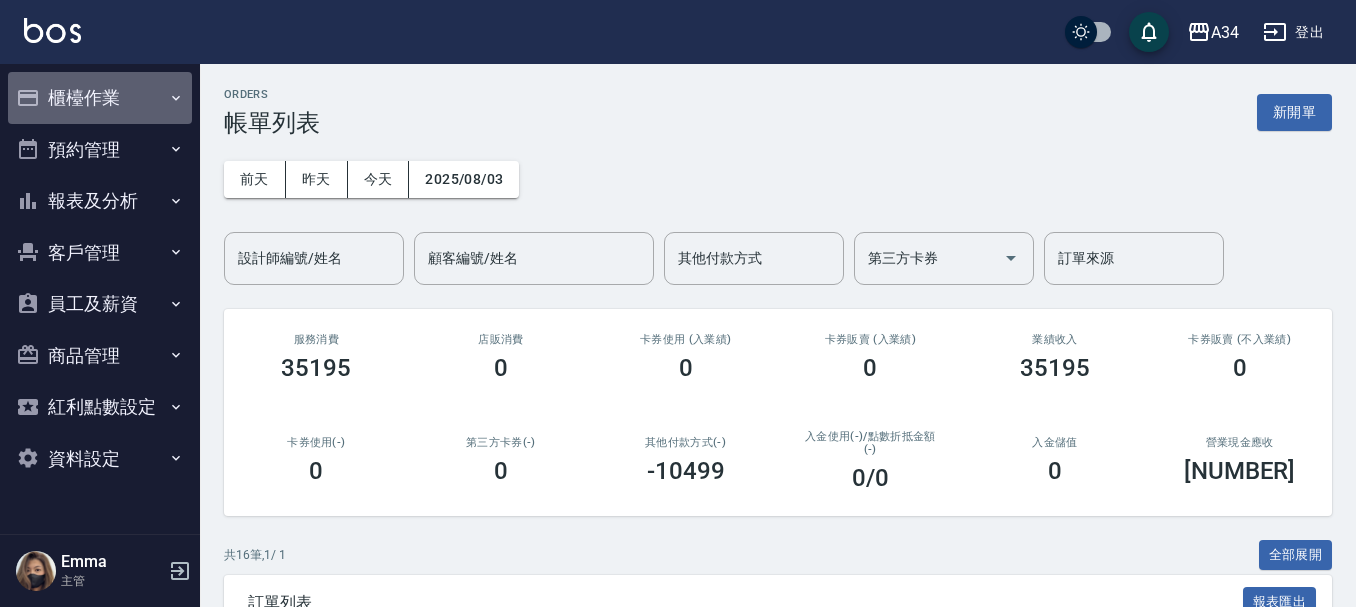 click on "櫃檯作業" at bounding box center (100, 98) 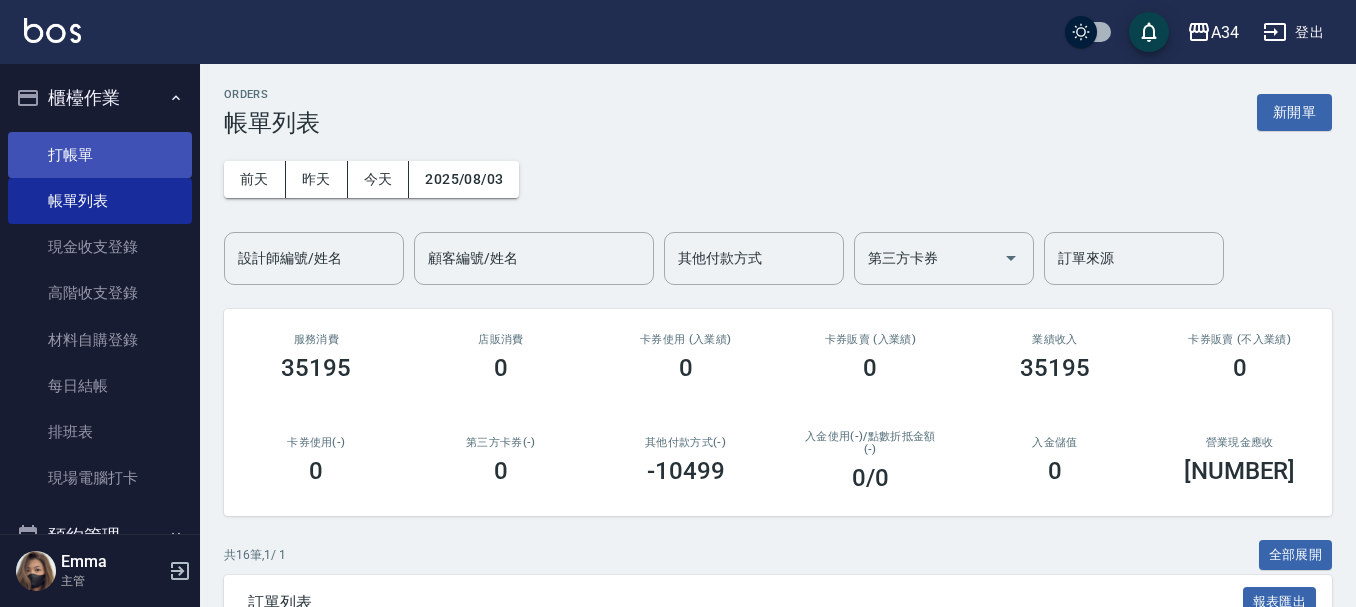 click on "打帳單" at bounding box center [100, 155] 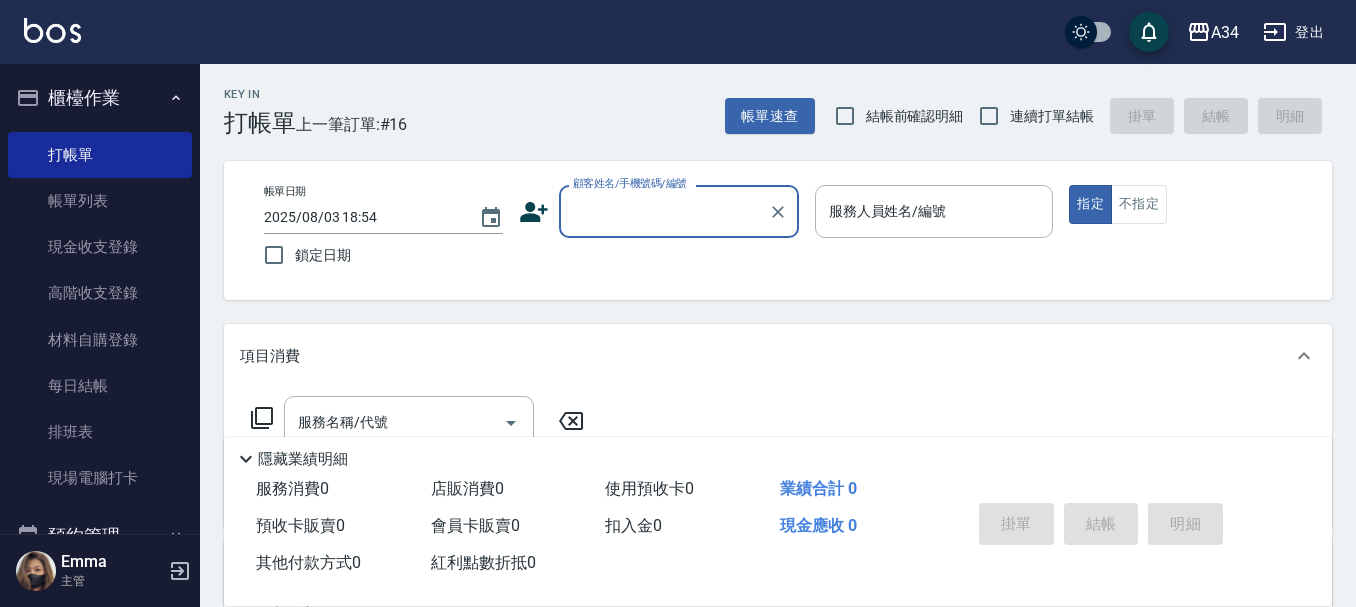 click 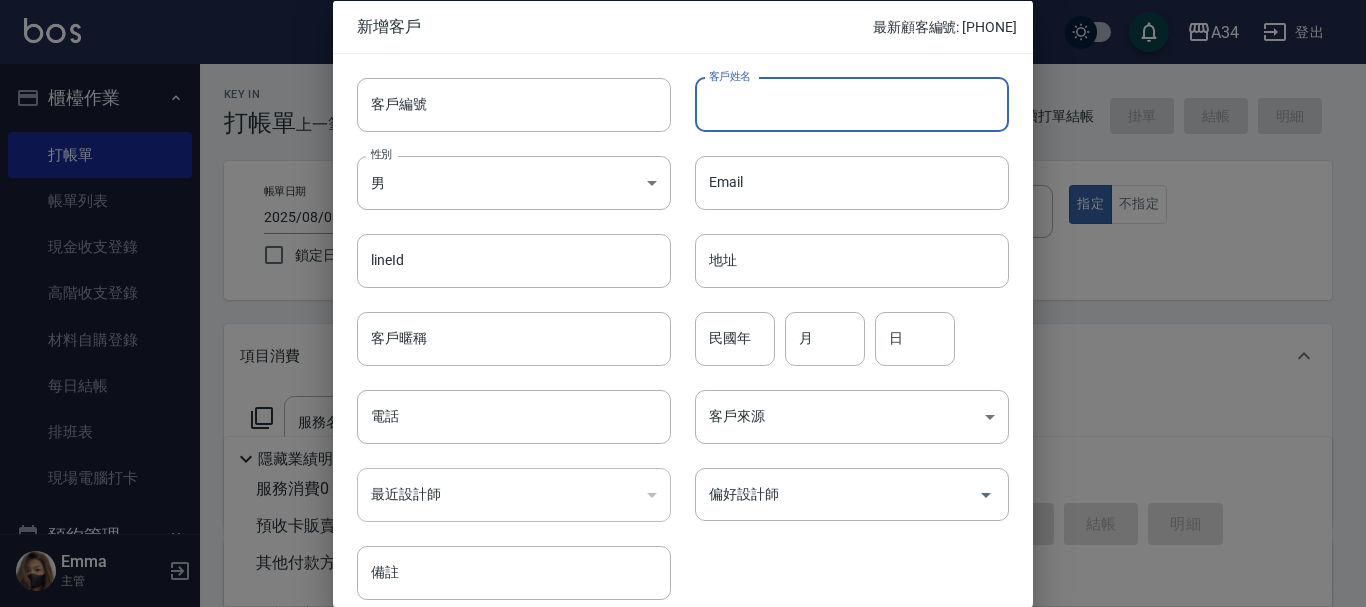 click on "客戶姓名" at bounding box center (852, 104) 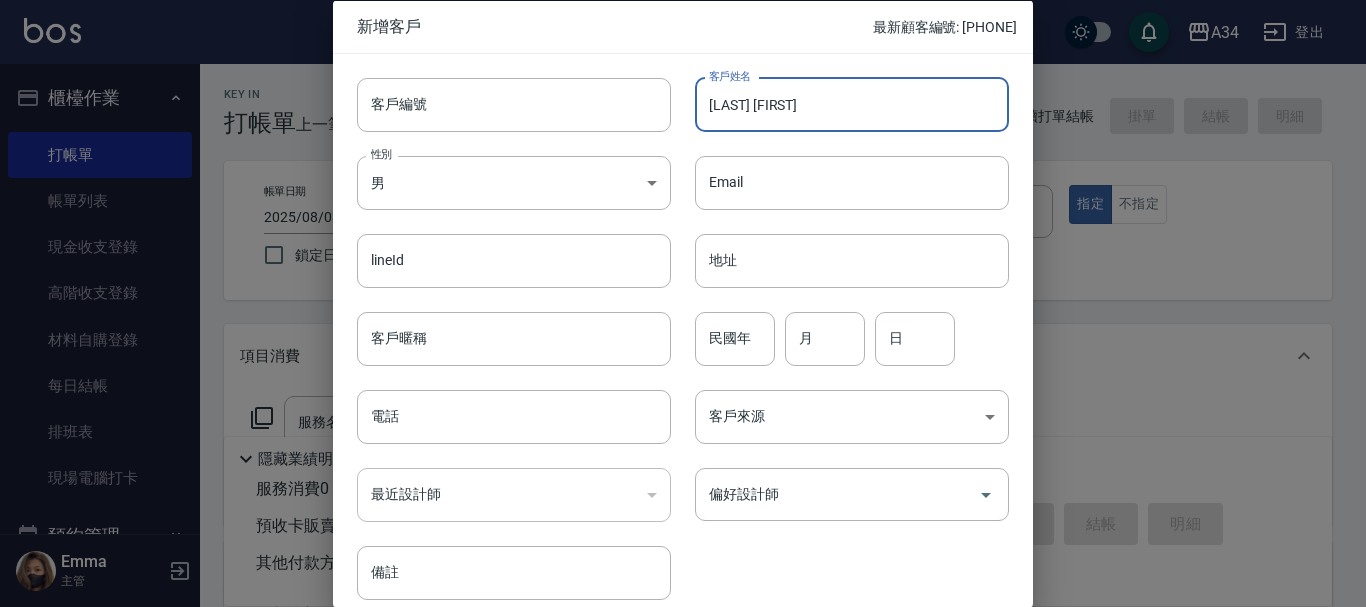 type on "[FIRST] [LAST]" 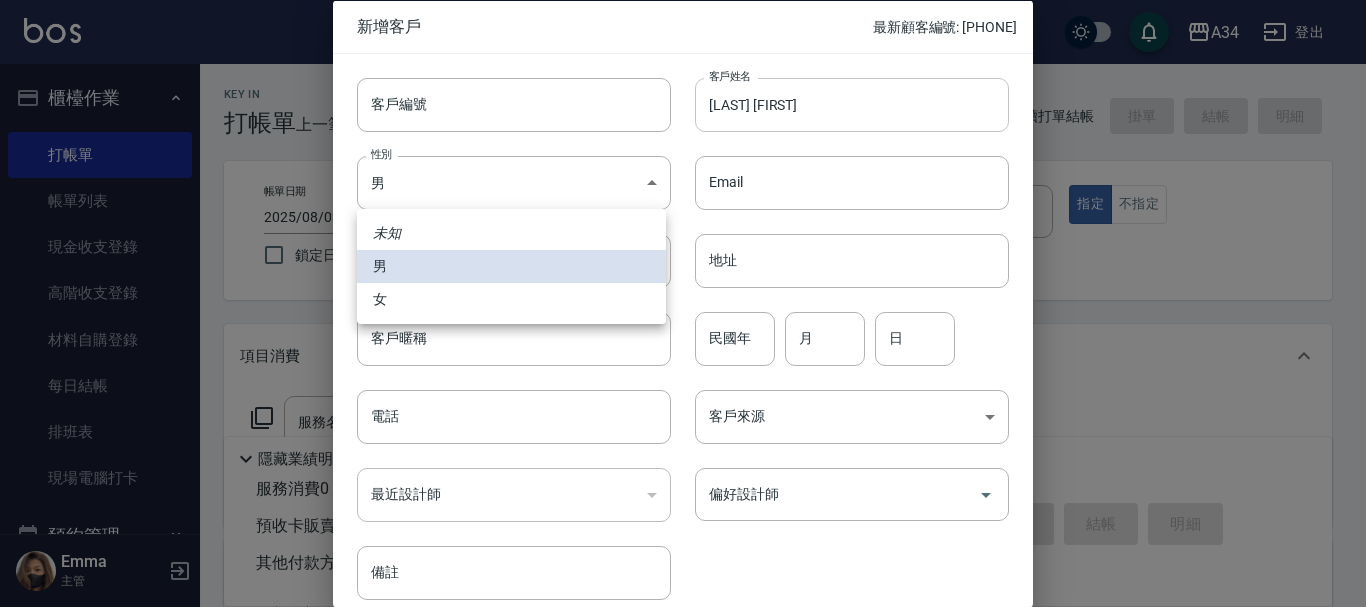 type 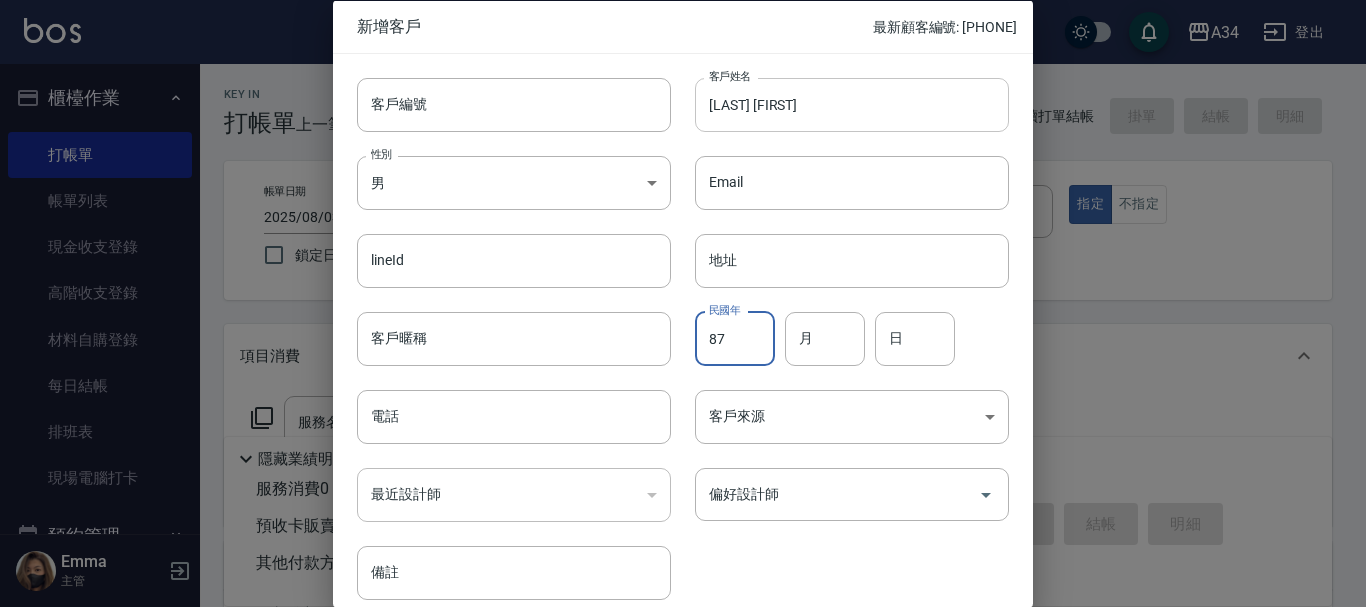 type on "87" 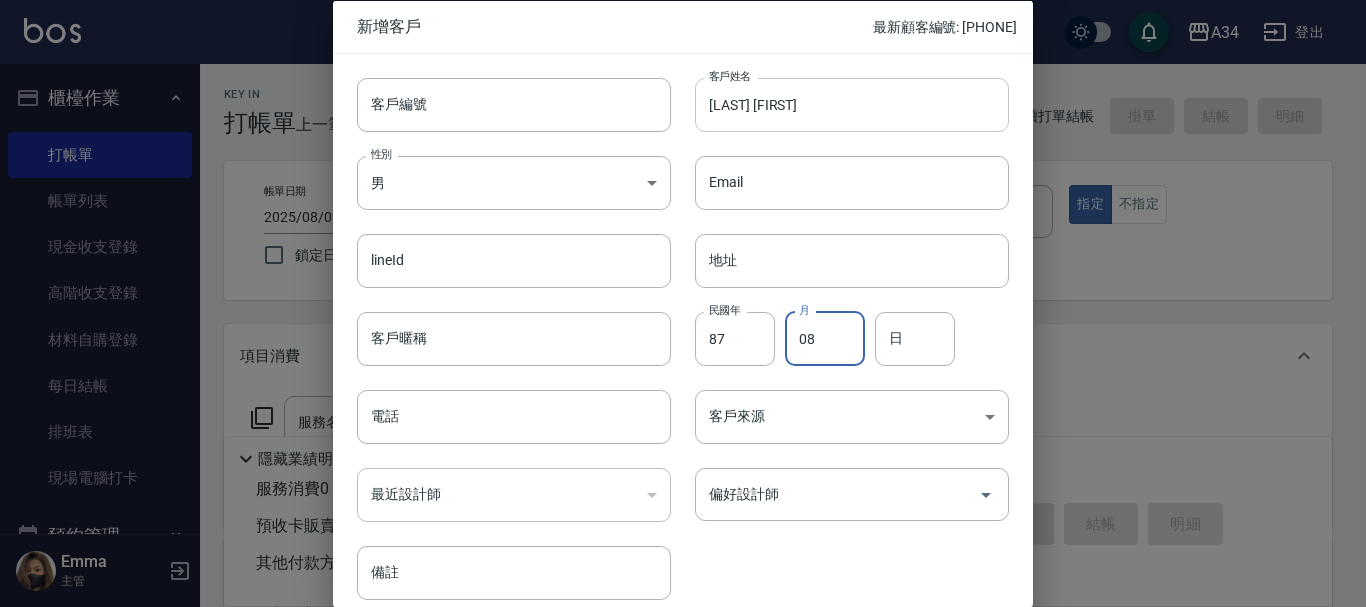 type on "08" 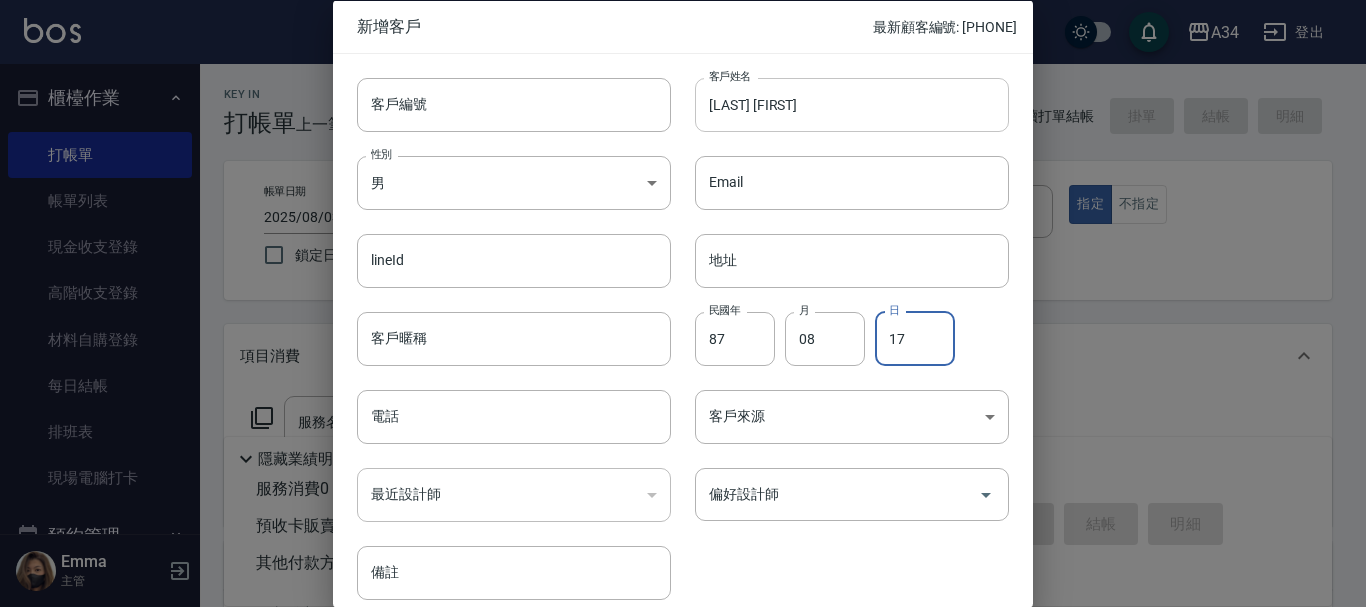 type on "17" 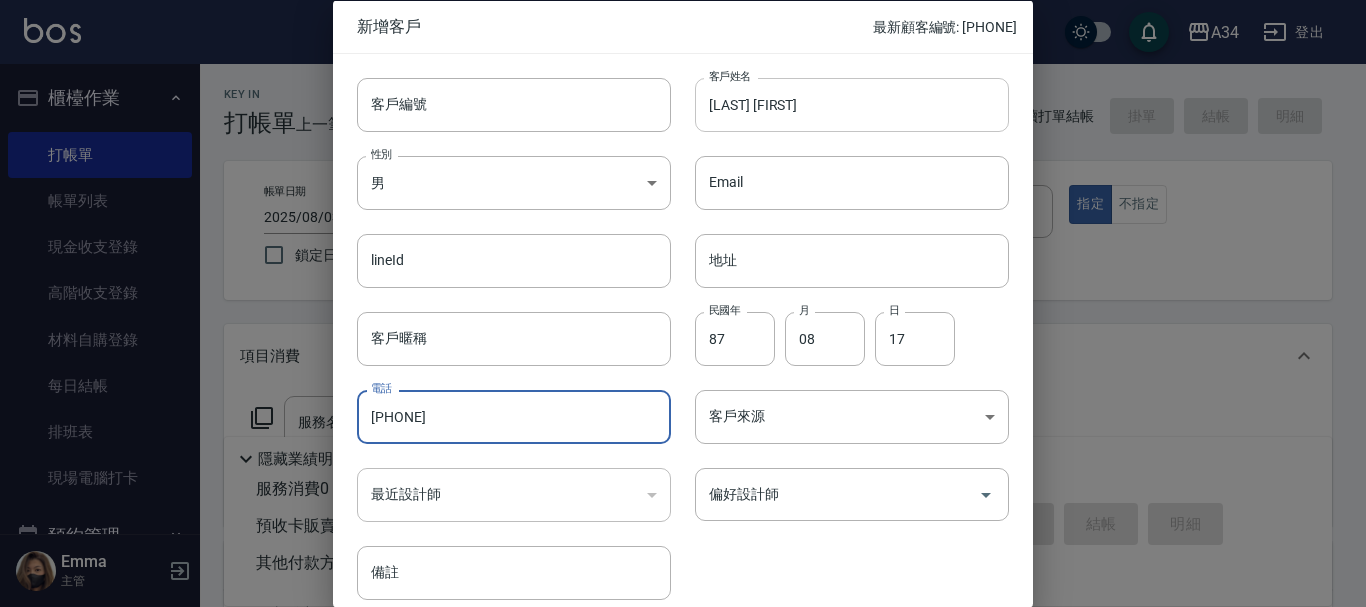 type on "[PHONE]" 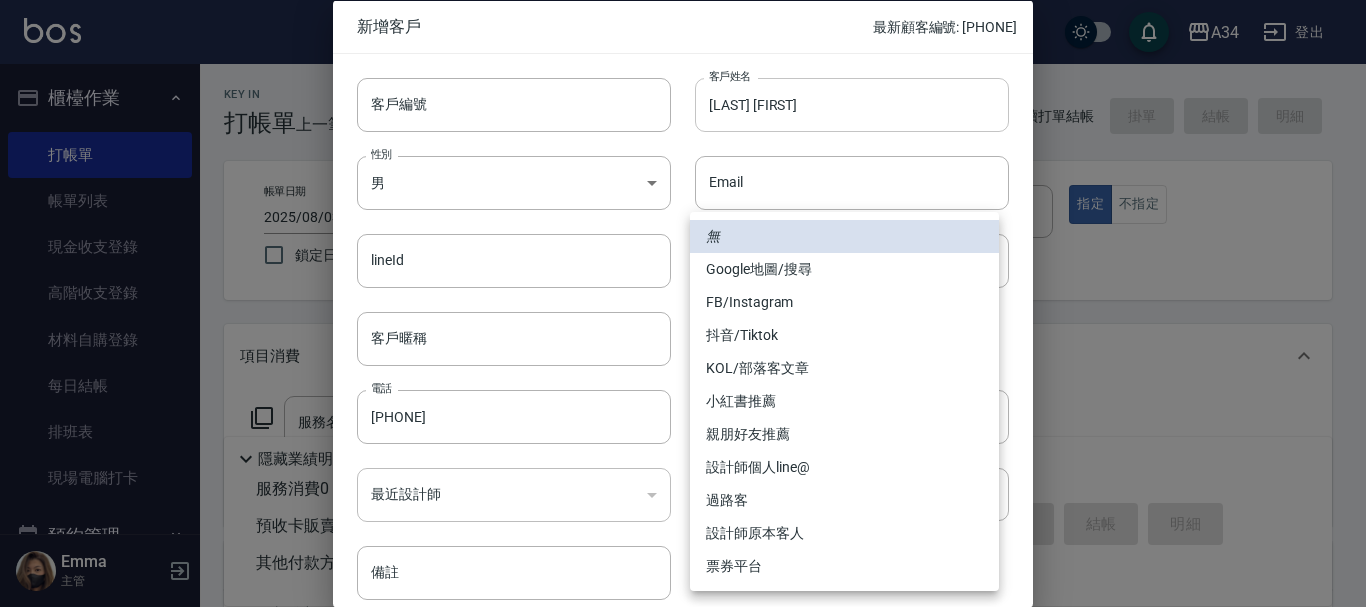 type 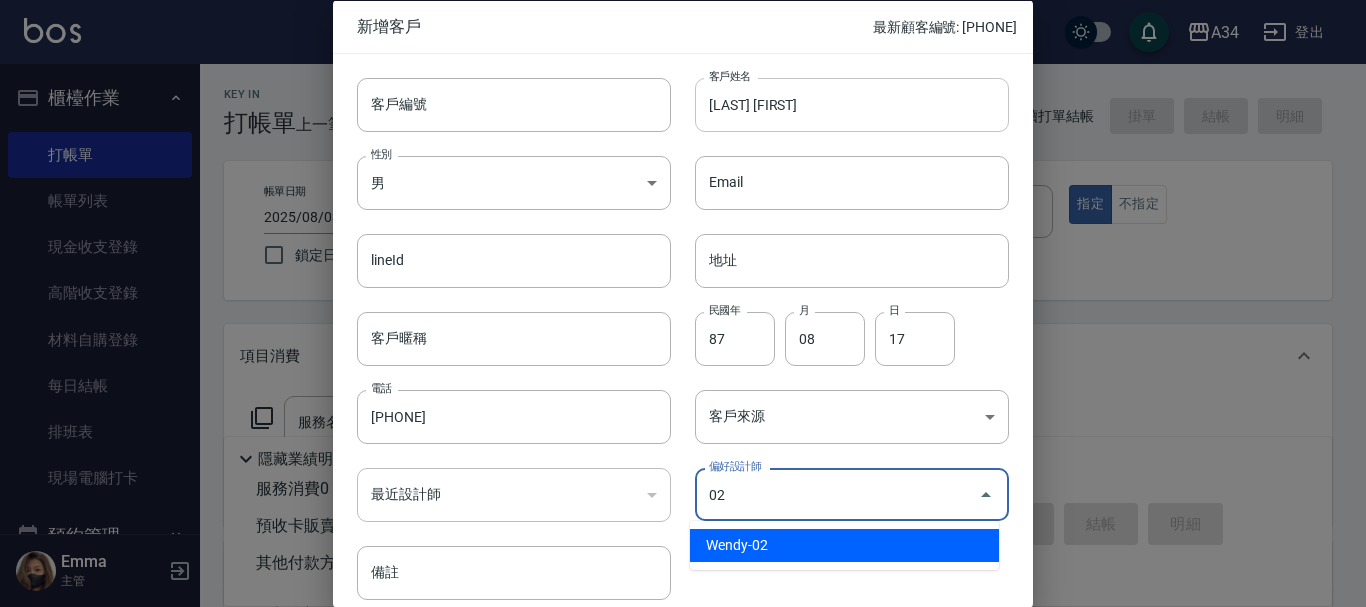 type on "Wendy" 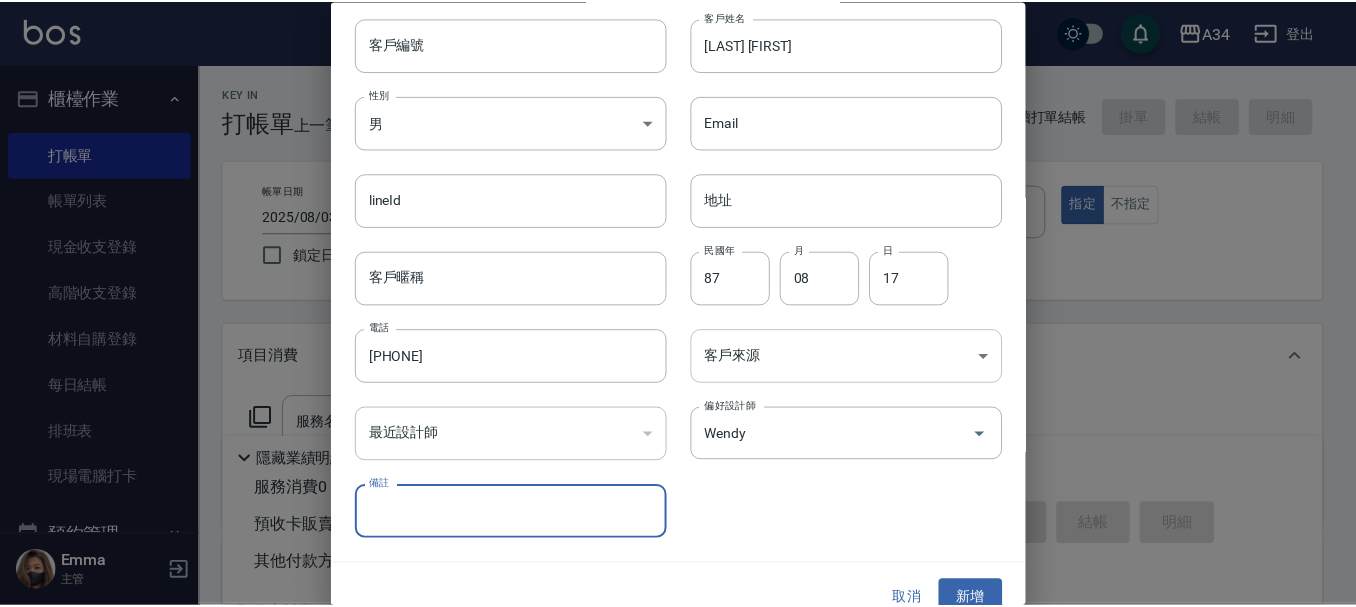 scroll, scrollTop: 86, scrollLeft: 0, axis: vertical 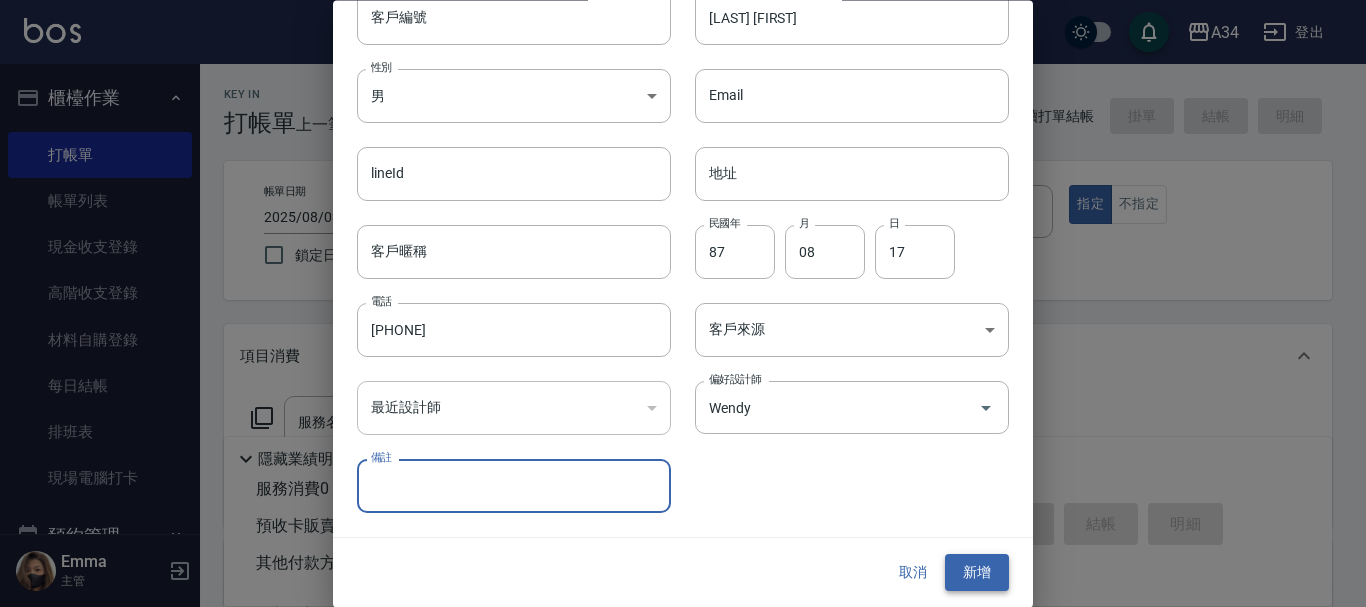 click on "新增" at bounding box center [977, 573] 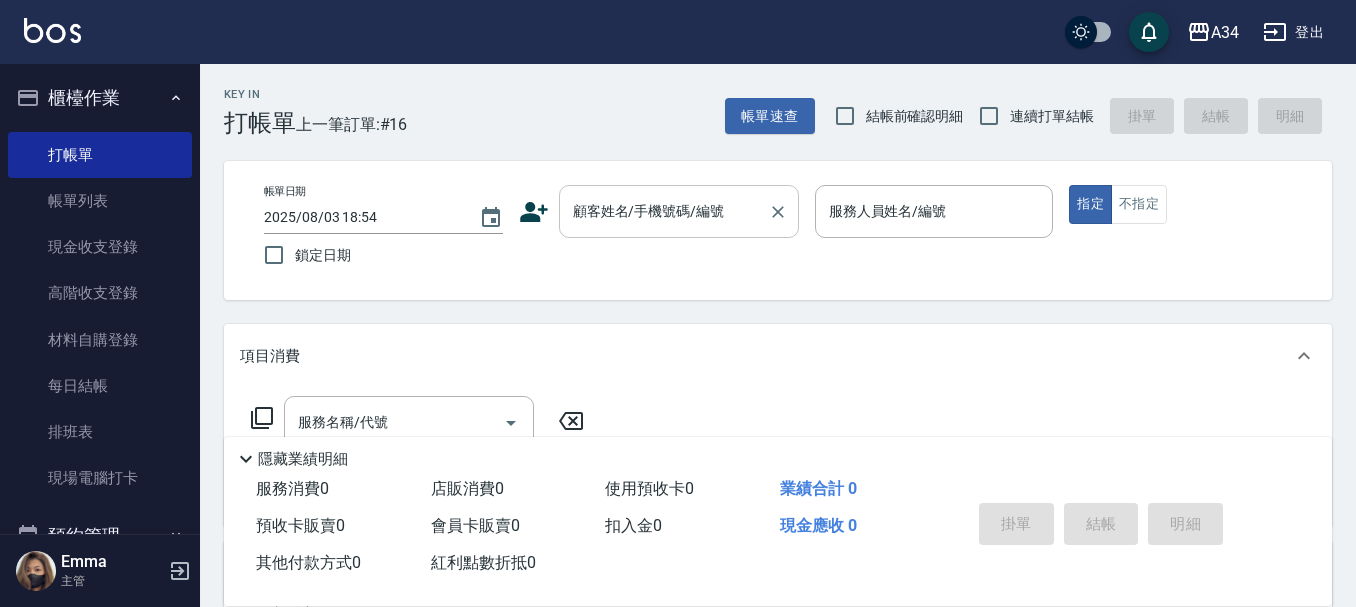 click on "顧客姓名/手機號碼/編號" at bounding box center [679, 211] 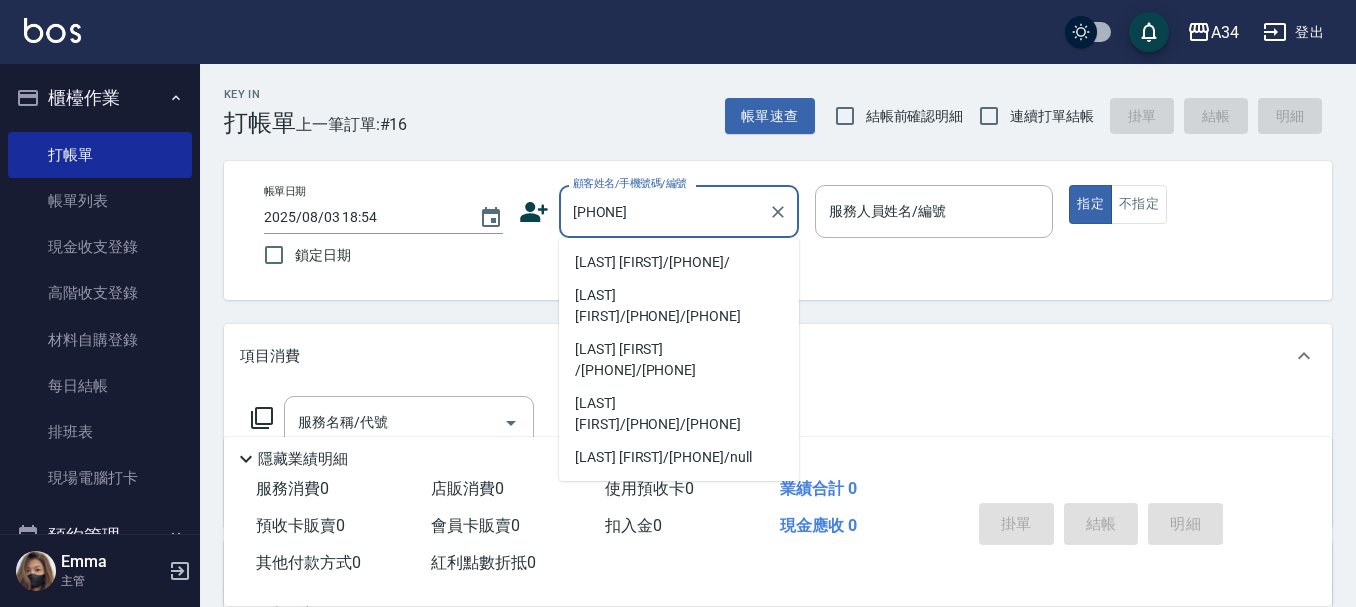 click on "[NAME]/[PHONE]/" at bounding box center (679, 262) 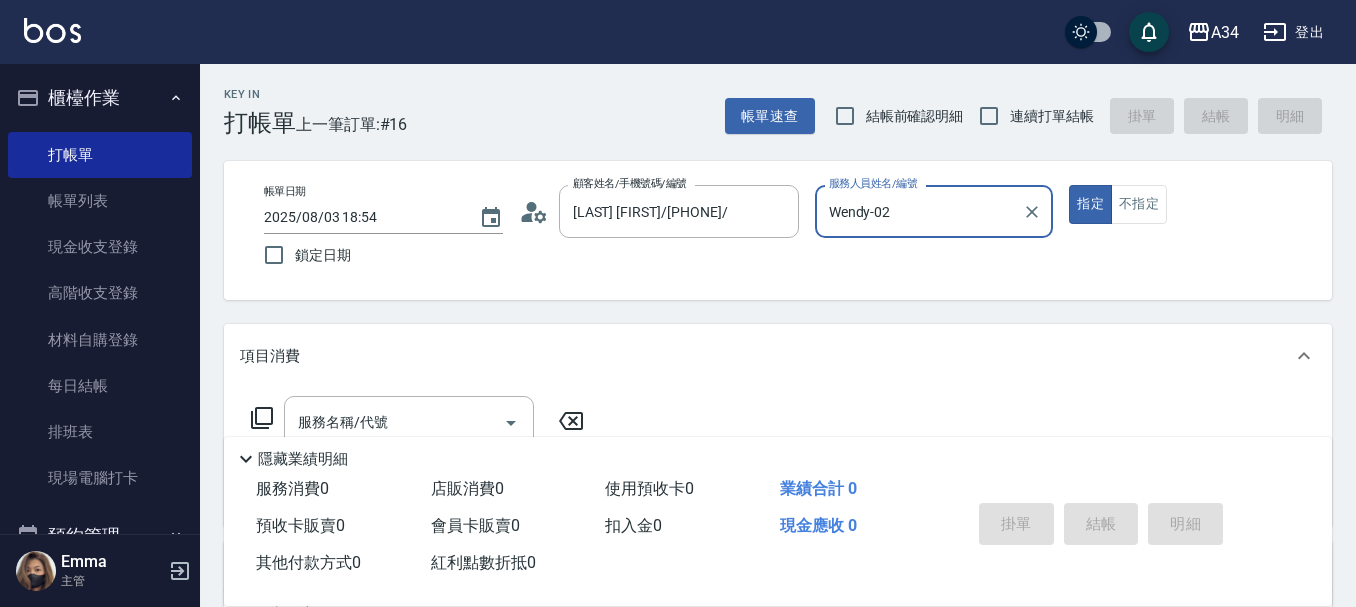 type on "Wendy-02" 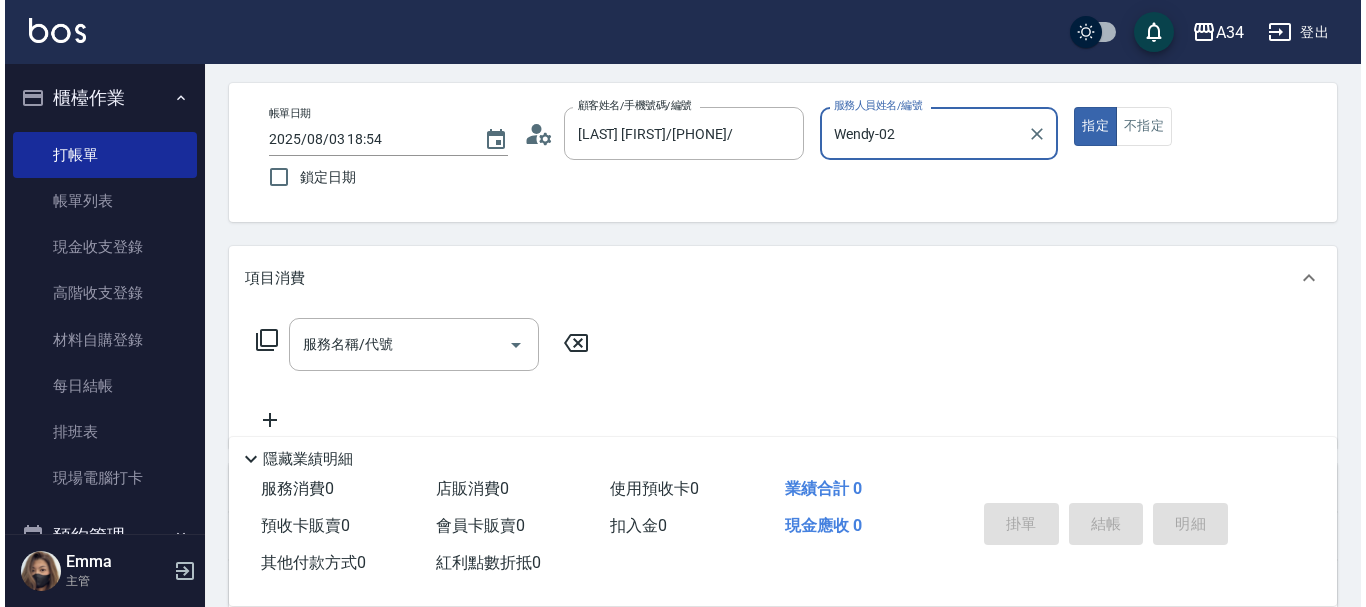 scroll, scrollTop: 200, scrollLeft: 0, axis: vertical 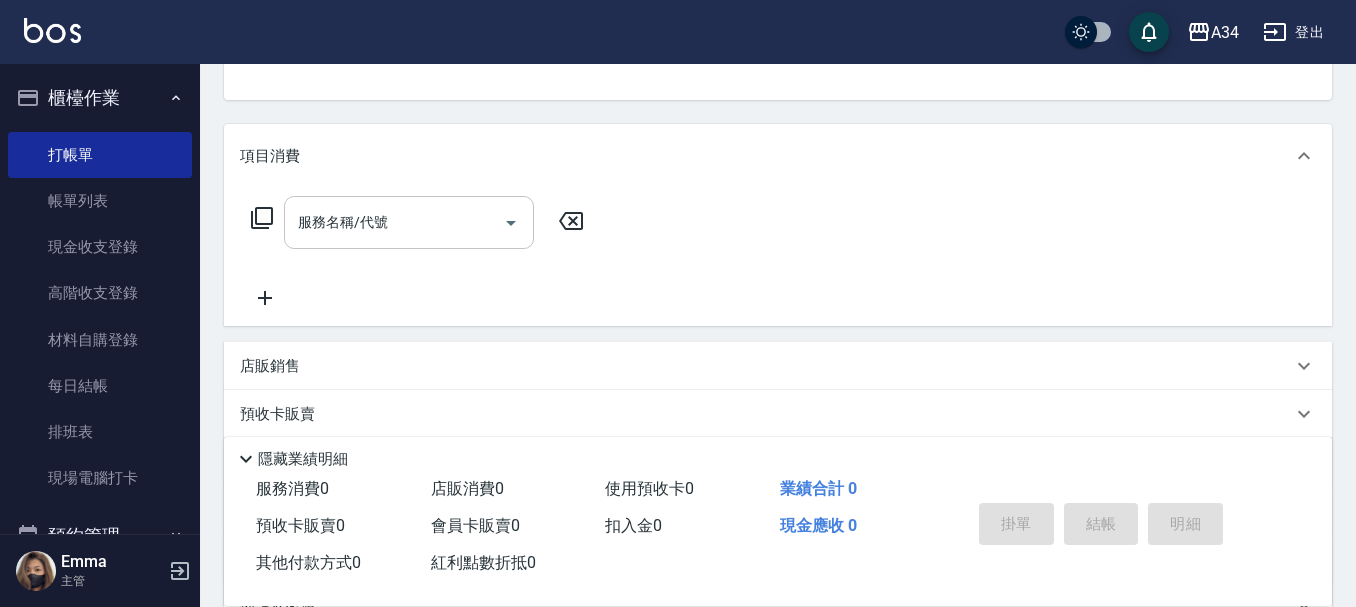 click on "服務名稱/代號" at bounding box center (394, 222) 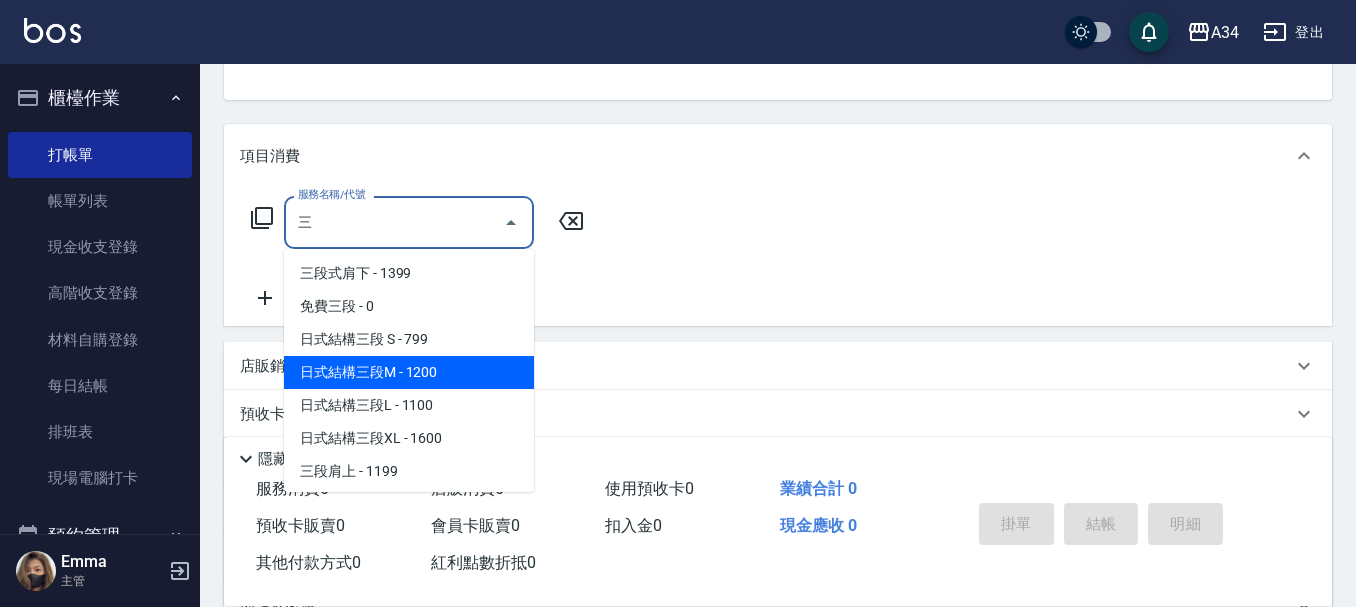 click on "日式結構三段M - 1200" at bounding box center [409, 372] 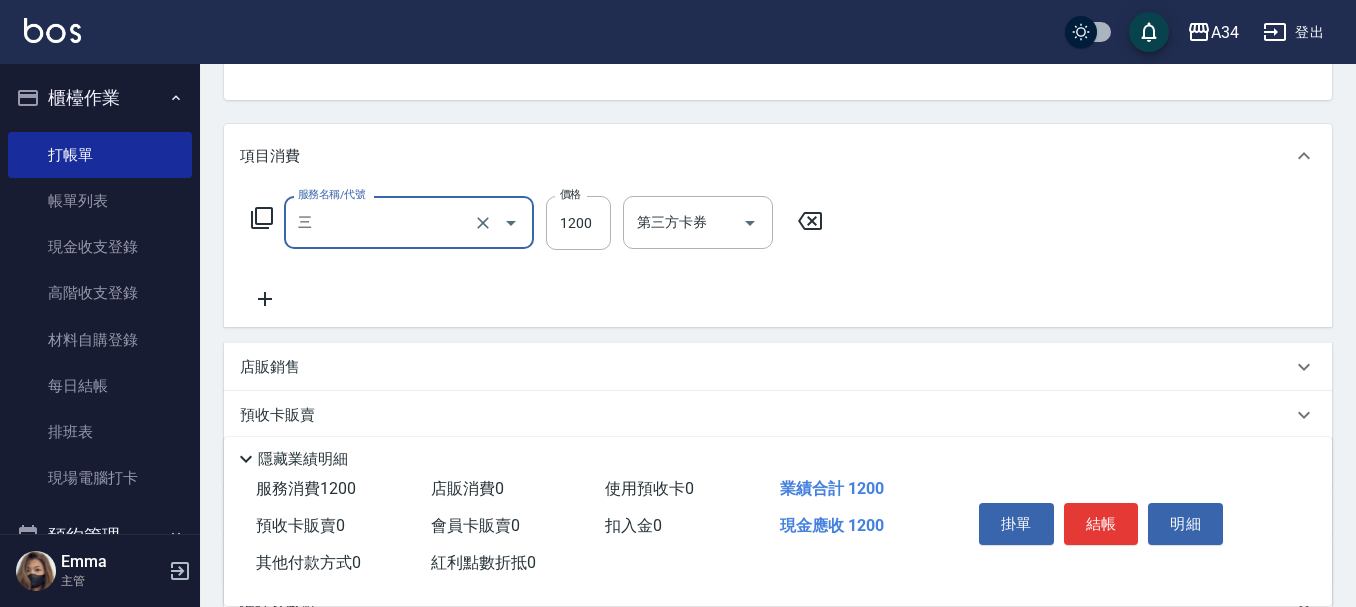 type on "日式結構三段M(626)" 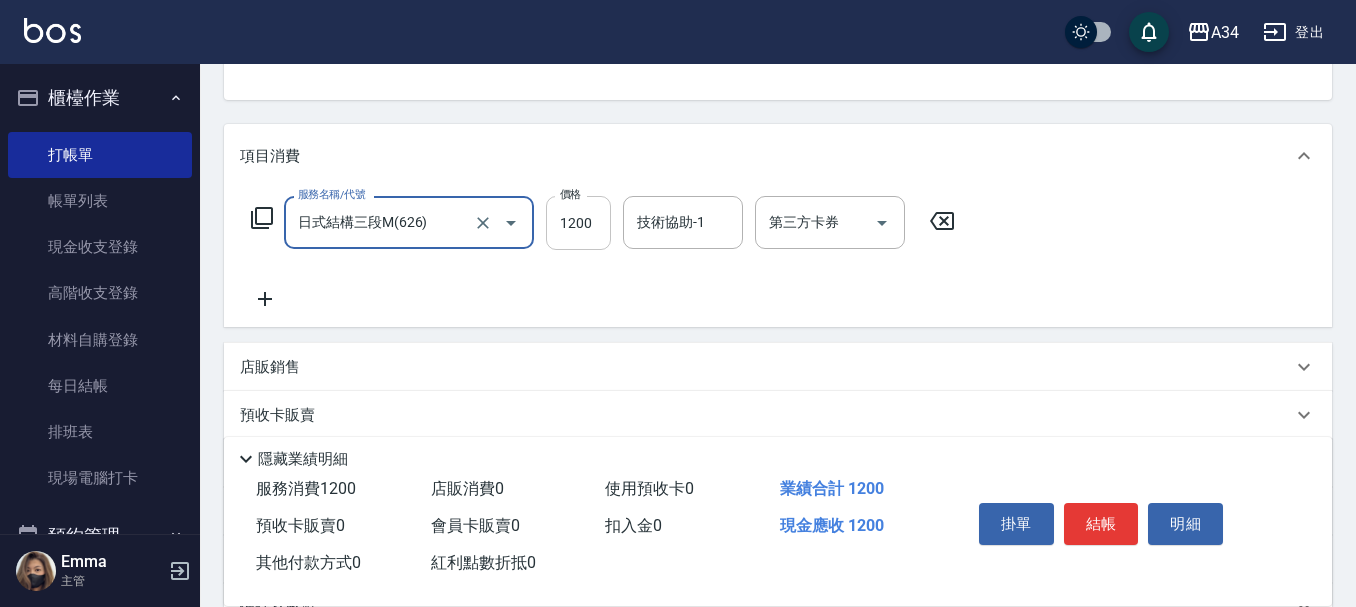 type on "日式結構三段M(626)" 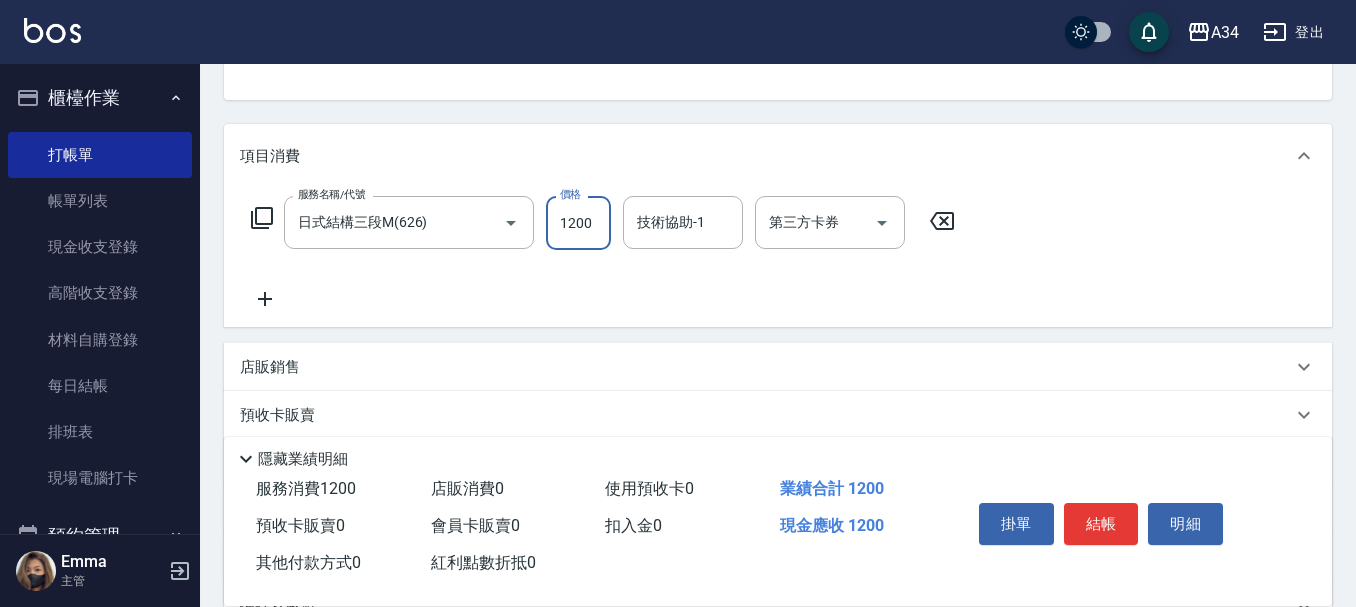 click on "1200" at bounding box center [578, 223] 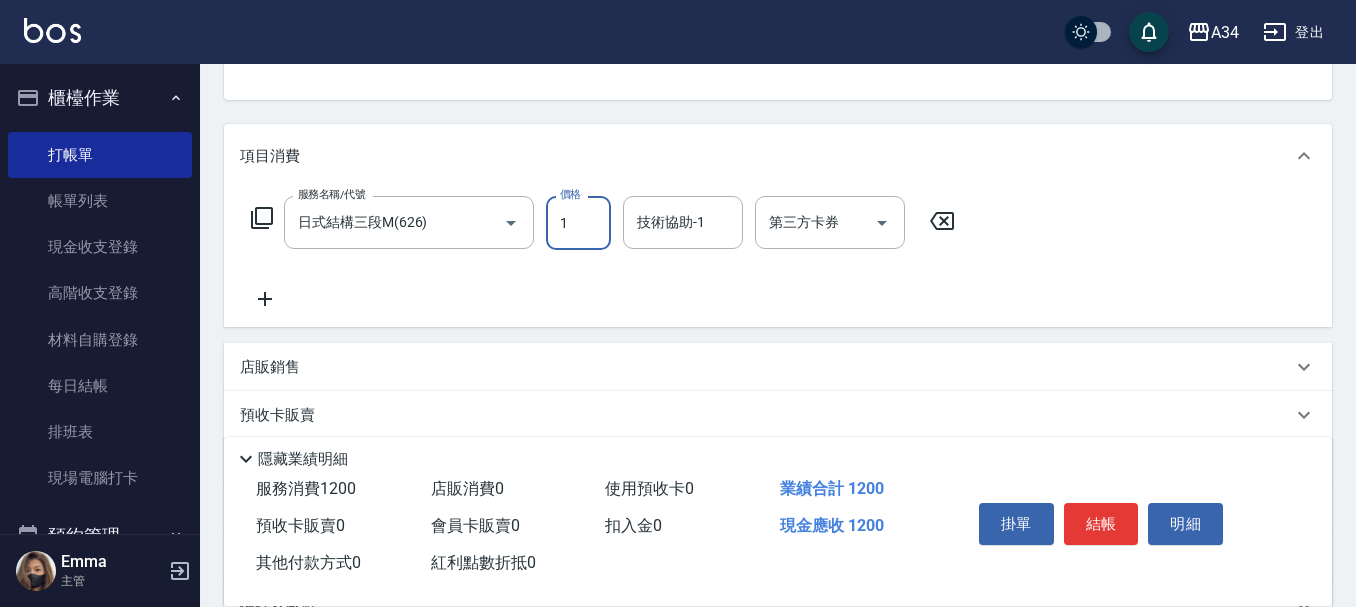 type on "11" 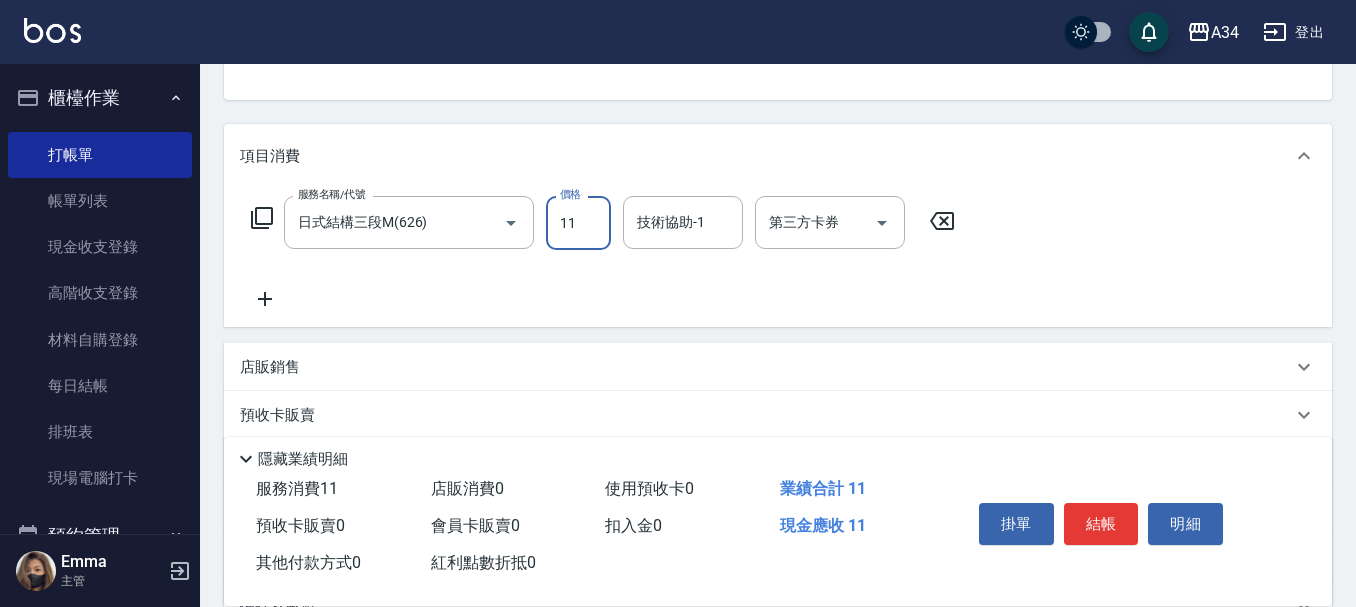 type on "10" 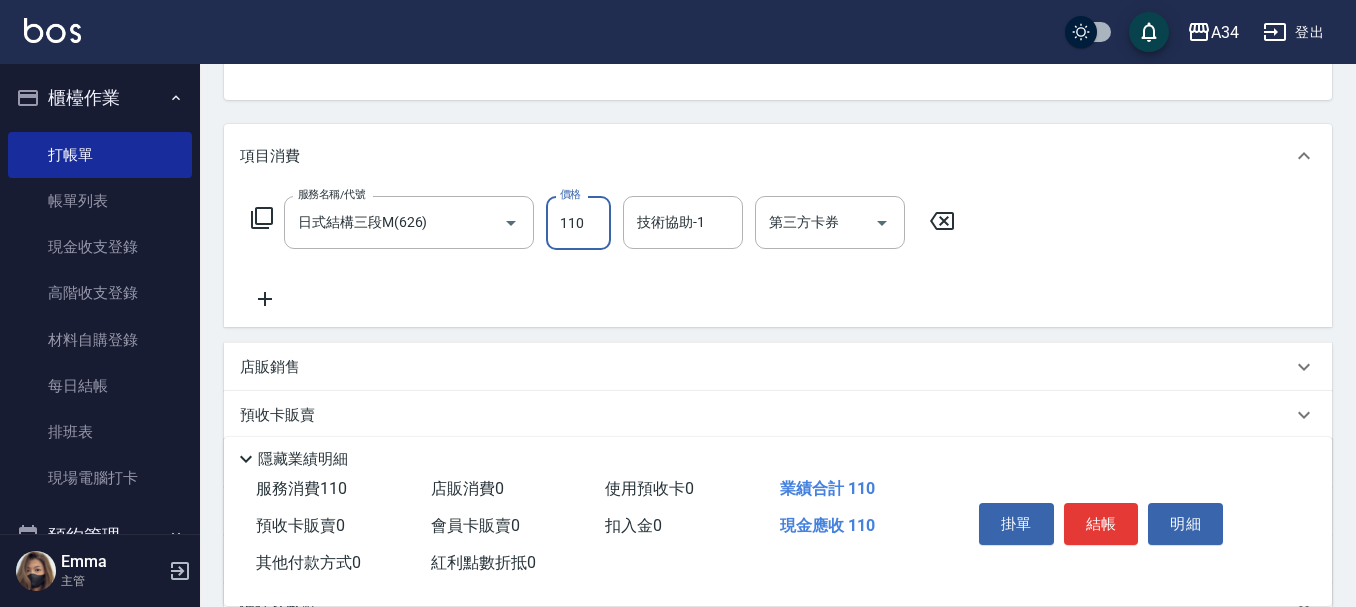 type on "1100" 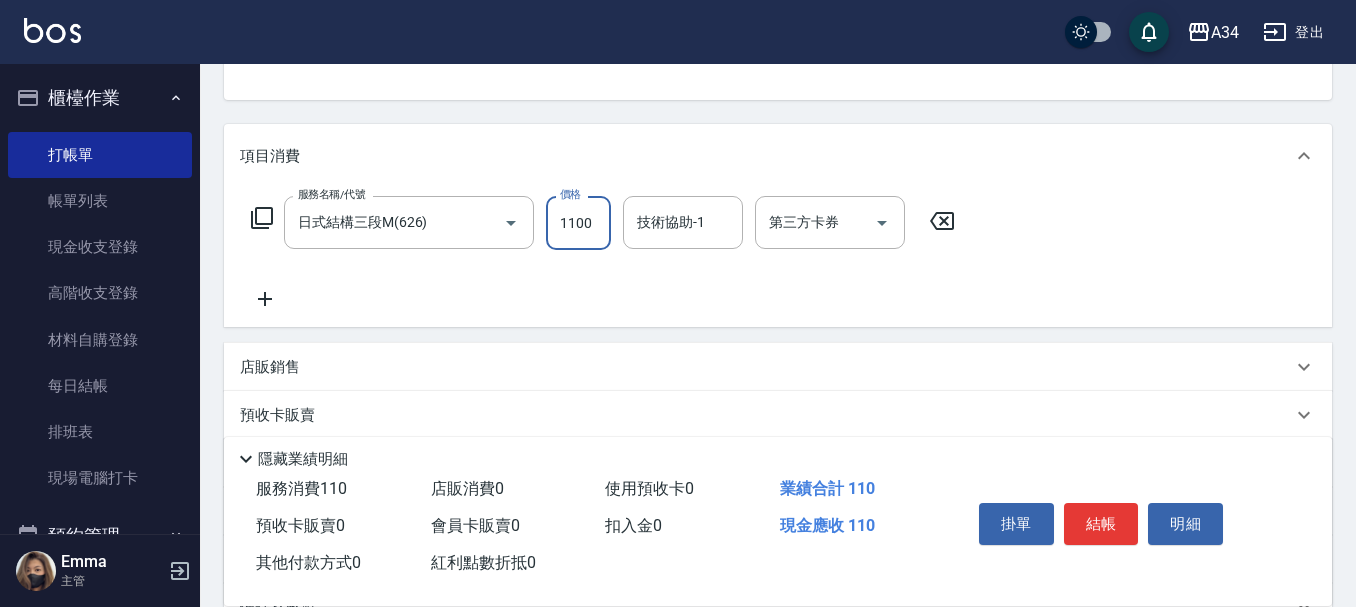 type on "110" 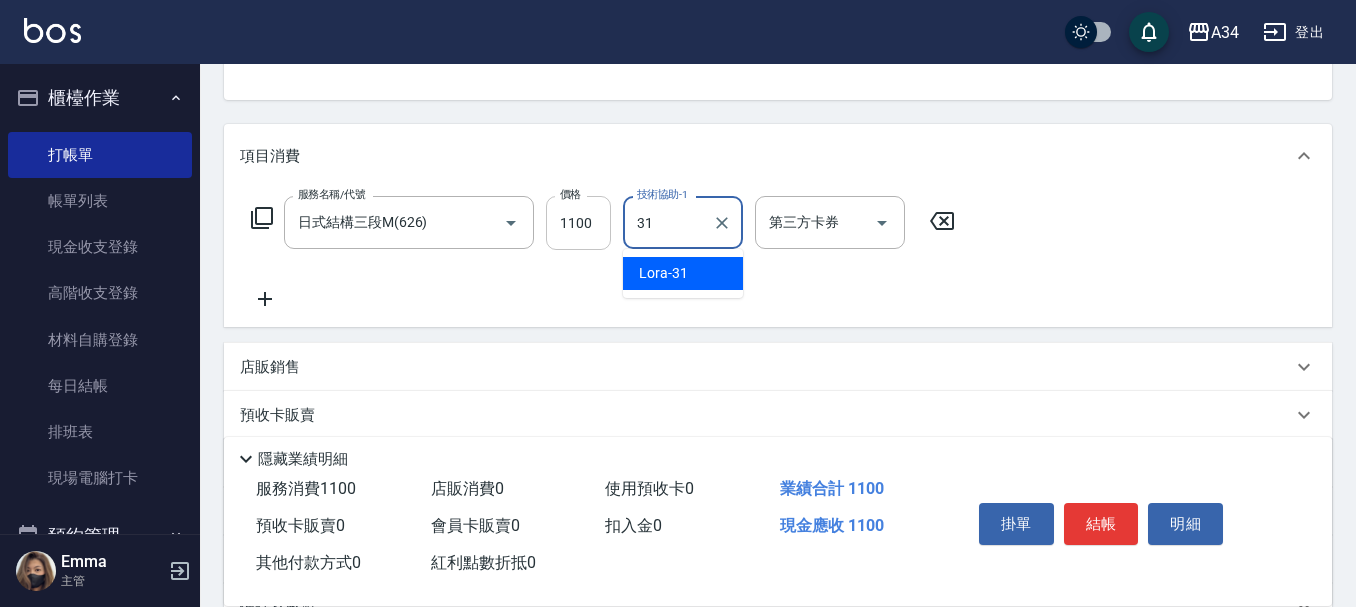 type on "Lora-31" 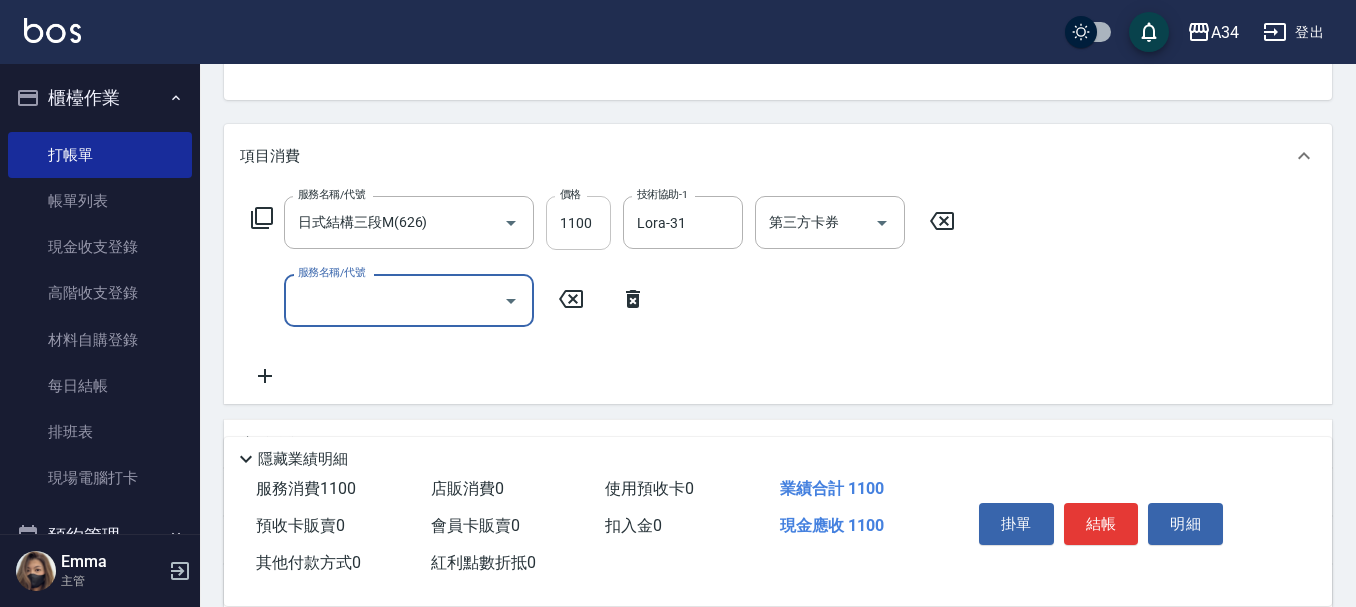 type on "0" 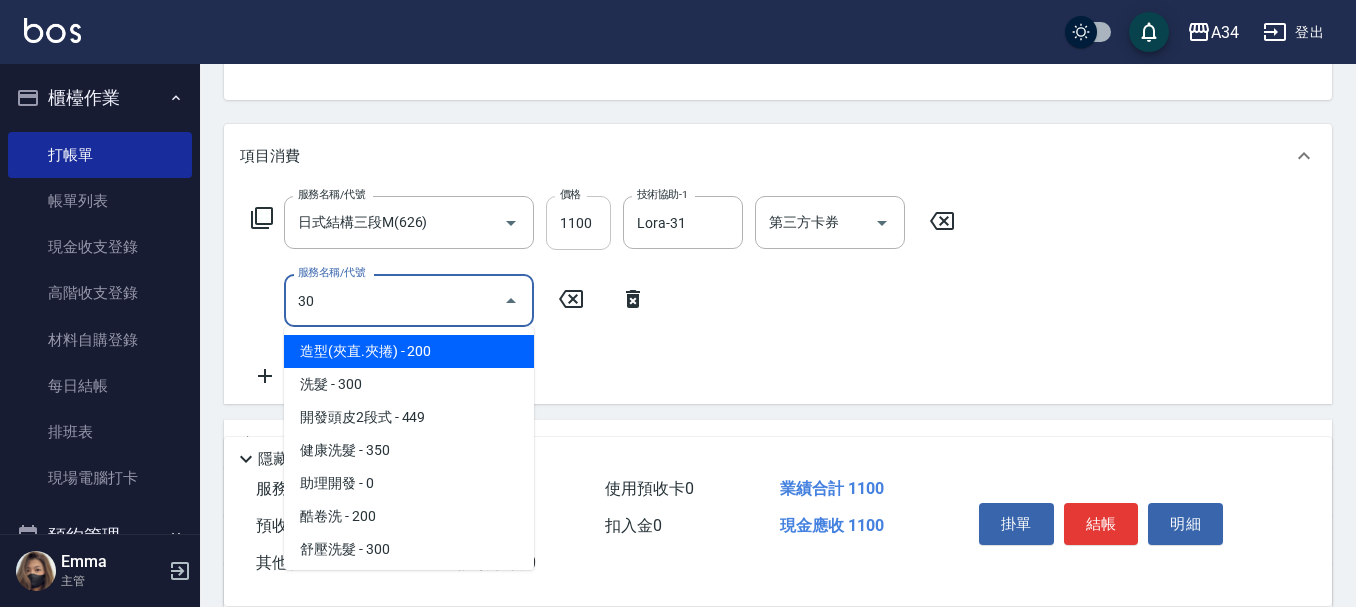 type on "301" 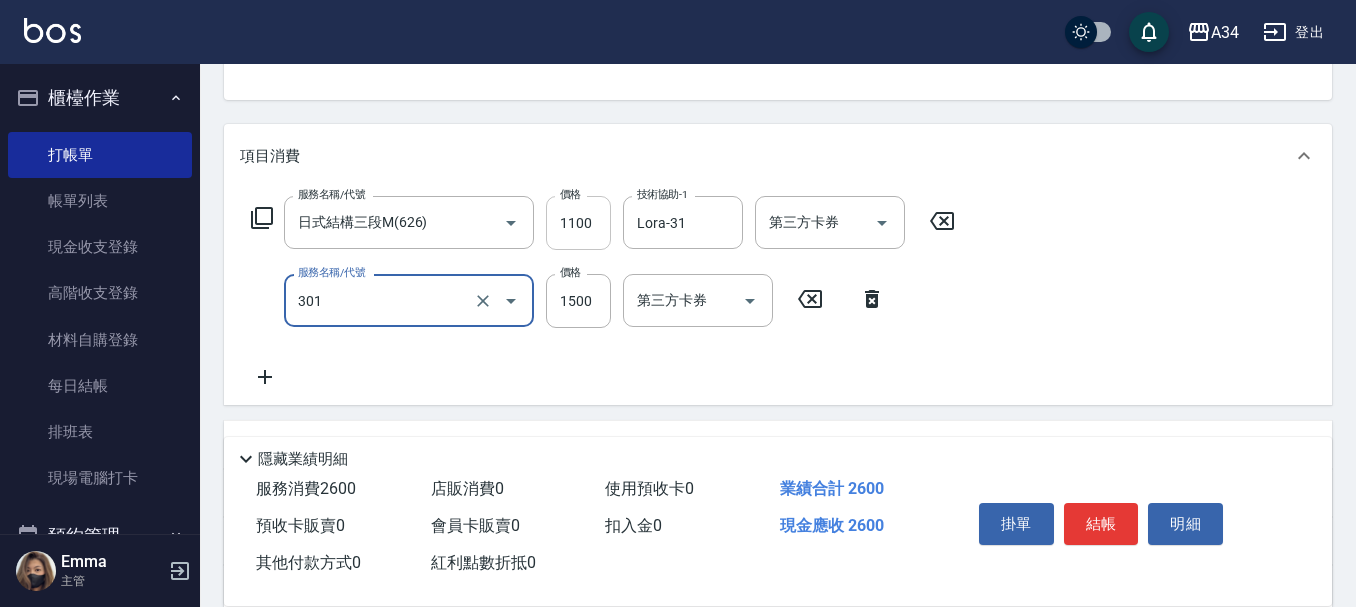type on "260" 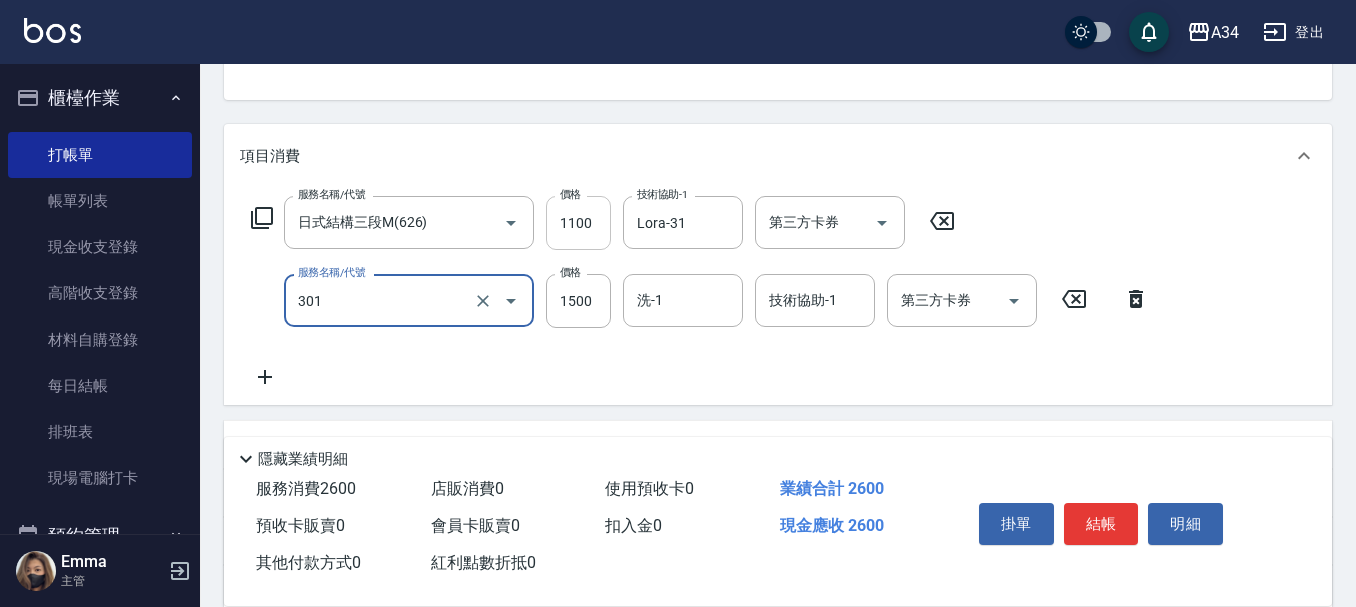 type on "燙髮(301)" 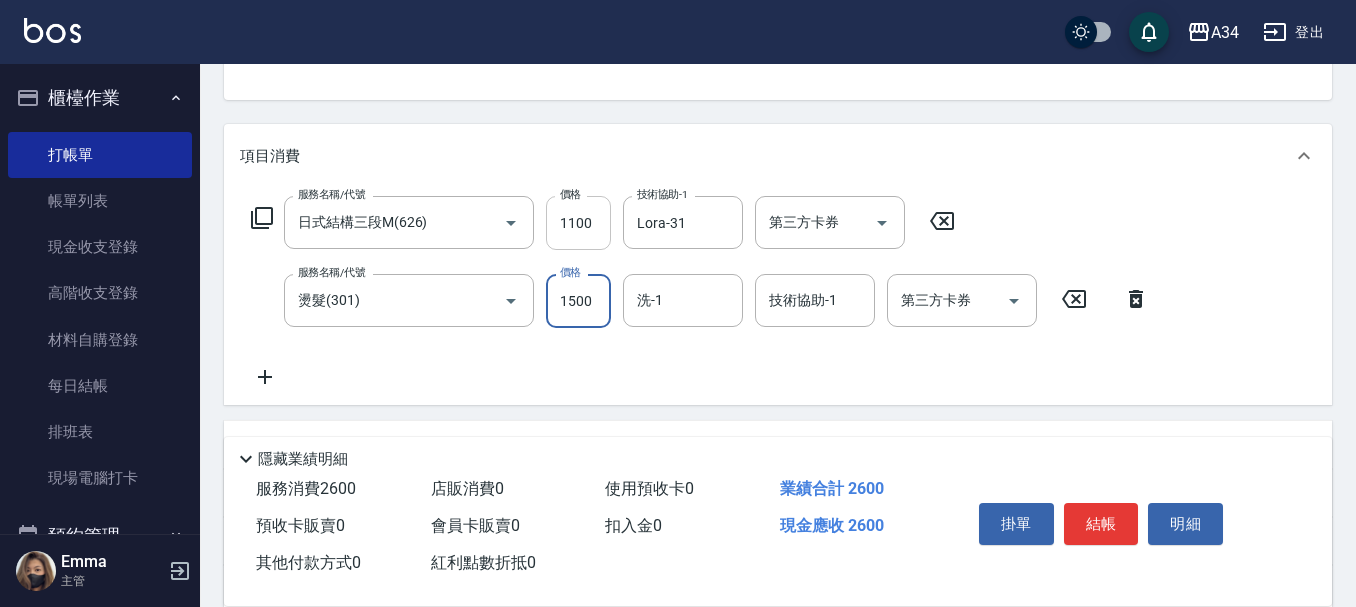 type on "2" 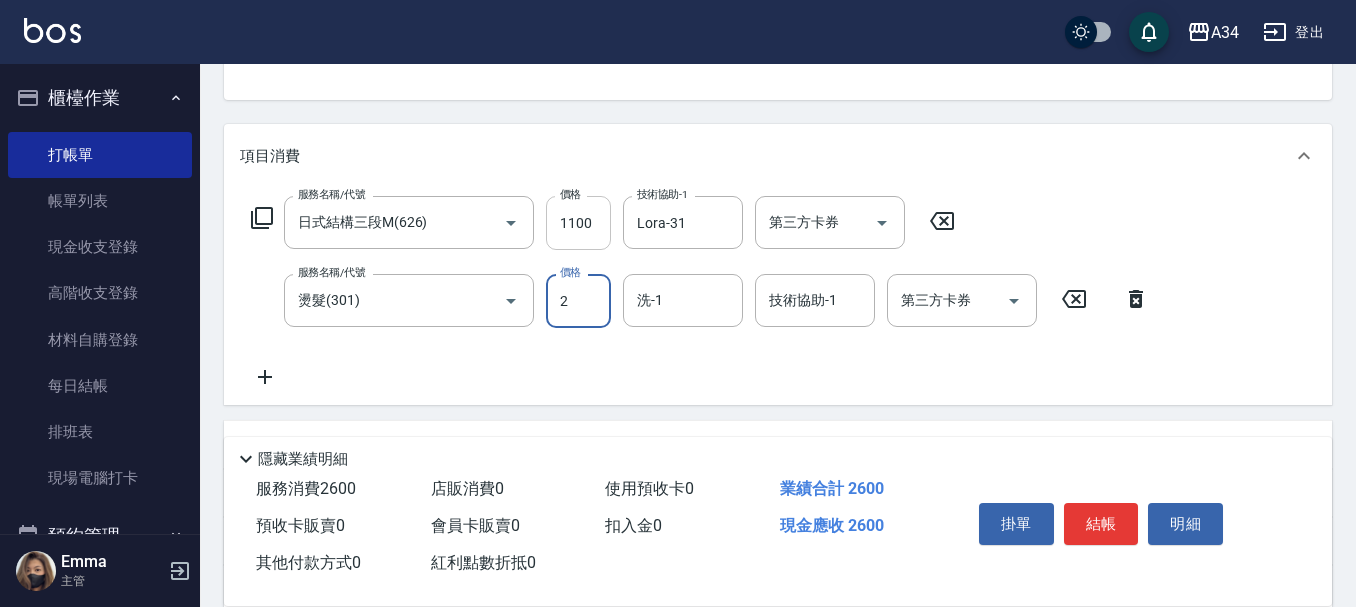 type on "110" 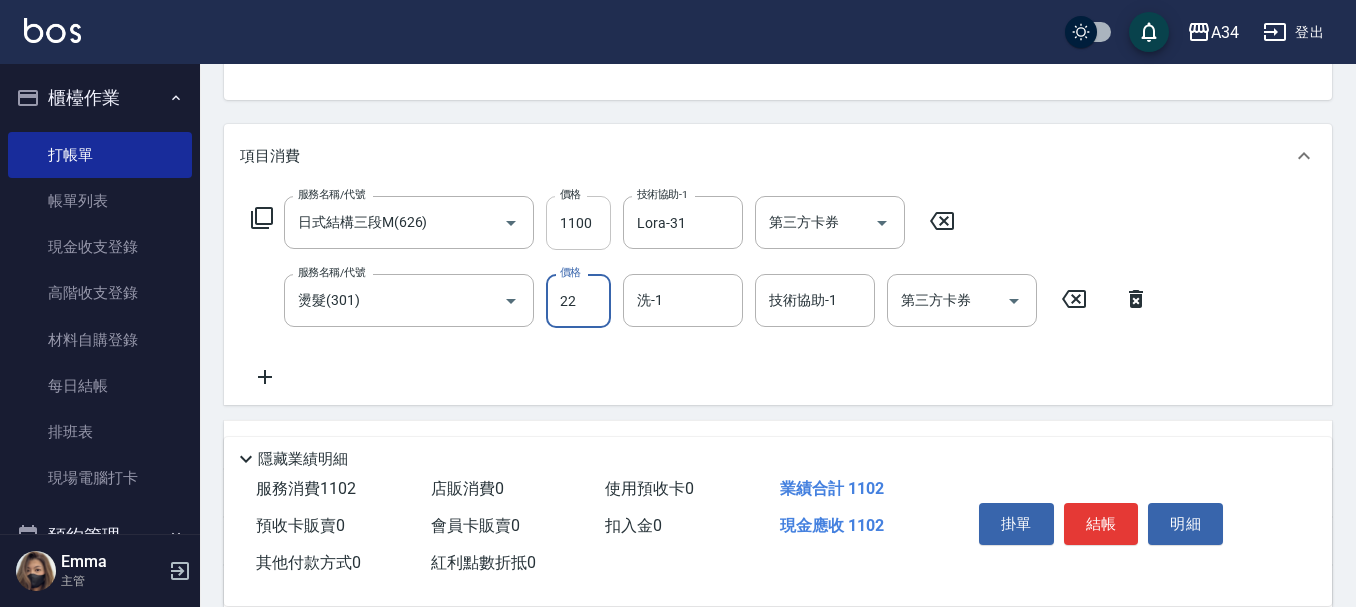 type on "229" 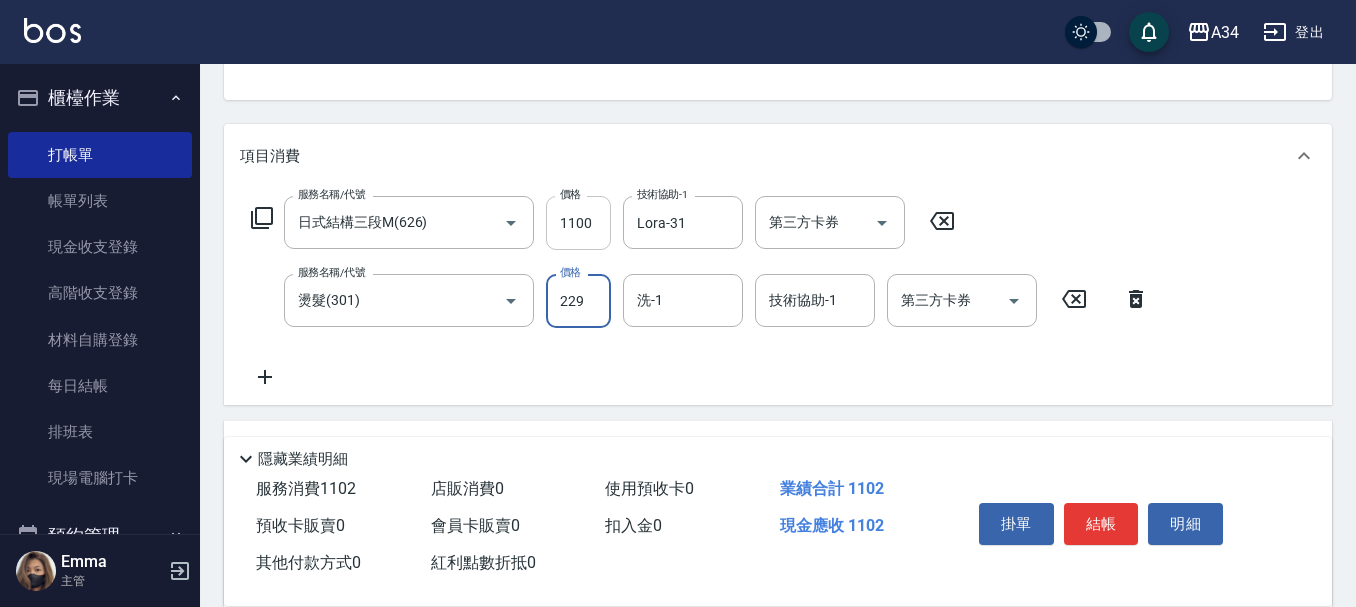 type on "330" 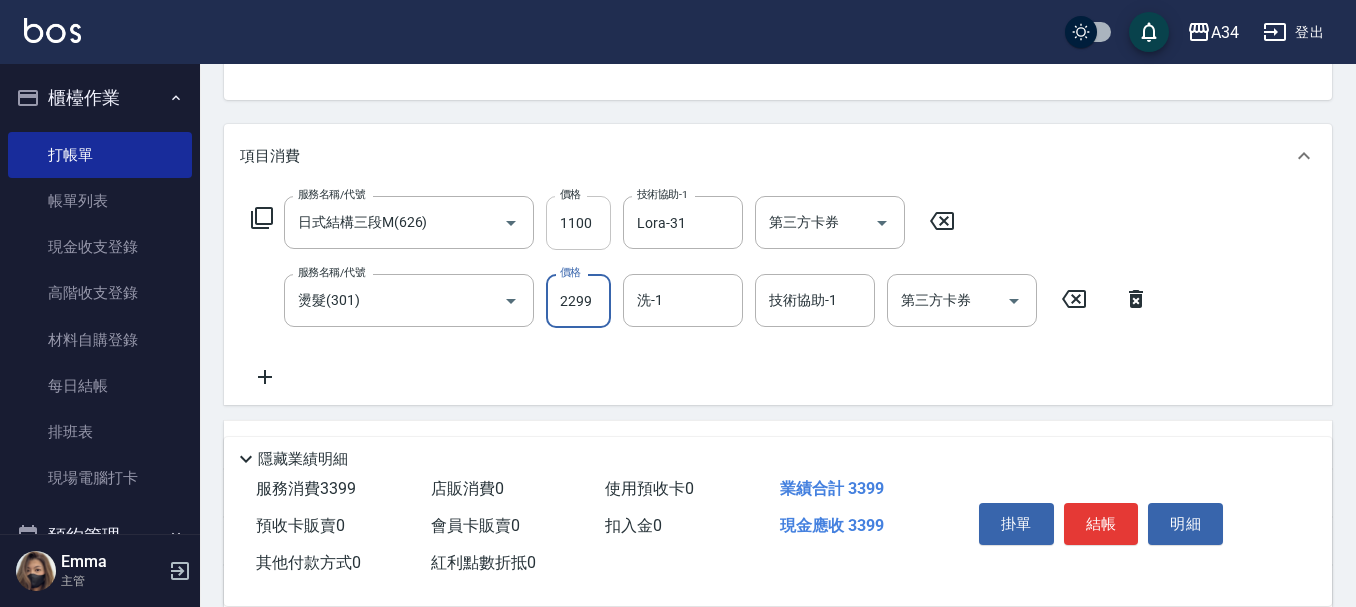 type on "2299" 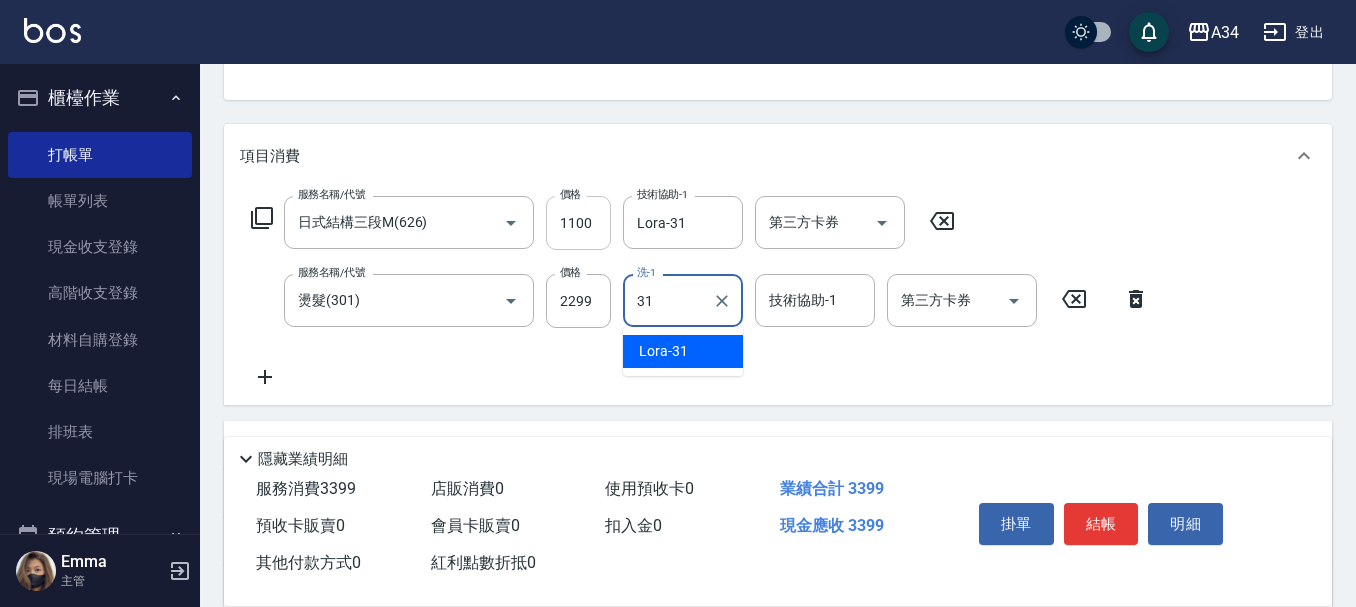 type on "Lora-31" 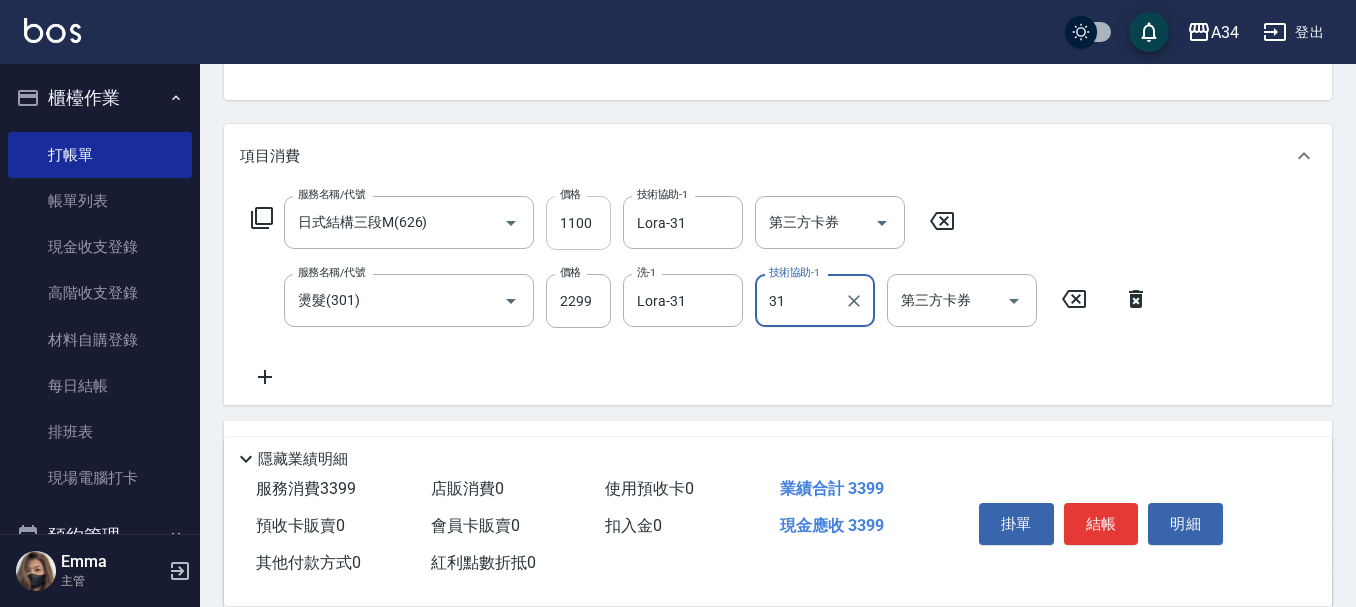 type on "Lora-31" 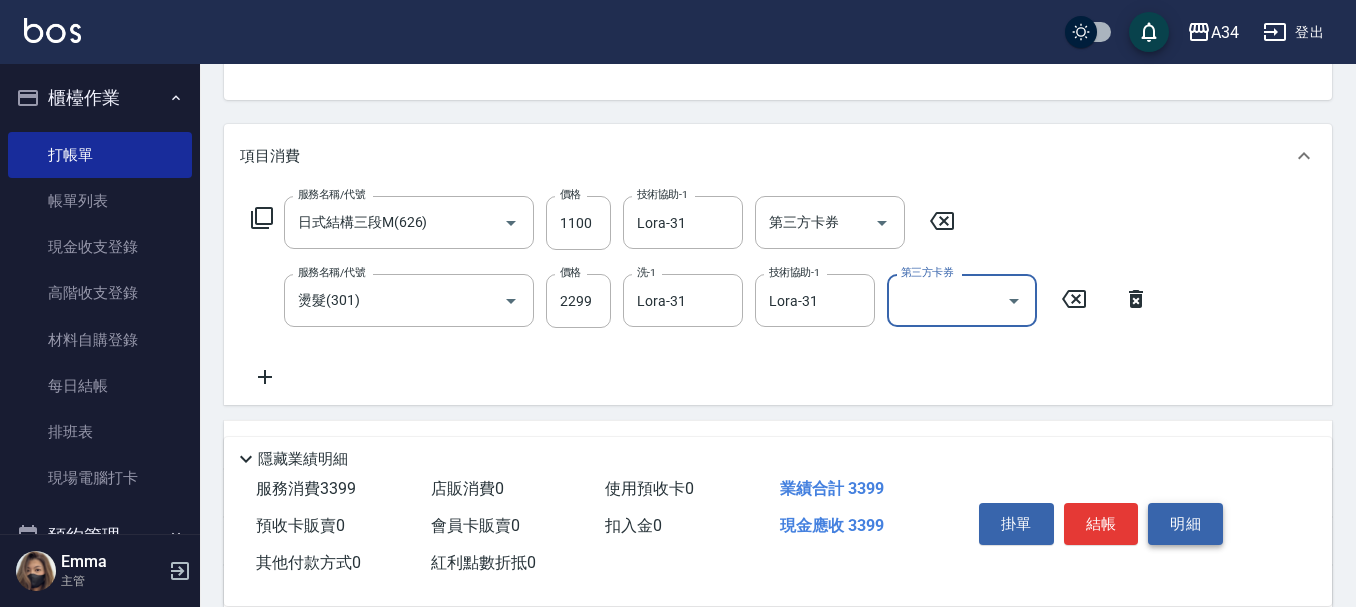 click on "明細" at bounding box center (1185, 524) 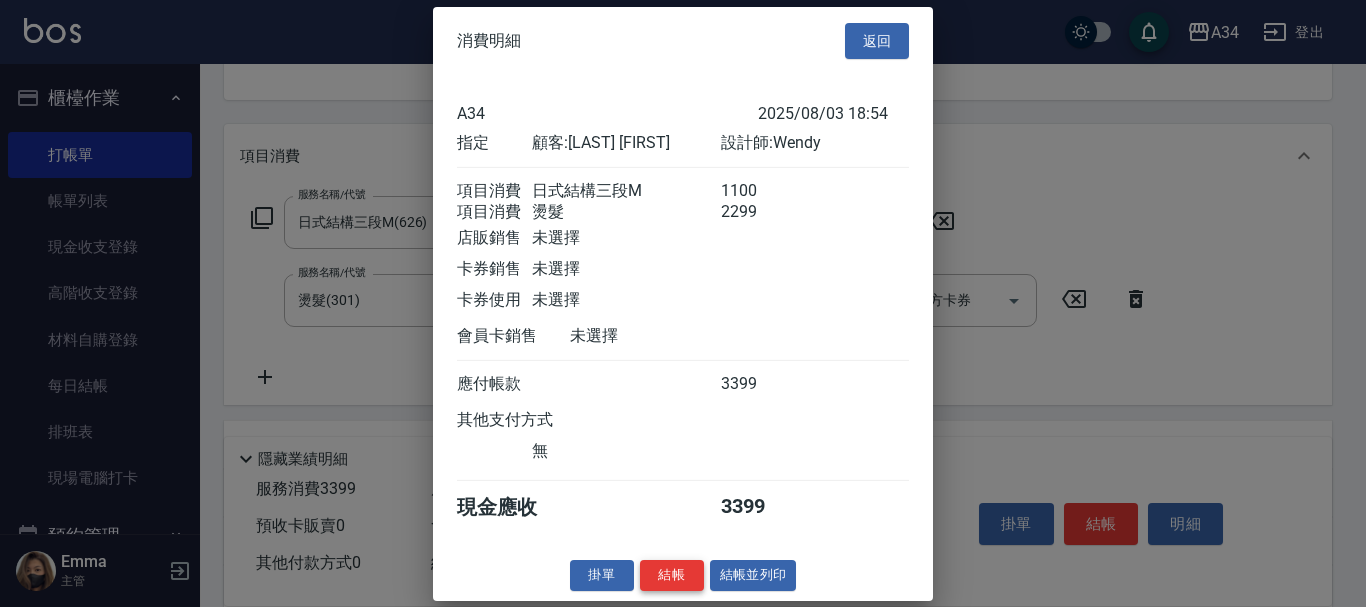 click on "結帳" at bounding box center [672, 575] 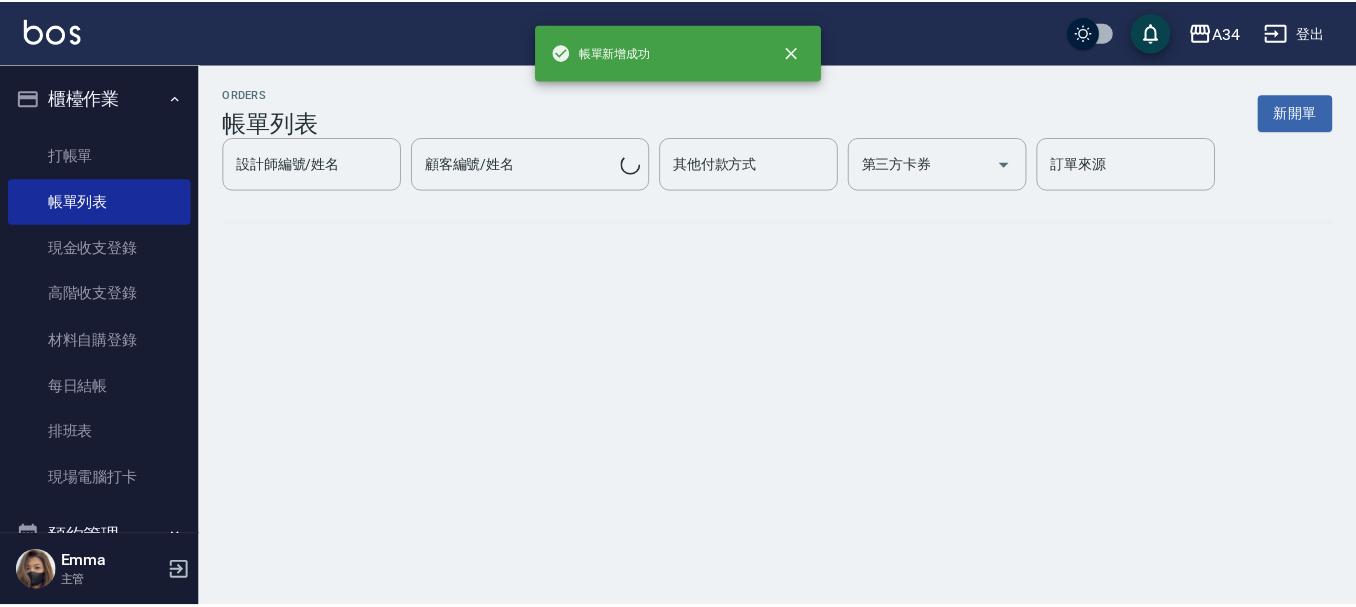 scroll, scrollTop: 0, scrollLeft: 0, axis: both 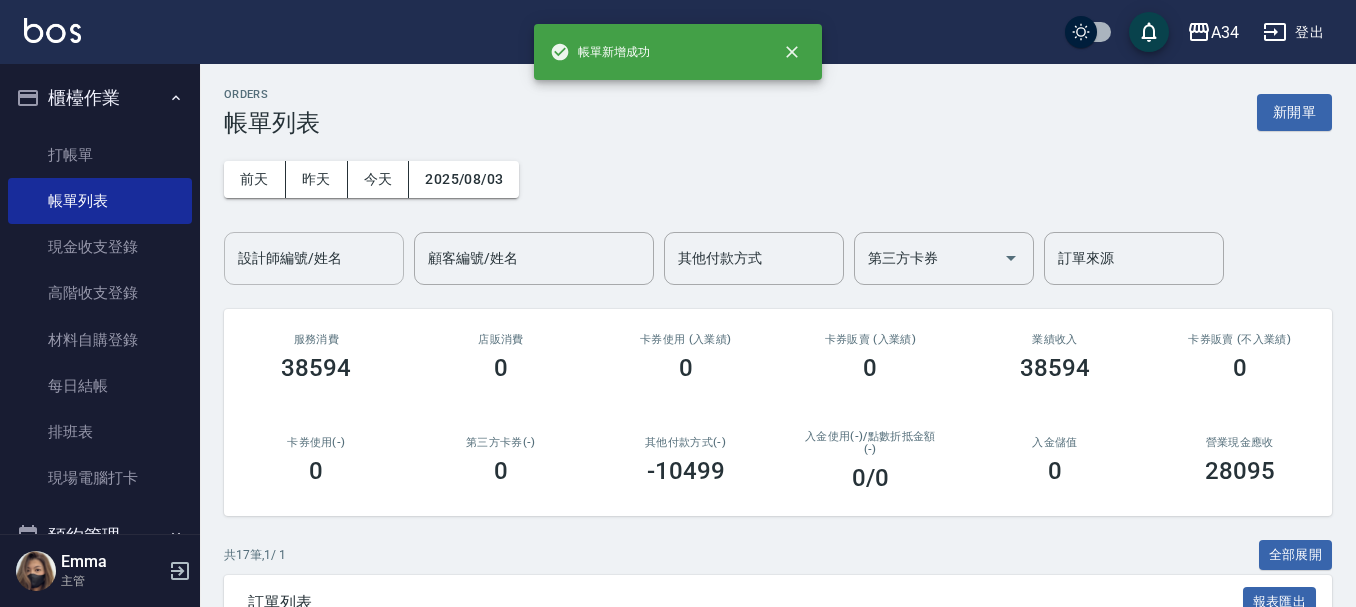 click on "設計師編號/姓名" at bounding box center [314, 258] 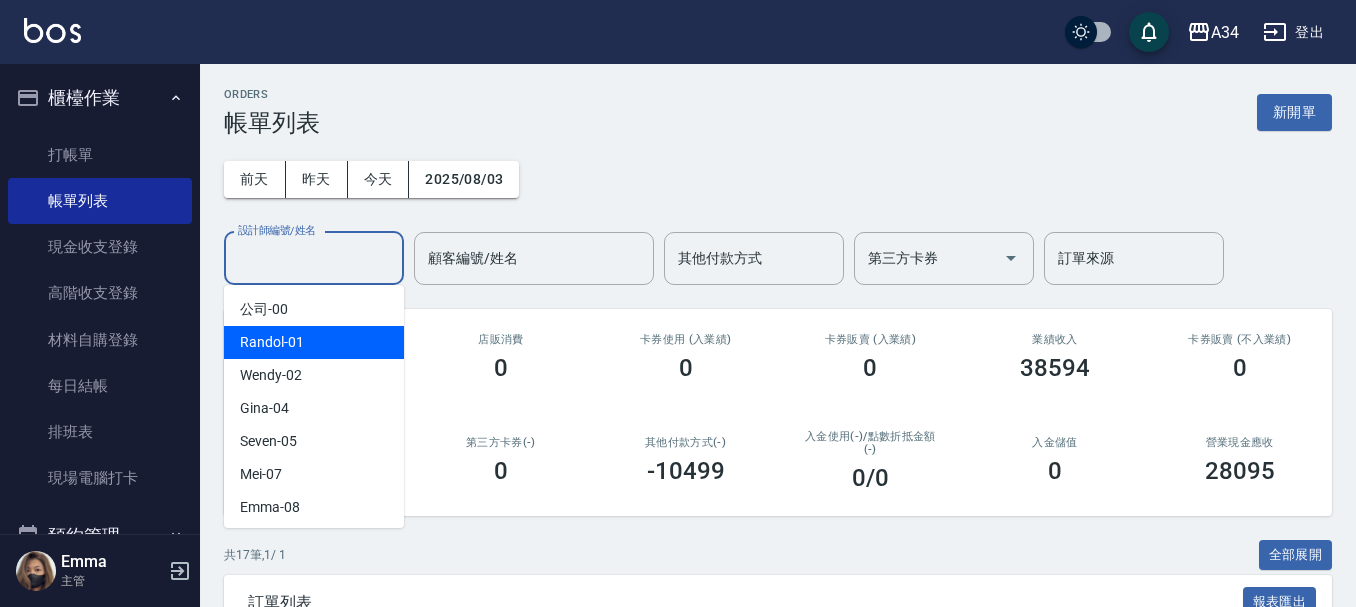click on "Randol -01" at bounding box center [314, 342] 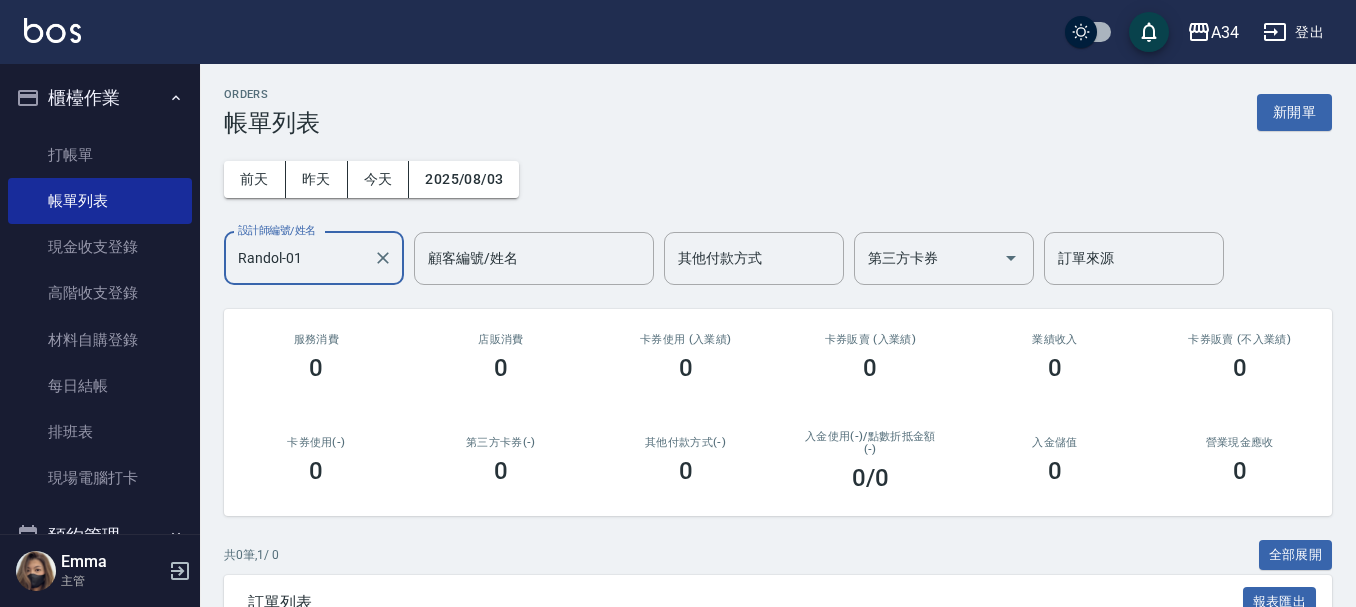 click on "Randol-01" at bounding box center (299, 258) 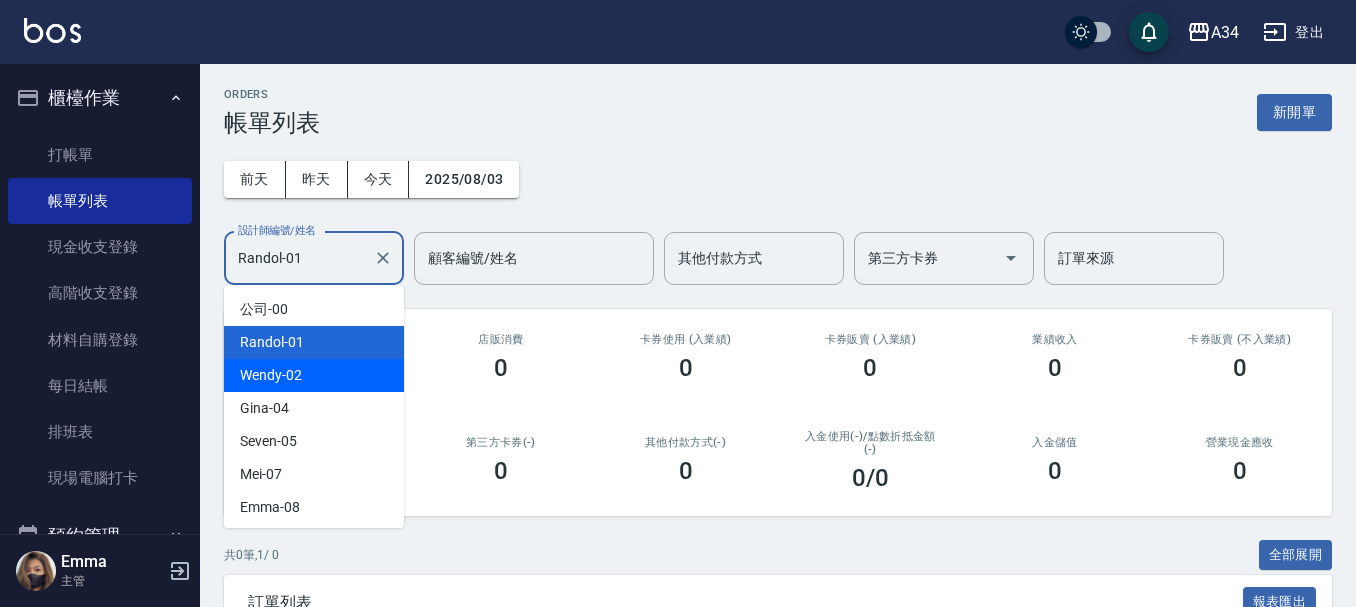 click on "Wendy -02" at bounding box center (314, 375) 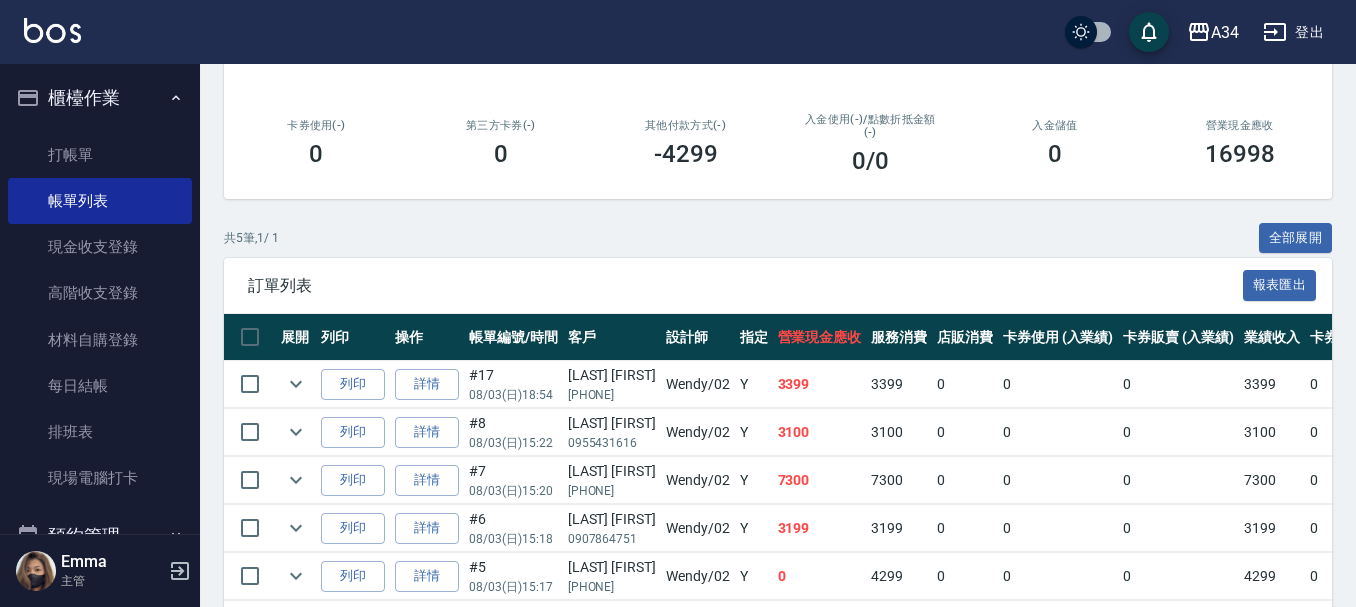 scroll, scrollTop: 204, scrollLeft: 0, axis: vertical 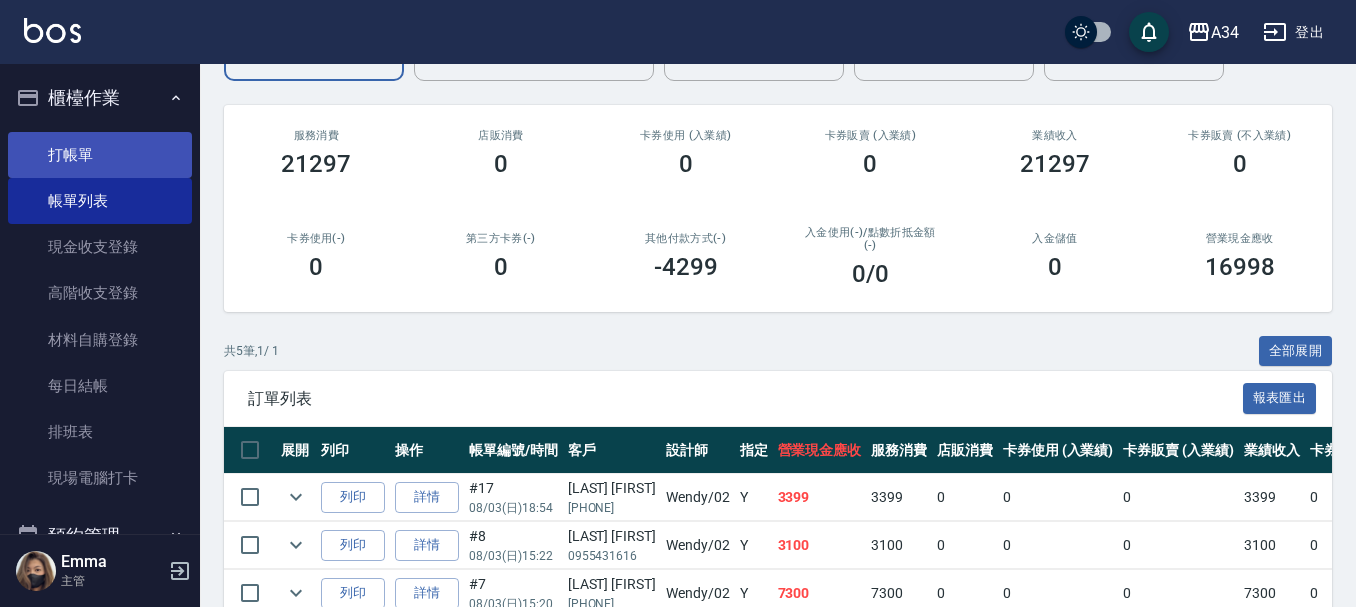 click on "打帳單" at bounding box center (100, 155) 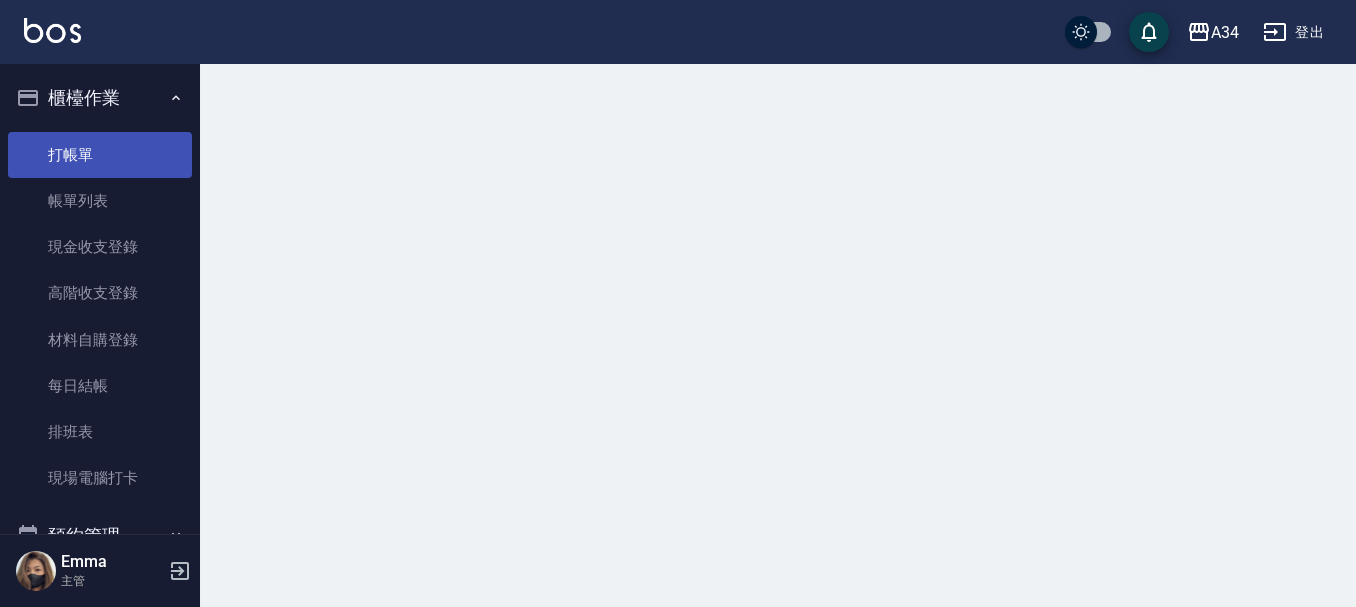 scroll, scrollTop: 0, scrollLeft: 0, axis: both 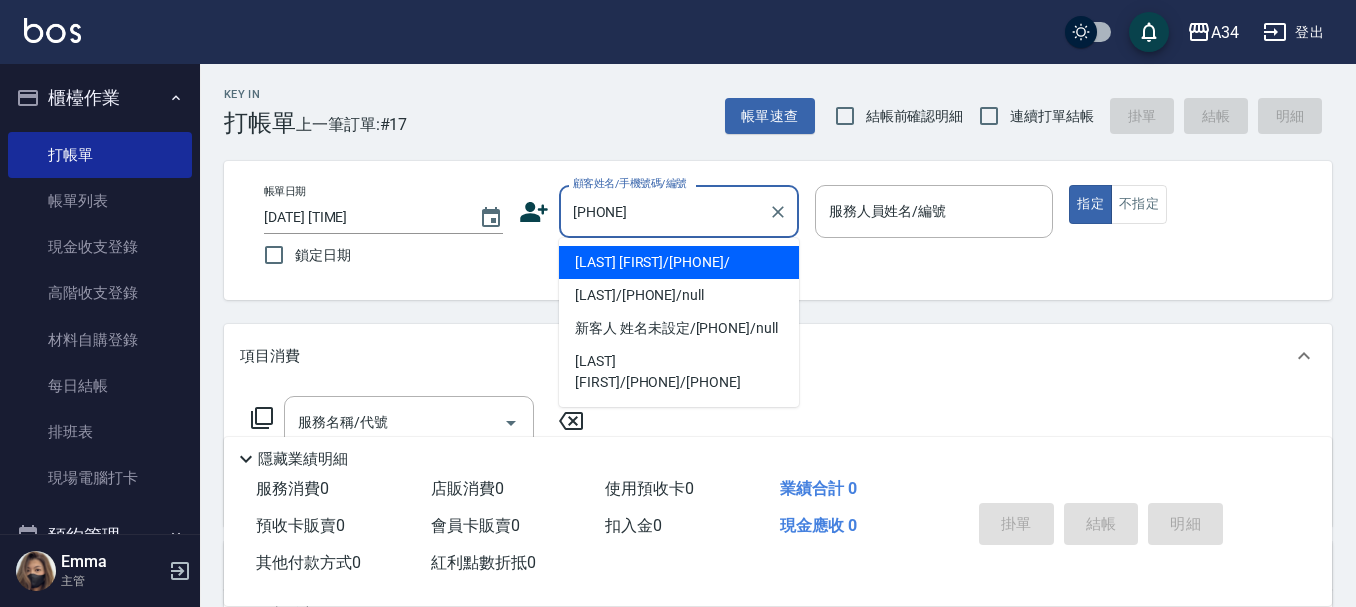 click on "[NAME]/[PHONE]/" at bounding box center [679, 262] 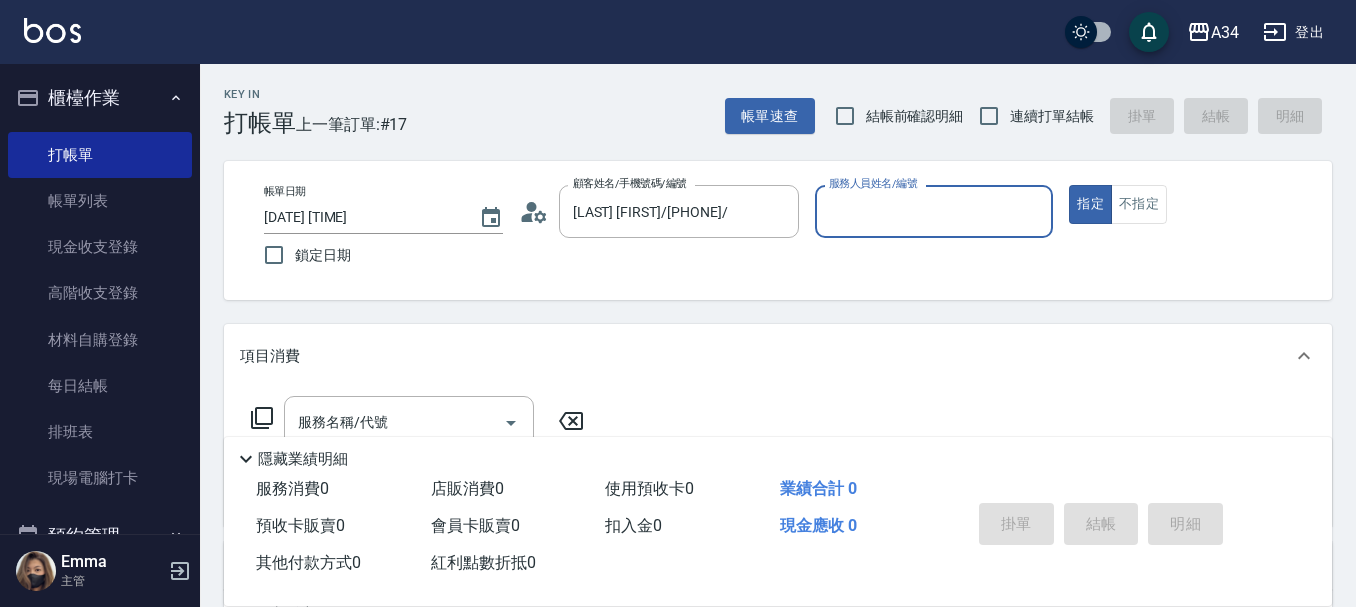 type on "Wendy-02" 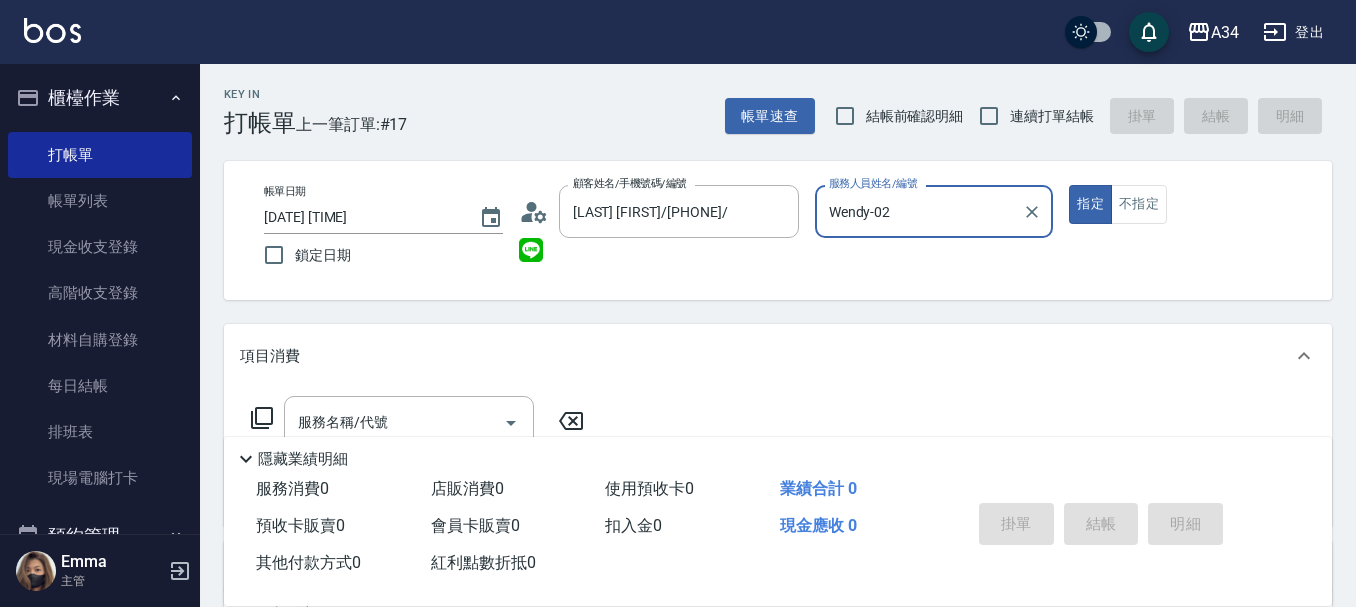 scroll, scrollTop: 100, scrollLeft: 0, axis: vertical 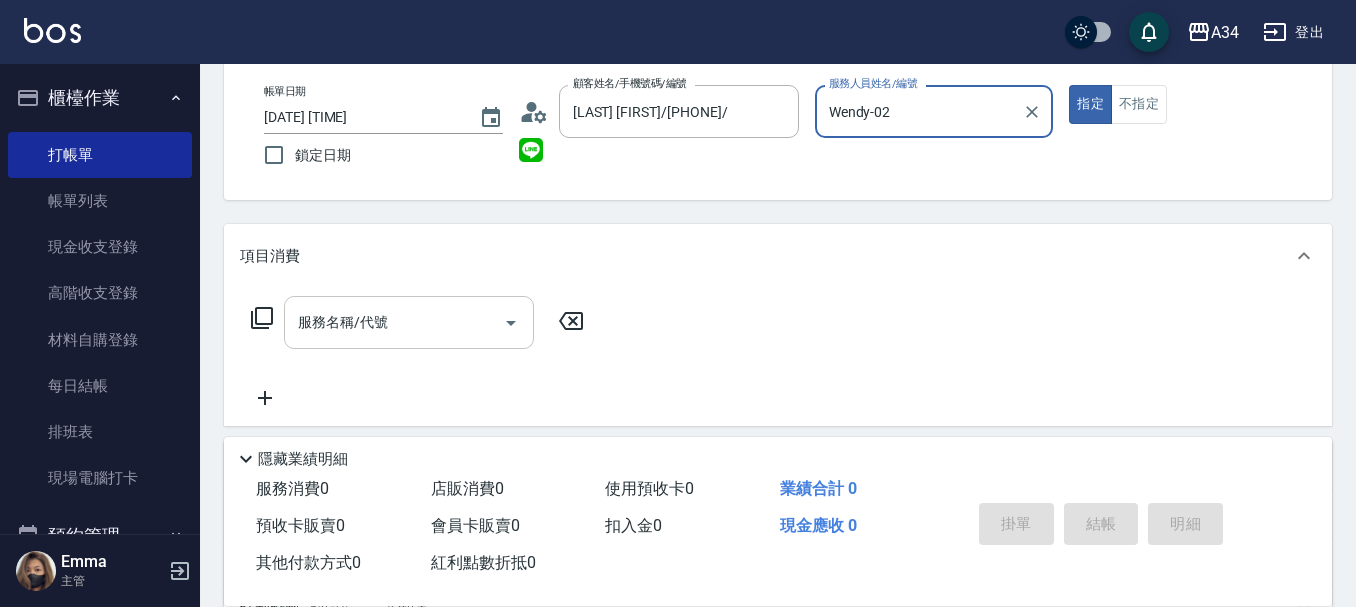 click on "服務名稱/代號" at bounding box center (409, 322) 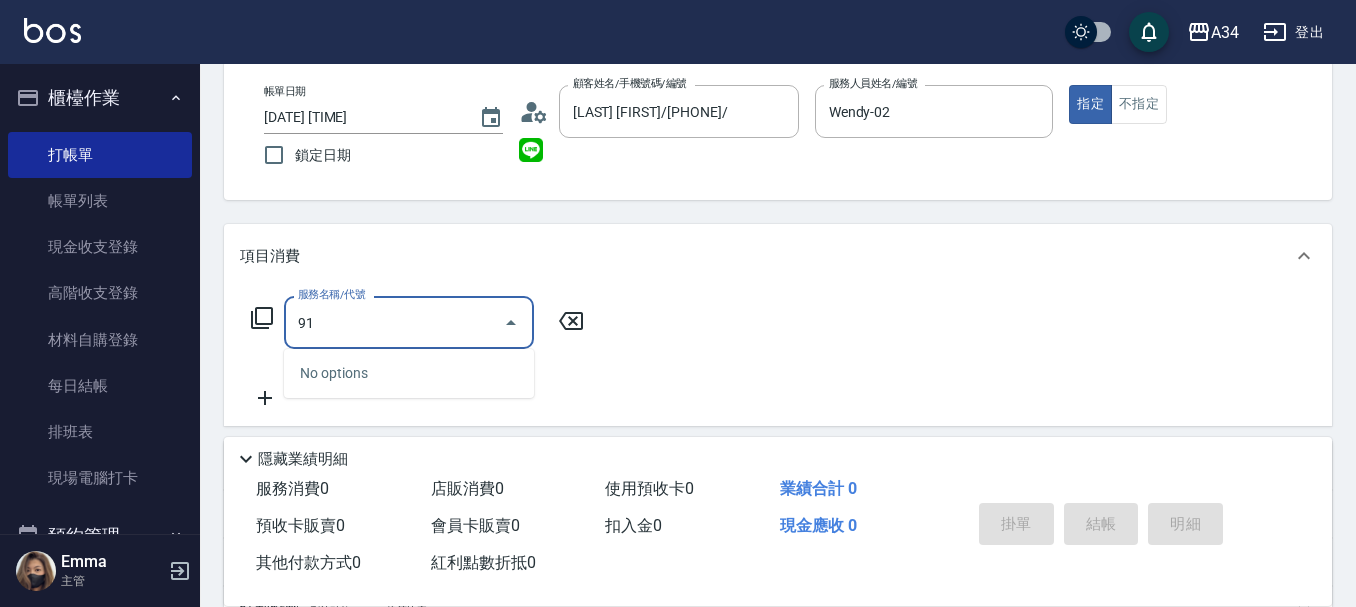 type on "917" 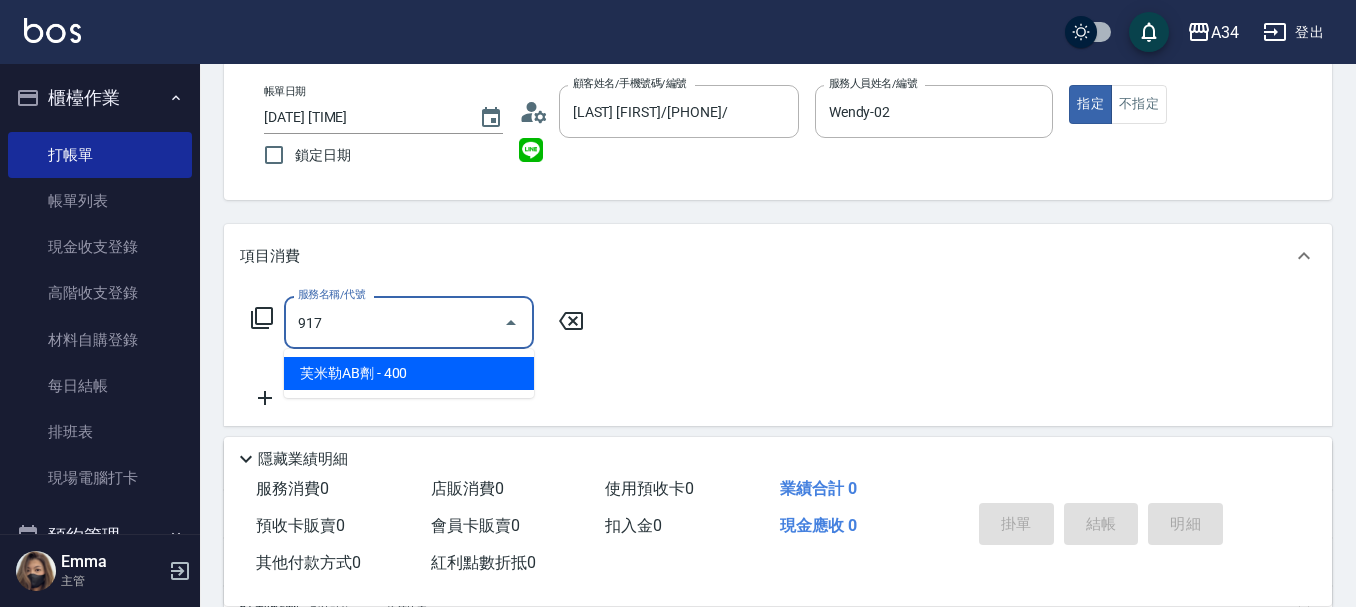 type on "40" 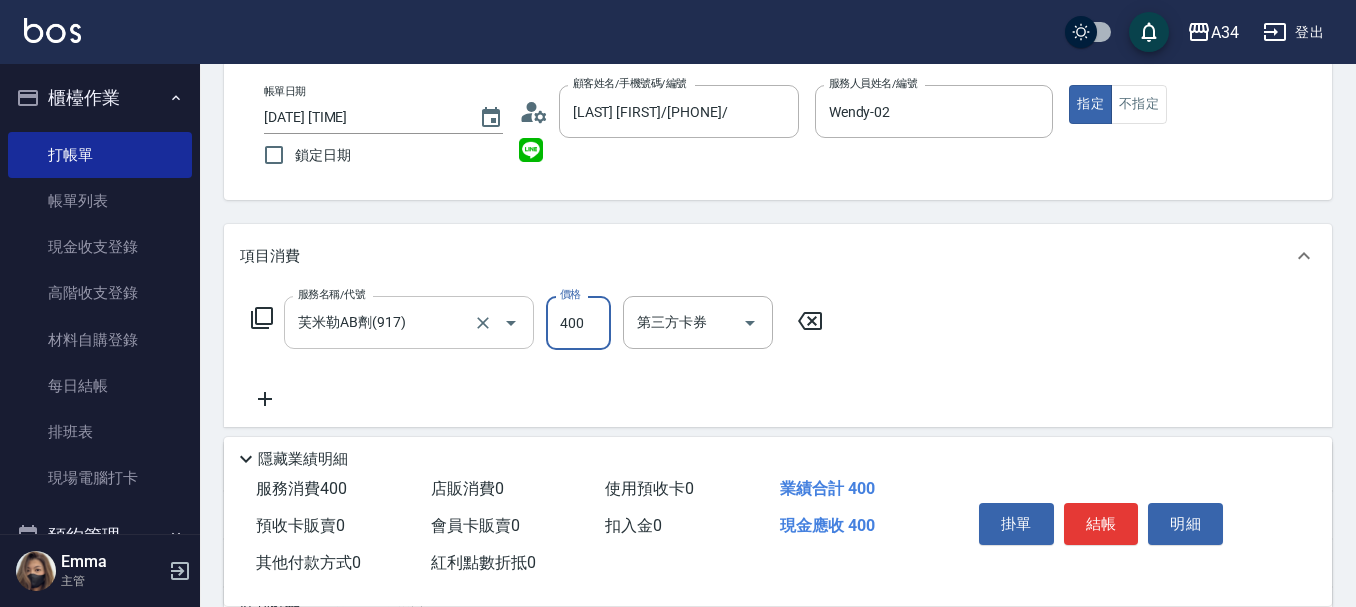type on "7" 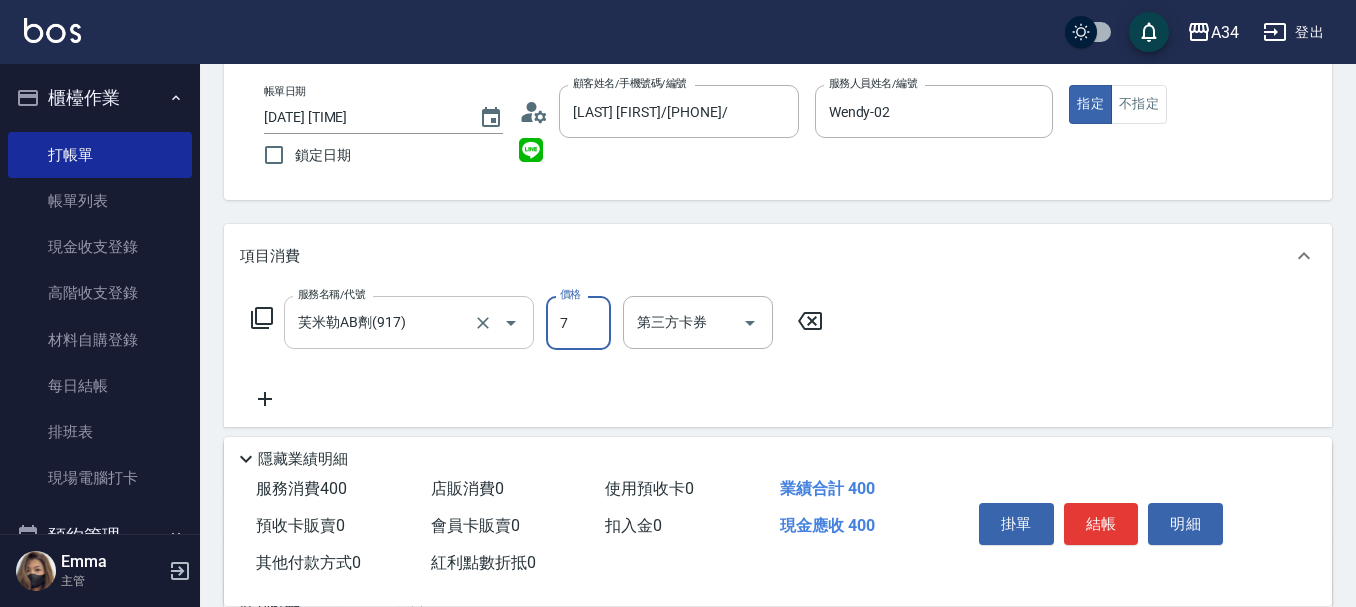 type on "0" 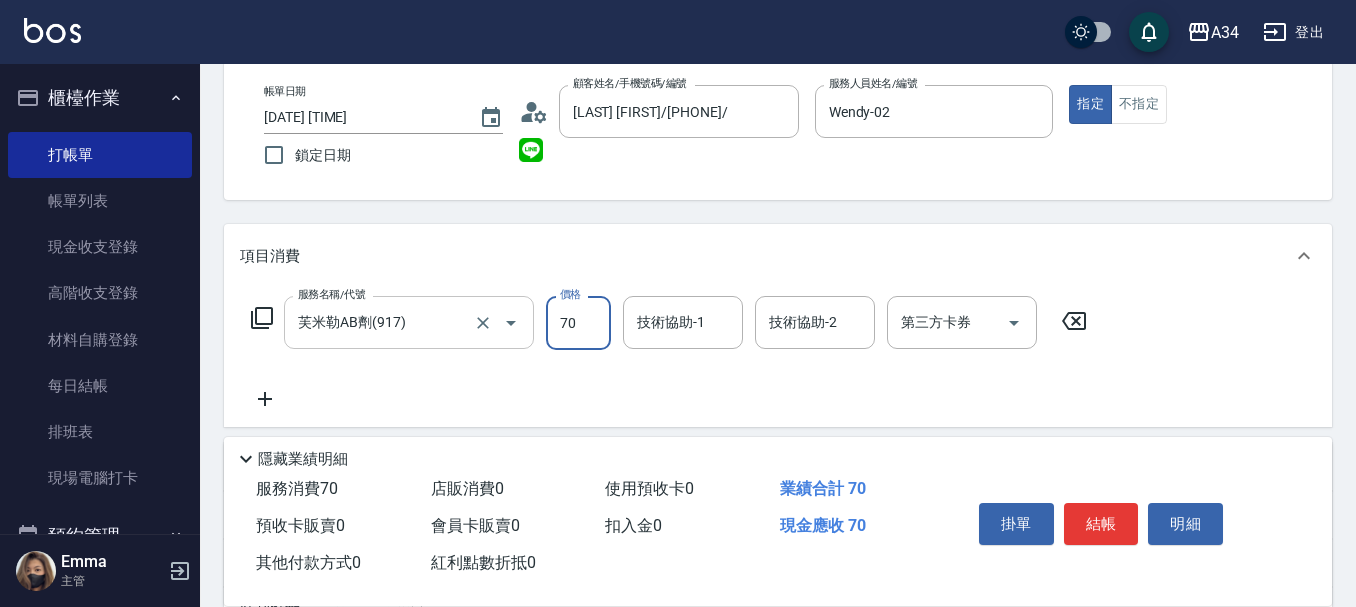 type on "700" 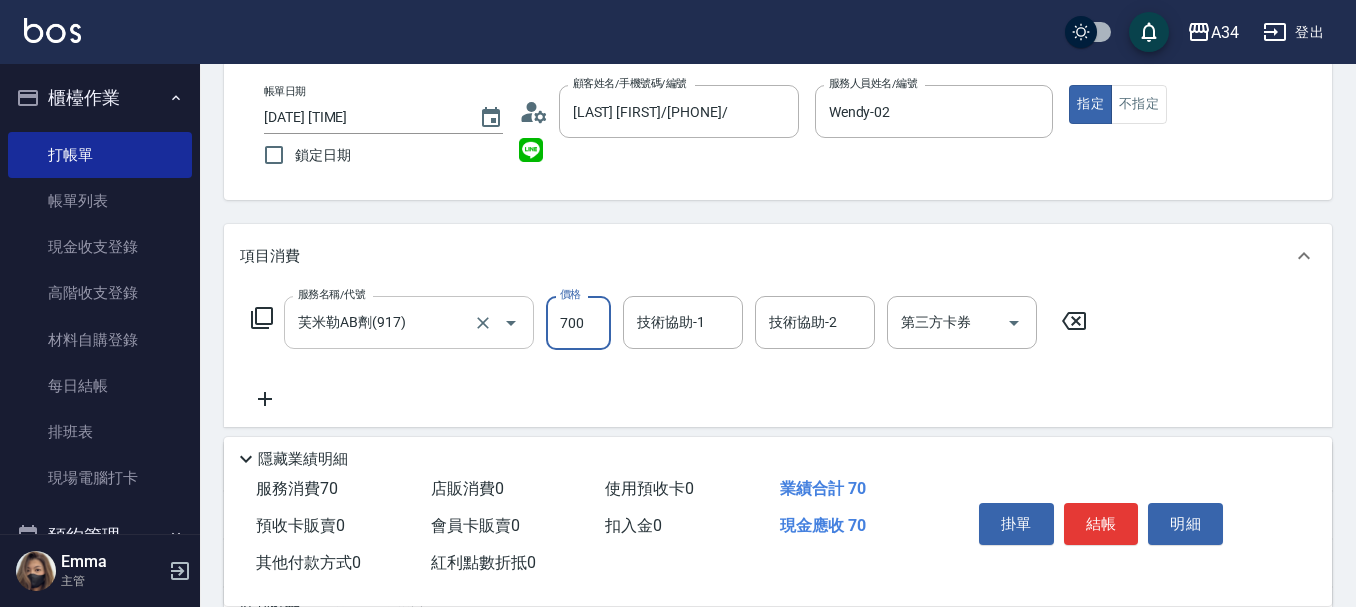 type on "70" 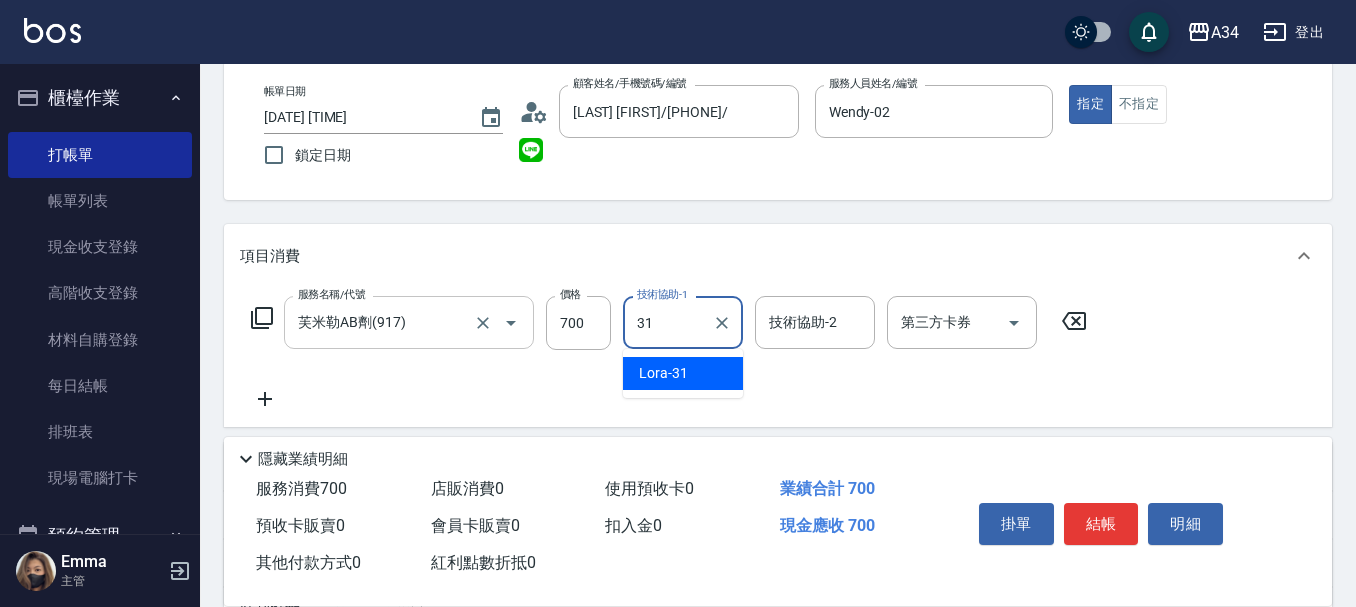 type on "Lora-31" 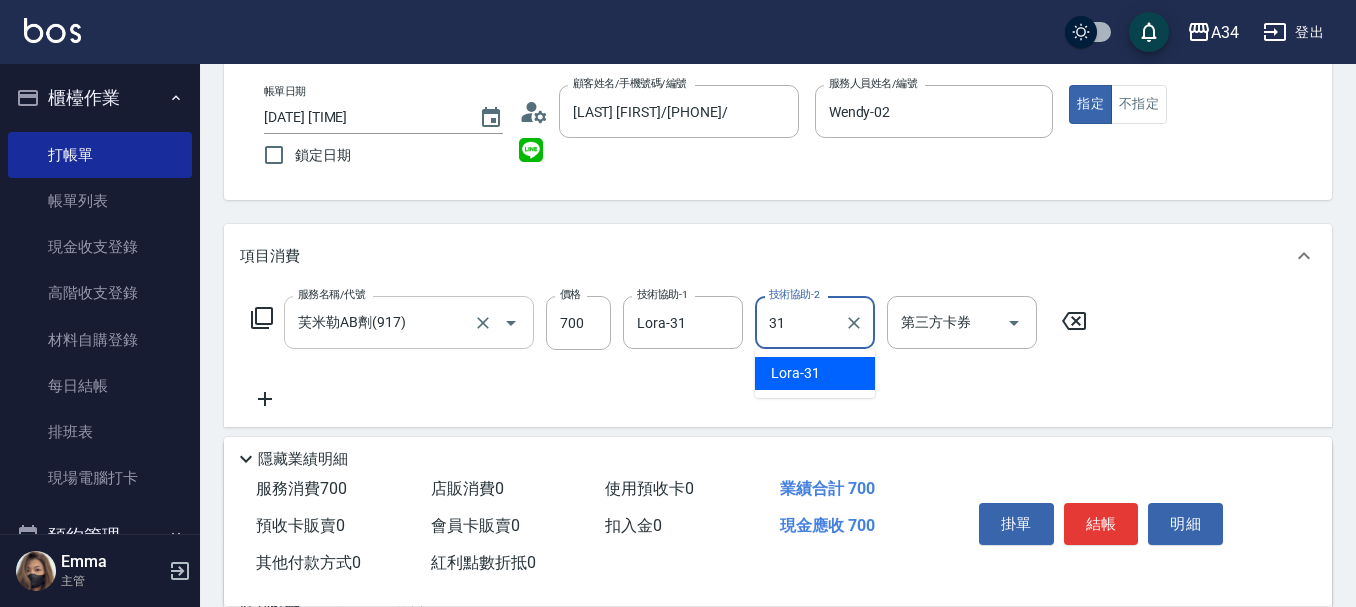 type on "Lora-31" 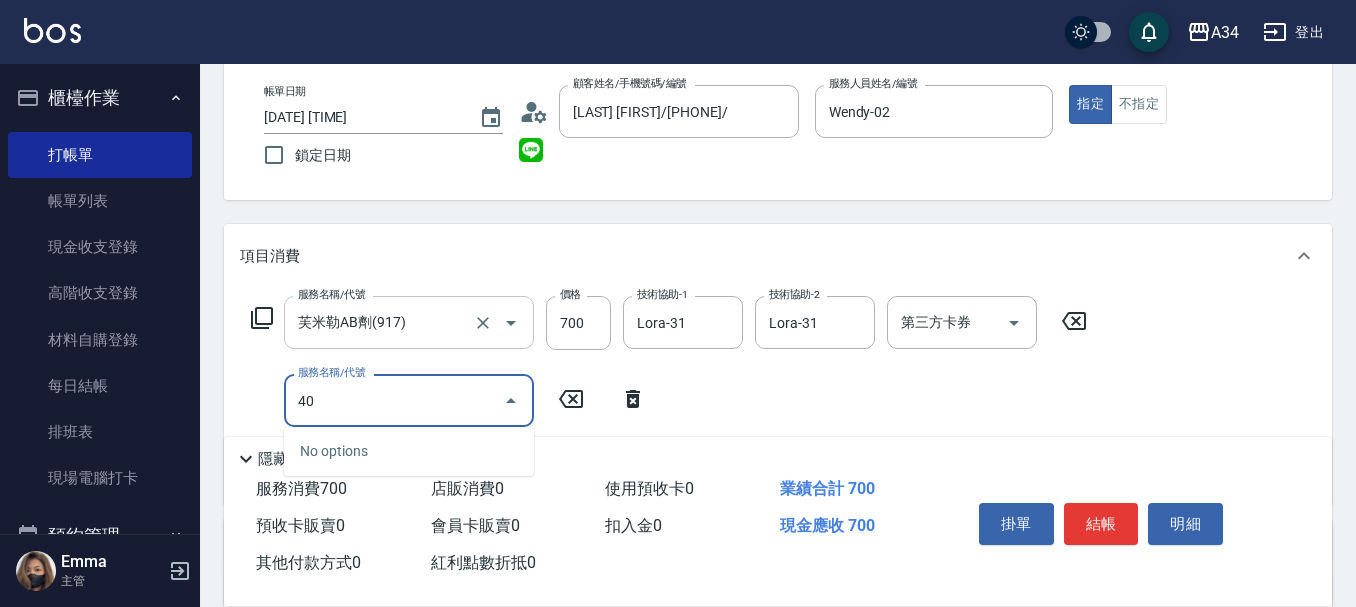 type on "401" 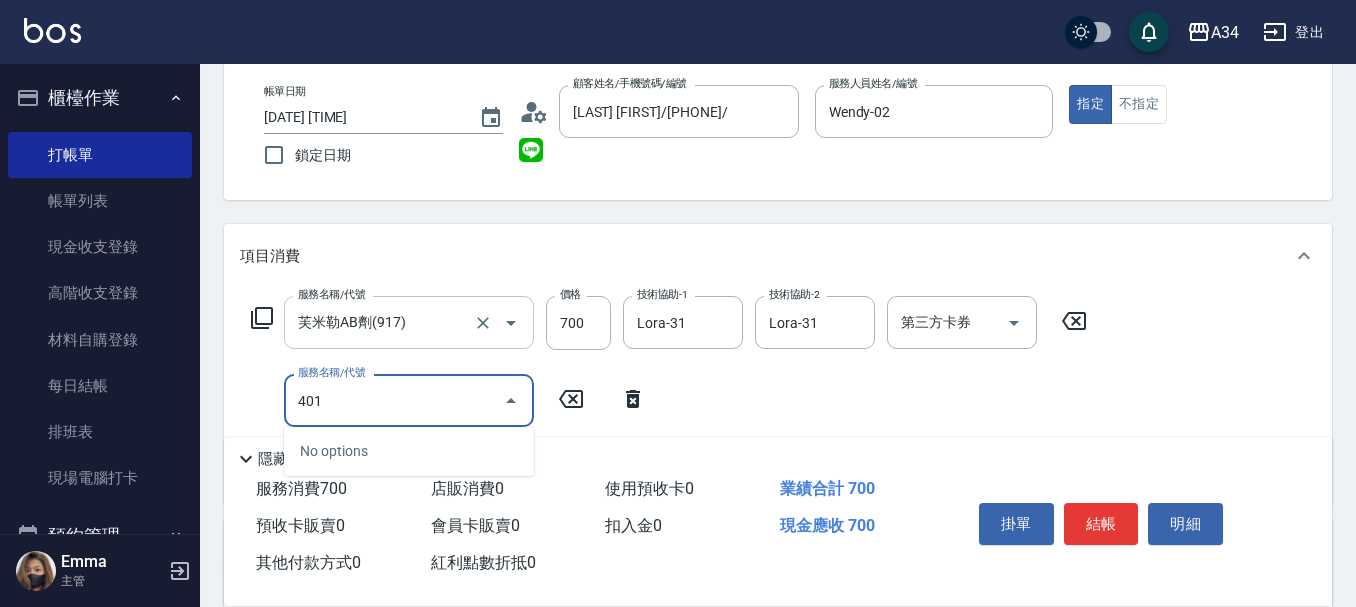 type on "90" 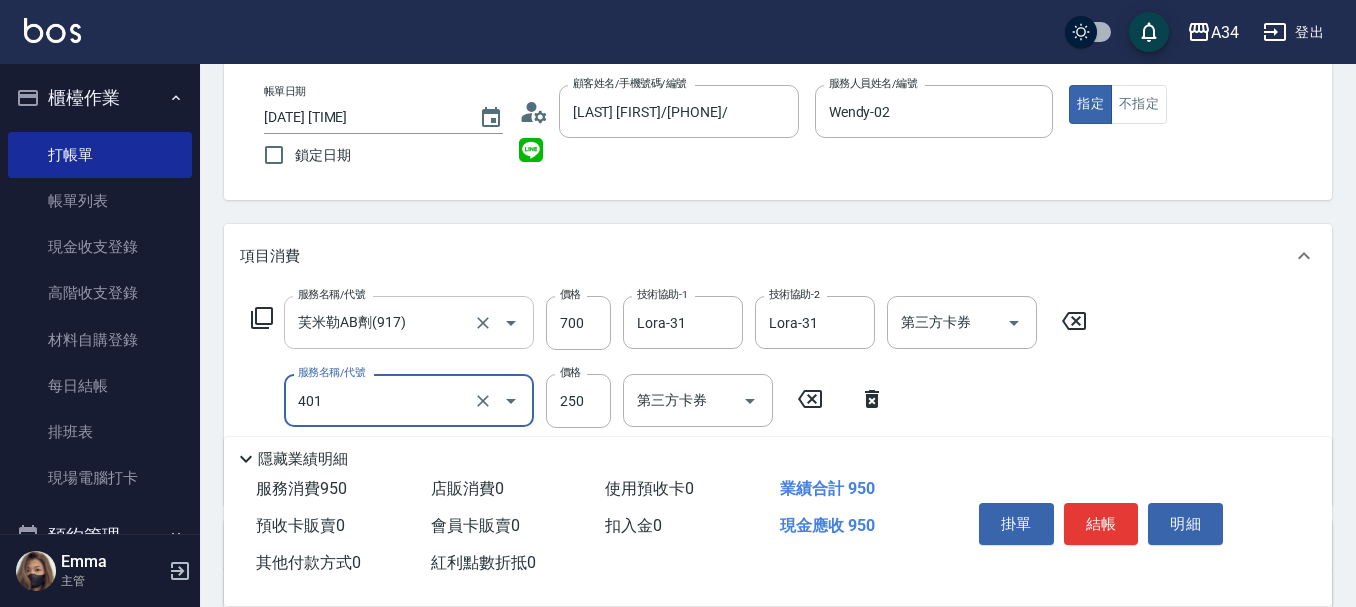 type on "剪髮(401)" 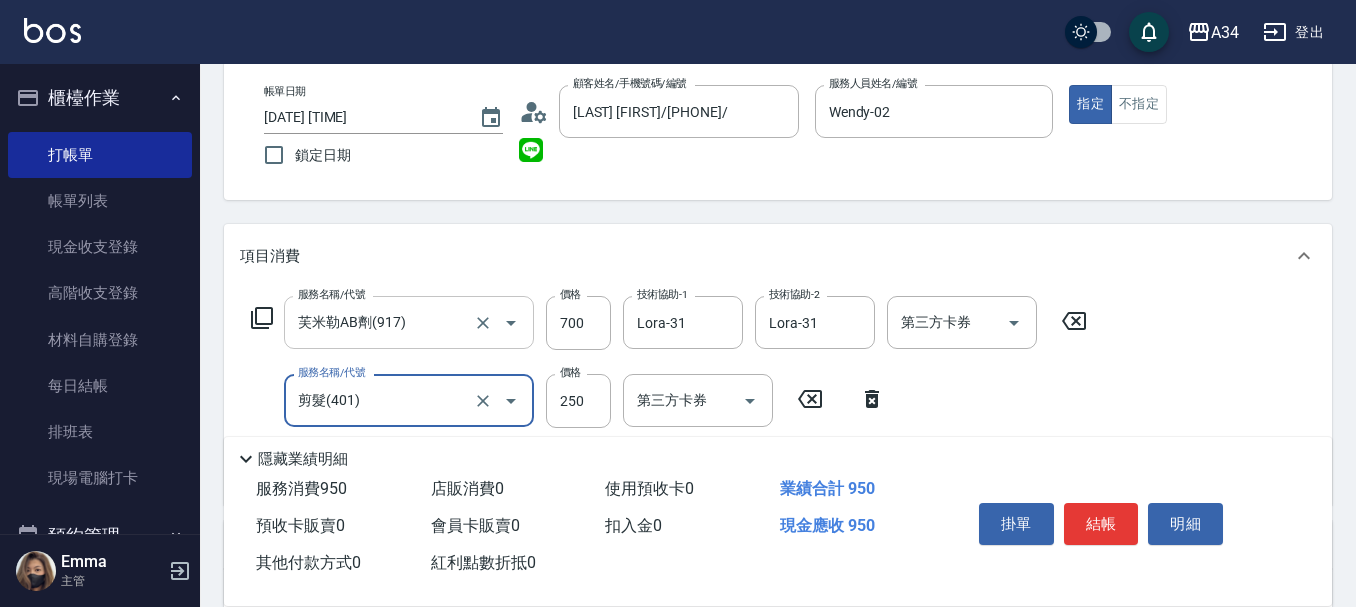 type on "3" 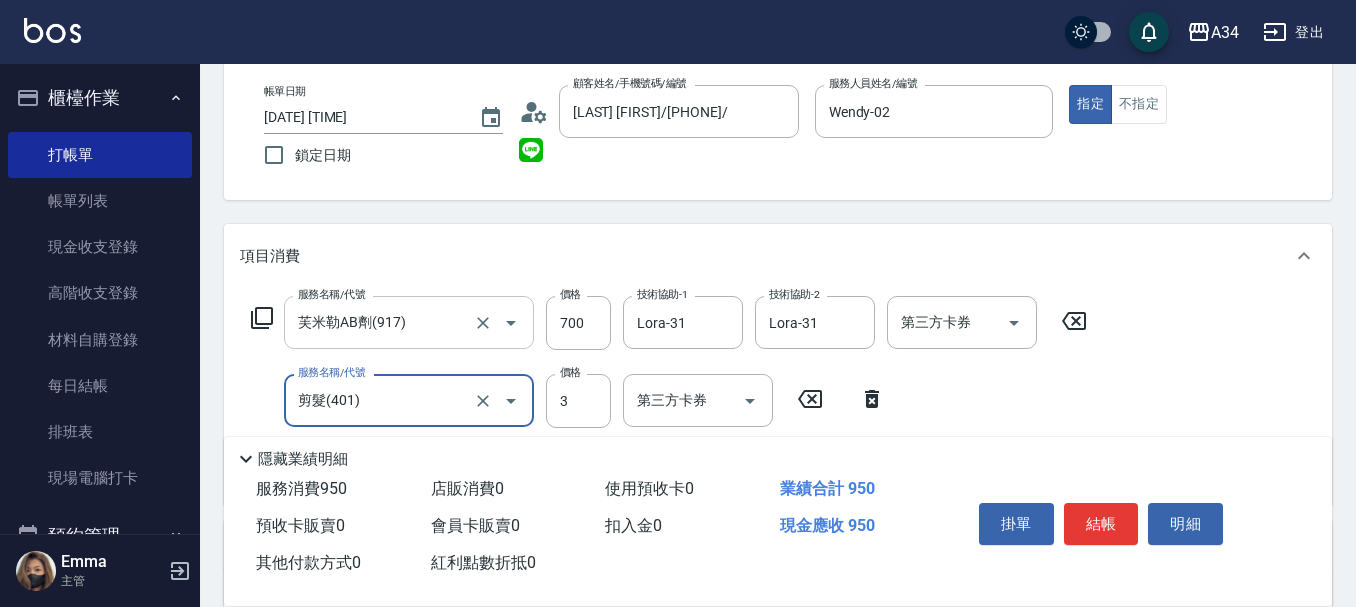 type on "70" 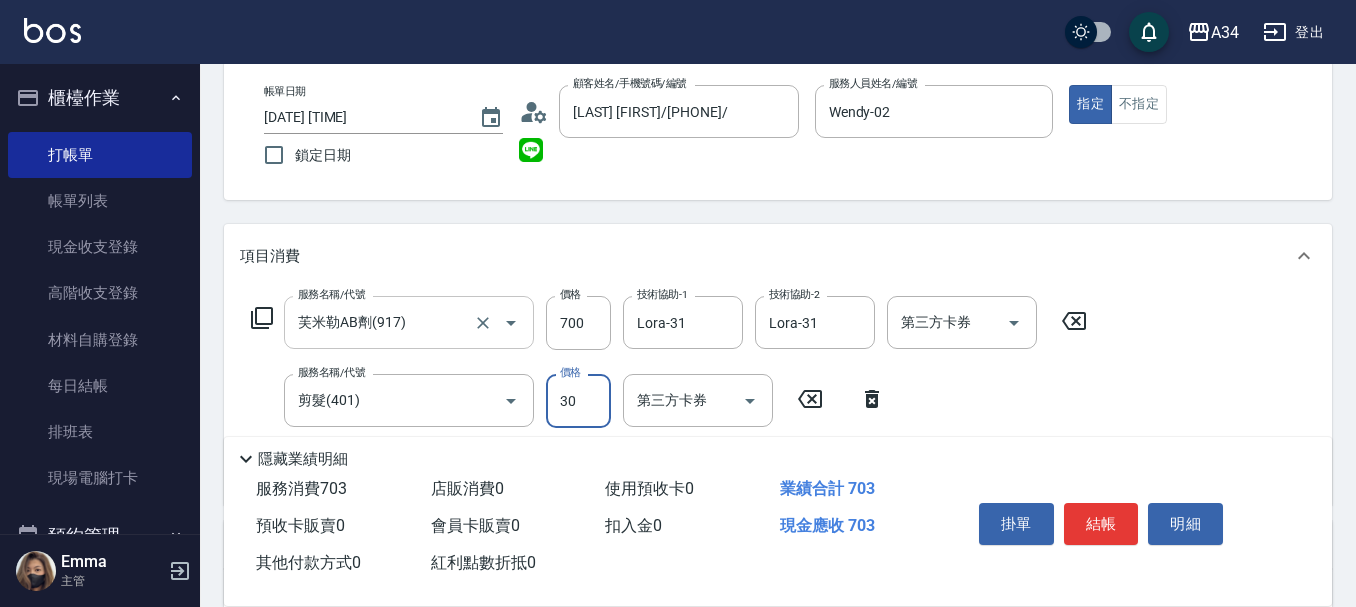 type on "300" 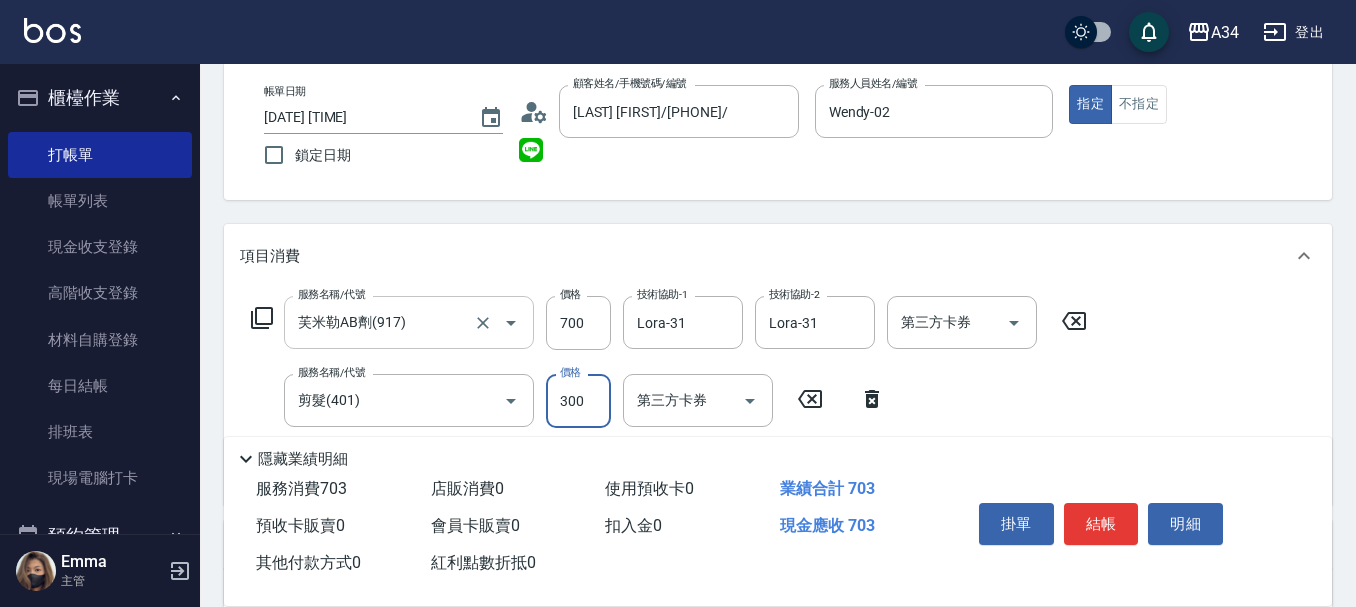 type on "100" 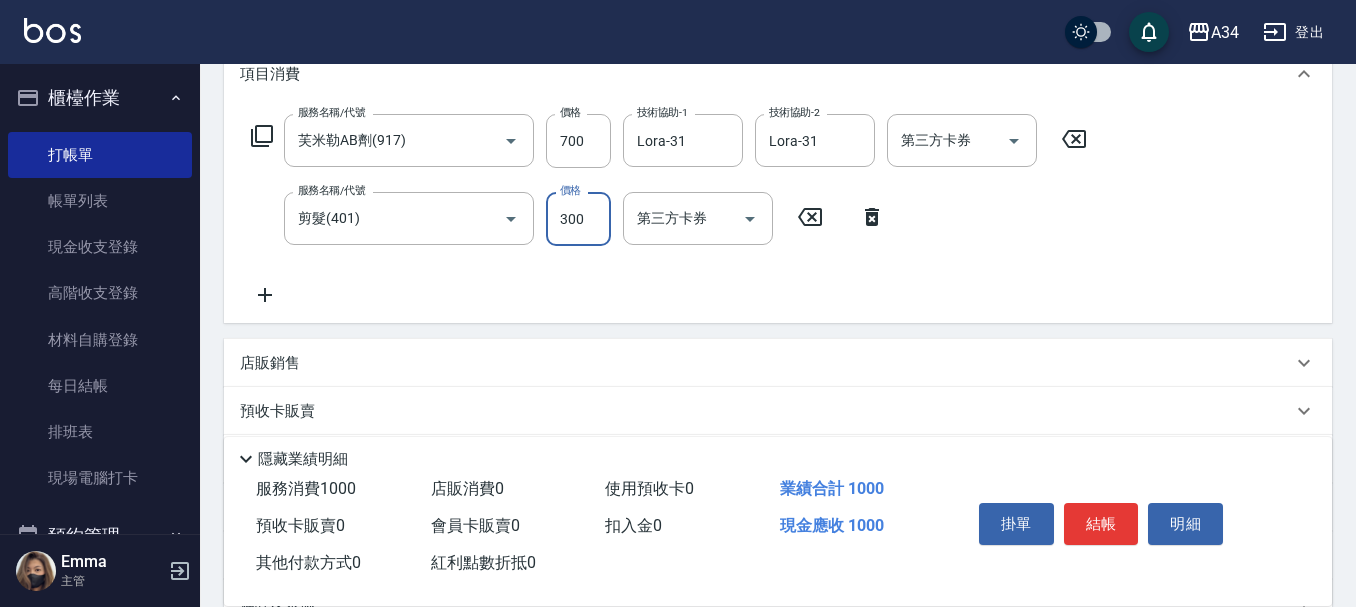 scroll, scrollTop: 494, scrollLeft: 0, axis: vertical 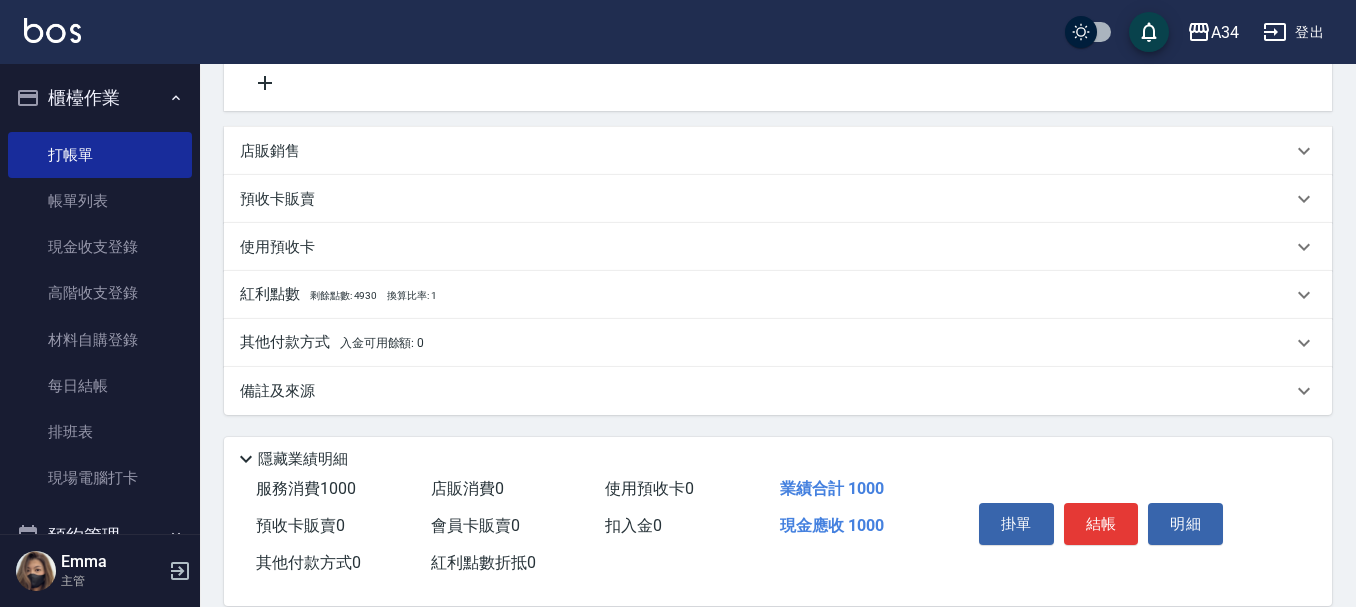 type on "300" 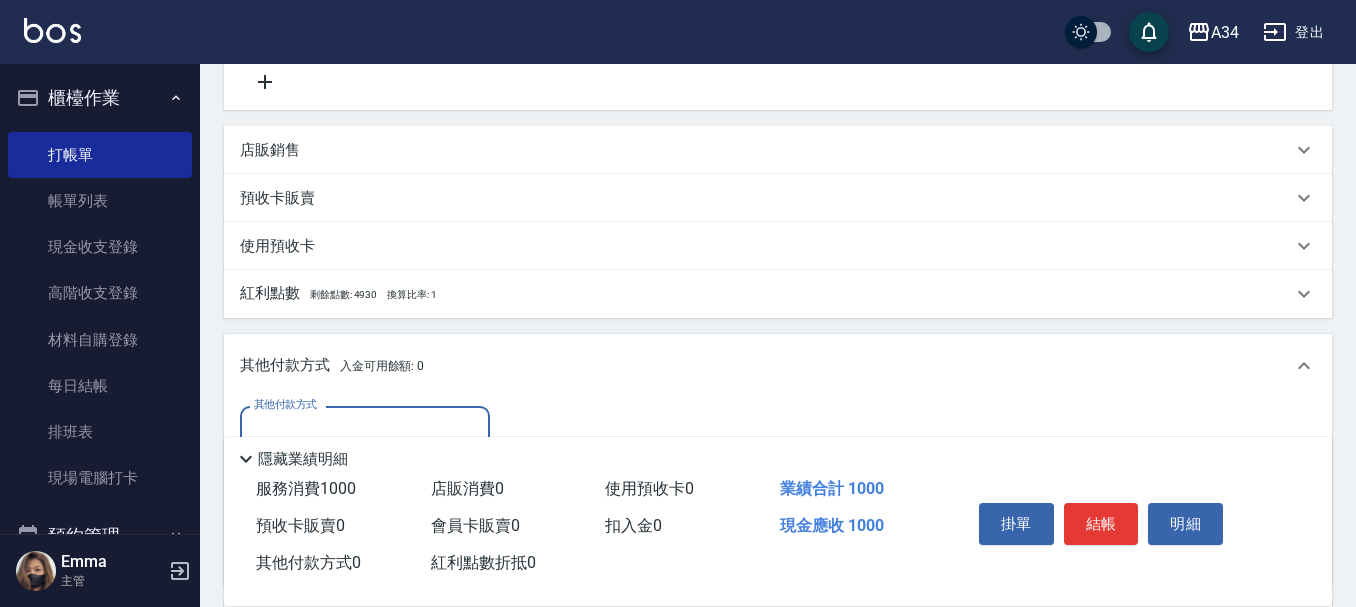 scroll, scrollTop: 714, scrollLeft: 0, axis: vertical 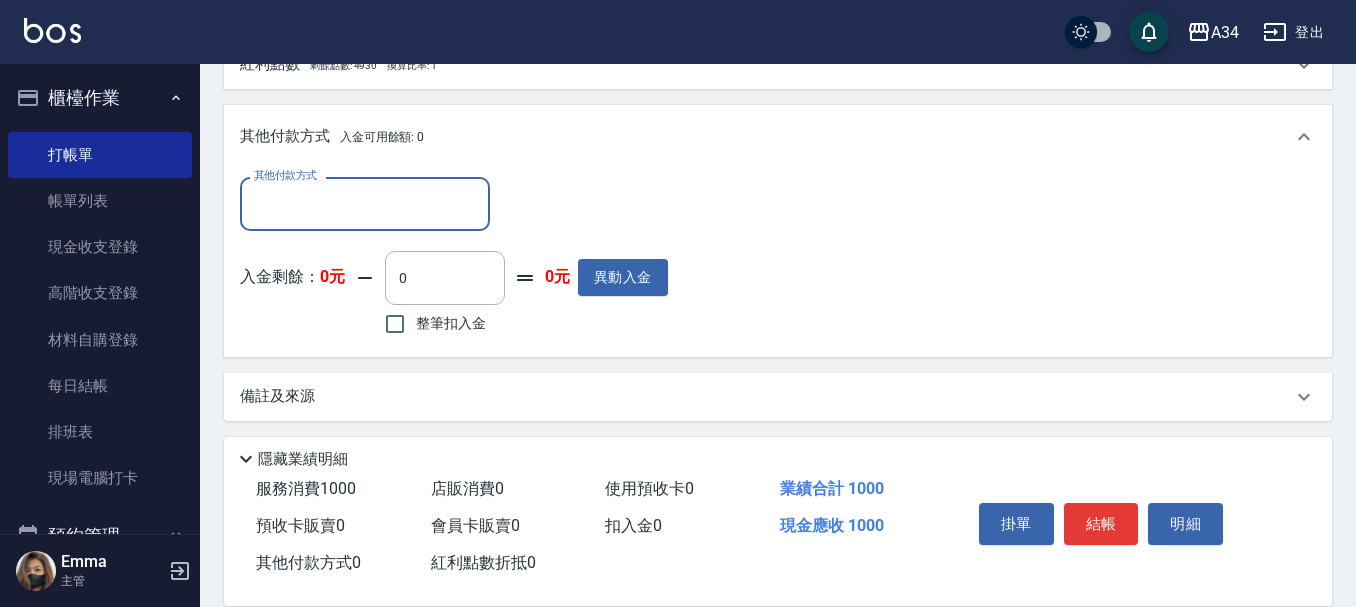 click on "其他付款方式" at bounding box center (365, 203) 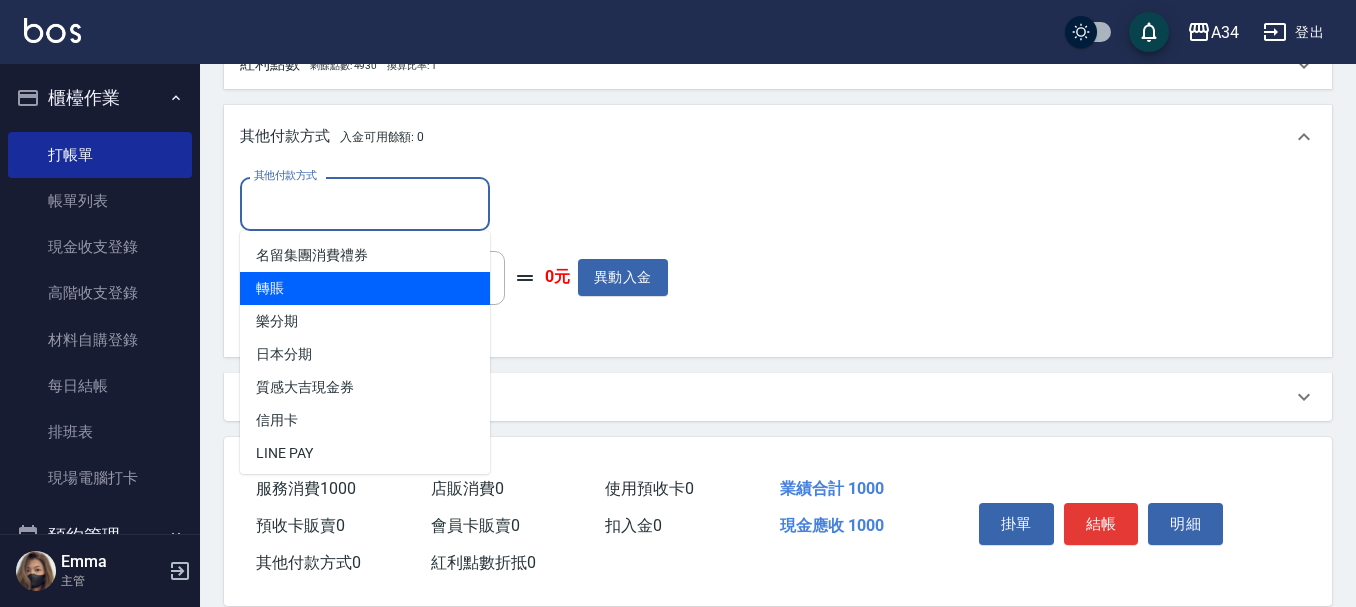click on "轉賬" at bounding box center (365, 288) 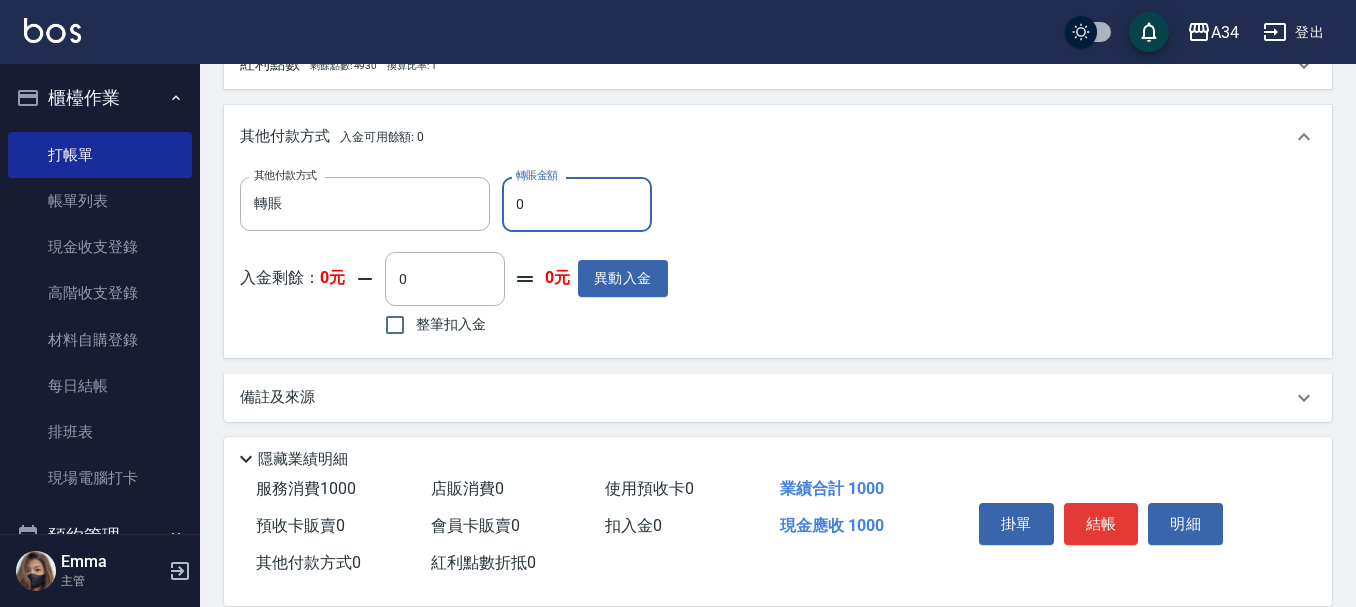 click on "0" at bounding box center (577, 204) 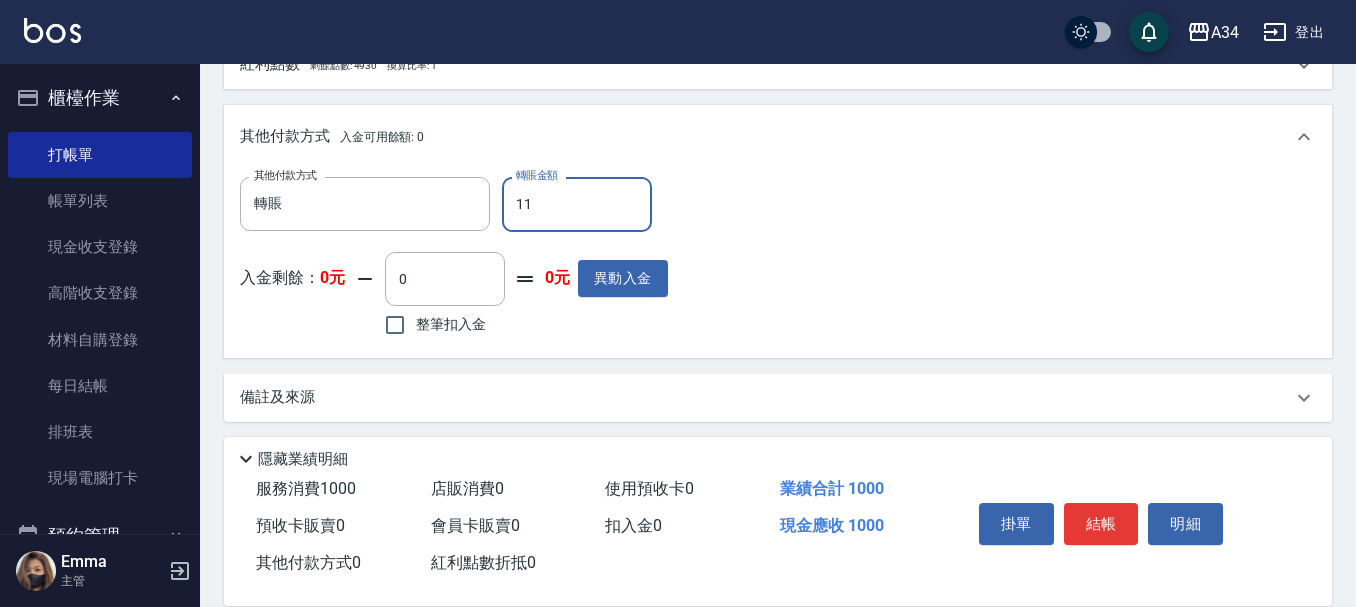 type on "90" 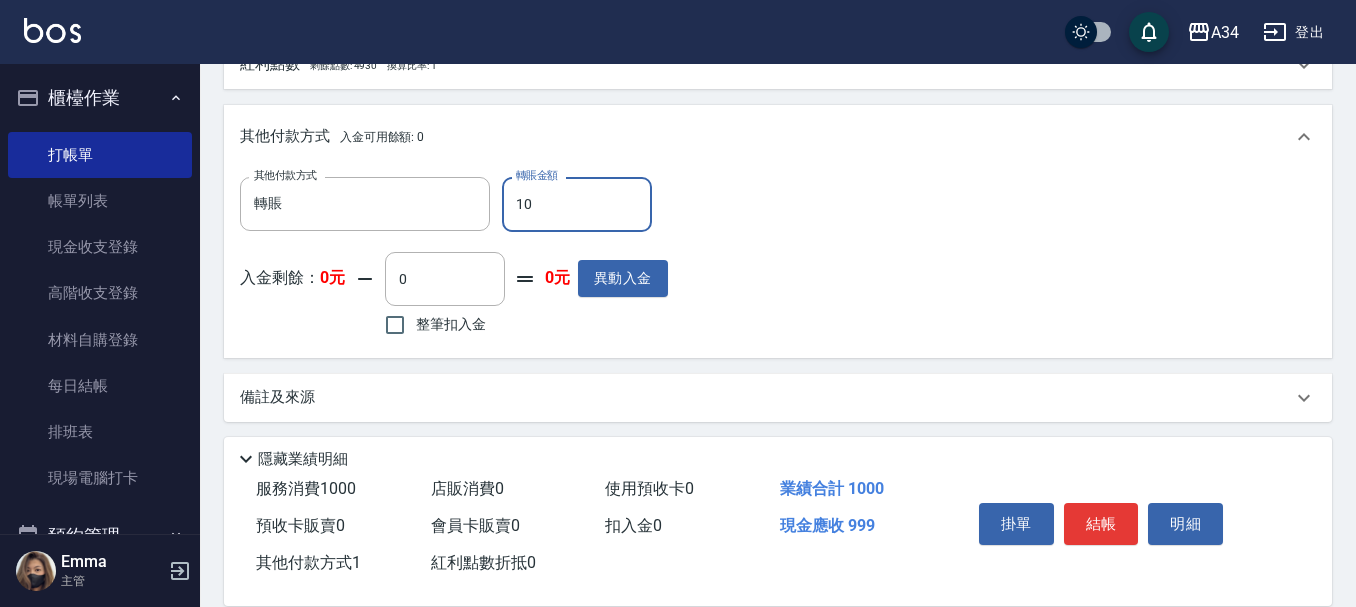 type on "100" 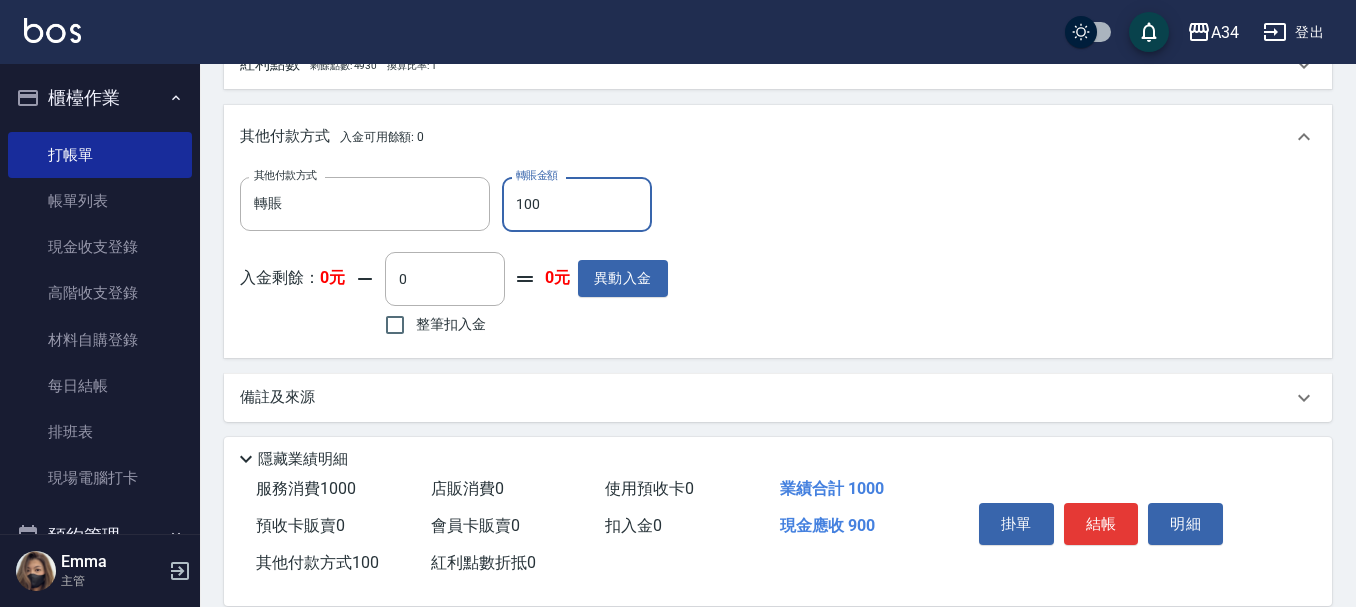 type on "0" 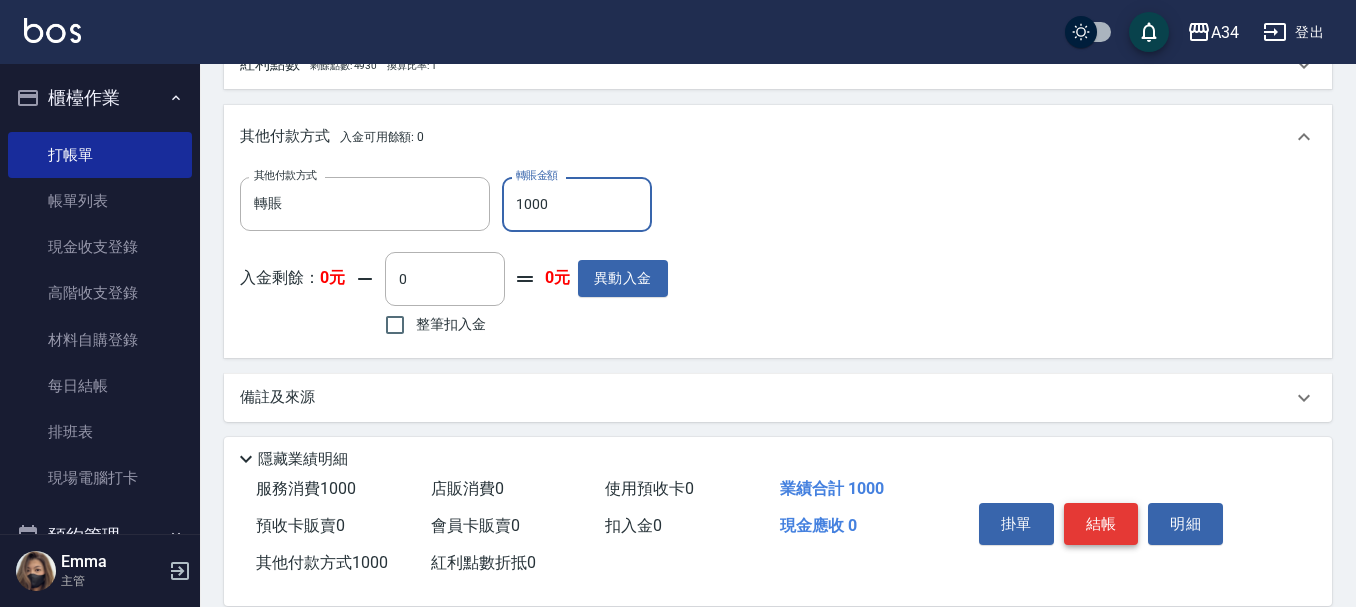 type on "1000" 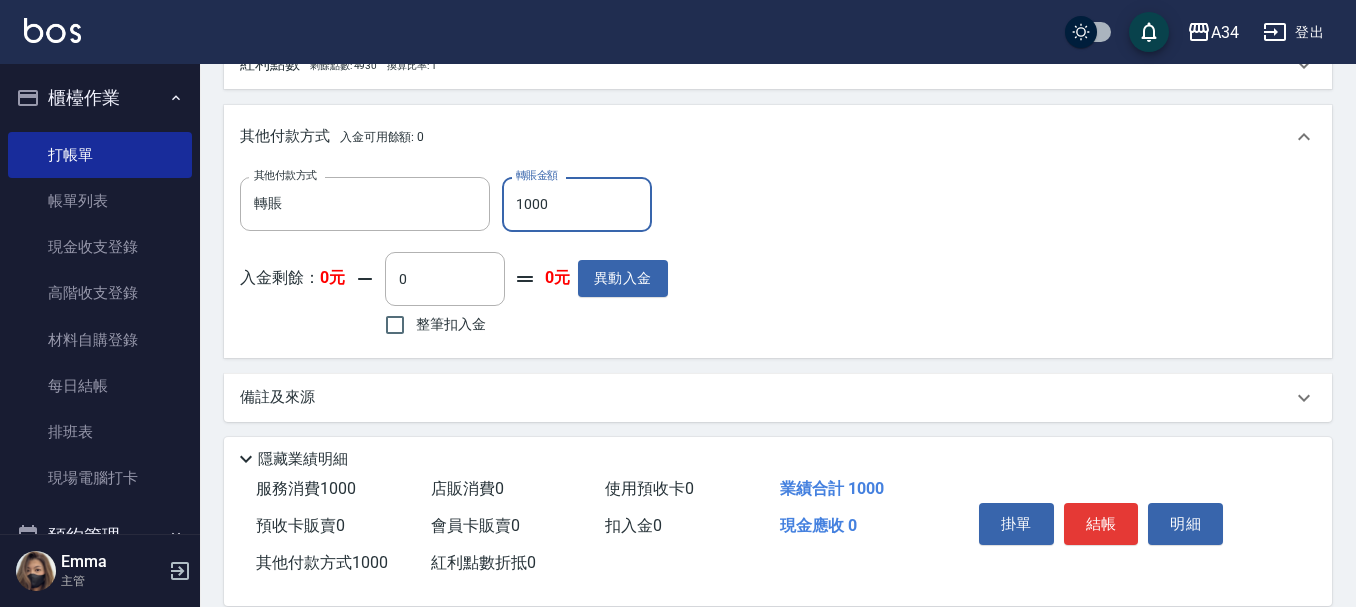 click on "結帳" at bounding box center (1101, 524) 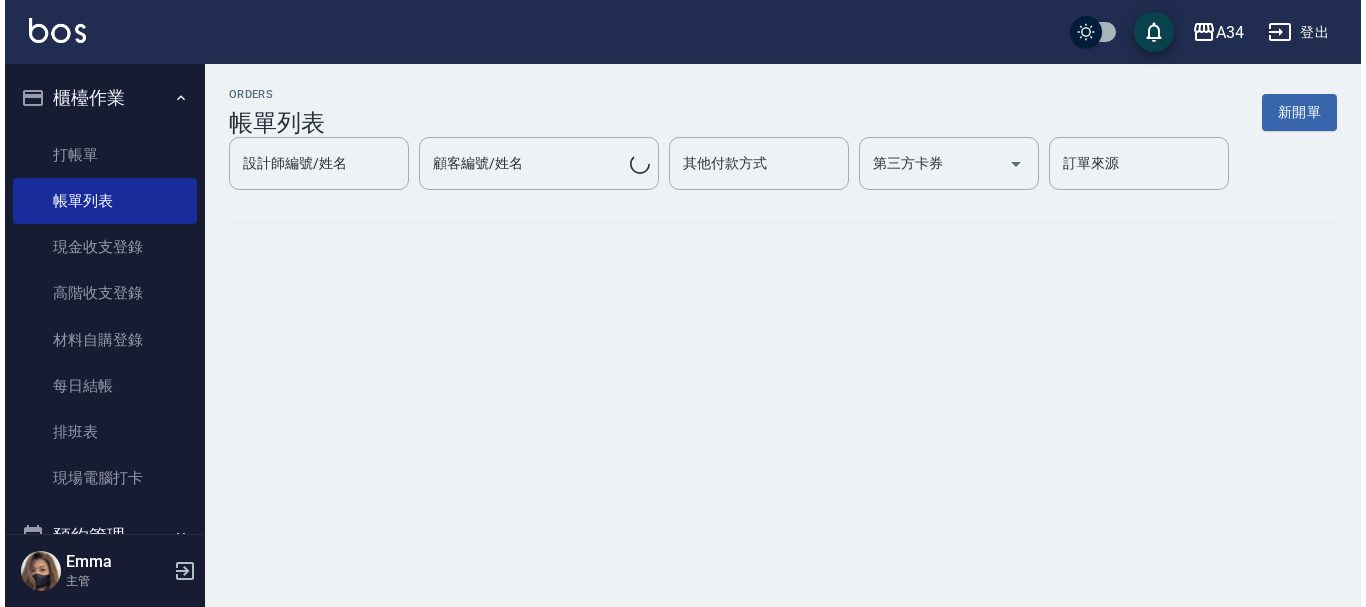 scroll, scrollTop: 0, scrollLeft: 0, axis: both 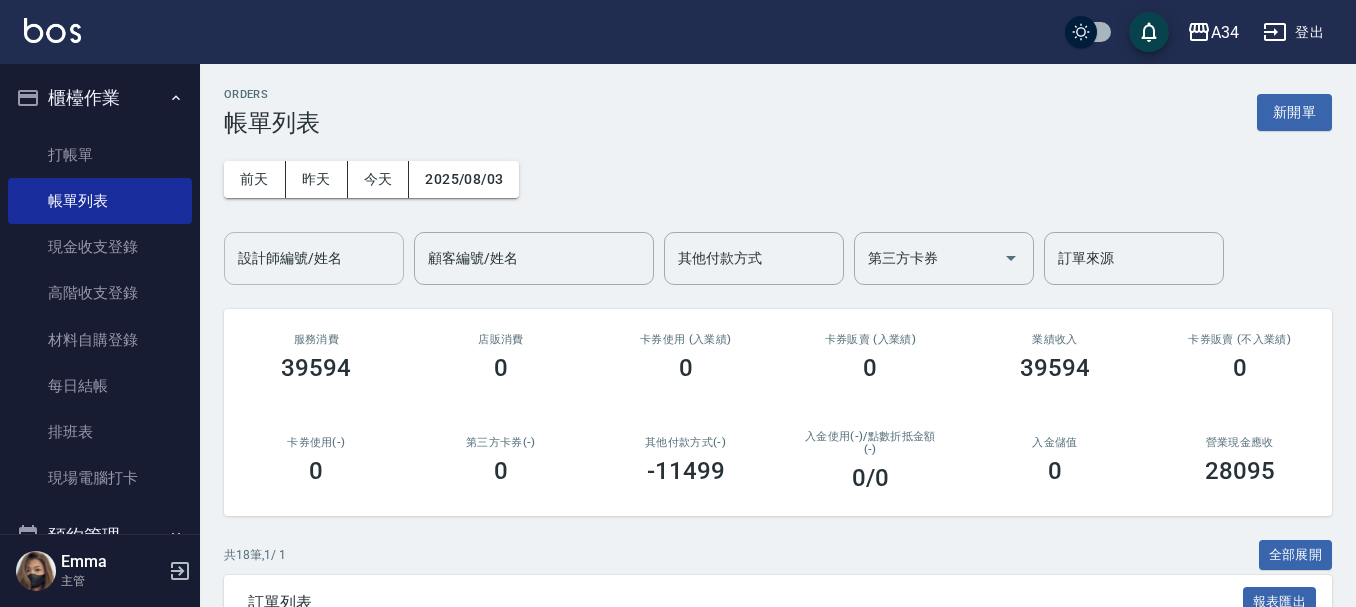 click on "設計師編號/姓名" at bounding box center [314, 258] 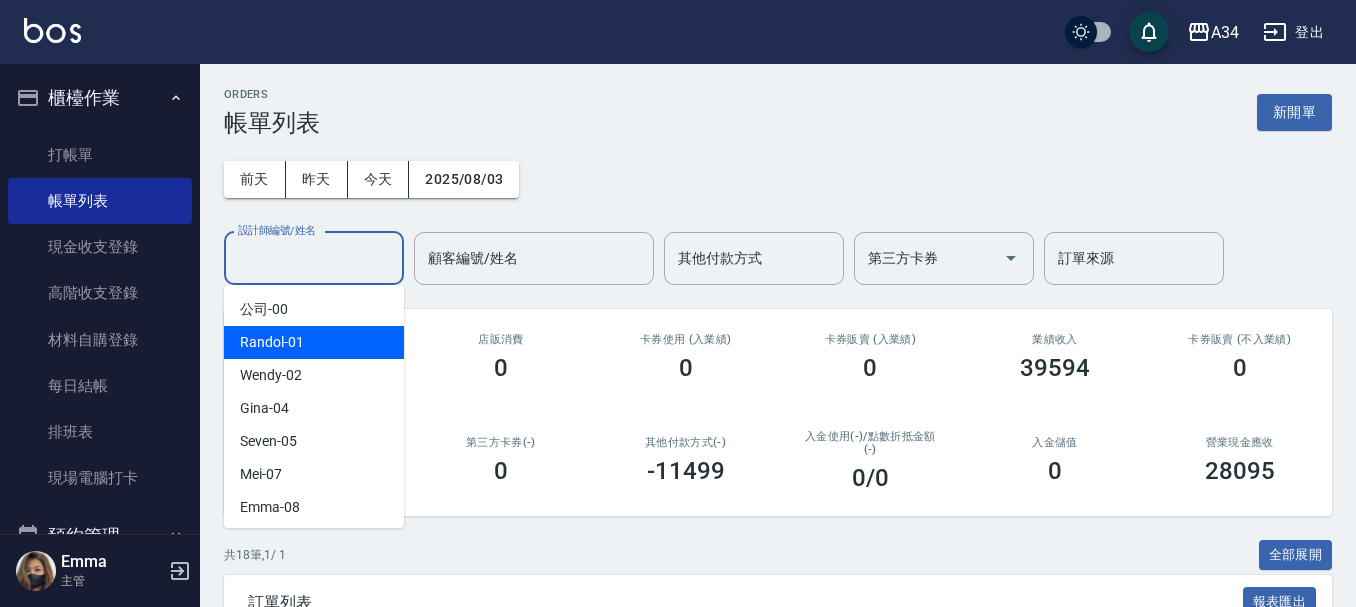 click on "Randol -01" at bounding box center (314, 342) 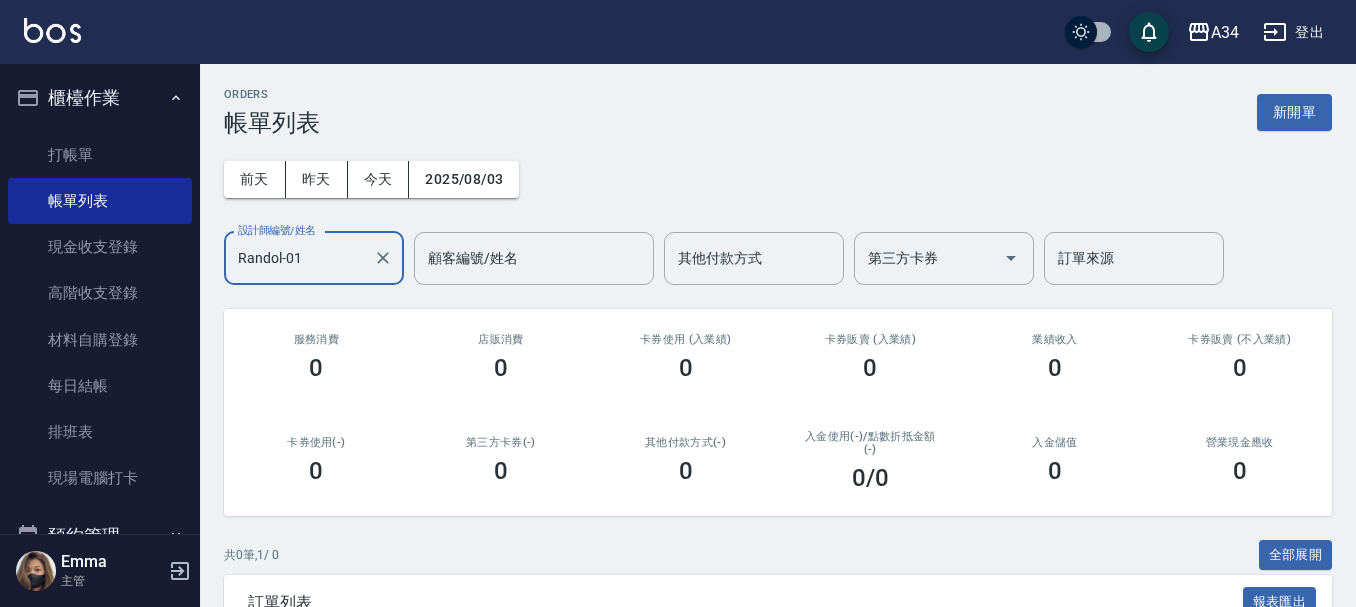 click on "Randol-01" at bounding box center [299, 258] 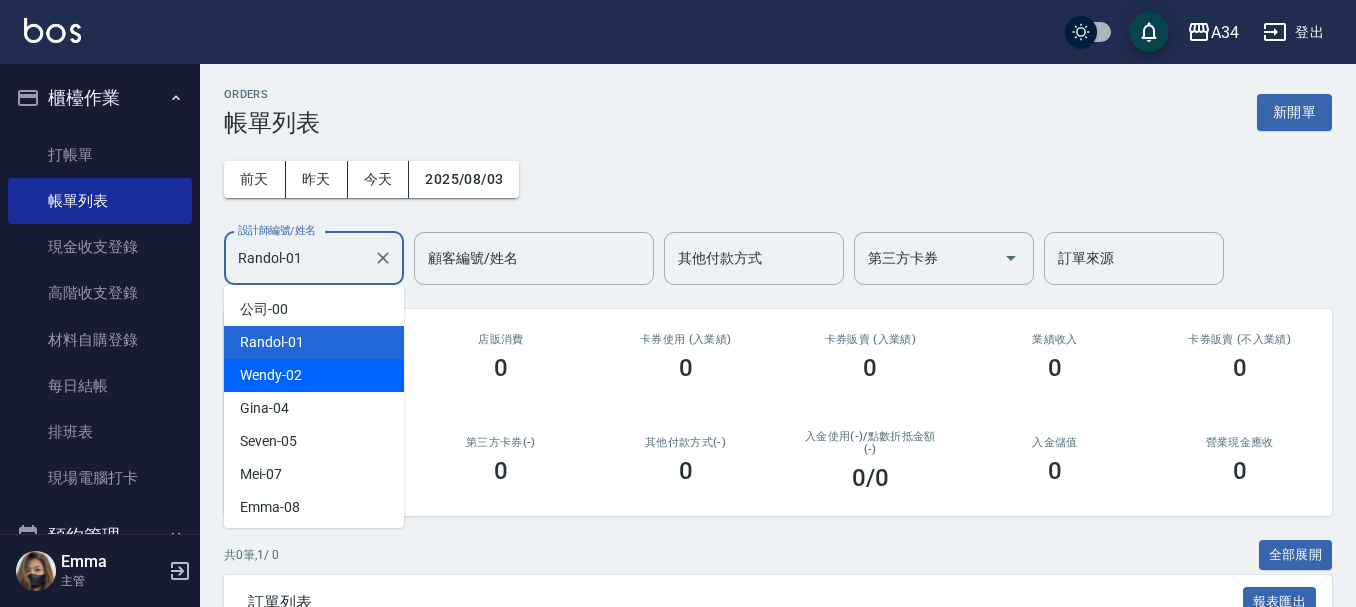 click on "Wendy -02" at bounding box center [314, 375] 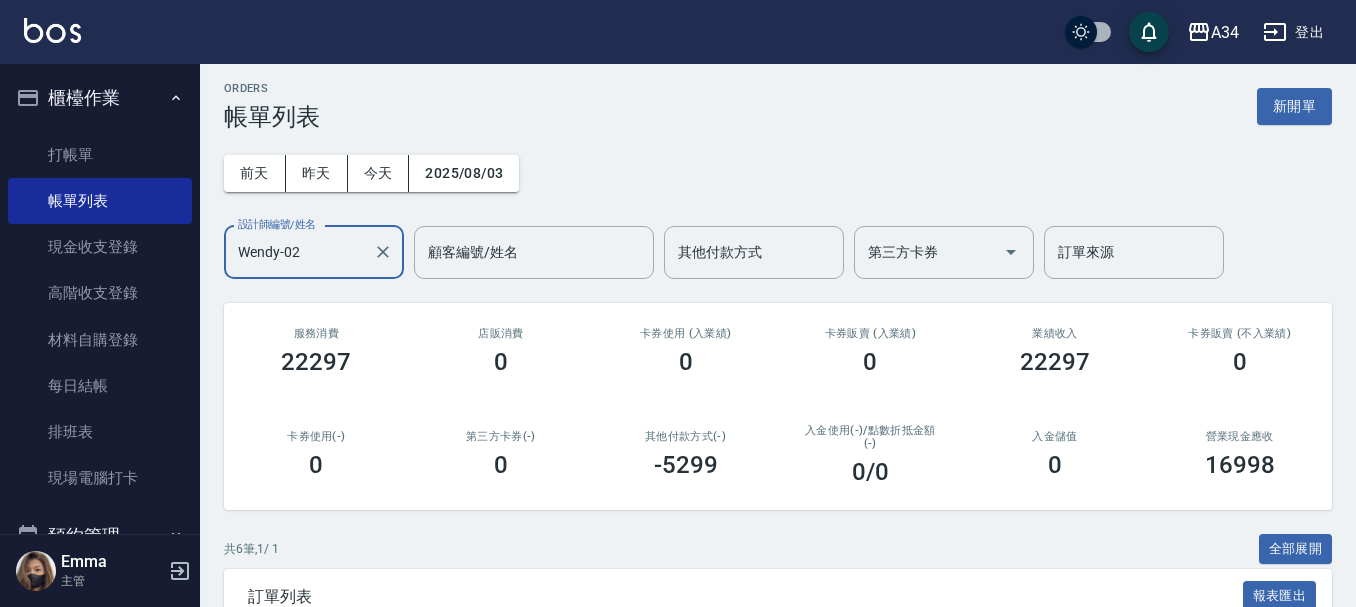 scroll, scrollTop: 452, scrollLeft: 0, axis: vertical 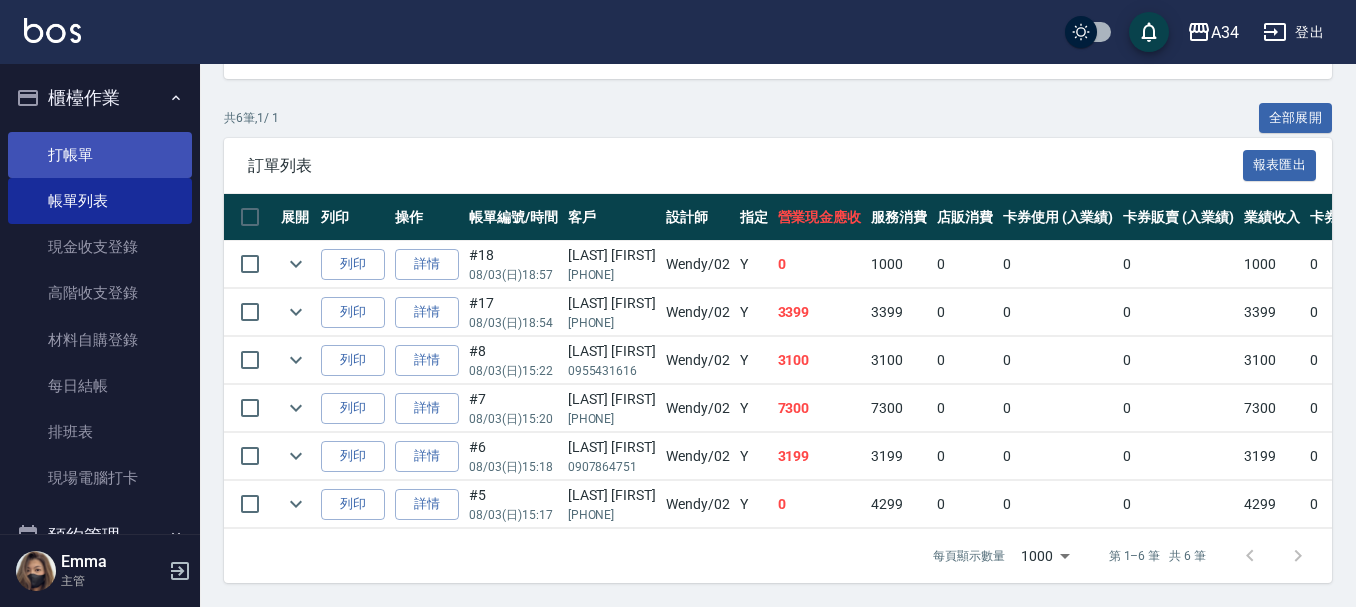 click on "打帳單" at bounding box center [100, 155] 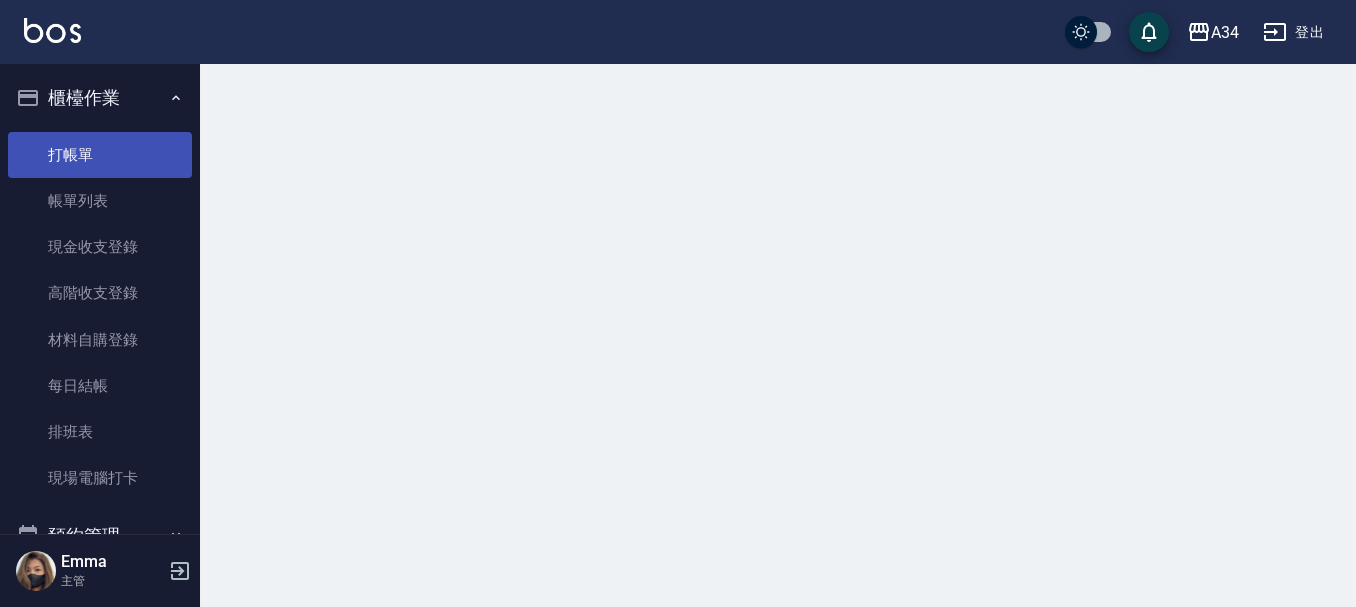 scroll, scrollTop: 0, scrollLeft: 0, axis: both 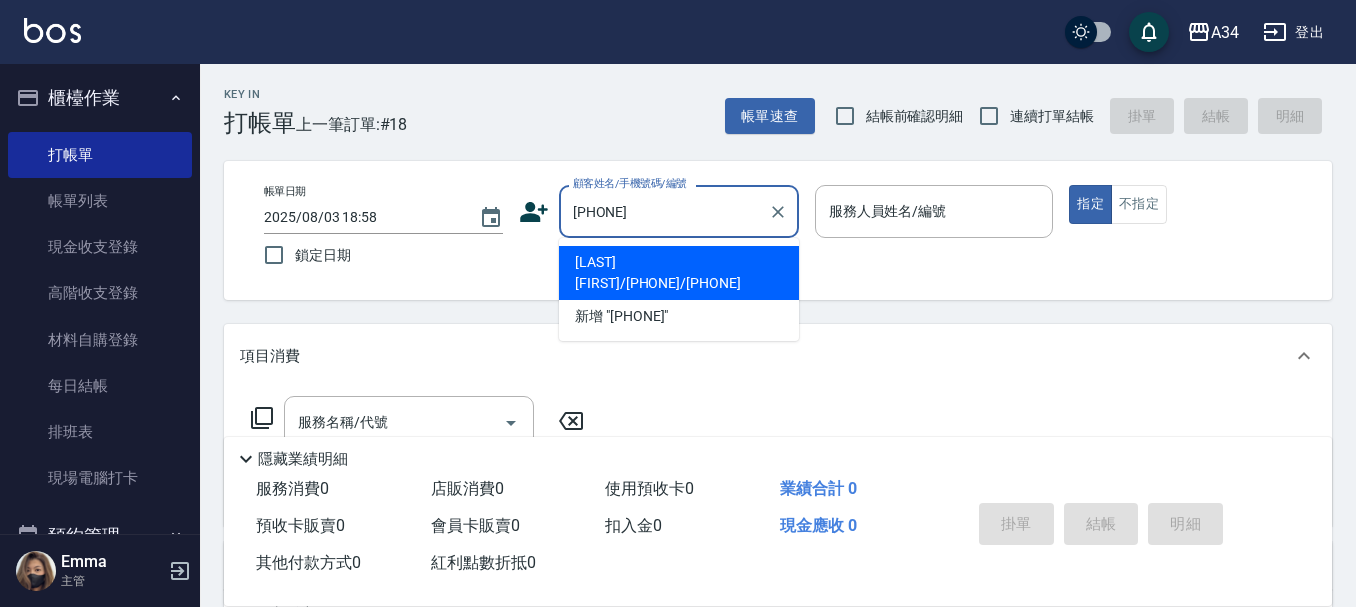 click on "[NAME]/[PHONE]/[PHONE]" at bounding box center [679, 273] 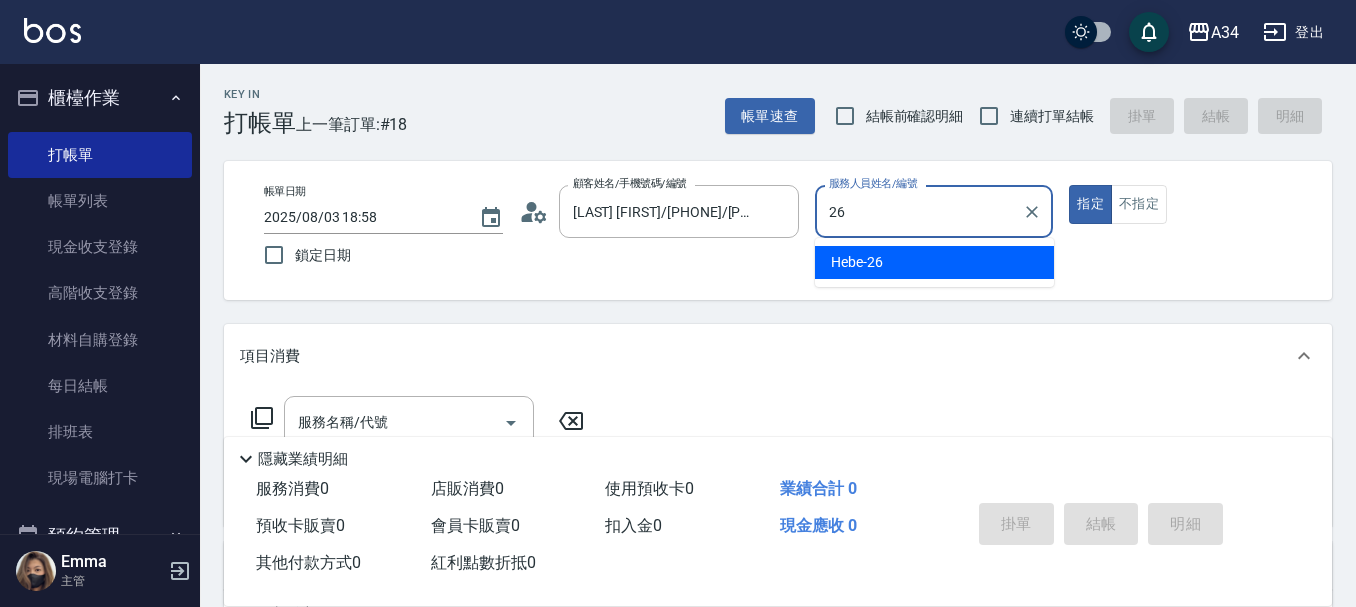 type on "Hebe-26" 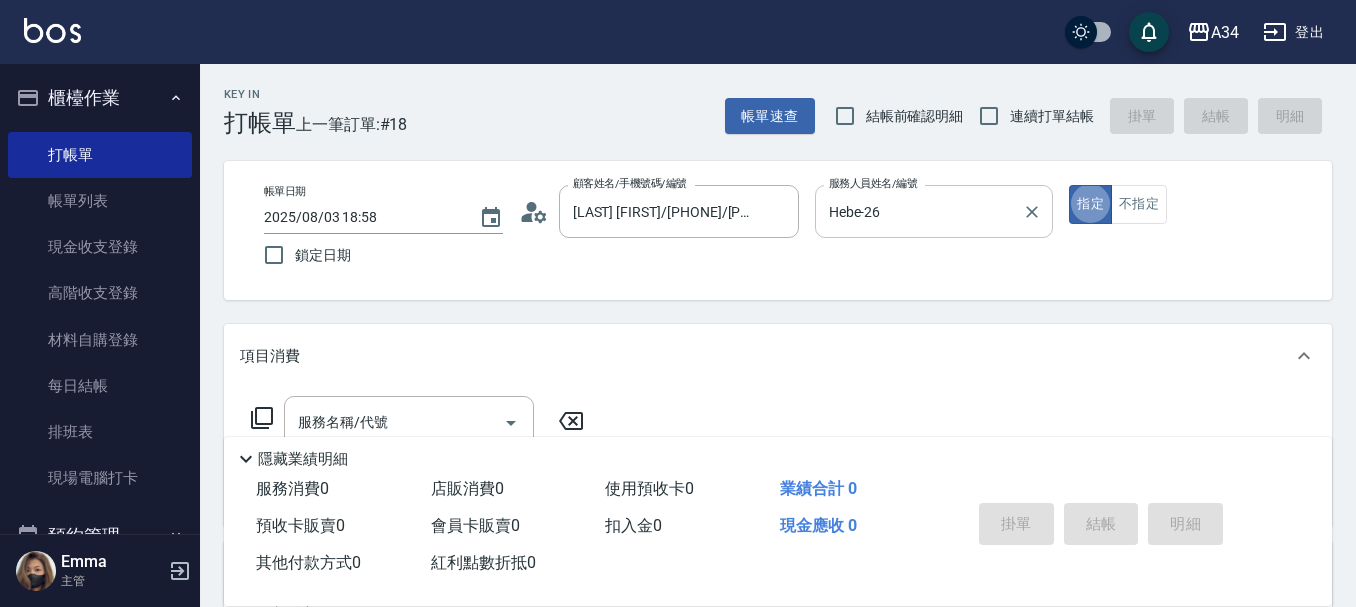 type on "true" 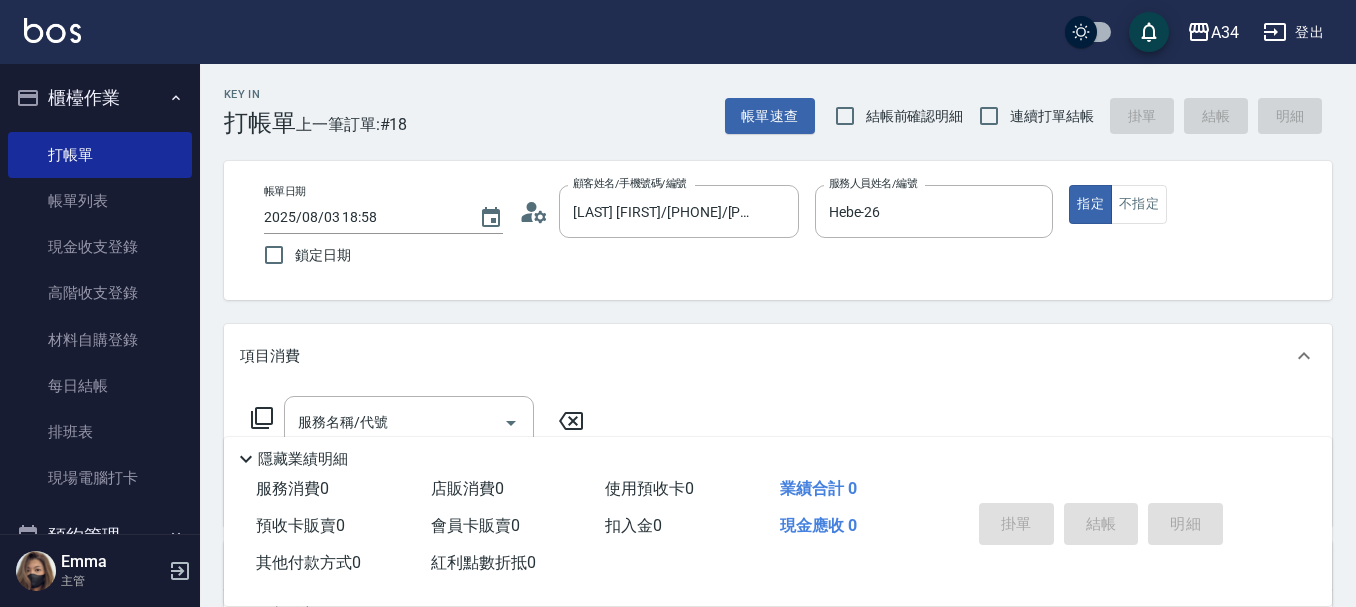 click on "指定 不指定" at bounding box center (1188, 204) 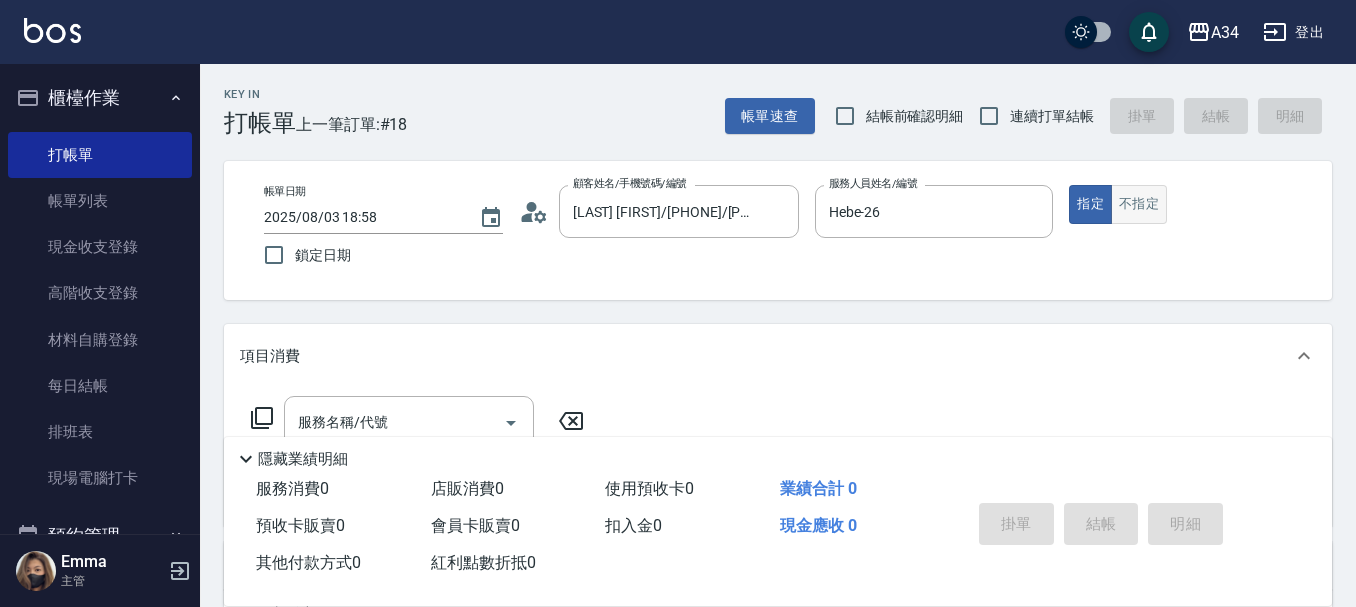 click on "不指定" at bounding box center [1139, 204] 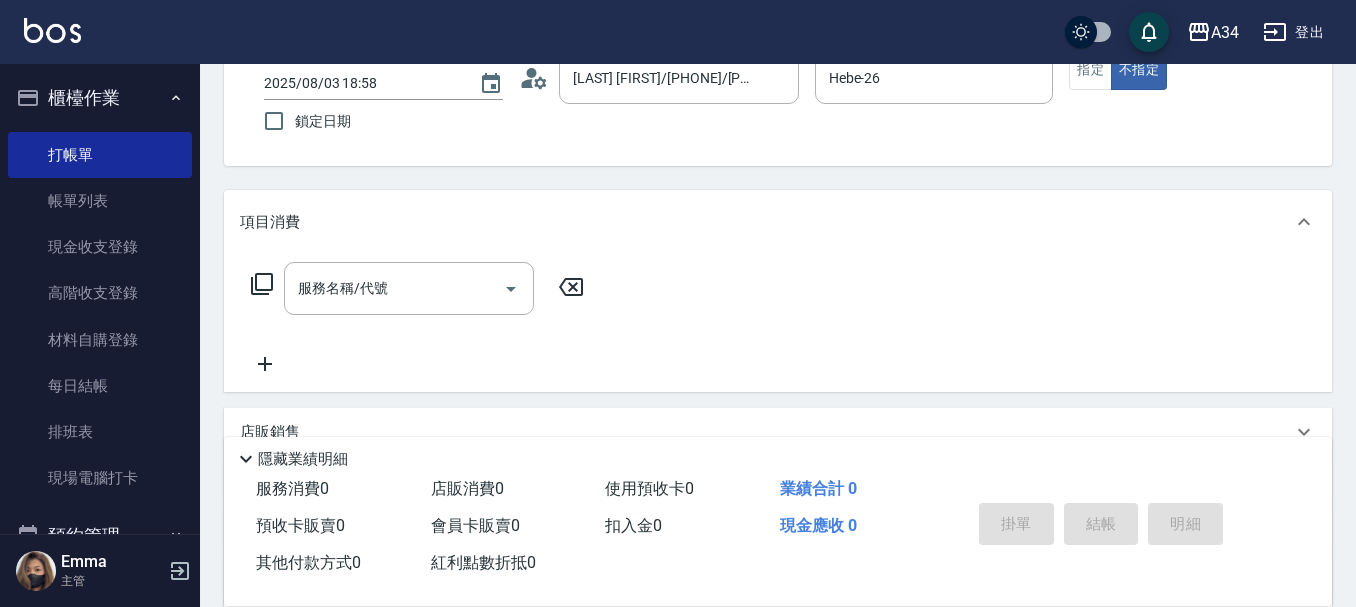 scroll, scrollTop: 100, scrollLeft: 0, axis: vertical 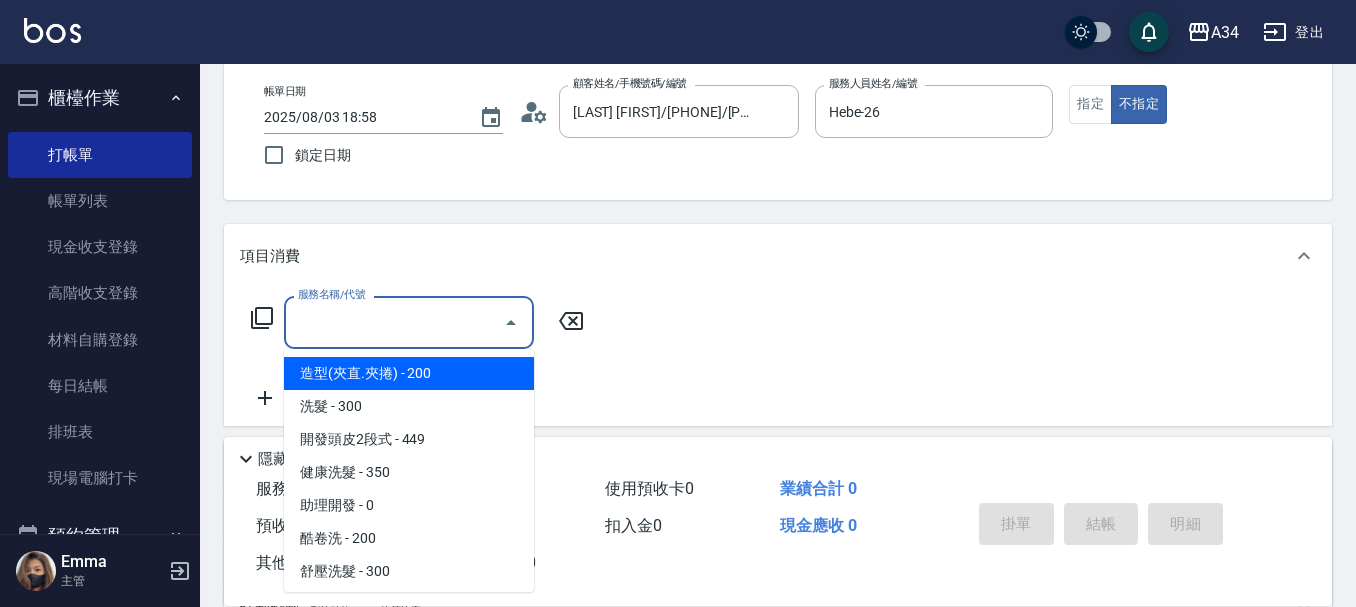 click on "服務名稱/代號" at bounding box center (394, 322) 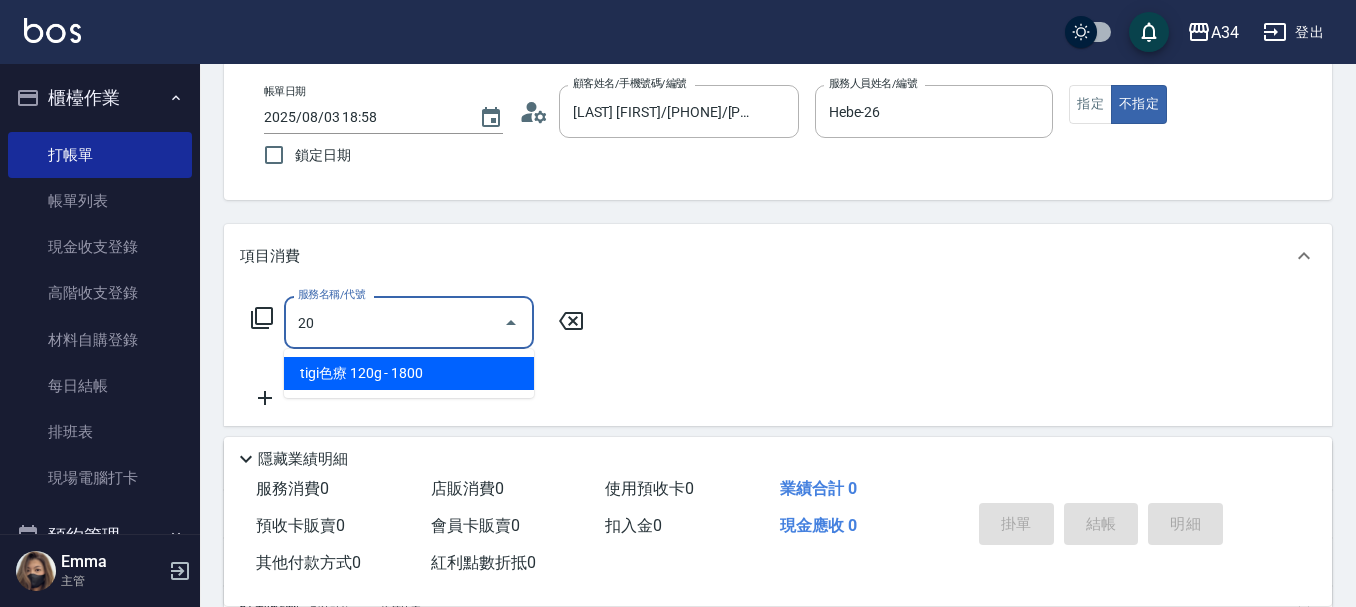 type on "201" 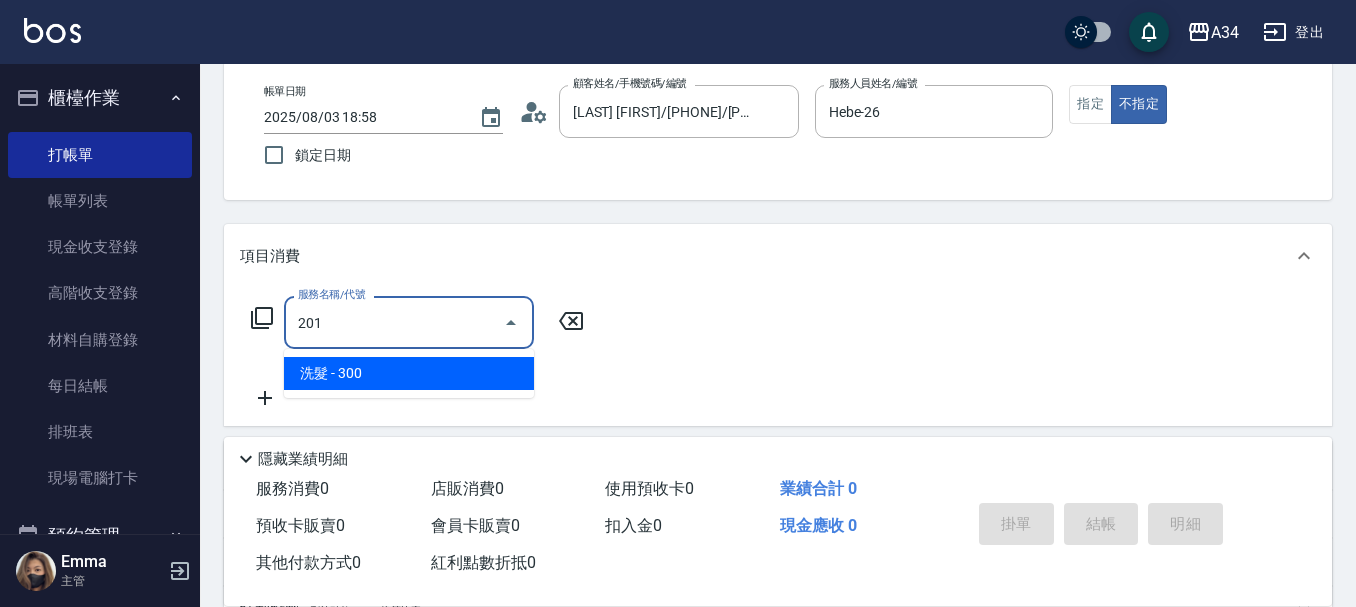 type on "30" 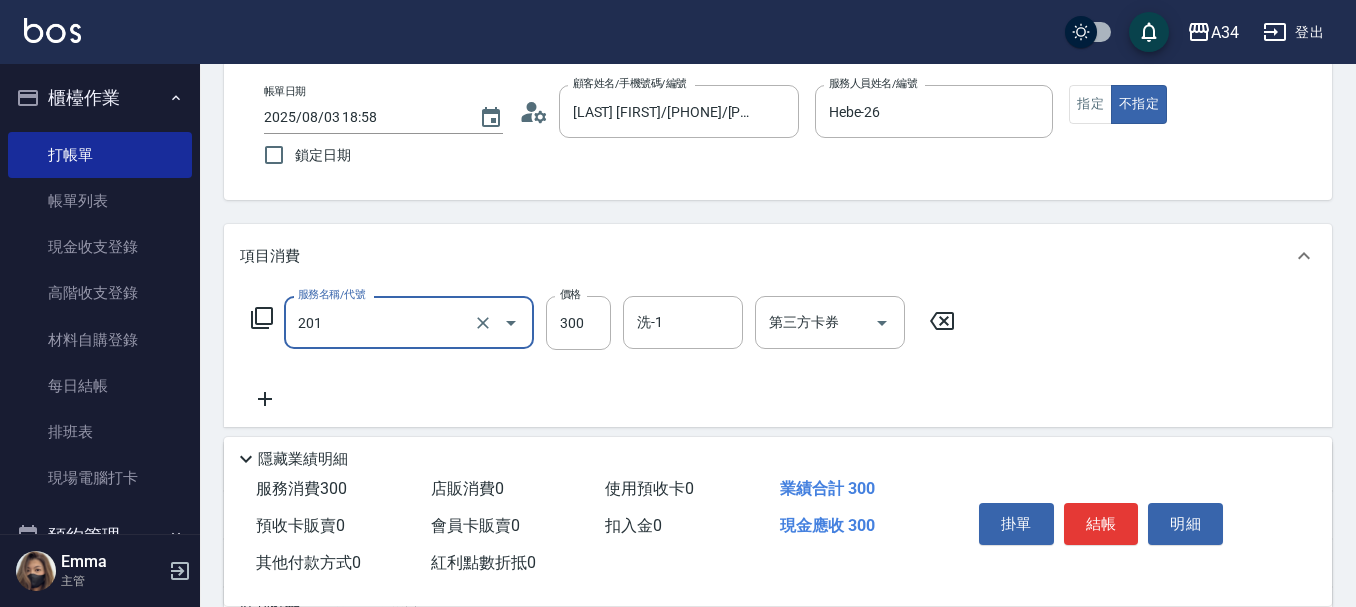 type on "洗髮(201)" 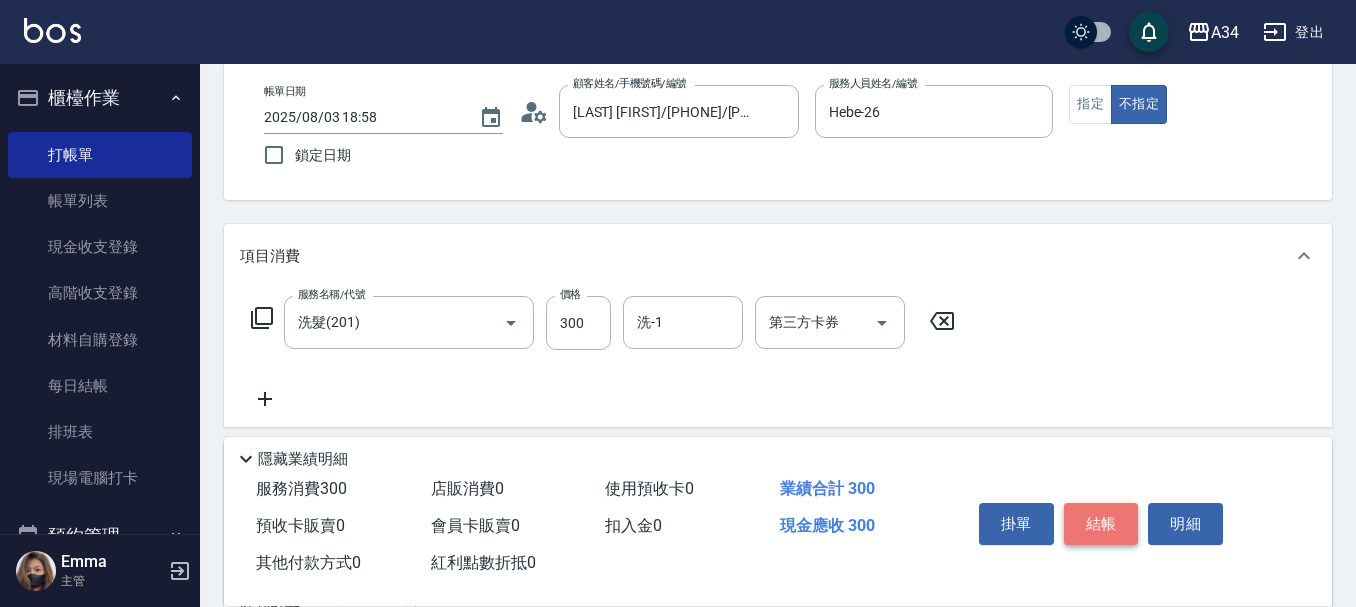 click on "結帳" at bounding box center (1101, 524) 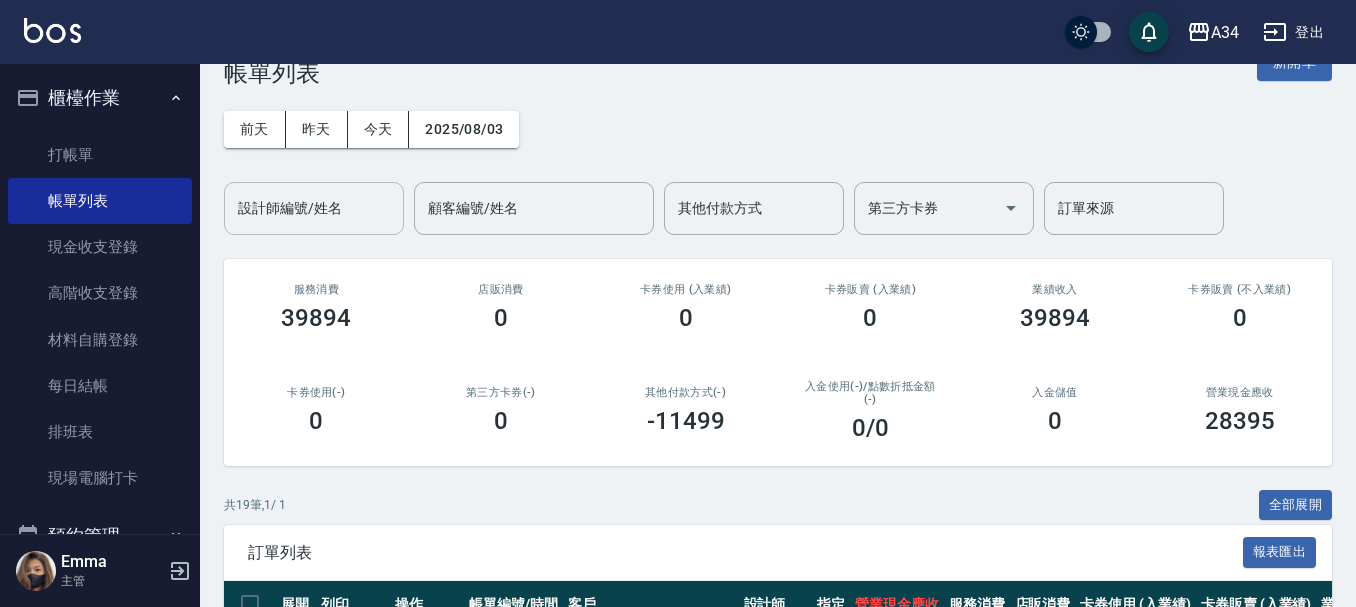 scroll, scrollTop: 0, scrollLeft: 0, axis: both 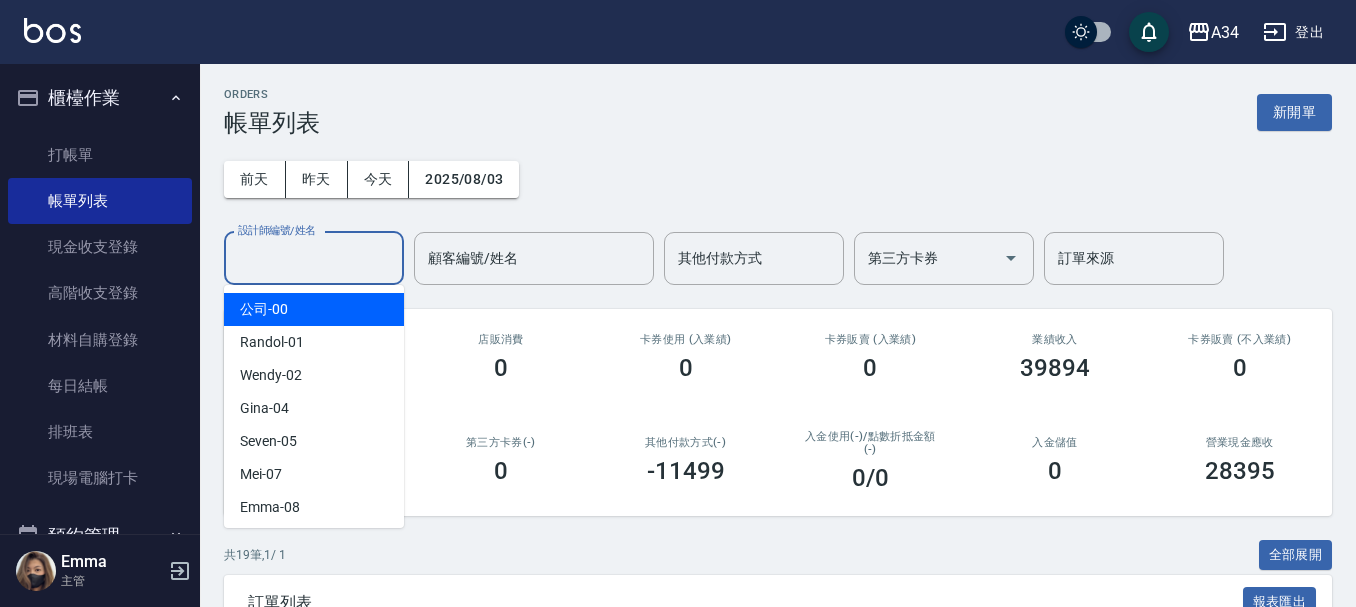 click on "設計師編號/姓名" at bounding box center (314, 258) 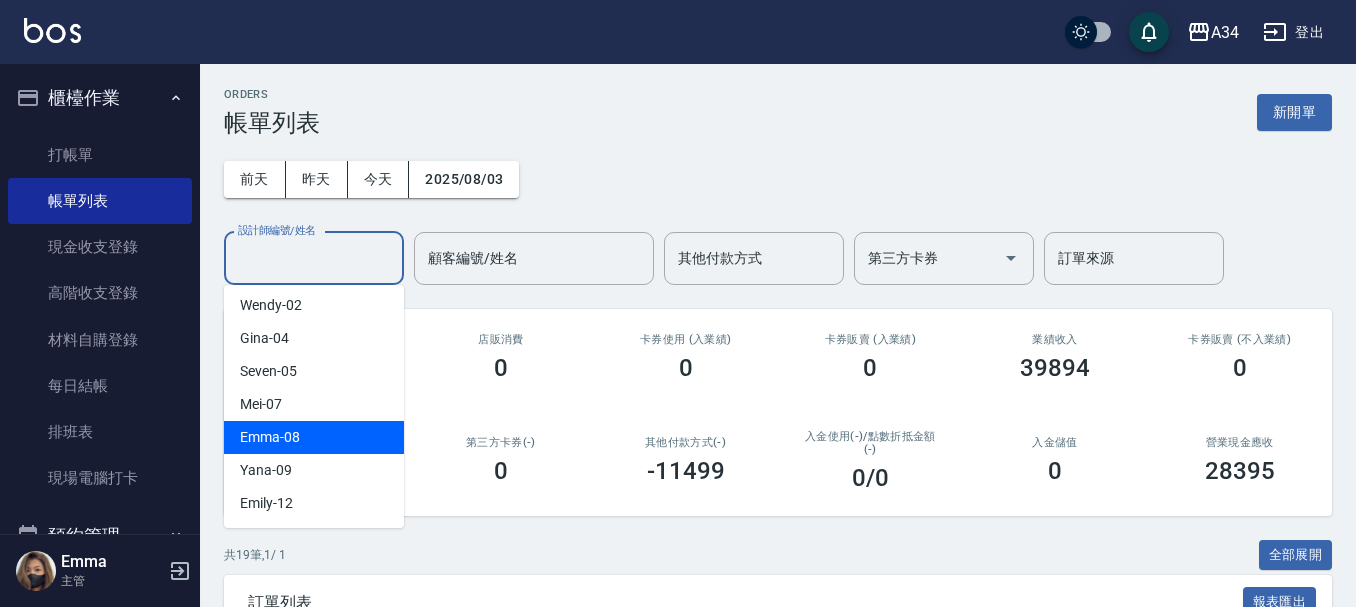 scroll, scrollTop: 200, scrollLeft: 0, axis: vertical 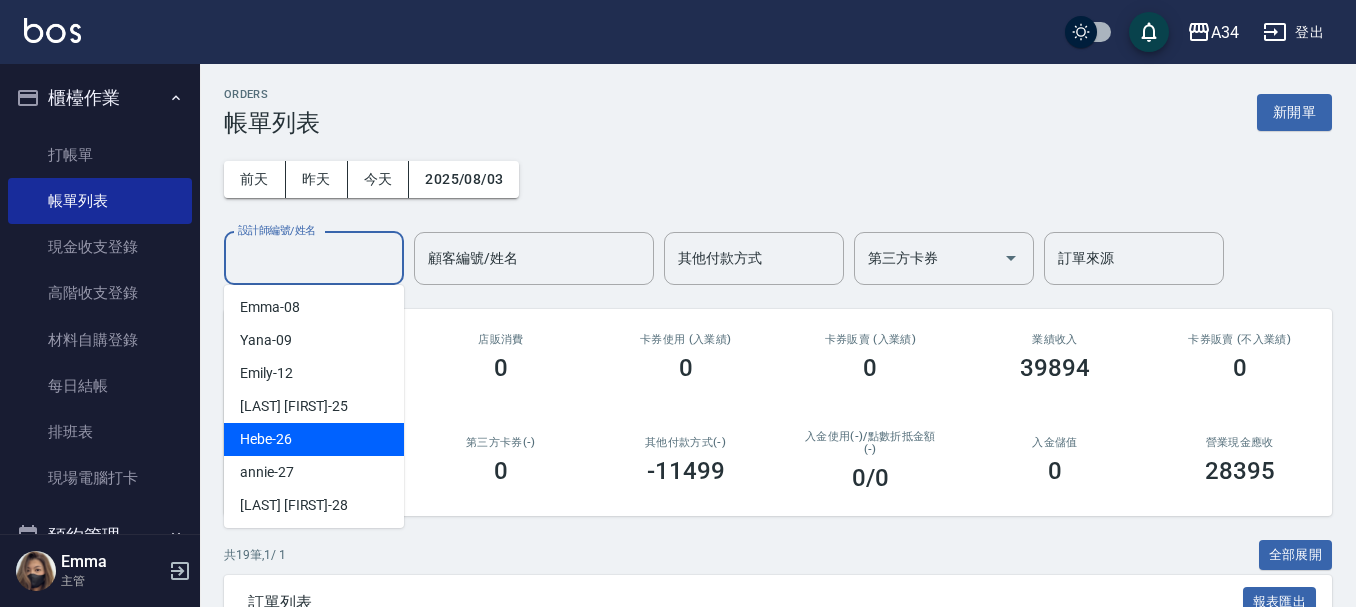 click on "Hebe -26" at bounding box center (314, 439) 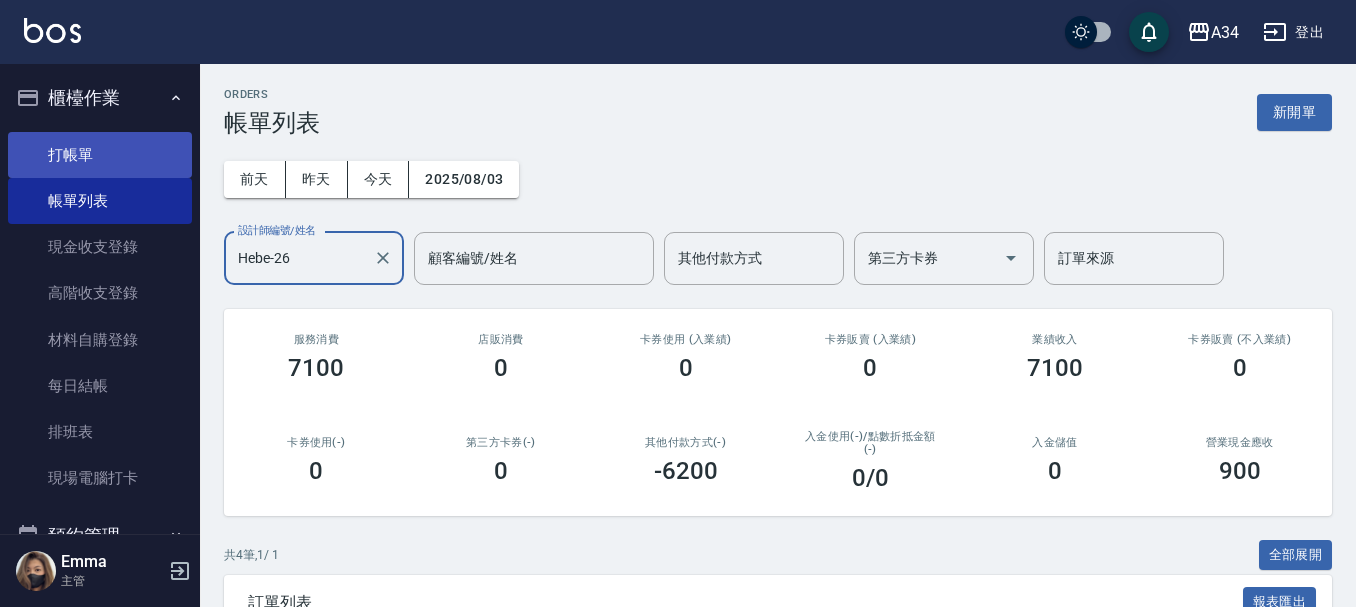 click on "打帳單" at bounding box center [100, 155] 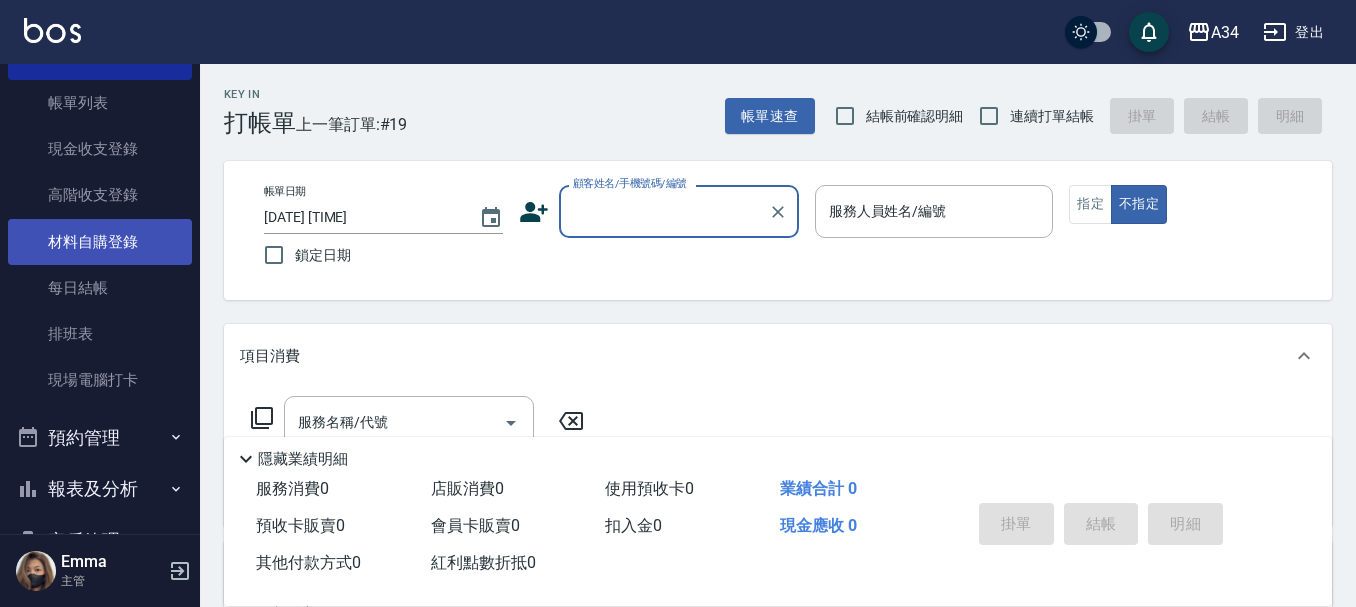 scroll, scrollTop: 360, scrollLeft: 0, axis: vertical 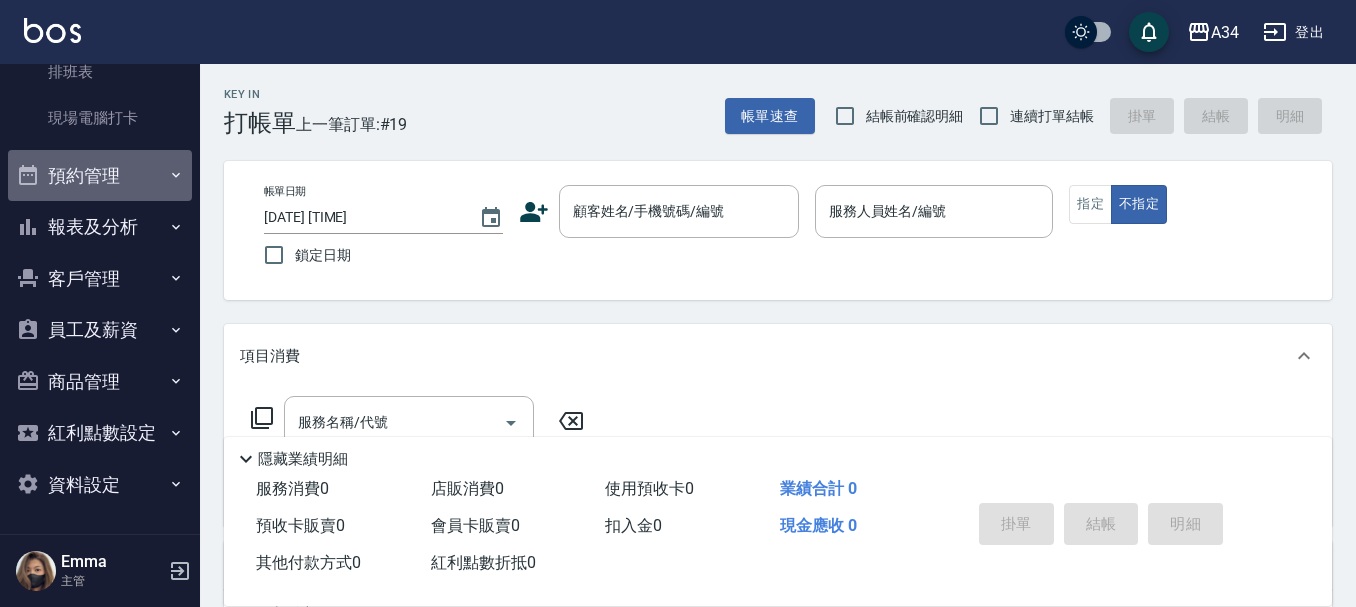 click on "預約管理" at bounding box center [100, 176] 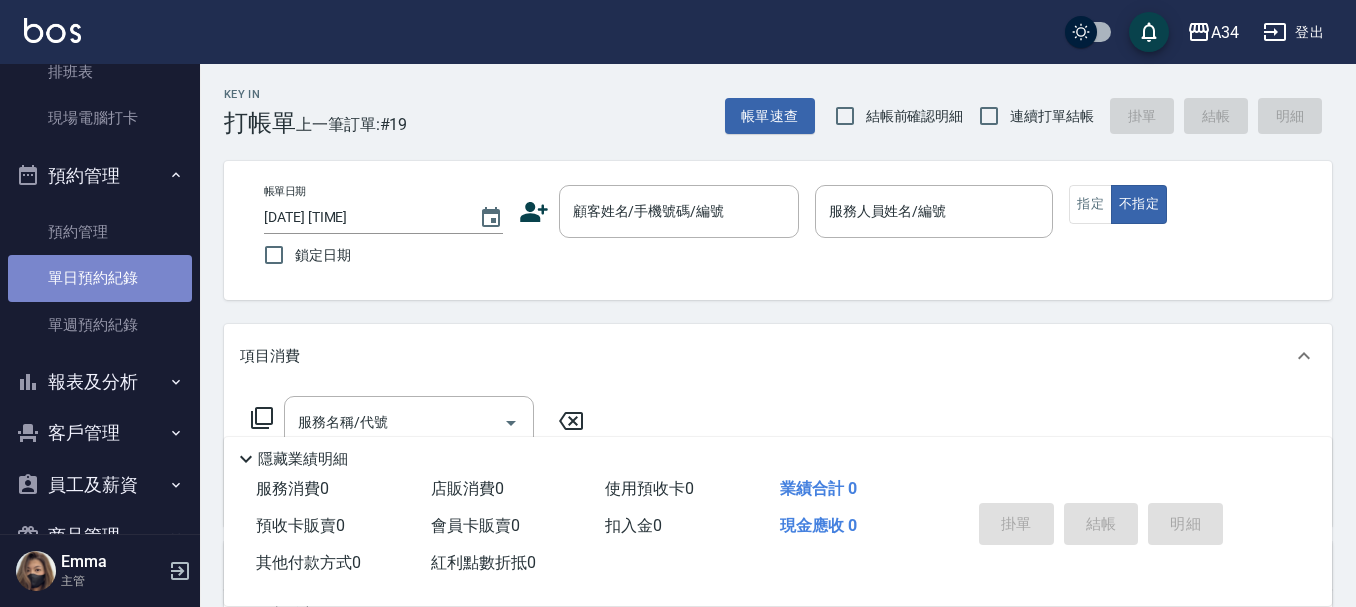 click on "單日預約紀錄" at bounding box center [100, 278] 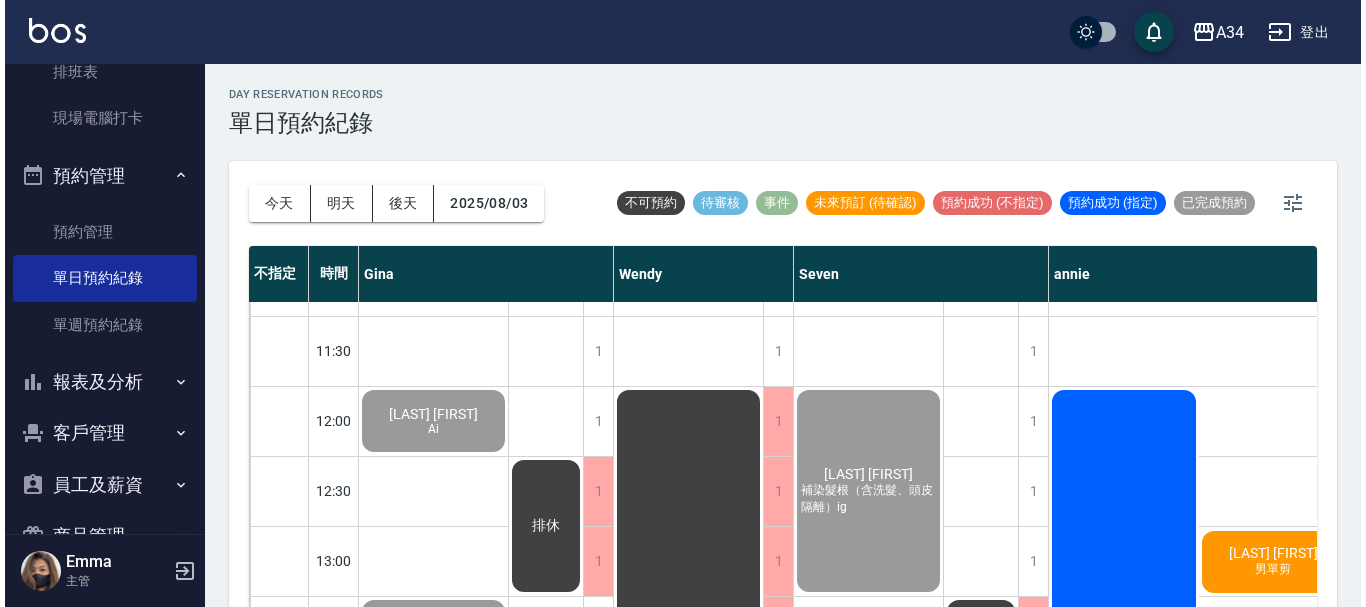 scroll, scrollTop: 300, scrollLeft: 0, axis: vertical 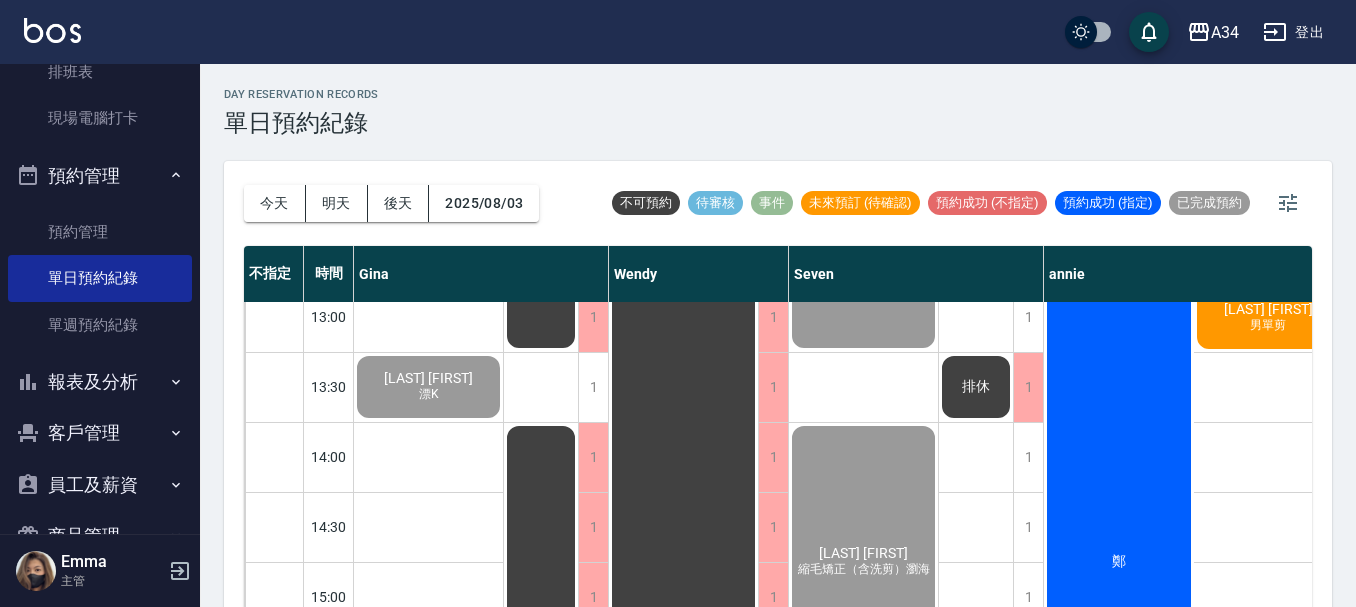 click on "楊曜嘉 男單剪" at bounding box center (1269, 318) 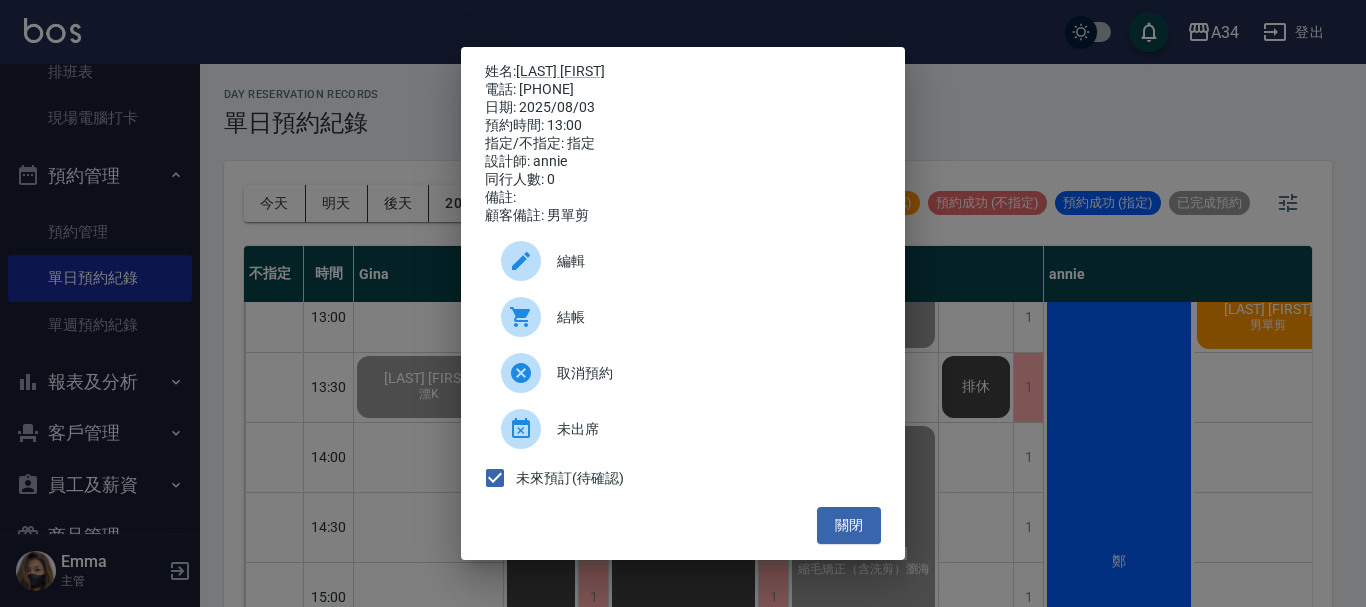 click on "結帳" at bounding box center [711, 317] 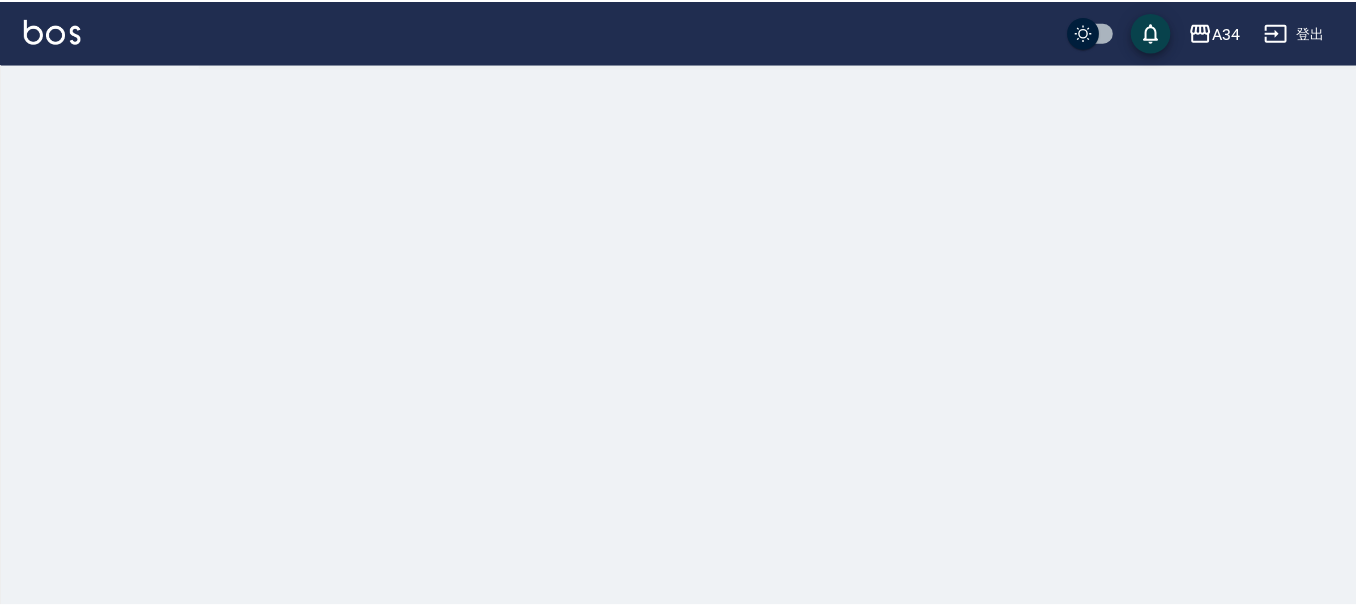 scroll, scrollTop: 0, scrollLeft: 0, axis: both 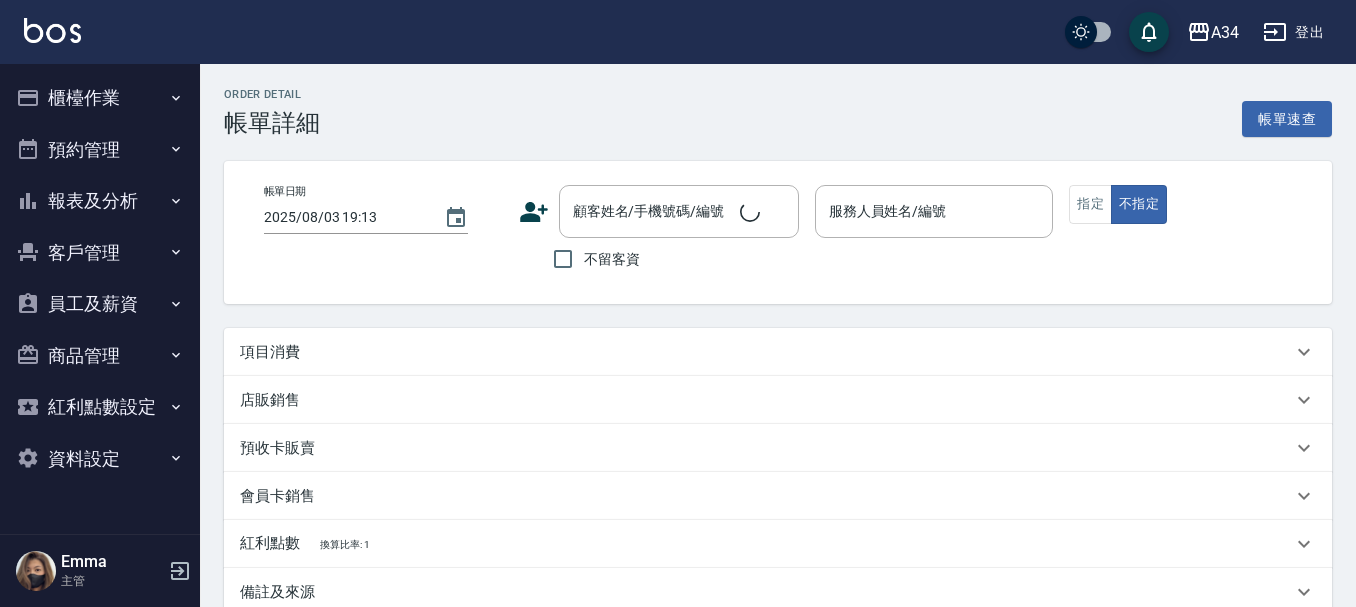 type on "2025/08/03 13:00" 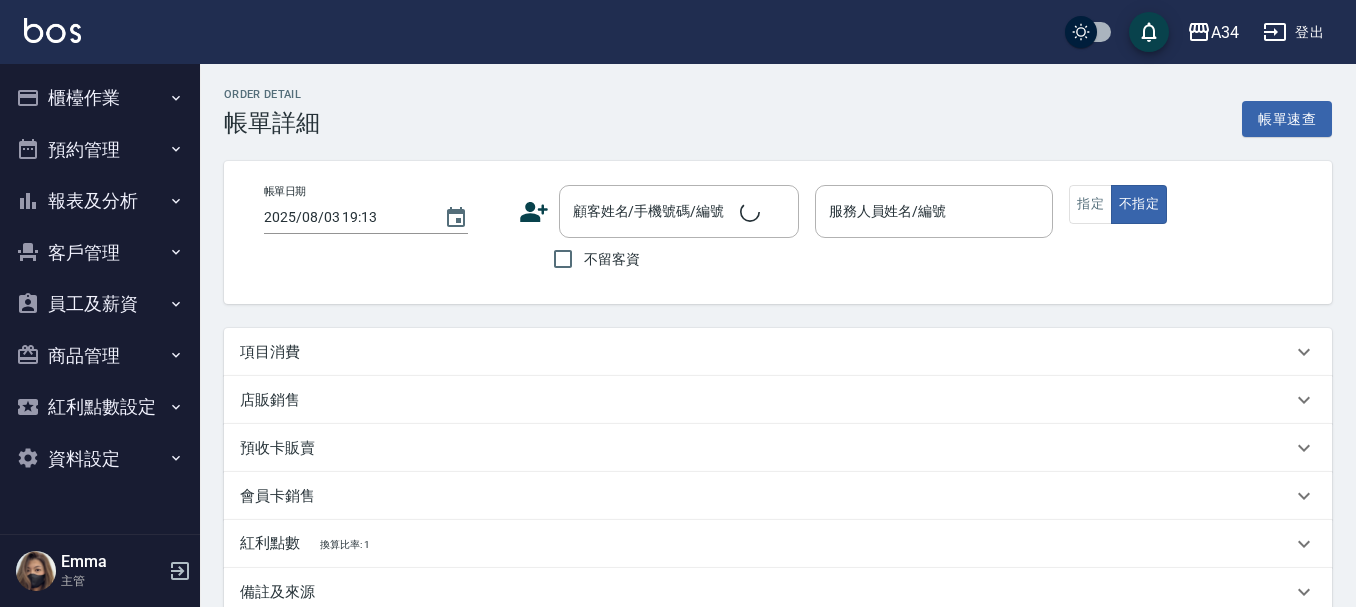 type on "annie-27" 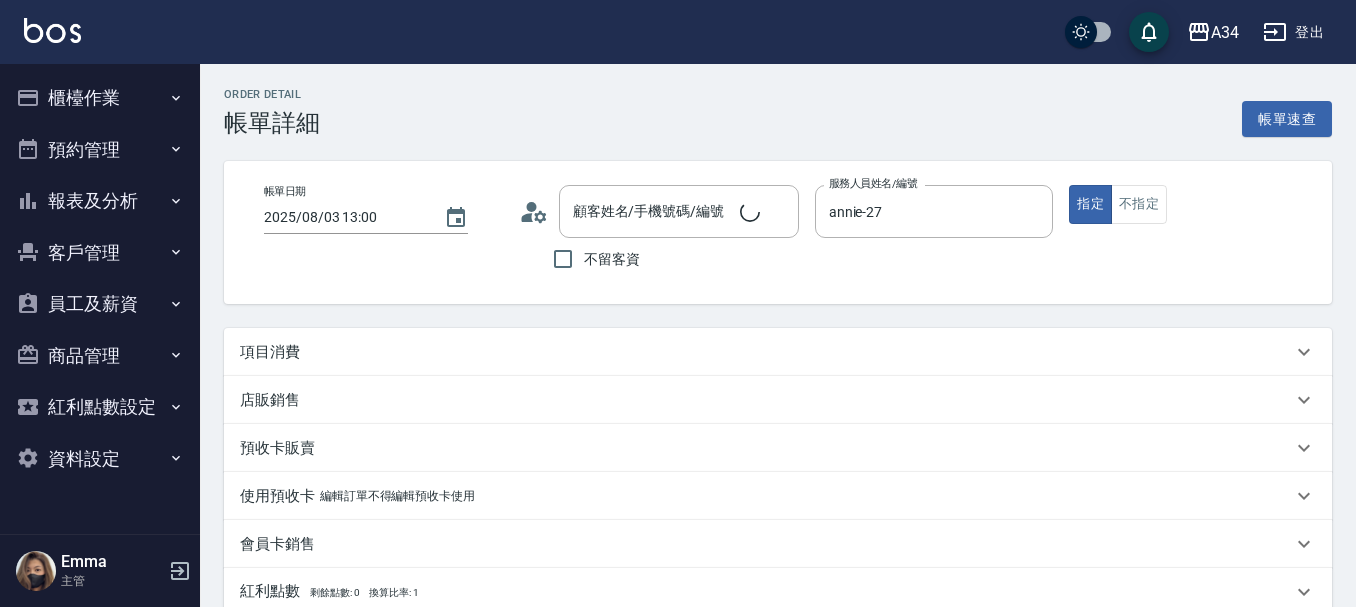type on "[NAME]/[PHONE]/" 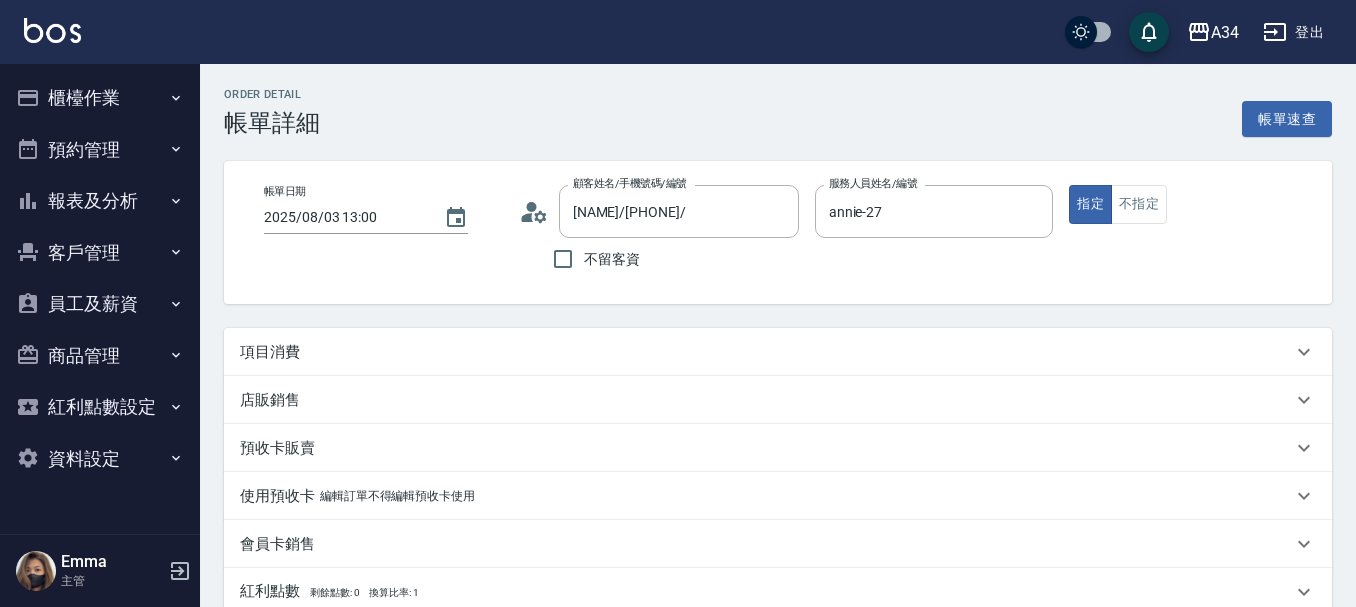 click on "項目消費" at bounding box center [270, 352] 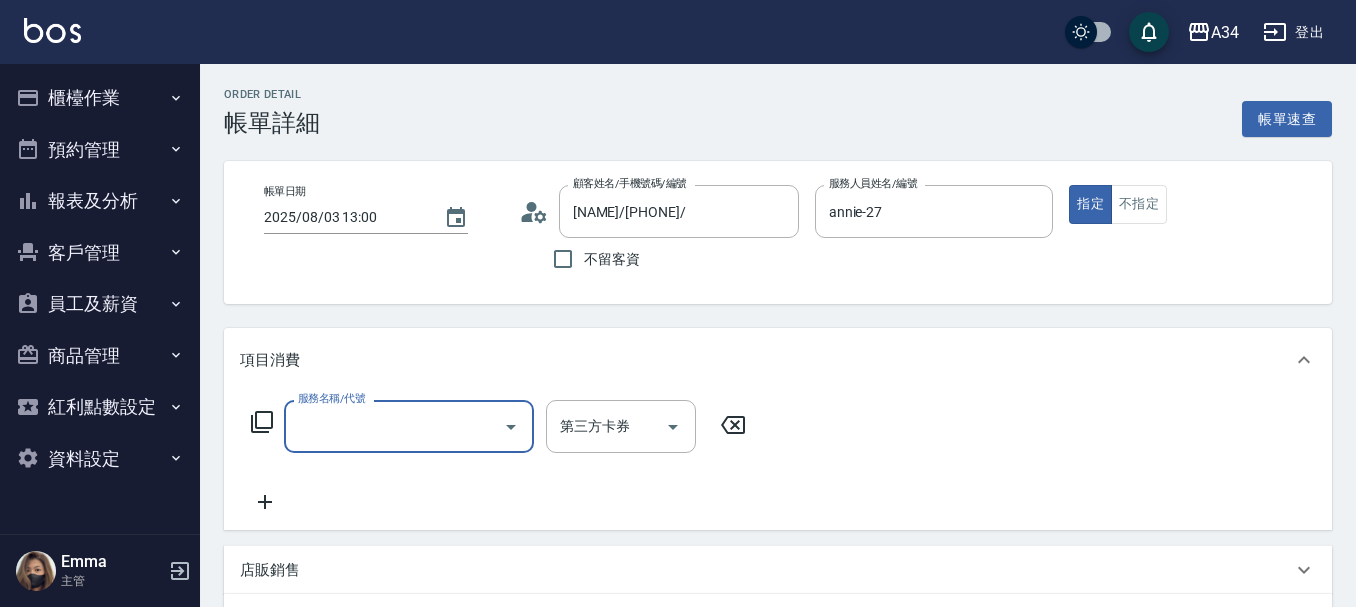 scroll, scrollTop: 0, scrollLeft: 0, axis: both 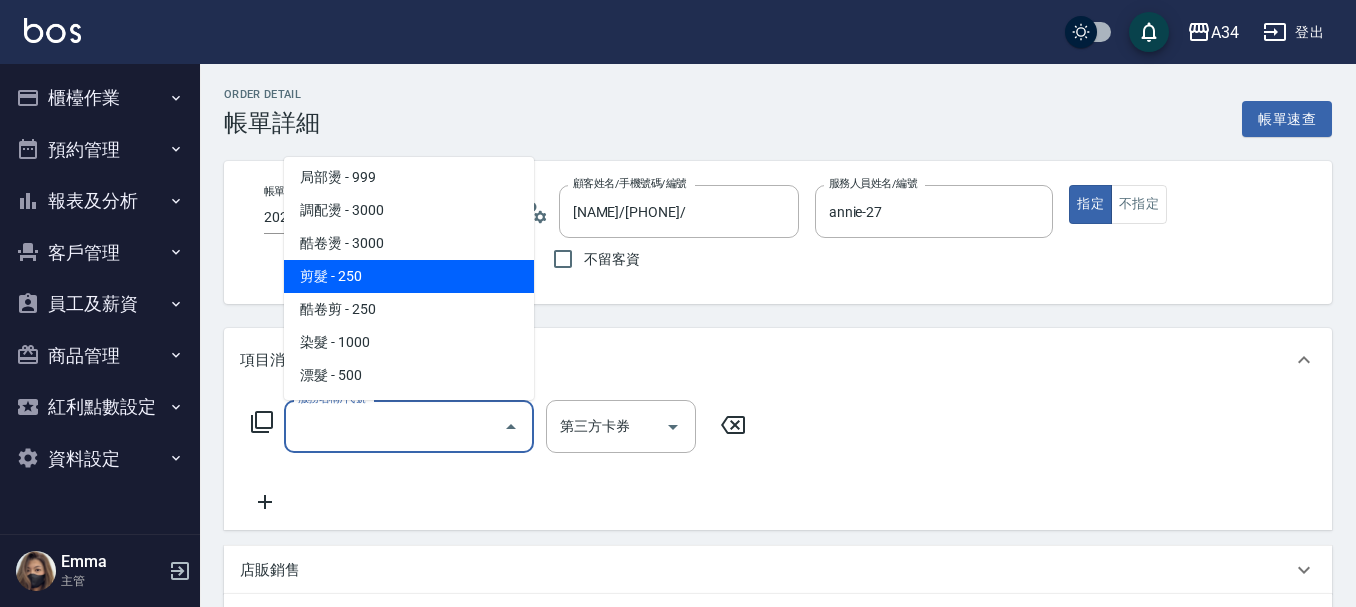 click on "剪髮 - 250" at bounding box center [409, 276] 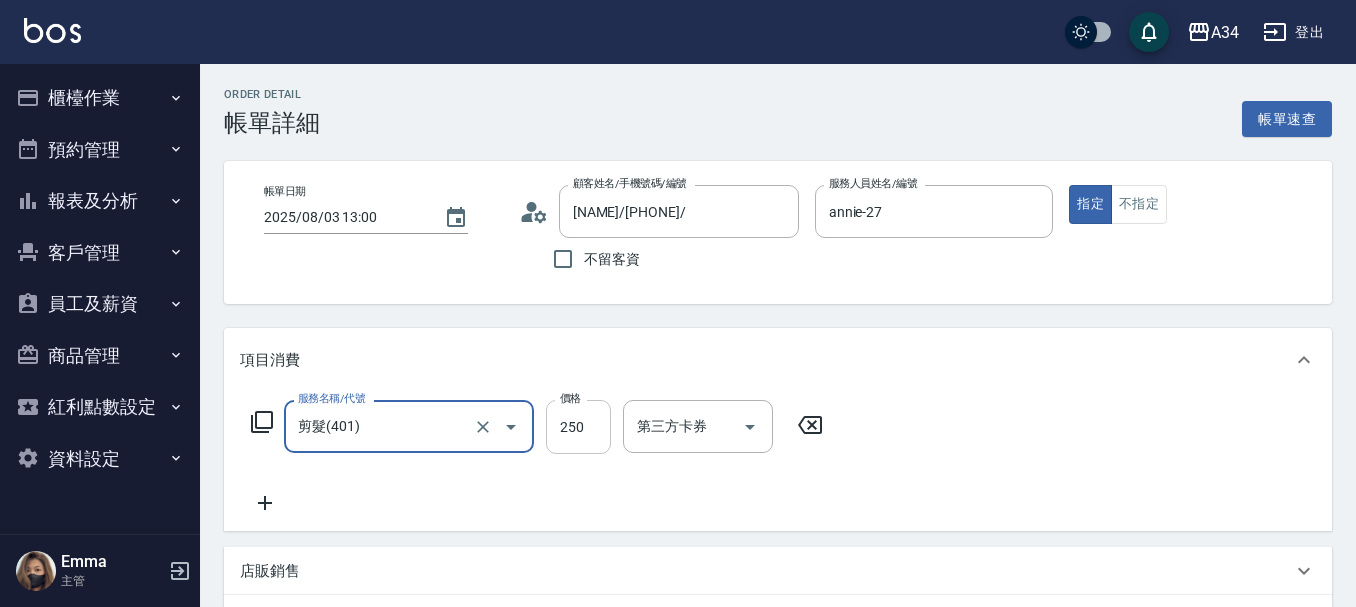 click on "250" at bounding box center (578, 427) 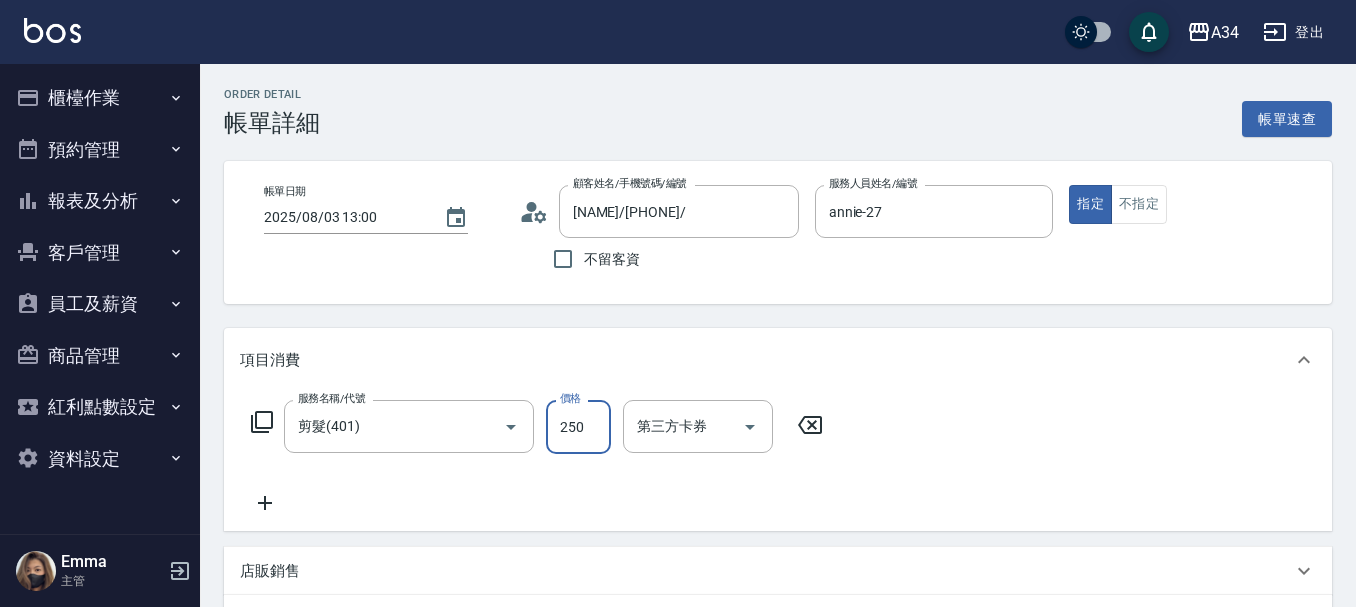 type on "0" 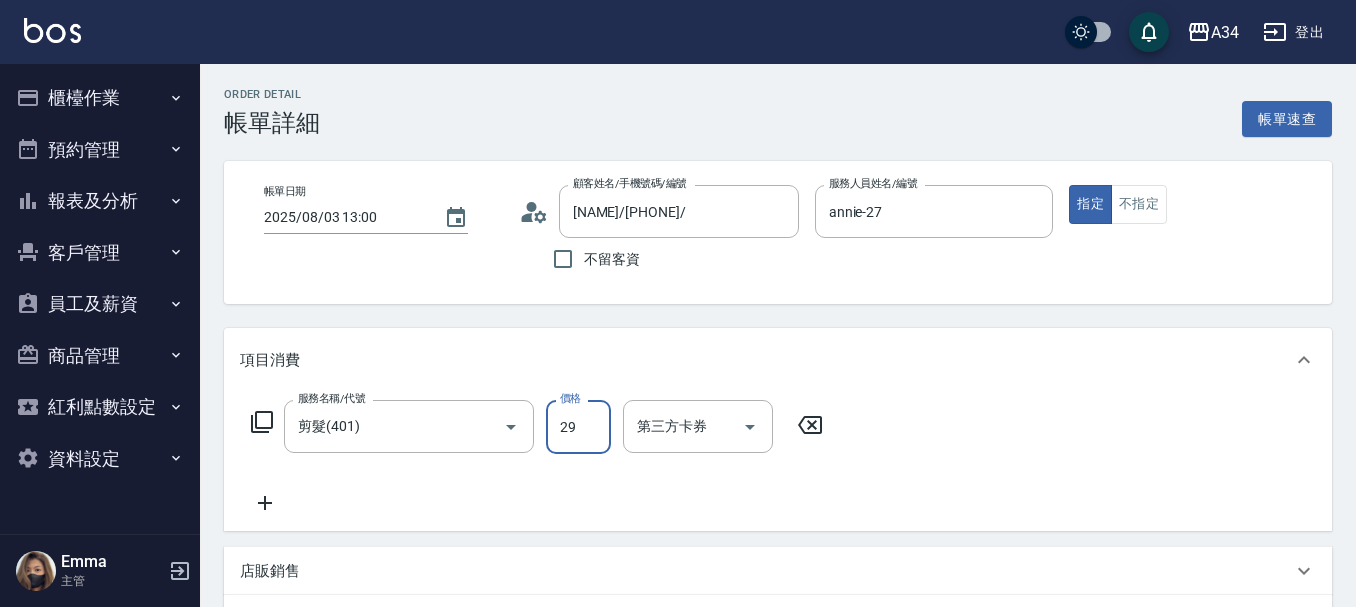 type on "299" 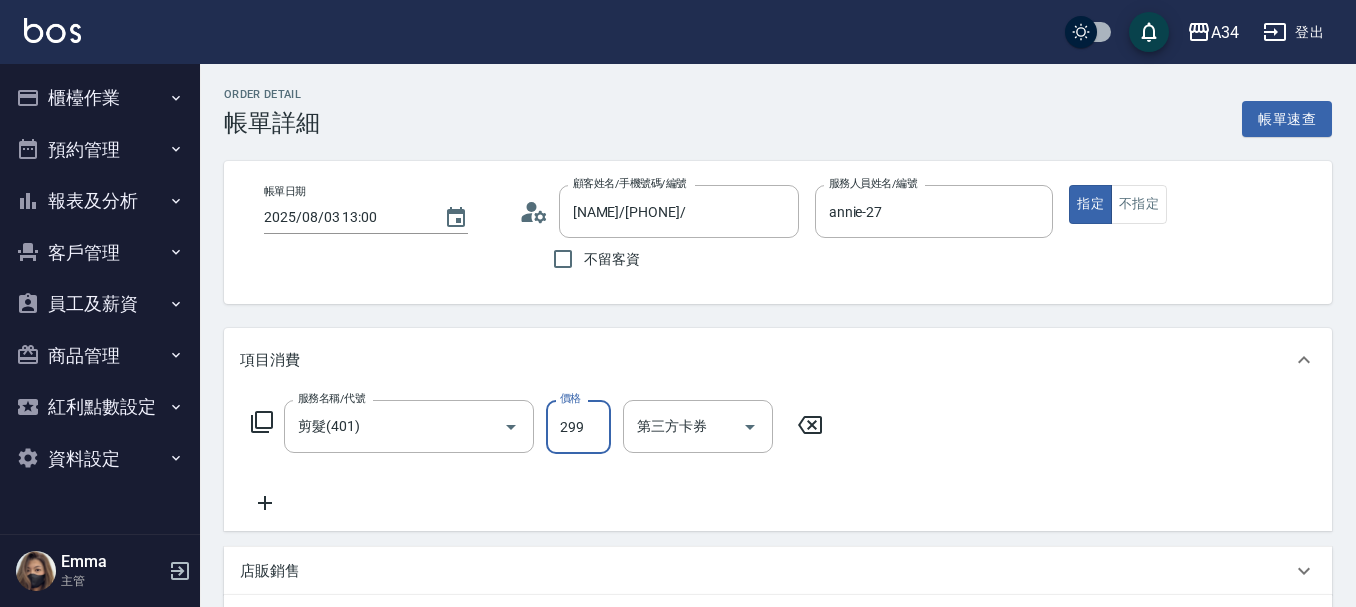 type on "20" 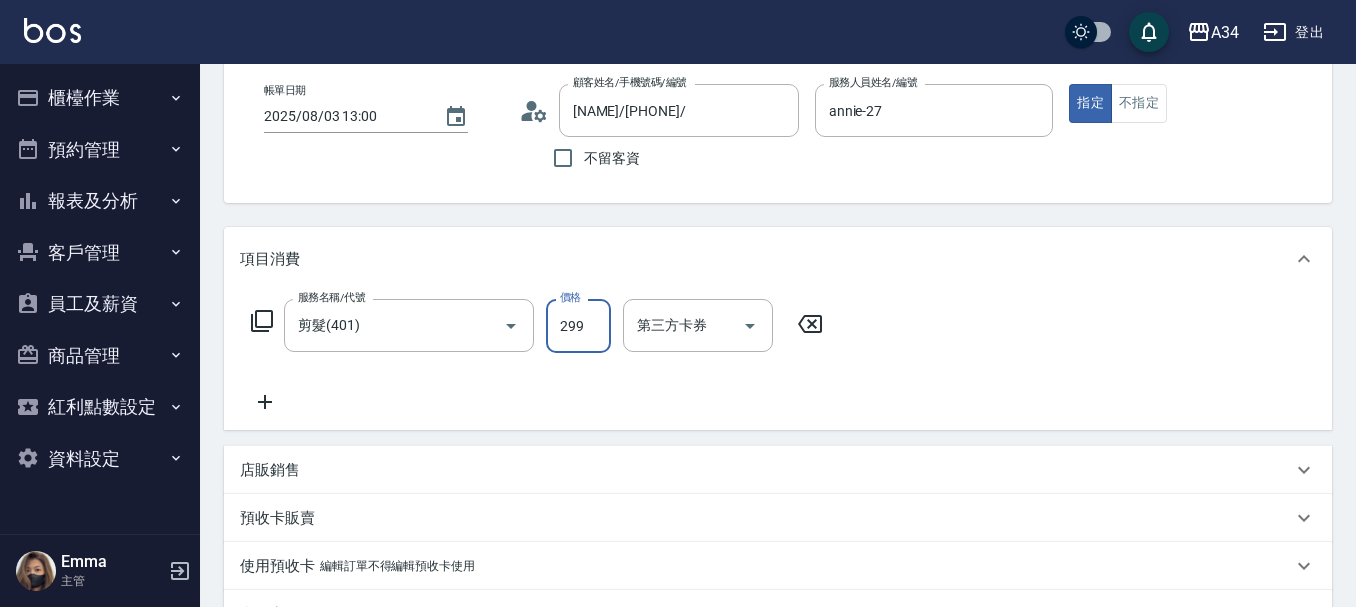 scroll, scrollTop: 100, scrollLeft: 0, axis: vertical 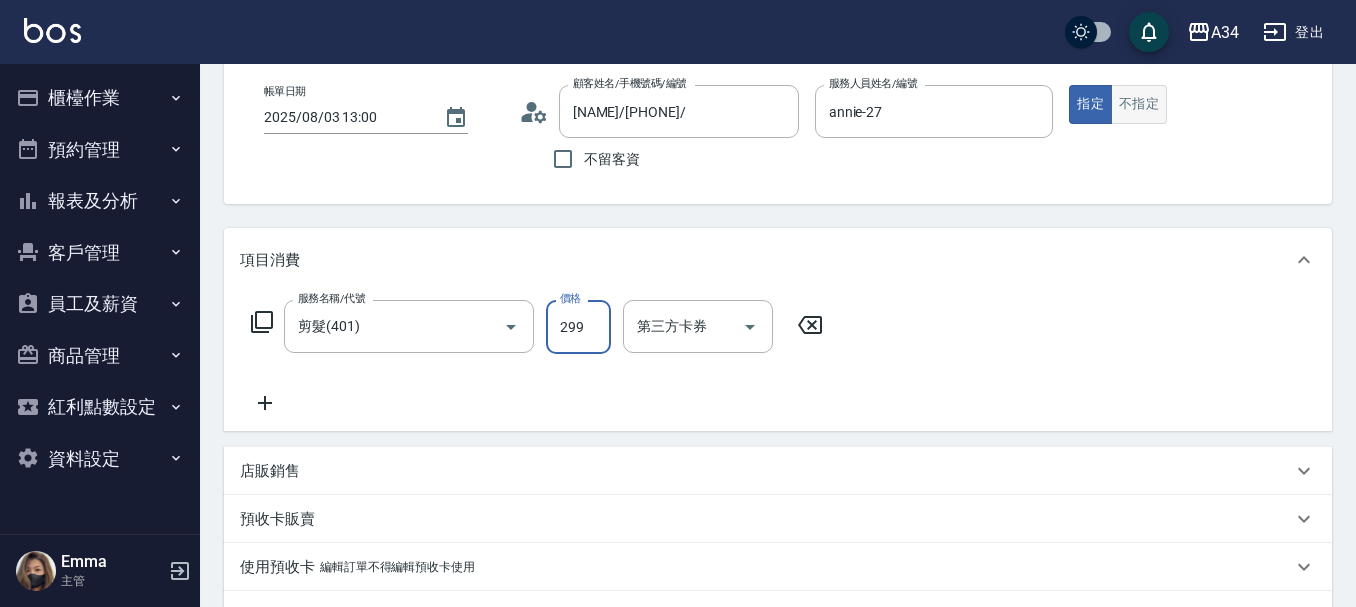 type on "299" 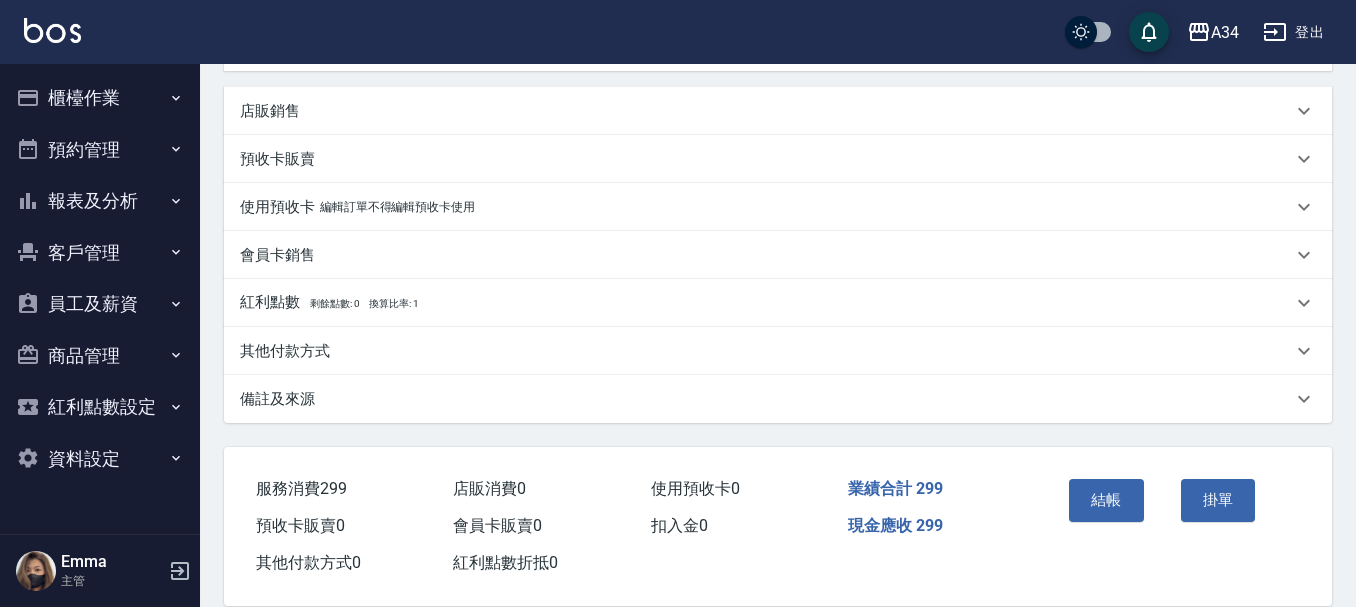 scroll, scrollTop: 492, scrollLeft: 0, axis: vertical 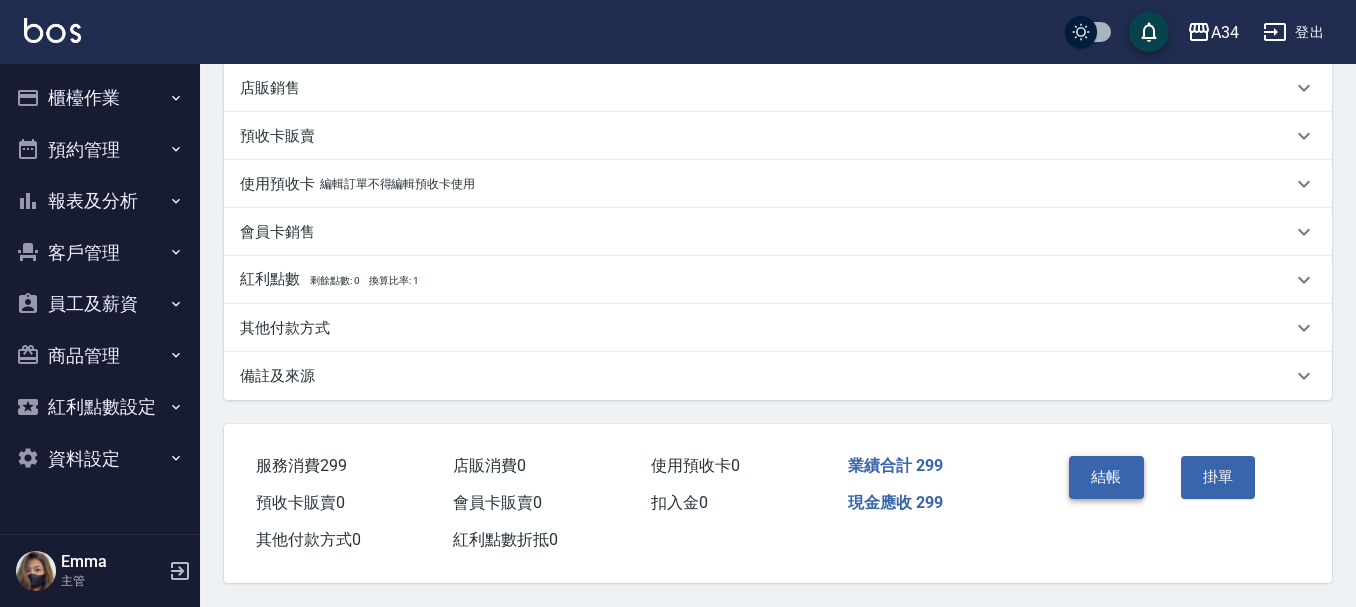 click on "結帳" at bounding box center [1106, 477] 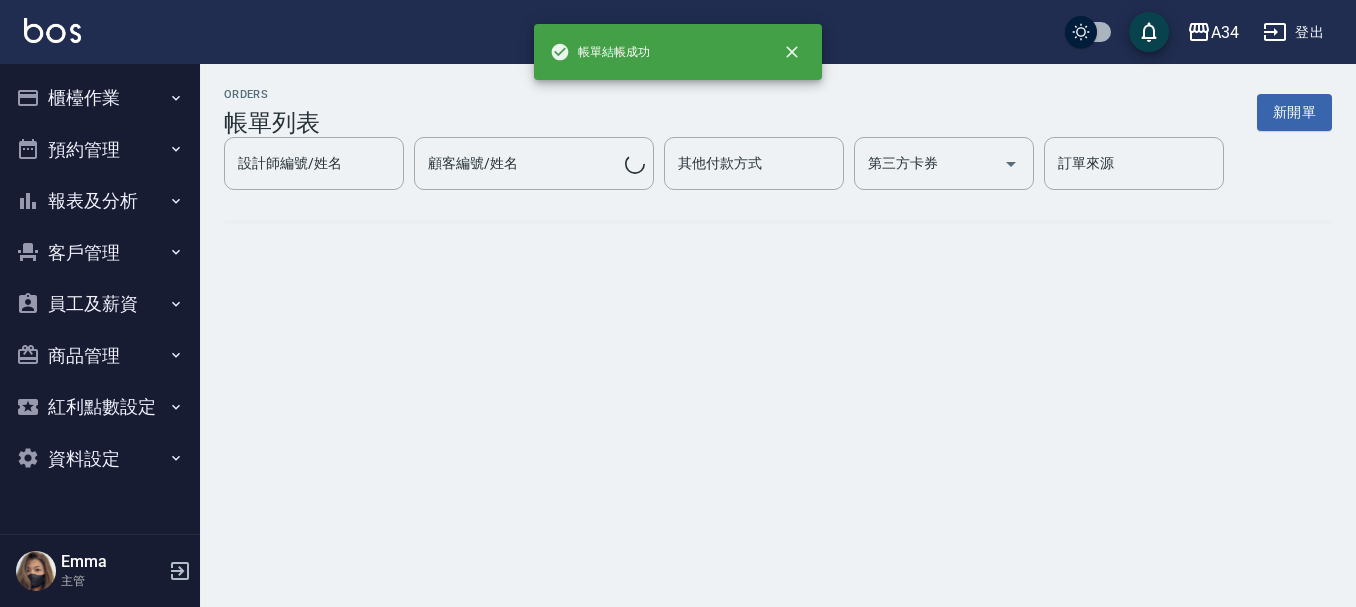 scroll, scrollTop: 0, scrollLeft: 0, axis: both 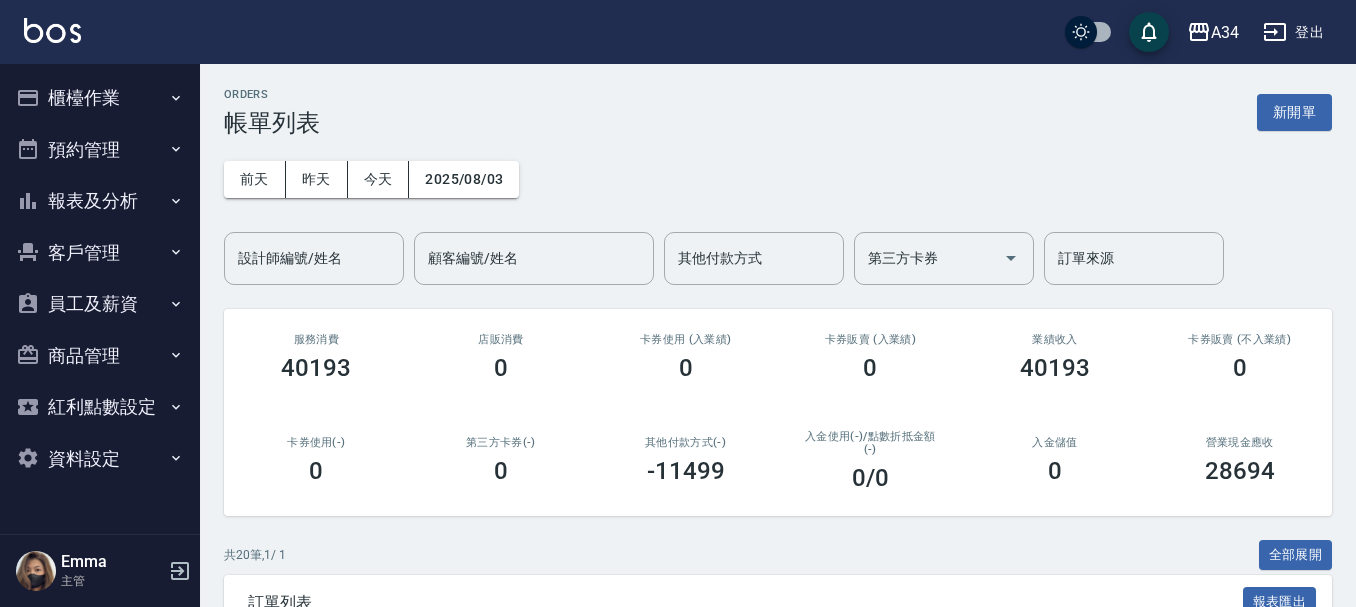 click on "預約管理" at bounding box center (100, 150) 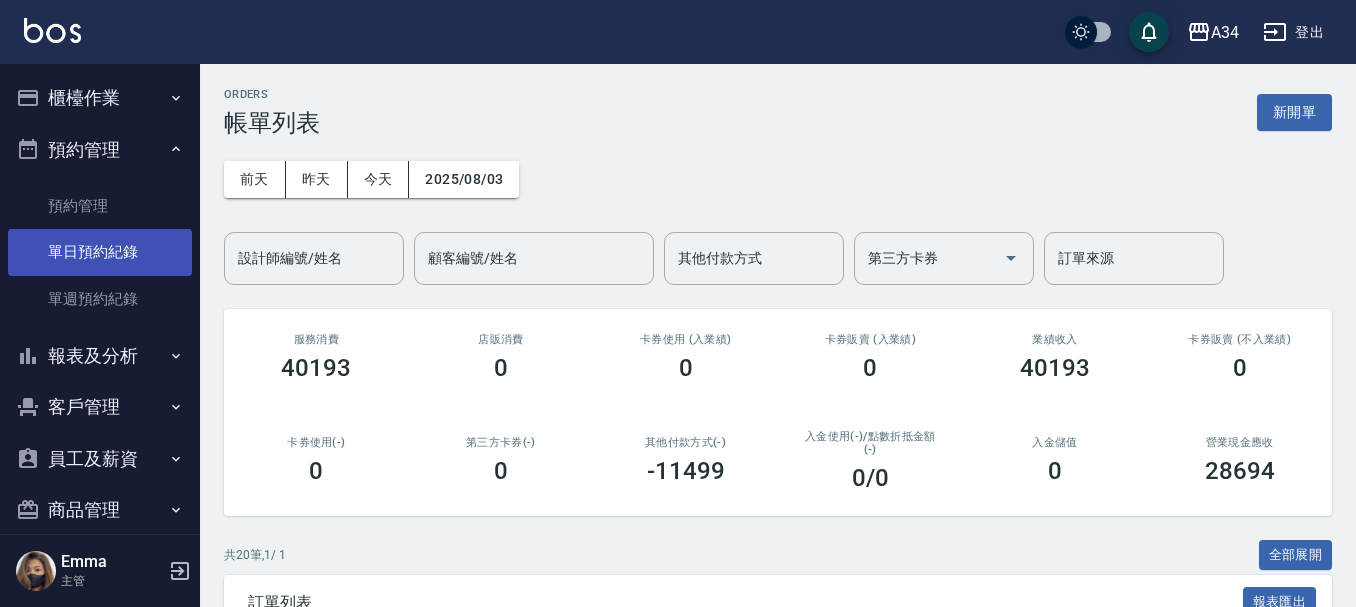 click on "單日預約紀錄" at bounding box center (100, 252) 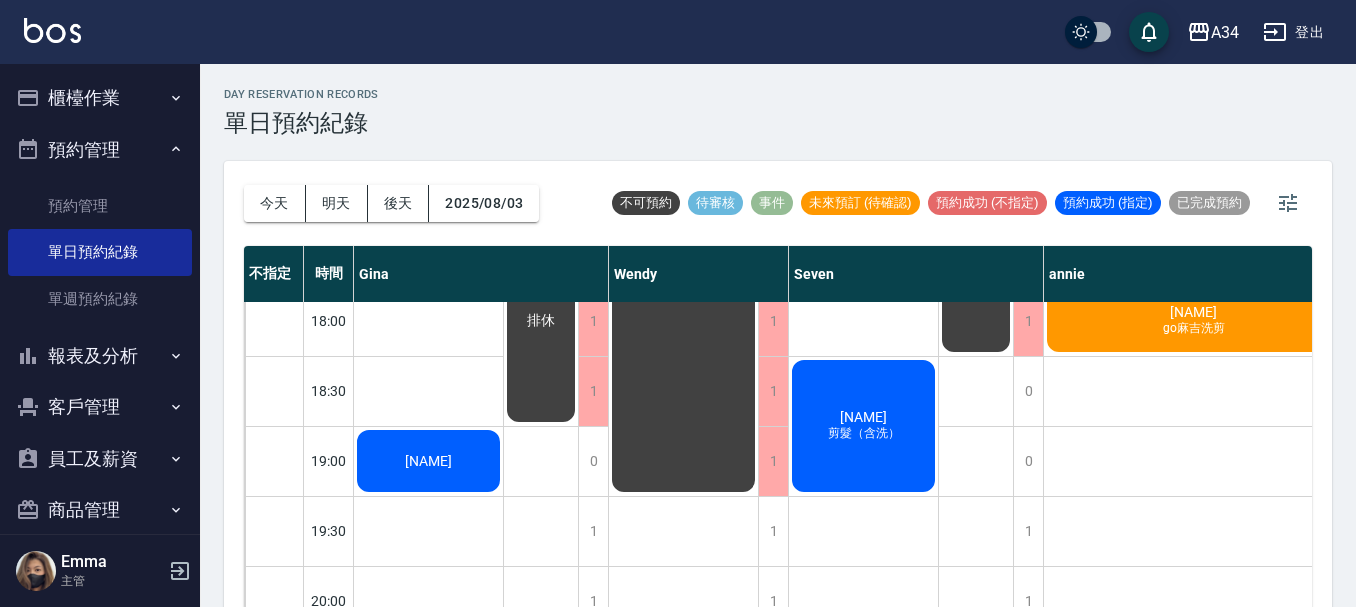 scroll, scrollTop: 1000, scrollLeft: 0, axis: vertical 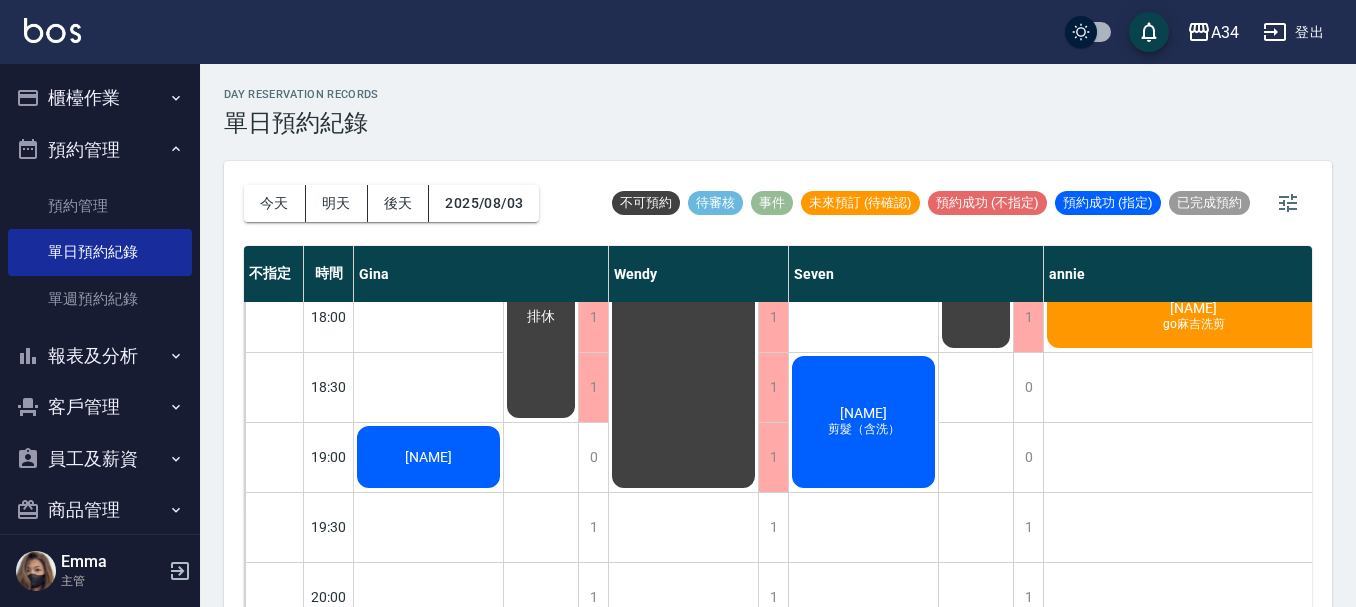 click on "go麻吉洗剪" at bounding box center (428, -515) 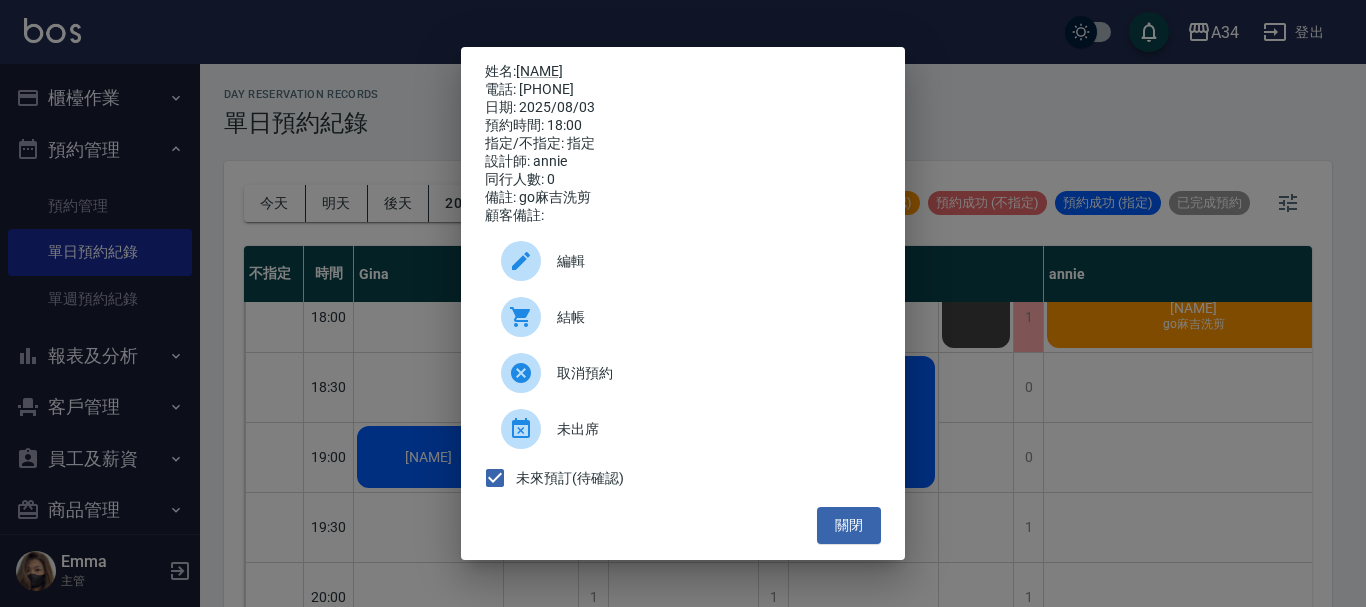 click on "結帳" at bounding box center [711, 317] 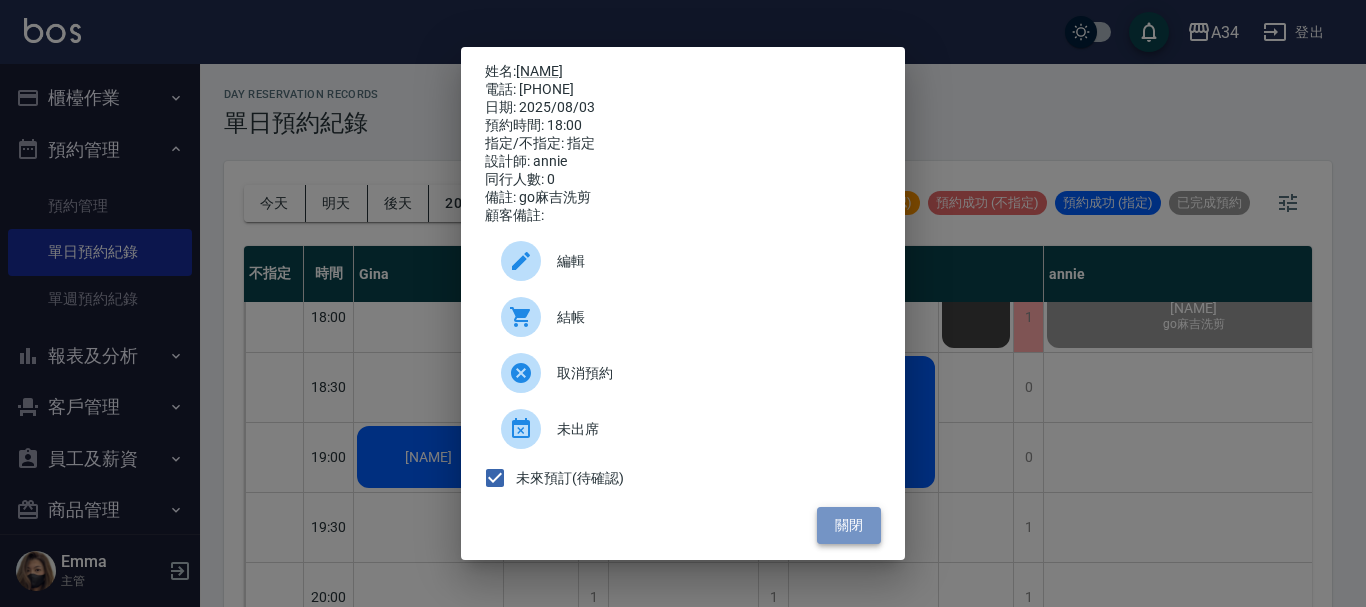 drag, startPoint x: 833, startPoint y: 518, endPoint x: 832, endPoint y: 528, distance: 10.049875 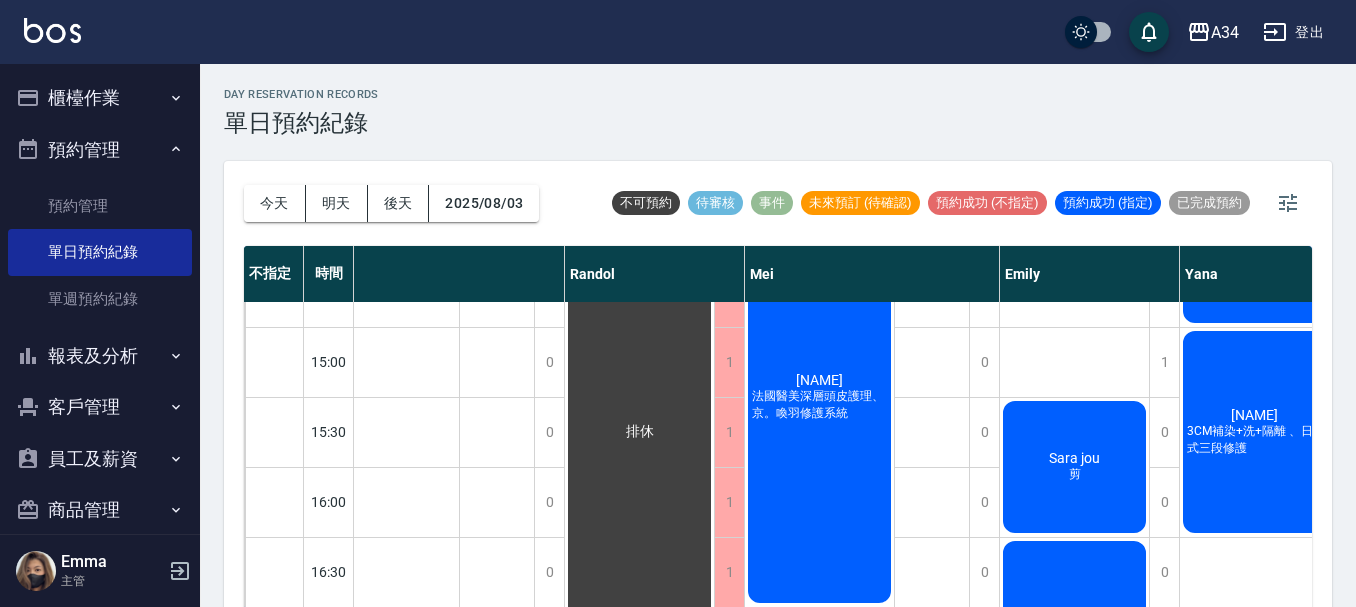 scroll, scrollTop: 500, scrollLeft: 884, axis: both 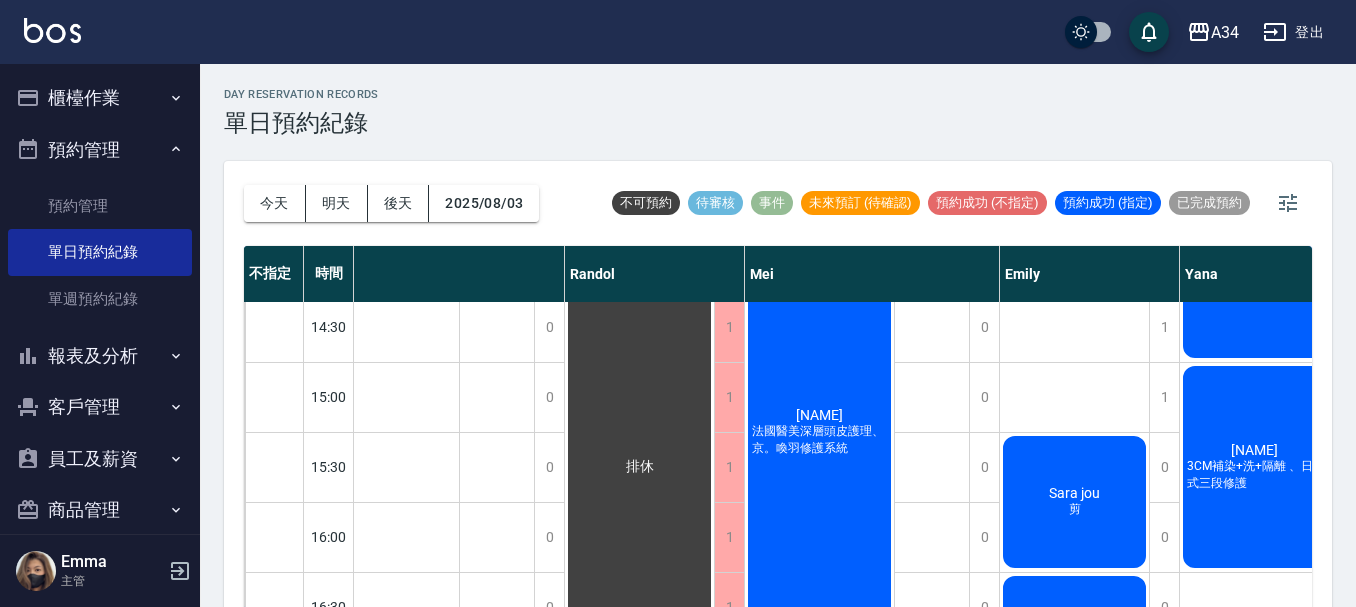 click on "Sara jou  剪" at bounding box center (-456, -23) 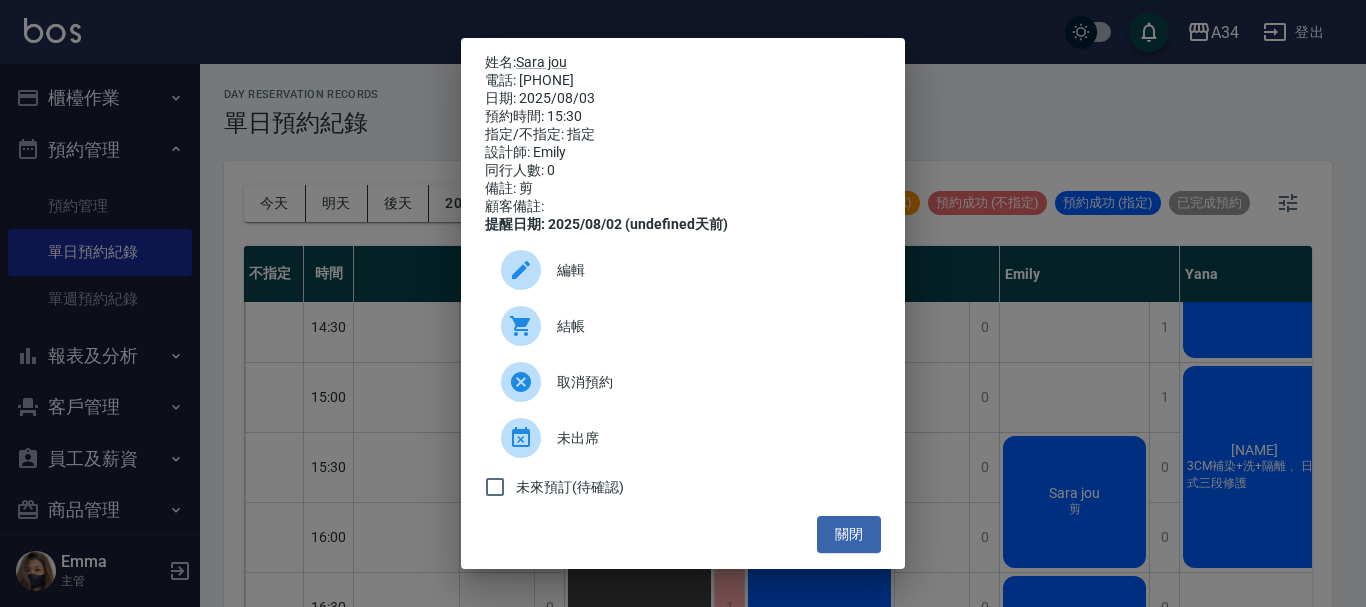click on "姓名:  Sara jou  電話: 0978856529 日期: 2025/08/03 預約時間: 15:30 指定/不指定: 指定 設計師: Emily 同行人數: 0 備註: 剪 顧客備註:  提醒日期: 2025/08/02 (undefined天前) 編輯 結帳 取消預約 未出席 未來預訂(待確認) 關閉" at bounding box center (683, 303) 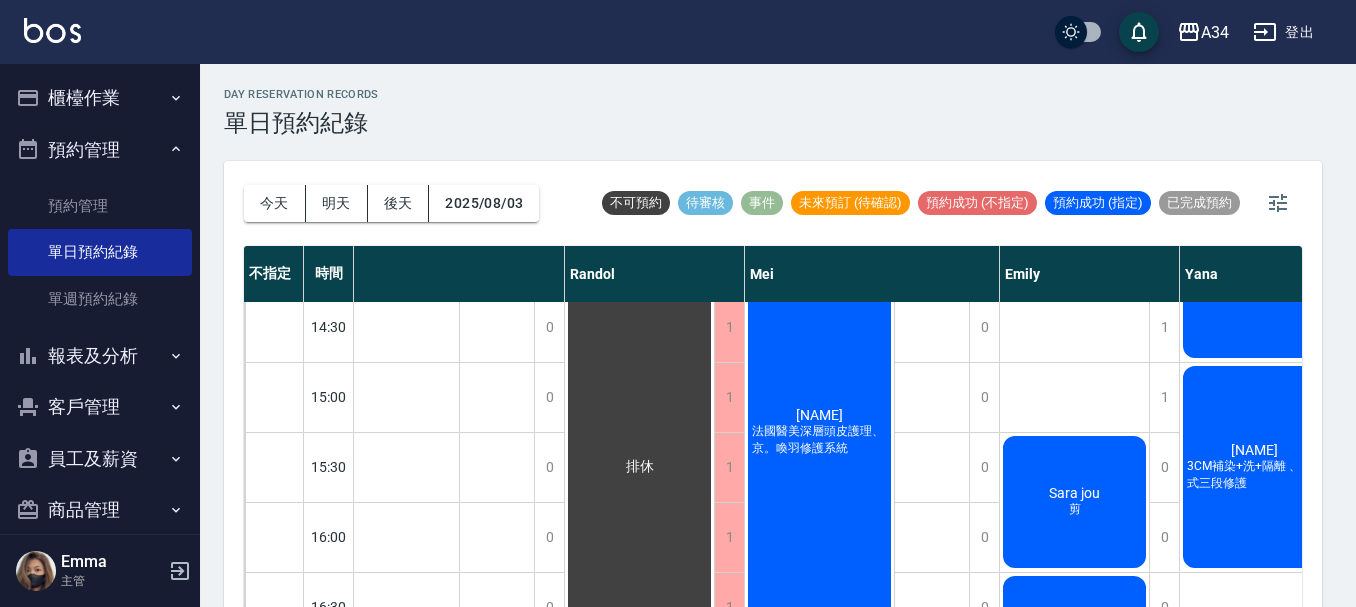 click on "Sara jou  剪" at bounding box center [-456, -23] 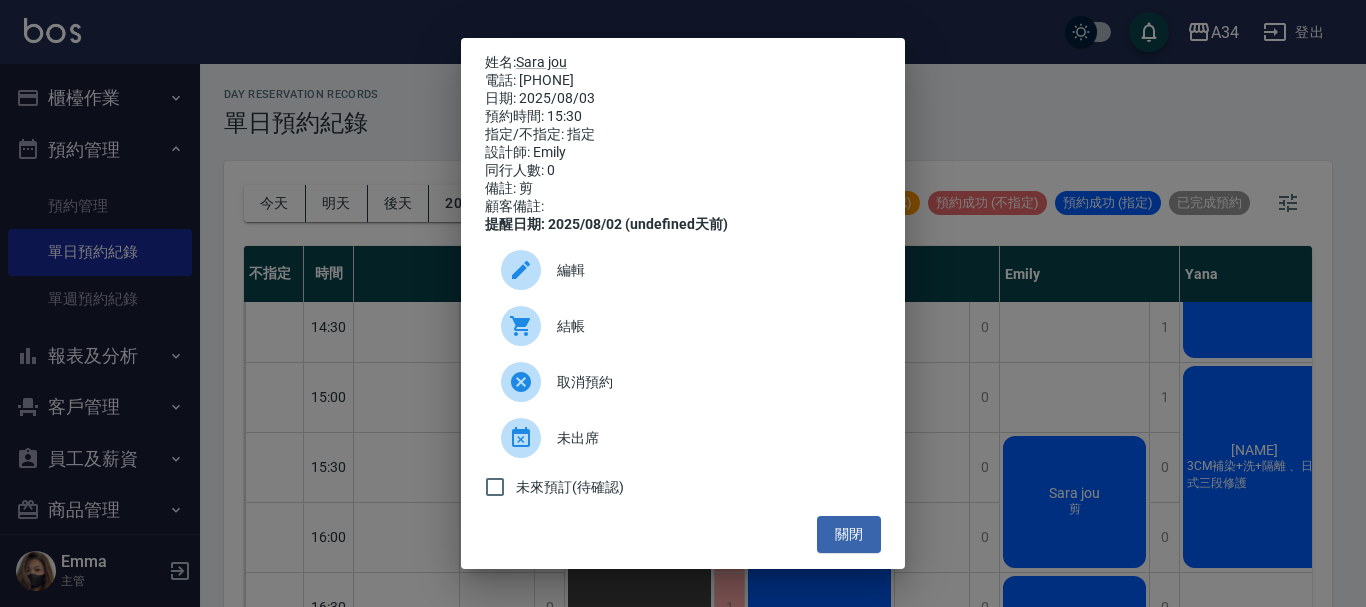 click on "結帳" at bounding box center (711, 326) 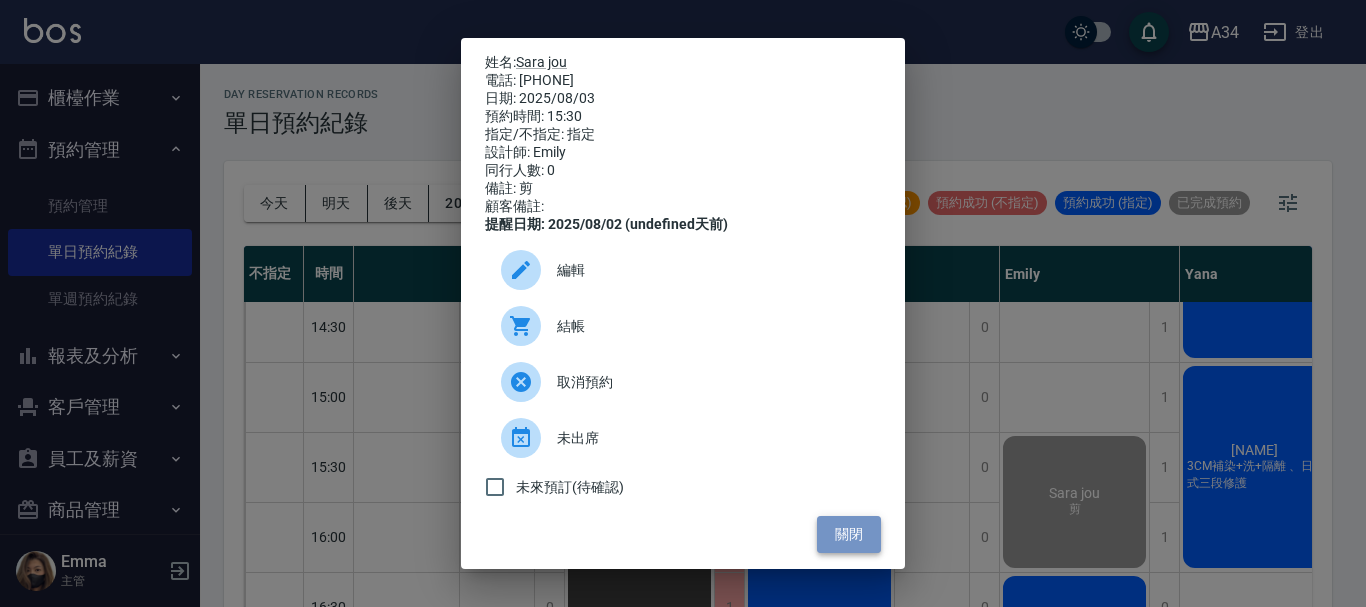 click on "關閉" at bounding box center (849, 534) 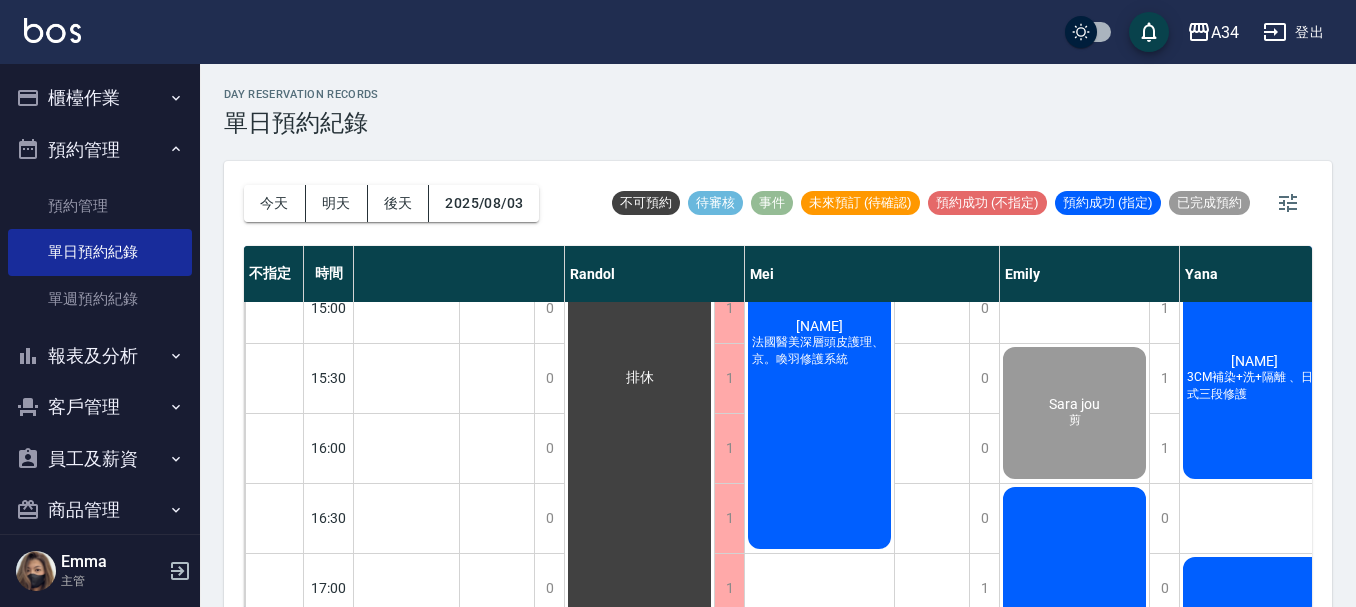 scroll, scrollTop: 700, scrollLeft: 884, axis: both 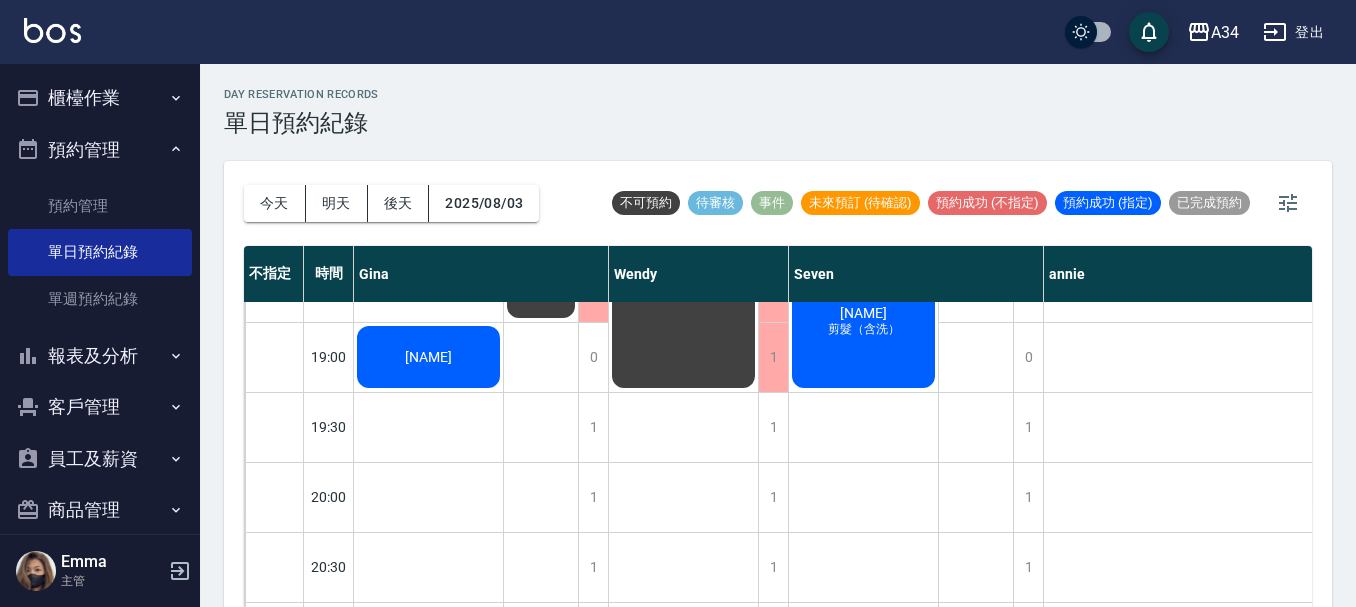 click on "陳乙霆 剪髮（含洗）" at bounding box center [428, -623] 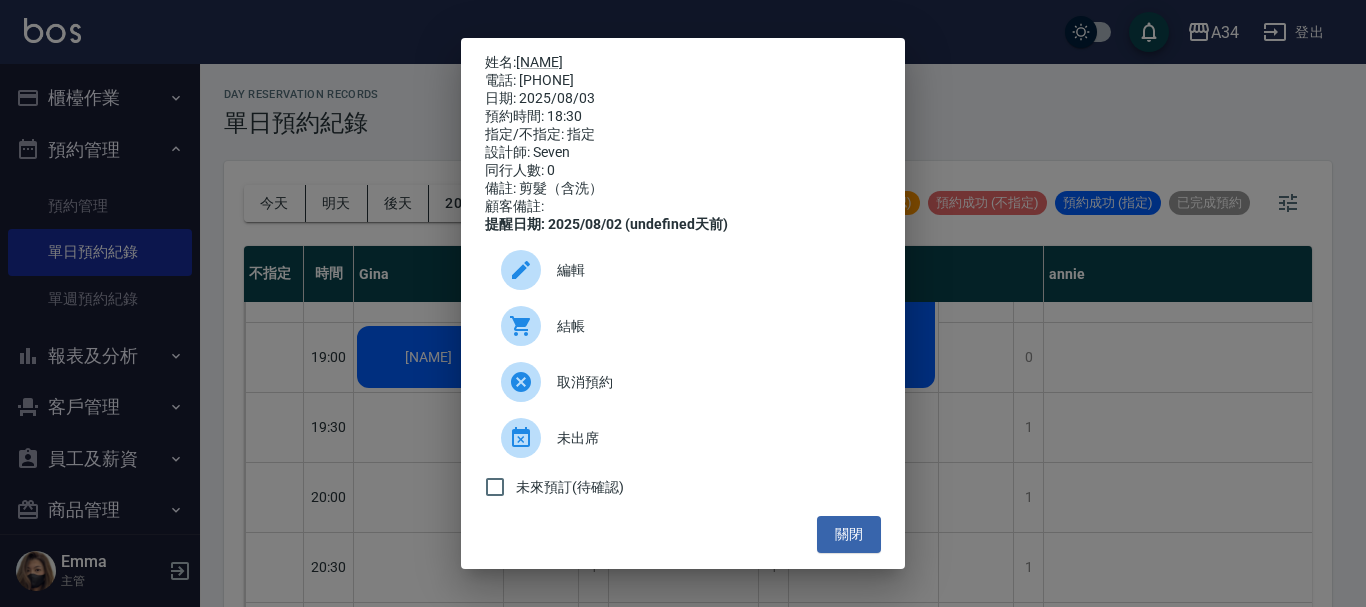 click on "結帳" at bounding box center (711, 326) 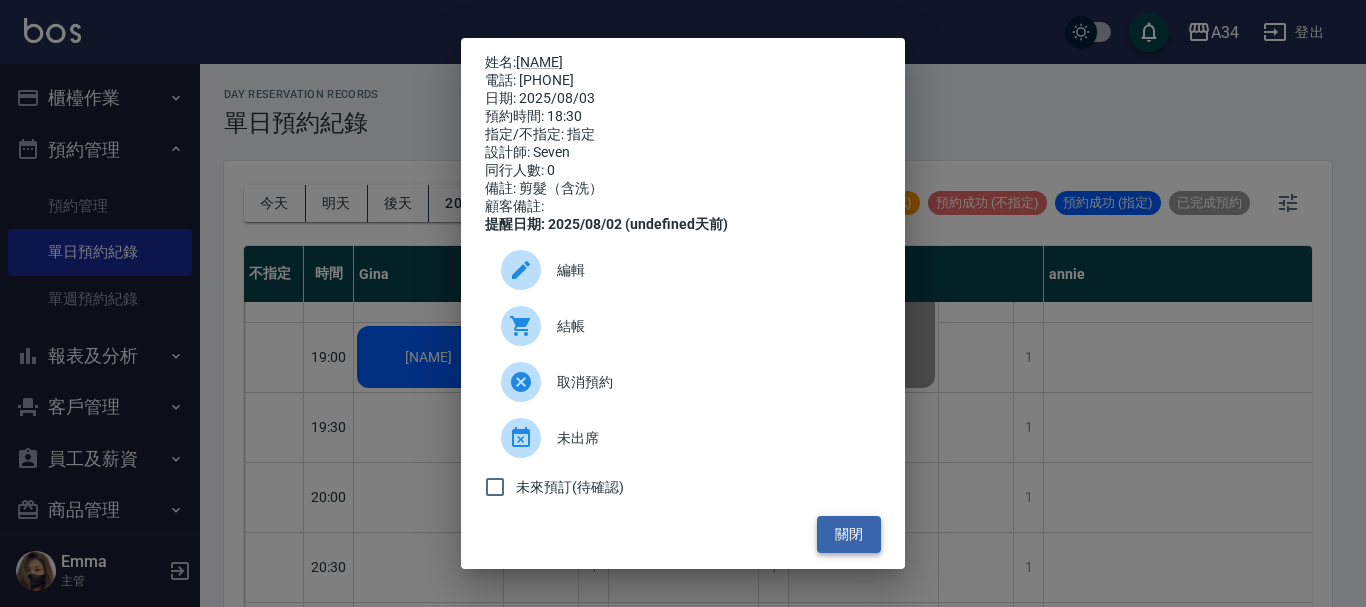 click on "關閉" at bounding box center (849, 534) 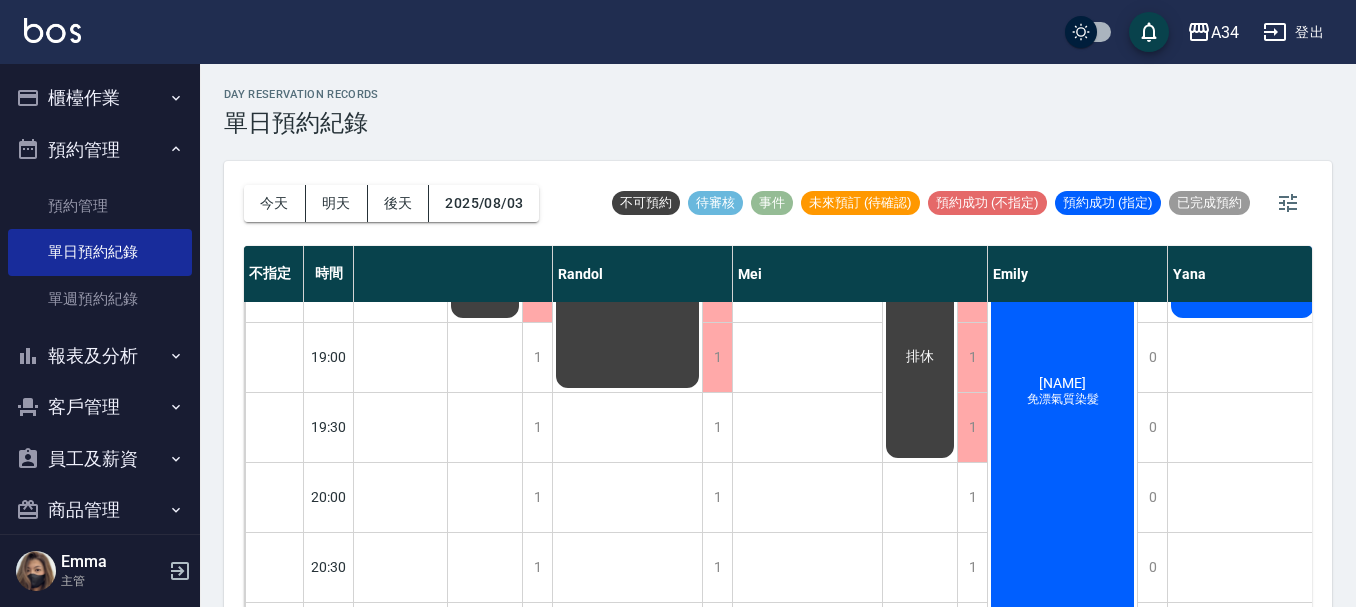 scroll, scrollTop: 1100, scrollLeft: 1056, axis: both 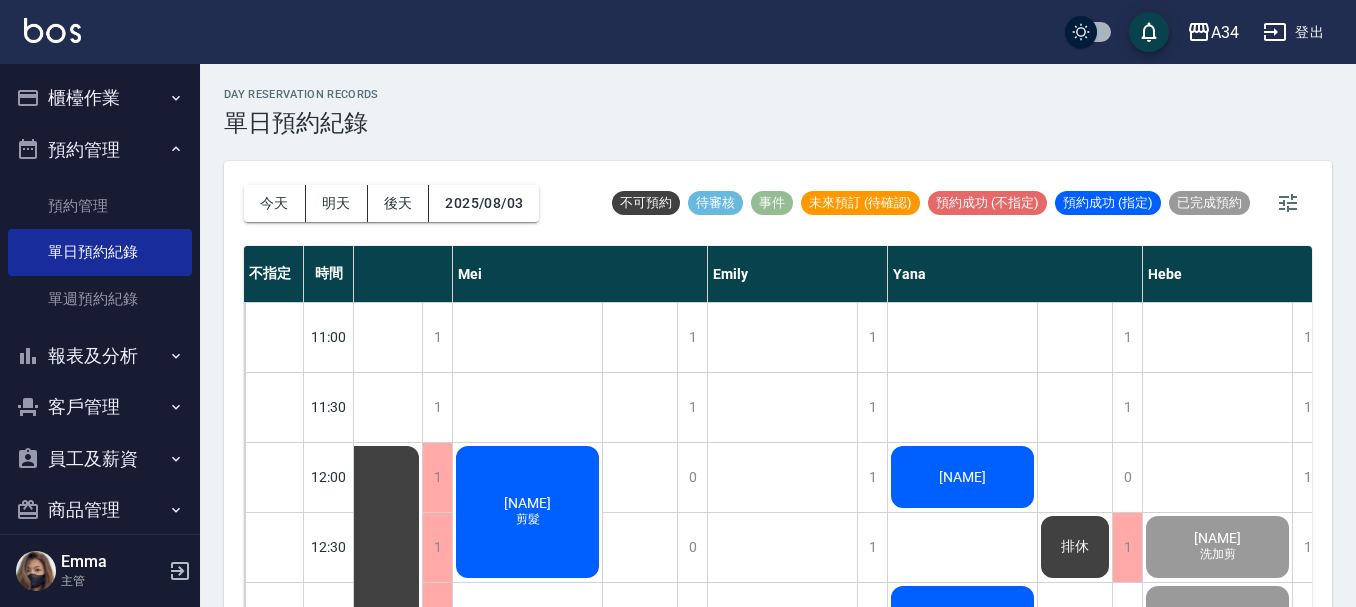 click on "林小姐" at bounding box center [-748, 477] 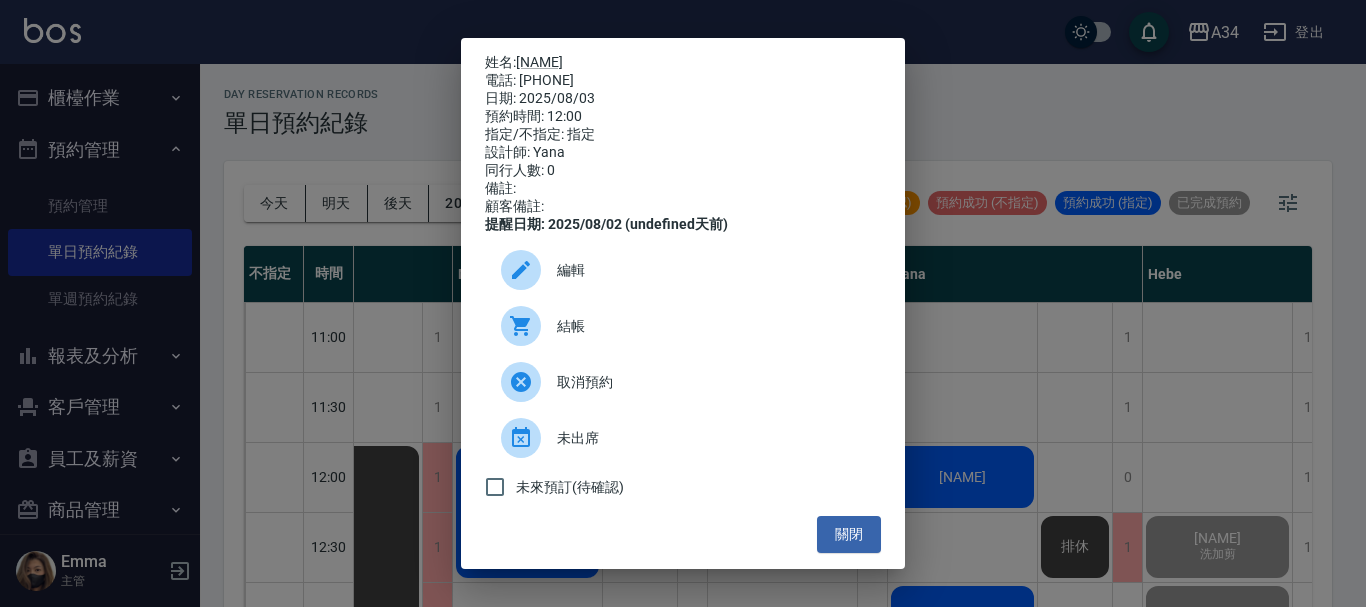 click on "結帳" at bounding box center (683, 326) 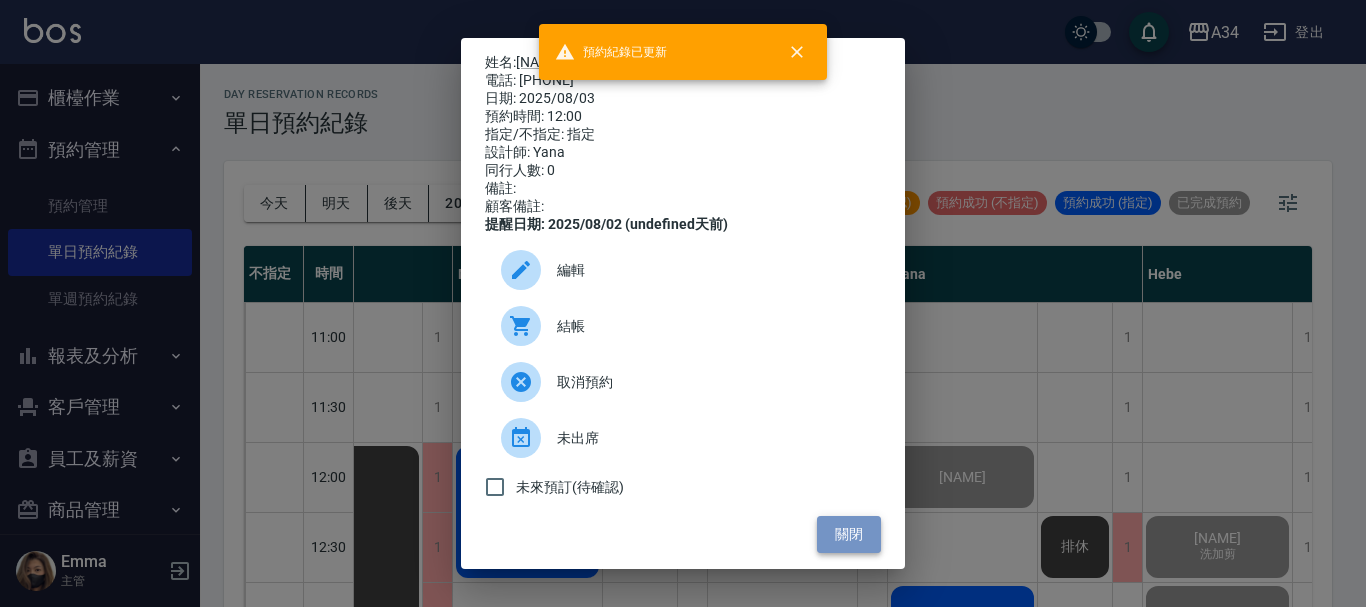 click on "關閉" at bounding box center [849, 534] 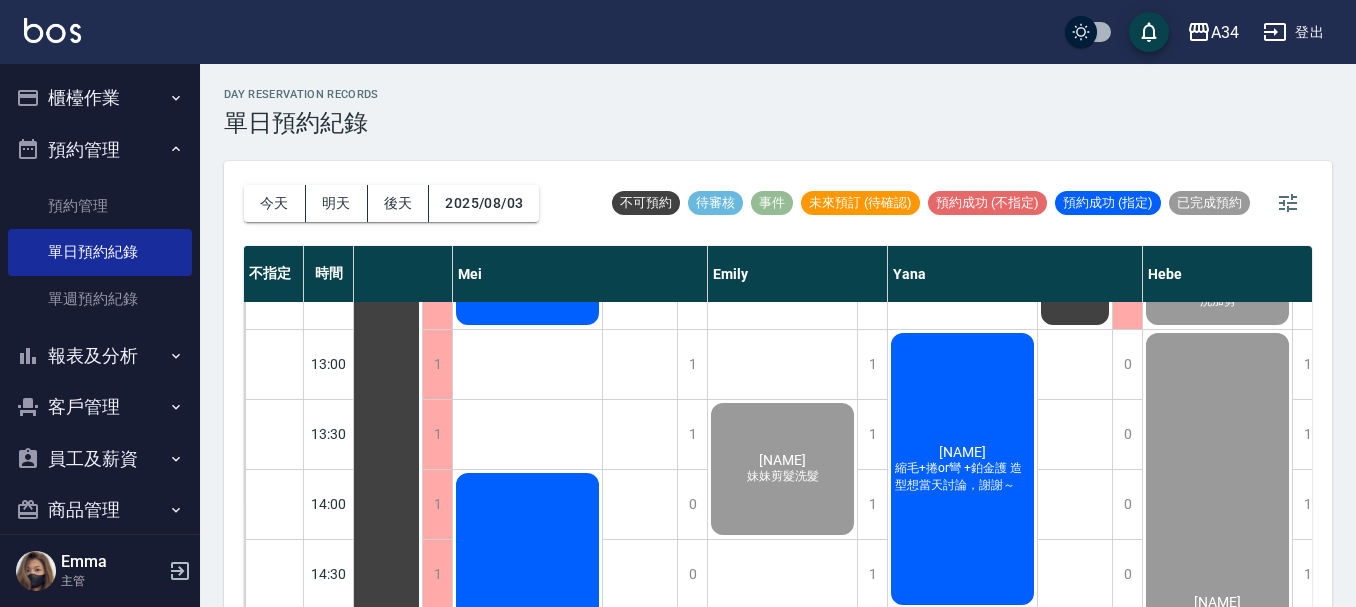 scroll, scrollTop: 300, scrollLeft: 1176, axis: both 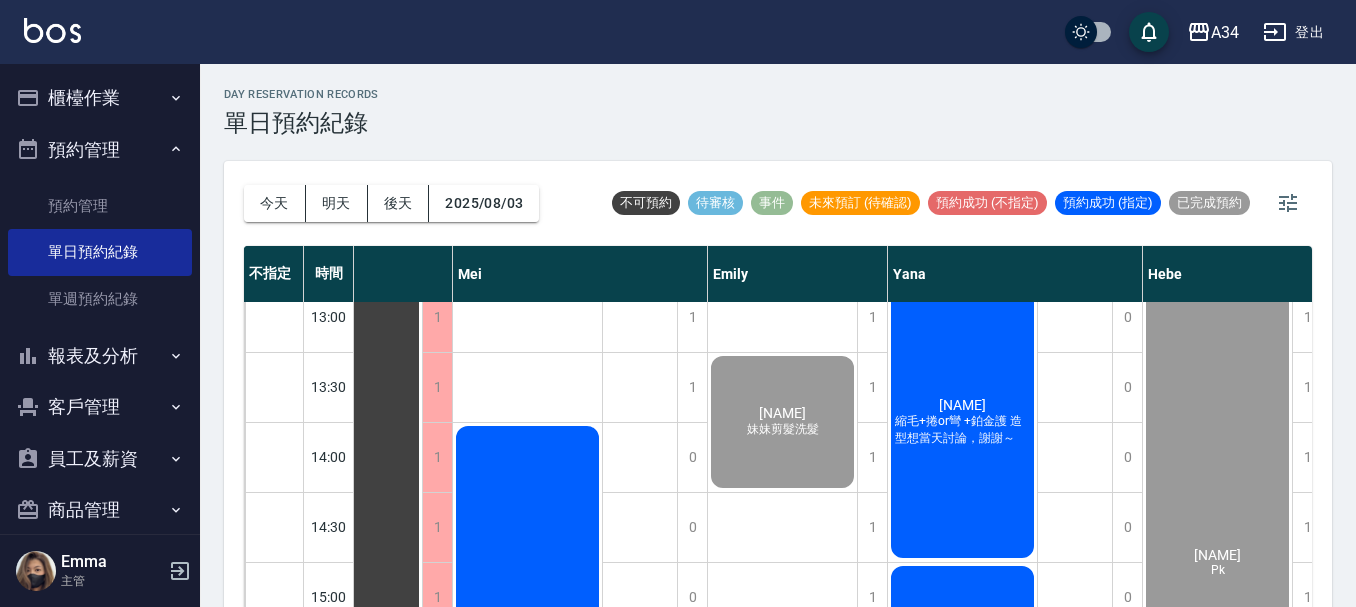 click on "溫壁綾 縮毛+捲or彎 +鉑金護 造型想當天討論，謝謝～" at bounding box center [-748, 177] 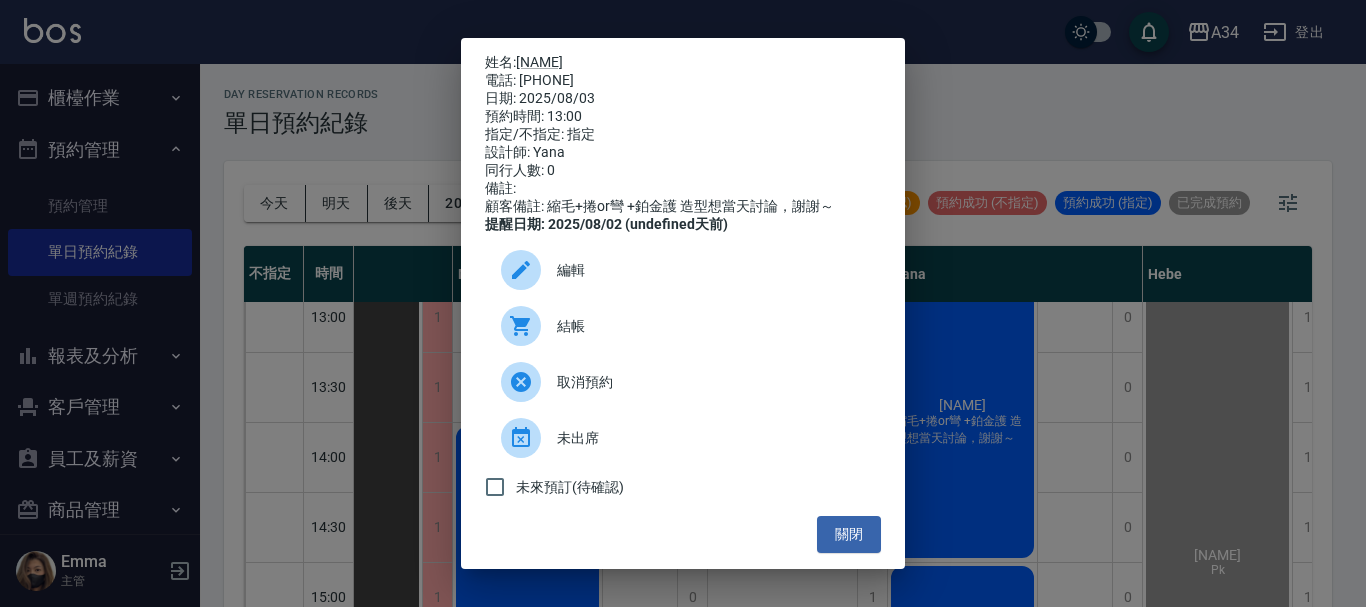 click at bounding box center (529, 326) 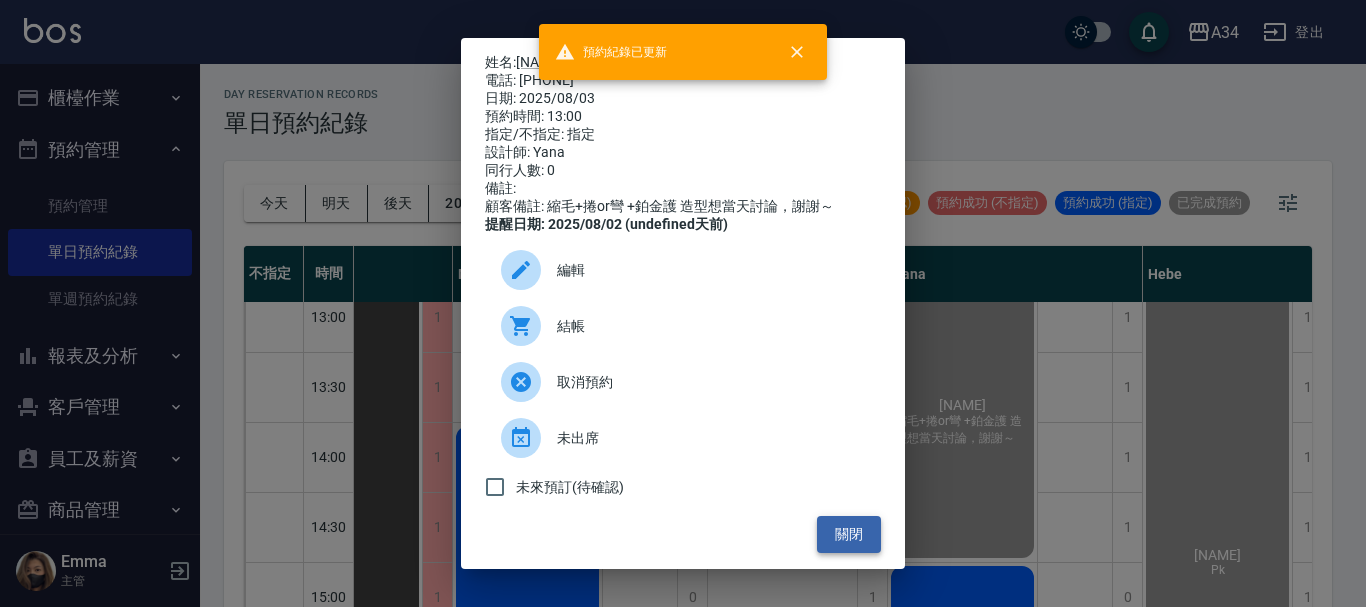 click on "關閉" at bounding box center (849, 534) 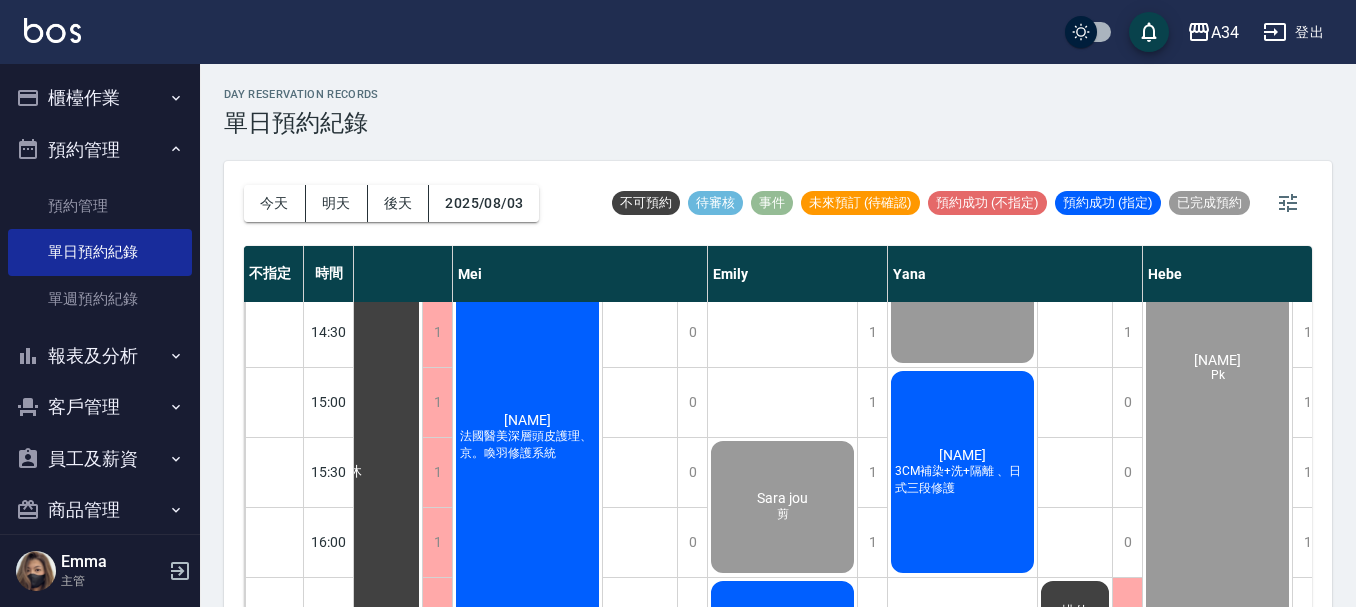 scroll, scrollTop: 500, scrollLeft: 1176, axis: both 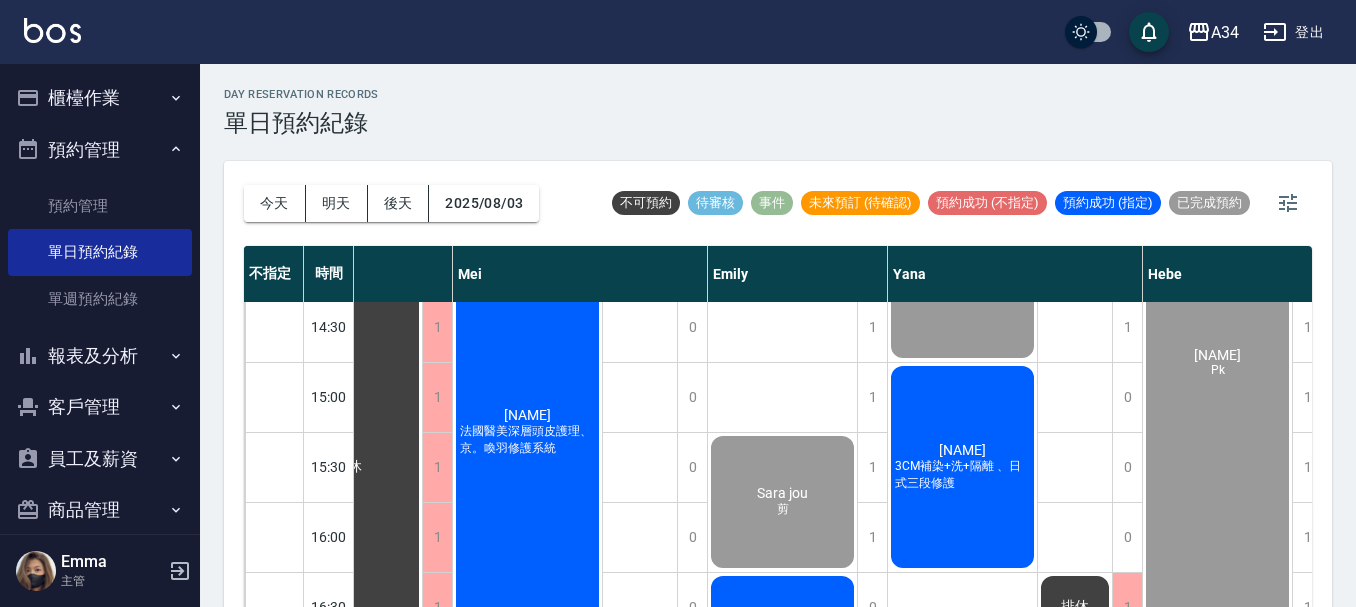 click on "3CM補染+洗+隔離 、日式三段修護" at bounding box center (-747, -22) 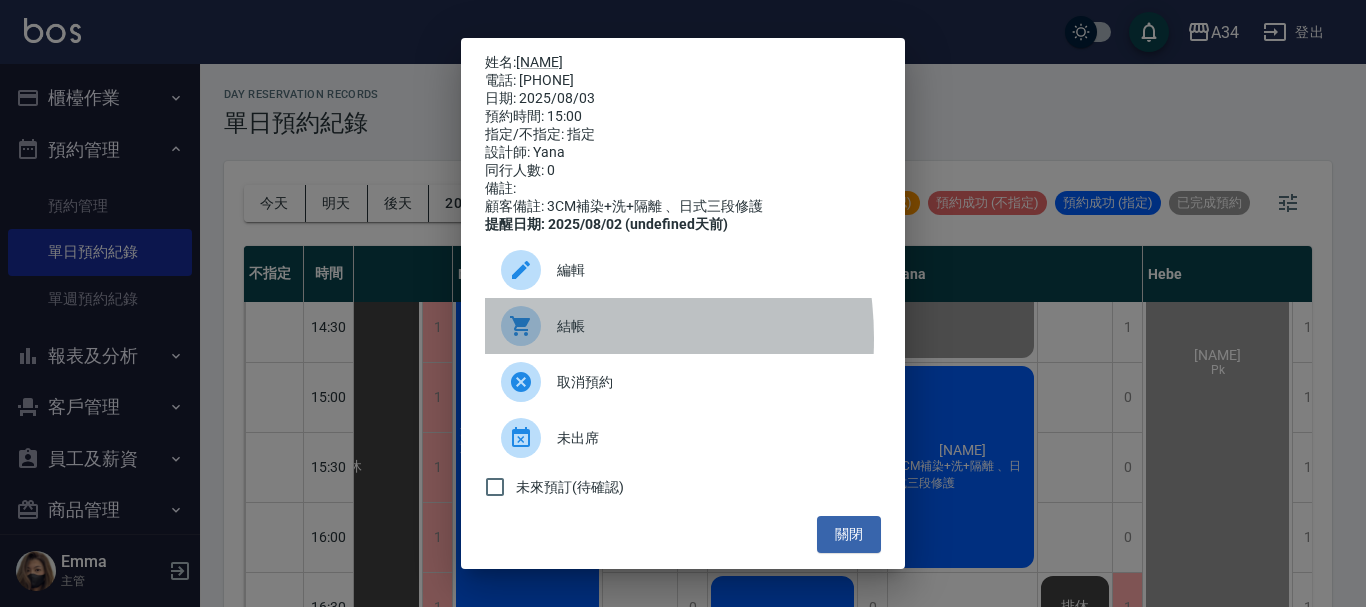 click at bounding box center (521, 326) 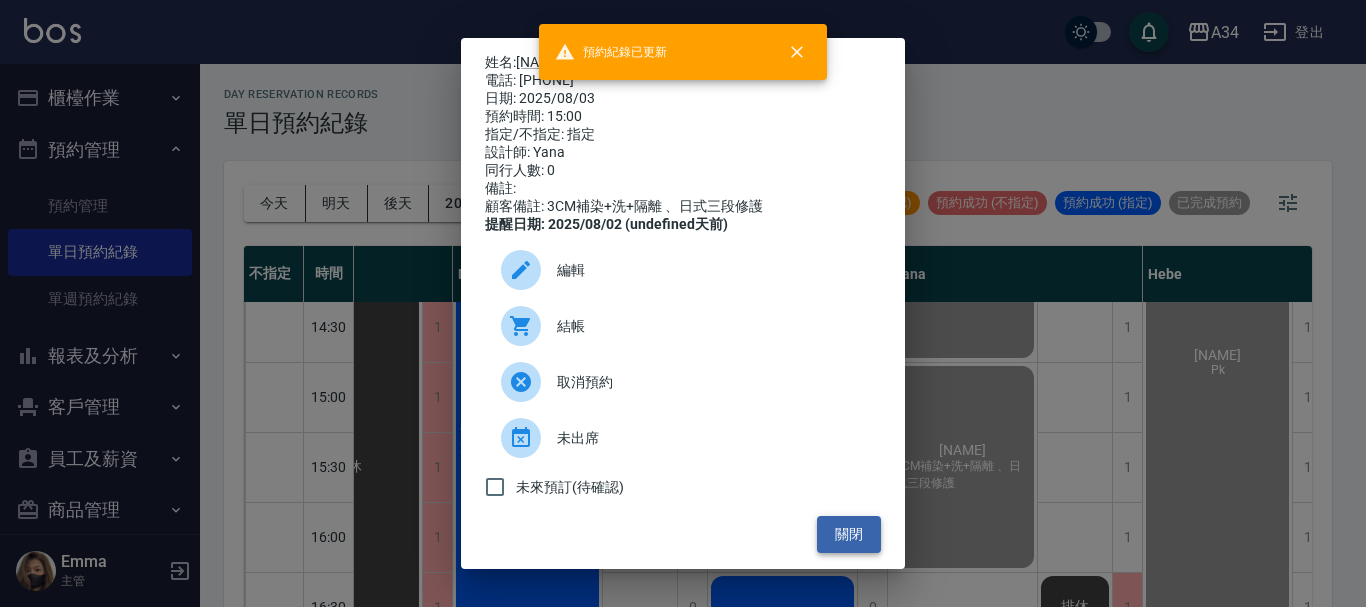 click on "關閉" at bounding box center [849, 534] 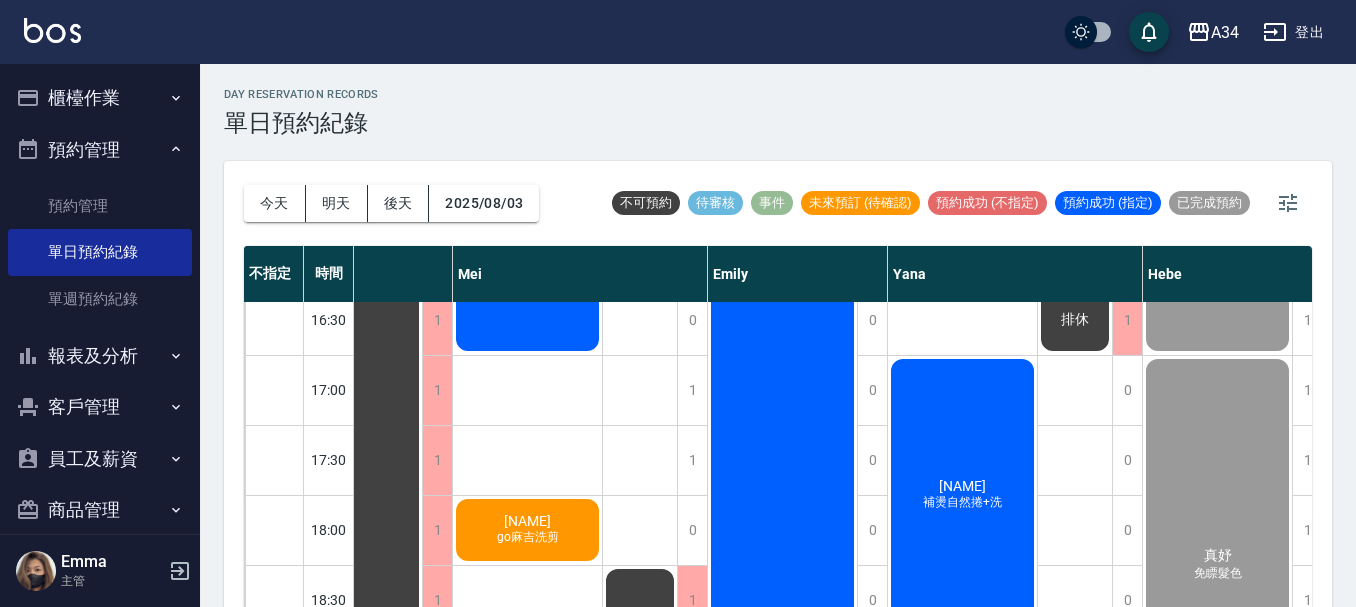 scroll, scrollTop: 900, scrollLeft: 1176, axis: both 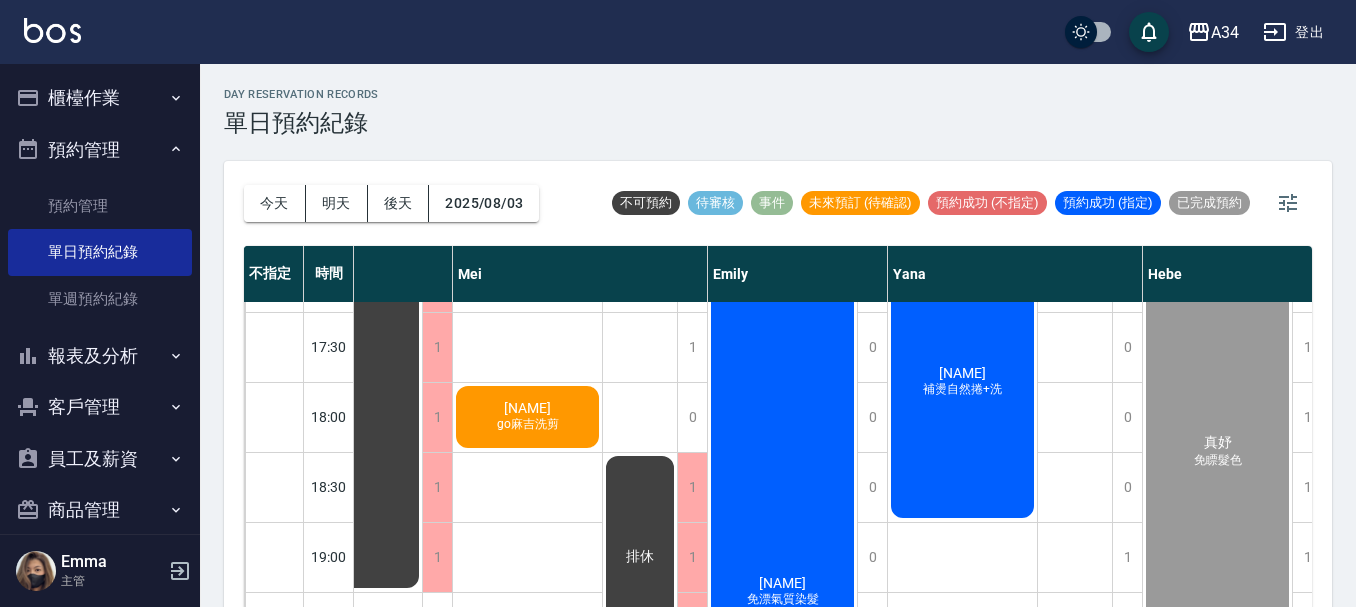 click on "陳佳萱 補燙自然捲+洗" at bounding box center [-748, -423] 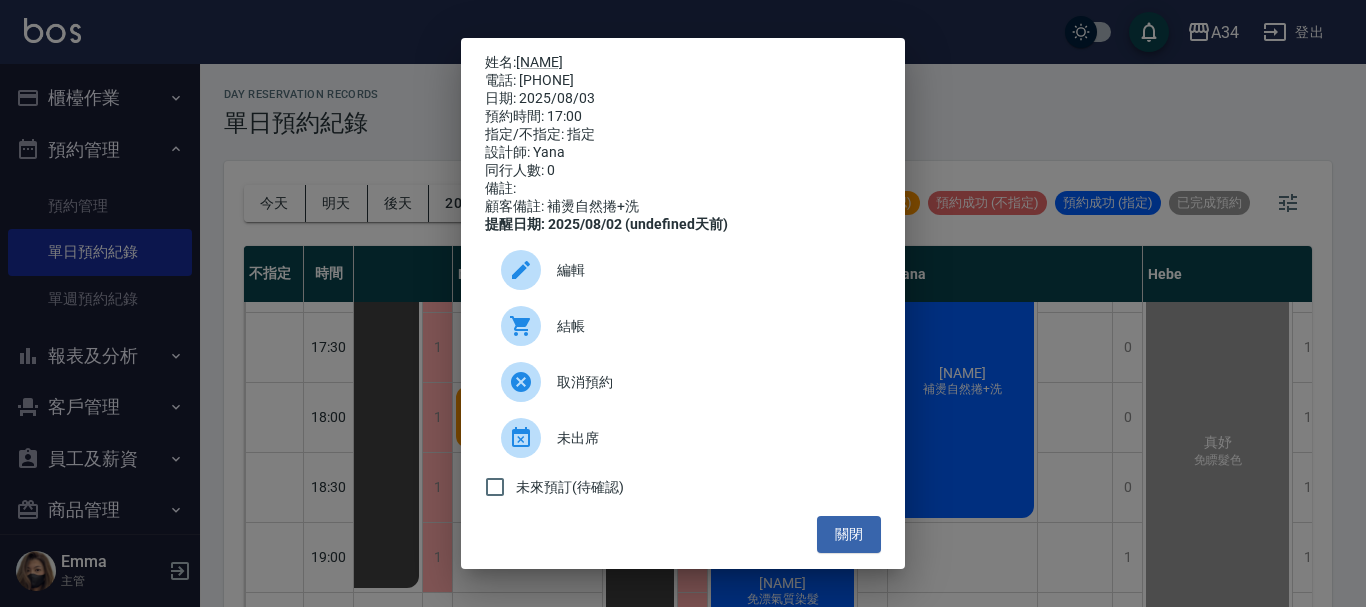 click on "結帳" at bounding box center [683, 326] 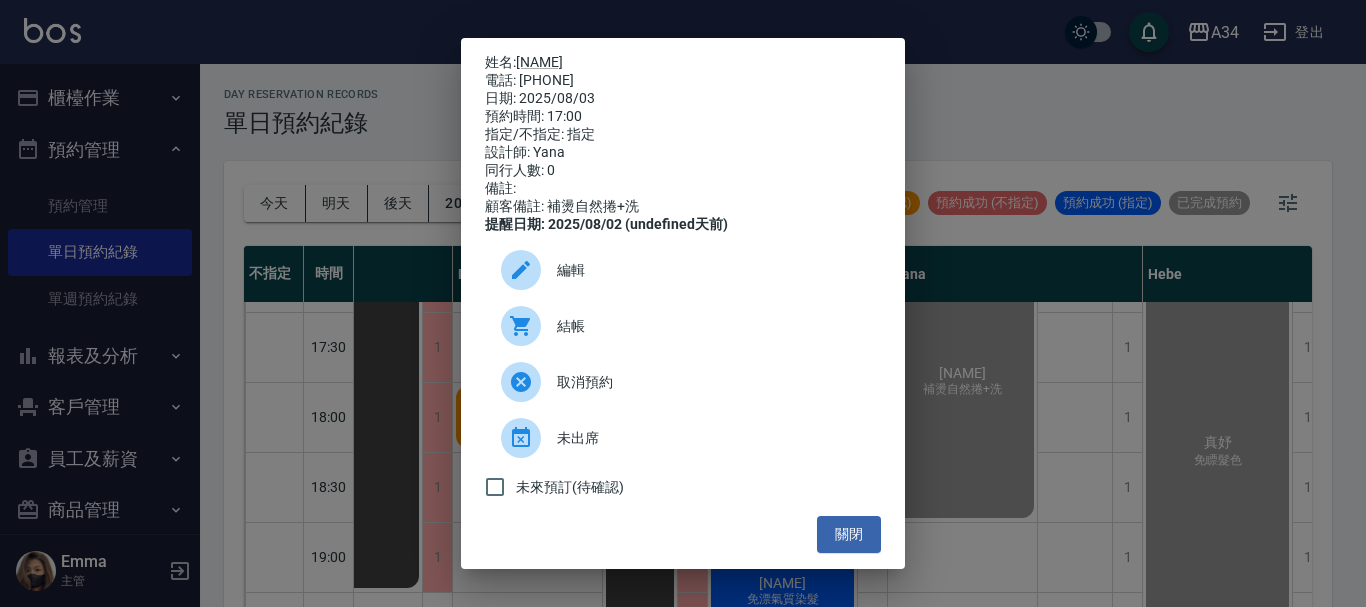 click on "編輯 結帳 取消預約 未出席 未來預訂(待確認)" at bounding box center (683, 375) 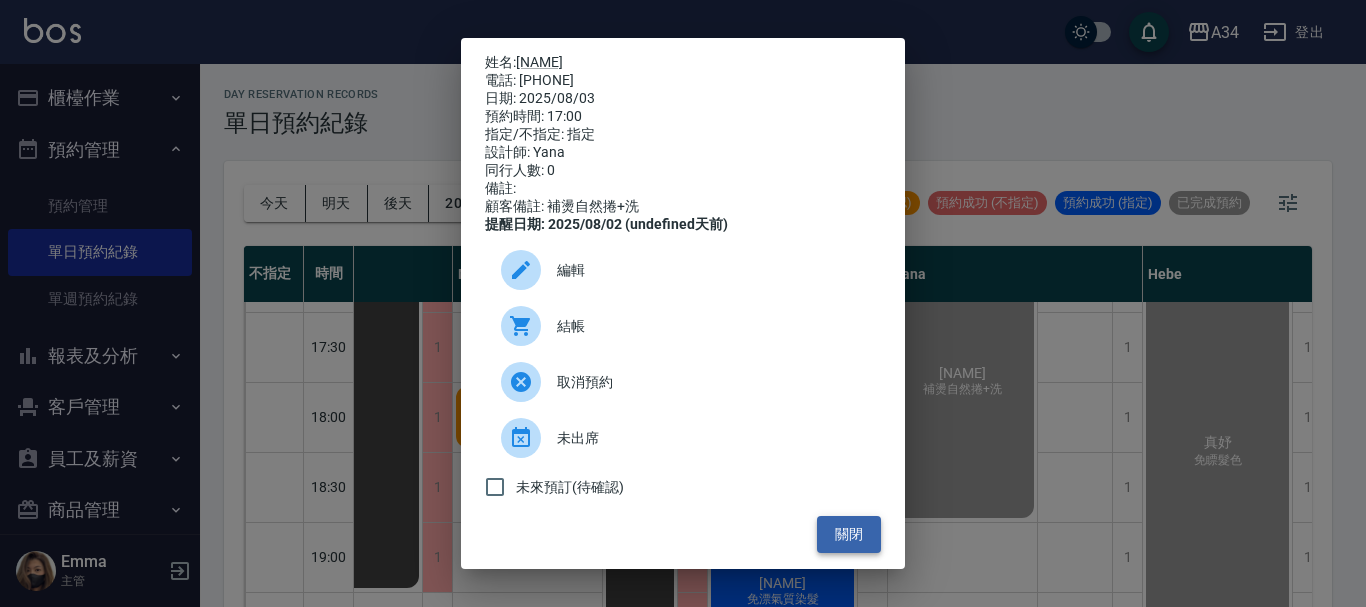 click on "關閉" at bounding box center [849, 534] 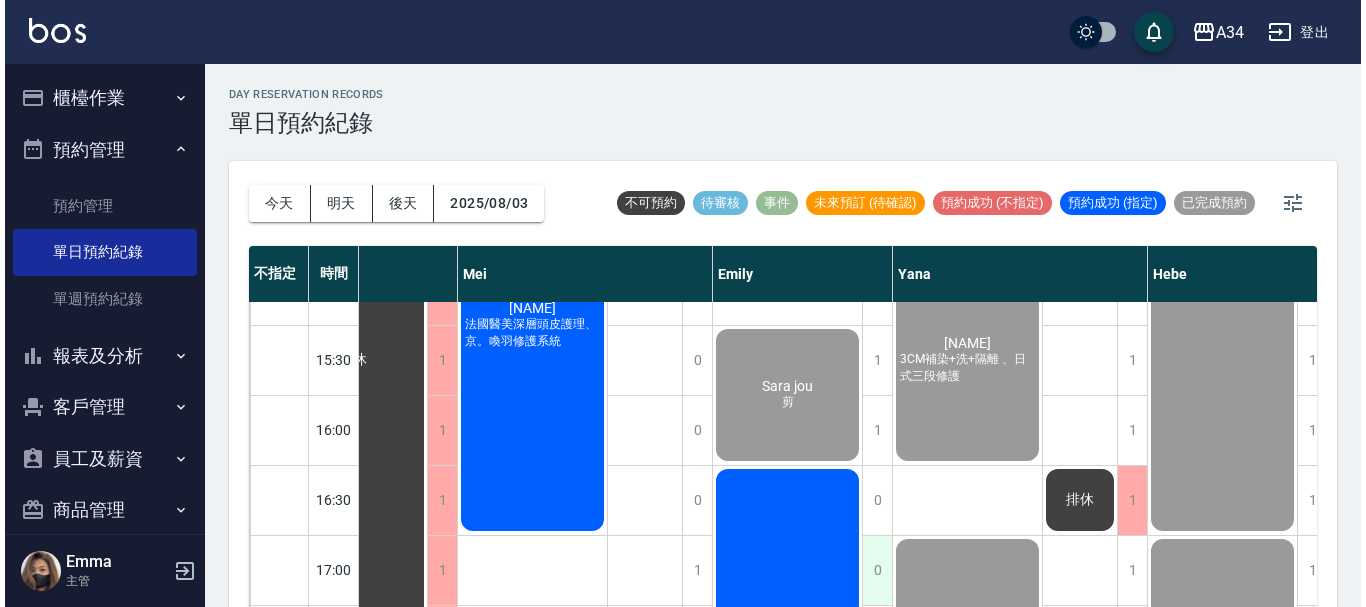 scroll, scrollTop: 700, scrollLeft: 1176, axis: both 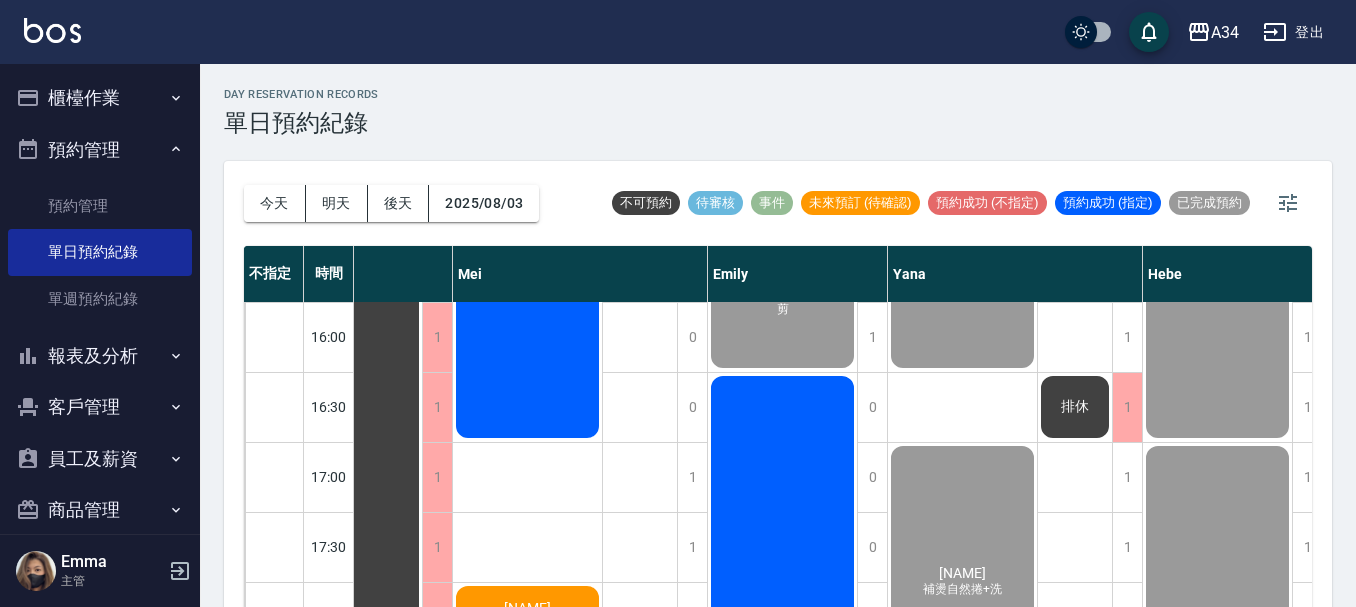 click on "李佳芳 免漂氣質染髮" at bounding box center [-748, -223] 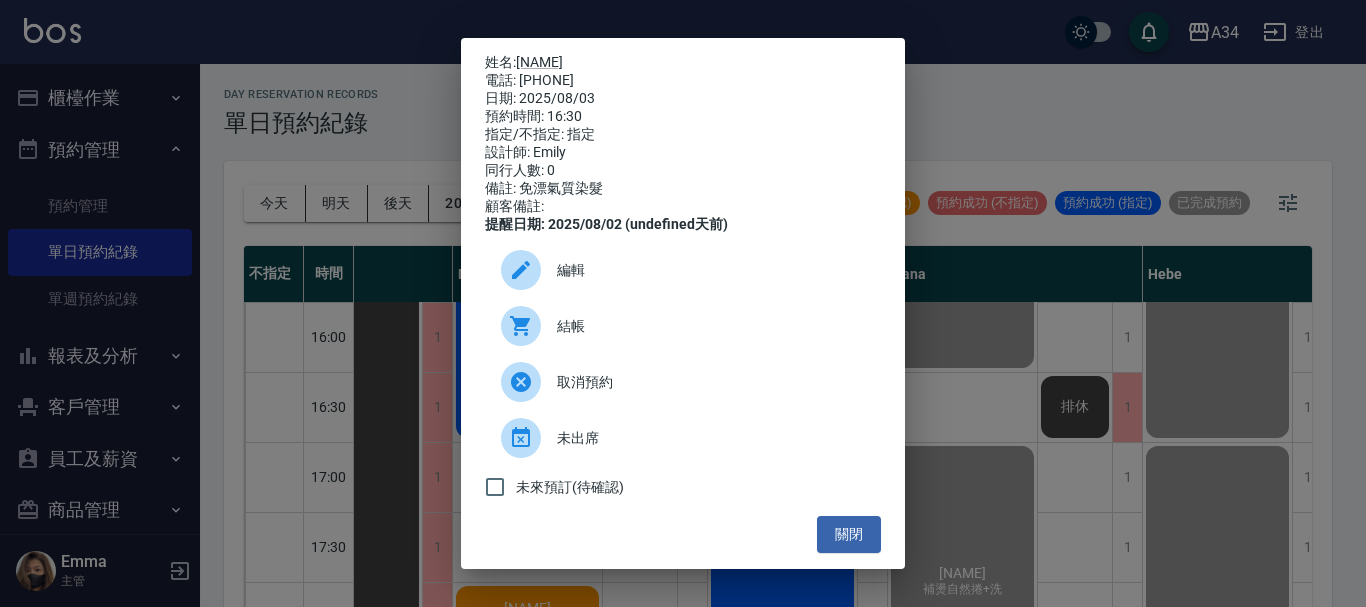 click on "姓名:  李佳芳 電話: 0978091992 日期: 2025/08/03 預約時間: 16:30 指定/不指定: 指定 設計師: Emily 同行人數: 0 備註: 免漂氣質染髮 顧客備註:  提醒日期: 2025/08/02 (undefined天前) 編輯 結帳 取消預約 未出席 未來預訂(待確認) 關閉" at bounding box center [683, 303] 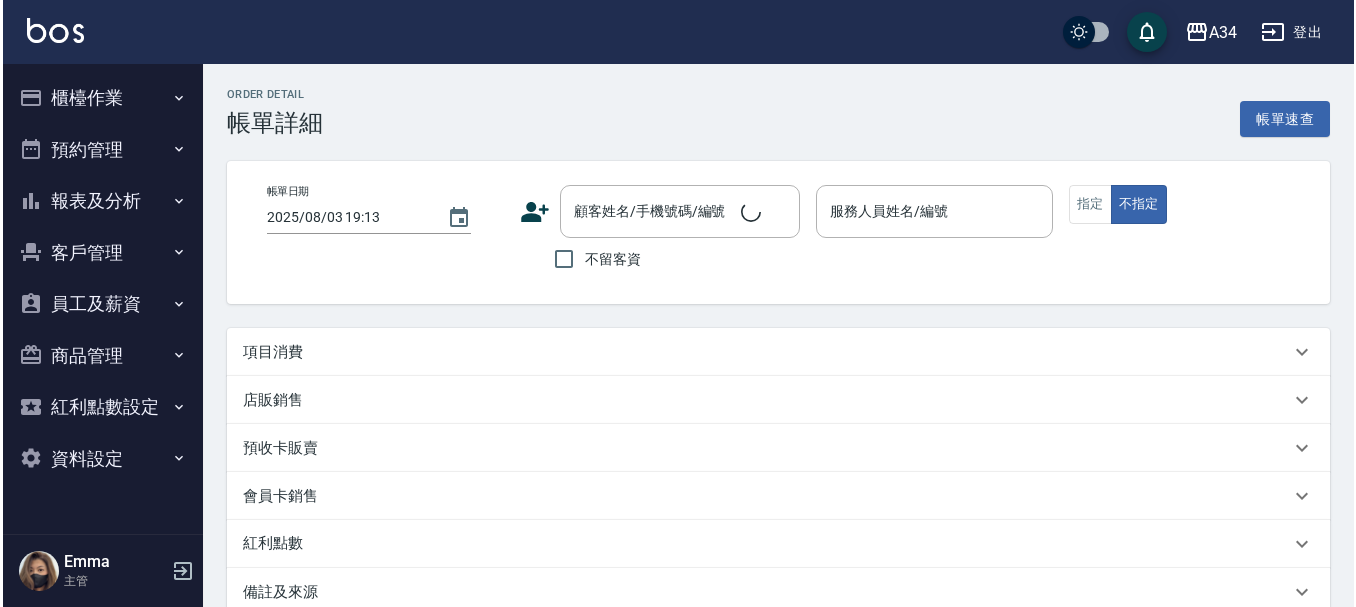 scroll, scrollTop: 0, scrollLeft: 0, axis: both 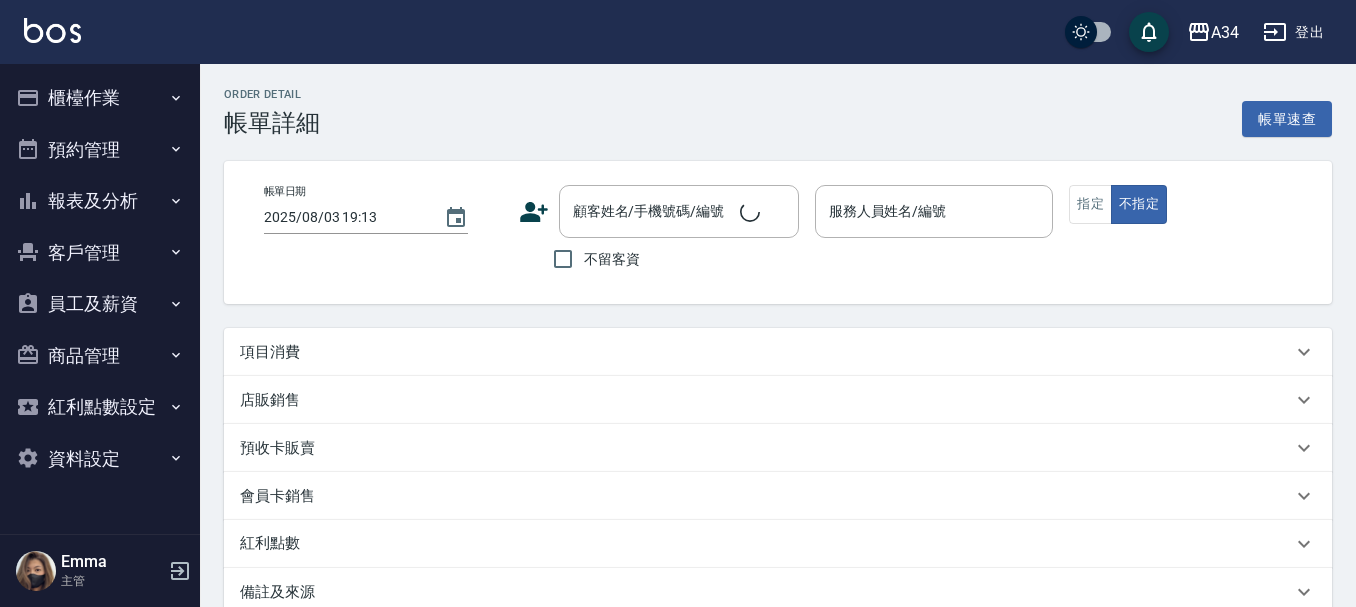 type on "2025/08/03 18:00" 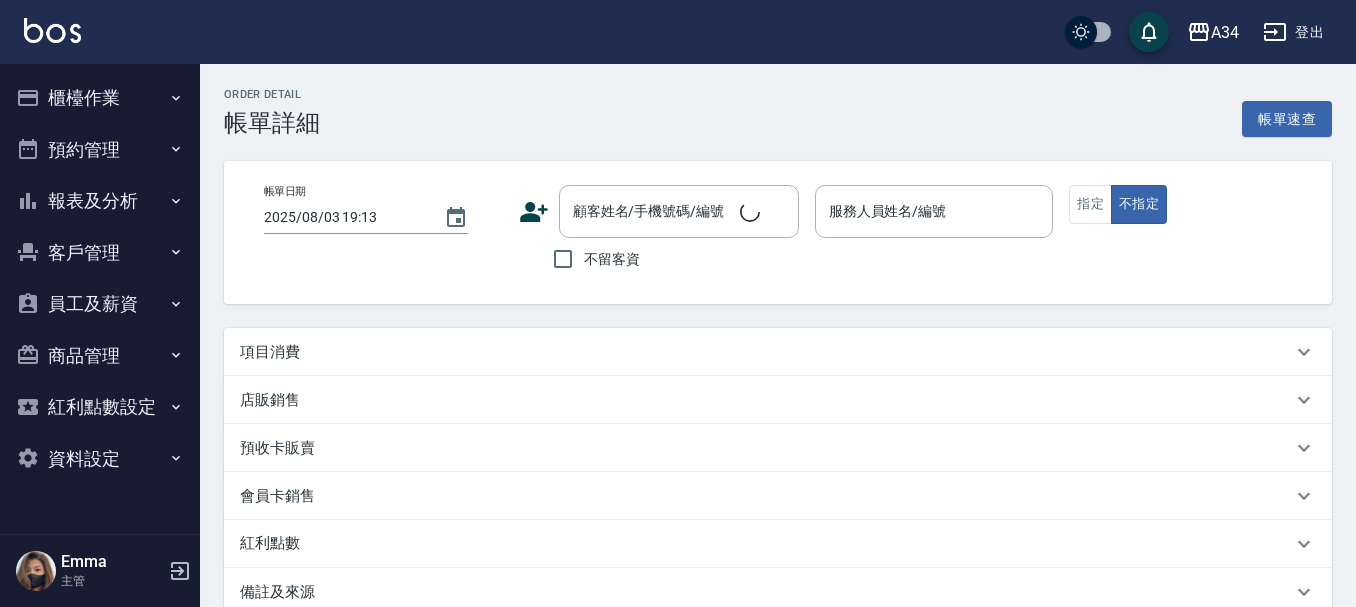 type on "annie-27" 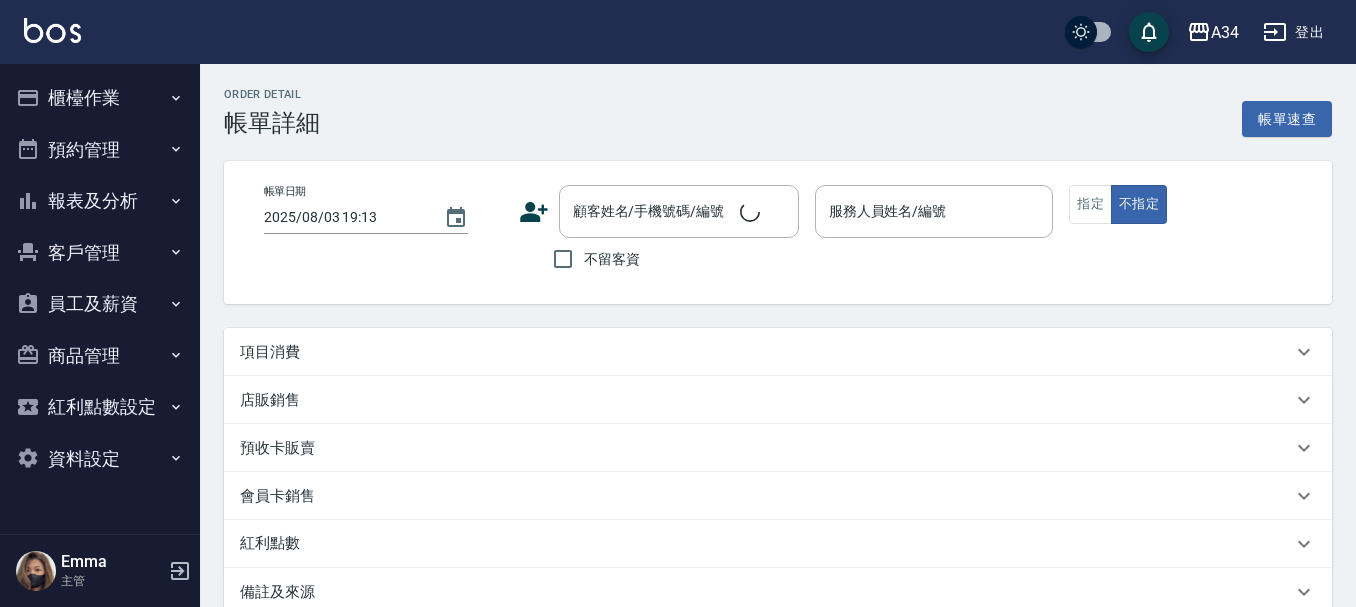 type on "go麻吉洗剪" 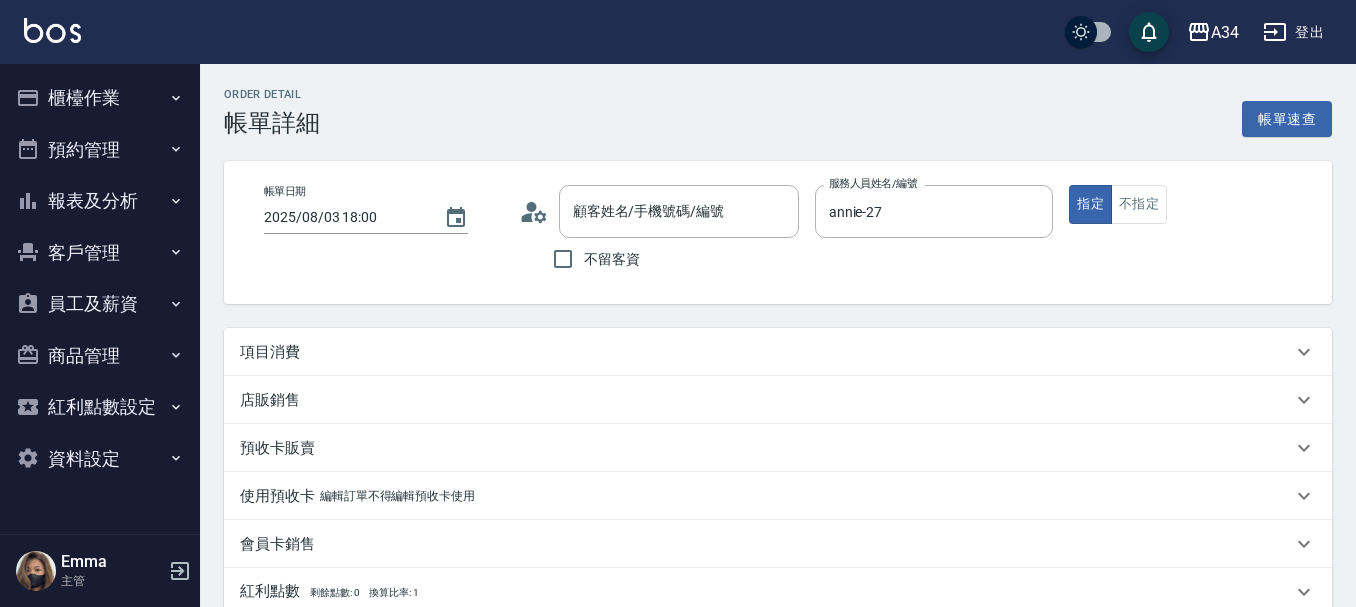 type on "[NAME]/[PHONE]/" 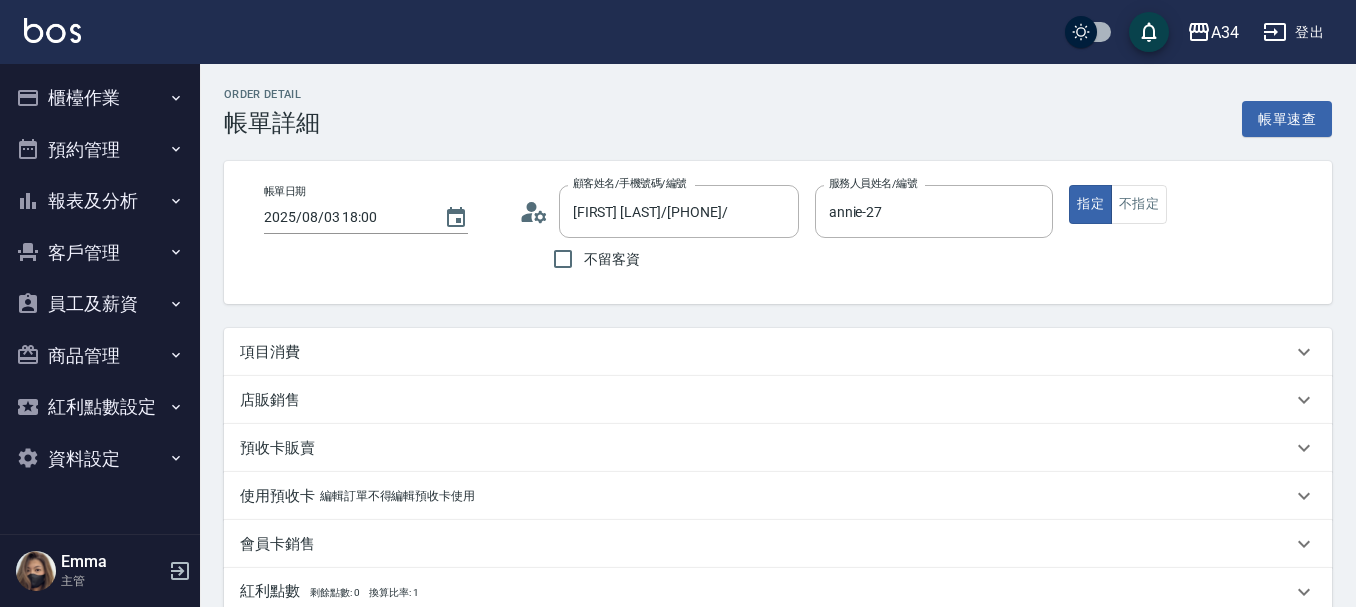 click on "項目消費" at bounding box center [270, 352] 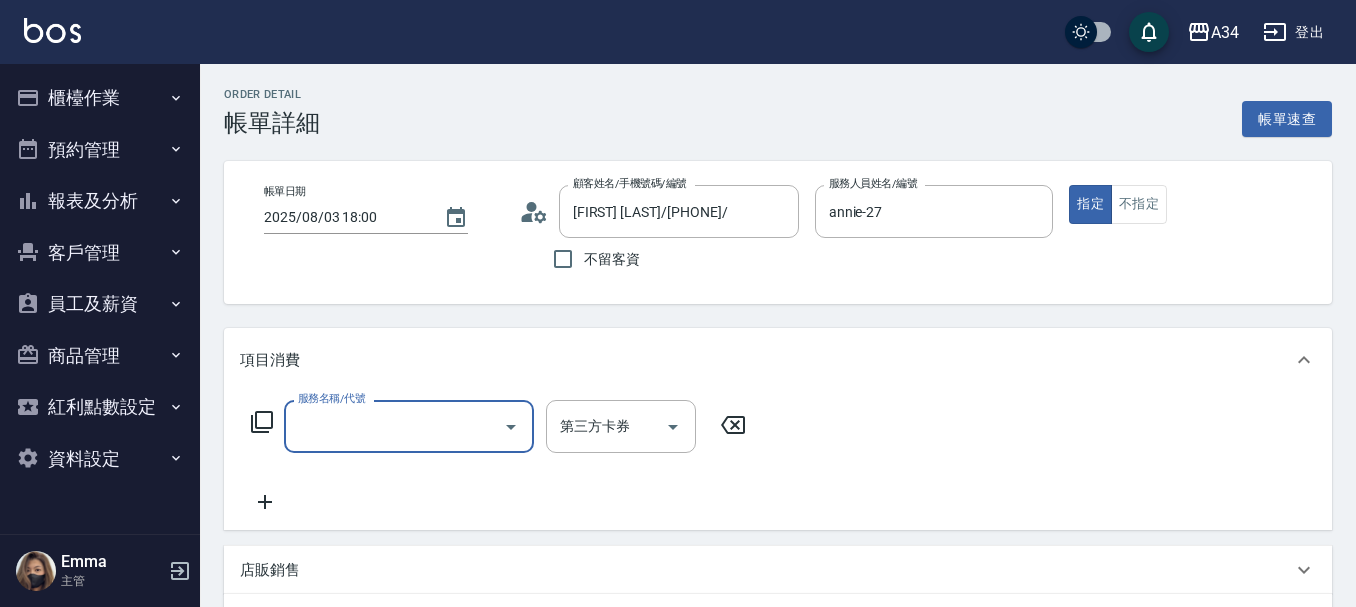 scroll, scrollTop: 0, scrollLeft: 0, axis: both 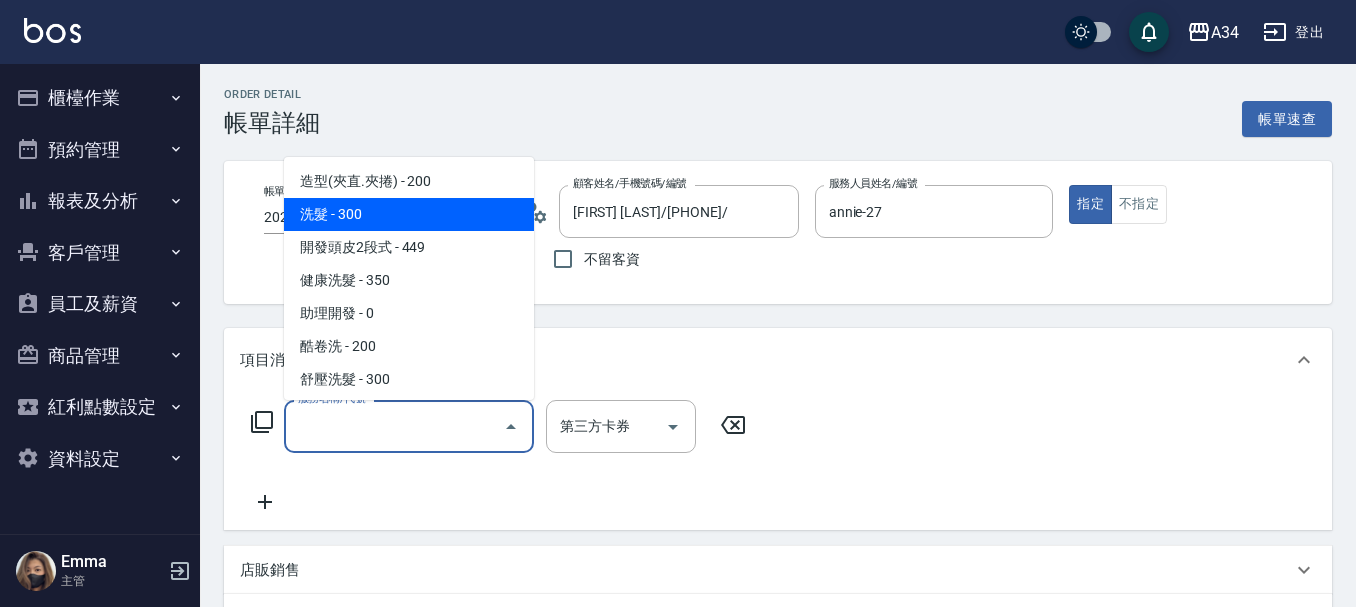 click on "洗髮 - 300" at bounding box center [409, 214] 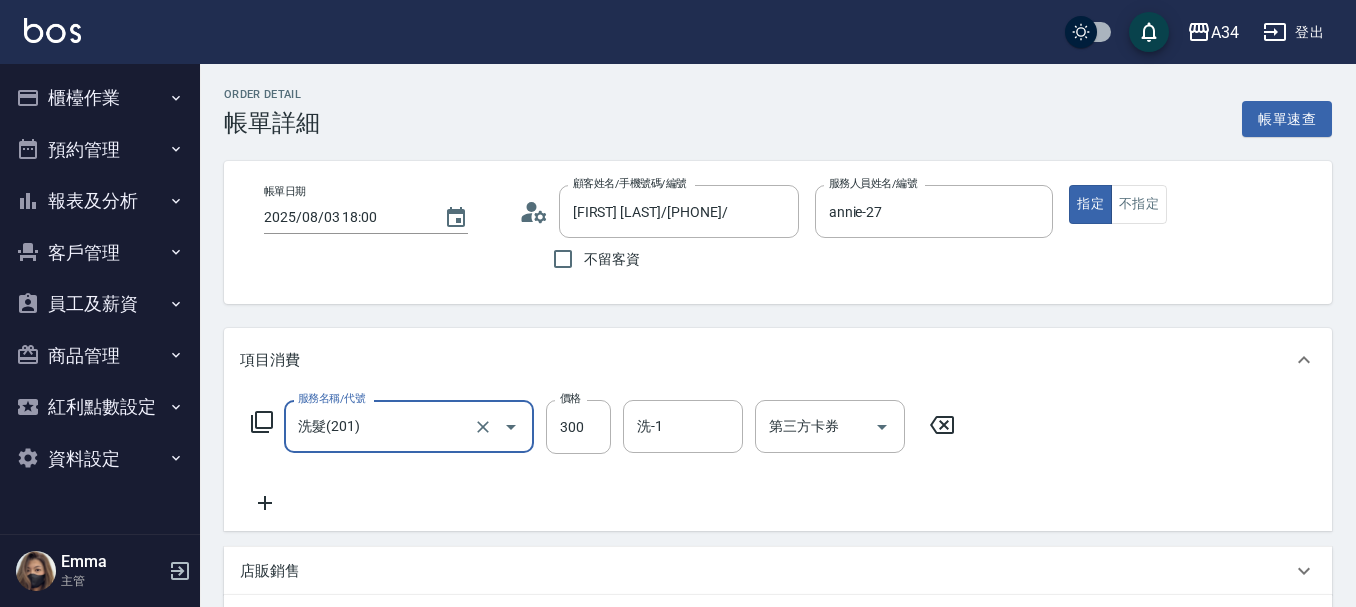 type 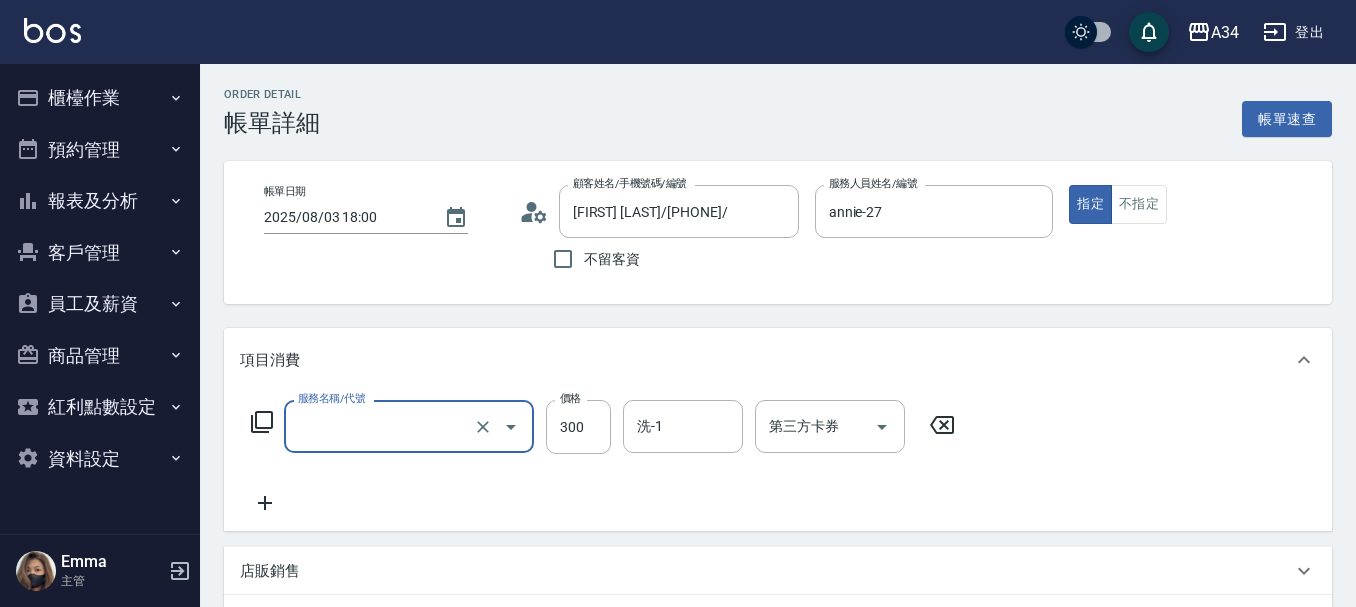 type on "0" 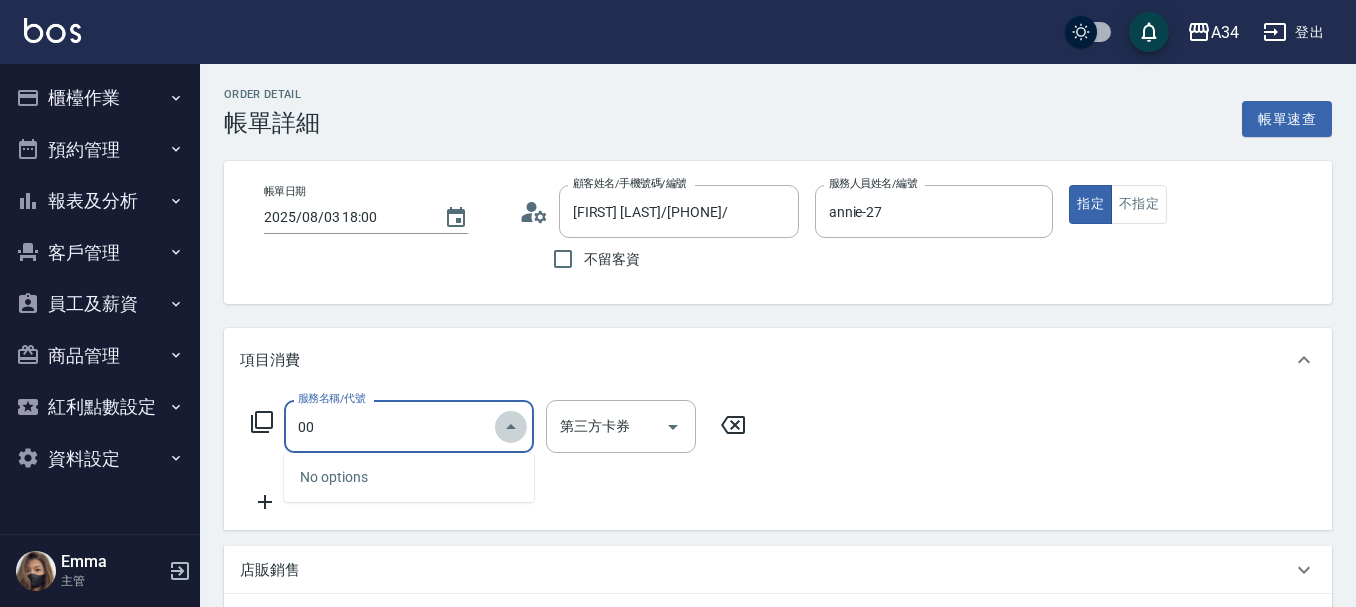 click 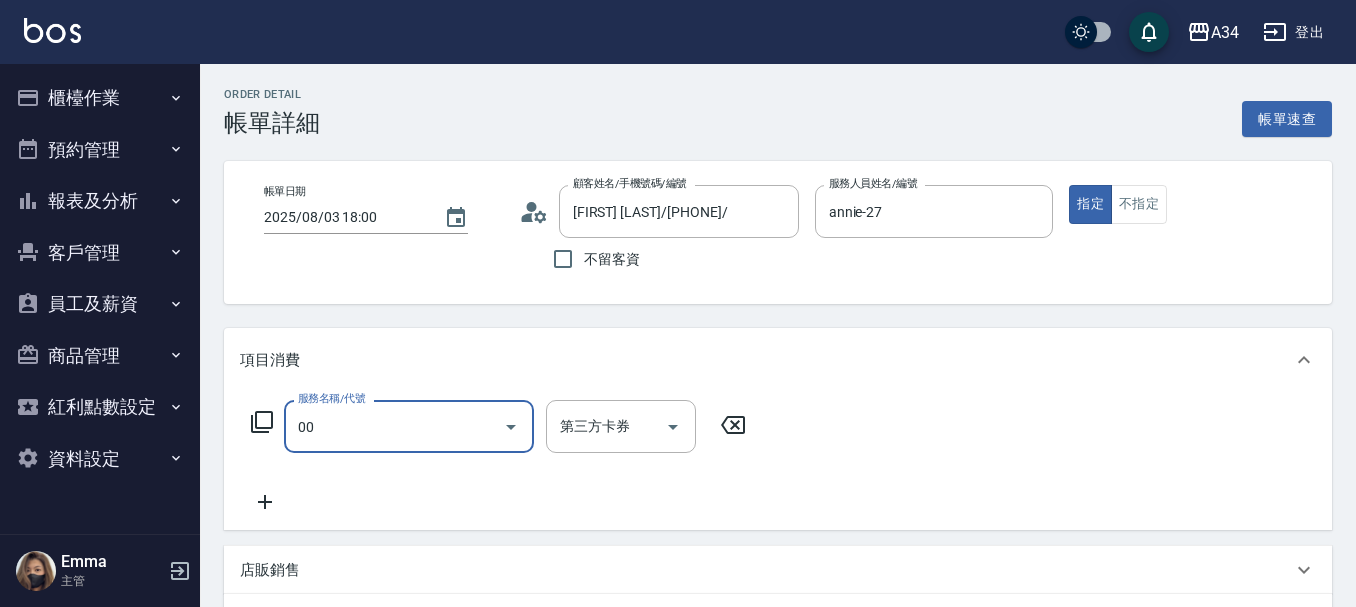 type on "00" 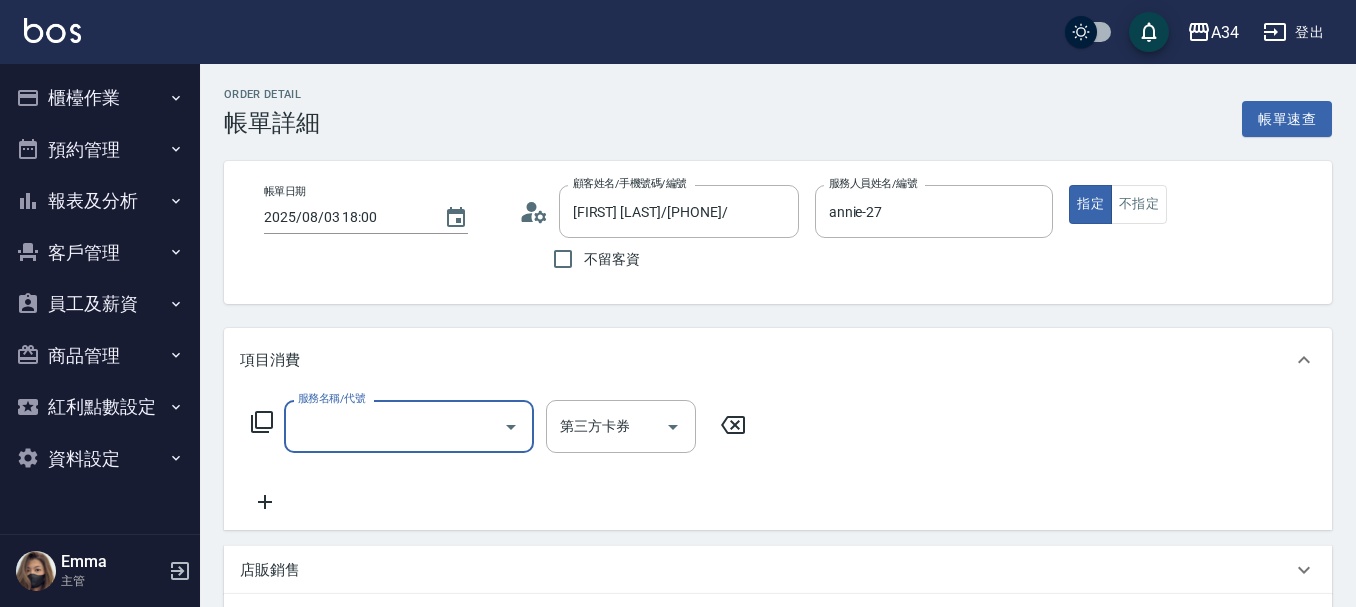 click on "服務名稱/代號 服務名稱/代號 第三方卡券 第三方卡券" at bounding box center [499, 457] 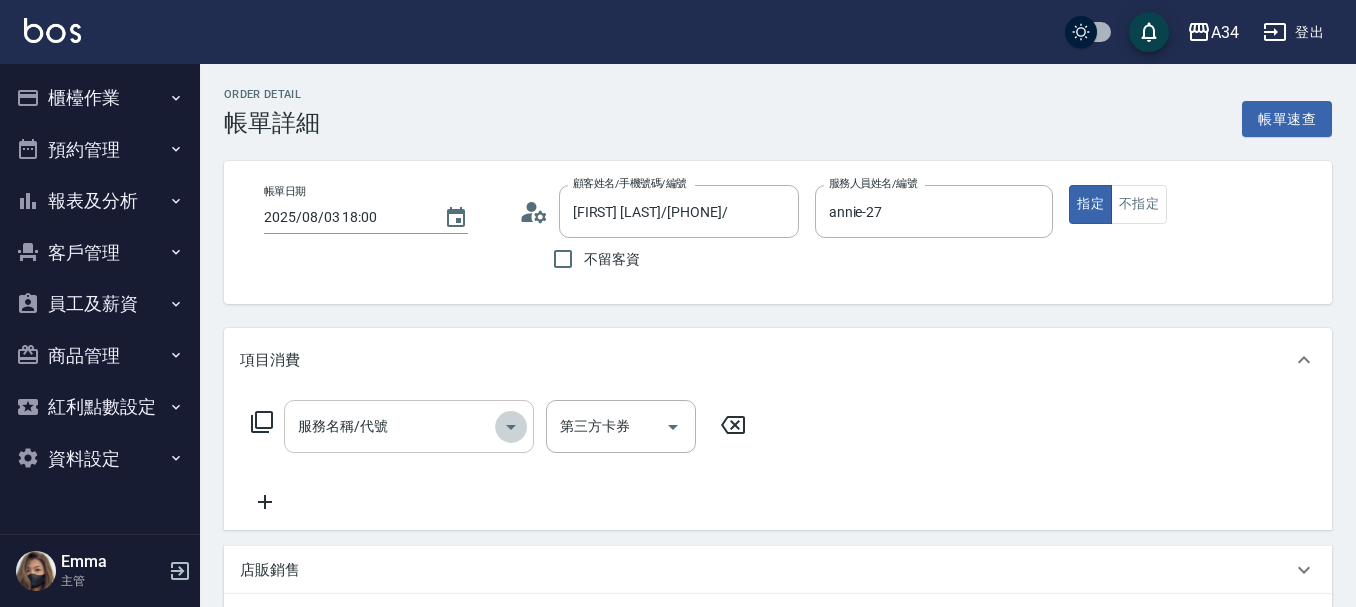 click 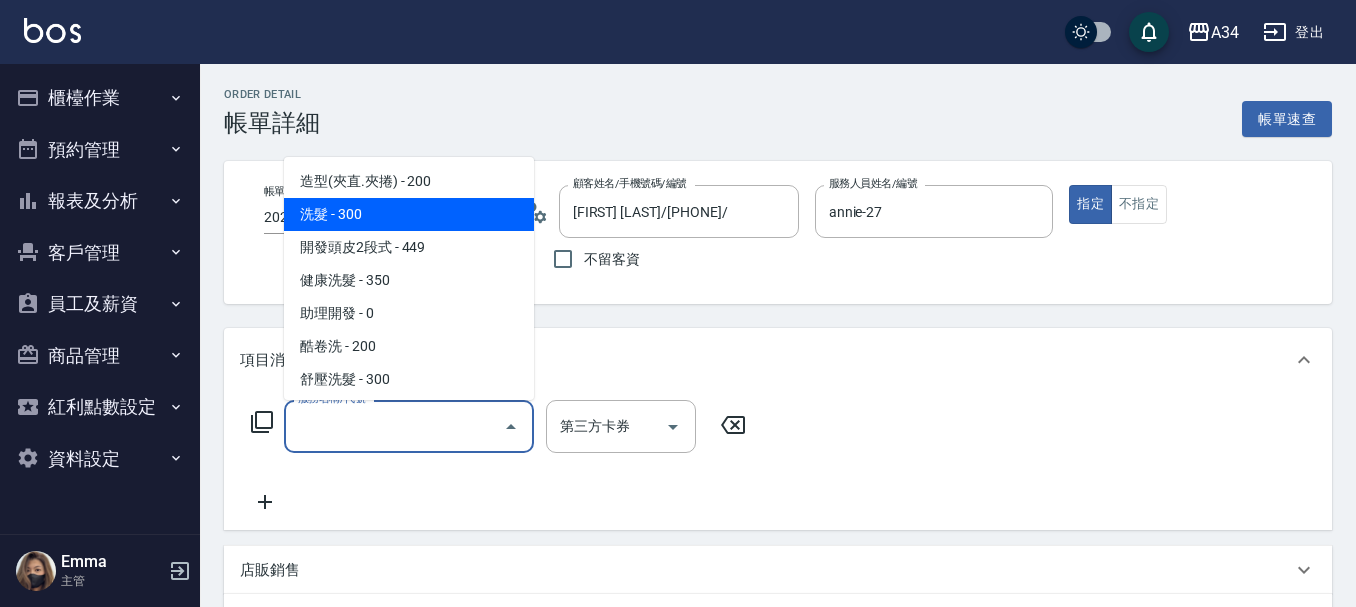 click on "洗髮 - 300" at bounding box center (409, 214) 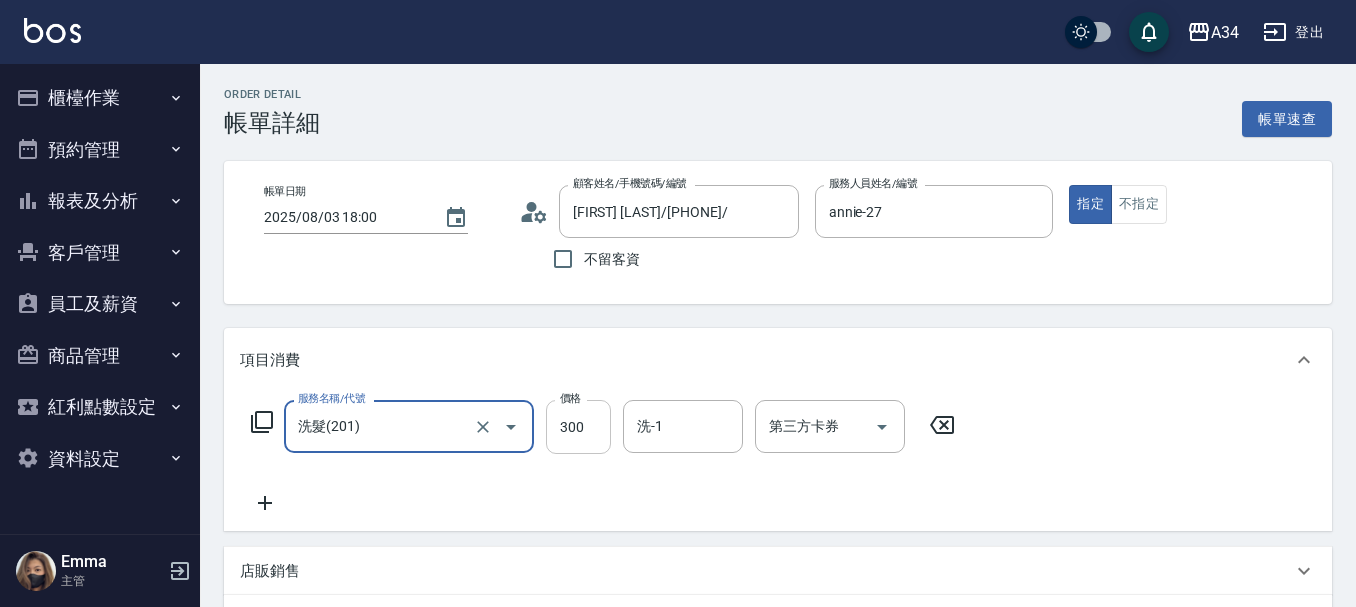 click on "300" at bounding box center [578, 427] 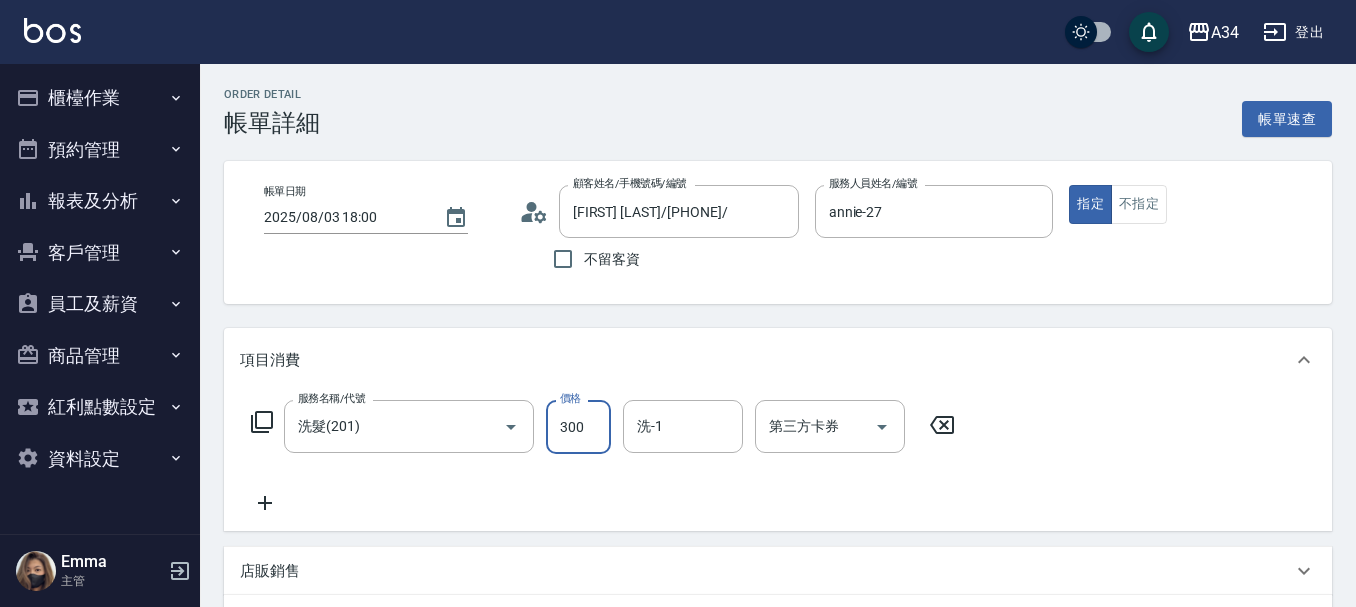 type on "2" 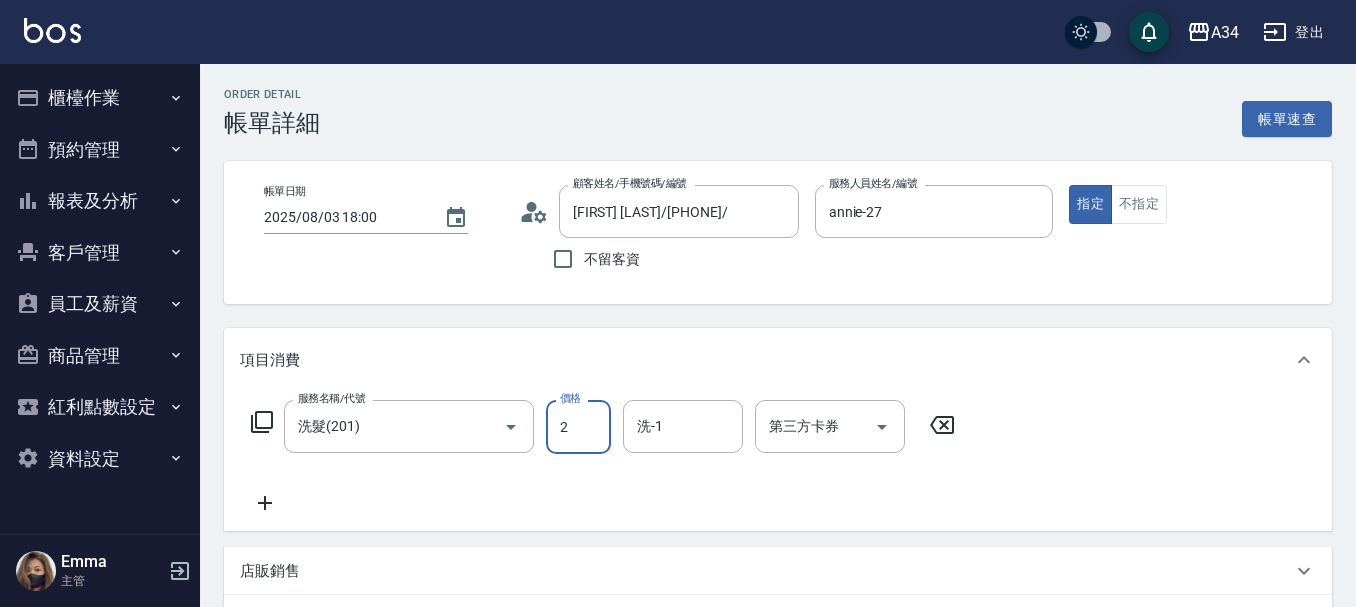 type on "0" 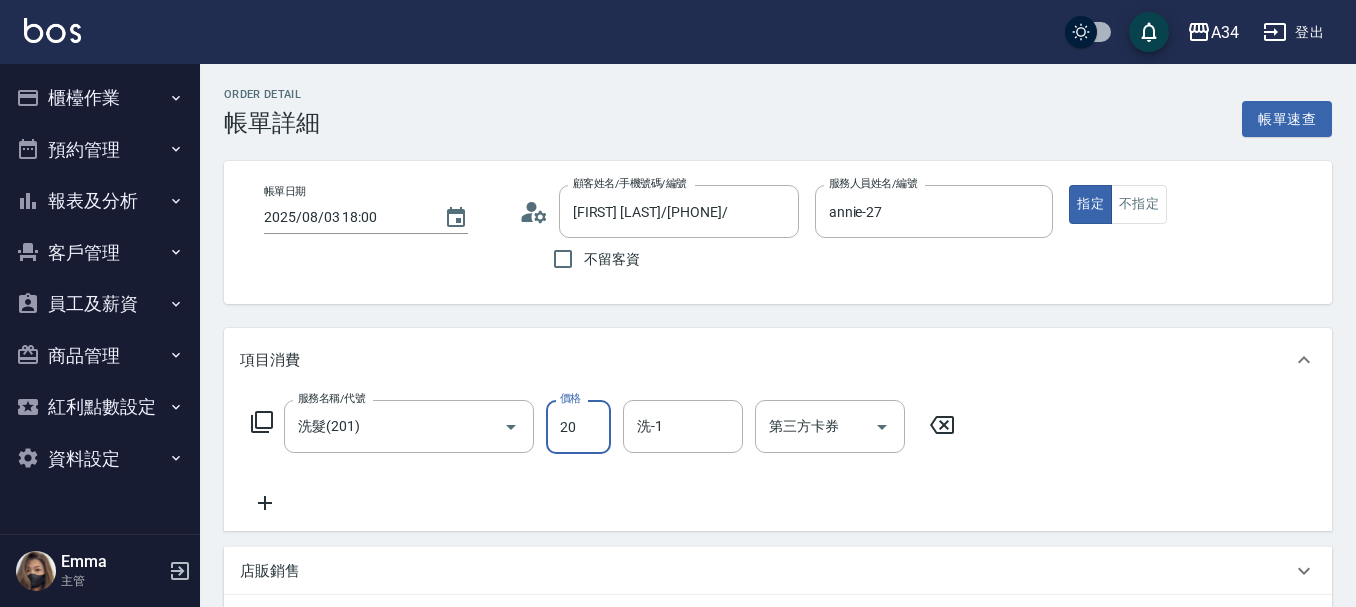 type on "200" 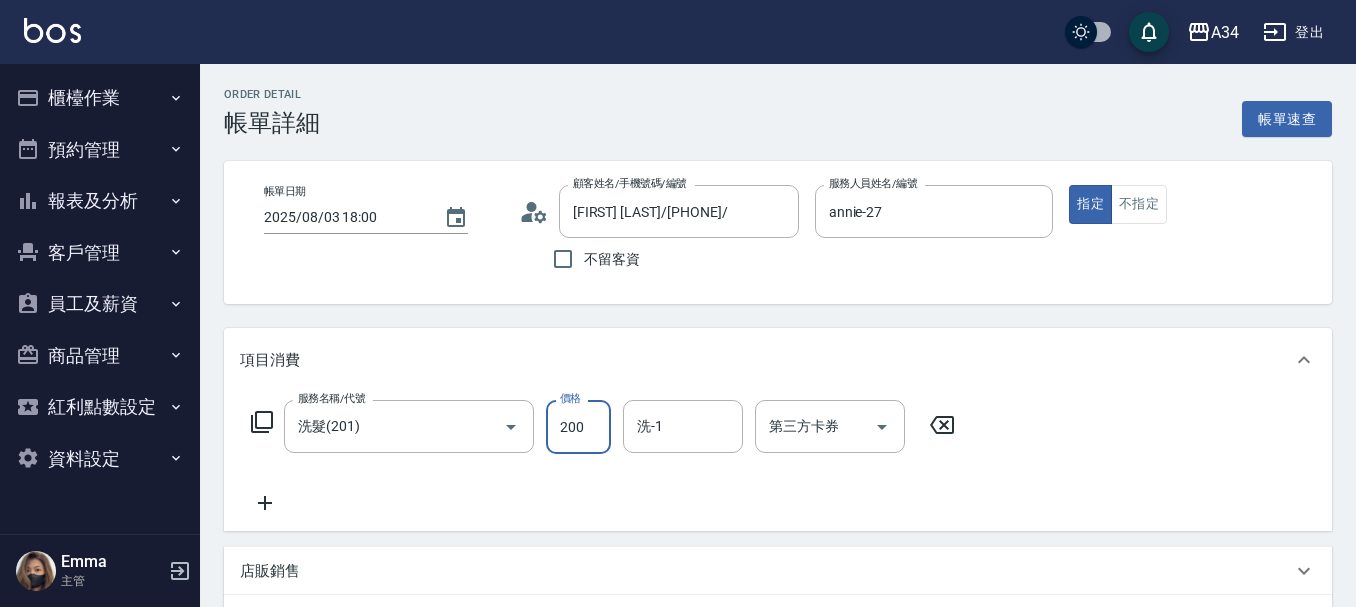 type on "20" 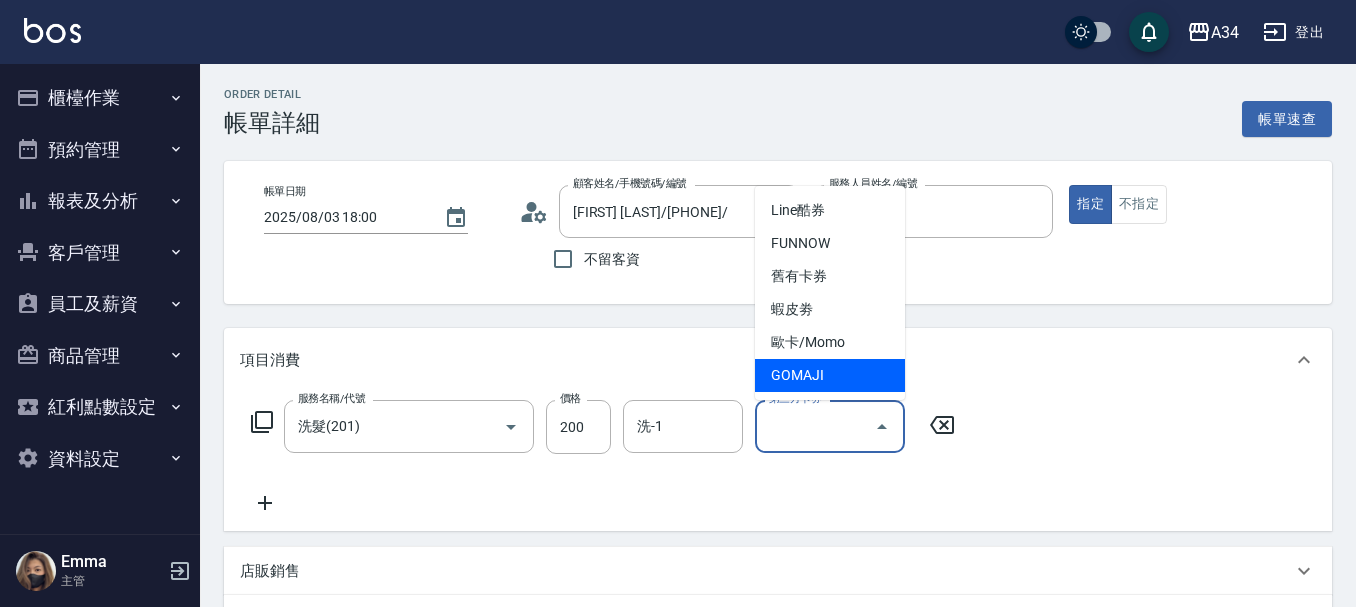 click on "GOMAJI" at bounding box center [830, 375] 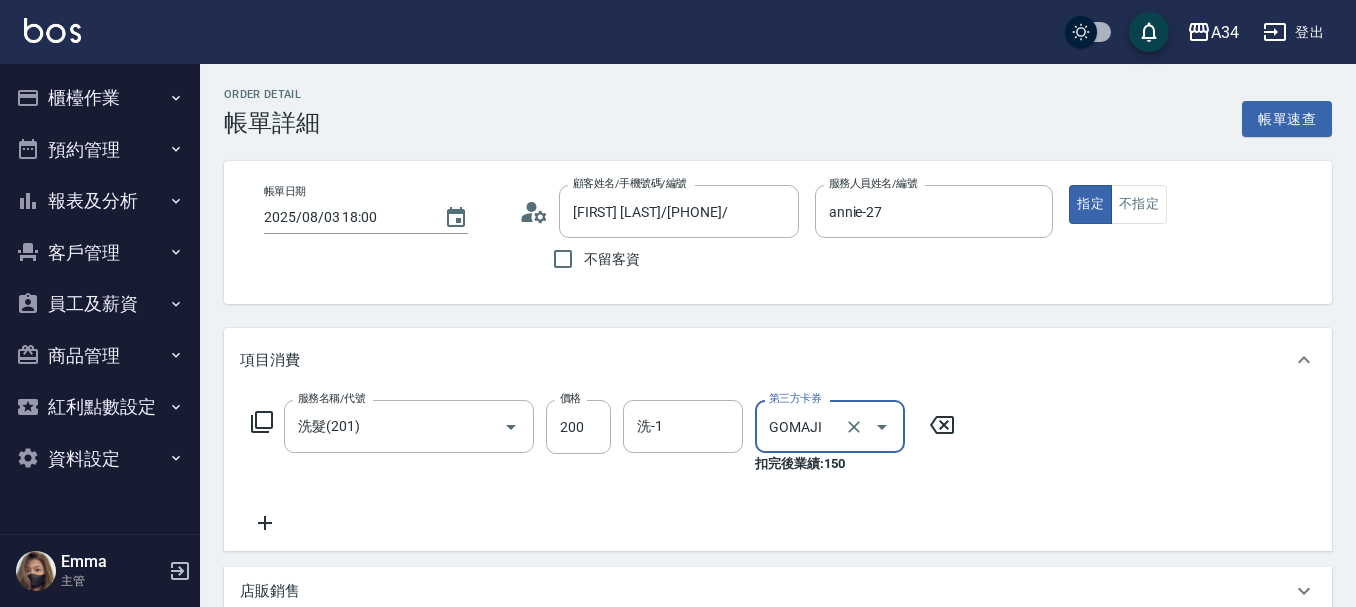 click 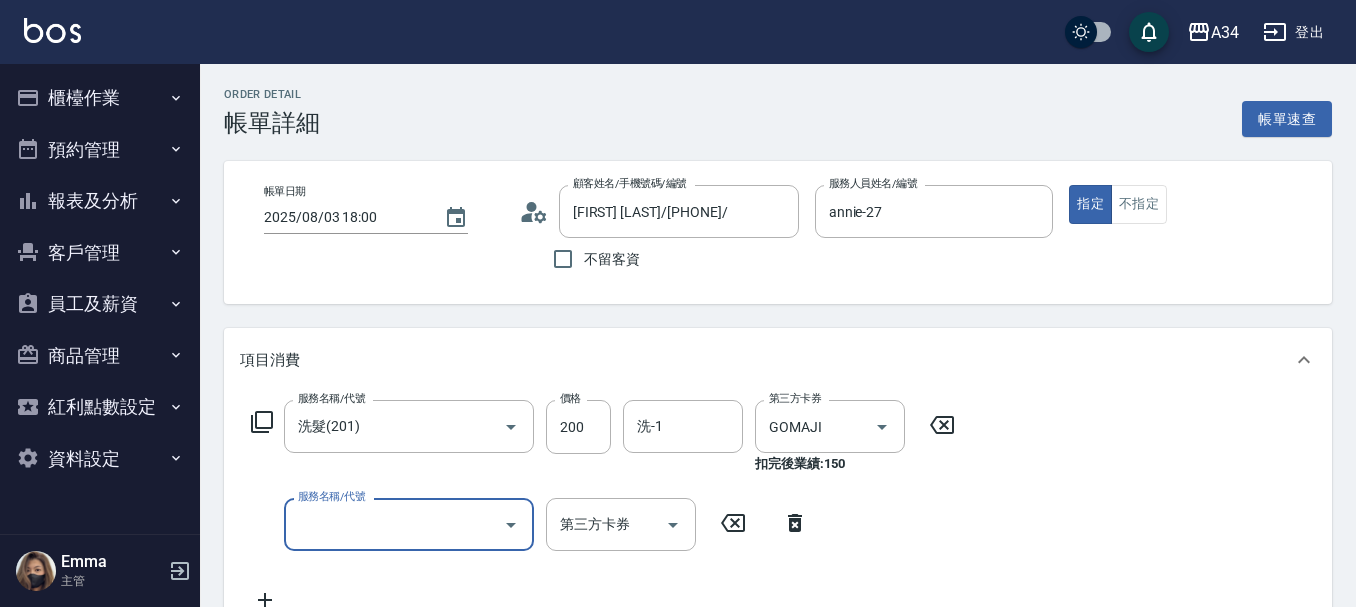 click 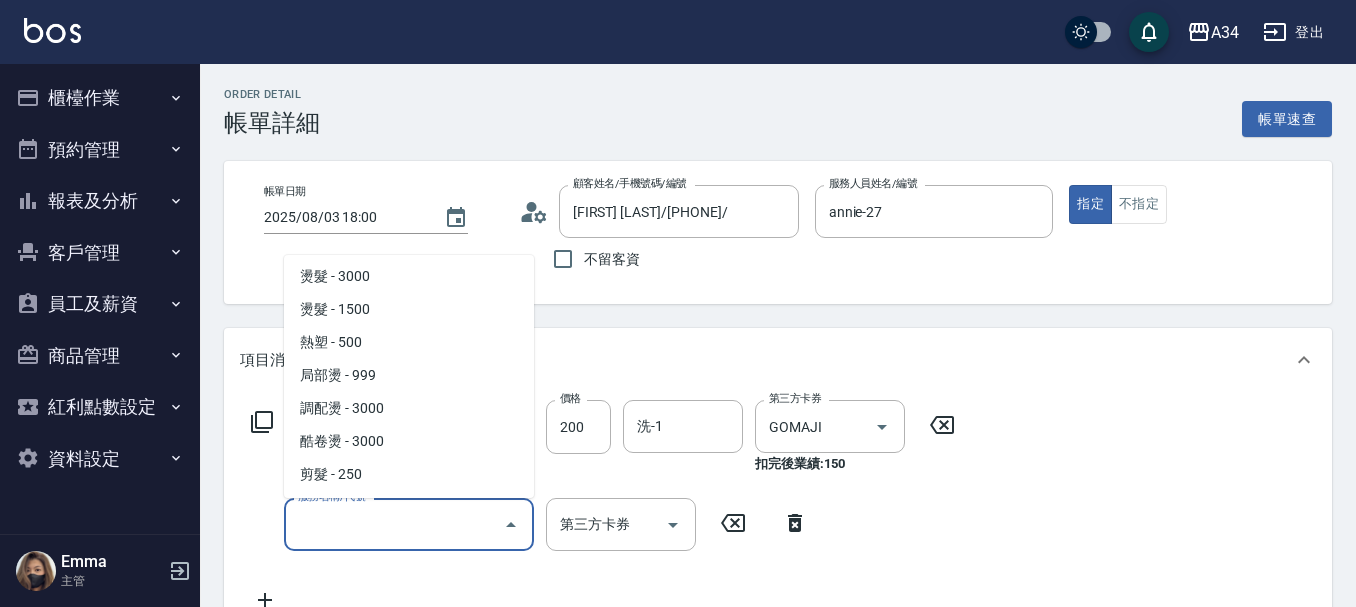 scroll, scrollTop: 400, scrollLeft: 0, axis: vertical 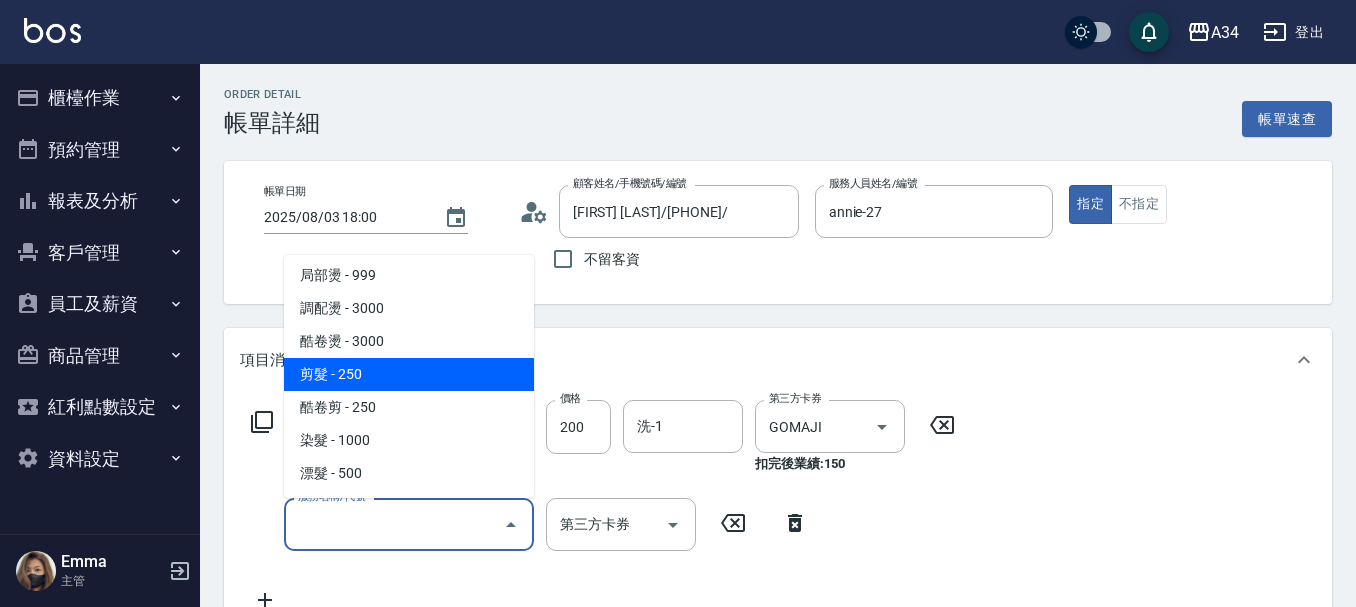 click on "剪髮 - 250" at bounding box center [409, 374] 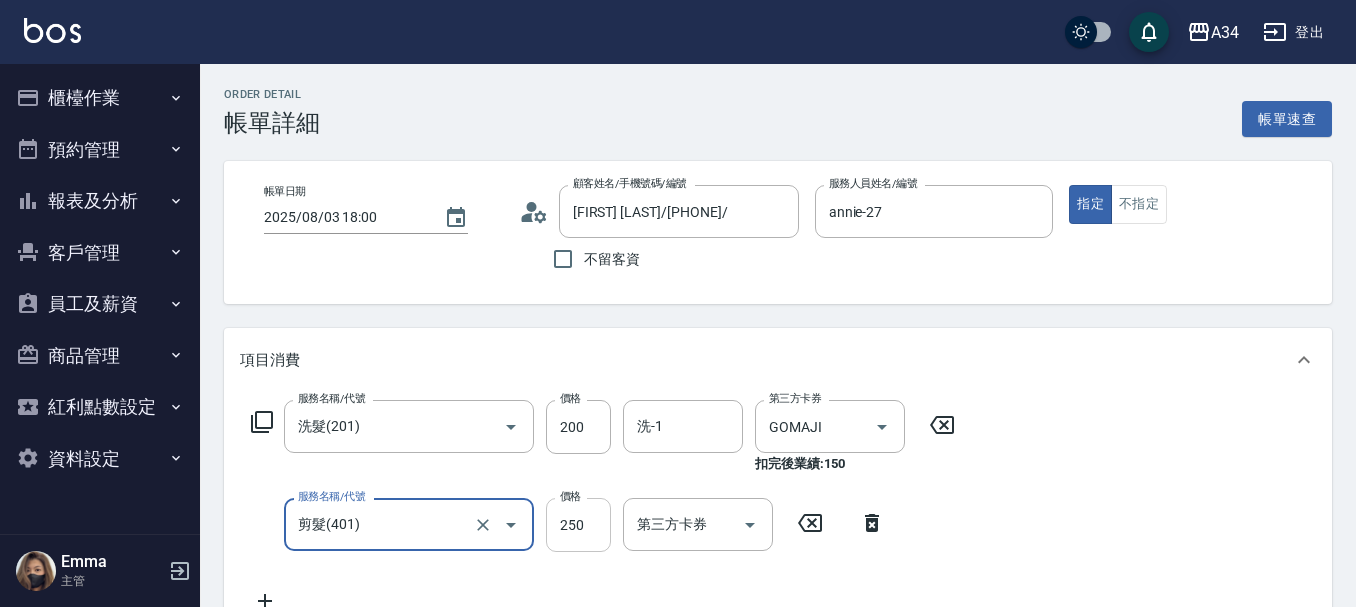 click on "250" at bounding box center (578, 525) 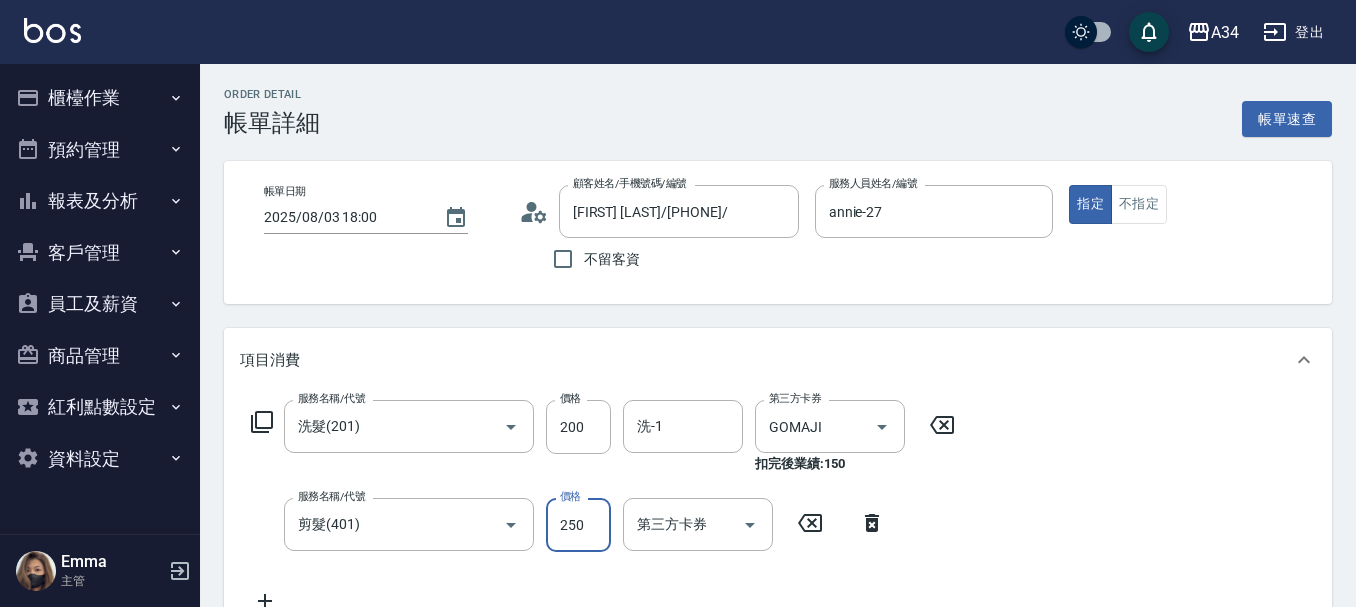 type on "1" 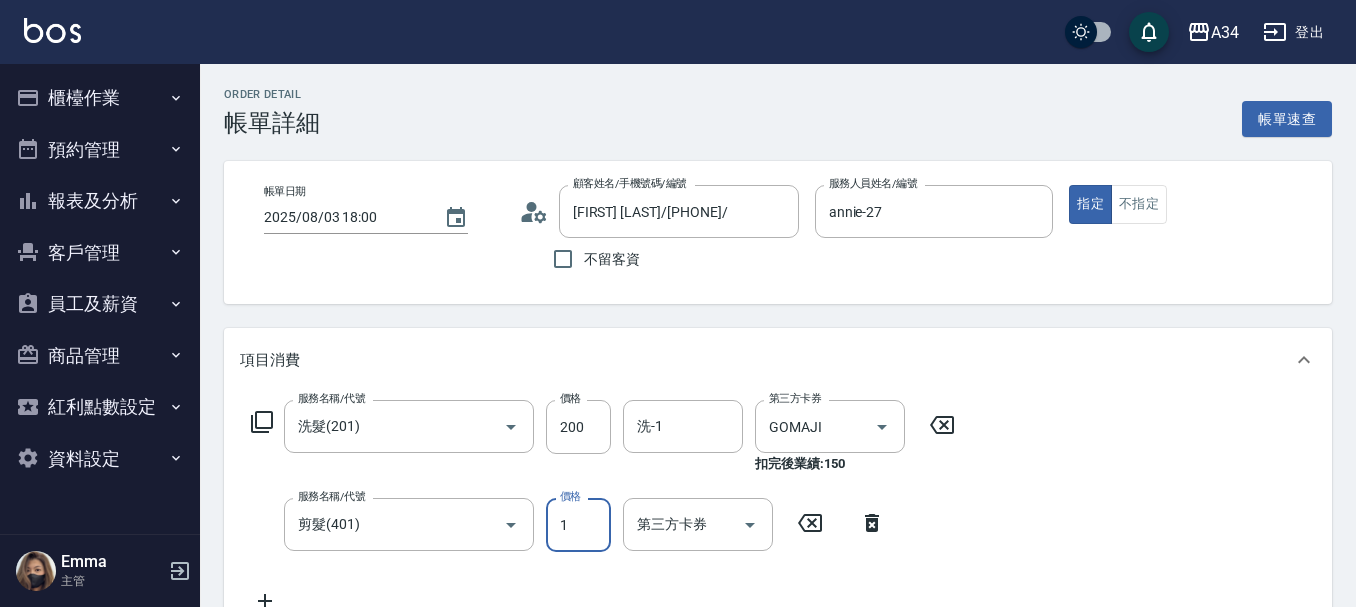 type on "0" 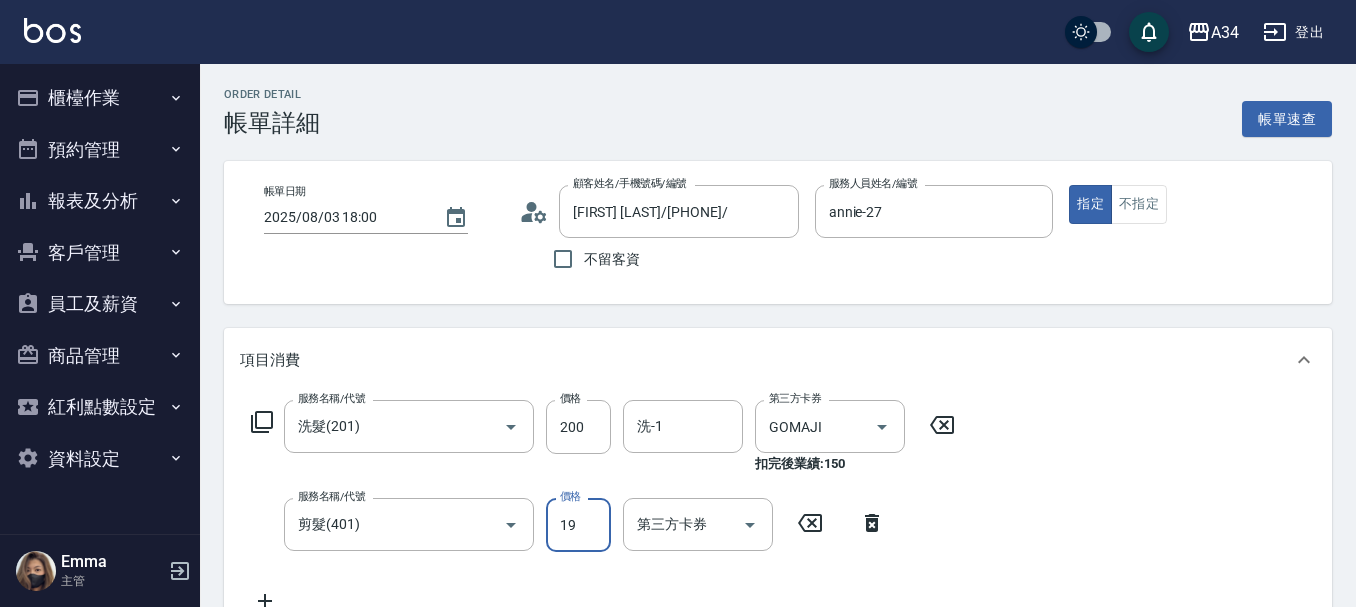type on "199" 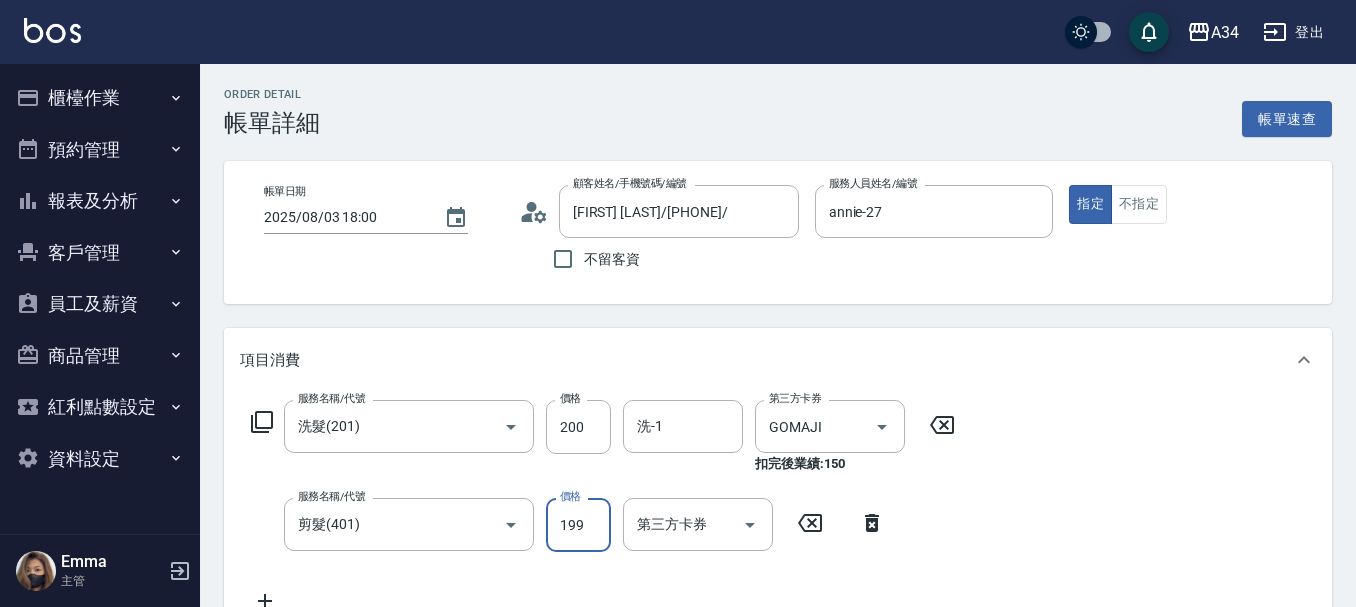 type on "10" 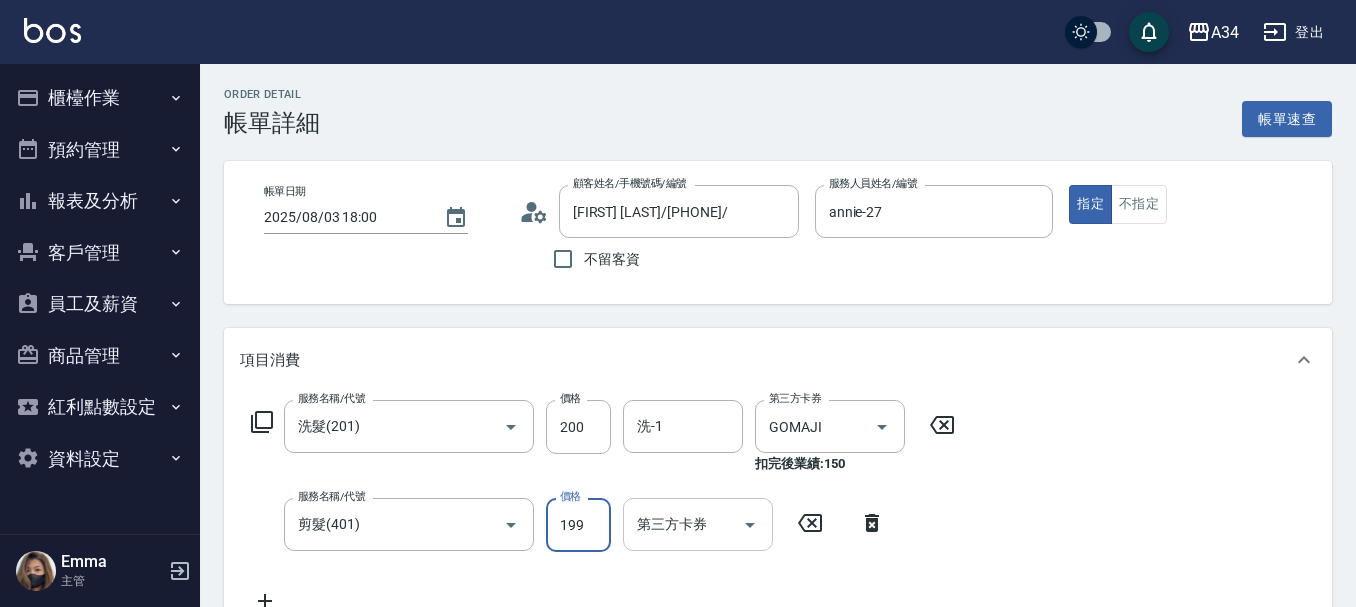 type on "199" 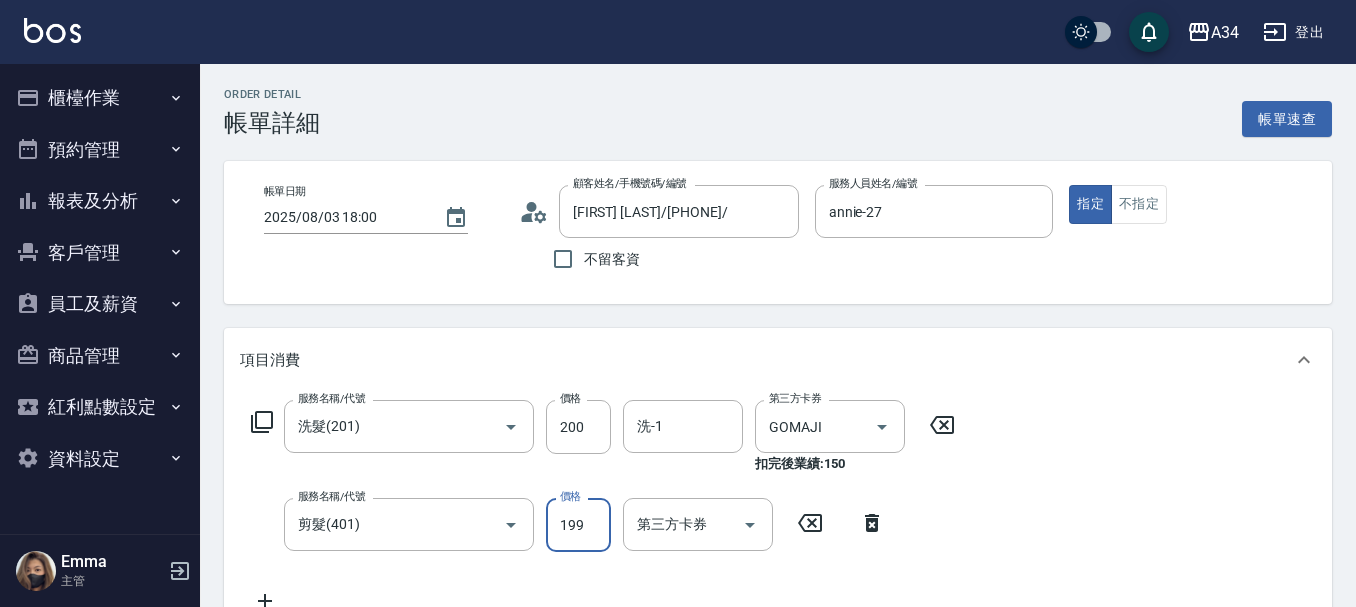 click on "第三方卡券 第三方卡券" at bounding box center (698, 524) 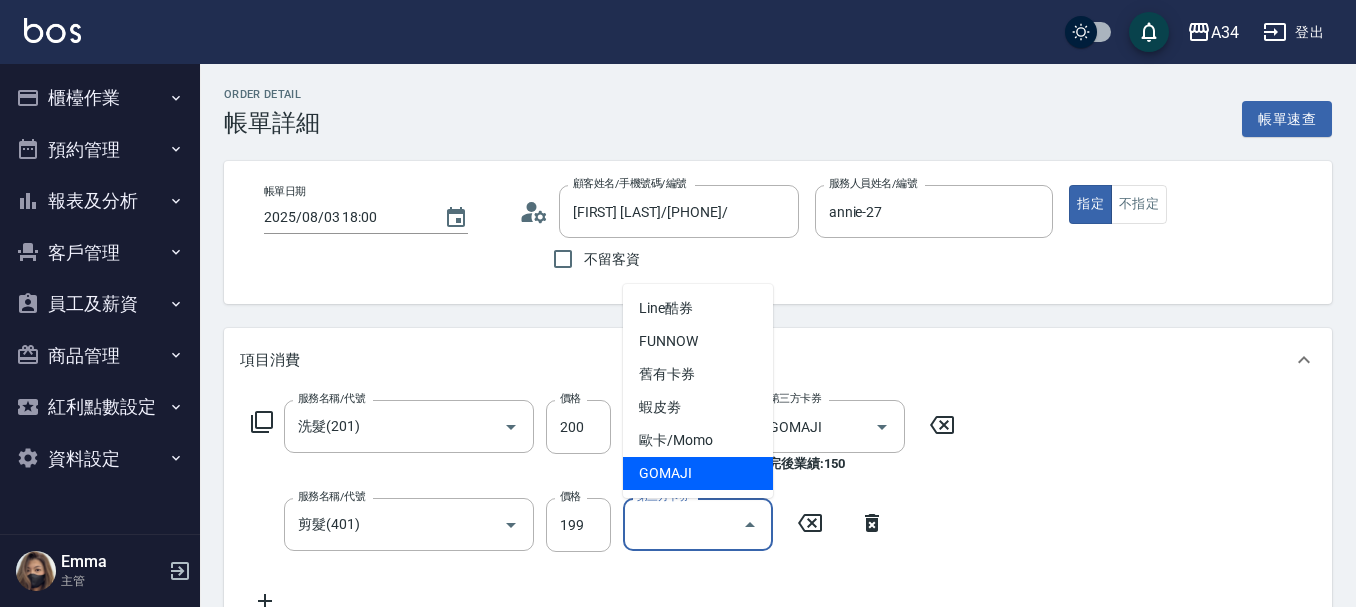 click on "GOMAJI" at bounding box center [698, 473] 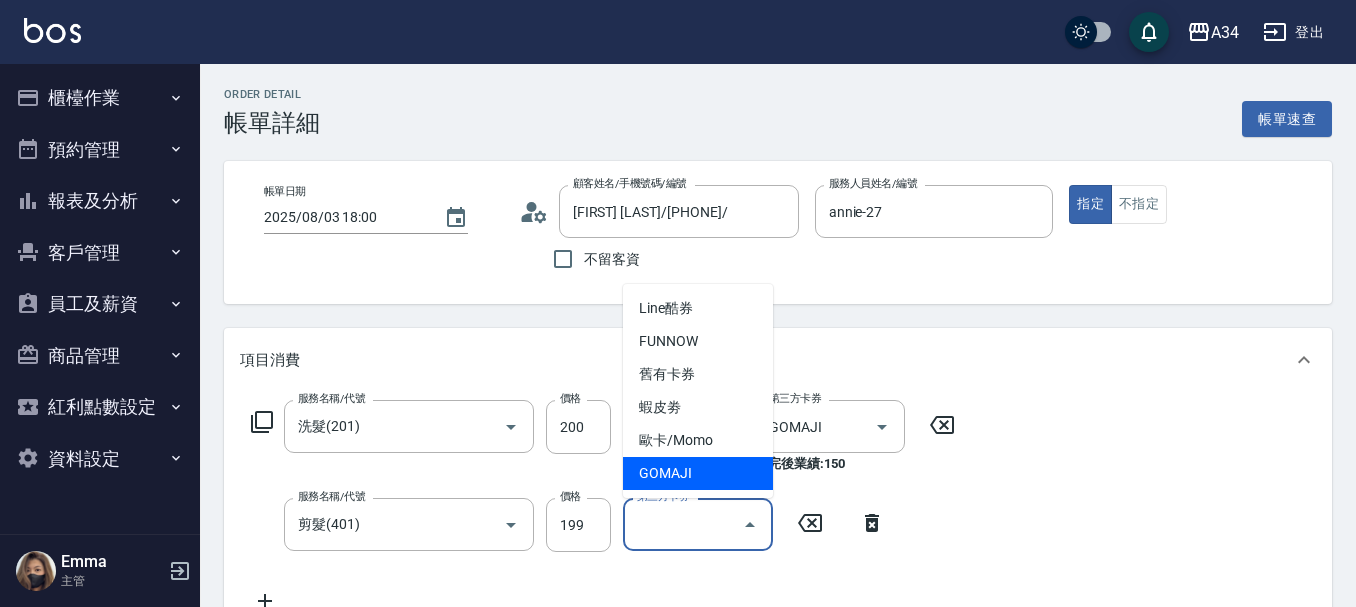 type on "0" 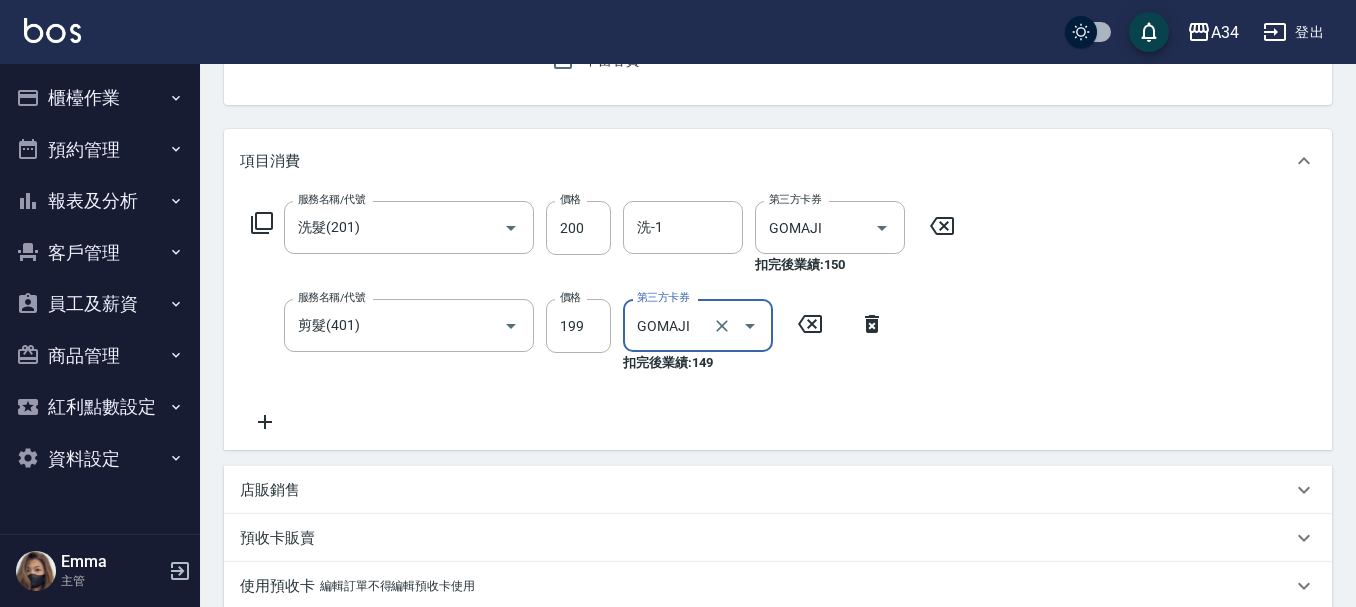 scroll, scrollTop: 200, scrollLeft: 0, axis: vertical 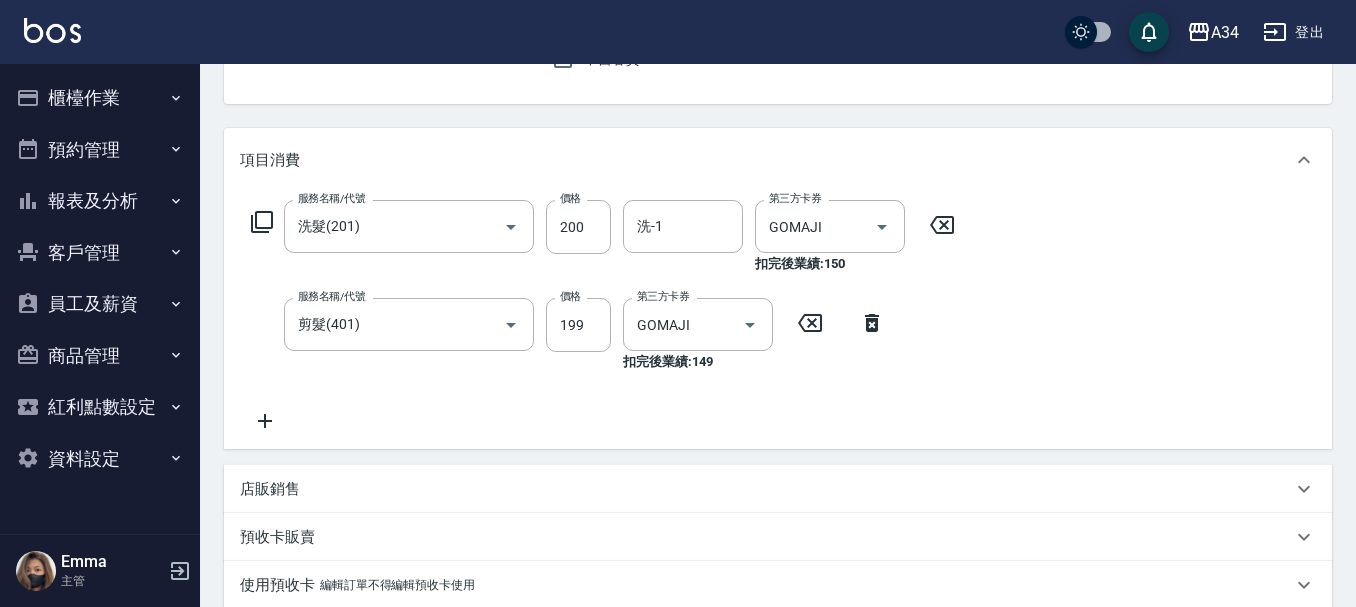 click 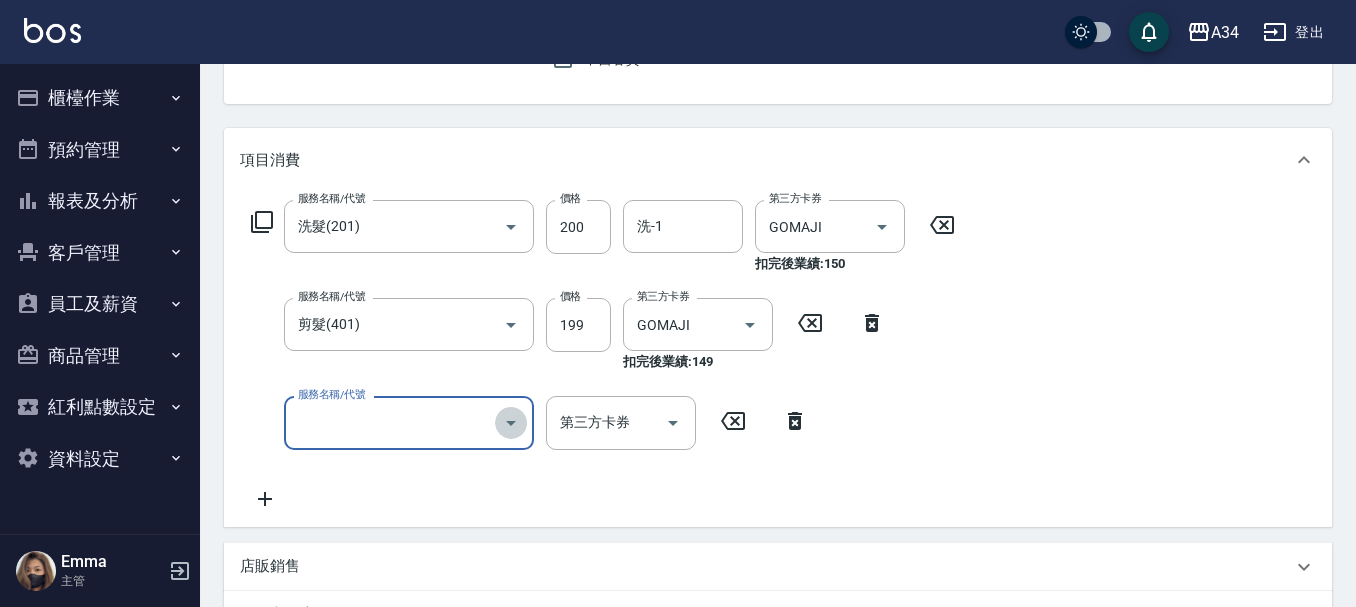 click 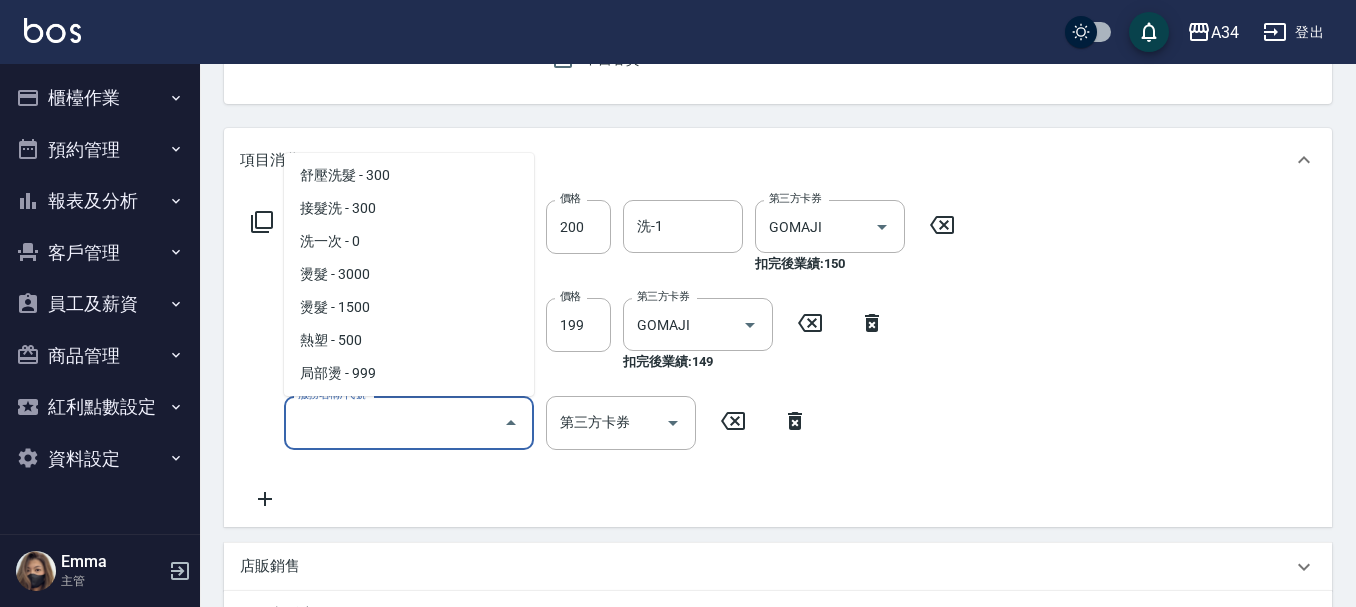 scroll, scrollTop: 0, scrollLeft: 0, axis: both 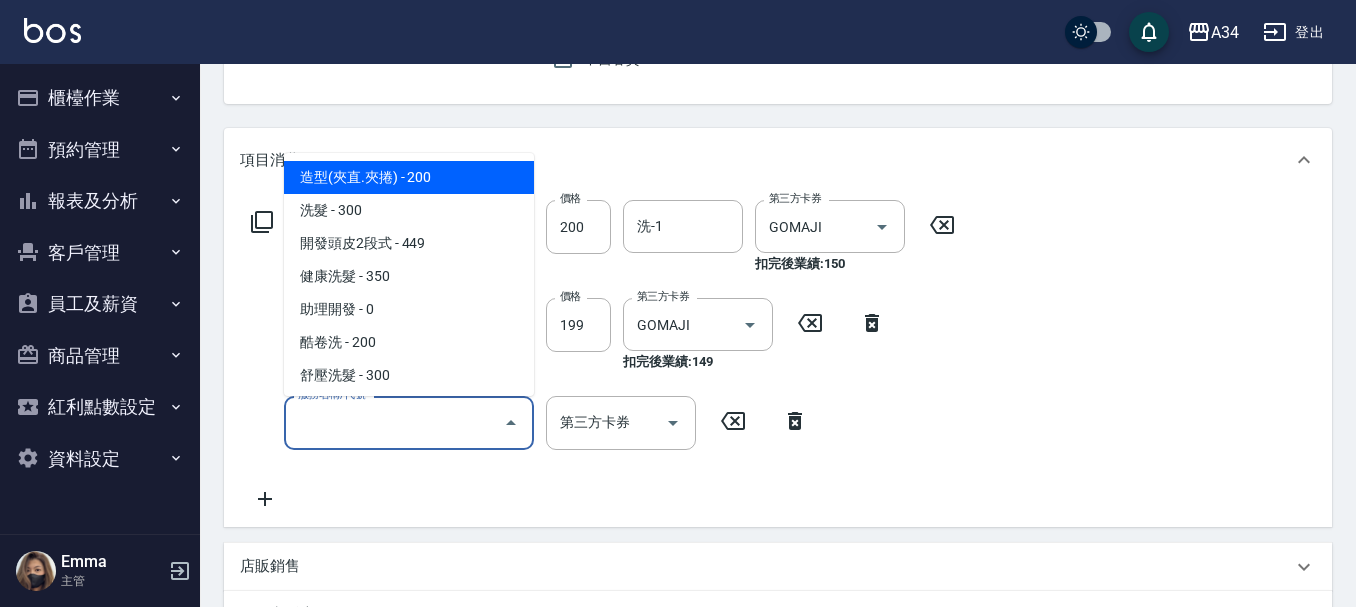 click on "造型(夾直.夾捲) - 200" at bounding box center (409, 177) 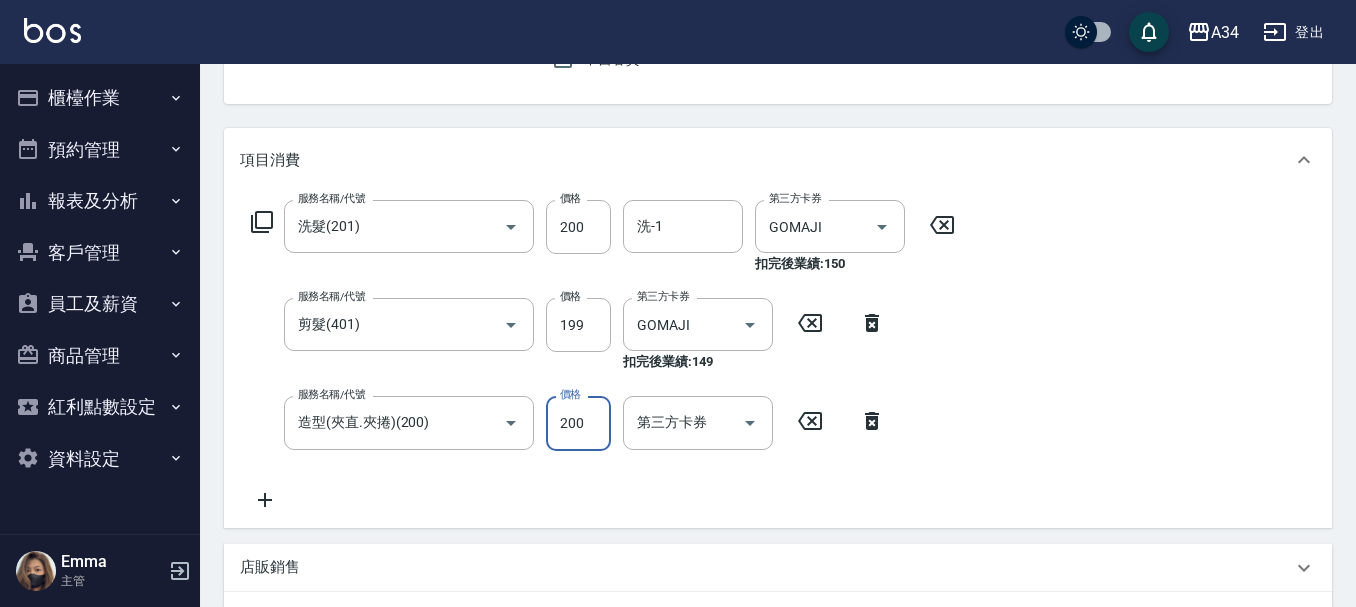 click on "200" at bounding box center (578, 423) 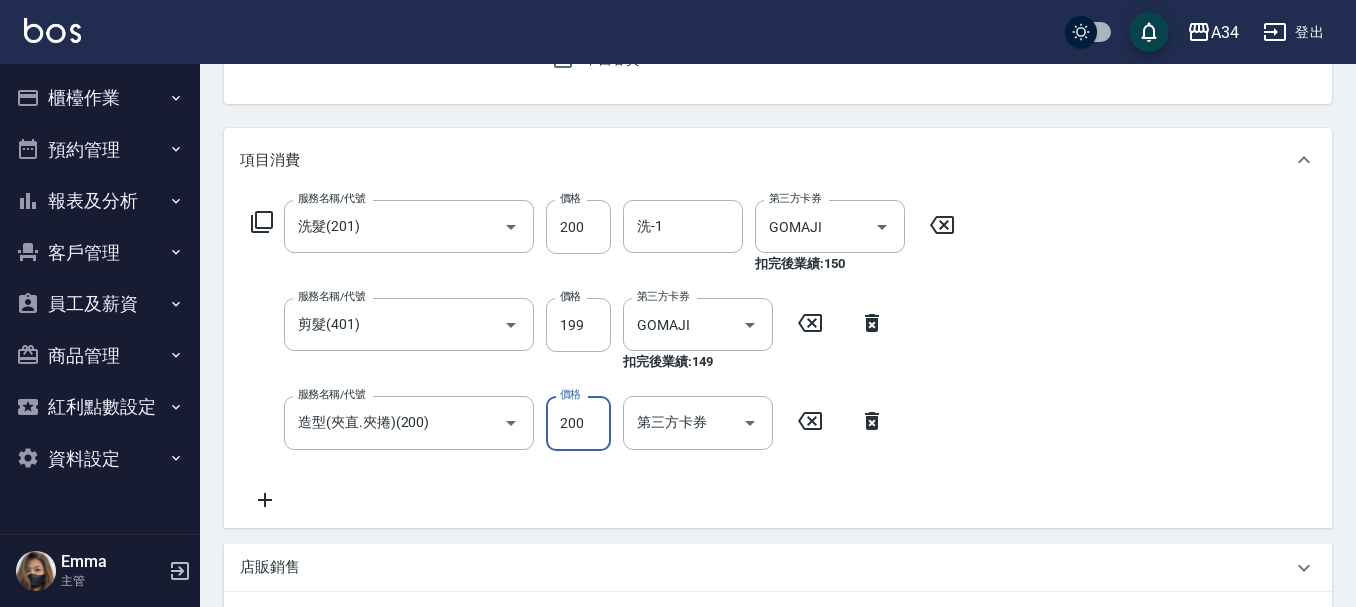 type on "1" 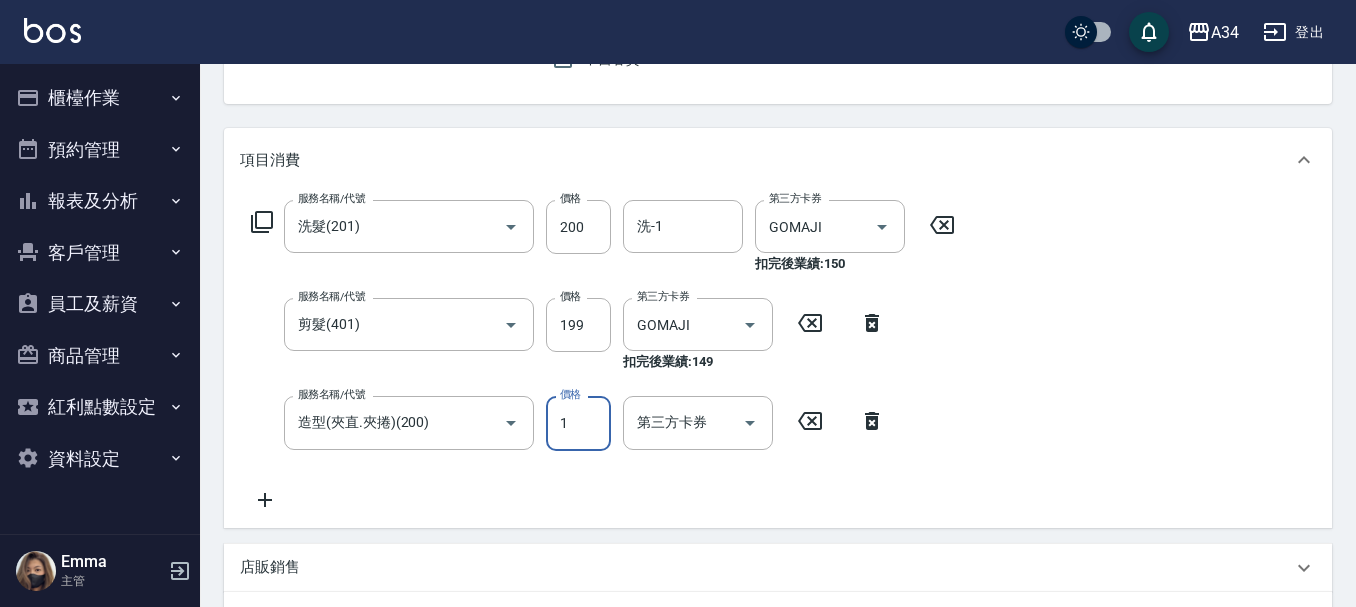 type on "0" 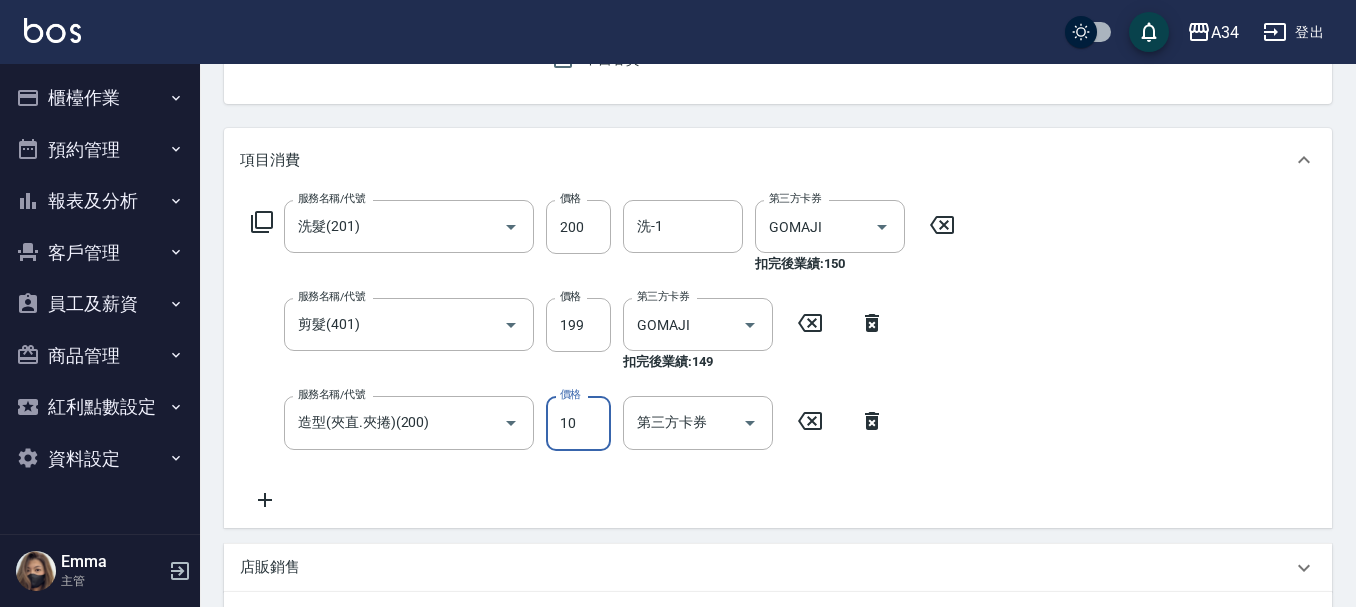 type on "100" 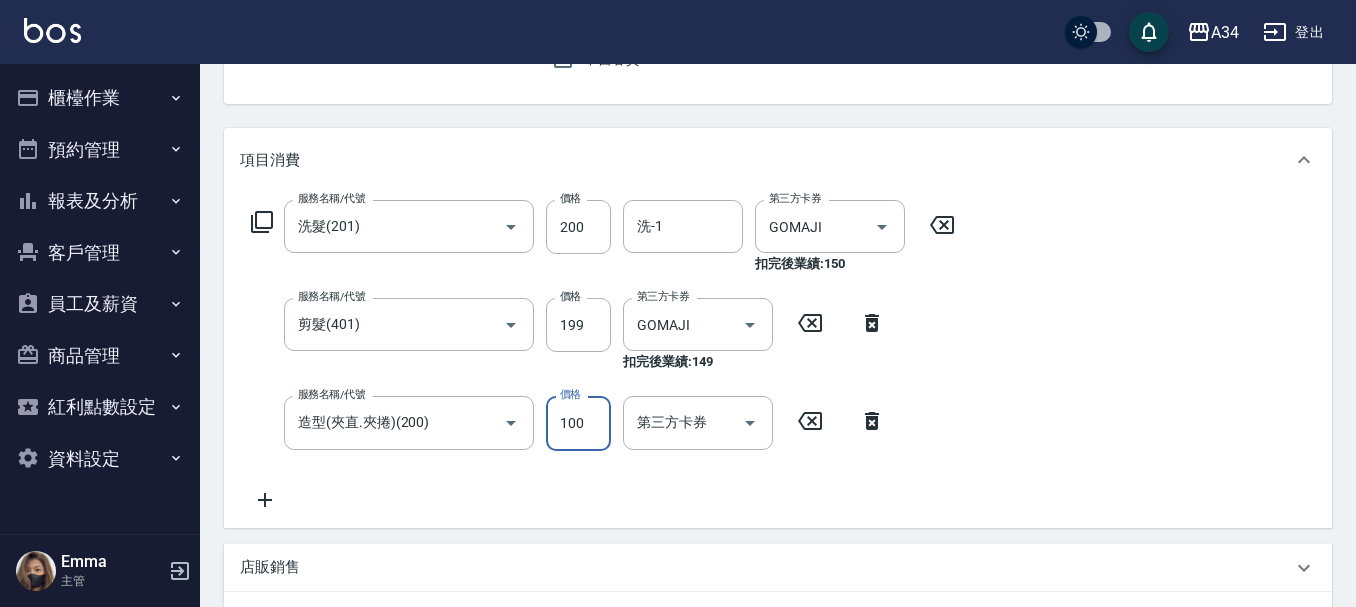 type on "10" 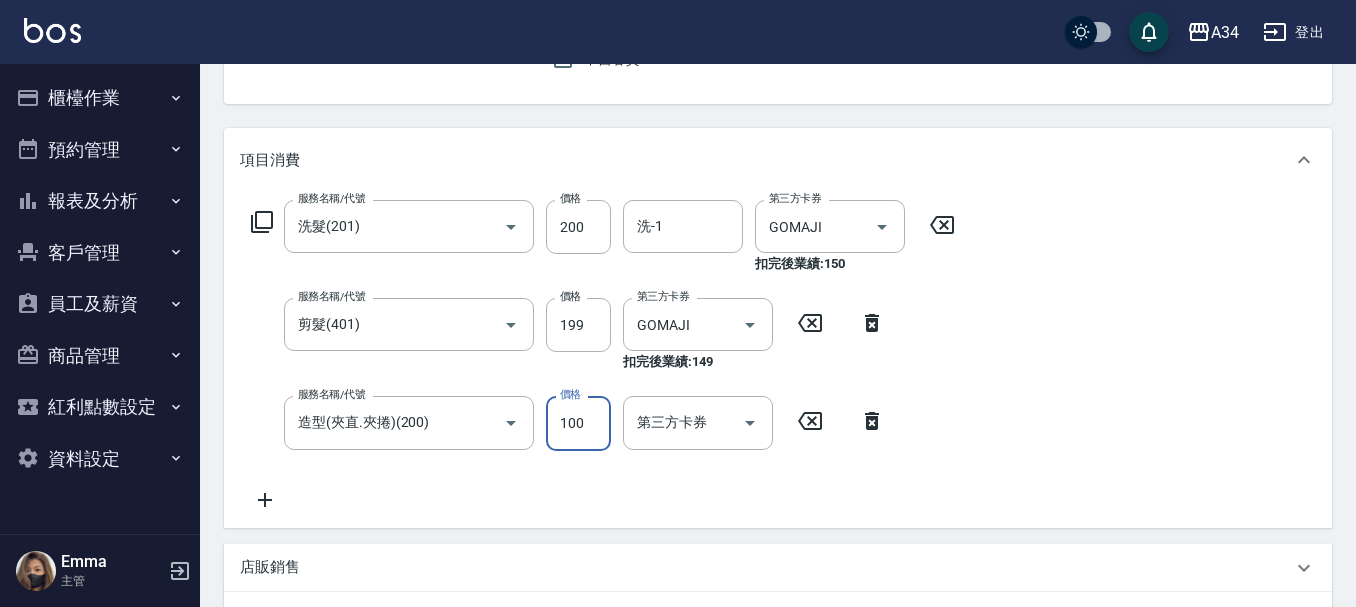 type on "100" 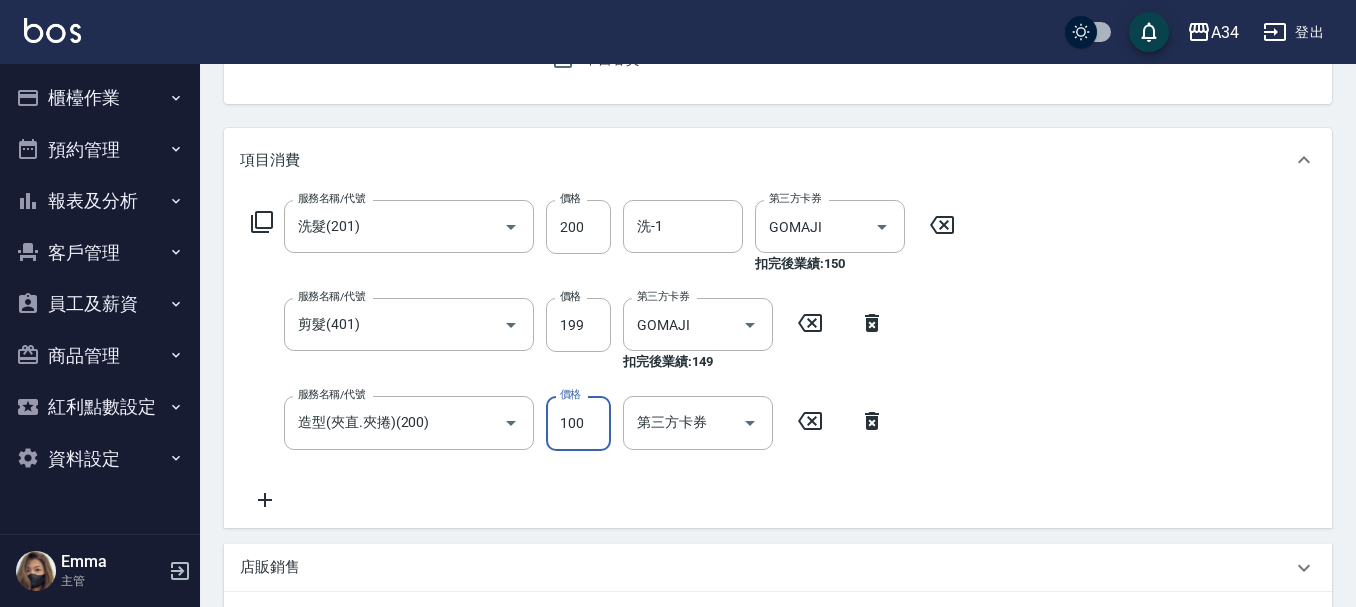 click on "服務名稱/代號 洗髮(201) 服務名稱/代號 價格 200 價格 洗-1 洗-1 第三方卡券 GOMAJI 第三方卡券 扣完後業績: 150 服務名稱/代號 剪髮(401) 服務名稱/代號 價格 199 價格 第三方卡券 GOMAJI 第三方卡券 扣完後業績: 149 服務名稱/代號 造型(夾直.夾捲)(200) 服務名稱/代號 價格 100 價格 第三方卡券 第三方卡券" at bounding box center (603, 355) 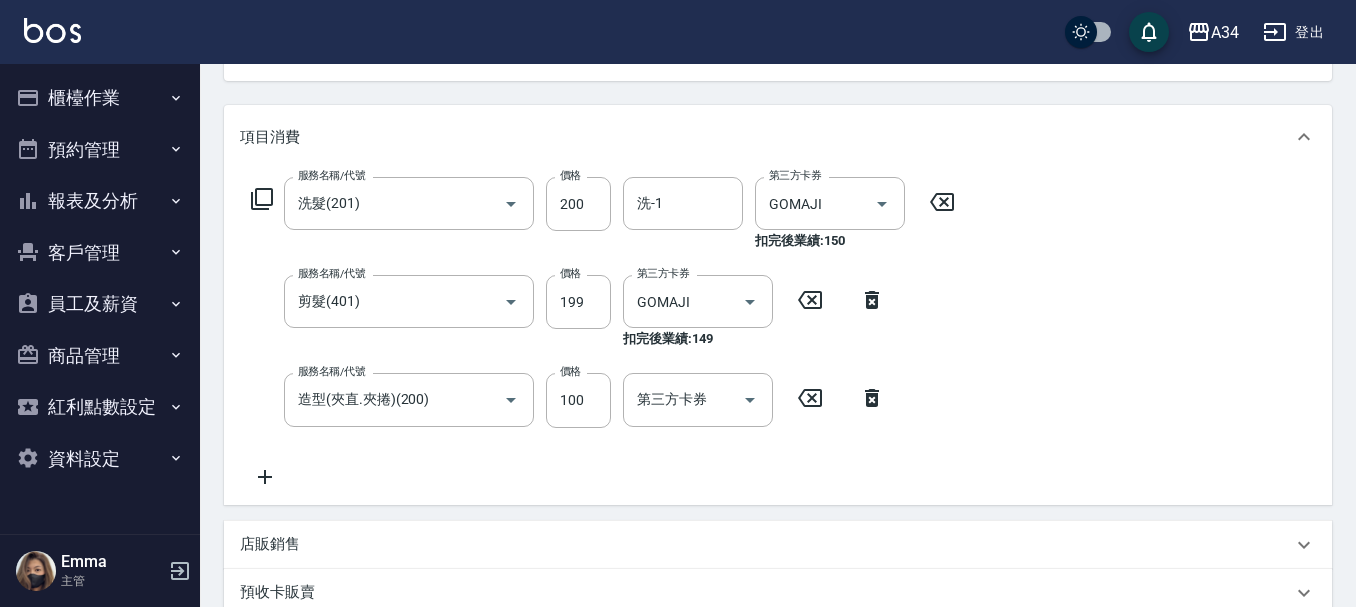 scroll, scrollTop: 0, scrollLeft: 0, axis: both 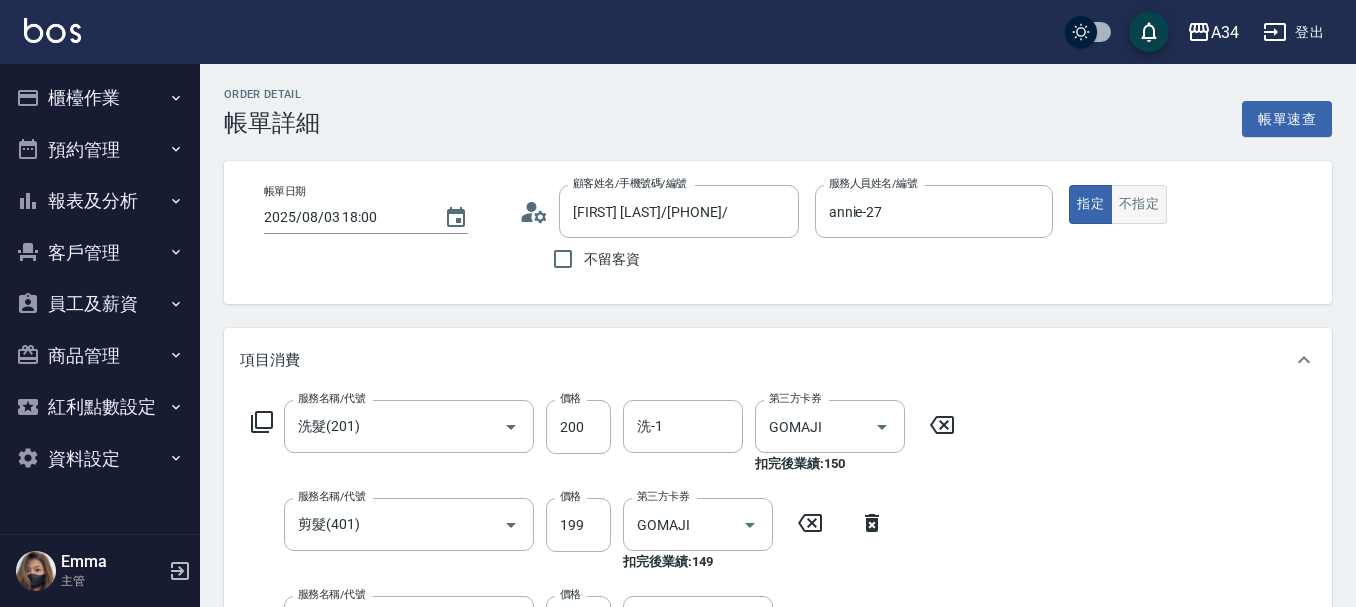 click on "不指定" at bounding box center (1139, 204) 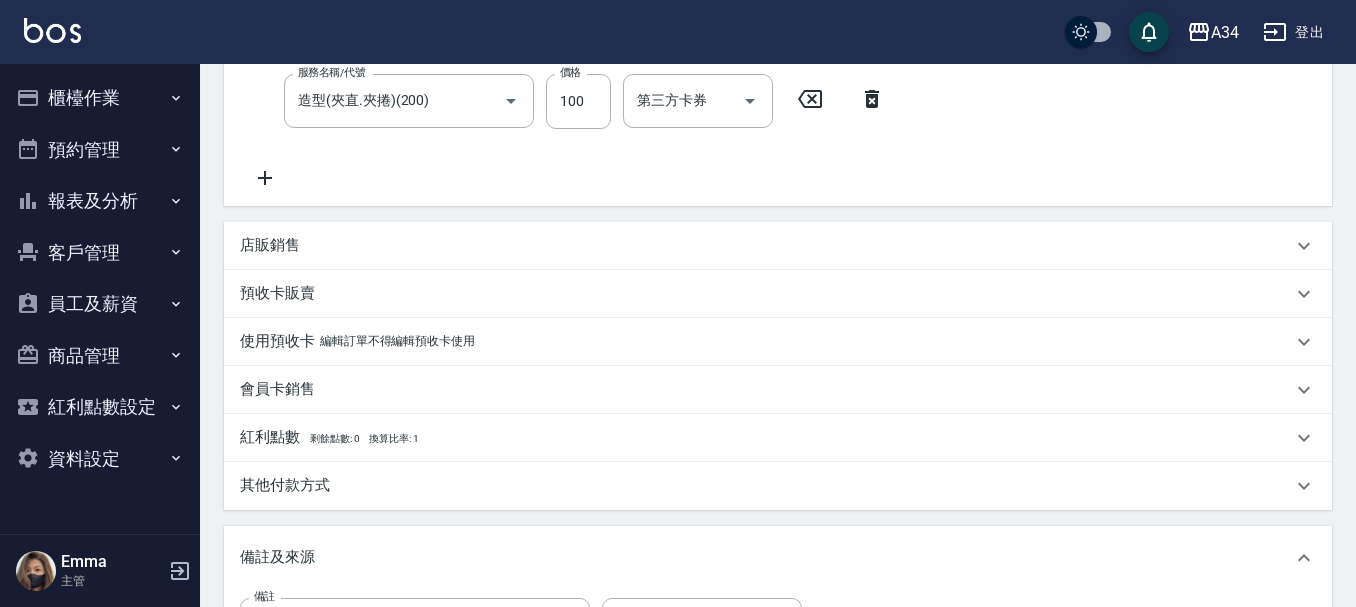 scroll, scrollTop: 800, scrollLeft: 0, axis: vertical 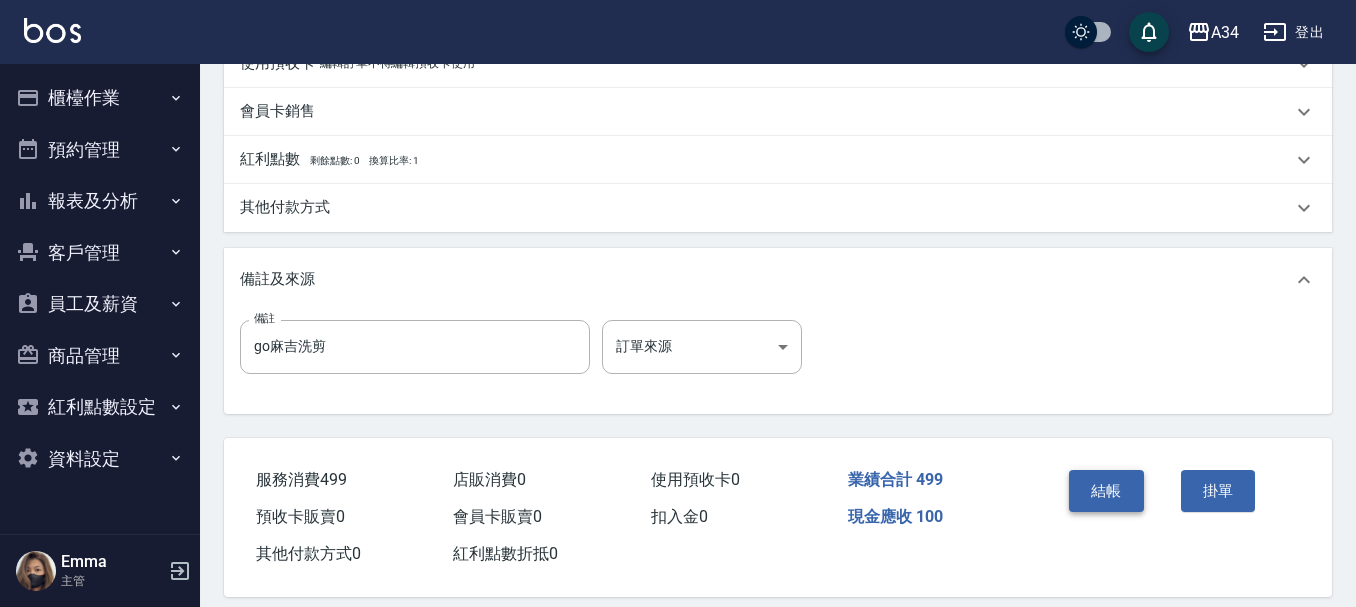 click on "結帳" at bounding box center (1106, 491) 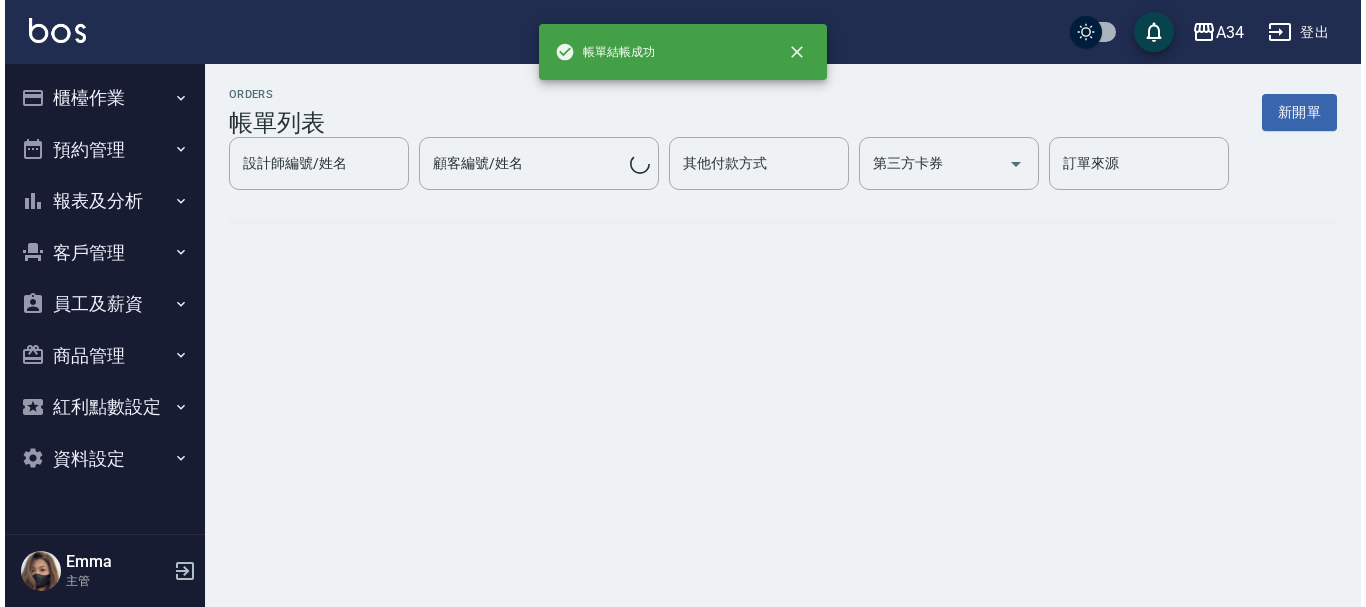 scroll, scrollTop: 0, scrollLeft: 0, axis: both 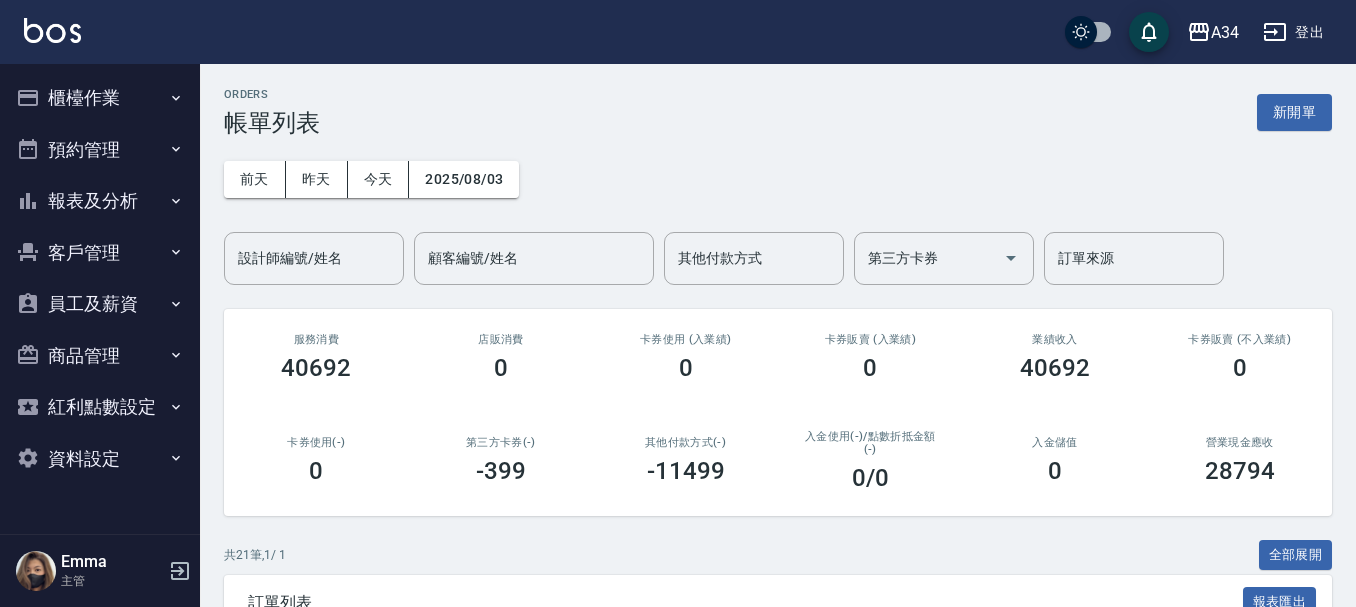 click on "櫃檯作業" at bounding box center [100, 98] 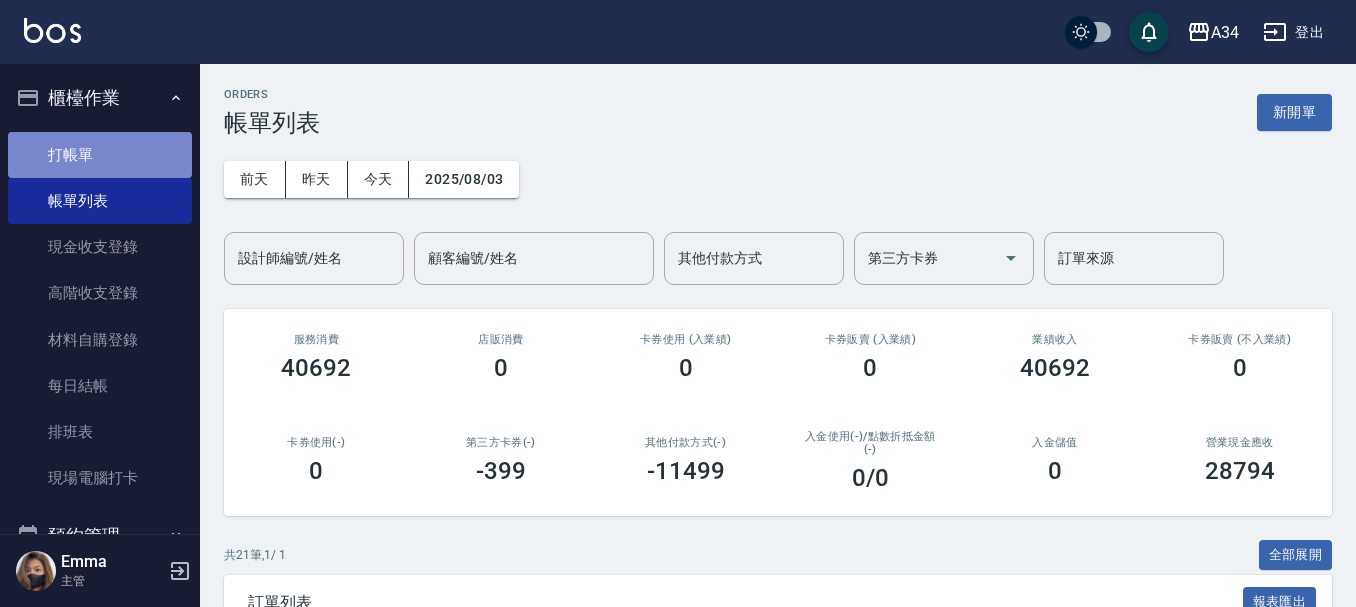 click on "打帳單" at bounding box center [100, 155] 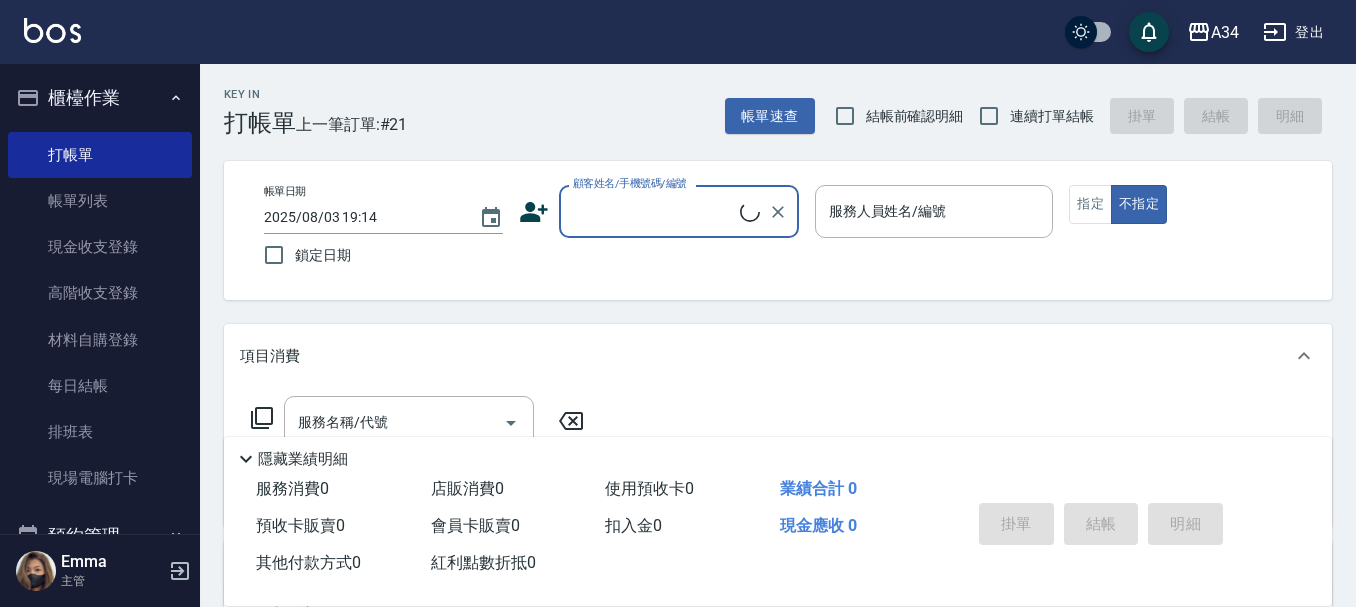 click 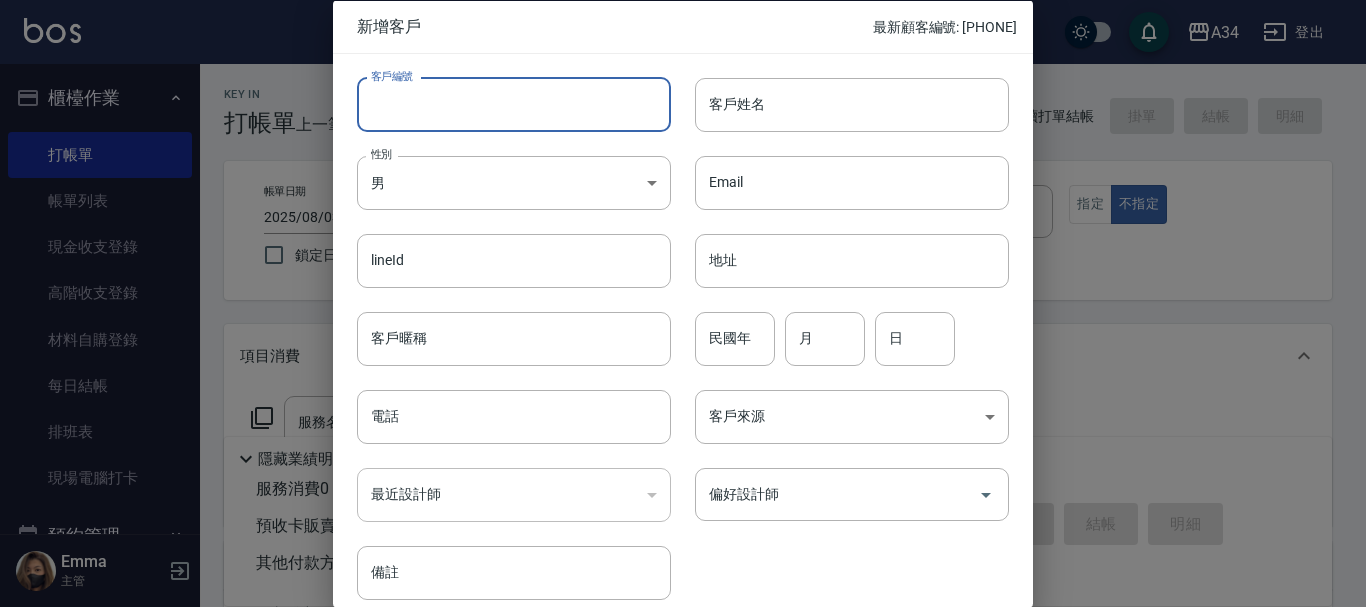 drag, startPoint x: 559, startPoint y: 99, endPoint x: 543, endPoint y: 88, distance: 19.416489 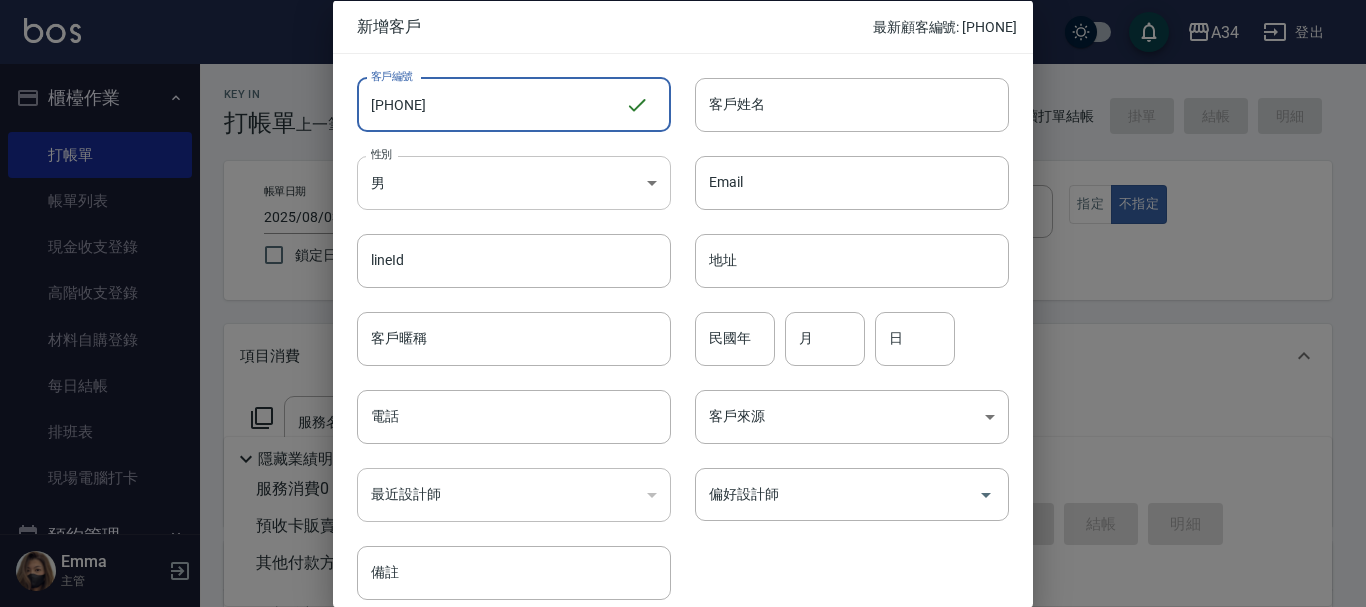 type on "[PHONE]" 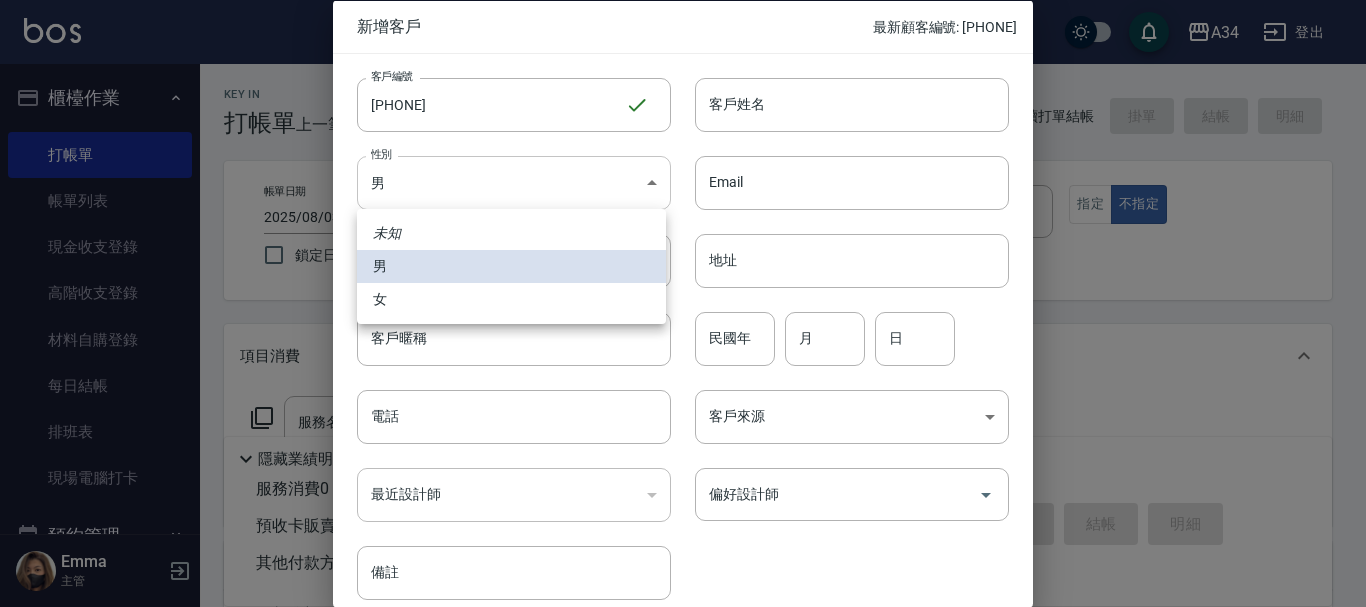 click on "A34 登出 櫃檯作業 打帳單 帳單列表 現金收支登錄 高階收支登錄 材料自購登錄 每日結帳 排班表 現場電腦打卡 預約管理 預約管理 單日預約紀錄 單週預約紀錄 報表及分析 報表目錄 店家區間累計表 店家日報表 互助日報表 互助月報表 互助點數明細 互助業績報表 全店業績分析表 營業統計分析表 設計師業績表 設計師日報表 設計師業績分析表 設計師業績月報表 設計師排行榜 商品銷售排行榜 商品消耗明細 商品庫存表 商品庫存盤點表 單一服務項目查詢 店販抽成明細 店販分類抽成明細 顧客入金餘額表 顧客卡券餘額表 每日非現金明細 每日收支明細 收支分類明細表 費用分析表 顧客消費排行榜 客戶管理 客戶列表 客資篩選匯出 卡券管理 入金管理 員工及薪資 員工列表 全店打卡記錄 商品管理 商品分類設定 商品列表 商品進貨作業 廠商列表 盤點作業 紅利點數設定 Emma" at bounding box center (683, 511) 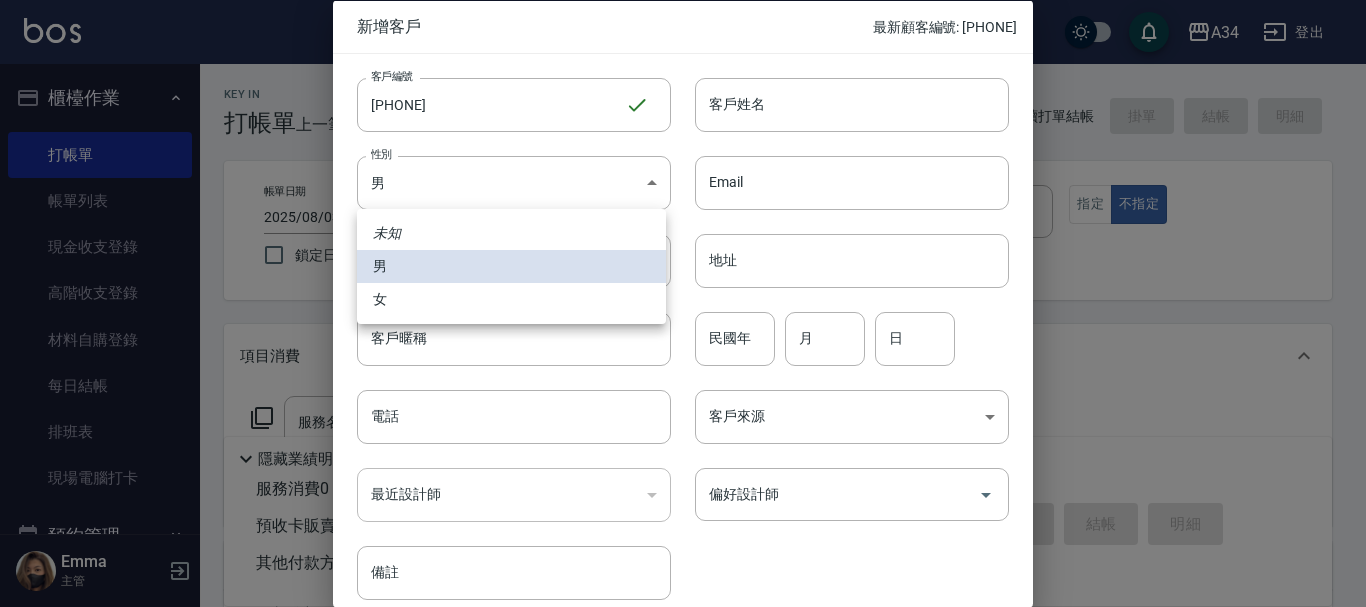 click on "女" at bounding box center [511, 299] 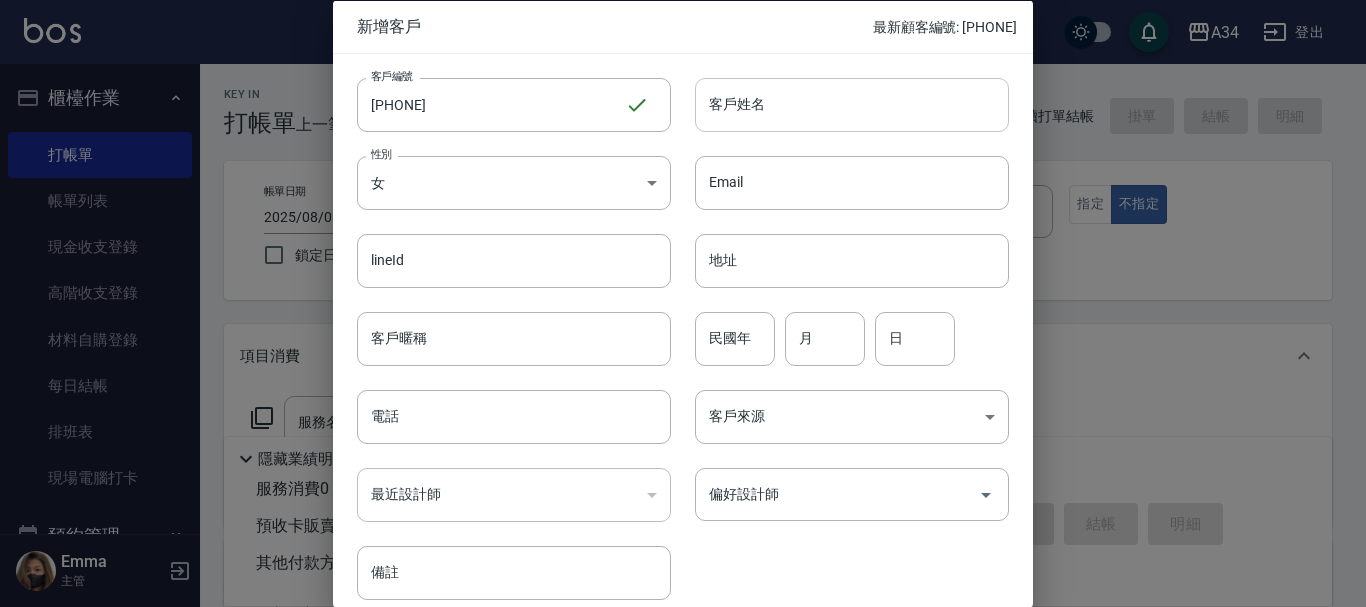 click on "客戶姓名" at bounding box center (852, 104) 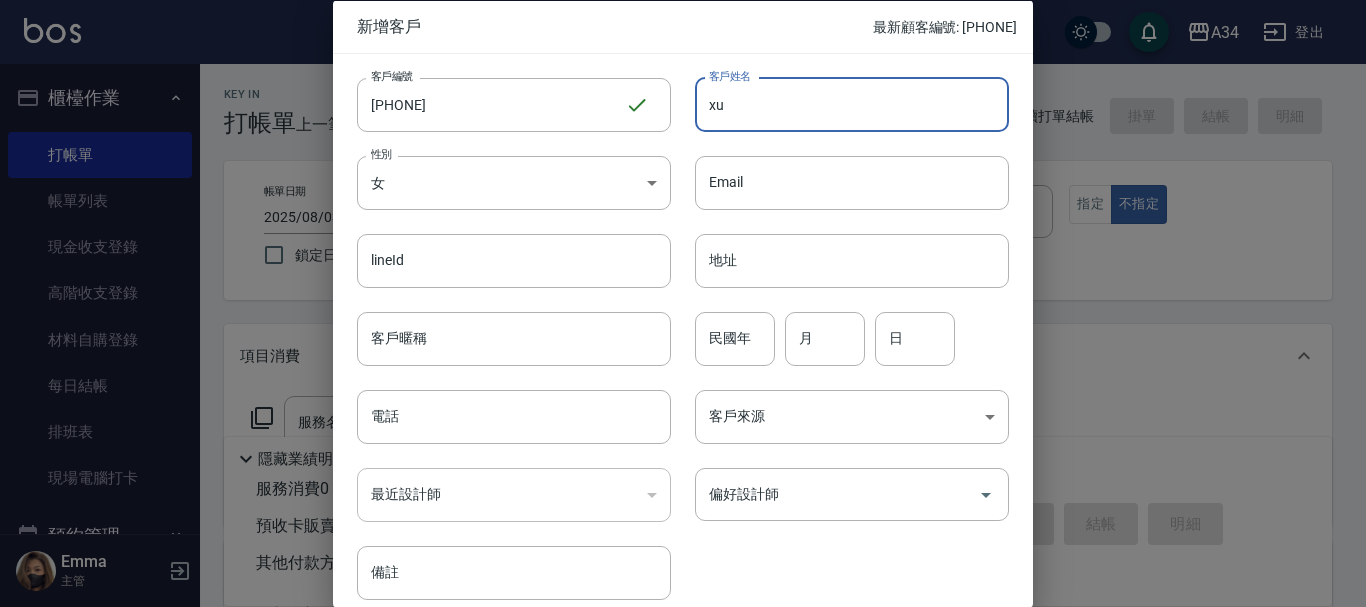 type on "x" 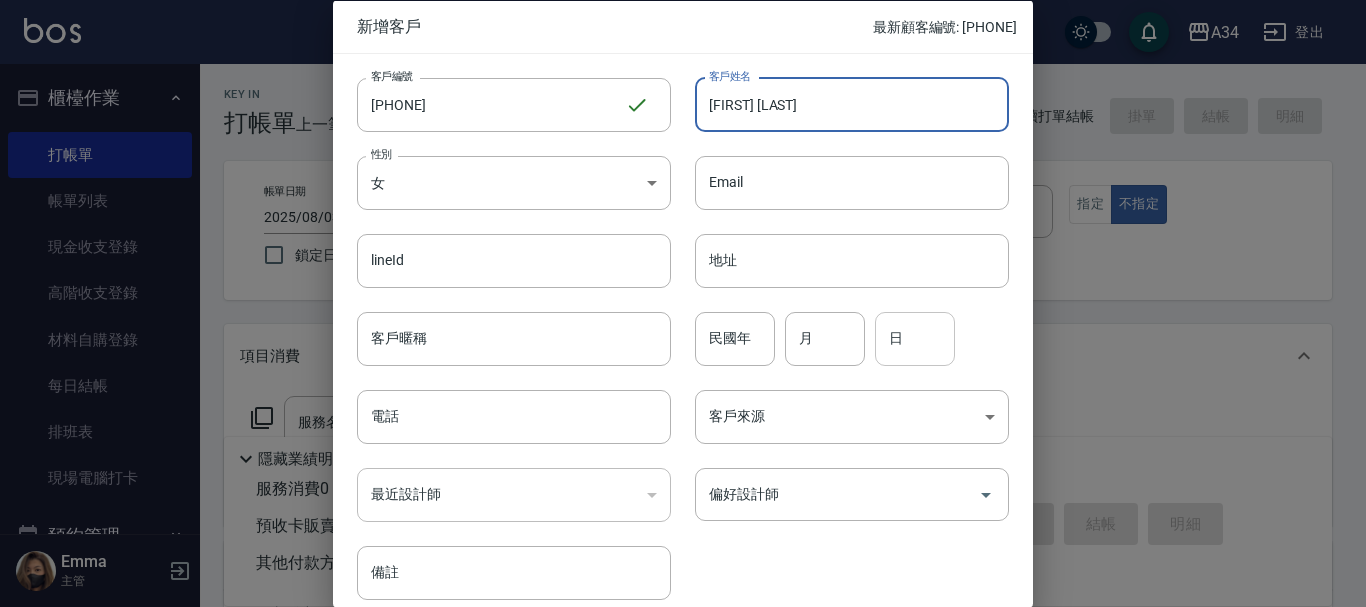 type on "[FIRST] [LAST]" 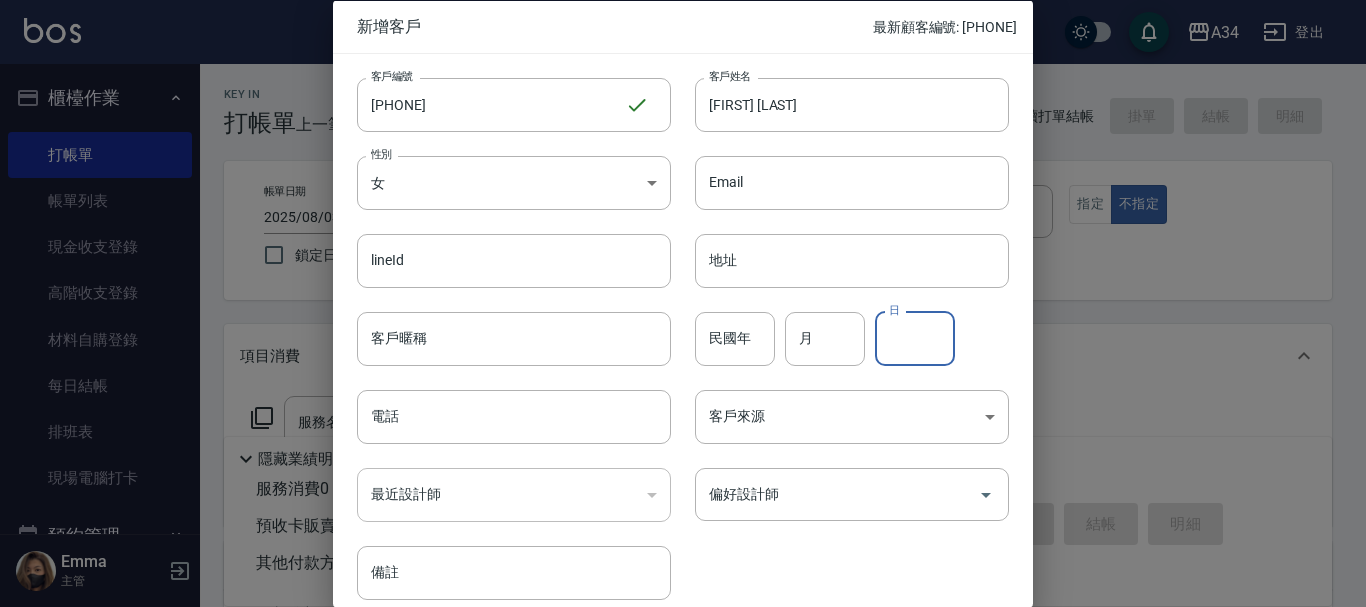 click on "日 日" at bounding box center (915, 338) 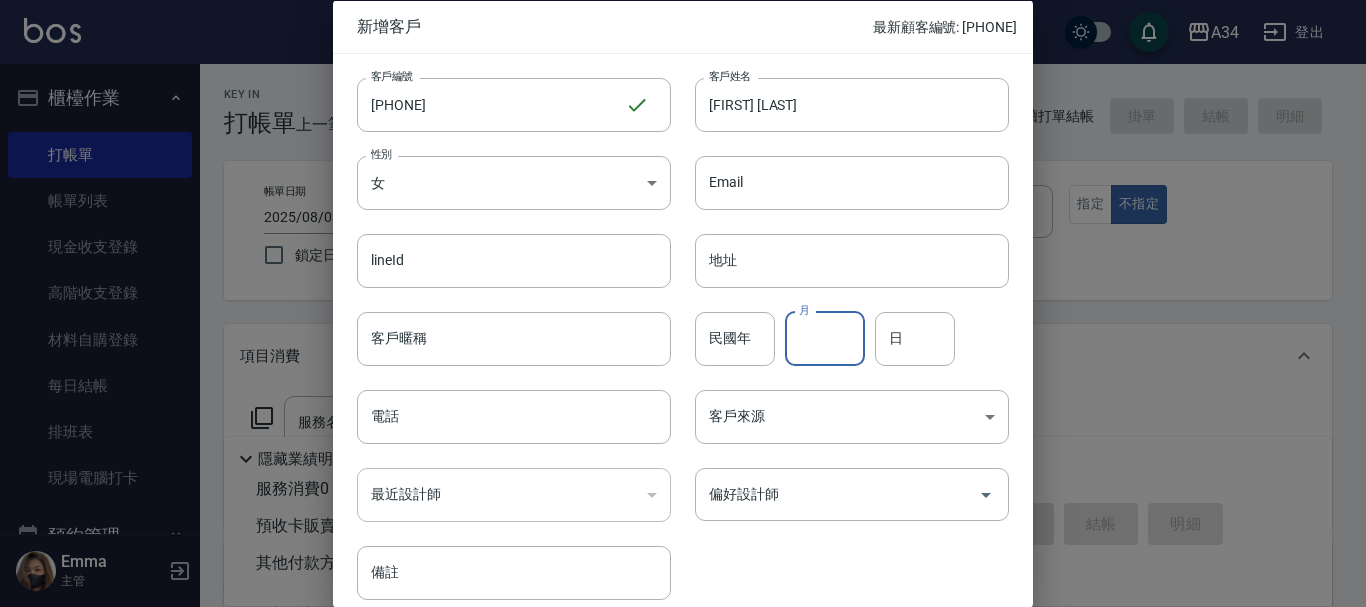 drag, startPoint x: 859, startPoint y: 333, endPoint x: 848, endPoint y: 333, distance: 11 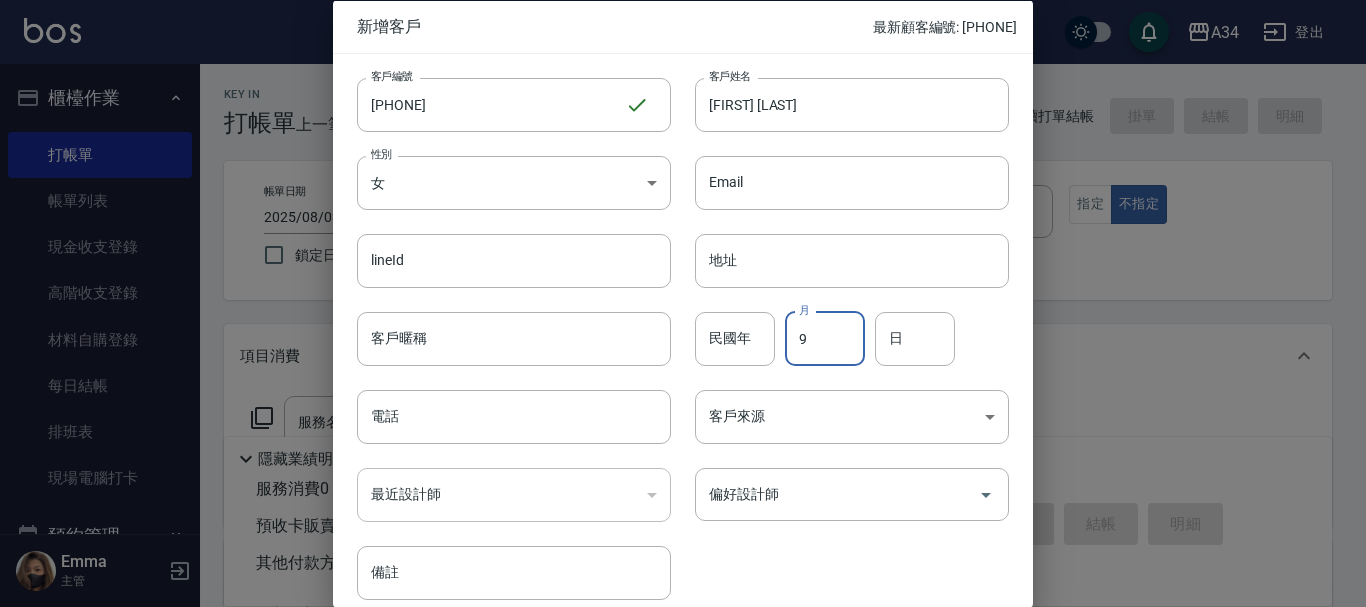 type on "9" 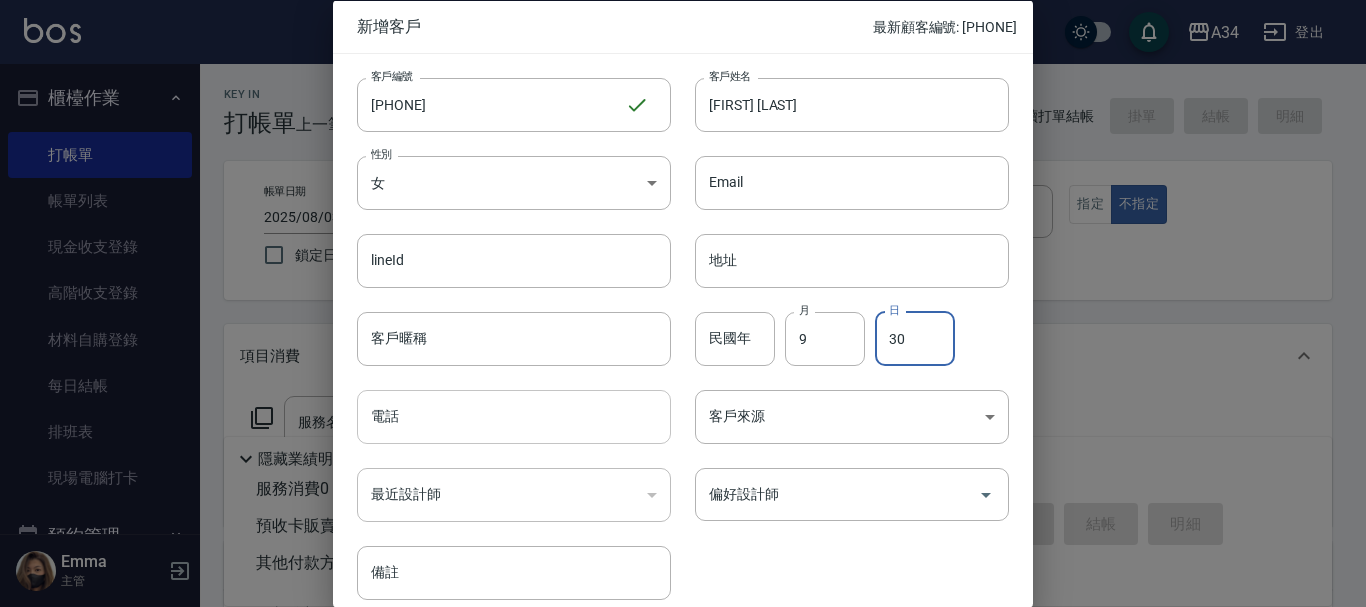 type on "30" 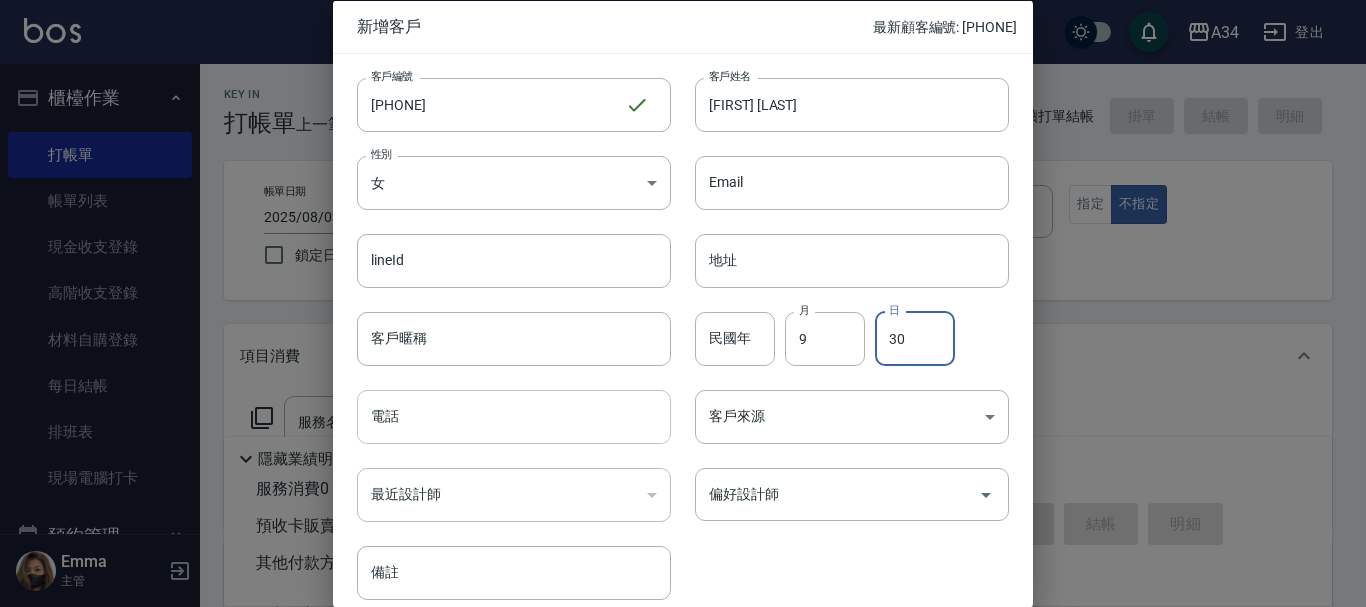 click on "電話" at bounding box center [514, 417] 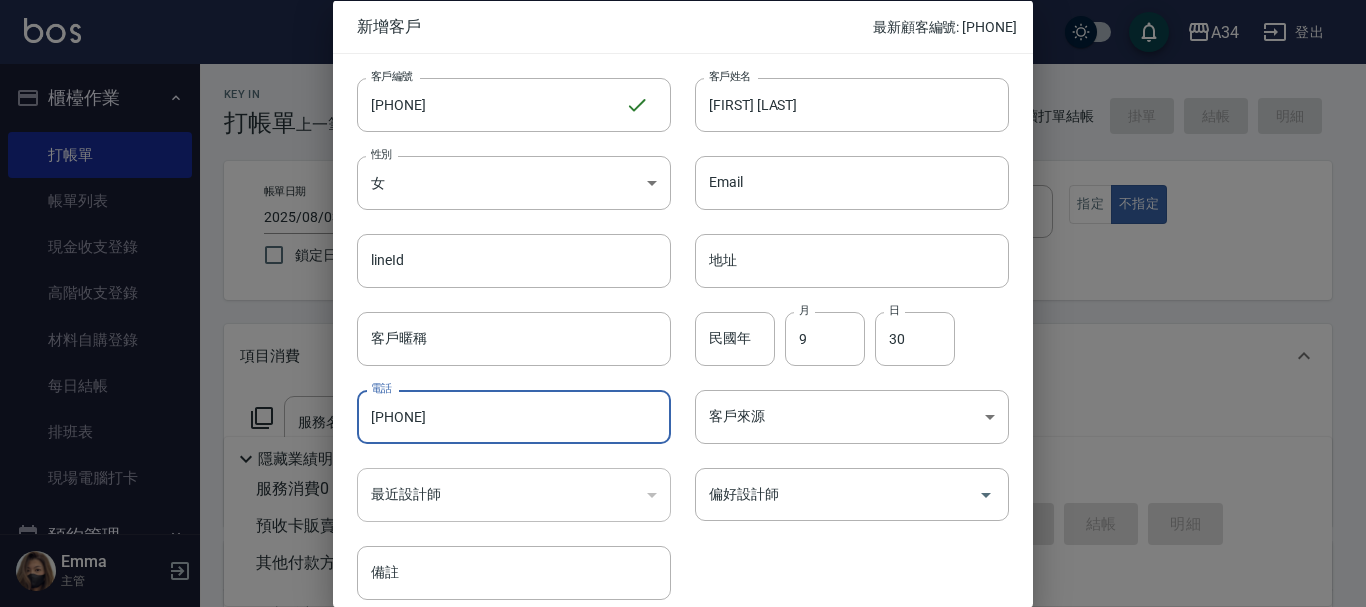 type on "[PHONE]" 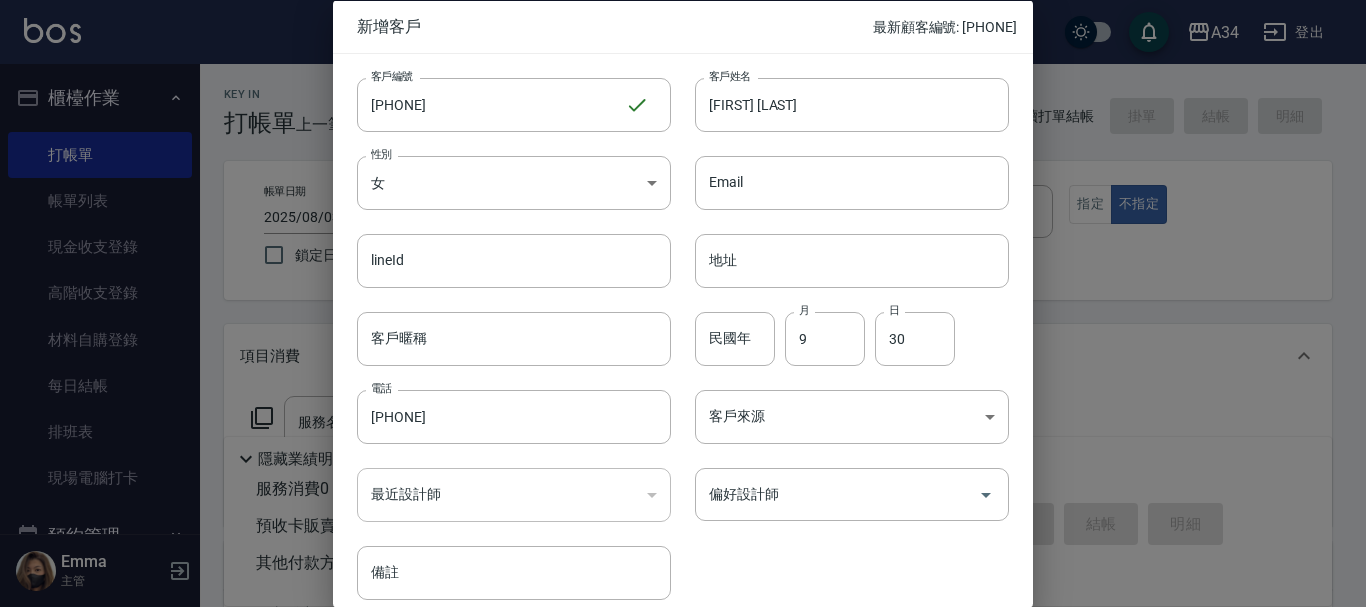 click on "​" at bounding box center (514, 495) 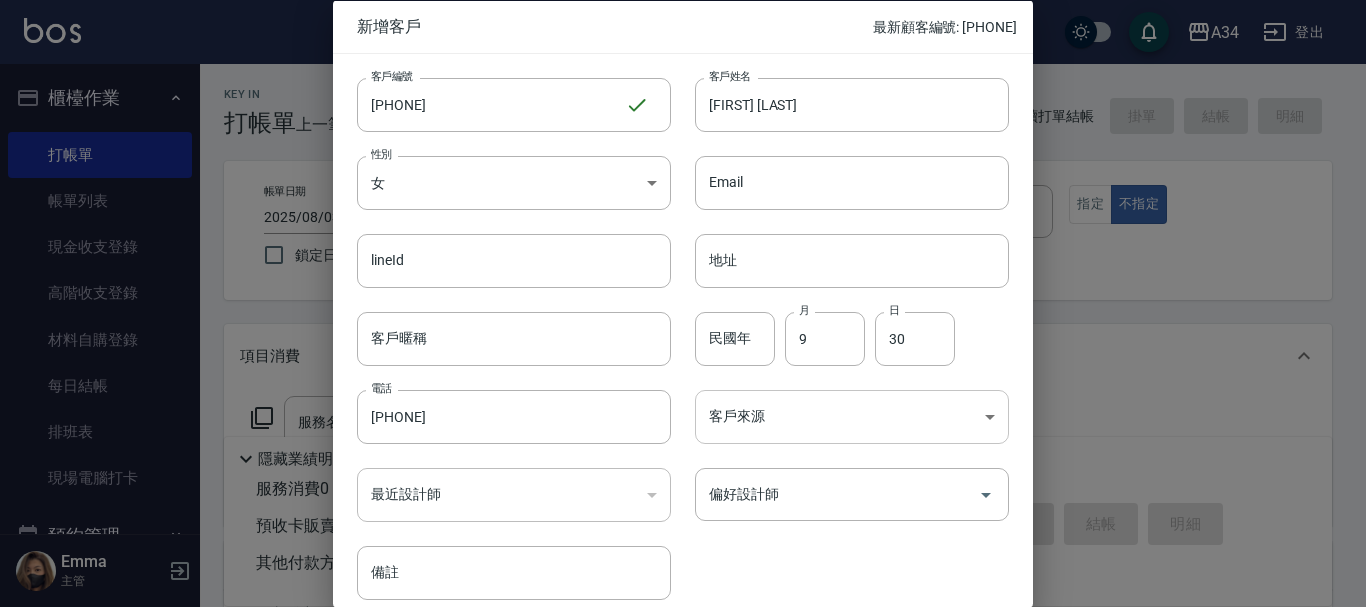 click on "A34 登出 櫃檯作業 打帳單 帳單列表 現金收支登錄 高階收支登錄 材料自購登錄 每日結帳 排班表 現場電腦打卡 預約管理 預約管理 單日預約紀錄 單週預約紀錄 報表及分析 報表目錄 店家區間累計表 店家日報表 互助日報表 互助月報表 互助點數明細 互助業績報表 全店業績分析表 營業統計分析表 設計師業績表 設計師日報表 設計師業績分析表 設計師業績月報表 設計師排行榜 商品銷售排行榜 商品消耗明細 商品庫存表 商品庫存盤點表 單一服務項目查詢 店販抽成明細 店販分類抽成明細 顧客入金餘額表 顧客卡券餘額表 每日非現金明細 每日收支明細 收支分類明細表 費用分析表 顧客消費排行榜 客戶管理 客戶列表 客資篩選匯出 卡券管理 入金管理 員工及薪資 員工列表 全店打卡記錄 商品管理 商品分類設定 商品列表 商品進貨作業 廠商列表 盤點作業 紅利點數設定 Emma" at bounding box center (683, 511) 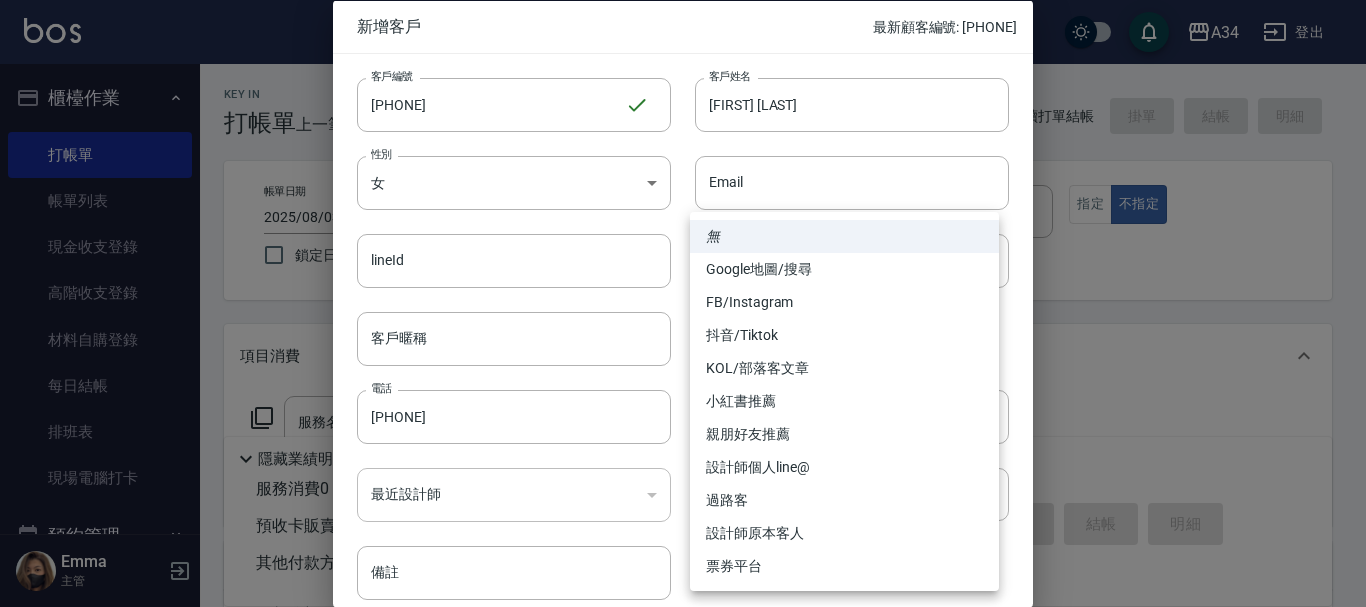 click on "FB/Instagram" at bounding box center (844, 302) 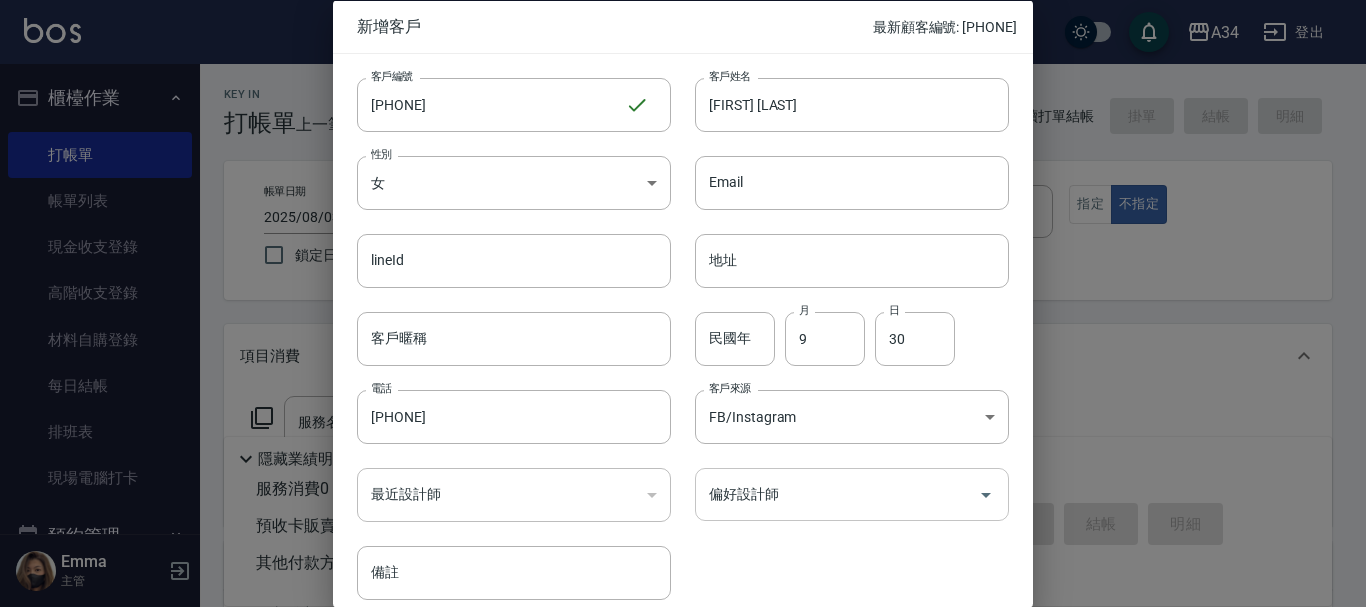 click on "偏好設計師" at bounding box center (837, 494) 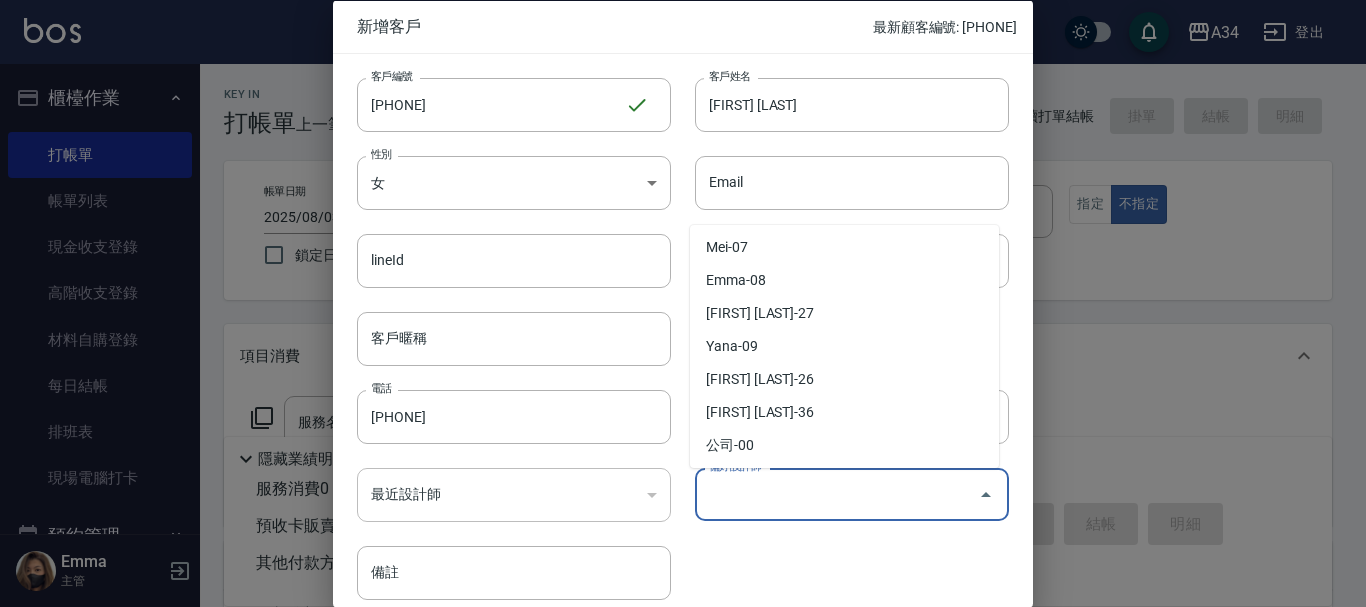 scroll, scrollTop: 400, scrollLeft: 0, axis: vertical 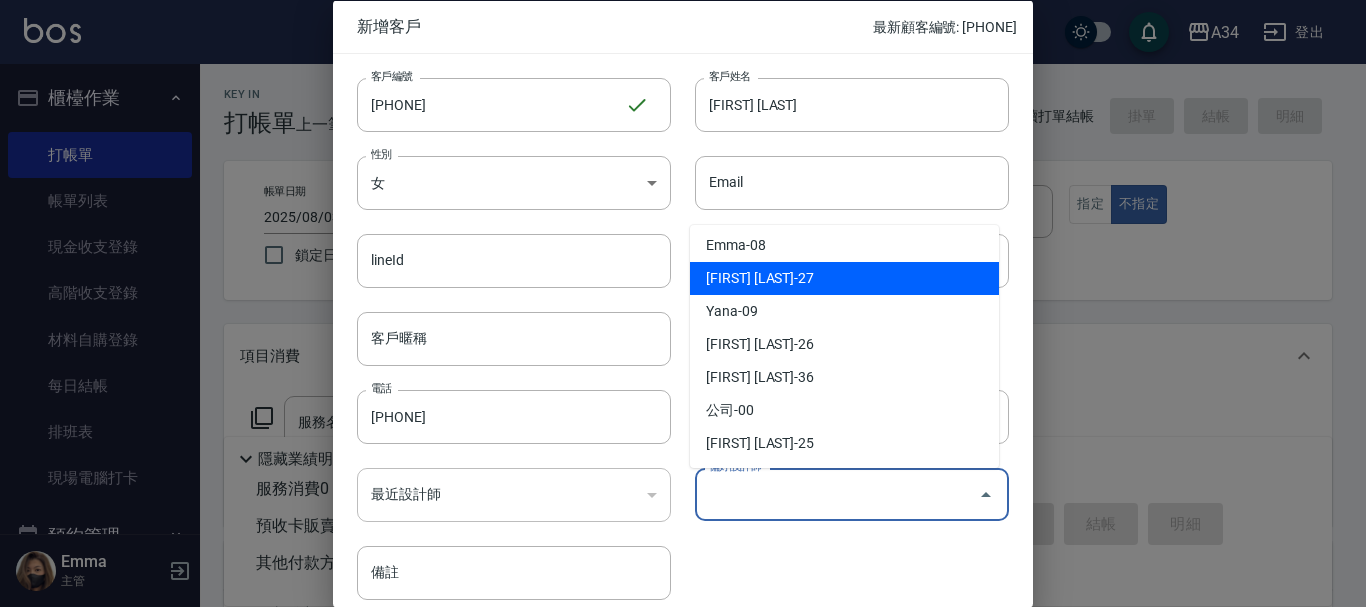 click on "顏嘉慧-27" at bounding box center [844, 278] 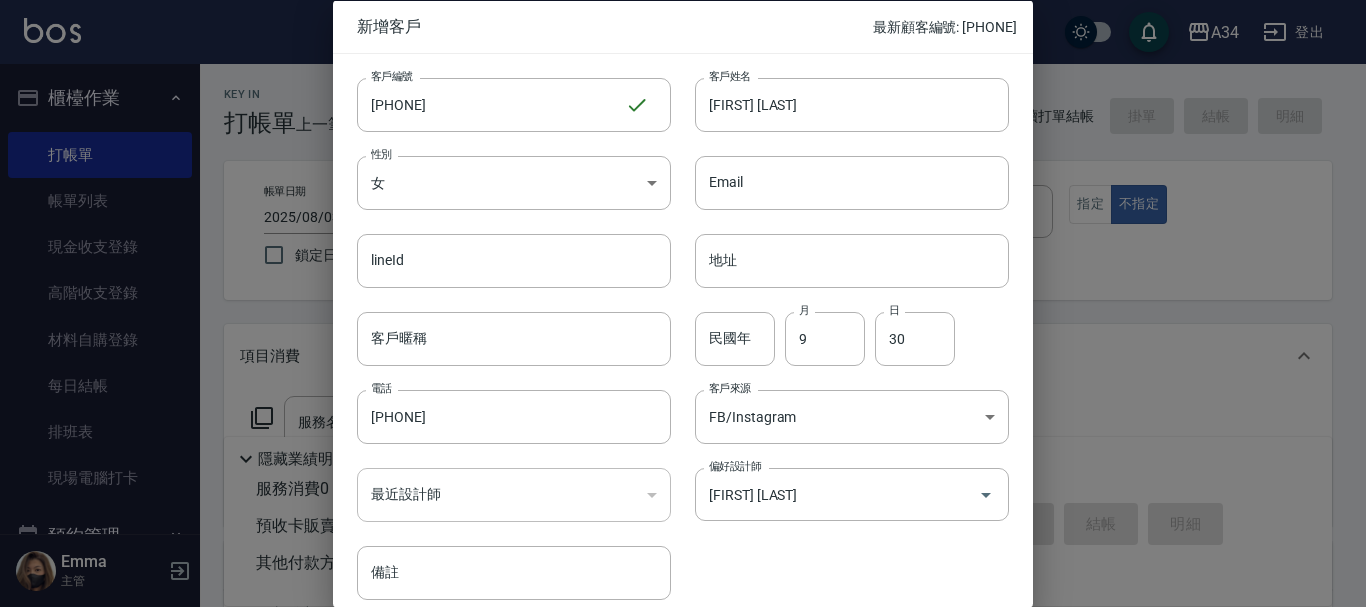 click on "客戶編號 0935581811 ​ 客戶編號 客戶姓名 林敏君 客戶姓名 性別 女 FEMALE 性別 Email Email lineId lineId 地址 地址 客戶暱稱 客戶暱稱 民國年 民國年 月 9 月 日 30 日 電話 0935581811 電話 客戶來源 FB/Instagram FB/Instagram 客戶來源 最近設計師 ​ 最近設計師 偏好設計師 顏嘉慧 偏好設計師 備註 備註" at bounding box center [671, 326] 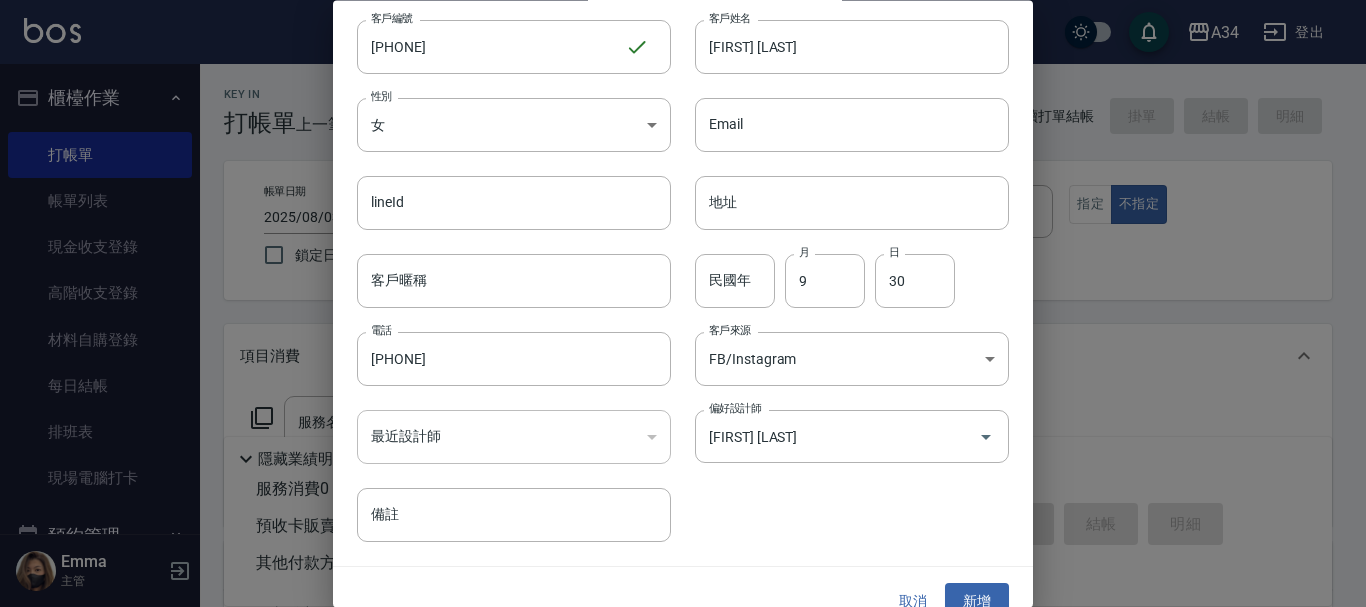 scroll, scrollTop: 86, scrollLeft: 0, axis: vertical 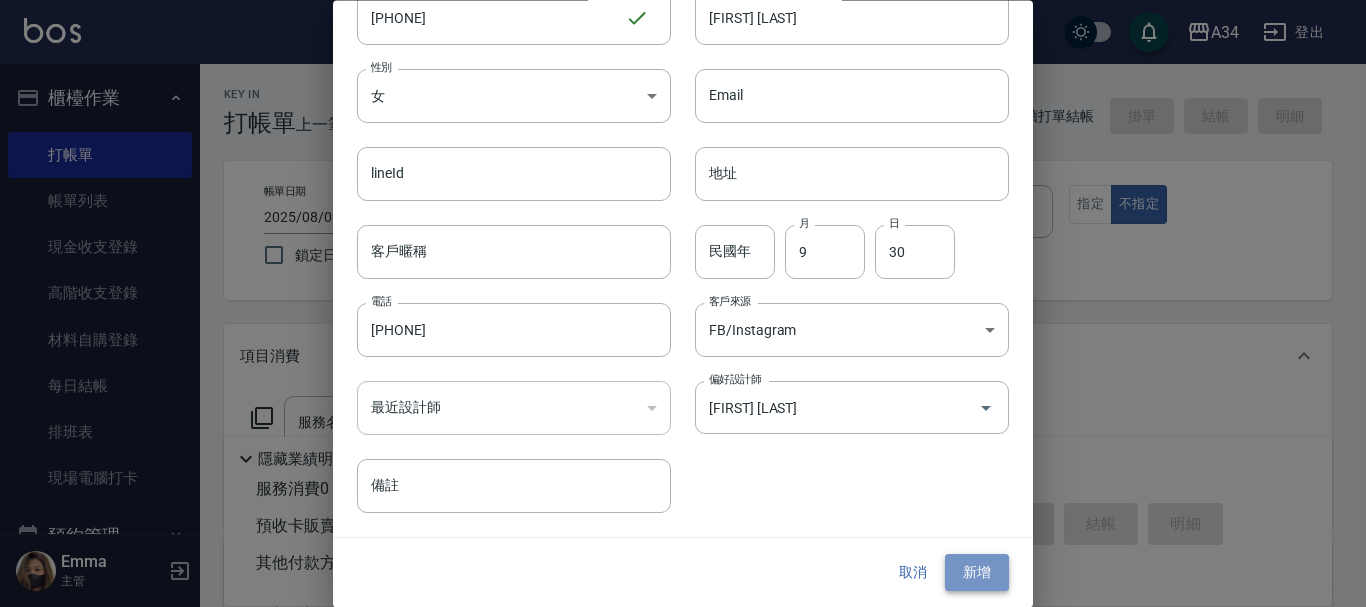 click on "新增" at bounding box center [977, 573] 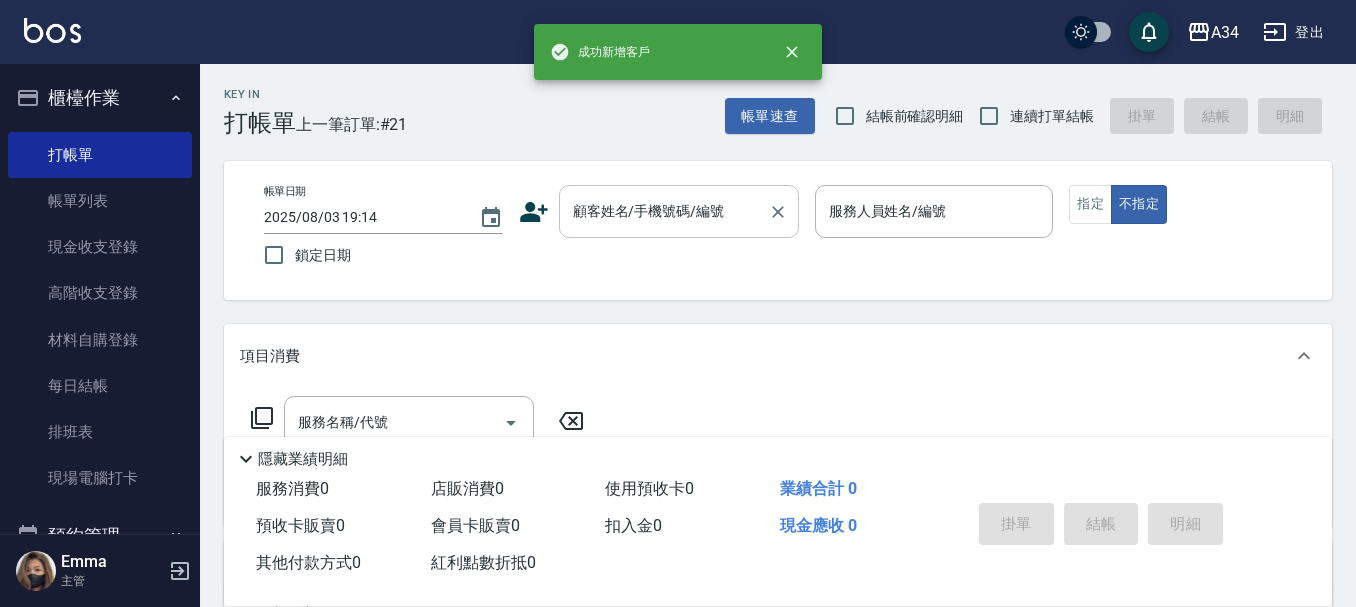click on "顧客姓名/手機號碼/編號" at bounding box center [664, 211] 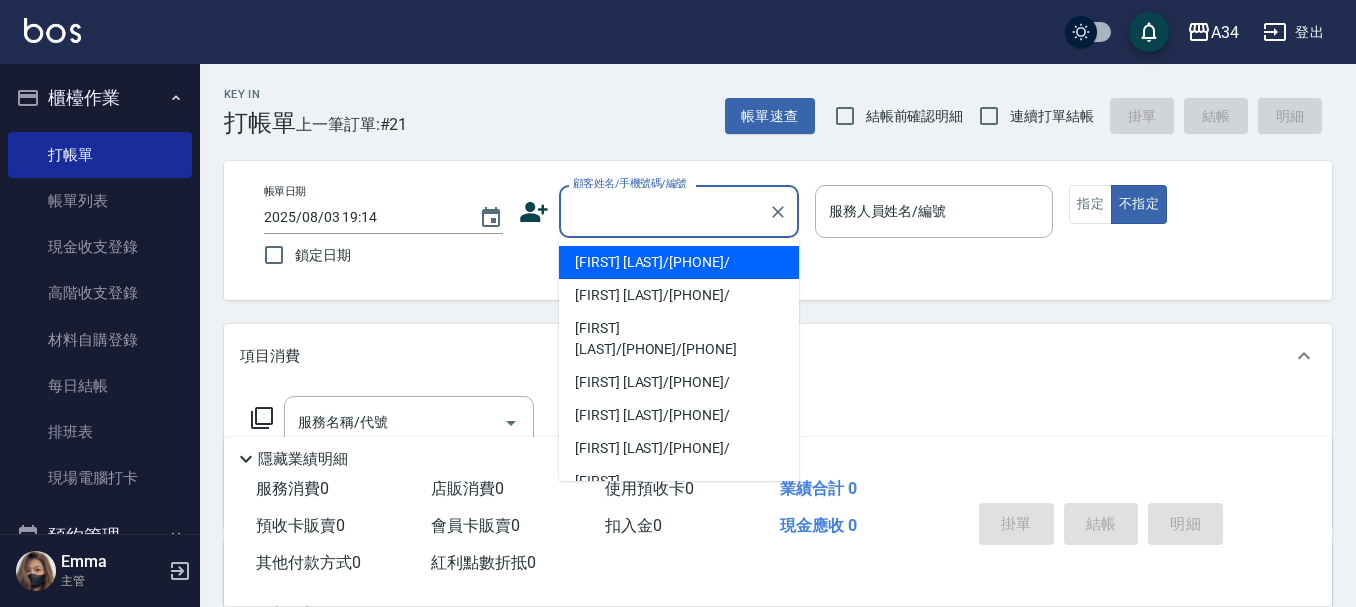 click on "袁子晴/0935717696/" at bounding box center [679, 262] 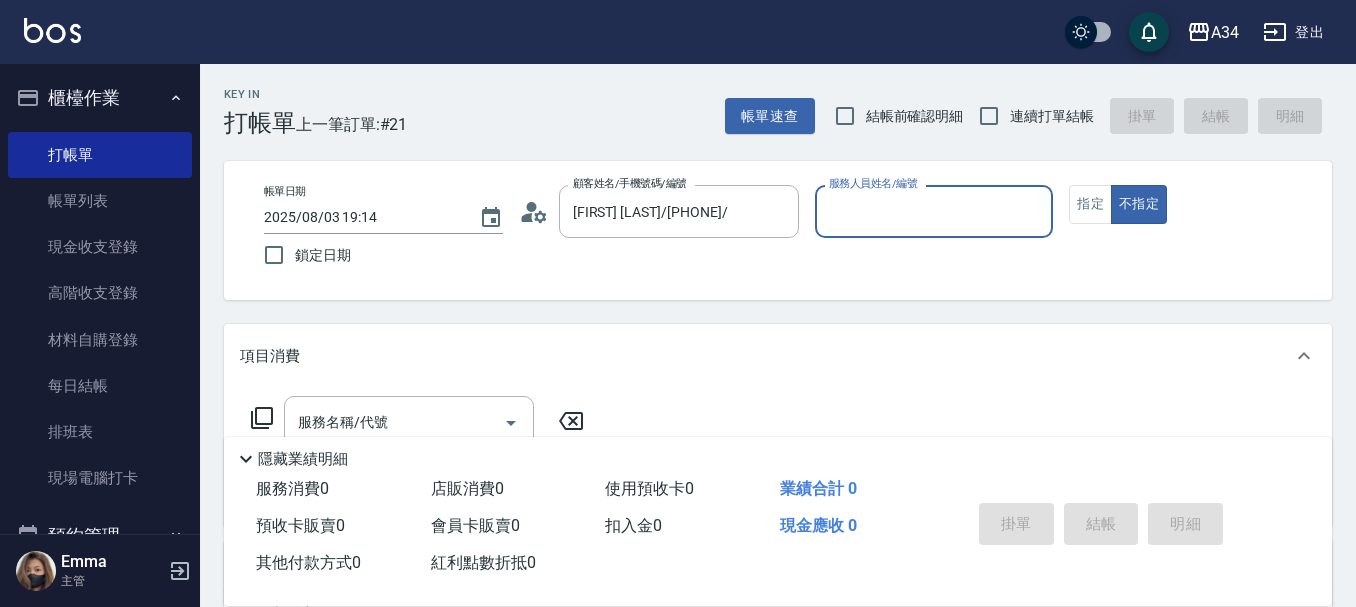 click on "帳單日期 2025/08/03 19:14 鎖定日期 顧客姓名/手機號碼/編號 袁子晴/0935717696/ 顧客姓名/手機號碼/編號 服務人員姓名/編號 服務人員姓名/編號 指定 不指定" at bounding box center [778, 230] 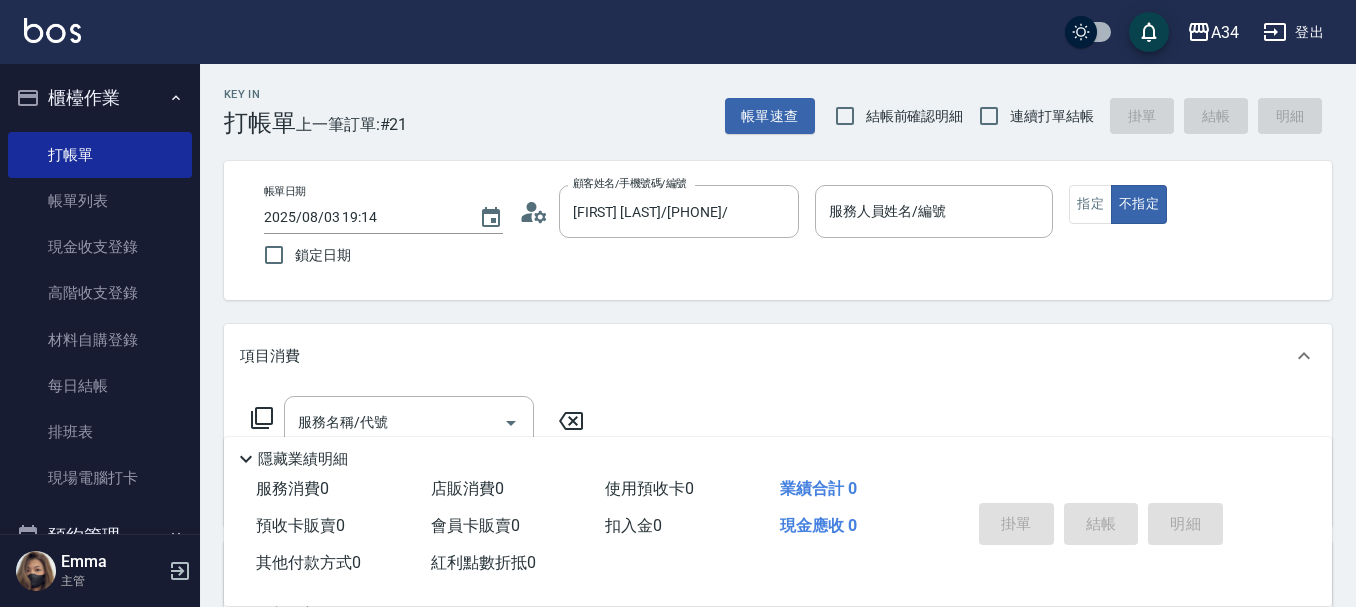 click 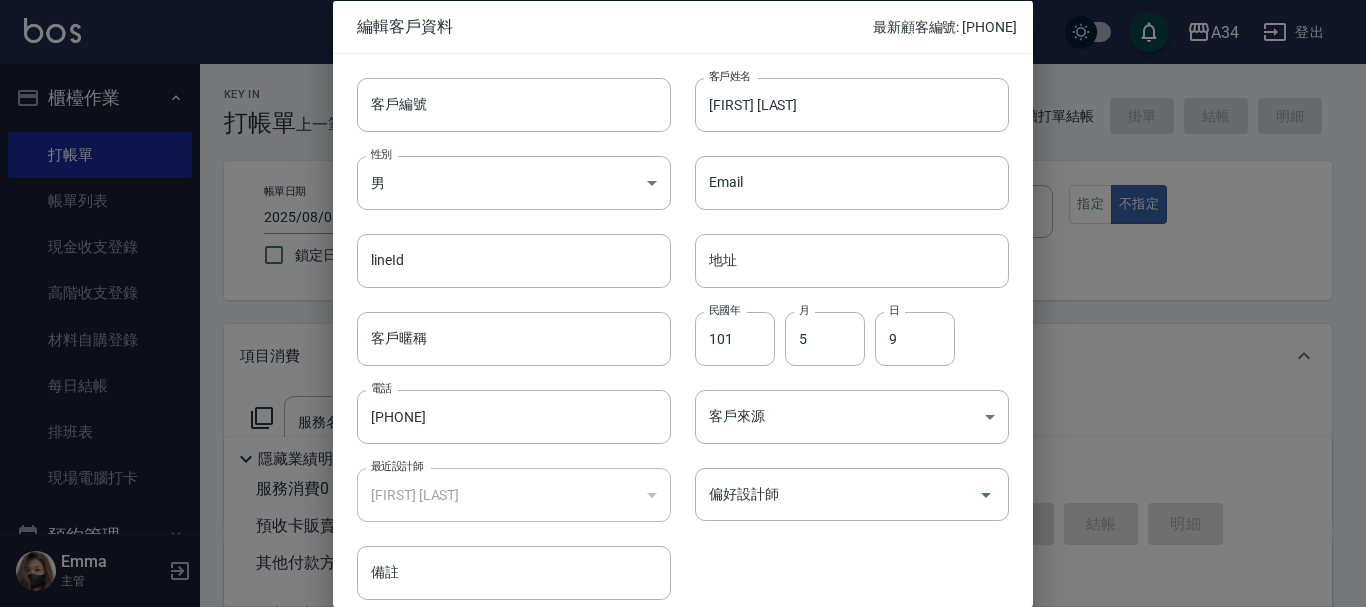 click at bounding box center (683, 303) 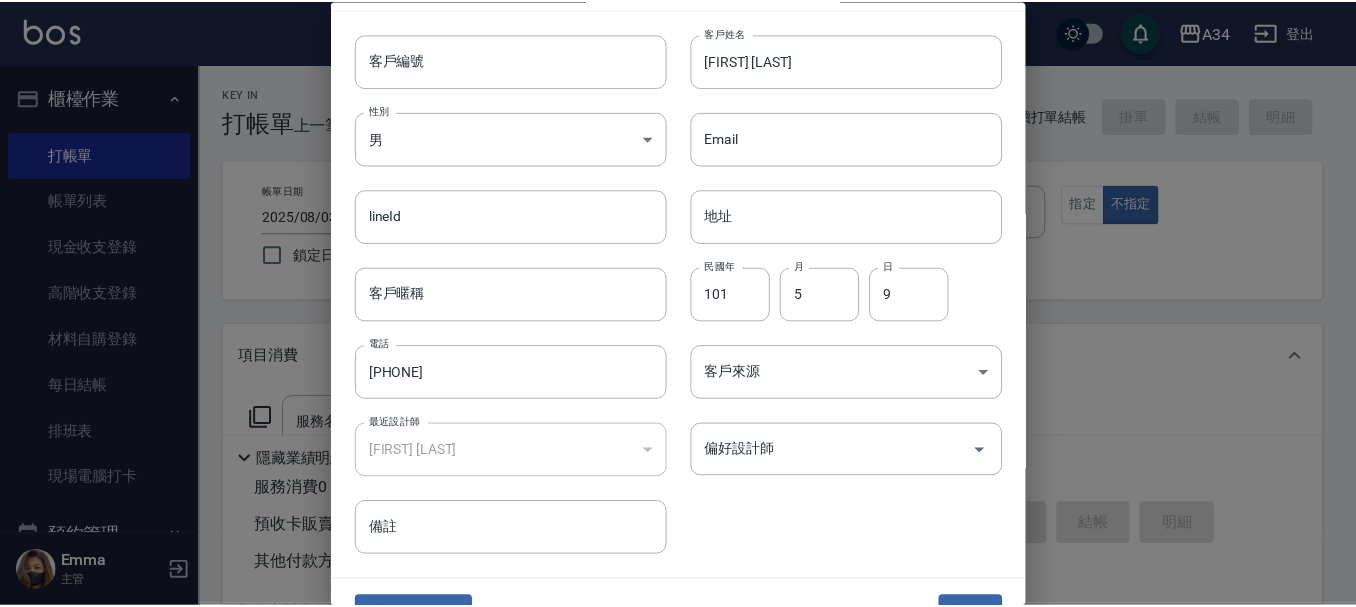 scroll, scrollTop: 86, scrollLeft: 0, axis: vertical 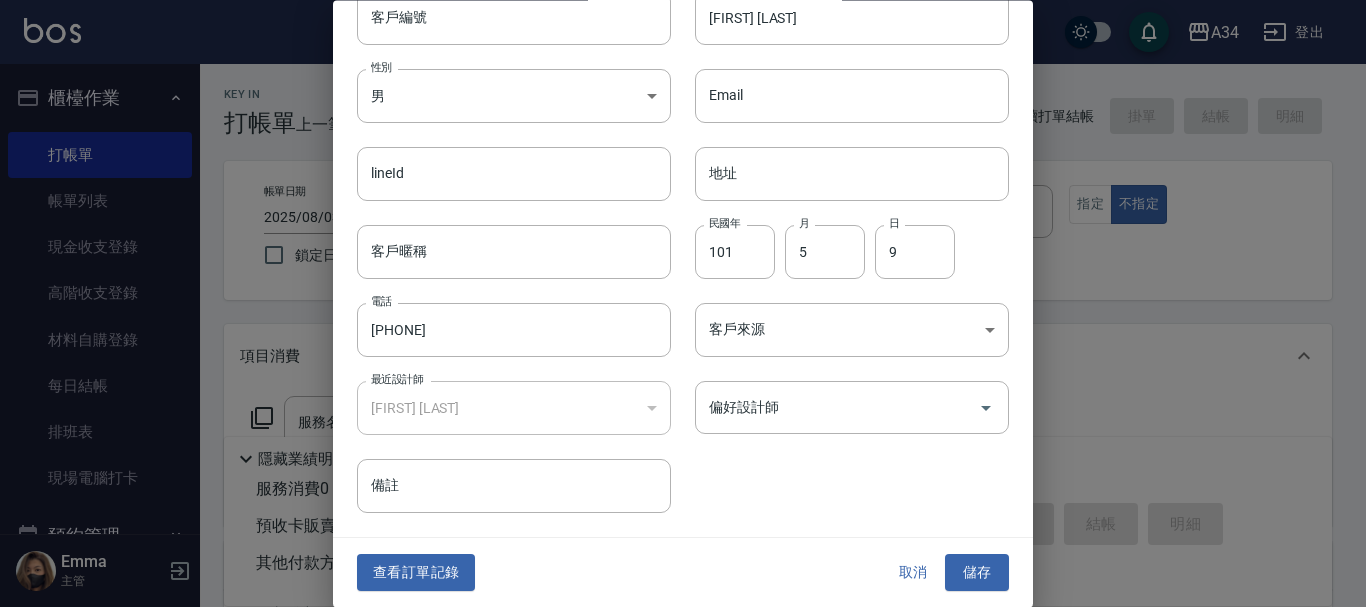 click on "取消" at bounding box center [913, 573] 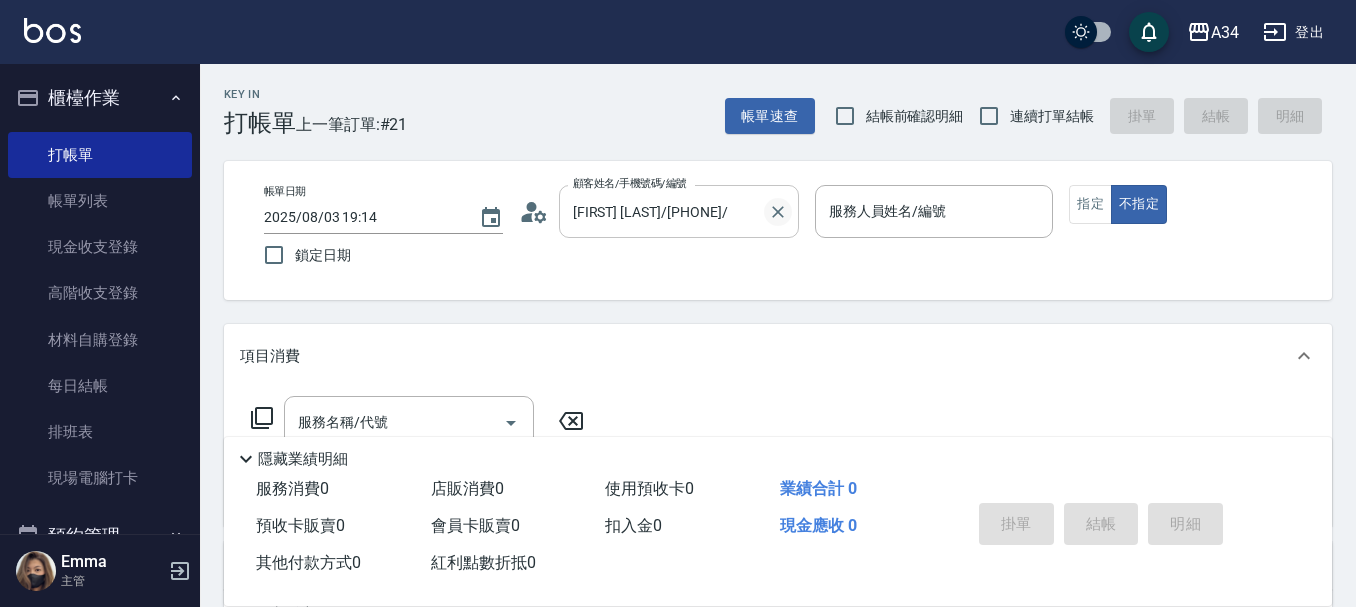 click 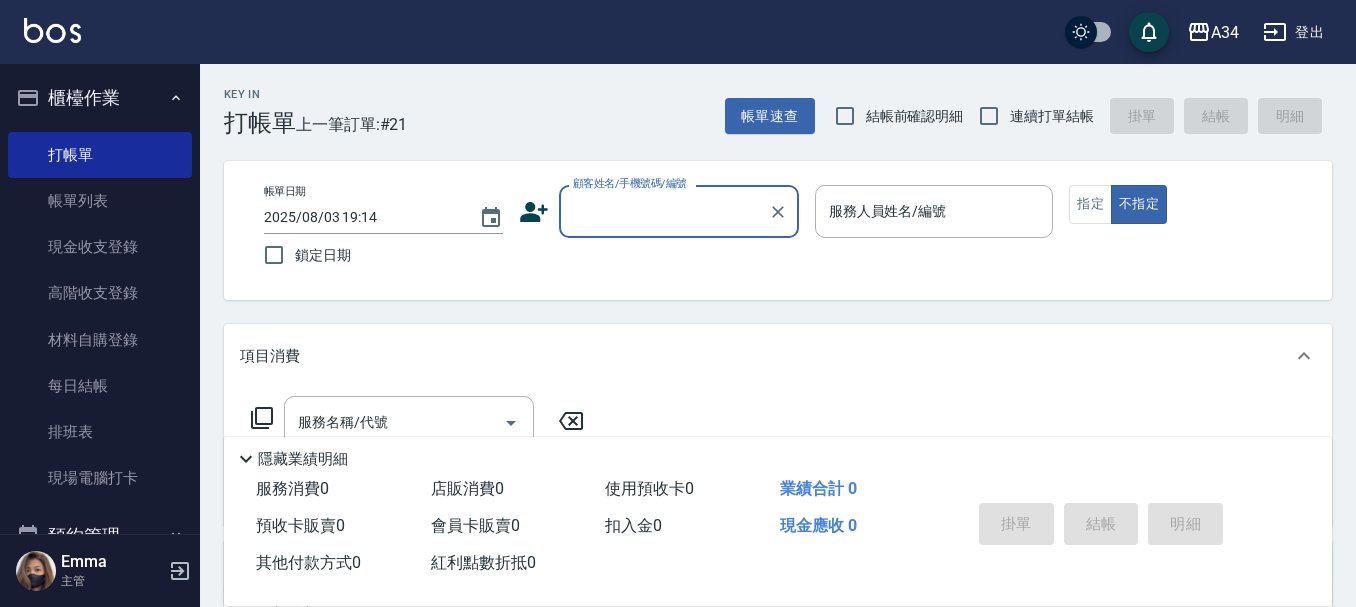 click on "顧客姓名/手機號碼/編號" at bounding box center [664, 211] 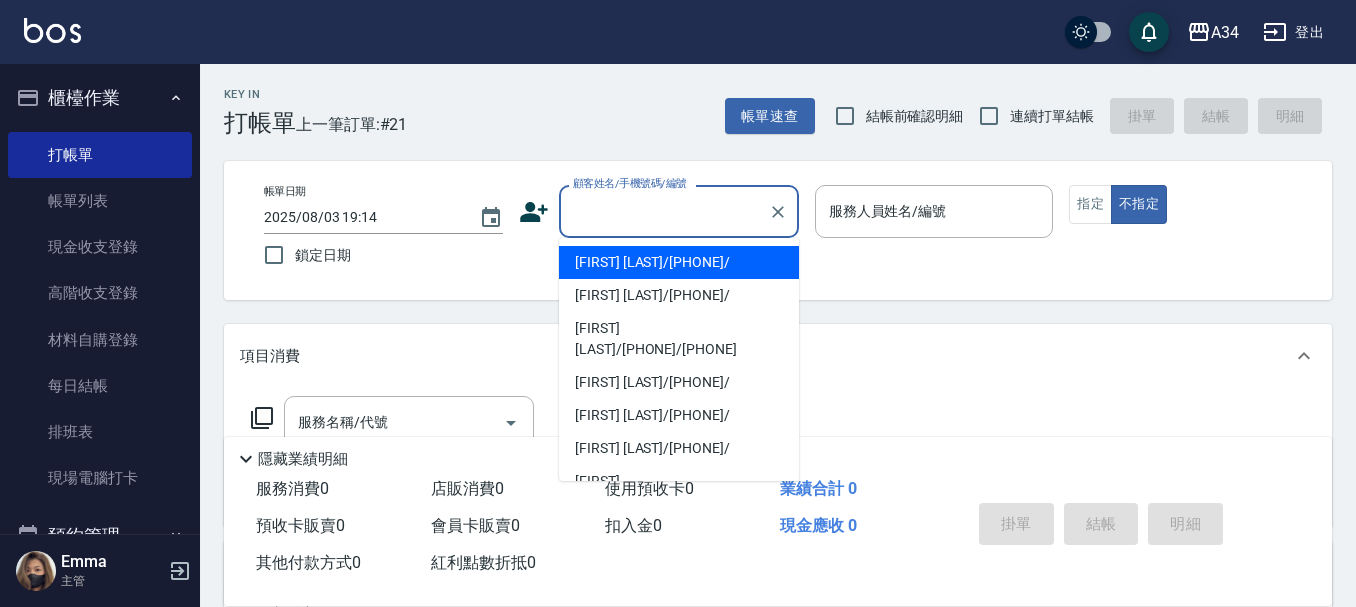 click on "顧客姓名/手機號碼/編號" at bounding box center (664, 211) 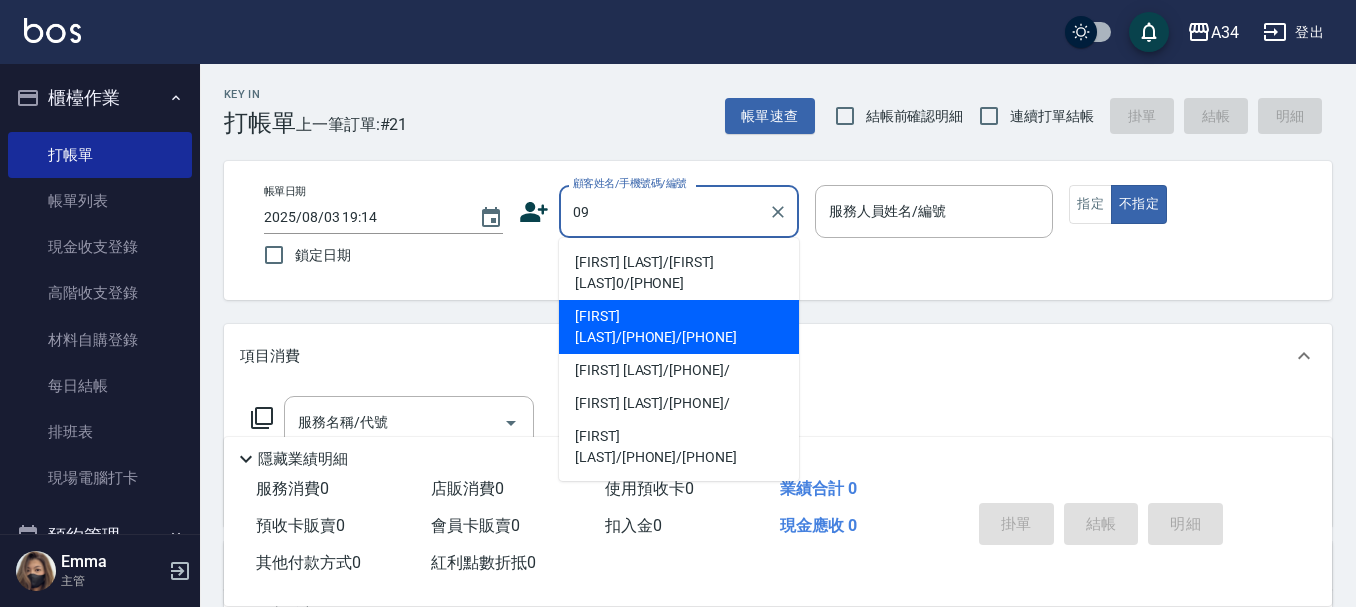 click on "林敏君/0935581811/0935581811" at bounding box center (679, 327) 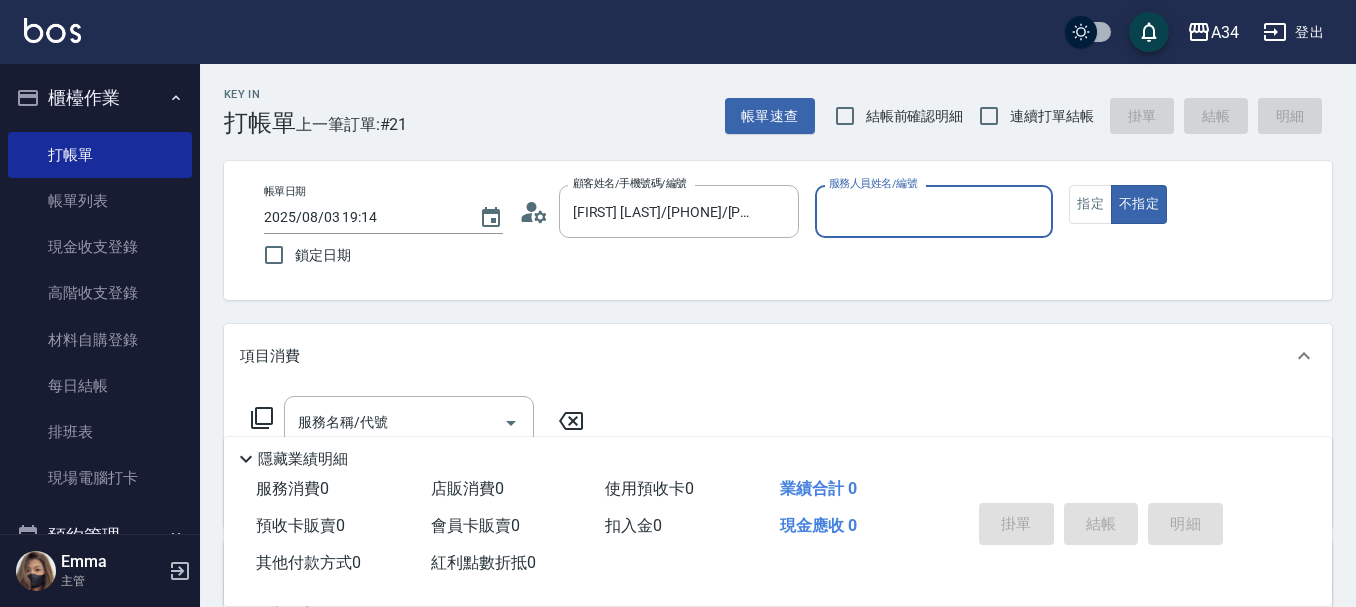 type on "annie-27" 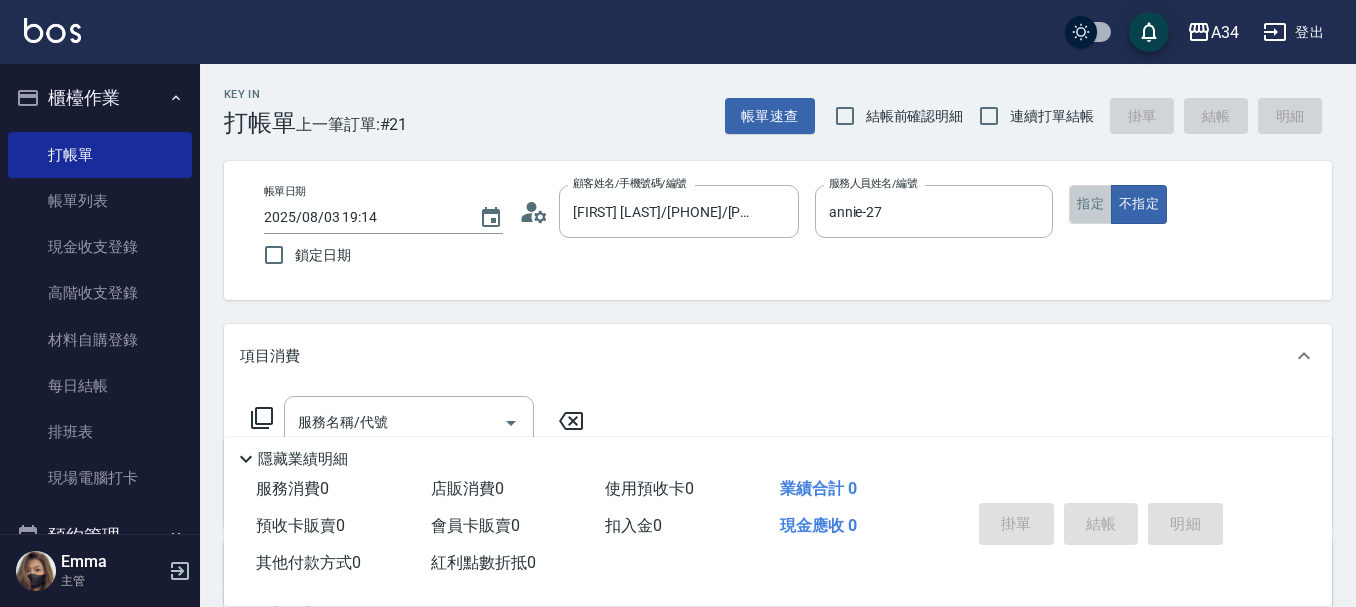 click on "指定" at bounding box center [1090, 204] 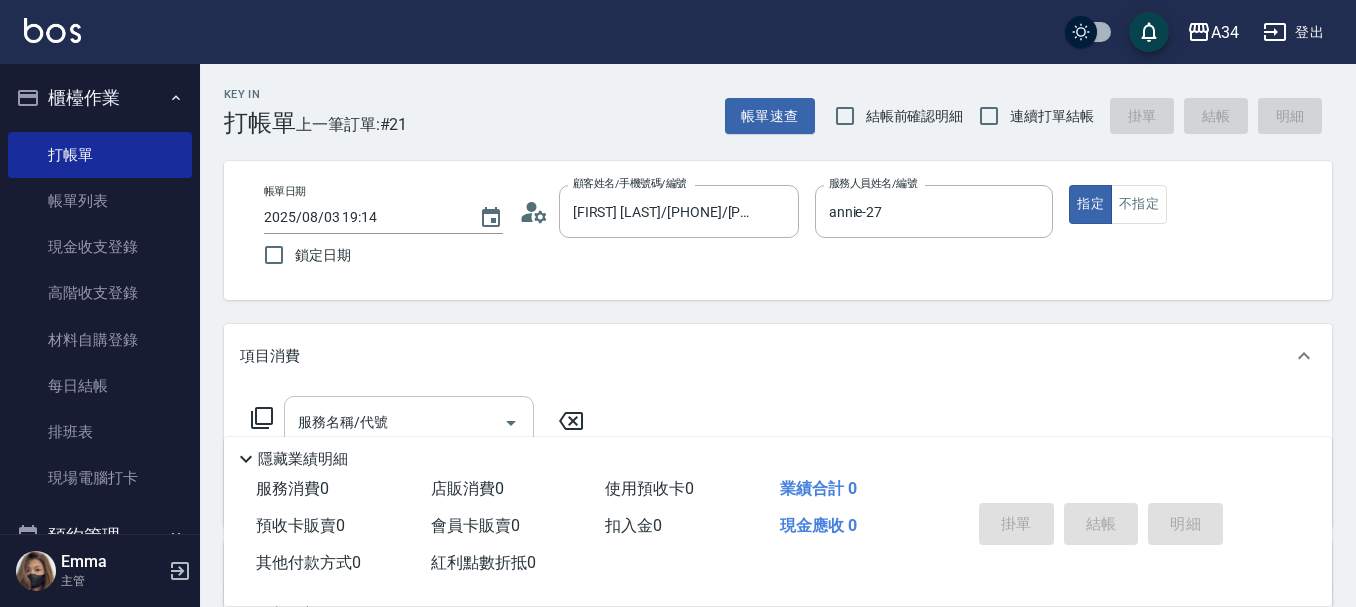 click on "服務名稱/代號" at bounding box center (394, 422) 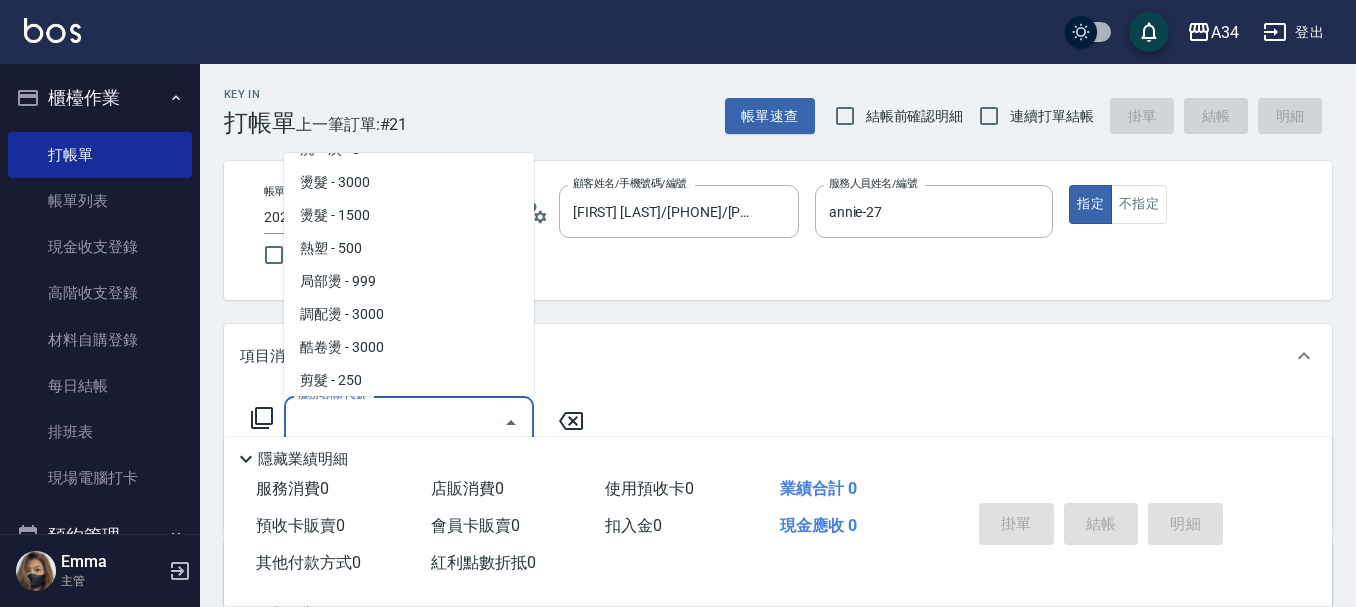 scroll, scrollTop: 300, scrollLeft: 0, axis: vertical 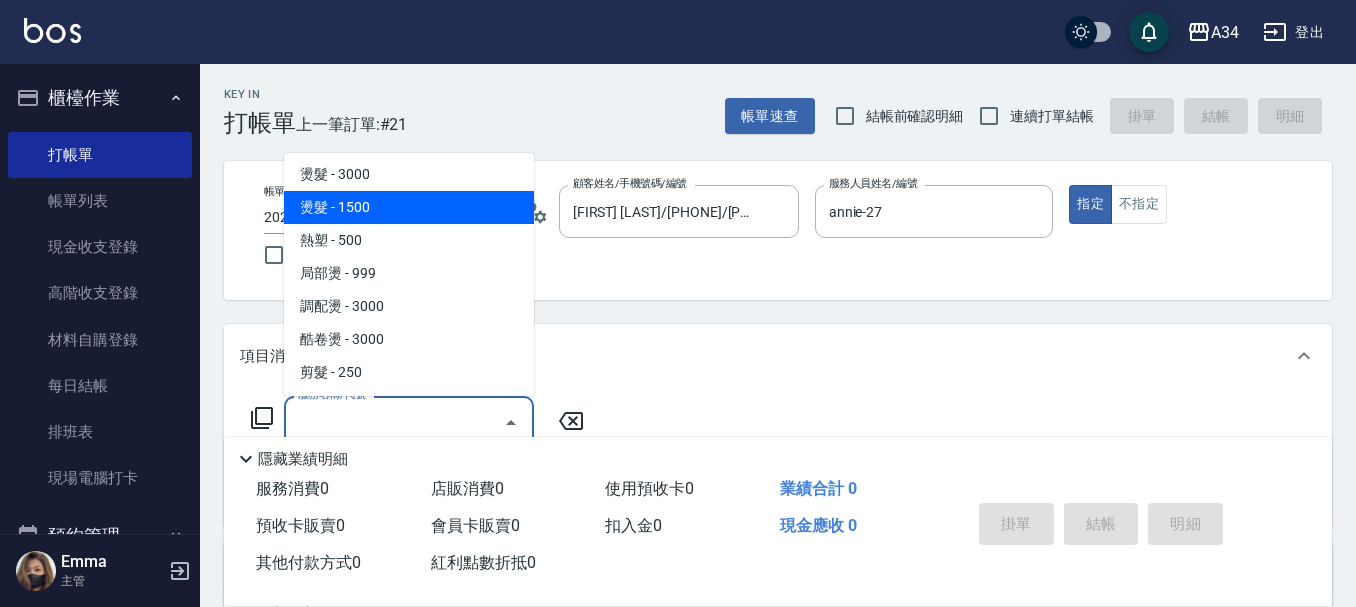 click on "燙髮 - 1500" at bounding box center (409, 207) 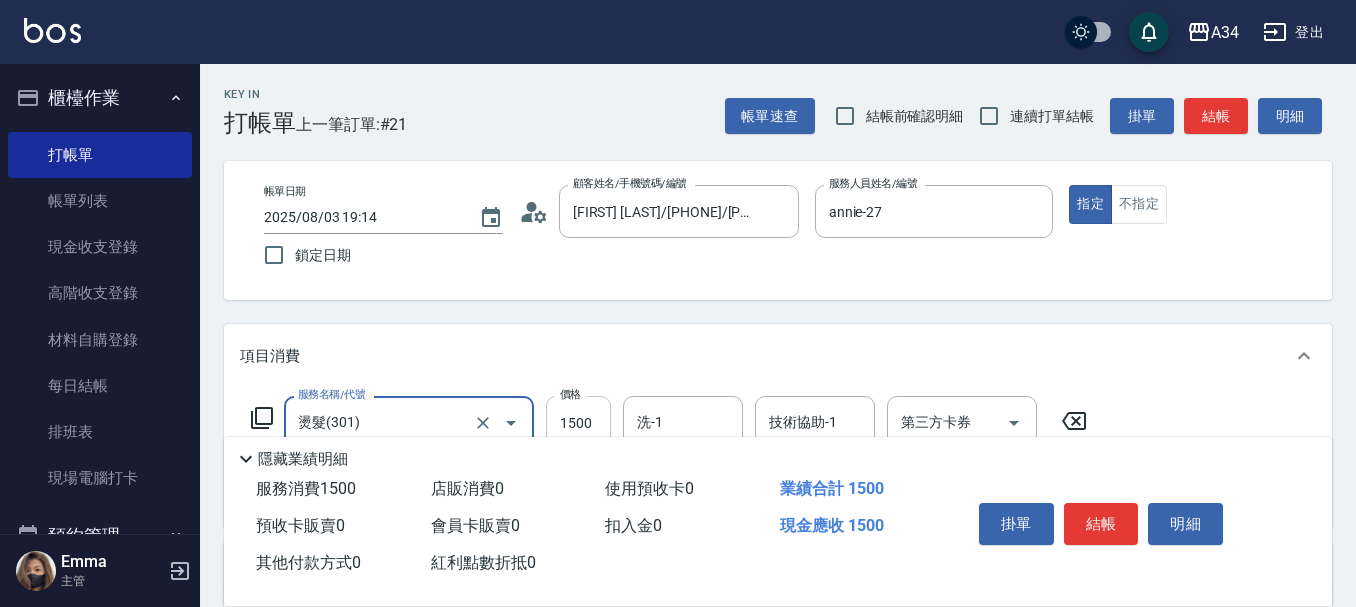 click on "1500" at bounding box center [578, 423] 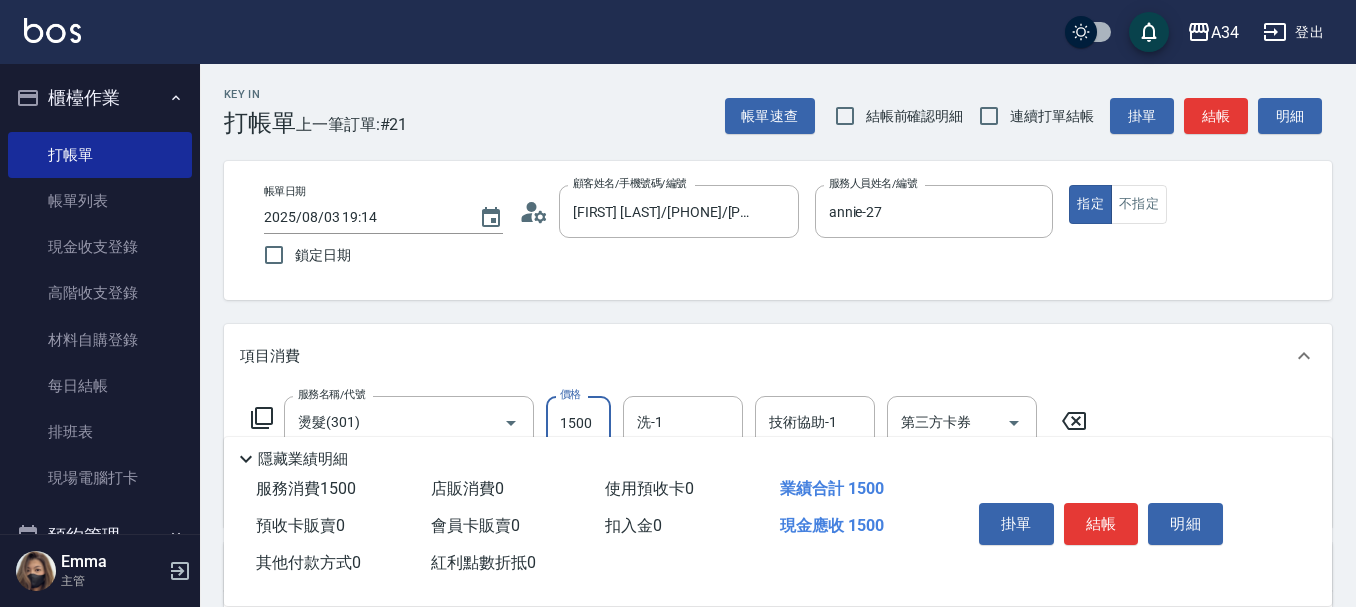 type on "1" 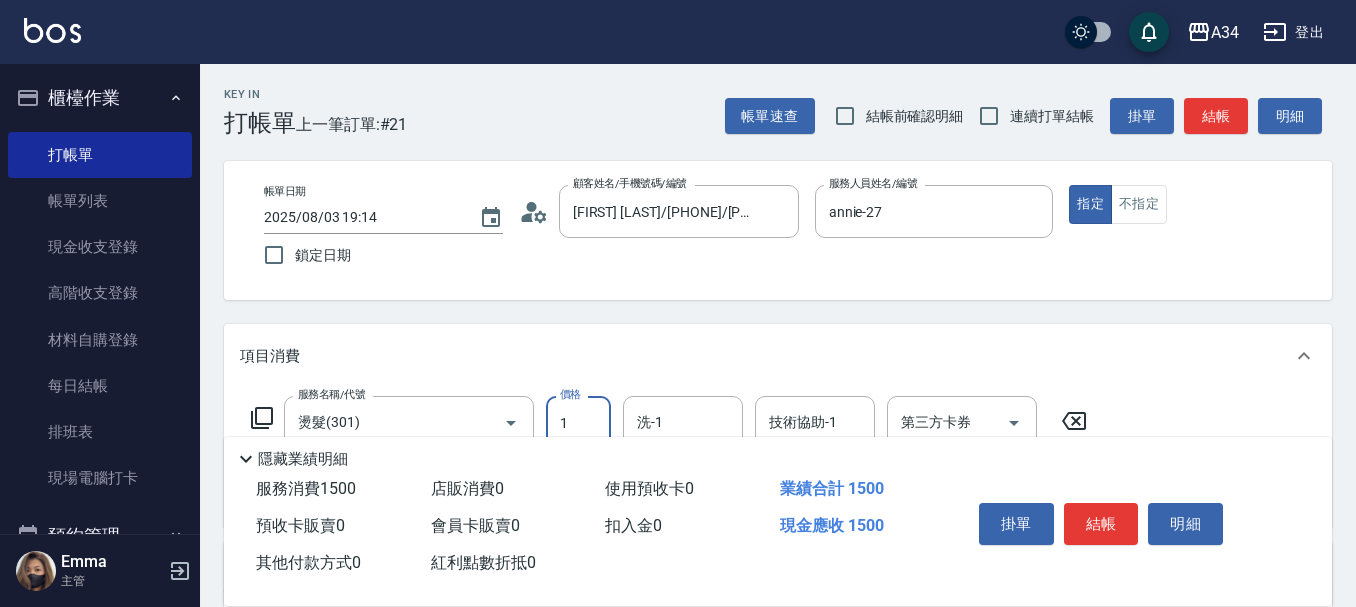 type on "0" 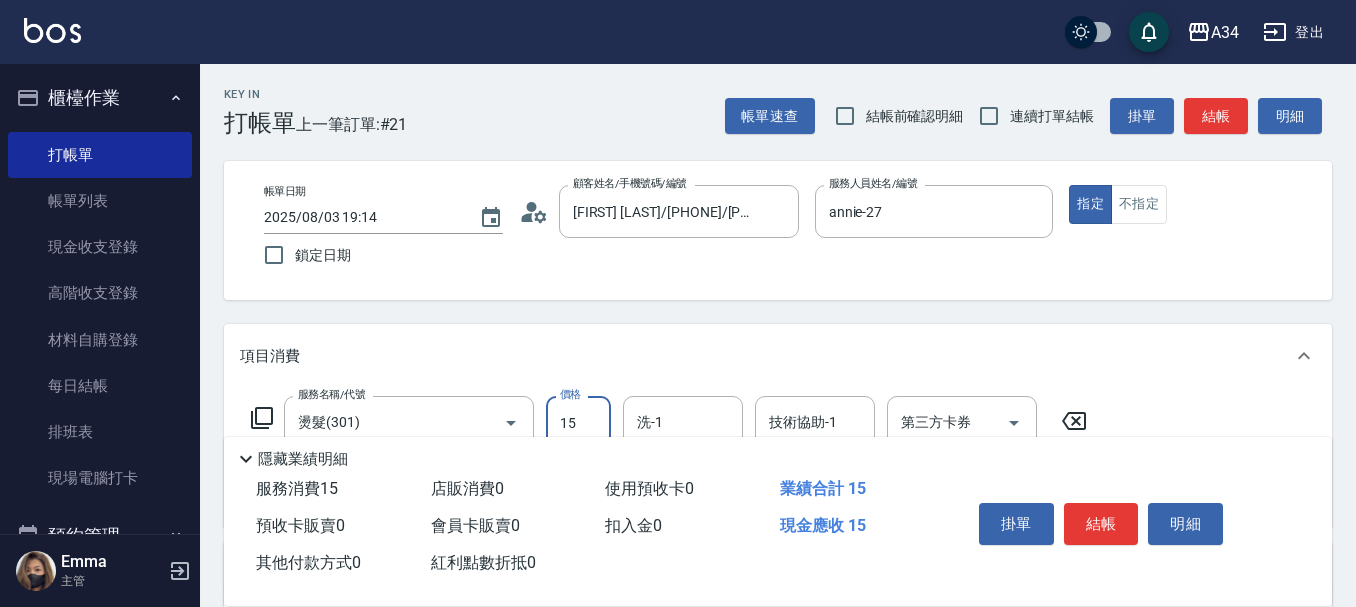 type on "159" 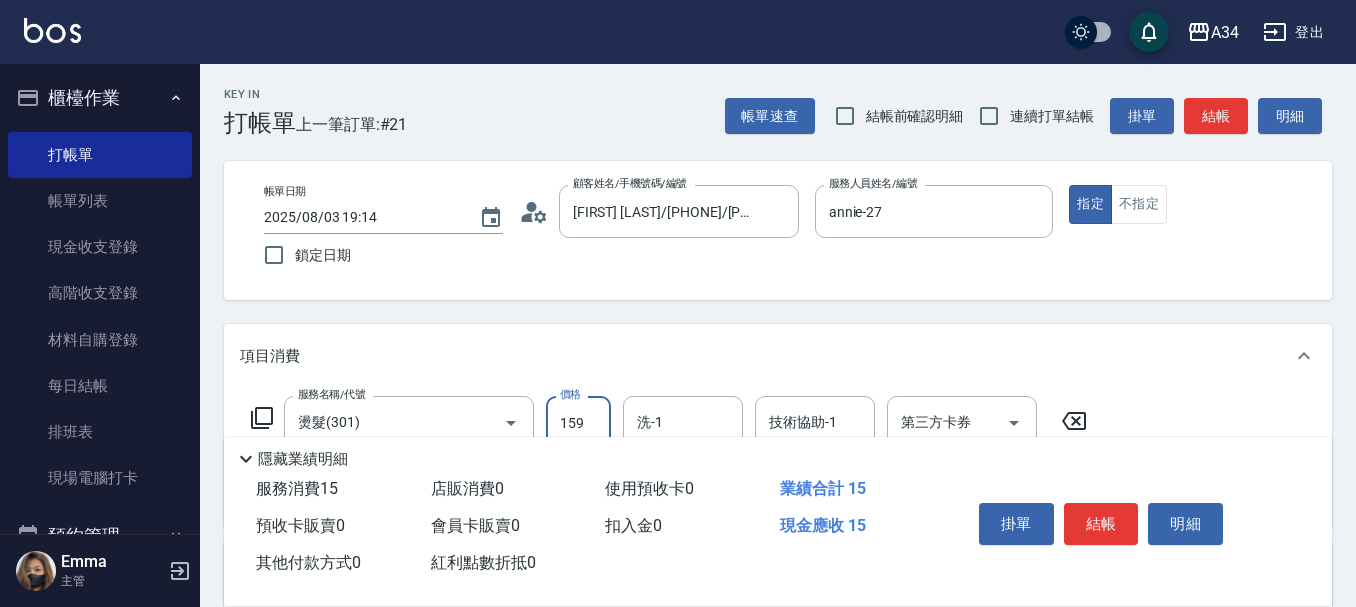 type on "10" 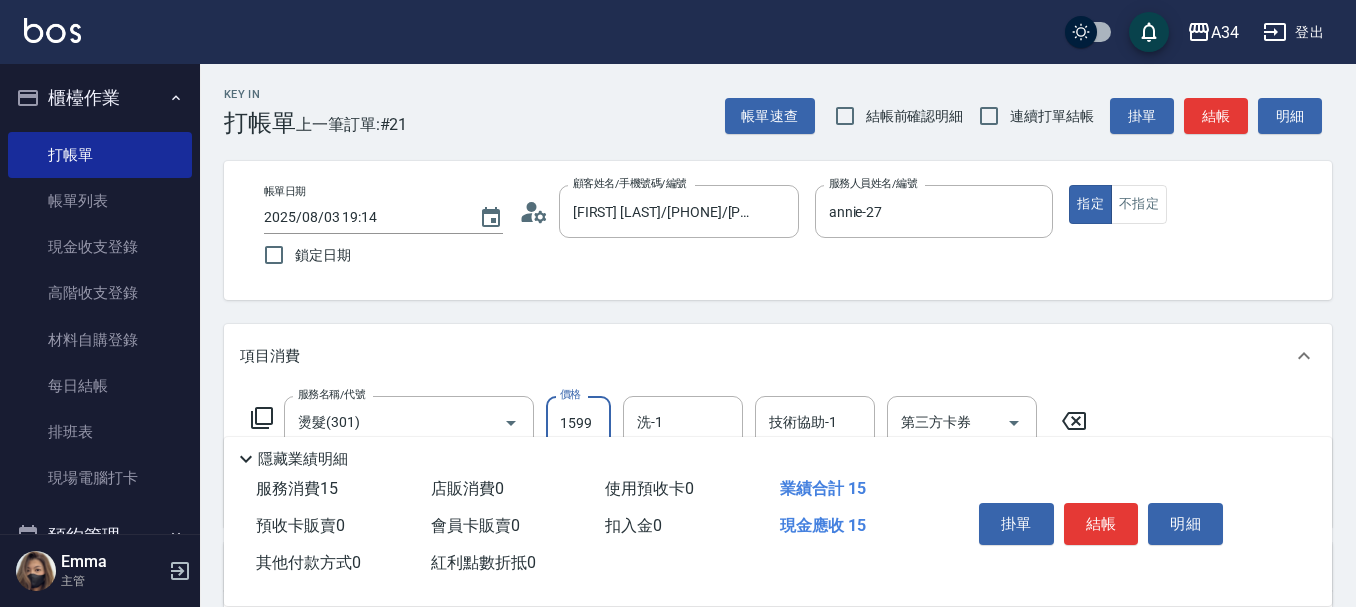 type on "150" 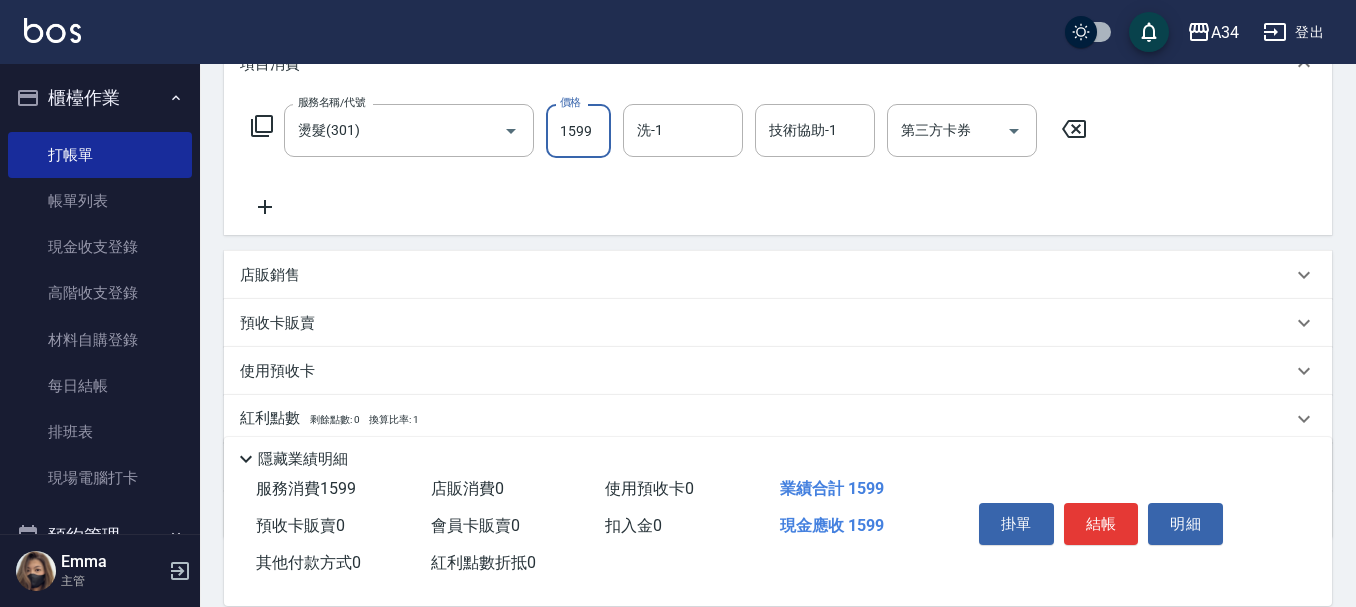 scroll, scrollTop: 300, scrollLeft: 0, axis: vertical 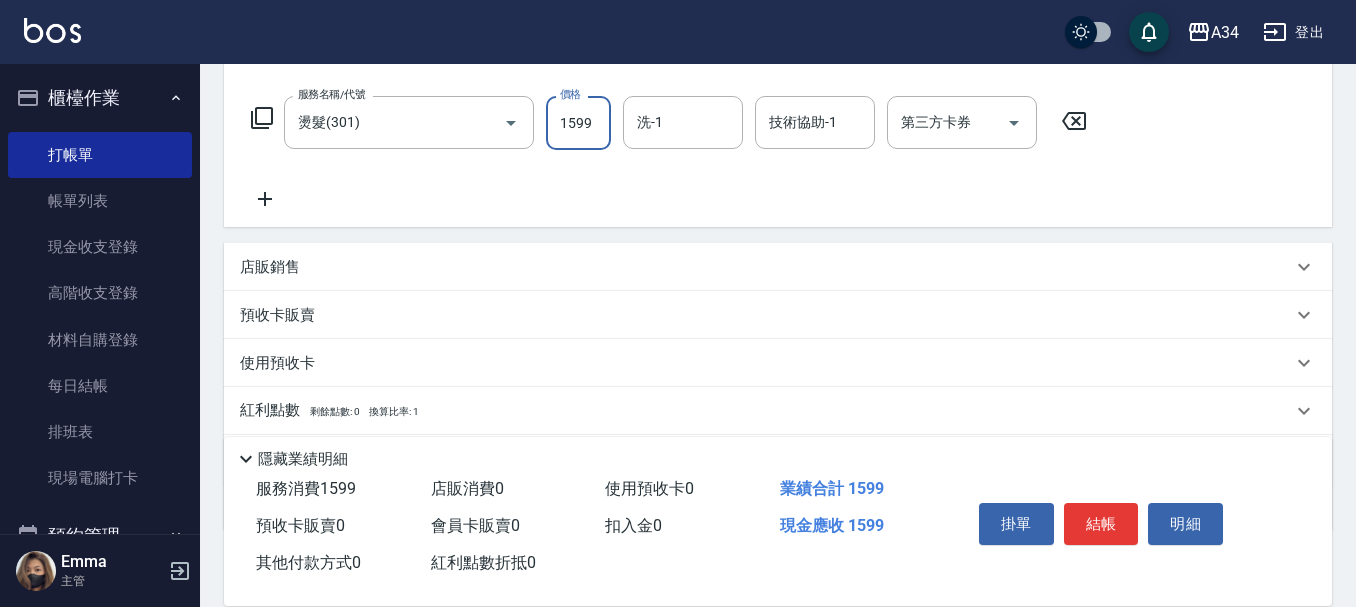 type on "1599" 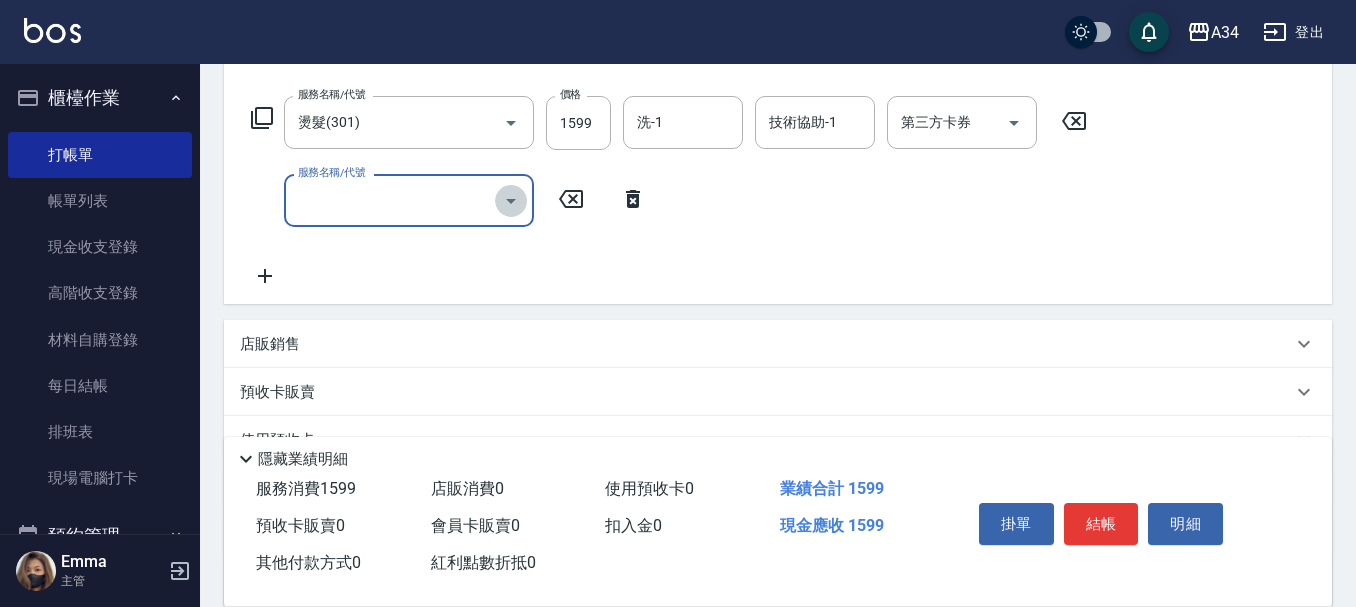click 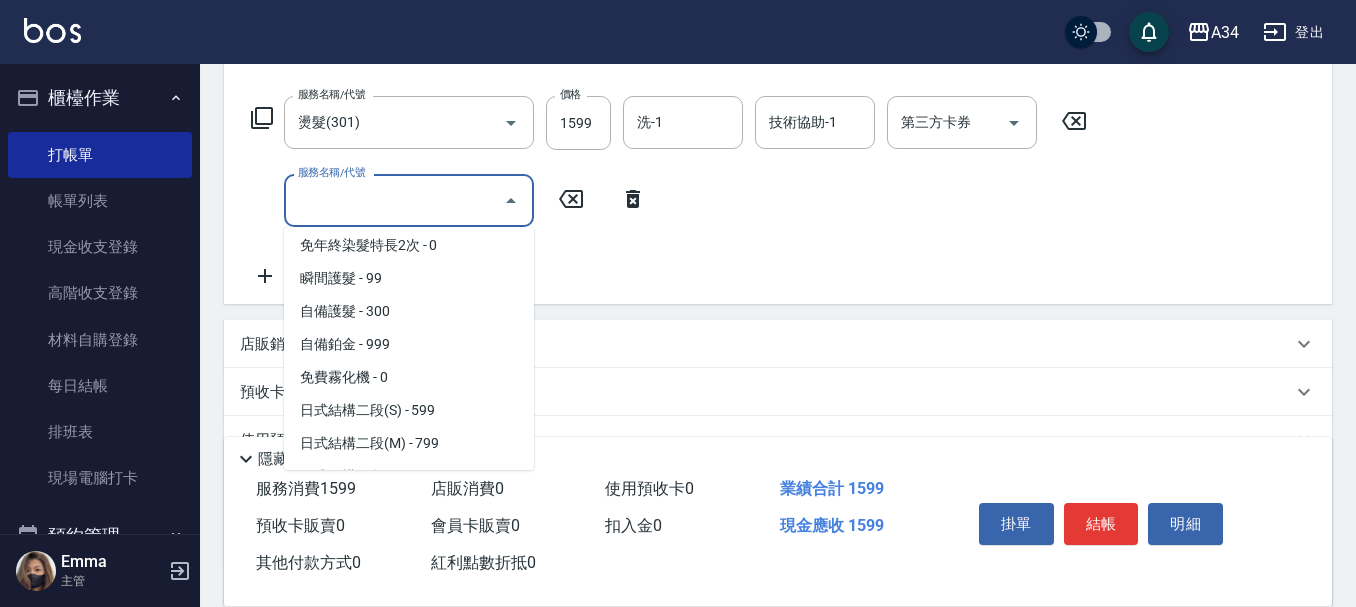 scroll, scrollTop: 800, scrollLeft: 0, axis: vertical 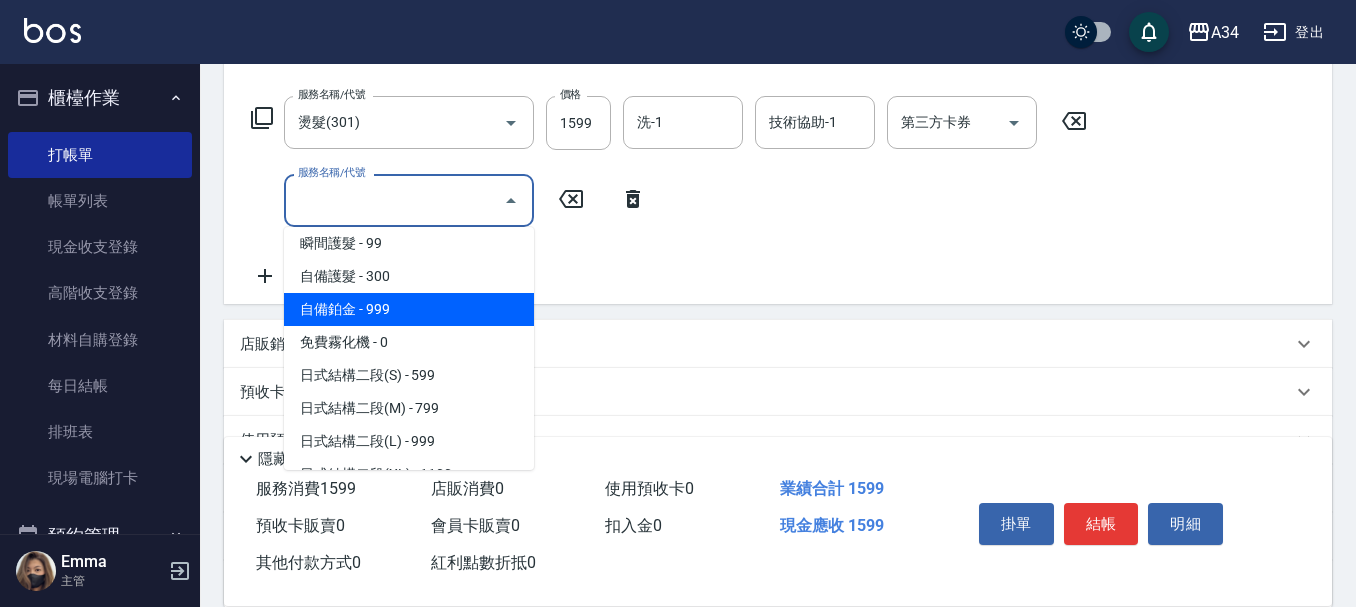 click on "自備鉑金 - 999" at bounding box center (409, 309) 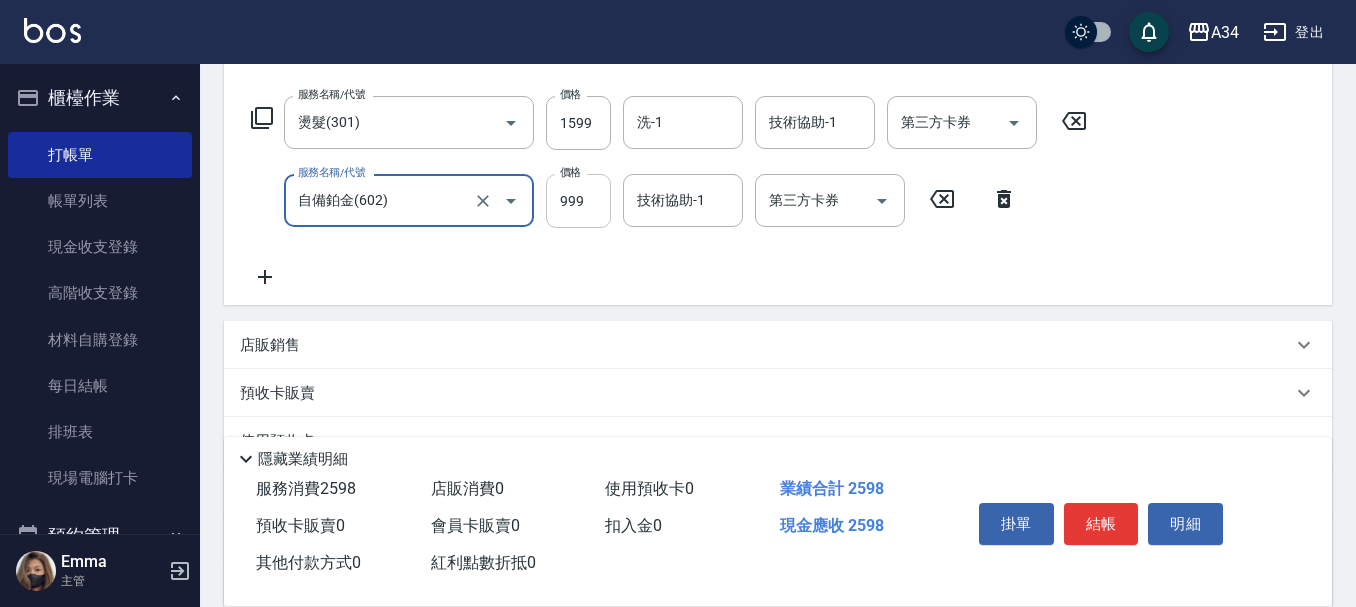 click on "999" at bounding box center [578, 201] 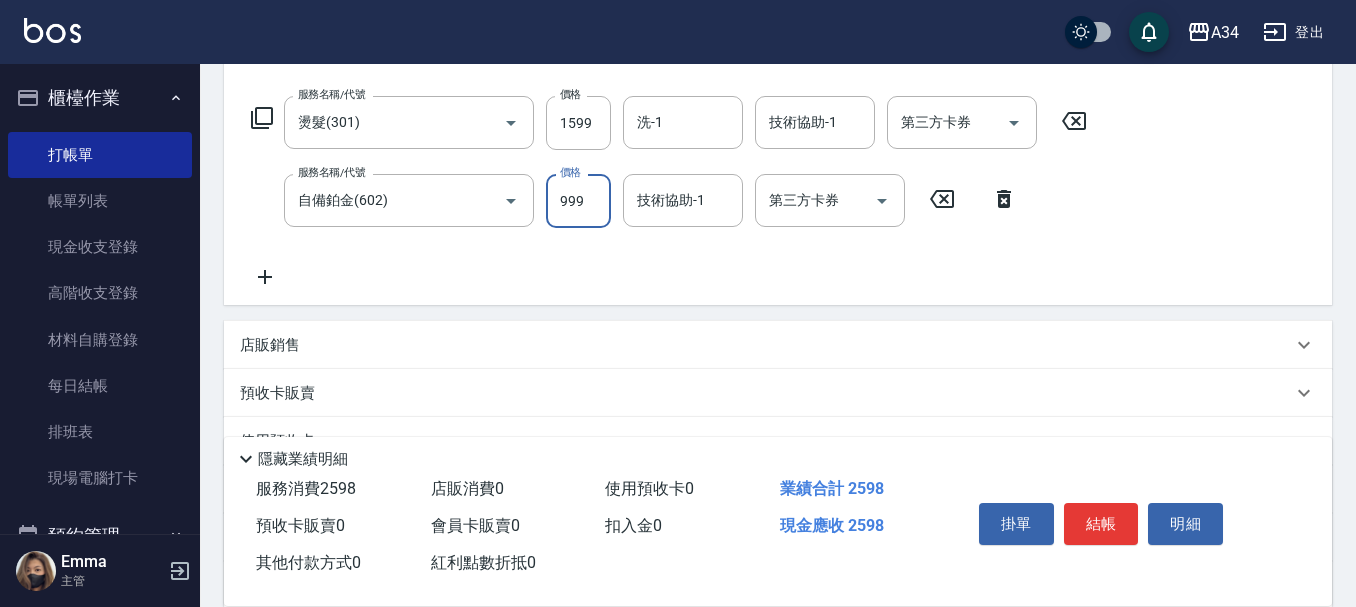 type on "1" 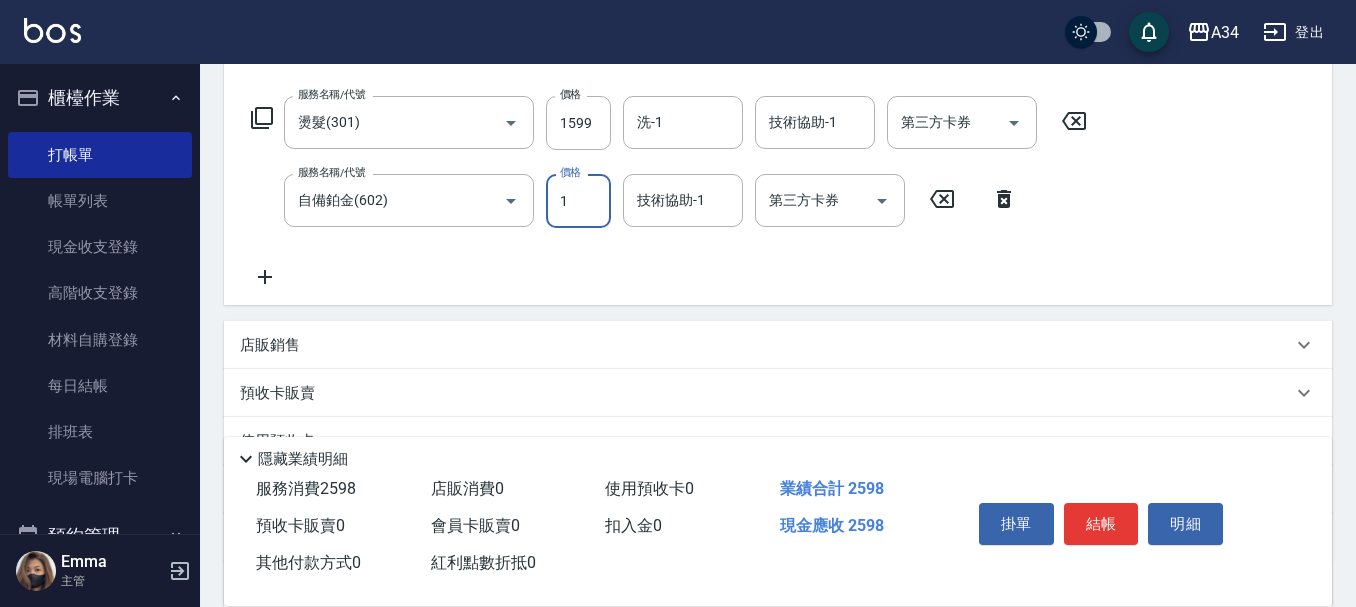 type on "160" 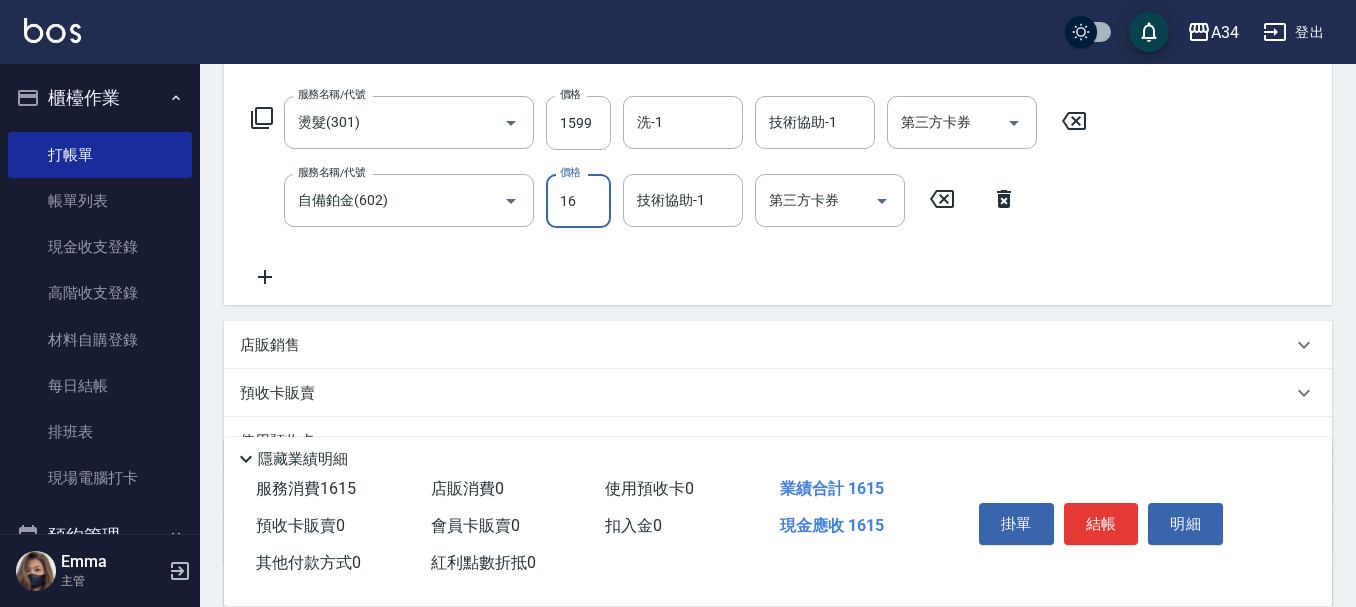 type on "160" 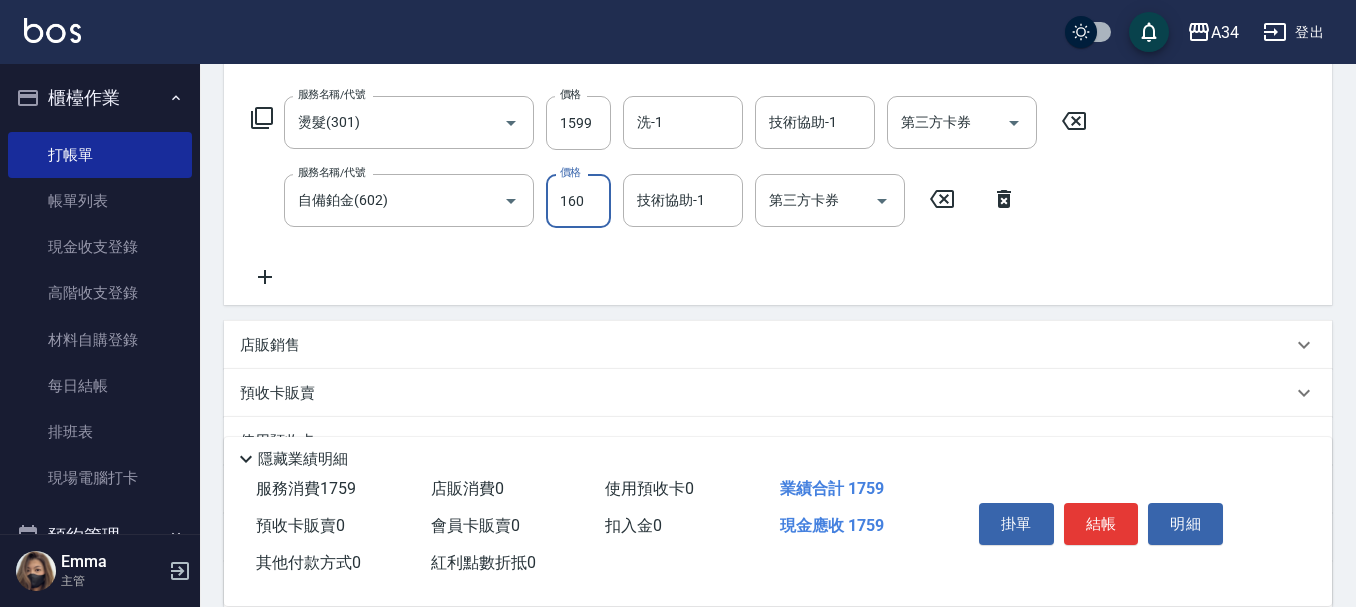type on "310" 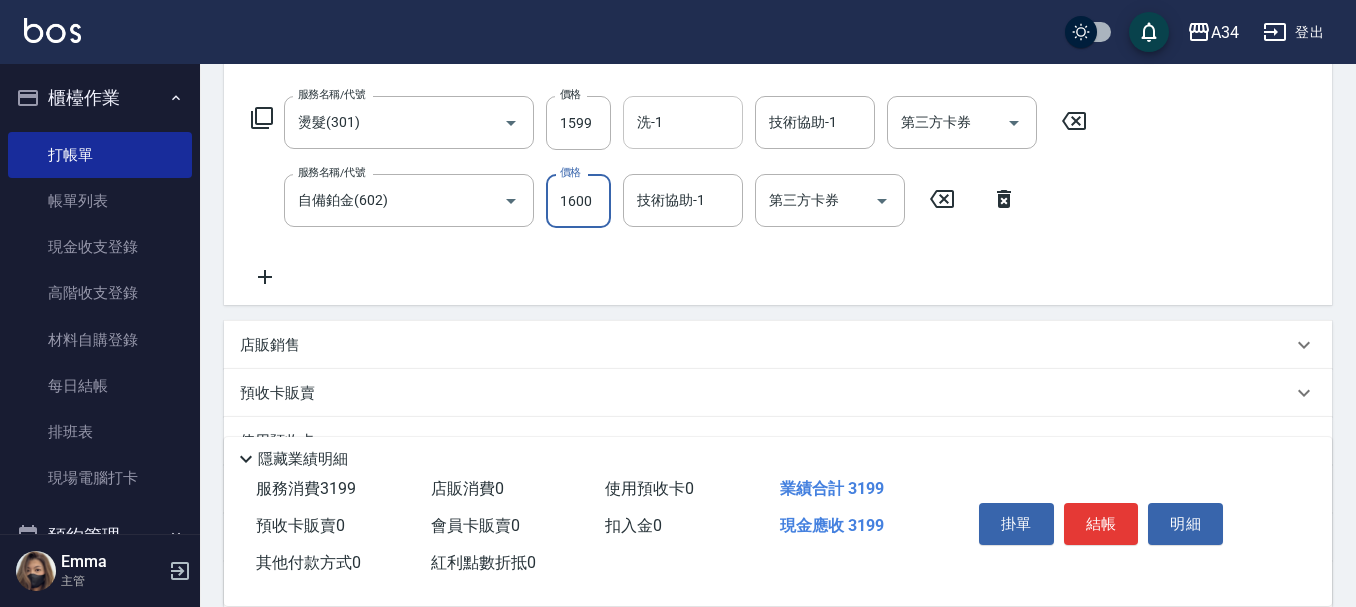 type on "1600" 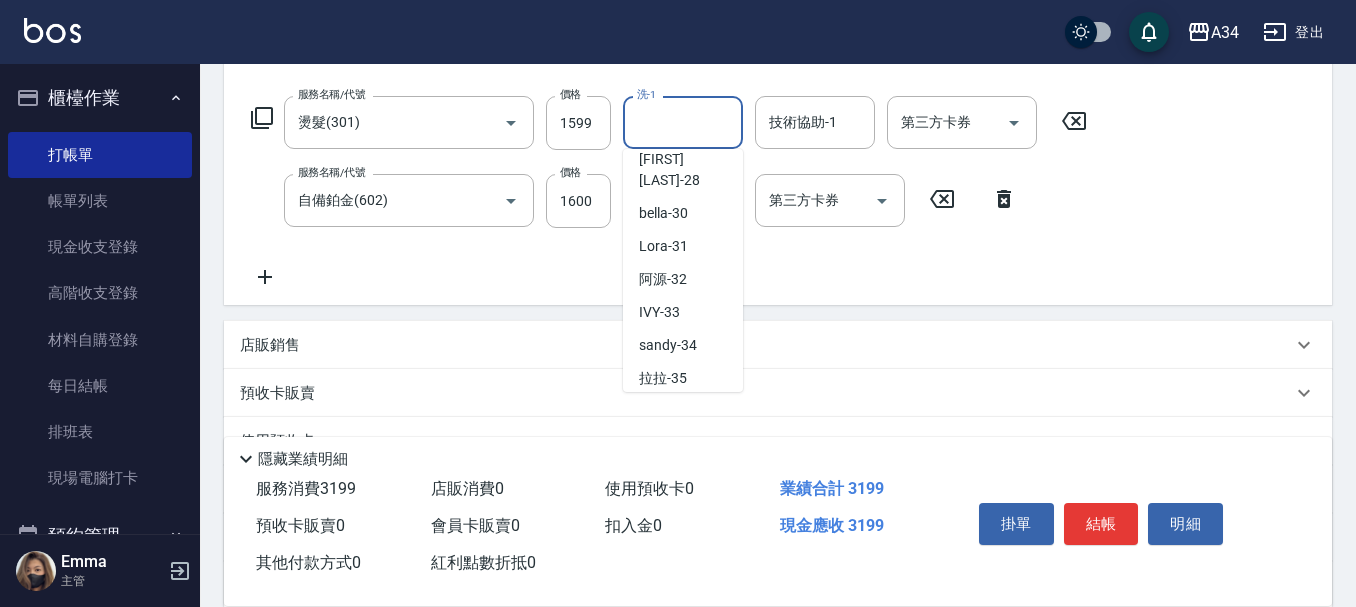 scroll, scrollTop: 433, scrollLeft: 0, axis: vertical 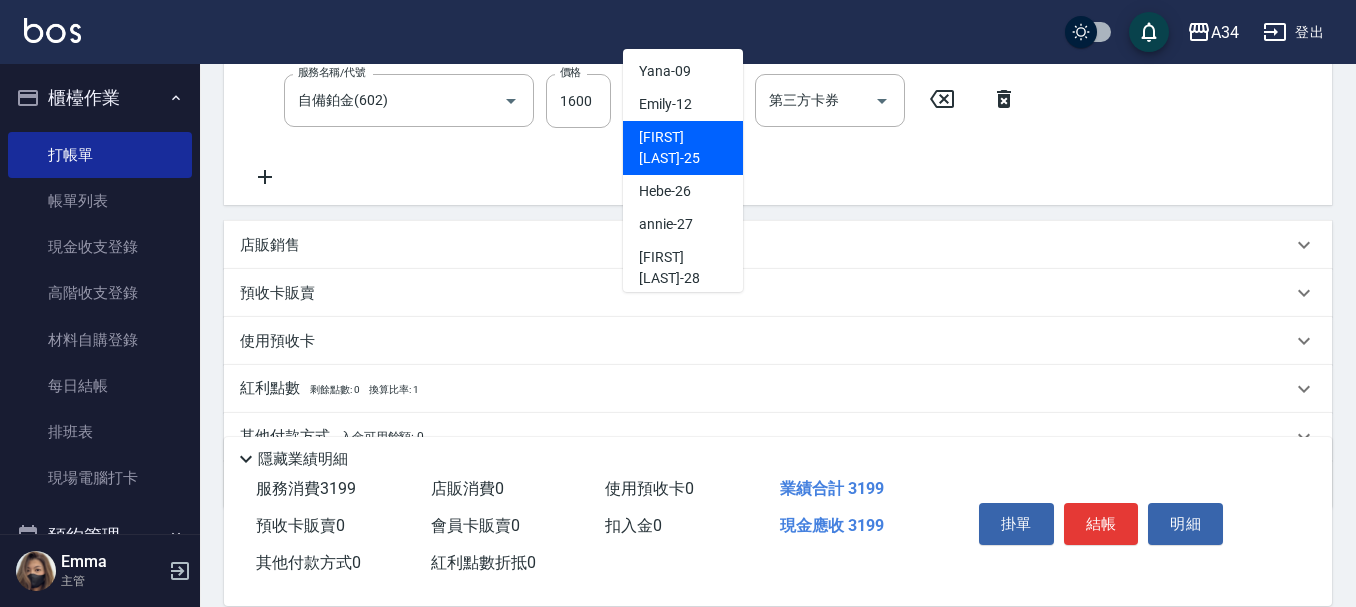click on "張芯婭 -25" at bounding box center (683, 148) 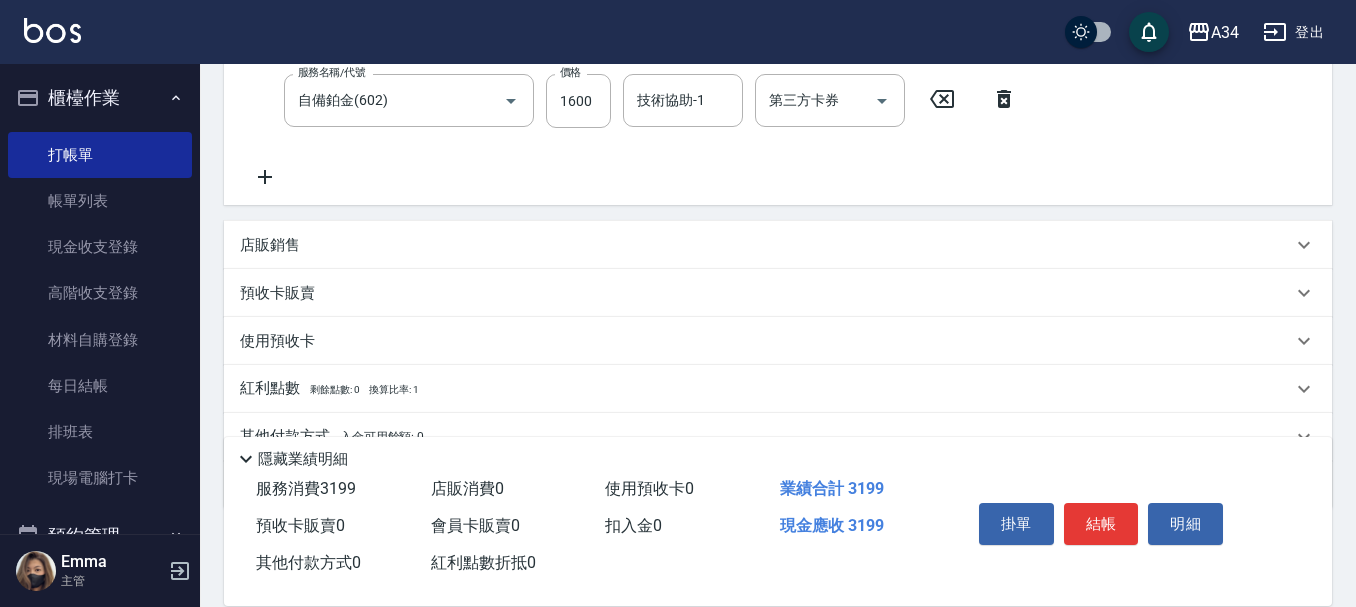 drag, startPoint x: 793, startPoint y: 345, endPoint x: 887, endPoint y: 364, distance: 95.90099 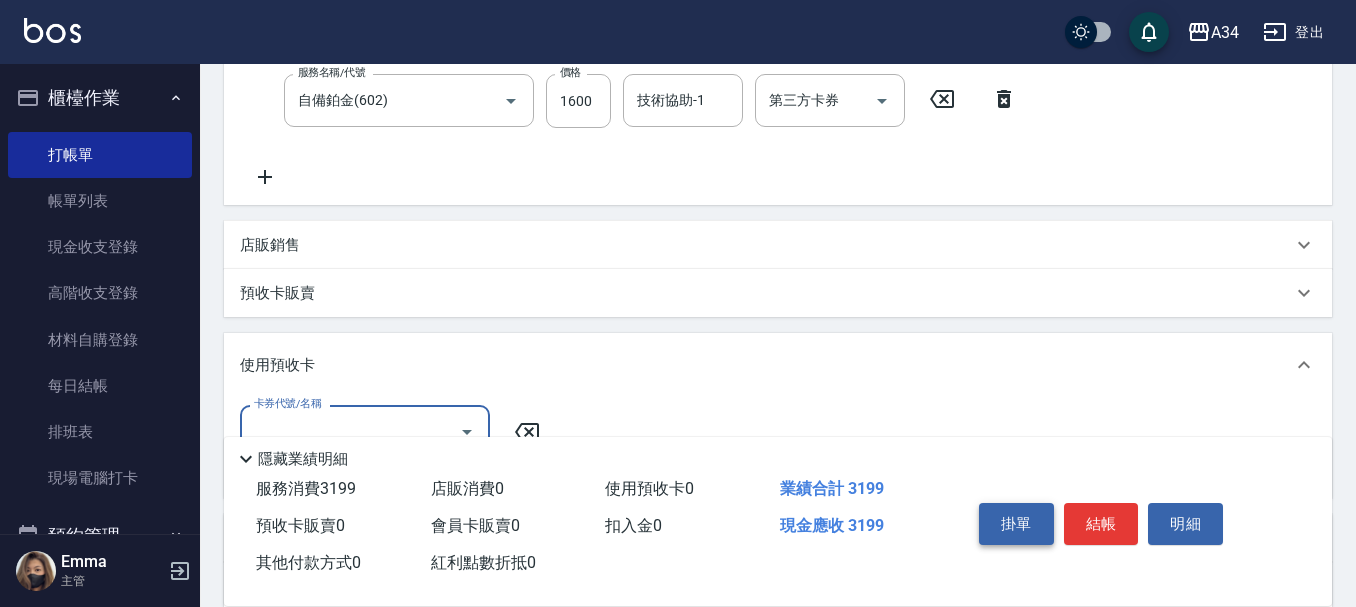 scroll, scrollTop: 0, scrollLeft: 0, axis: both 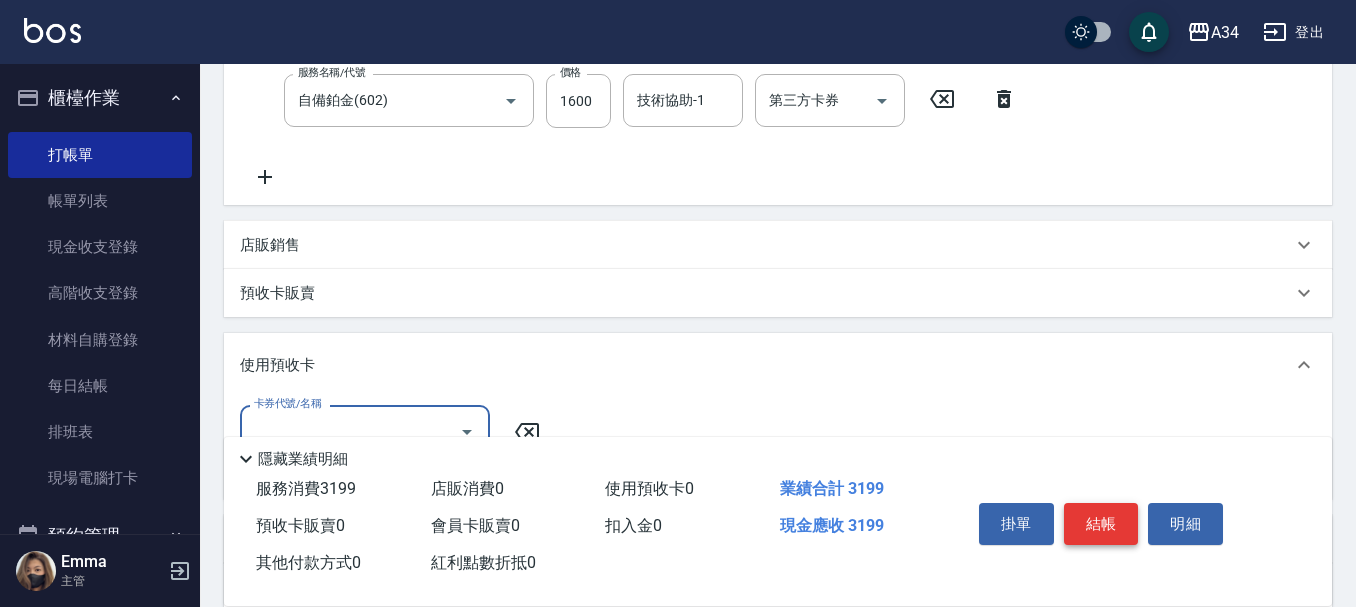 click on "結帳" at bounding box center [1101, 524] 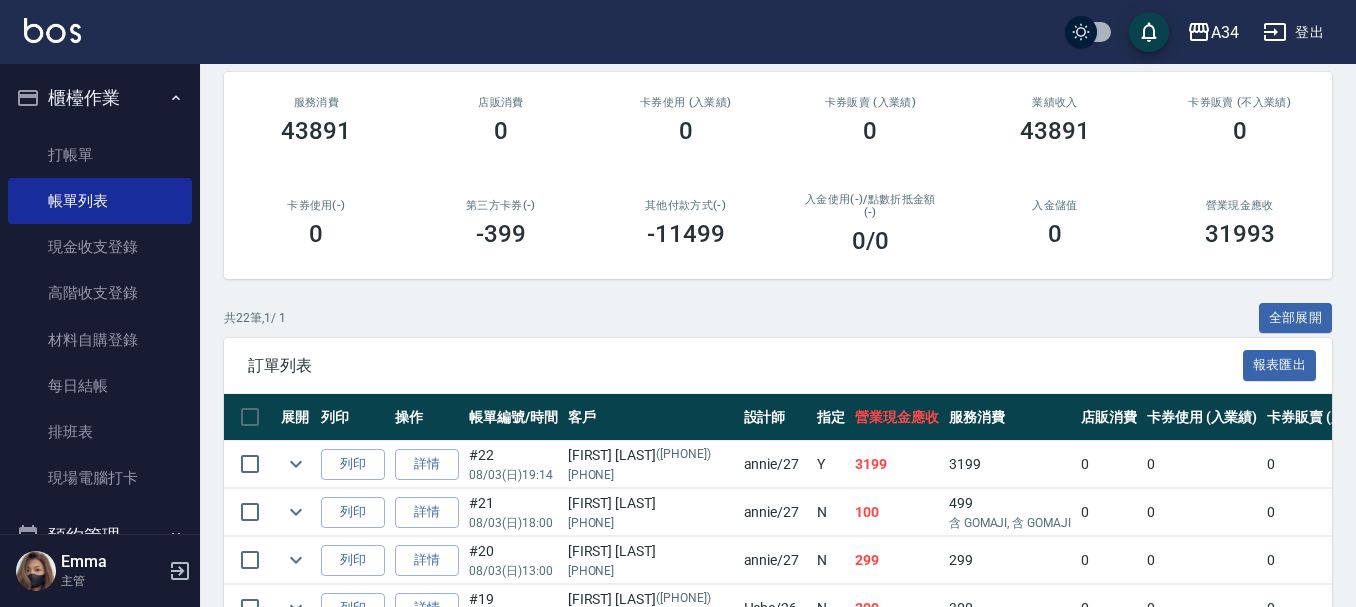 scroll, scrollTop: 400, scrollLeft: 0, axis: vertical 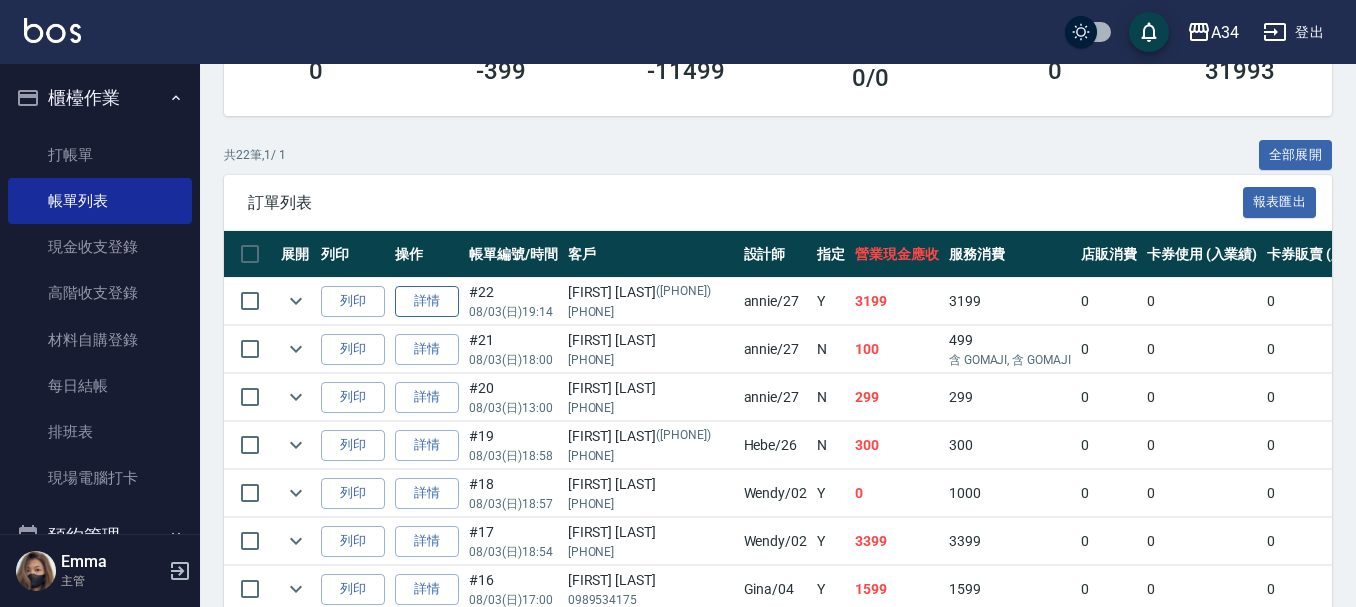 click on "詳情" at bounding box center [427, 301] 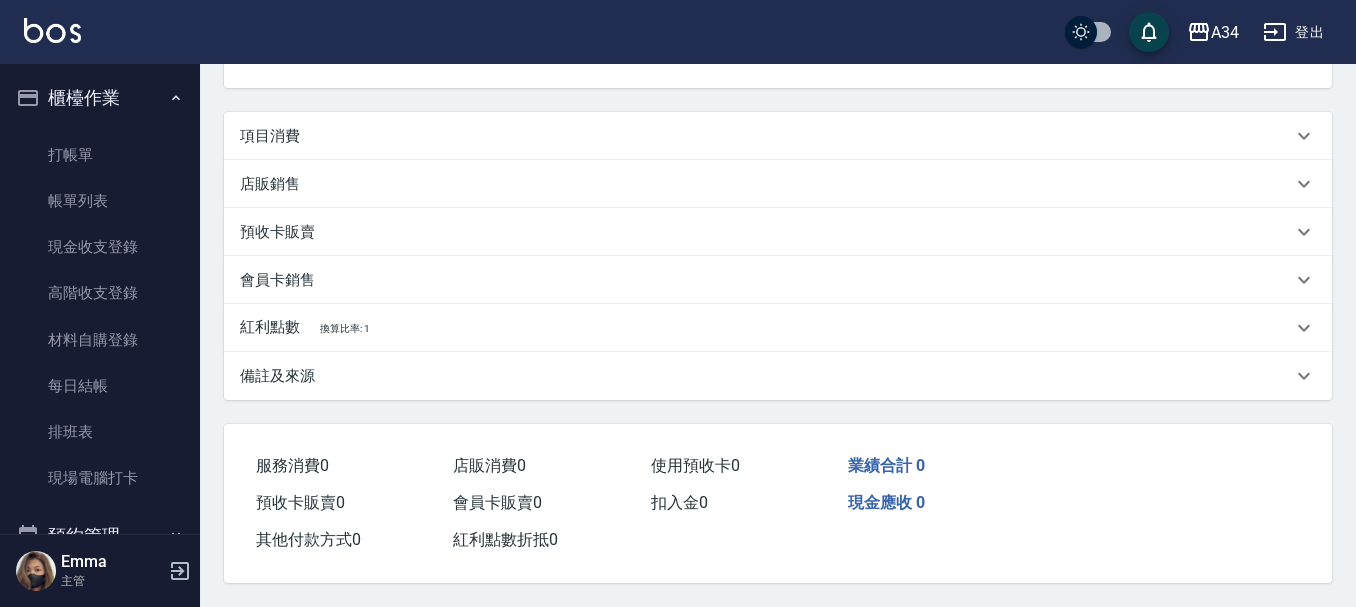 scroll, scrollTop: 0, scrollLeft: 0, axis: both 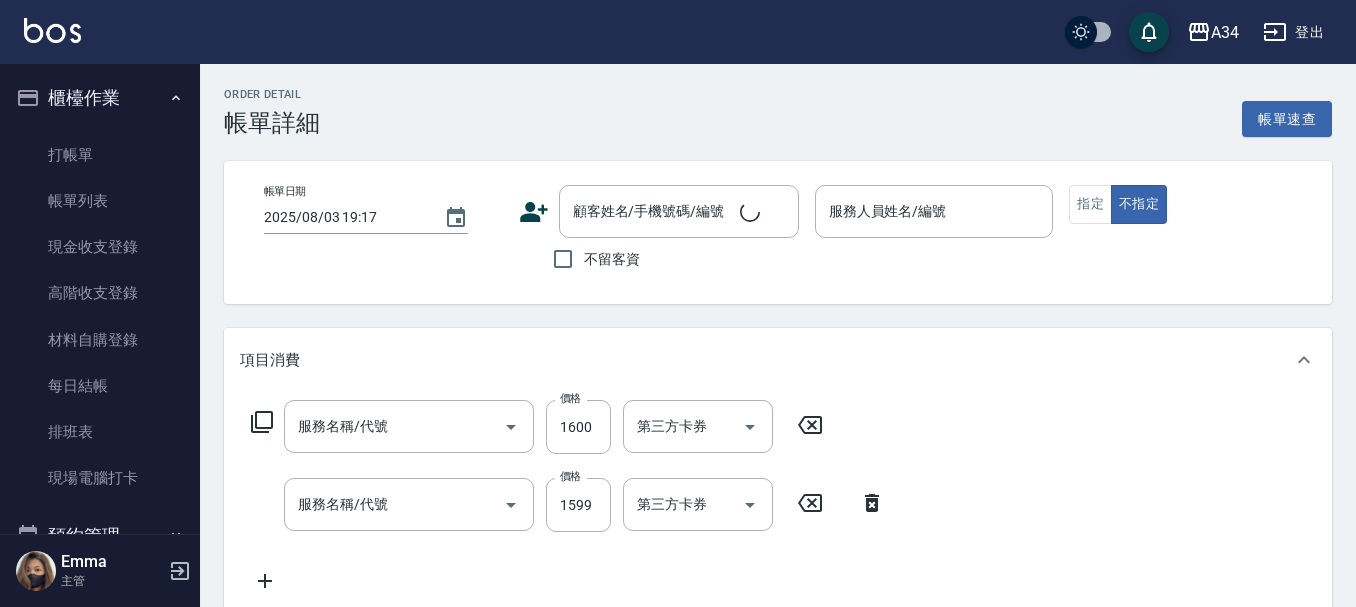 type on "2025/08/03 19:14" 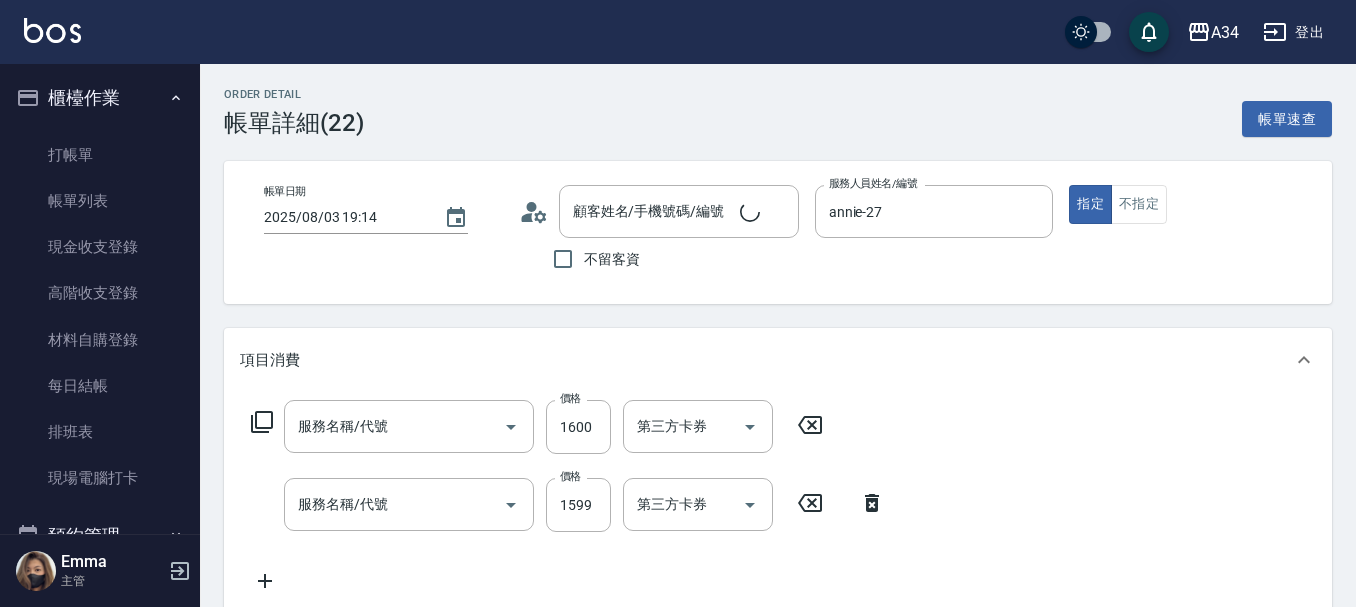 type on "自備鉑金(602)" 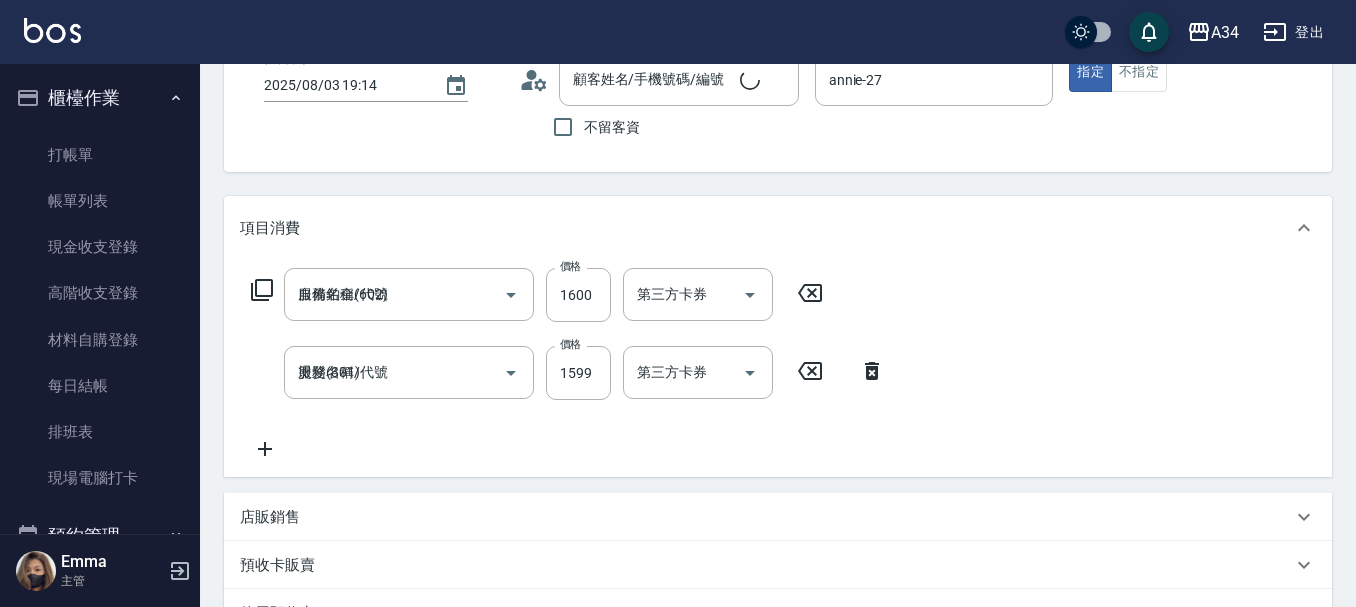 type on "林敏君/0935581811/0935581811" 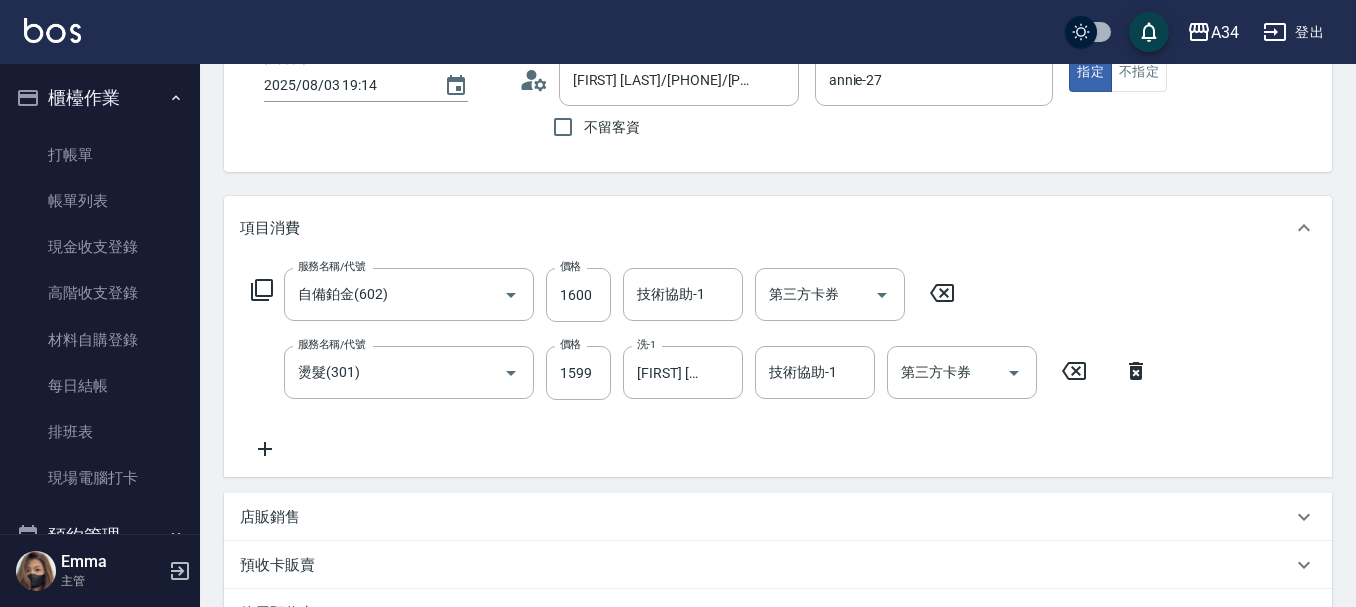 scroll, scrollTop: 400, scrollLeft: 0, axis: vertical 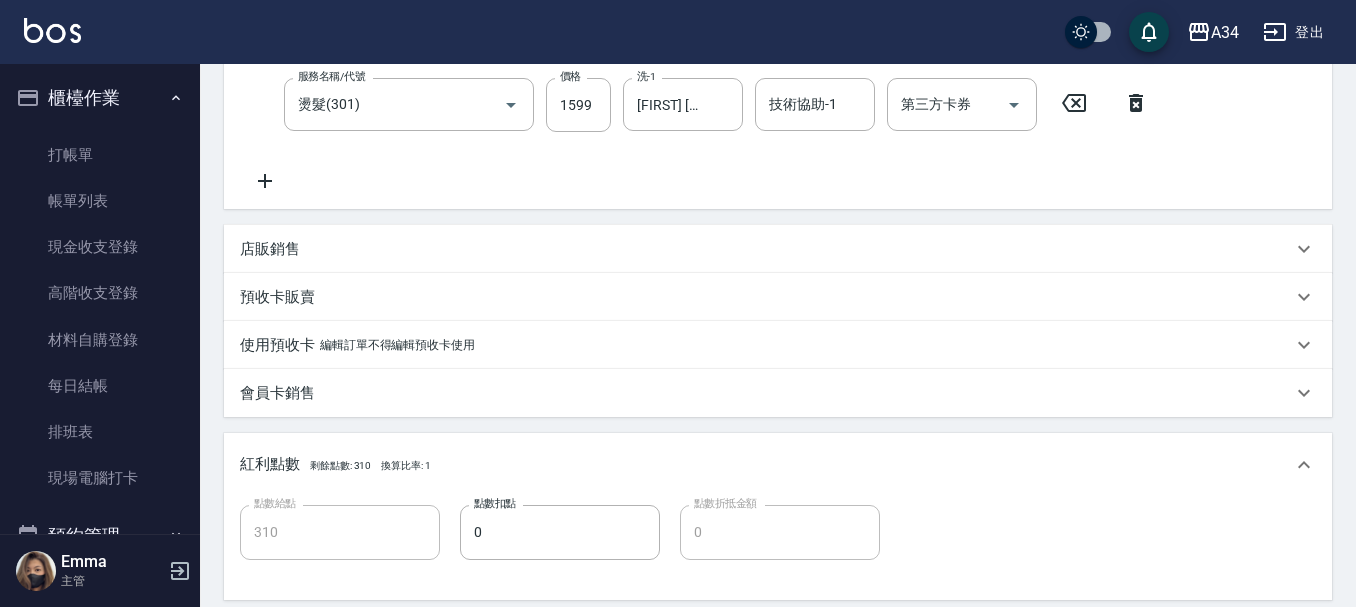 click on "店販銷售" at bounding box center (766, 249) 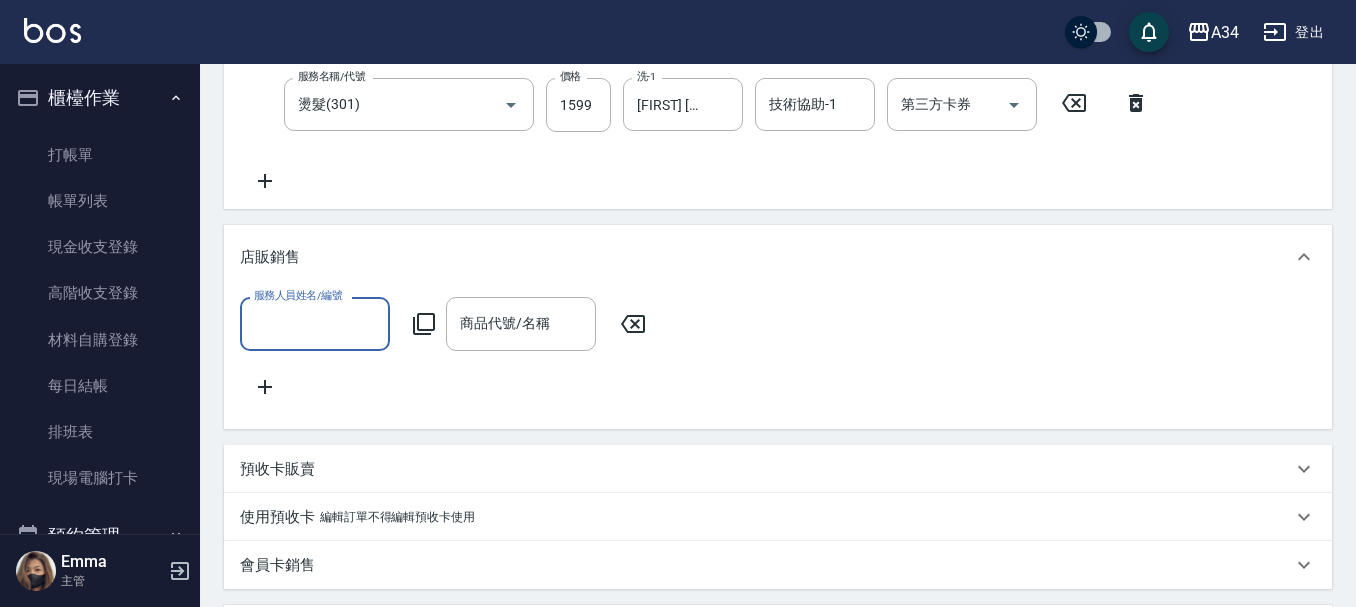 scroll, scrollTop: 0, scrollLeft: 0, axis: both 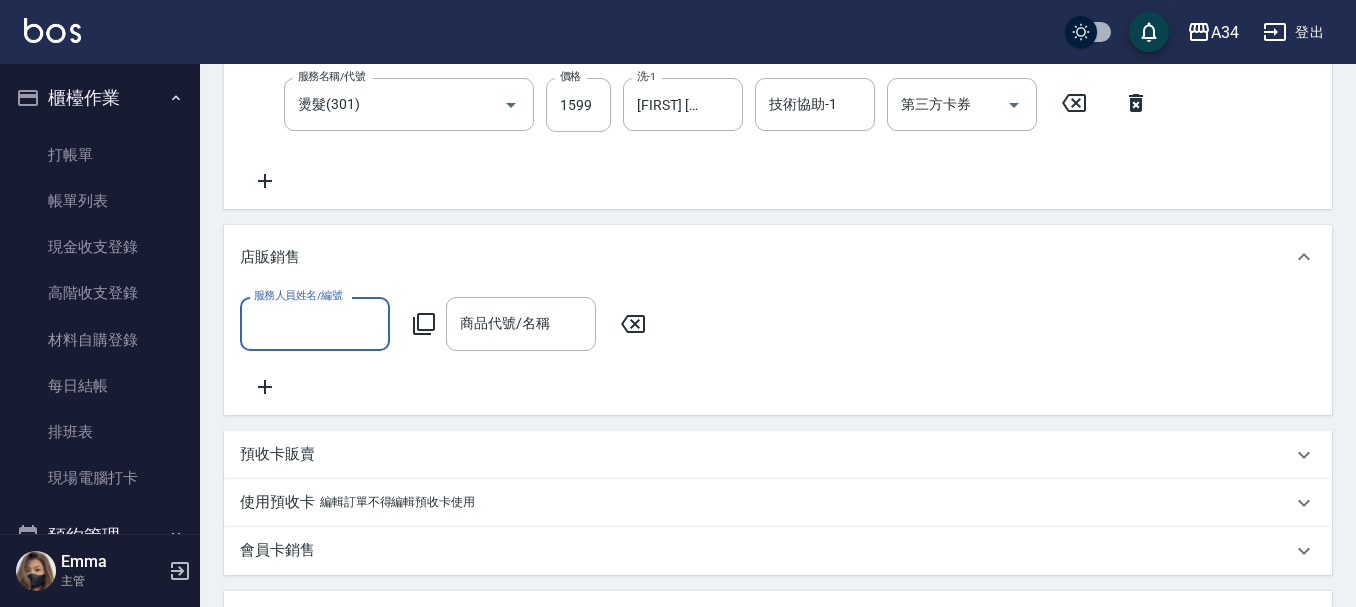 click on "服務人員姓名/編號" at bounding box center [315, 323] 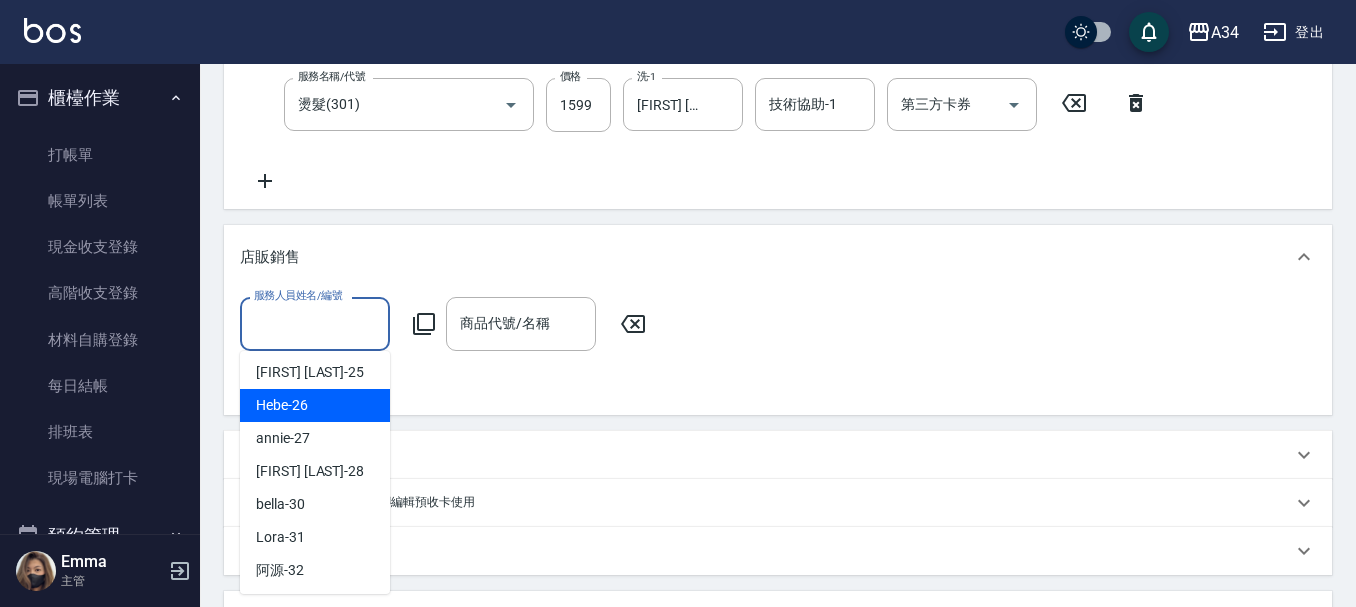 scroll, scrollTop: 200, scrollLeft: 0, axis: vertical 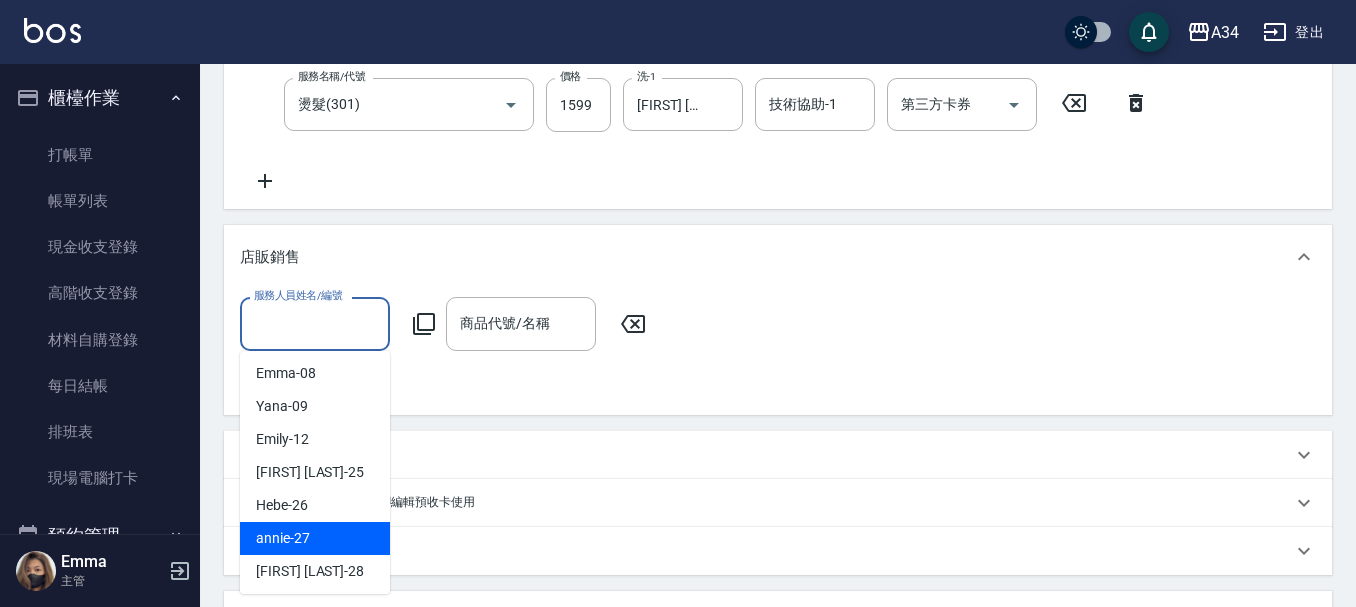click on "annie -27" at bounding box center [315, 538] 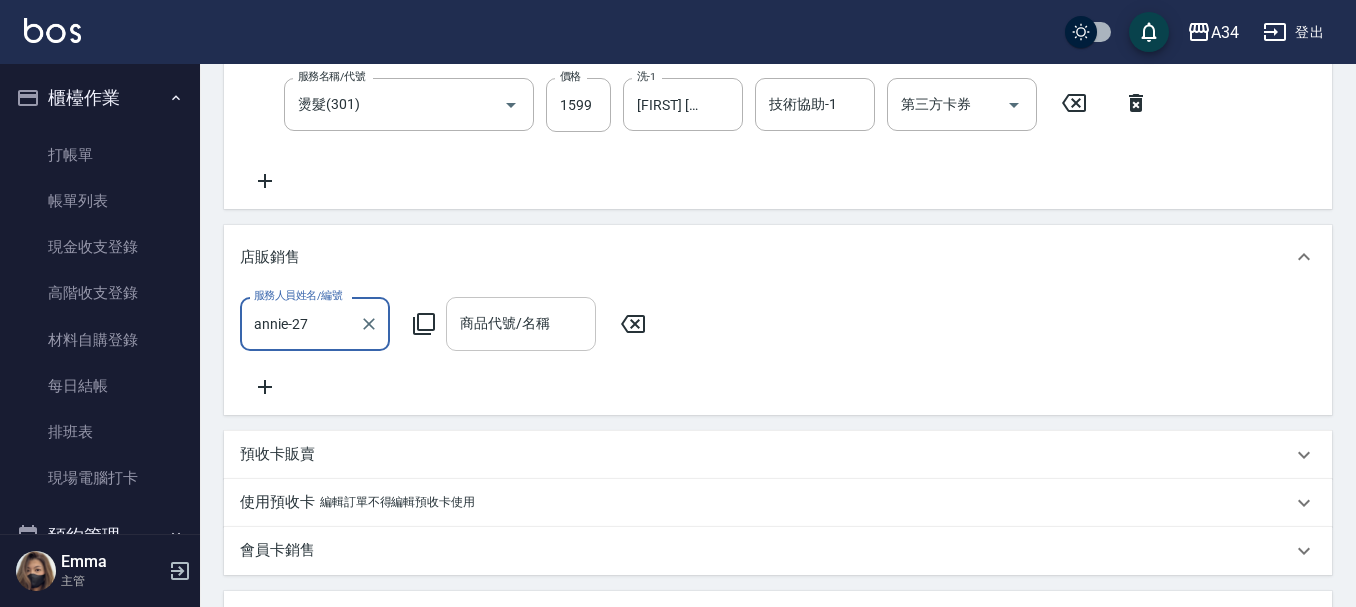 click on "商品代號/名稱" at bounding box center [521, 323] 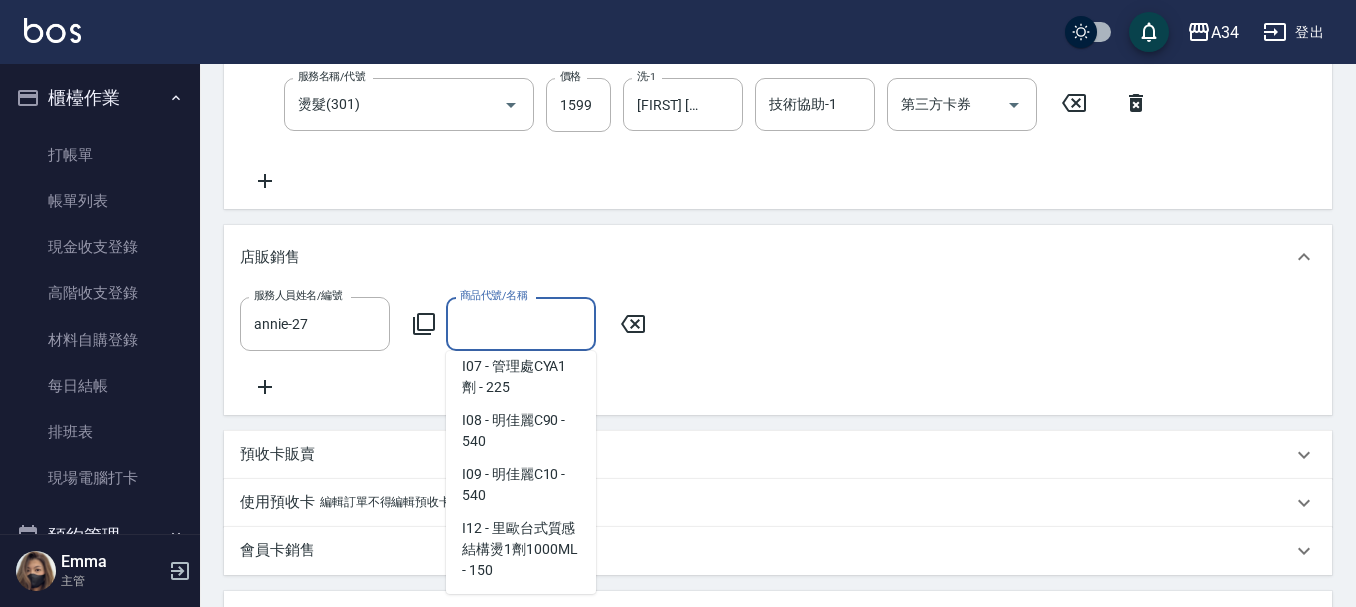 scroll, scrollTop: 22600, scrollLeft: 0, axis: vertical 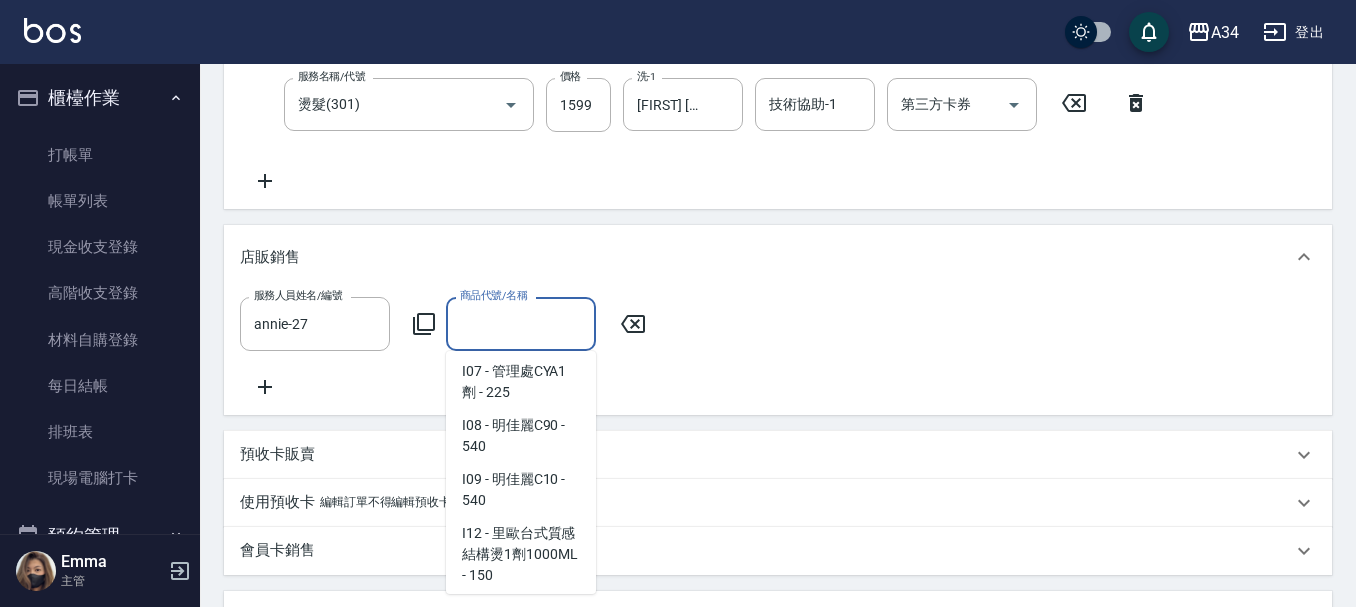 click on "H46 - 喬娜斯新品玻尿酸洗護組500ML - 750" at bounding box center (521, -382) 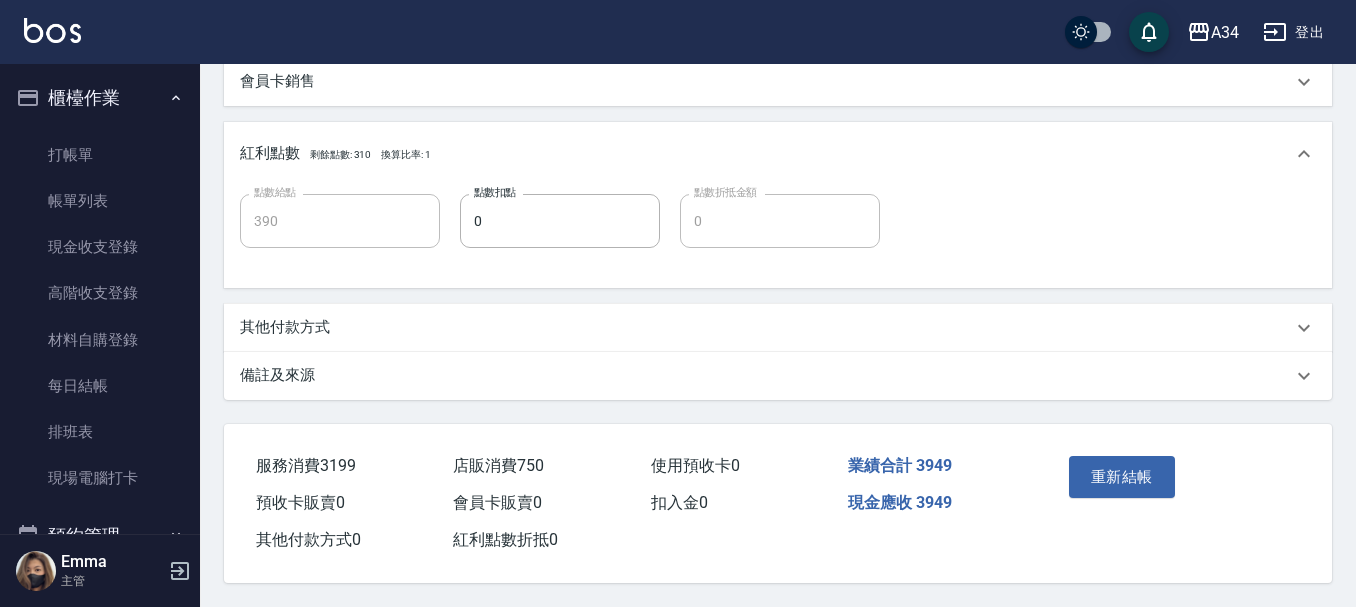 scroll, scrollTop: 894, scrollLeft: 0, axis: vertical 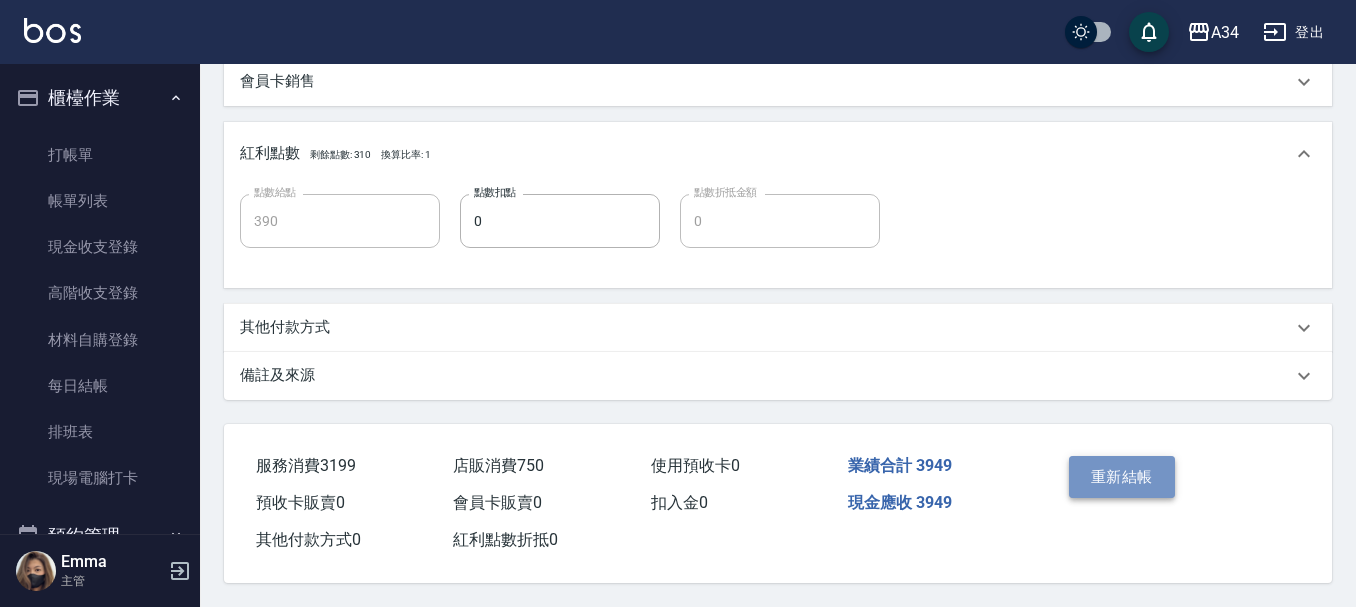 click on "重新結帳" at bounding box center (1122, 477) 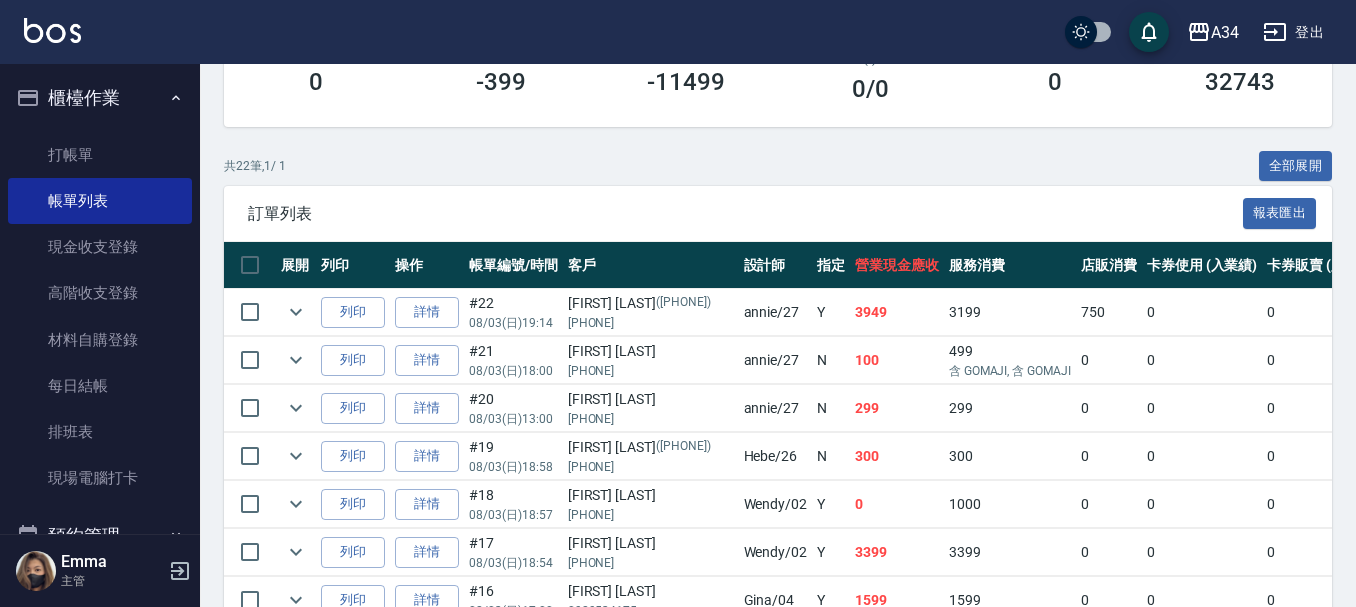 scroll, scrollTop: 400, scrollLeft: 0, axis: vertical 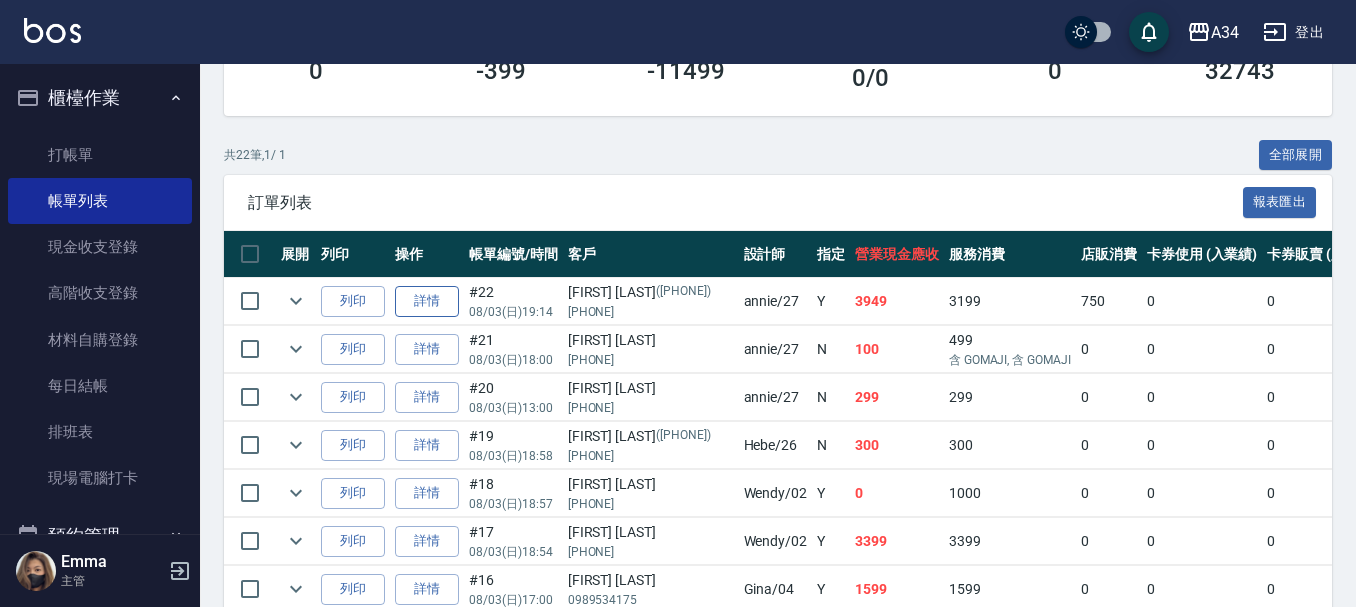 click on "詳情" at bounding box center [427, 301] 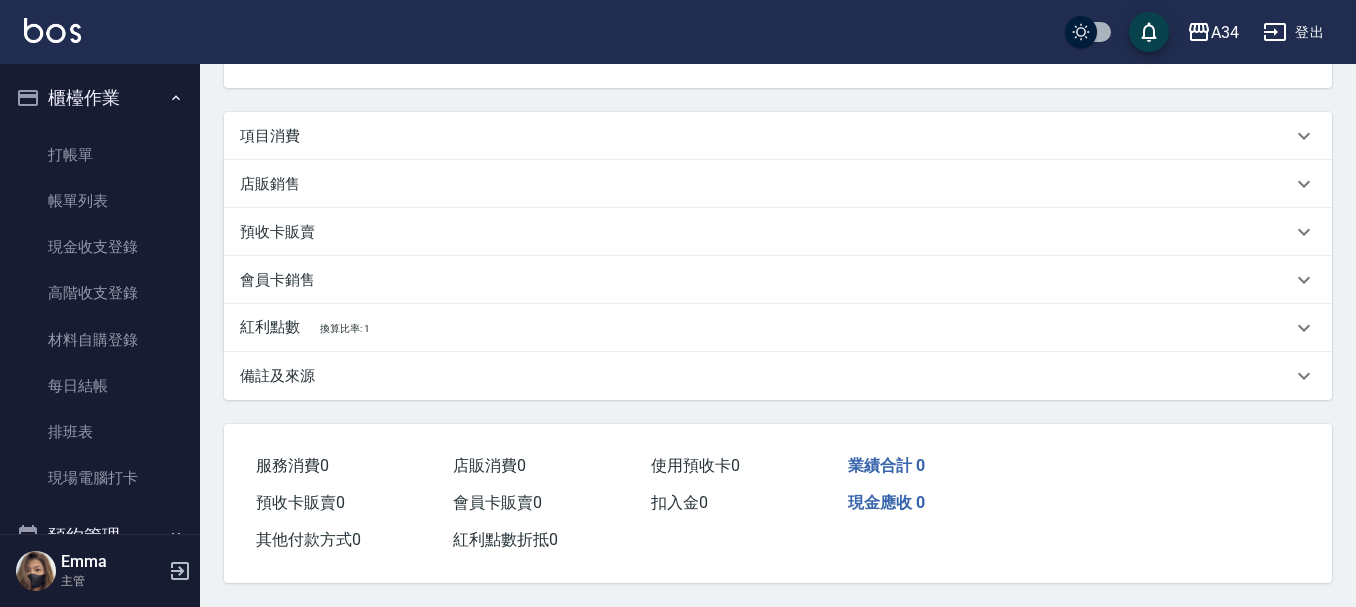 scroll, scrollTop: 0, scrollLeft: 0, axis: both 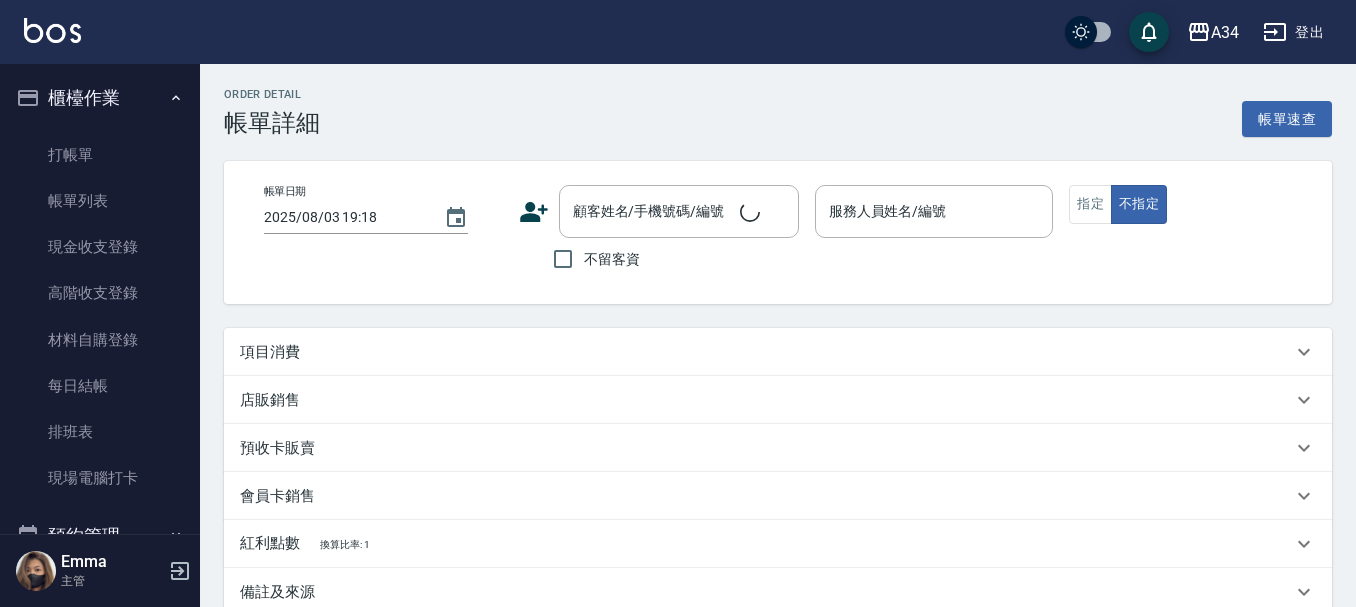 type on "2025/08/03 19:14" 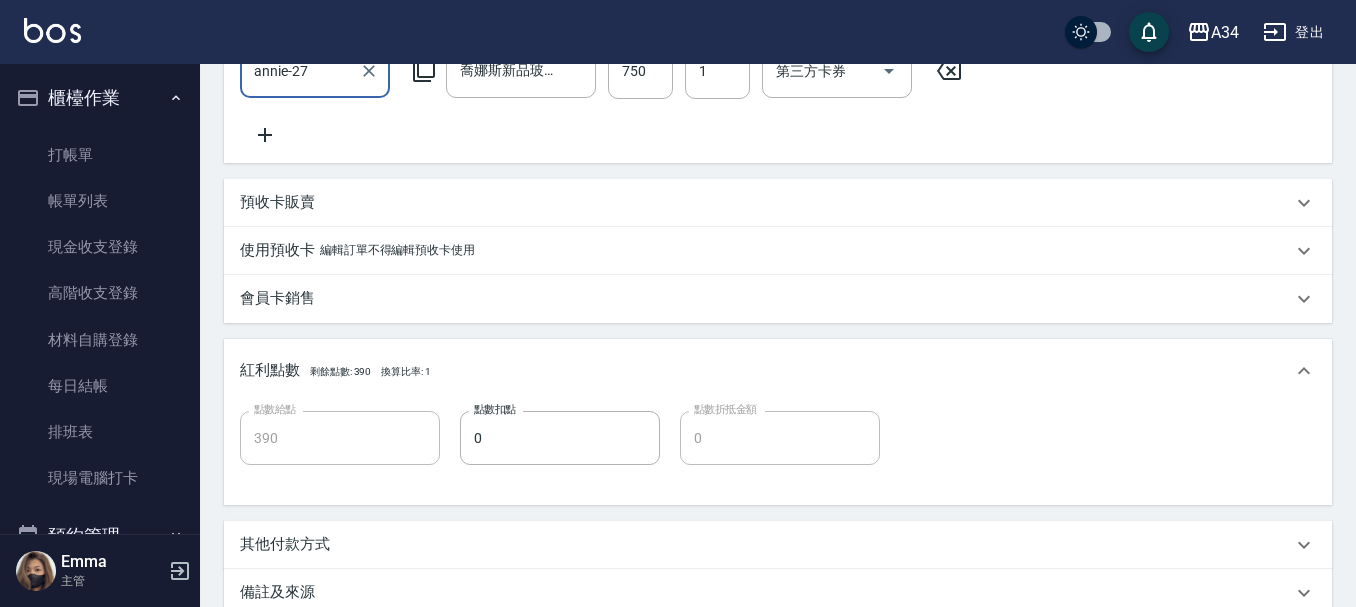 scroll, scrollTop: 800, scrollLeft: 0, axis: vertical 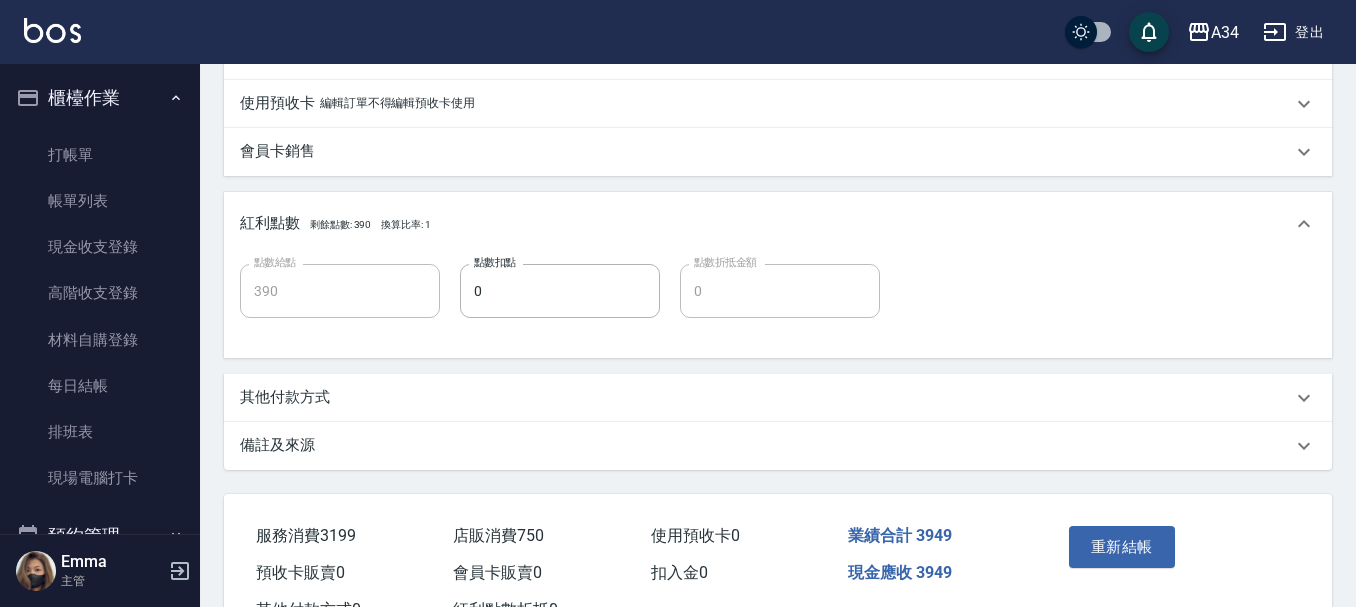 type on "林敏君/0935581811/0935581811" 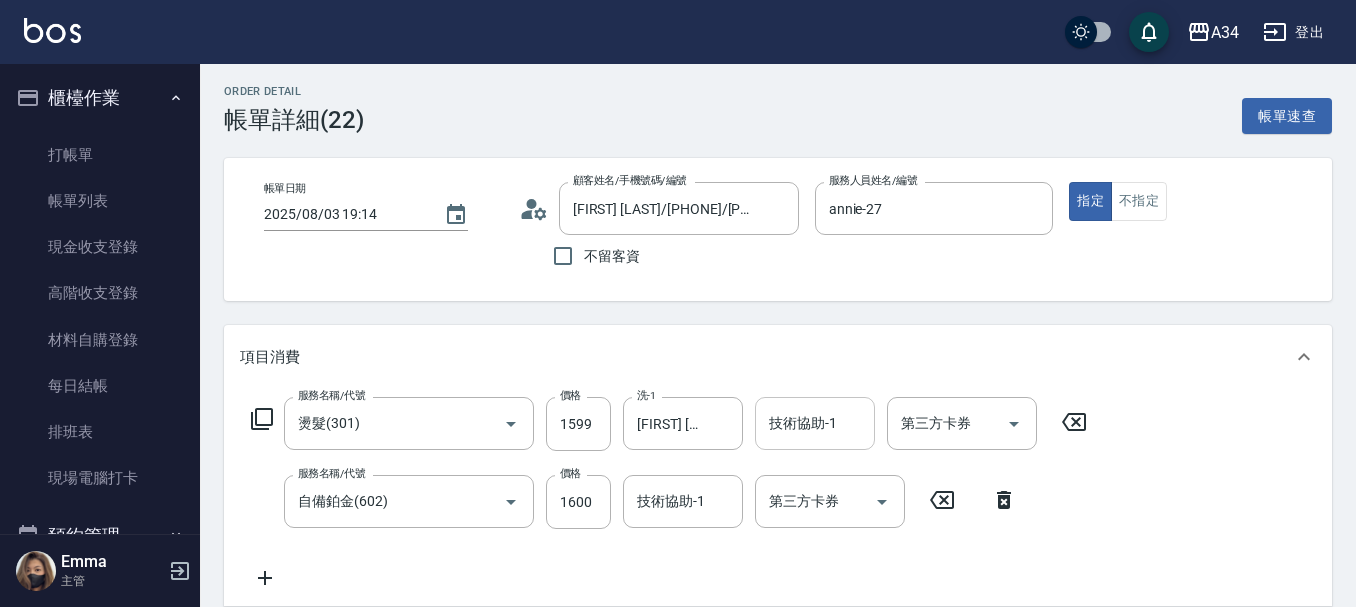 scroll, scrollTop: 0, scrollLeft: 0, axis: both 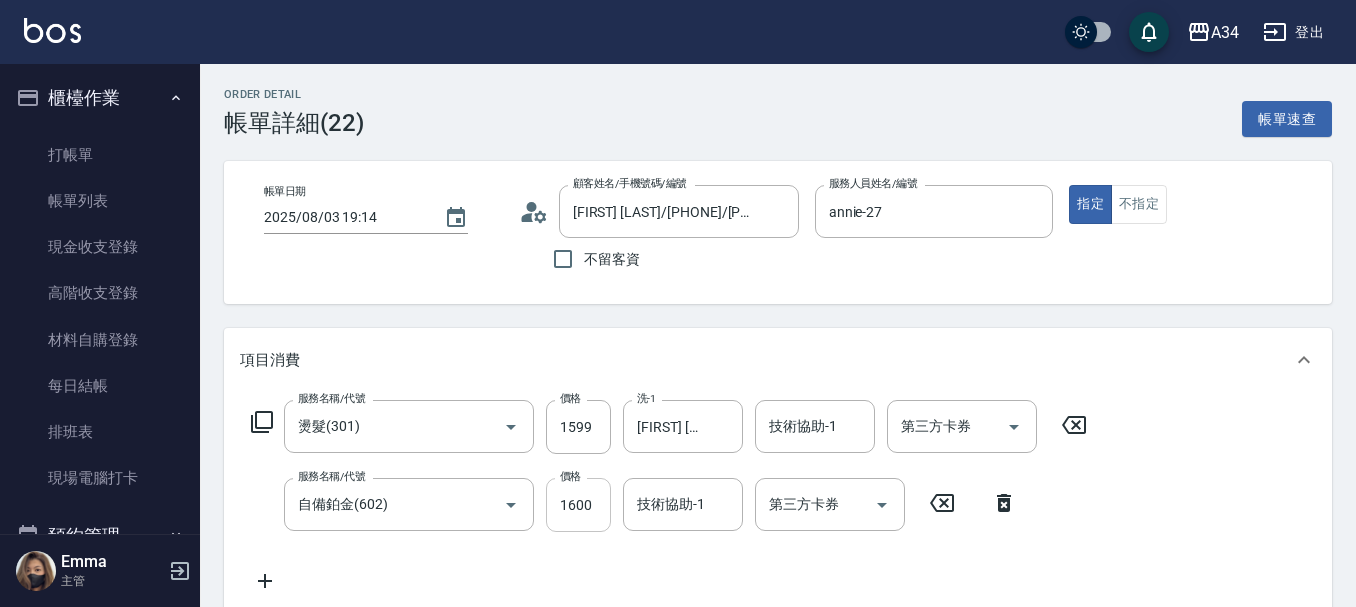 click on "1600" at bounding box center (578, 505) 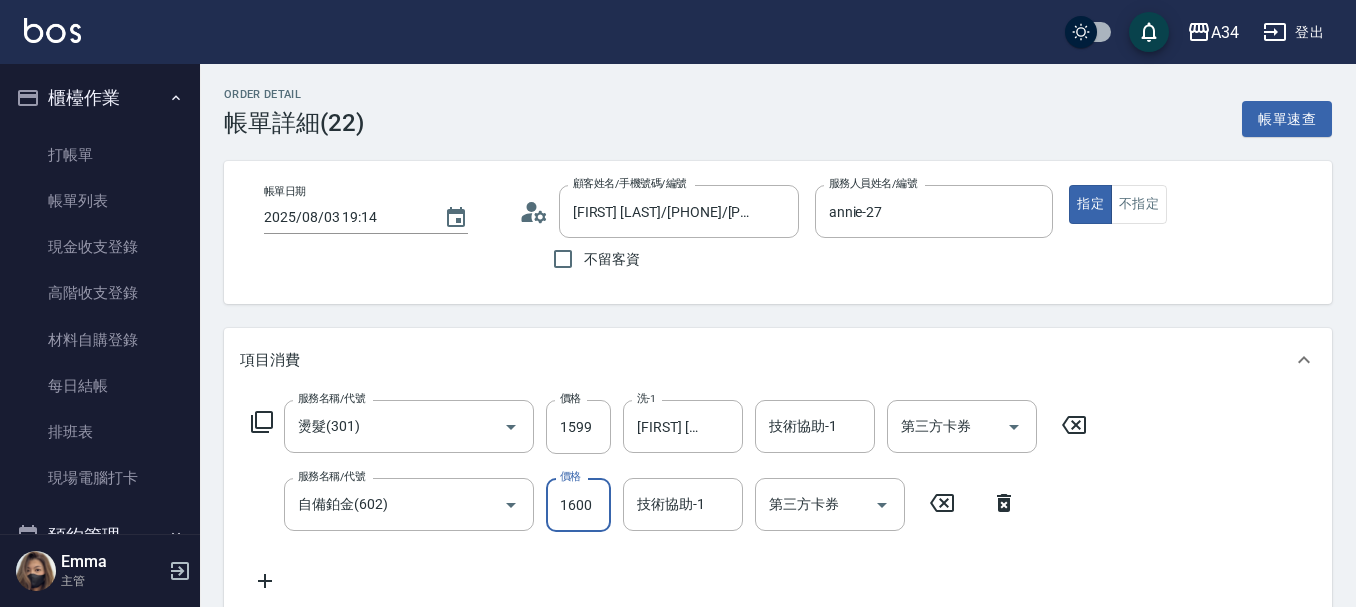 type on "1" 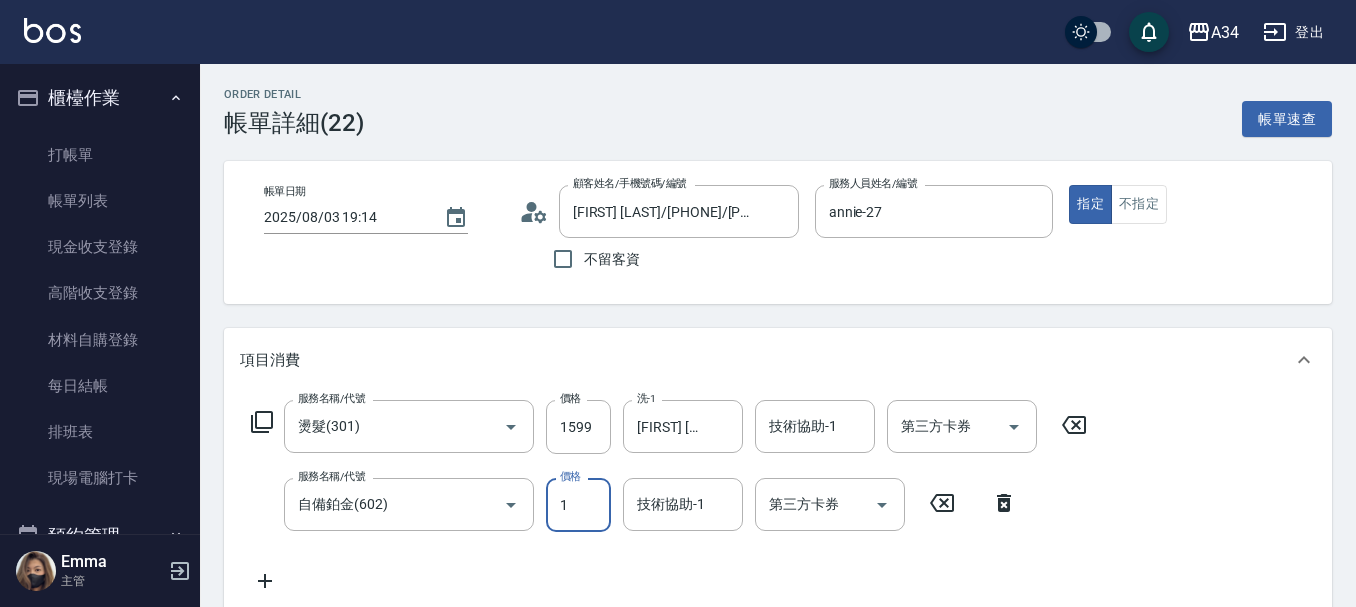 type on "230" 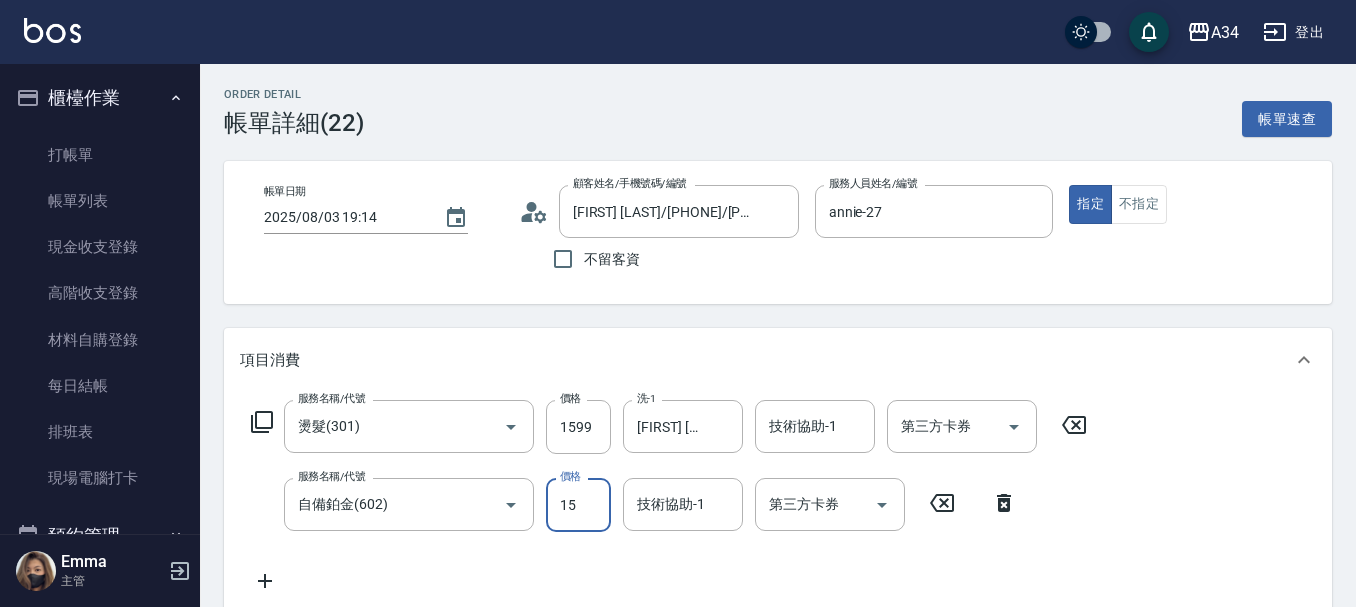 type on "155" 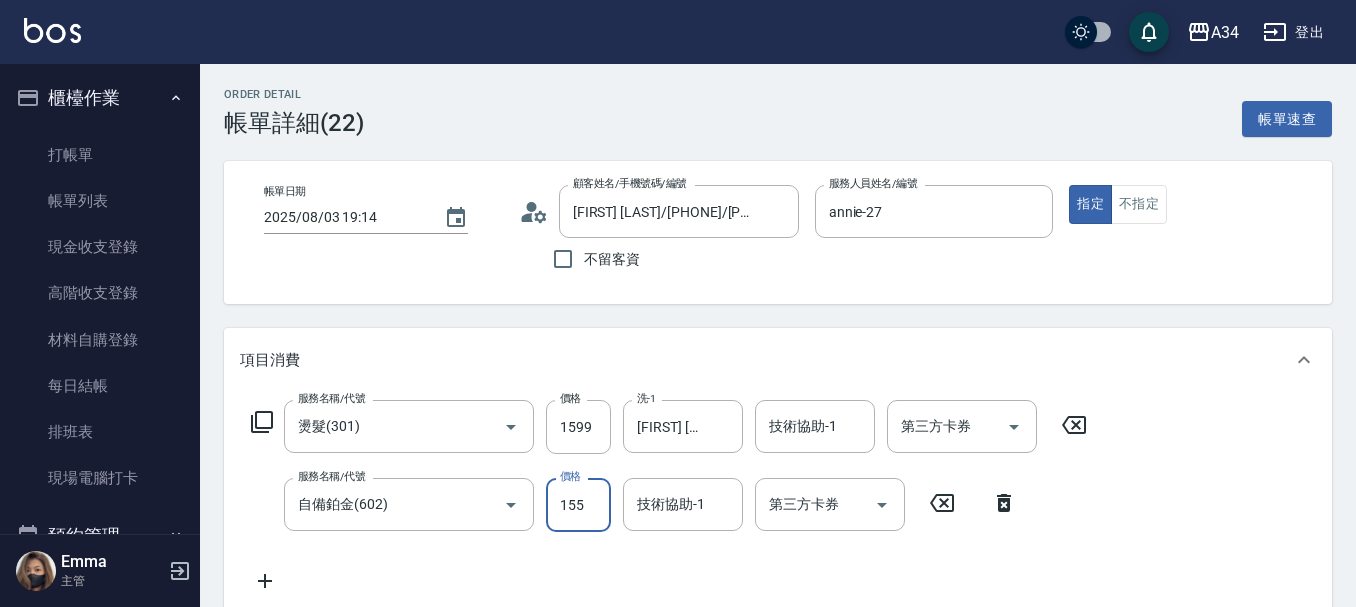 type on "250" 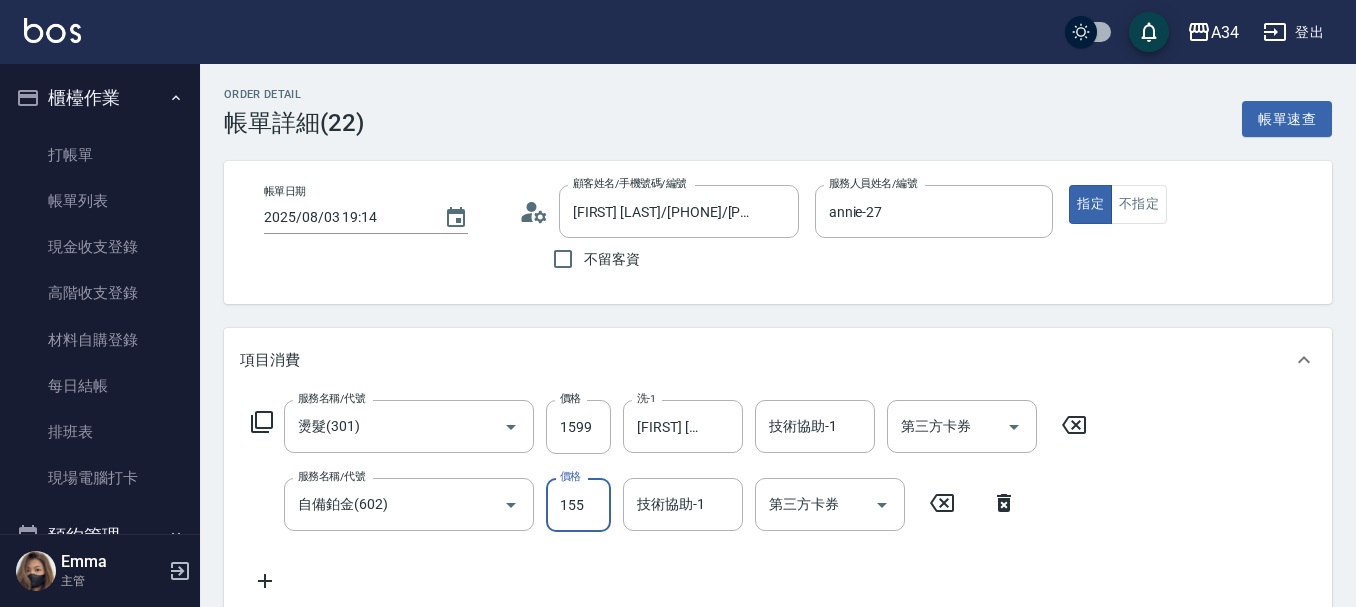type on "1550" 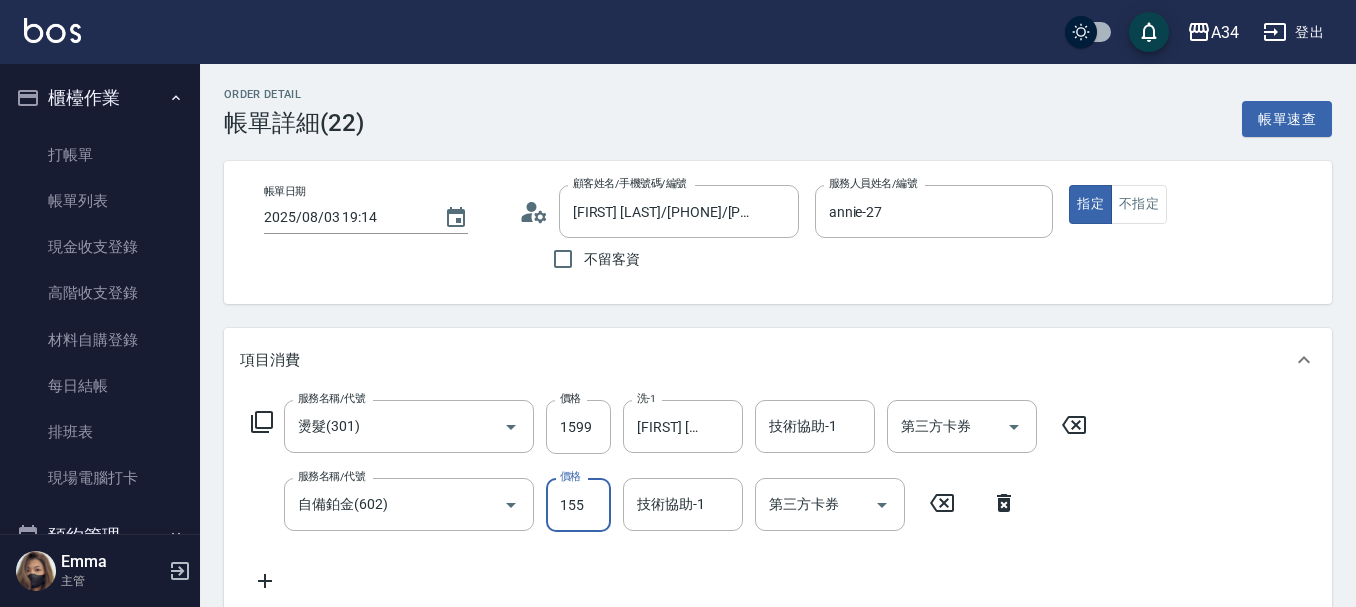 type on "380" 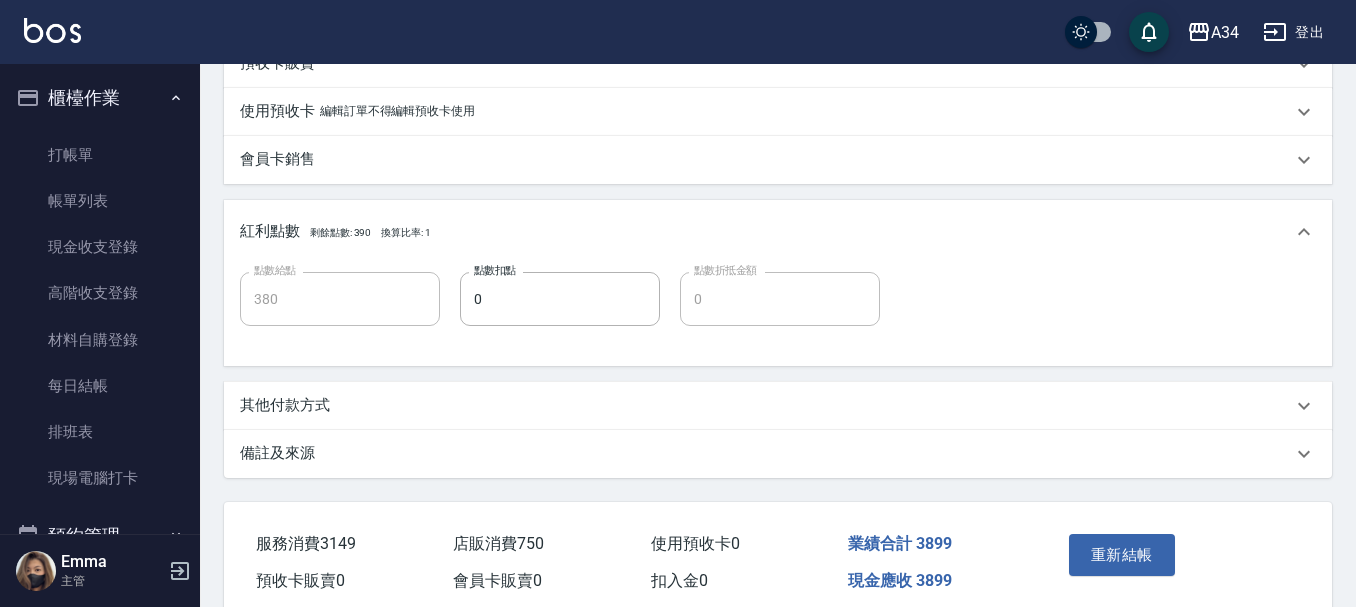 scroll, scrollTop: 894, scrollLeft: 0, axis: vertical 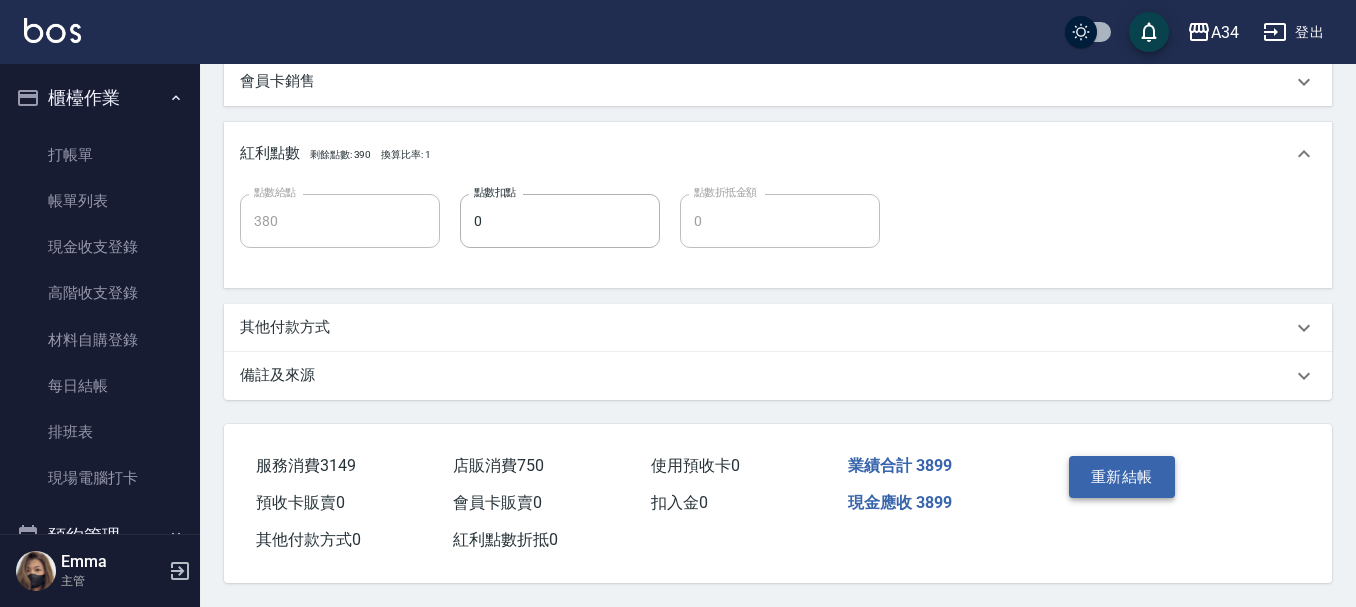 type on "1550" 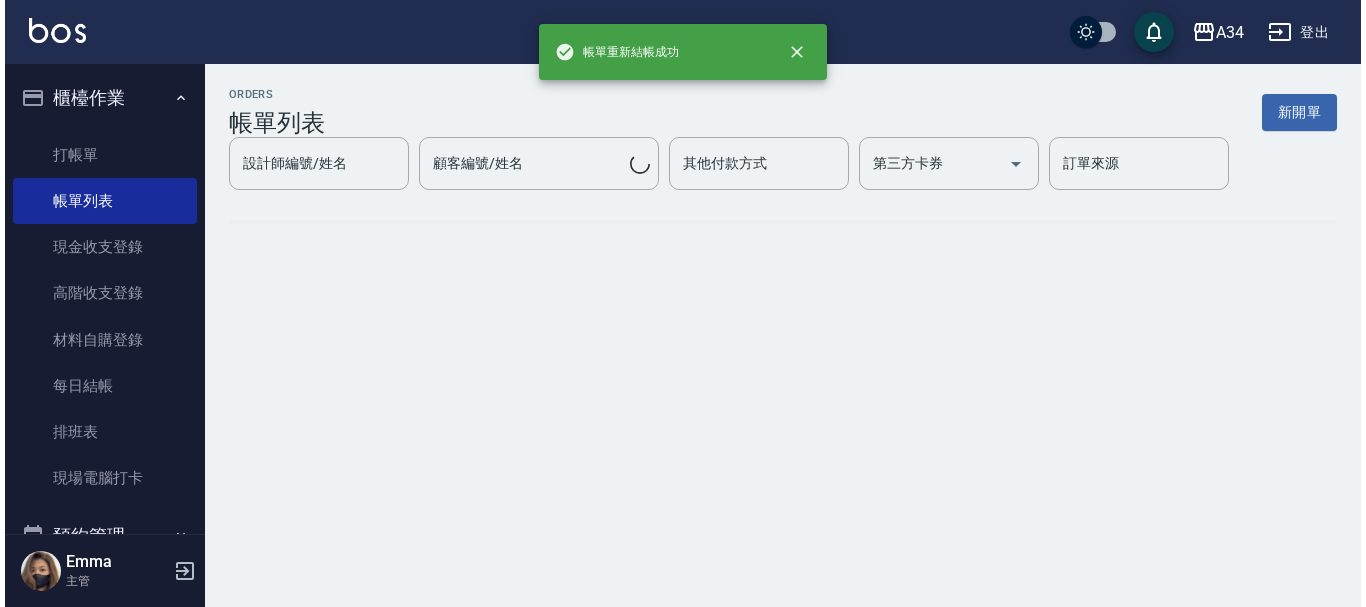 scroll, scrollTop: 0, scrollLeft: 0, axis: both 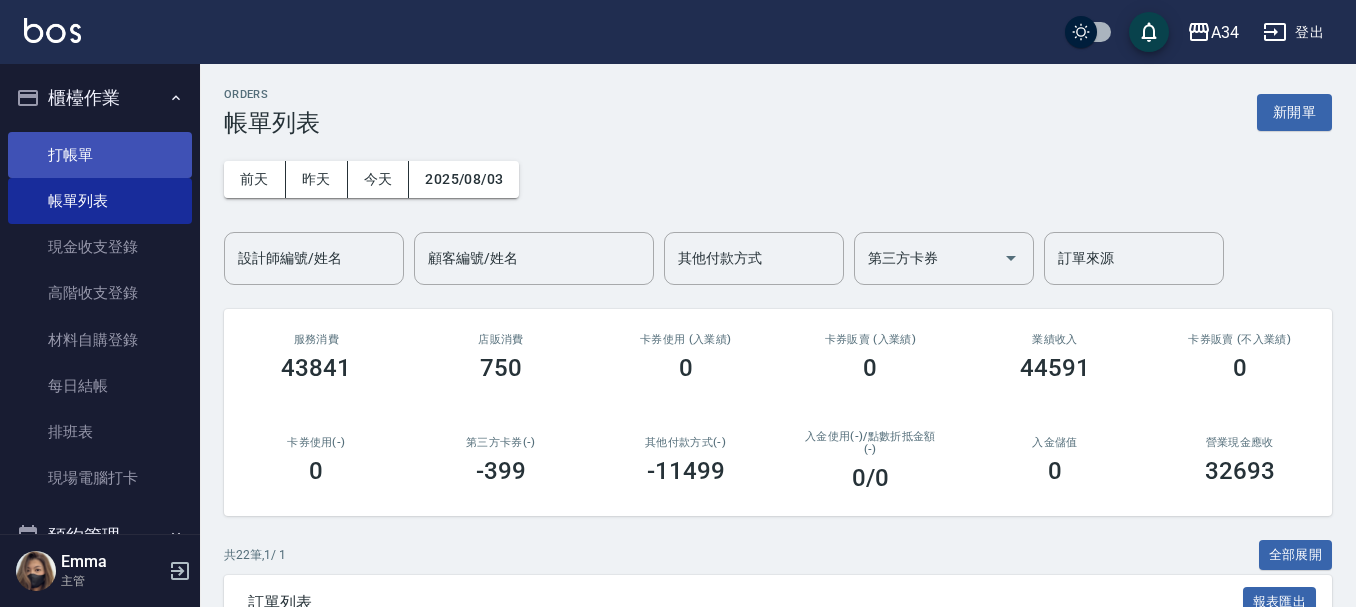 click on "打帳單" at bounding box center (100, 155) 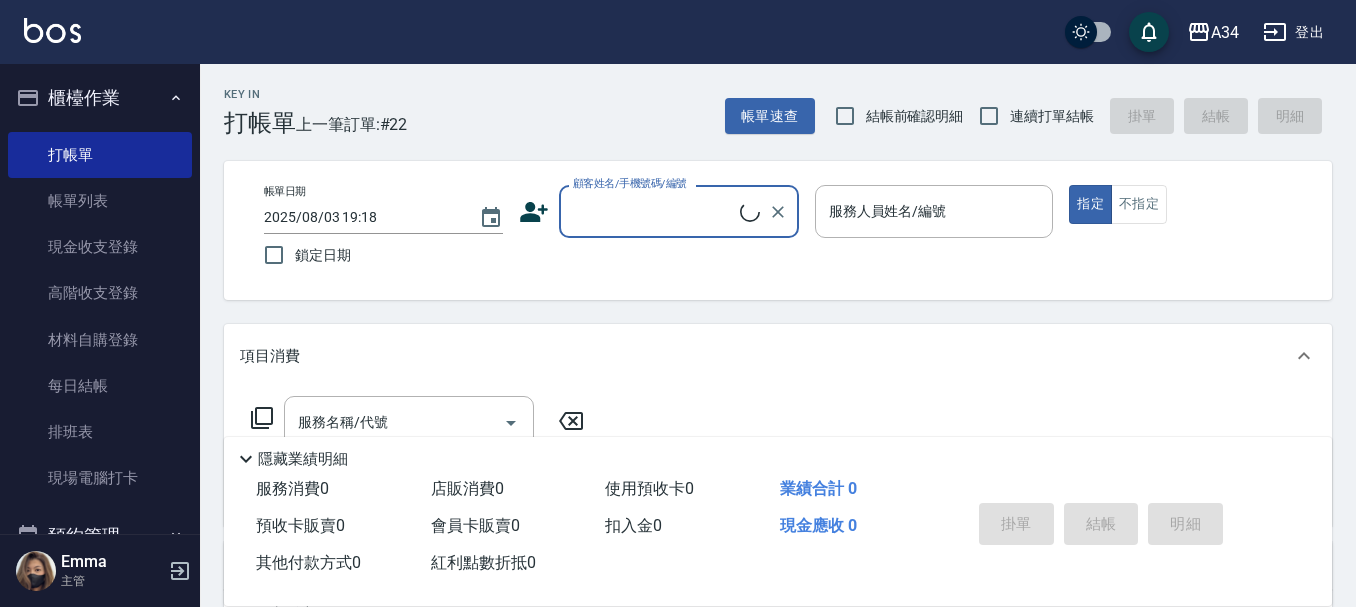 click 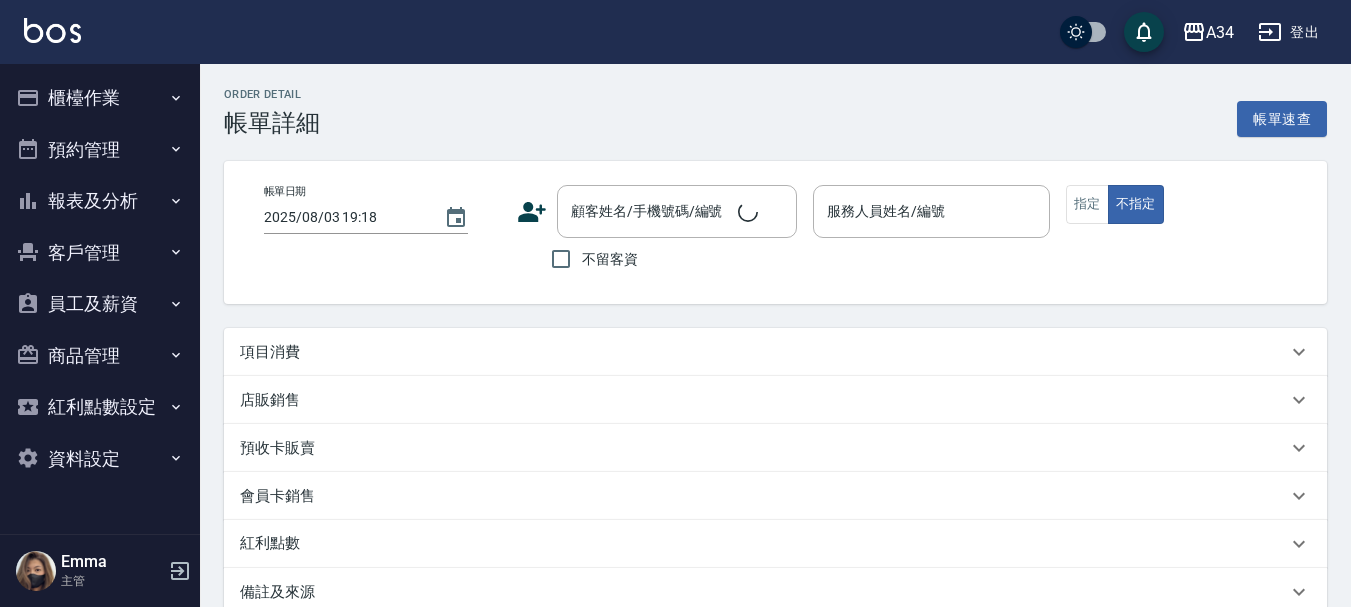 click on "項目消費" at bounding box center [763, 352] 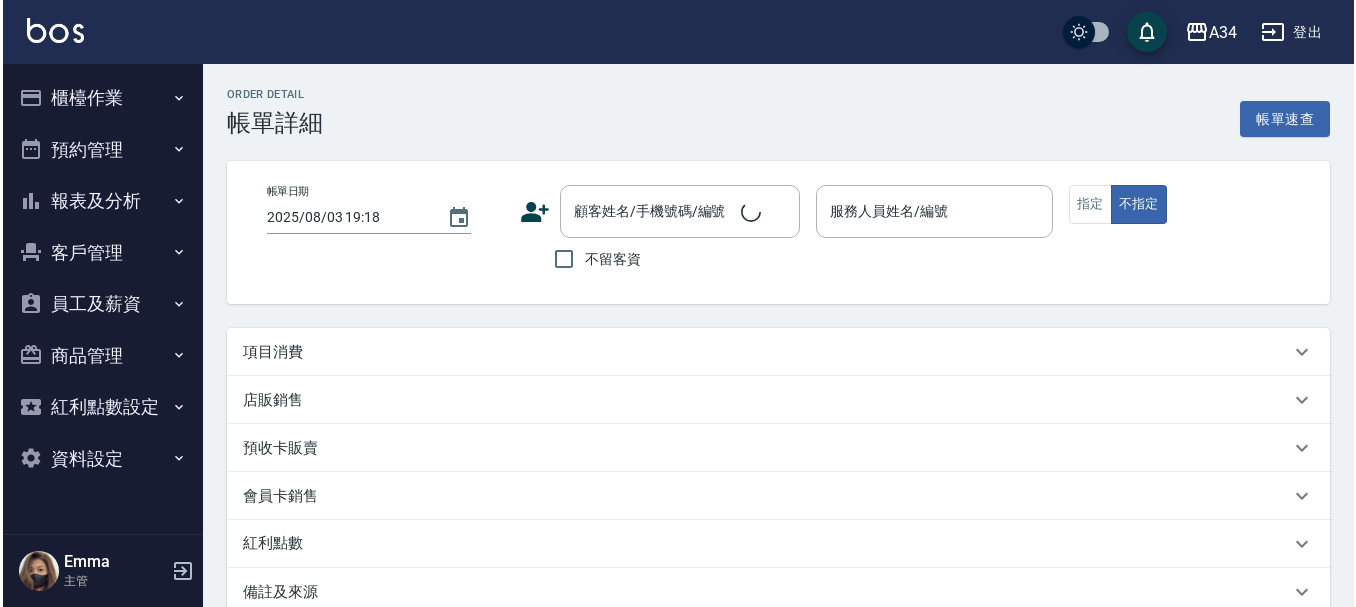 scroll, scrollTop: 0, scrollLeft: 0, axis: both 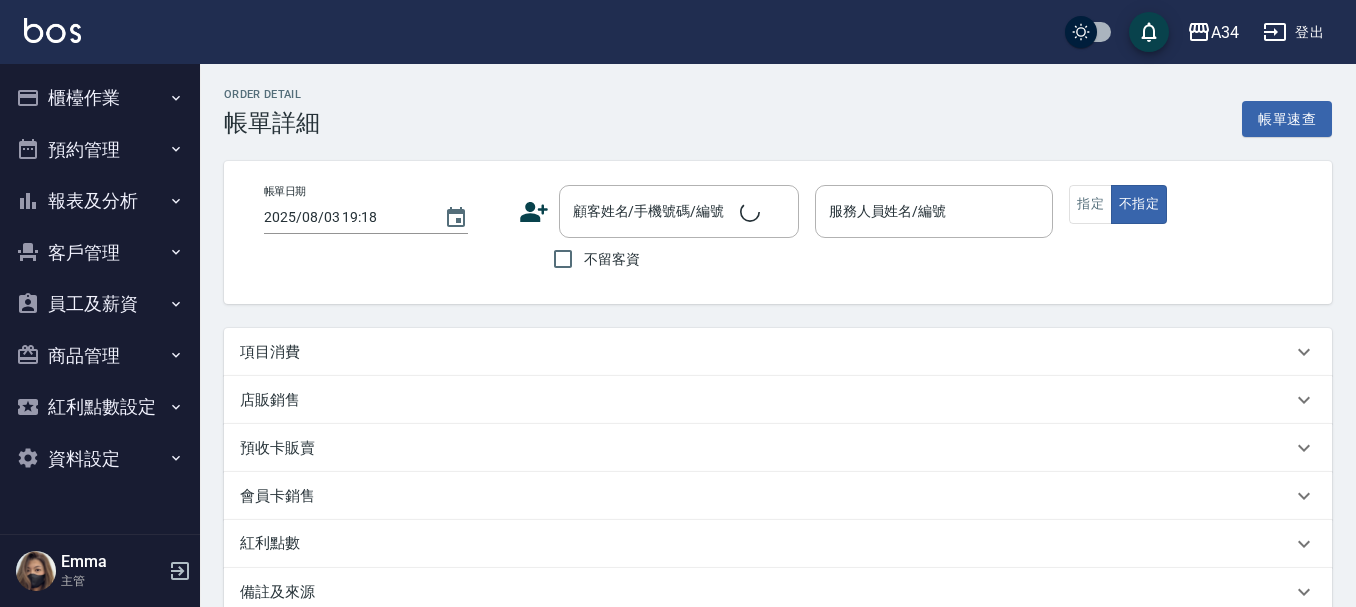type on "2025/08/03 15:30" 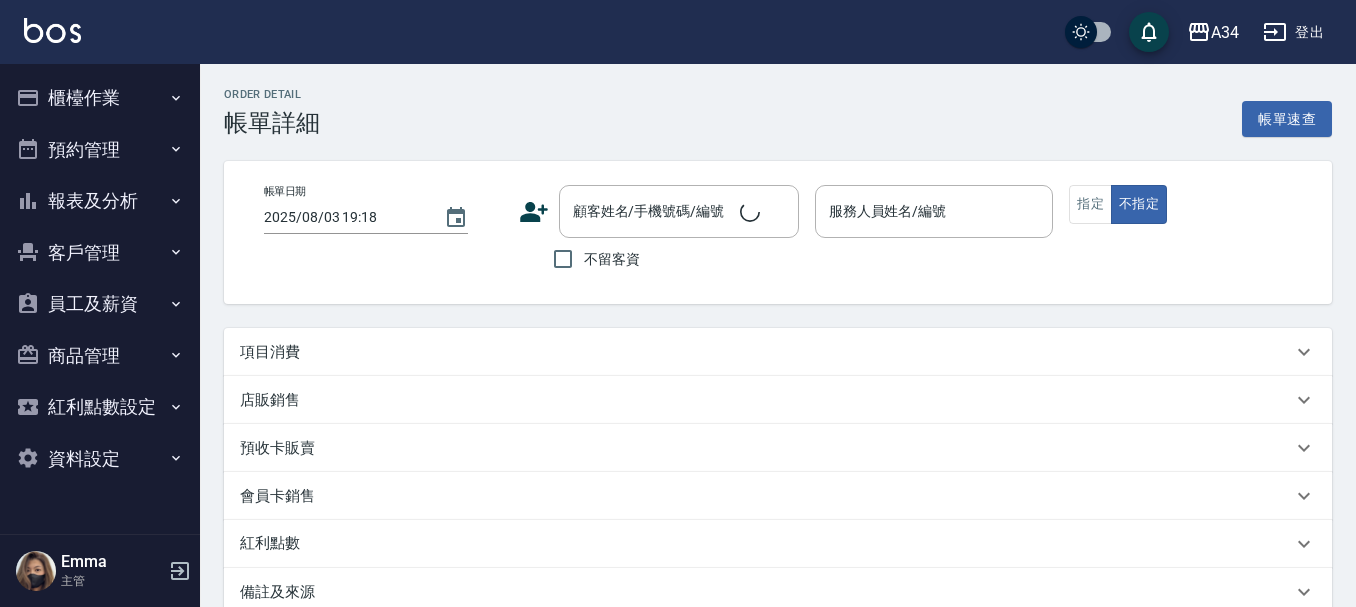 type on "Emily-12" 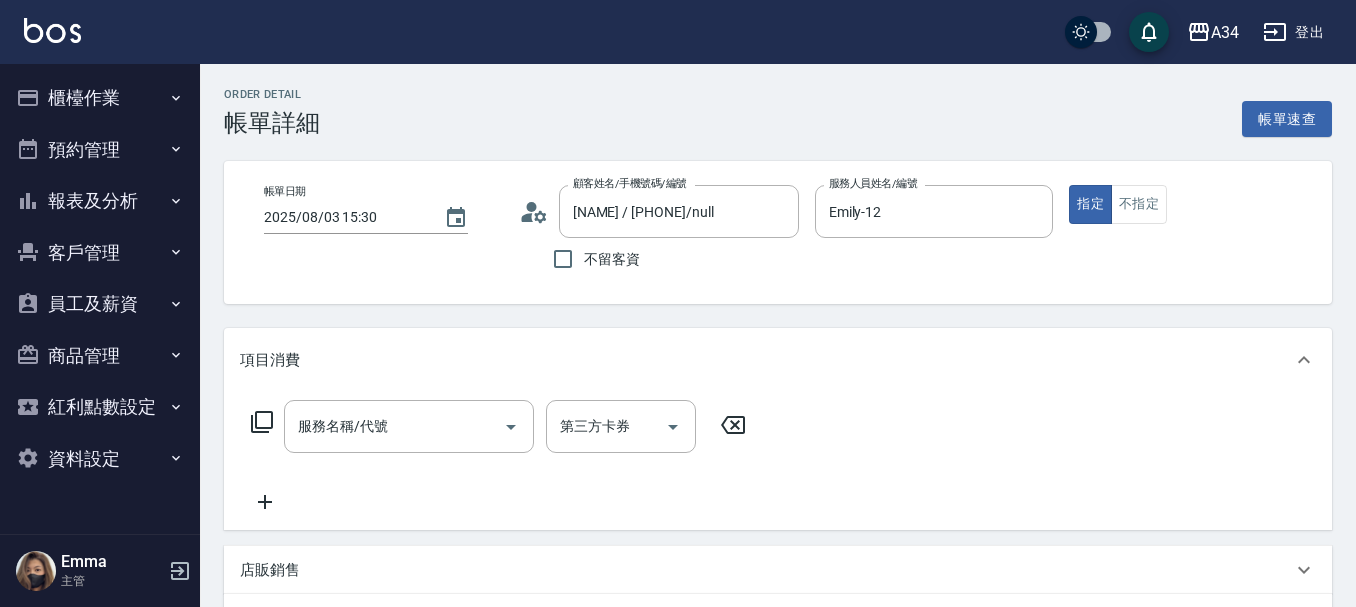type on "[NAME] / [PHONE]/null" 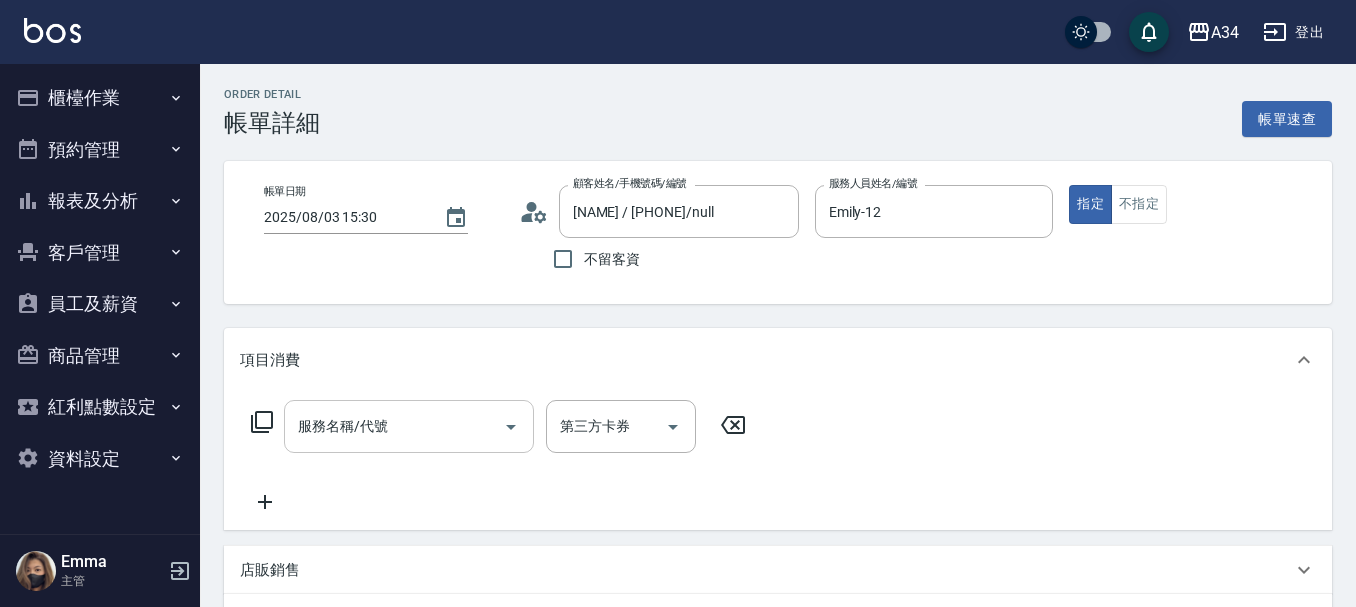 click on "服務名稱/代號" at bounding box center [394, 426] 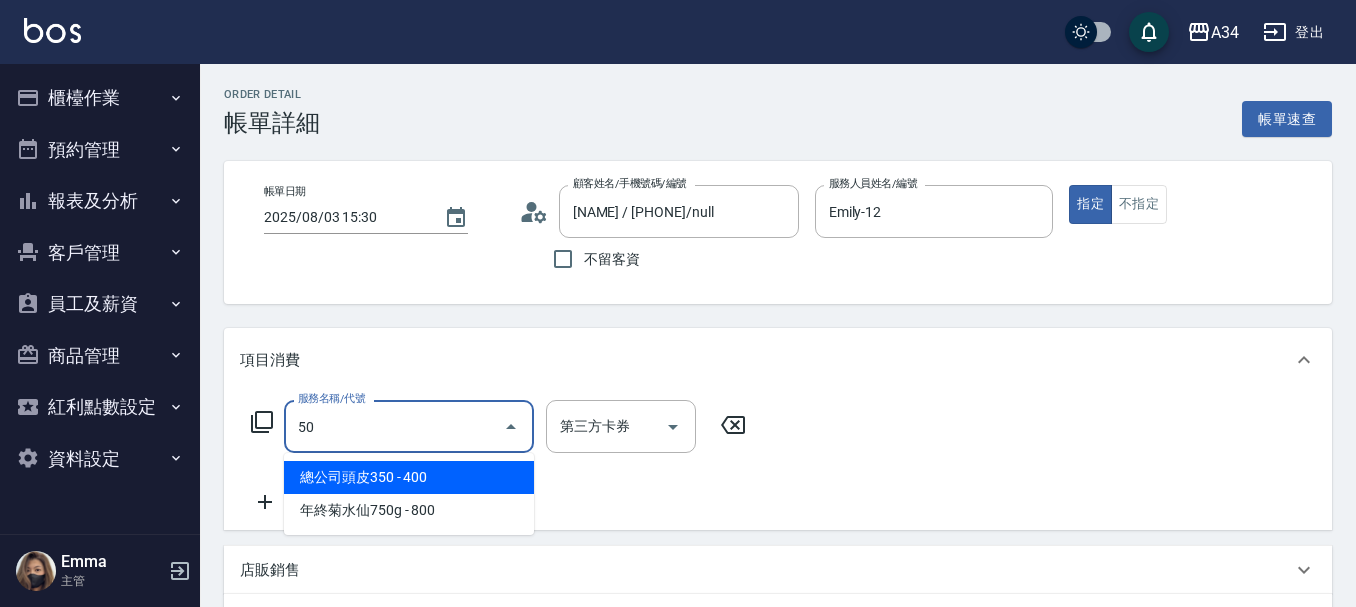 type on "501" 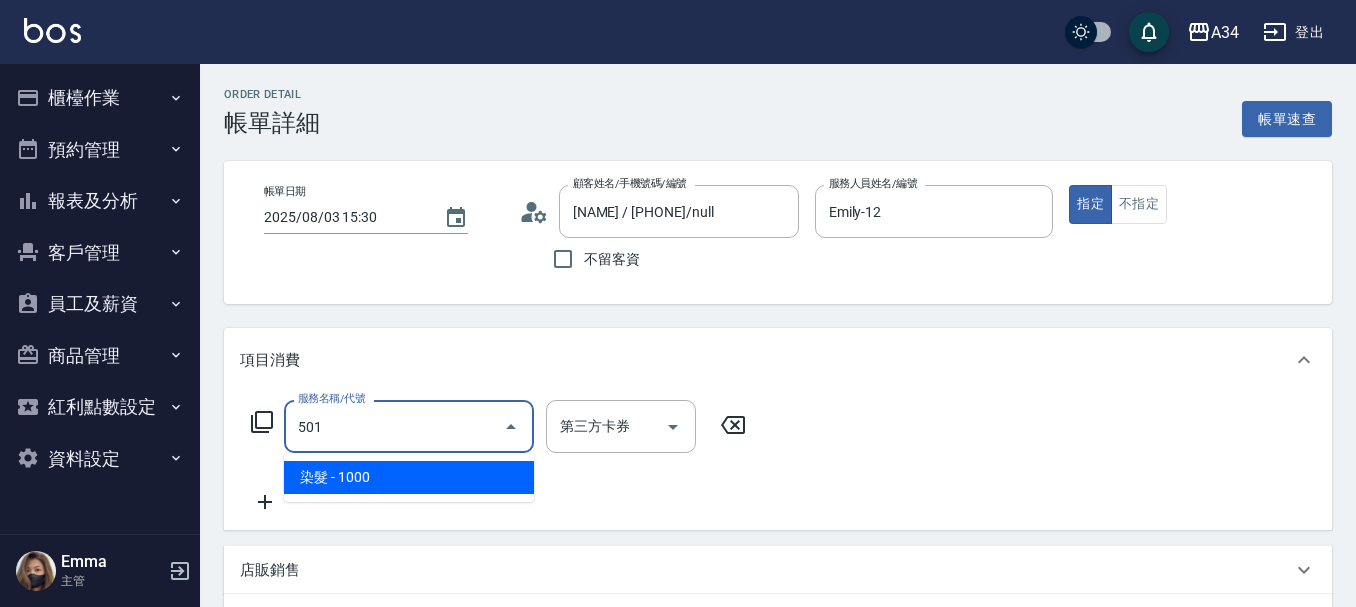 type on "100" 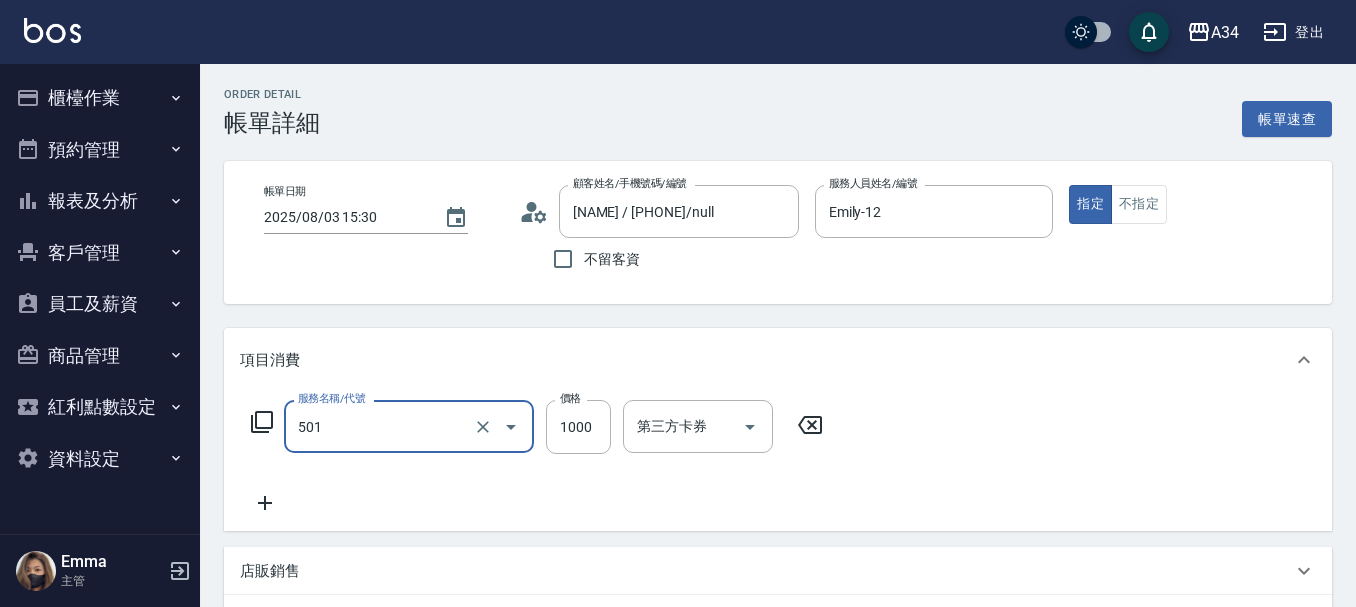 type on "染髮(501)" 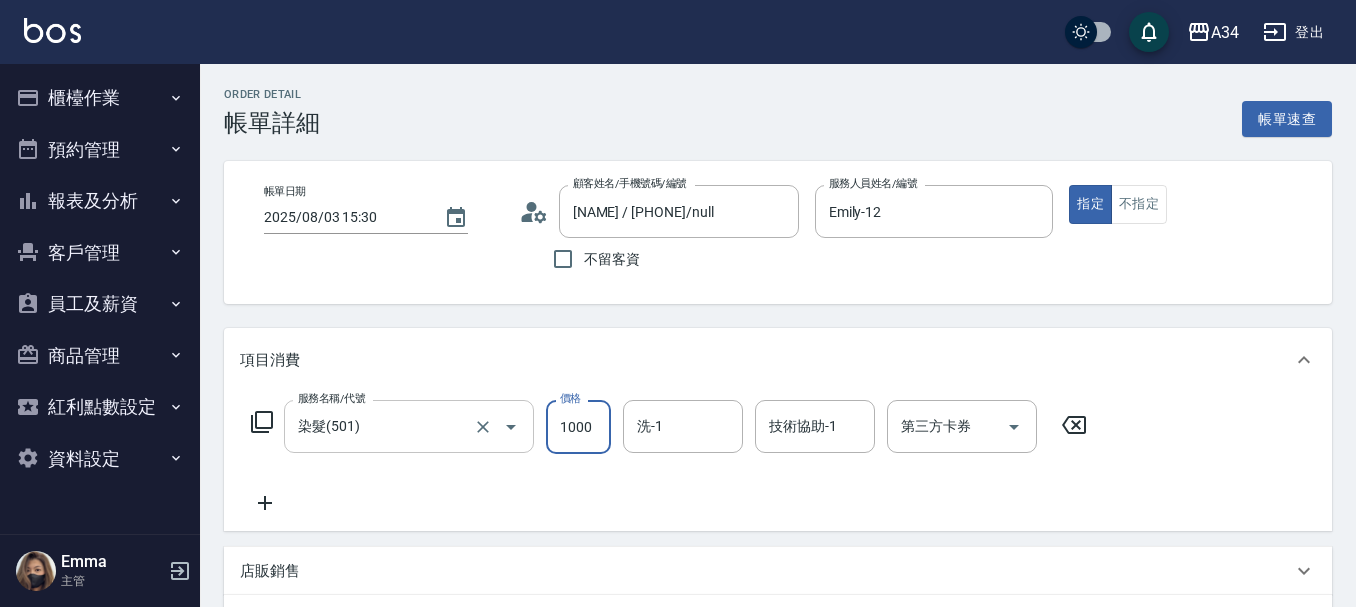 type on "0" 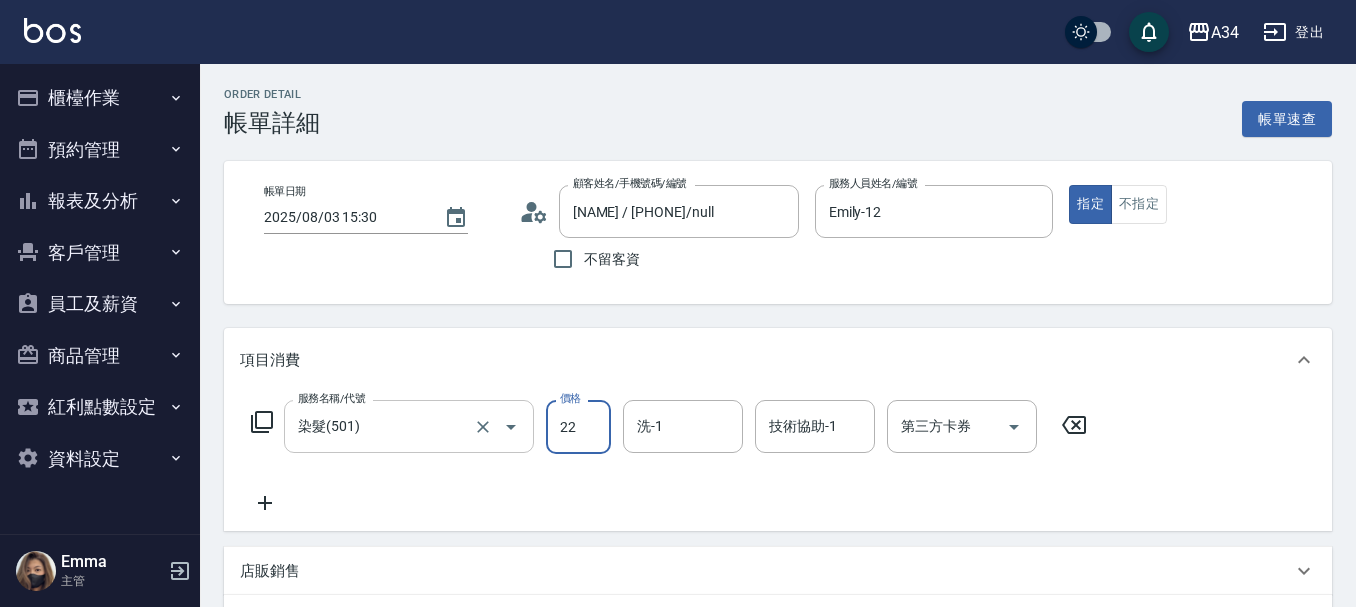 type on "220" 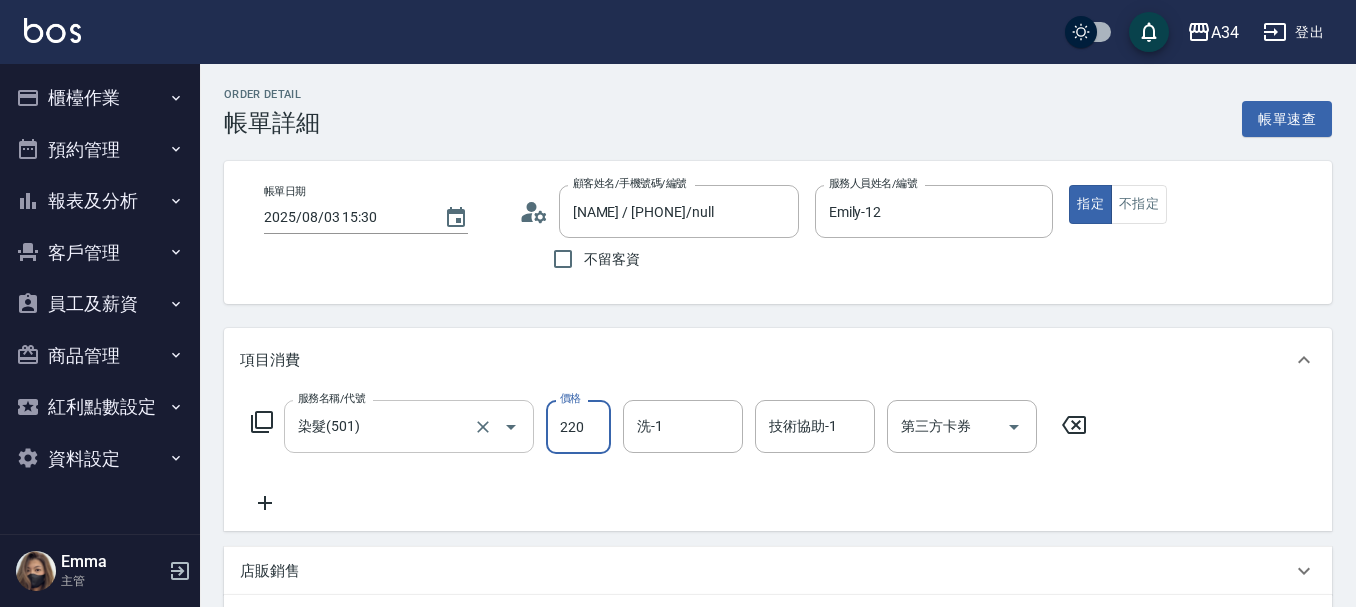 type on "0" 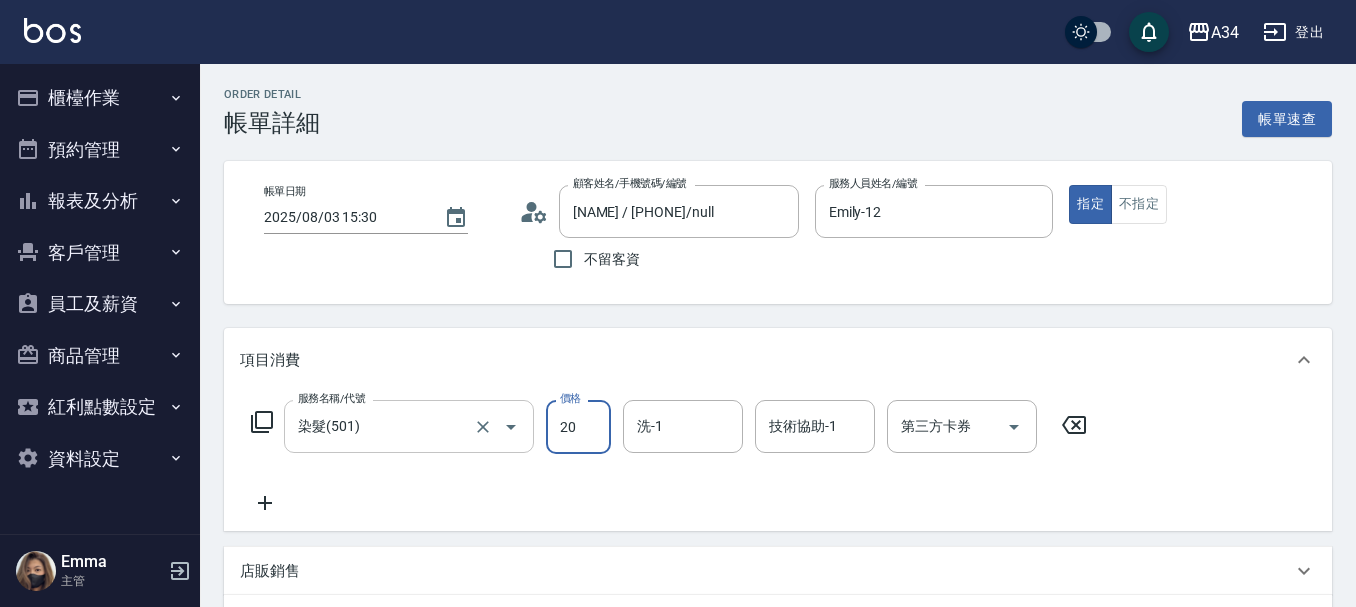 type on "200" 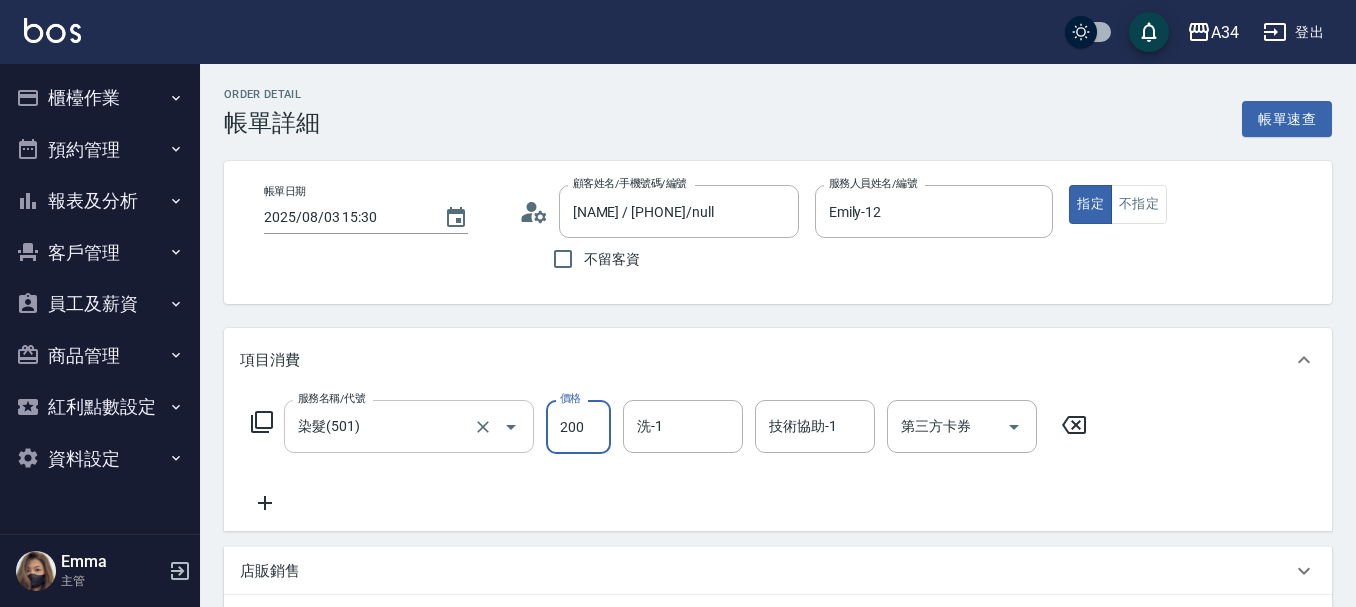 type on "200" 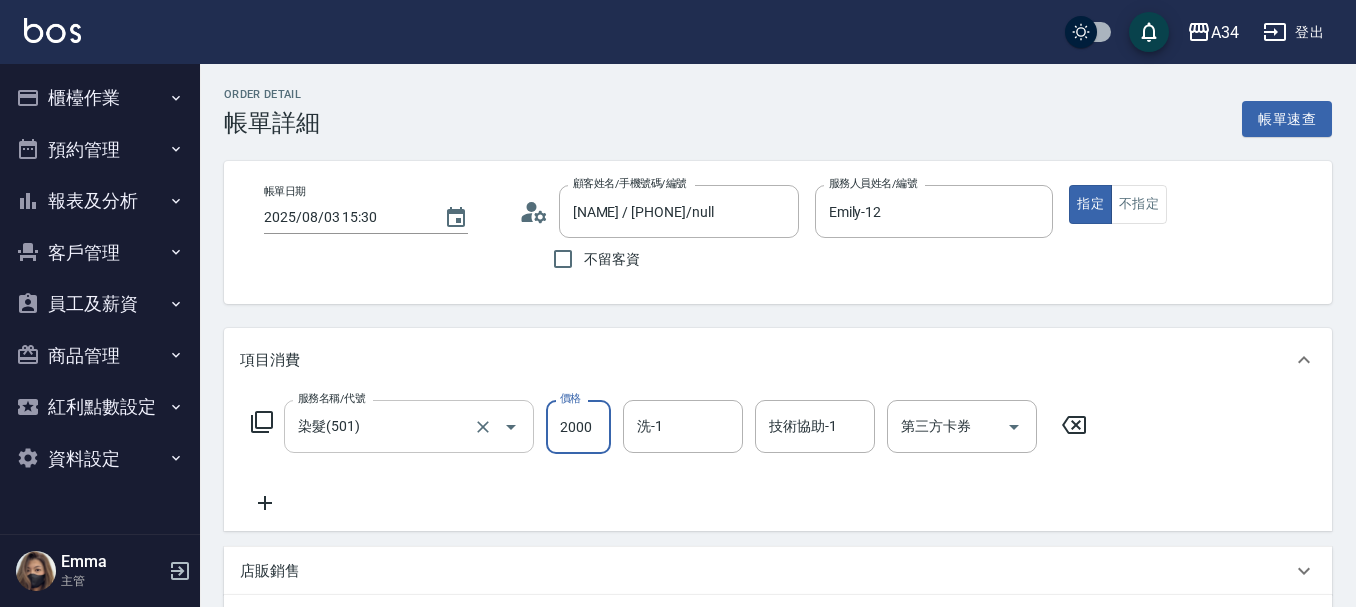 type on "2000" 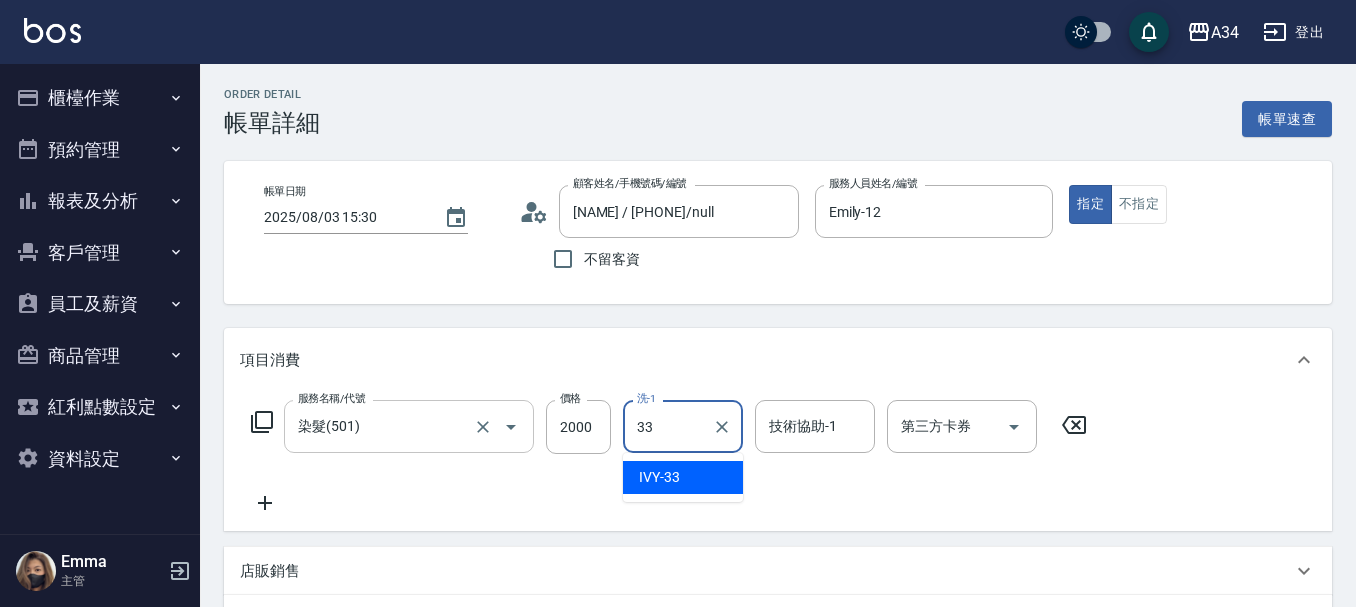 type on "IVY-33" 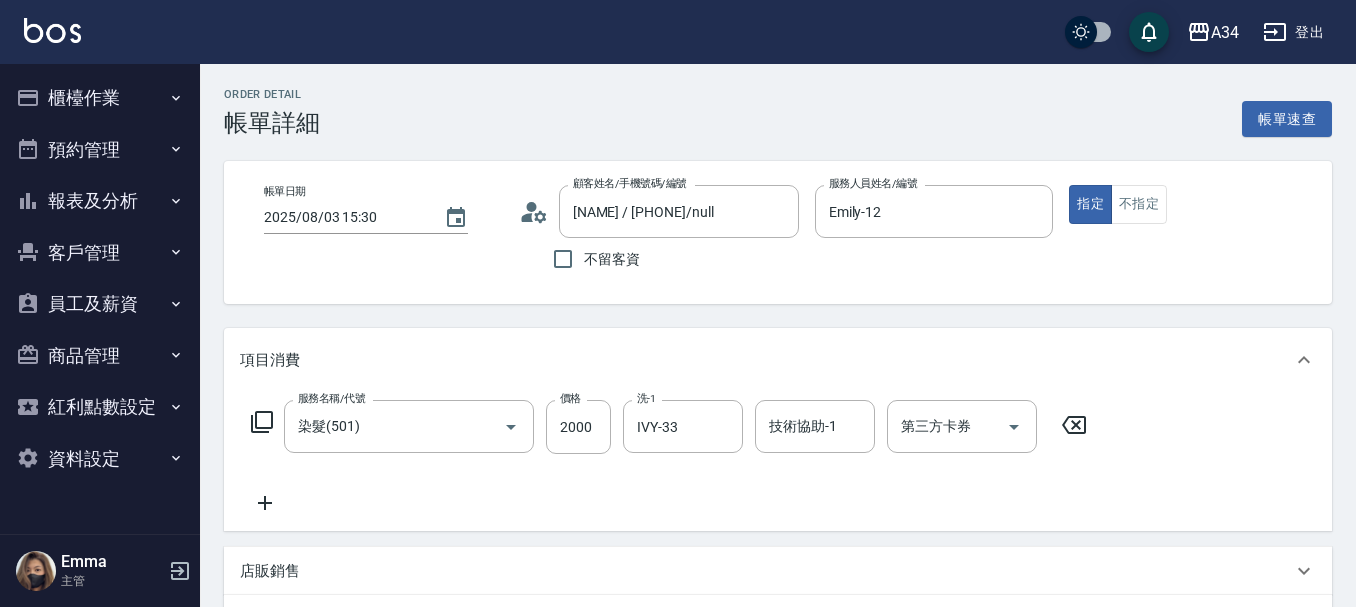 click on "洗-1 [NAME]-33 洗-1" at bounding box center [689, 426] 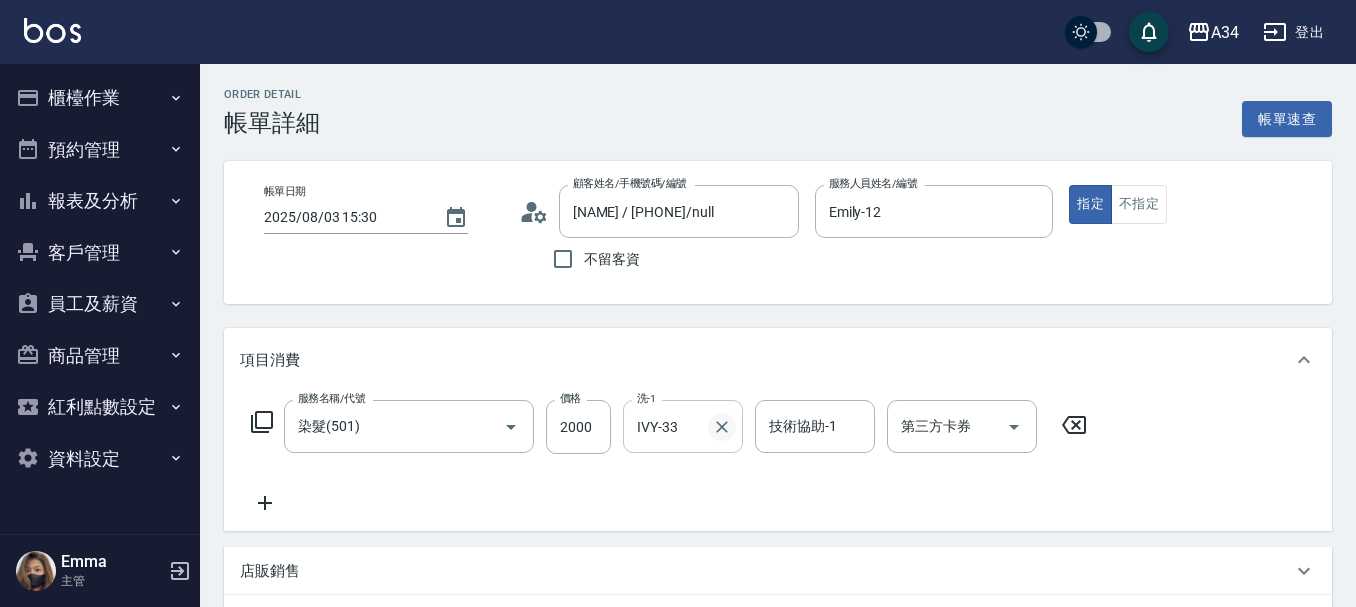 click at bounding box center (722, 427) 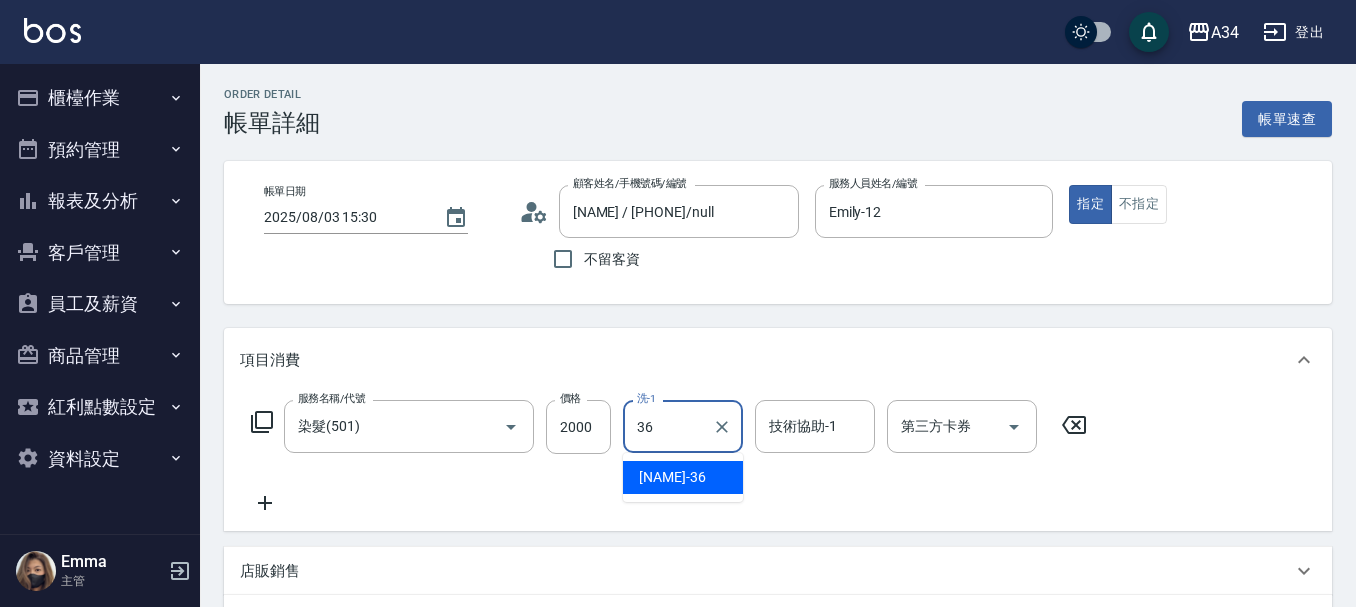type on "[NAME]-36" 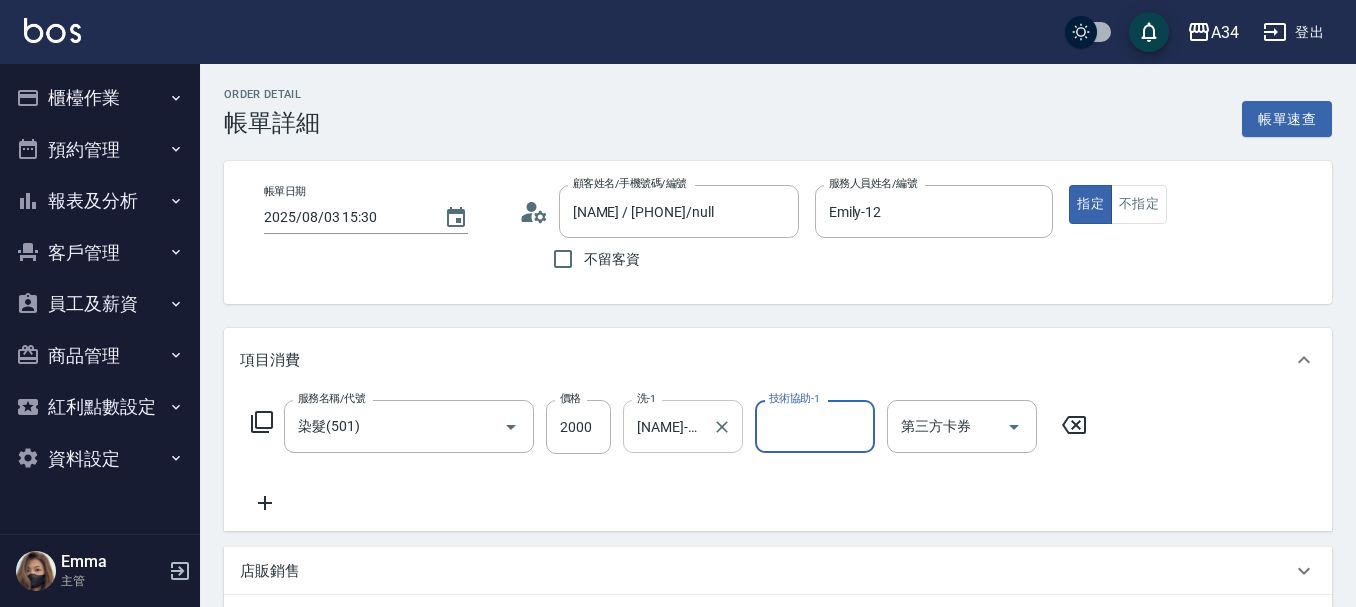 click 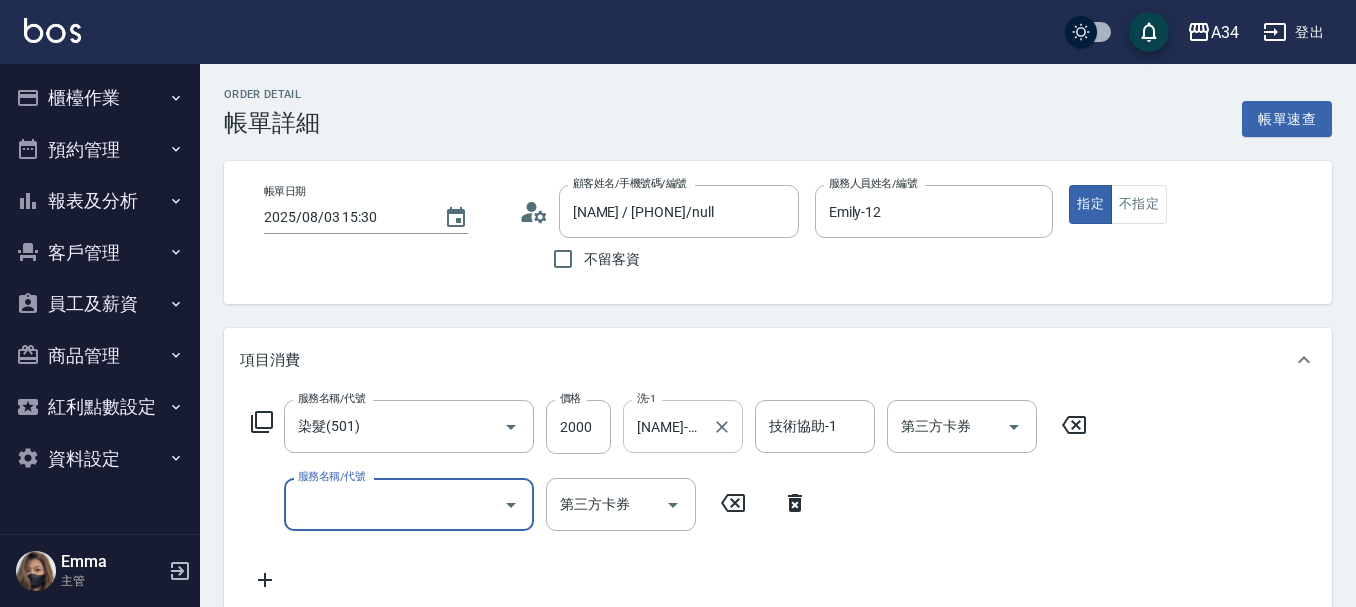 click on "服務名稱/代號" at bounding box center [394, 504] 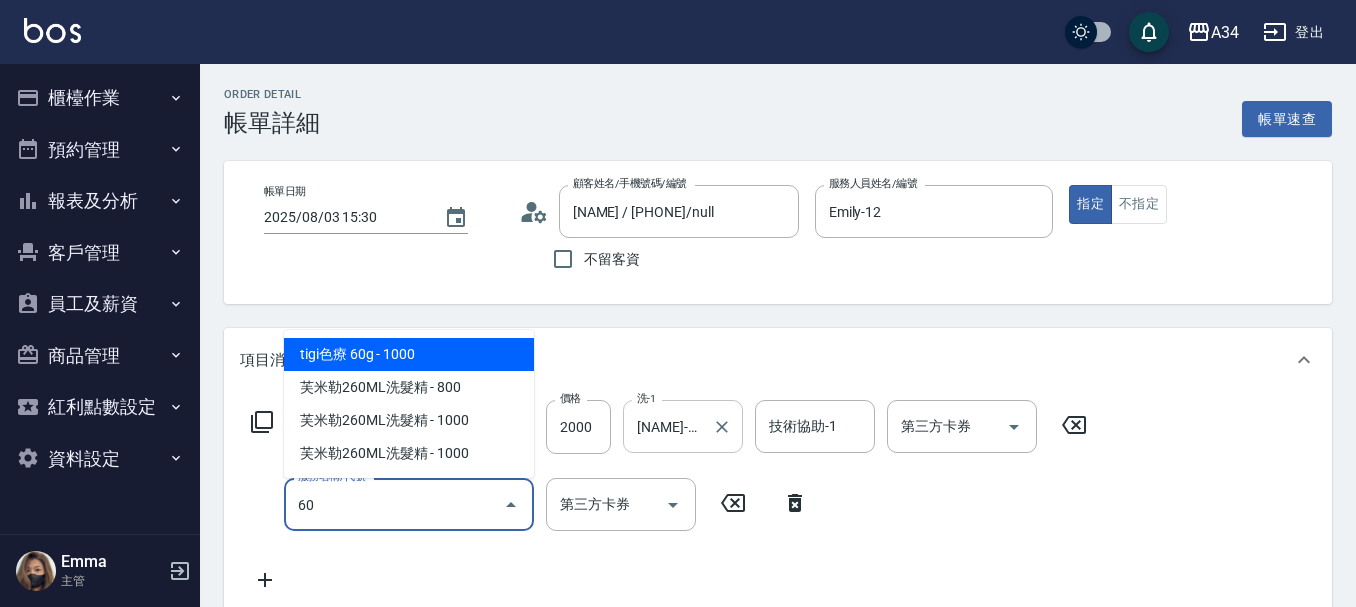 type on "601" 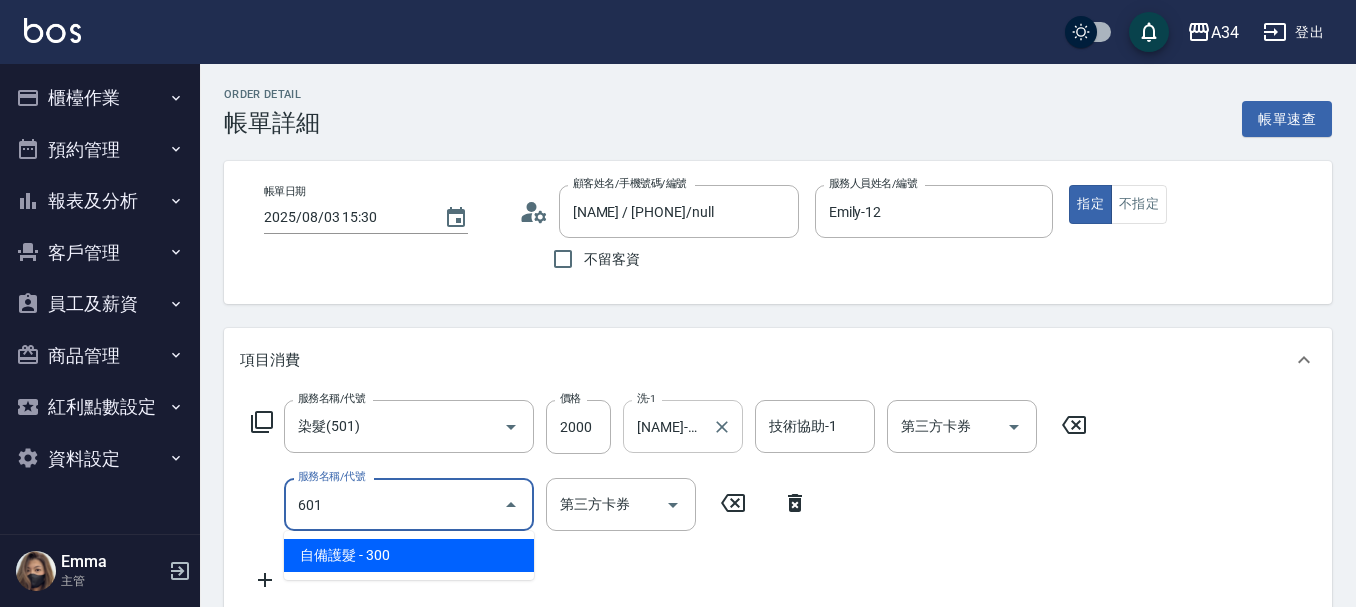 type on "230" 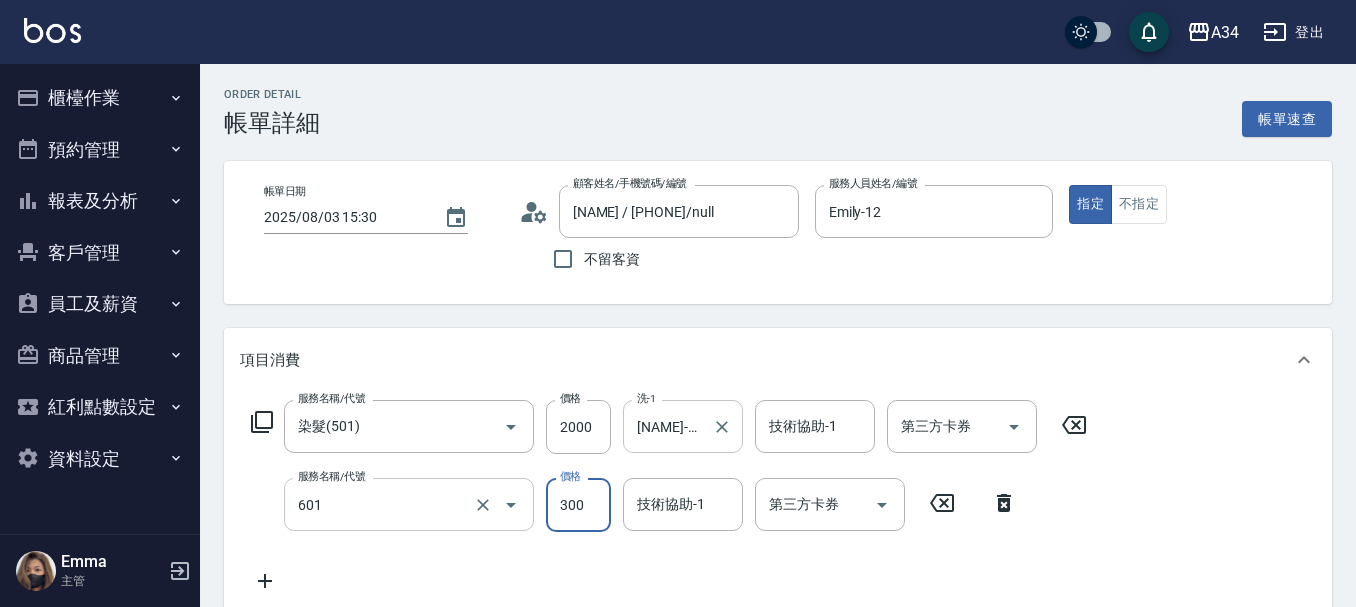 type on "自備護髮(601)" 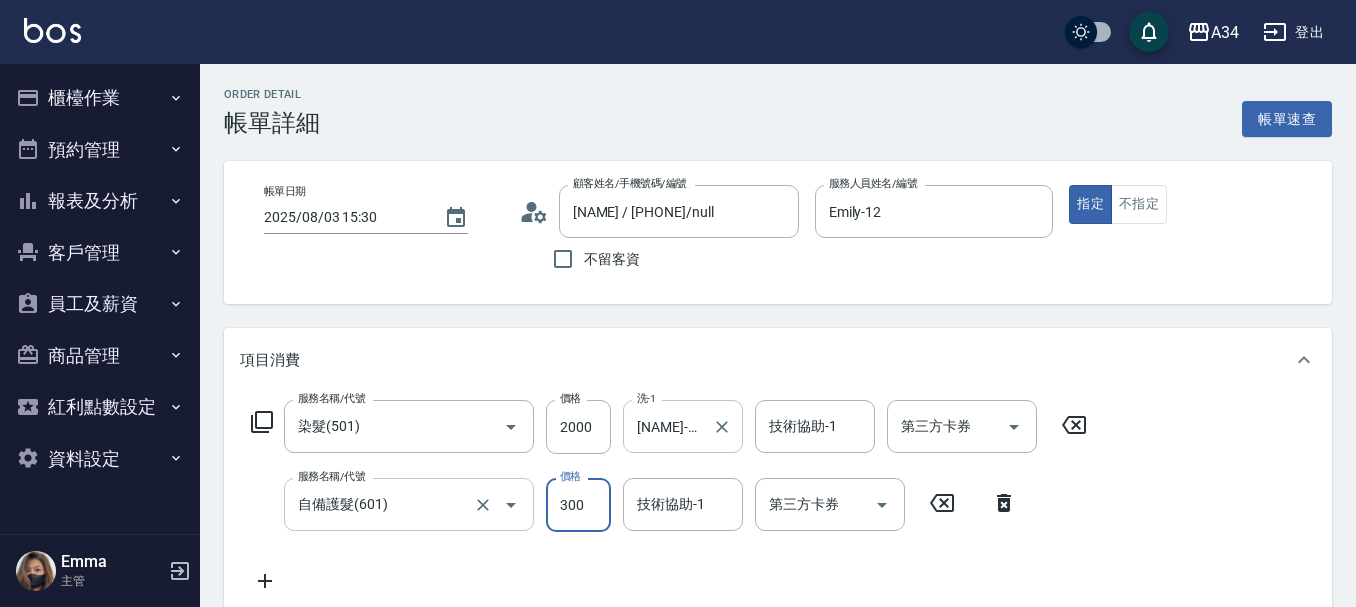 type on "1" 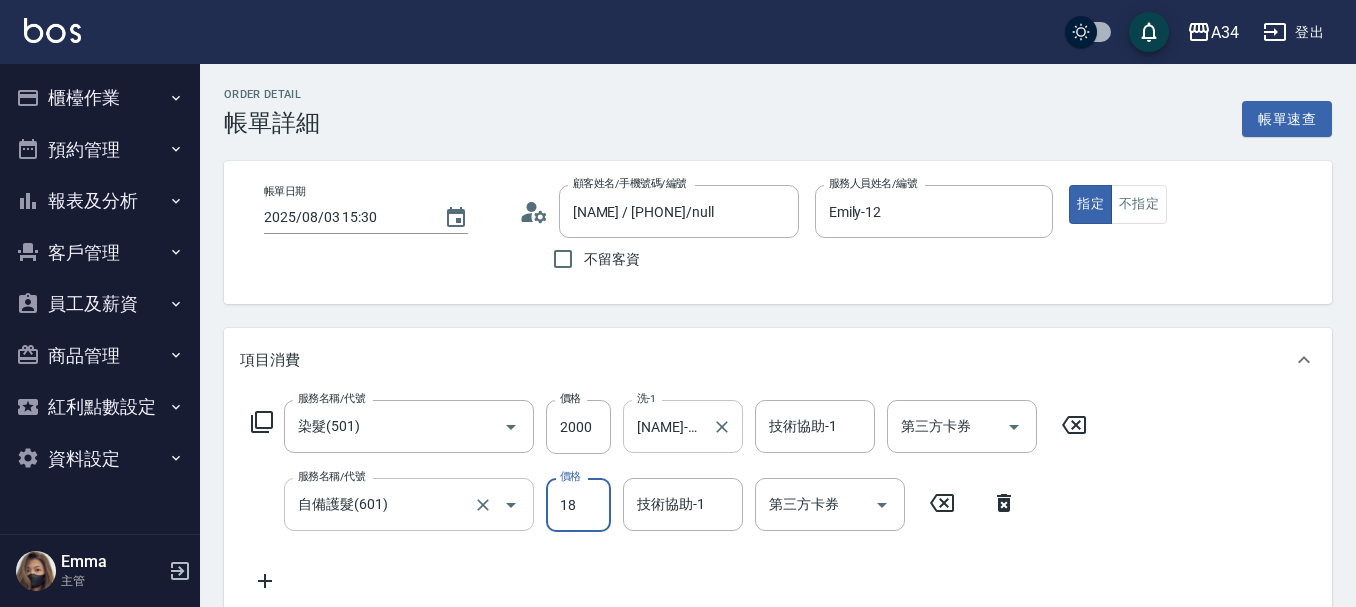 type on "180" 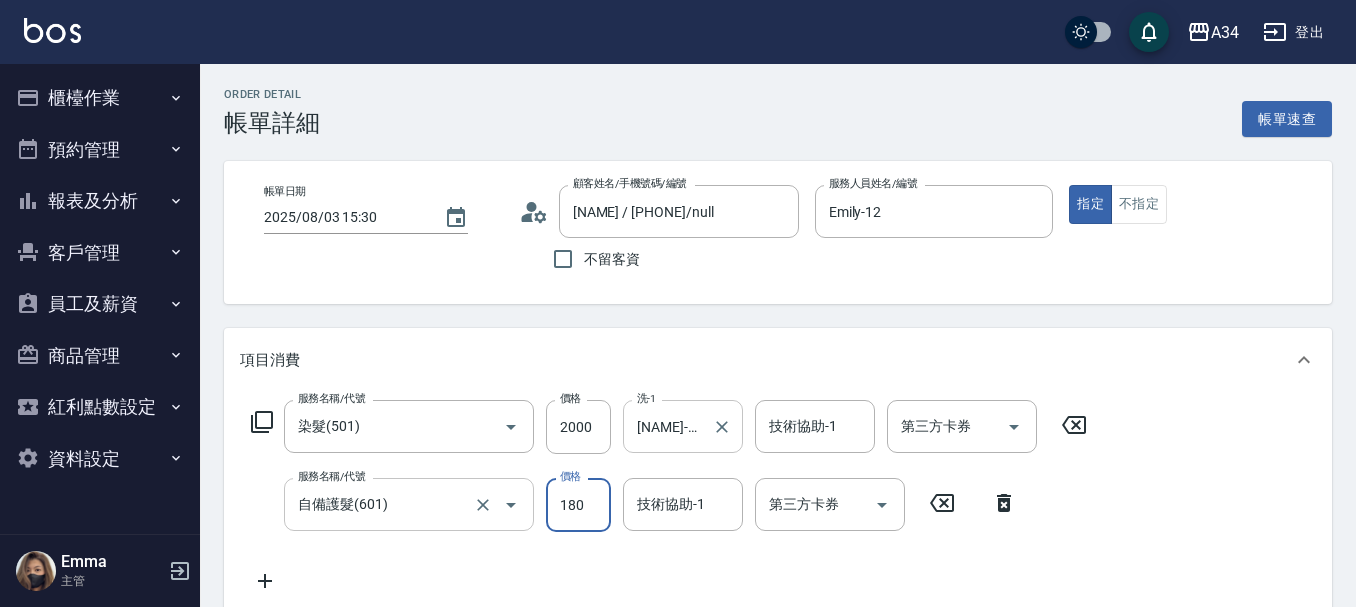type on "210" 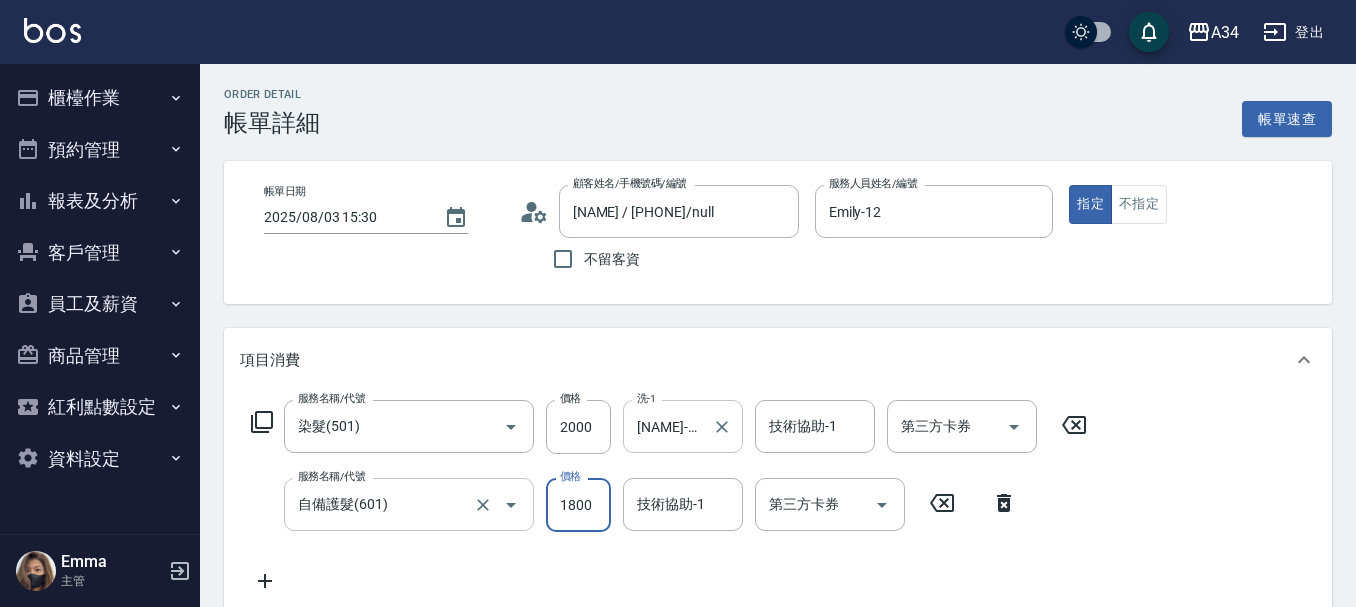 type on "380" 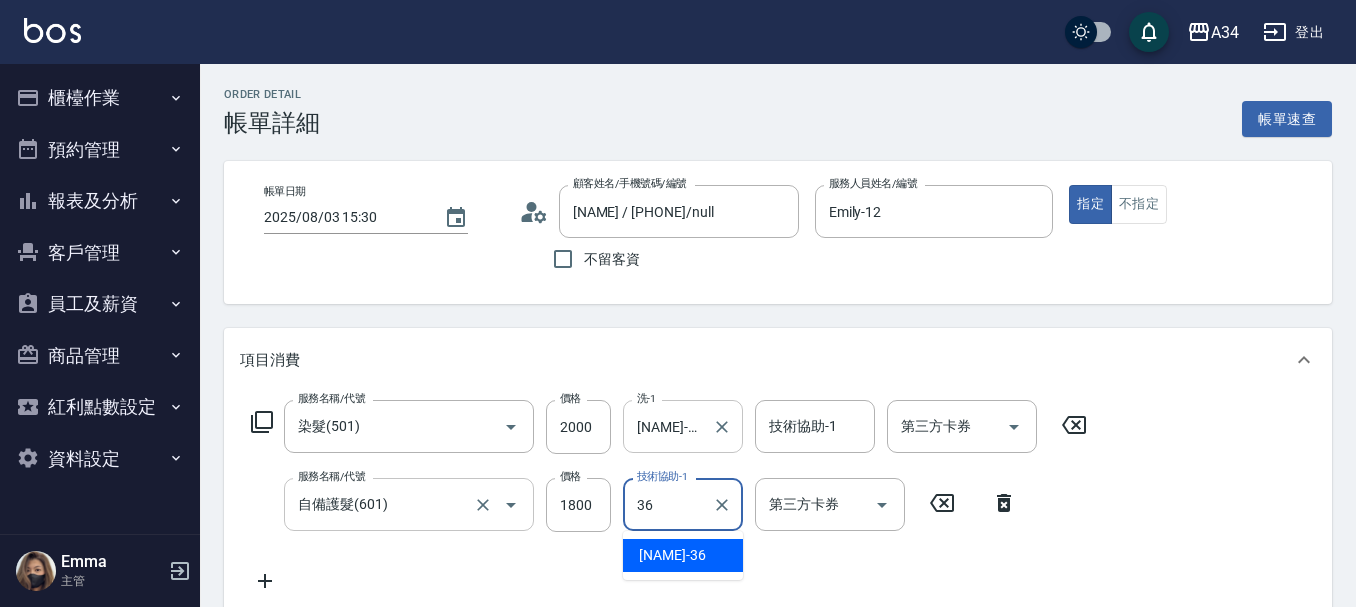 type on "[NAME]-36" 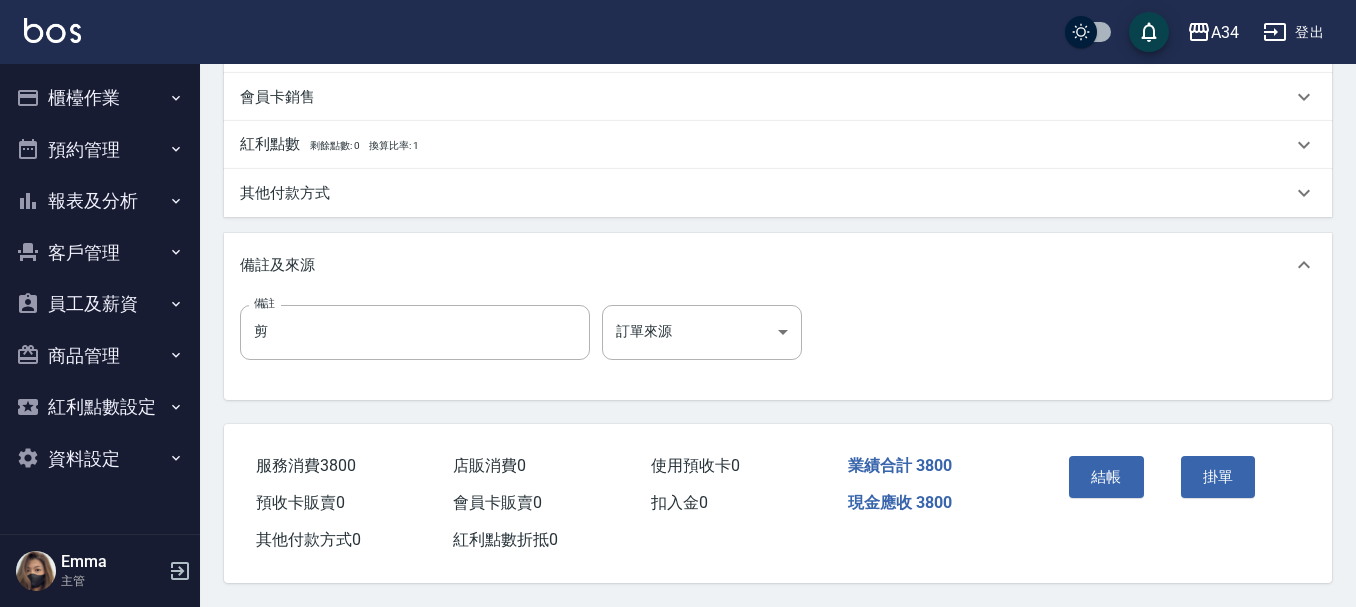 scroll, scrollTop: 705, scrollLeft: 0, axis: vertical 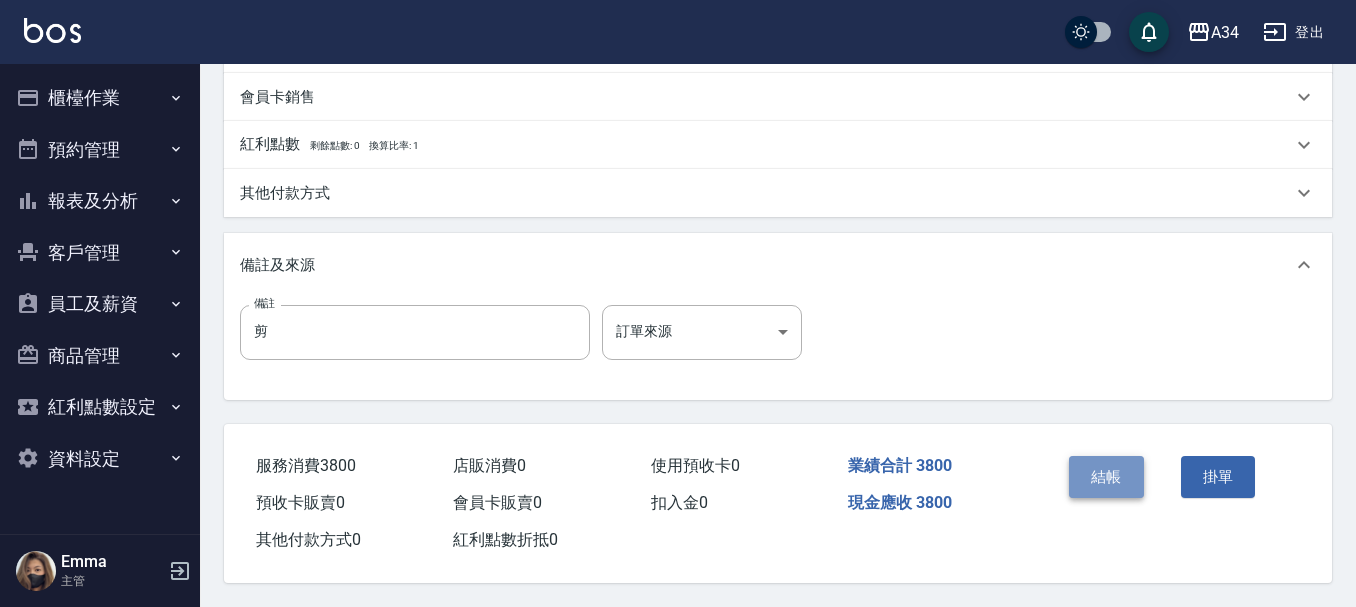 click on "結帳" at bounding box center [1106, 477] 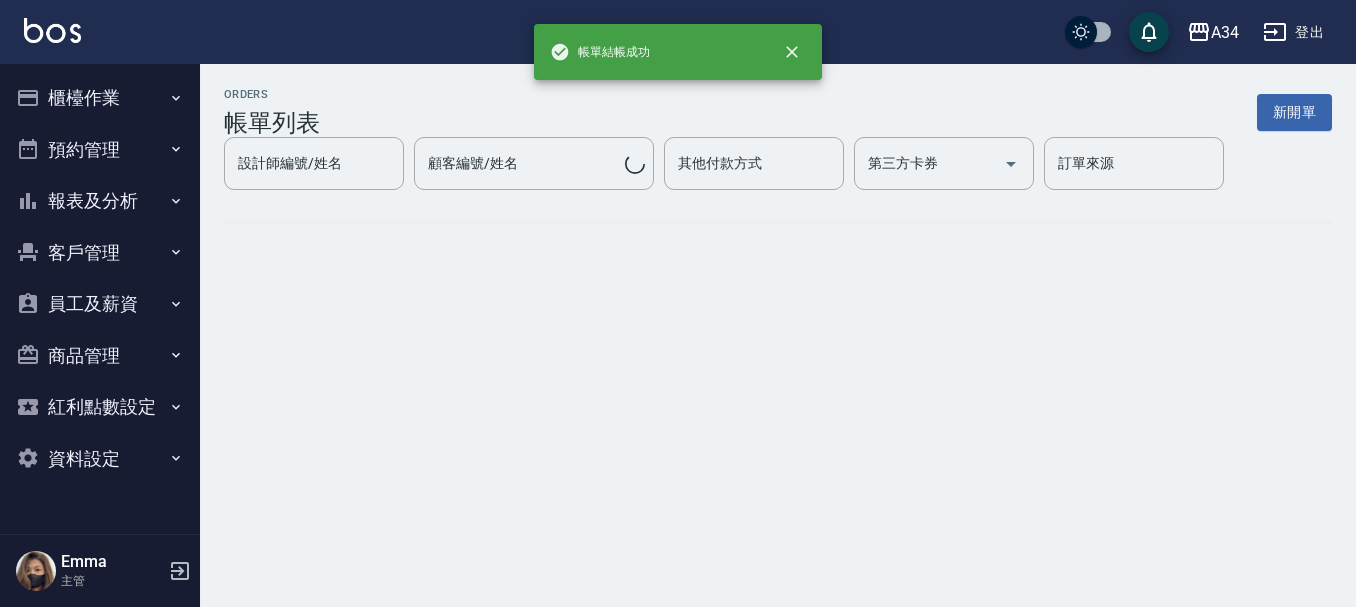 scroll, scrollTop: 0, scrollLeft: 0, axis: both 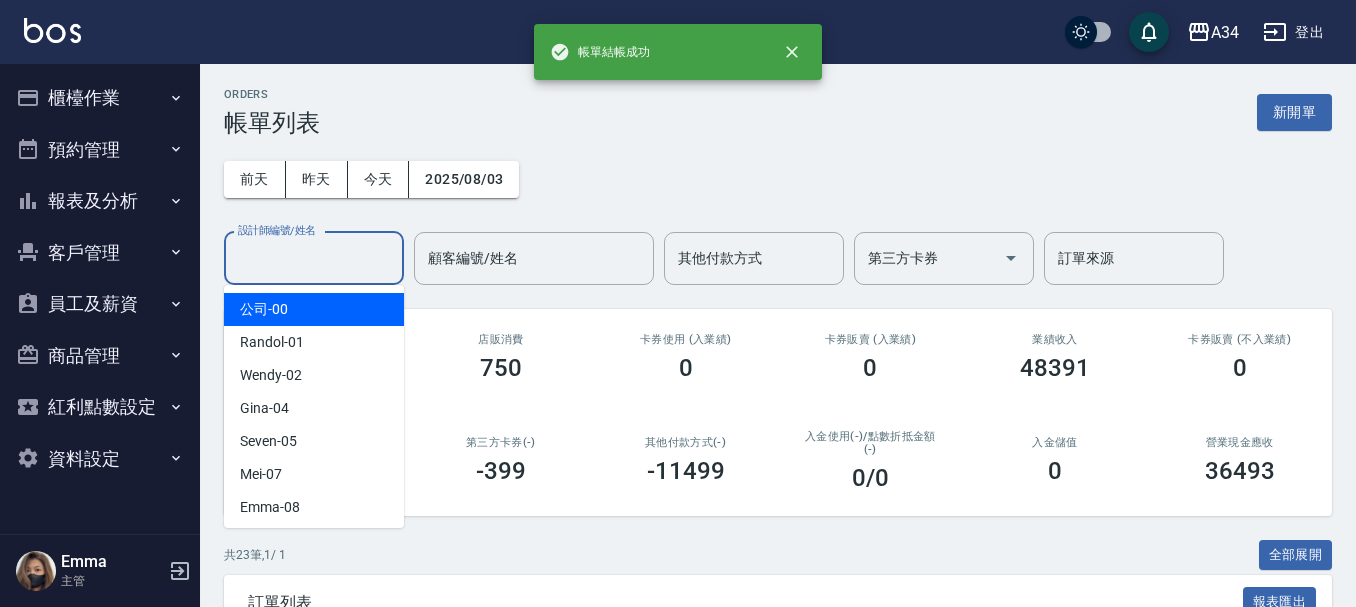 click on "設計師編號/姓名" at bounding box center (314, 258) 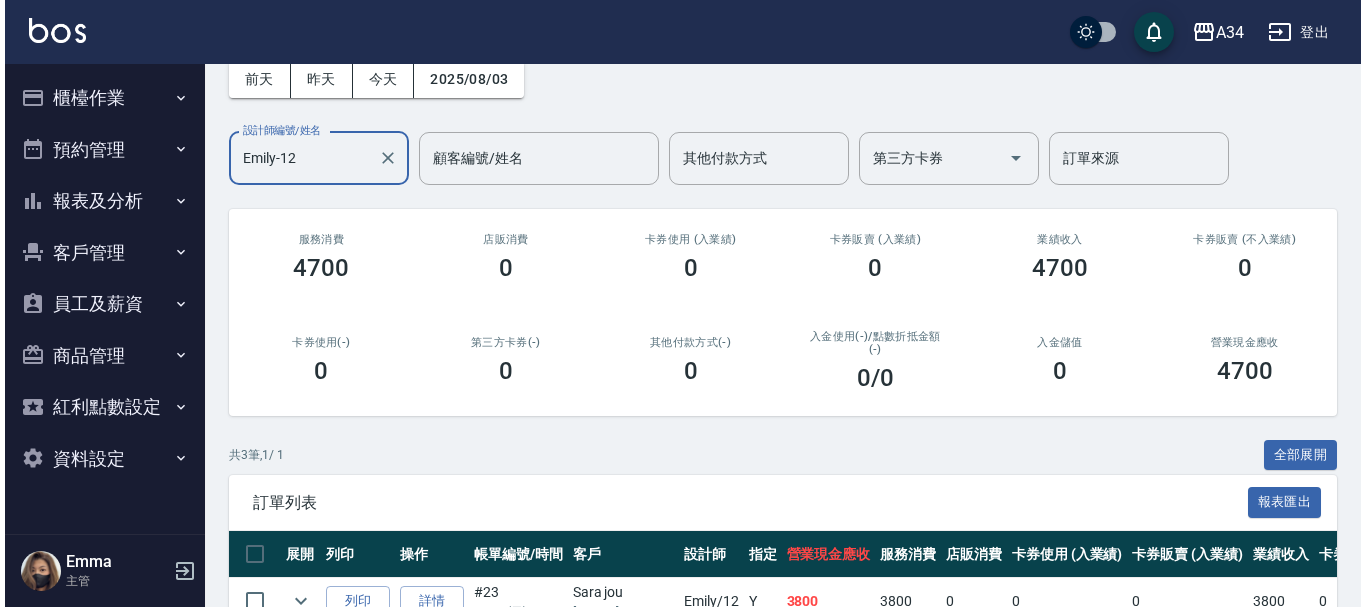 scroll, scrollTop: 0, scrollLeft: 0, axis: both 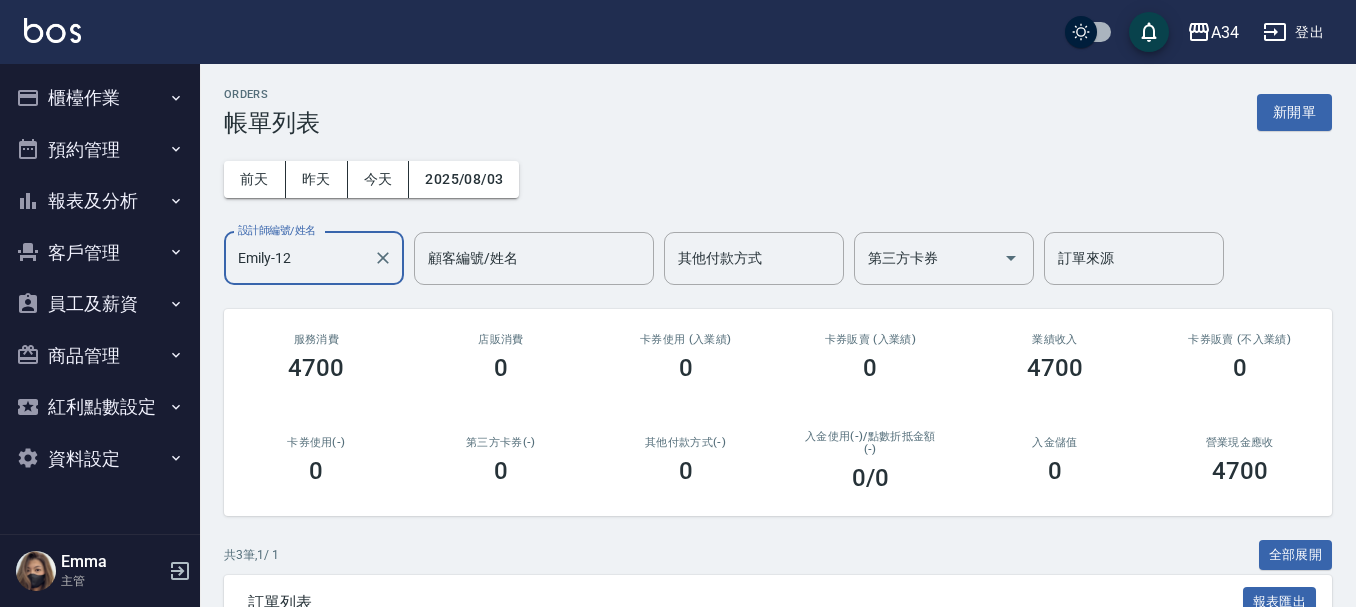 type on "Emily-12" 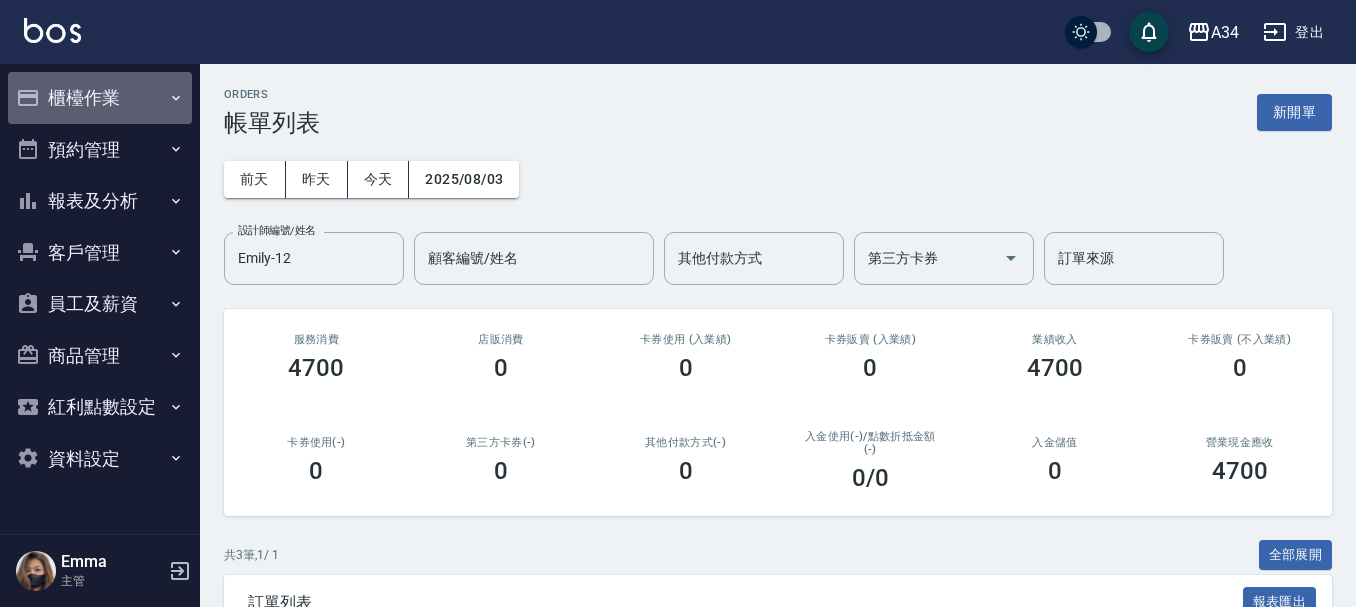 click on "櫃檯作業" at bounding box center [100, 98] 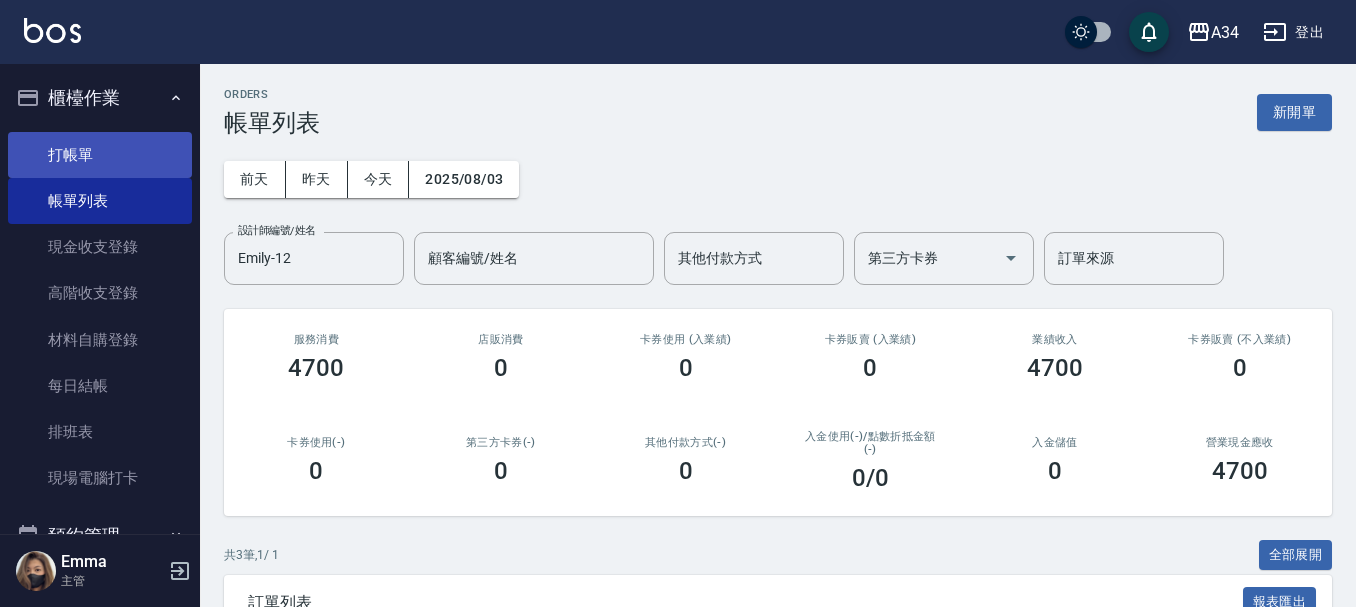 click on "打帳單" at bounding box center [100, 155] 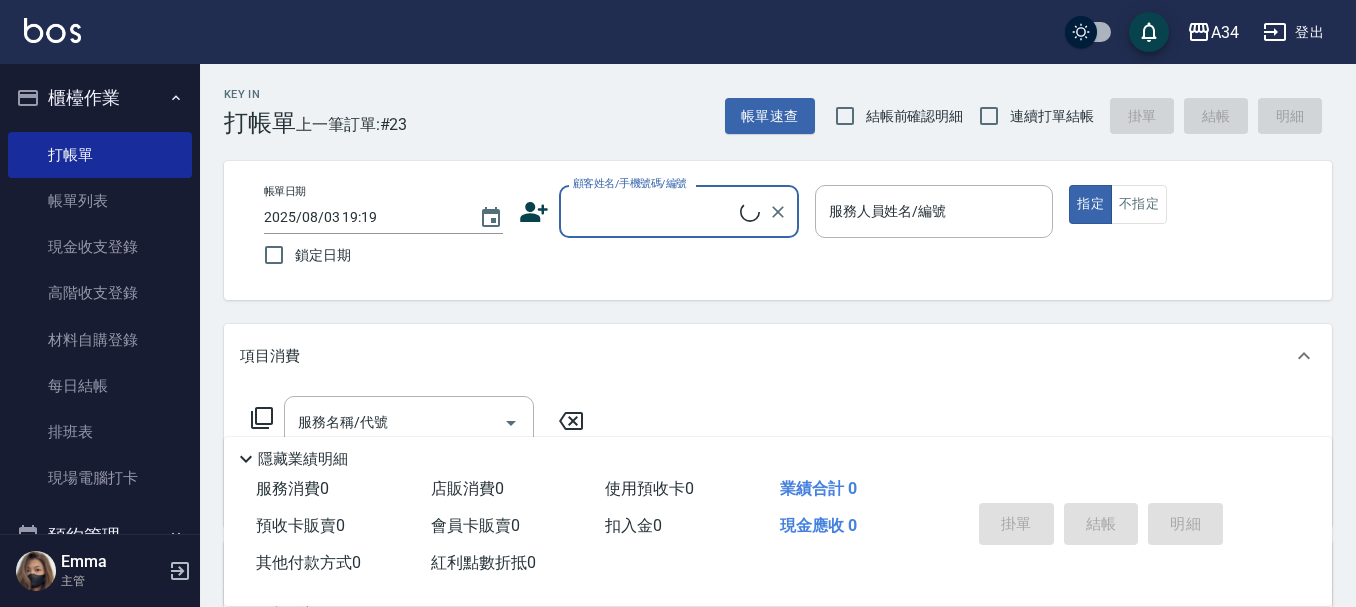 click 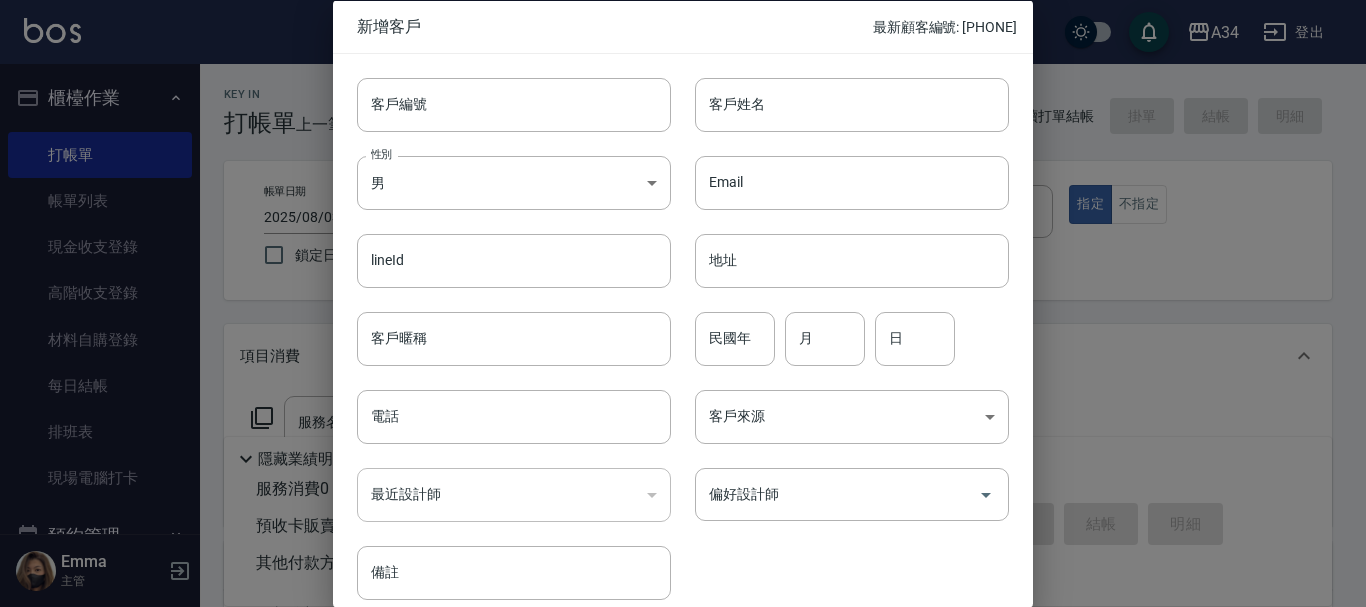 click at bounding box center [683, 303] 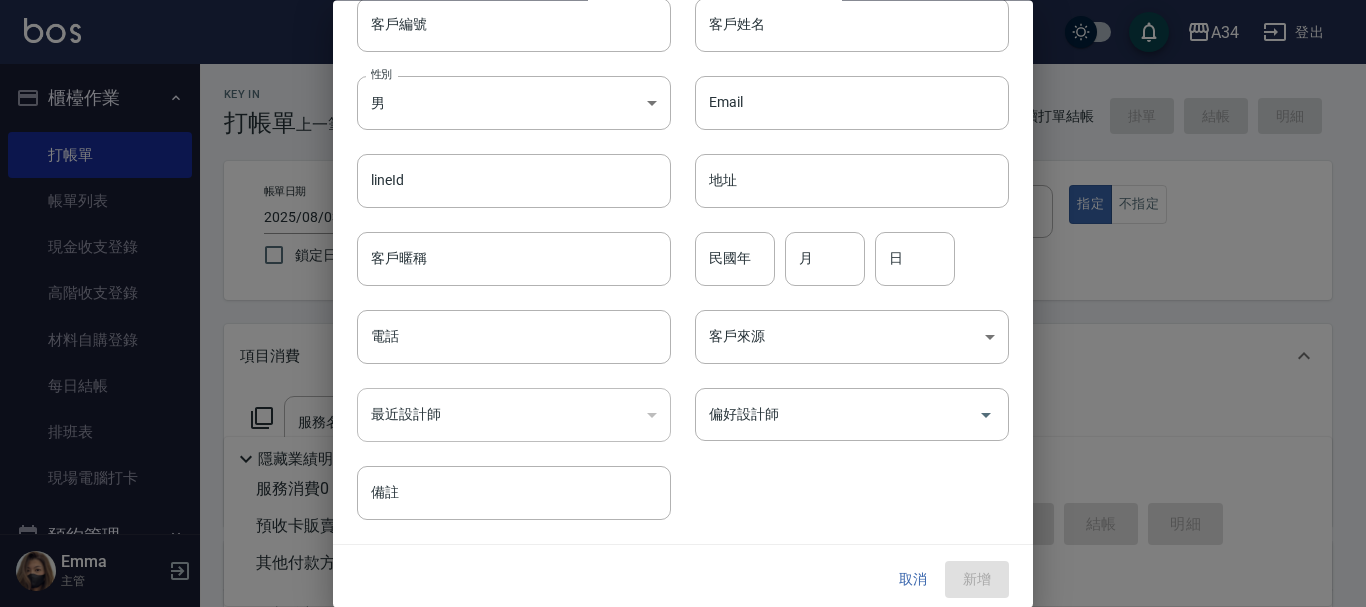 scroll, scrollTop: 86, scrollLeft: 0, axis: vertical 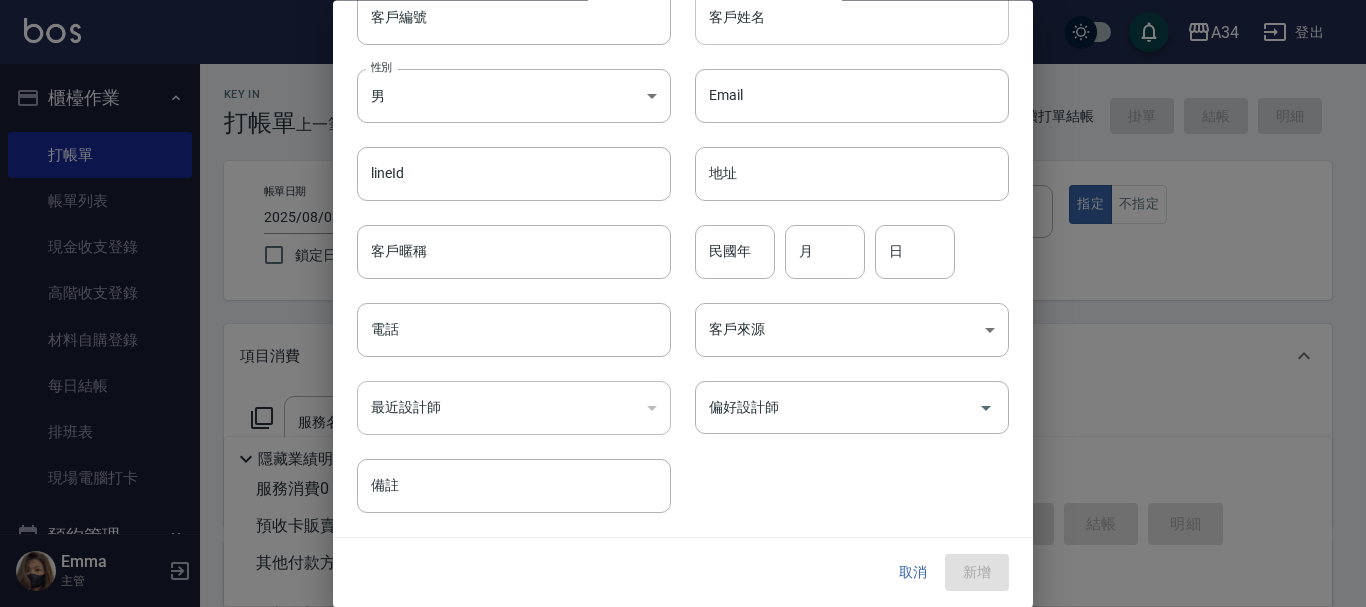 click on "客戶姓名" at bounding box center [852, 18] 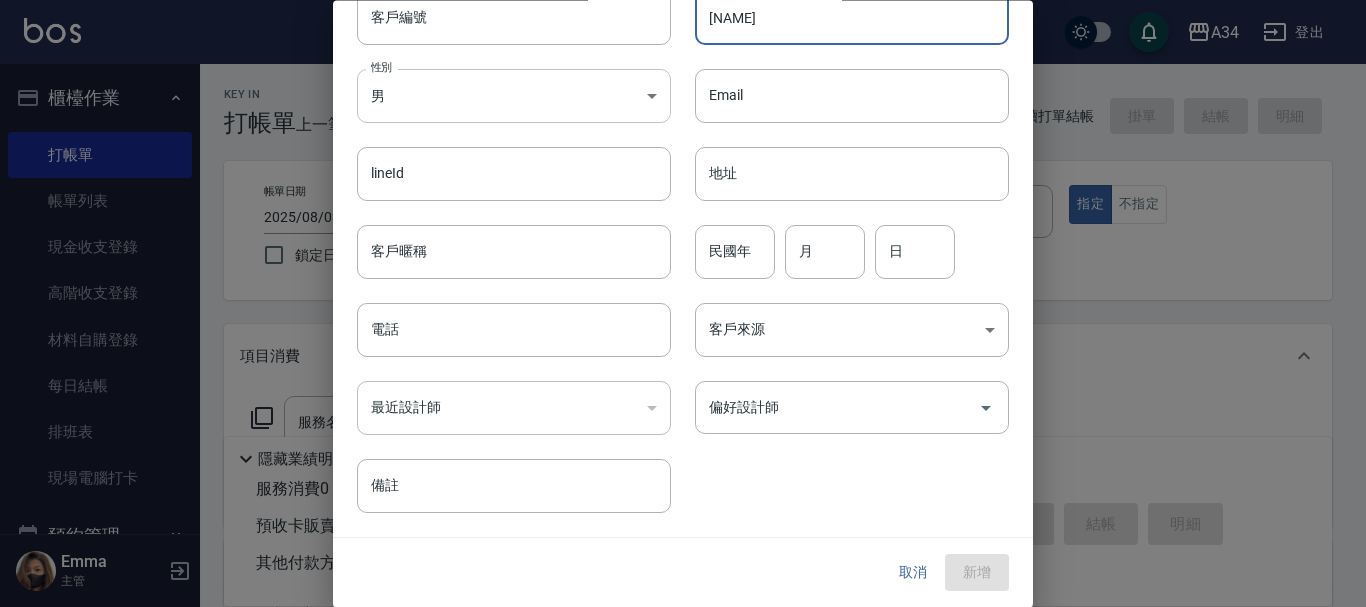 type on "[NAME]" 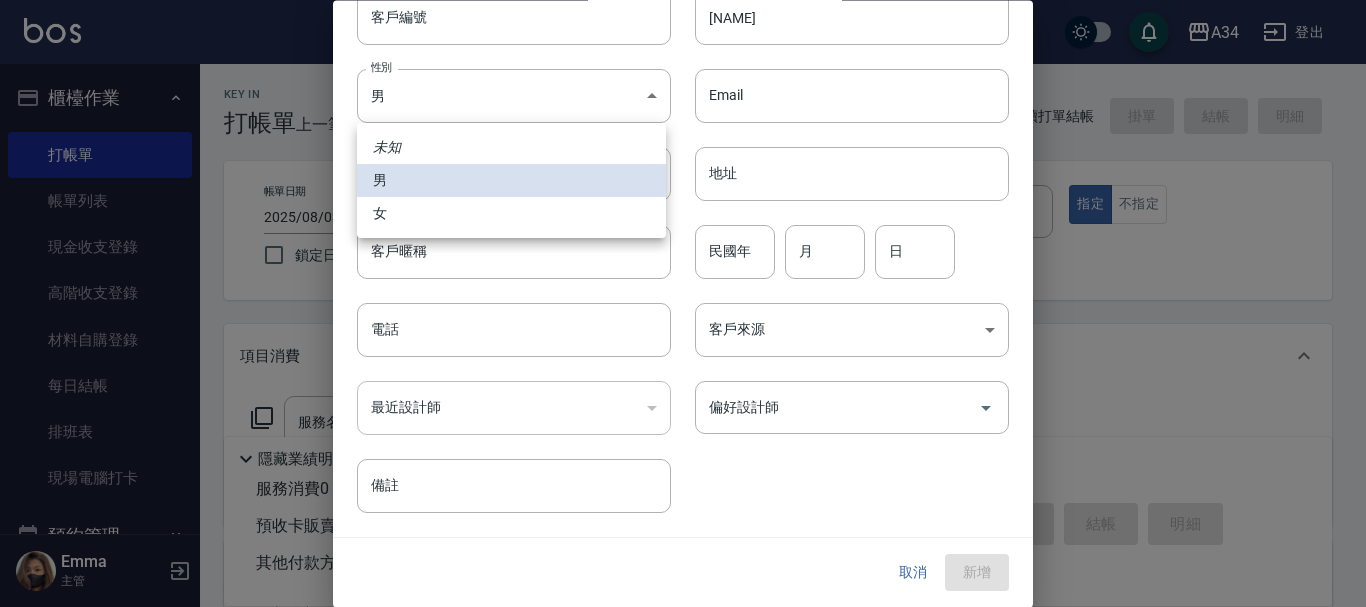 click on "女" at bounding box center (511, 213) 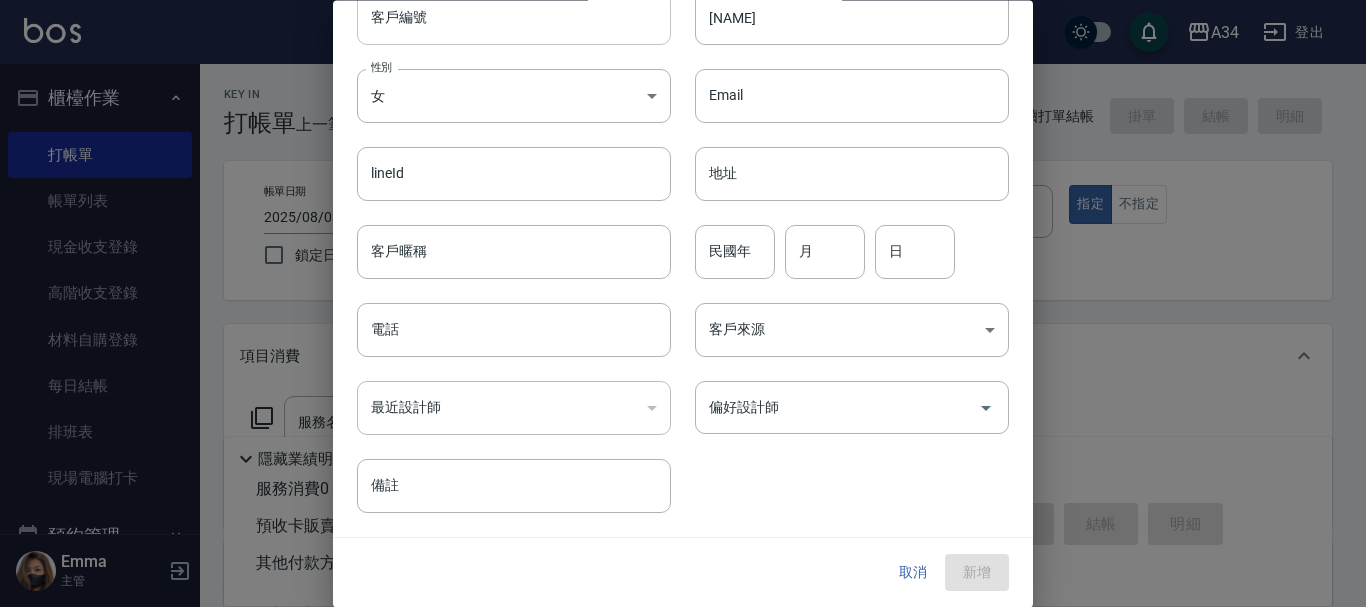 click on "客戶編號" at bounding box center (514, 18) 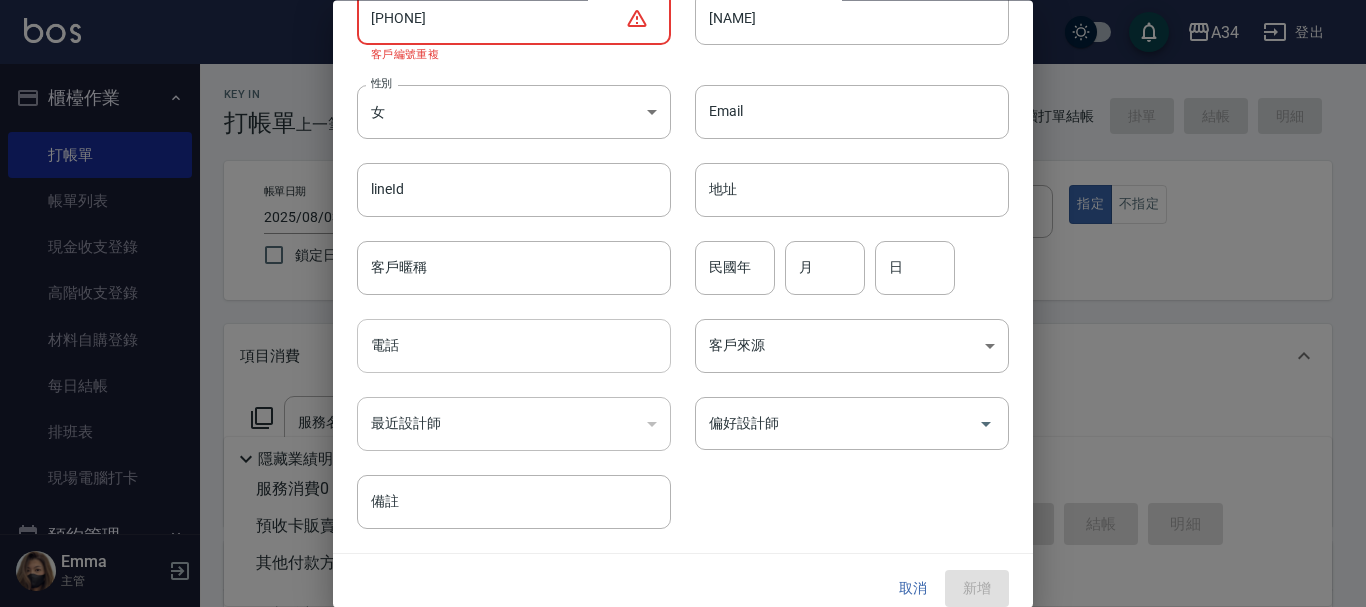 type on "0909113961" 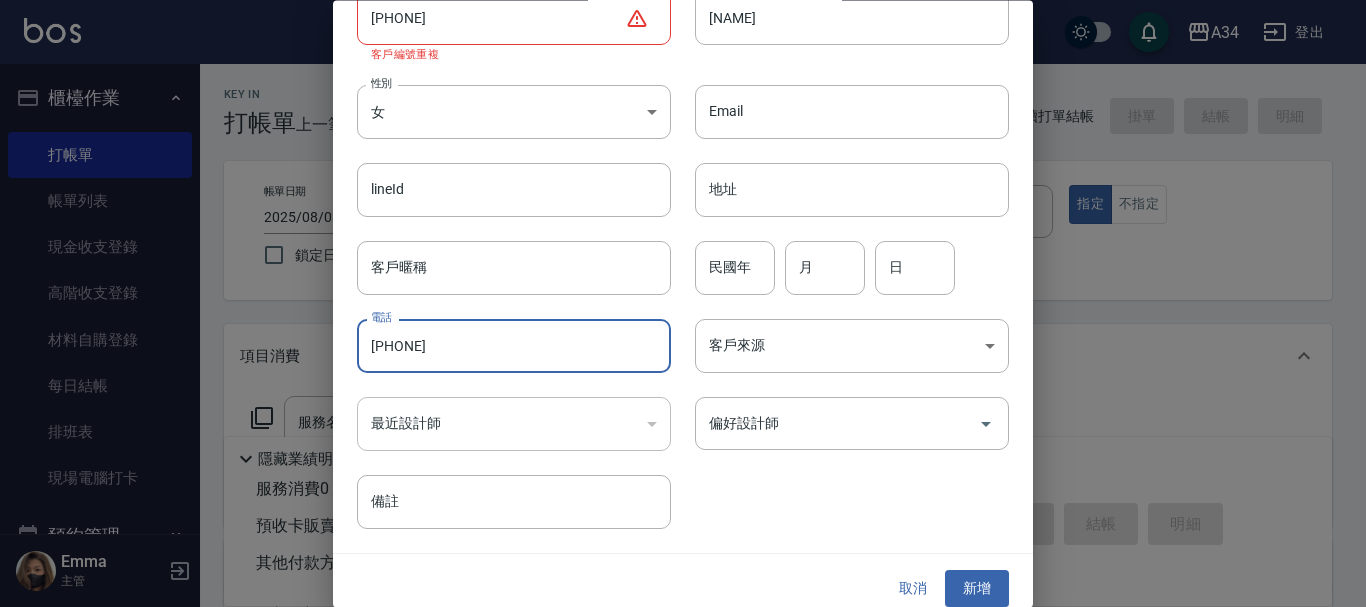 scroll, scrollTop: 0, scrollLeft: 0, axis: both 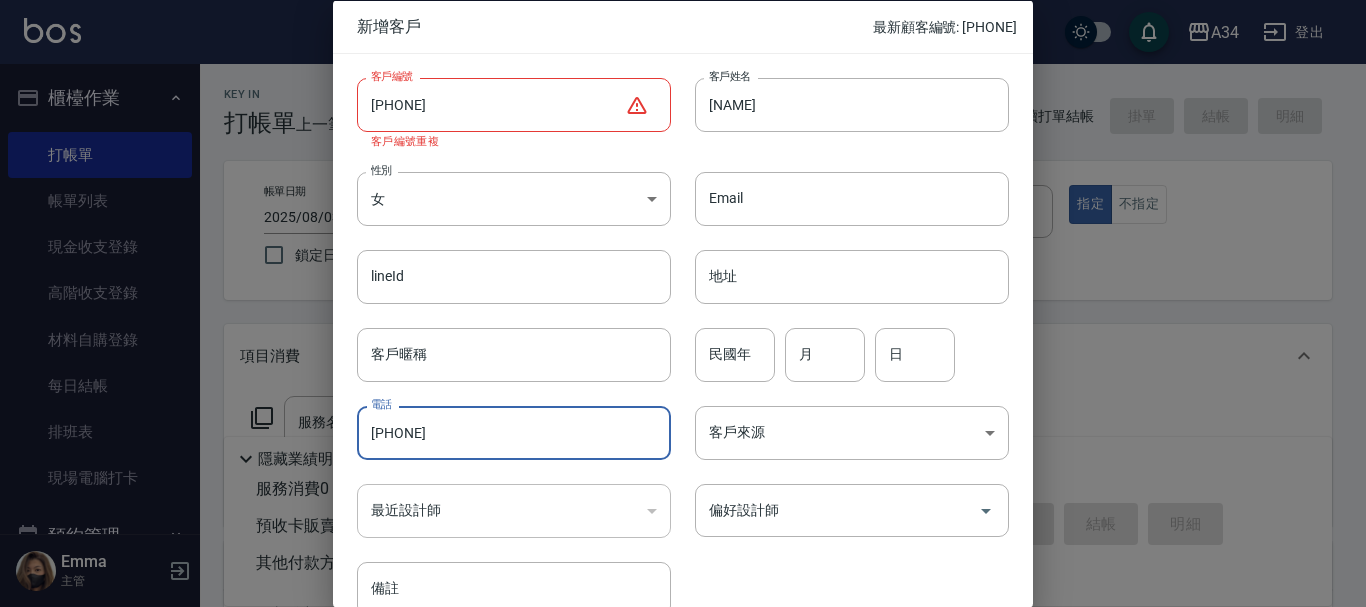 type on "0909113961" 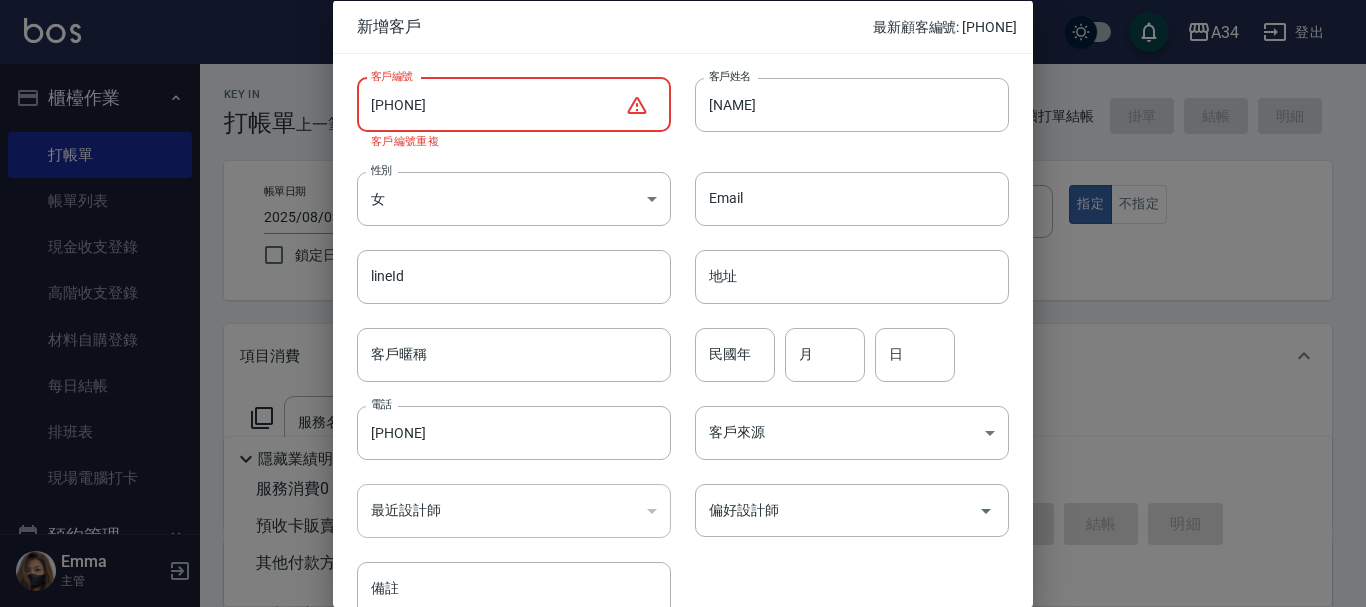 click on "性別 女 FEMALE 性別" at bounding box center [502, 186] 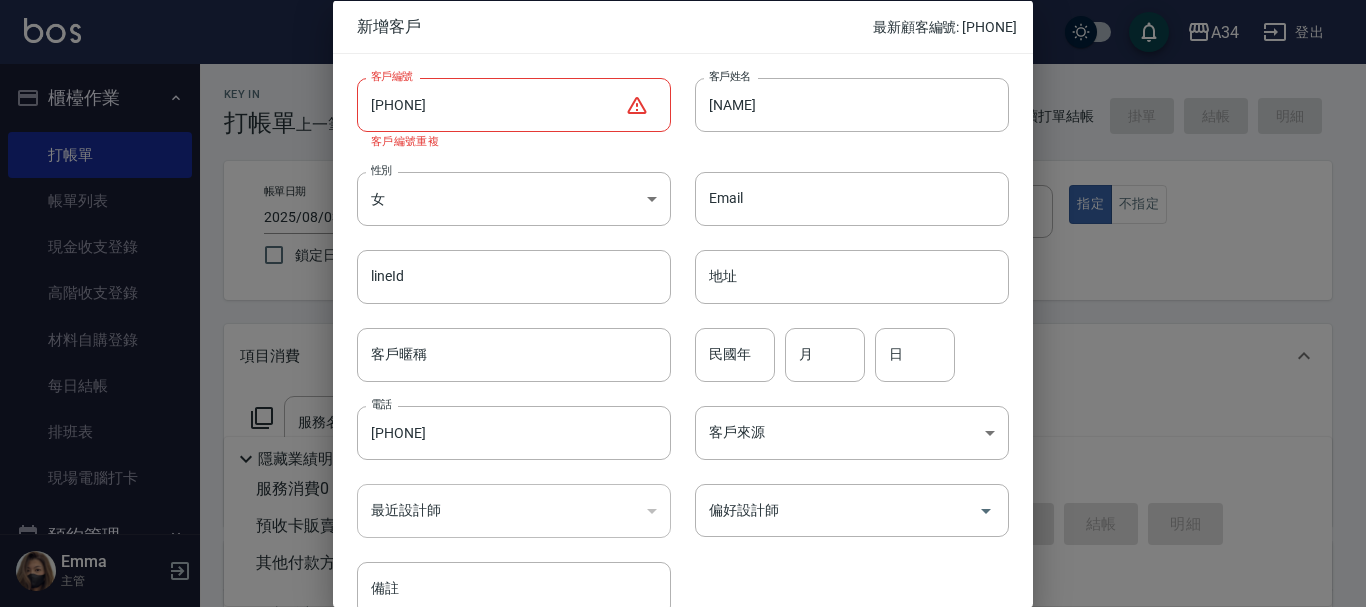 click on "0909113961 ​ 客戶編號" at bounding box center (514, 104) 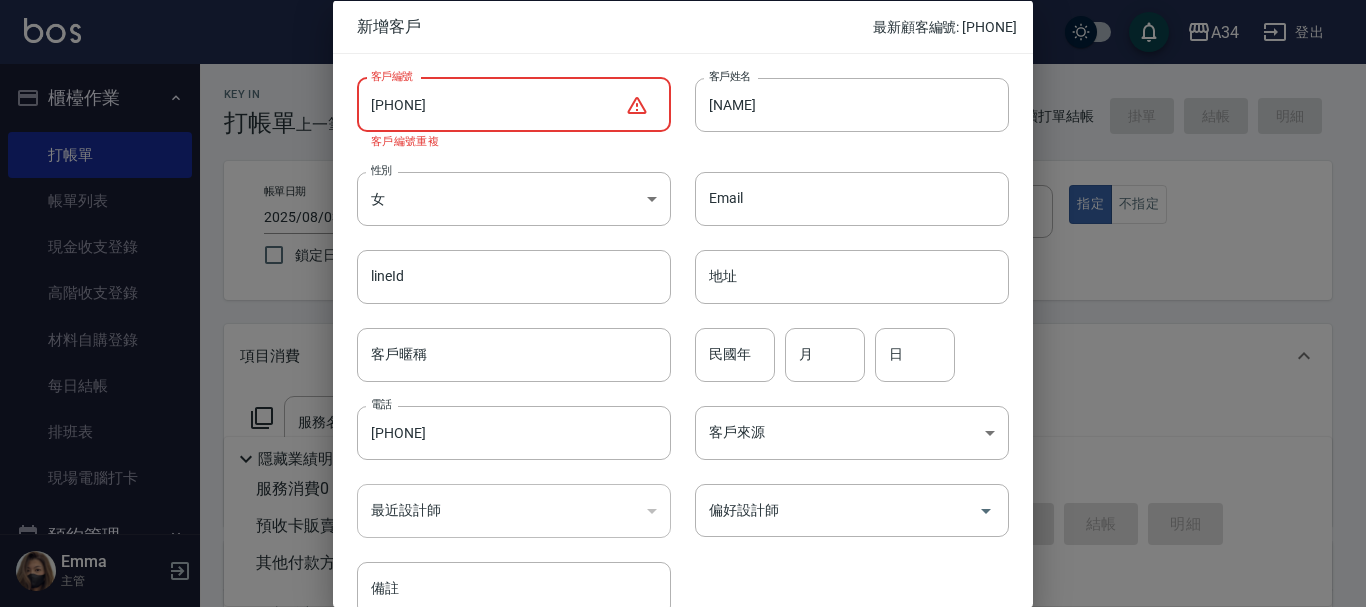 click on "0909113961" at bounding box center [491, 104] 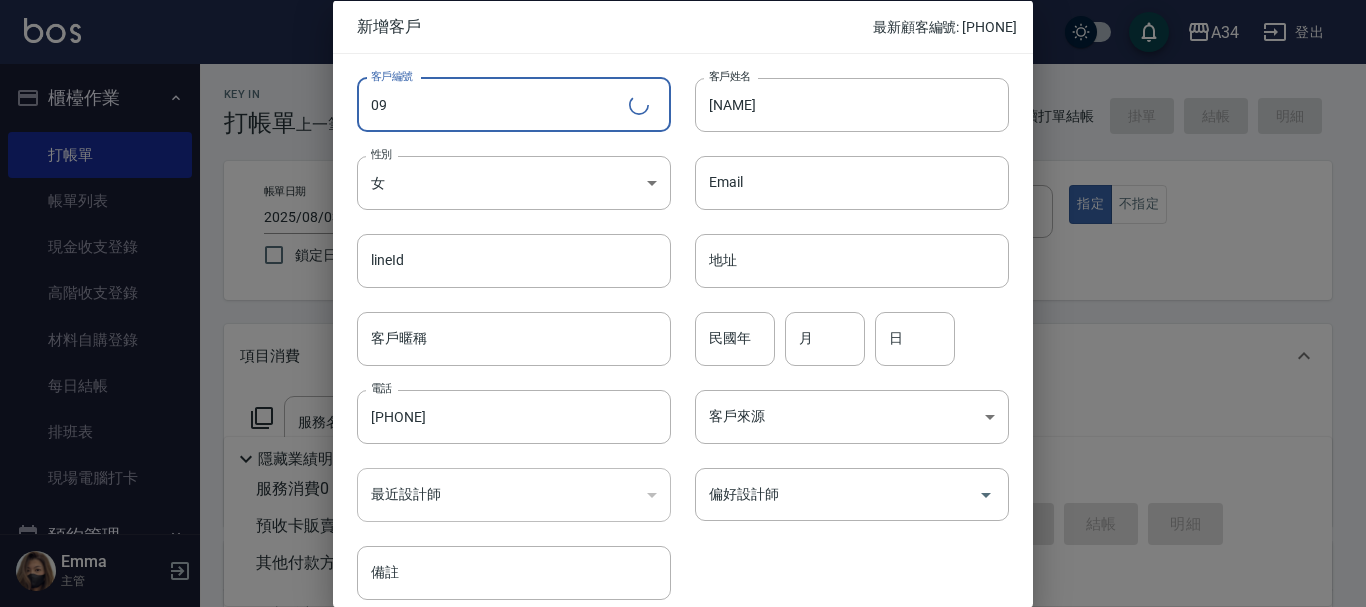 type on "0" 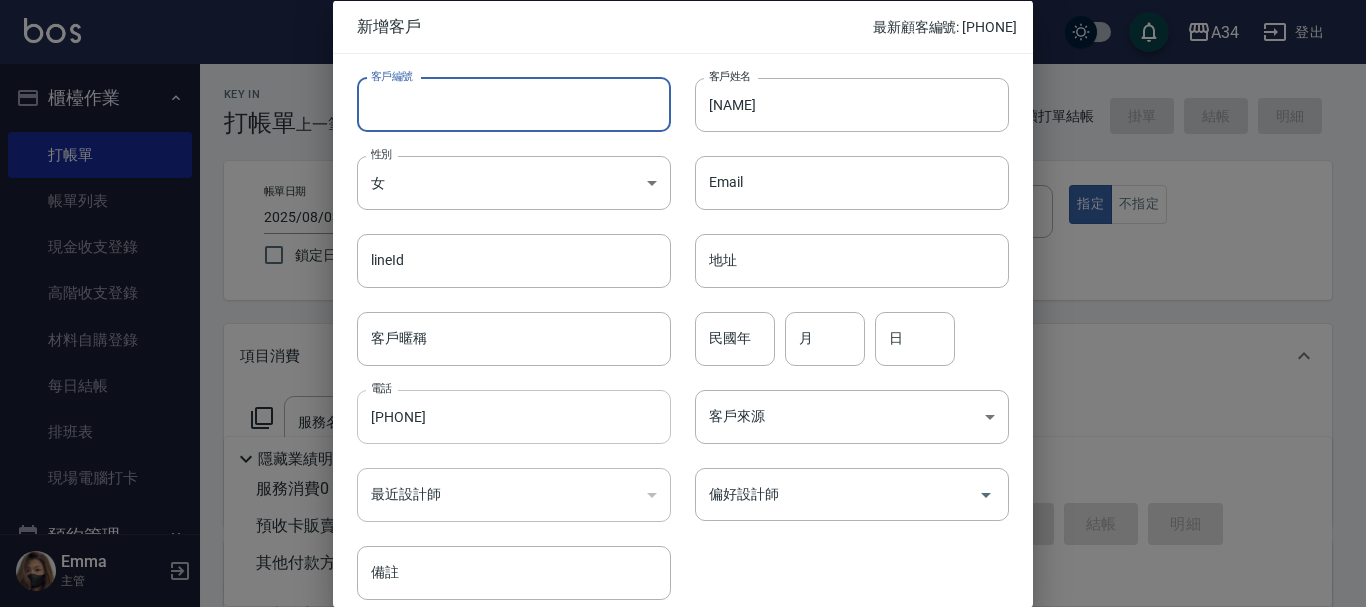 type 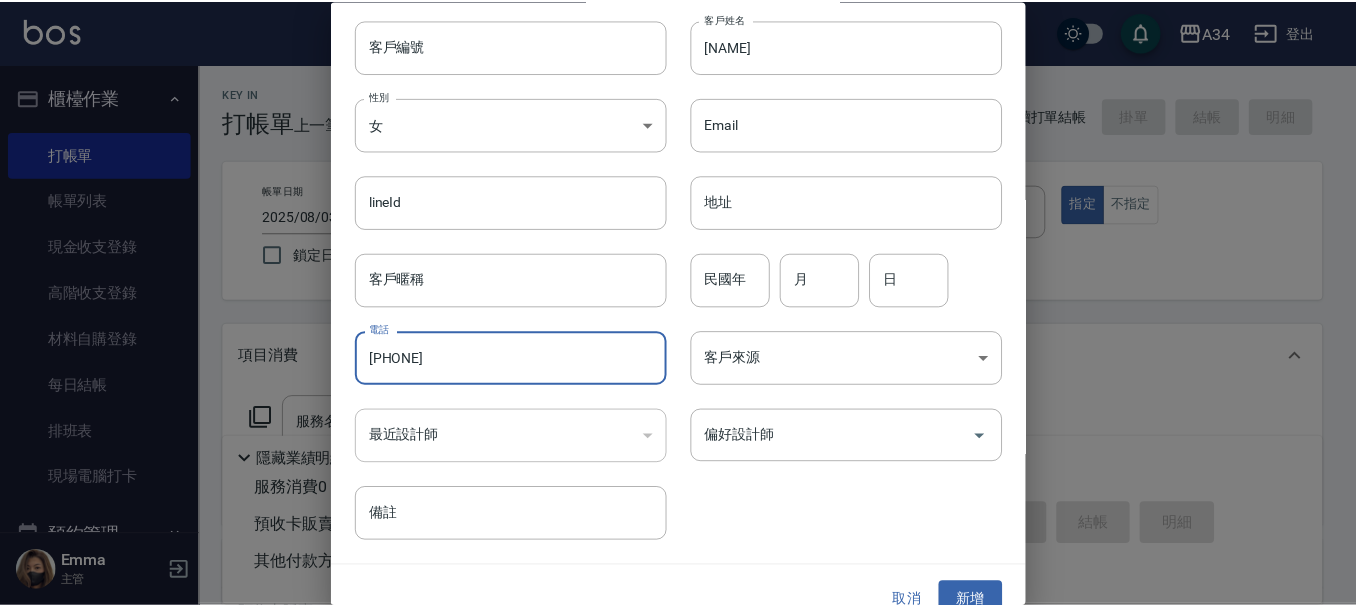 scroll, scrollTop: 86, scrollLeft: 0, axis: vertical 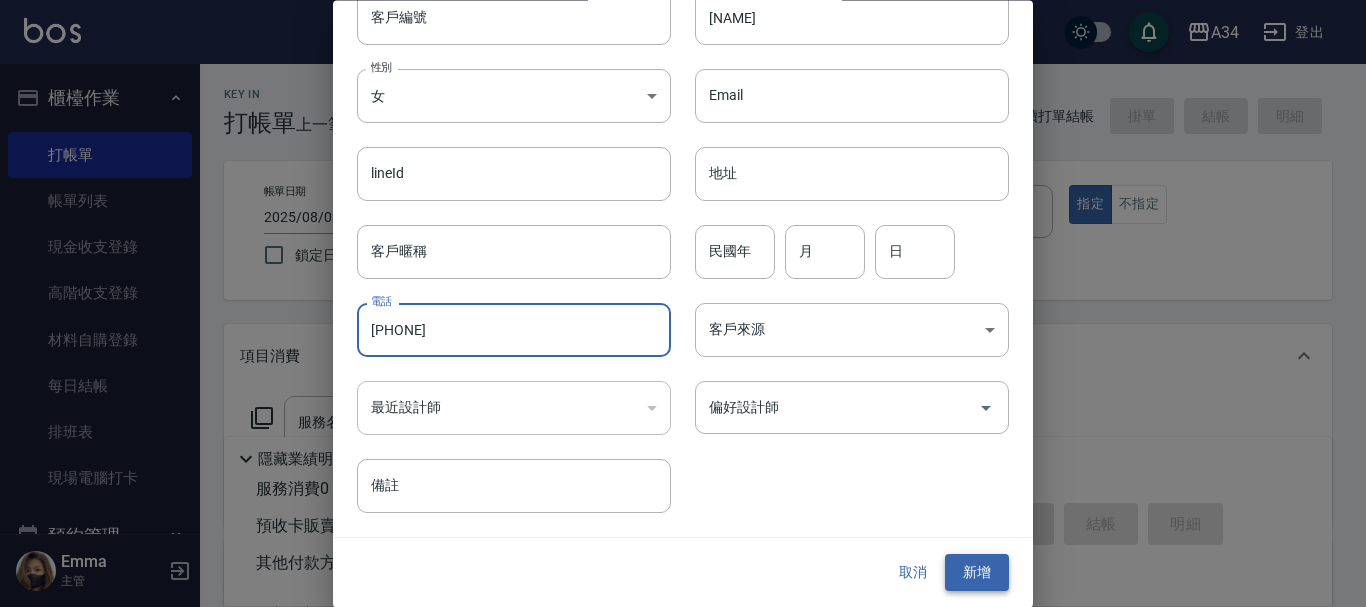 click on "新增" at bounding box center (977, 573) 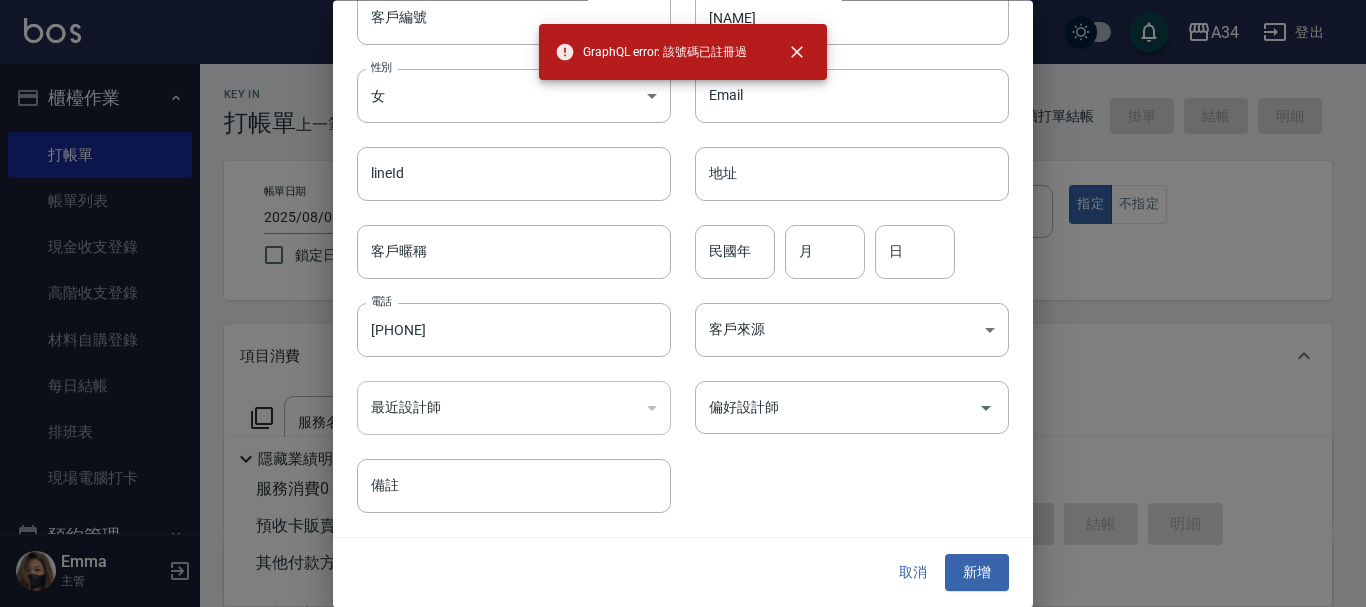 click on "客戶編號 客戶編號 客戶姓名 曾禾葶 客戶姓名 性別 女 FEMALE 性別 Email Email lineId lineId 地址 地址 客戶暱稱 客戶暱稱 民國年 民國年 月 月 日 日 電話 0909113961 電話 客戶來源 ​ 客戶來源 最近設計師 ​ 最近設計師 偏好設計師 偏好設計師 備註 備註" at bounding box center [671, 240] 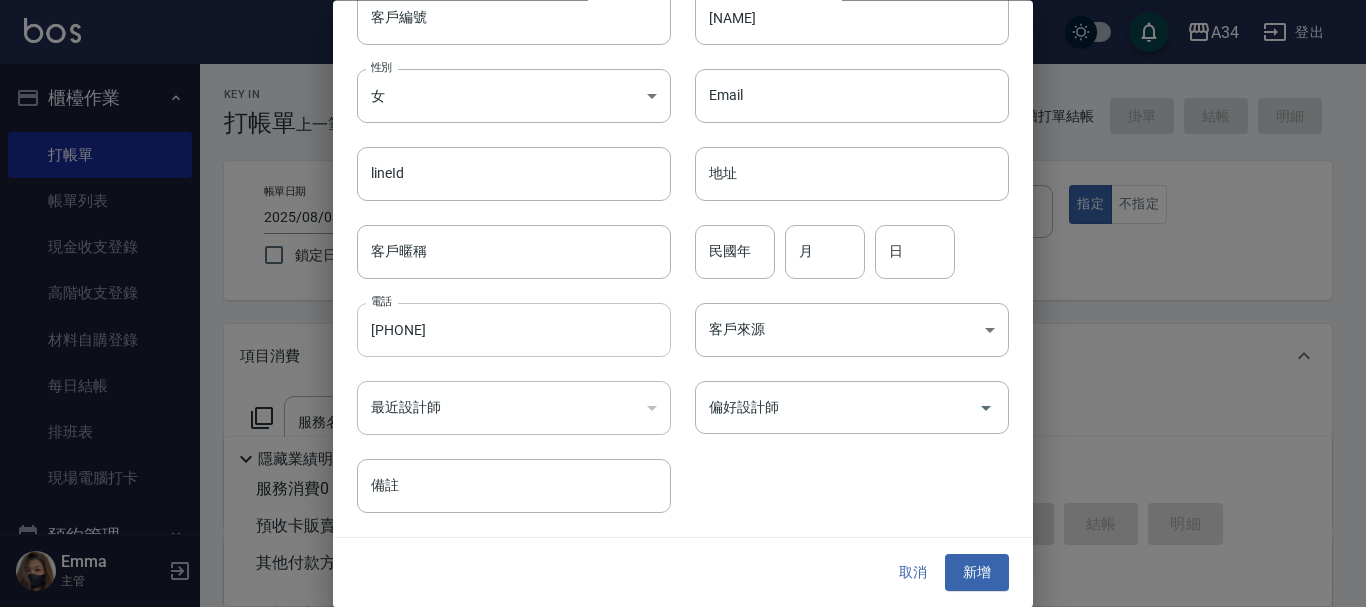 click on "0909113961" at bounding box center (514, 331) 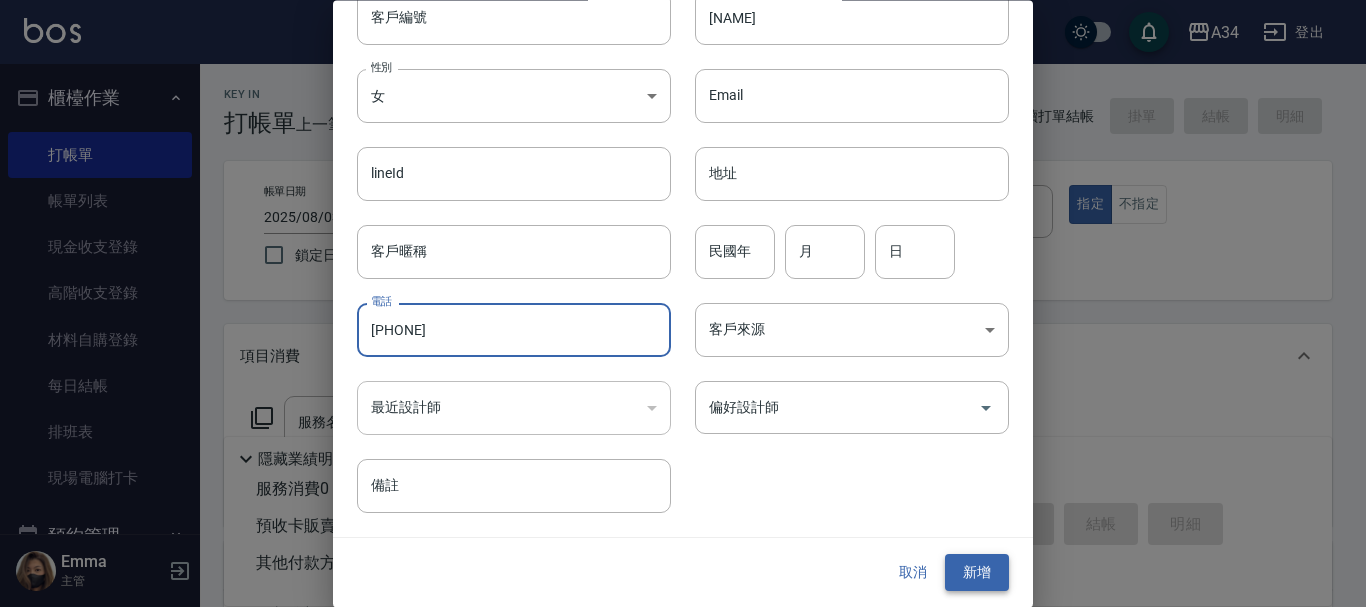type on "[PHONE]" 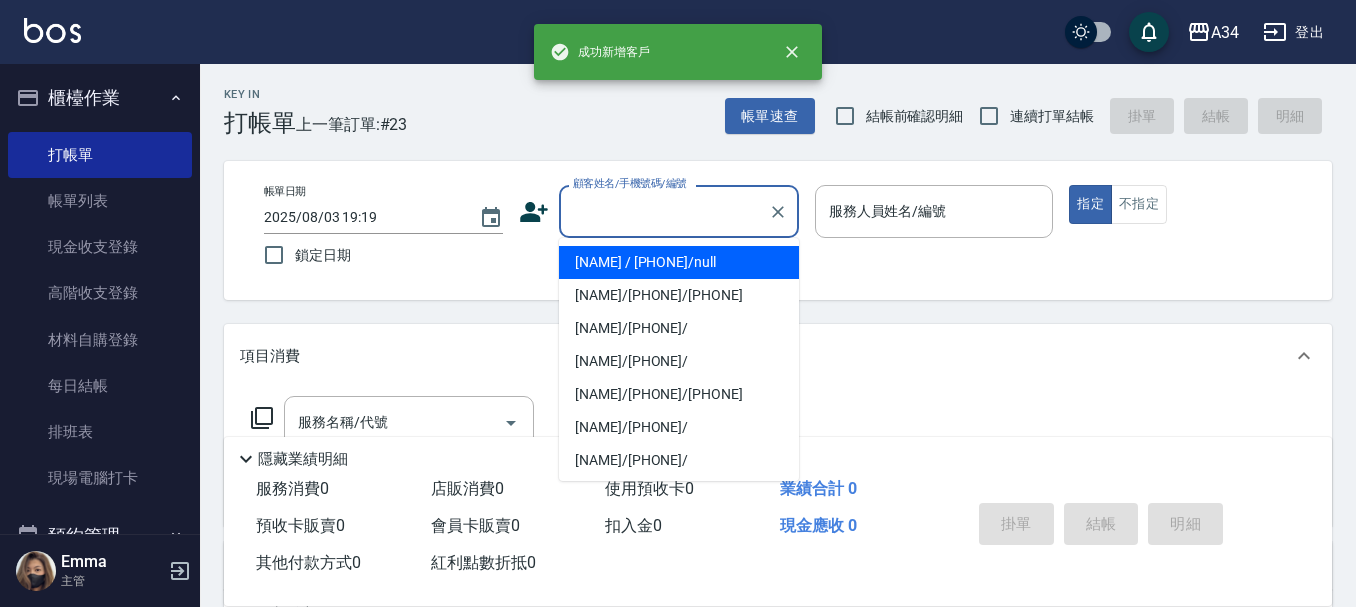 click on "顧客姓名/手機號碼/編號 顧客姓名/手機號碼/編號" at bounding box center (679, 211) 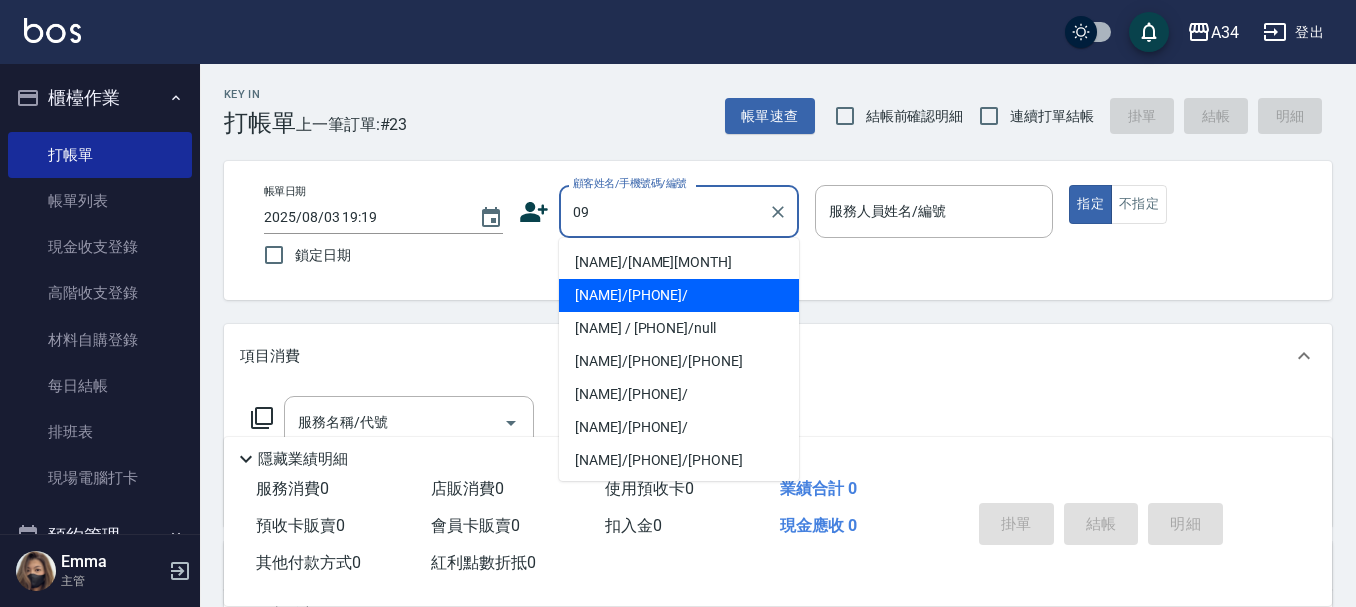 click on "曾禾葶/0909115961/" at bounding box center [679, 295] 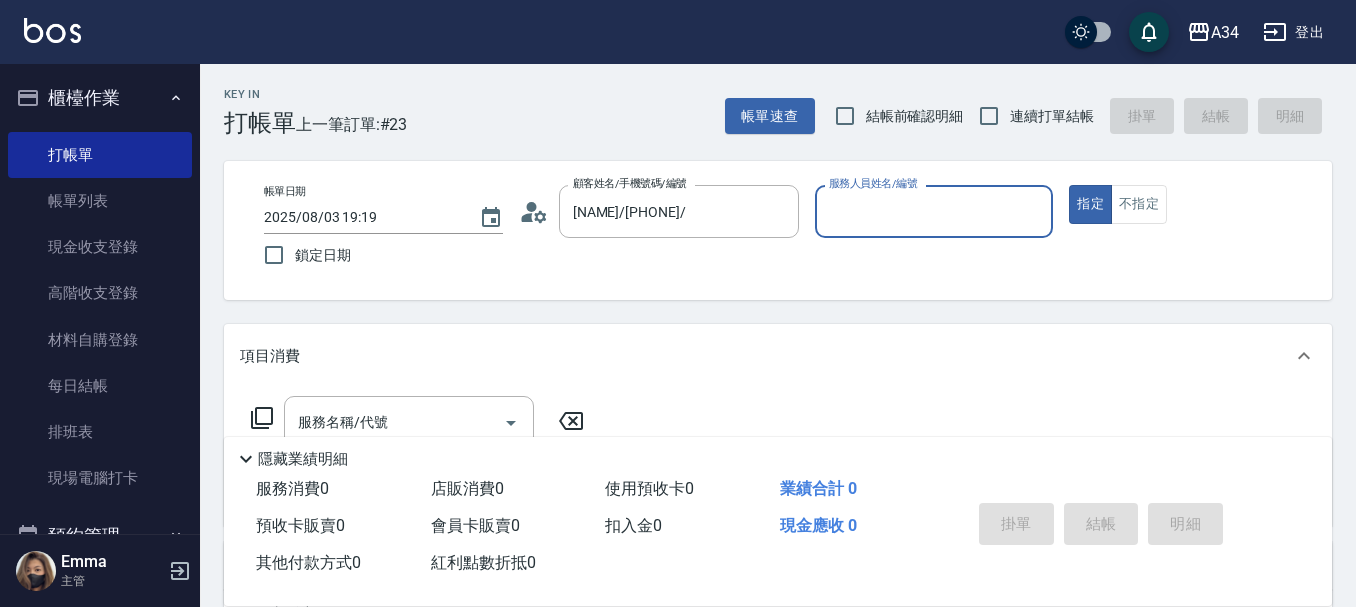 click on "項目消費" at bounding box center [778, 356] 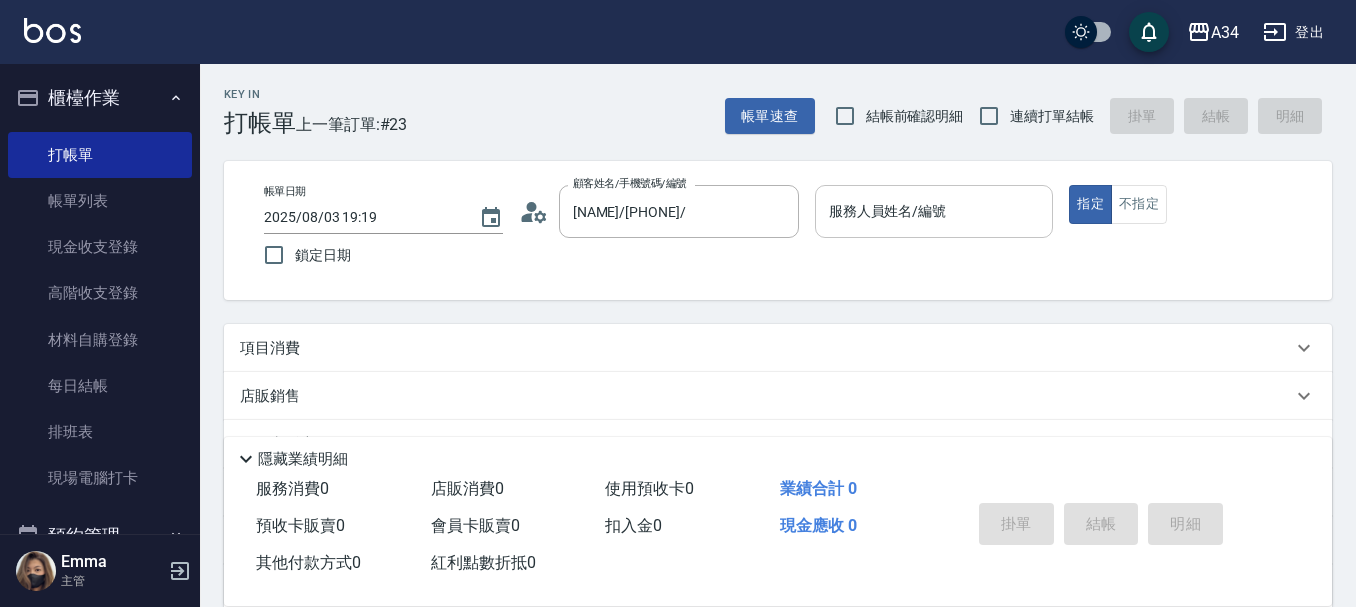click on "服務人員姓名/編號" at bounding box center [934, 211] 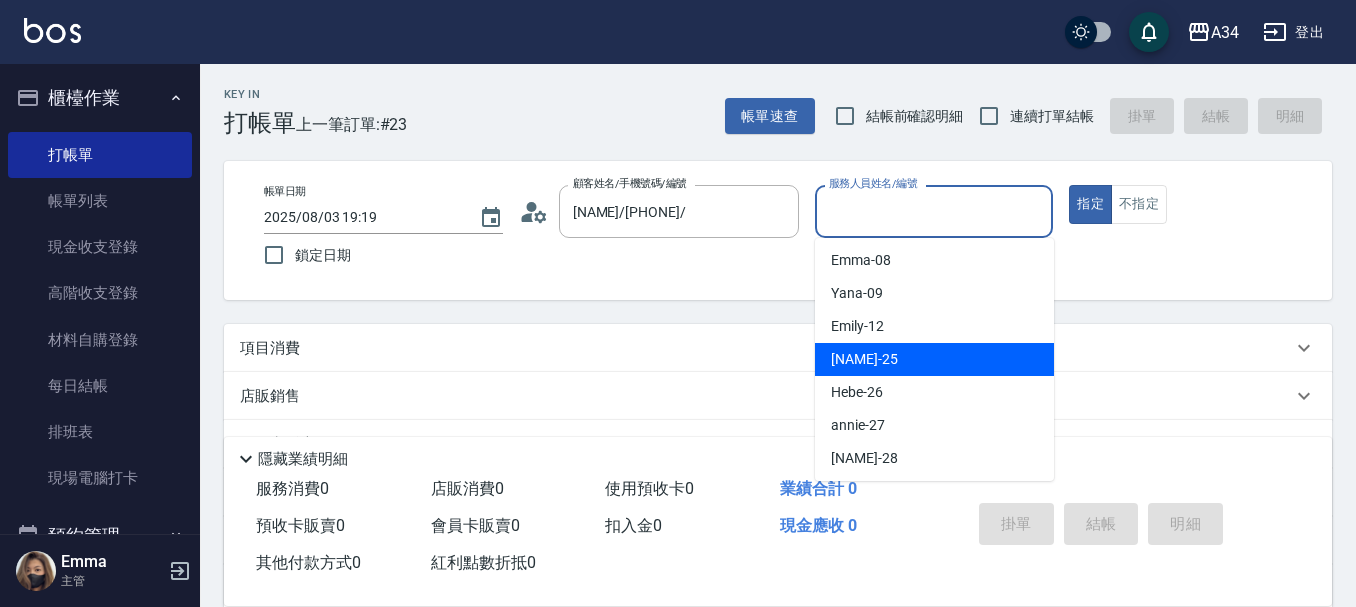 scroll, scrollTop: 300, scrollLeft: 0, axis: vertical 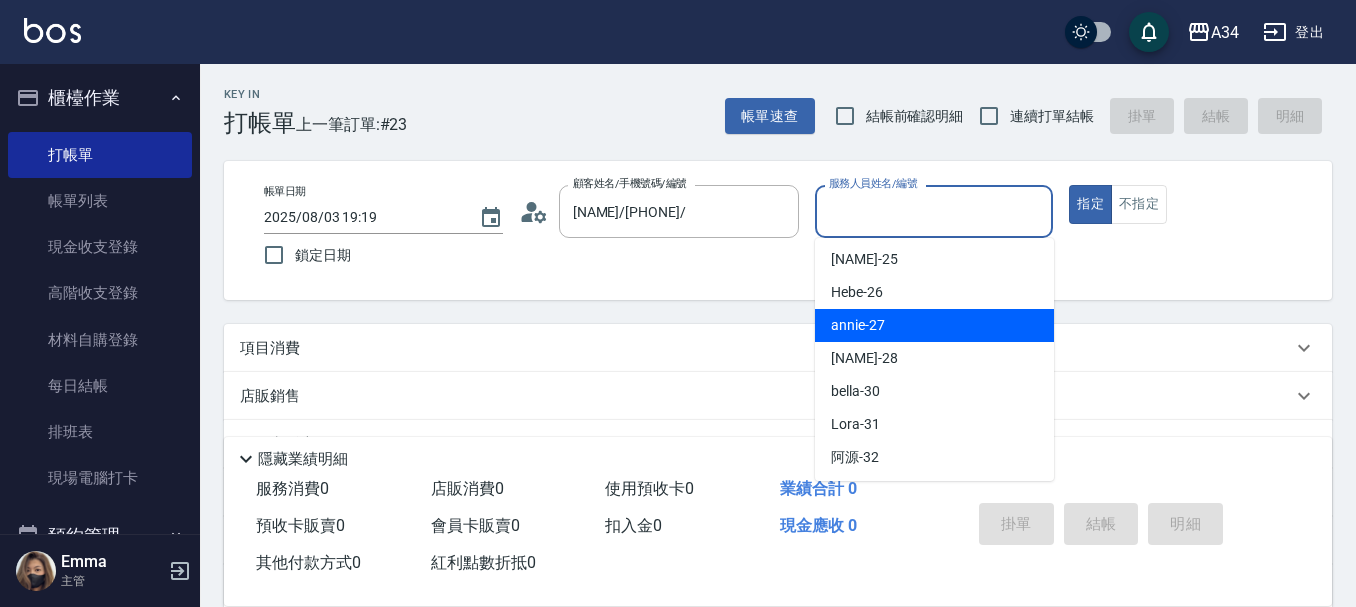 click on "annie -27" at bounding box center [934, 325] 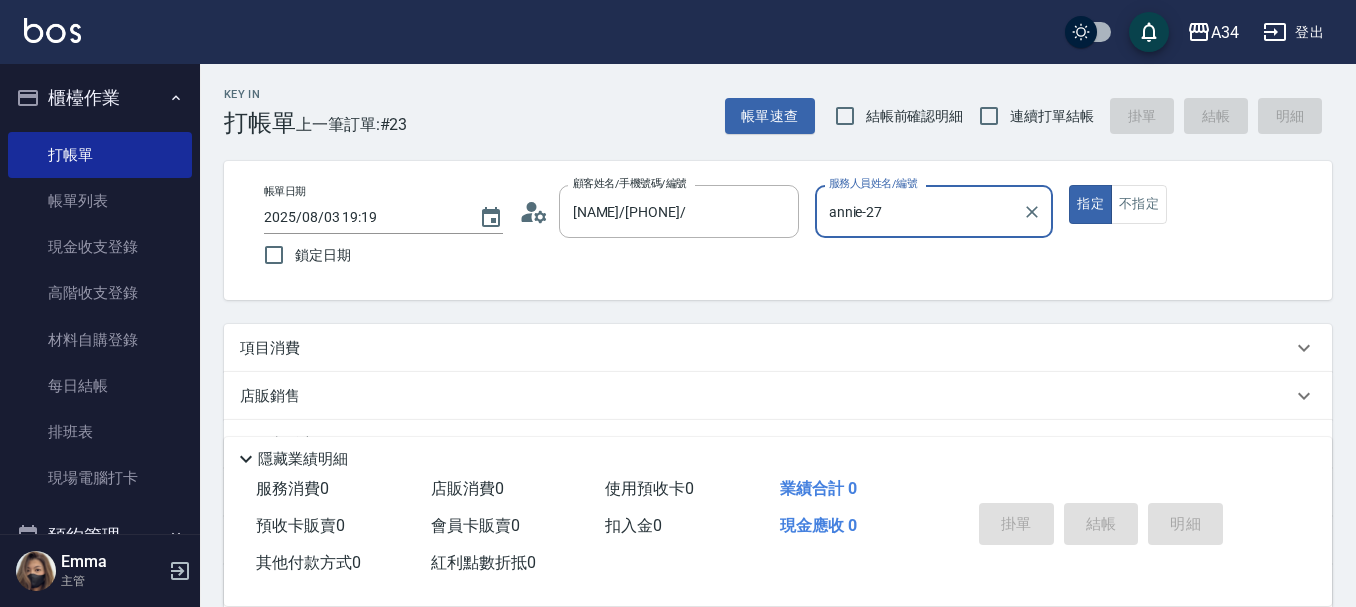 click on "項目消費" at bounding box center [778, 348] 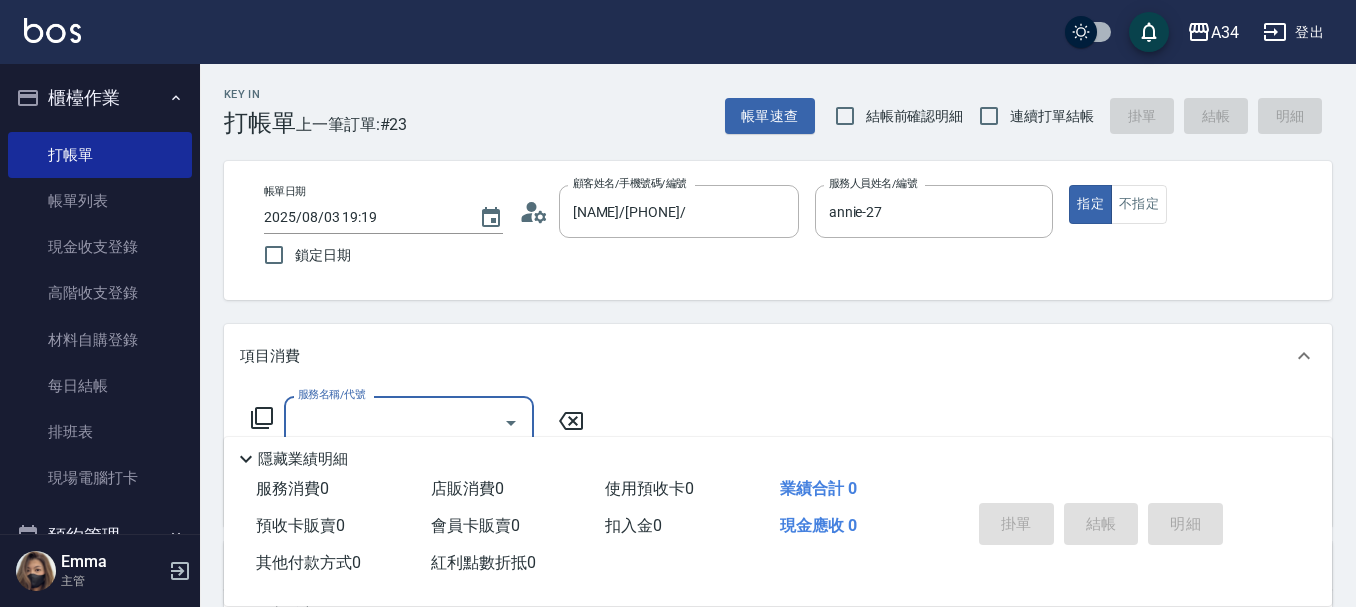 scroll, scrollTop: 0, scrollLeft: 0, axis: both 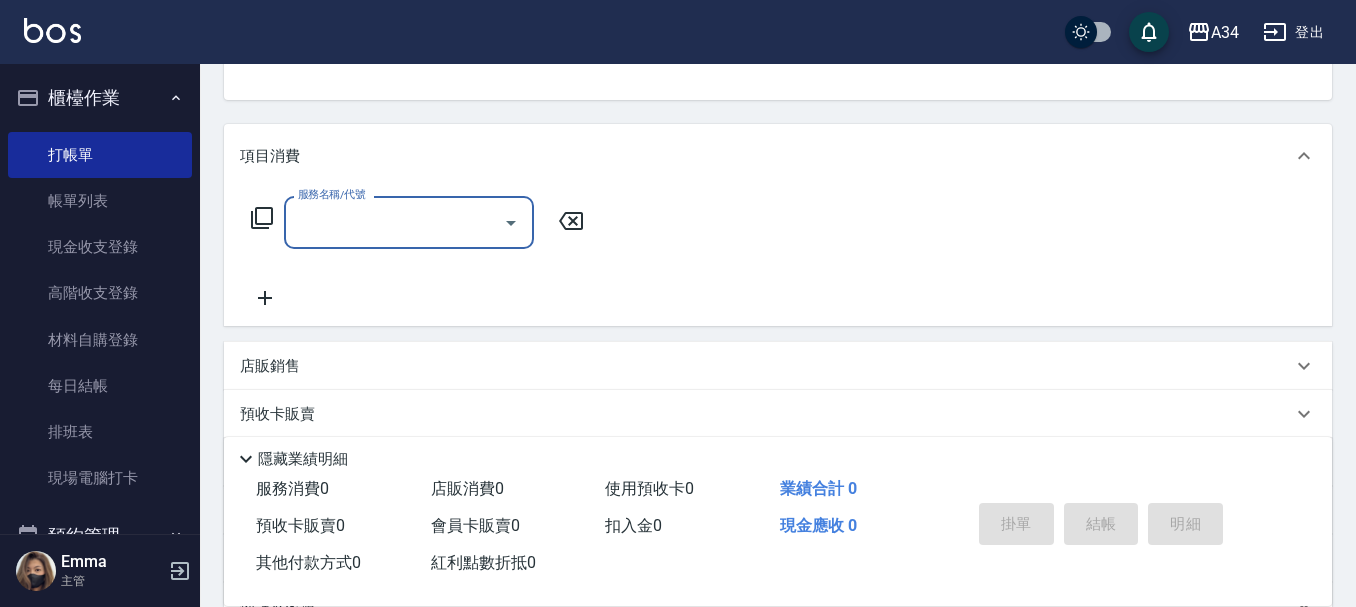 click on "服務名稱/代號" at bounding box center (394, 222) 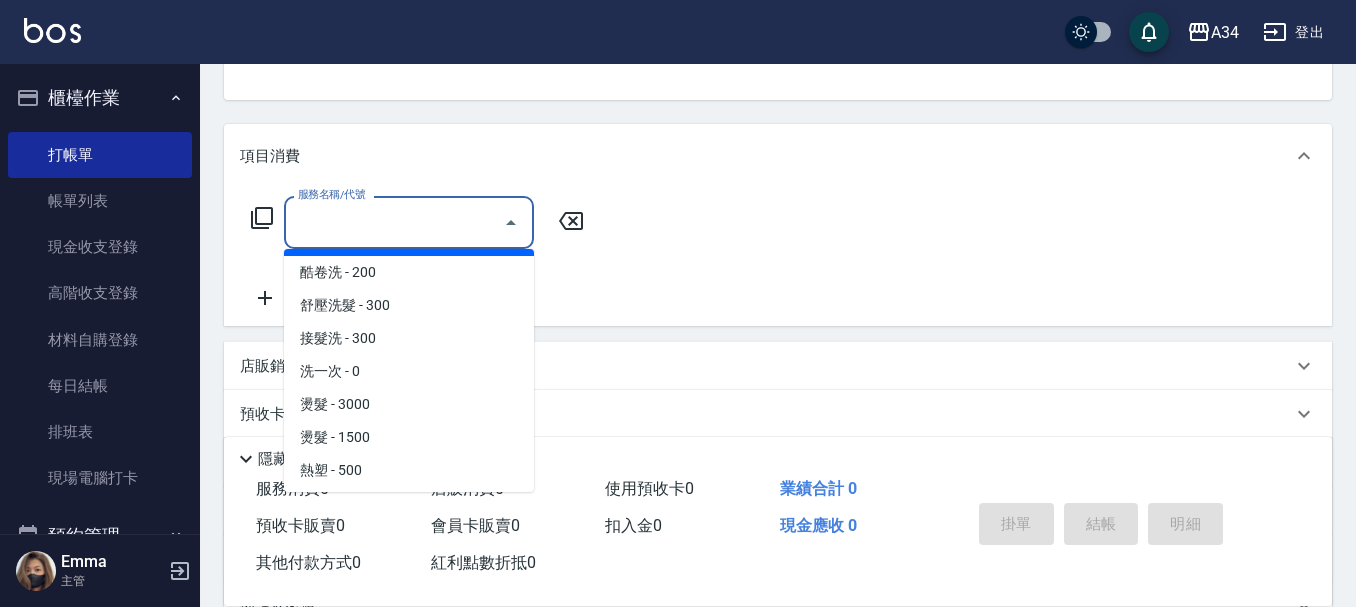 scroll, scrollTop: 200, scrollLeft: 0, axis: vertical 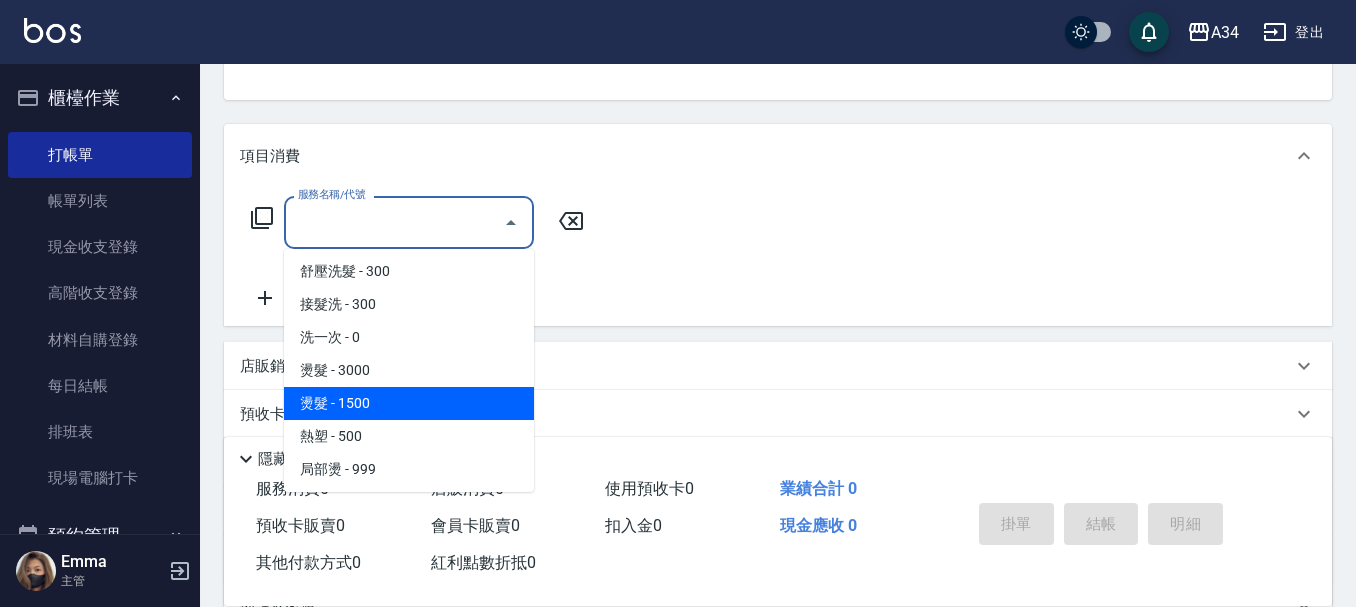 click on "燙髮 - 1500" at bounding box center (409, 403) 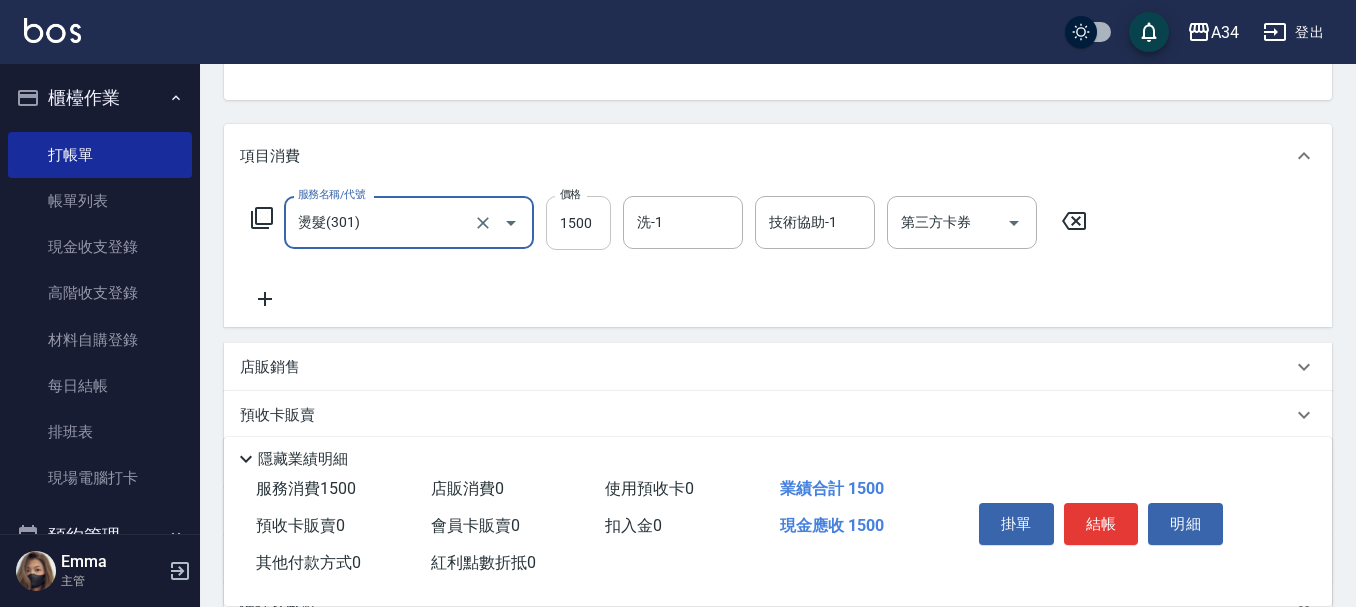 click on "1500" at bounding box center [578, 223] 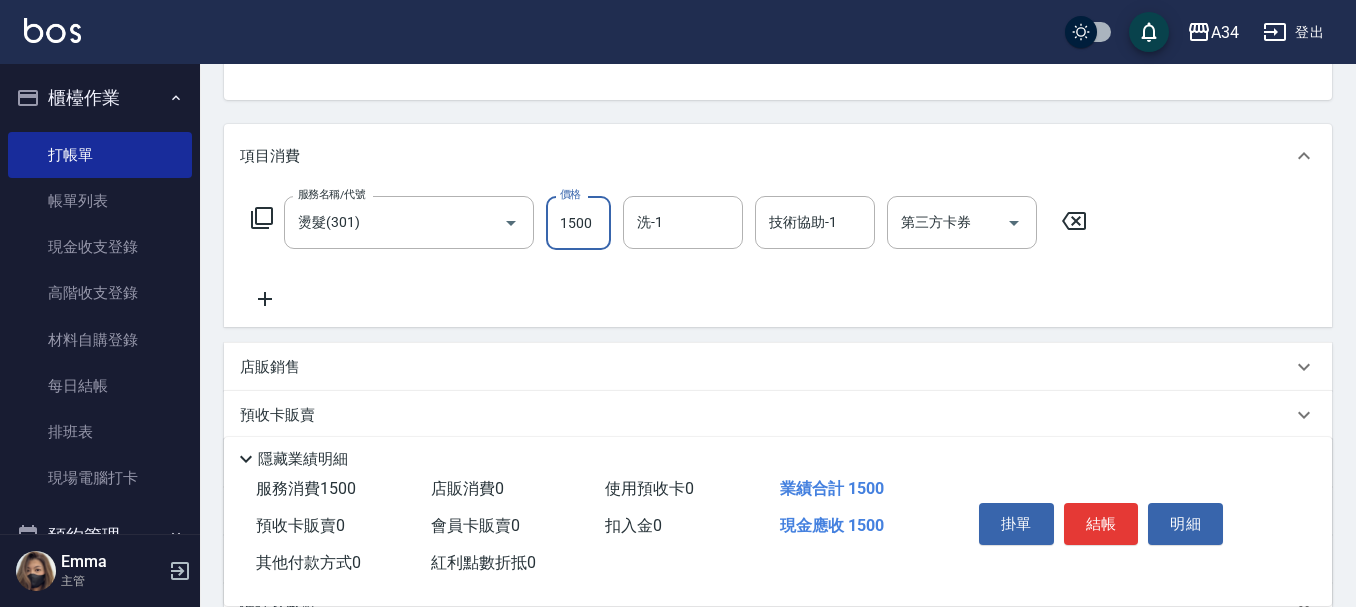 type on "1" 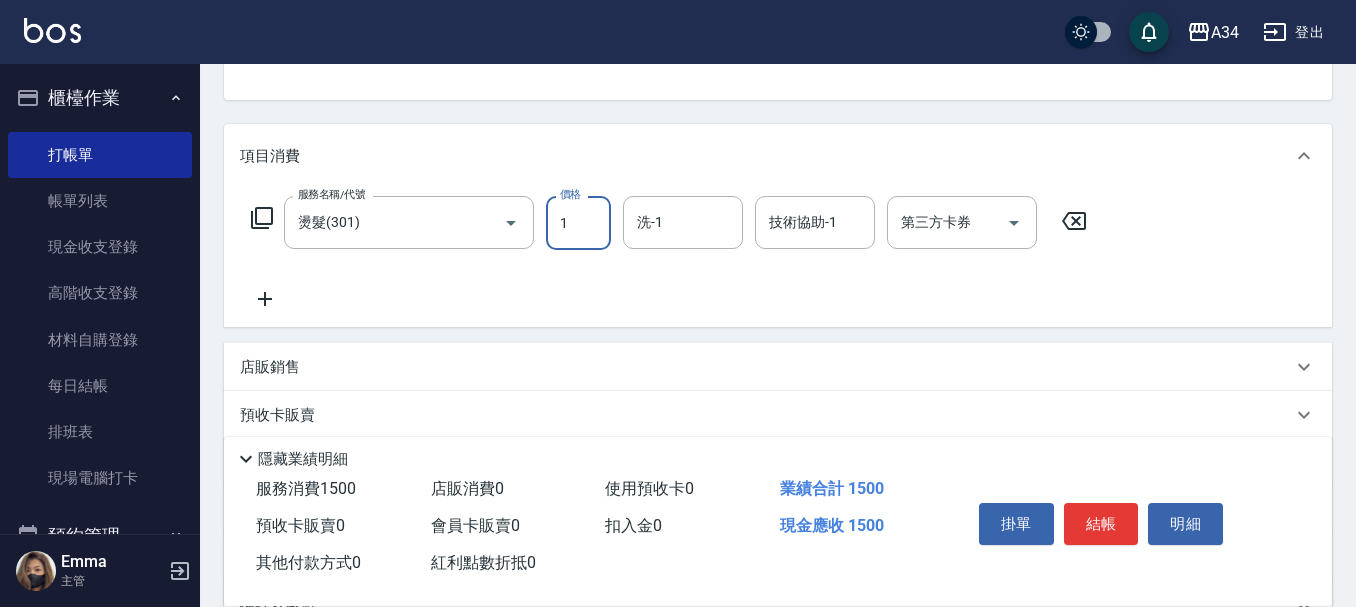 type on "0" 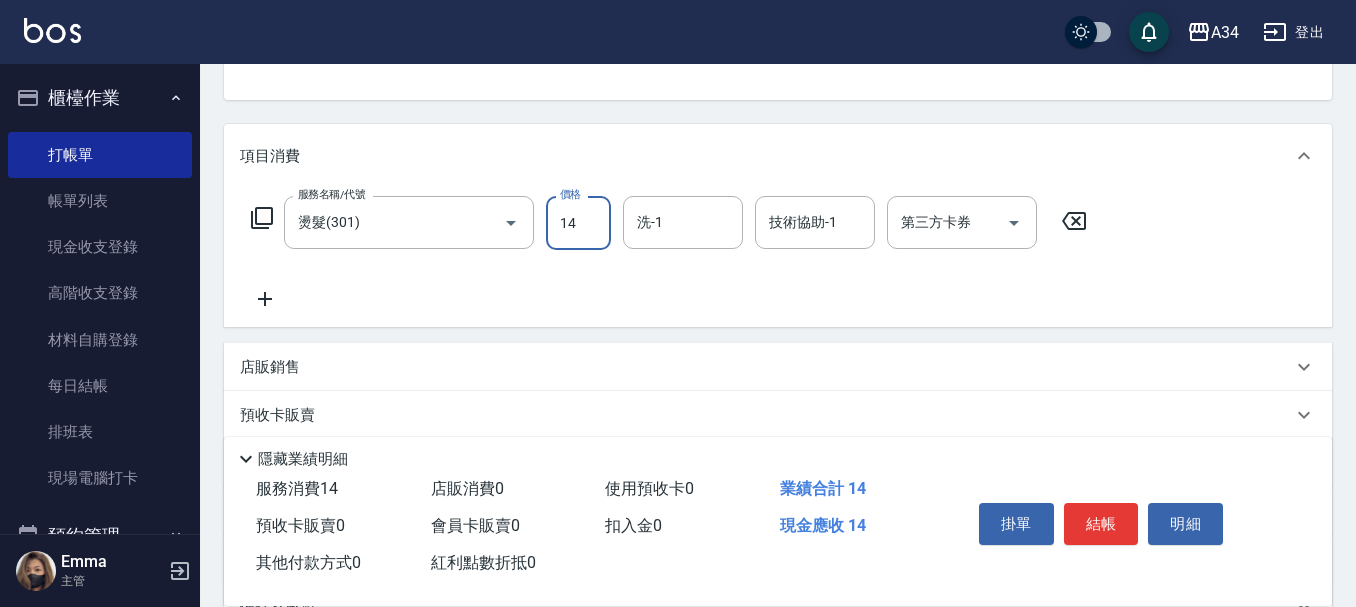 type on "149" 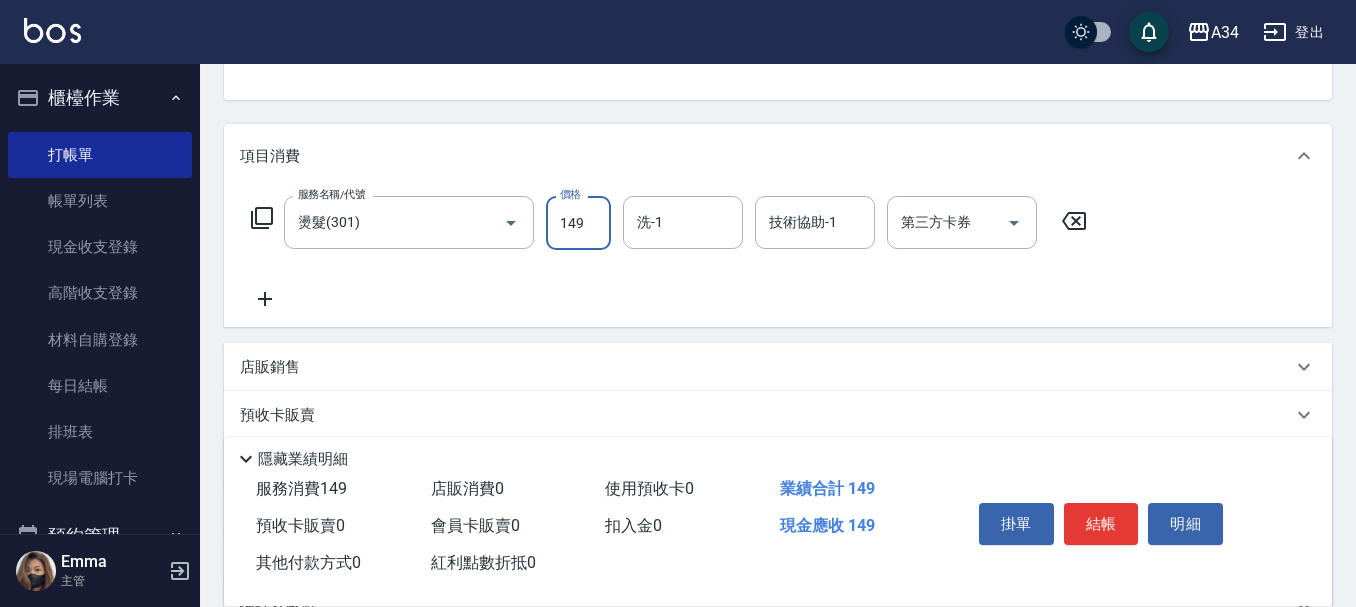 type on "140" 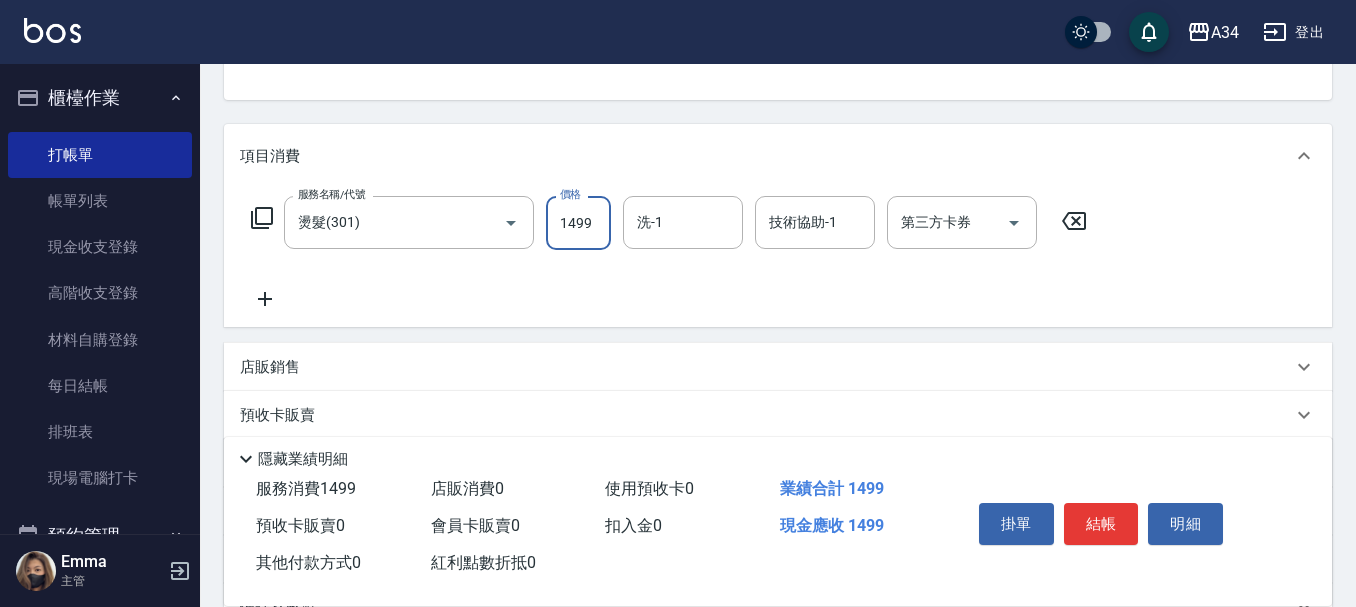 type on "1499" 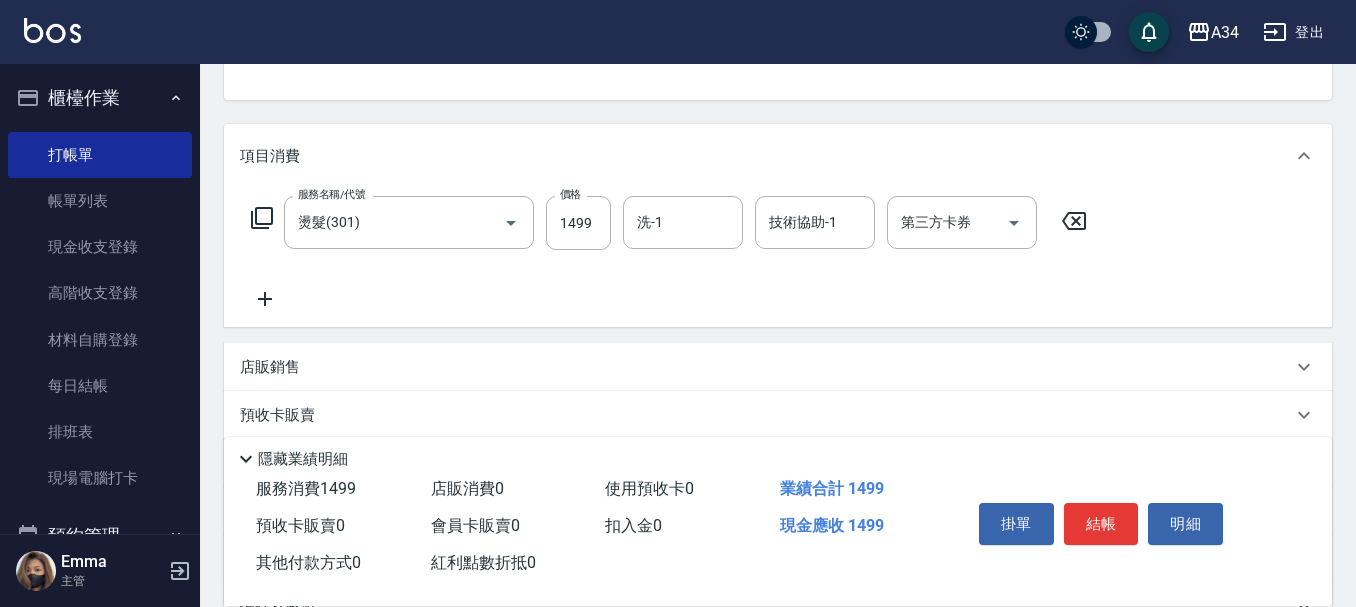 click 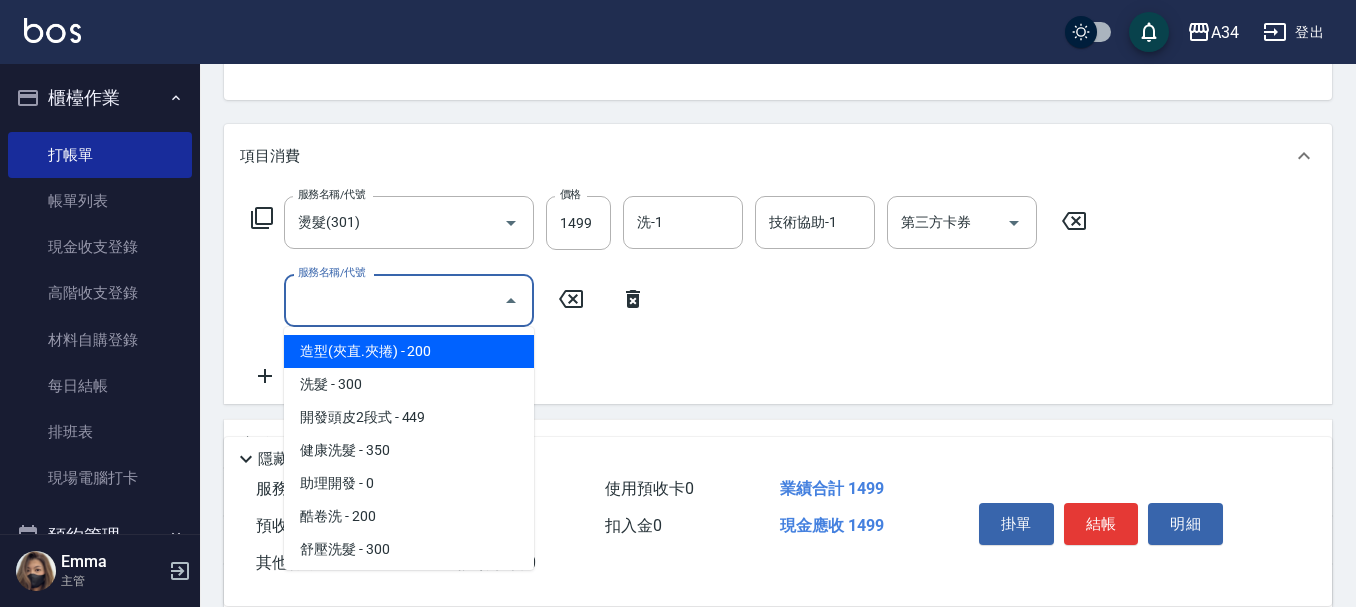 click on "服務名稱/代號" at bounding box center [394, 300] 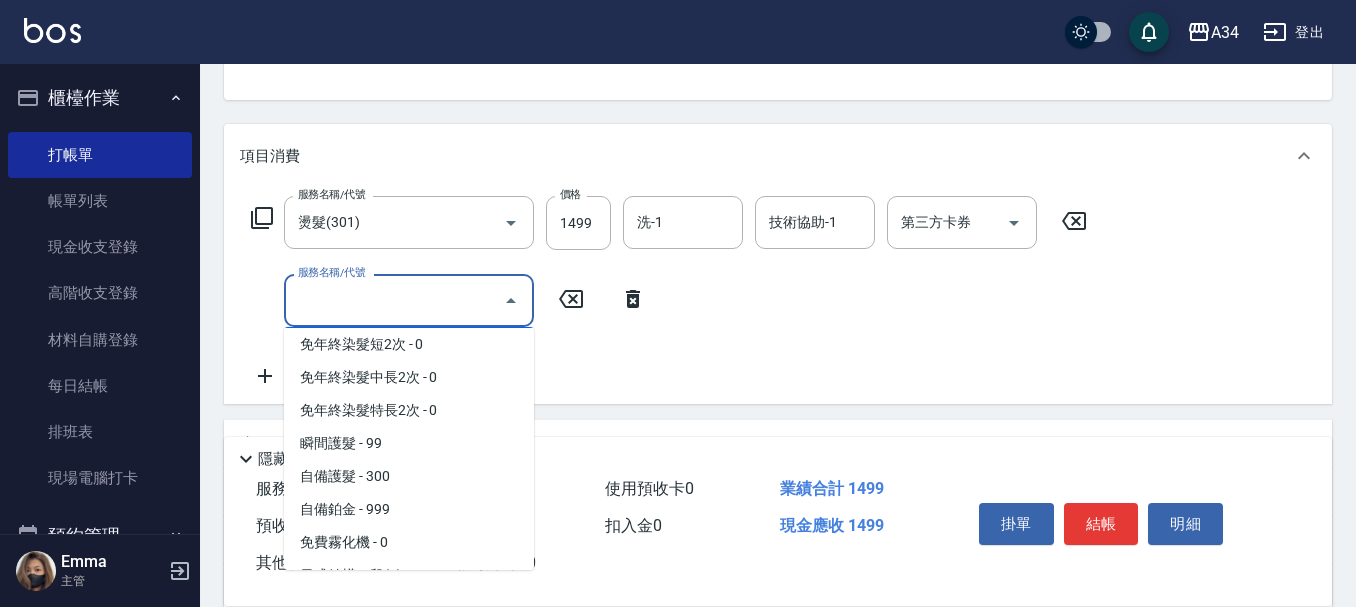 scroll, scrollTop: 800, scrollLeft: 0, axis: vertical 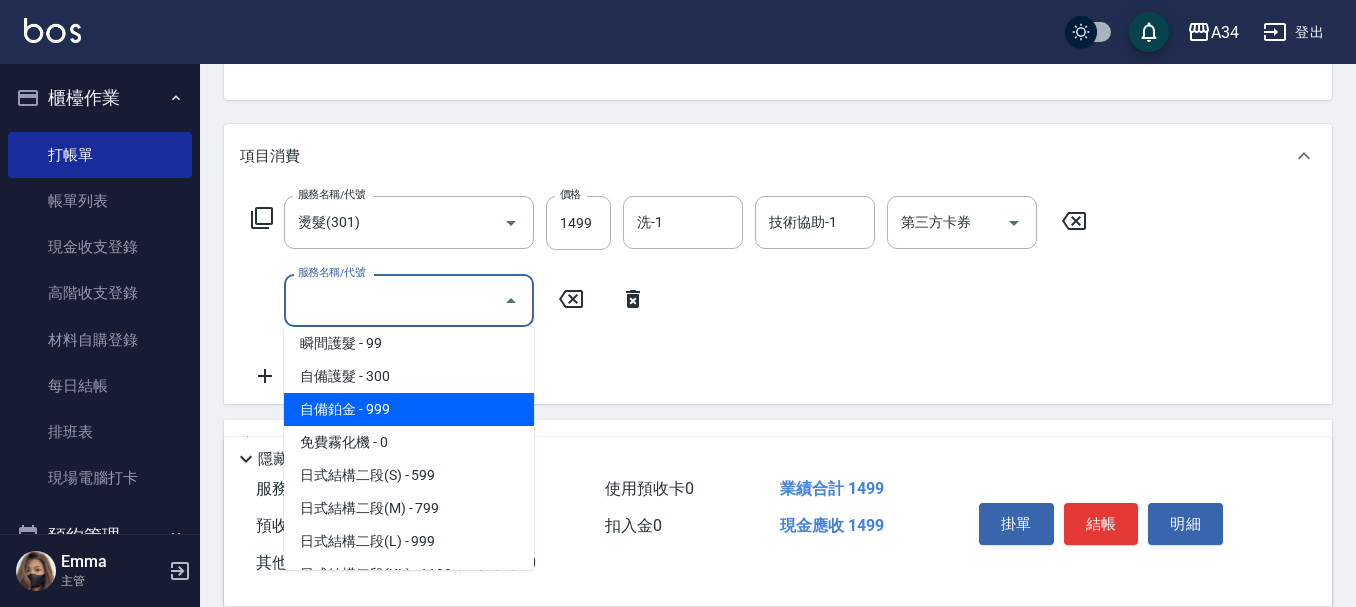 click on "自備鉑金 - 999" at bounding box center [409, 409] 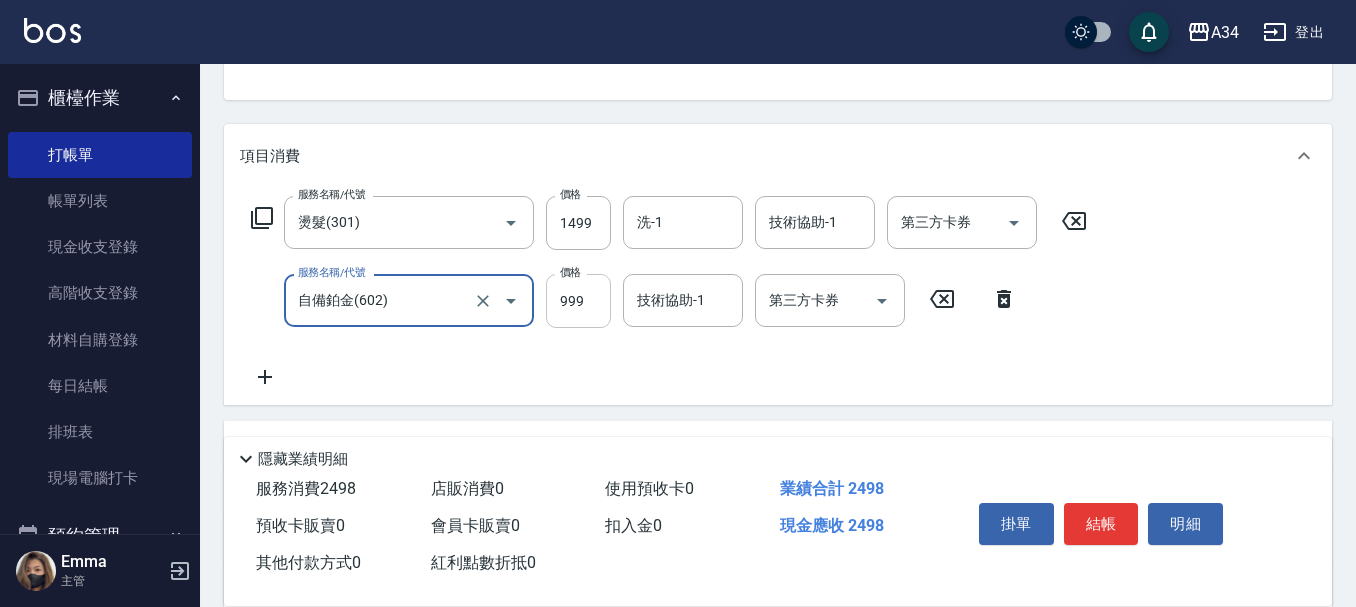 click on "999" at bounding box center [578, 301] 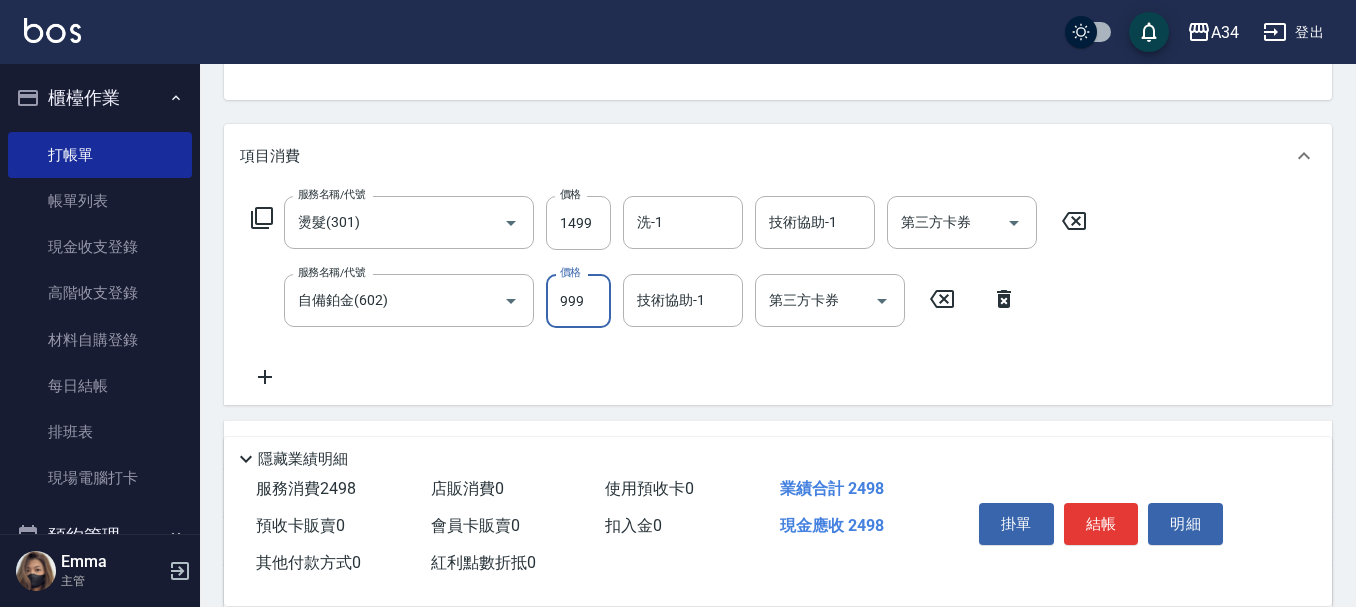 type on "1" 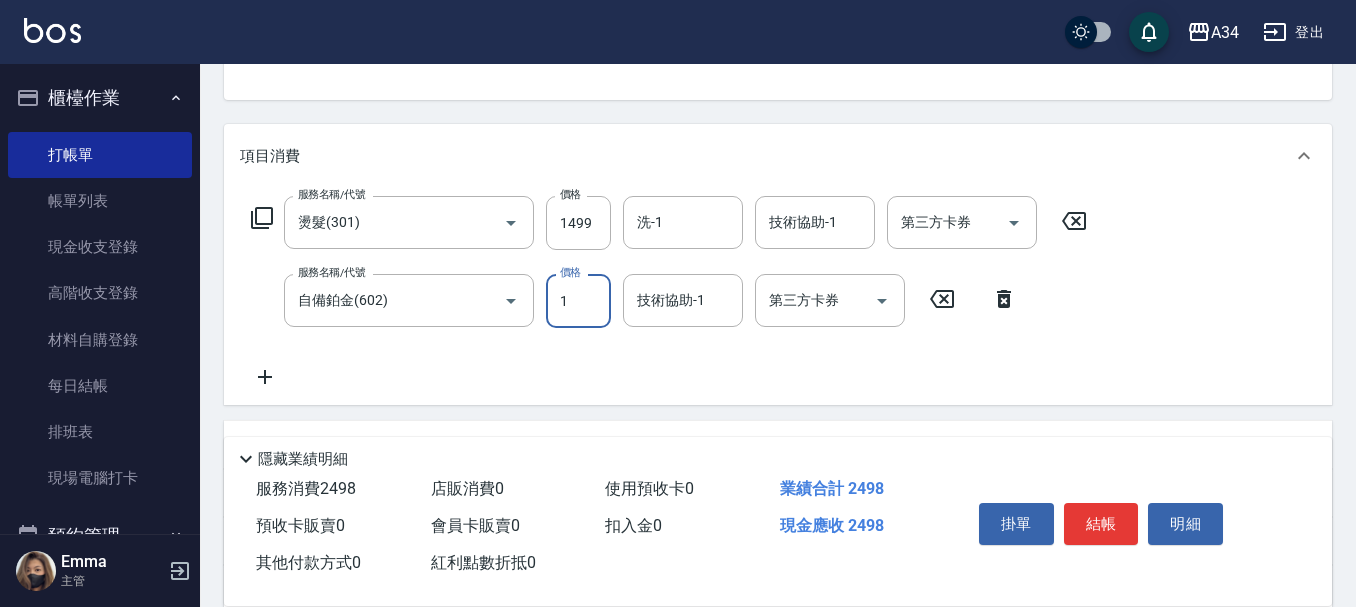 type on "150" 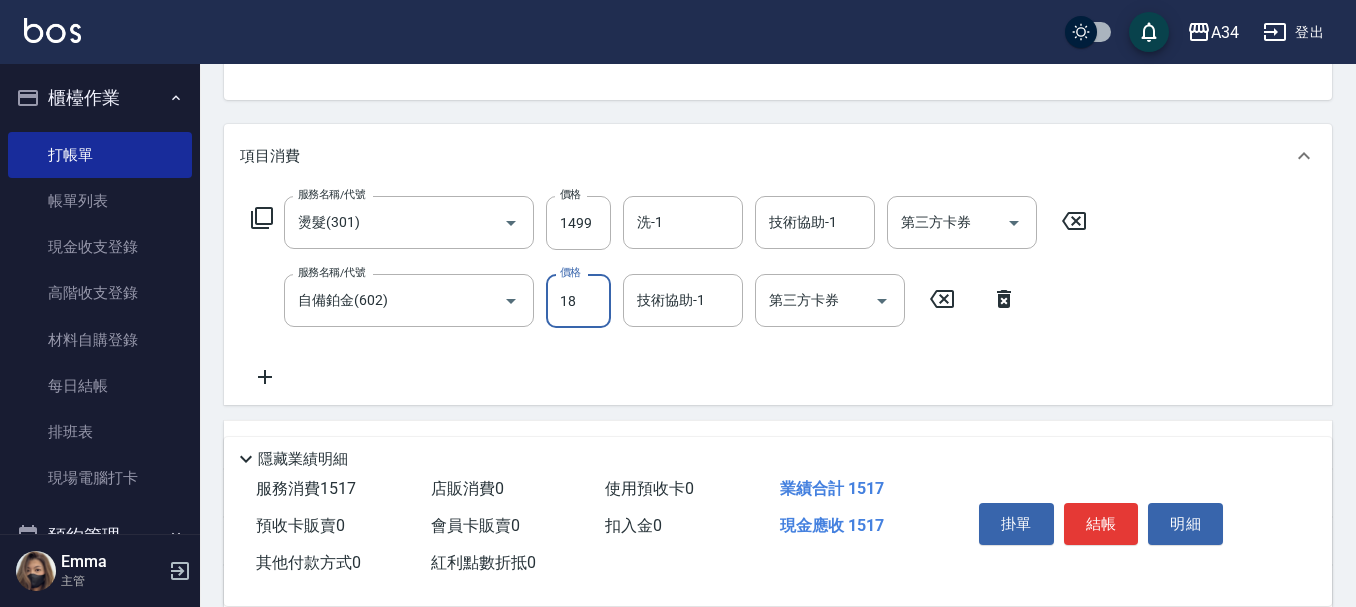 type on "180" 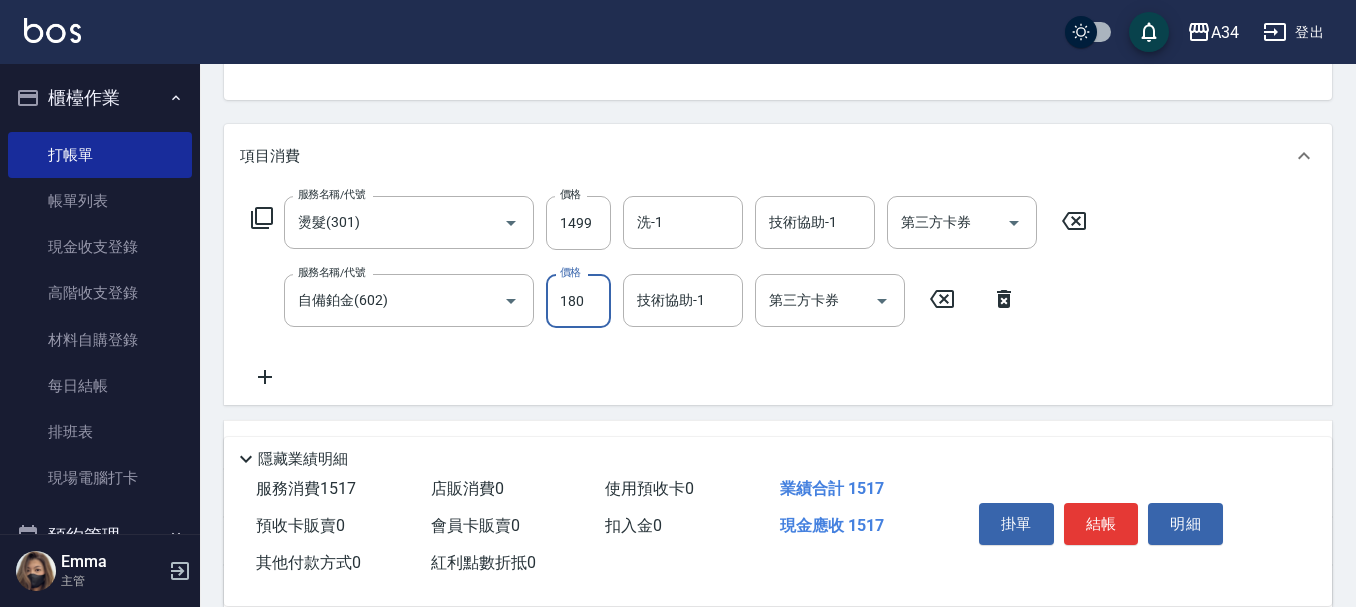 type on "160" 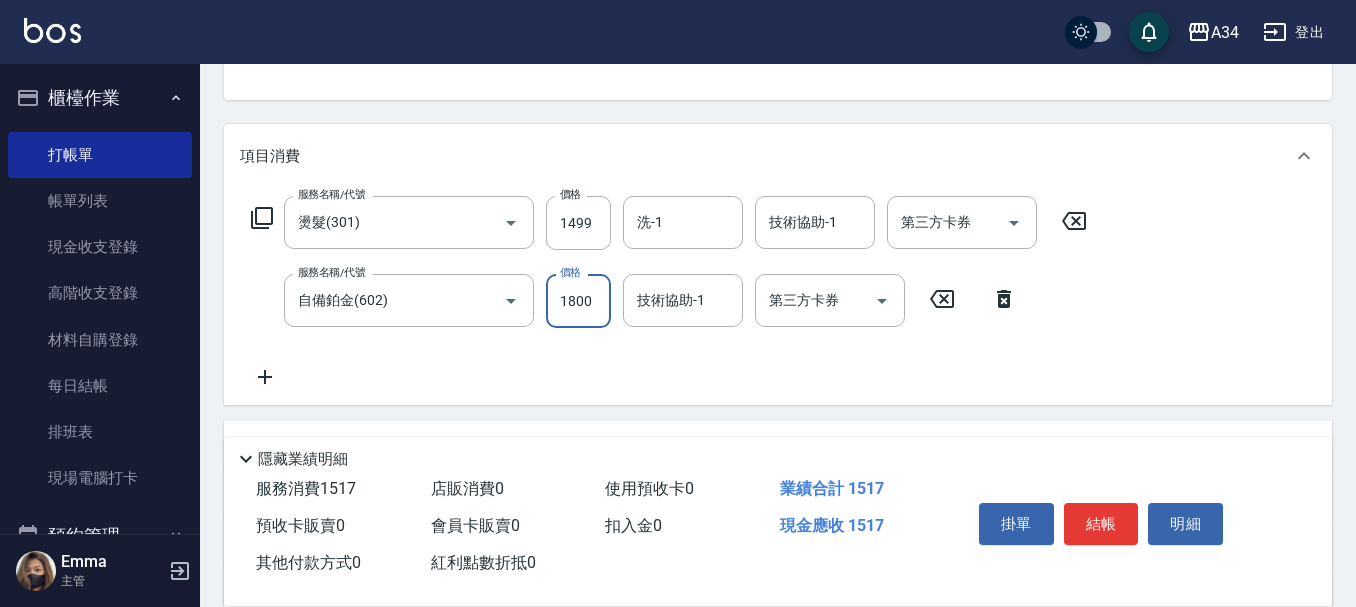 type on "320" 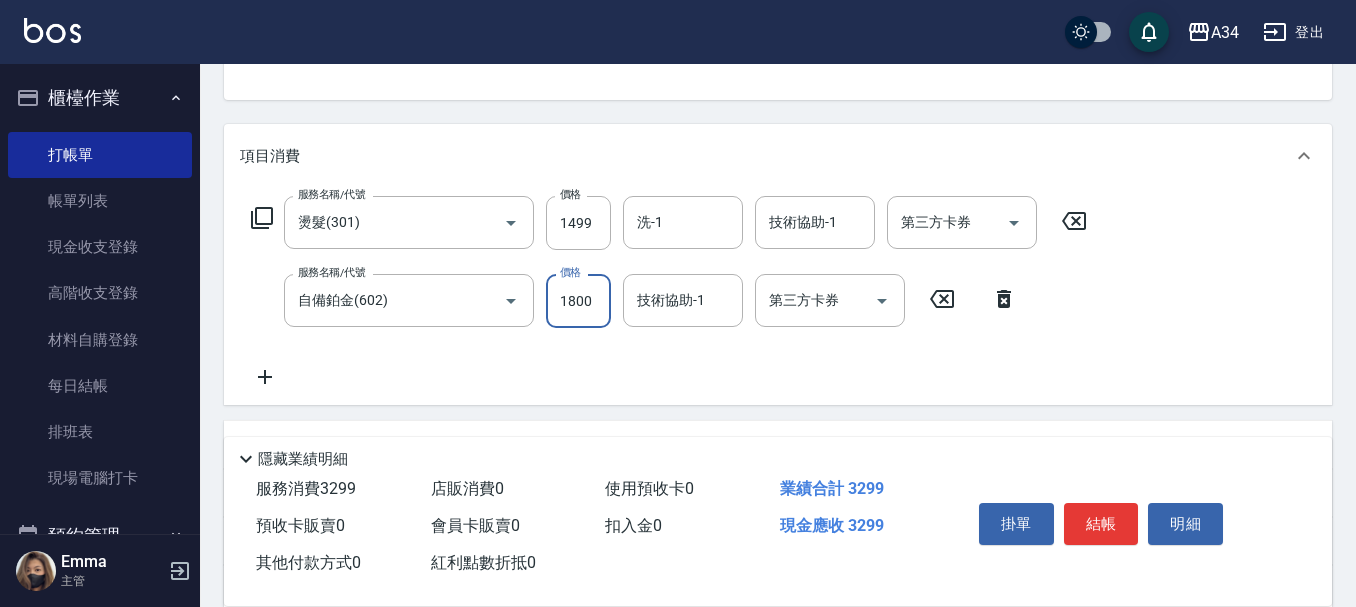 type on "1800" 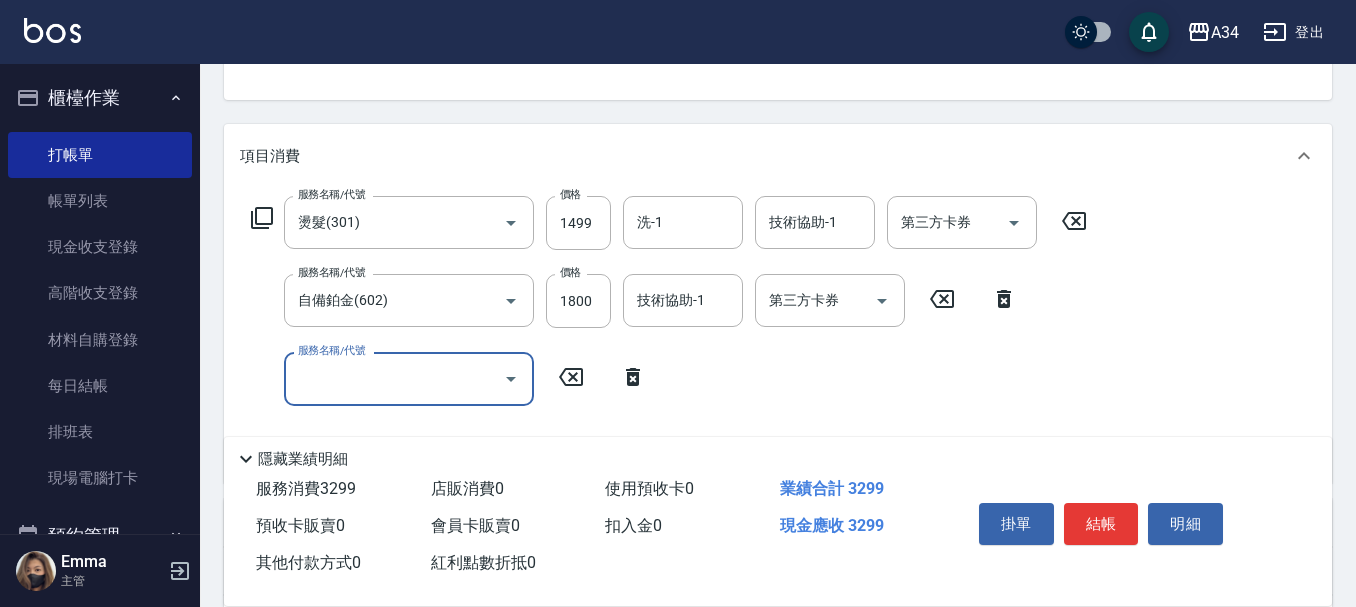 click on "服務名稱/代號" at bounding box center [394, 378] 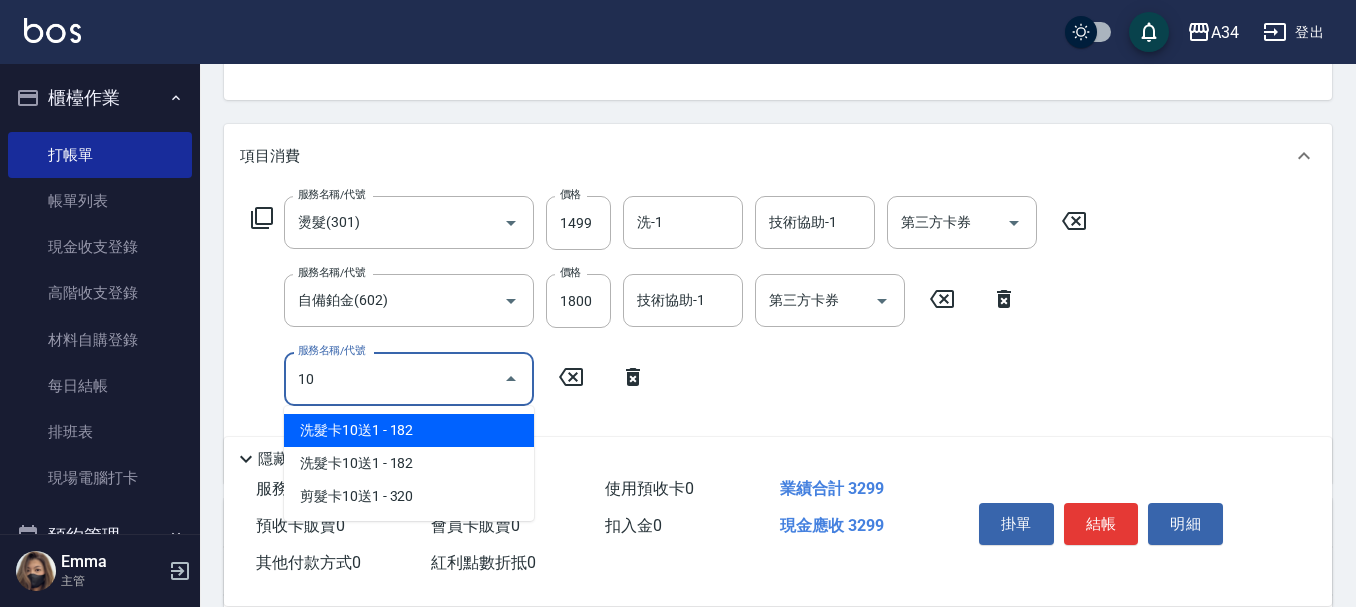 scroll, scrollTop: 0, scrollLeft: 0, axis: both 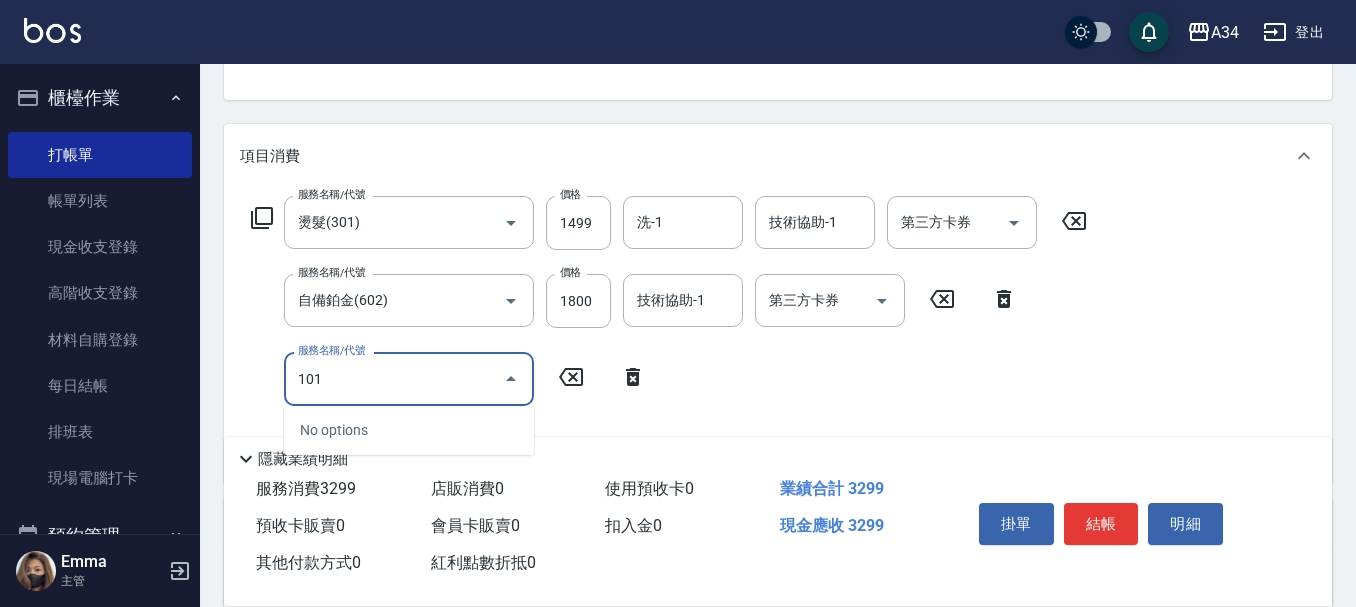 type on "1010" 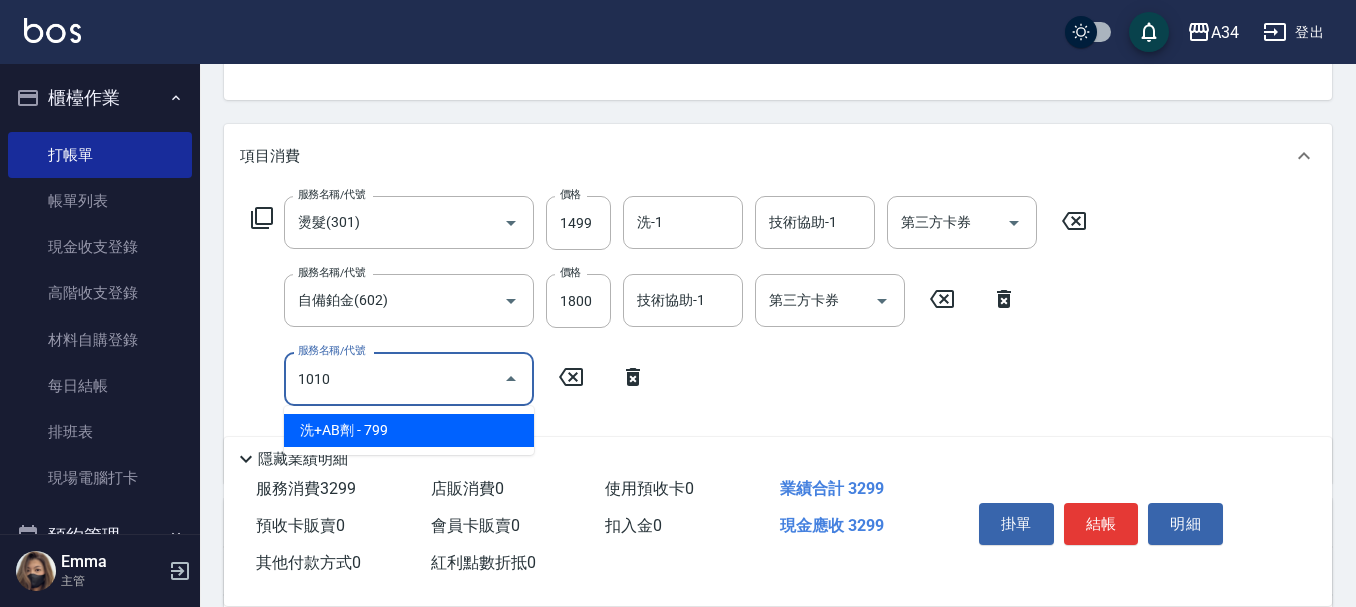click on "洗+AB劑 - 799" at bounding box center (409, 430) 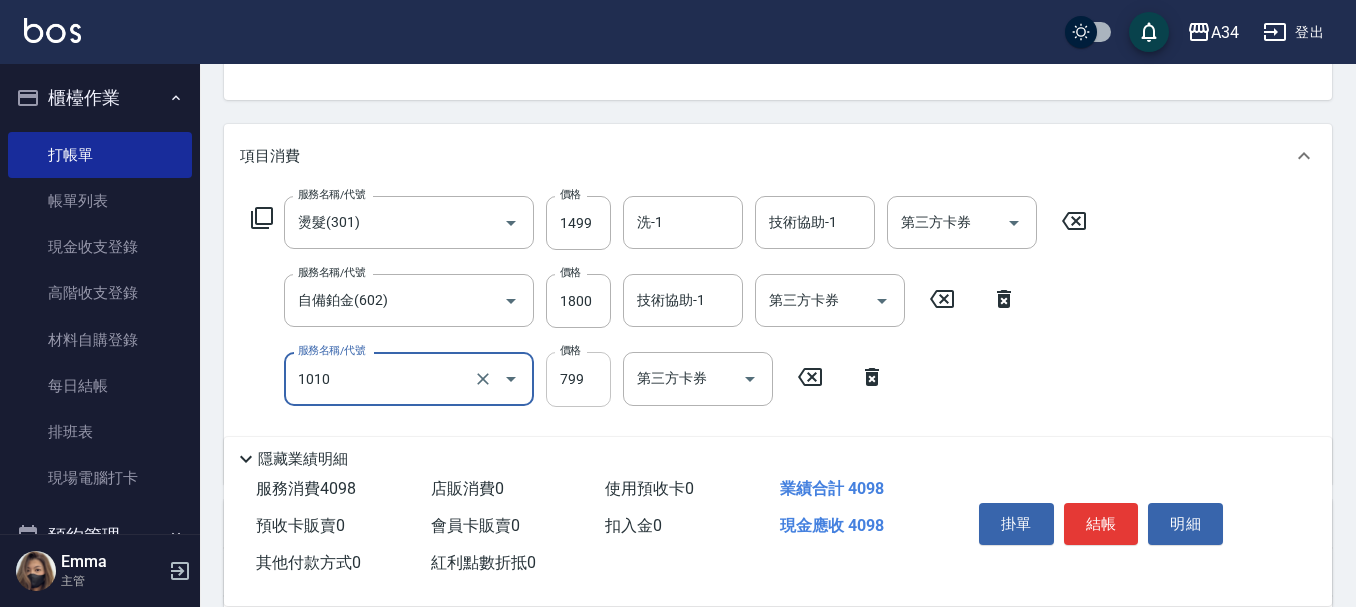 type on "洗+AB劑(1010)" 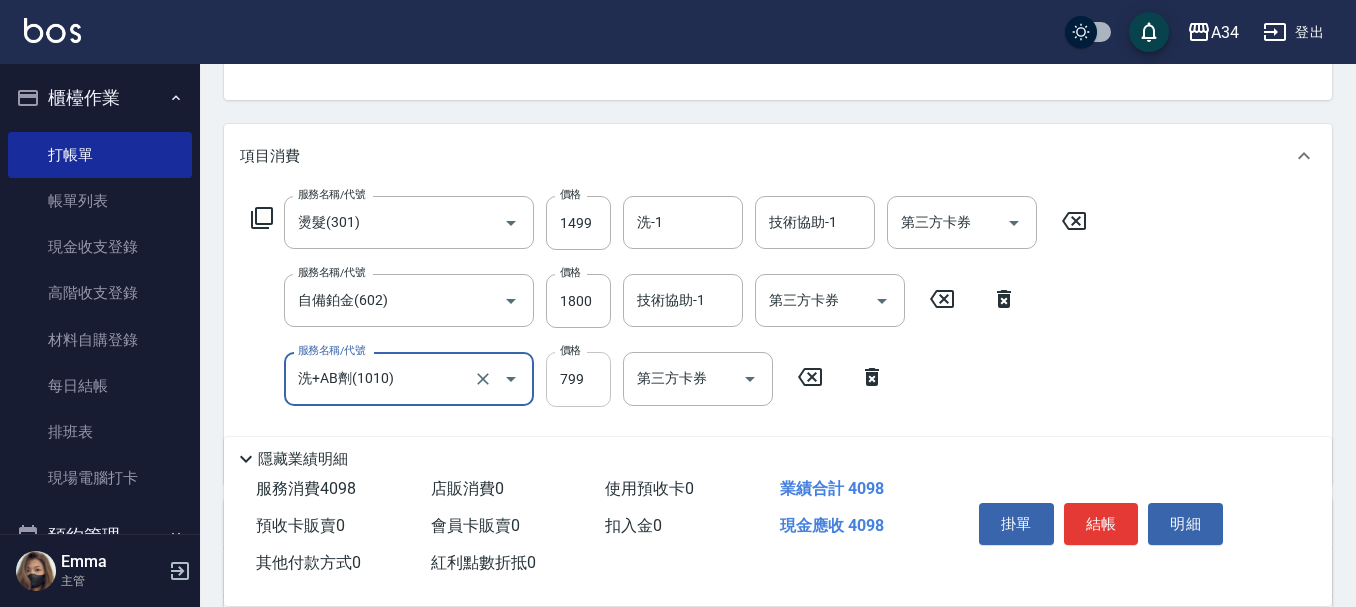 click on "799" at bounding box center [578, 379] 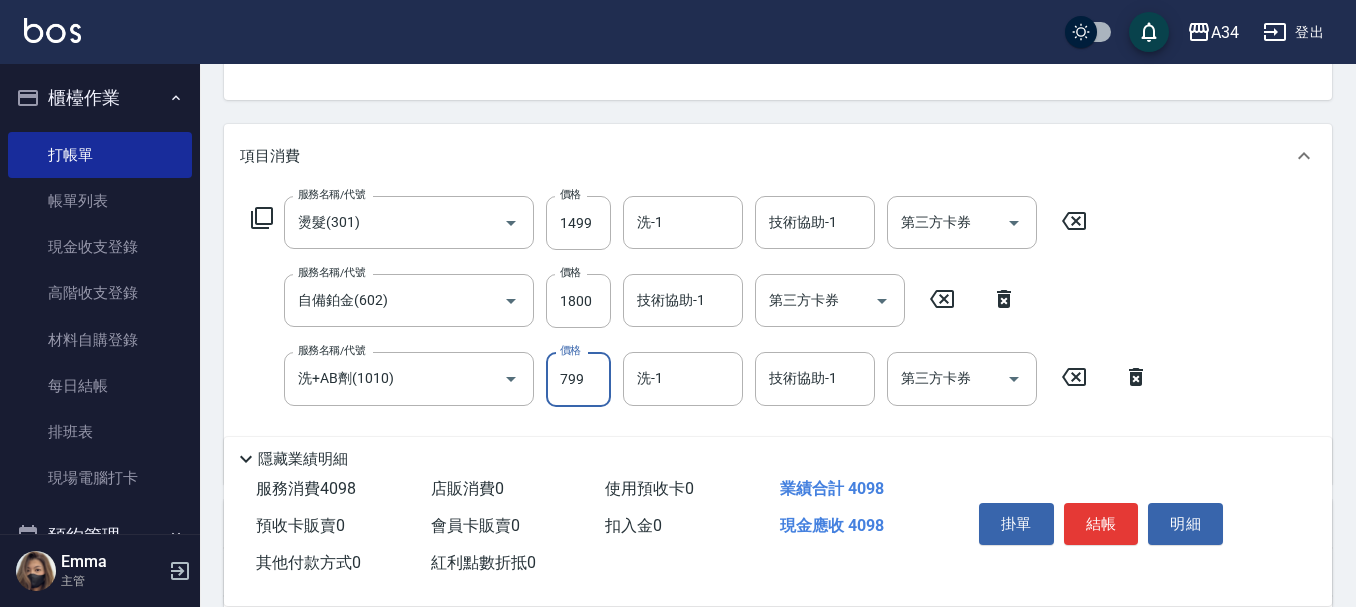 type on "5" 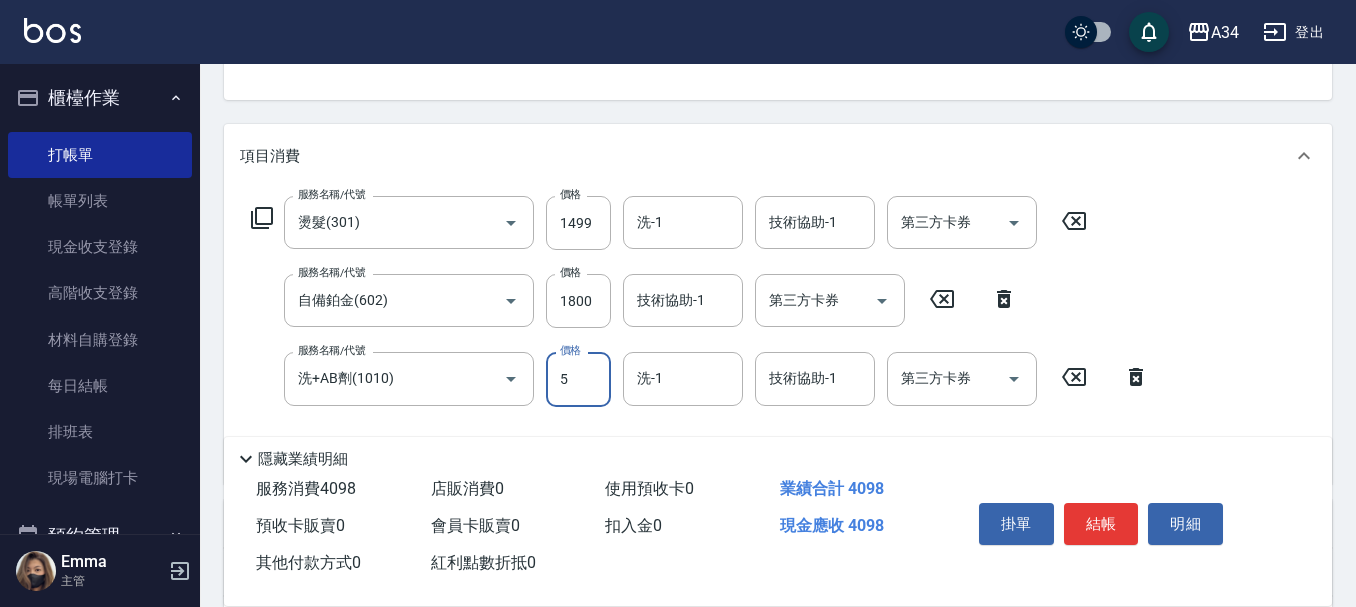 type on "330" 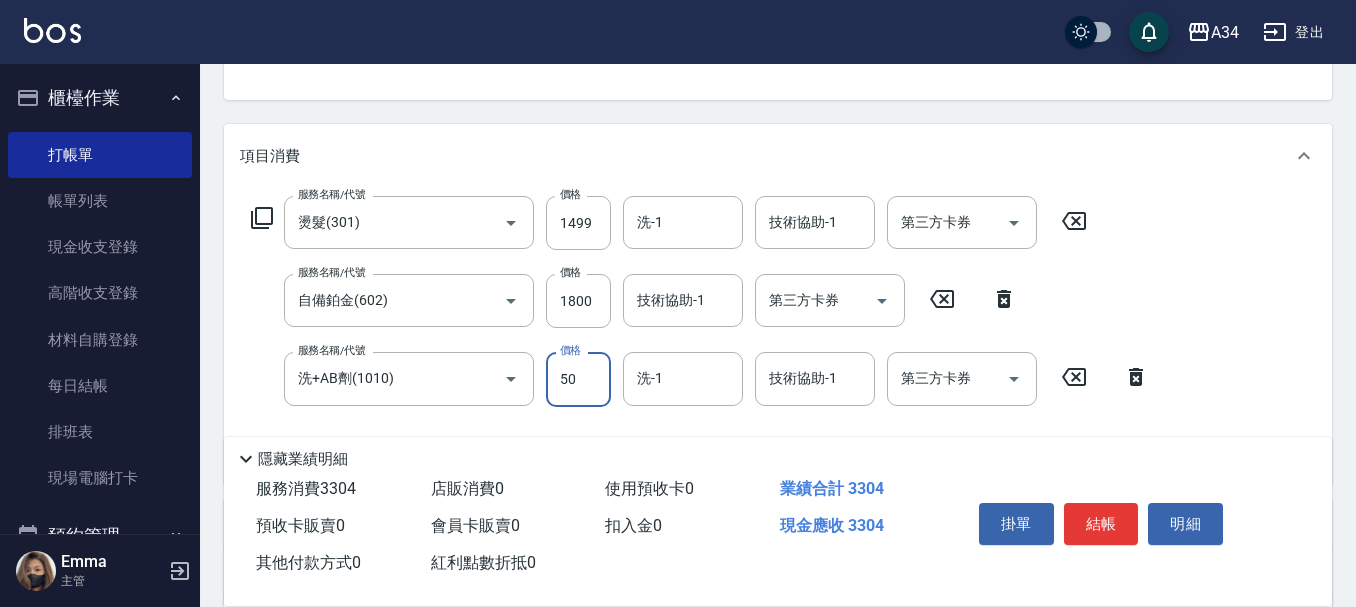 type on "500" 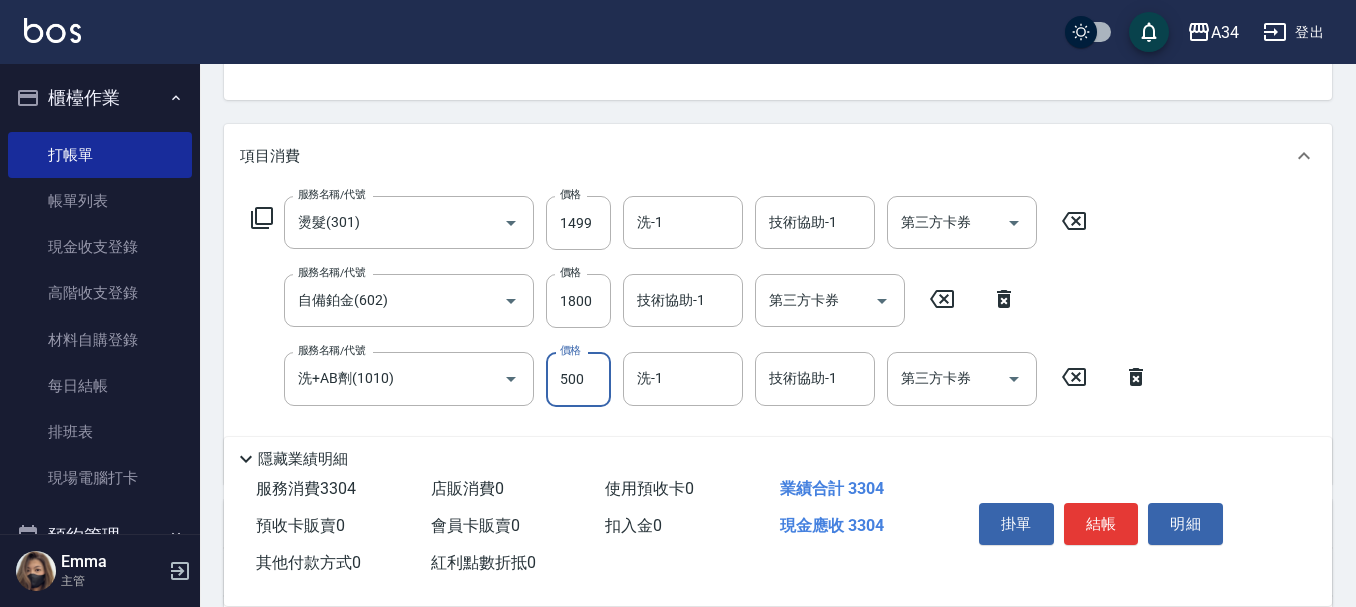 type on "370" 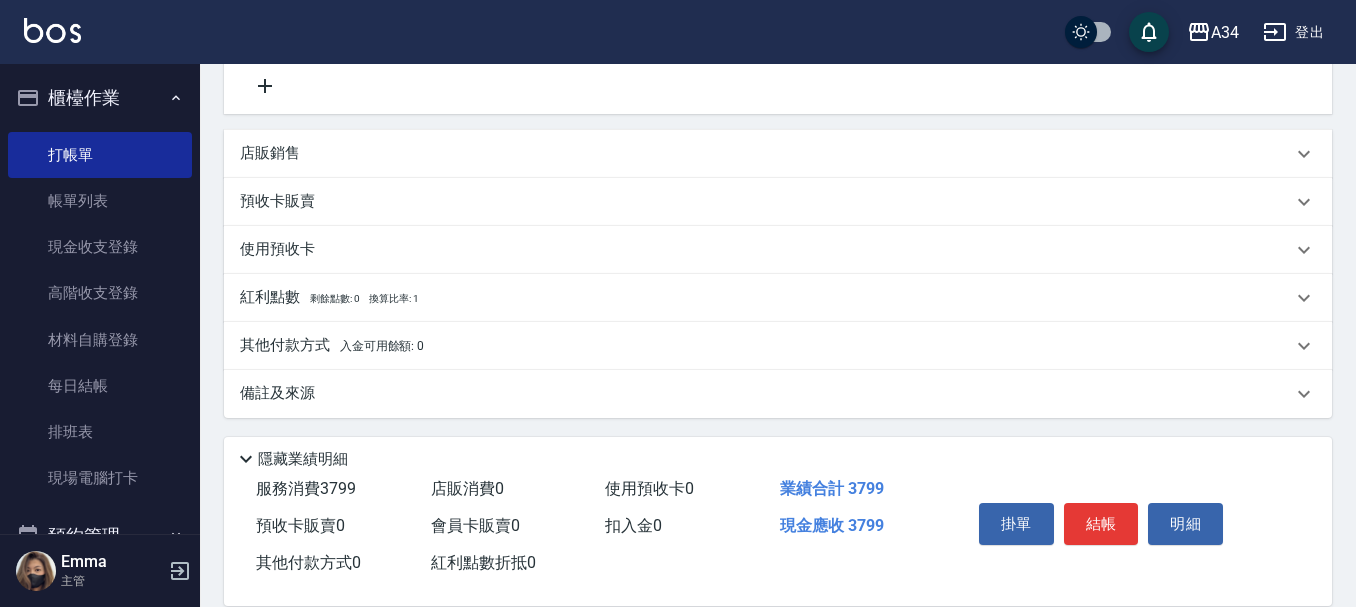 scroll, scrollTop: 573, scrollLeft: 0, axis: vertical 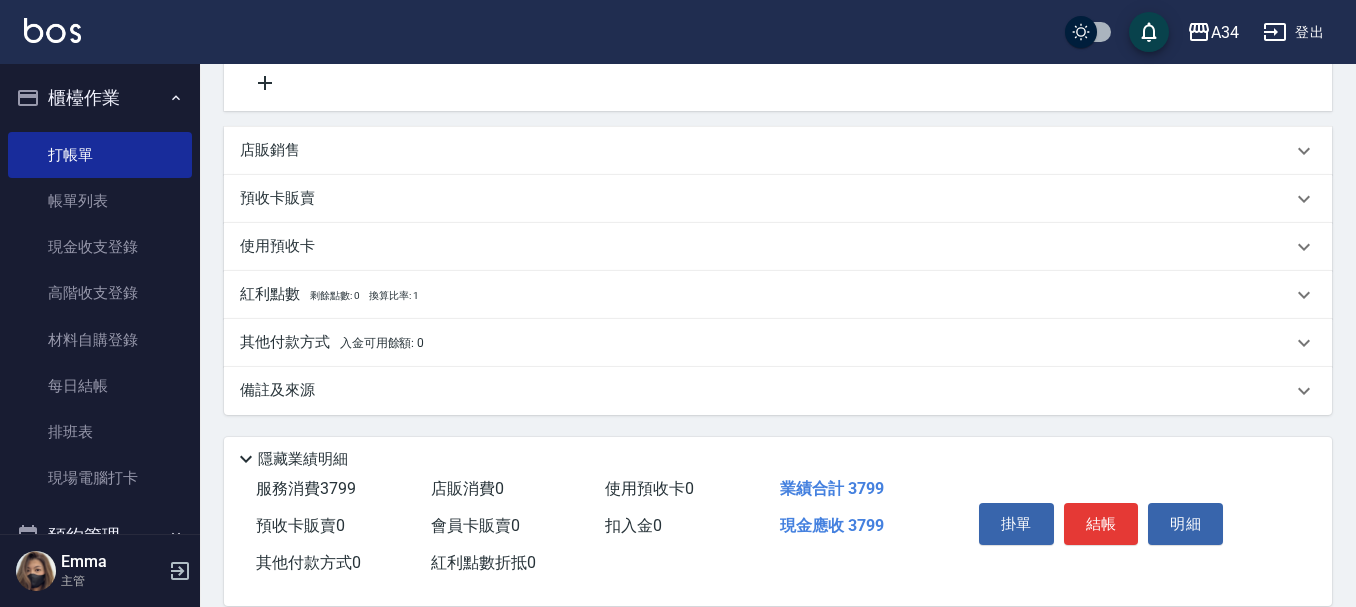 type on "500" 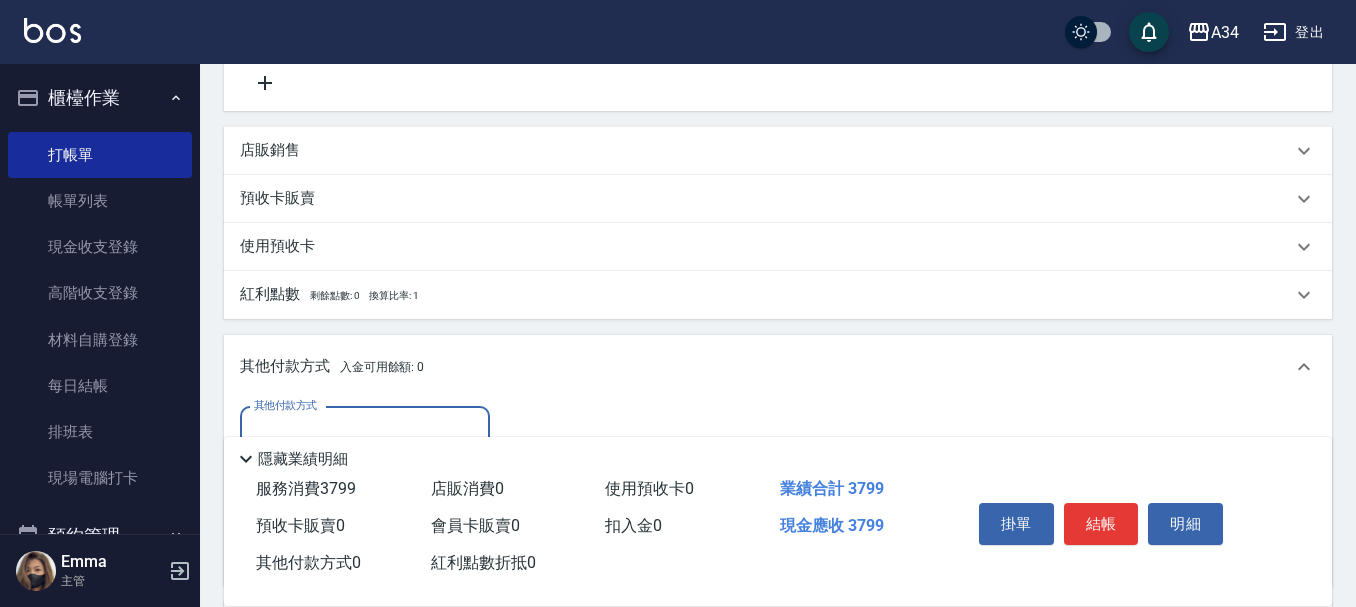 scroll, scrollTop: 0, scrollLeft: 0, axis: both 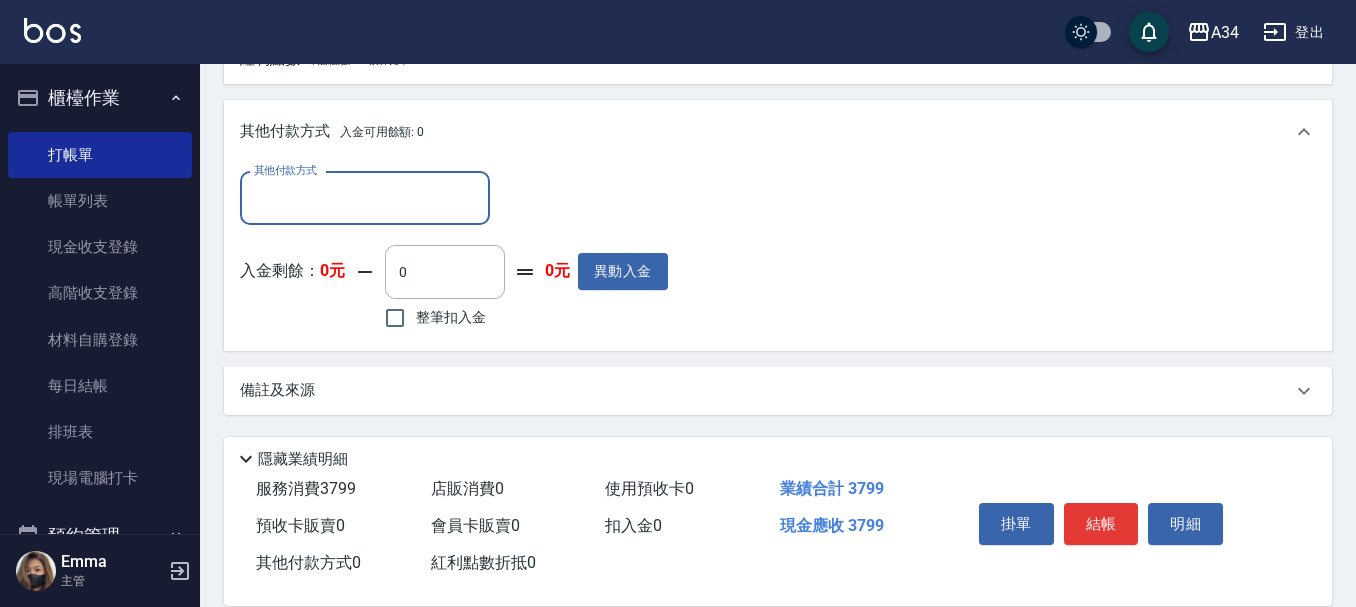 click on "其他付款方式" at bounding box center [365, 198] 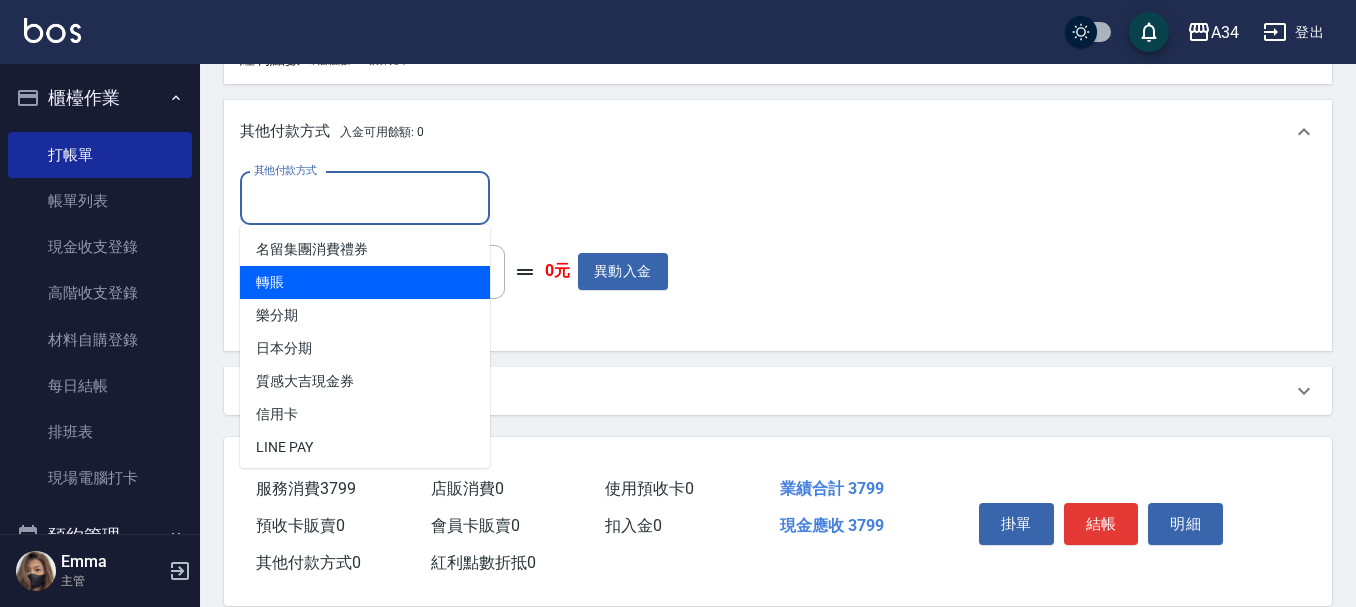 click on "轉賬" at bounding box center (365, 282) 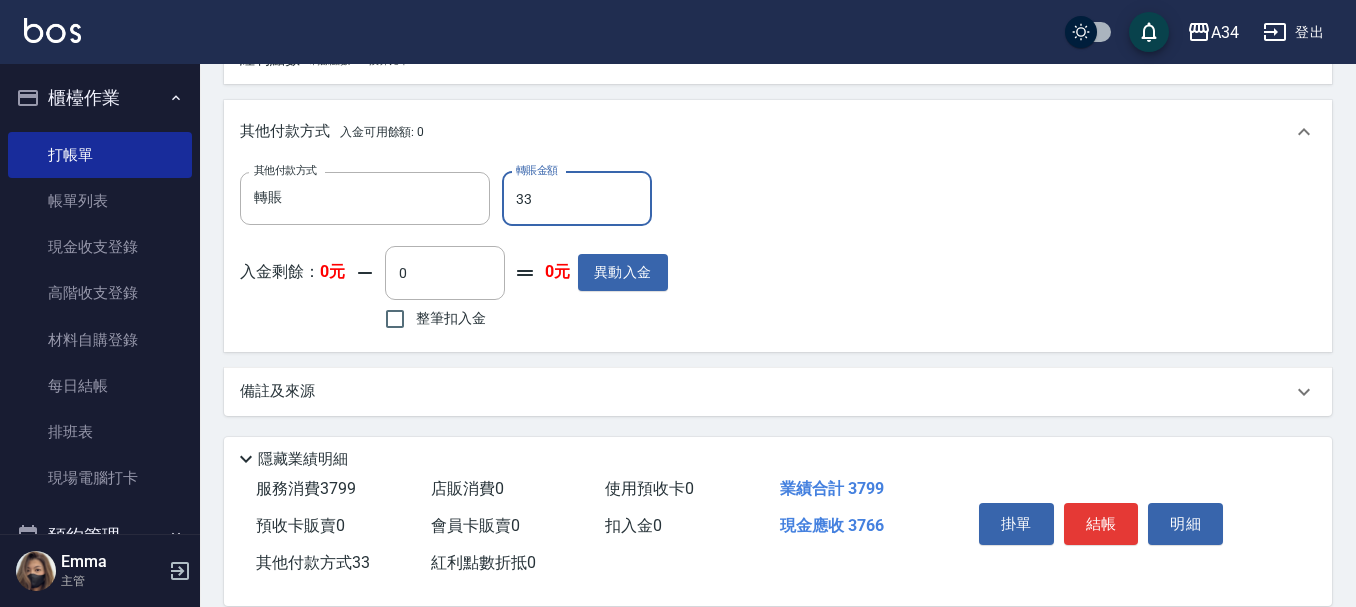 type on "337" 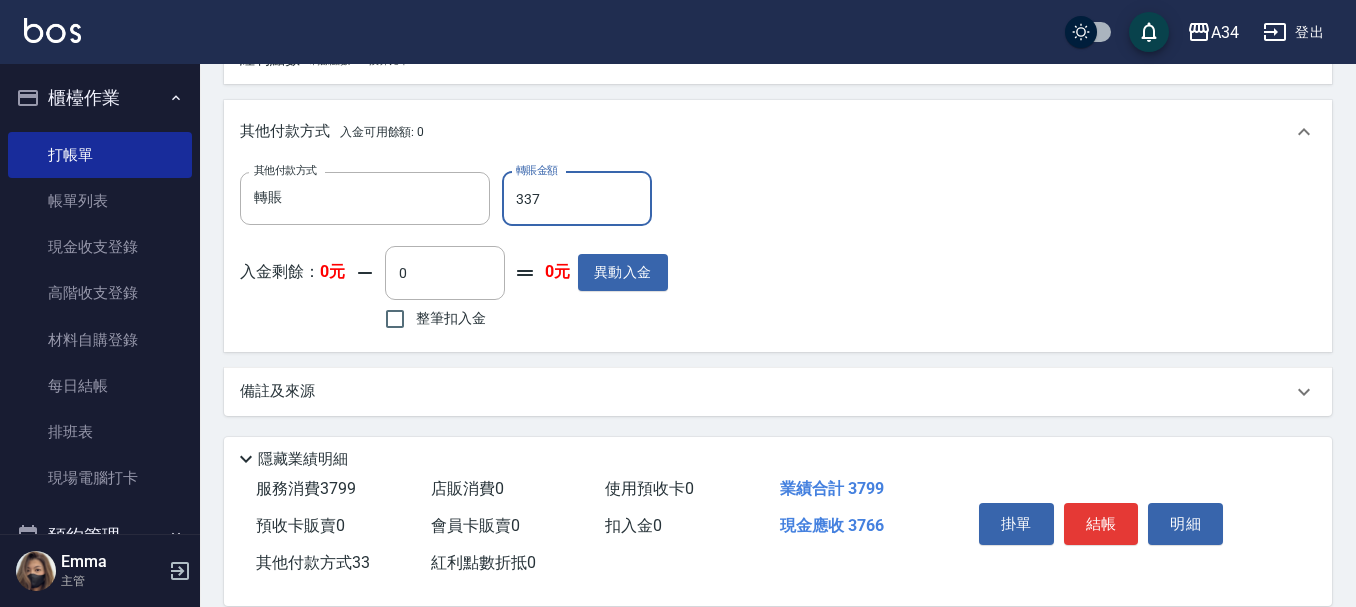 type on "340" 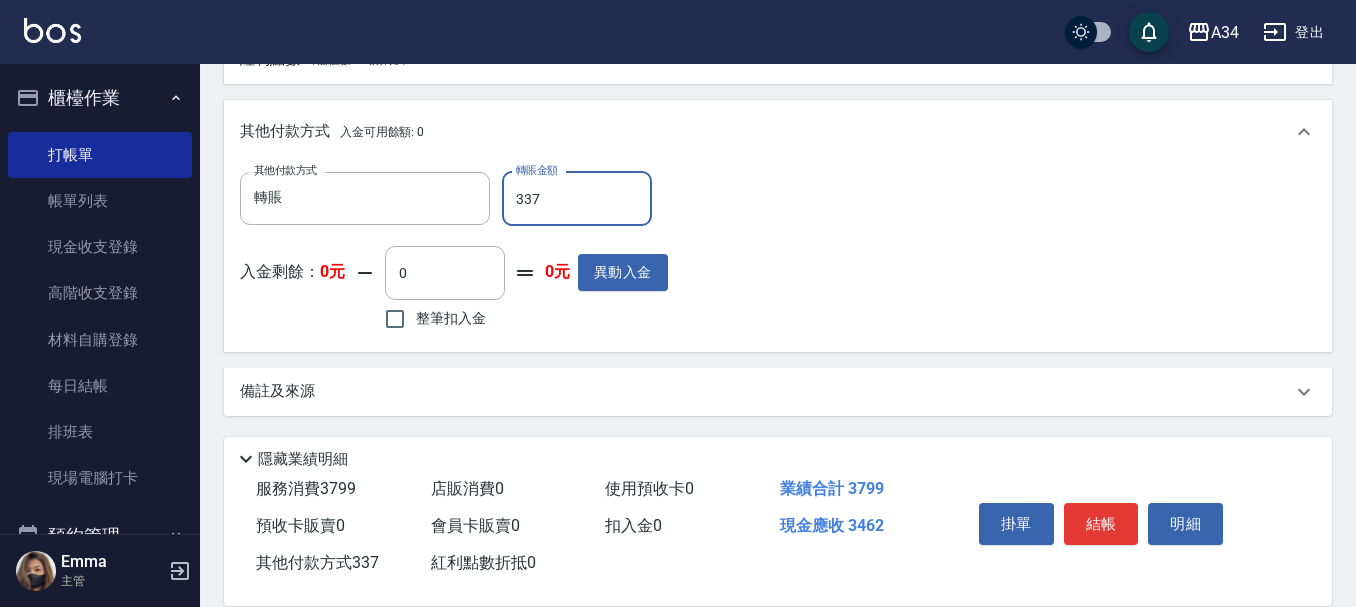 type on "3379" 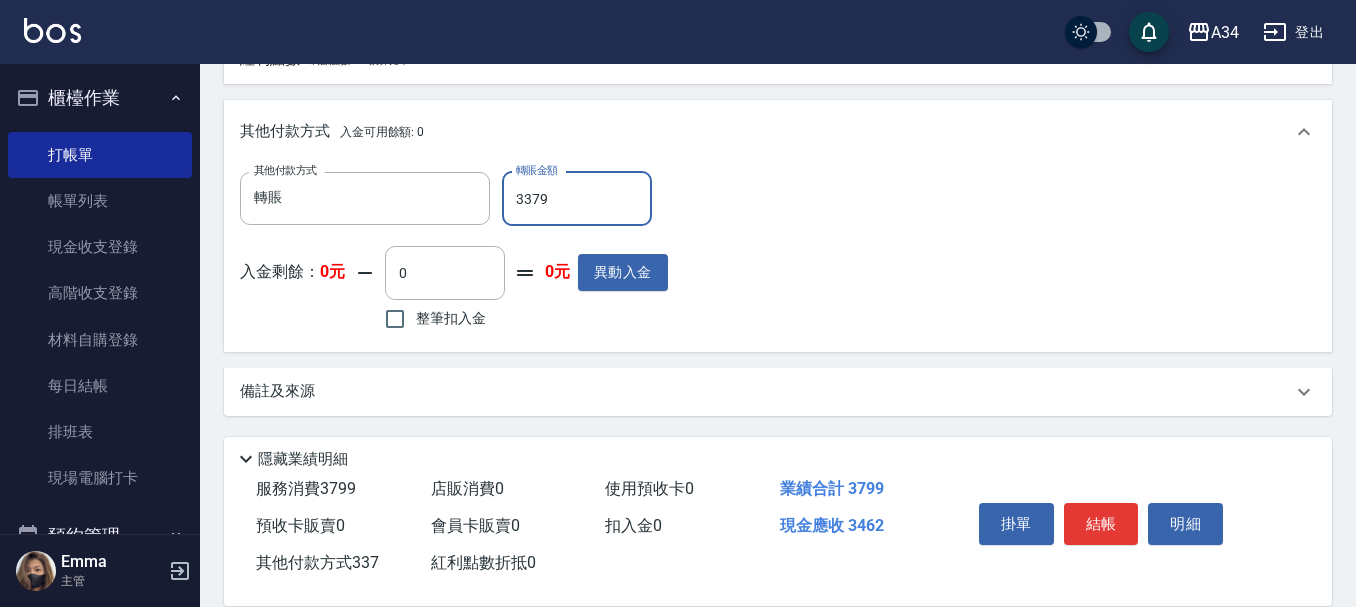 type on "40" 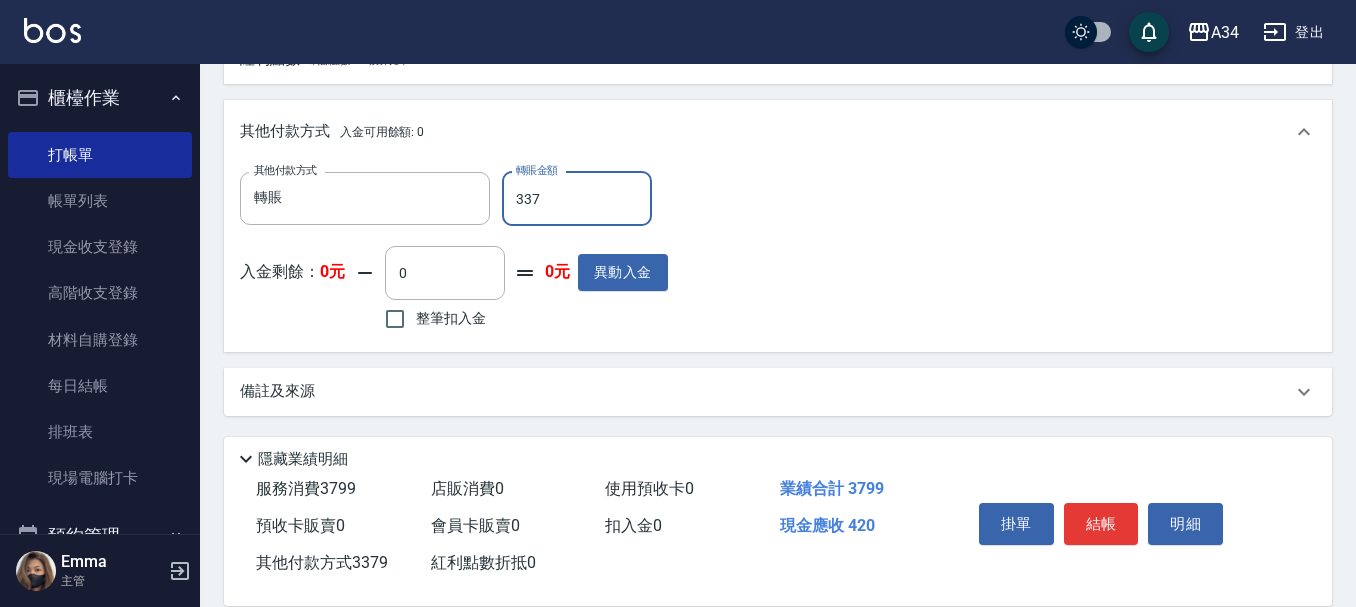 type on "33" 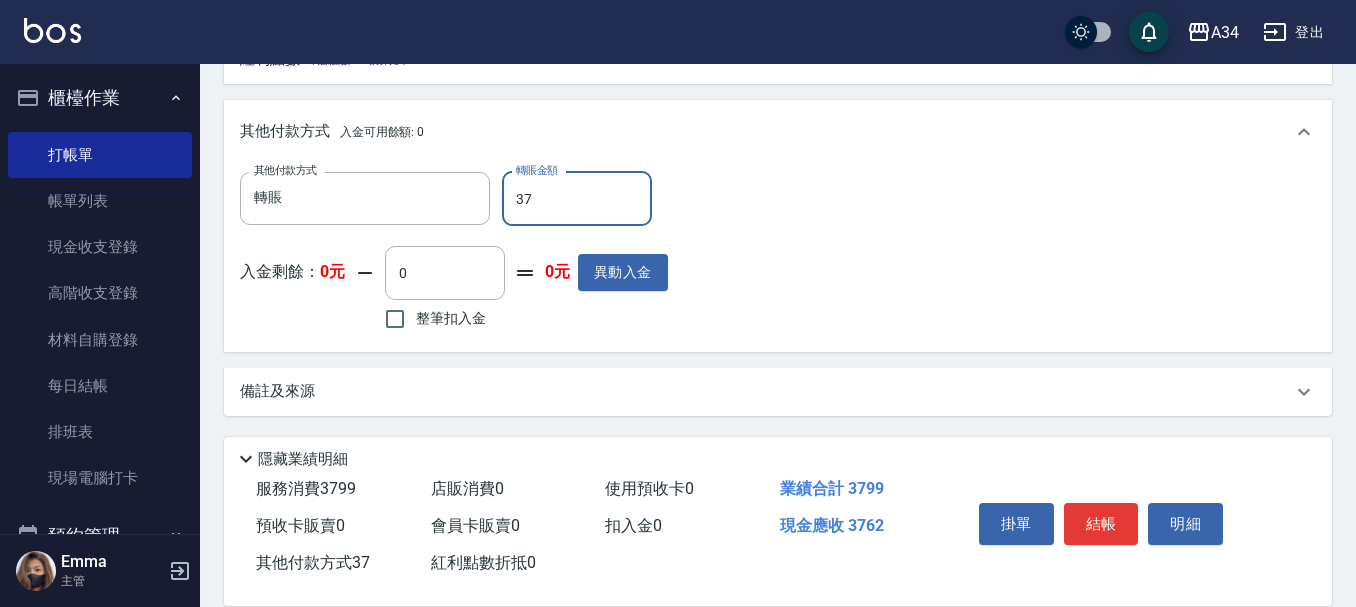 type on "379" 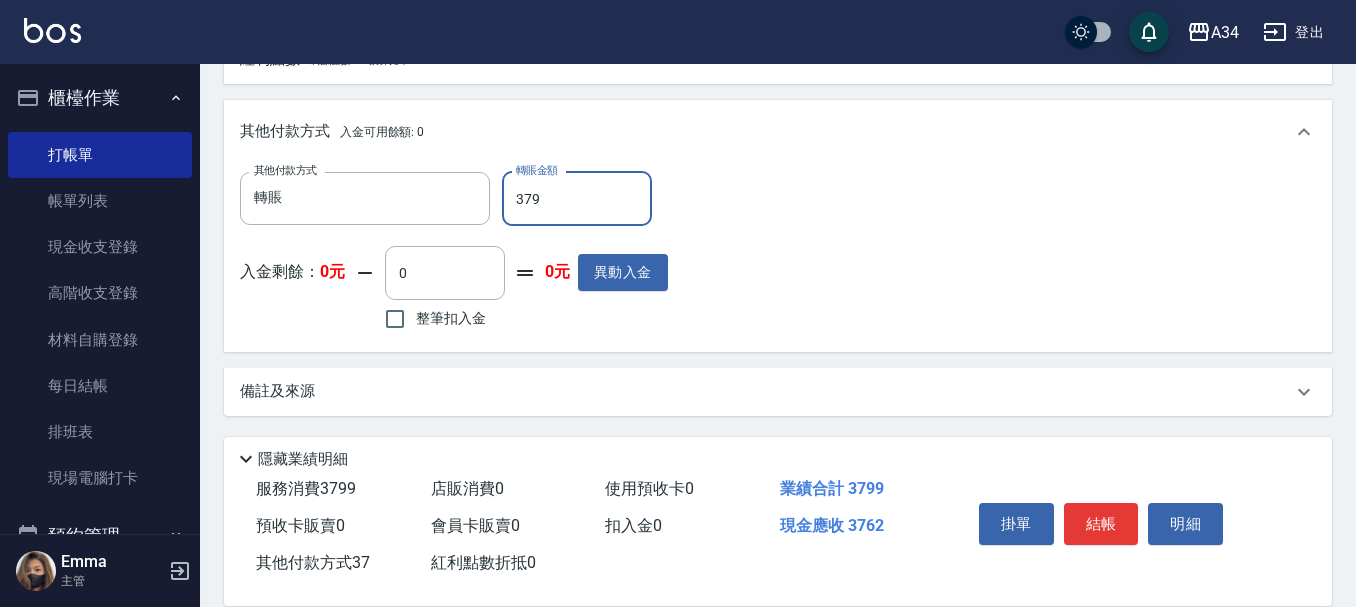 type on "340" 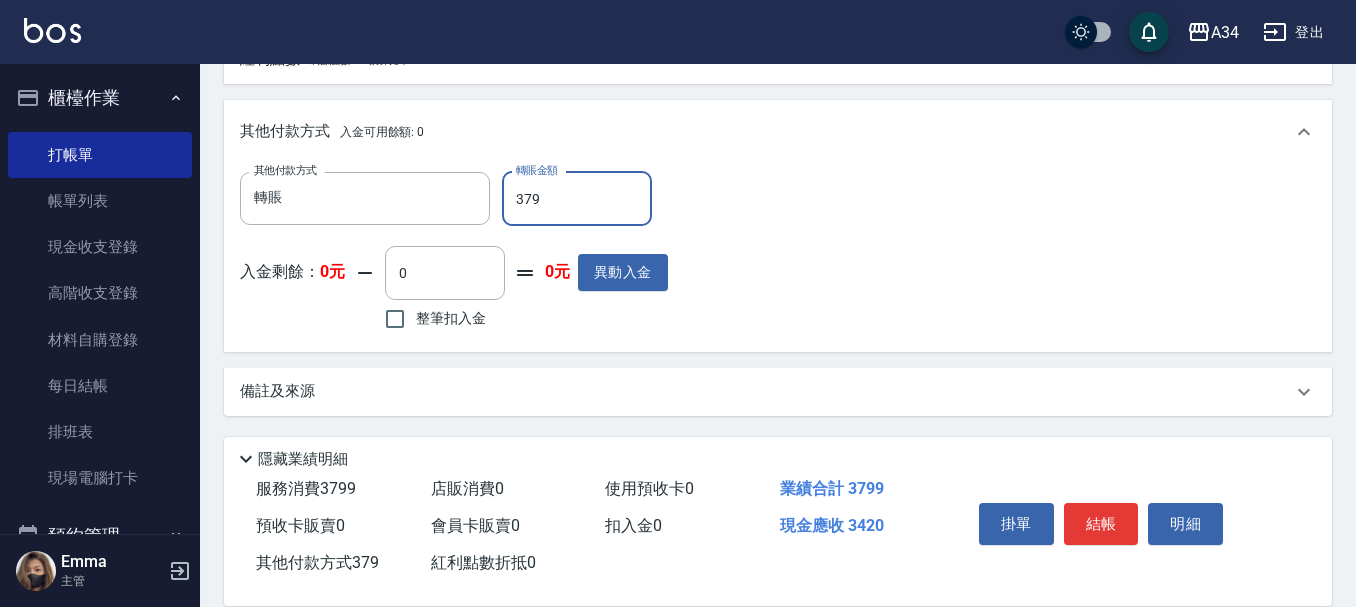 type on "3799" 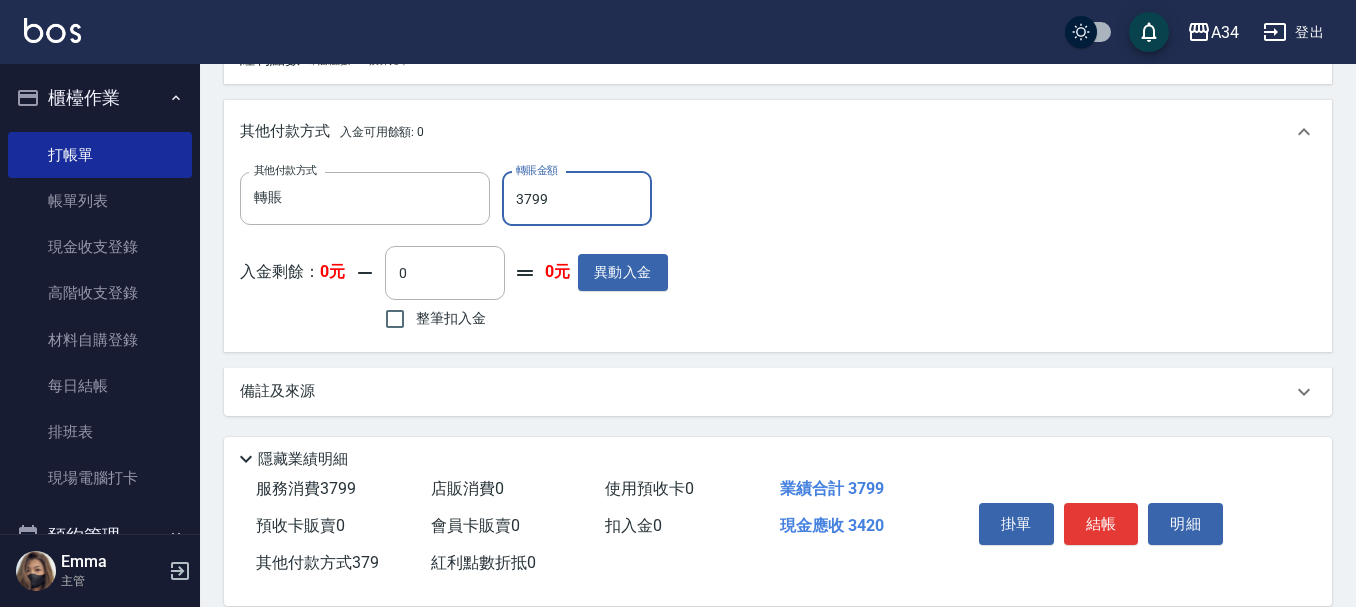 type on "0" 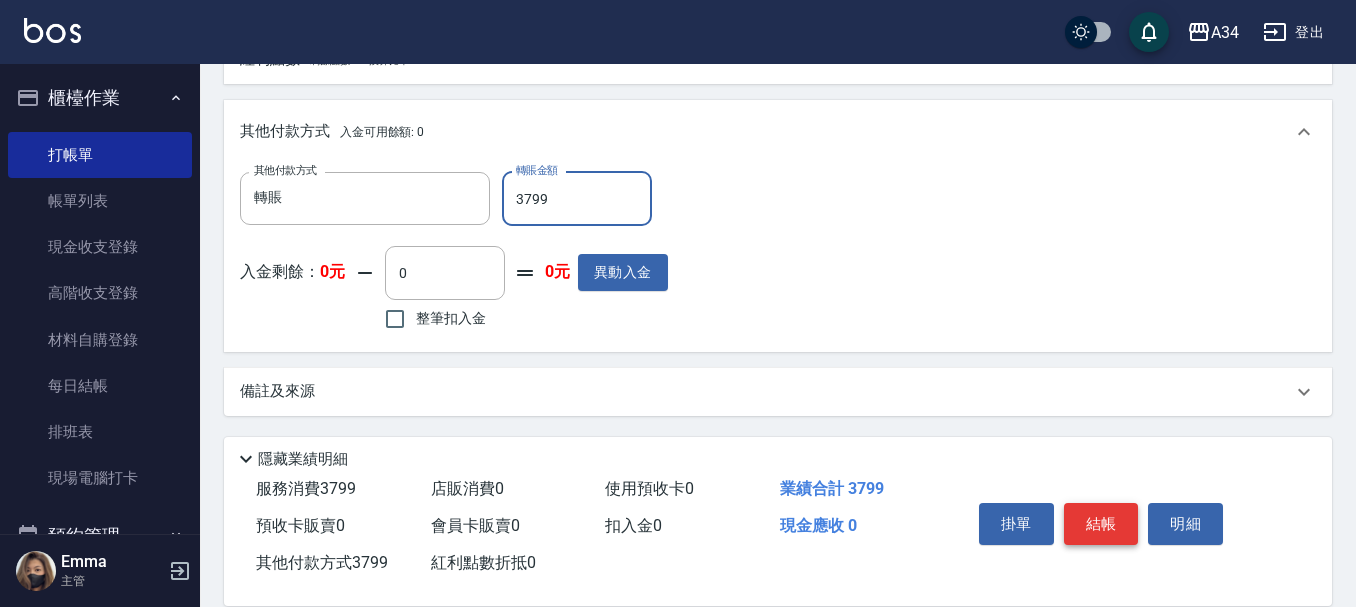 type on "3799" 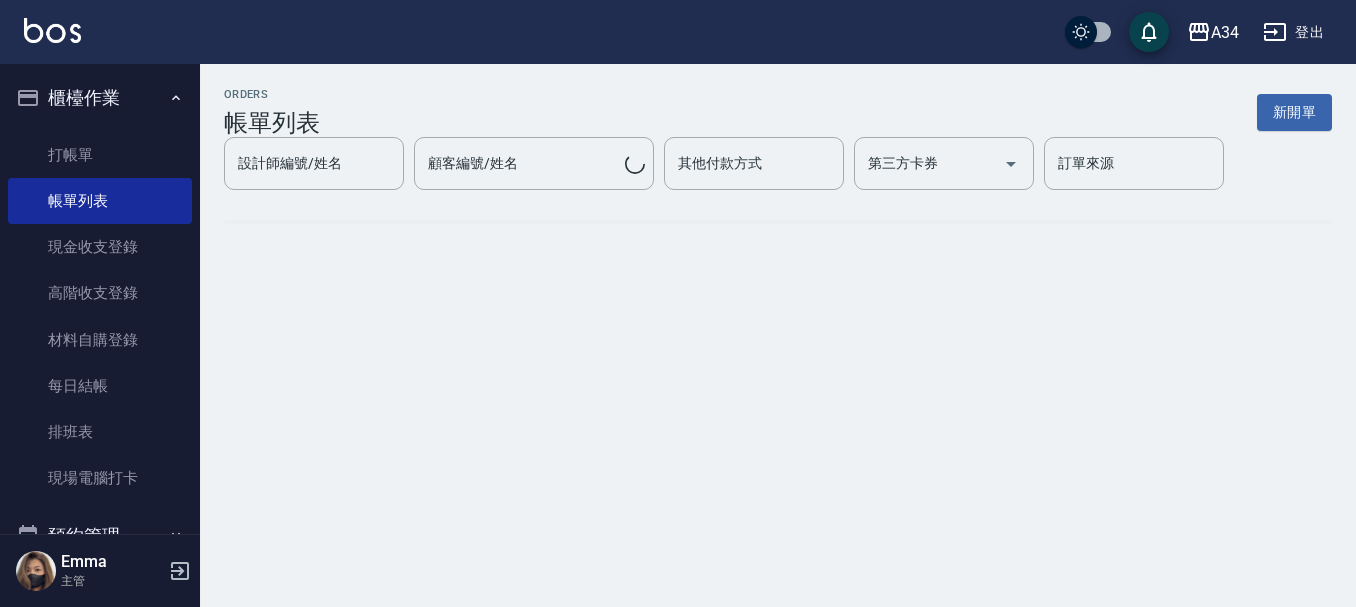 scroll, scrollTop: 0, scrollLeft: 0, axis: both 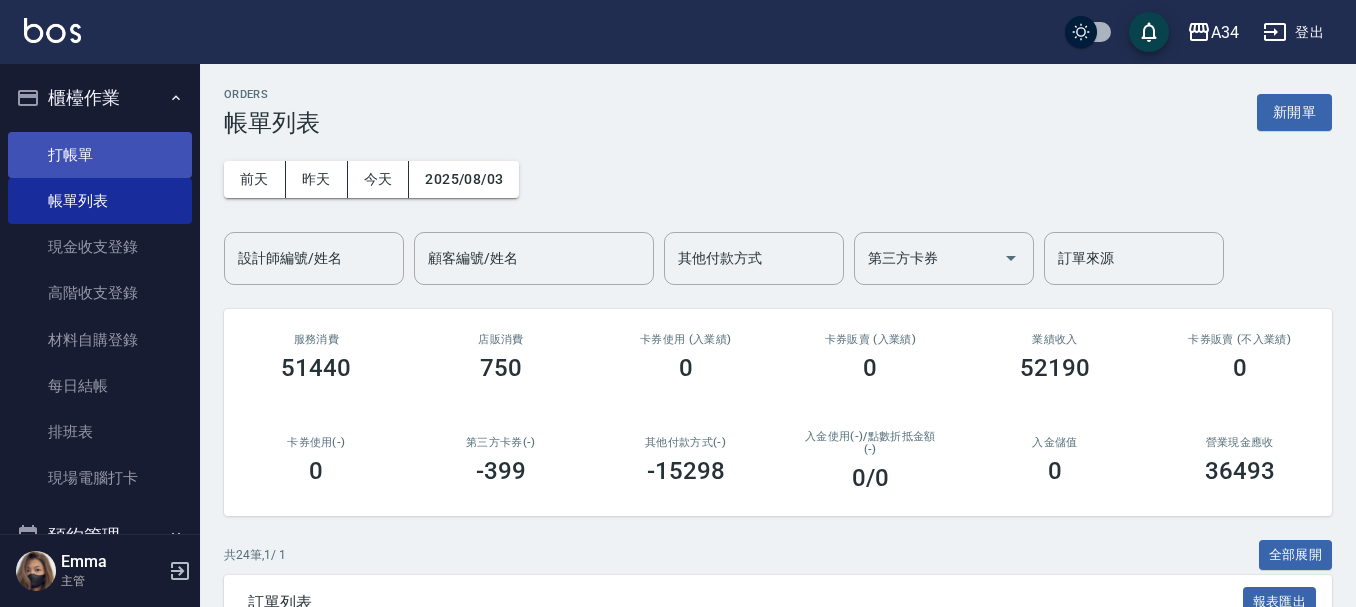 click on "打帳單" at bounding box center [100, 155] 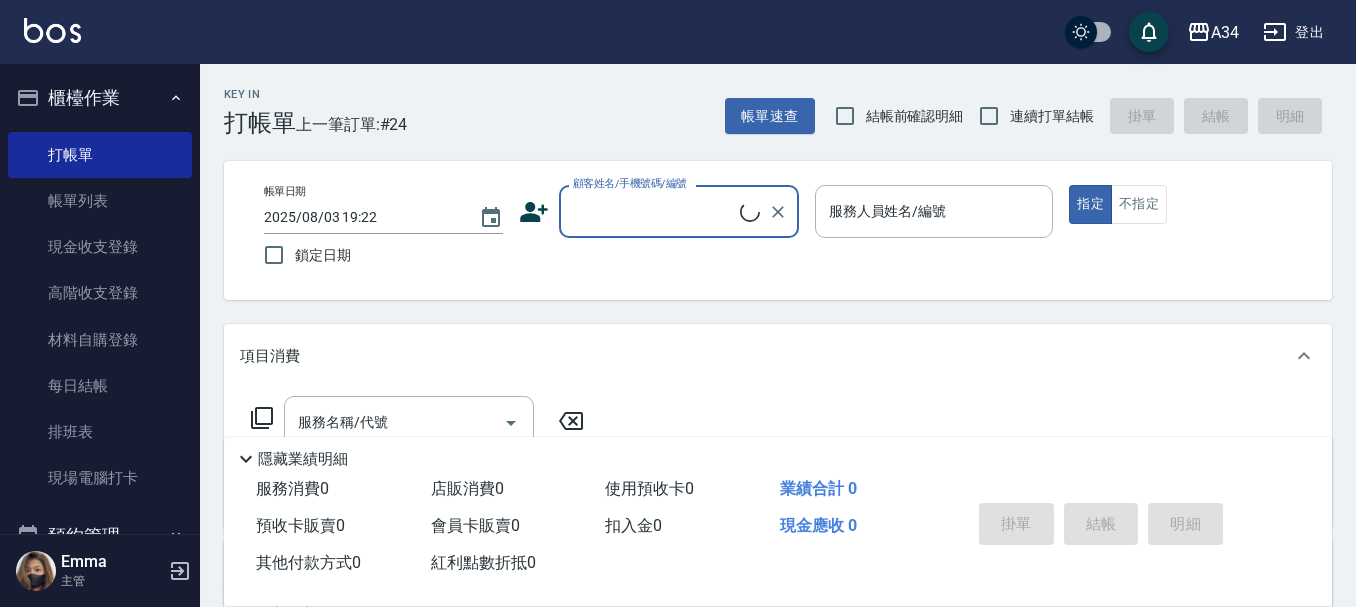 click on "顧客姓名/手機號碼/編號" at bounding box center [654, 211] 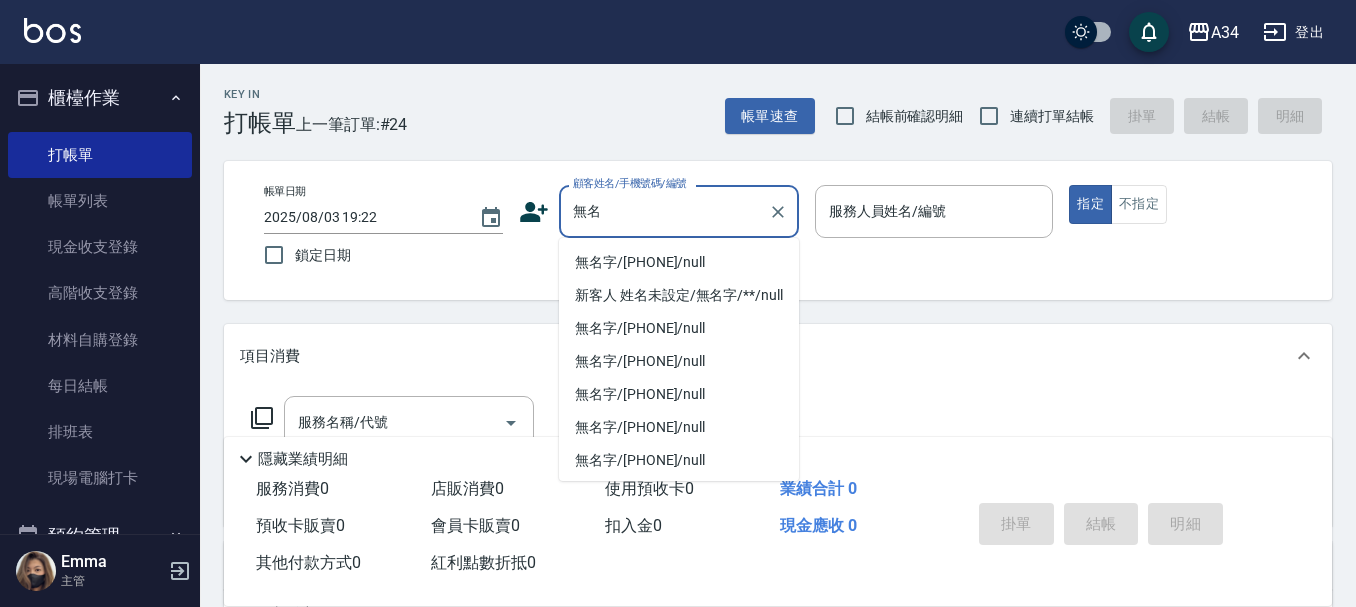 click on "無名字/0968182111/null" at bounding box center [679, 262] 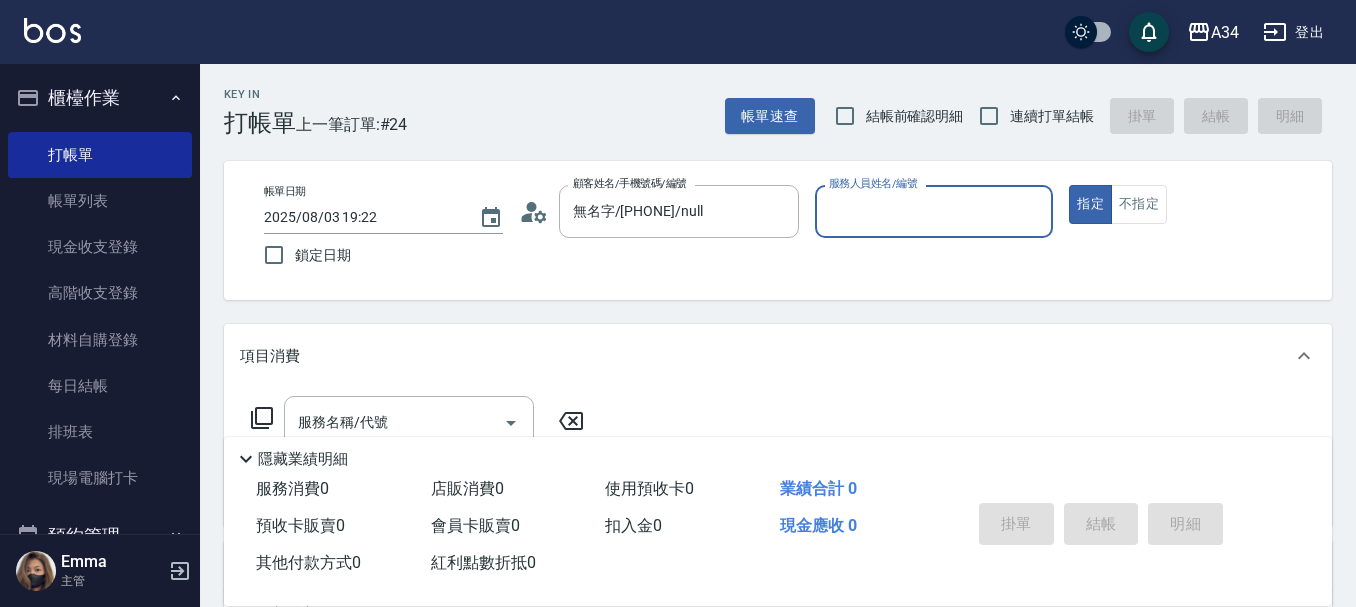click on "服務人員姓名/編號" at bounding box center [934, 211] 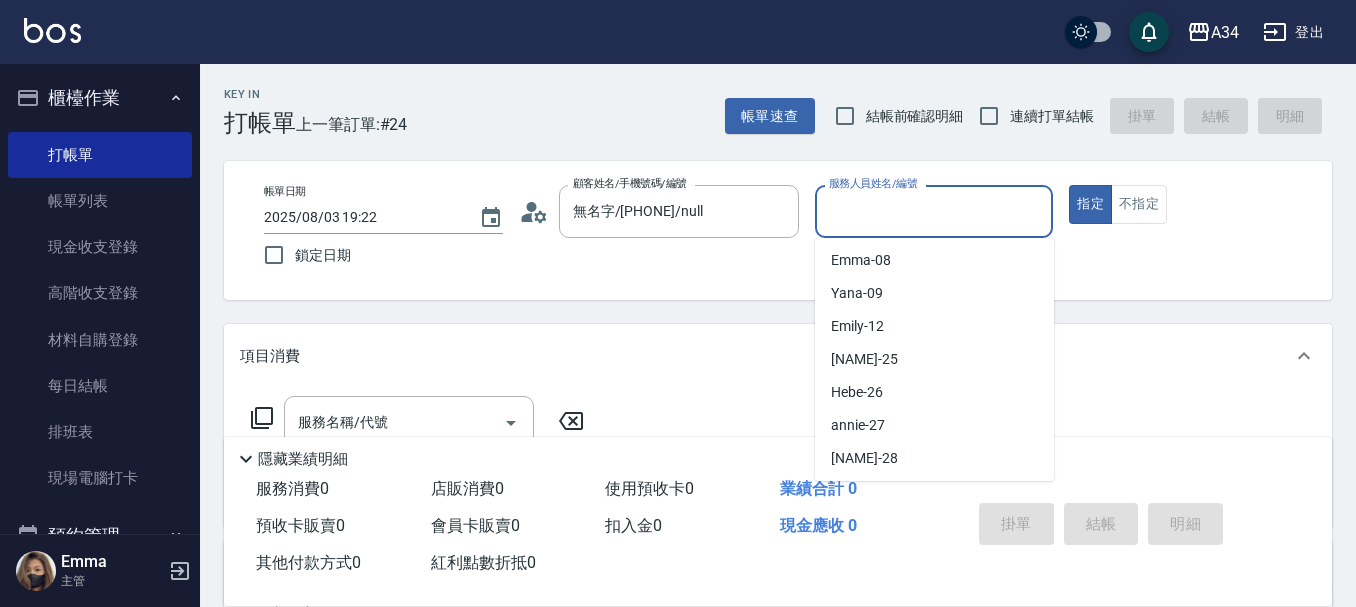 scroll, scrollTop: 300, scrollLeft: 0, axis: vertical 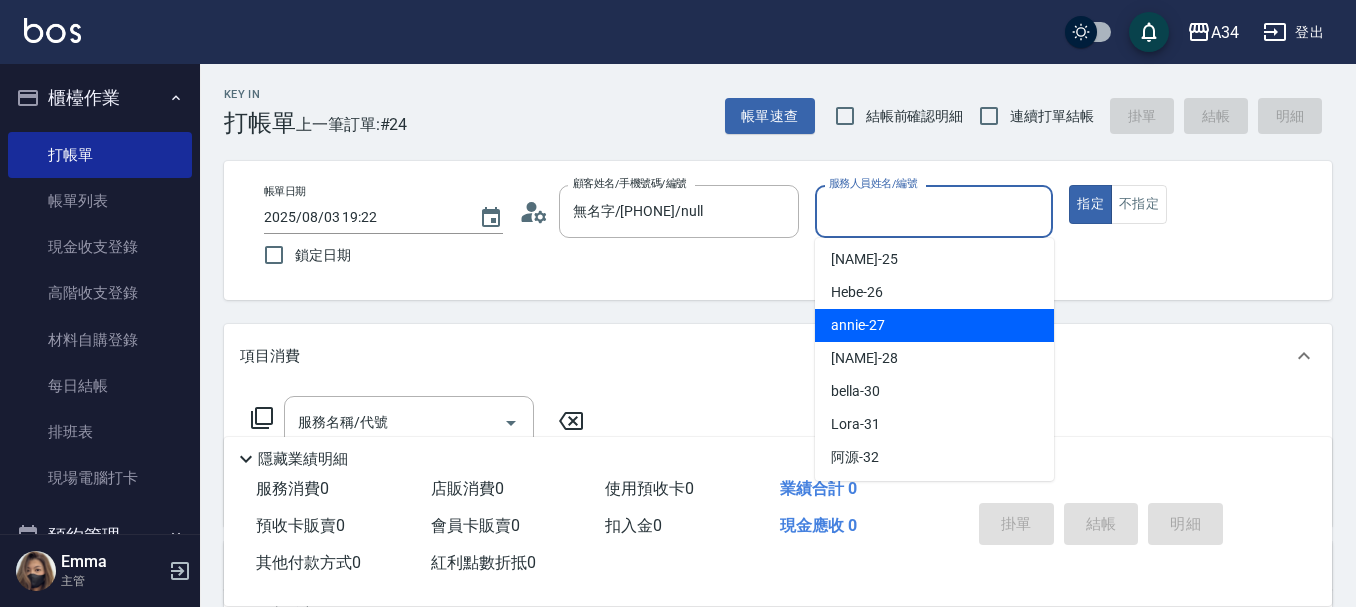 click on "annie -27" at bounding box center (934, 325) 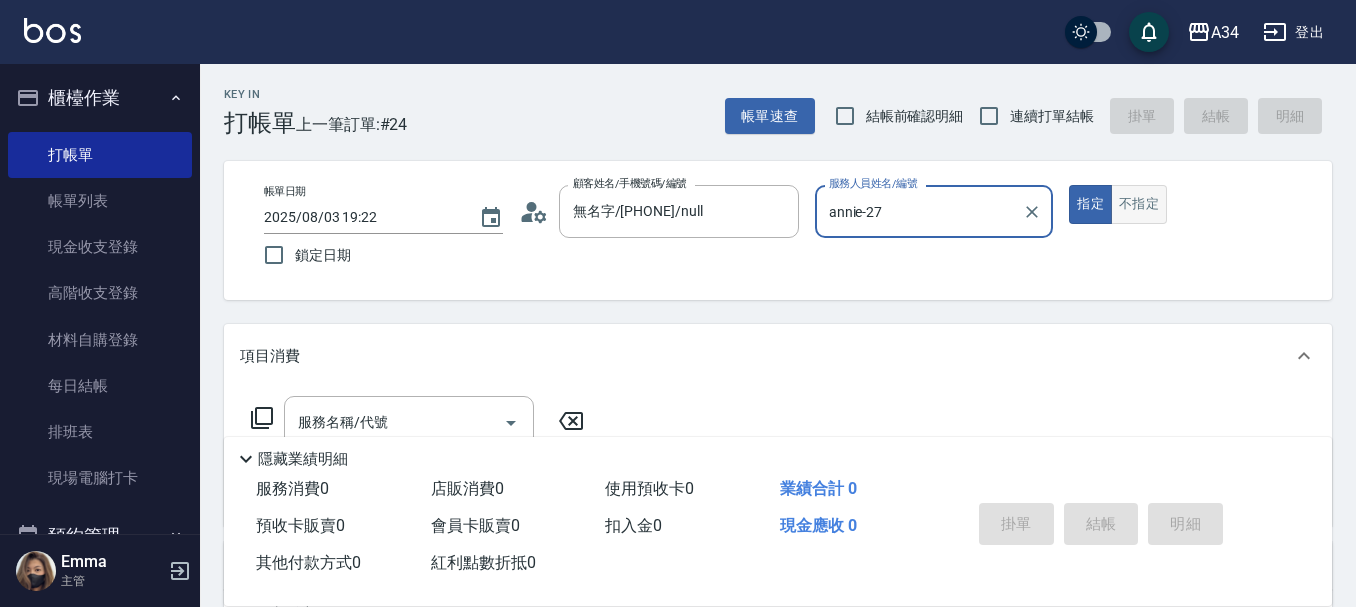 click on "不指定" at bounding box center (1139, 204) 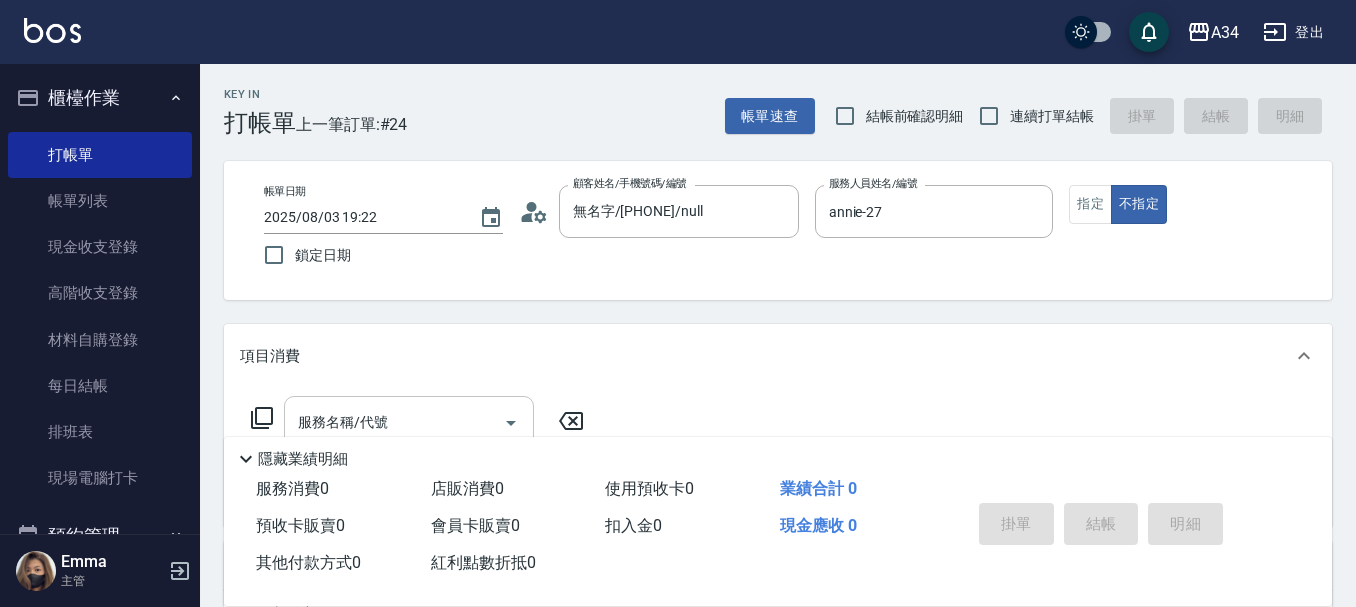click on "服務名稱/代號" at bounding box center (394, 422) 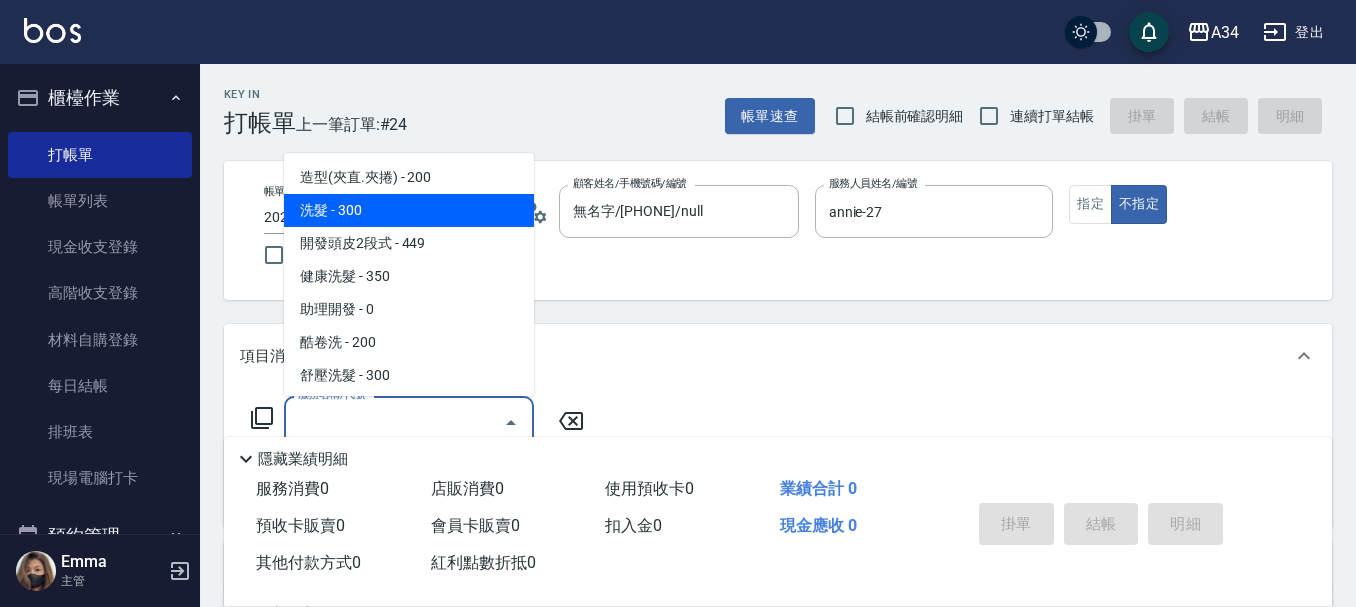 click on "洗髮 - 300" at bounding box center (409, 210) 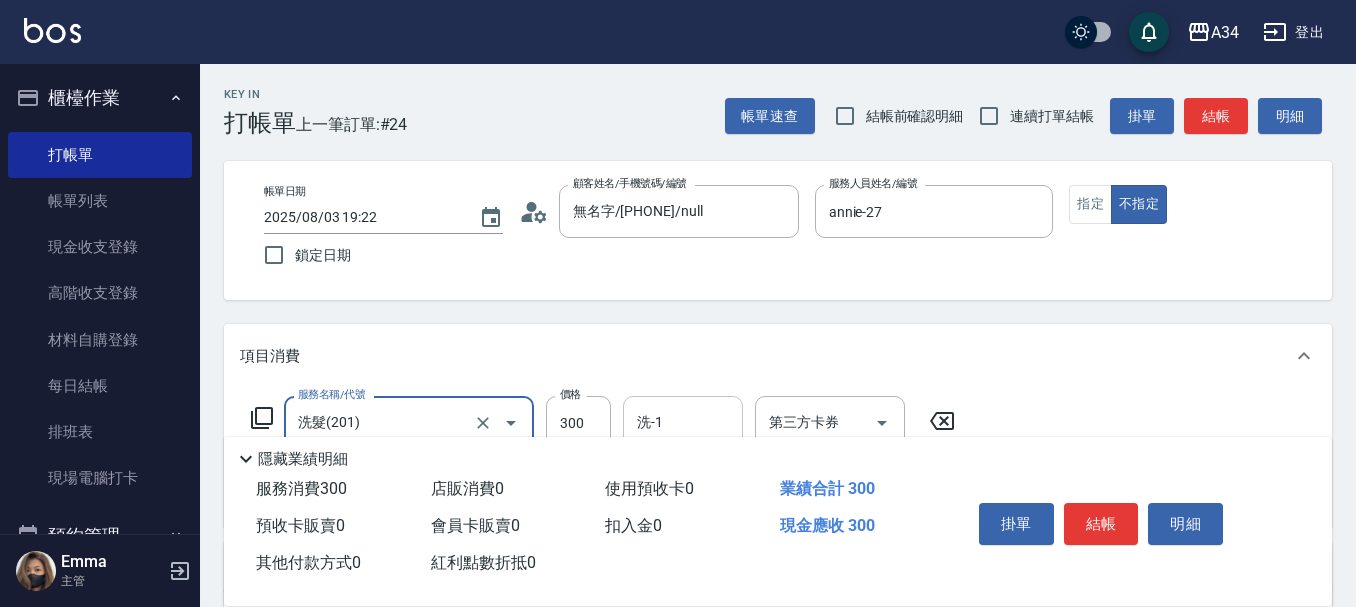 click on "洗-1" at bounding box center [683, 422] 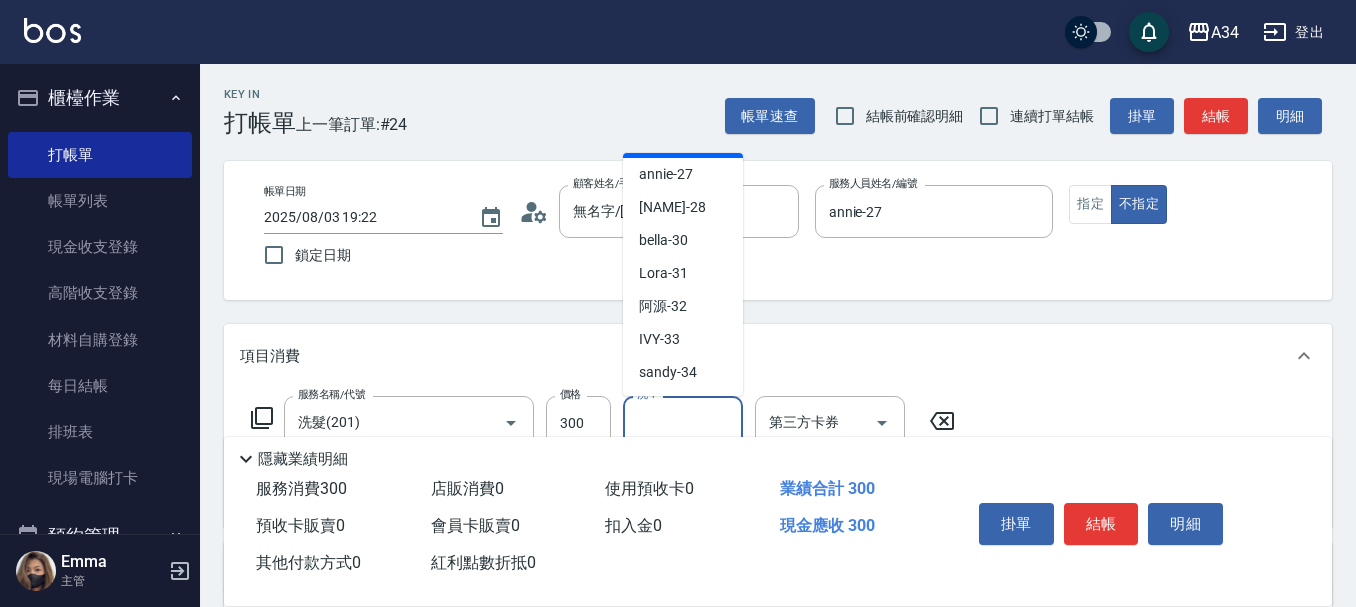 scroll, scrollTop: 400, scrollLeft: 0, axis: vertical 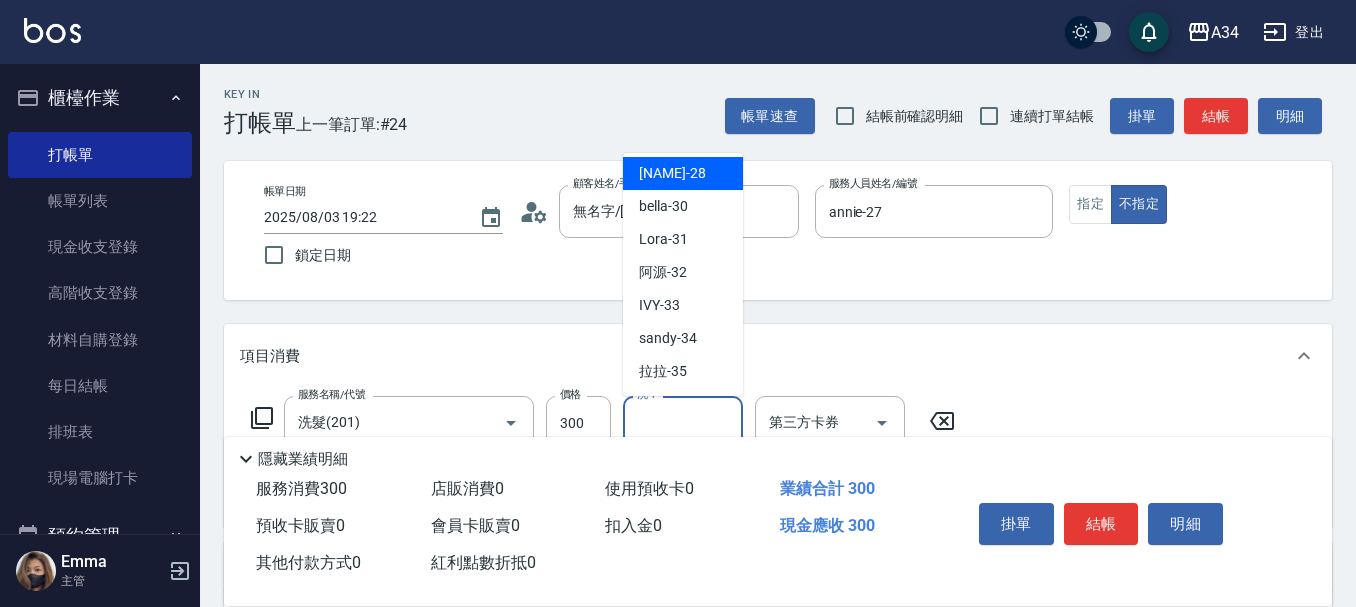 click on "劉城鈺 -28" at bounding box center [672, 173] 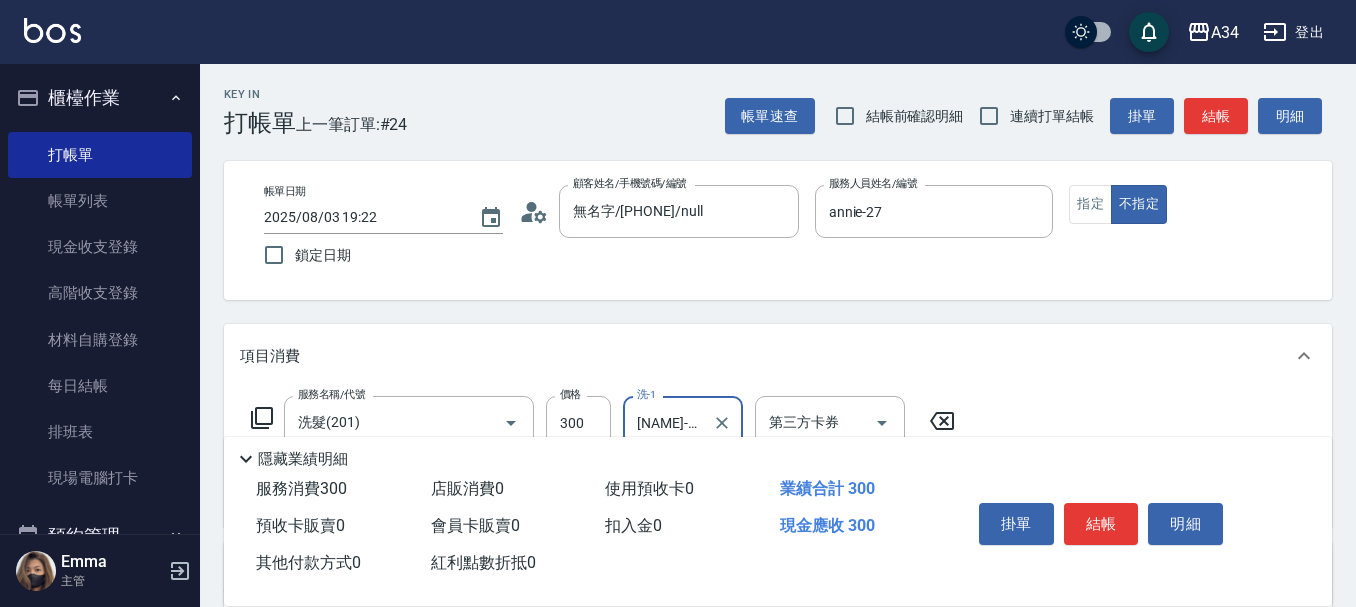click on "項目消費" at bounding box center [778, 356] 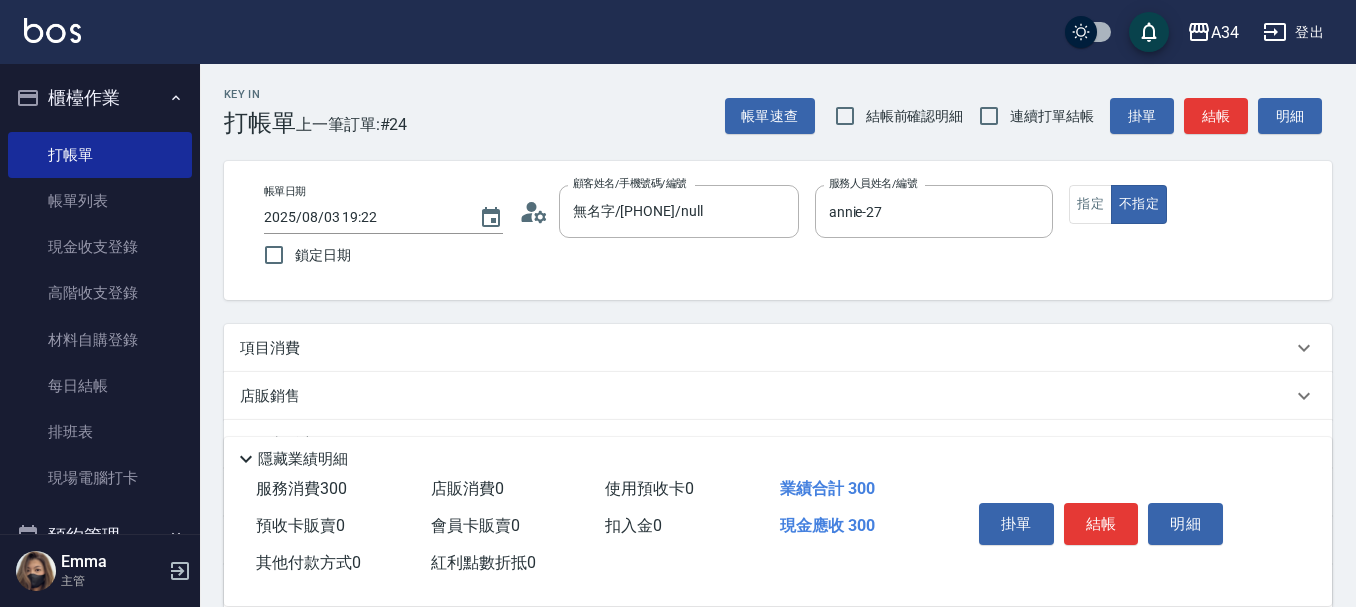 scroll, scrollTop: 100, scrollLeft: 0, axis: vertical 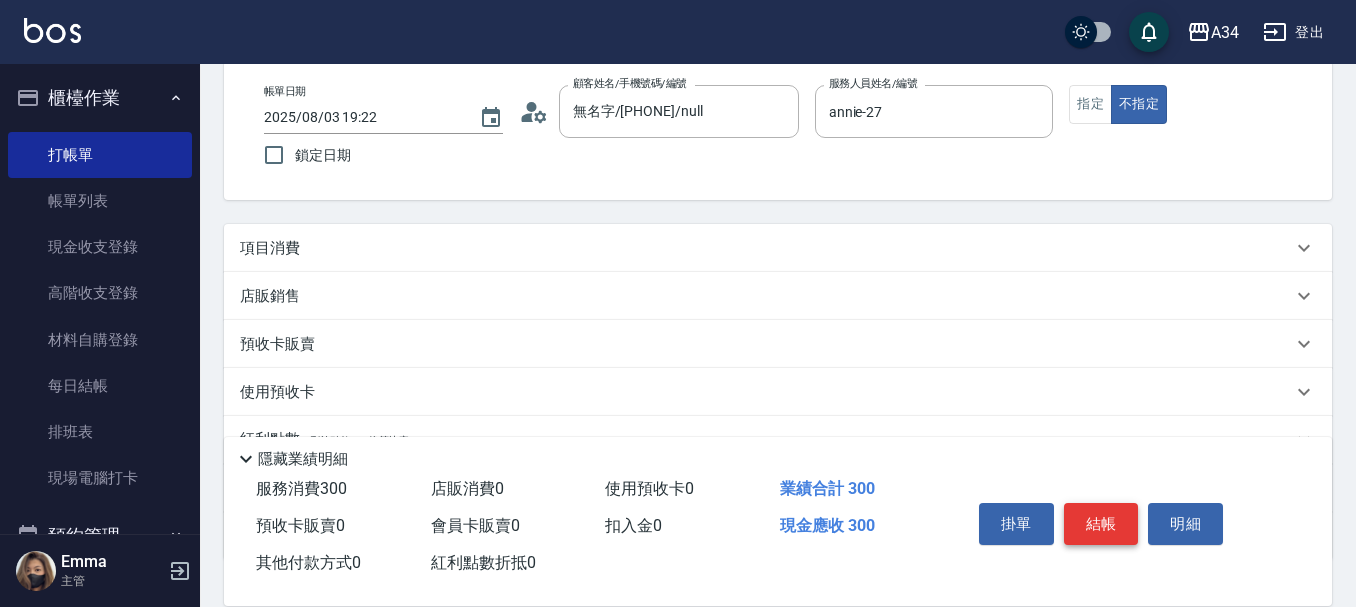 click on "結帳" at bounding box center (1101, 524) 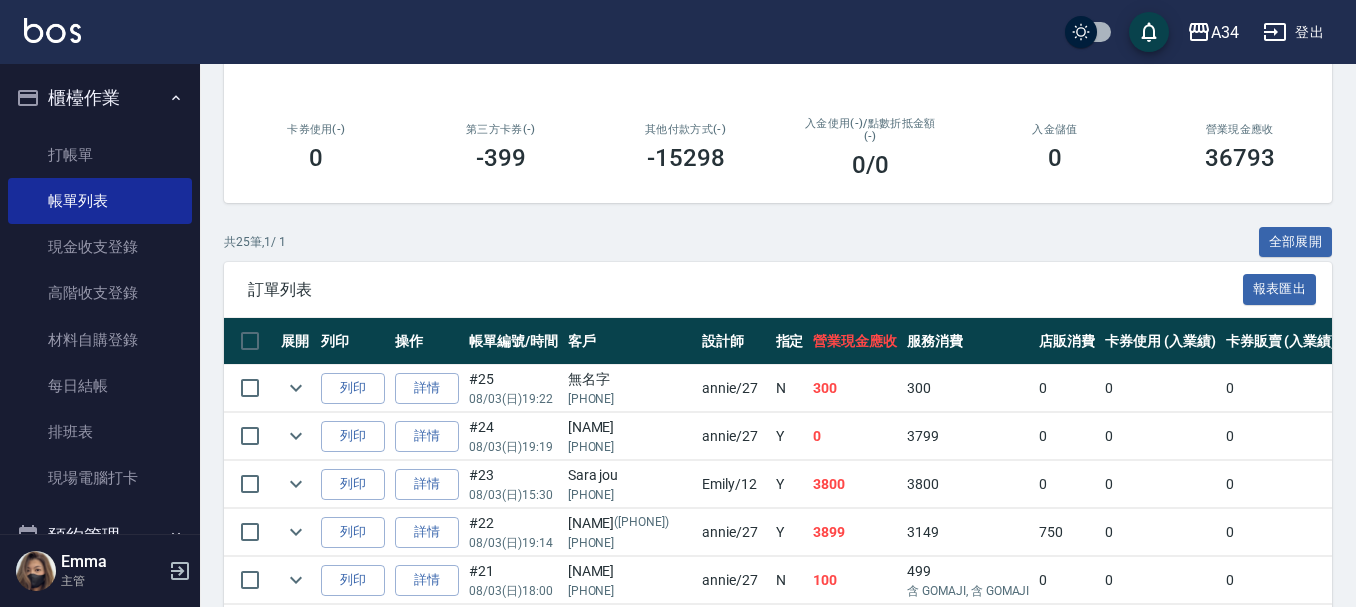 scroll, scrollTop: 400, scrollLeft: 0, axis: vertical 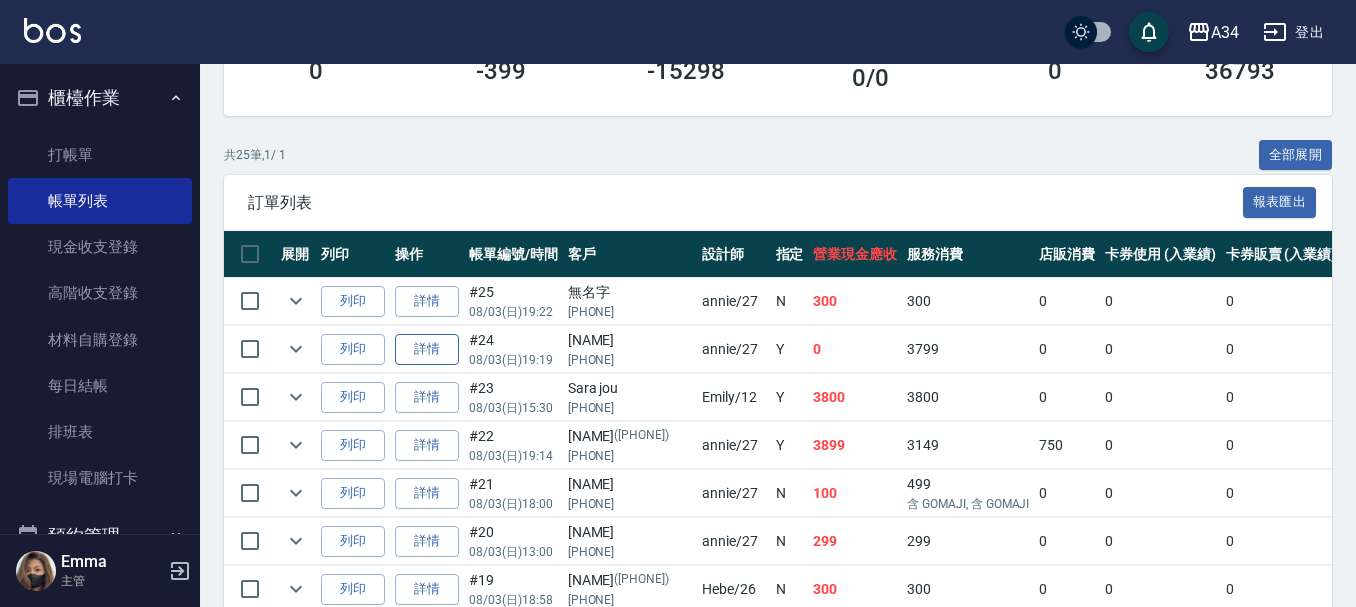 click on "詳情" at bounding box center [427, 349] 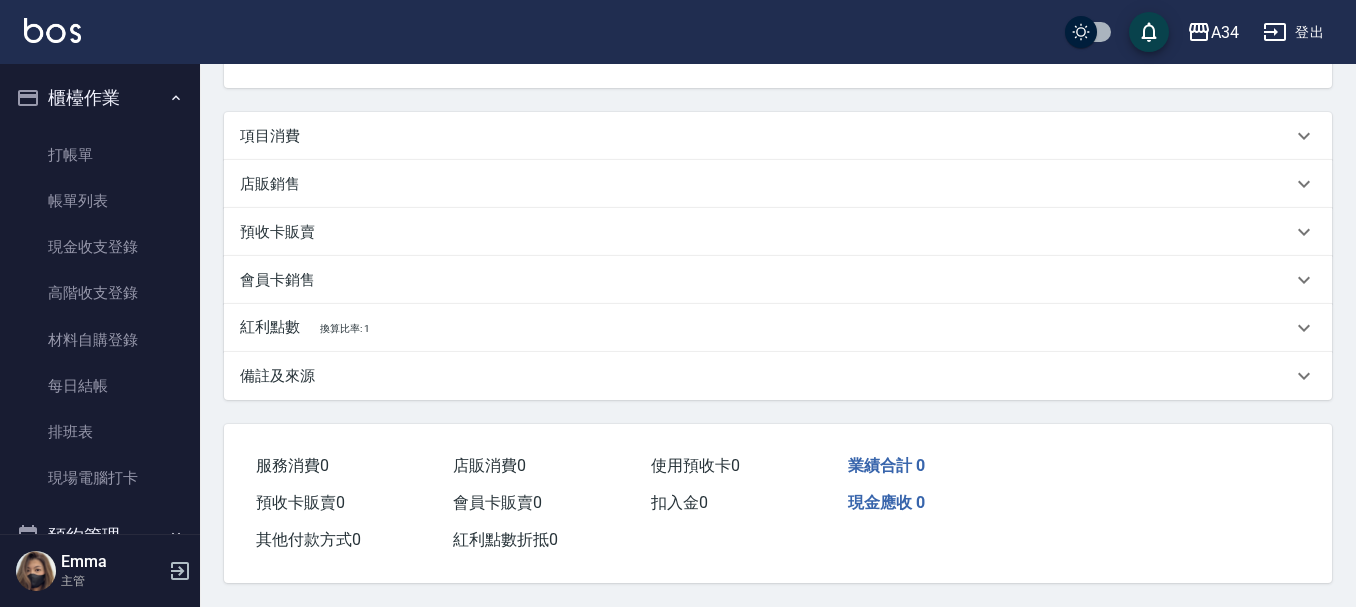scroll, scrollTop: 0, scrollLeft: 0, axis: both 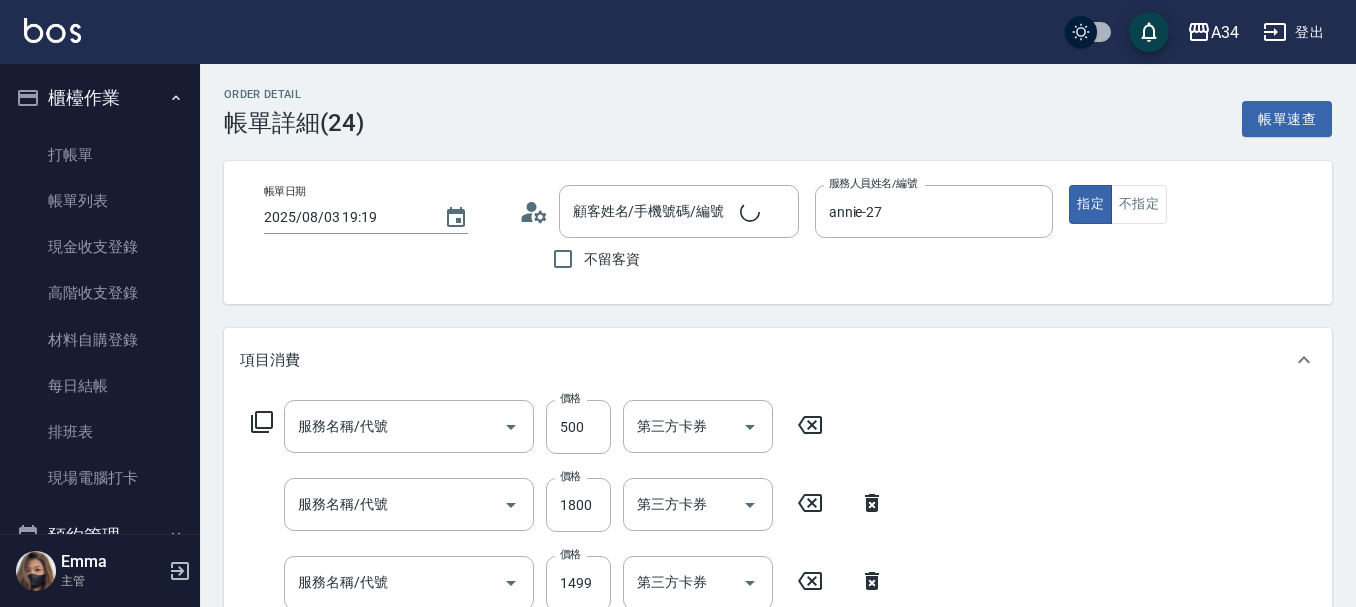 type on "2025/08/03 19:19" 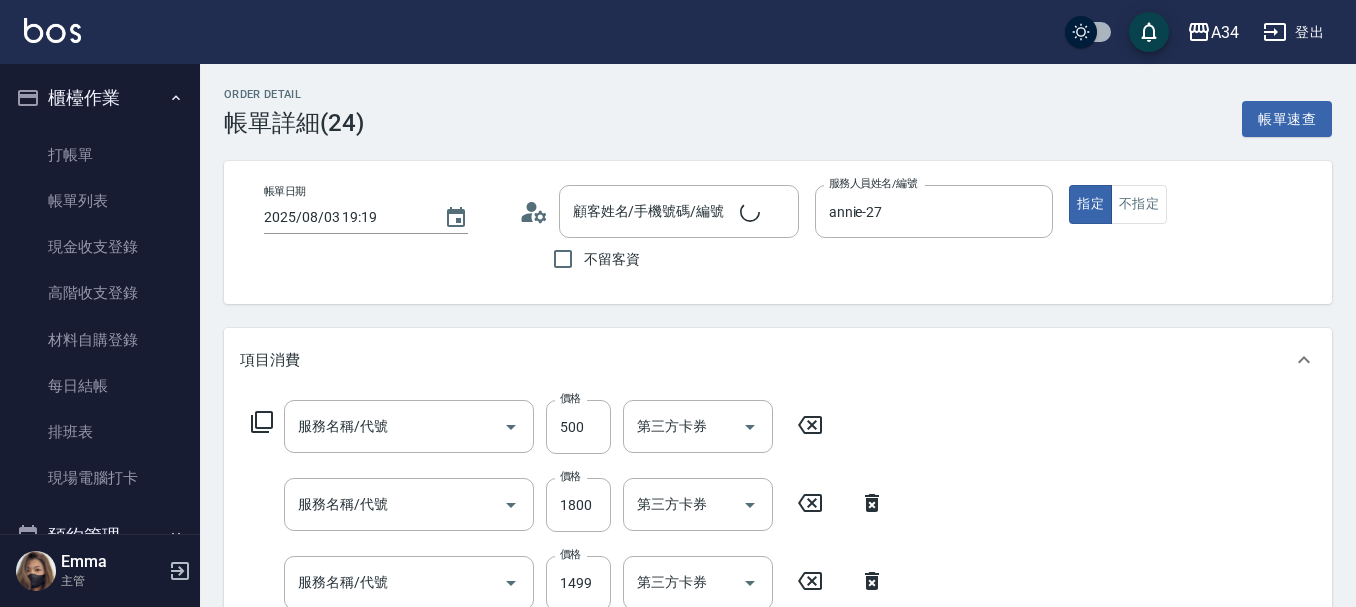 type on "annie-27" 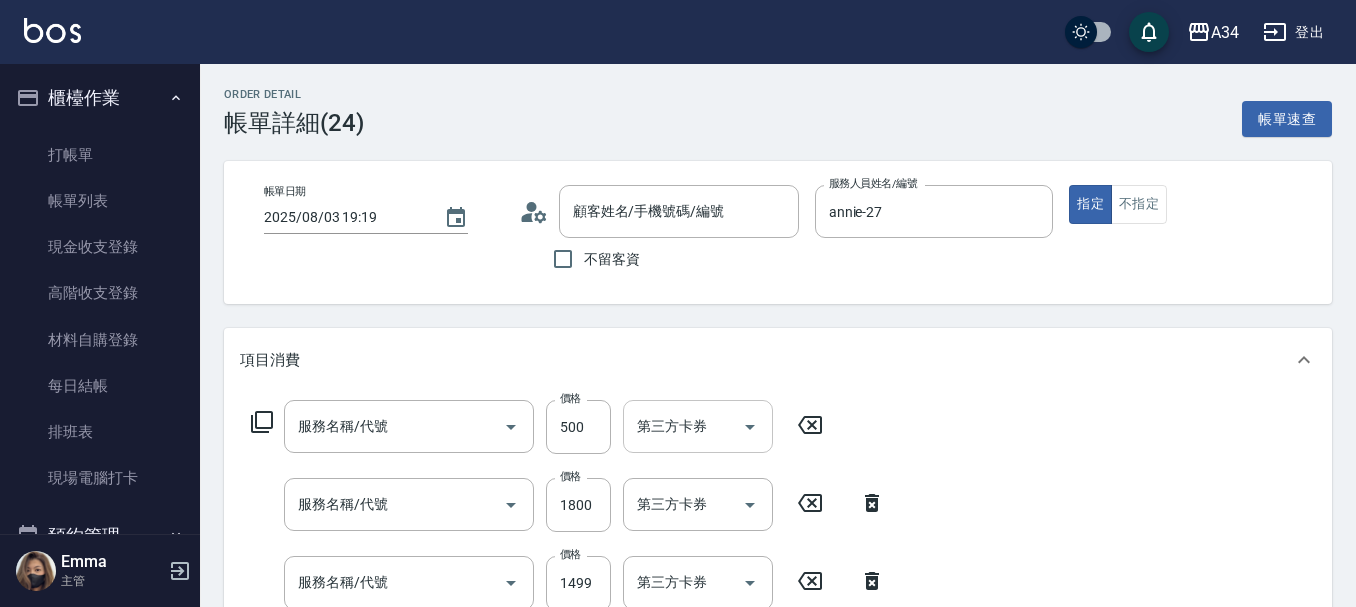 type on "曾禾葶/0909115961/" 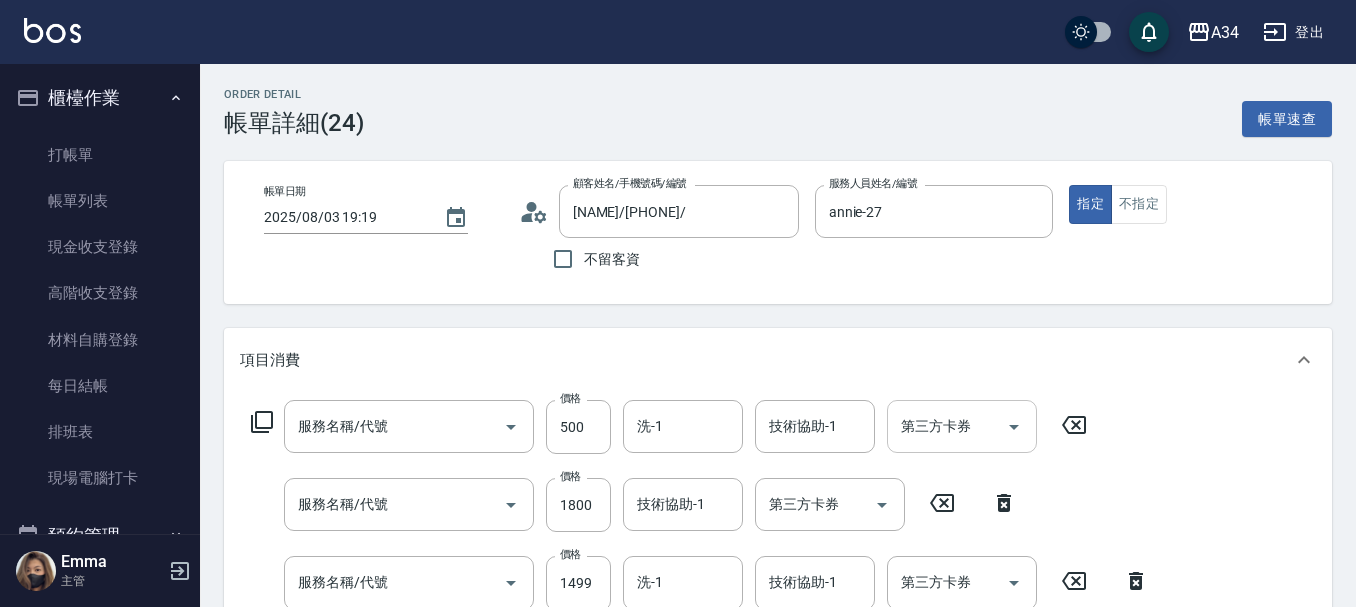 type on "洗+AB劑(1010)" 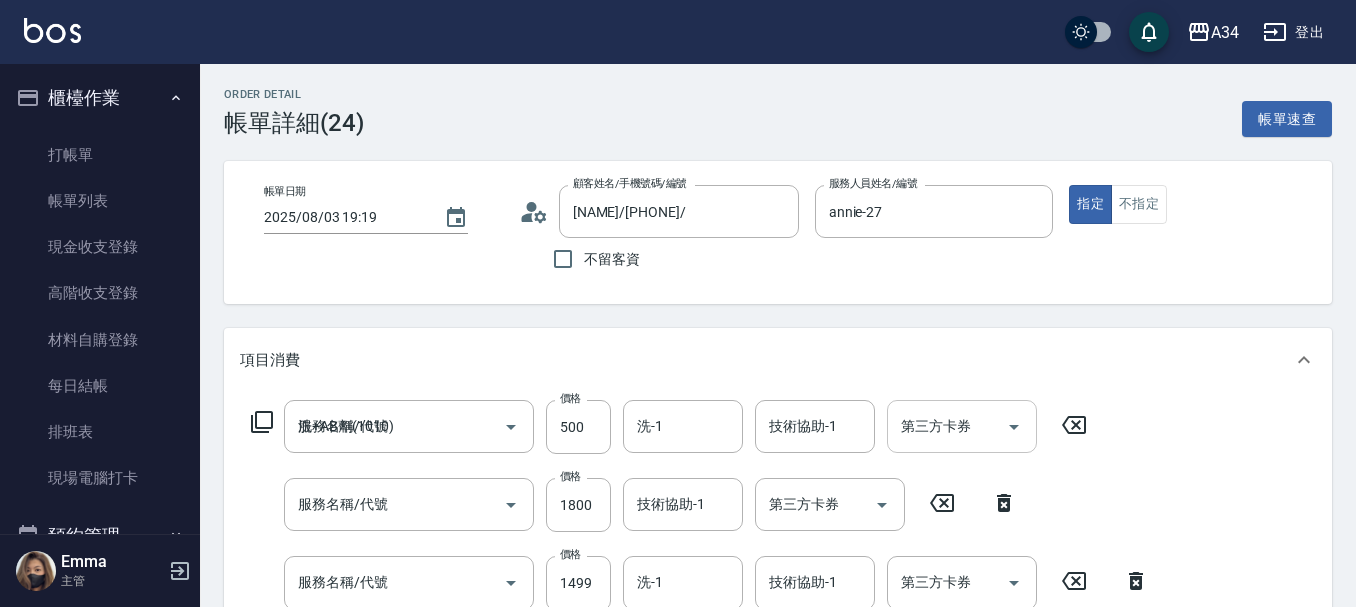 type on "自備鉑金(602)" 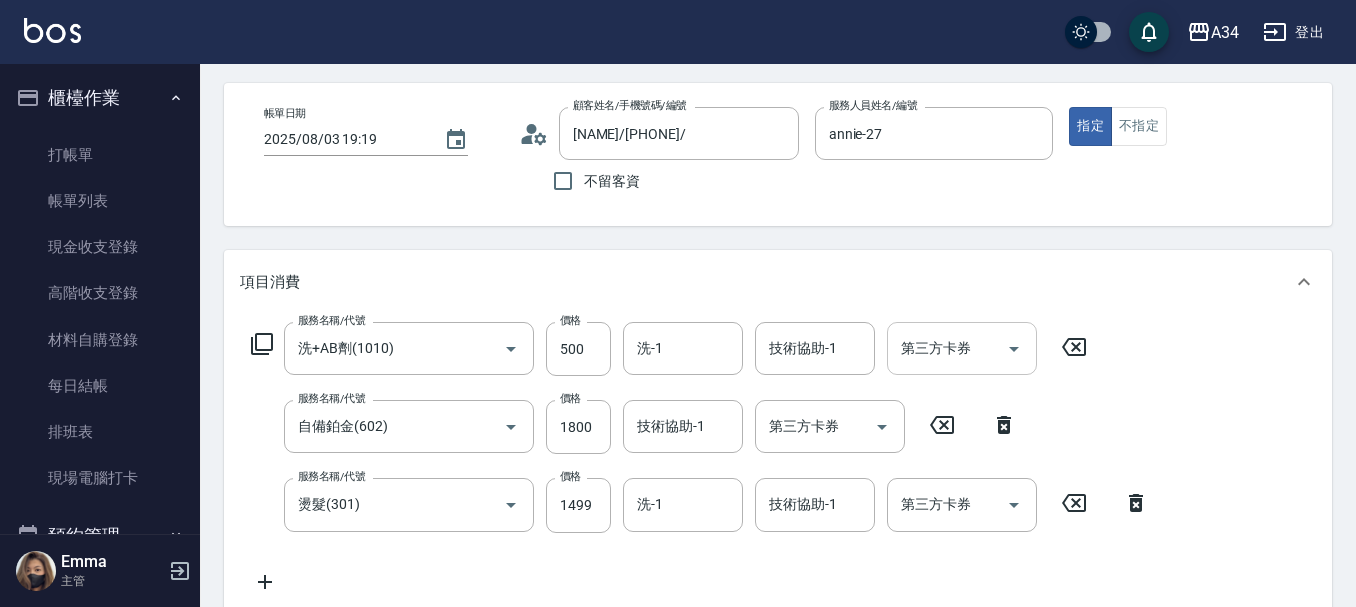 scroll, scrollTop: 300, scrollLeft: 0, axis: vertical 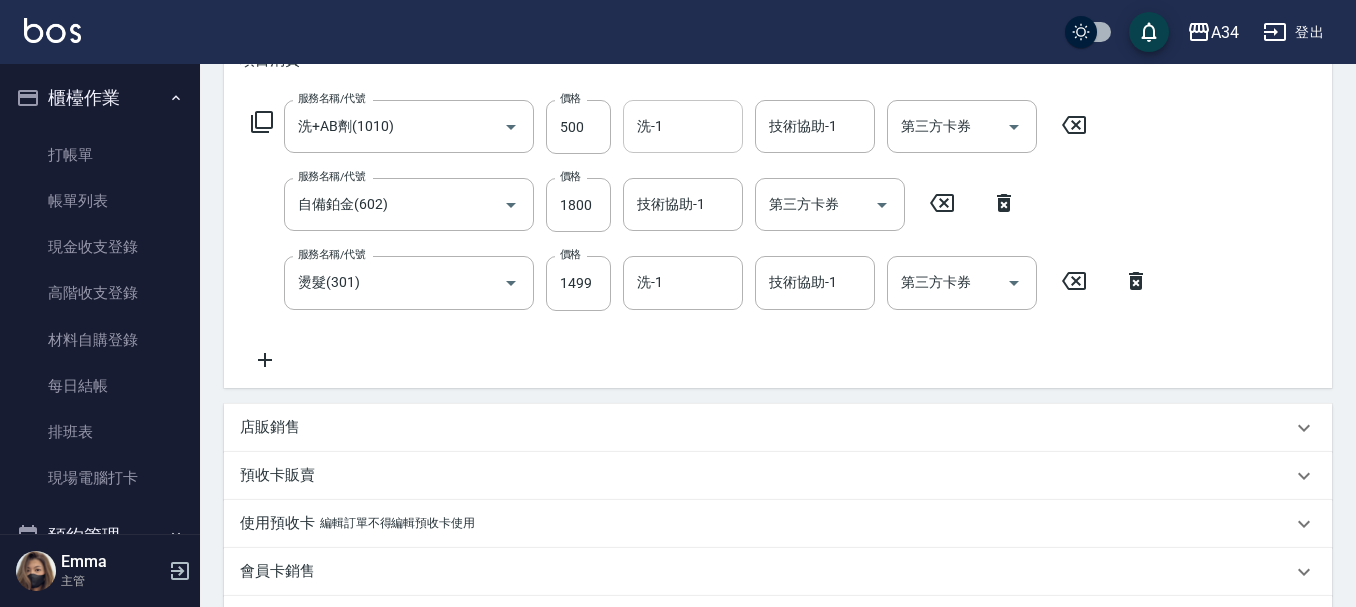 click on "洗-1" at bounding box center (683, 126) 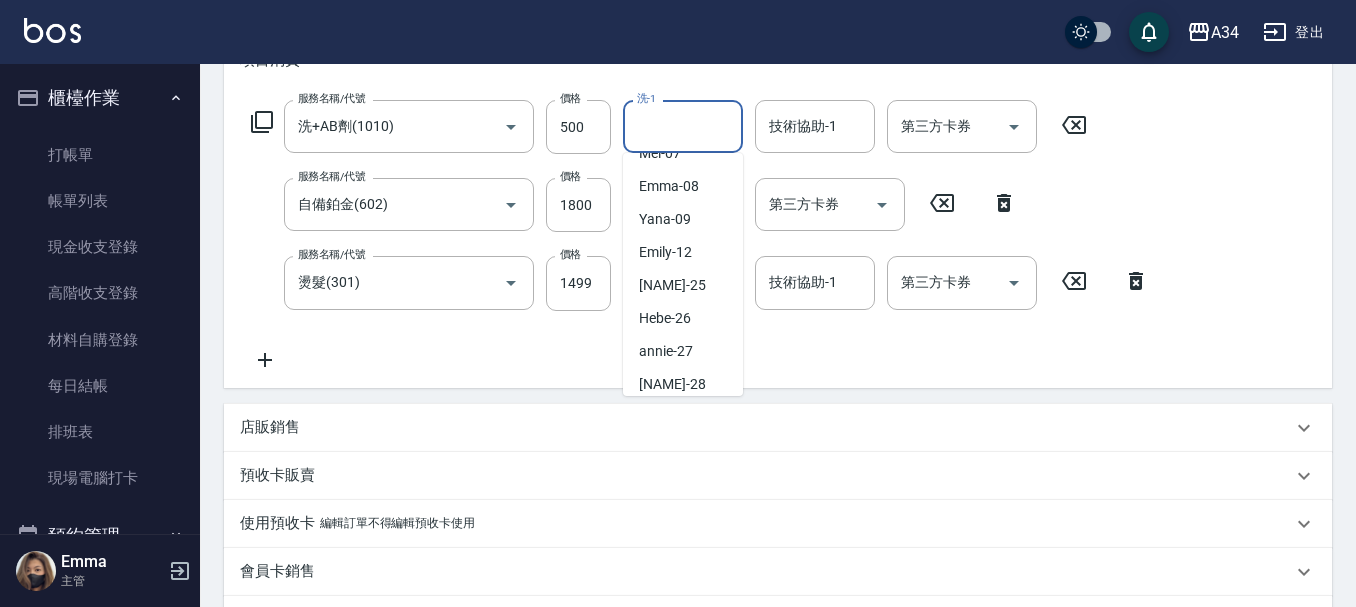 scroll, scrollTop: 200, scrollLeft: 0, axis: vertical 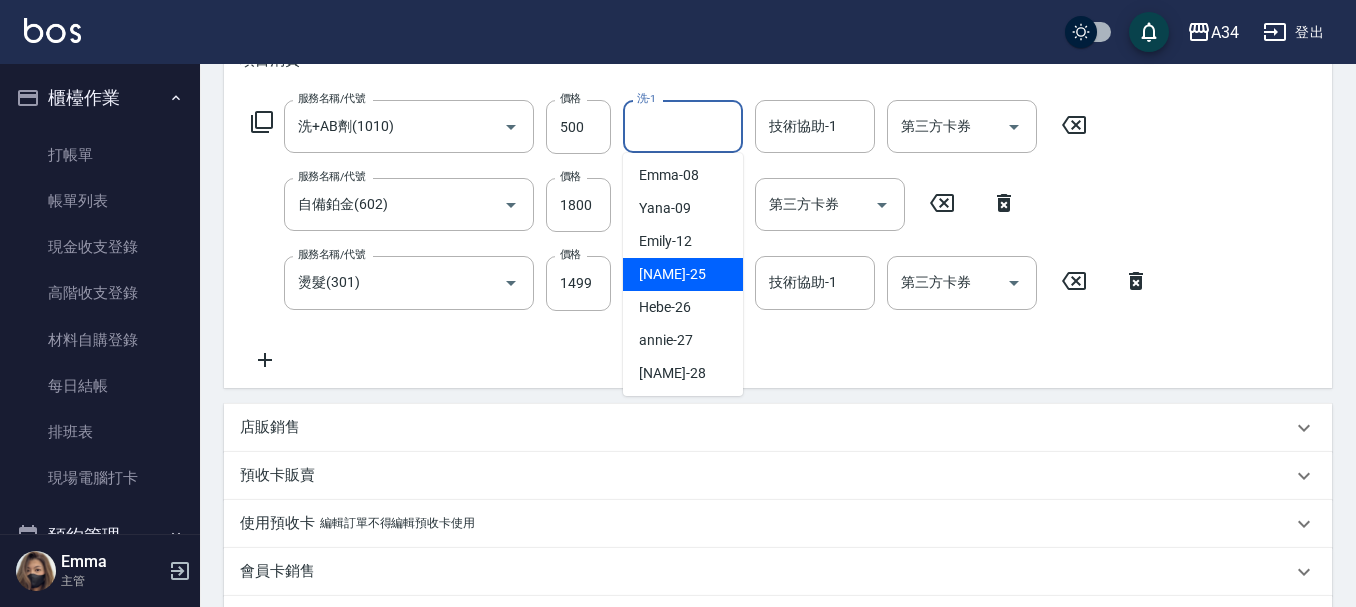 click on "張芯婭 -25" at bounding box center (672, 274) 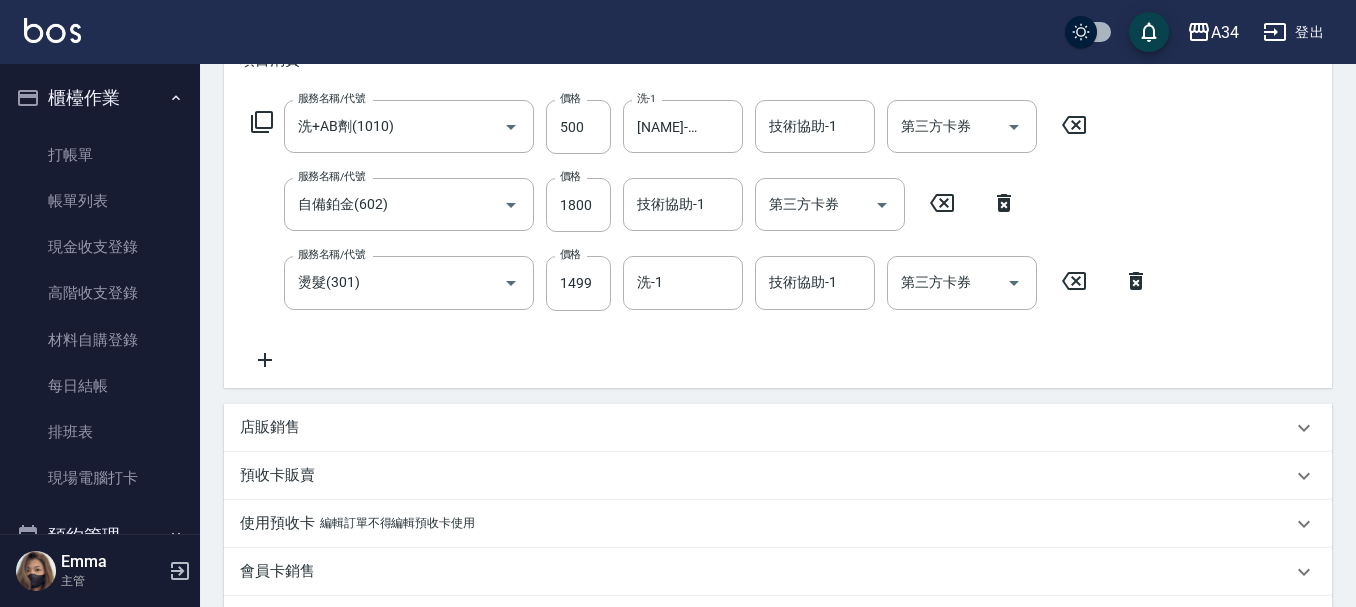 click on "服務名稱/代號 洗+AB劑(1010) 服務名稱/代號 價格 500 價格 洗-1 張芯婭-25 洗-1 技術協助-1 技術協助-1 第三方卡券 第三方卡券 服務名稱/代號 自備鉑金(602) 服務名稱/代號 價格 1800 價格 技術協助-1 技術協助-1 第三方卡券 第三方卡券 服務名稱/代號 燙髮(301) 服務名稱/代號 價格 1499 價格 洗-1 洗-1 技術協助-1 技術協助-1 第三方卡券 第三方卡券" at bounding box center [700, 235] 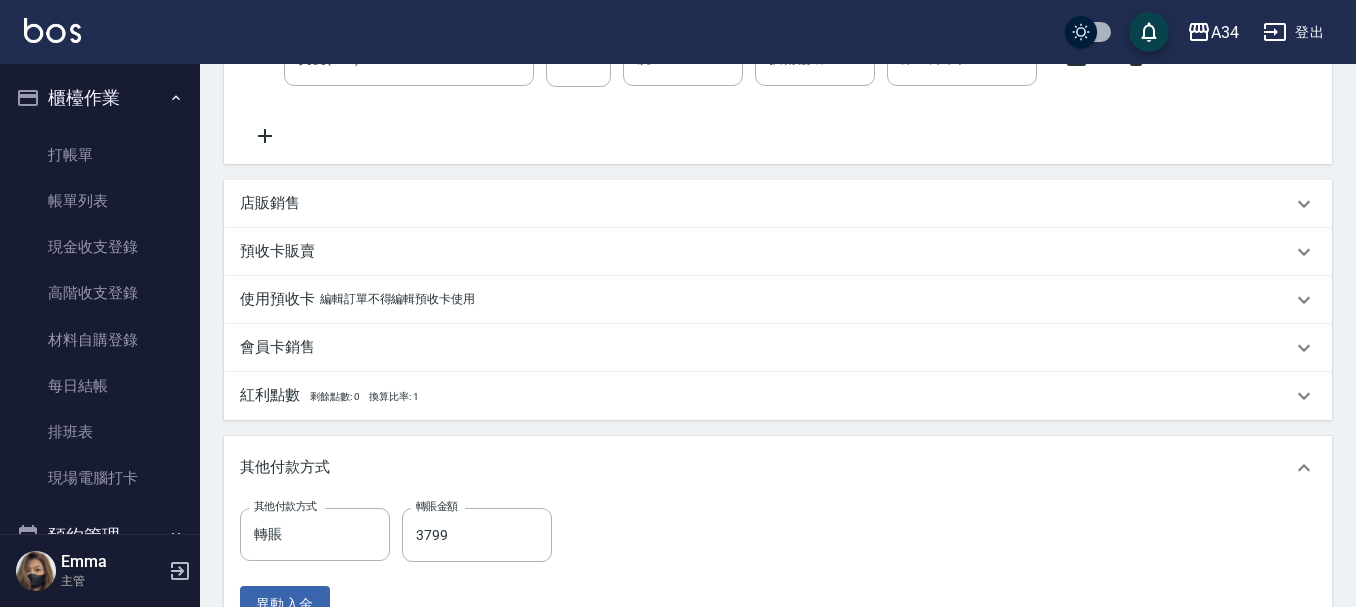 scroll, scrollTop: 800, scrollLeft: 0, axis: vertical 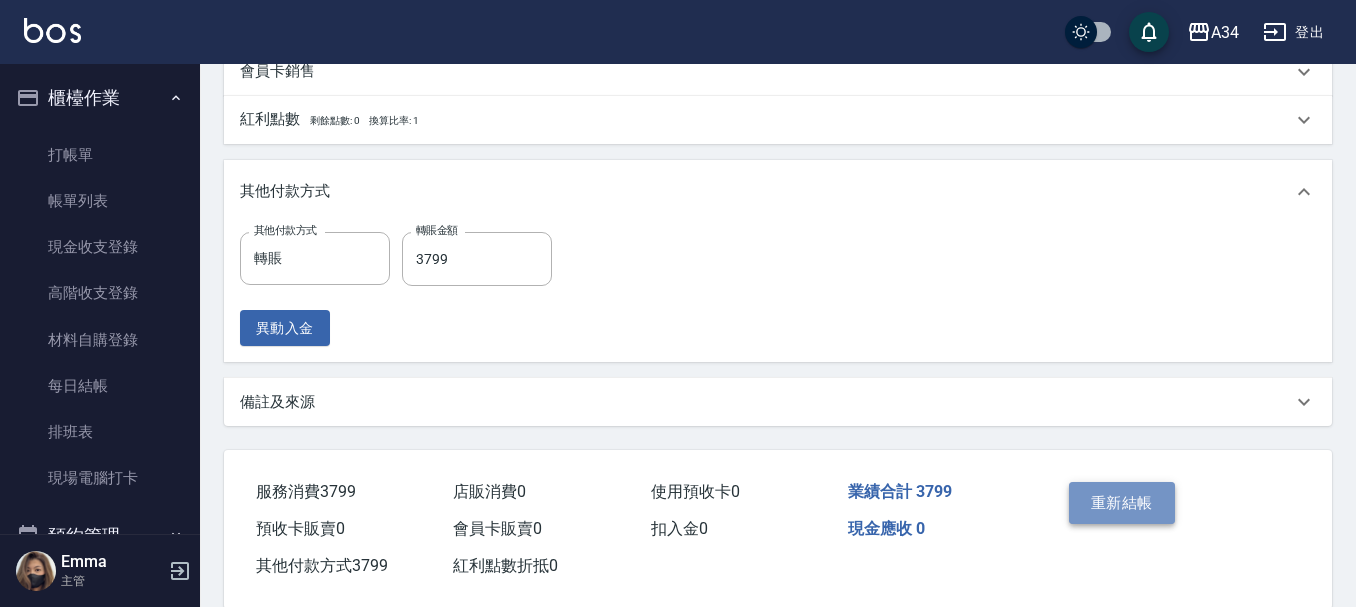 click on "重新結帳" at bounding box center (1122, 503) 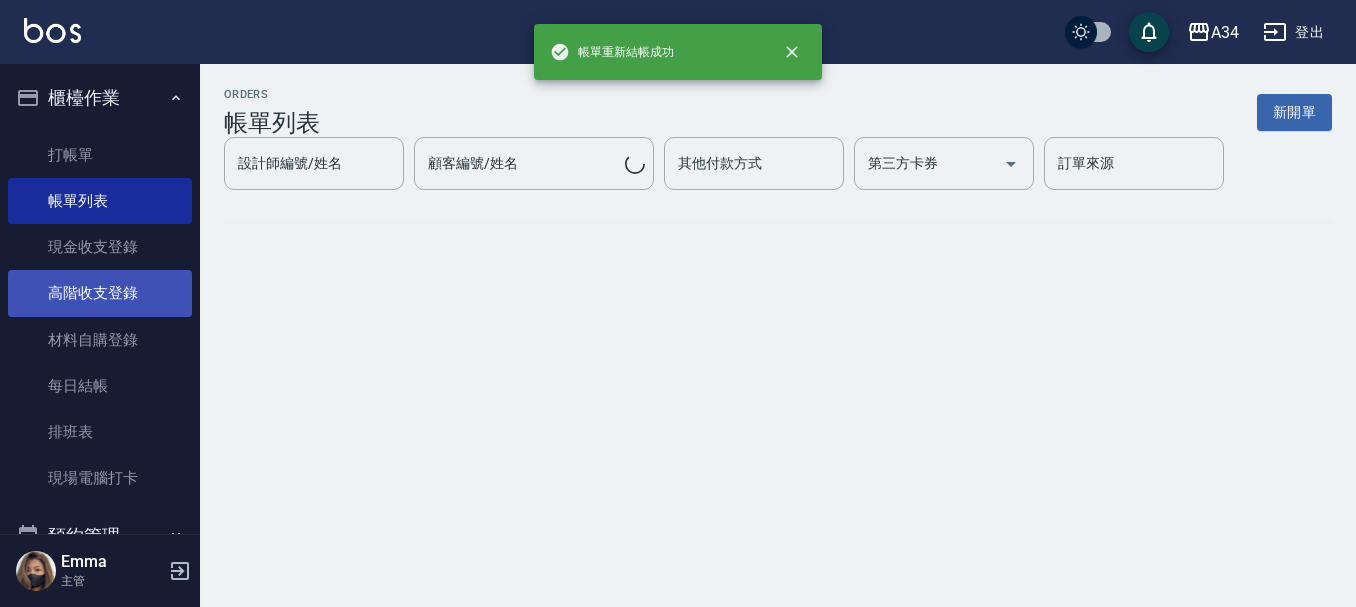 scroll, scrollTop: 0, scrollLeft: 0, axis: both 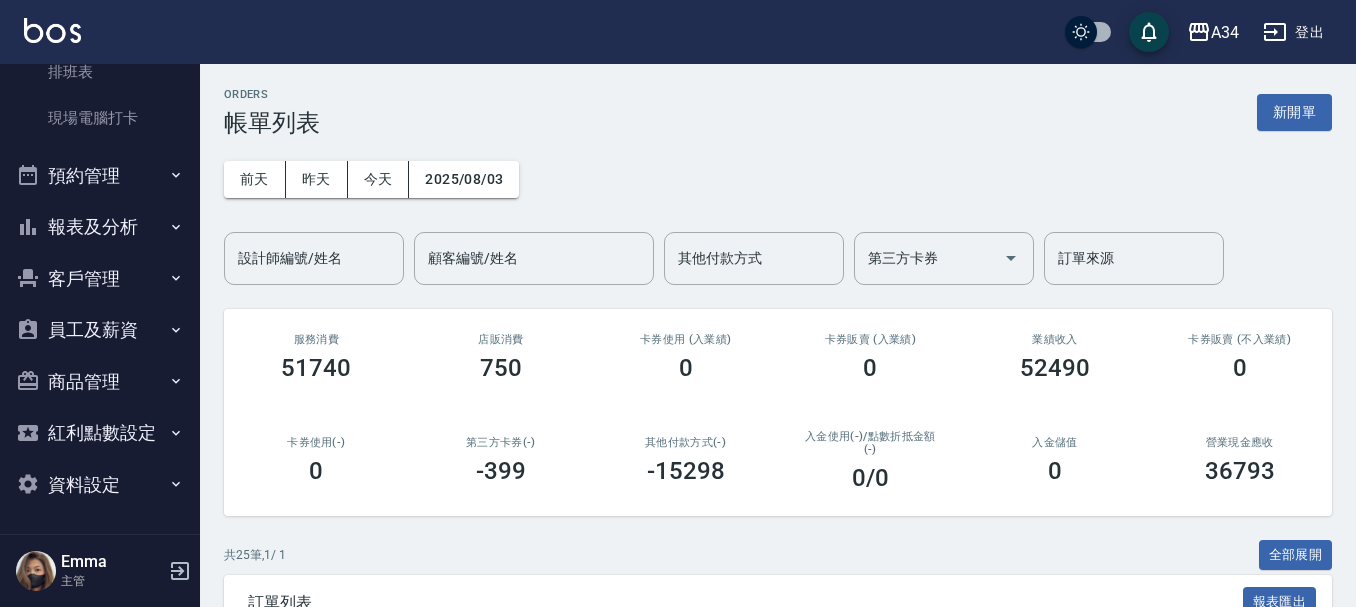 click on "預約管理" at bounding box center (100, 176) 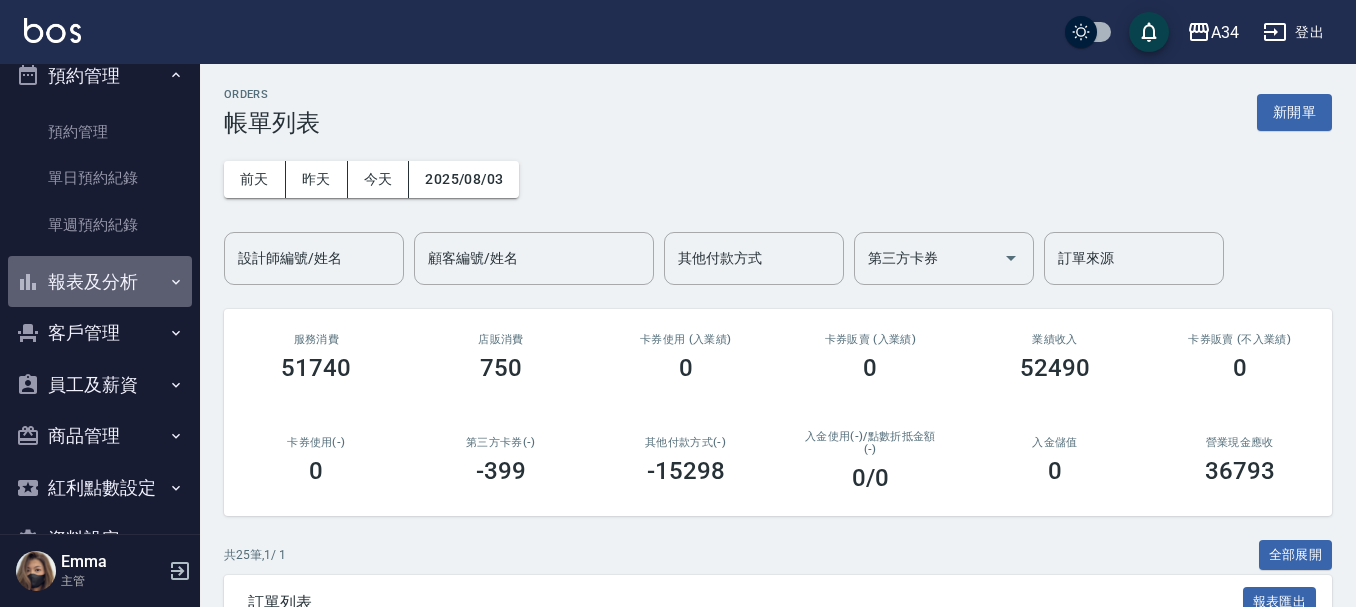 click on "報表及分析" at bounding box center [100, 282] 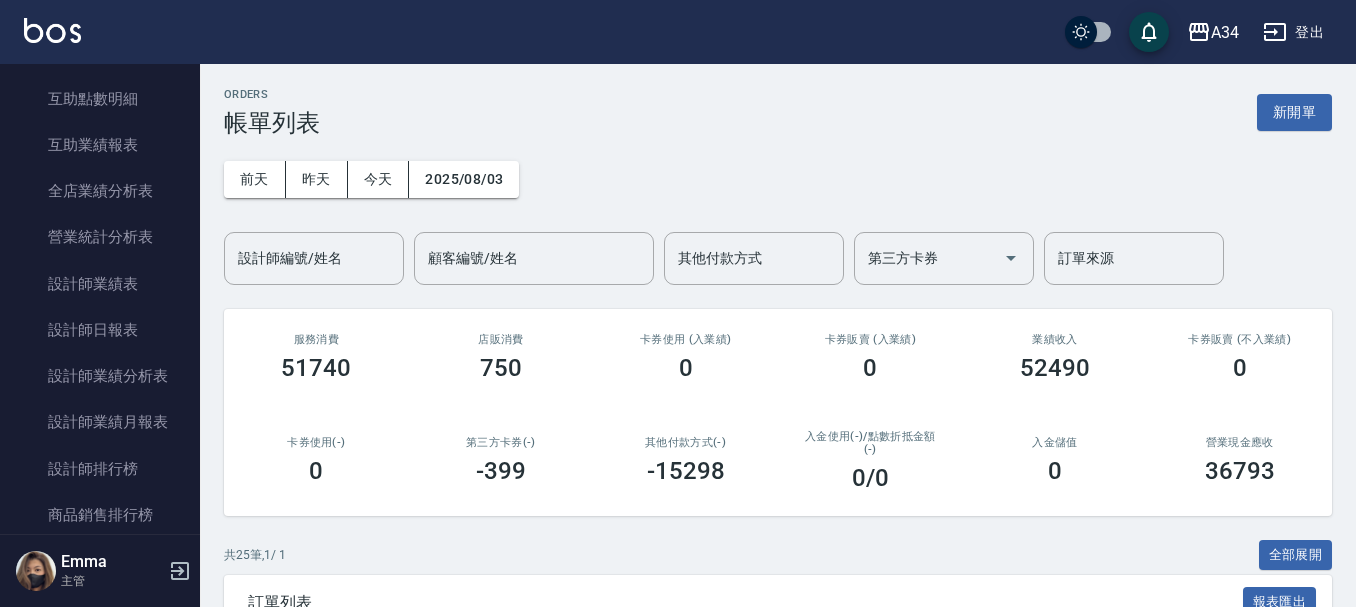scroll, scrollTop: 960, scrollLeft: 0, axis: vertical 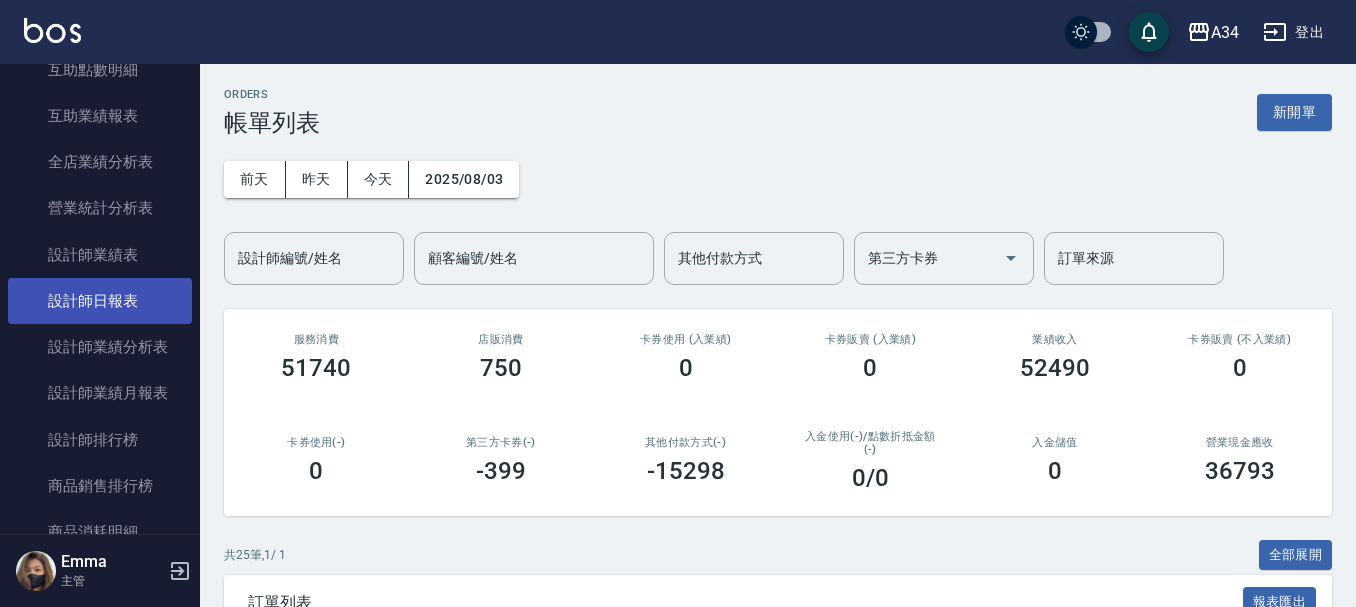 click on "設計師日報表" at bounding box center [100, 301] 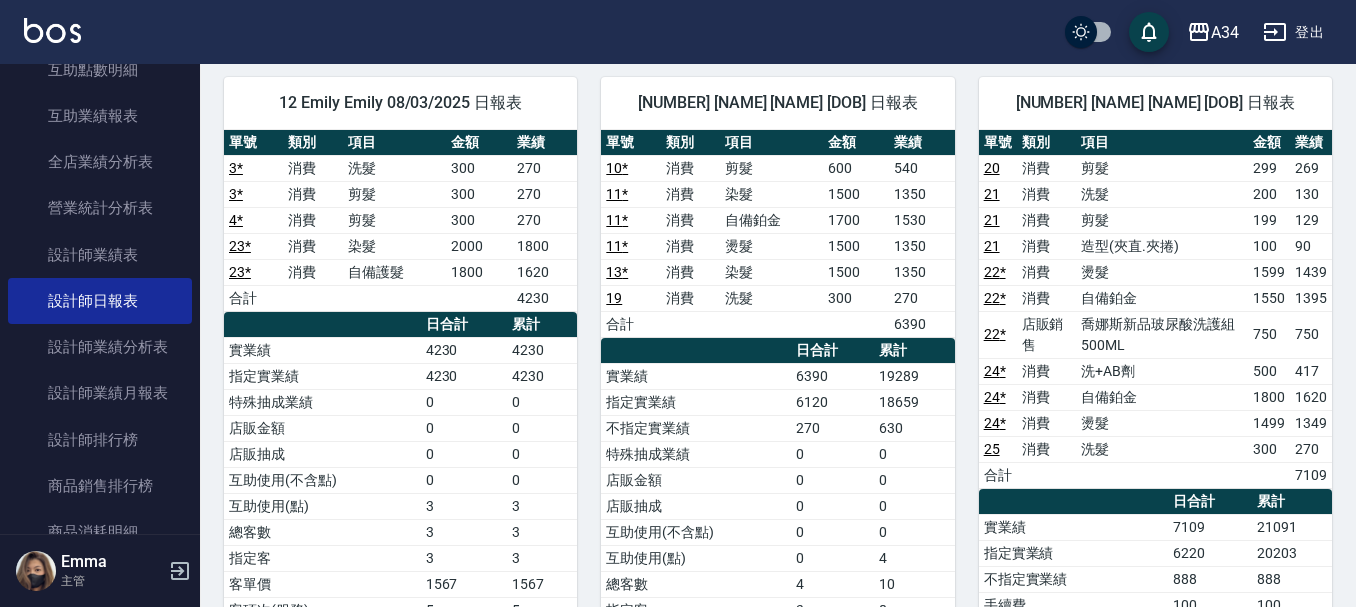 scroll, scrollTop: 900, scrollLeft: 0, axis: vertical 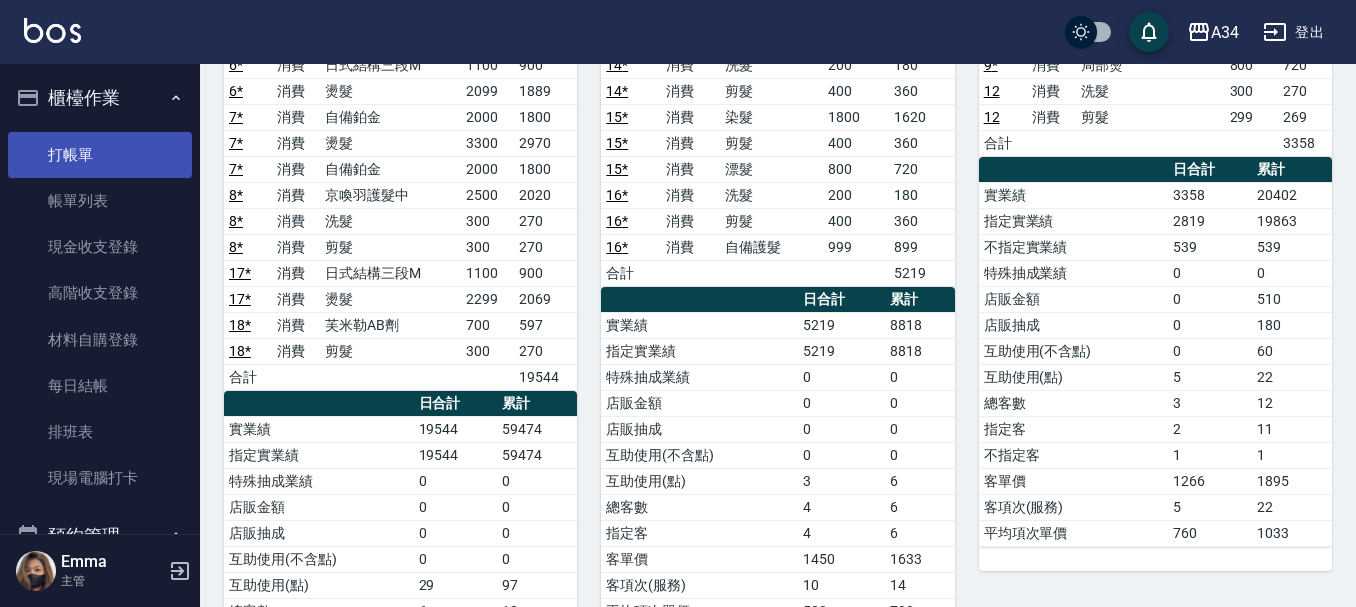 click on "打帳單" at bounding box center (100, 155) 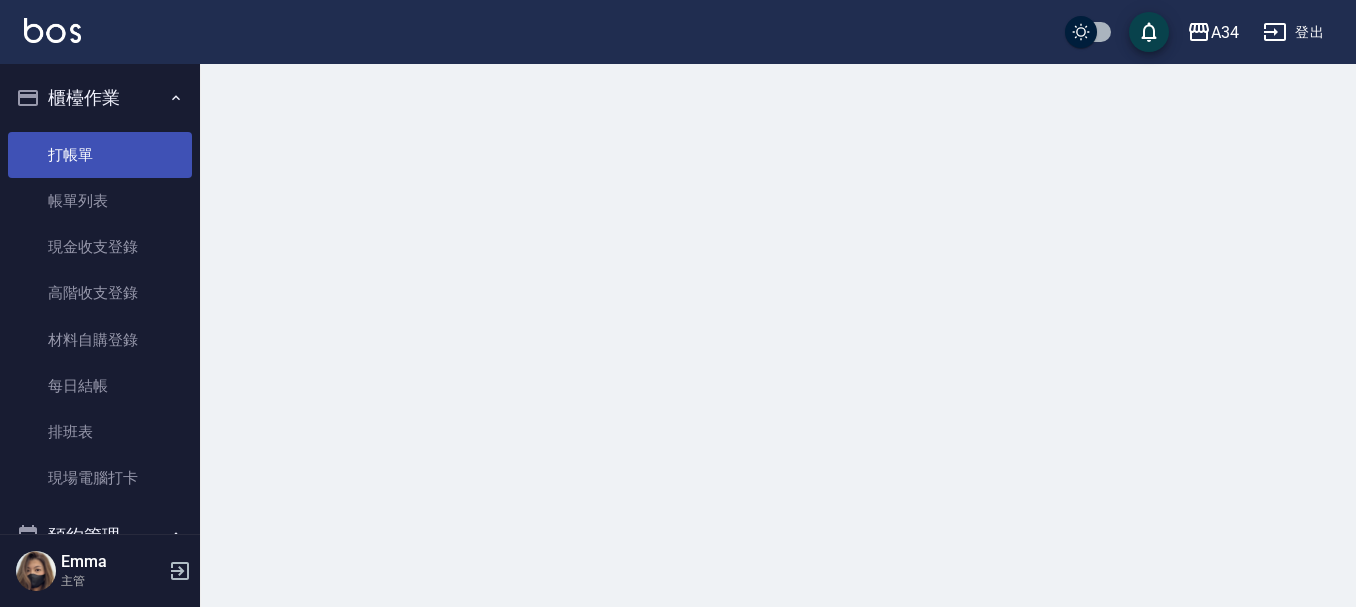 scroll, scrollTop: 0, scrollLeft: 0, axis: both 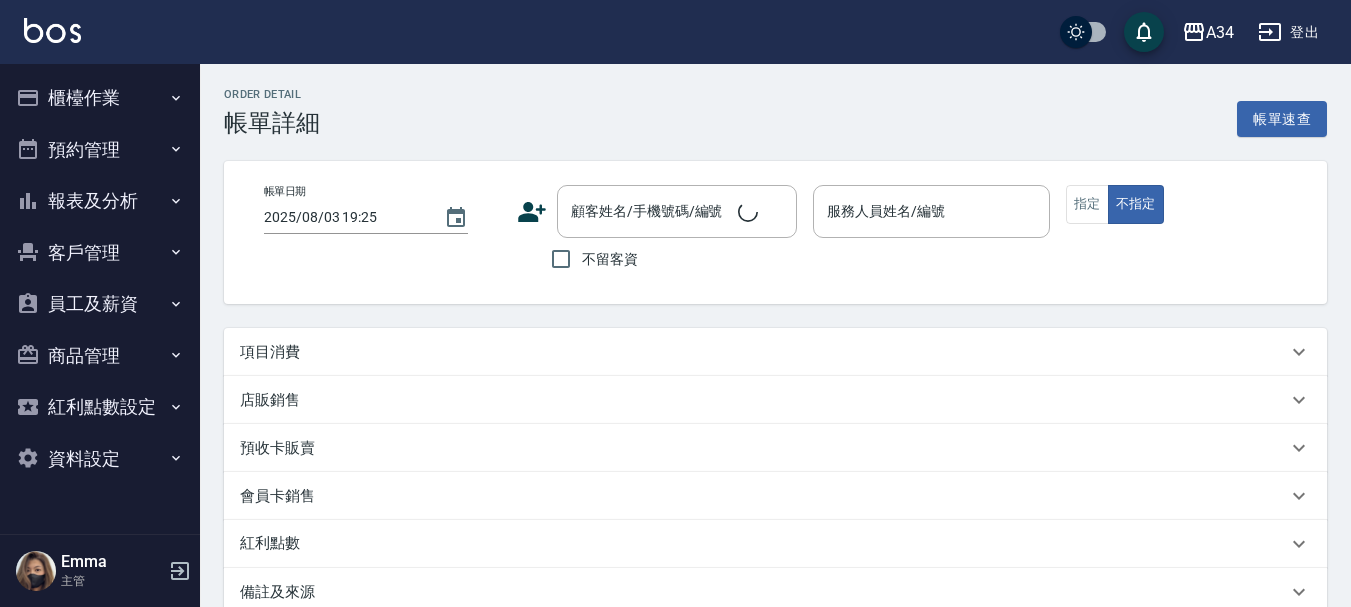 click on "項目消費" at bounding box center [763, 352] 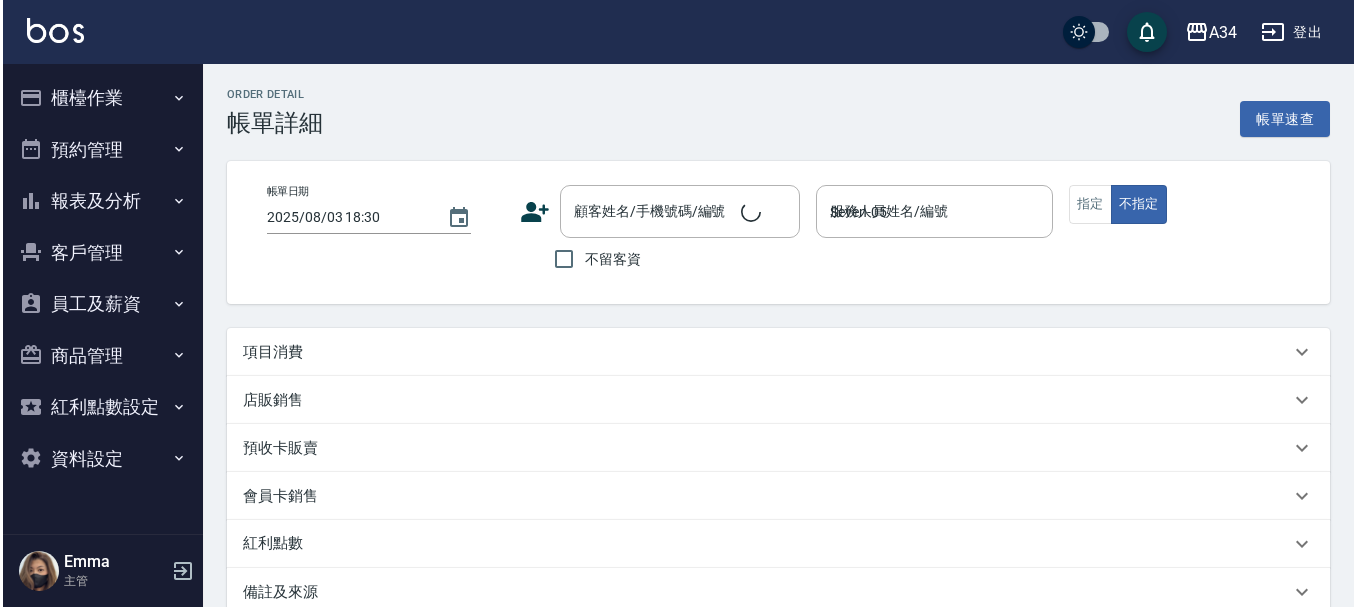 scroll, scrollTop: 0, scrollLeft: 0, axis: both 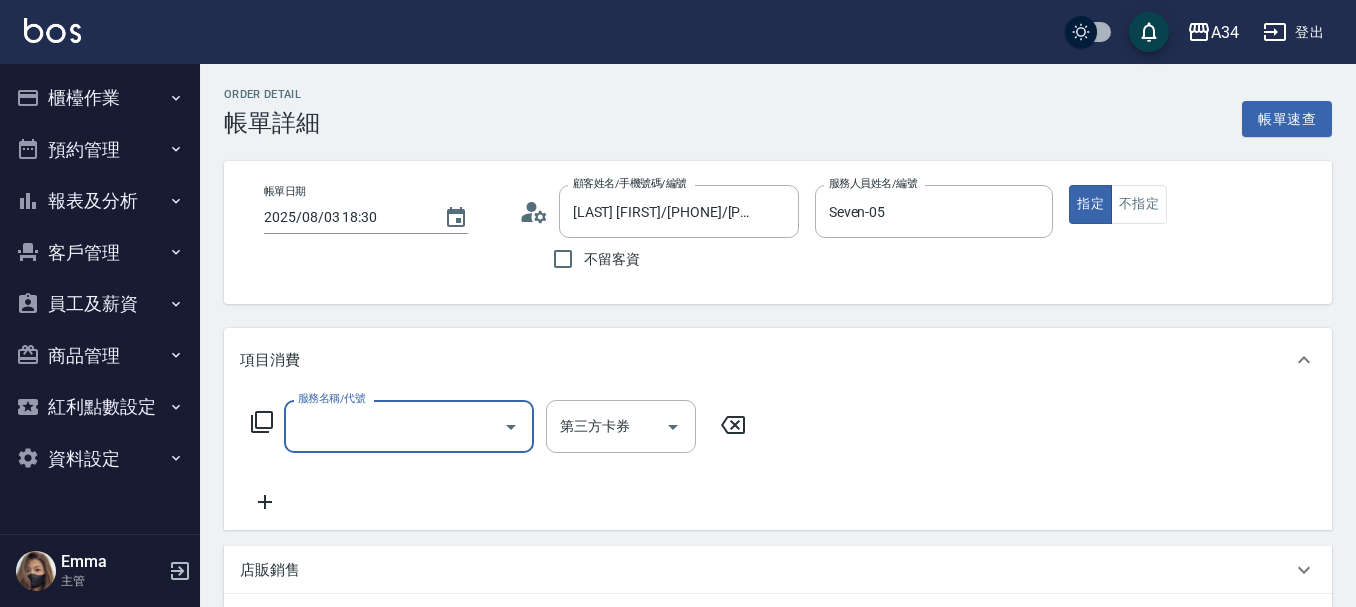 type on "[LAST] [FIRST]/[PHONE]/[PHONE]" 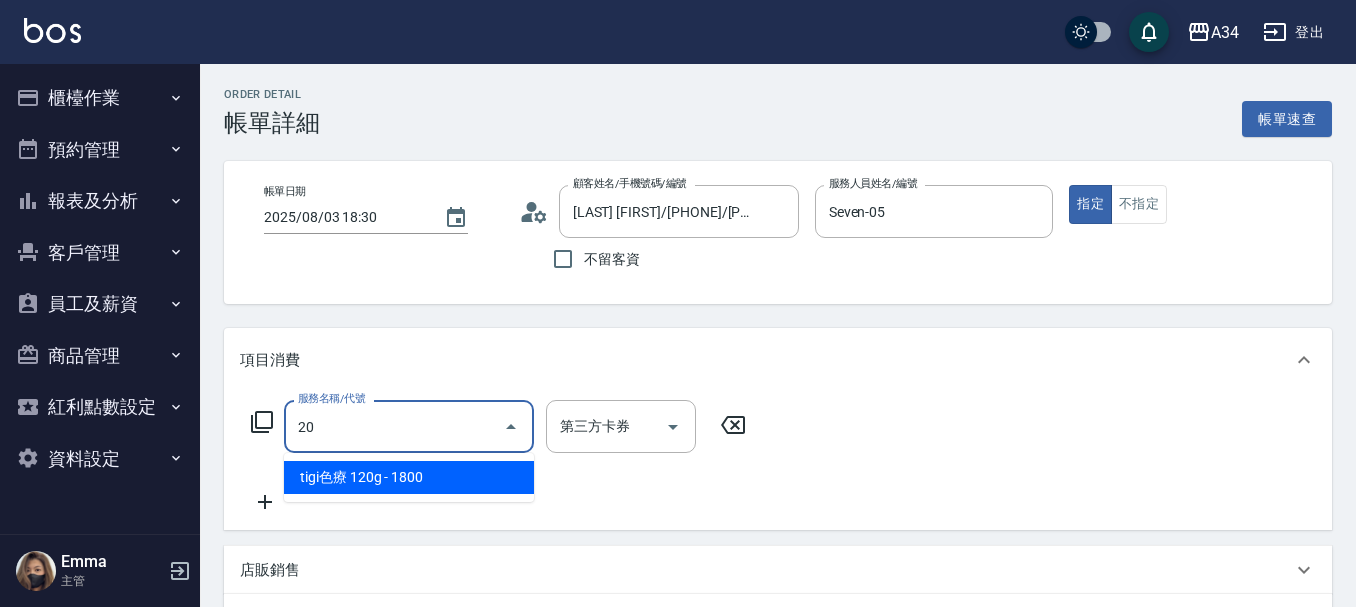 type on "201" 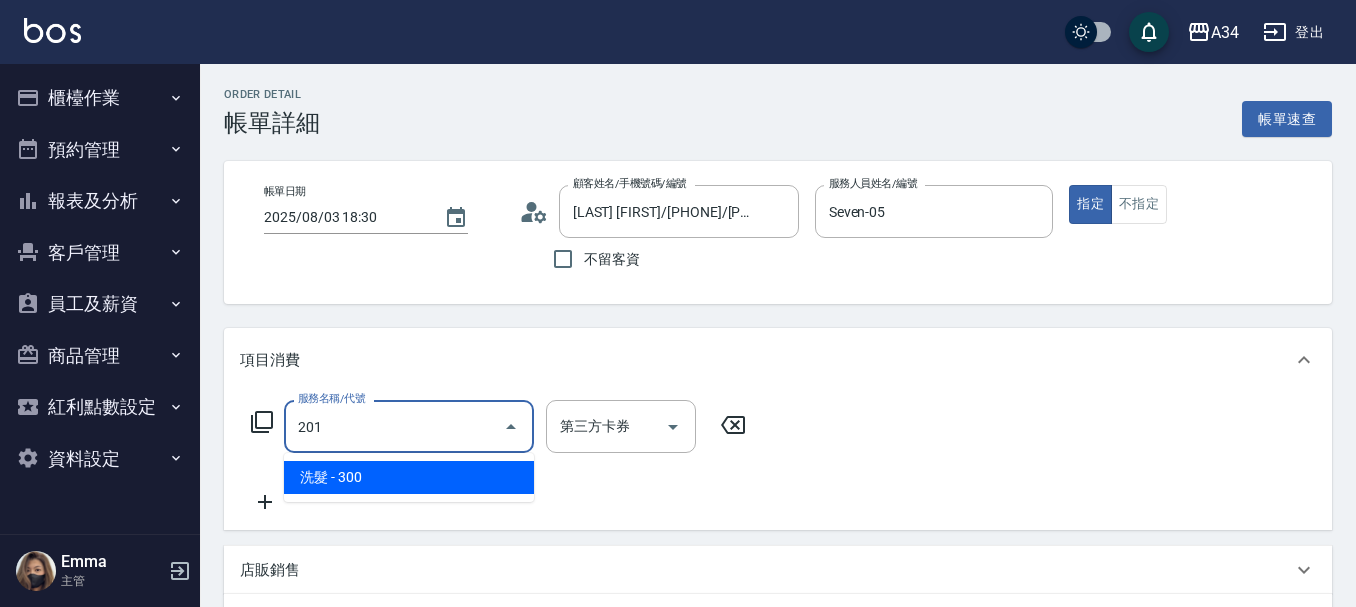 type on "30" 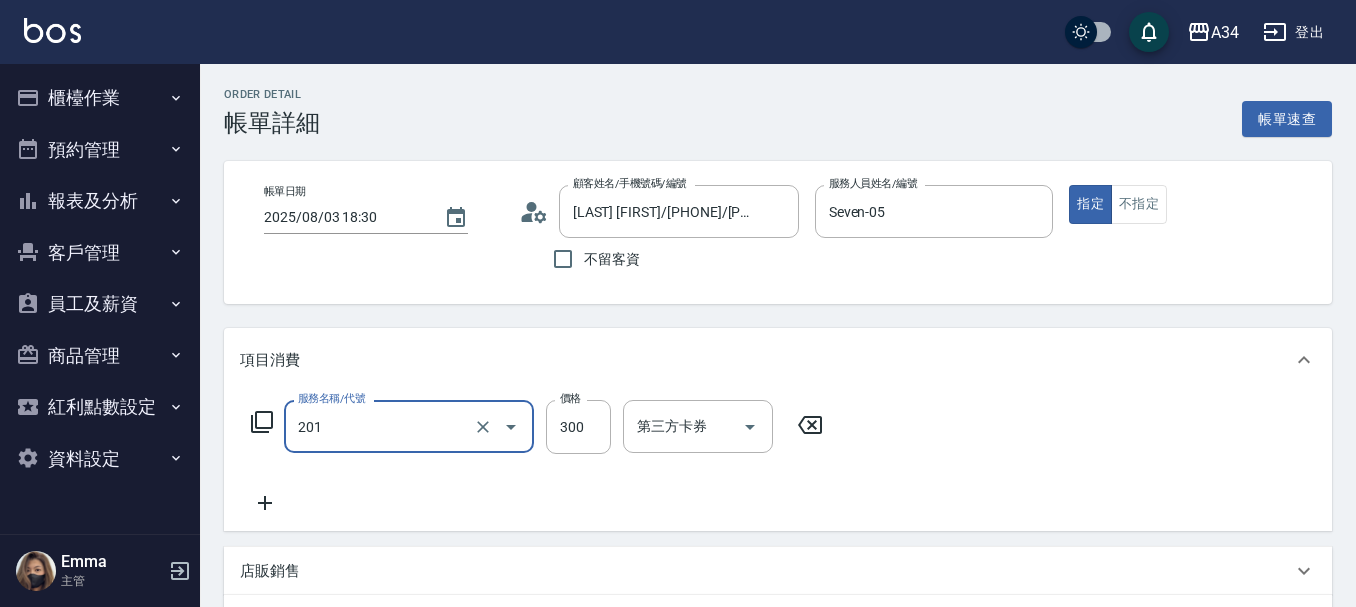 type on "洗髮(201)" 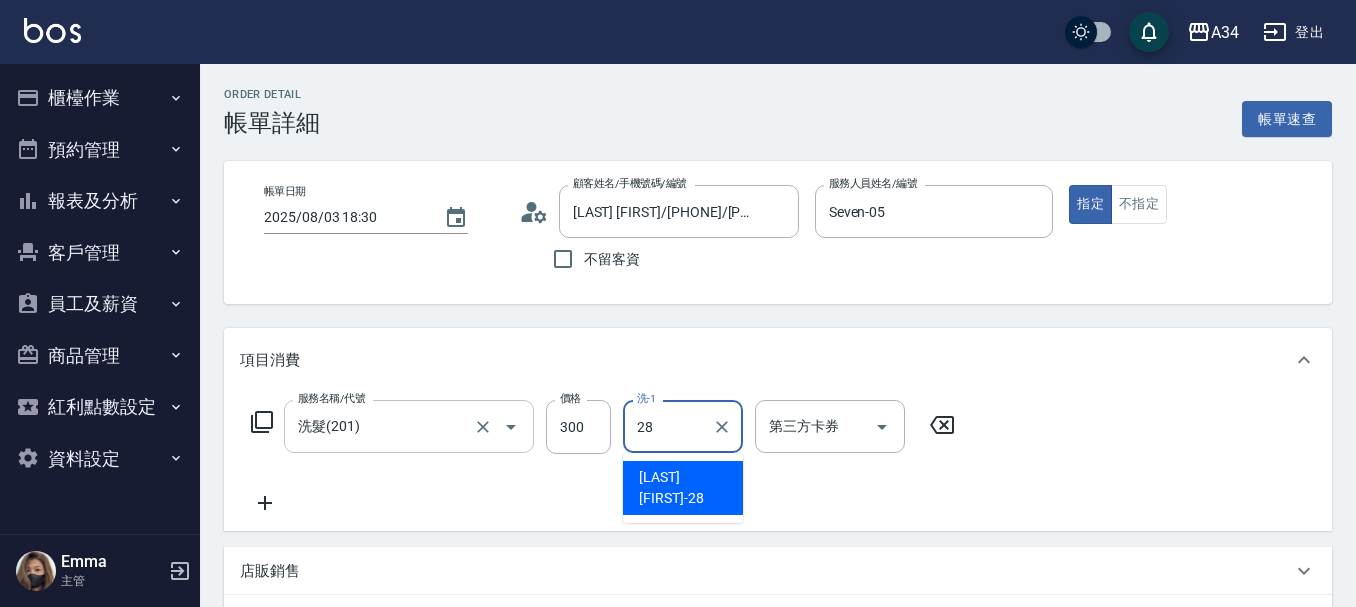 type on "[LAST] [FIRST]-[NUMBER]" 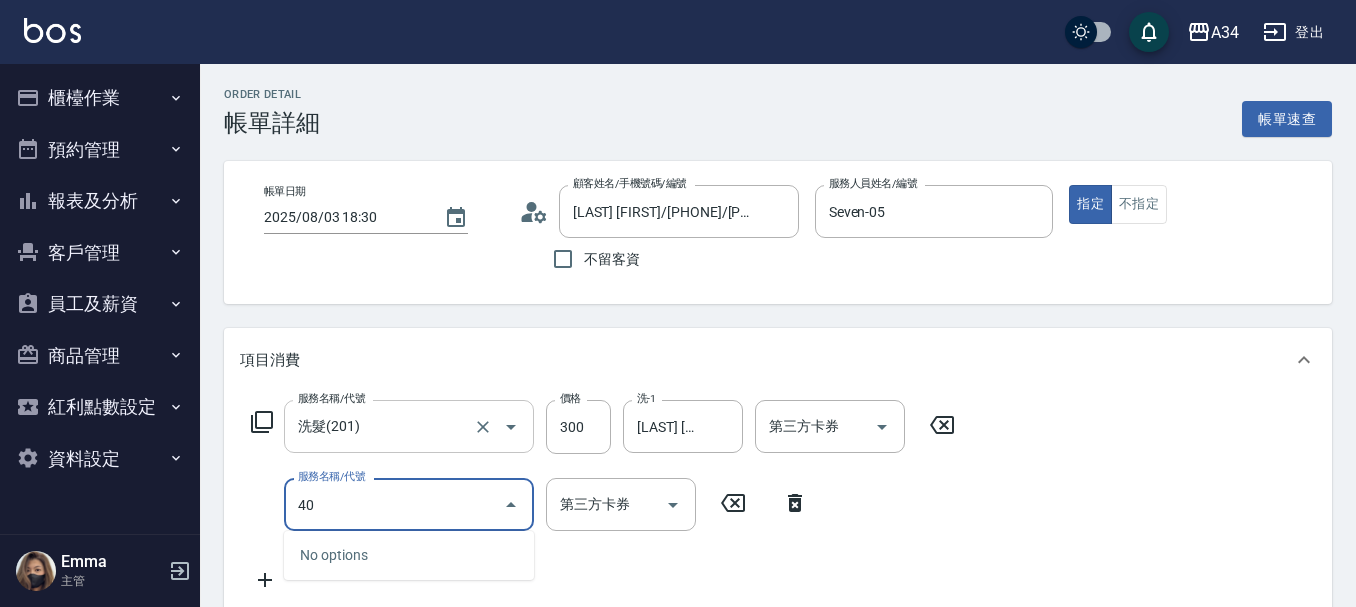type on "401" 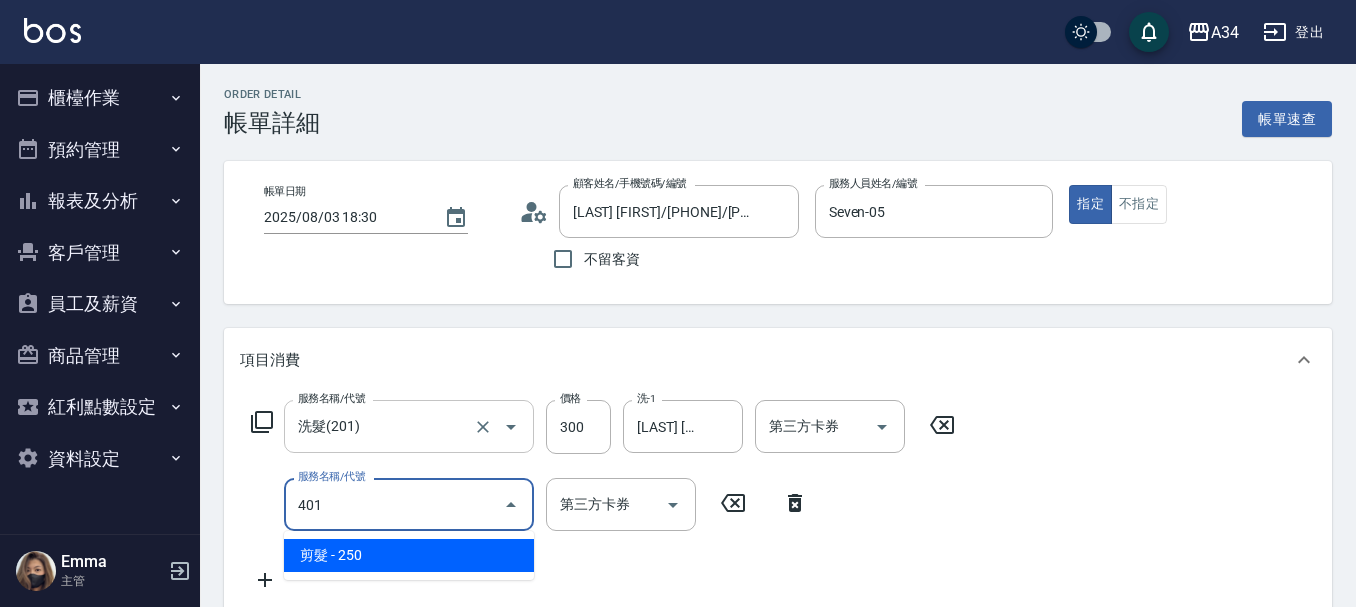 type on "50" 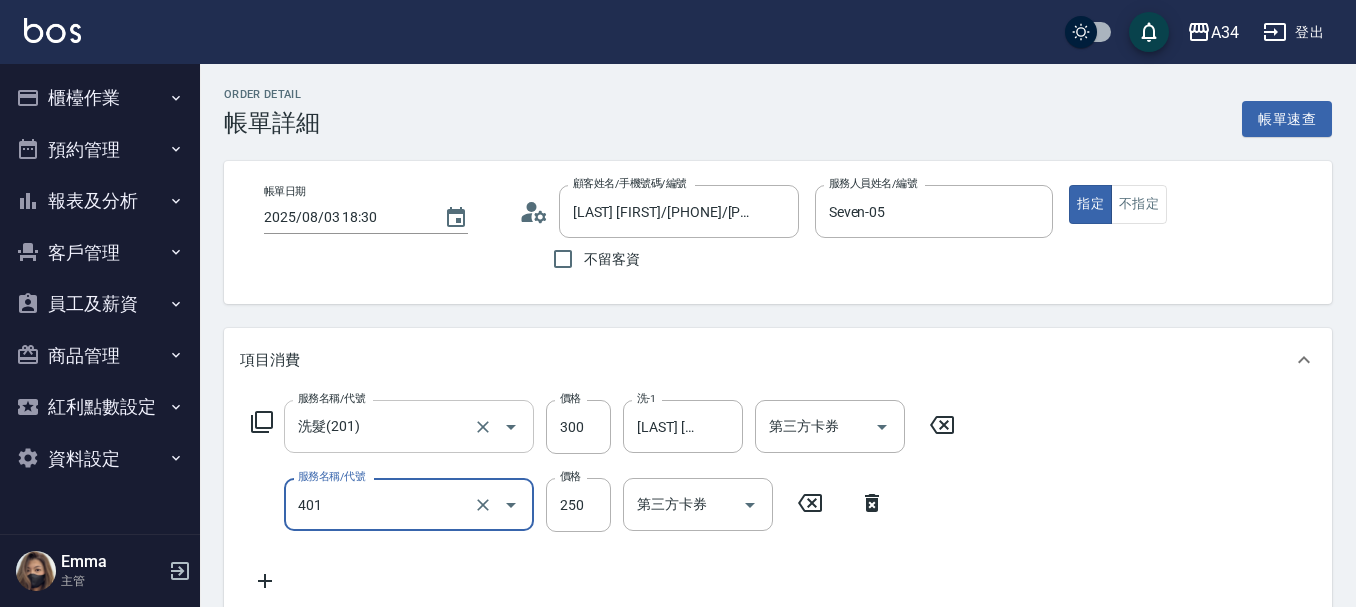 type on "剪髮(401)" 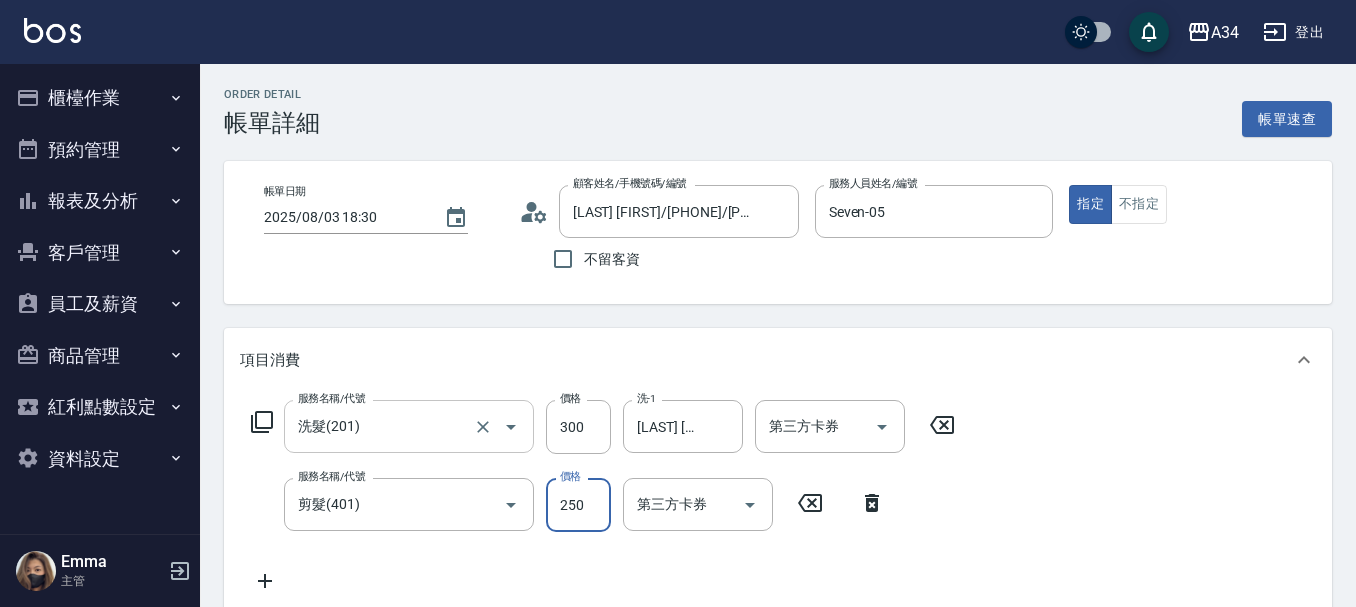 type on "30" 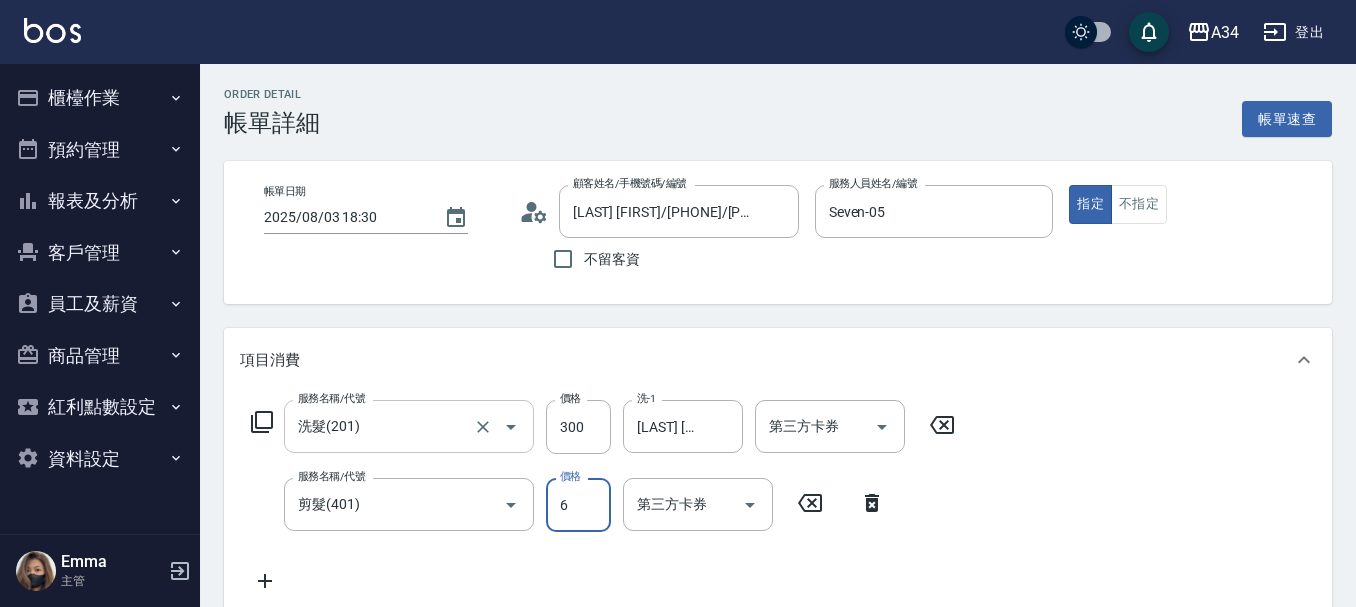 type on "60" 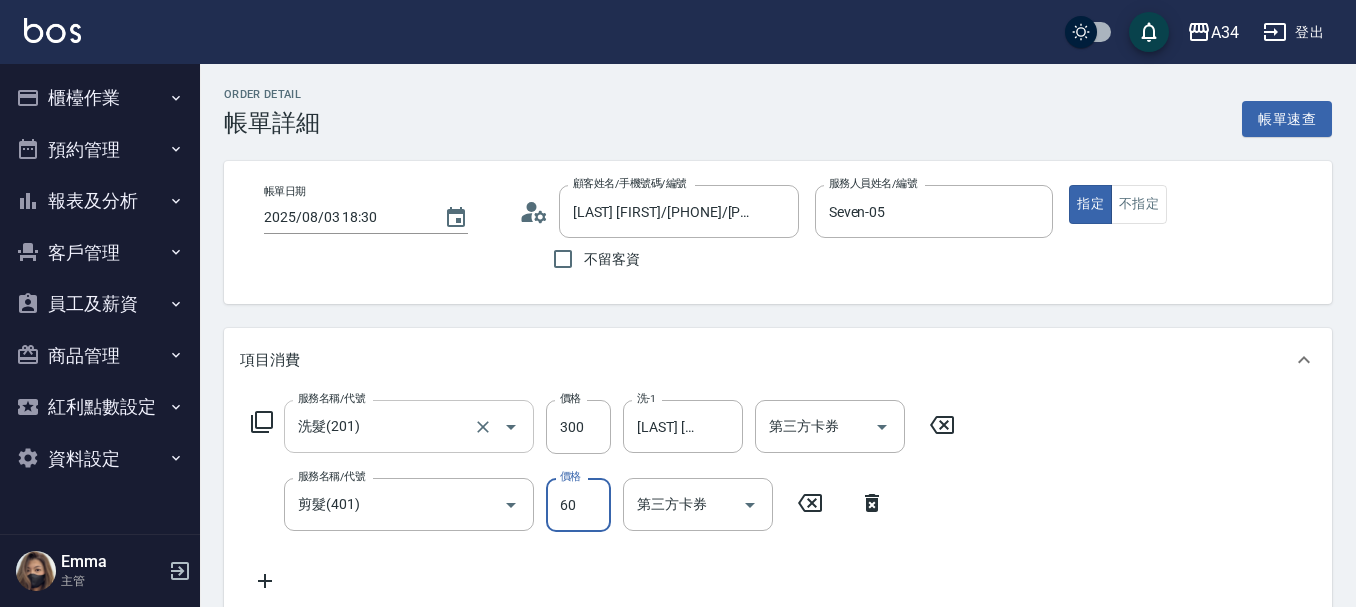 type on "90" 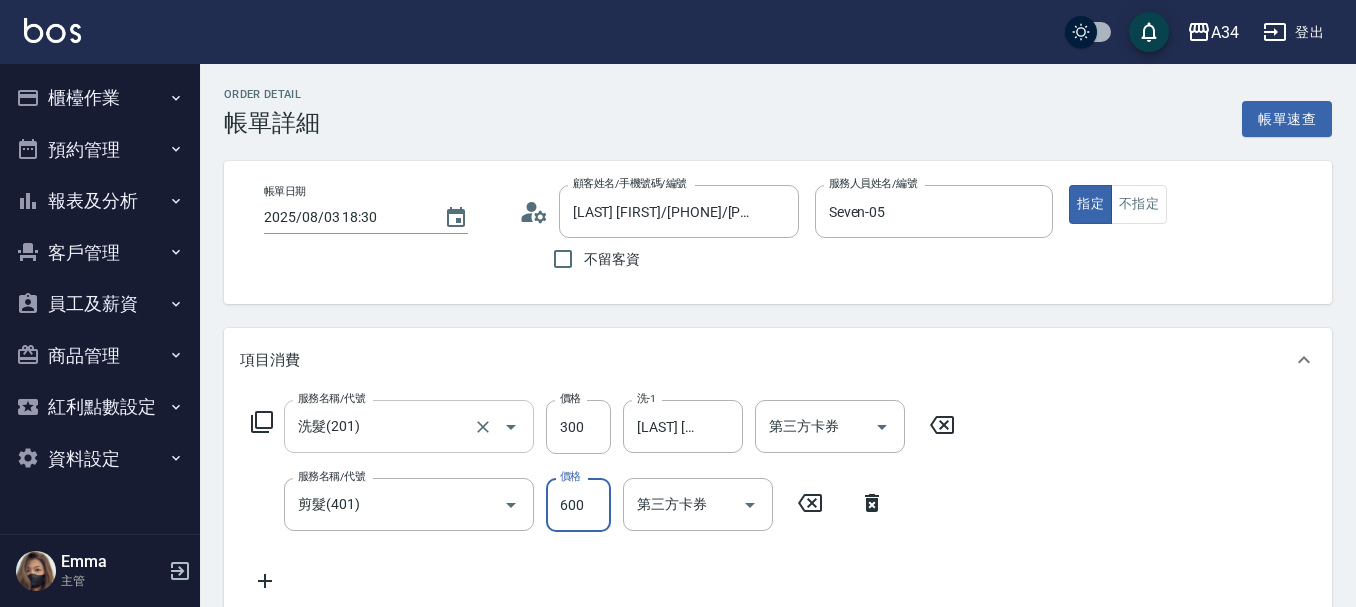 type on "600" 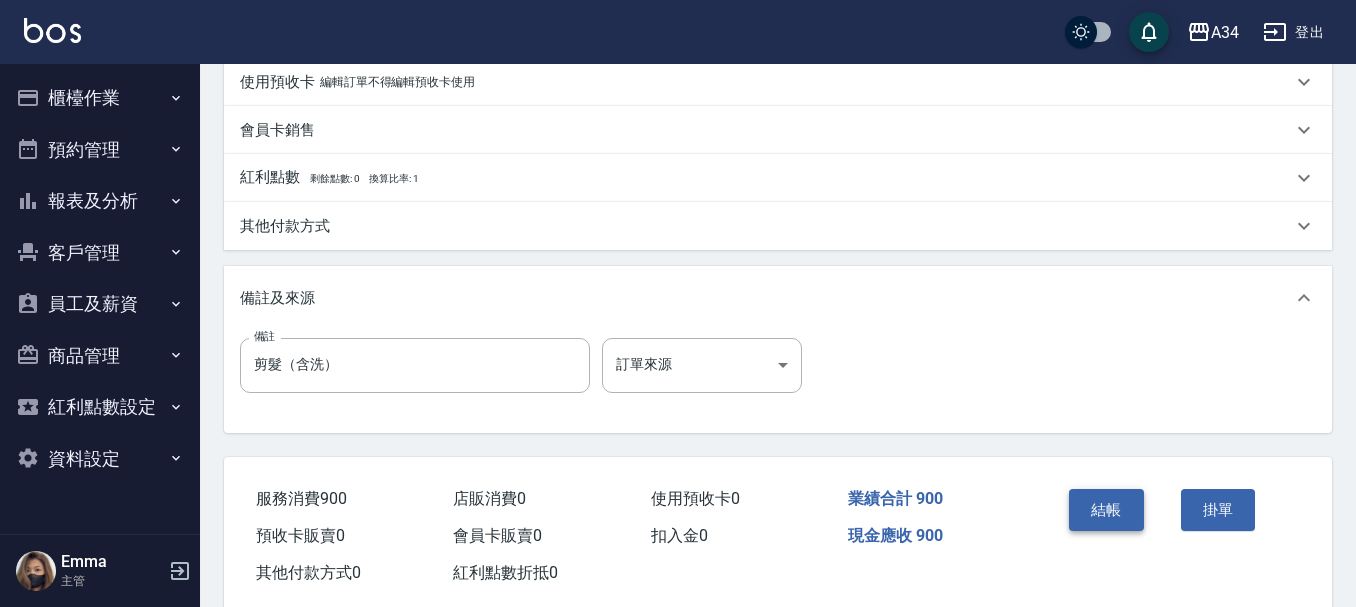 scroll, scrollTop: 700, scrollLeft: 0, axis: vertical 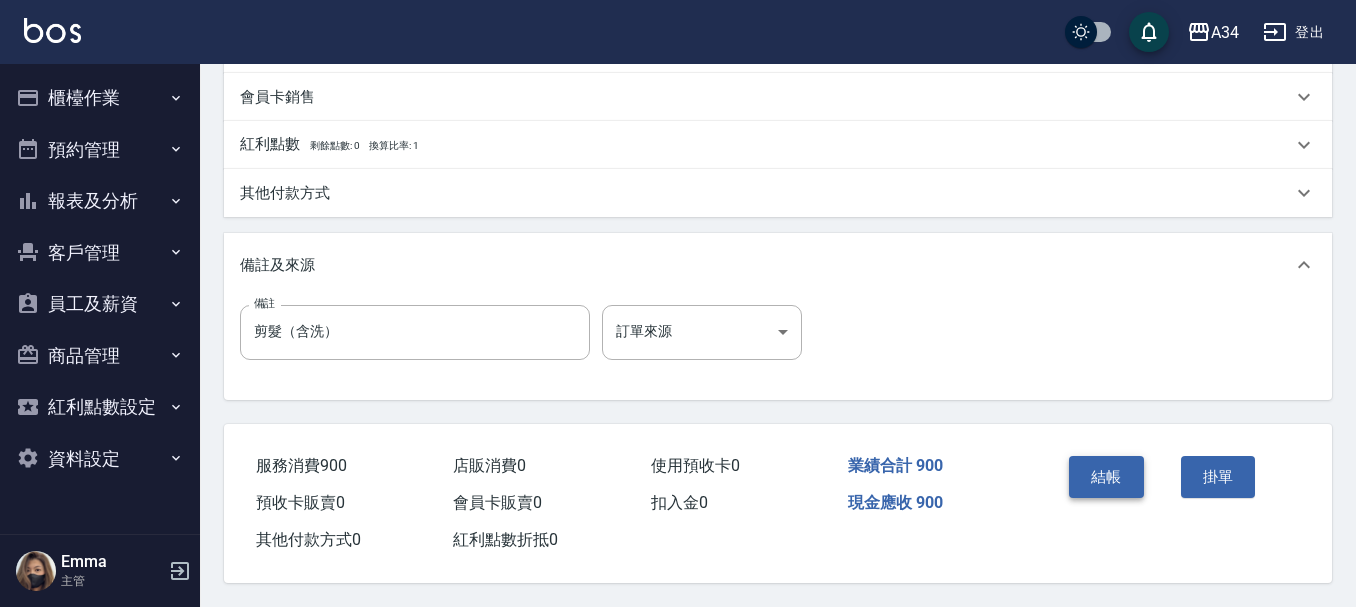 click on "結帳" at bounding box center [1106, 477] 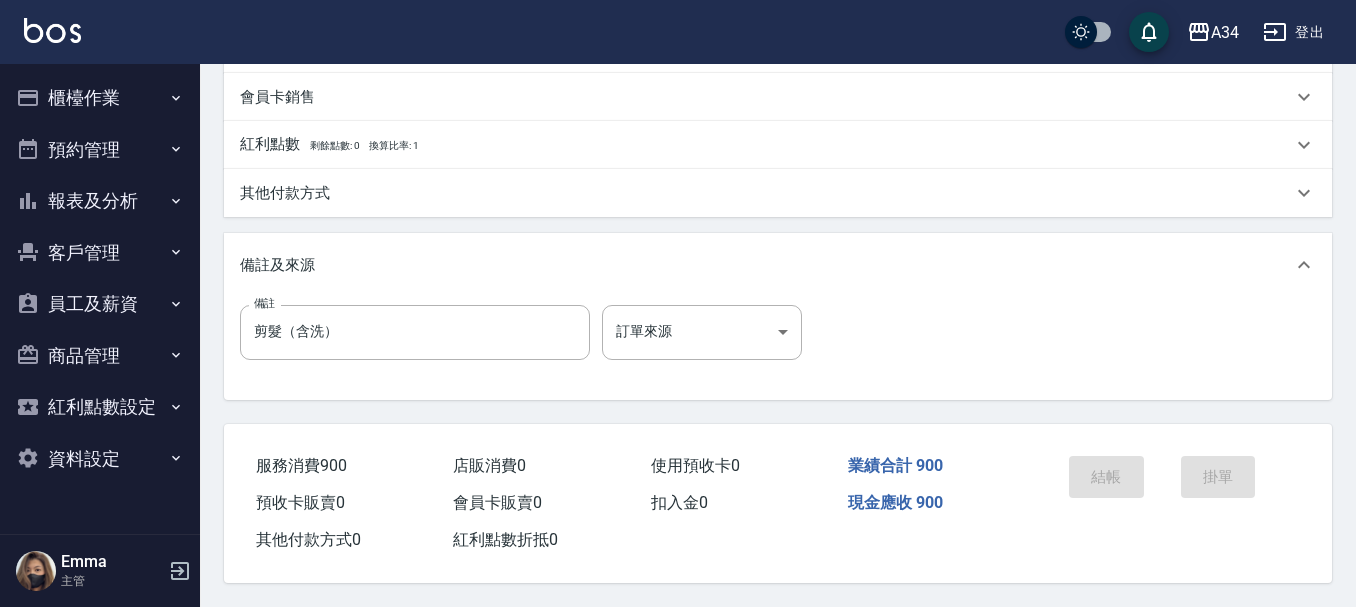 scroll, scrollTop: 0, scrollLeft: 0, axis: both 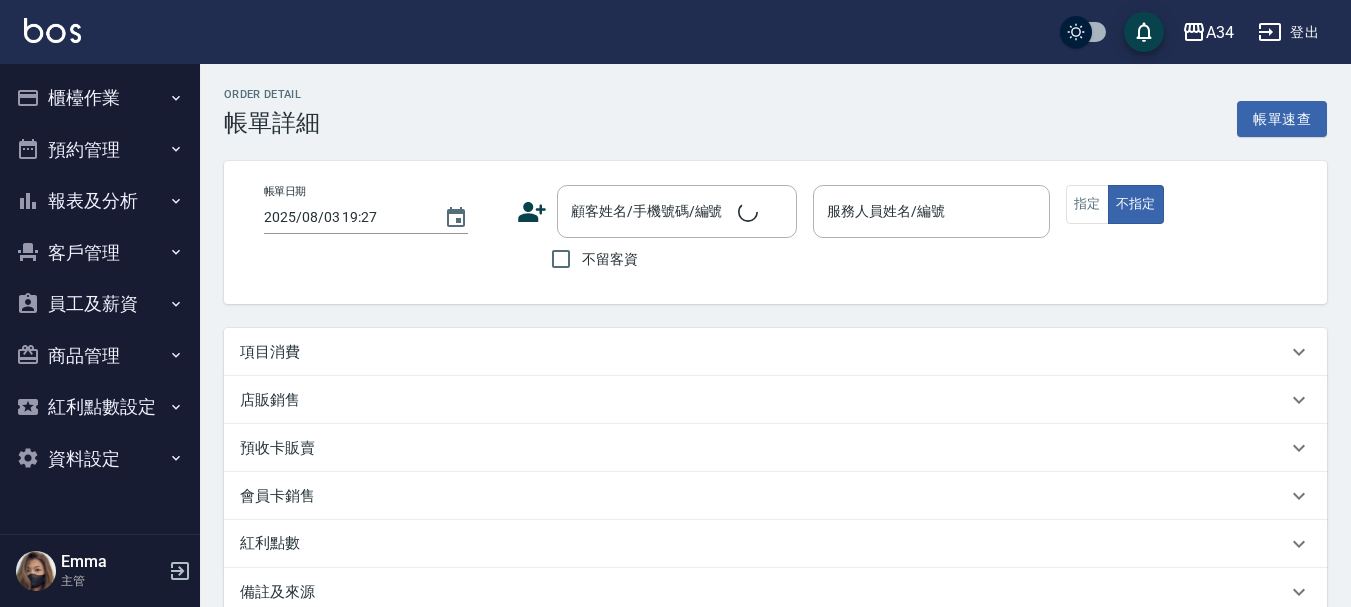 click on "項目消費" at bounding box center (763, 352) 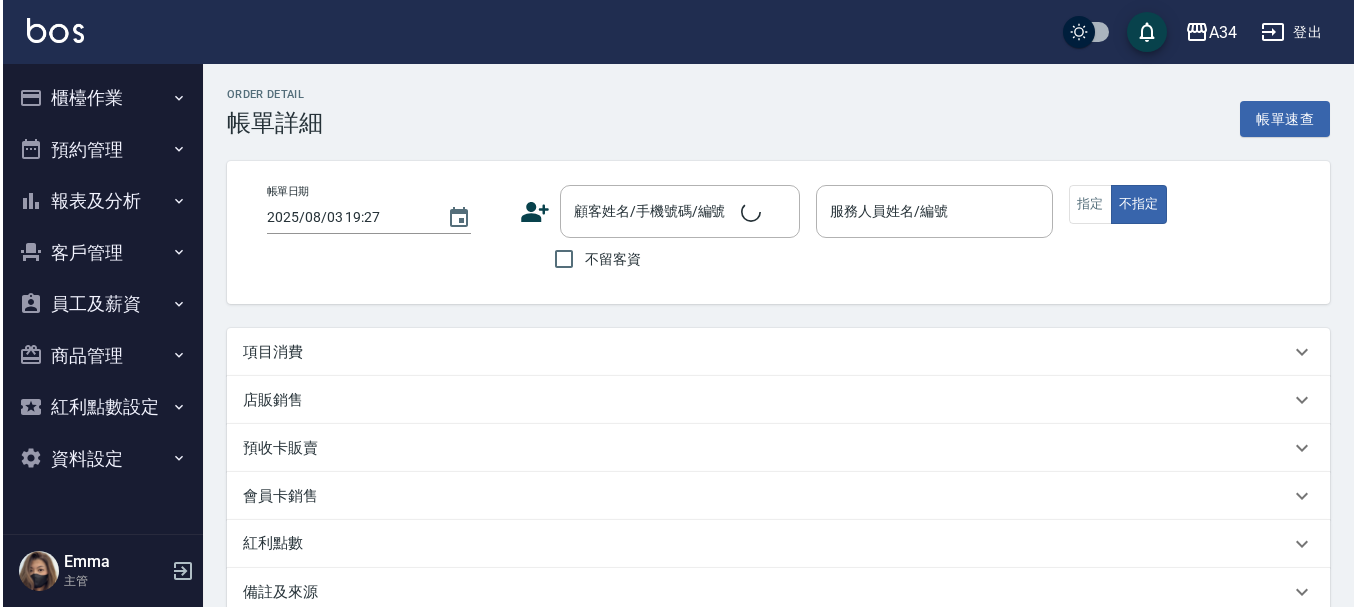 scroll, scrollTop: 0, scrollLeft: 0, axis: both 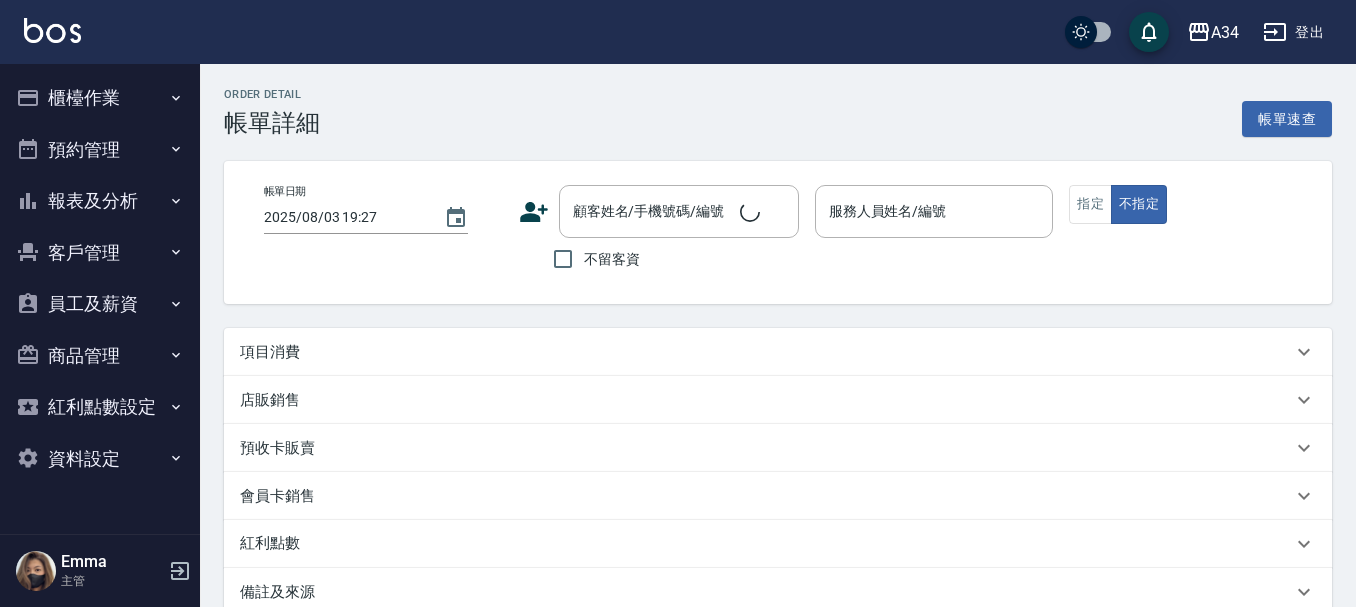 type on "2025/08/03 12:00" 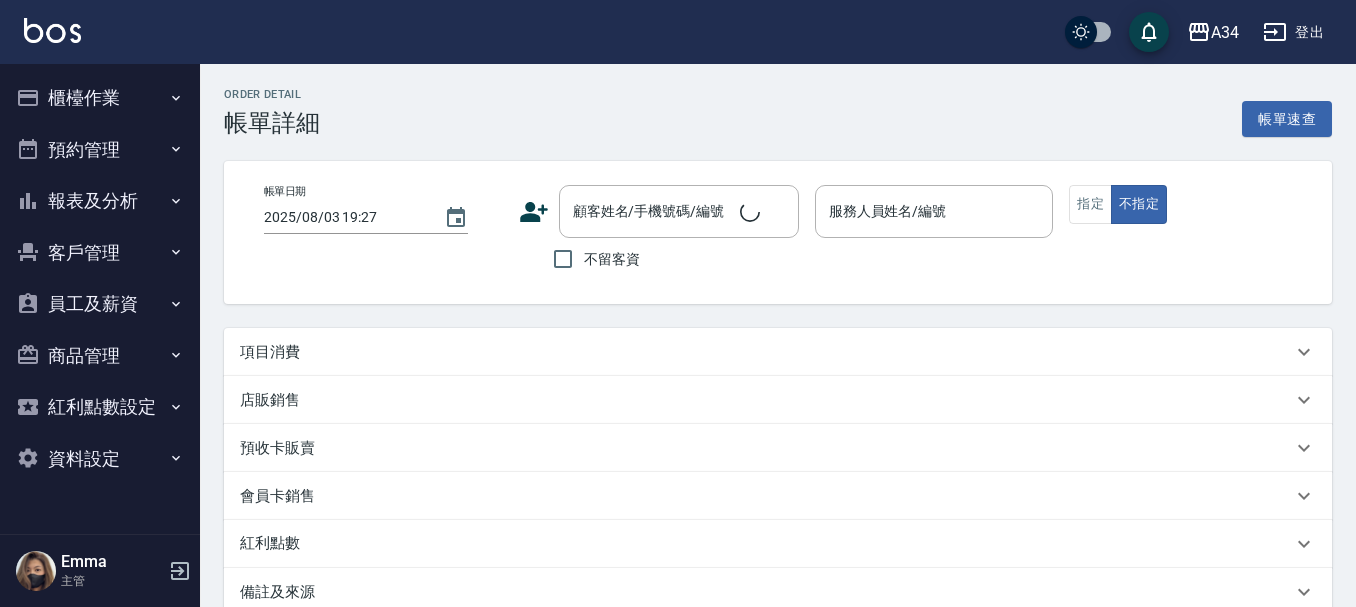 type on "Yana-09" 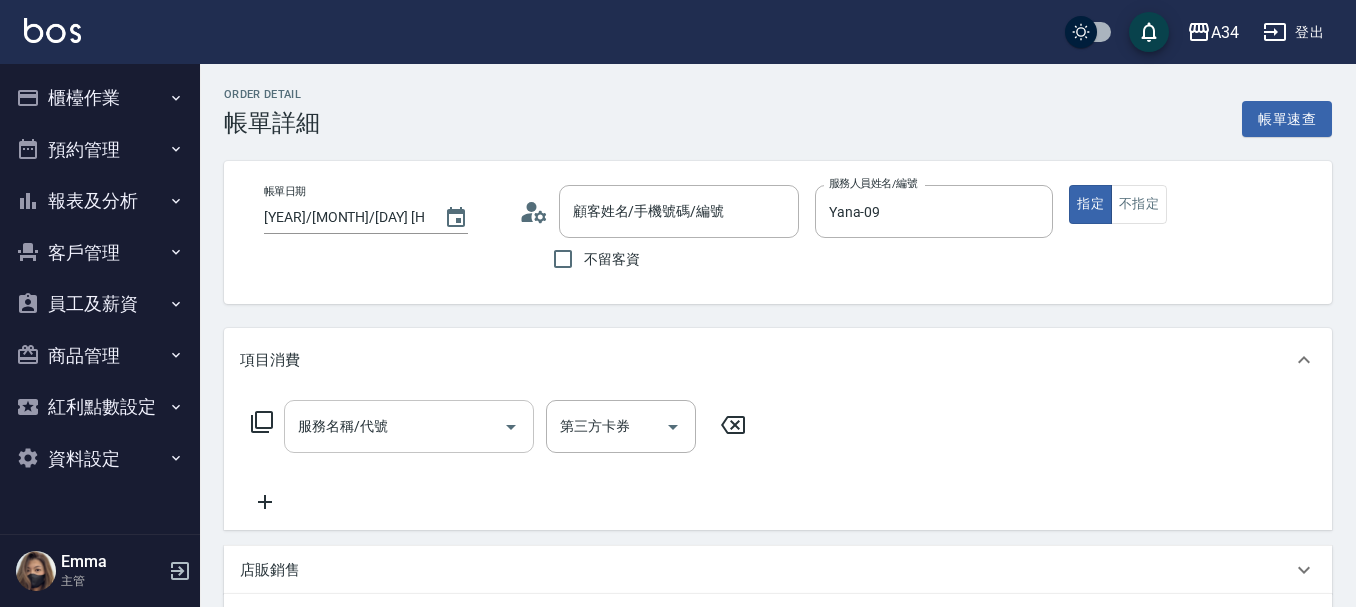 click on "服務名稱/代號" at bounding box center [394, 426] 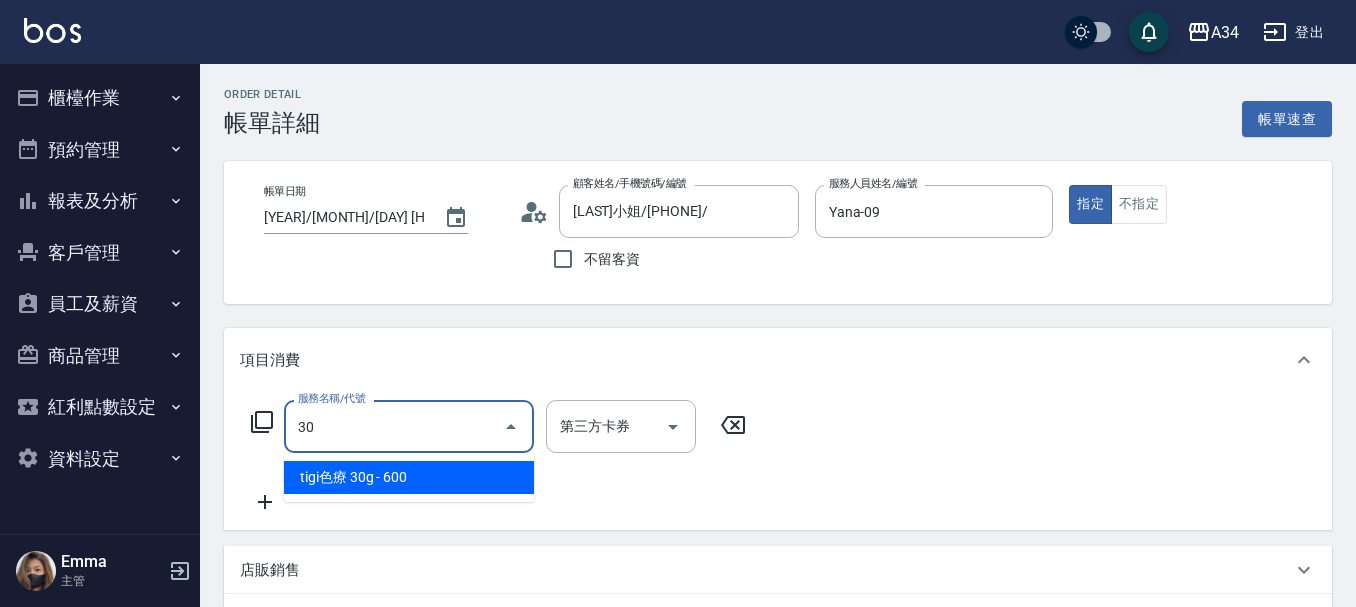 type on "302" 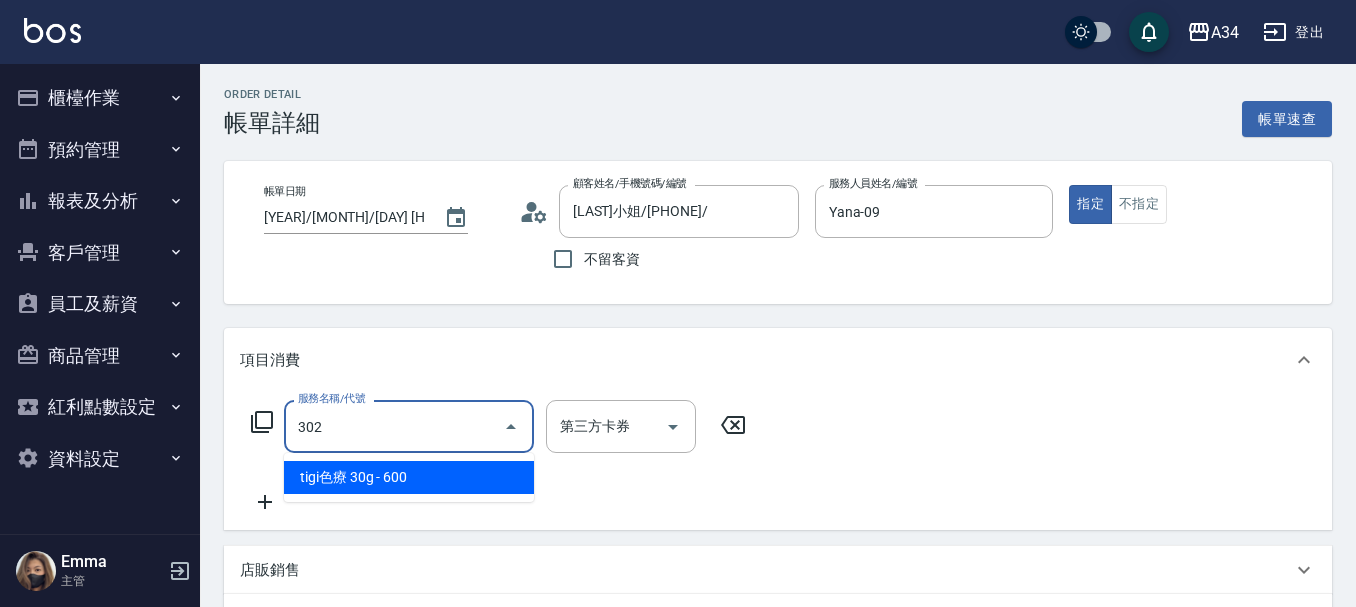 type on "50" 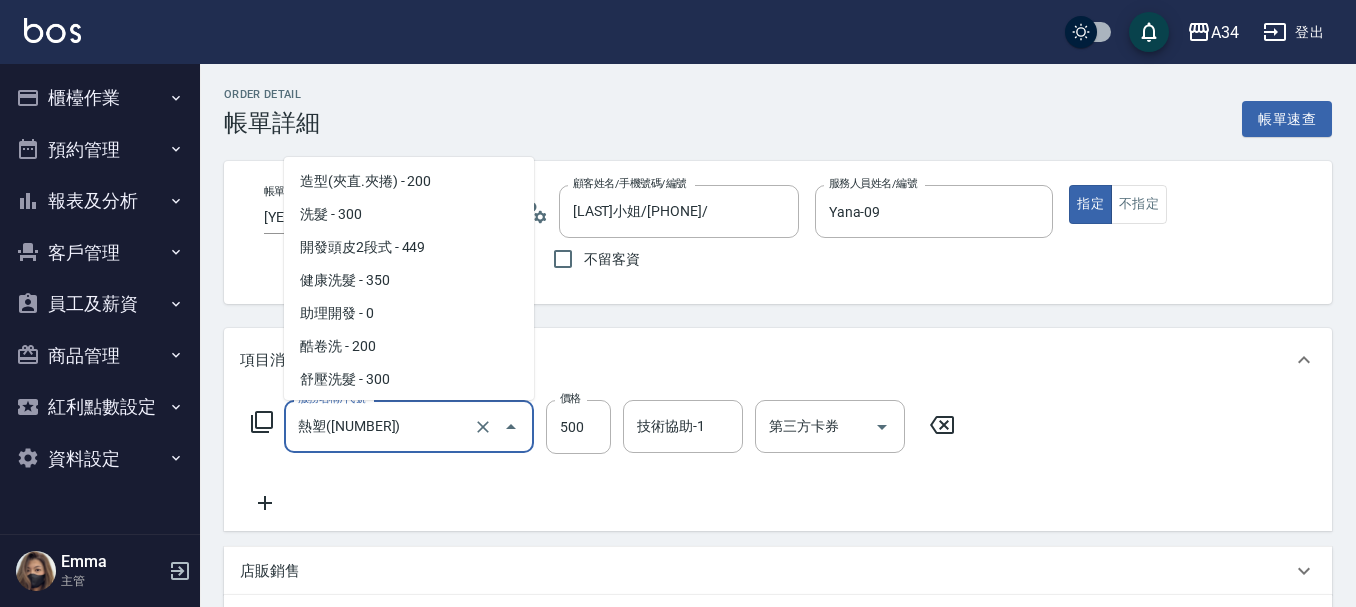 click on "熱塑(302)" at bounding box center [381, 426] 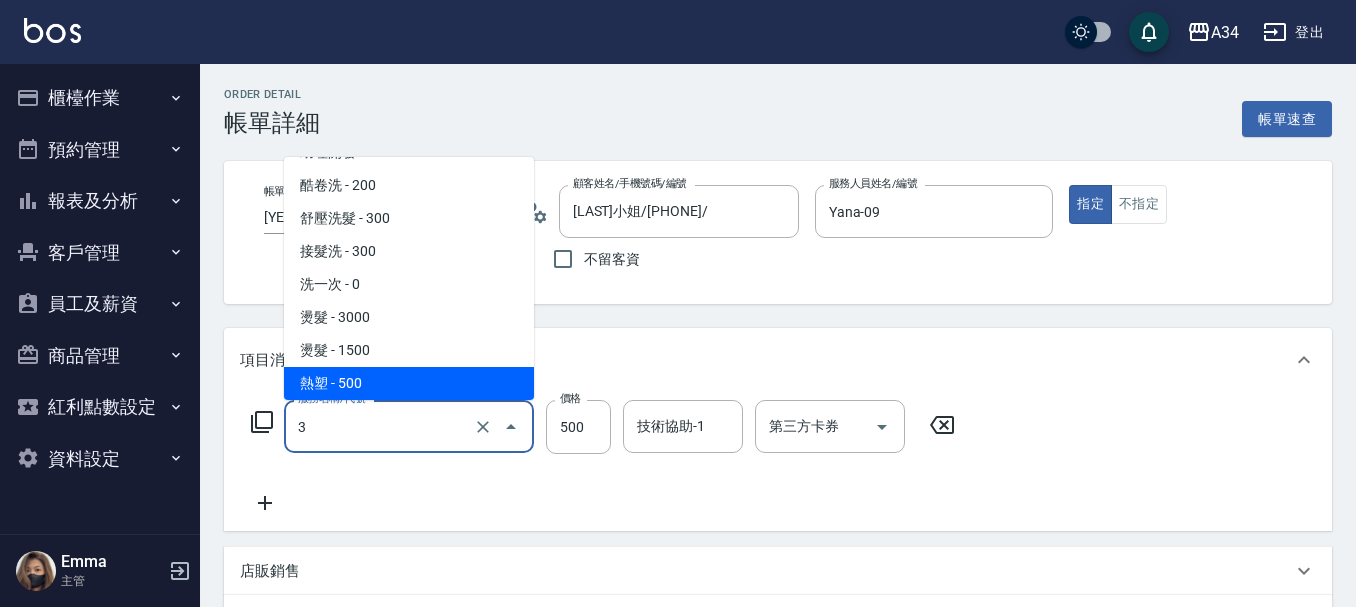 type on "30" 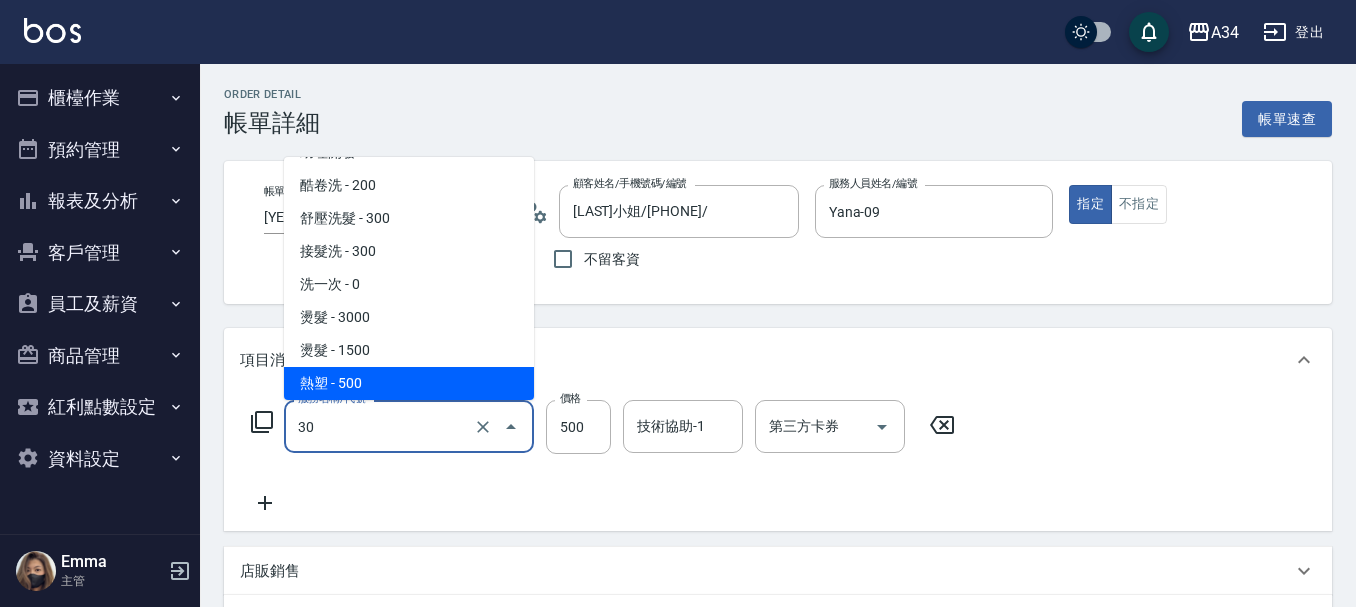 type on "0" 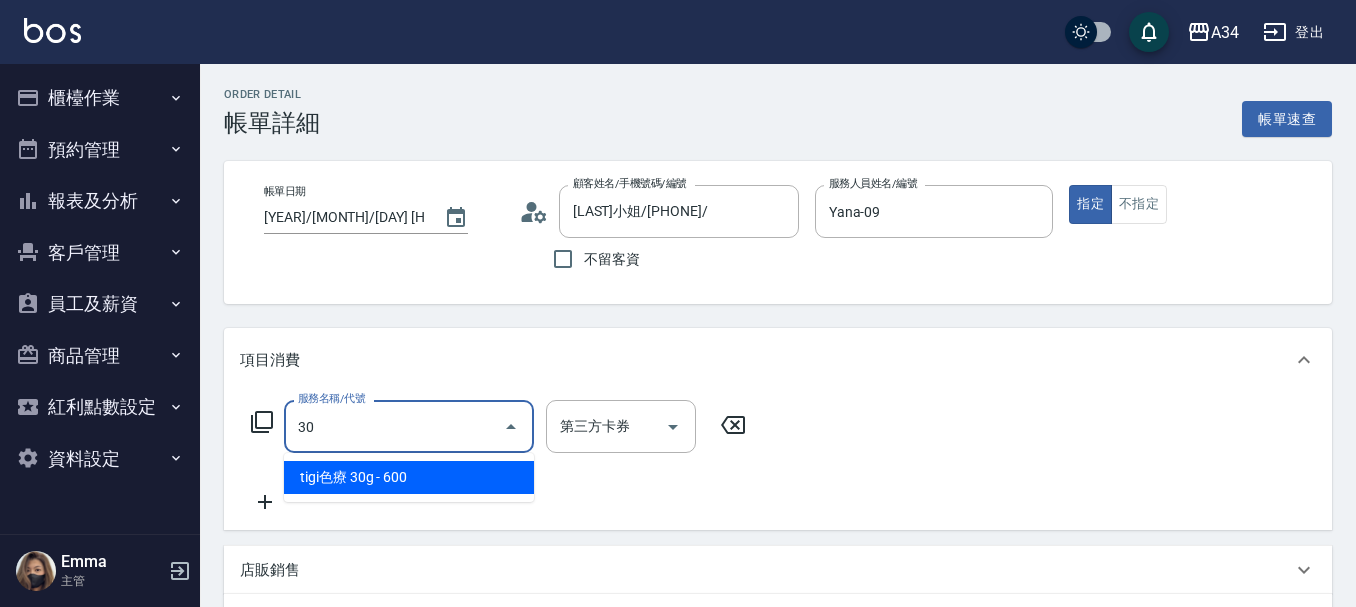 type on "301" 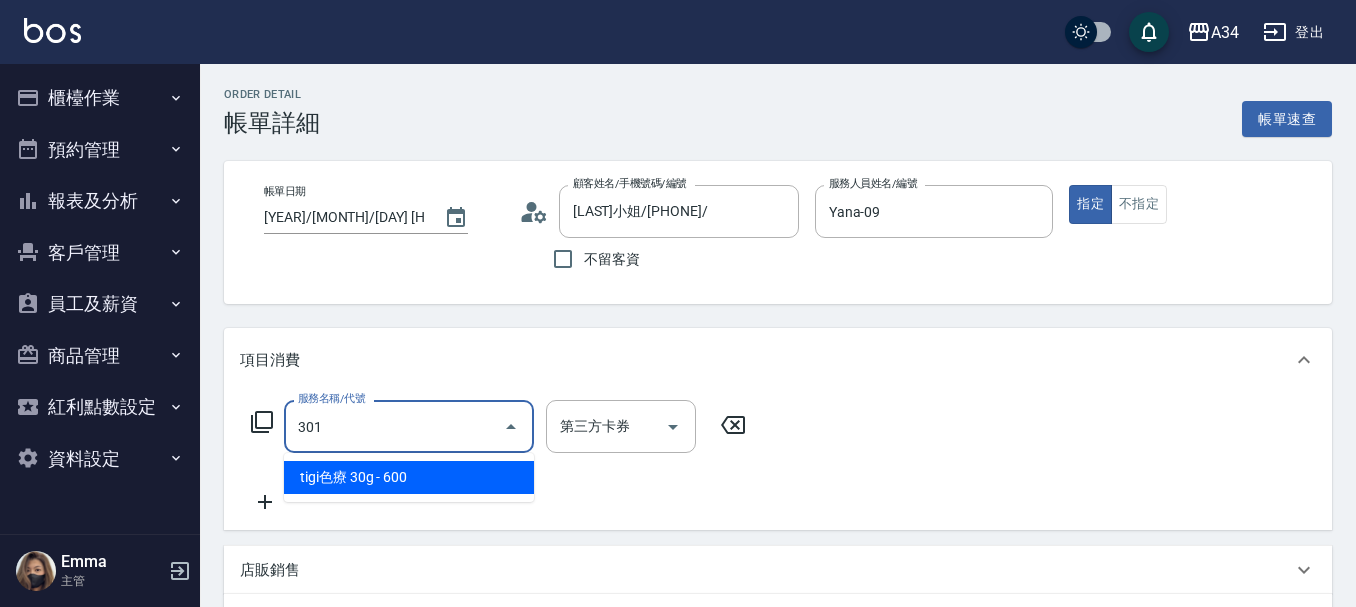 scroll, scrollTop: 0, scrollLeft: 0, axis: both 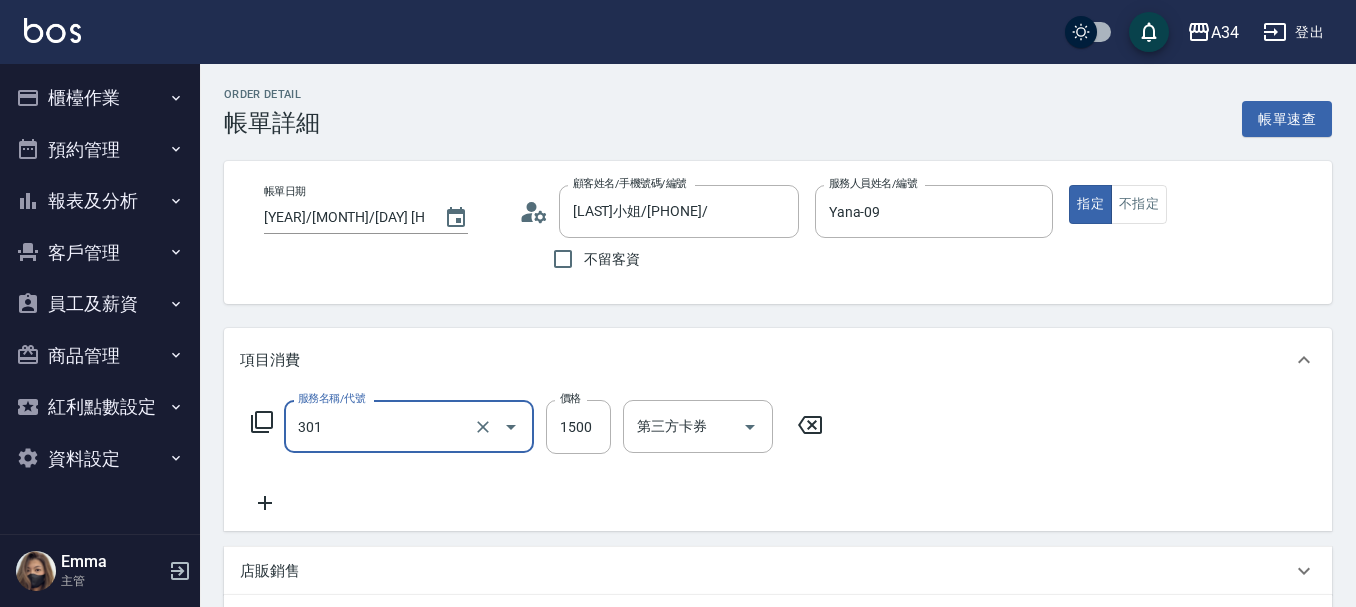 type on "燙髮(301)" 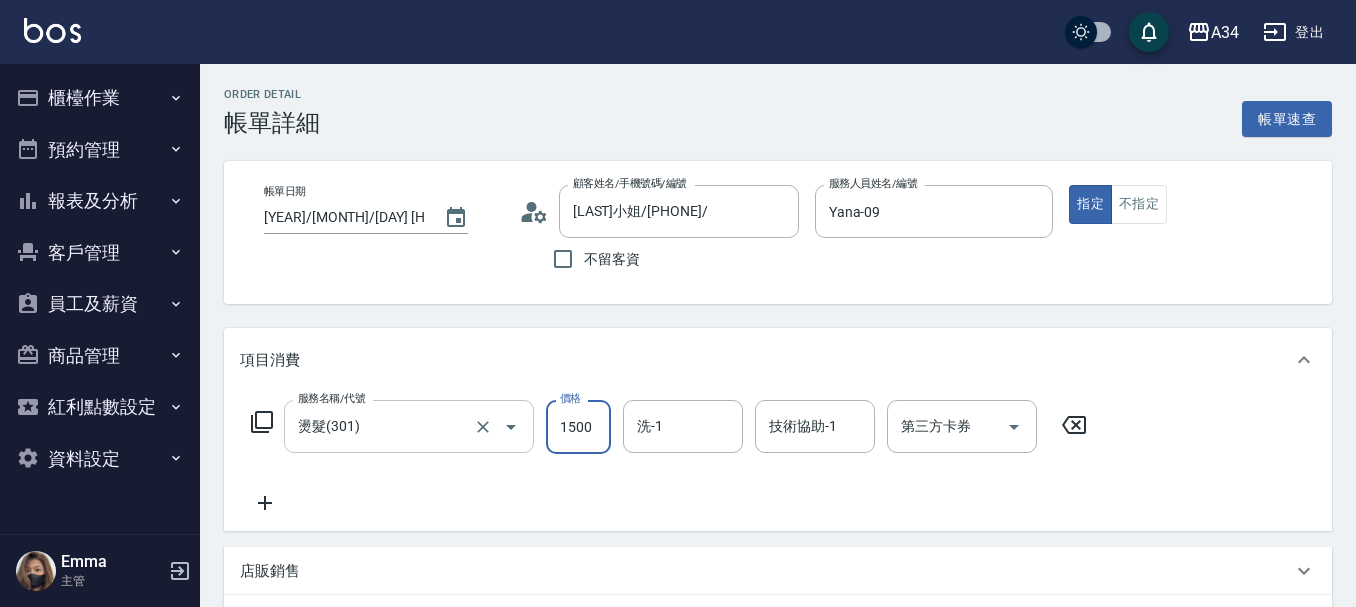 type on "0" 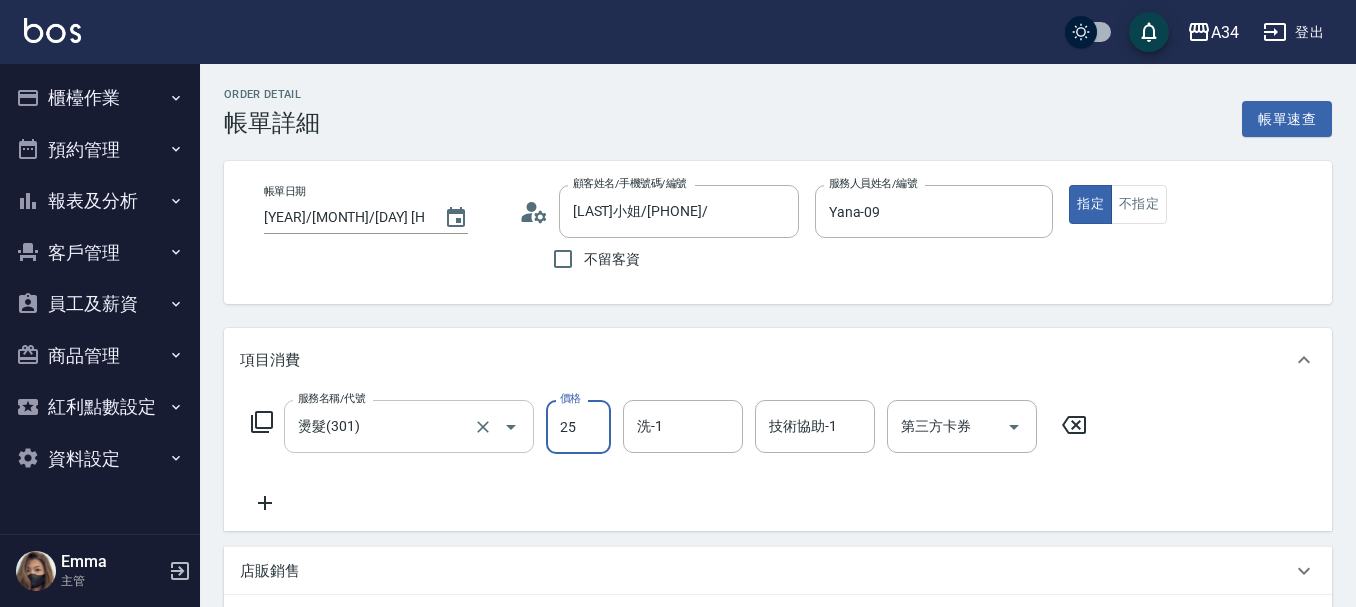 type on "250" 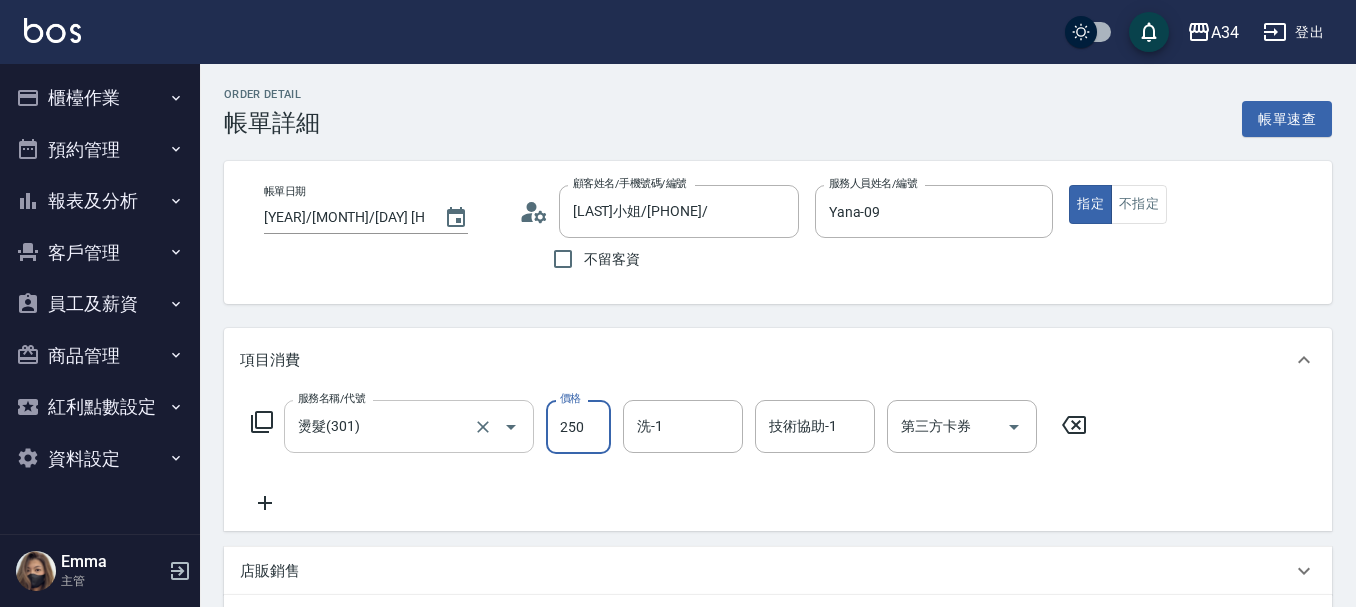 type on "250" 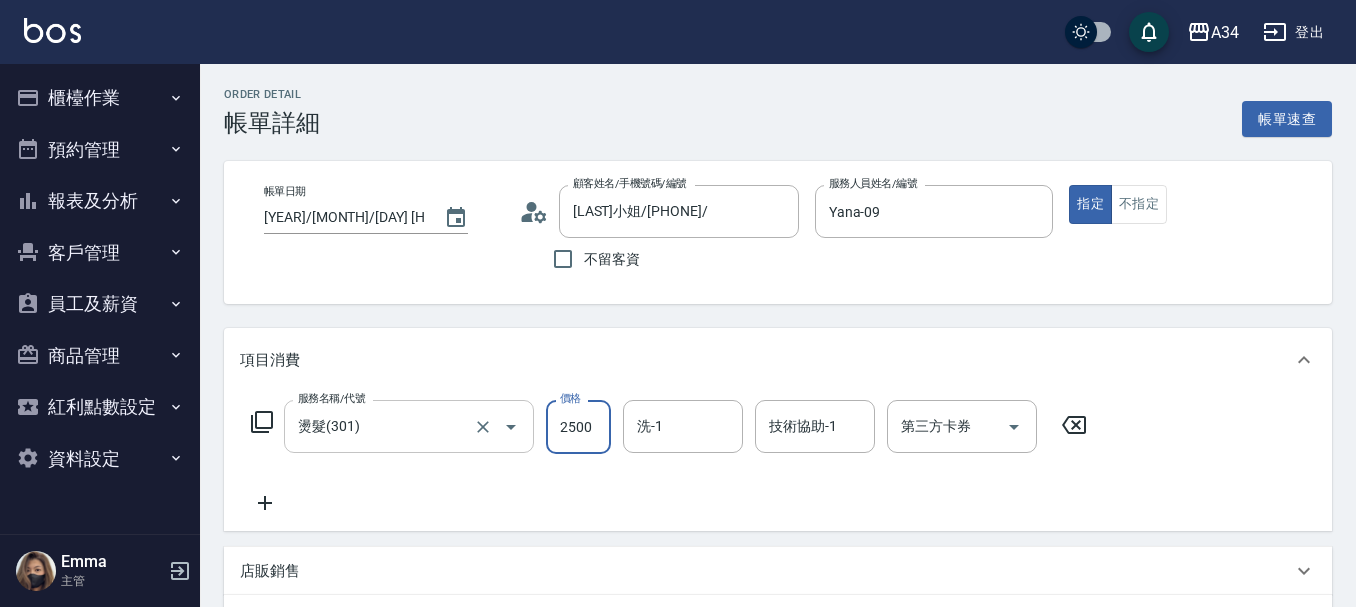 type on "2500" 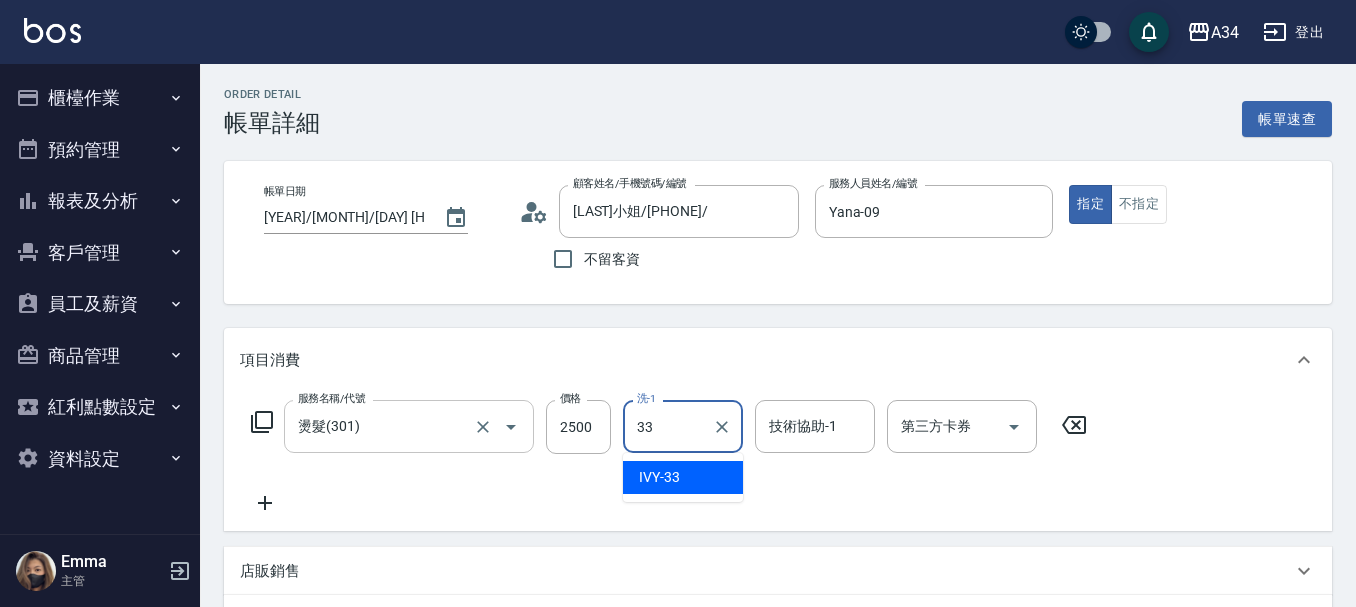 type on "IVY-33" 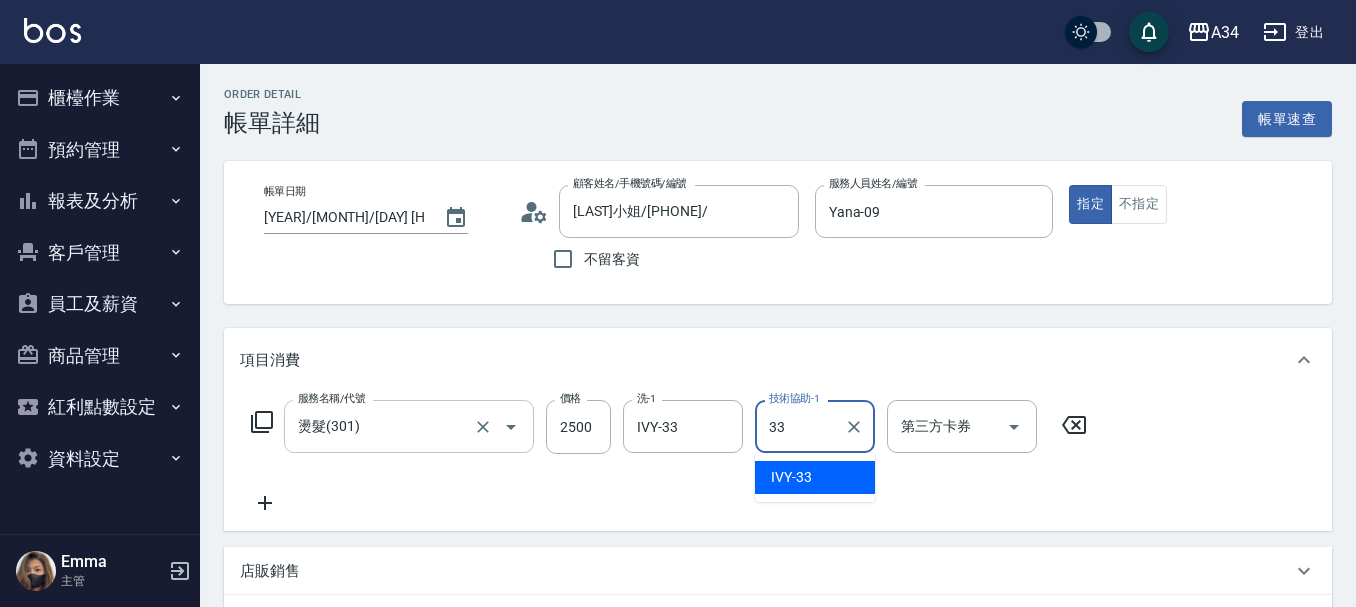 type on "IVY-33" 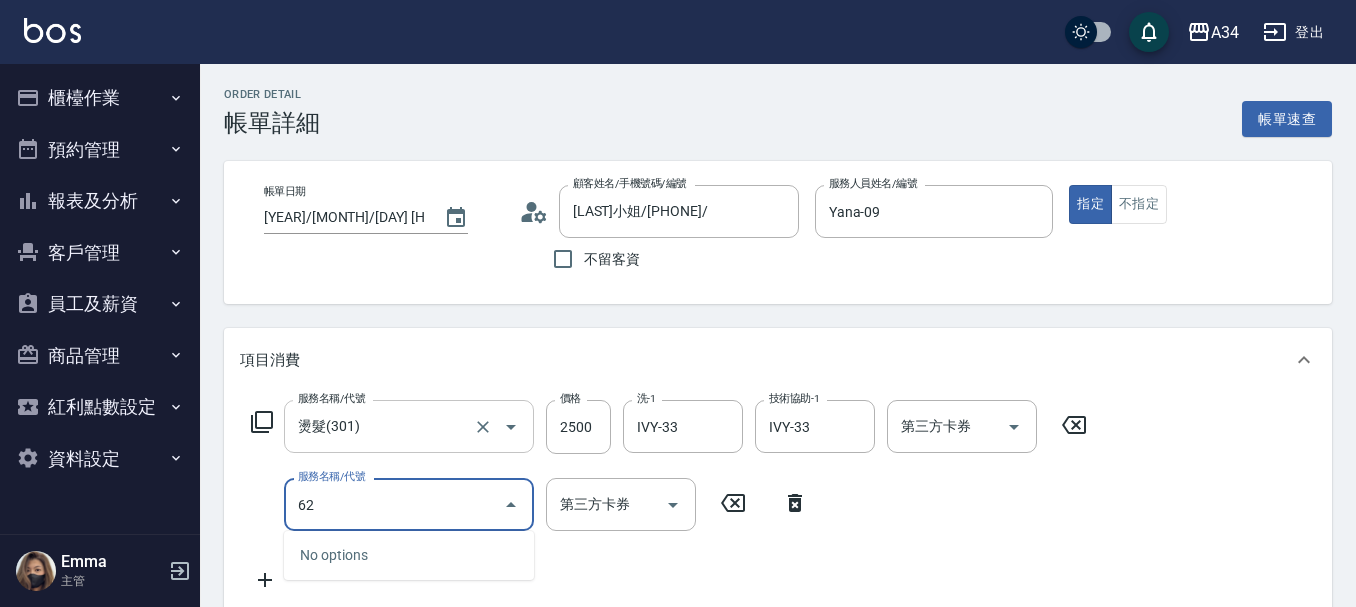 type on "627" 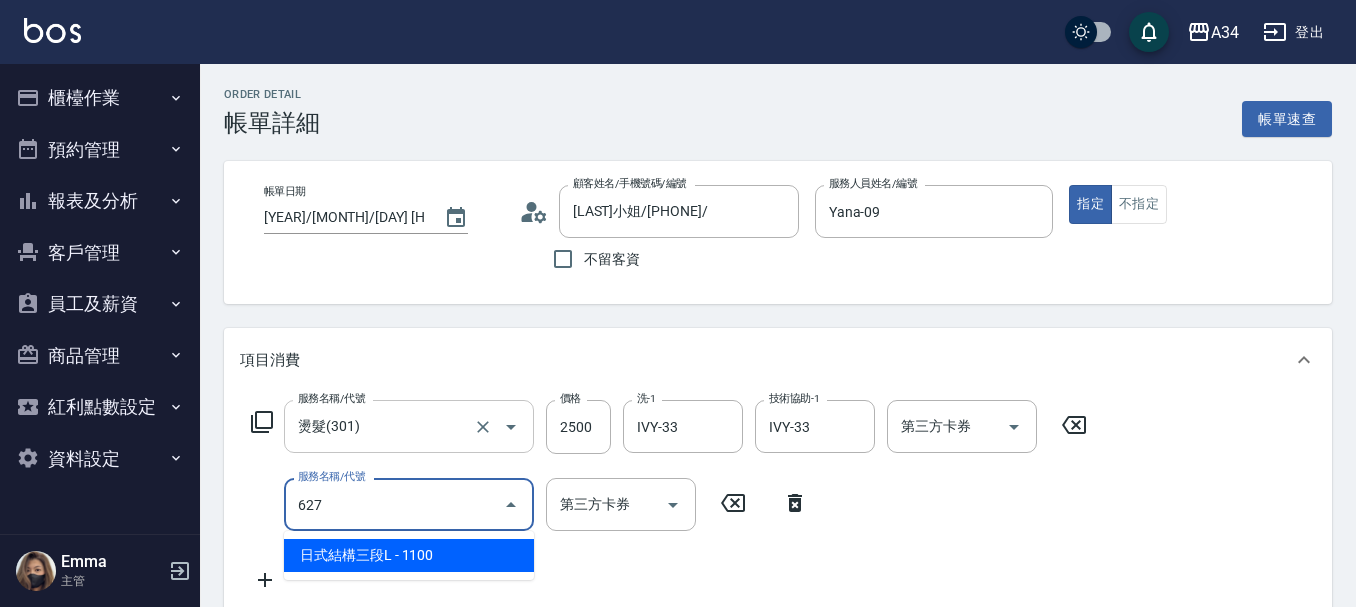 type on "360" 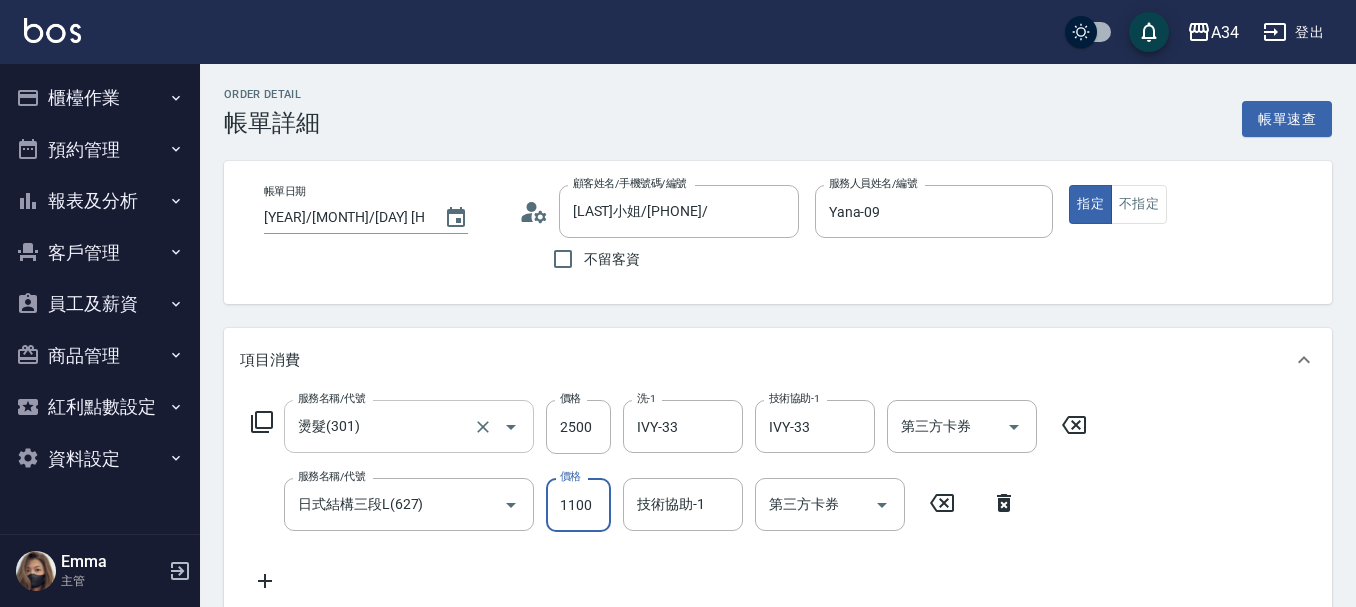 type on "250" 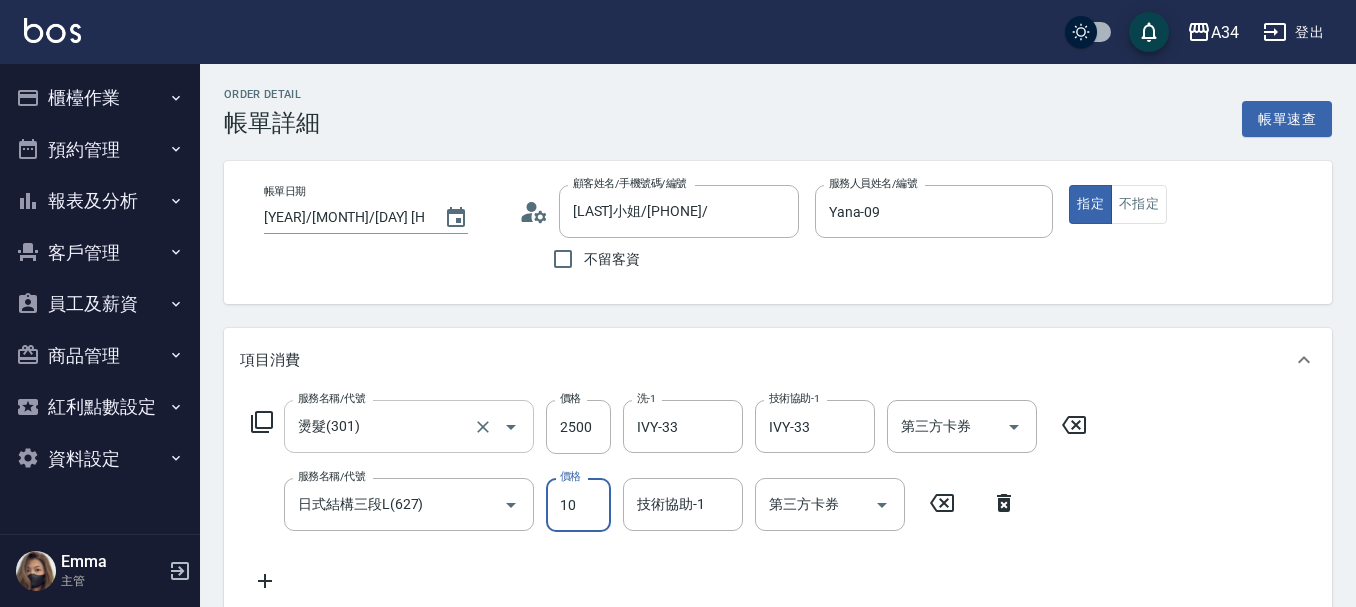 type on "100" 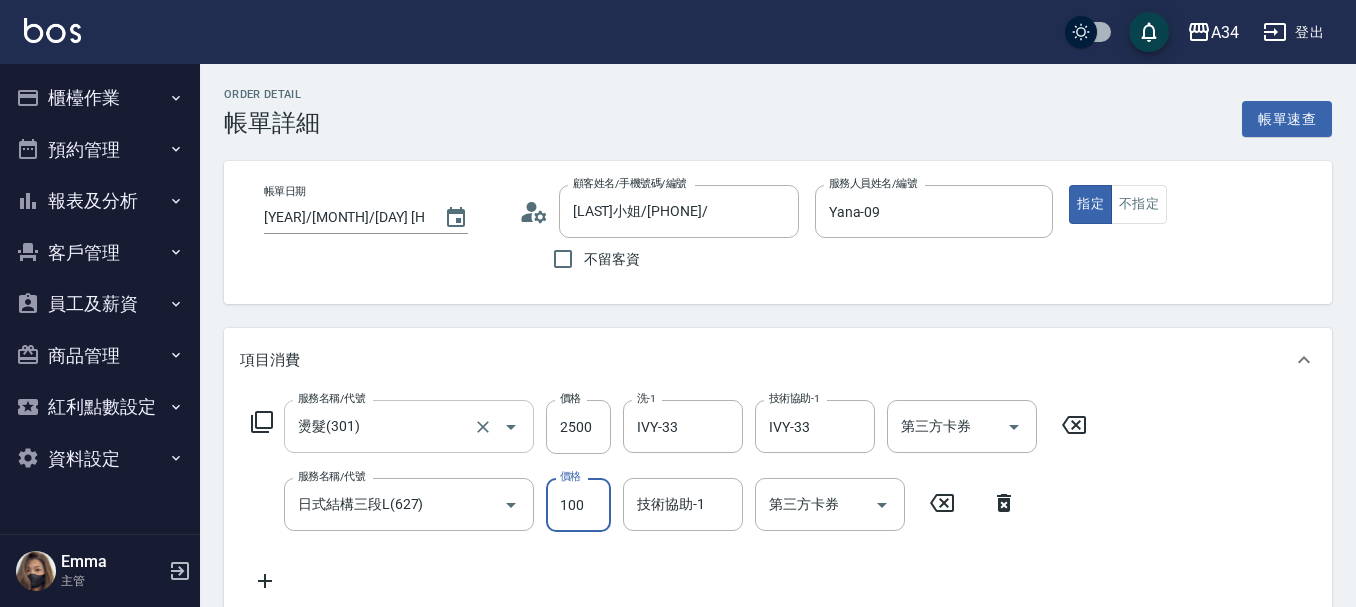 type on "260" 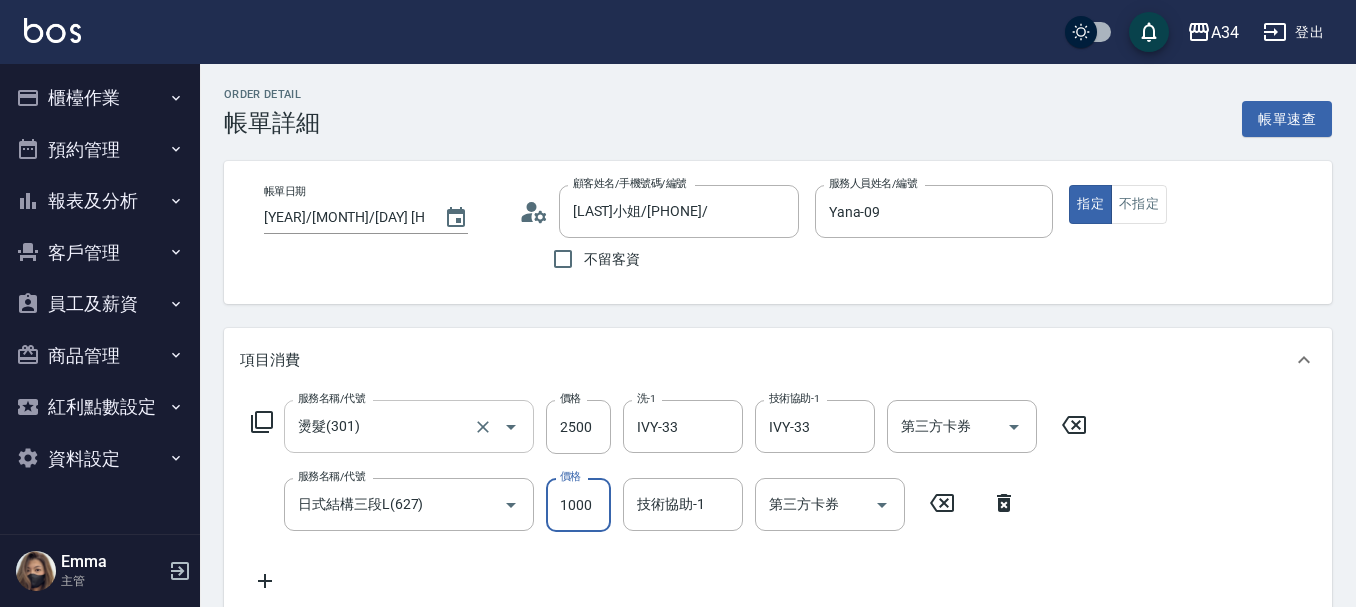 type on "350" 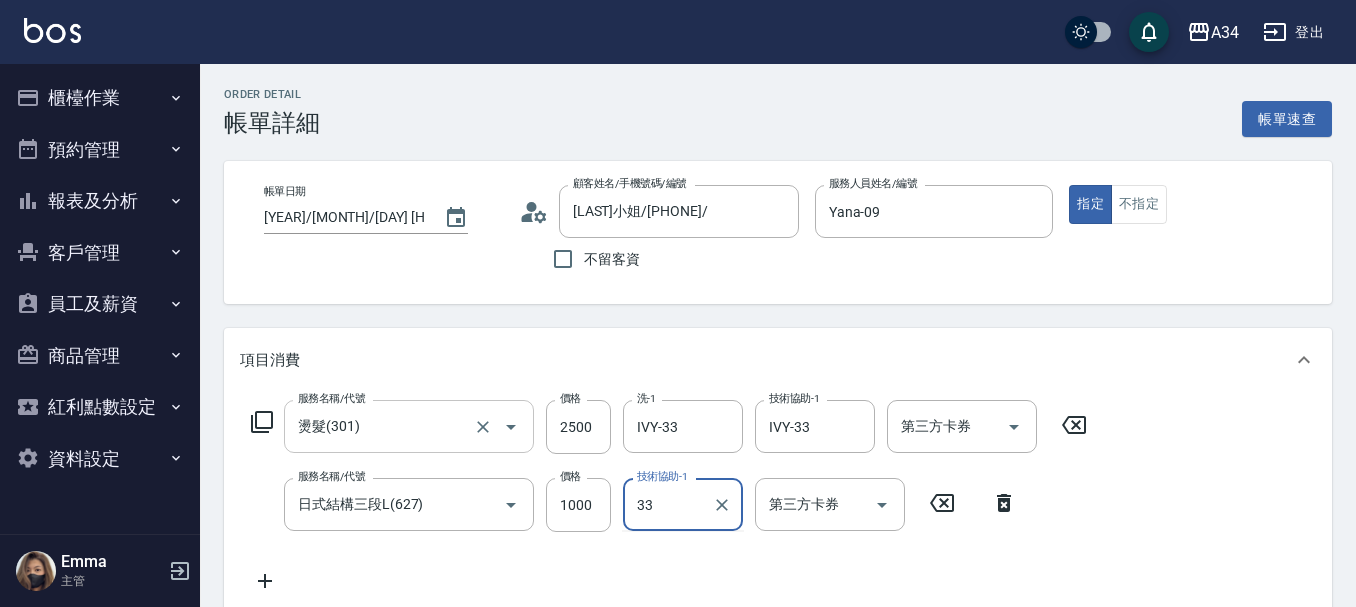type on "IVY-33" 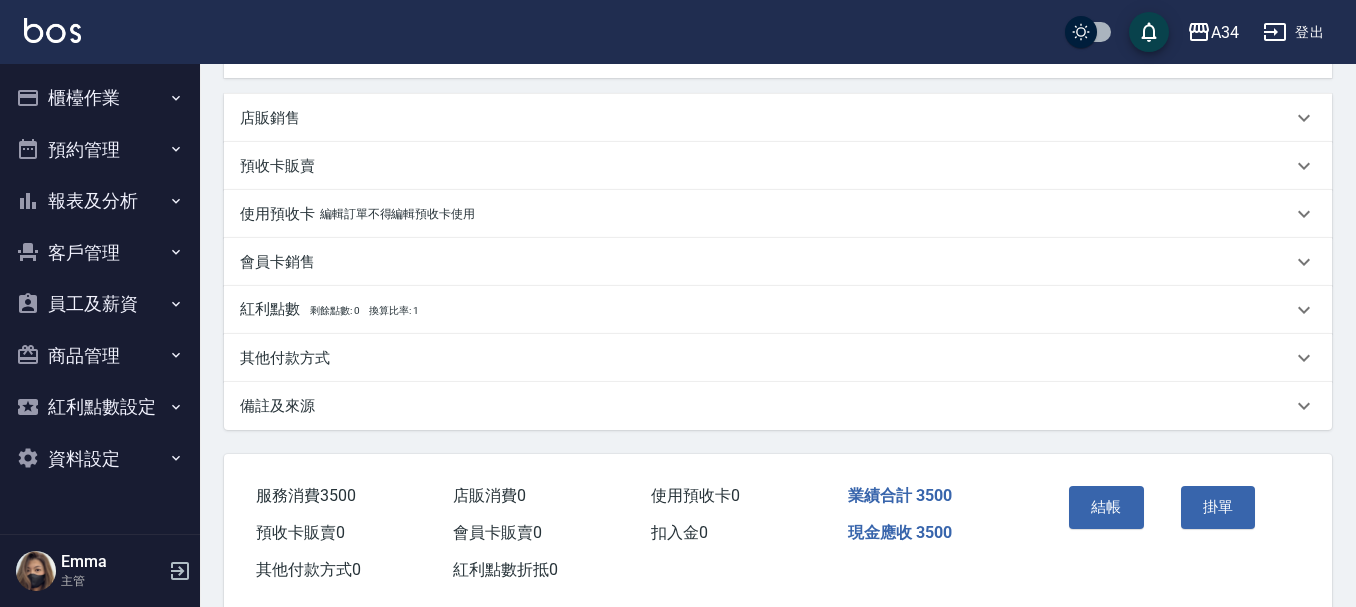 scroll, scrollTop: 570, scrollLeft: 0, axis: vertical 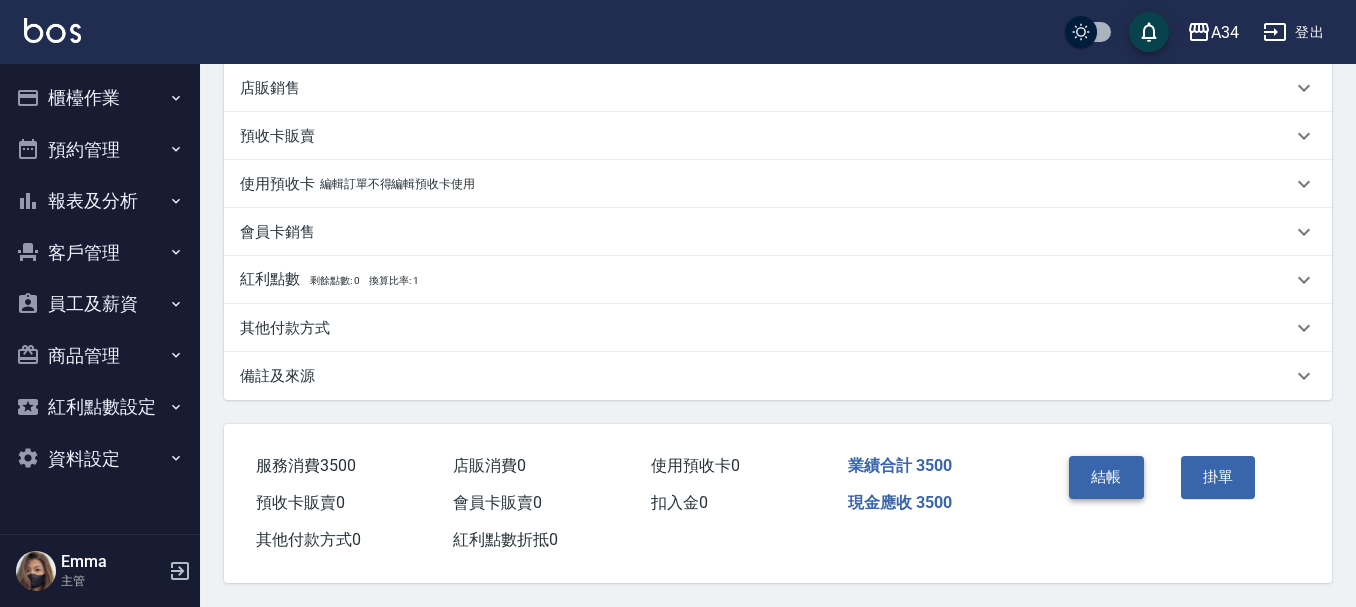 click on "結帳" at bounding box center [1106, 477] 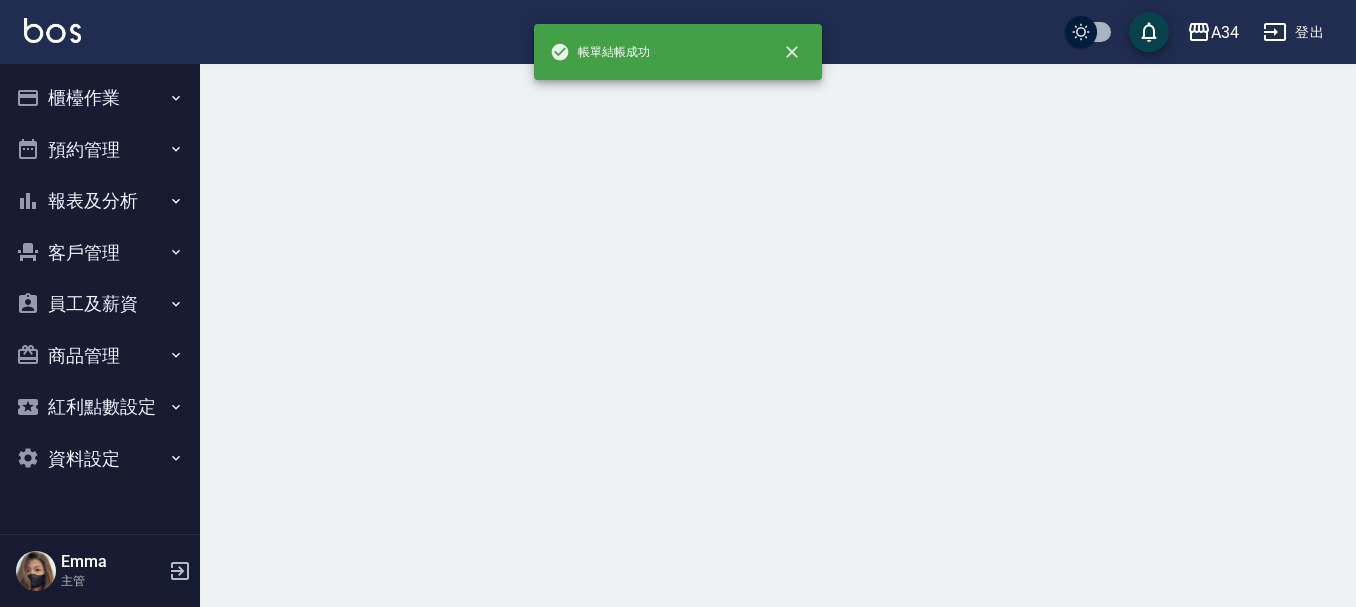 scroll, scrollTop: 0, scrollLeft: 0, axis: both 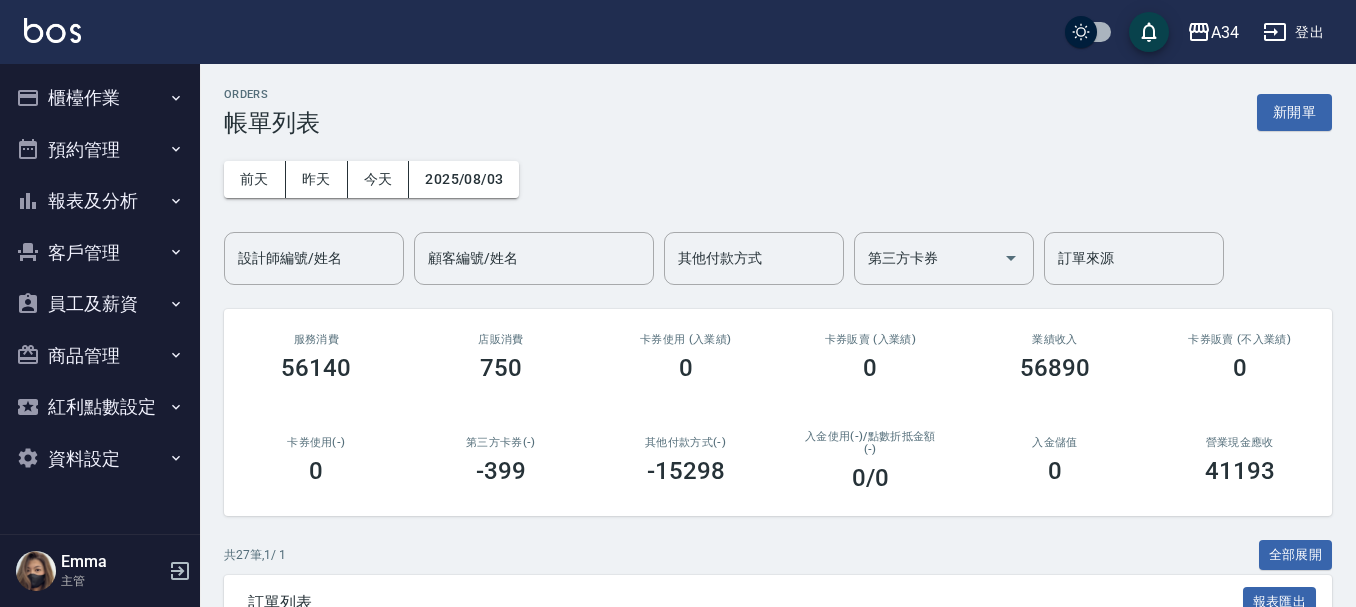 click on "預約管理" at bounding box center (100, 150) 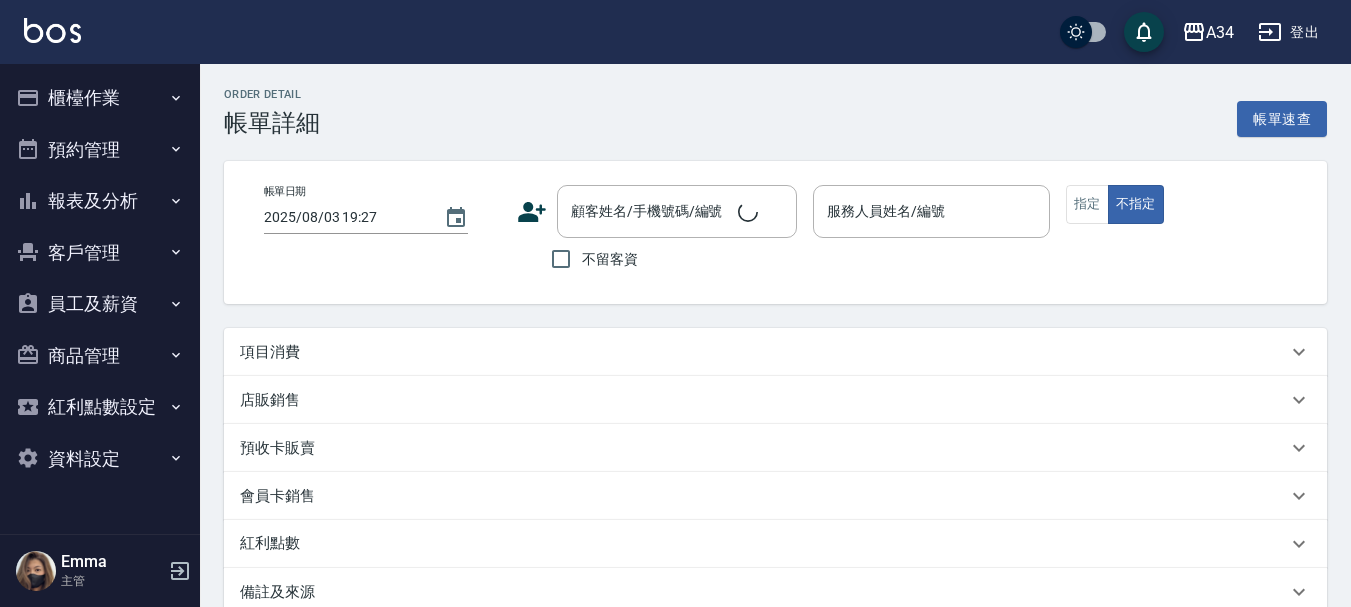 click on "項目消費" at bounding box center (763, 352) 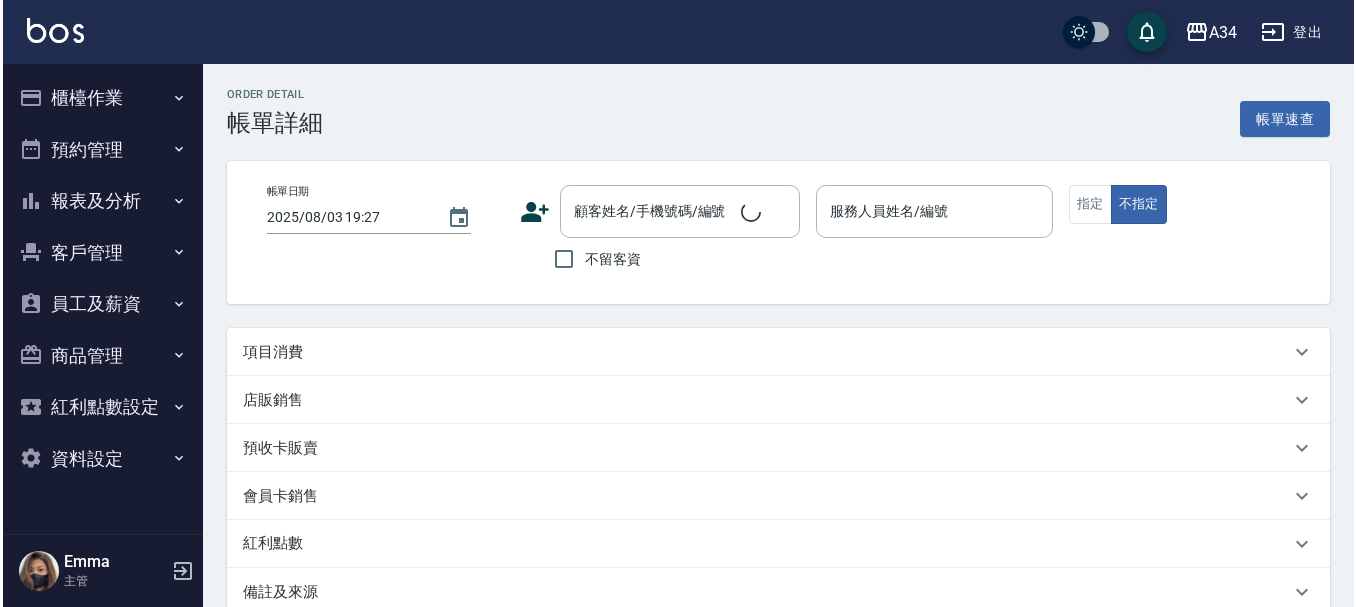 scroll, scrollTop: 0, scrollLeft: 0, axis: both 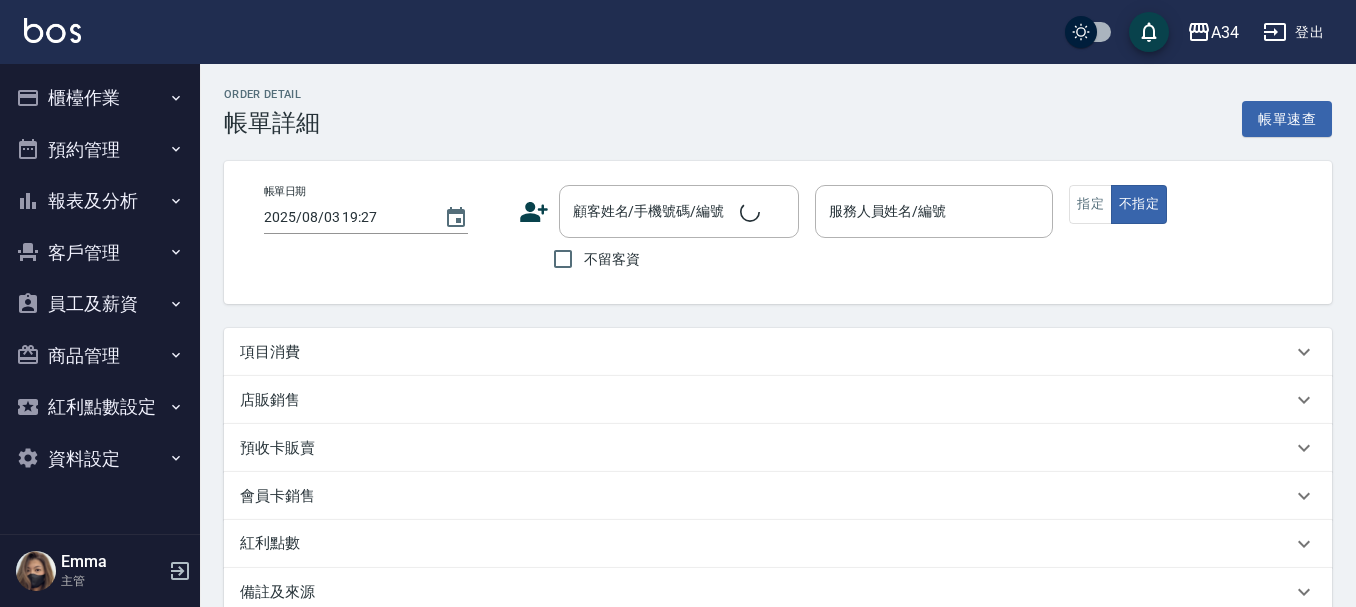 type on "2025/08/03 13:00" 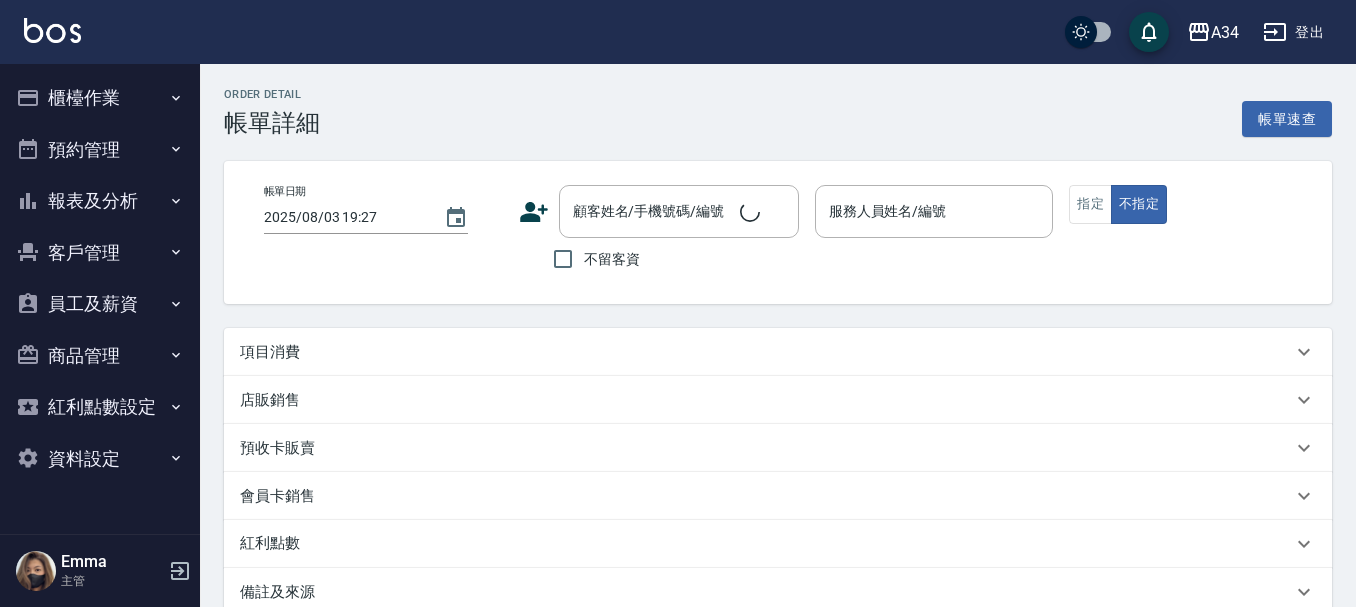type on "Yana-09" 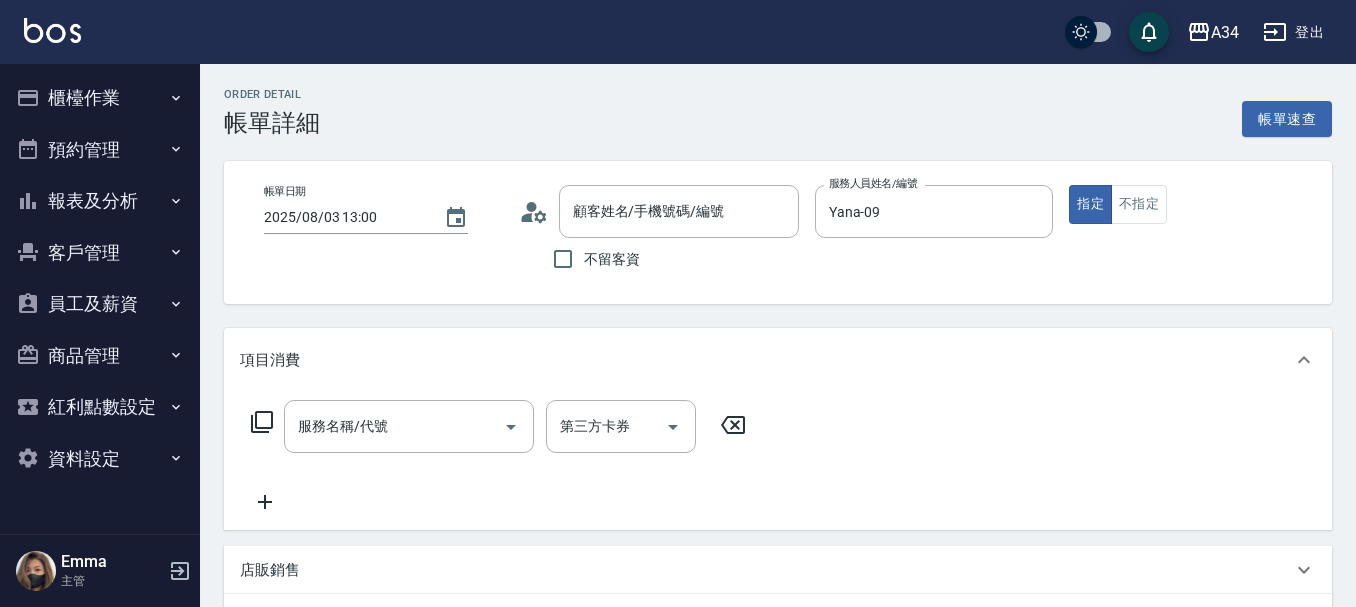 type on "[LAST] [FIRST]/[PHONE]/" 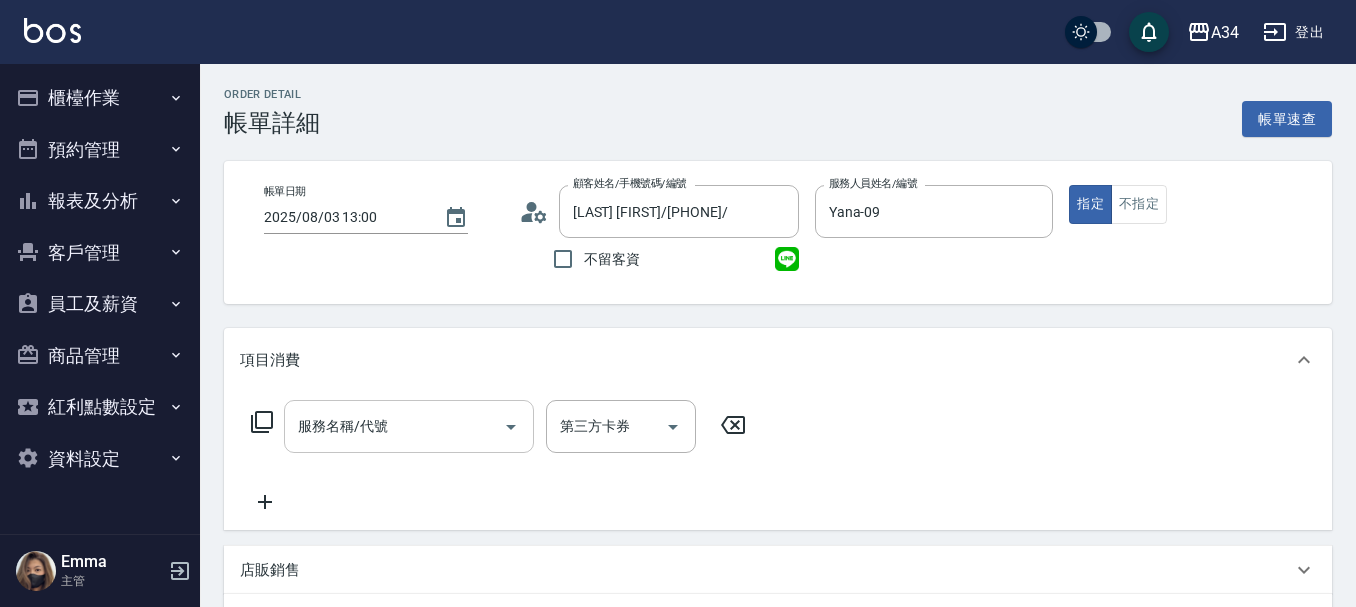 click on "服務名稱/代號 服務名稱/代號" at bounding box center [409, 426] 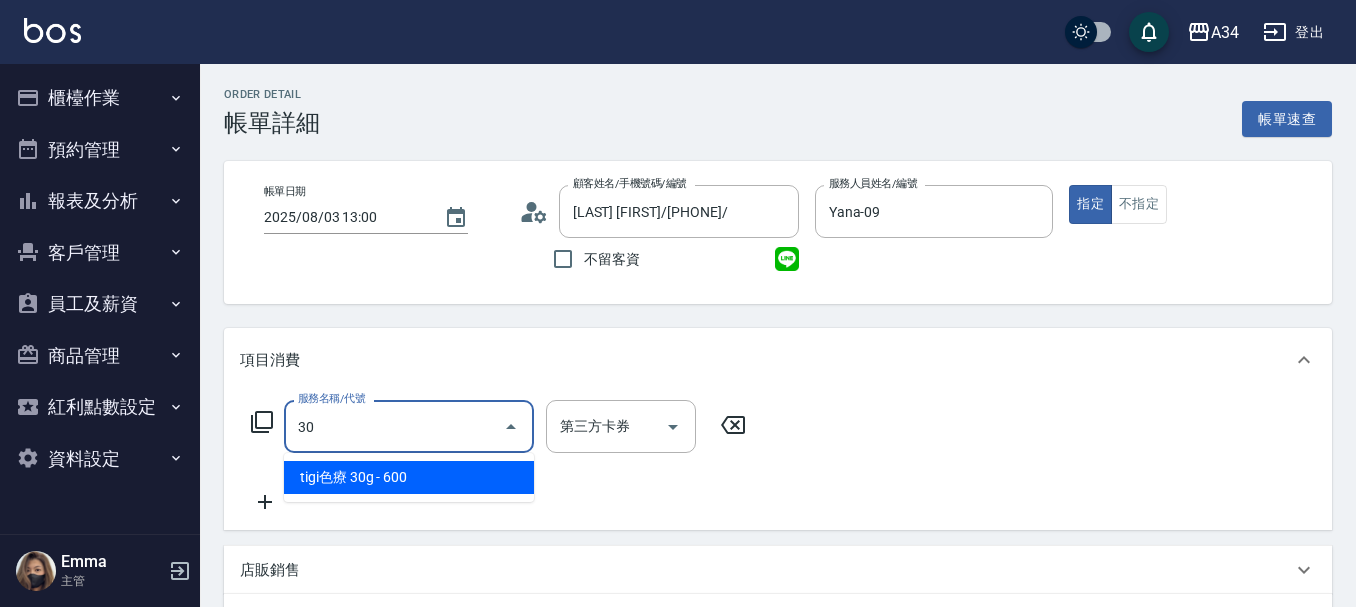type on "301" 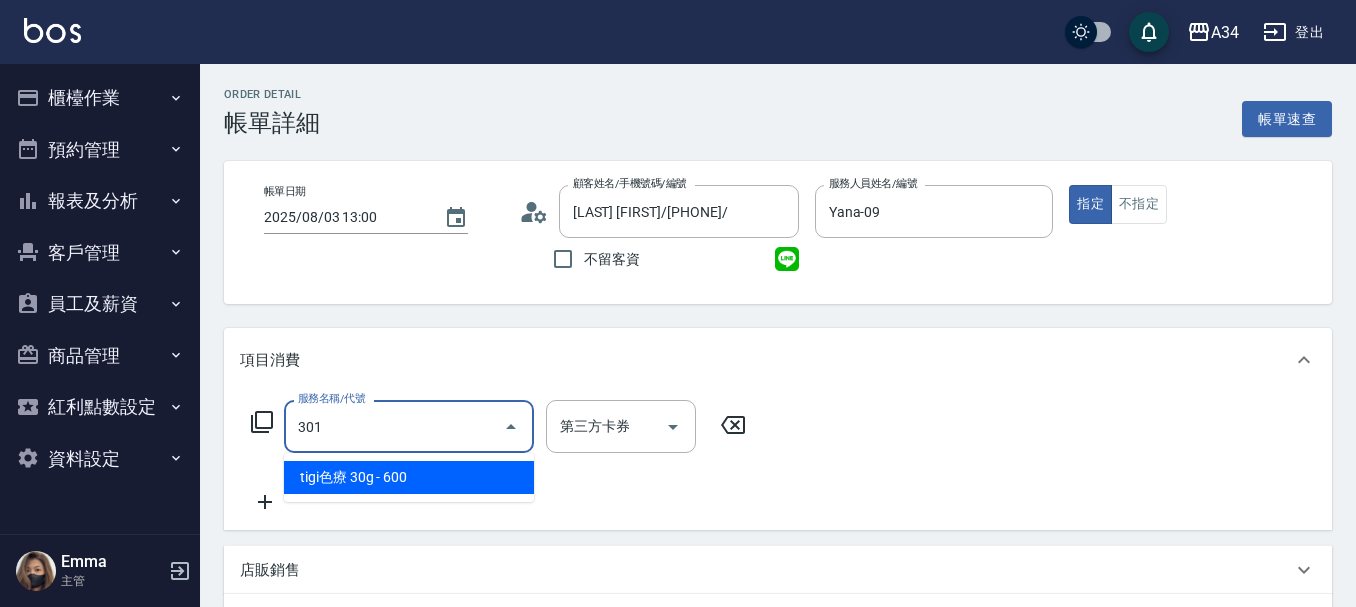 type on "150" 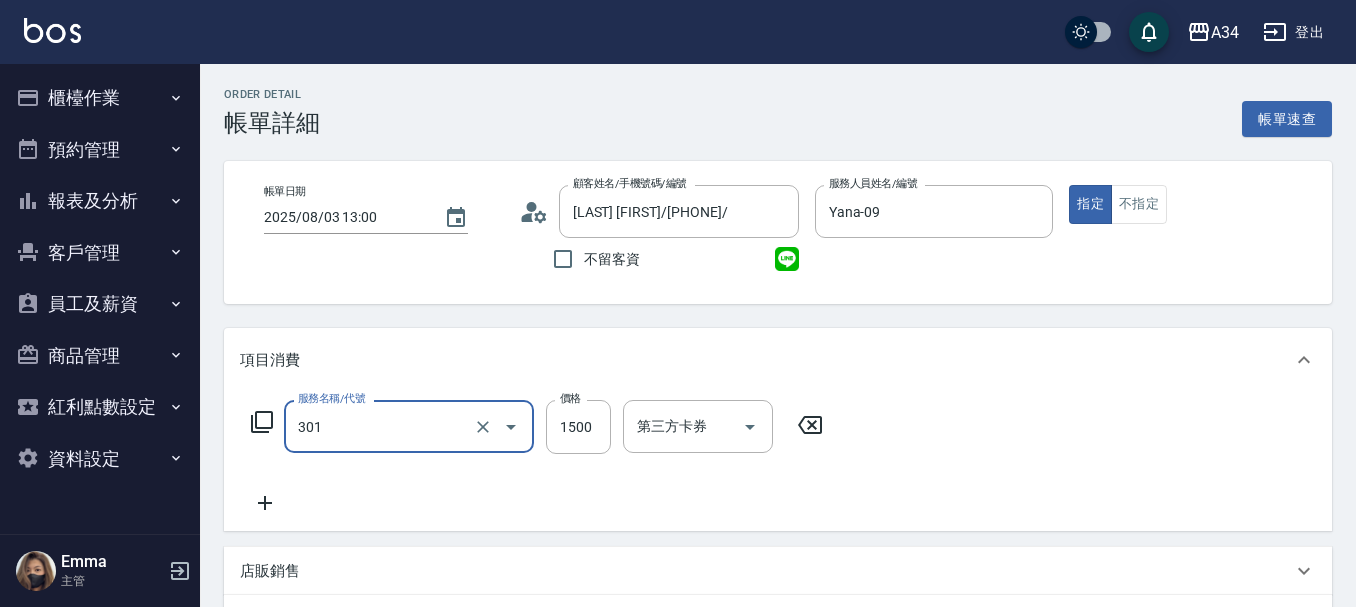 type on "燙髮(301)" 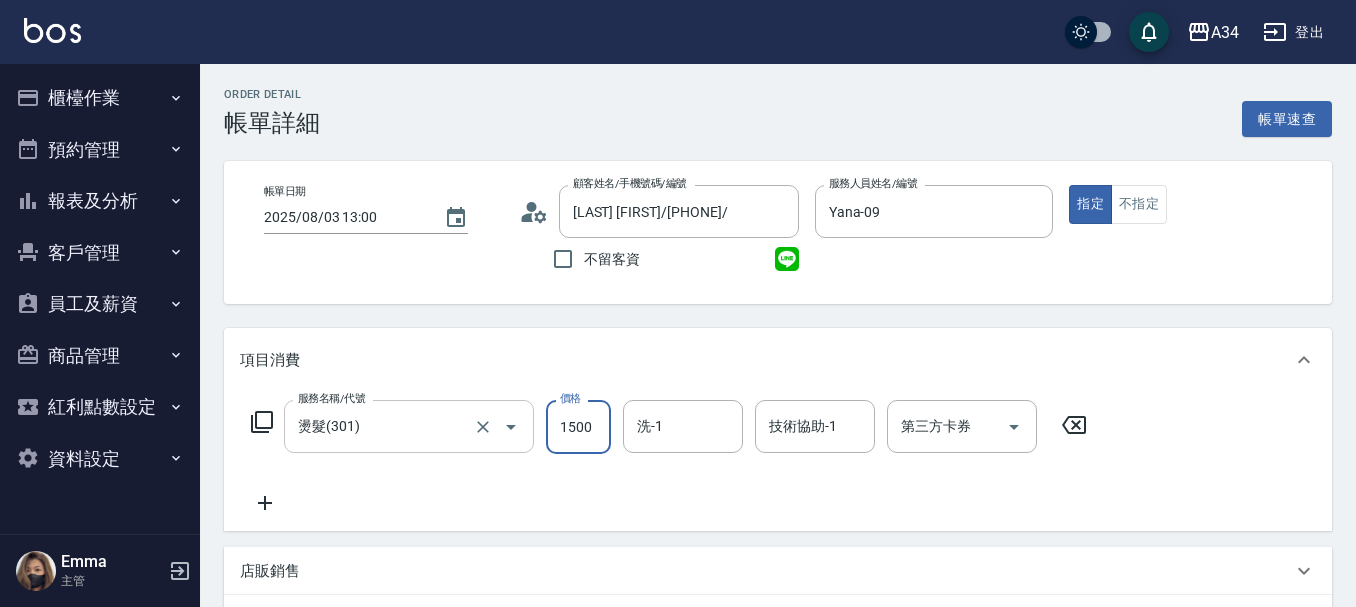 type on "0" 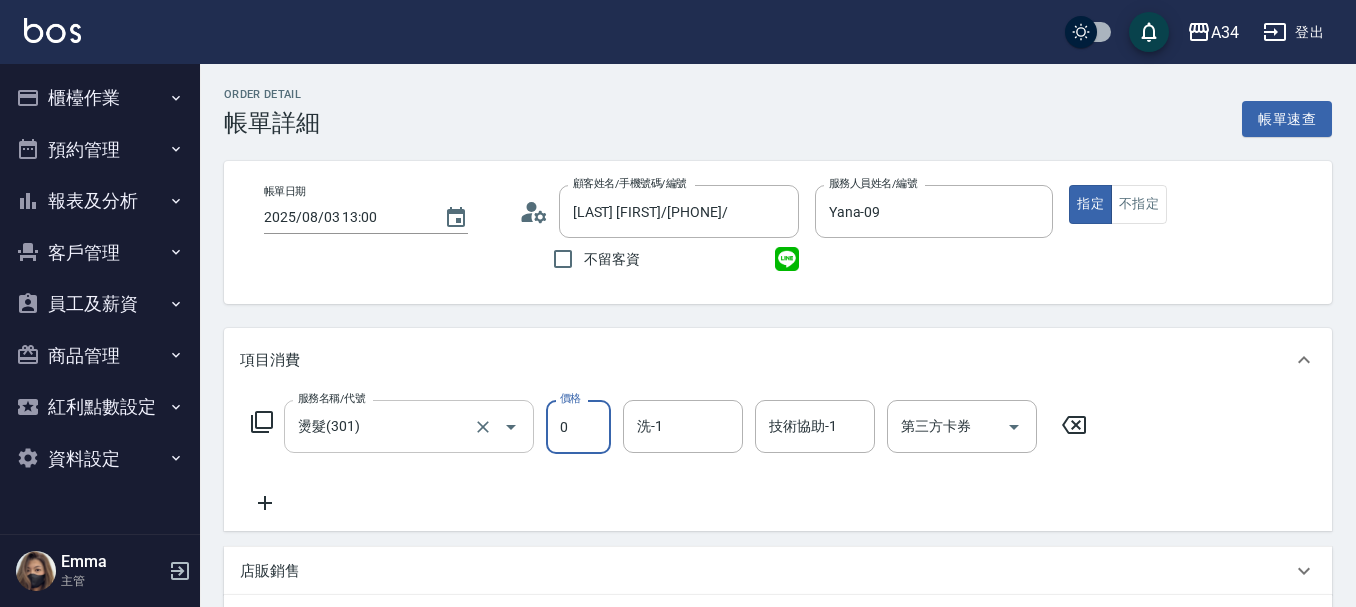 type on "22" 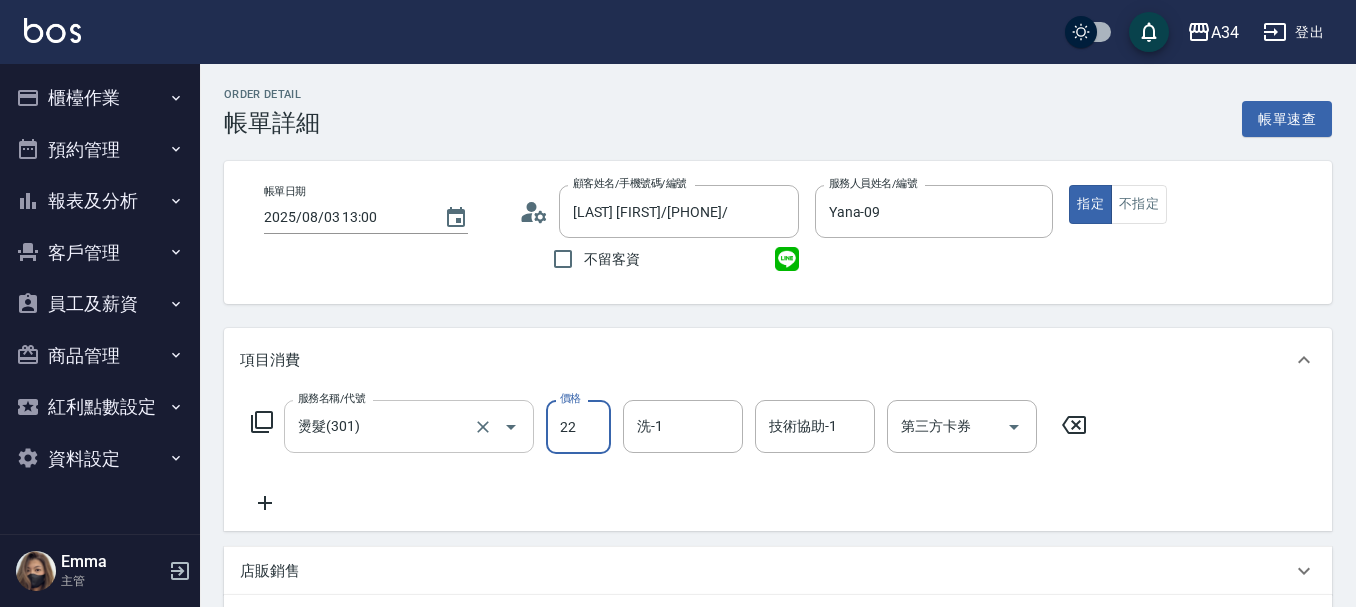 type on "20" 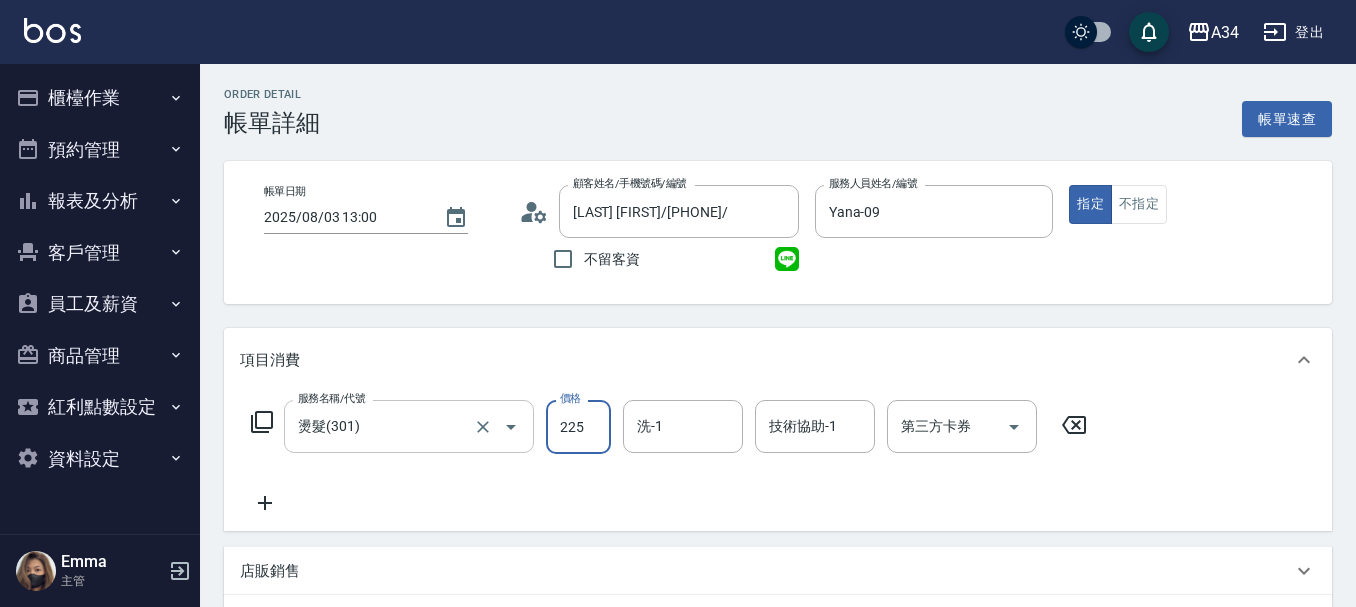 type on "220" 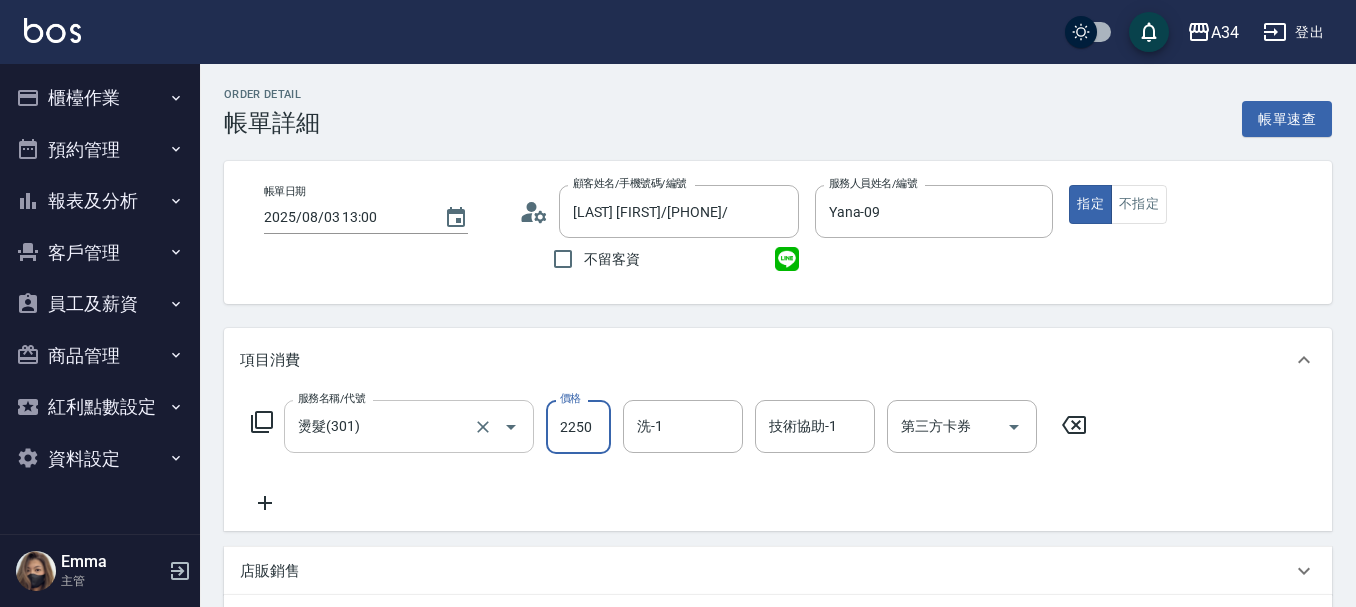 type on "2250" 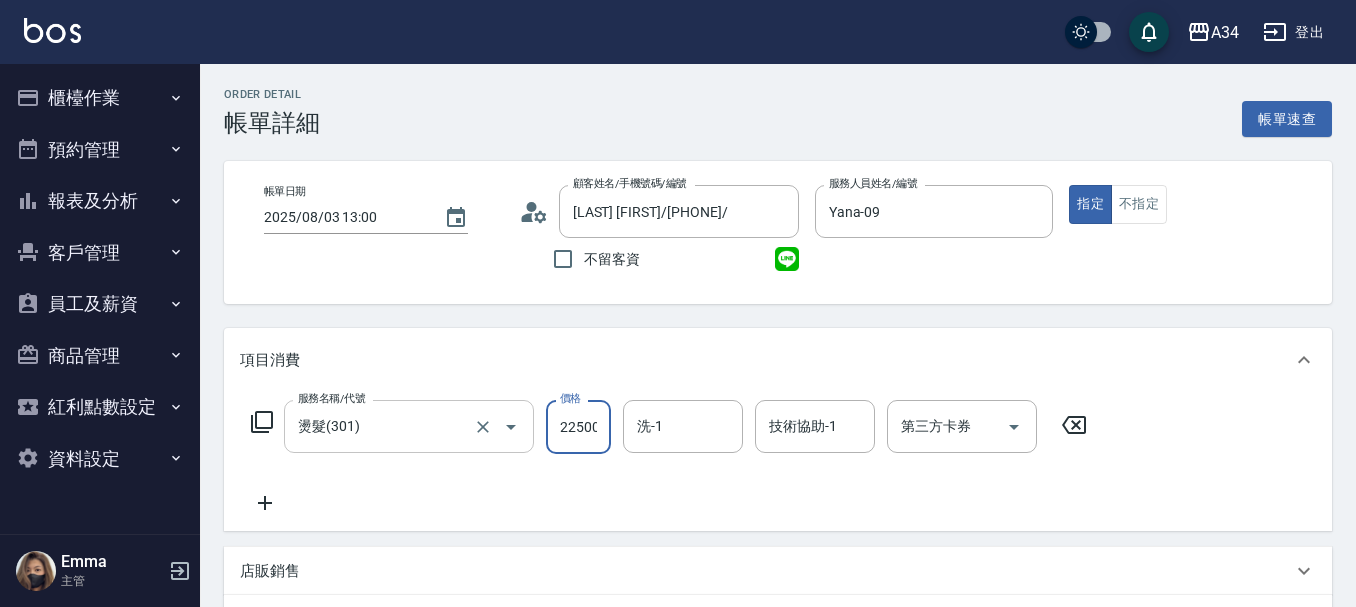scroll, scrollTop: 0, scrollLeft: 2, axis: horizontal 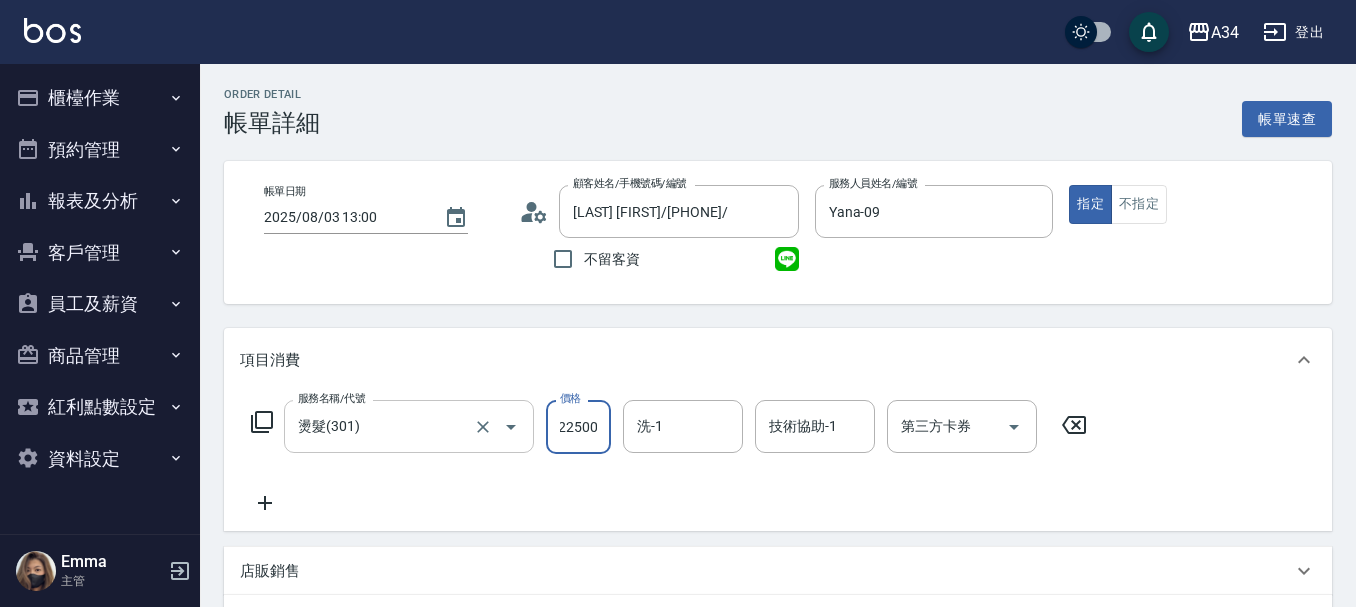 type on "220" 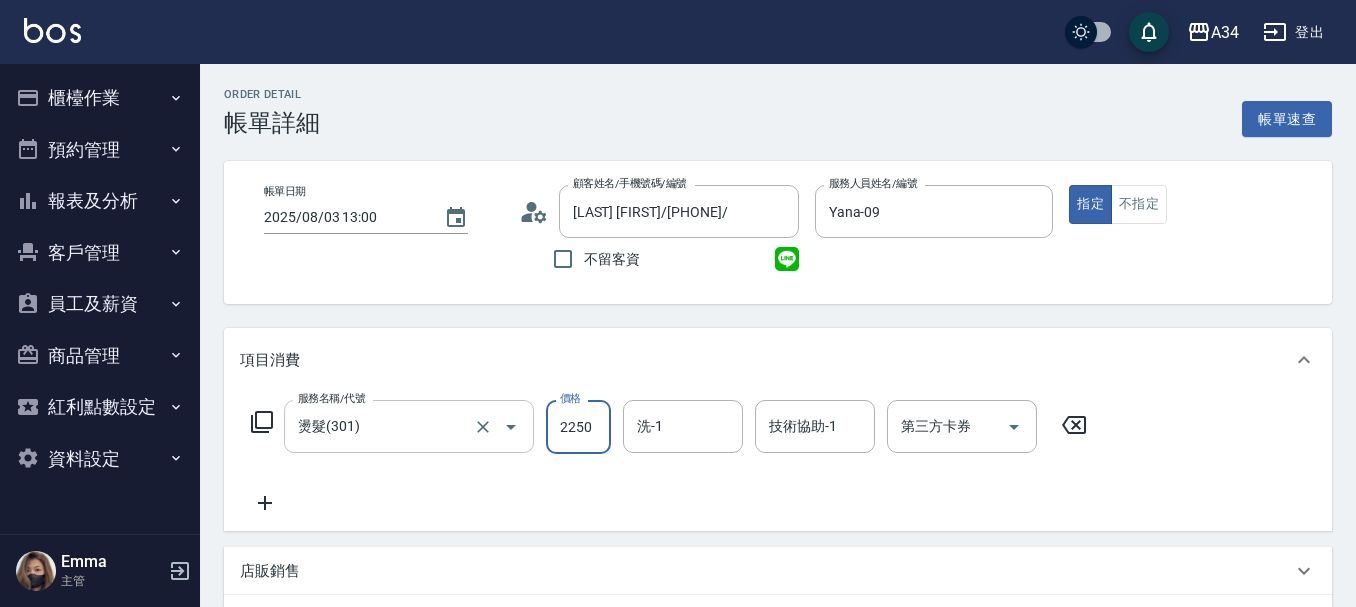scroll, scrollTop: 0, scrollLeft: 0, axis: both 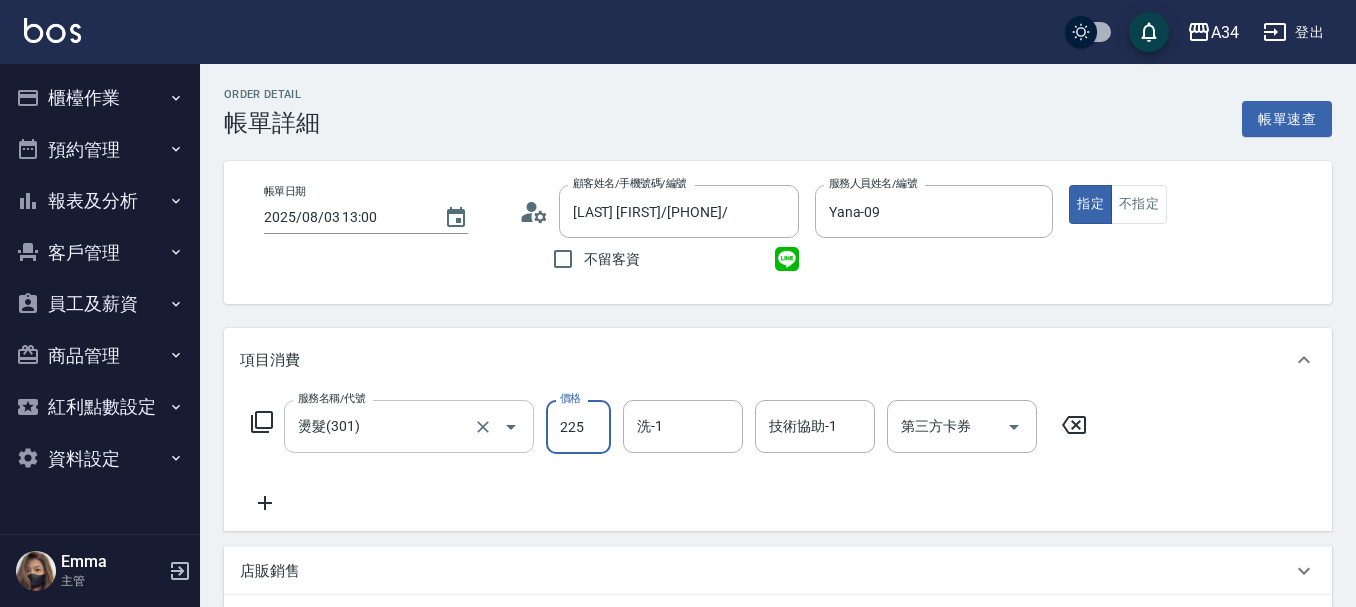 type on "0" 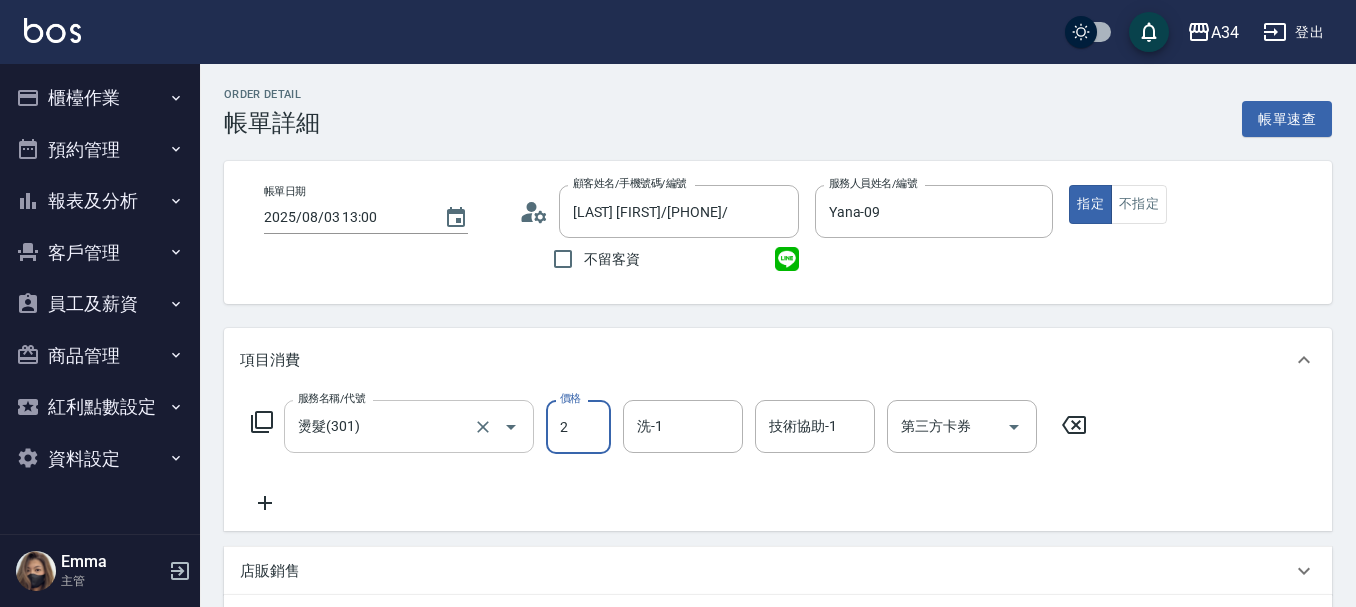 type on "25" 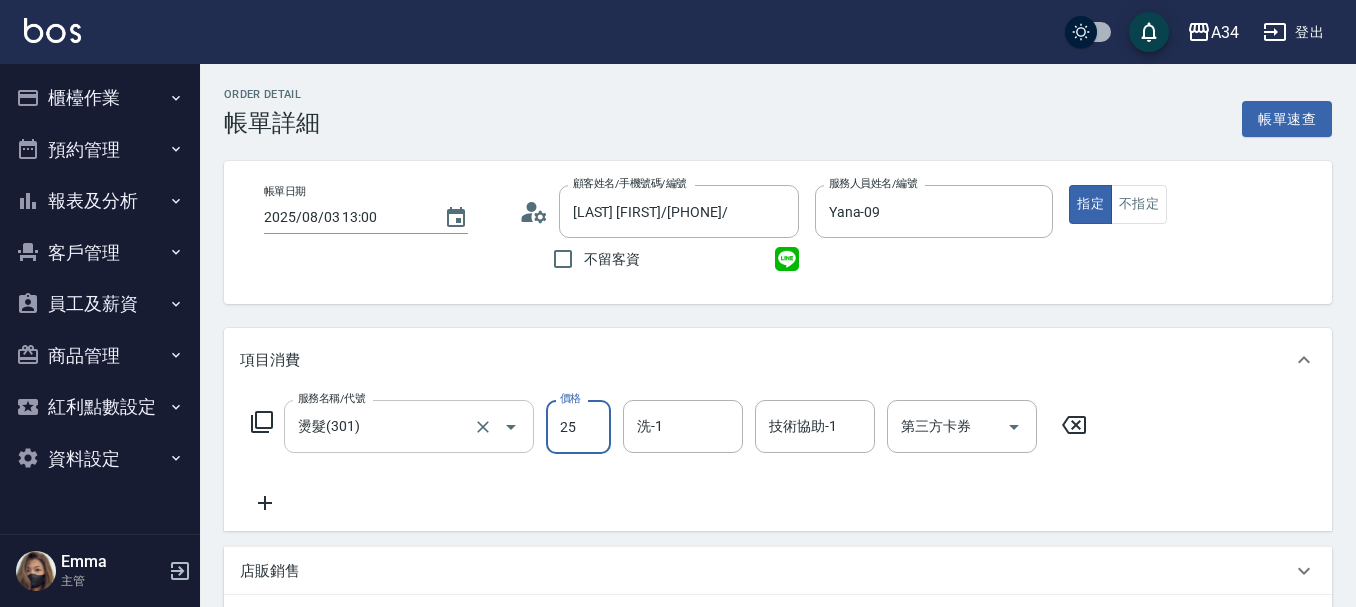 type on "20" 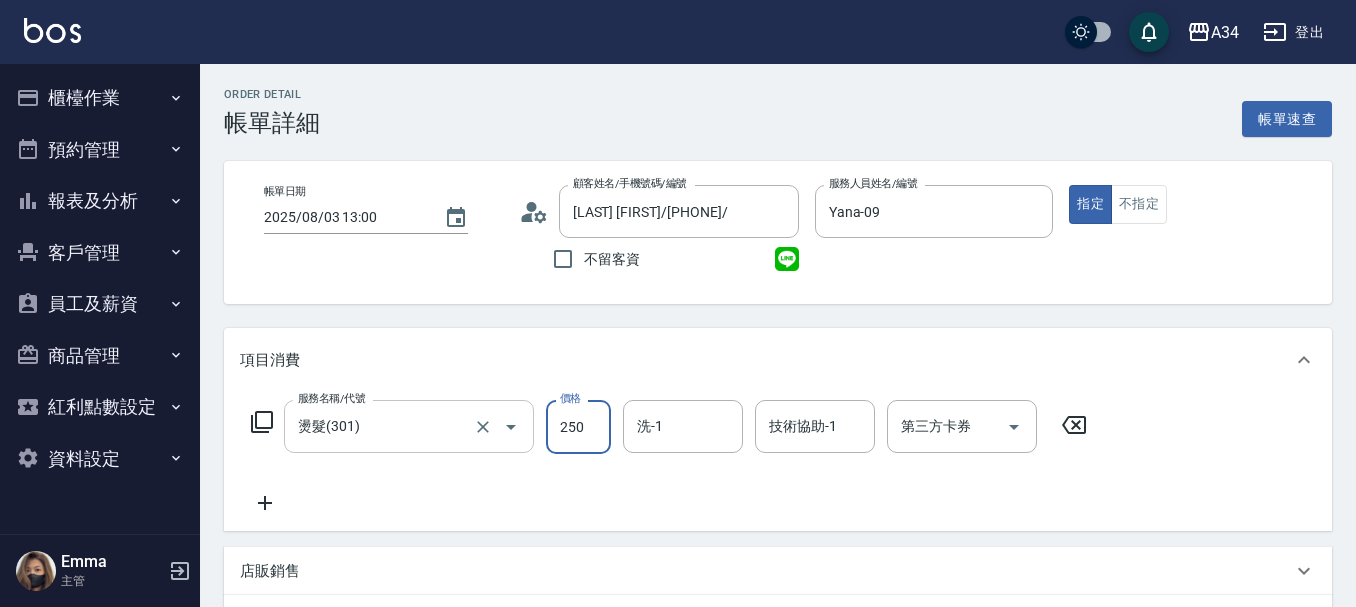 type on "2500" 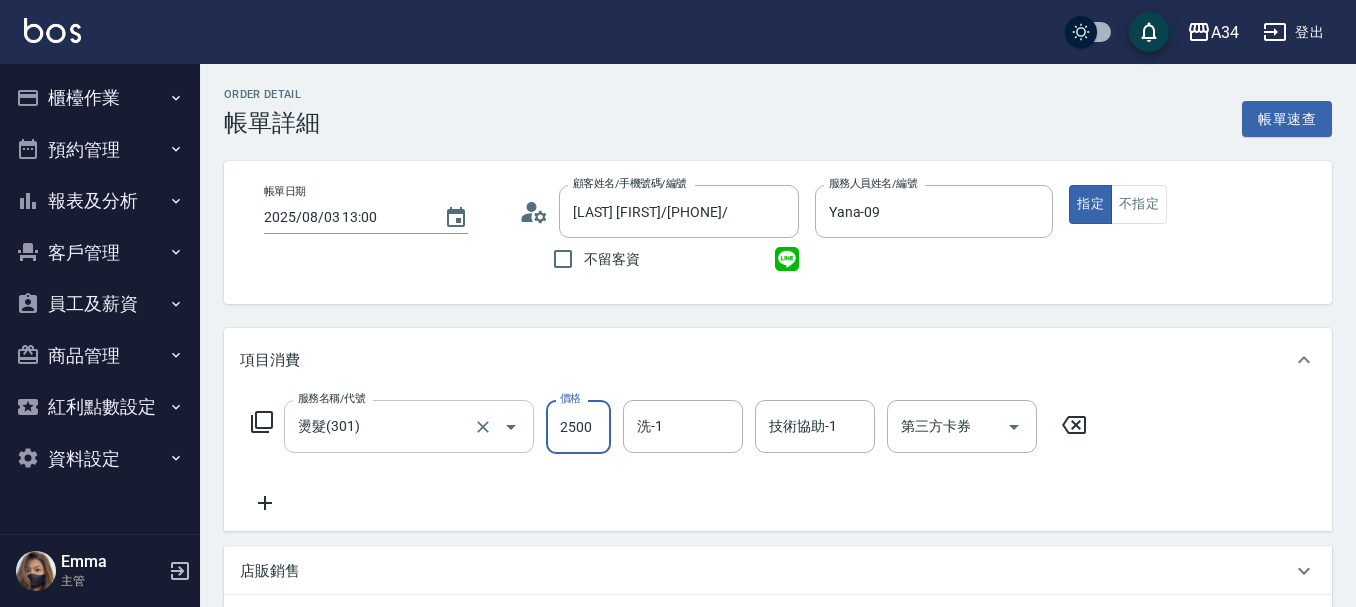 type on "250" 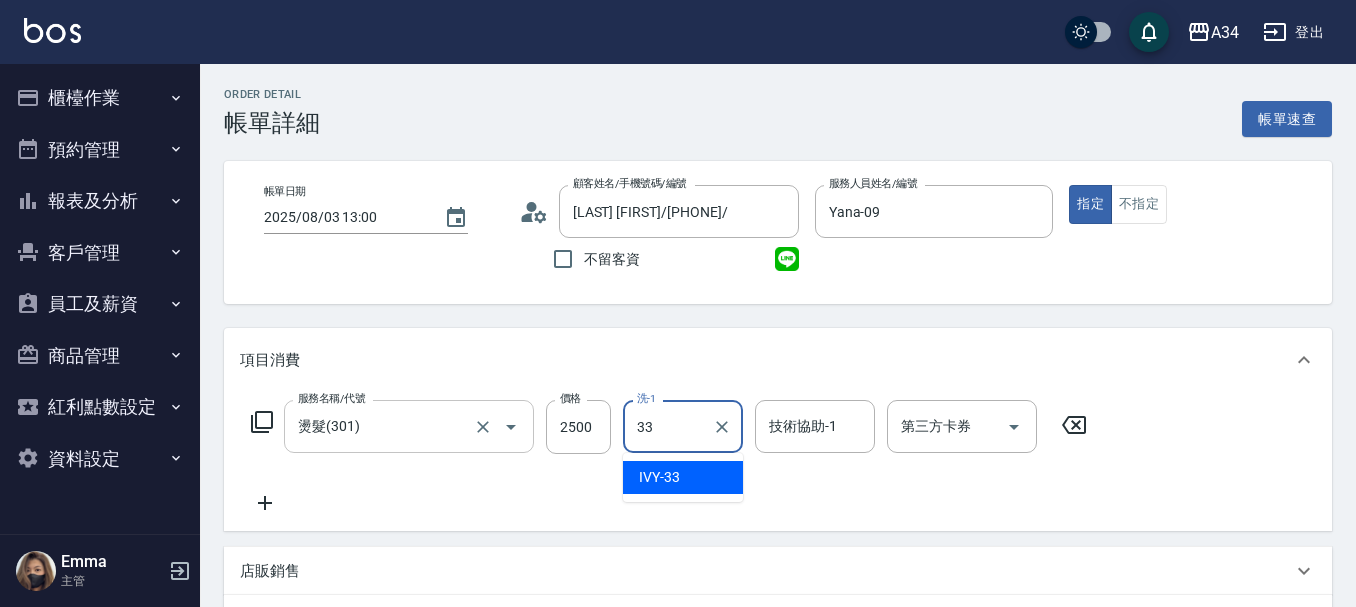 type on "IVY-33" 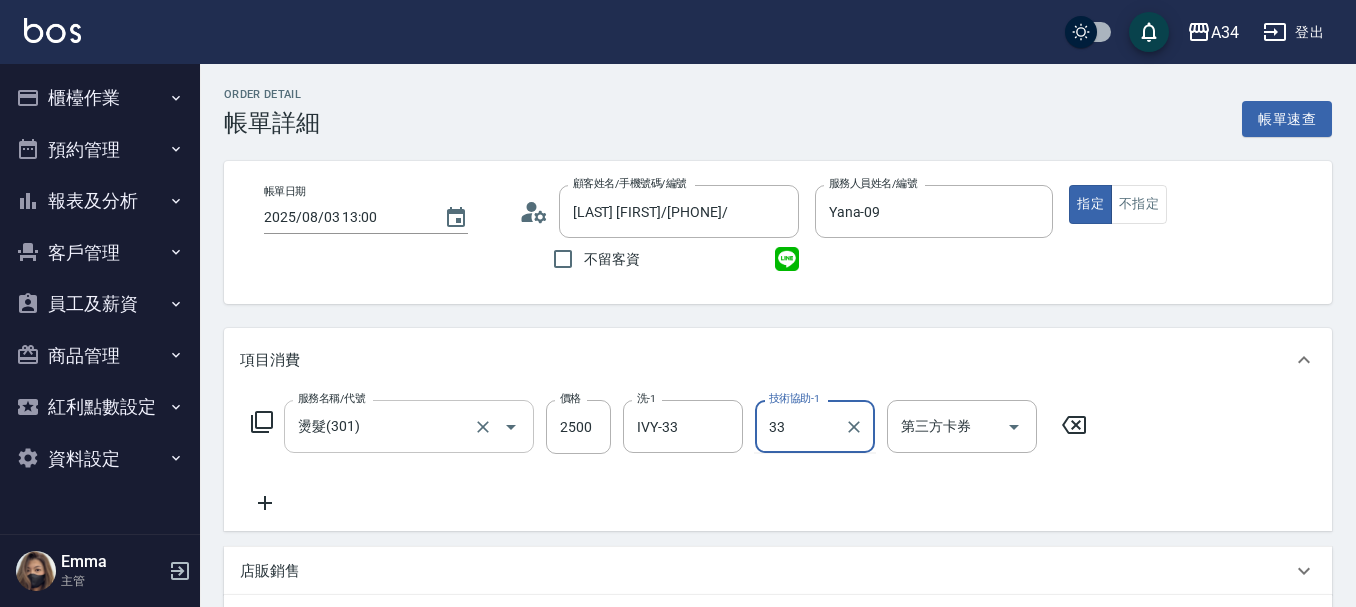 type on "IVY-33" 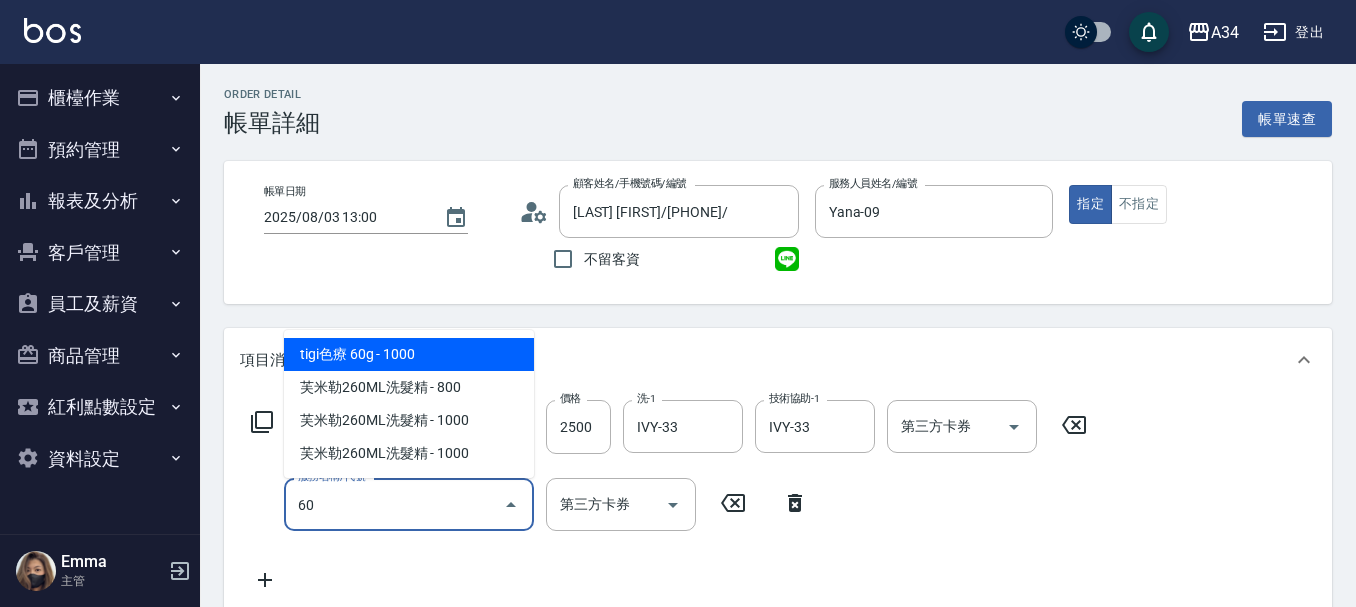 type on "602" 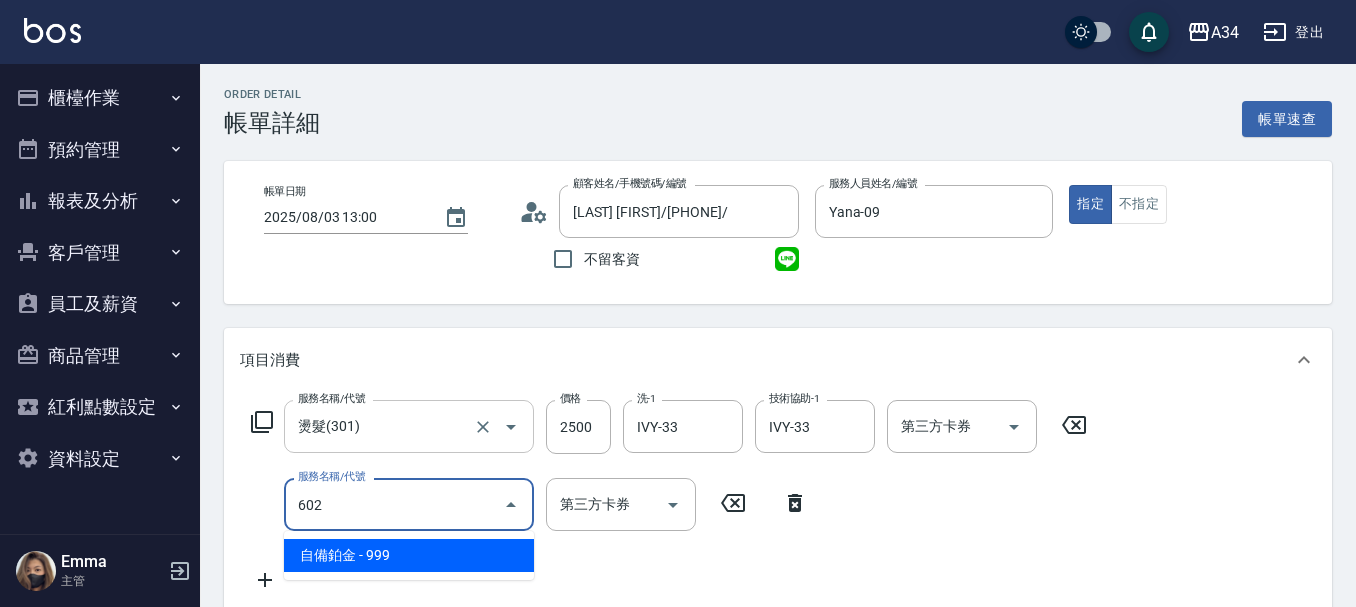 type on "340" 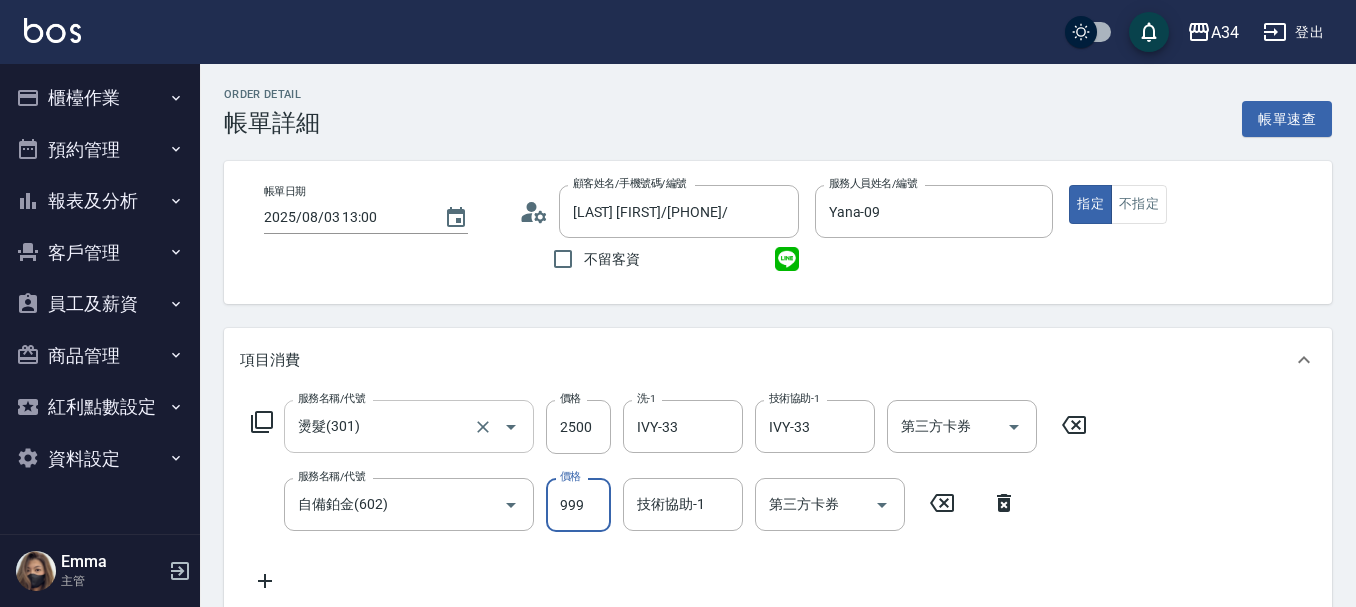 type on "2" 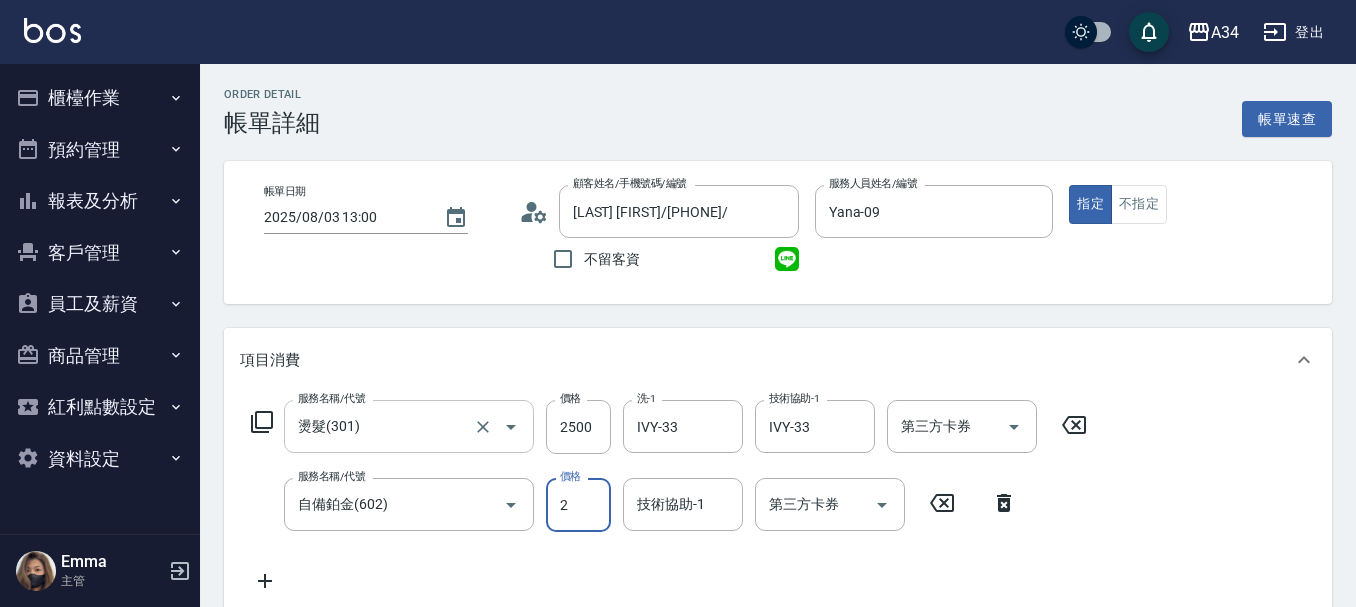 type on "250" 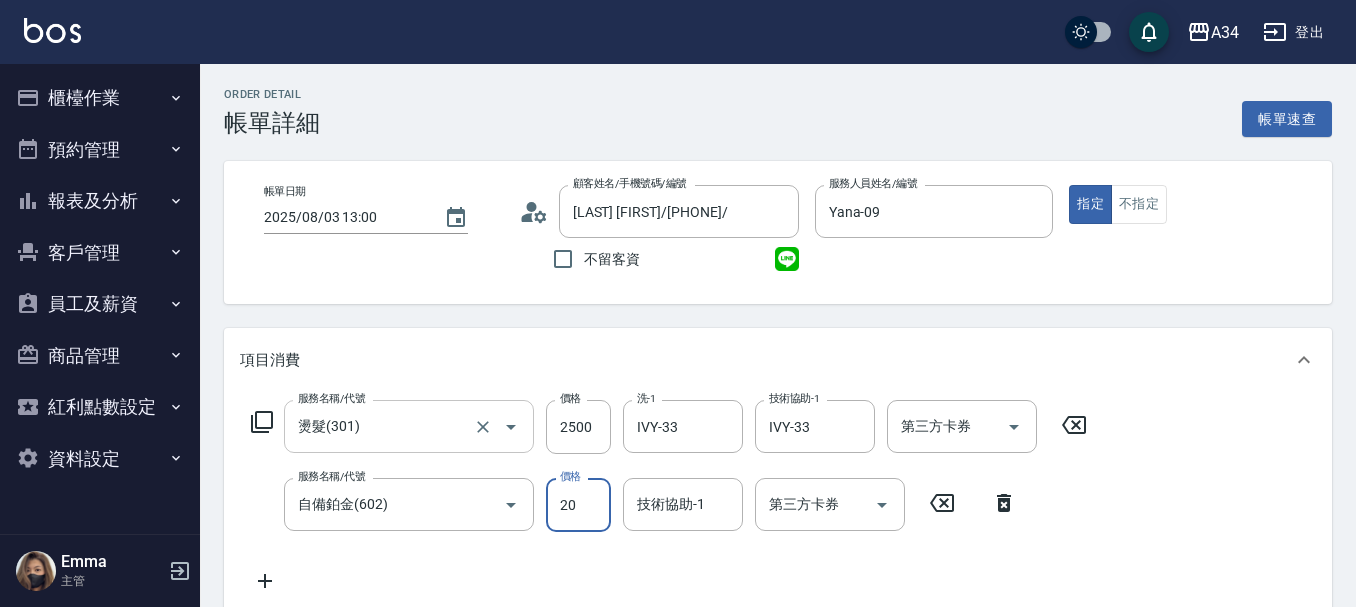 type on "200" 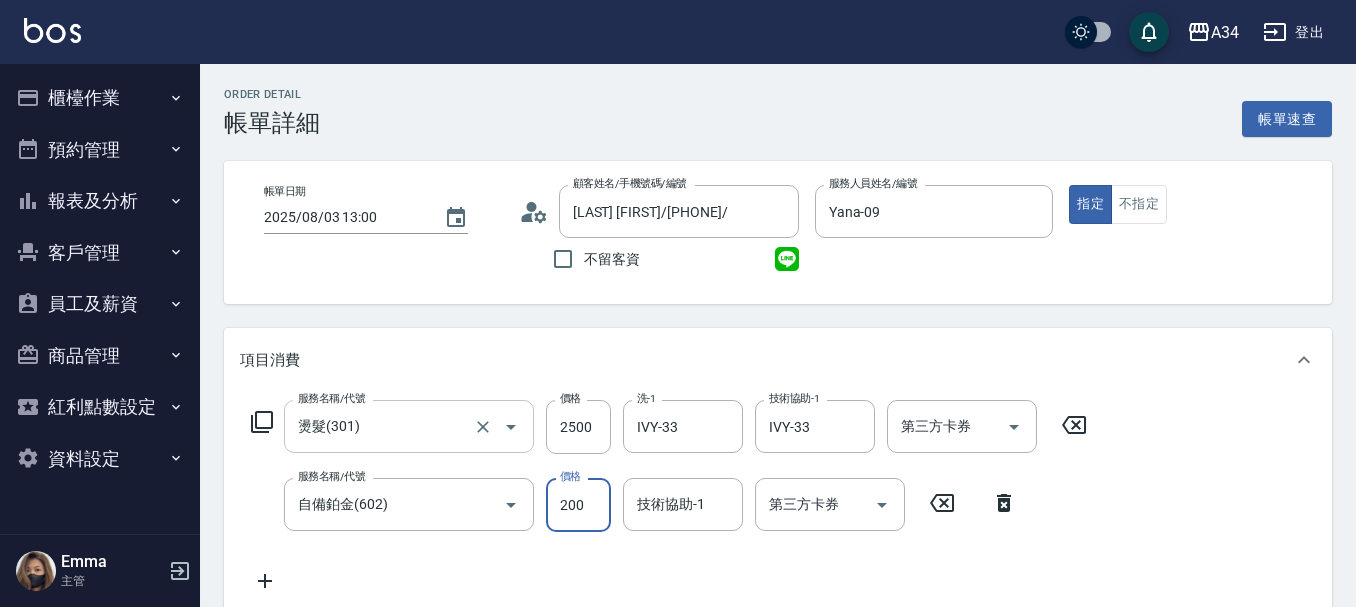 type on "270" 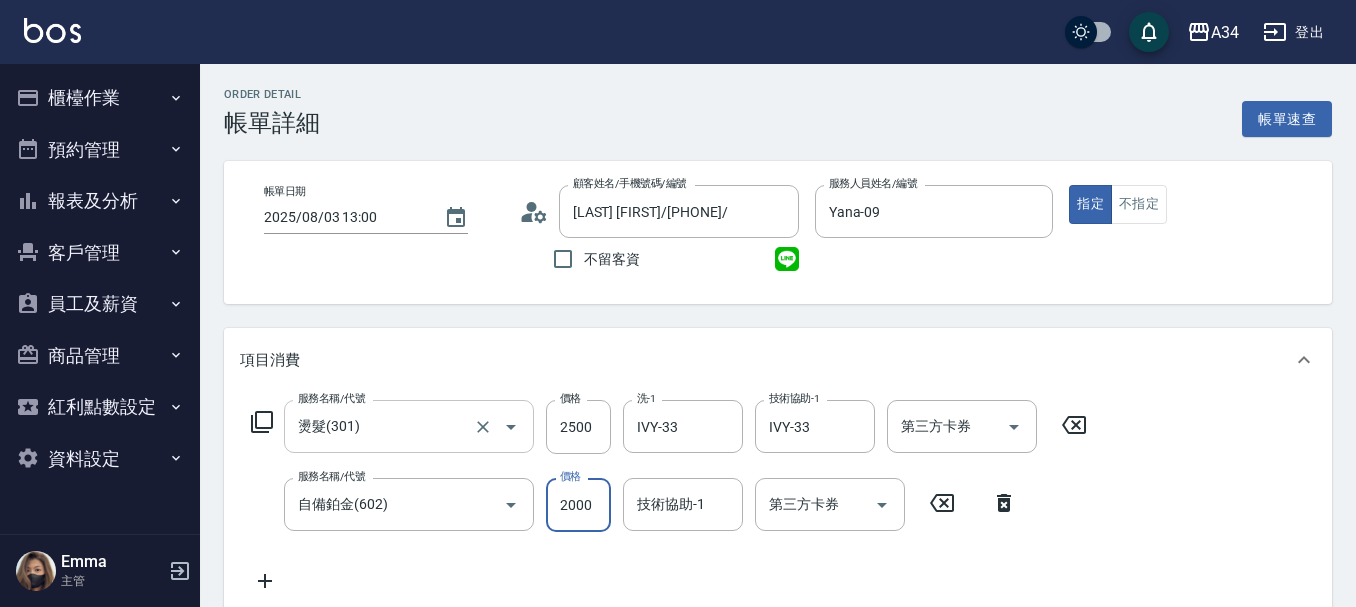 type on "450" 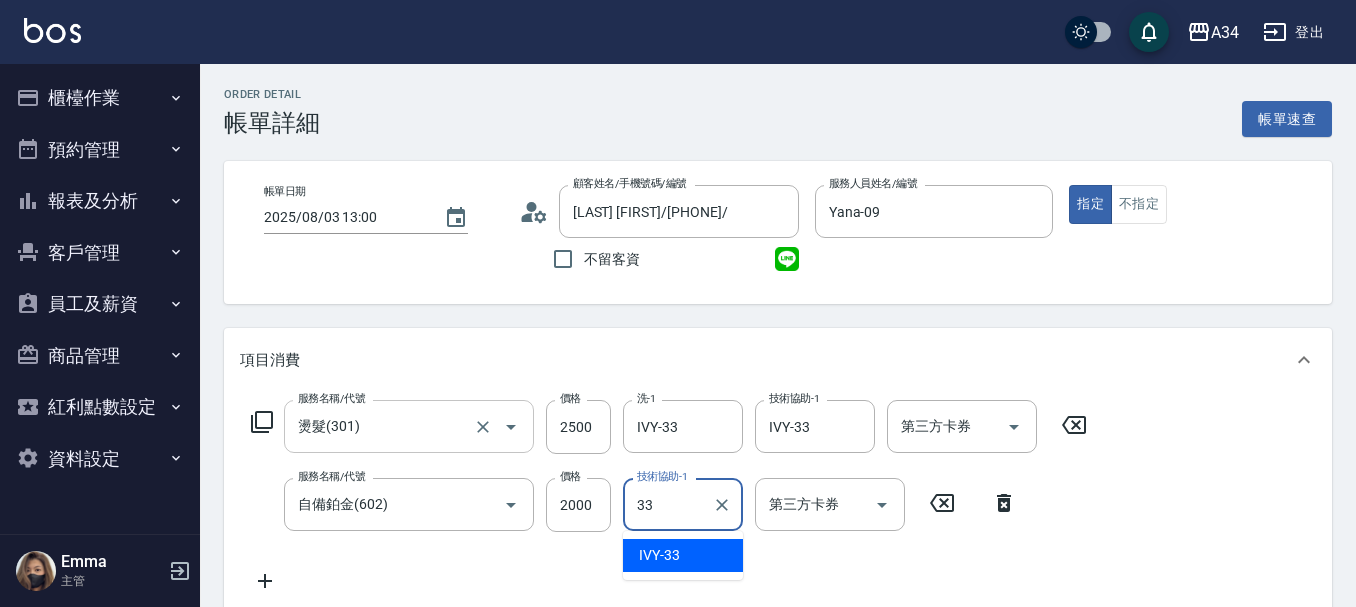 type on "IVY-33" 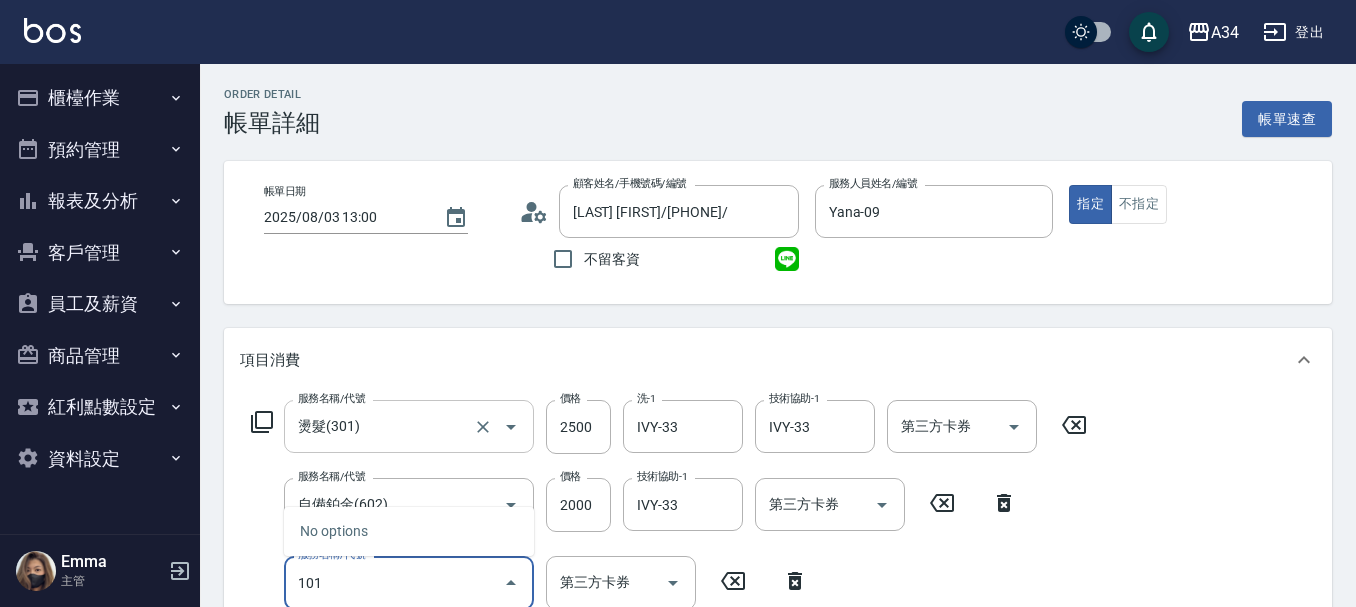 type on "1011" 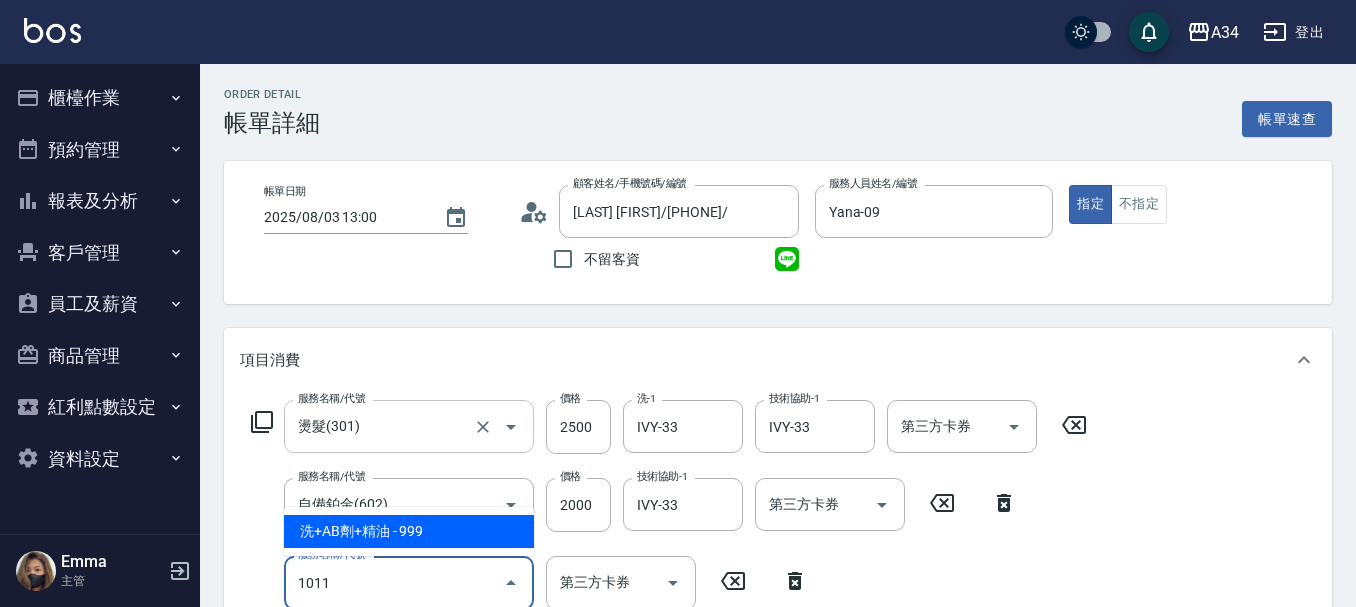 type on "540" 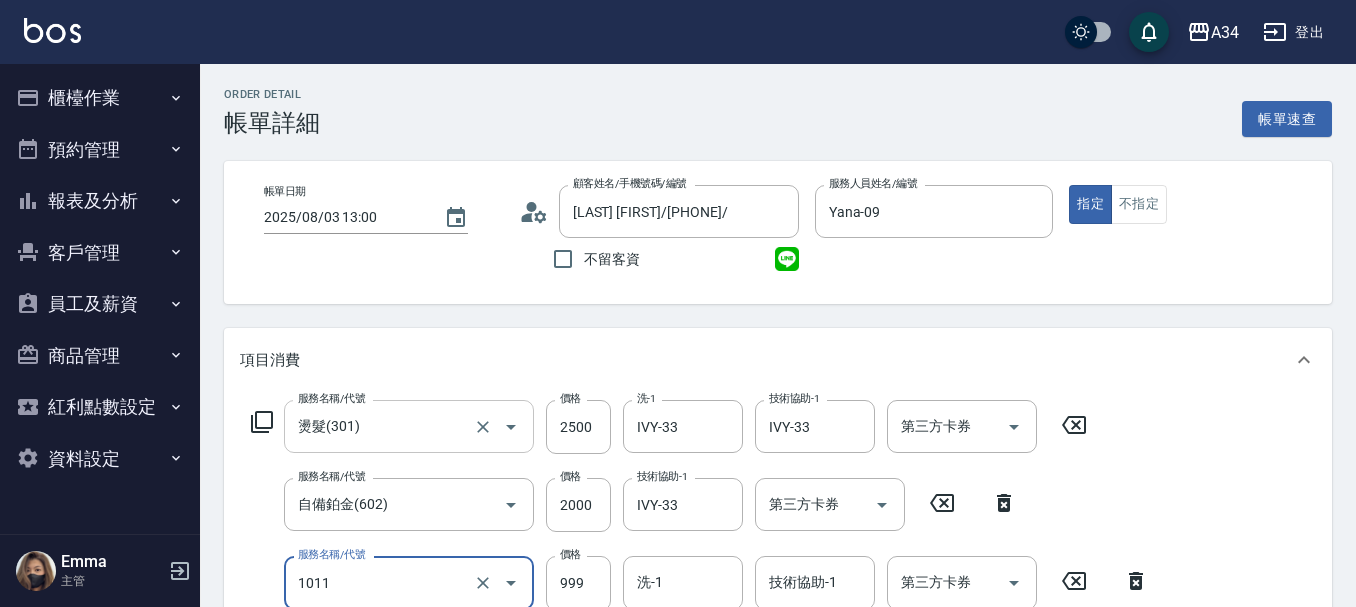 type on "洗+AB劑+精油(1011)" 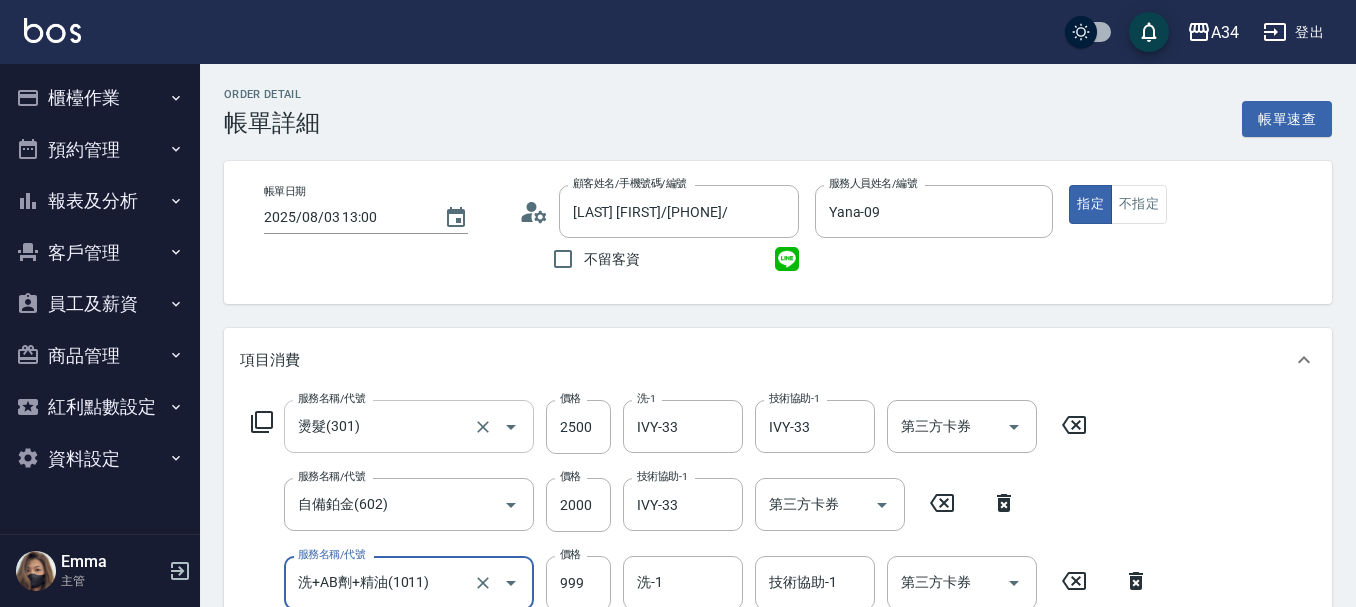 scroll, scrollTop: 4, scrollLeft: 0, axis: vertical 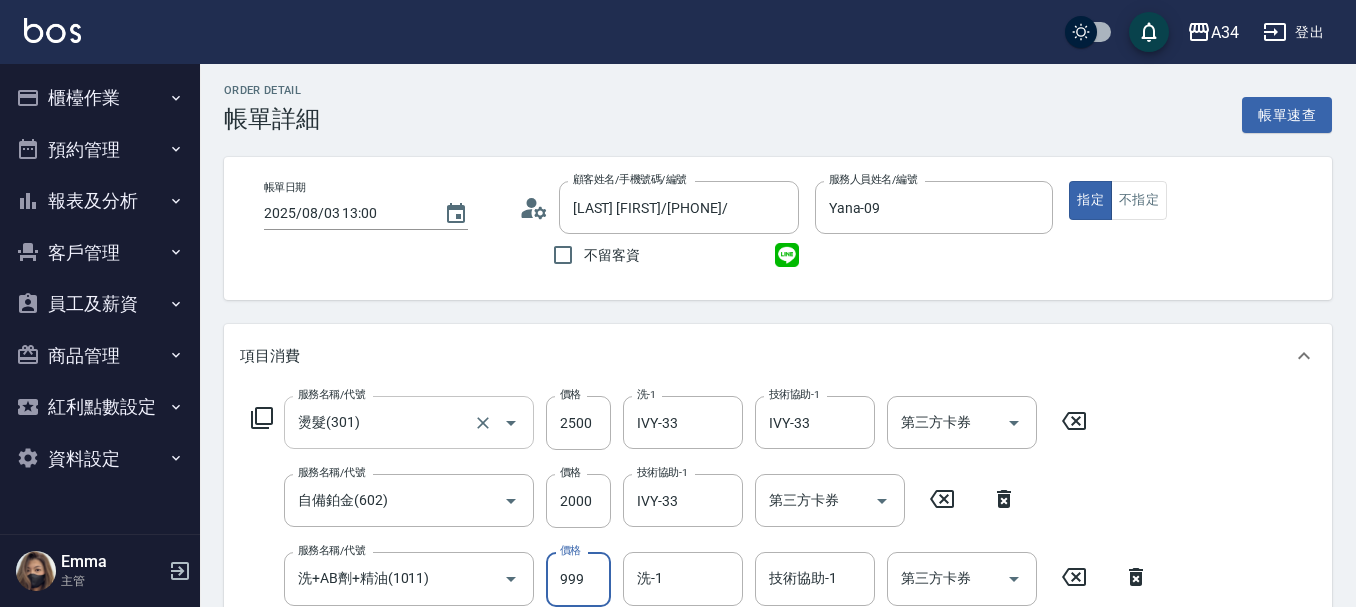 type on "450" 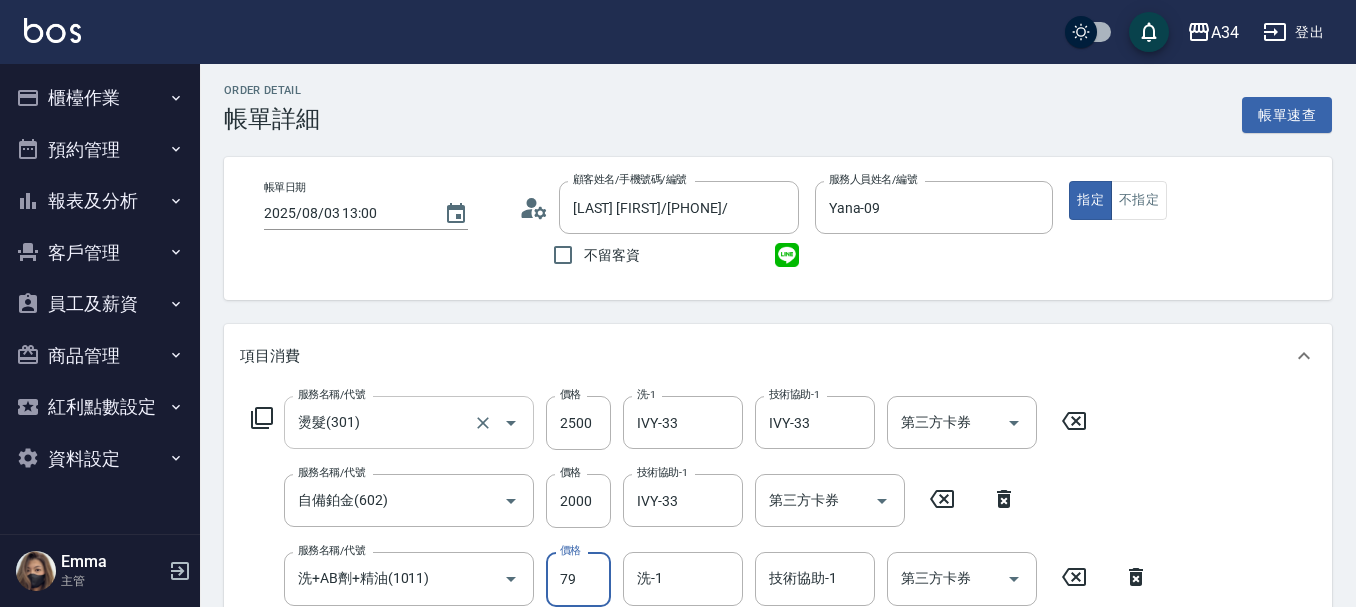 type on "799" 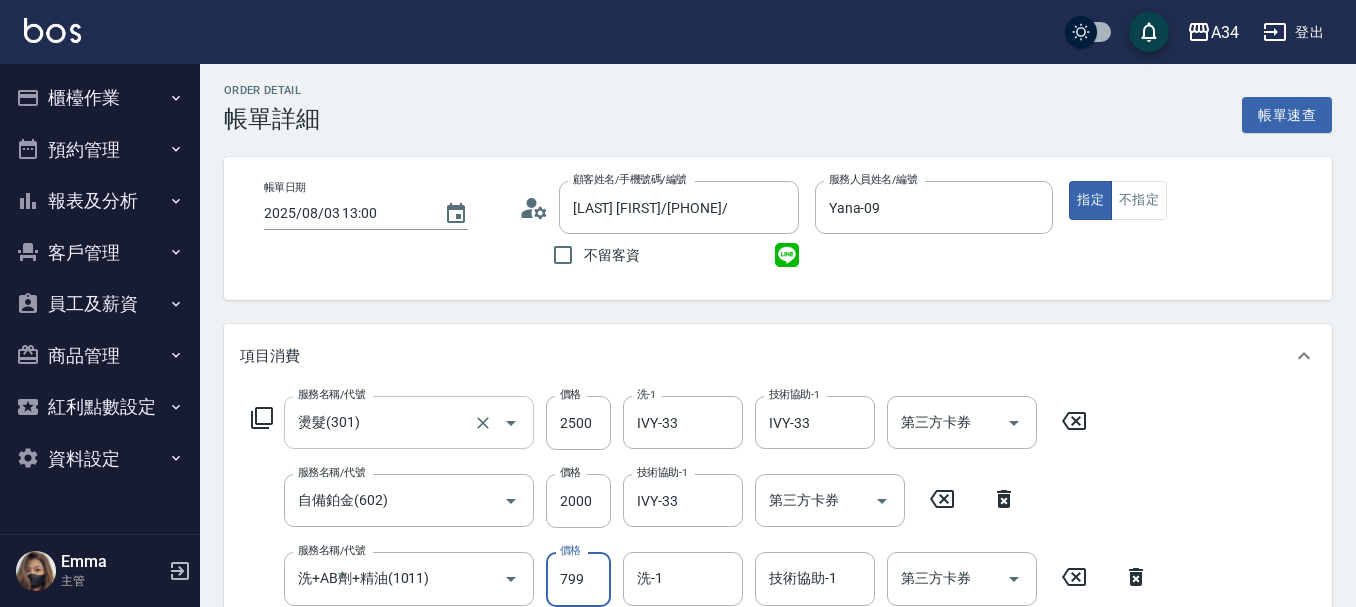 type on "520" 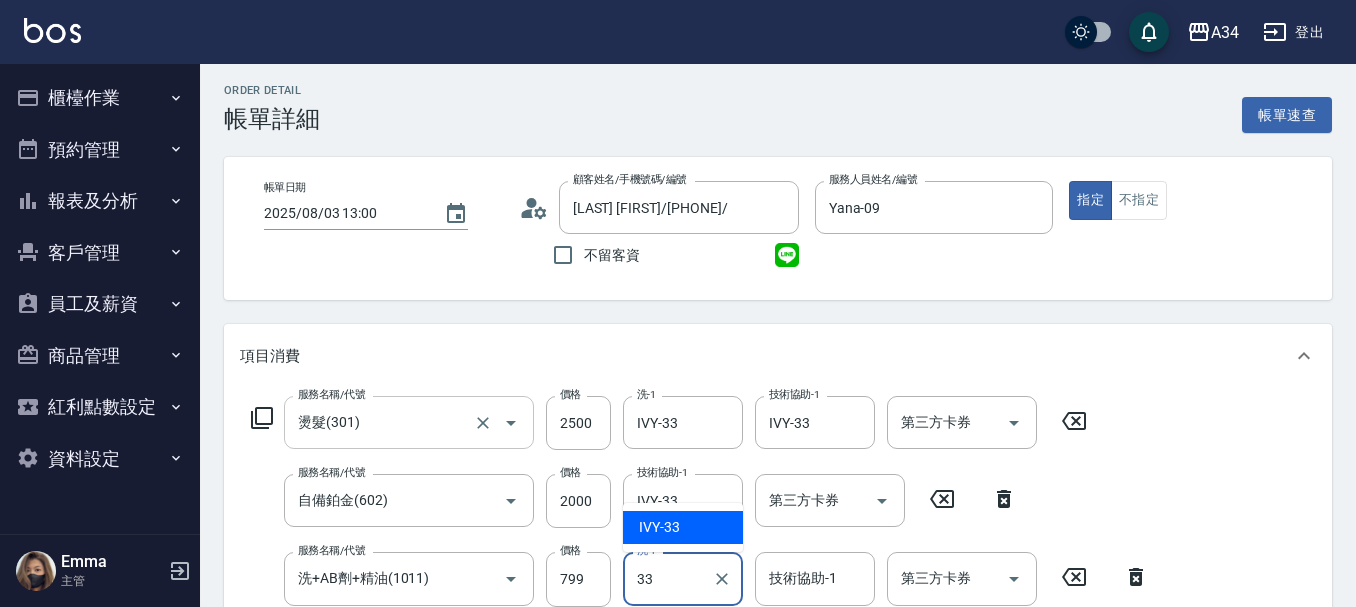 type on "IVY-33" 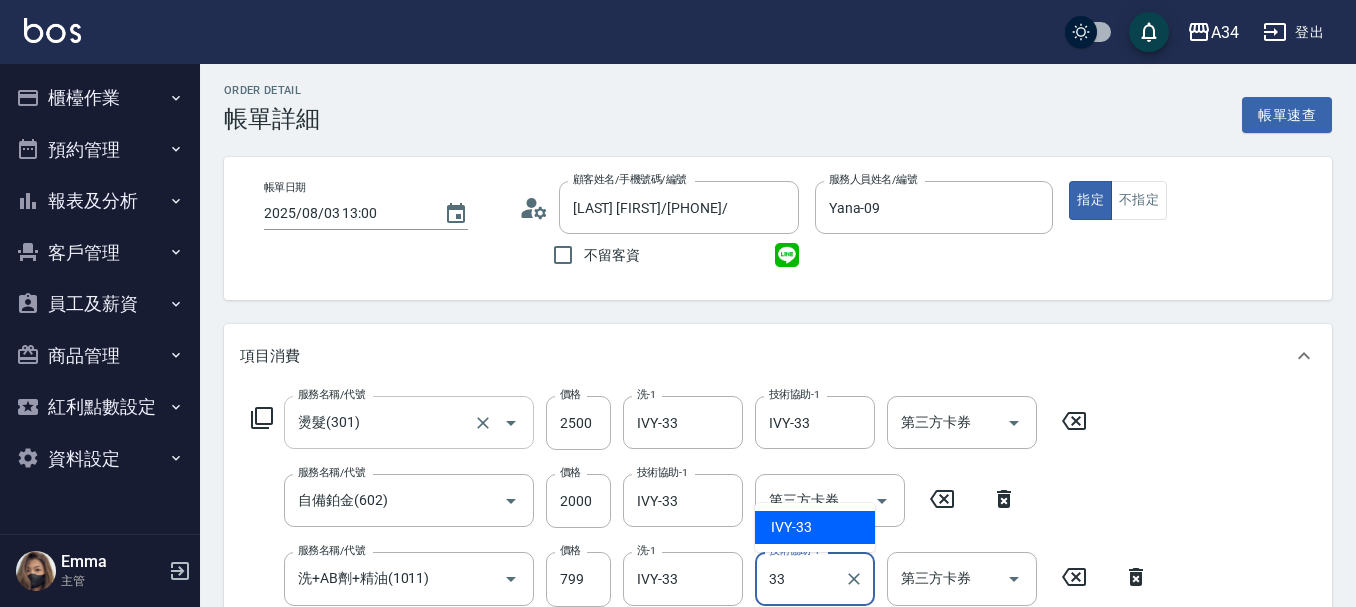 type on "IVY-33" 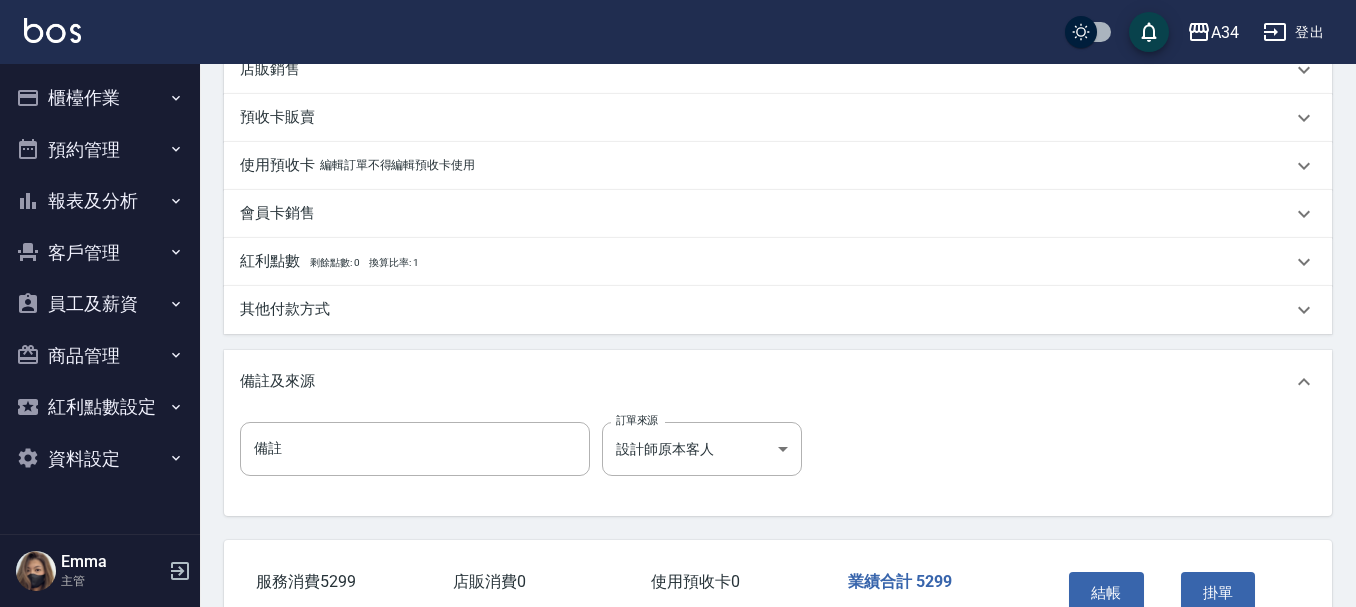 scroll, scrollTop: 704, scrollLeft: 0, axis: vertical 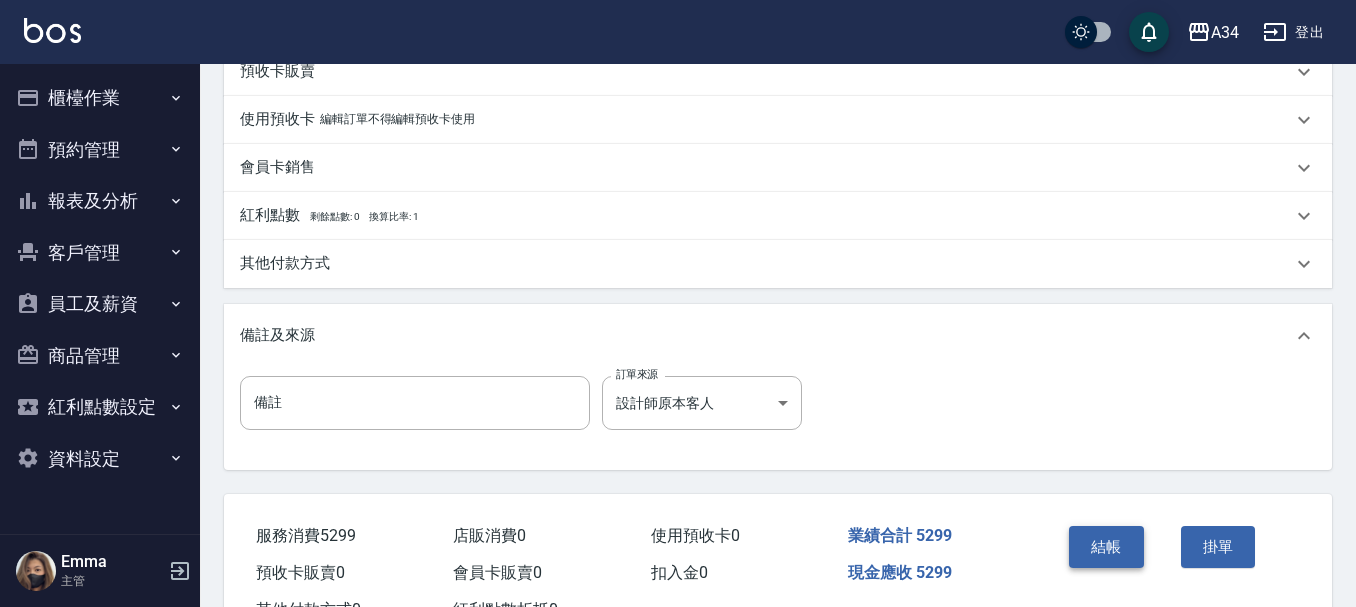 click on "結帳" at bounding box center (1106, 547) 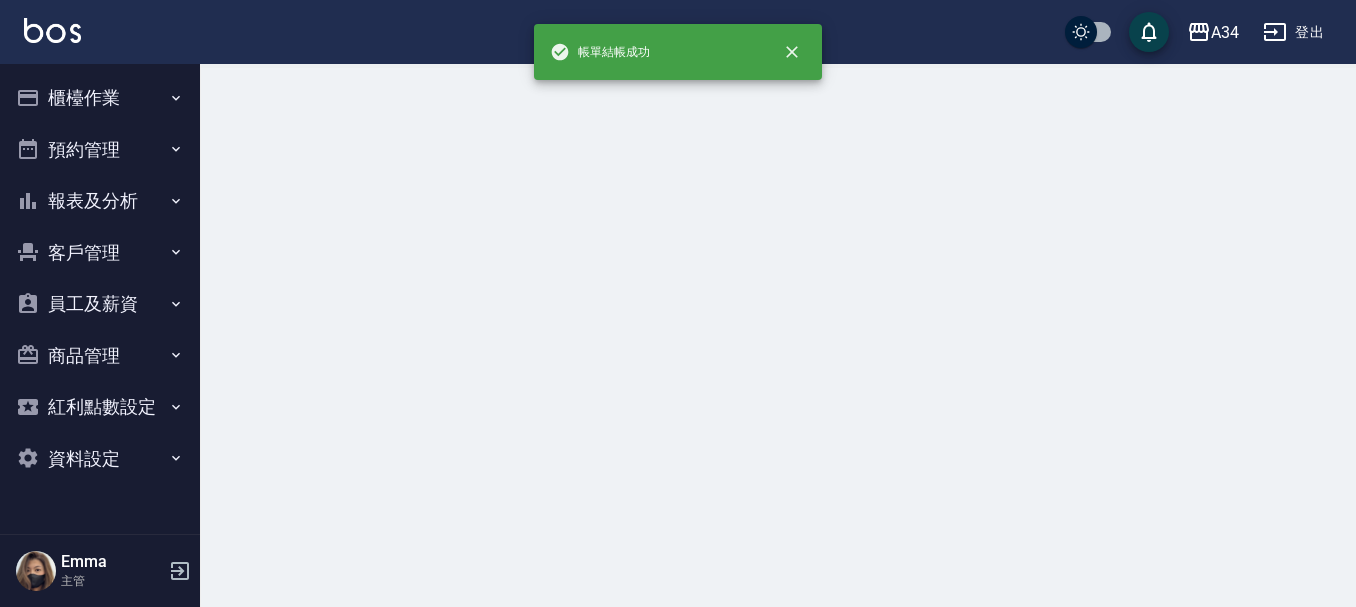 scroll, scrollTop: 0, scrollLeft: 0, axis: both 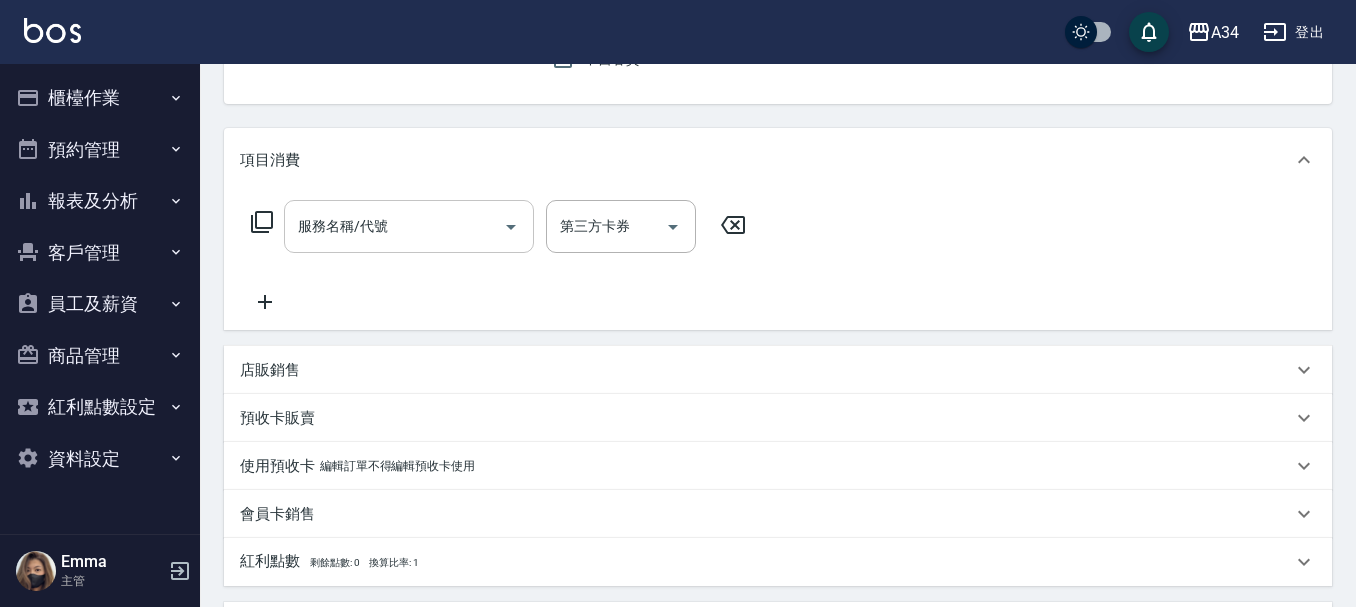 type on "Yana-09" 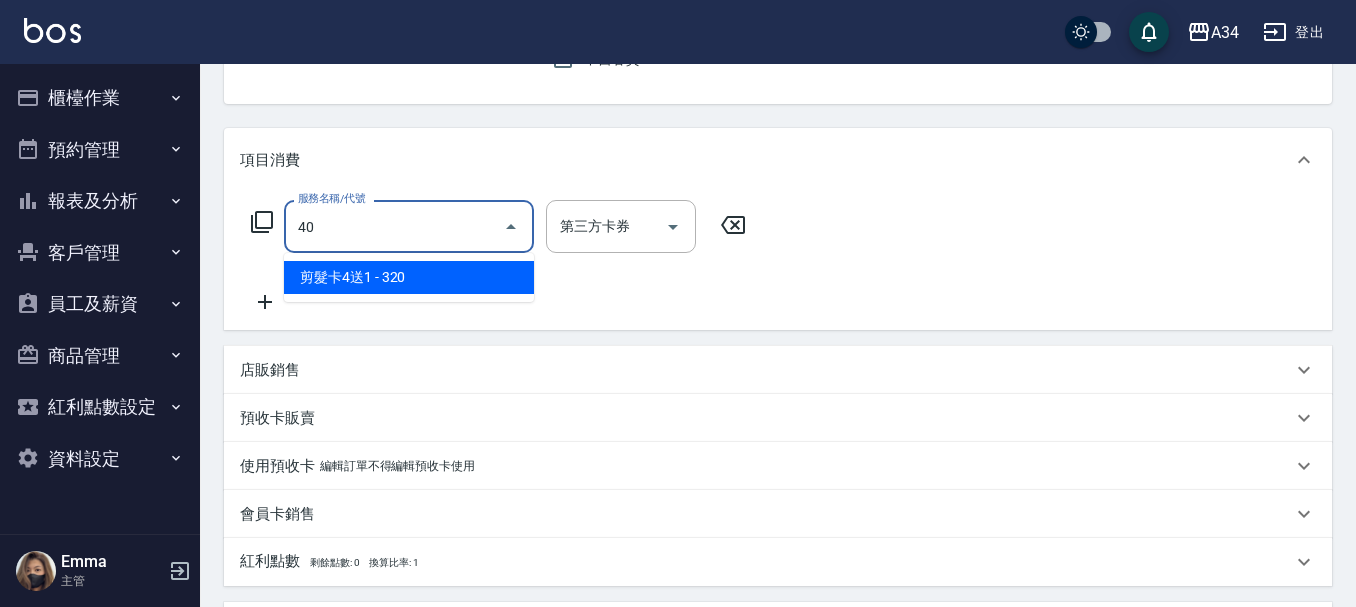 type on "401" 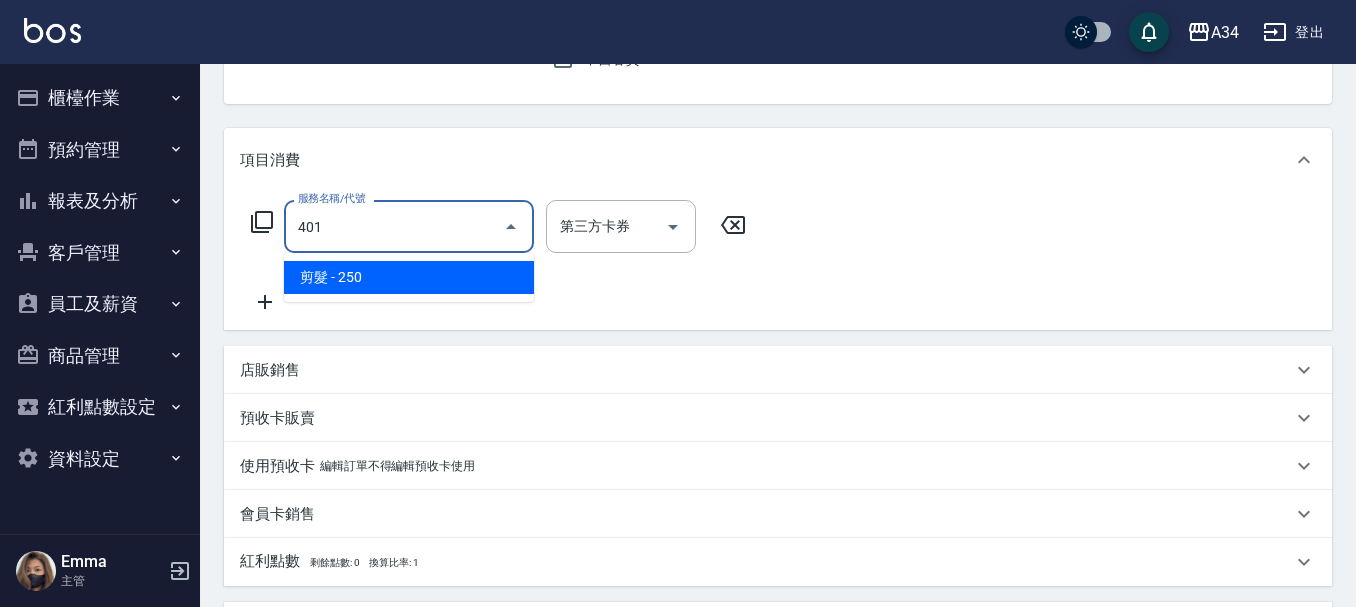 type on "20" 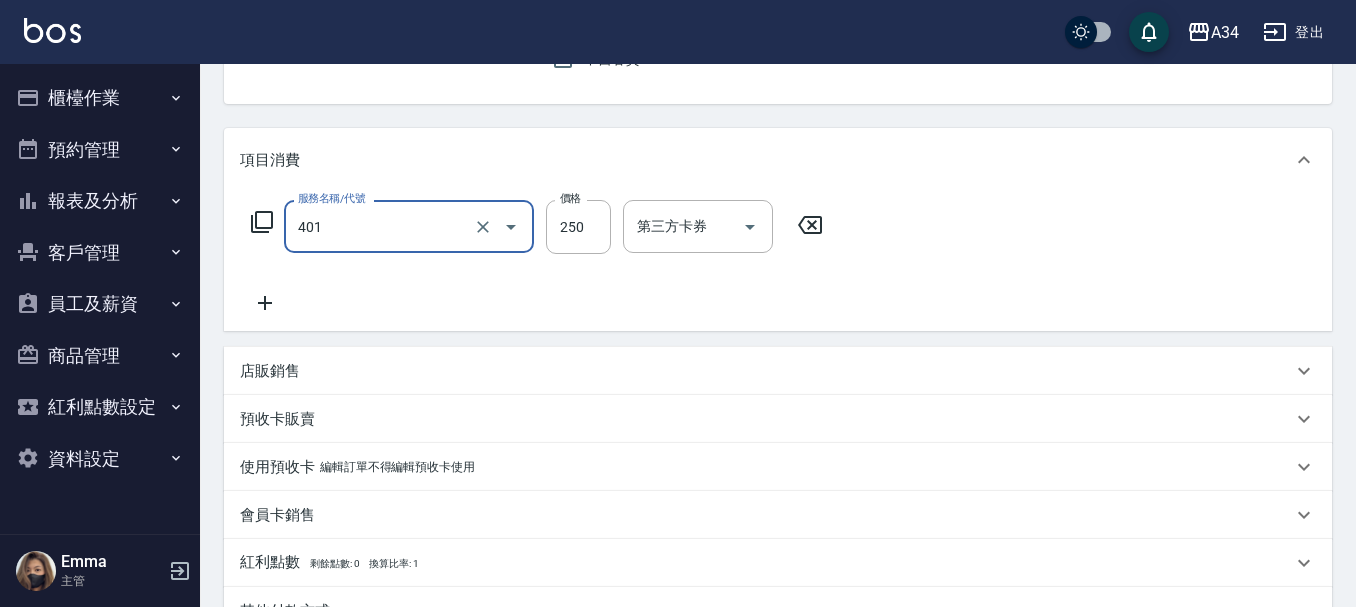 type on "剪髮(401)" 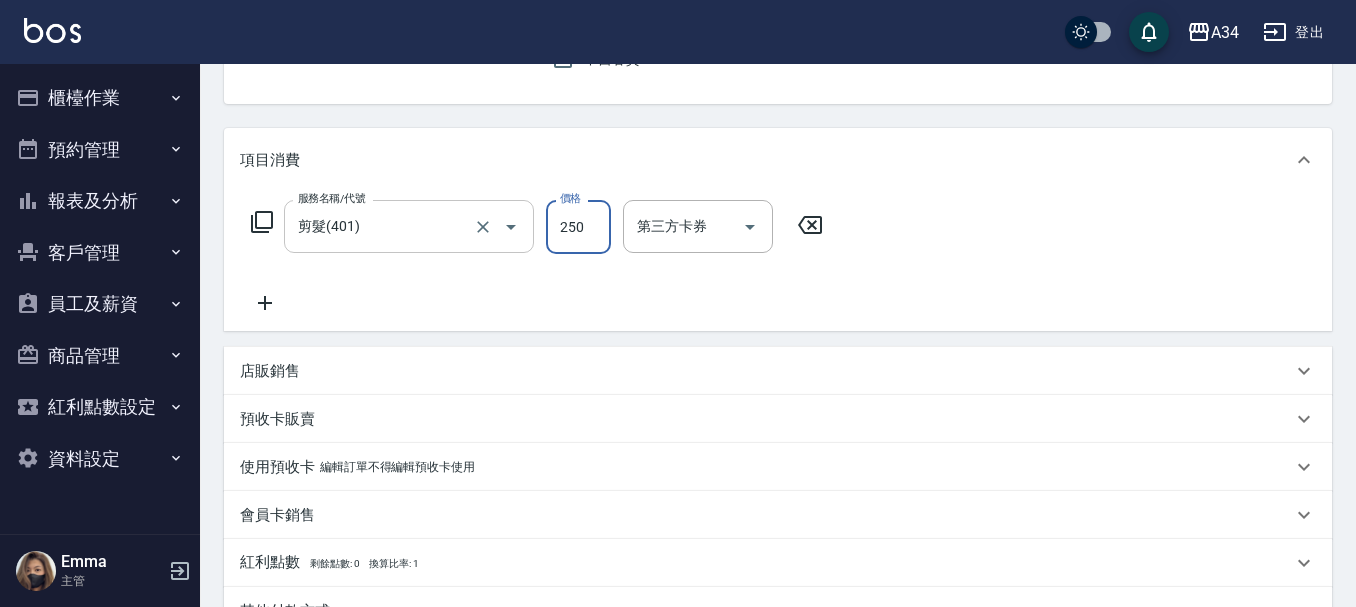 type on "3" 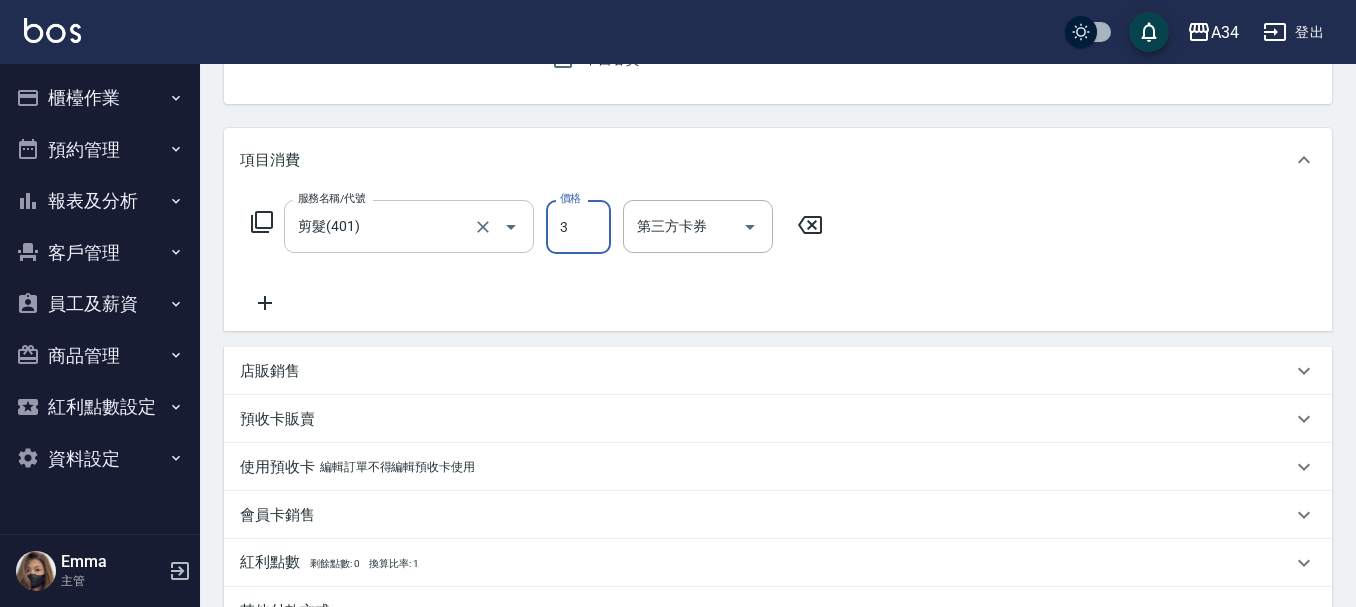 type on "0" 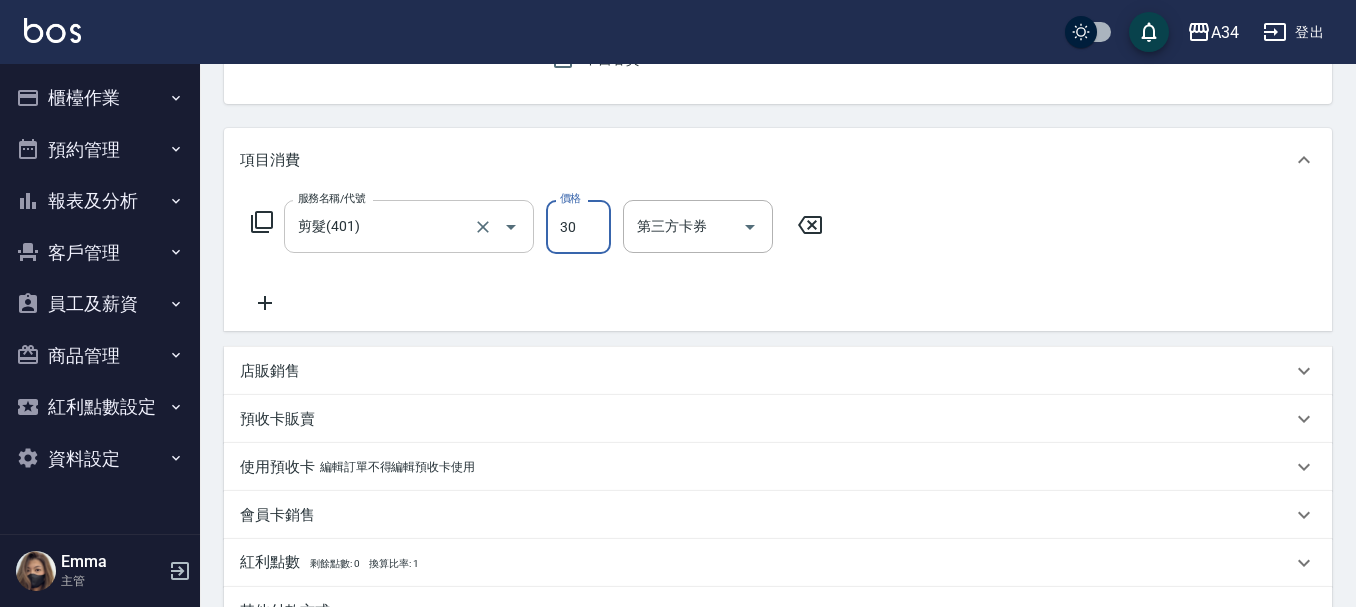 type on "30" 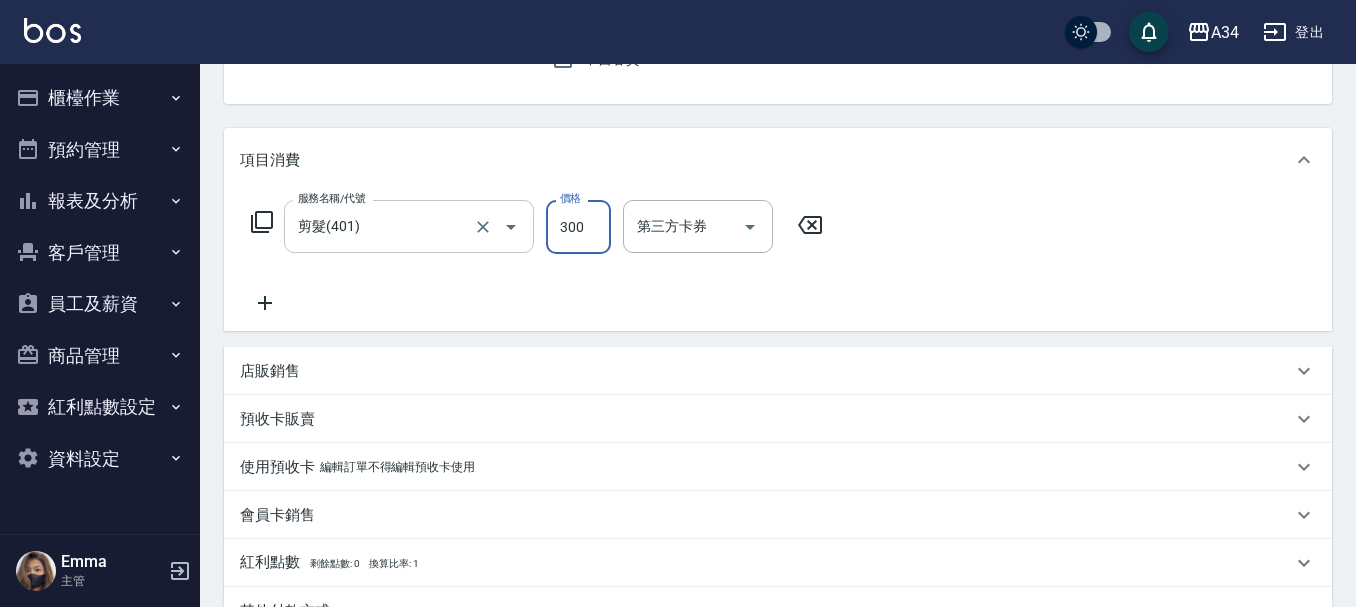type on "300" 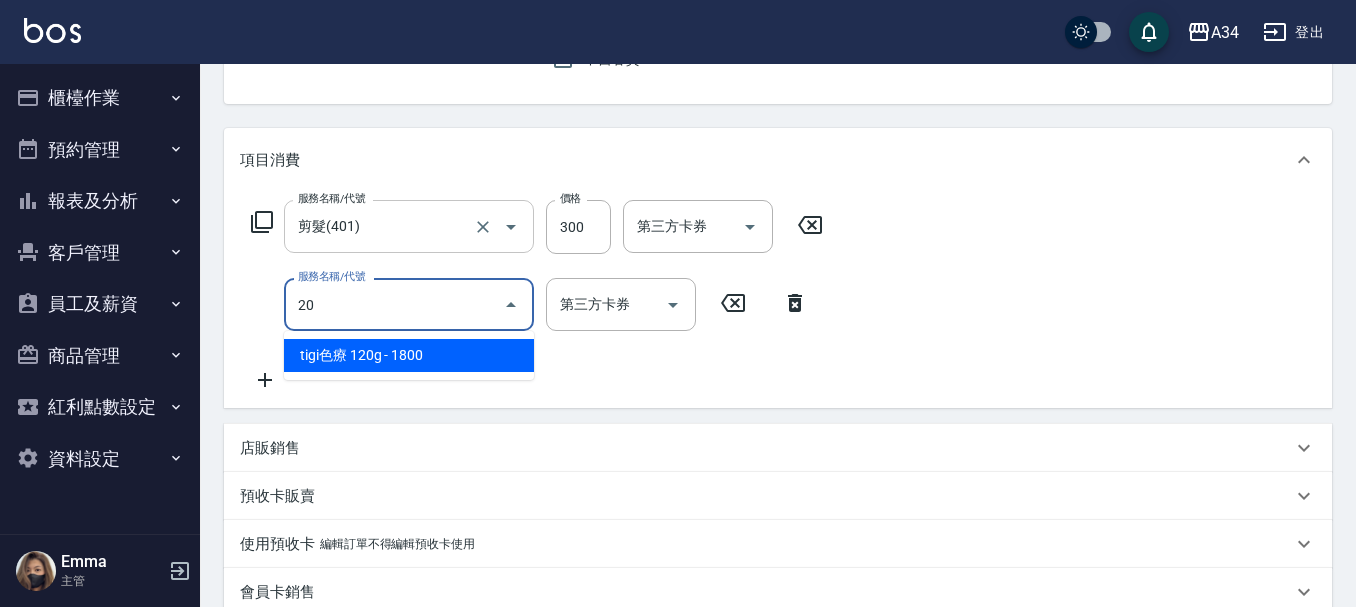 type on "201" 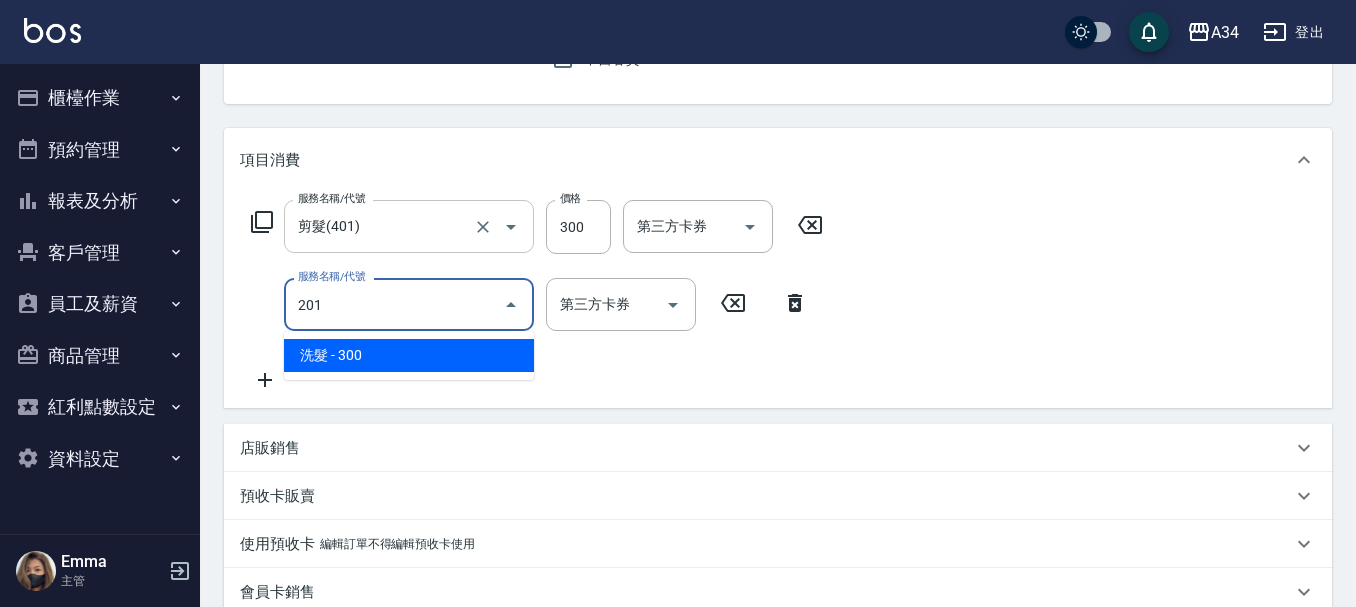 type on "60" 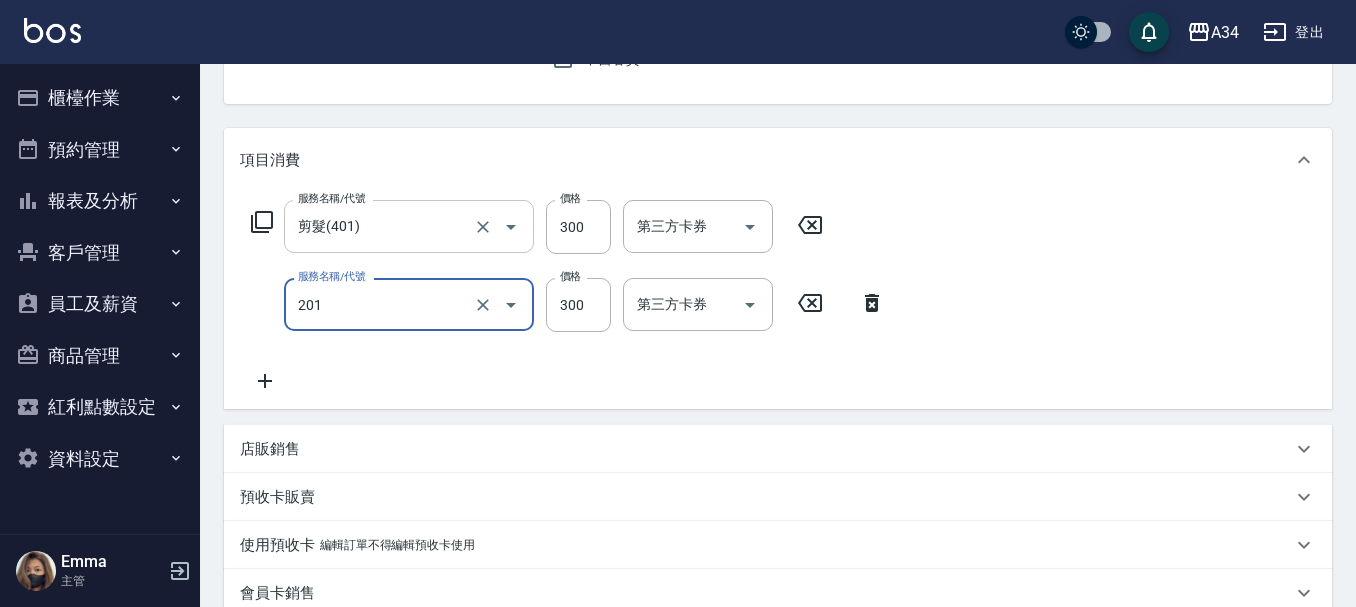type on "洗髮(201)" 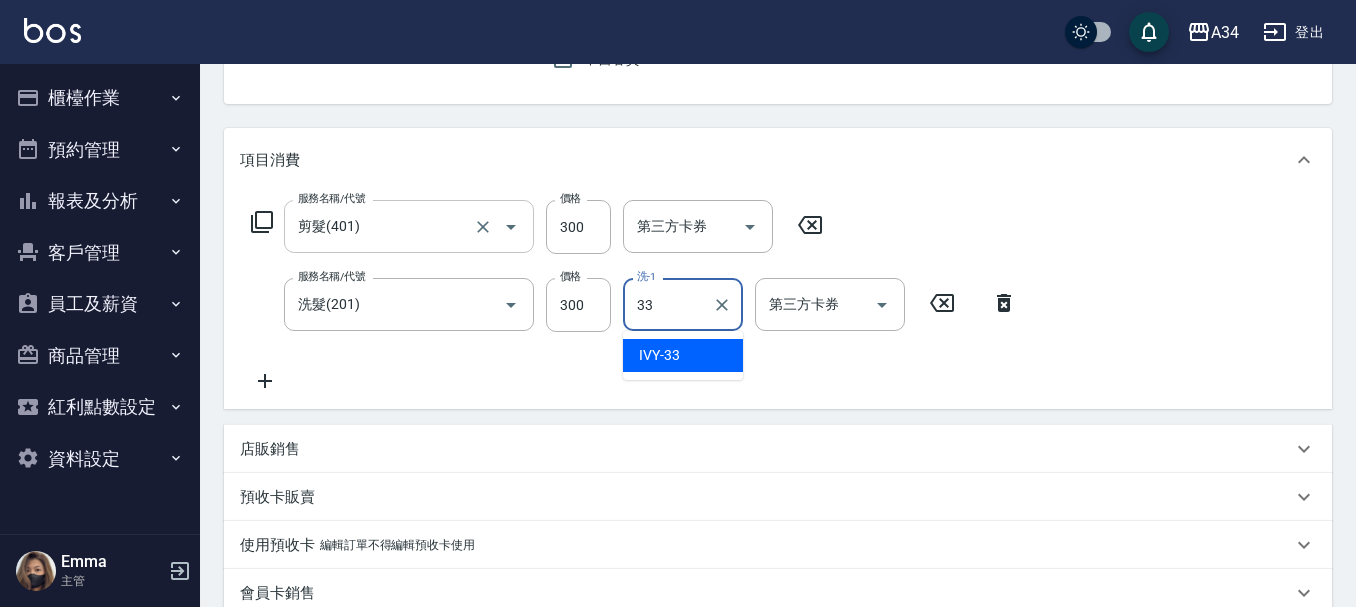 type on "IVY-33" 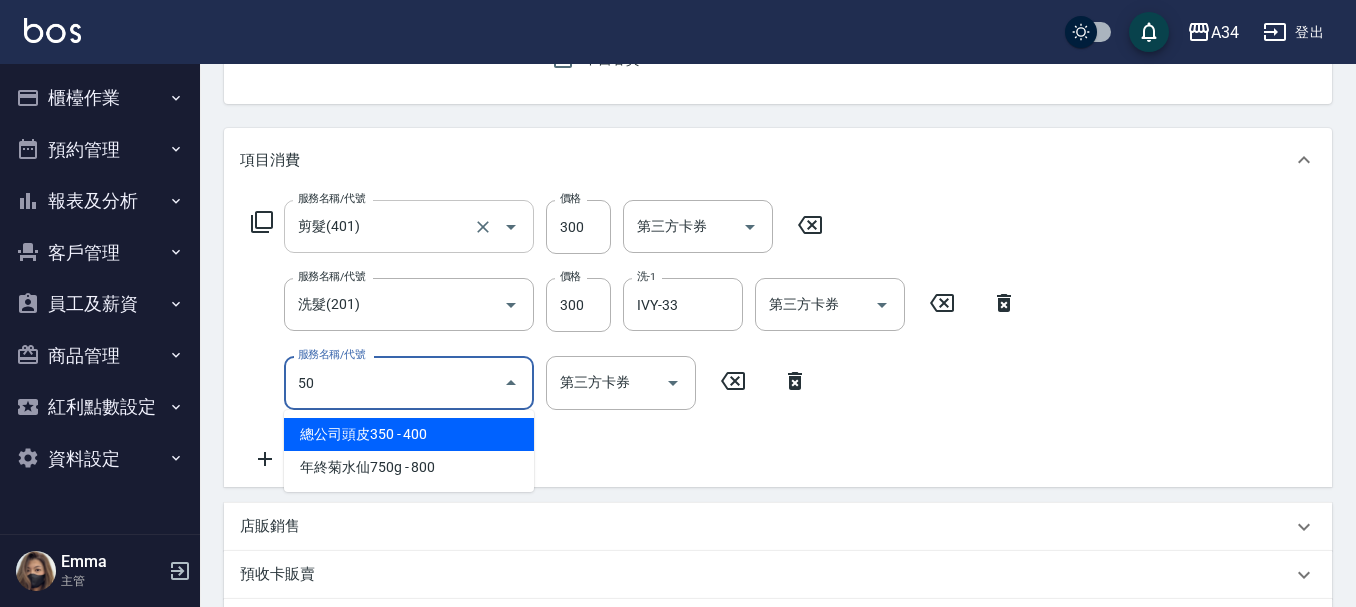 type on "503" 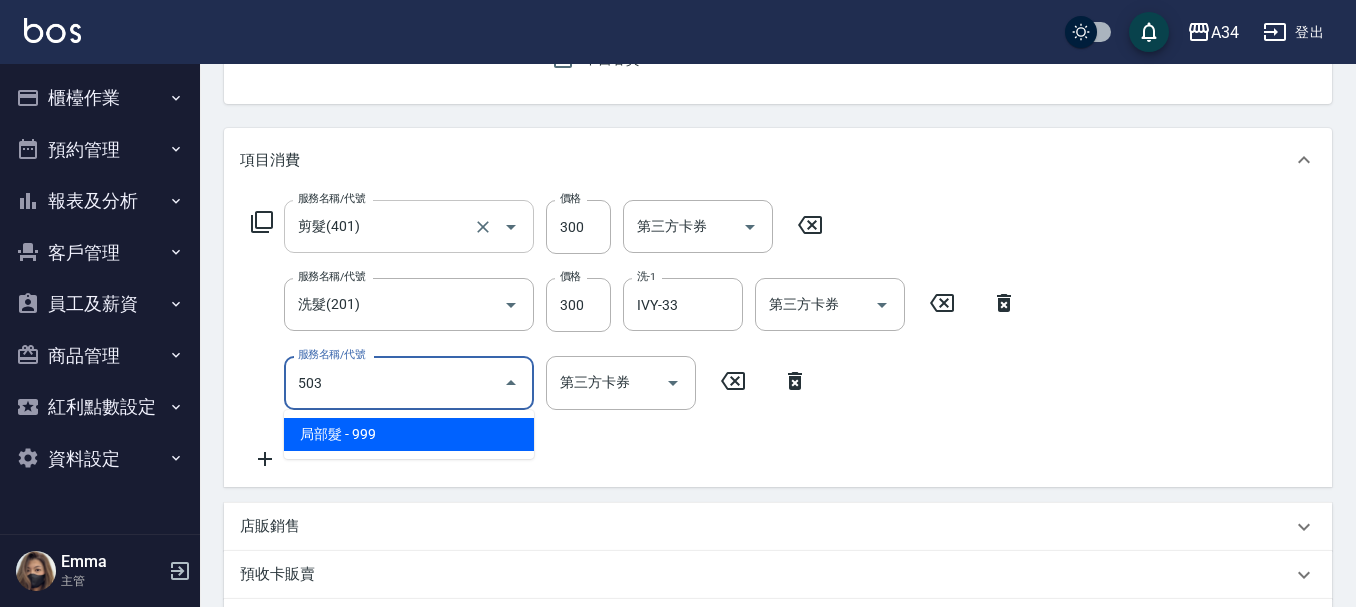 type on "150" 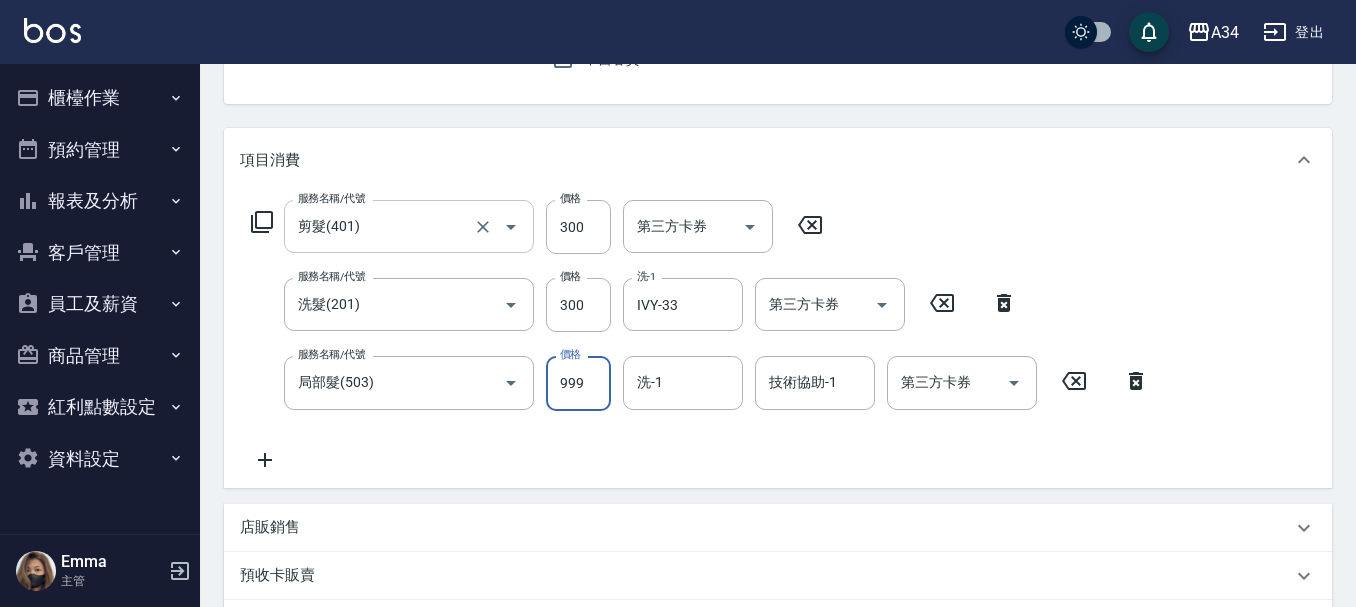 type on "60" 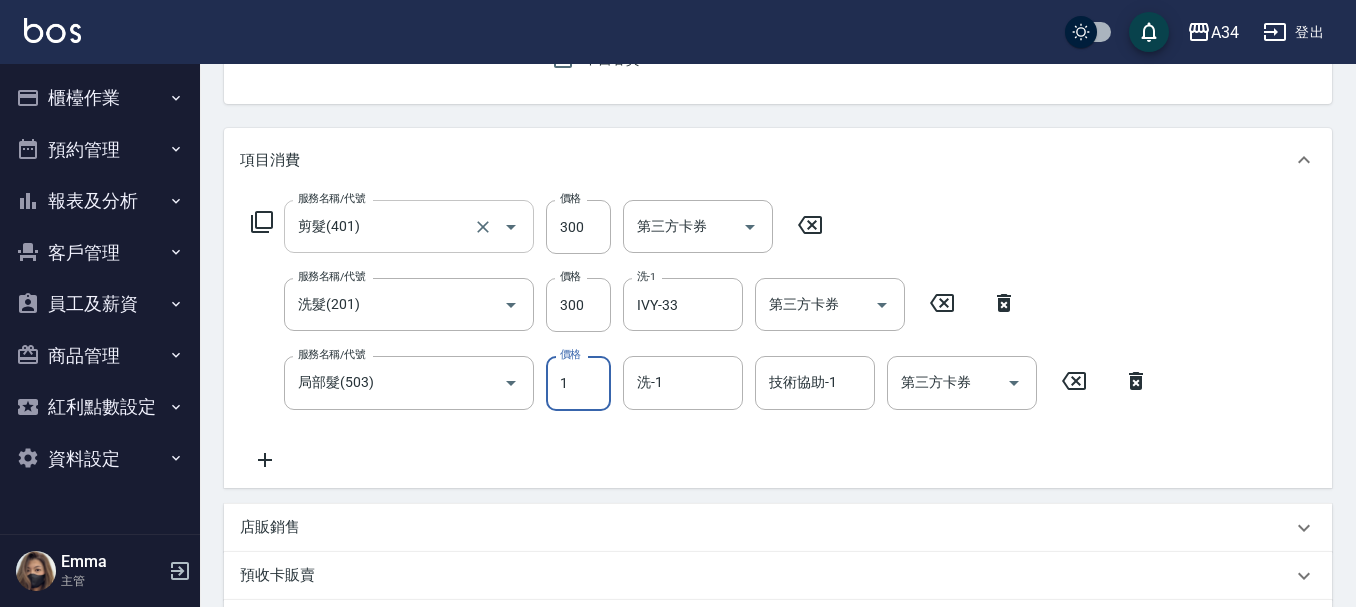type on "13" 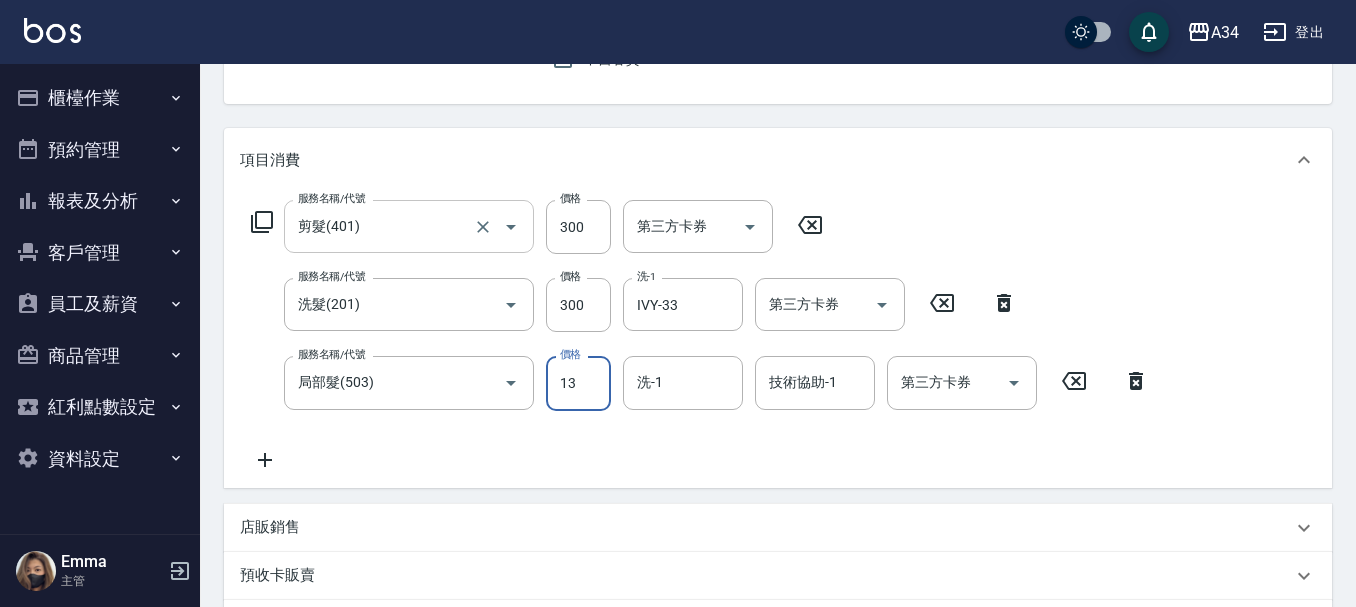 type on "70" 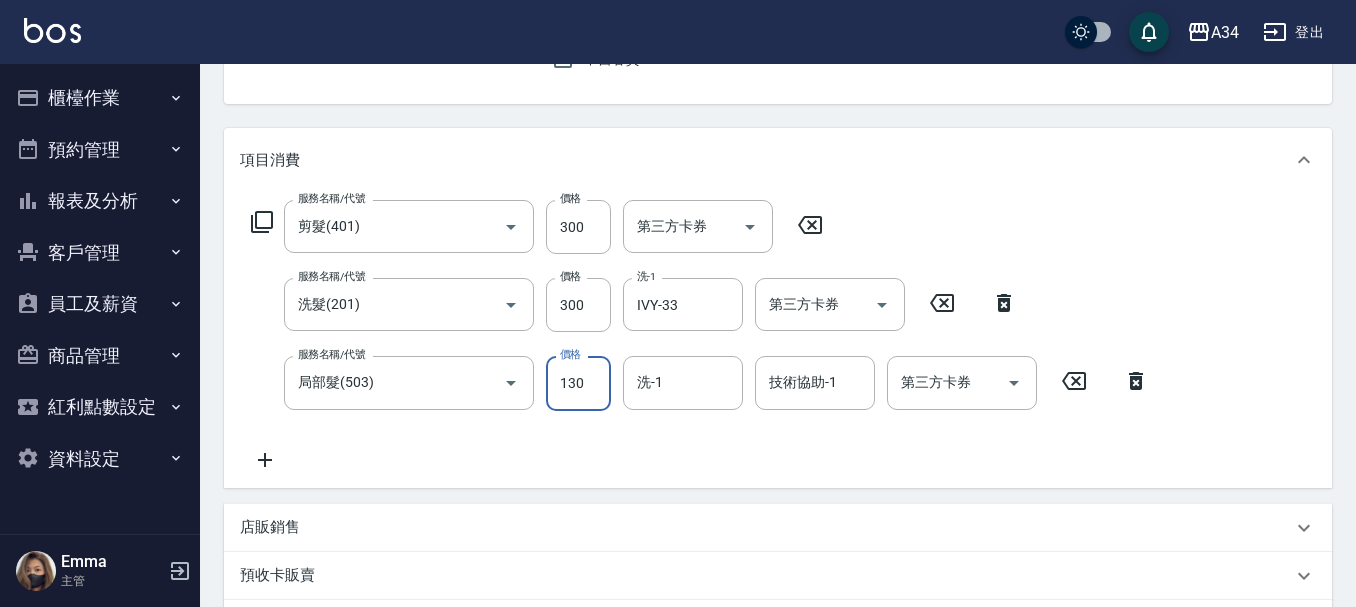 type on "190" 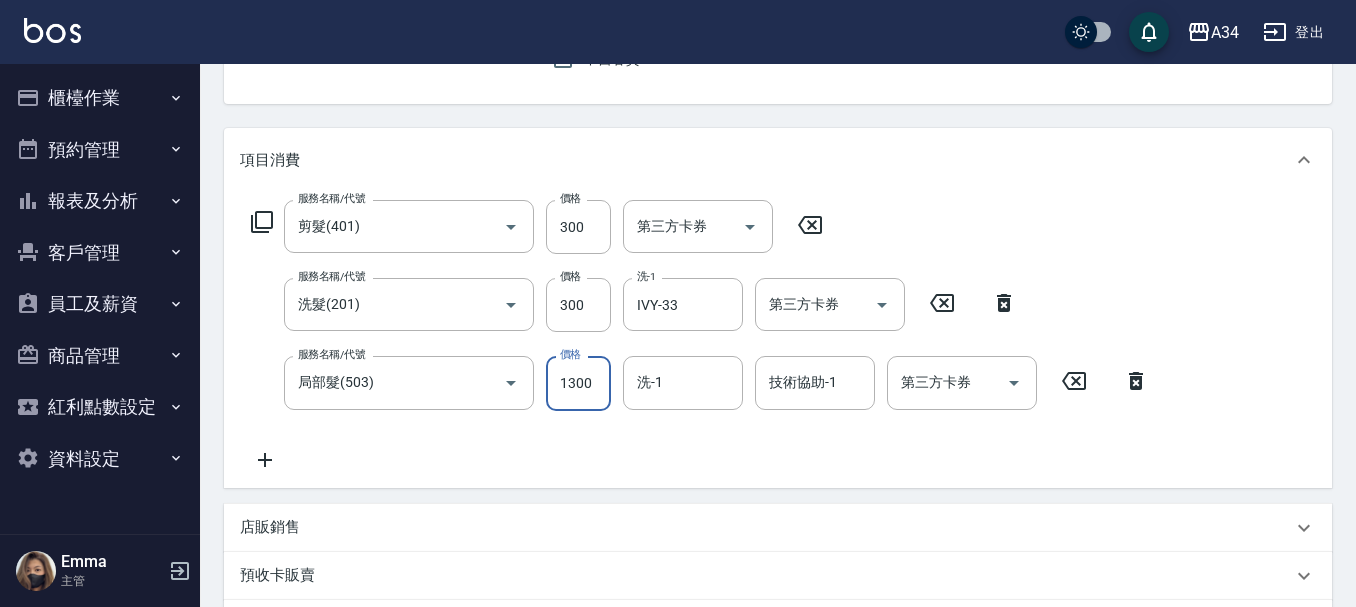 type on "1300" 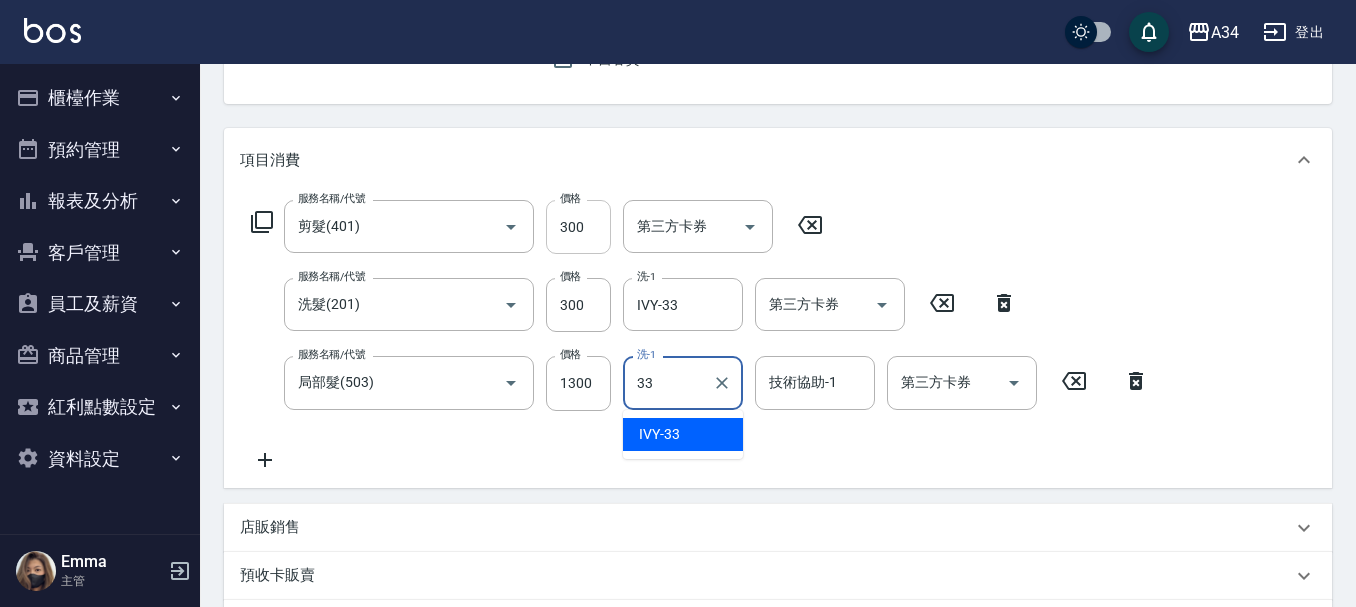 type on "IVY-33" 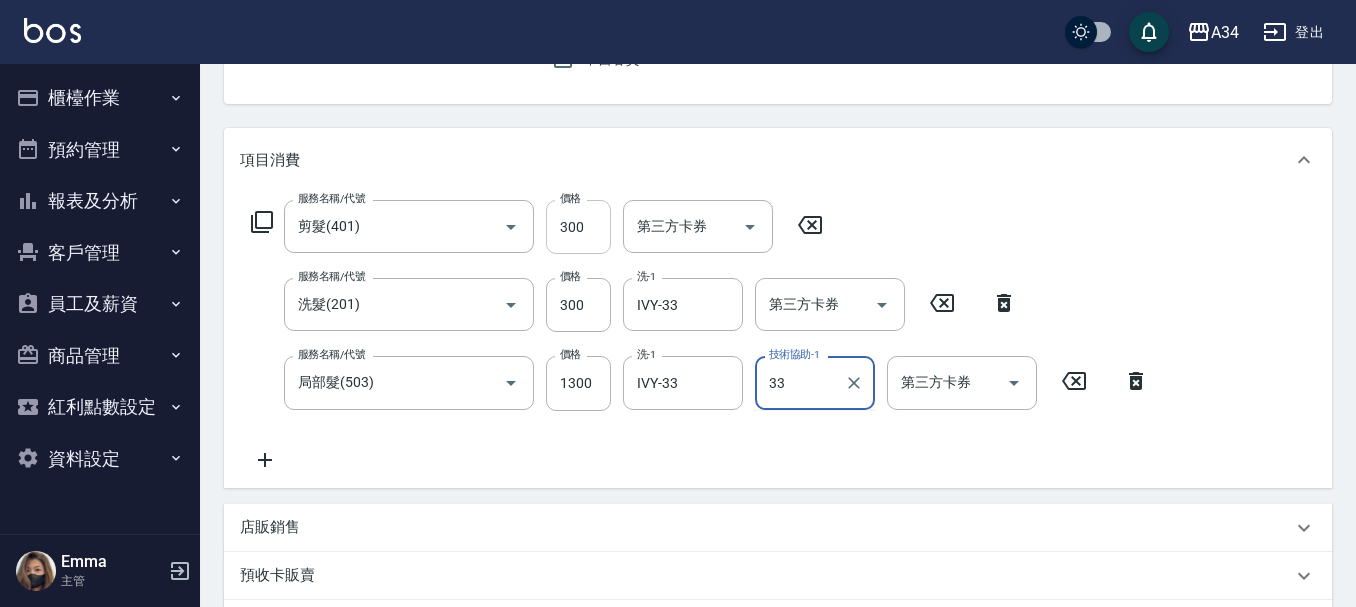 type on "IVY-33" 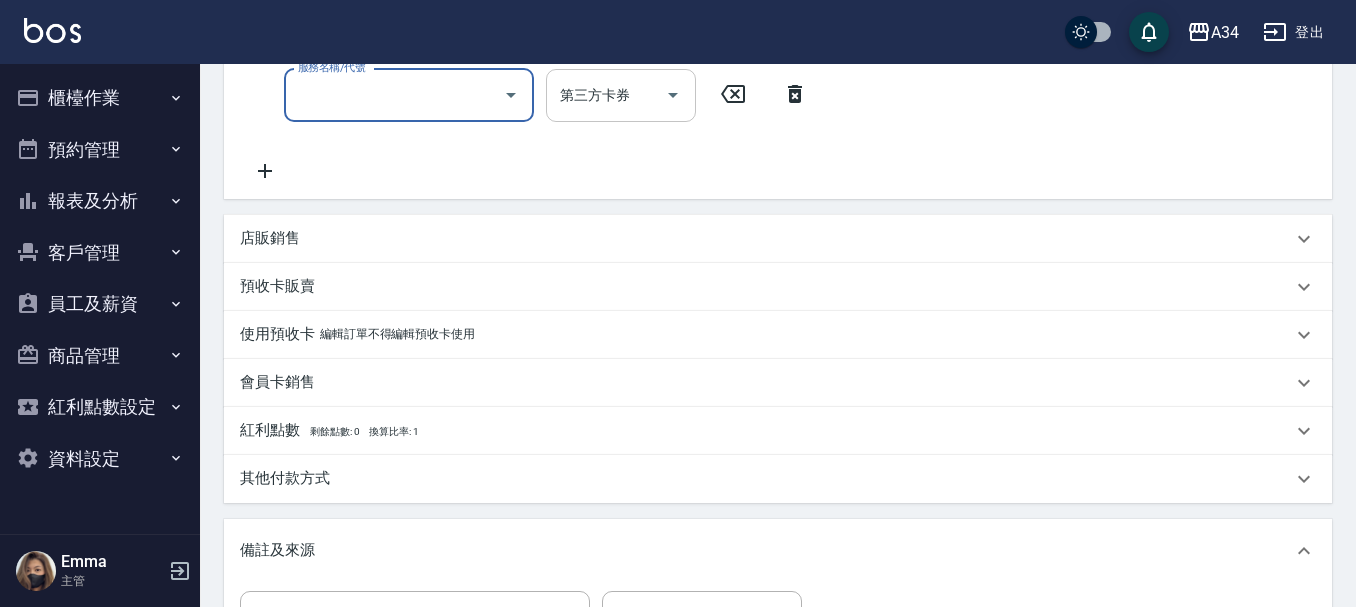 scroll, scrollTop: 600, scrollLeft: 0, axis: vertical 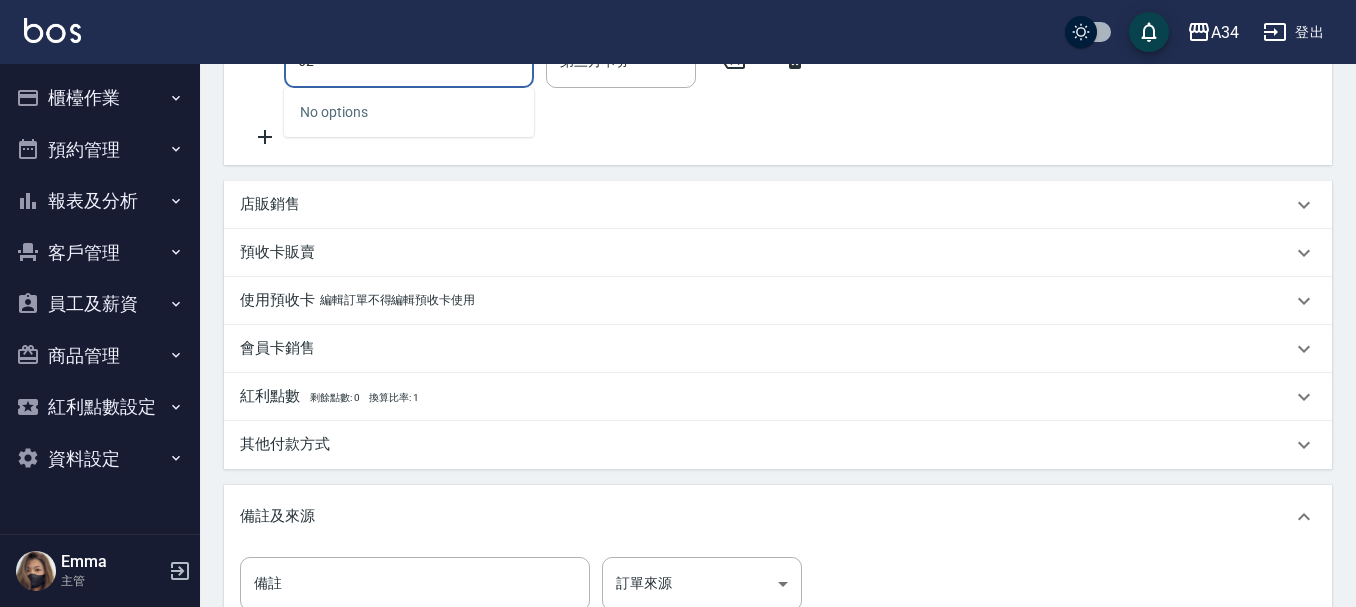 type on "627" 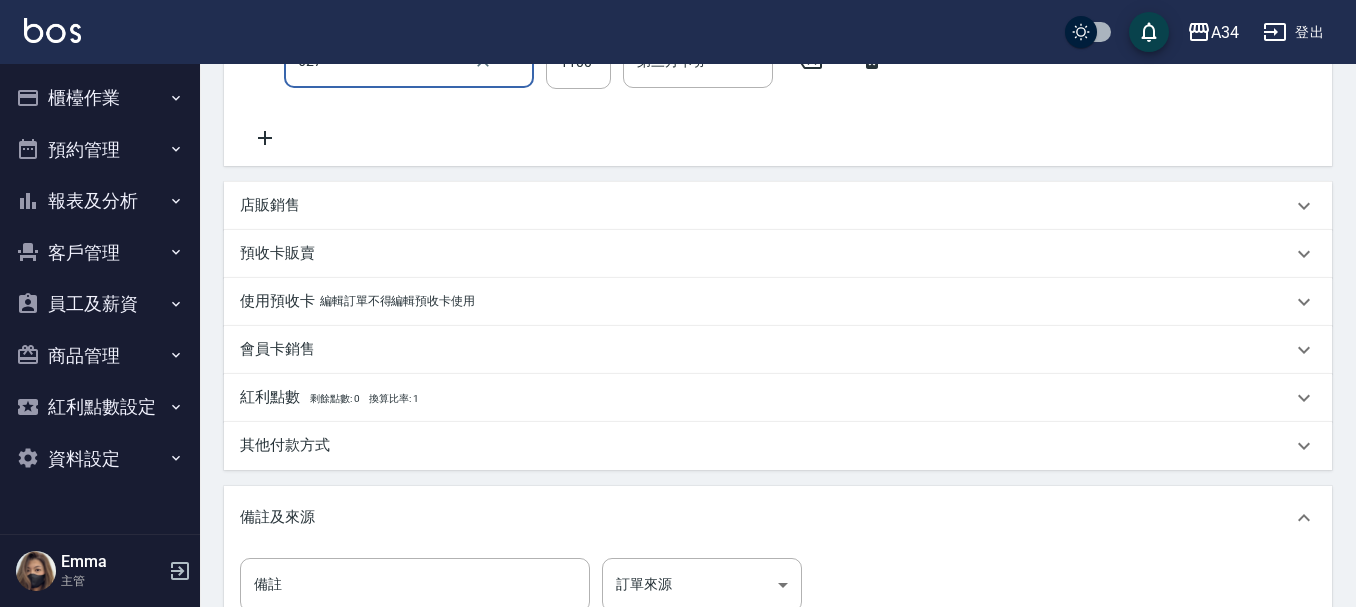 type on "300" 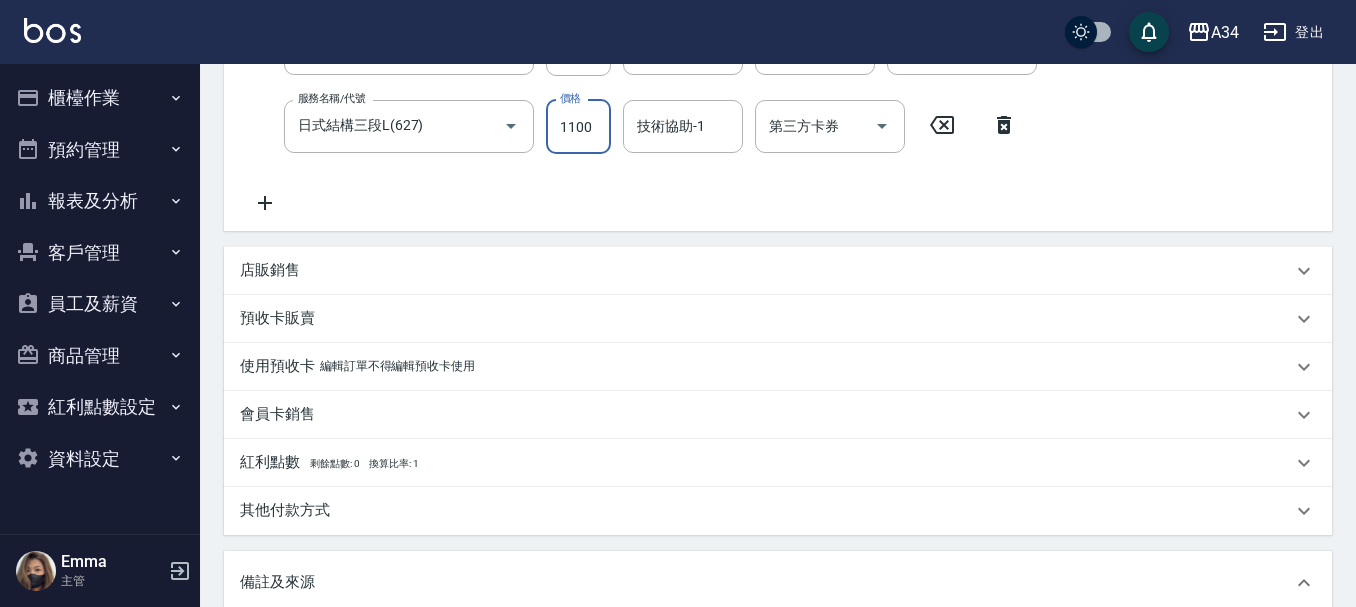 scroll, scrollTop: 500, scrollLeft: 0, axis: vertical 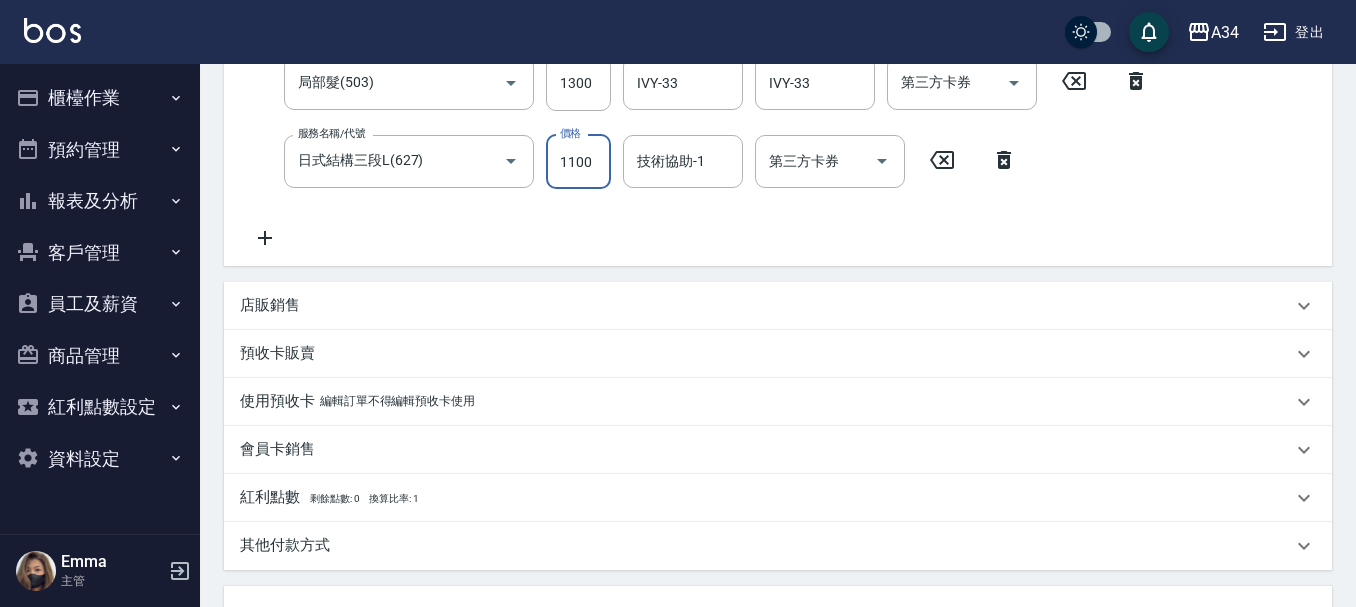 type on "190" 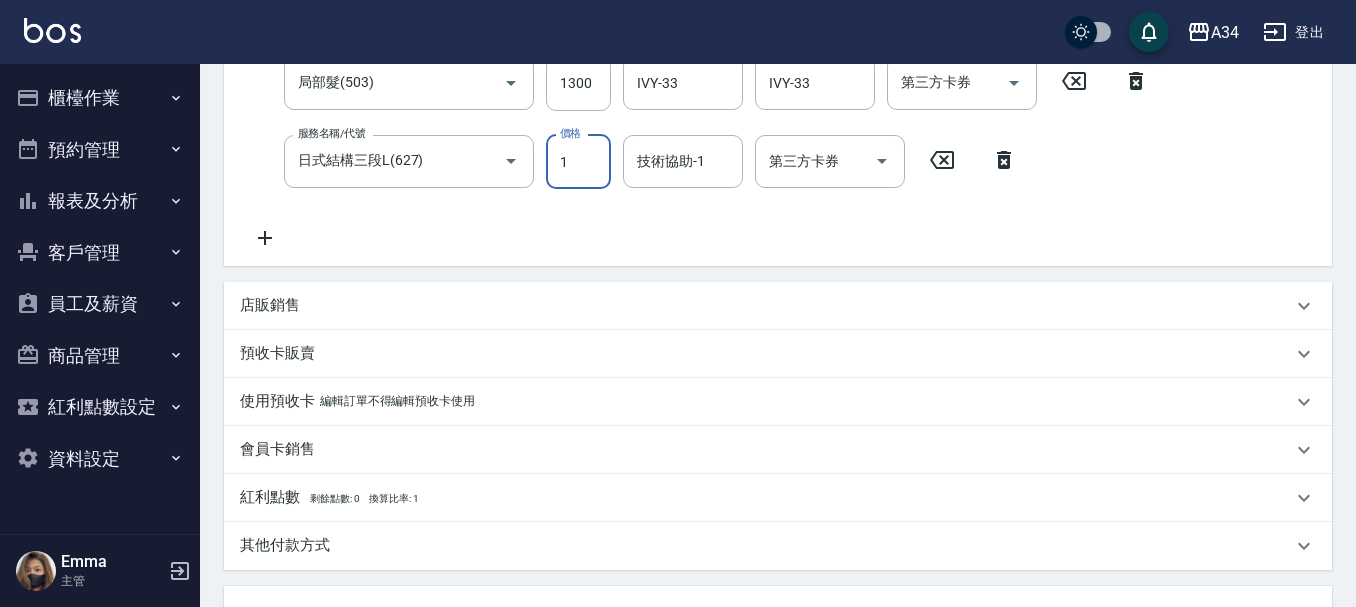 type on "11" 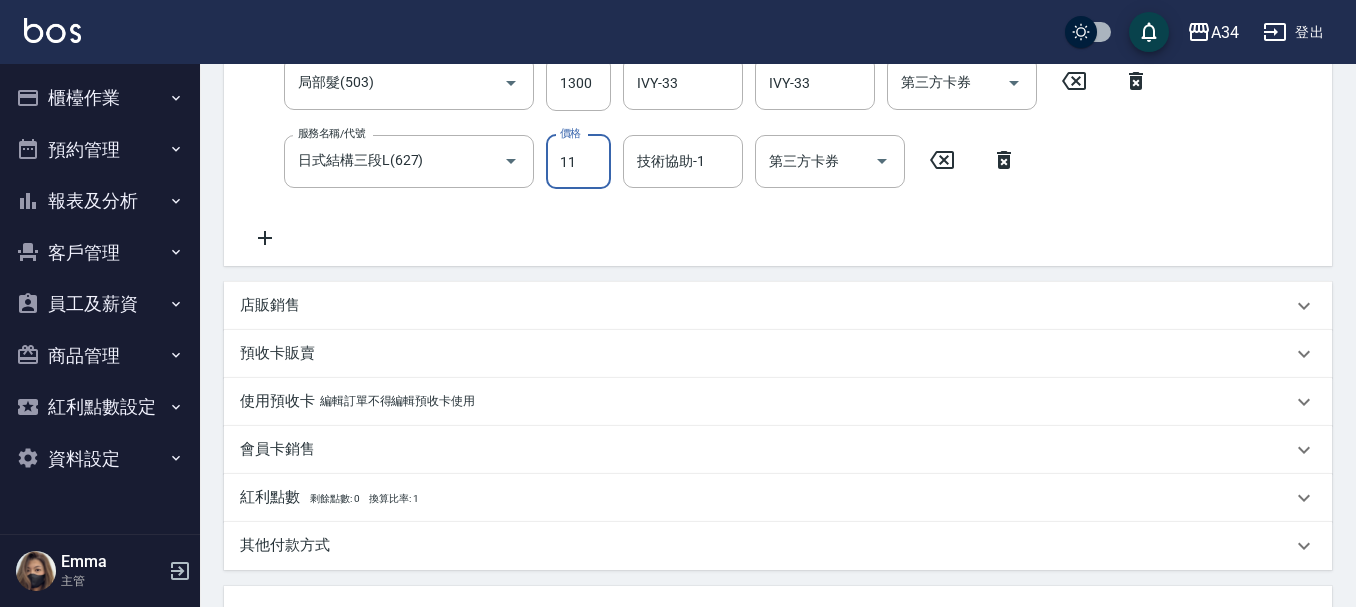 type on "200" 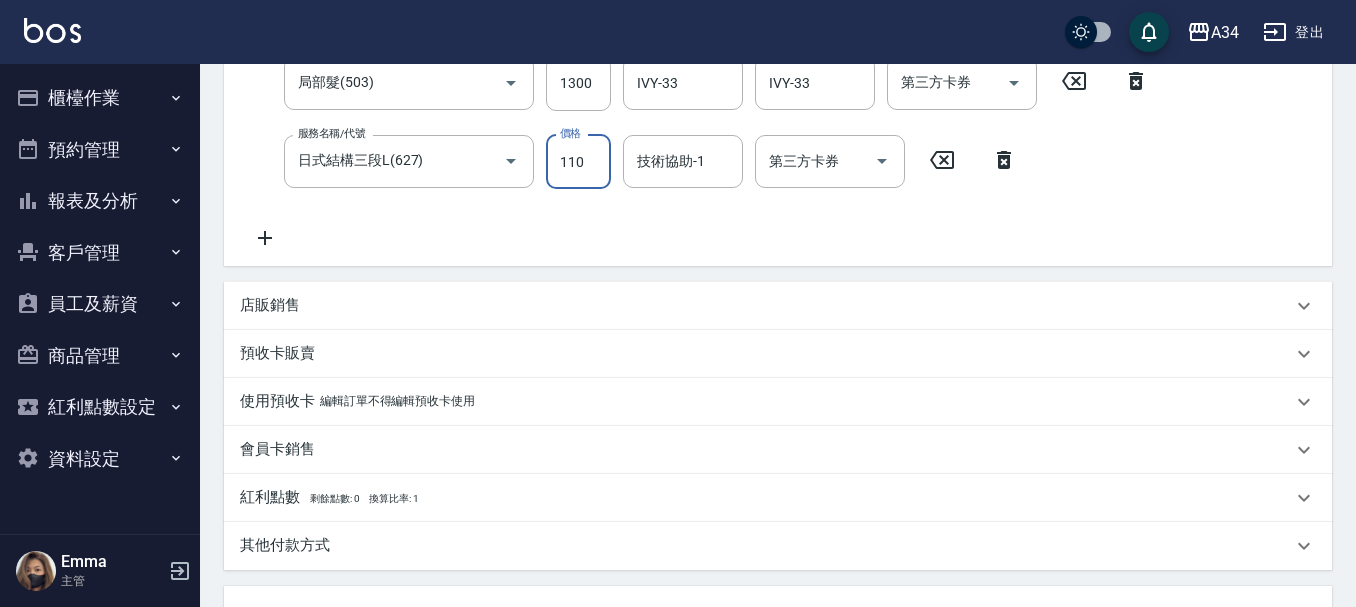 type on "300" 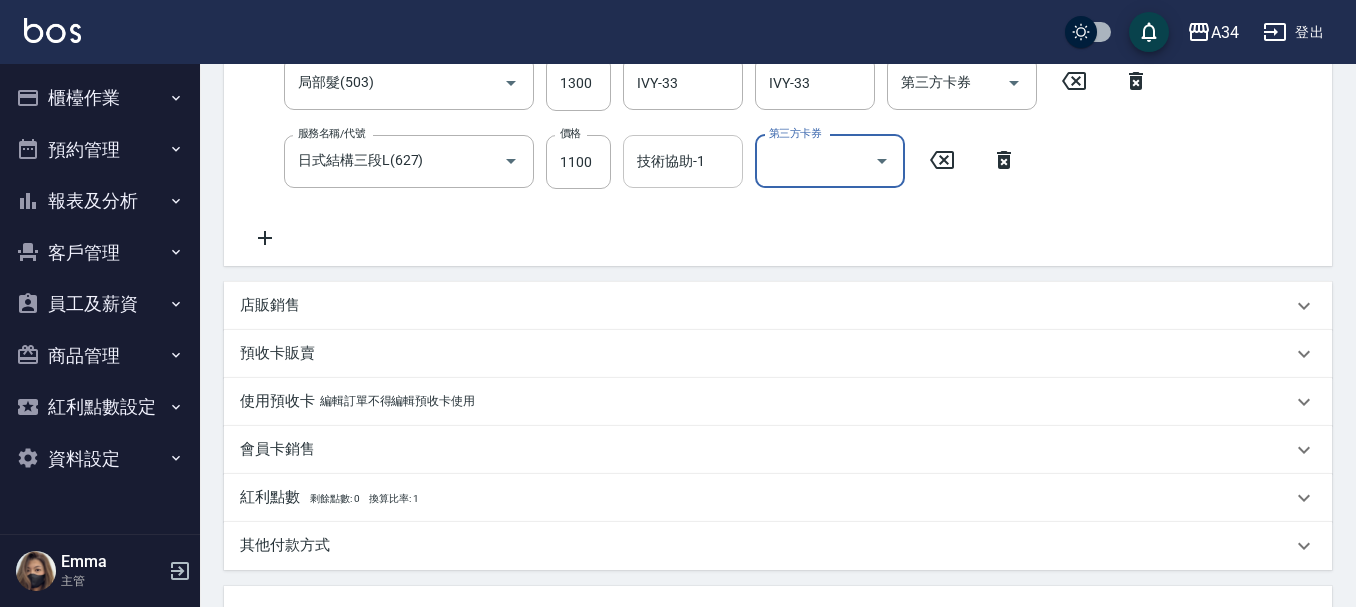 click on "技術協助-1 技術協助-1" at bounding box center (683, 161) 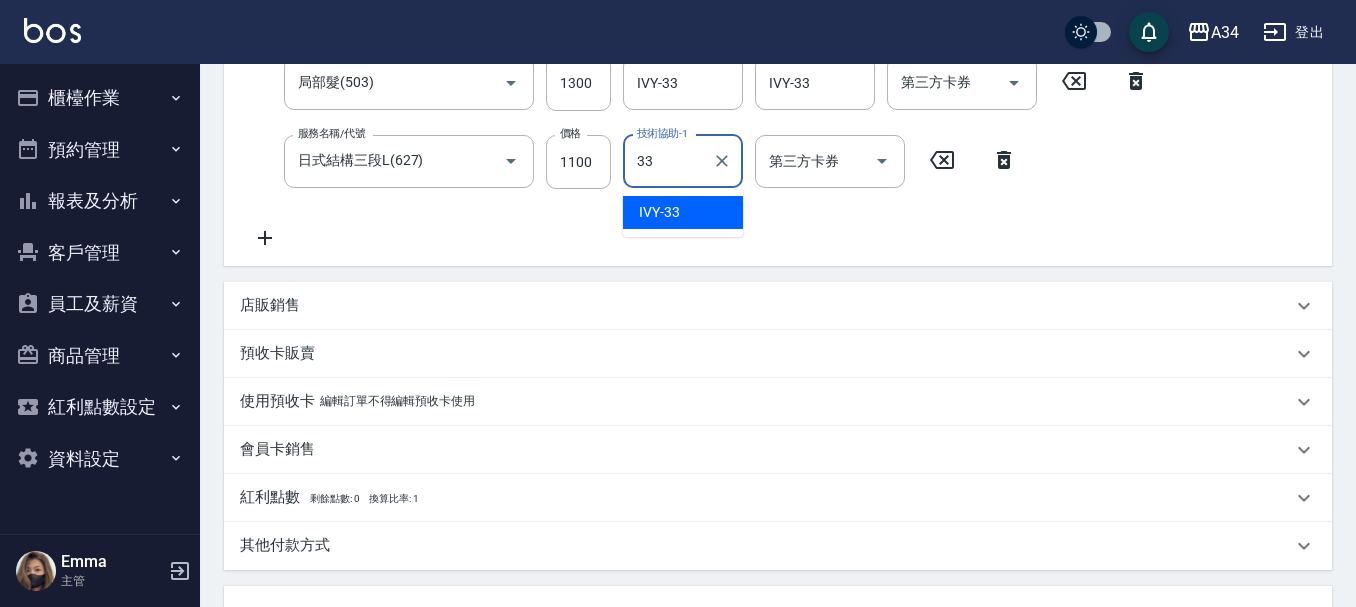 type on "IVY-33" 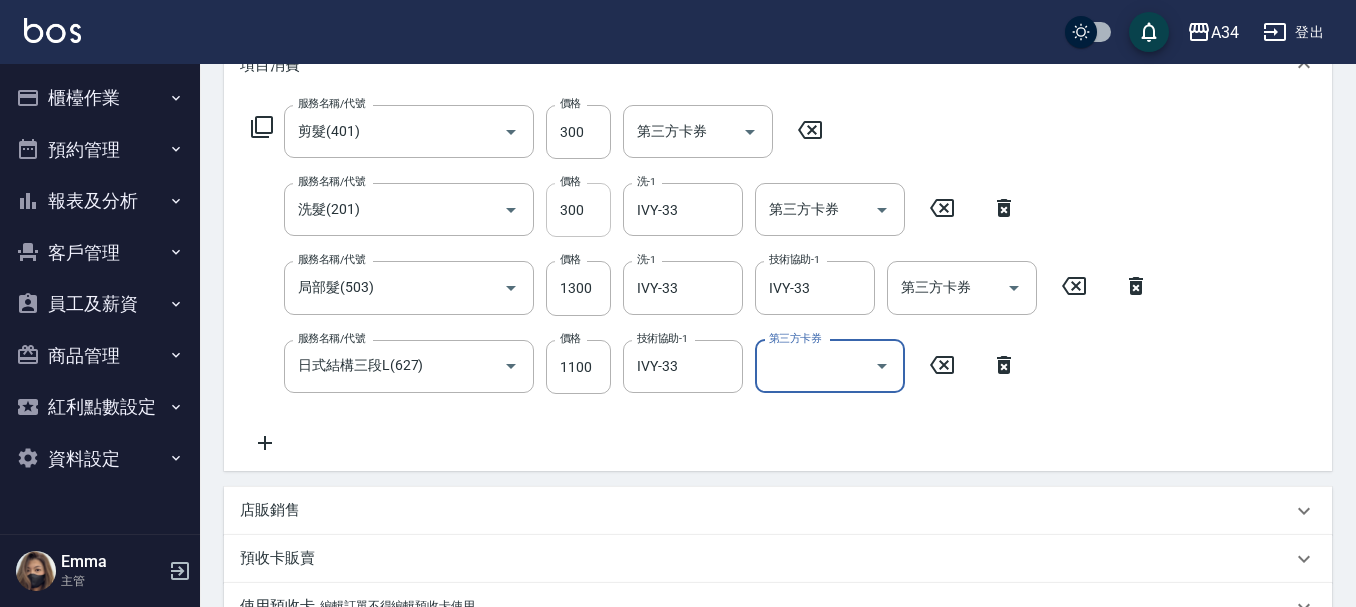 scroll, scrollTop: 261, scrollLeft: 0, axis: vertical 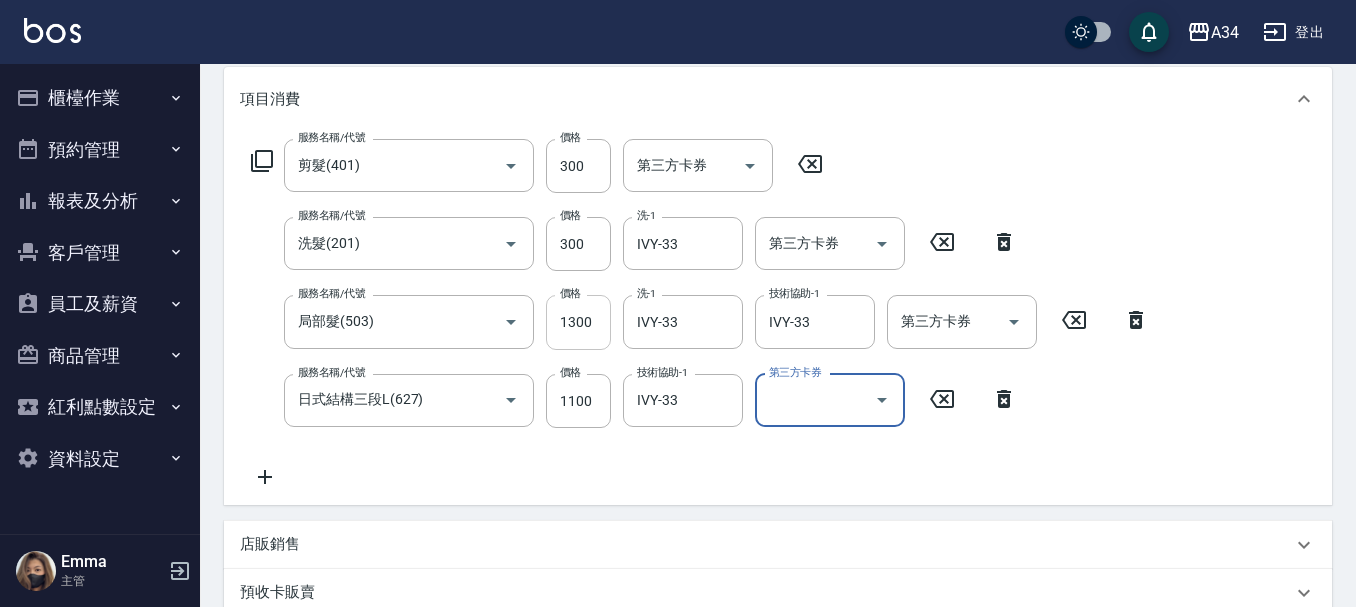 click on "1300" at bounding box center [578, 322] 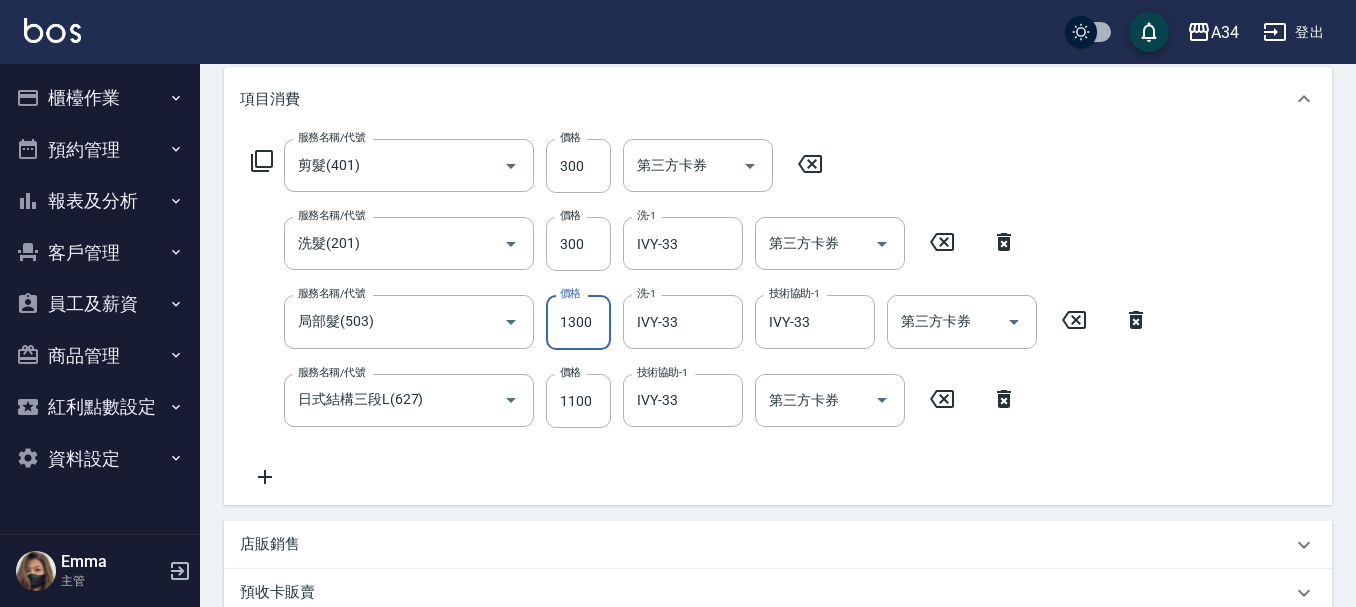 type on "170" 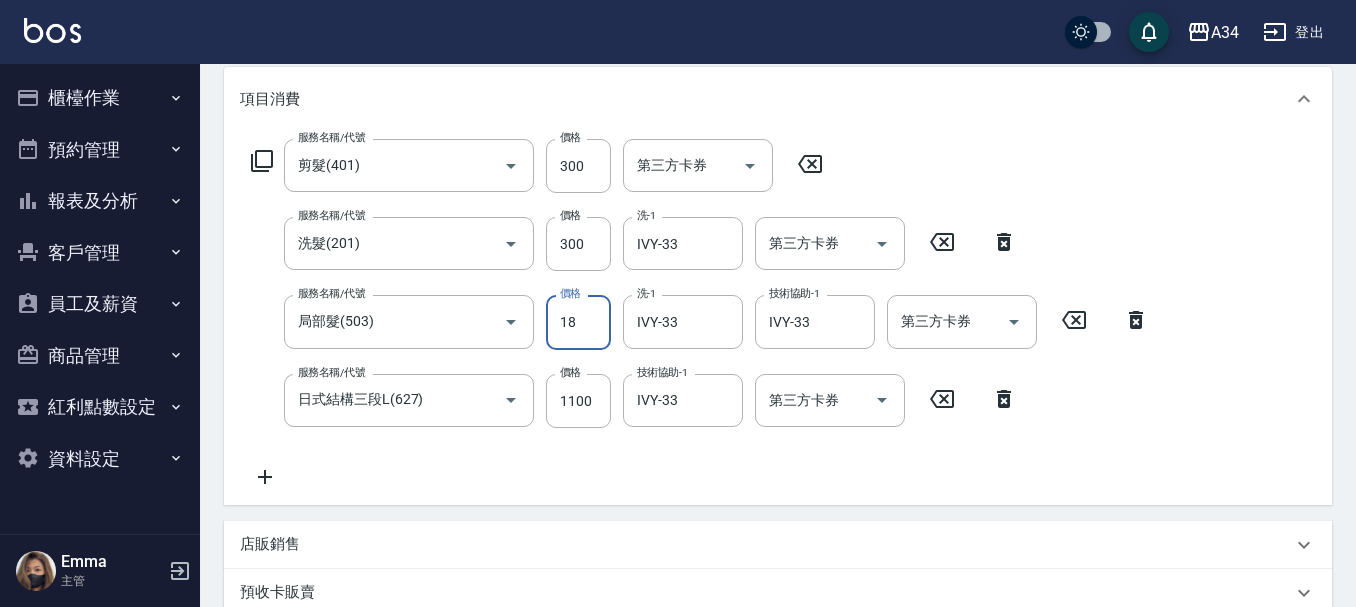 type on "180" 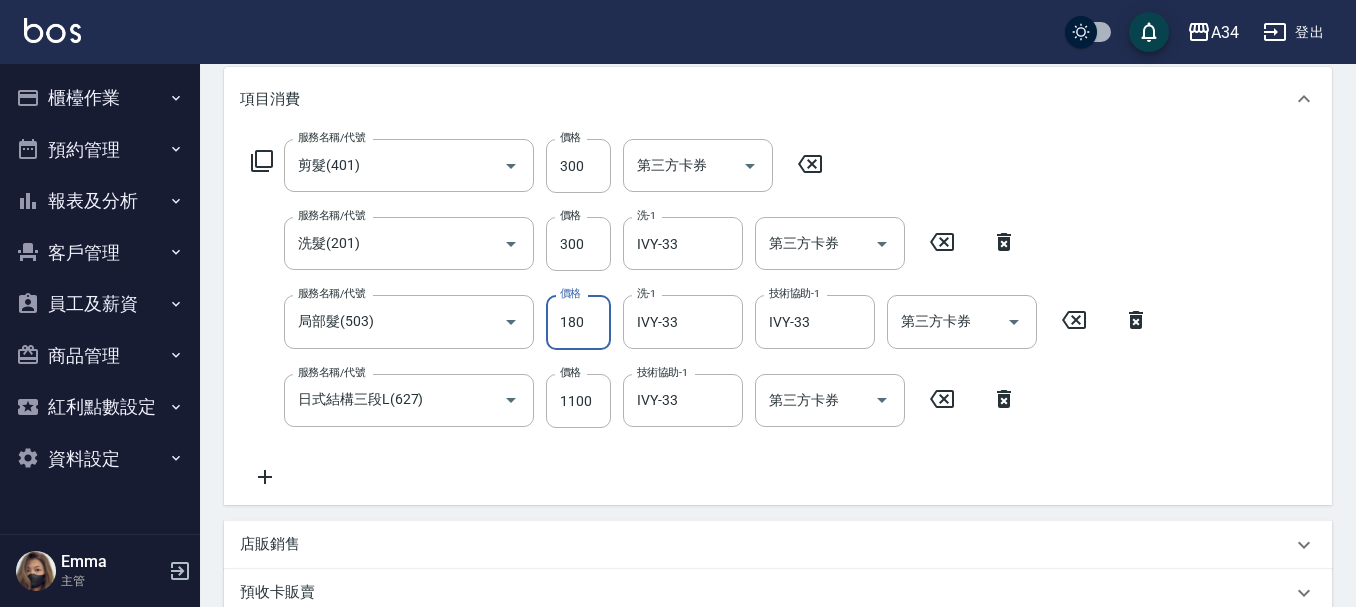 type on "180" 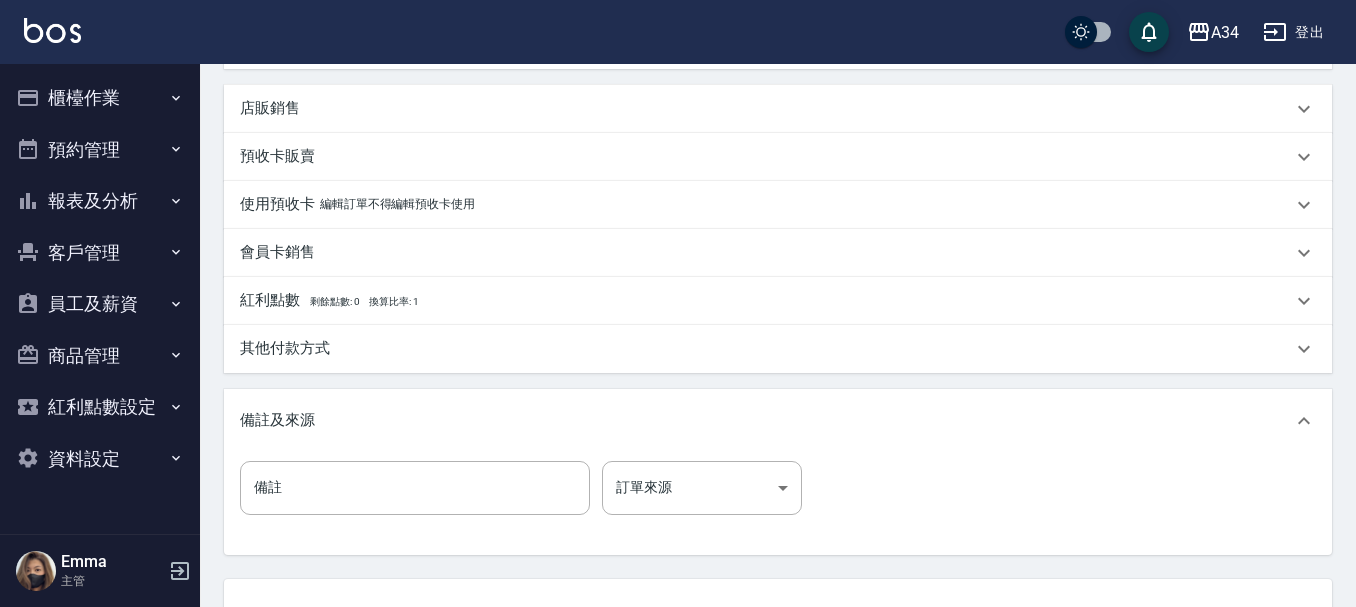 scroll, scrollTop: 761, scrollLeft: 0, axis: vertical 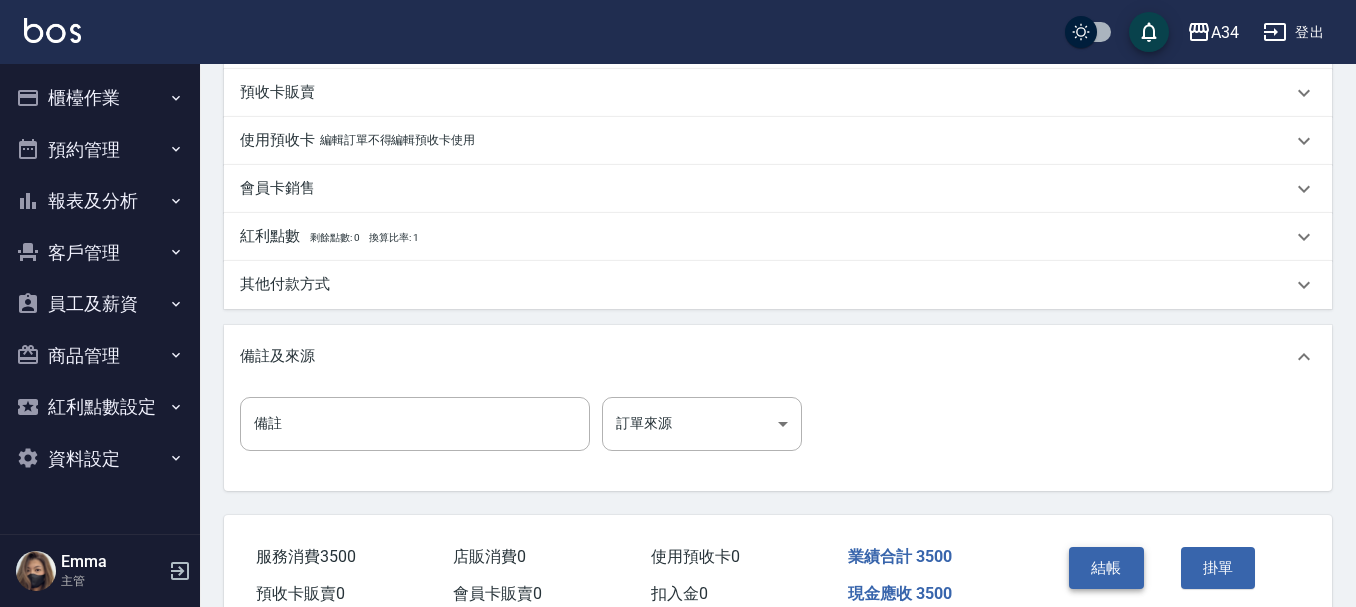 type on "1800" 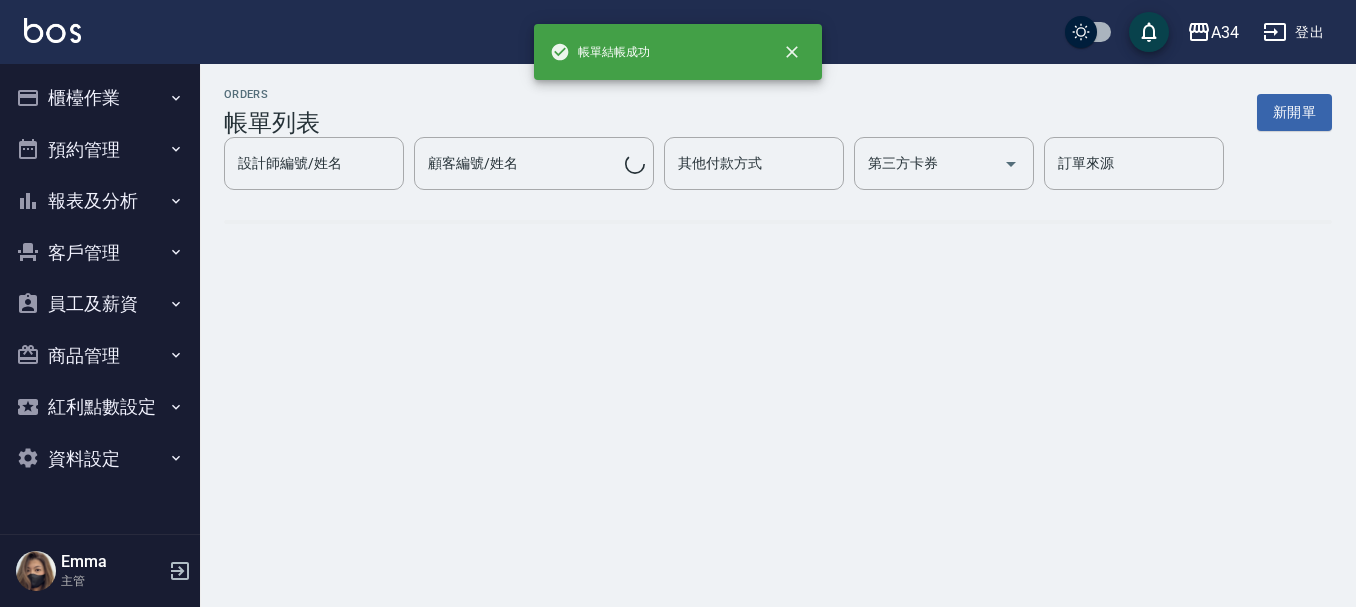 scroll, scrollTop: 0, scrollLeft: 0, axis: both 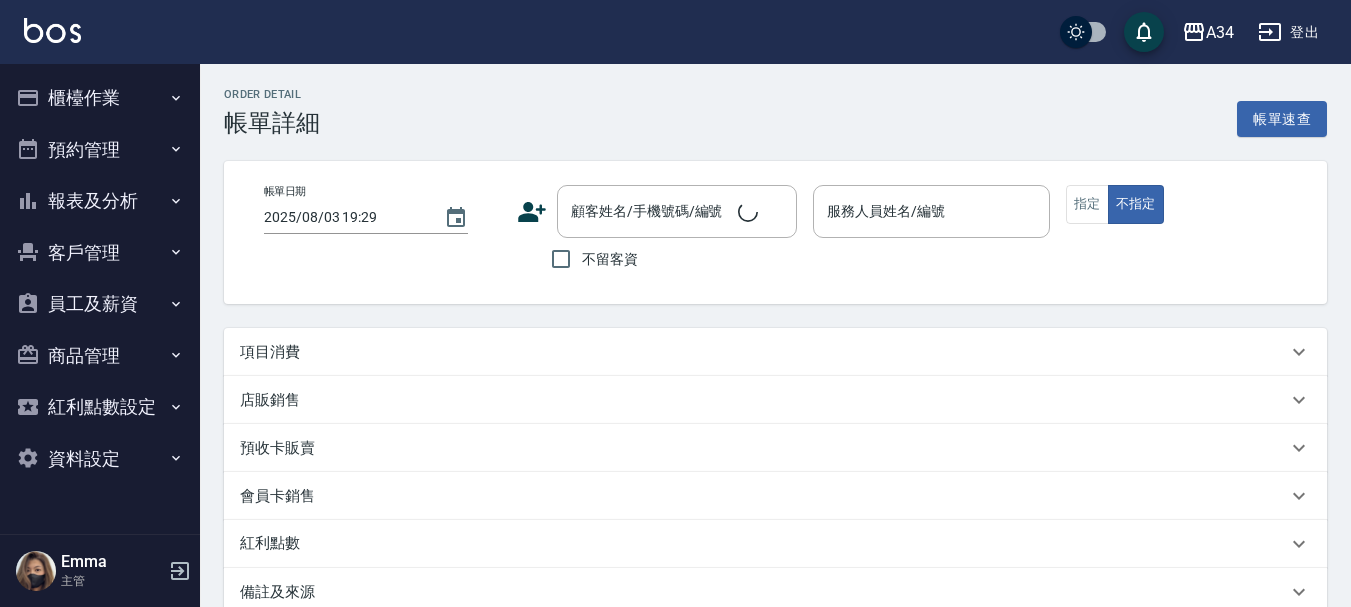 click on "項目消費" at bounding box center [775, 352] 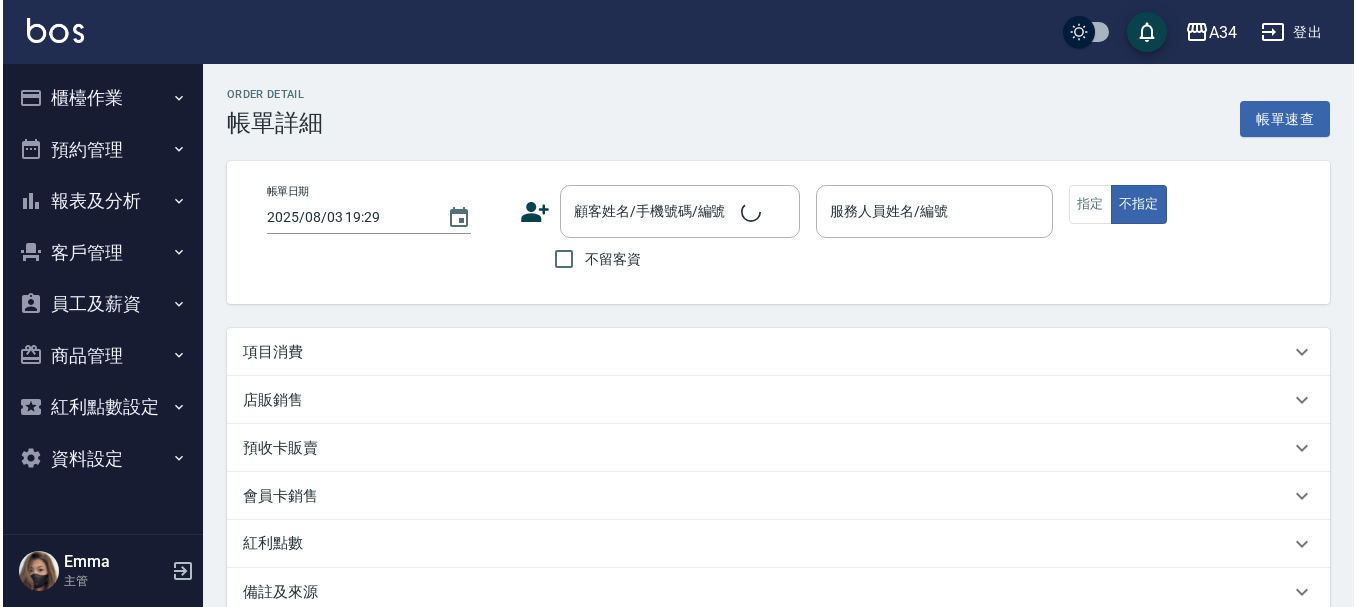 scroll, scrollTop: 0, scrollLeft: 0, axis: both 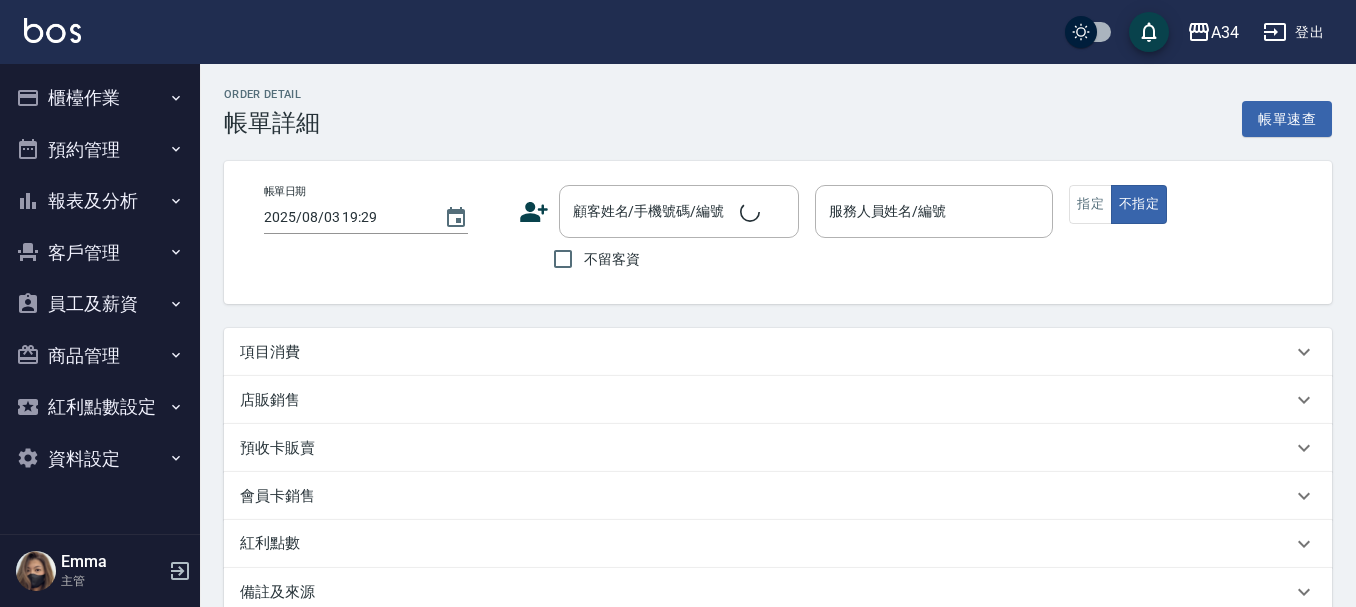 type on "2025/08/03 17:00" 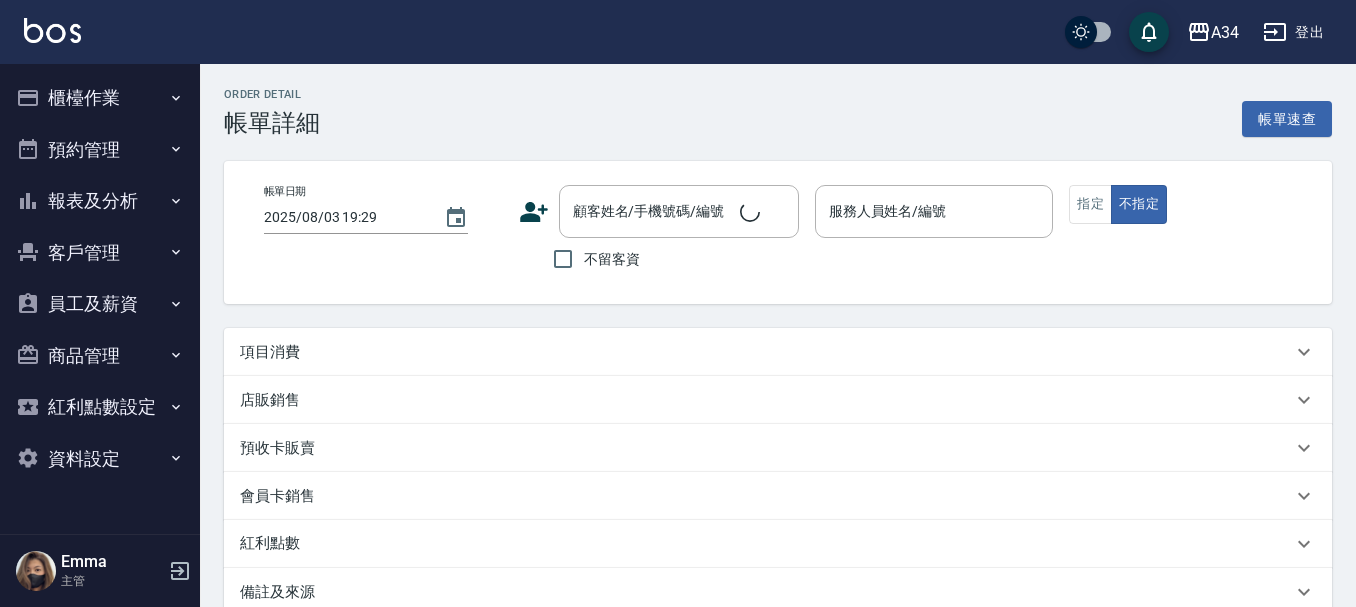 type on "Yana-09" 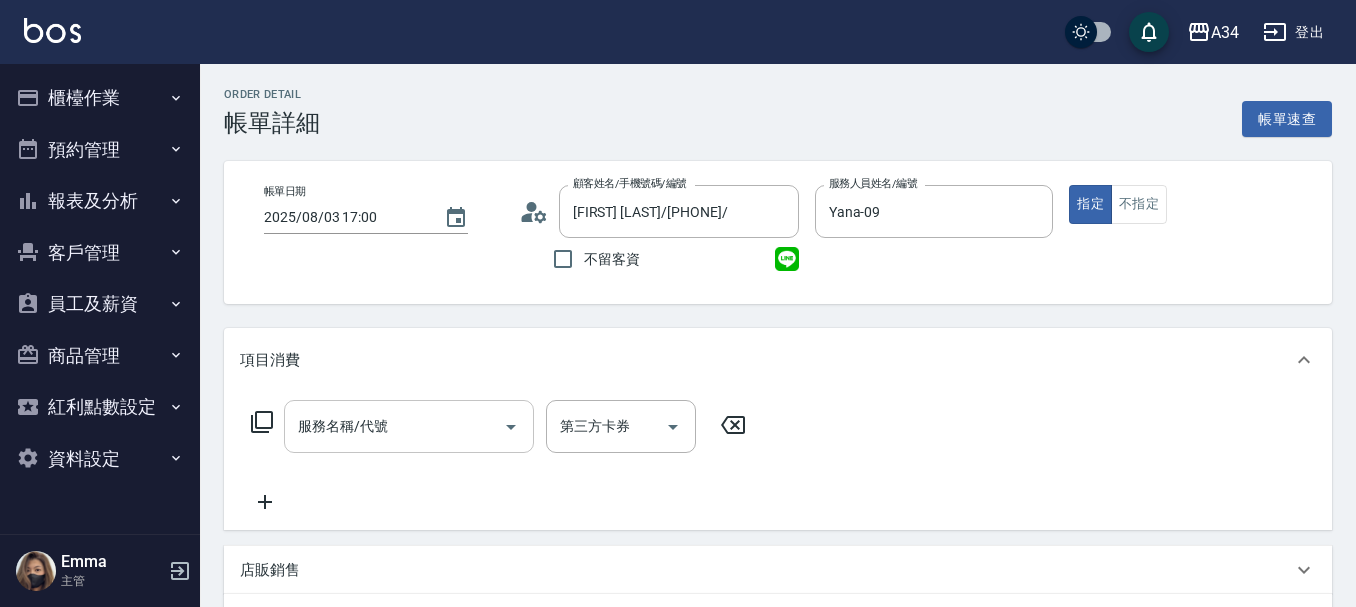 scroll, scrollTop: 100, scrollLeft: 0, axis: vertical 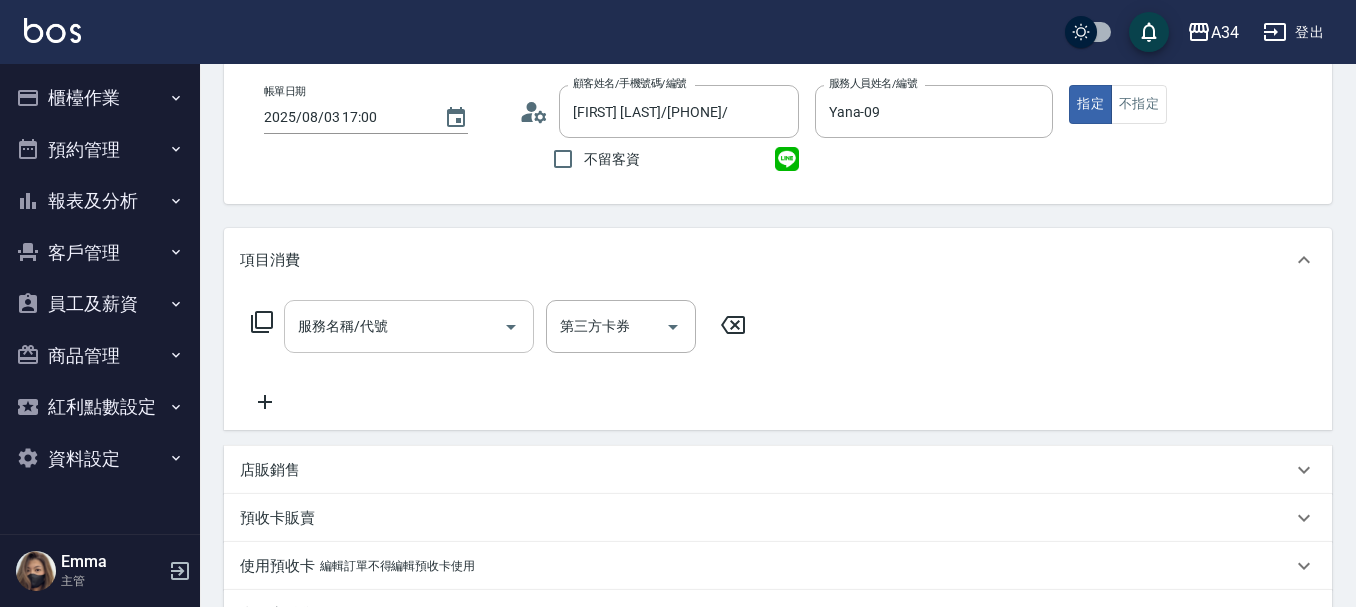 type on "[FIRST] [LAST]/[PHONE]/" 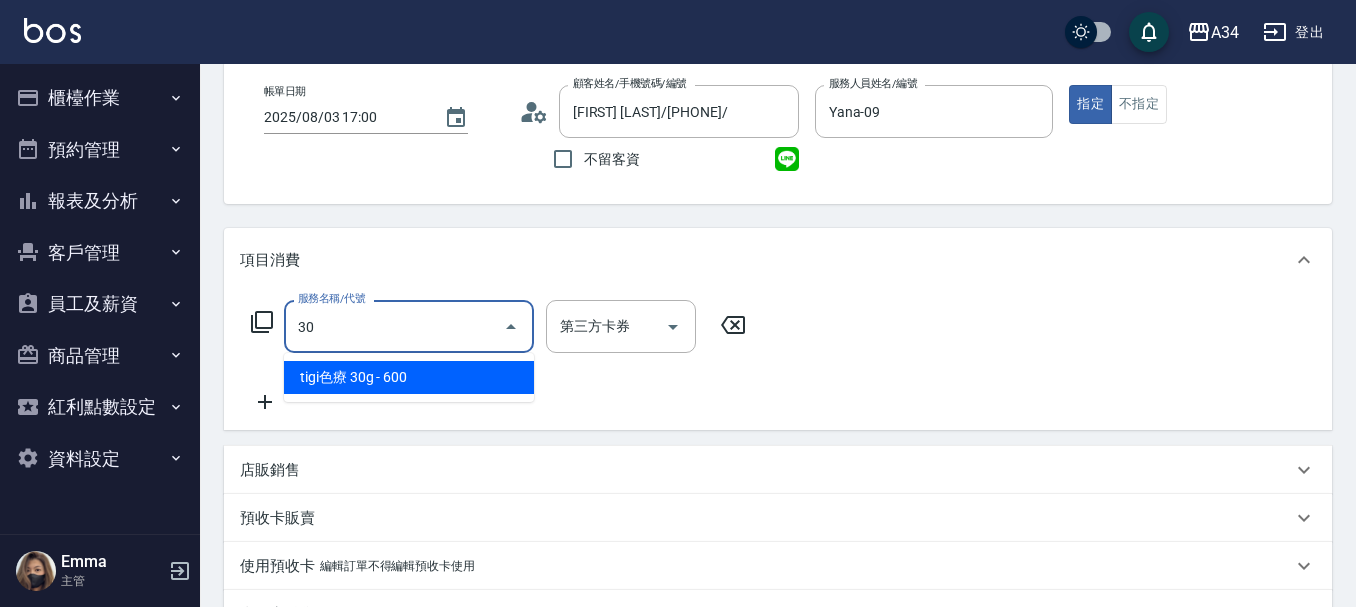 type on "301" 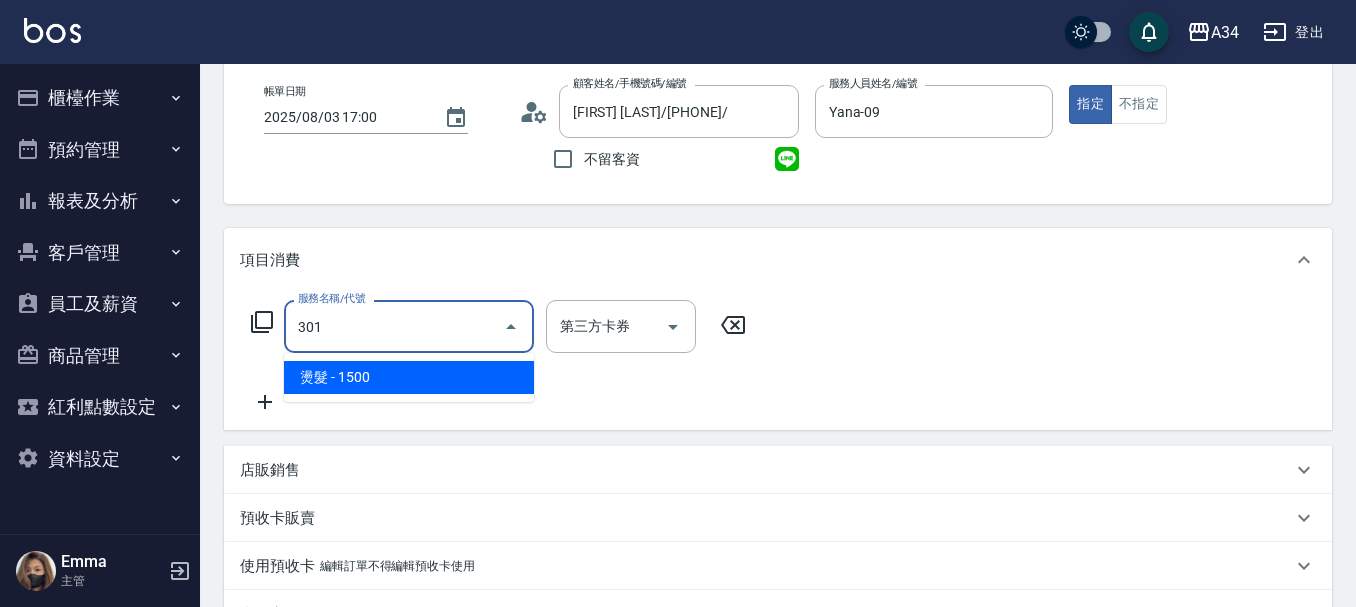 type on "150" 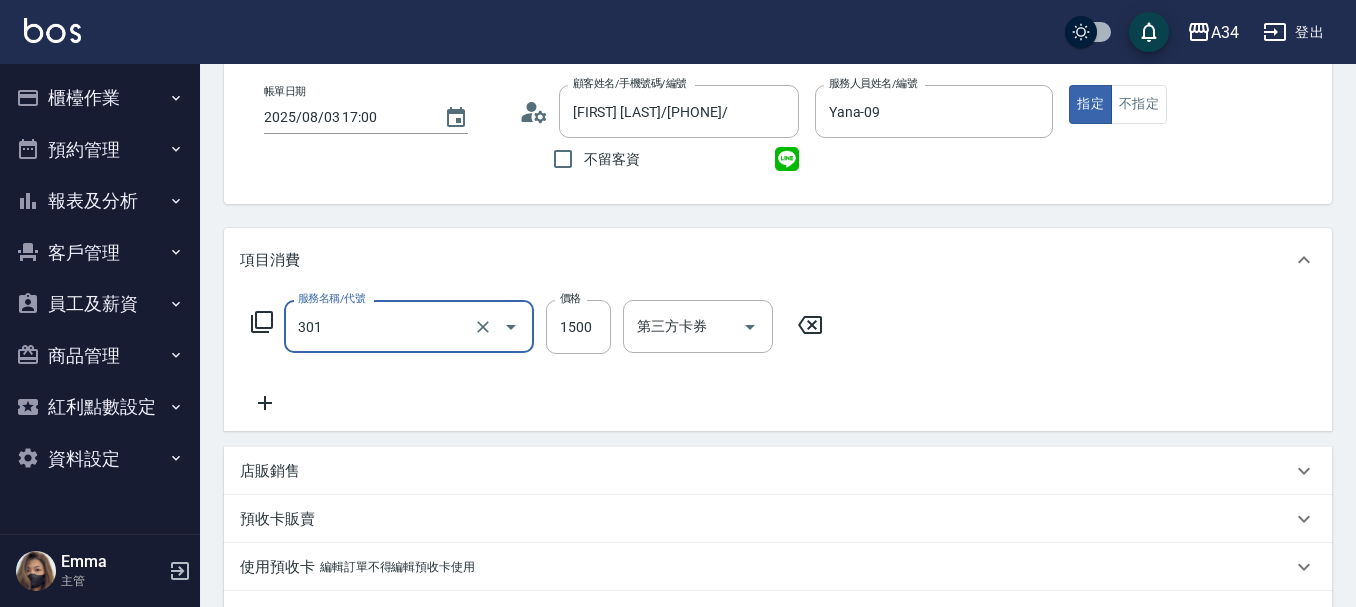 type on "燙髮(301)" 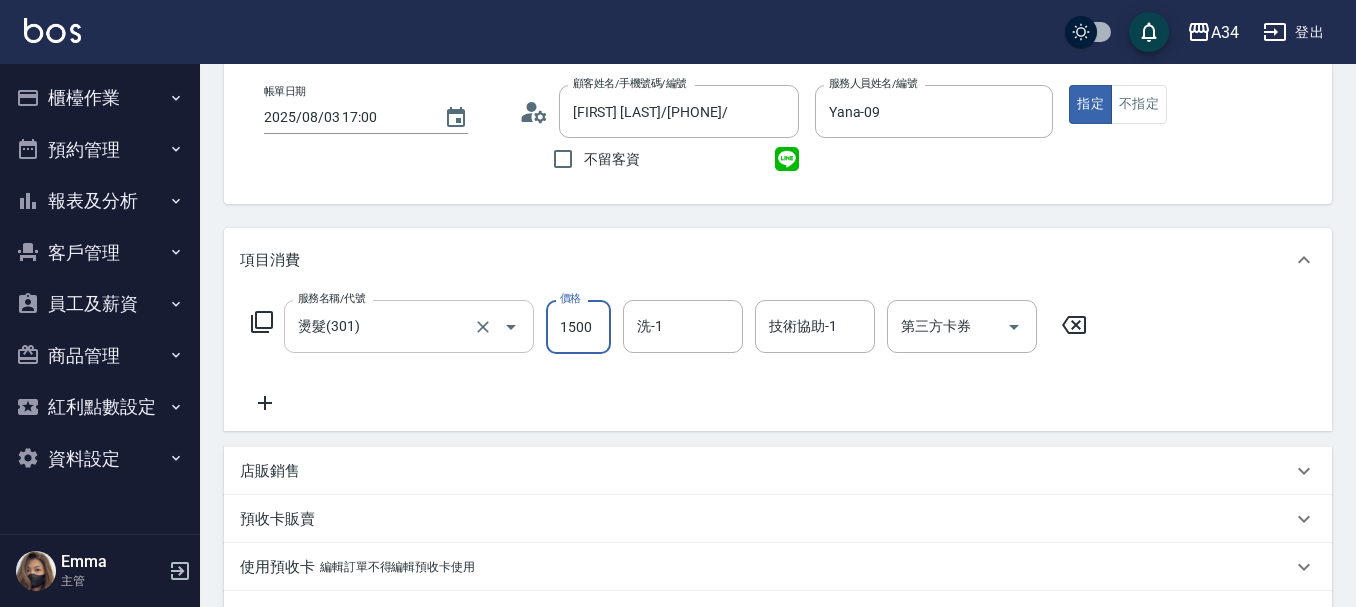 type on "0" 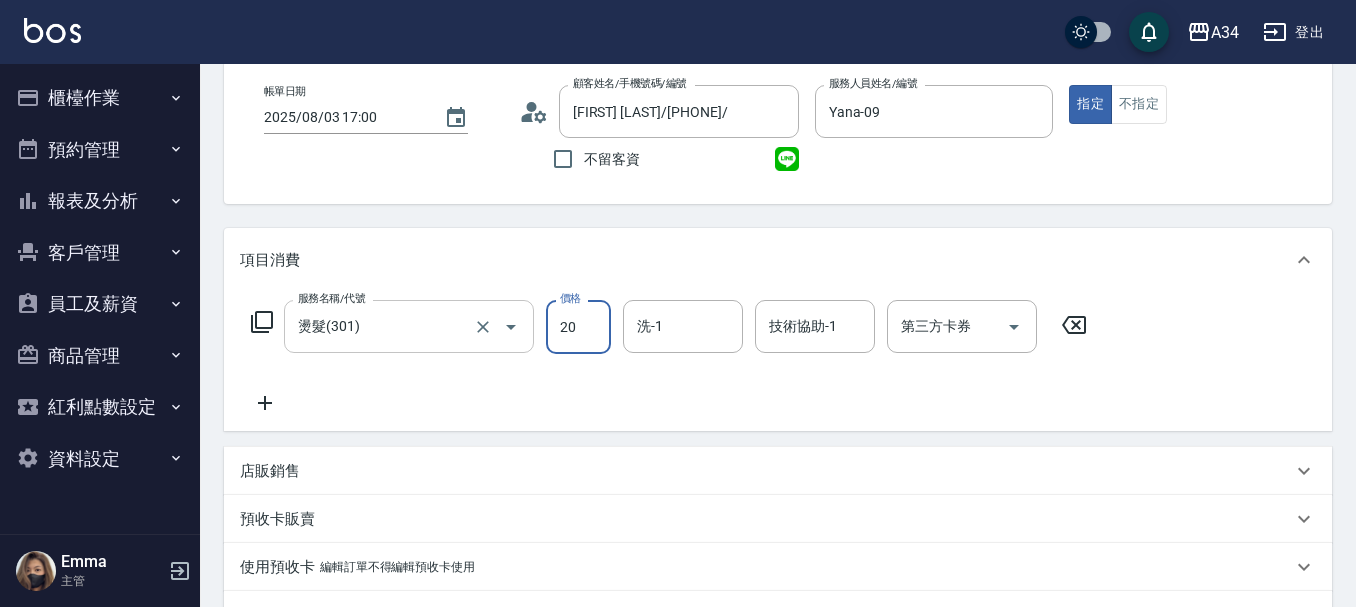 type on "200" 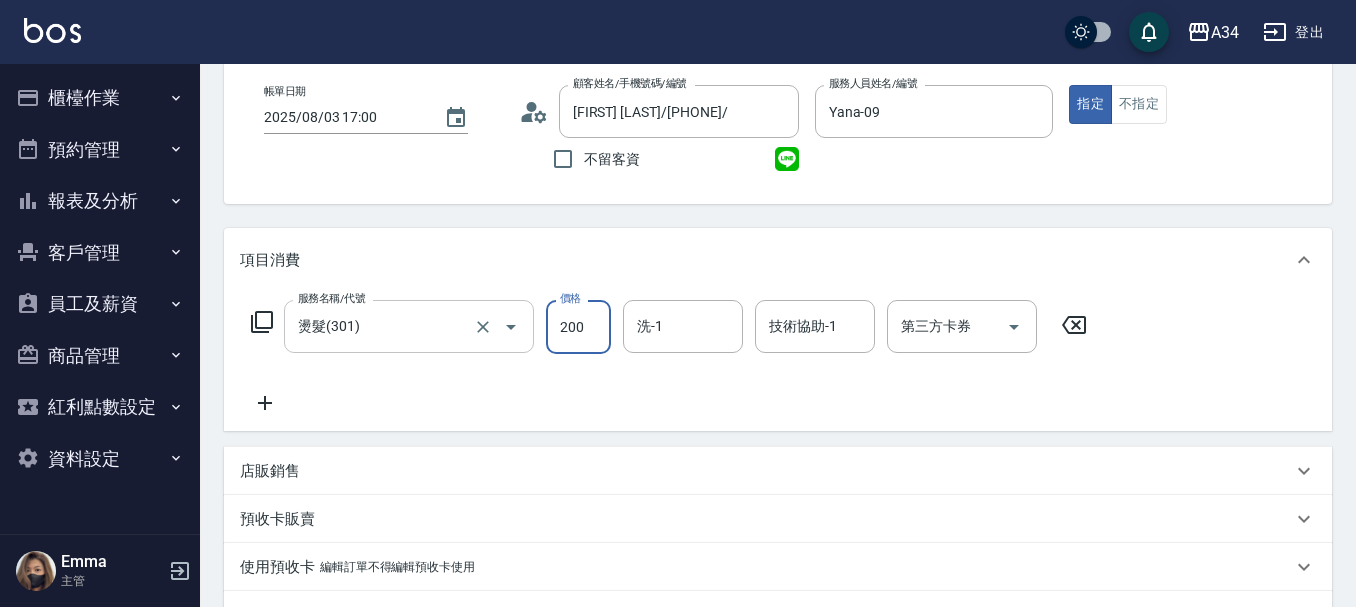 type on "200" 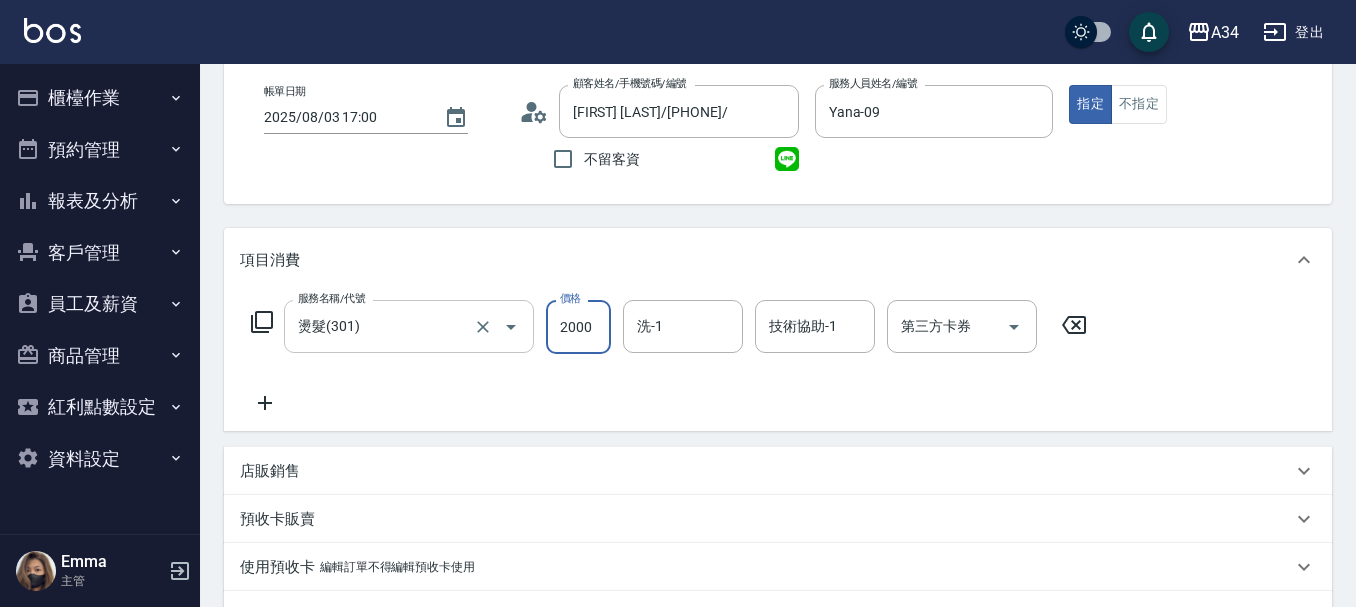 type on "2000" 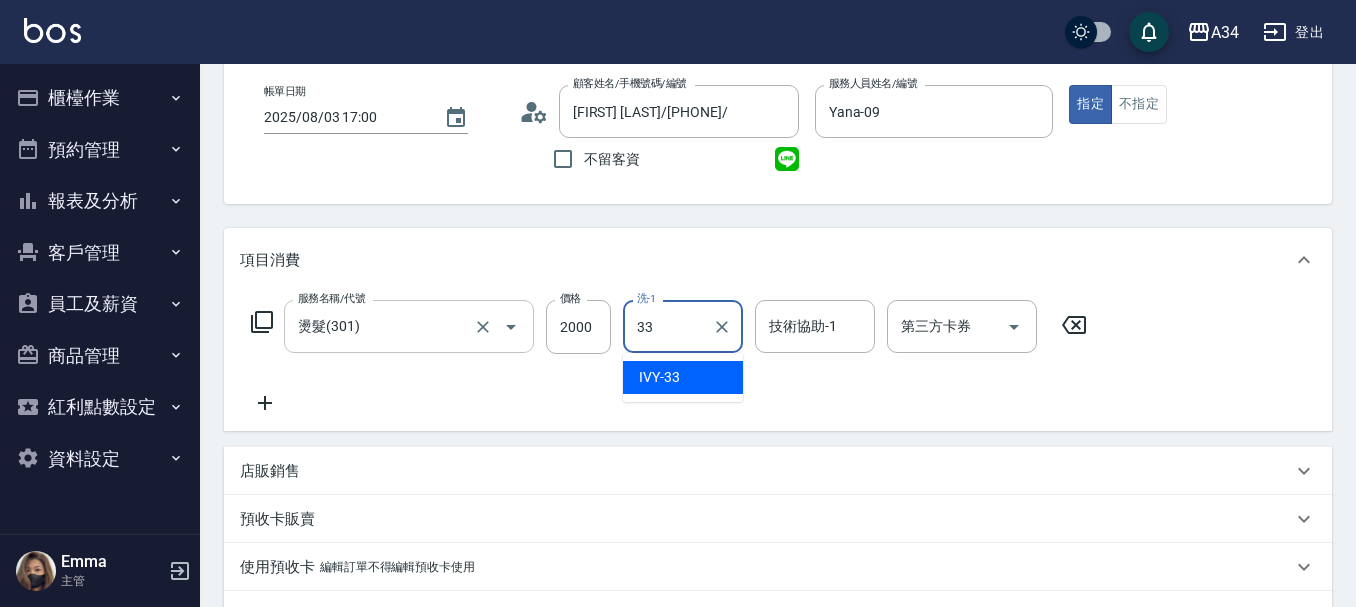type on "IVY-33" 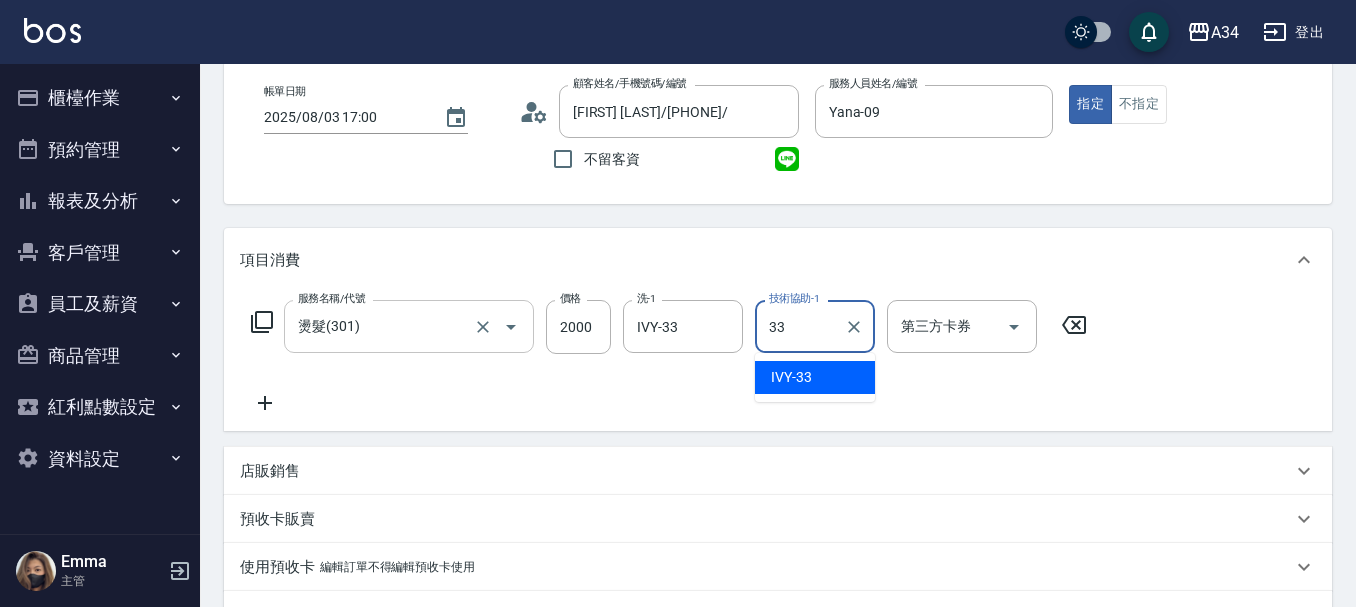 type on "IVY-33" 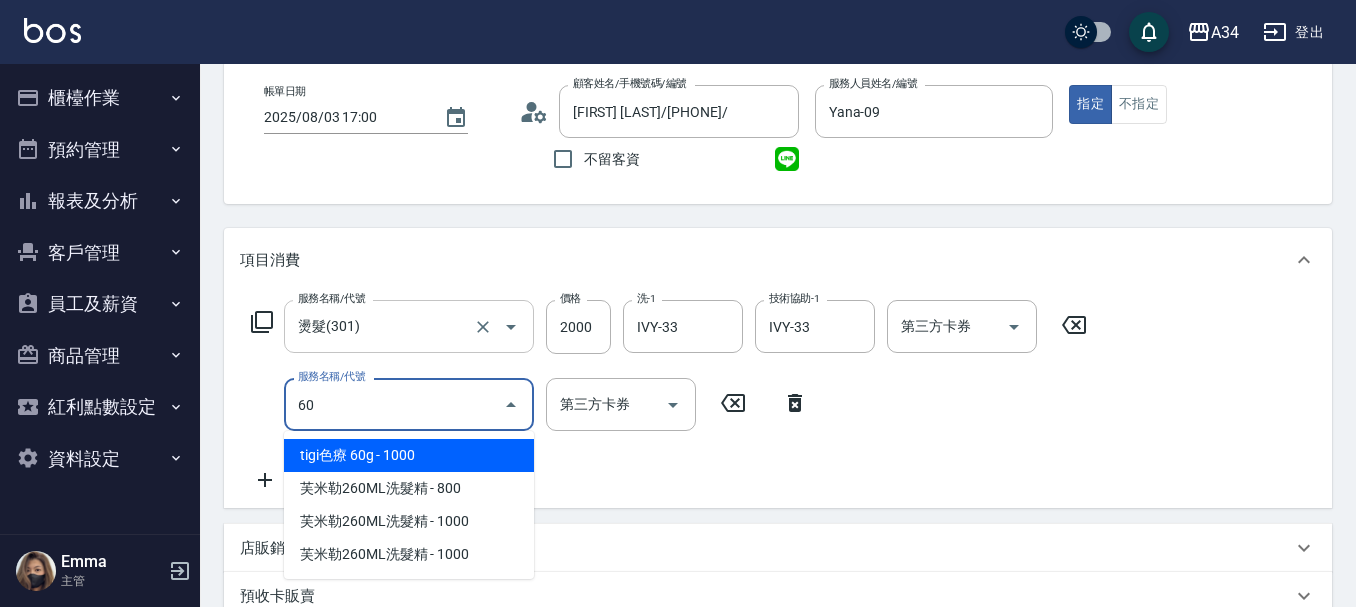 type on "602" 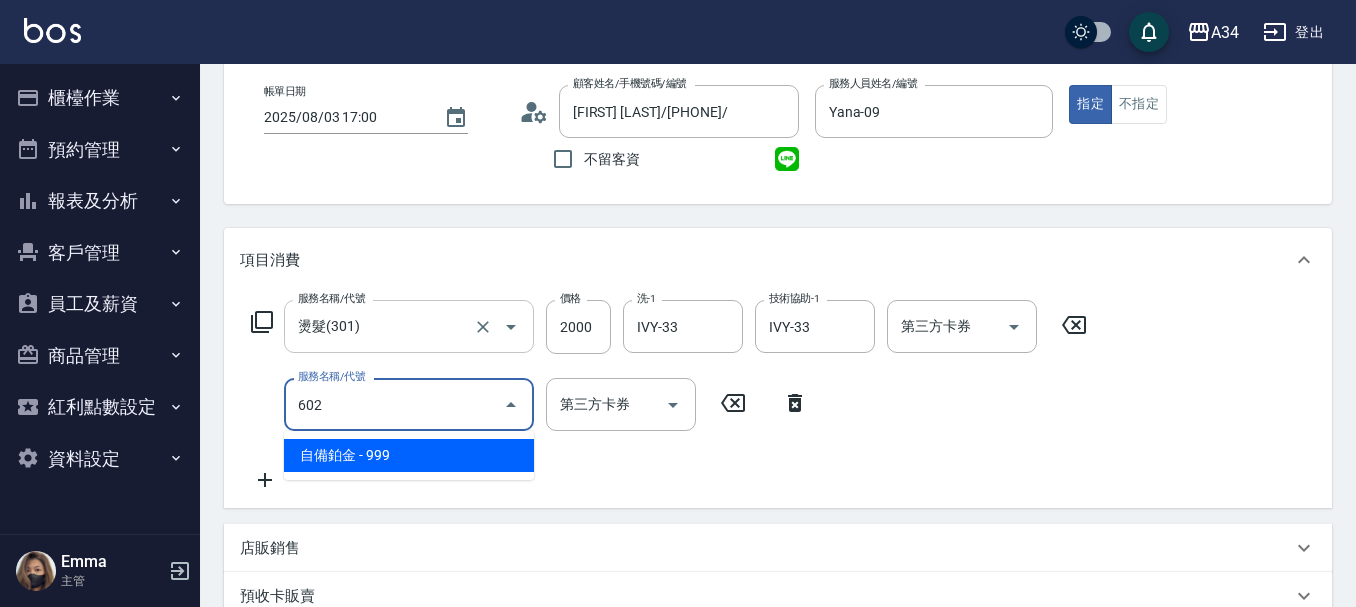 type on "290" 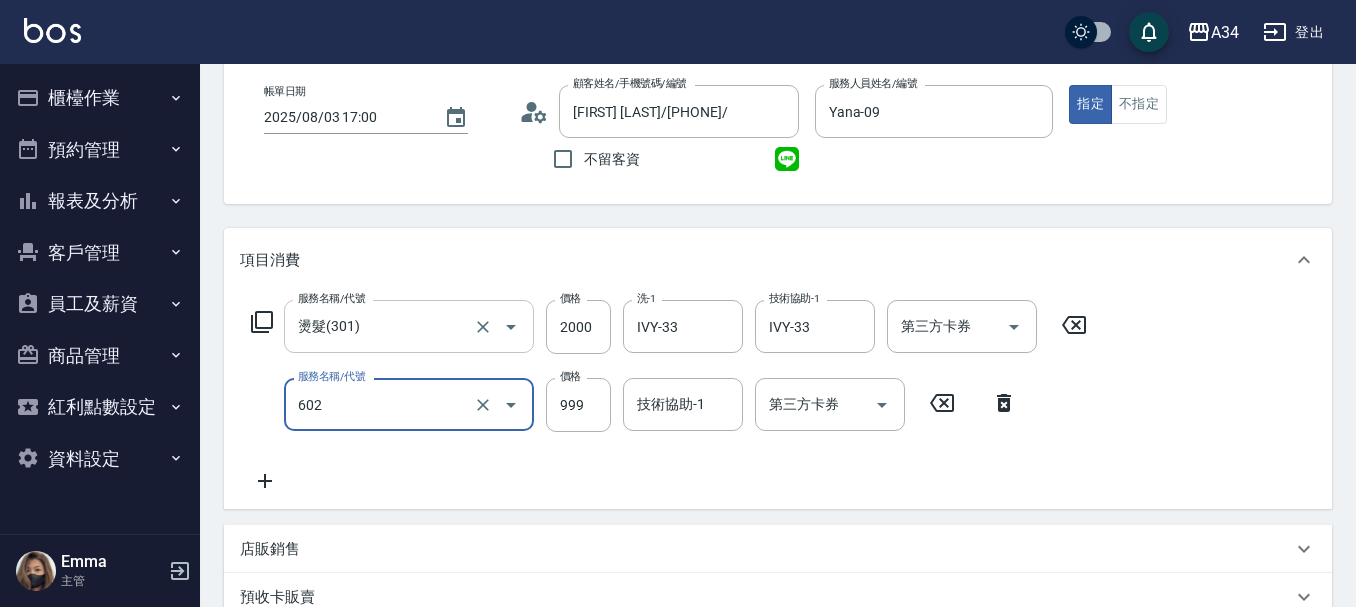 type on "自備鉑金(602)" 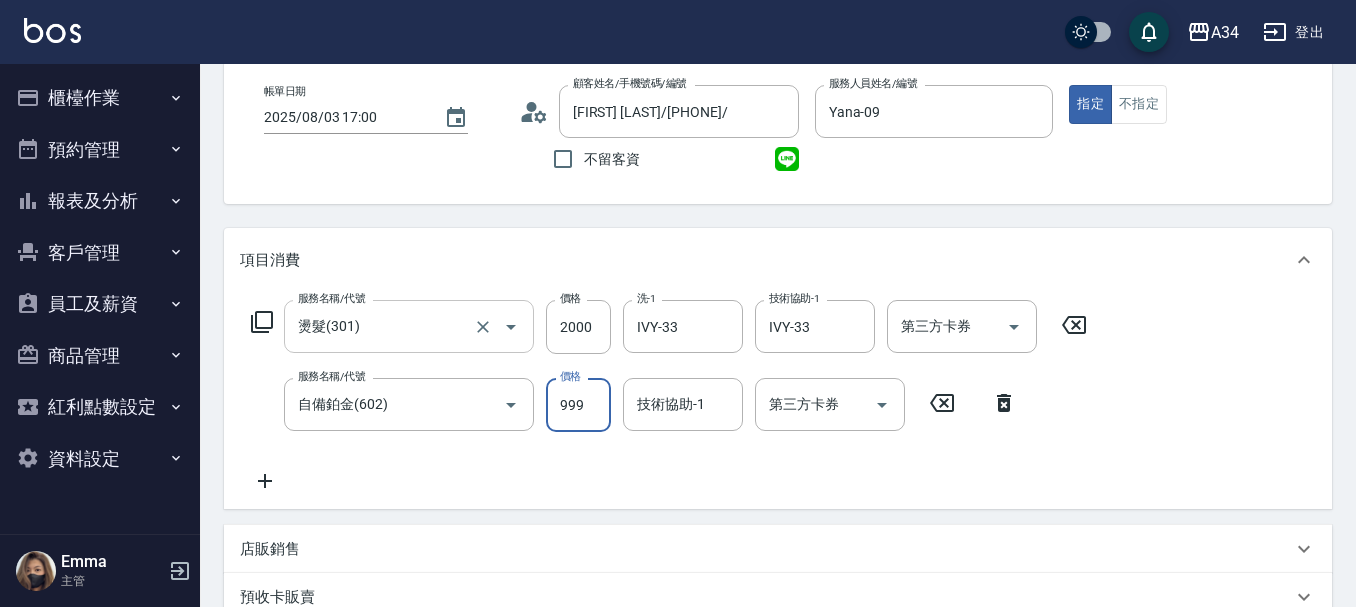 type on "2" 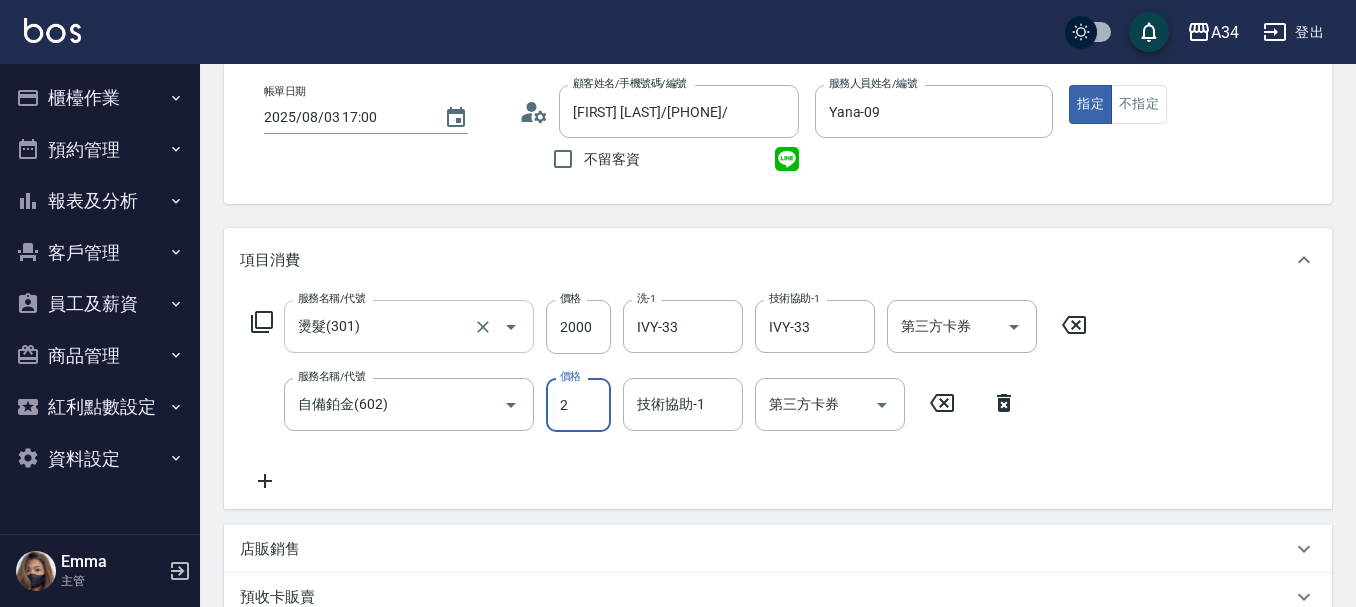 type on "200" 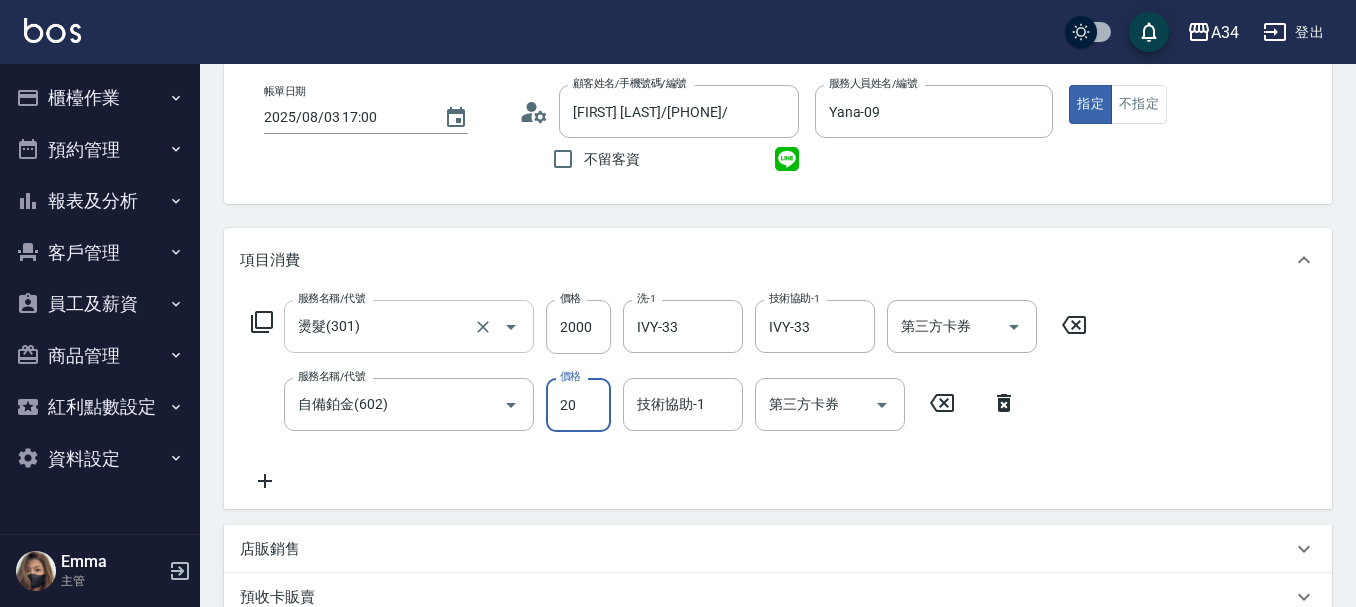 type on "200" 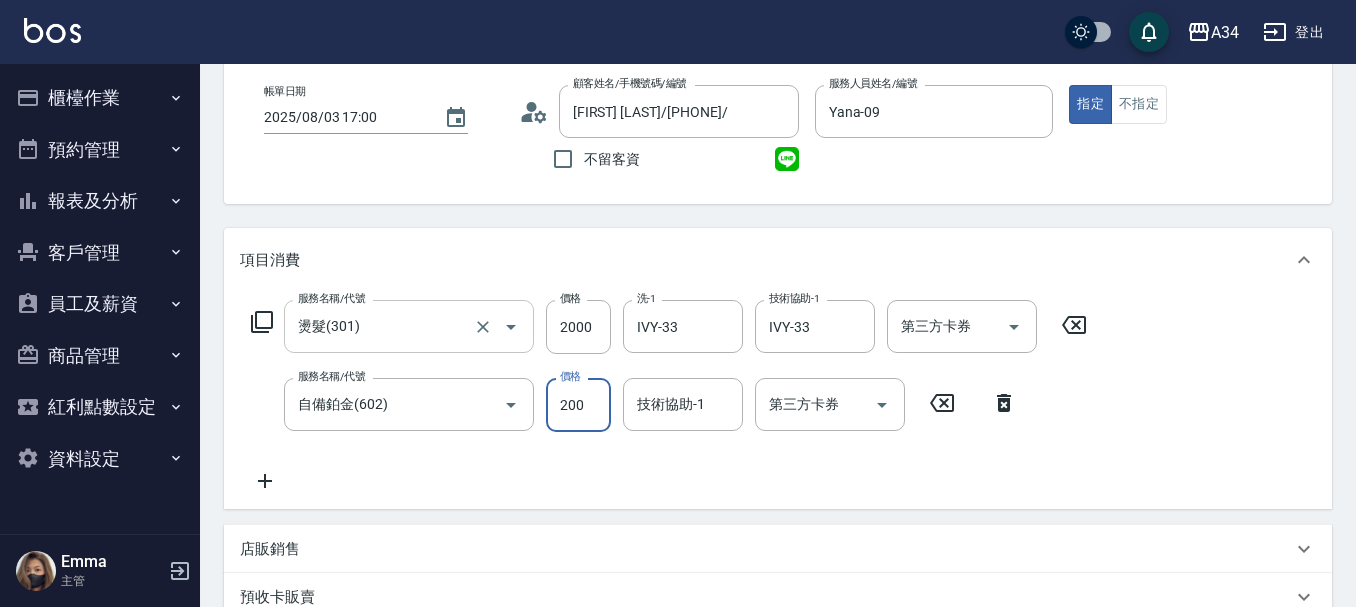 type on "400" 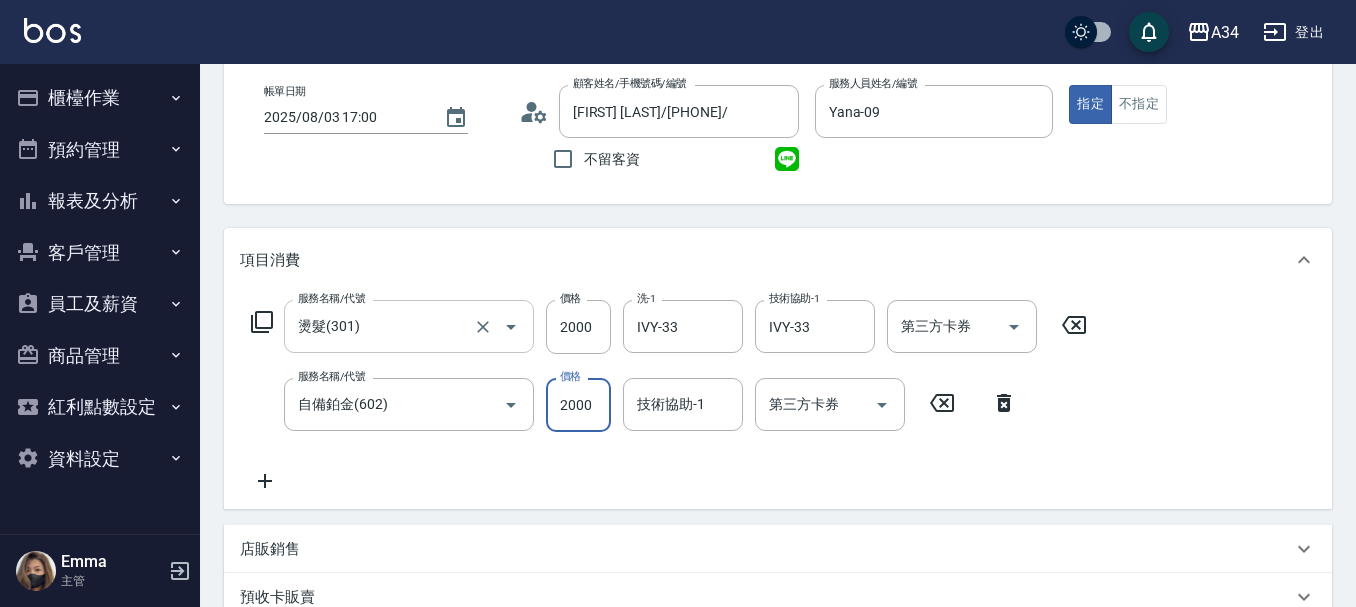 type on "2000" 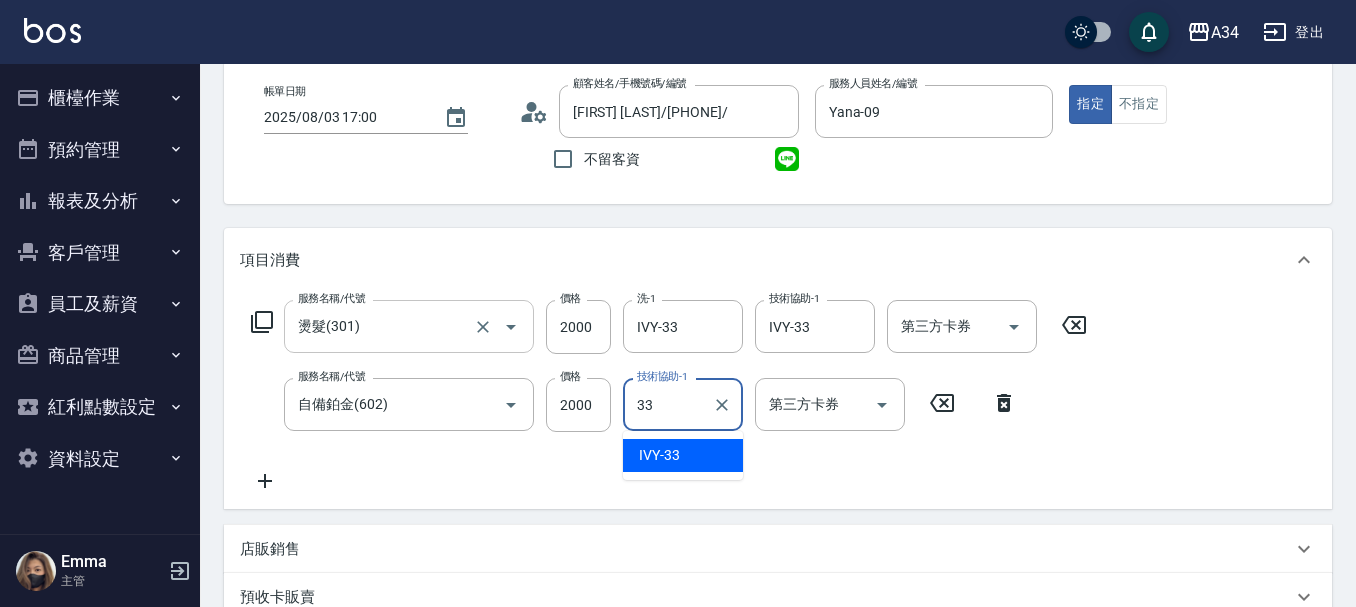 type on "IVY-33" 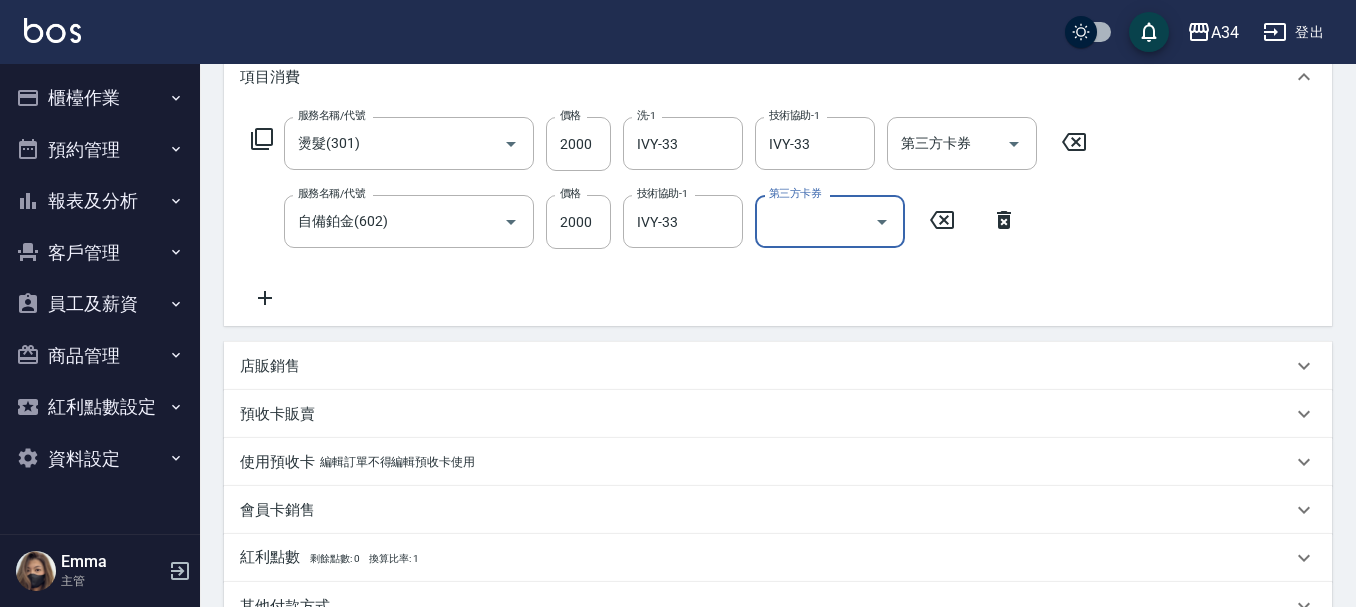 scroll, scrollTop: 600, scrollLeft: 0, axis: vertical 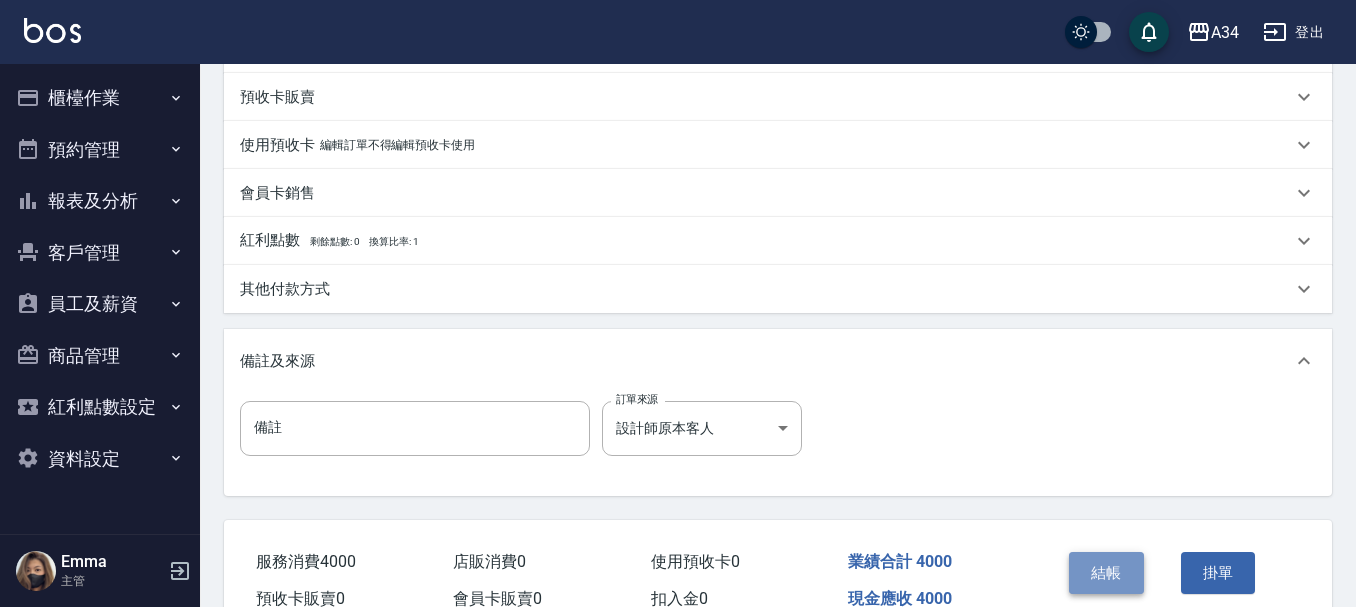 click on "結帳" at bounding box center [1106, 573] 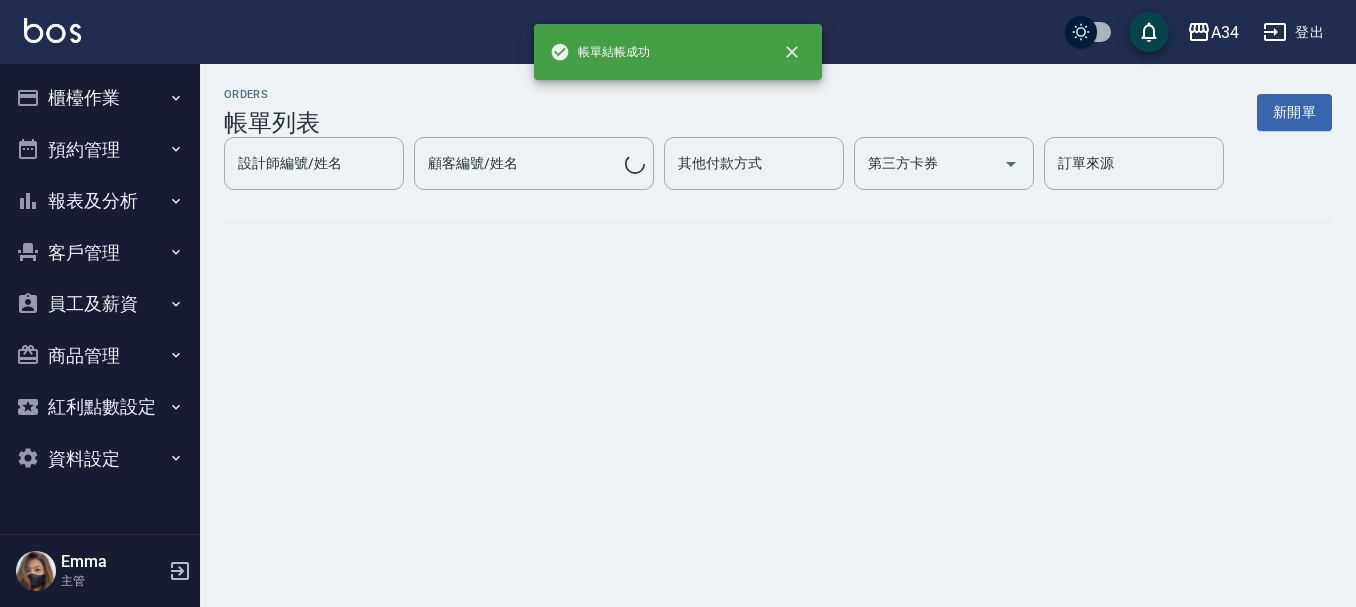 scroll, scrollTop: 0, scrollLeft: 0, axis: both 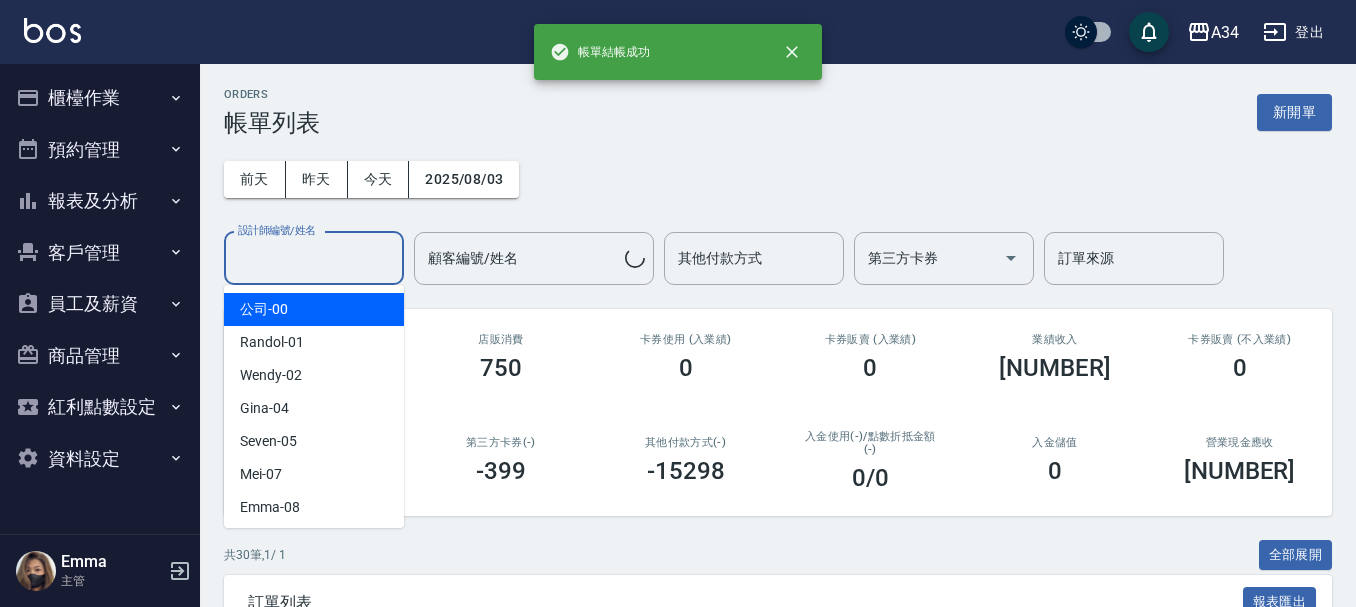 click on "設計師編號/姓名" at bounding box center [314, 258] 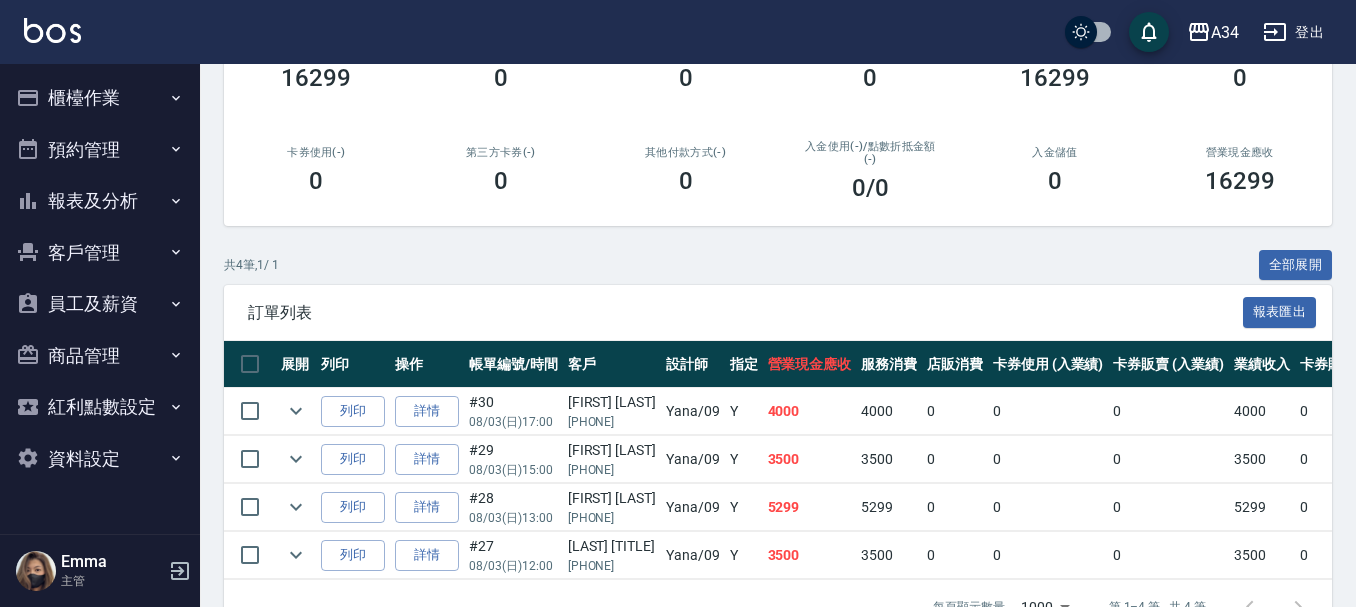 scroll, scrollTop: 256, scrollLeft: 0, axis: vertical 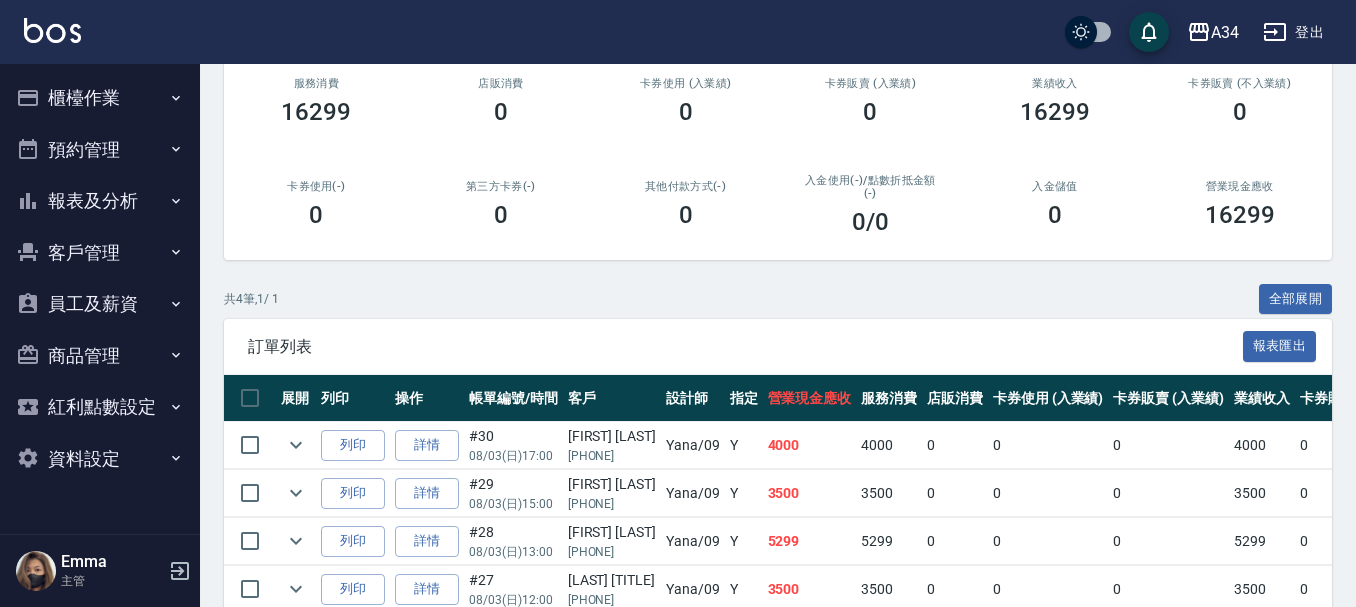 type on "Yana-09" 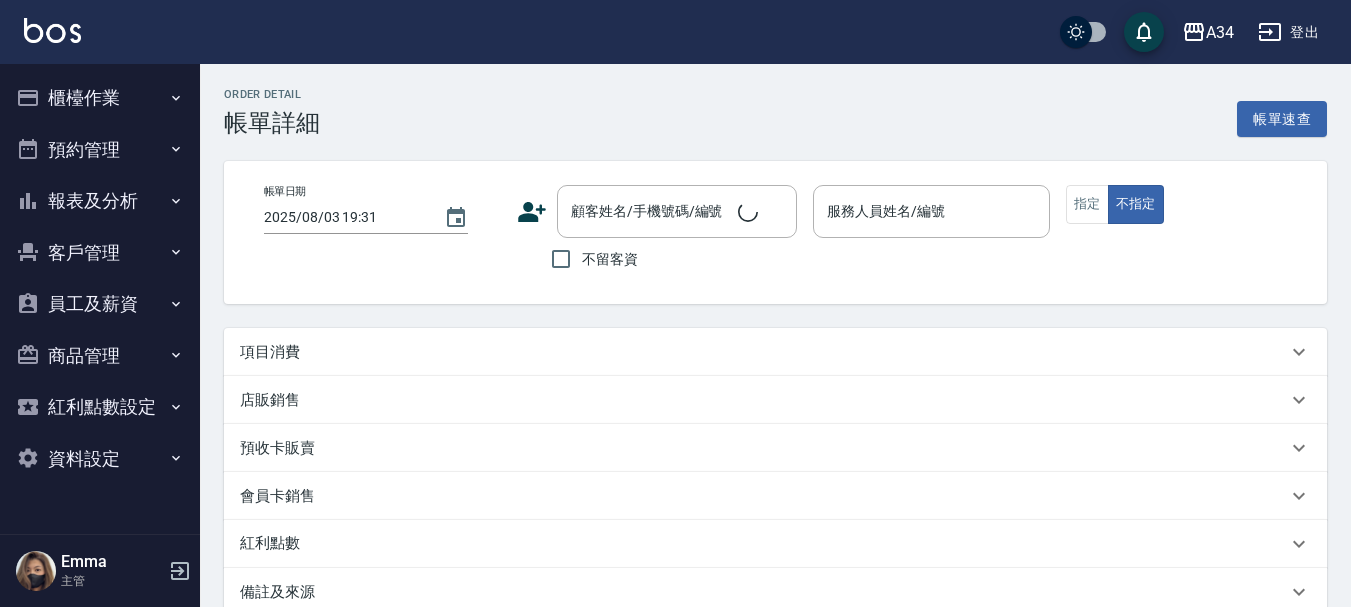 click on "項目消費" at bounding box center (763, 352) 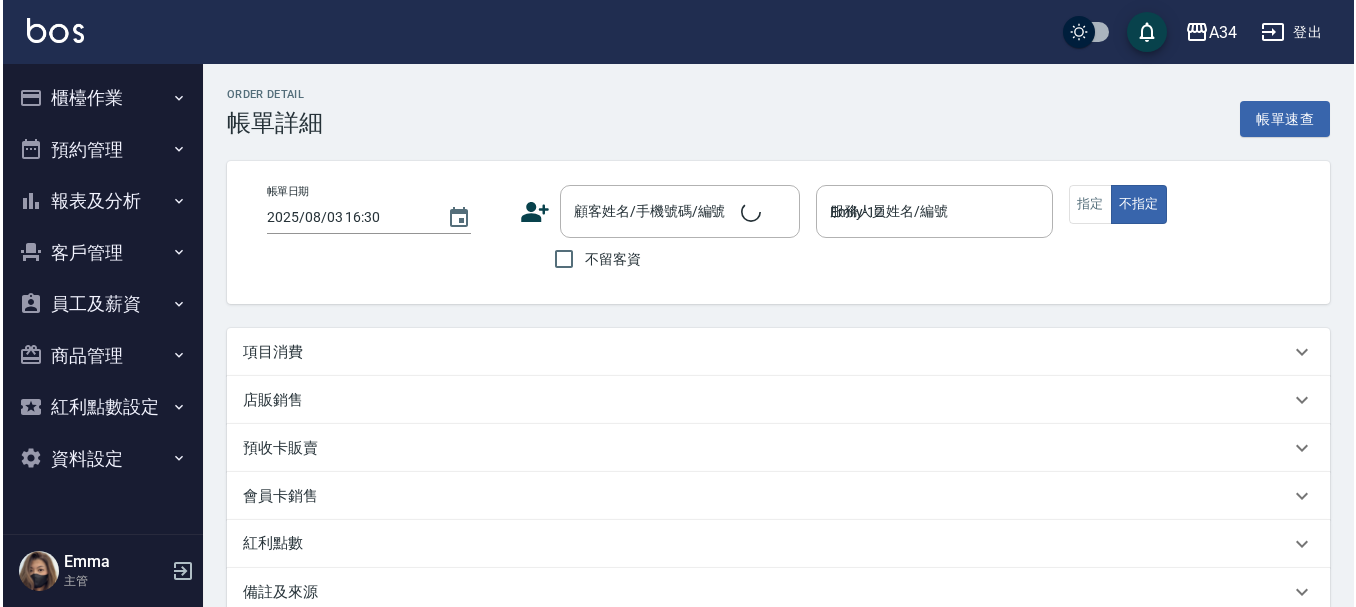 scroll, scrollTop: 0, scrollLeft: 0, axis: both 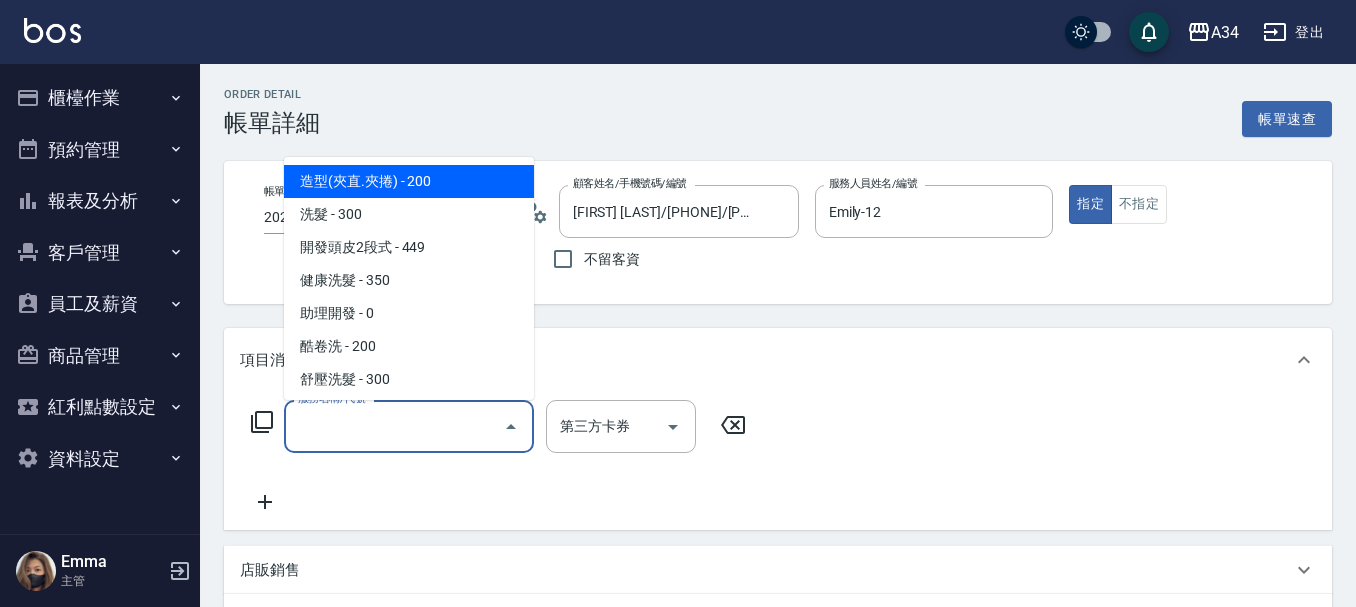 type on "[FIRST] [LAST]/[PHONE]/[PHONE]" 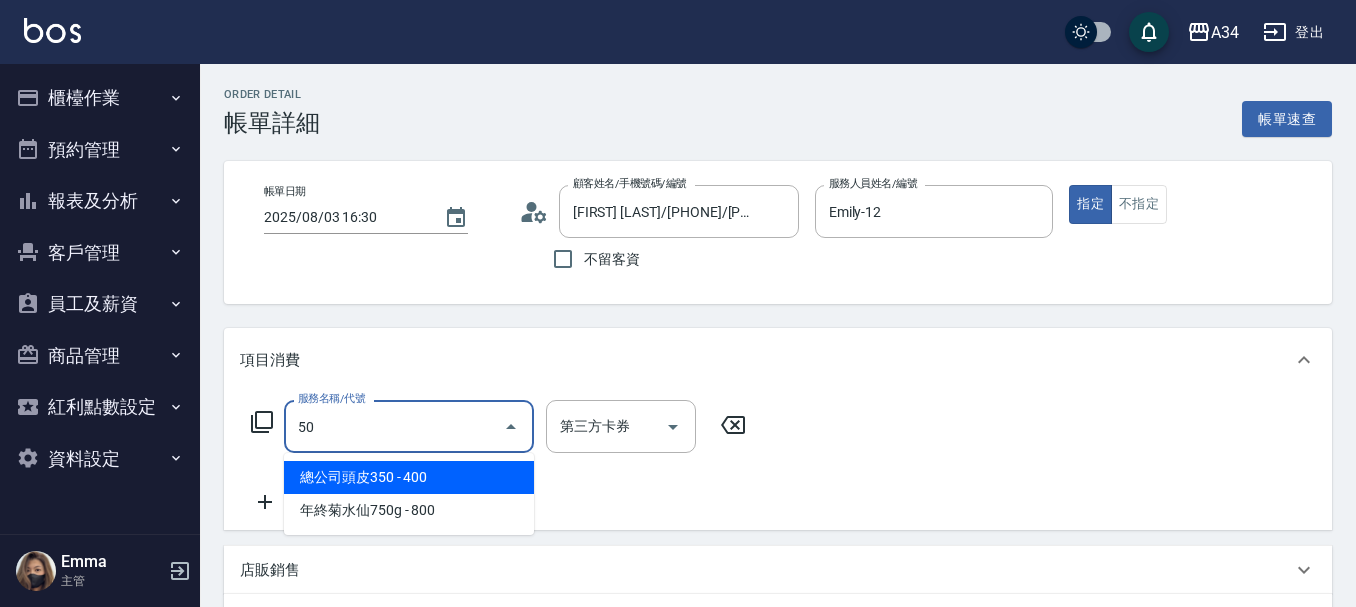 type on "501" 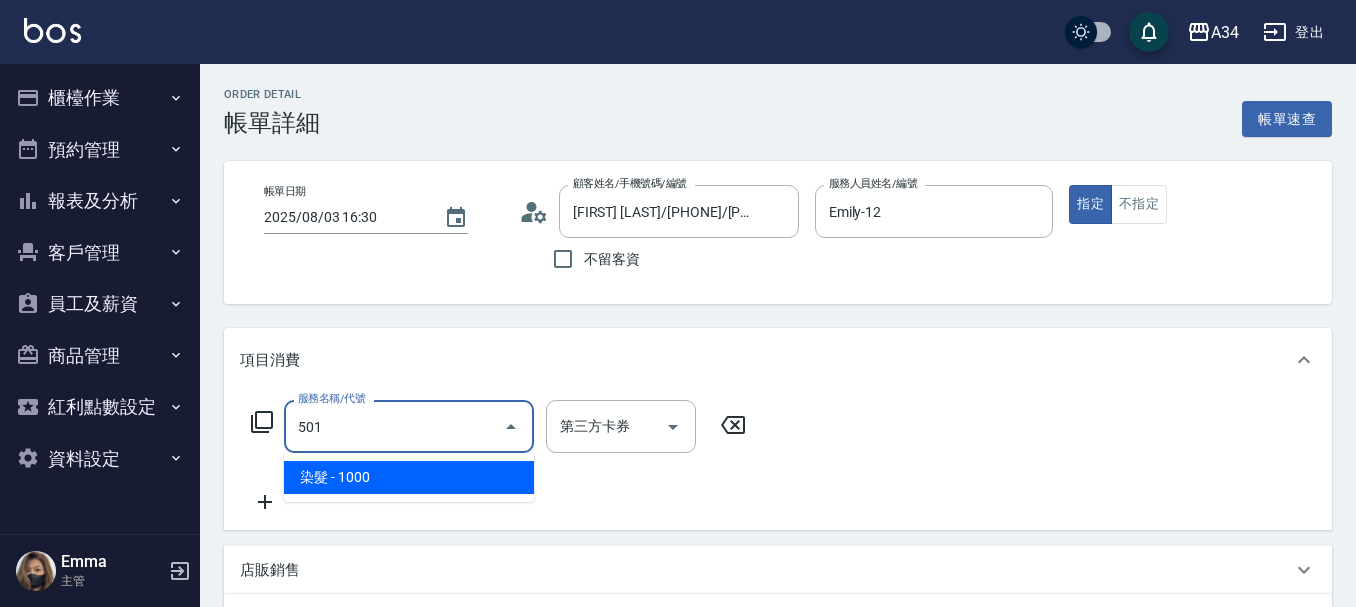 type on "100" 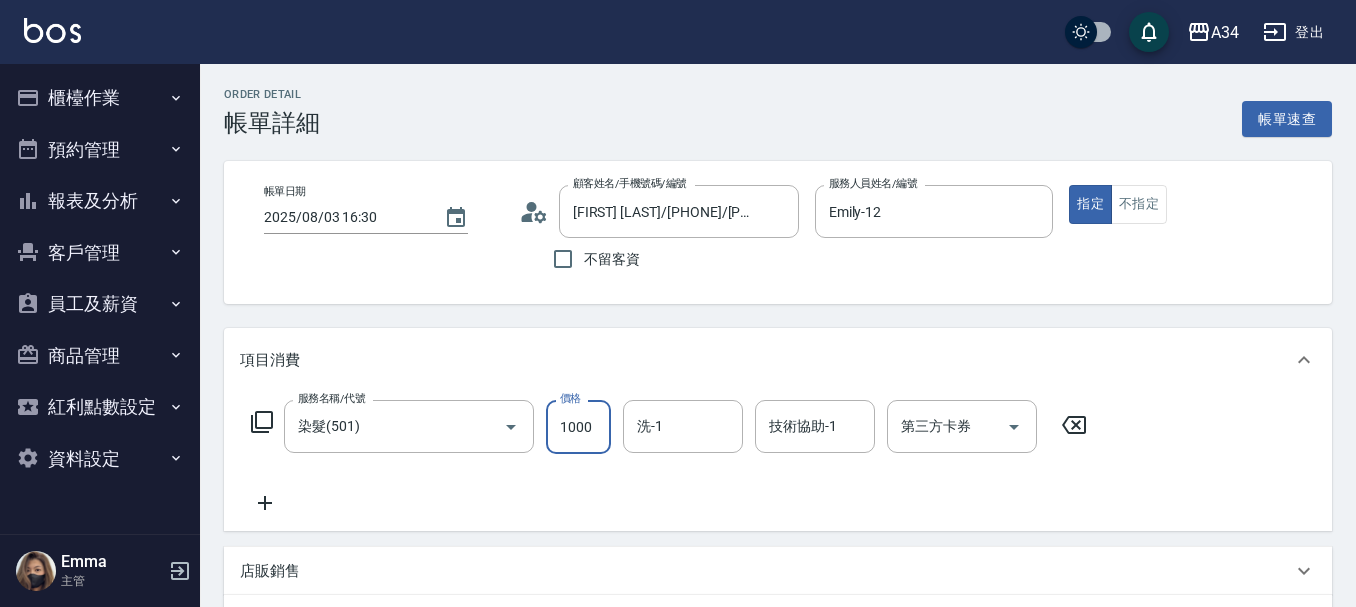 type on "0" 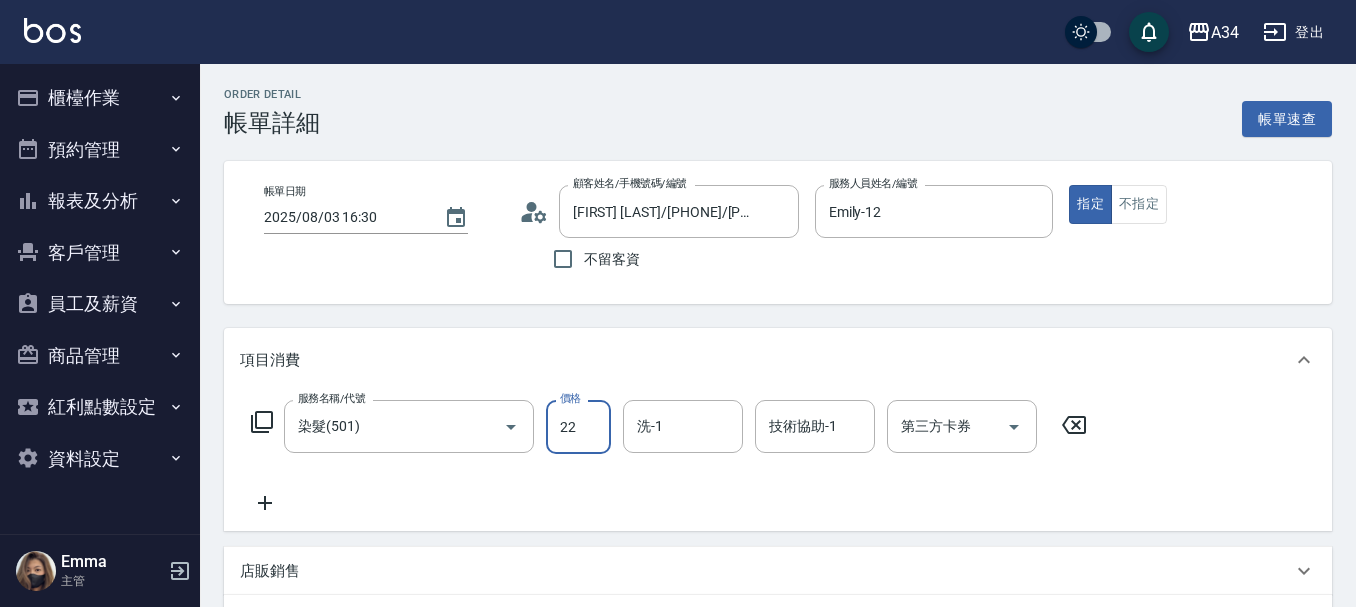 type on "220" 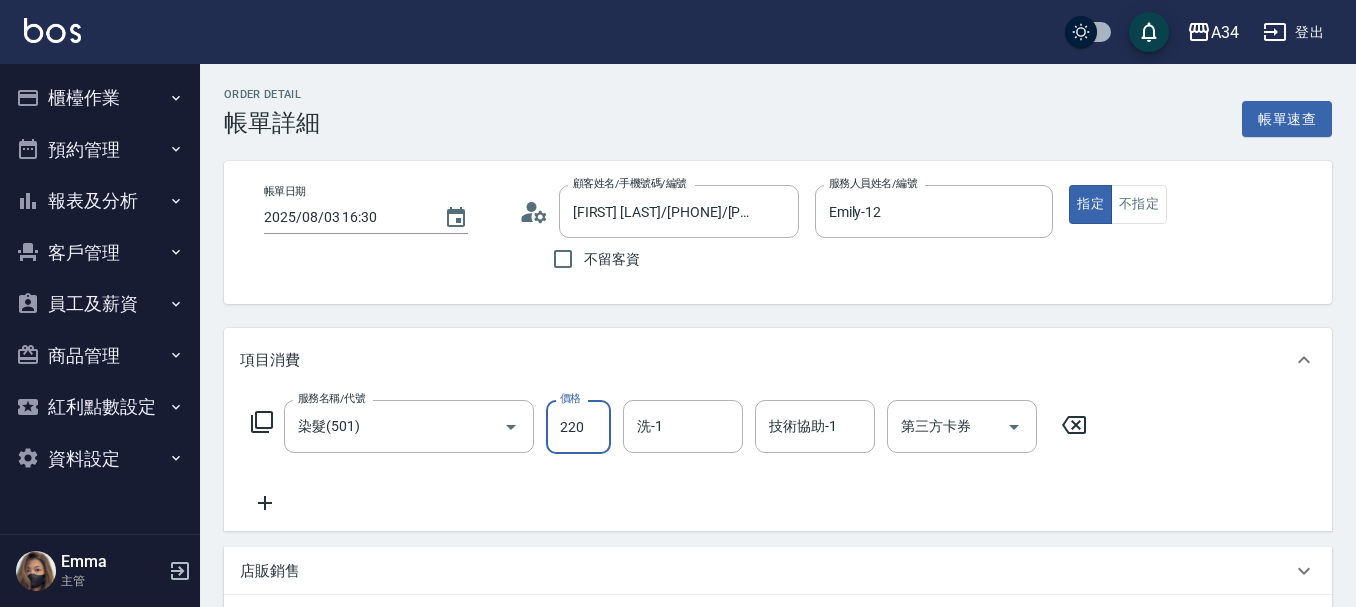 type on "220" 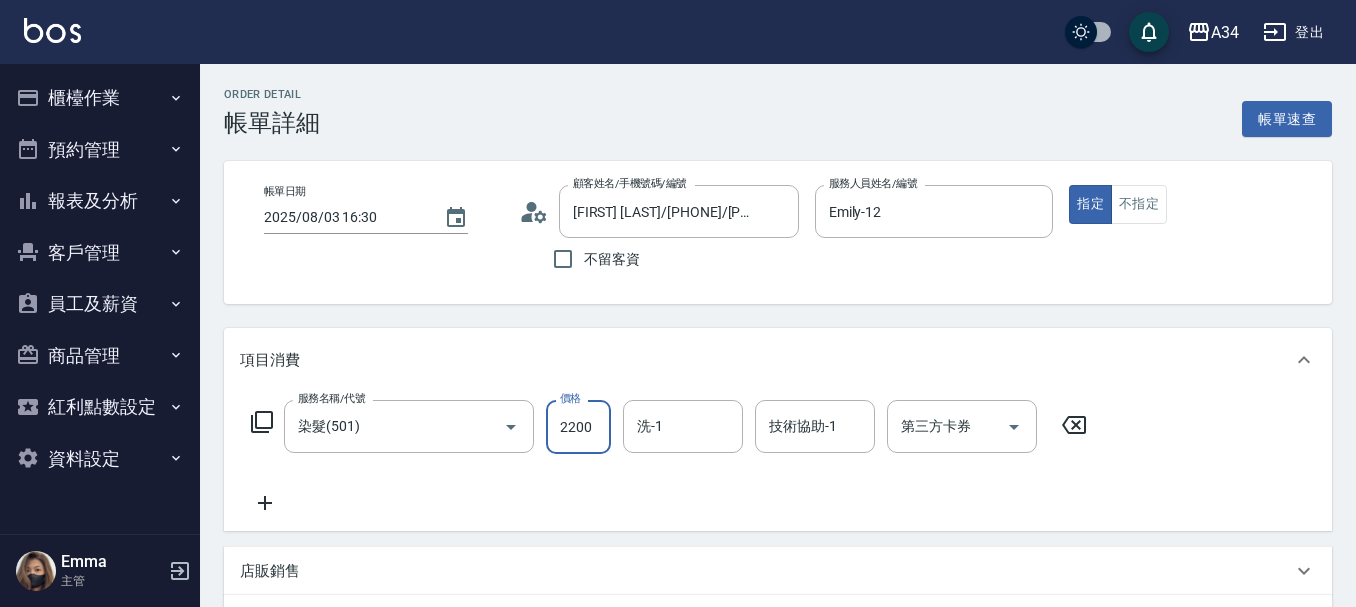 type on "220" 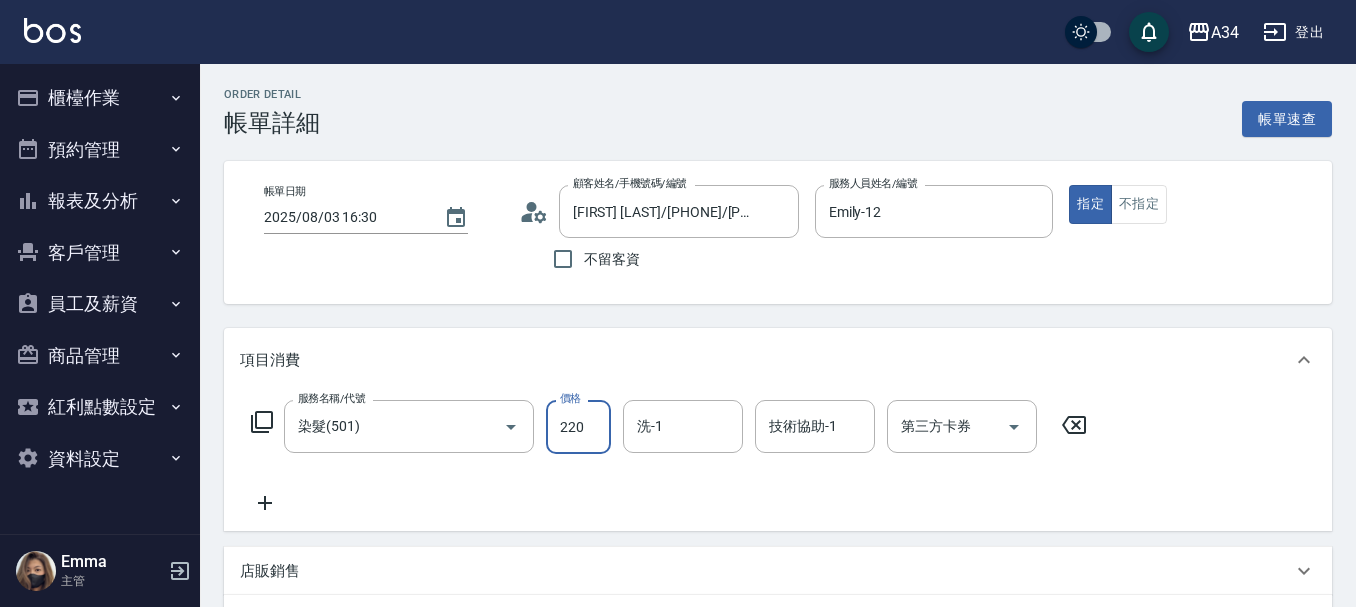 type on "0" 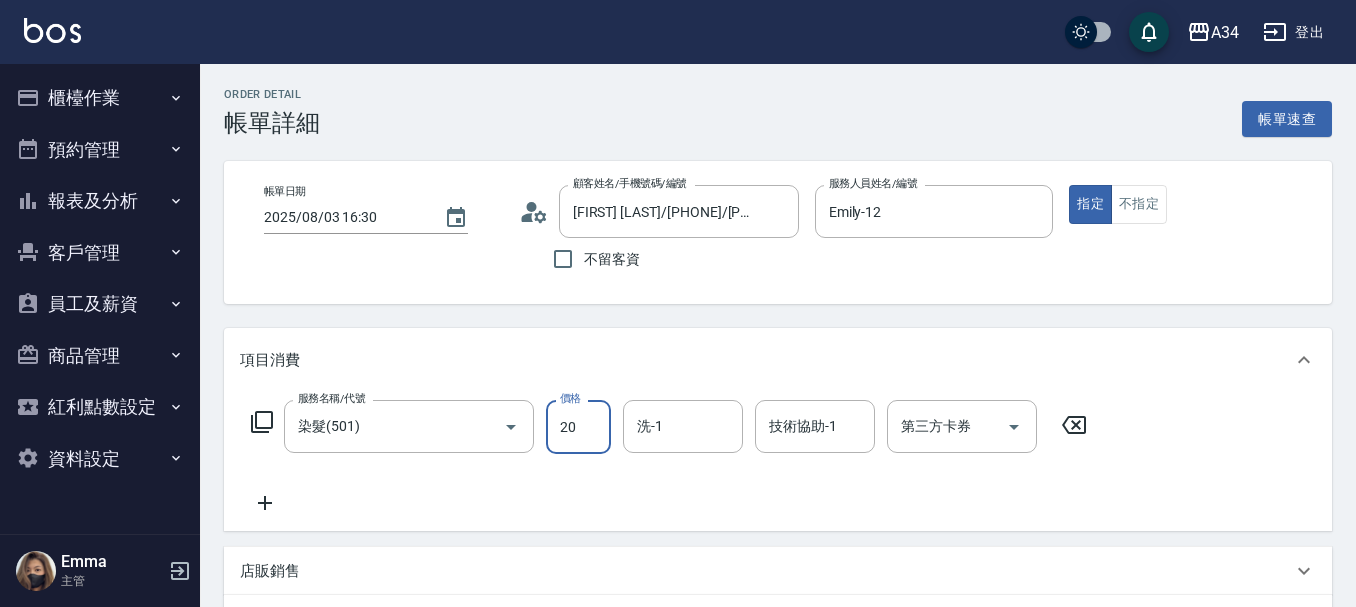 type on "200" 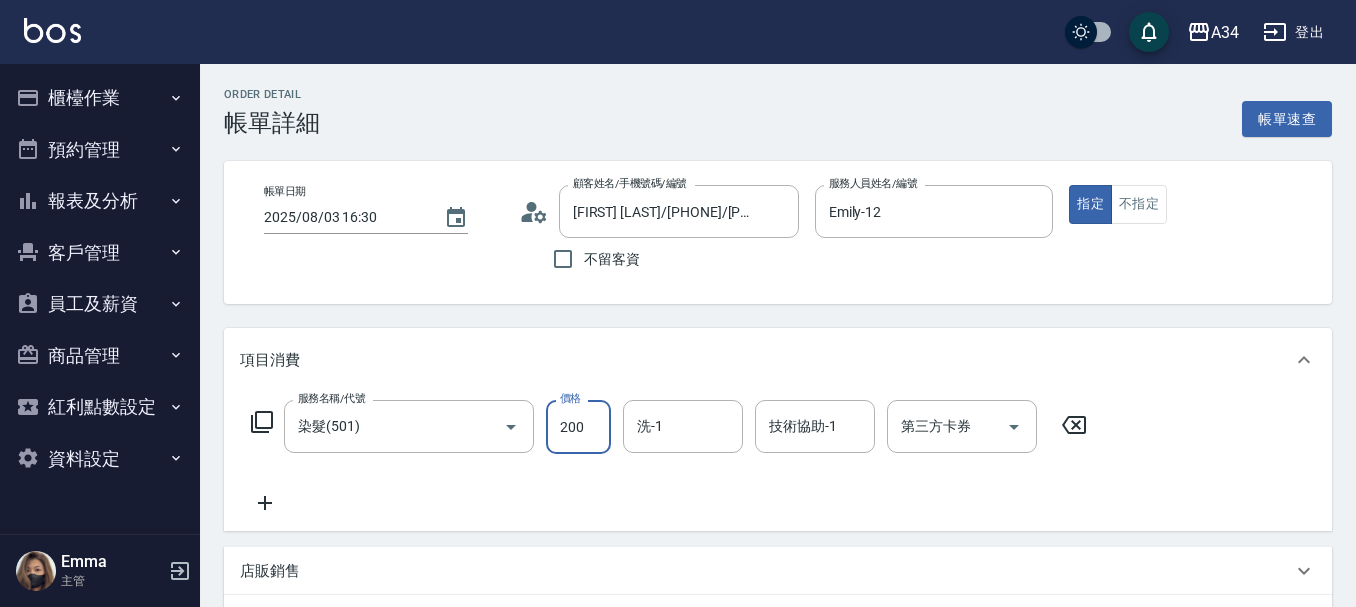 type on "20" 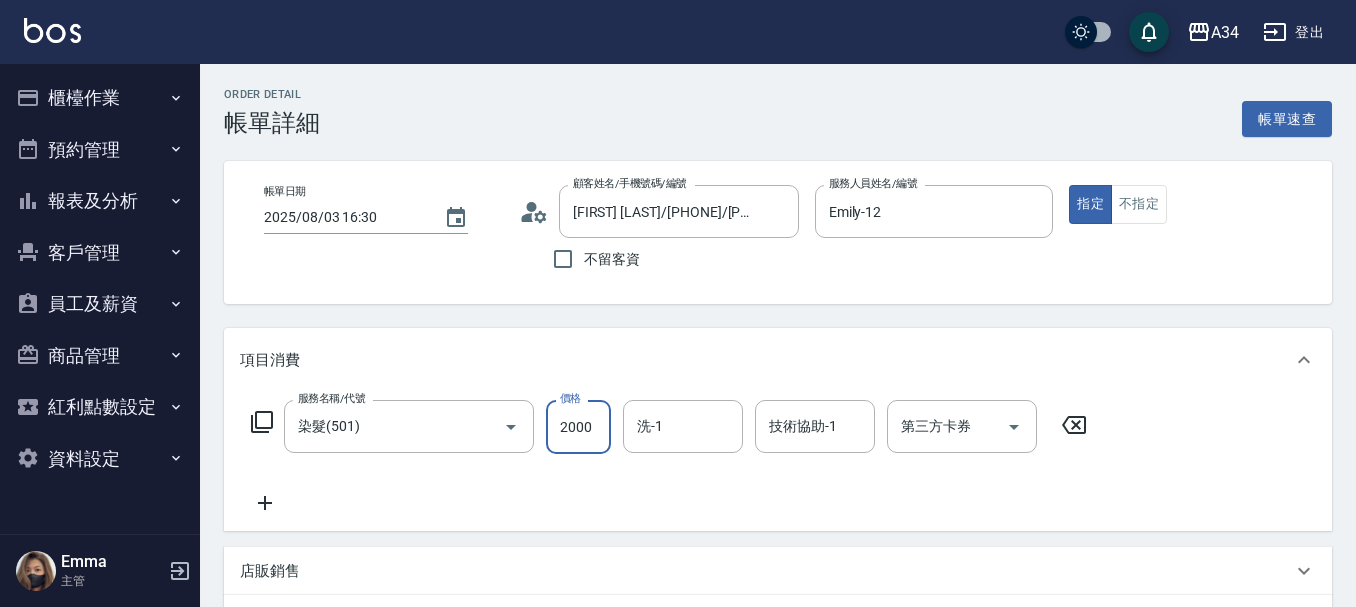 type on "200" 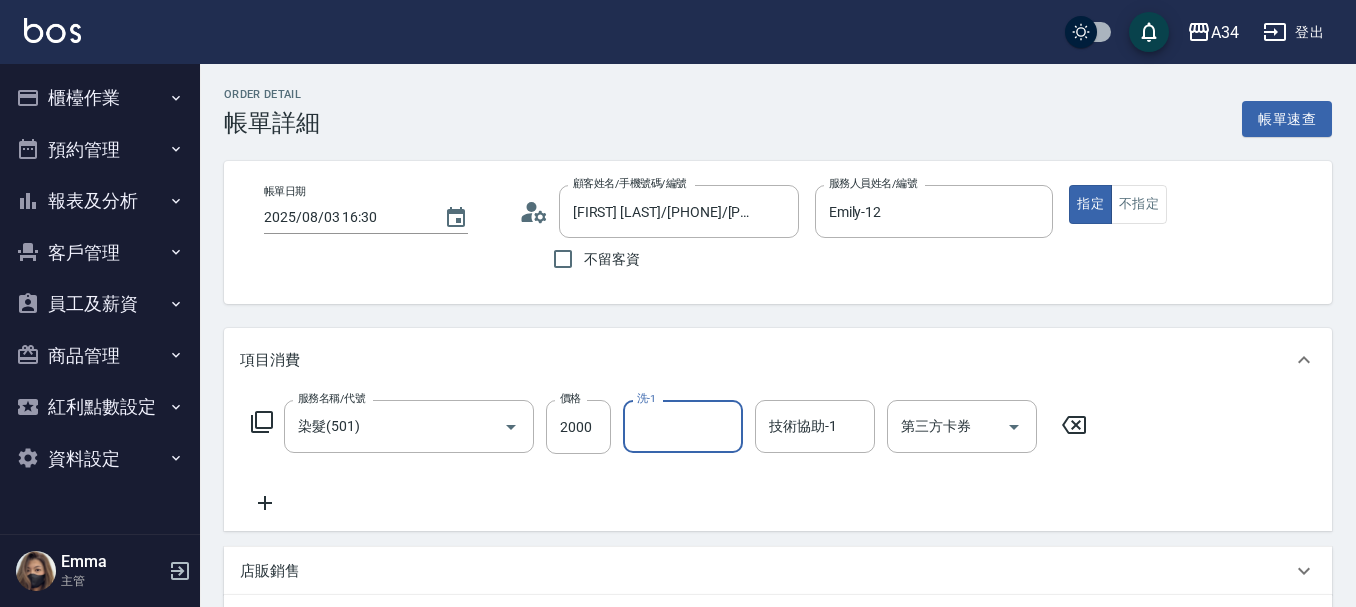 type on "3" 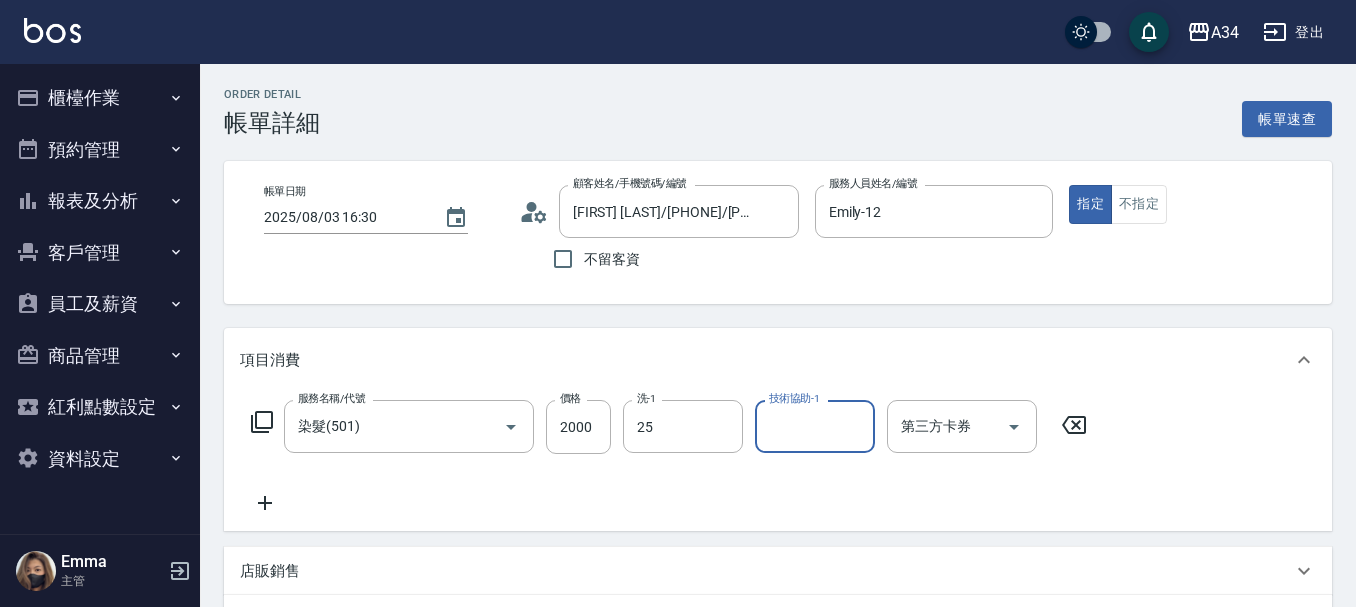 type on "[FIRST] [LAST]-25" 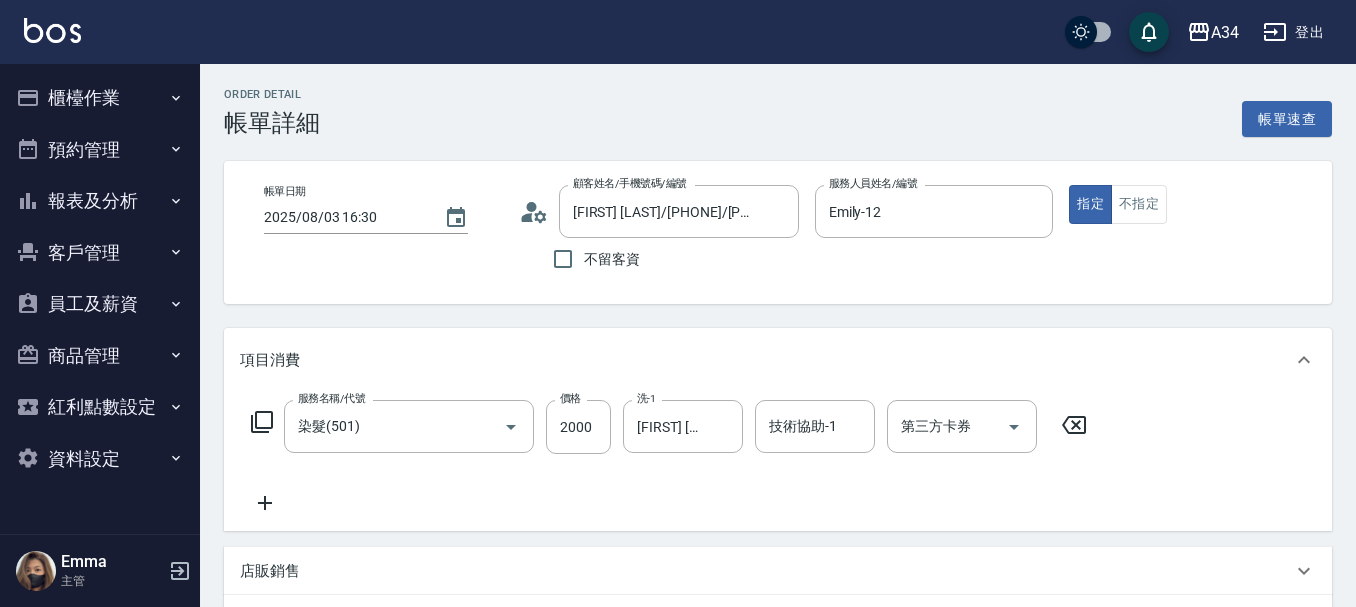 click on "服務名稱/代號 染髮(501) 服務名稱/代號 價格 2000 價格 洗-1 [FIRST] [LAST]-25 洗-1 技術協助-1 技術協助-1 第三方卡券 第三方卡券" at bounding box center [778, 461] 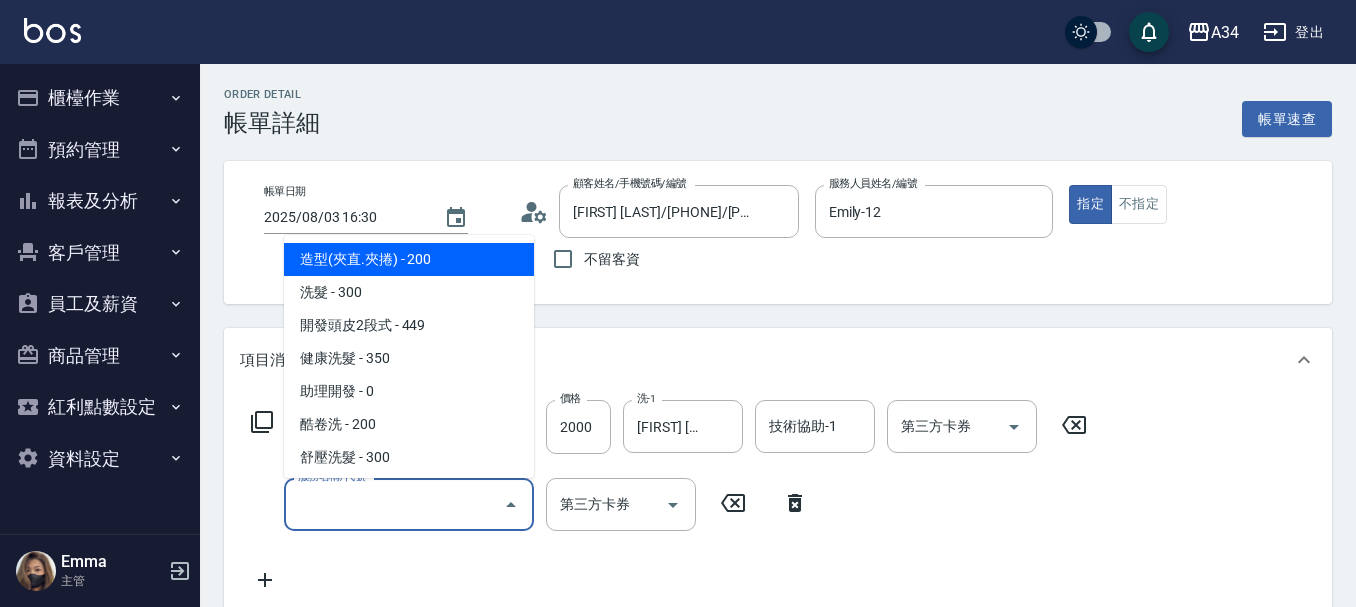 click on "服務名稱/代號" at bounding box center (394, 504) 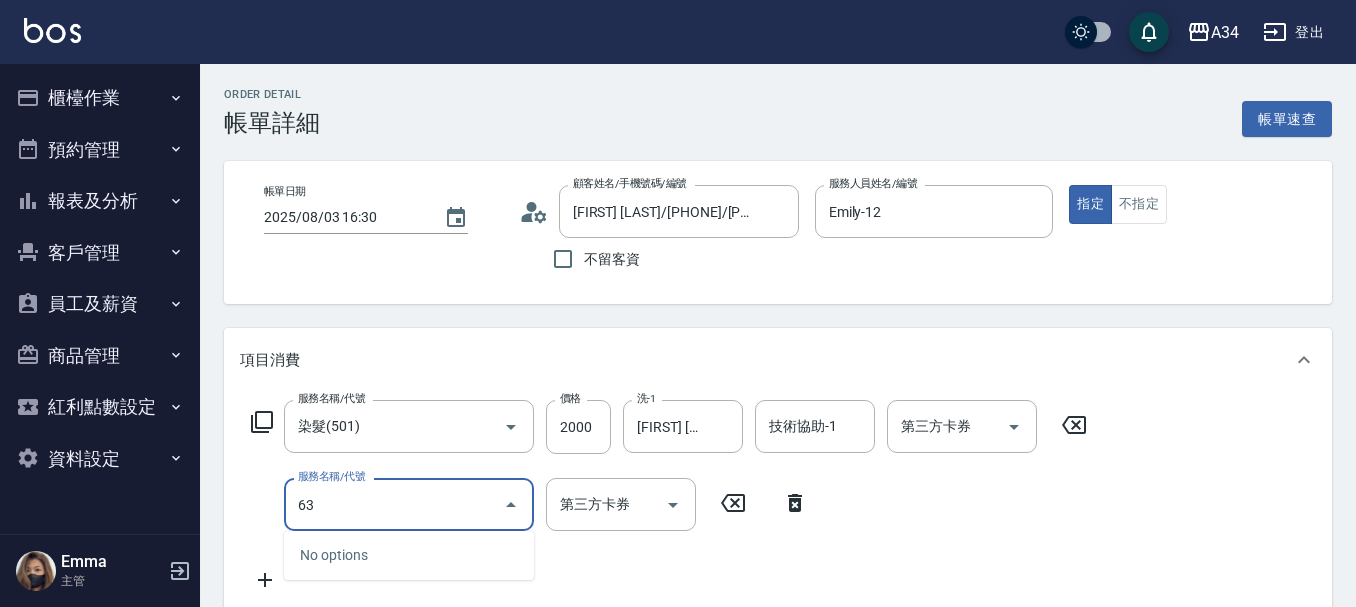 type on "630" 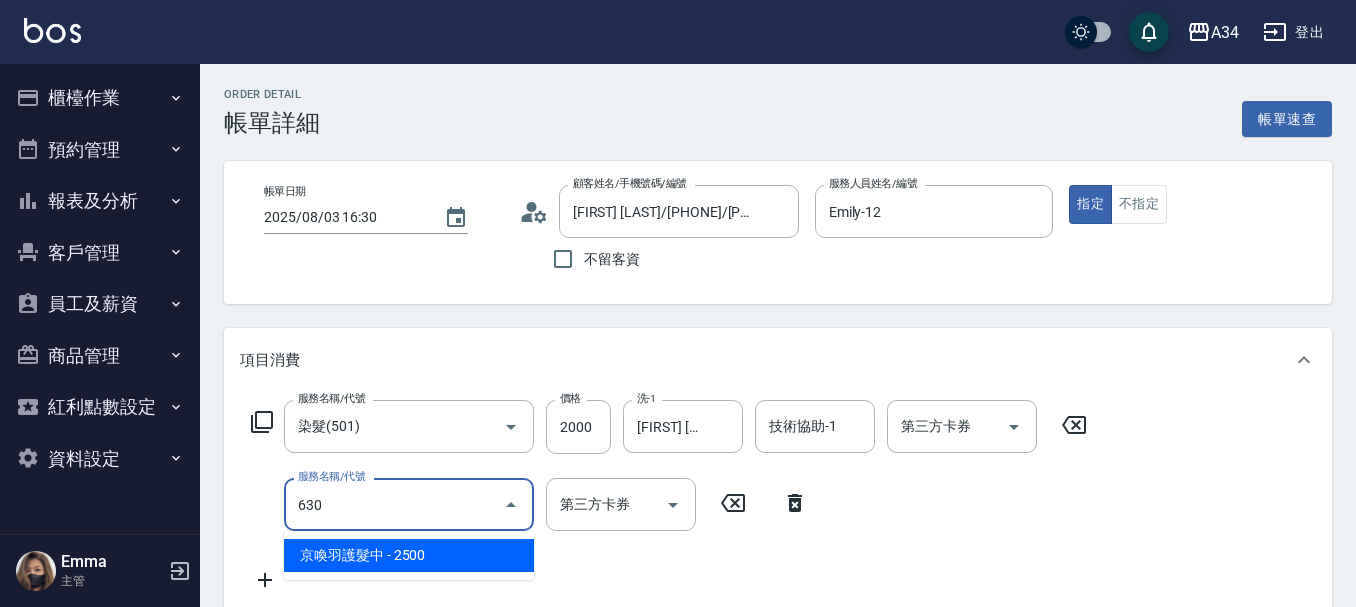 type on "450" 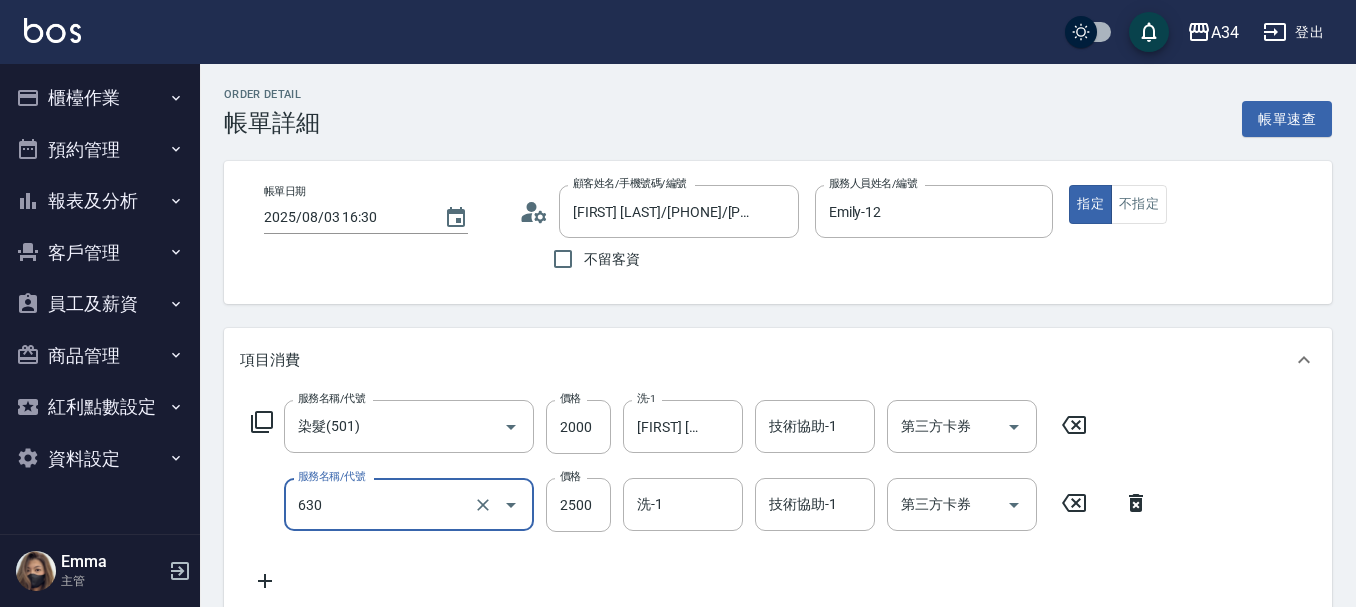 type on "京喚羽護髮中(630)" 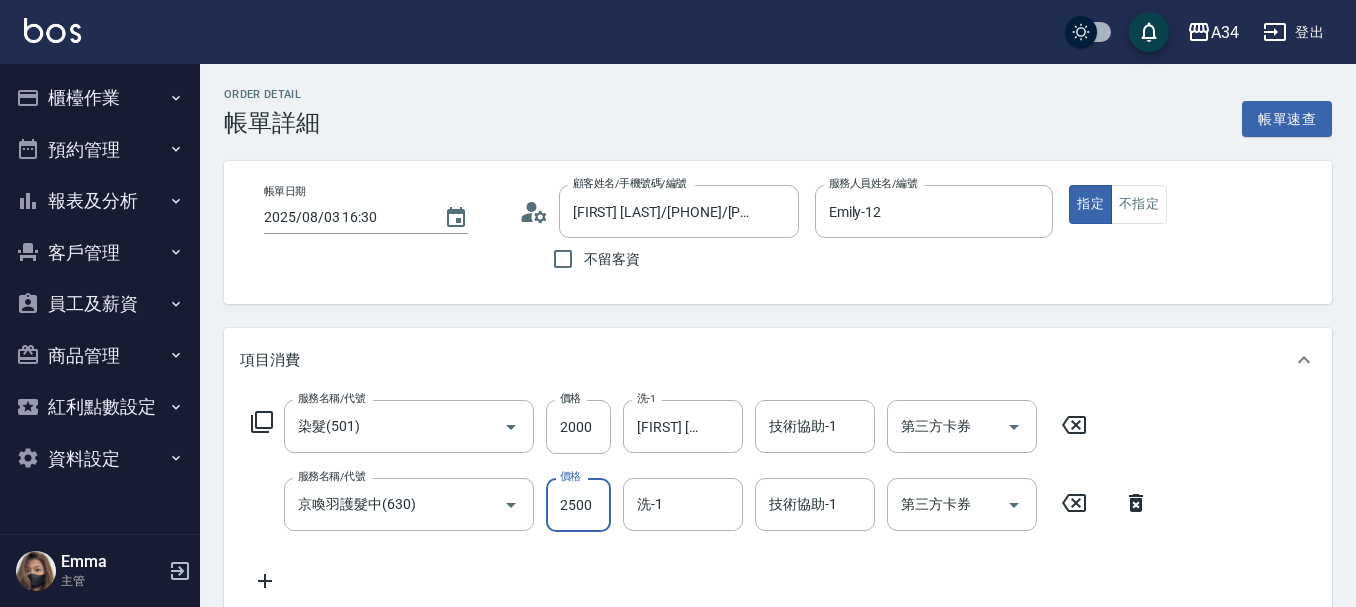 type on "200" 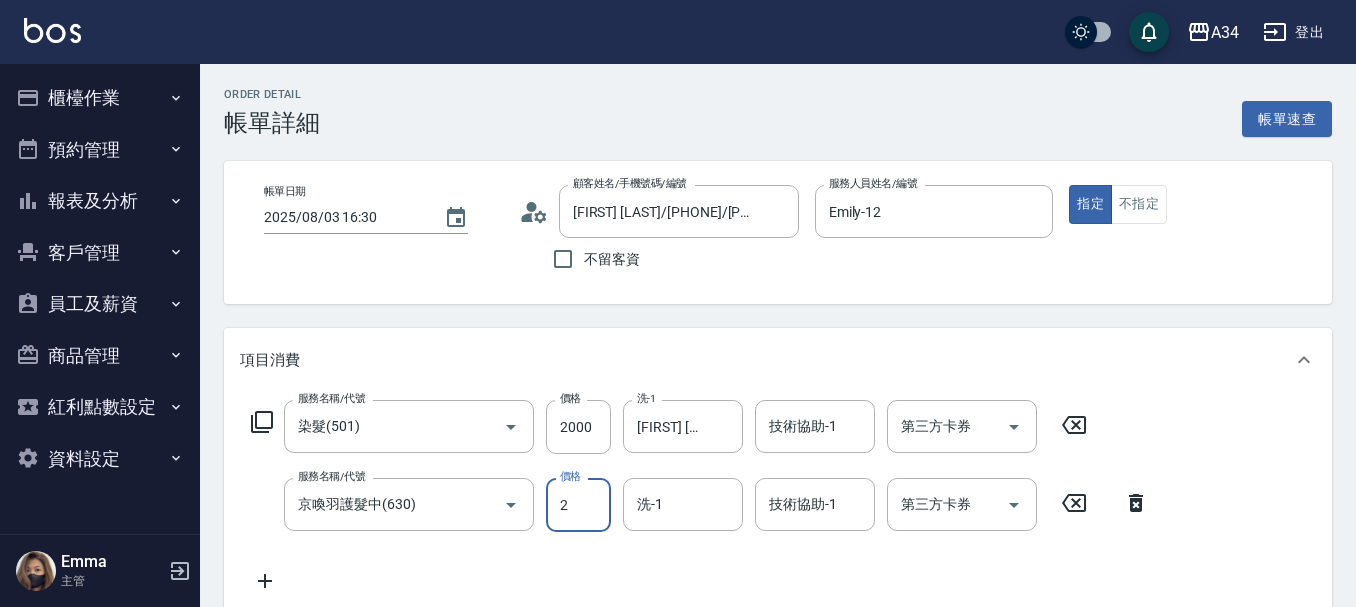 type on "22" 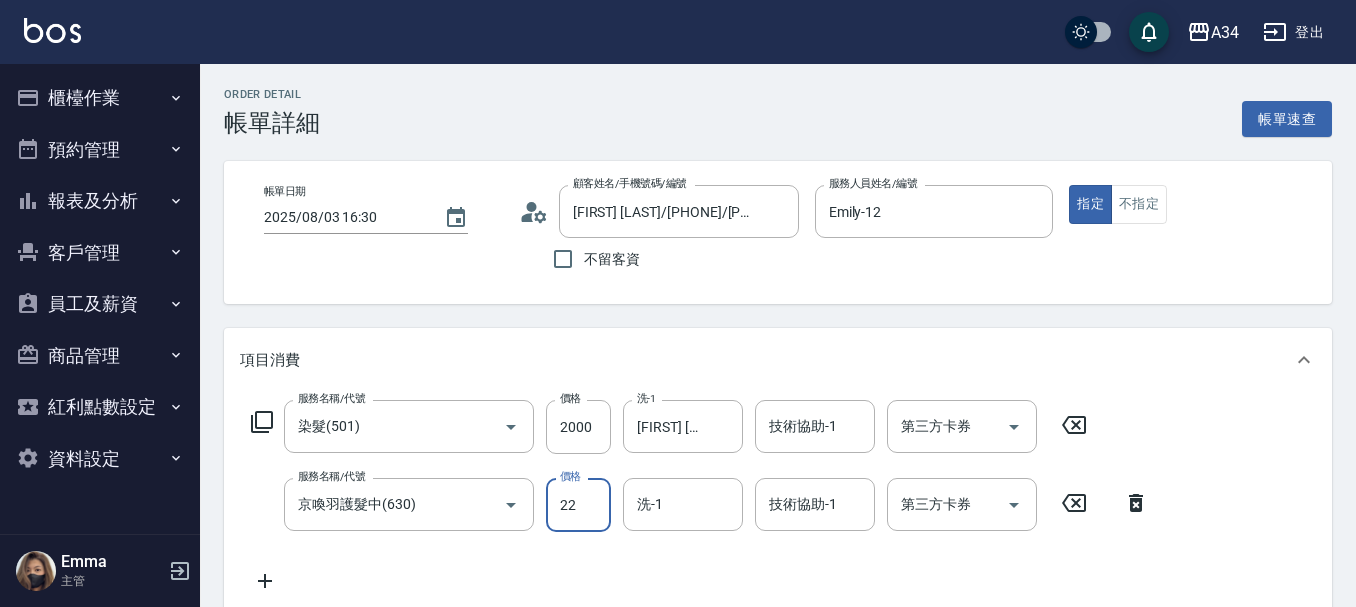 type on "220" 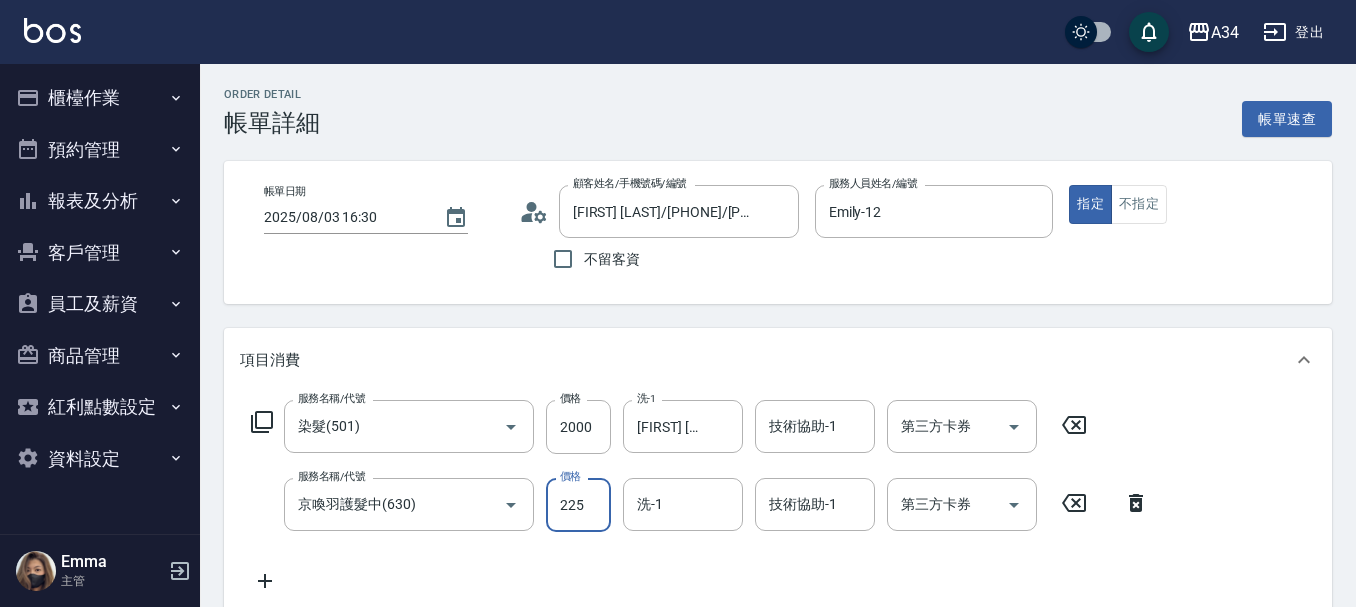 type on "2250" 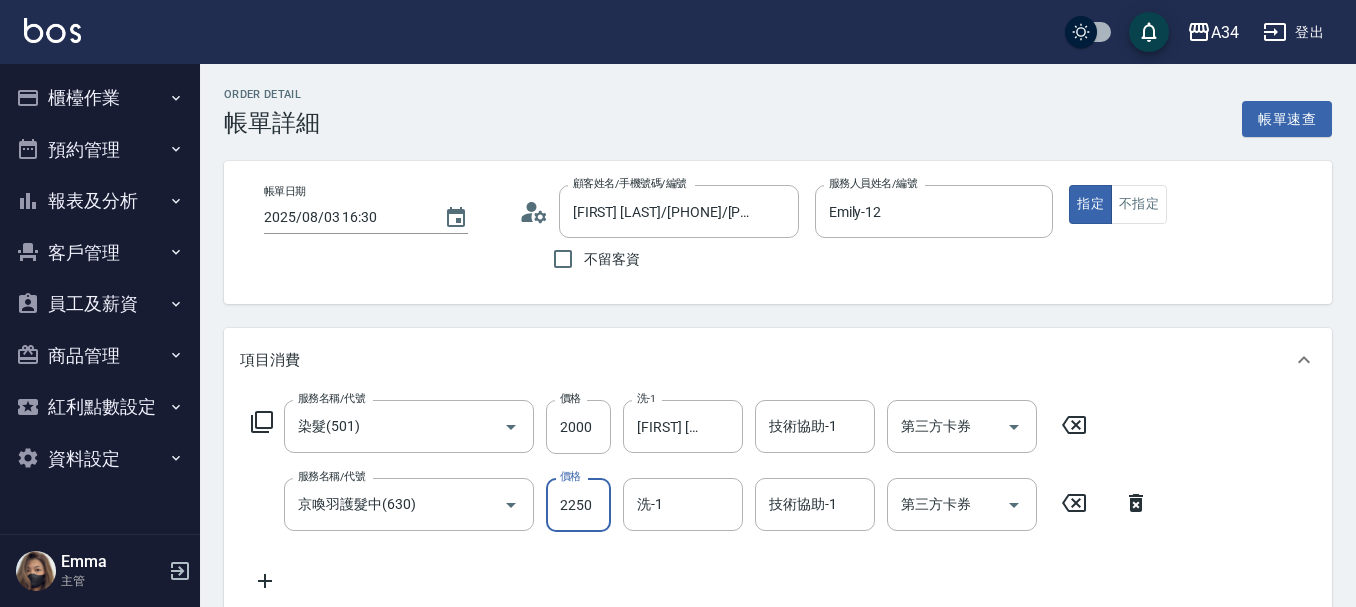 type on "420" 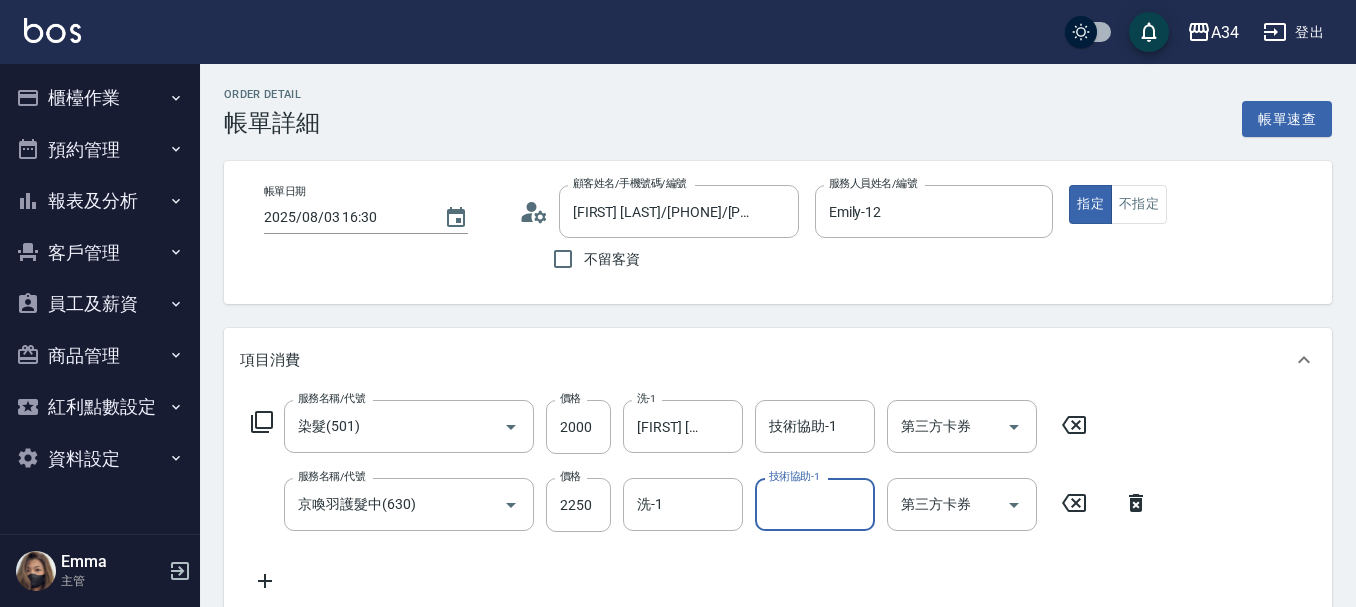 type on "3" 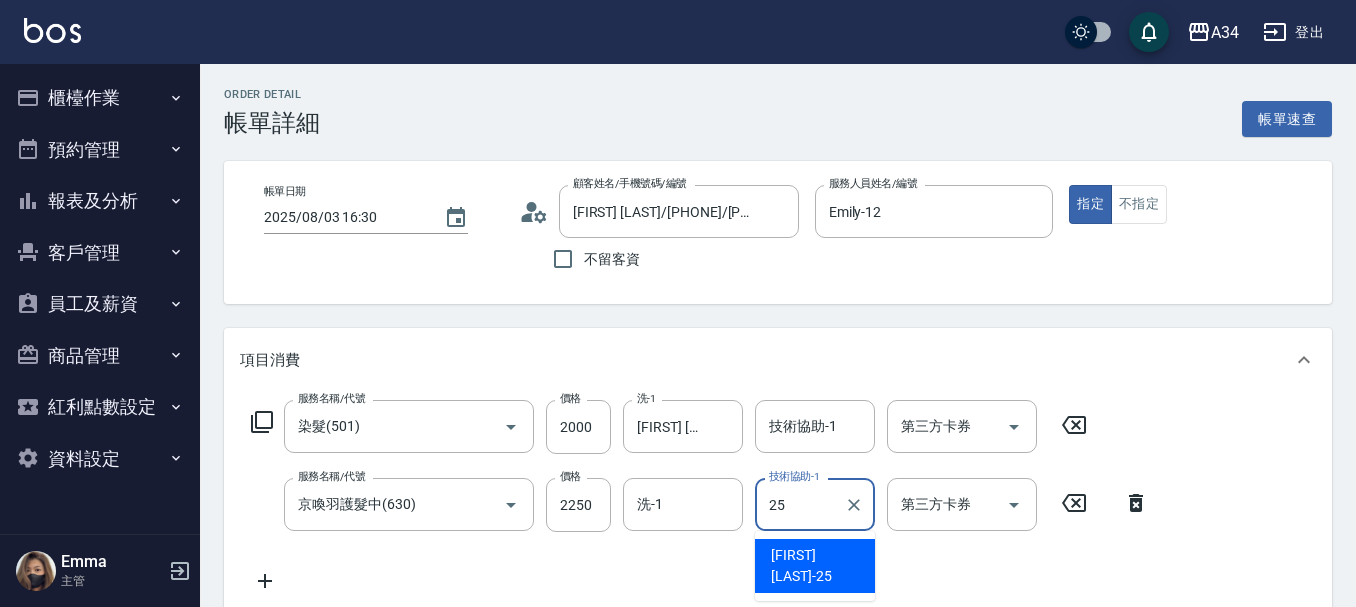 type on "[FIRST] [LAST]-25" 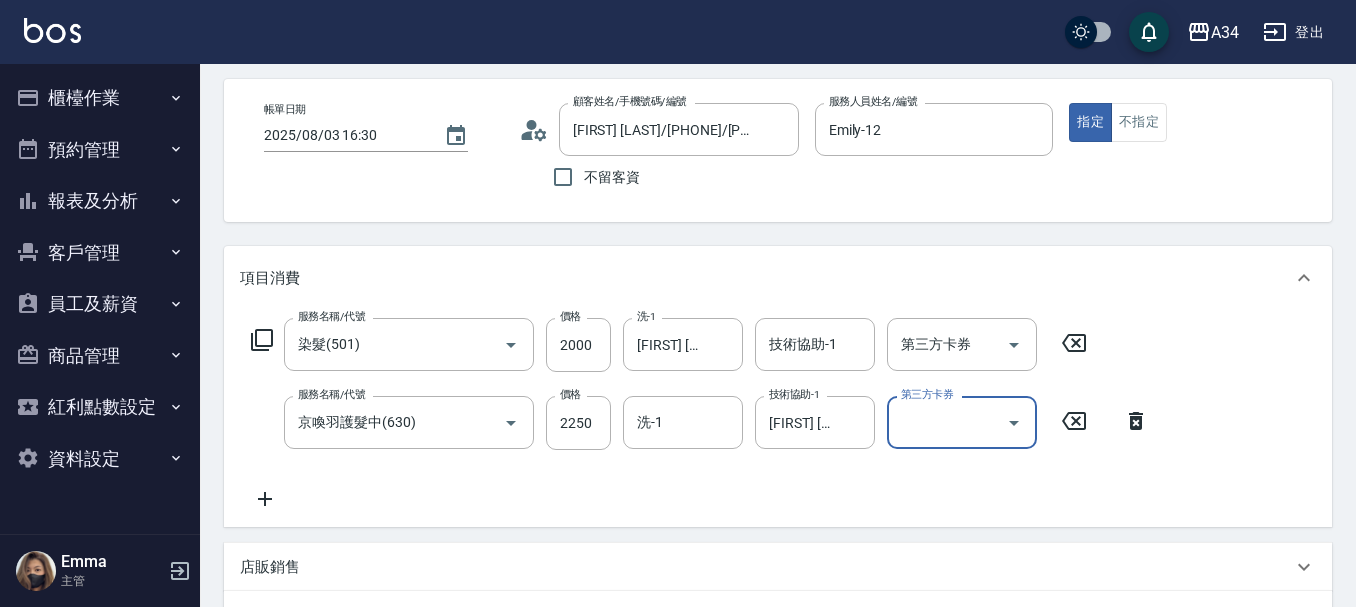 scroll, scrollTop: 5, scrollLeft: 0, axis: vertical 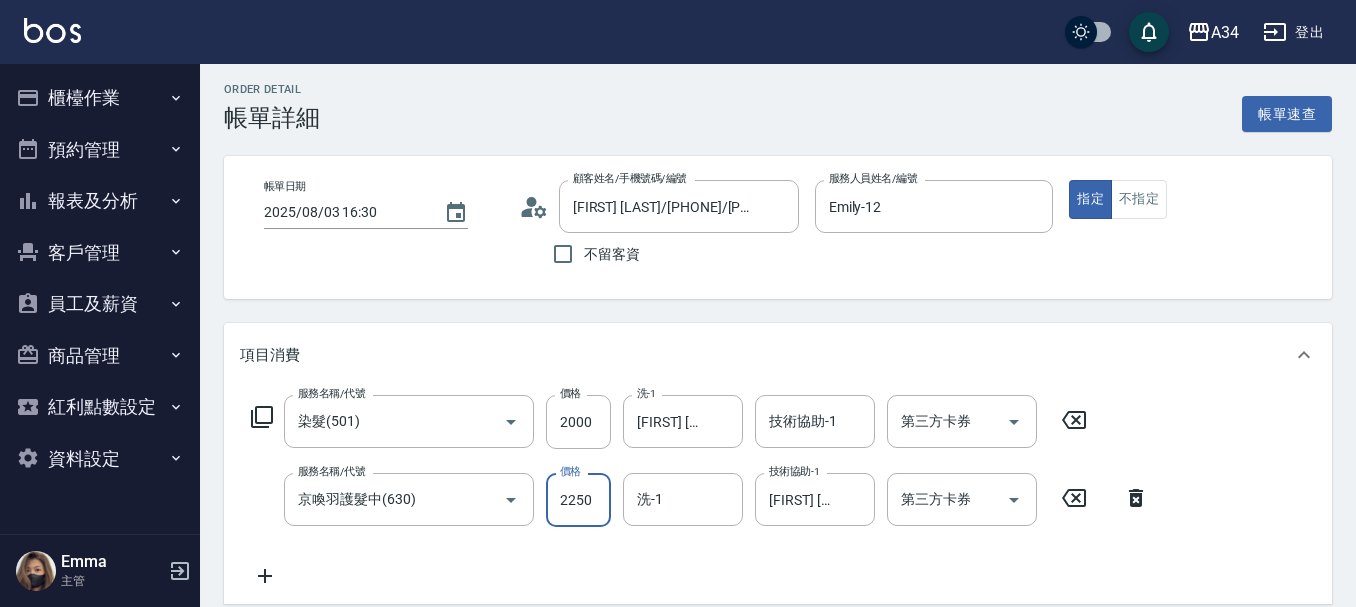 click on "2250" at bounding box center [578, 500] 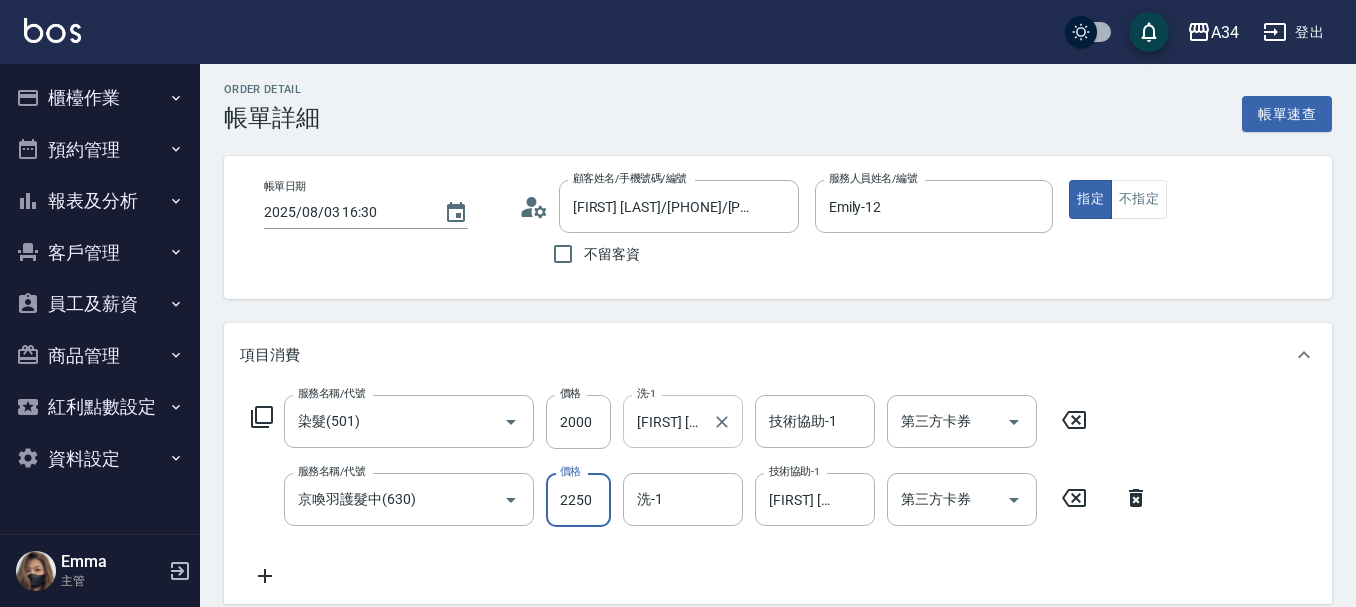type on "2" 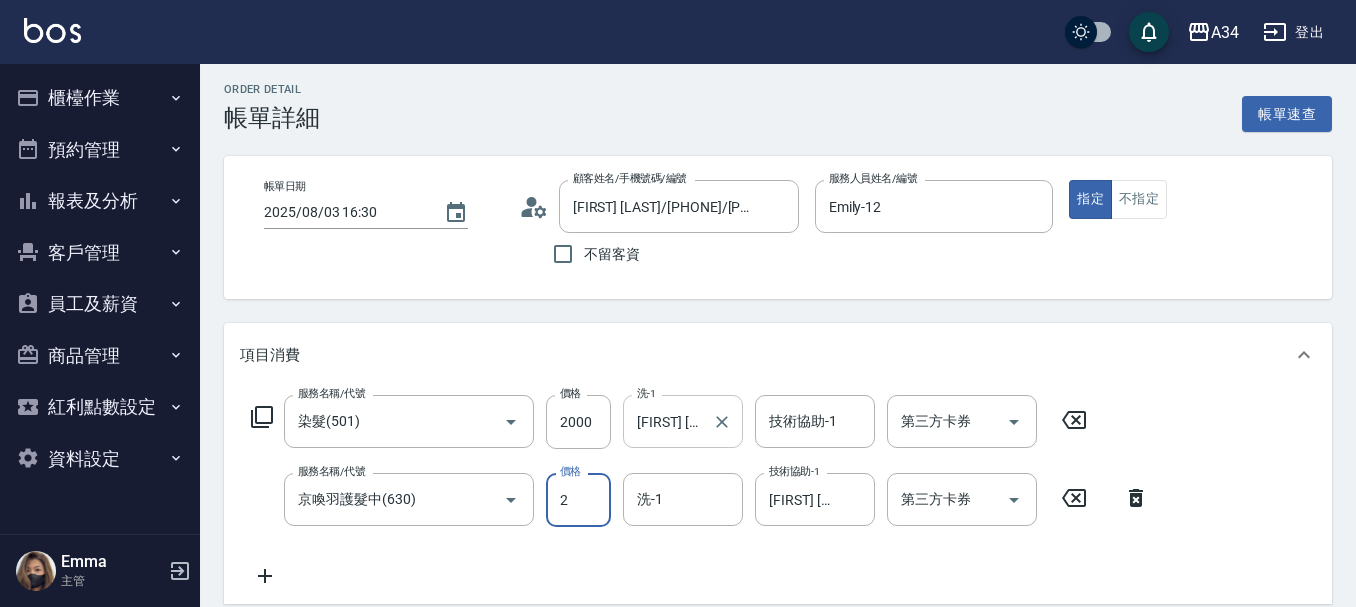 type on "200" 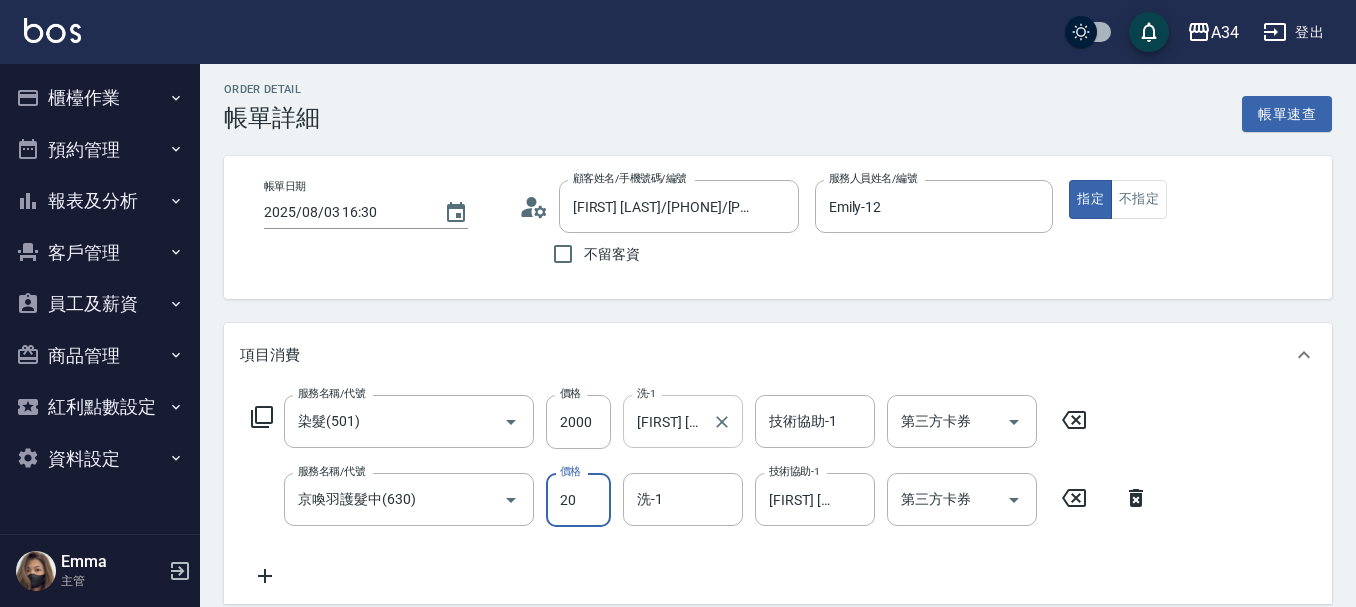 type on "200" 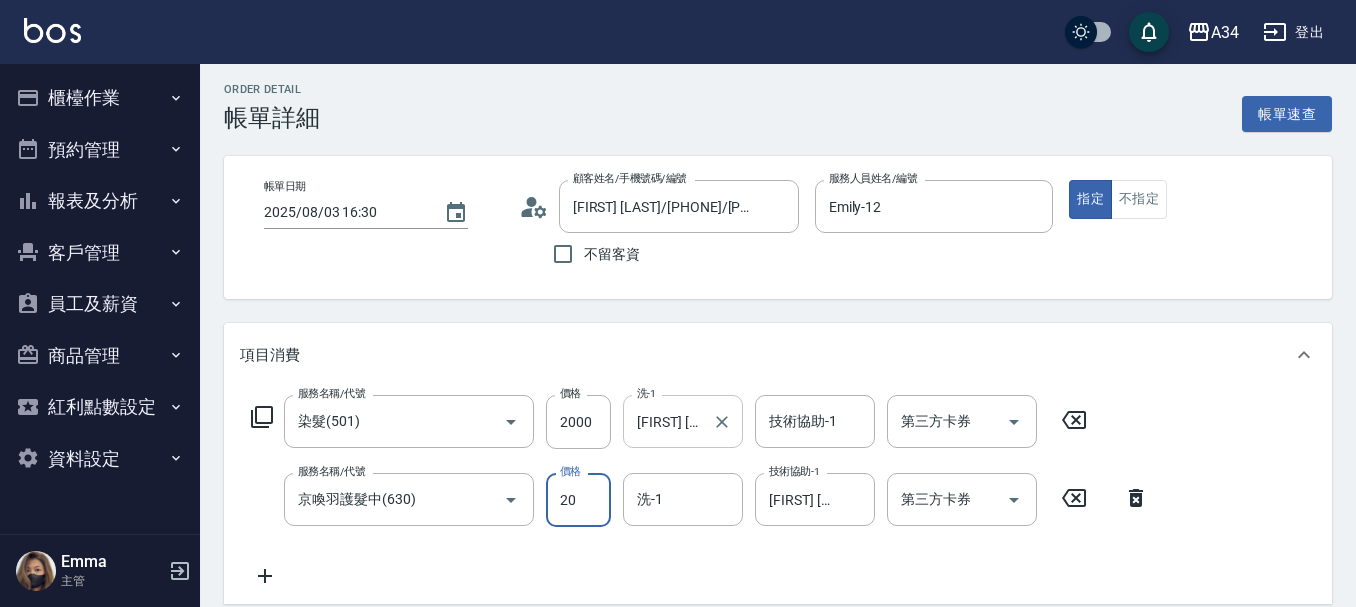 type on "220" 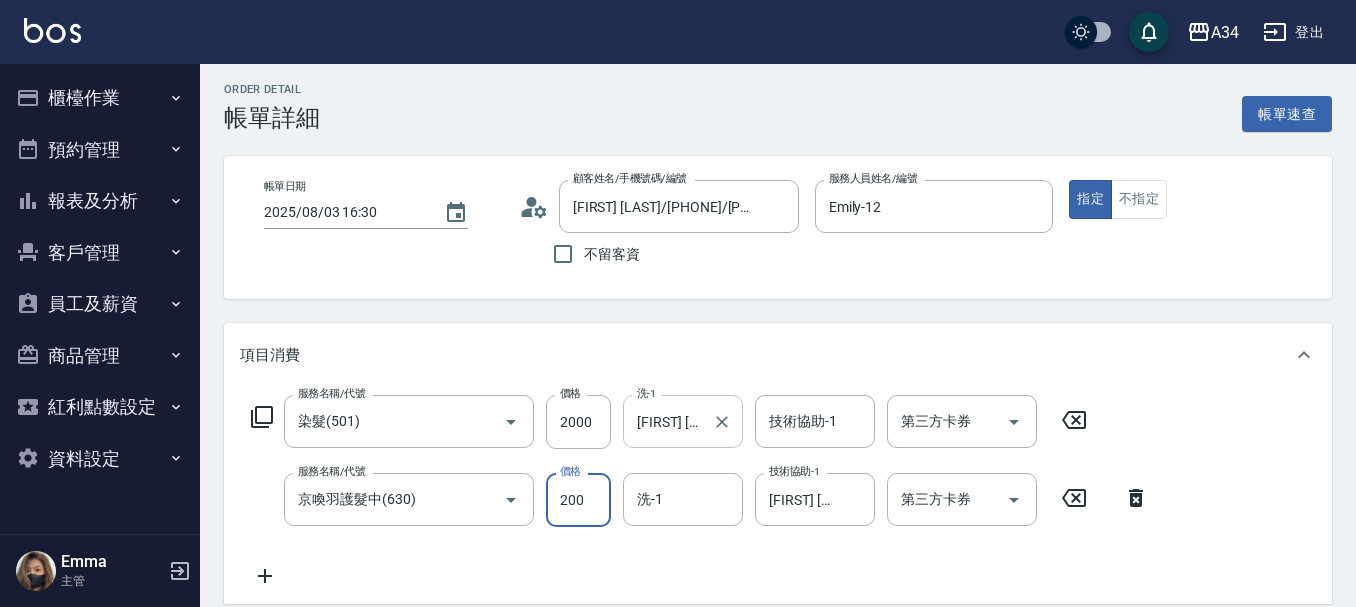 type on "2000" 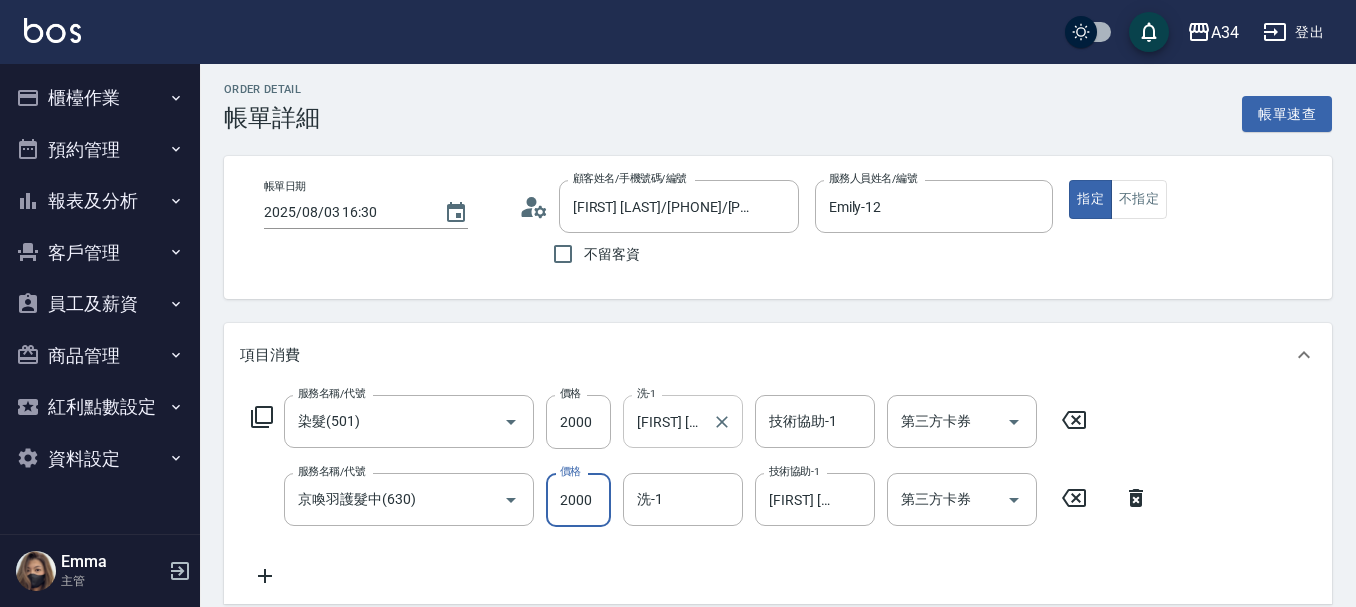 type on "400" 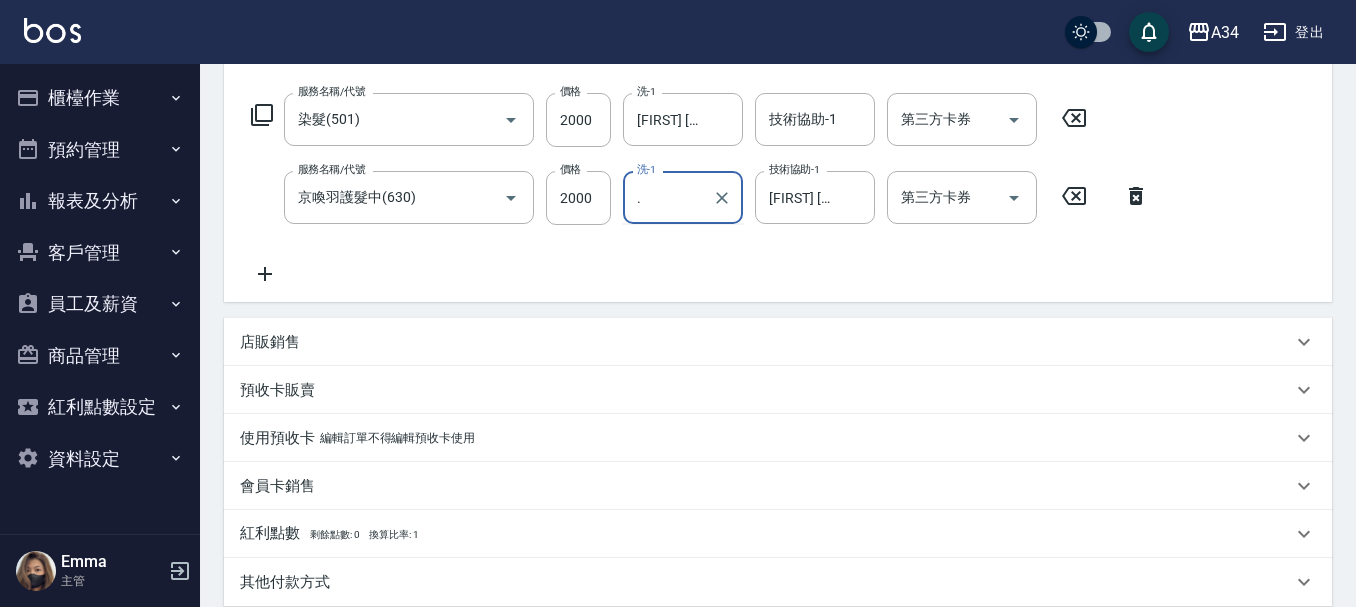 scroll, scrollTop: 305, scrollLeft: 0, axis: vertical 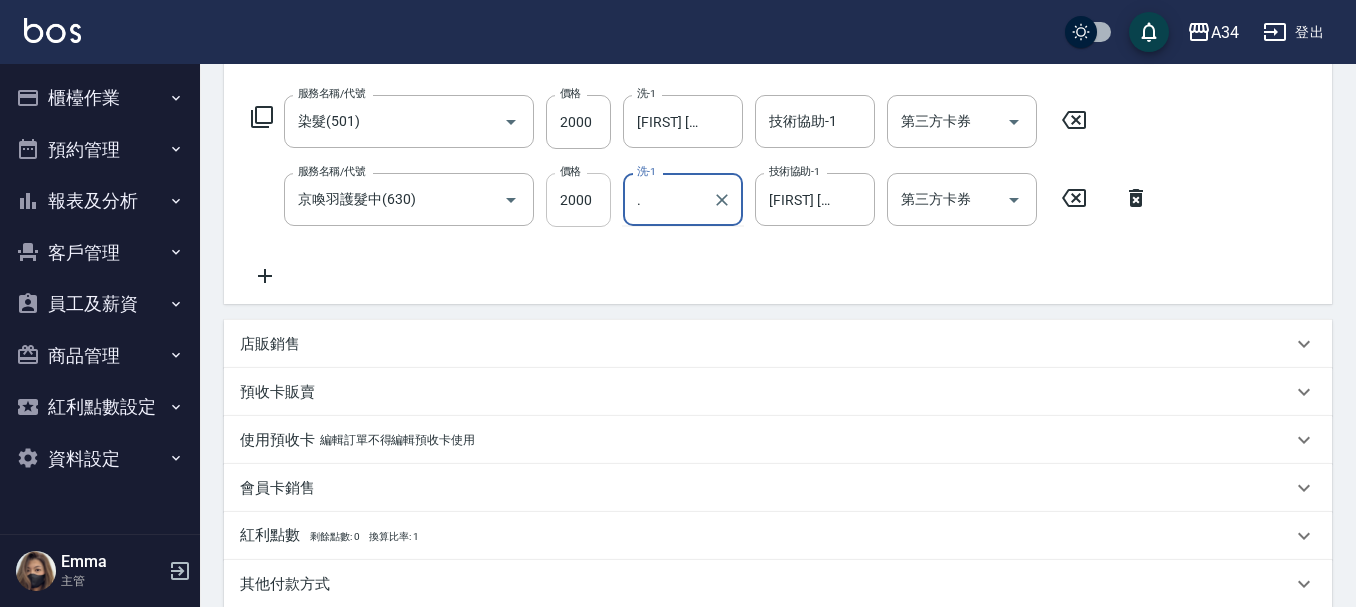 type on "." 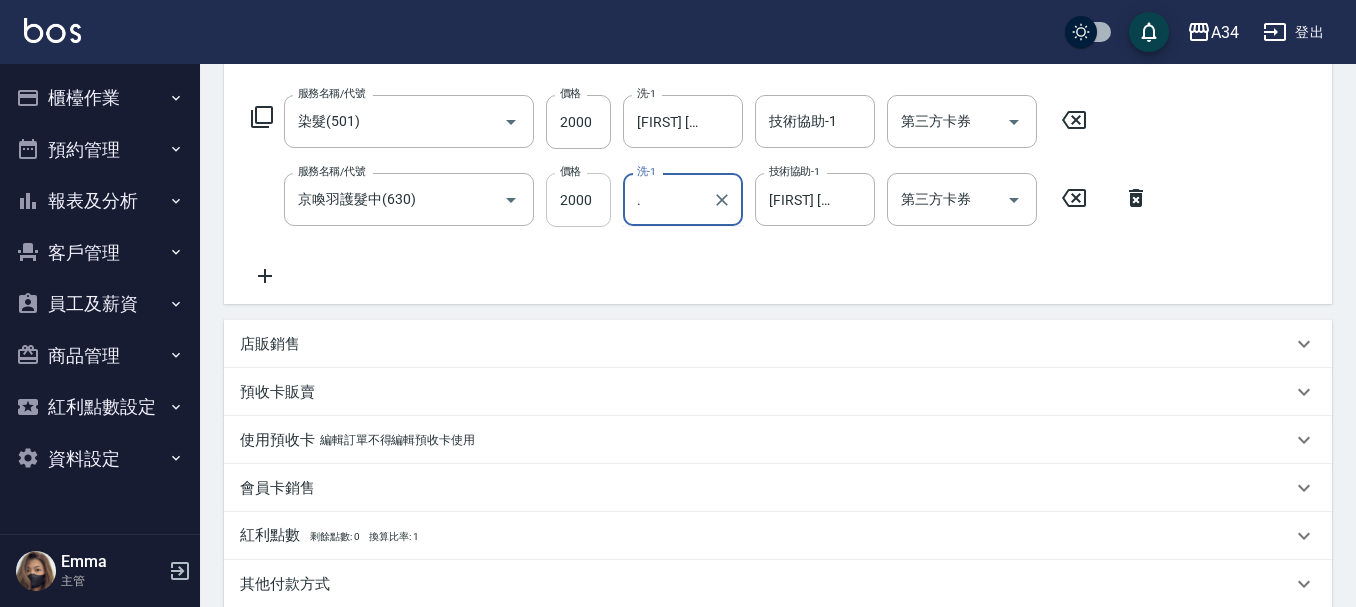 type 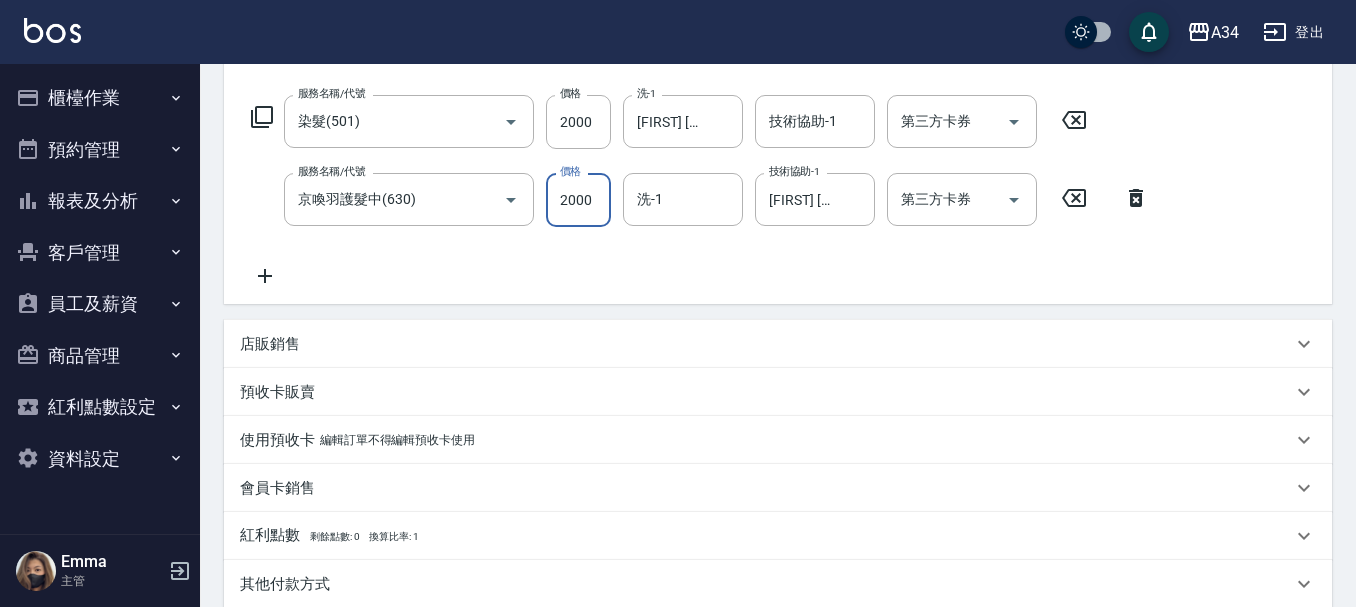 type on "2" 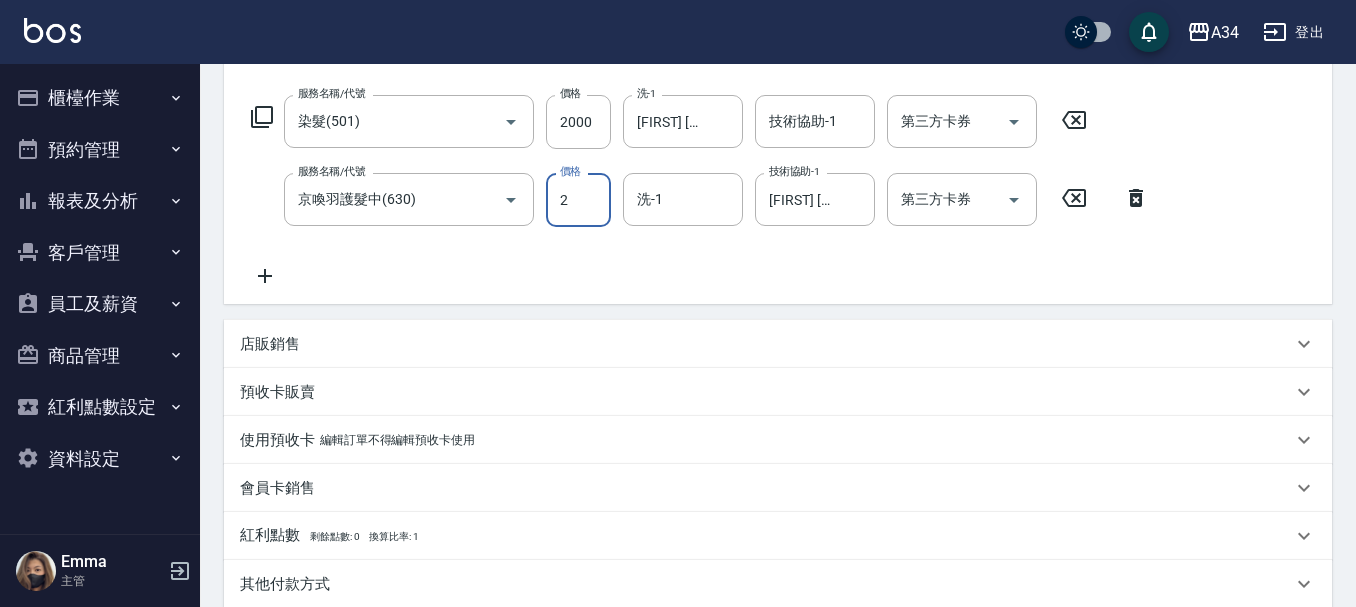 type on "200" 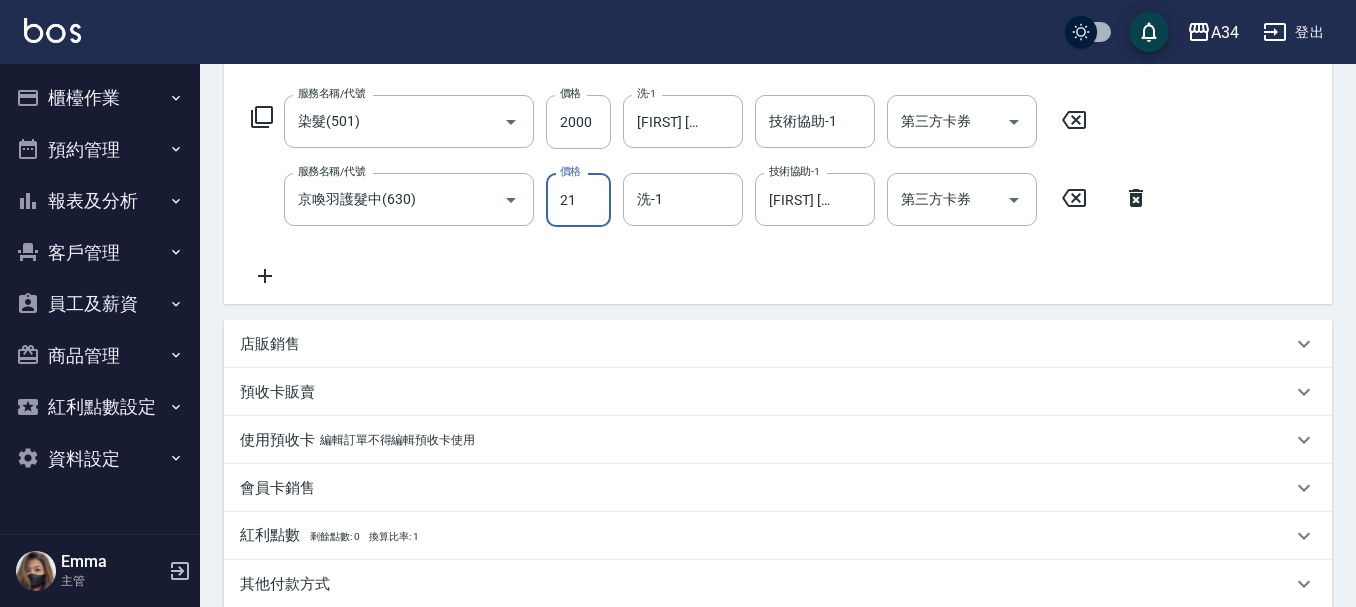 type on "210" 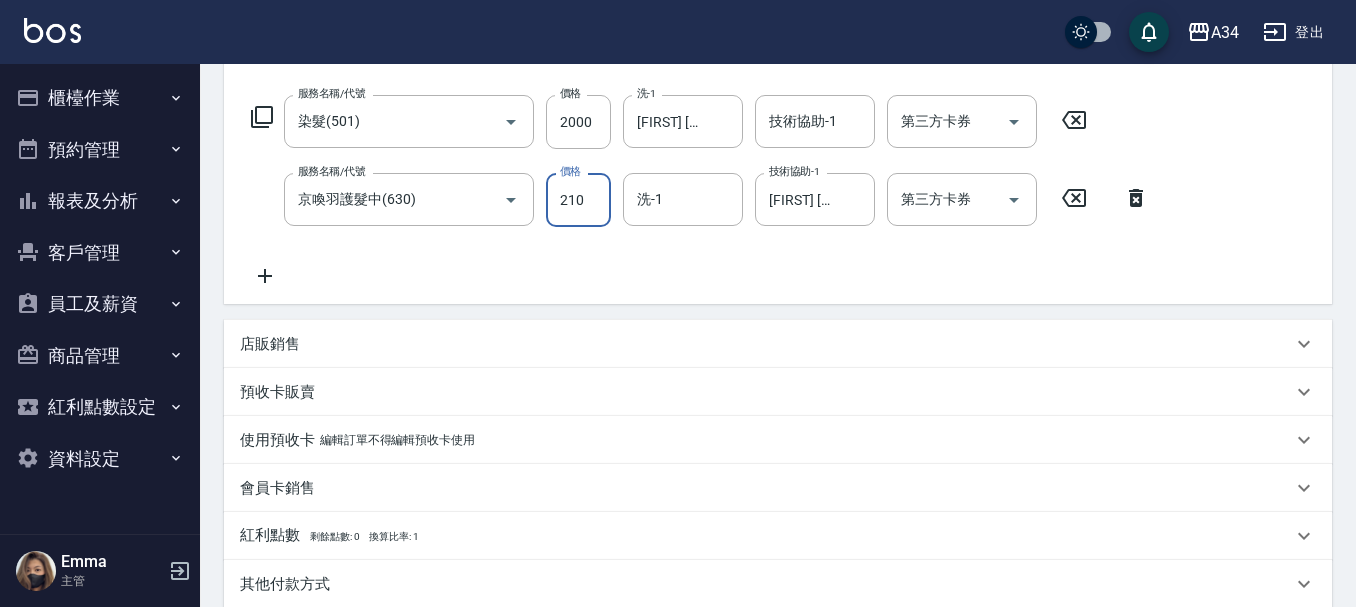 type on "220" 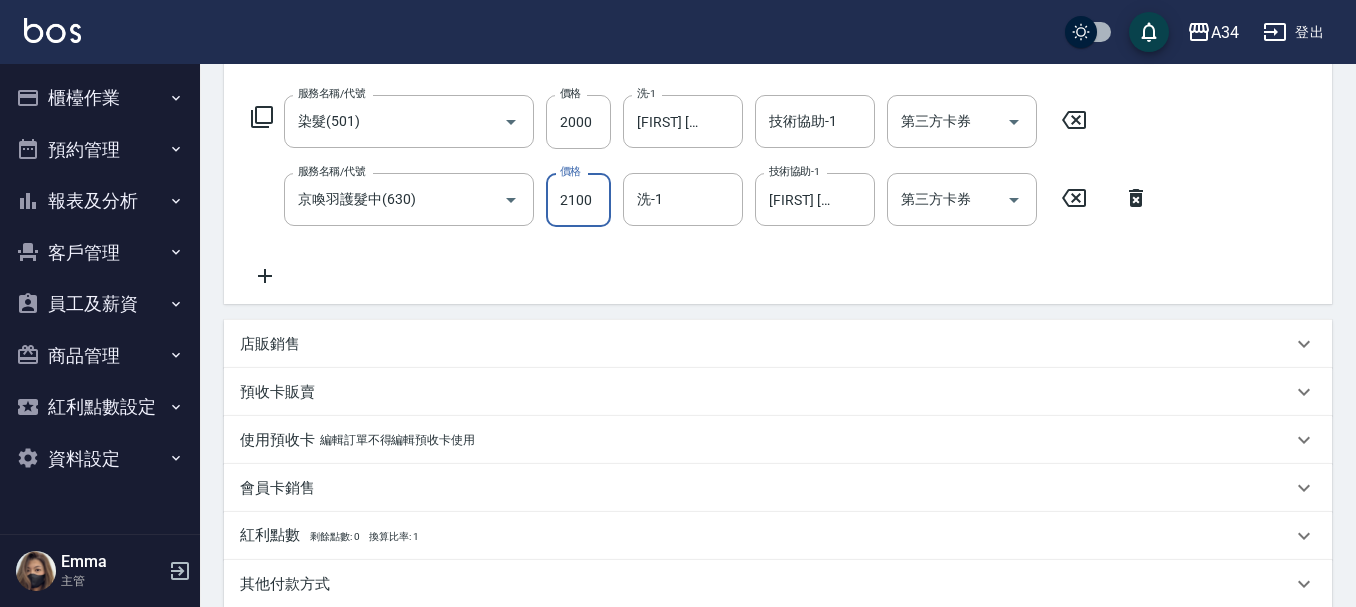 type on "410" 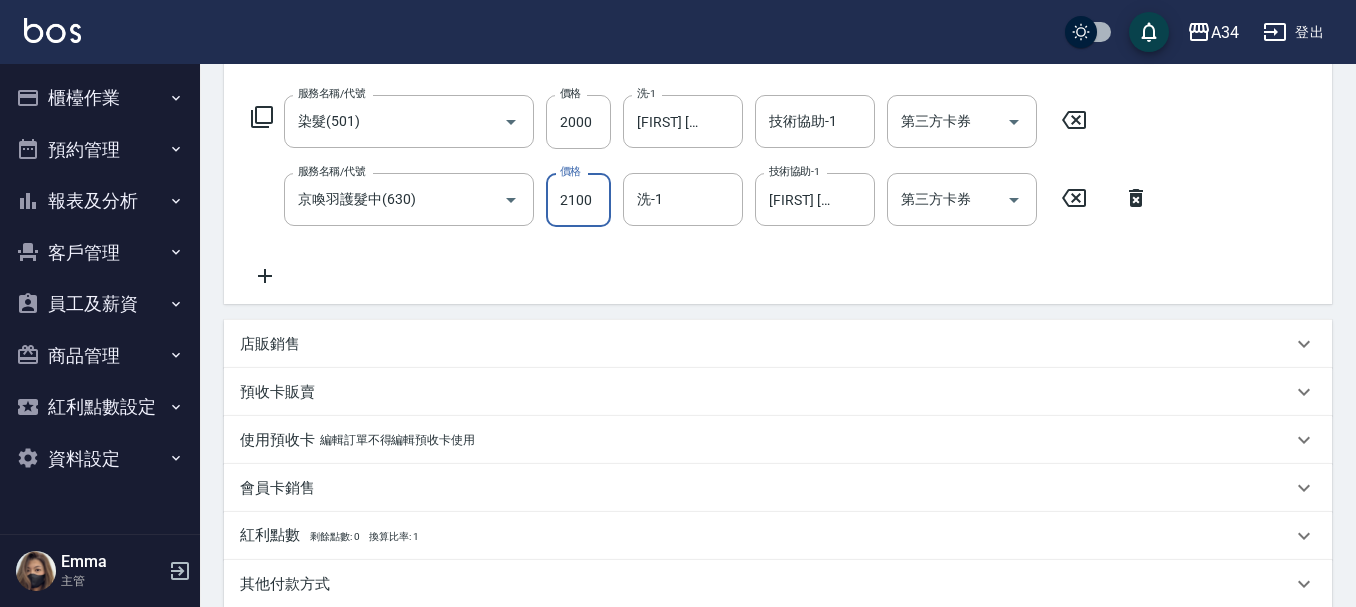 type on "2100" 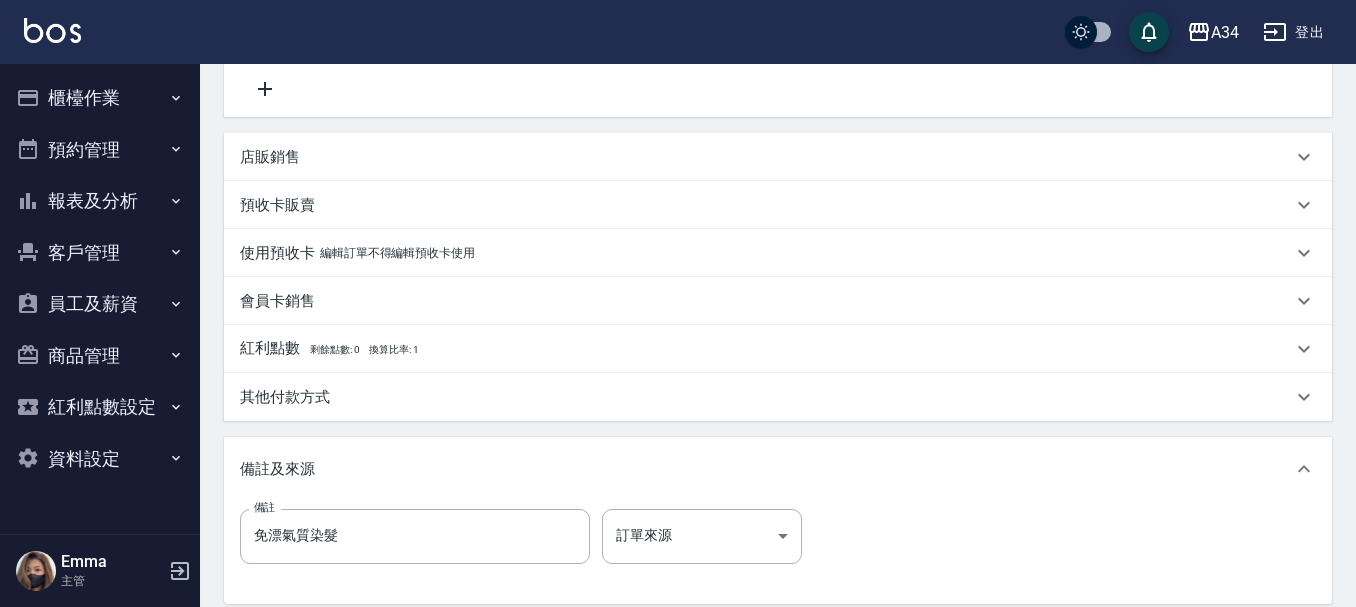 scroll, scrollTop: 705, scrollLeft: 0, axis: vertical 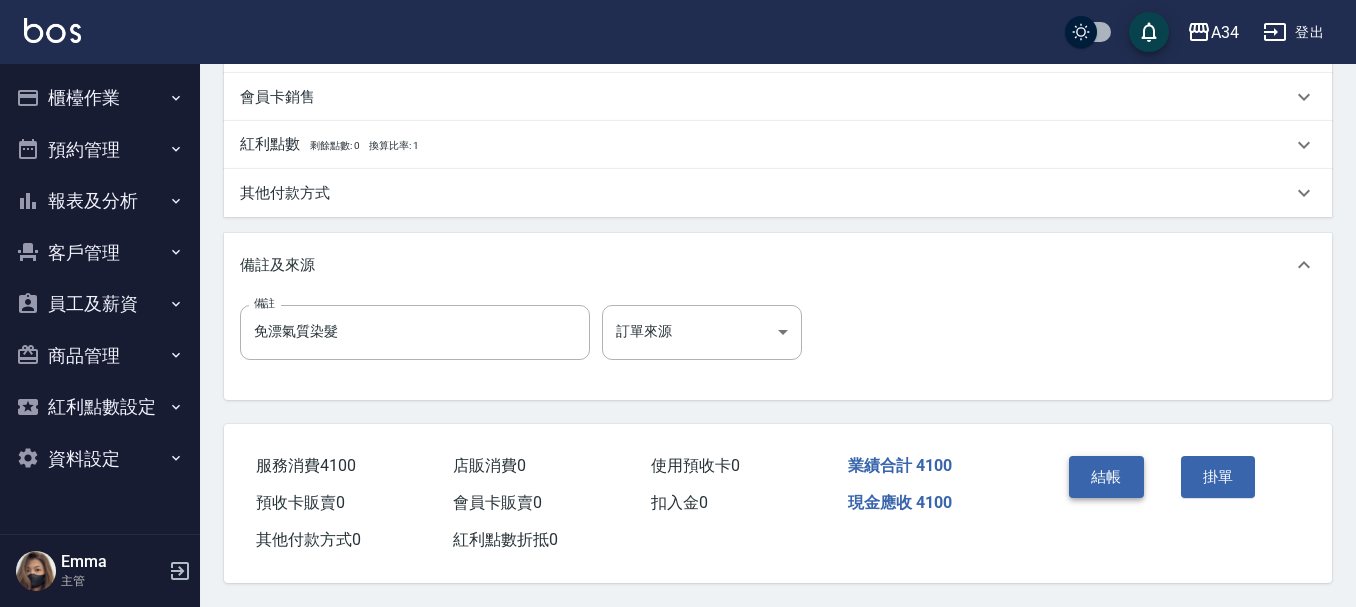 click on "結帳" at bounding box center (1106, 477) 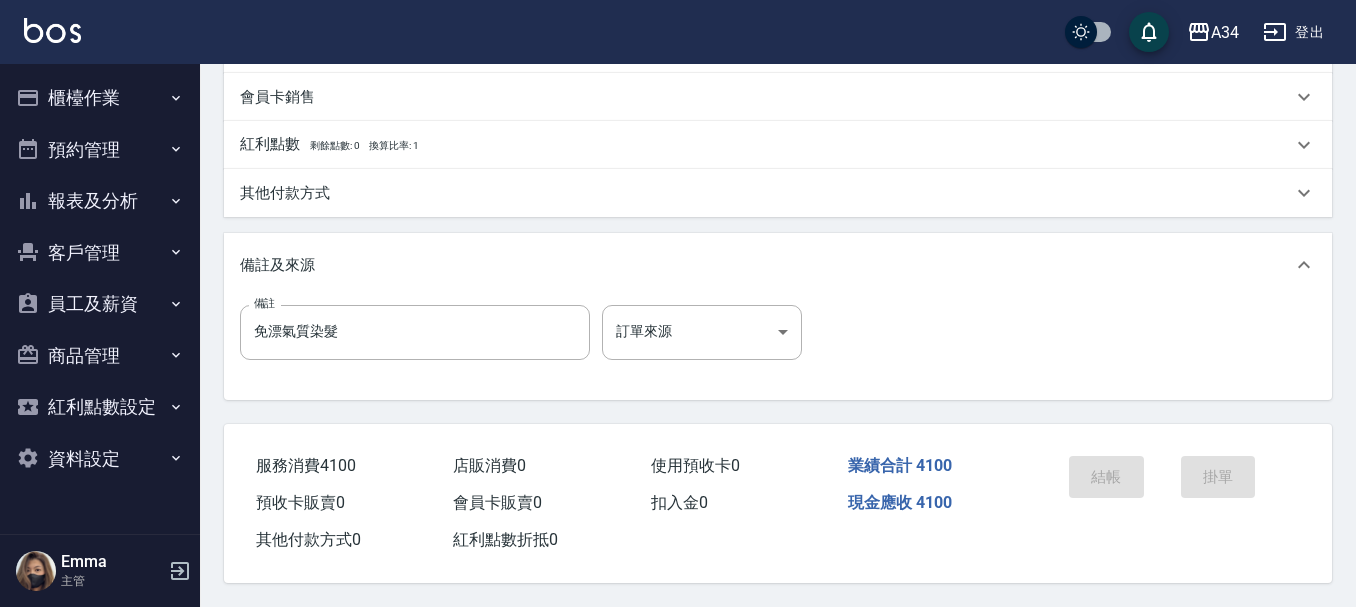 scroll, scrollTop: 0, scrollLeft: 0, axis: both 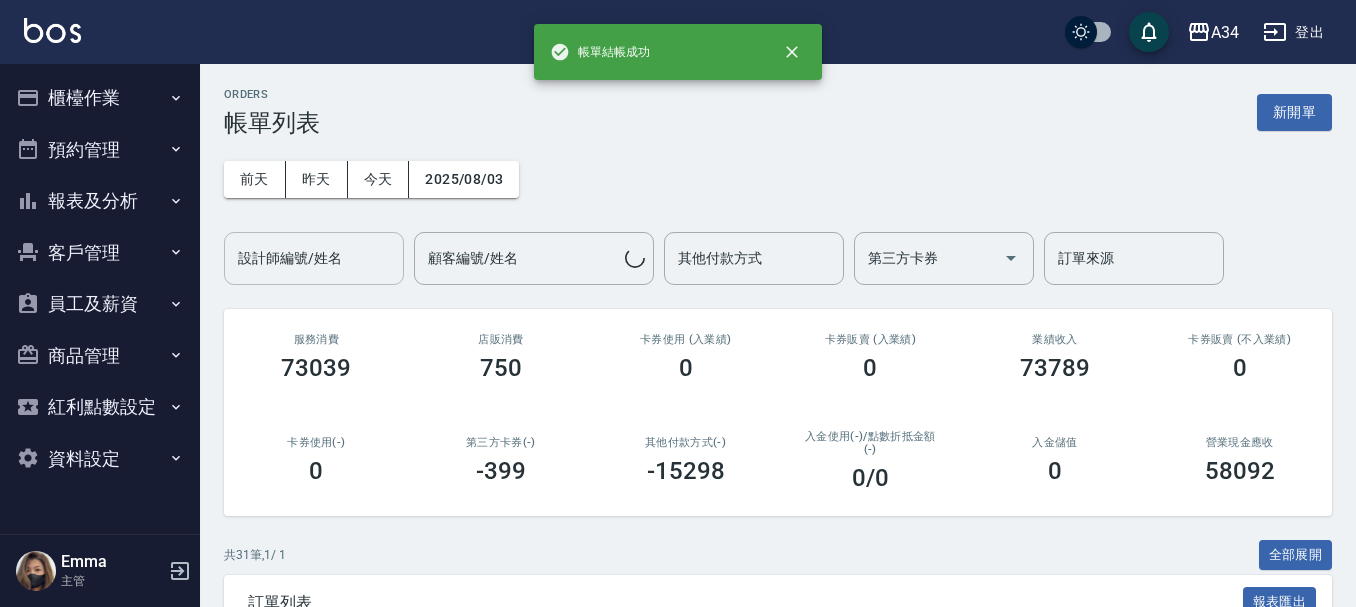 click on "設計師編號/姓名 設計師編號/姓名" at bounding box center [314, 258] 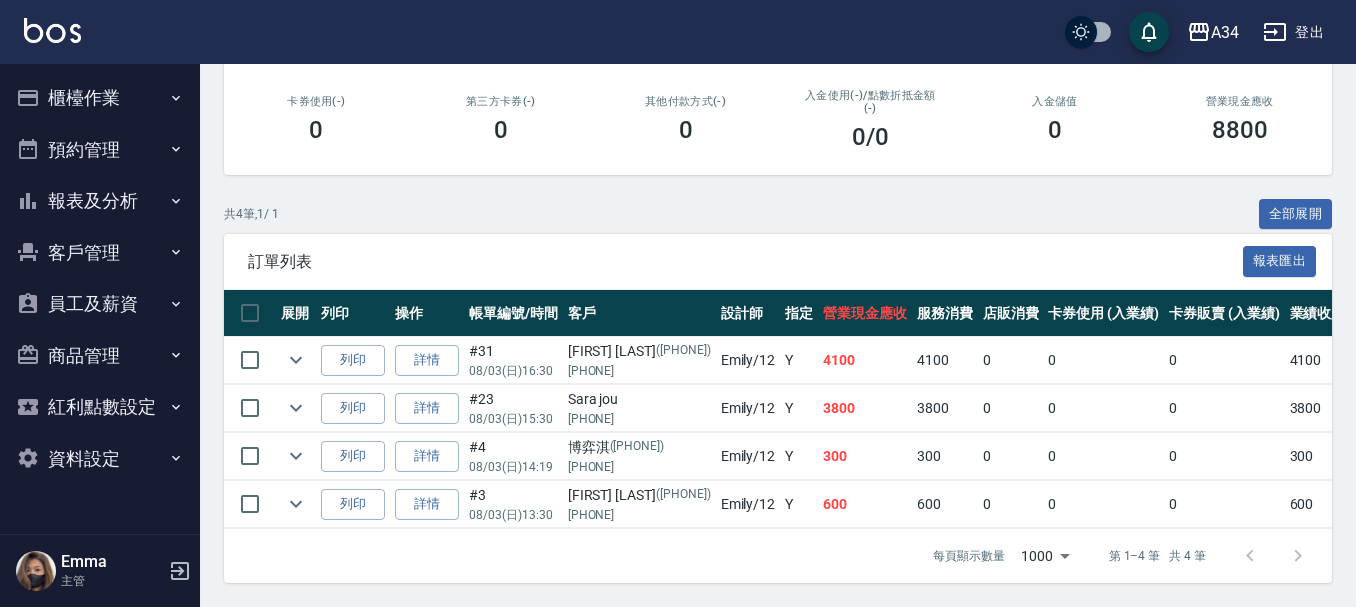 scroll, scrollTop: 356, scrollLeft: 0, axis: vertical 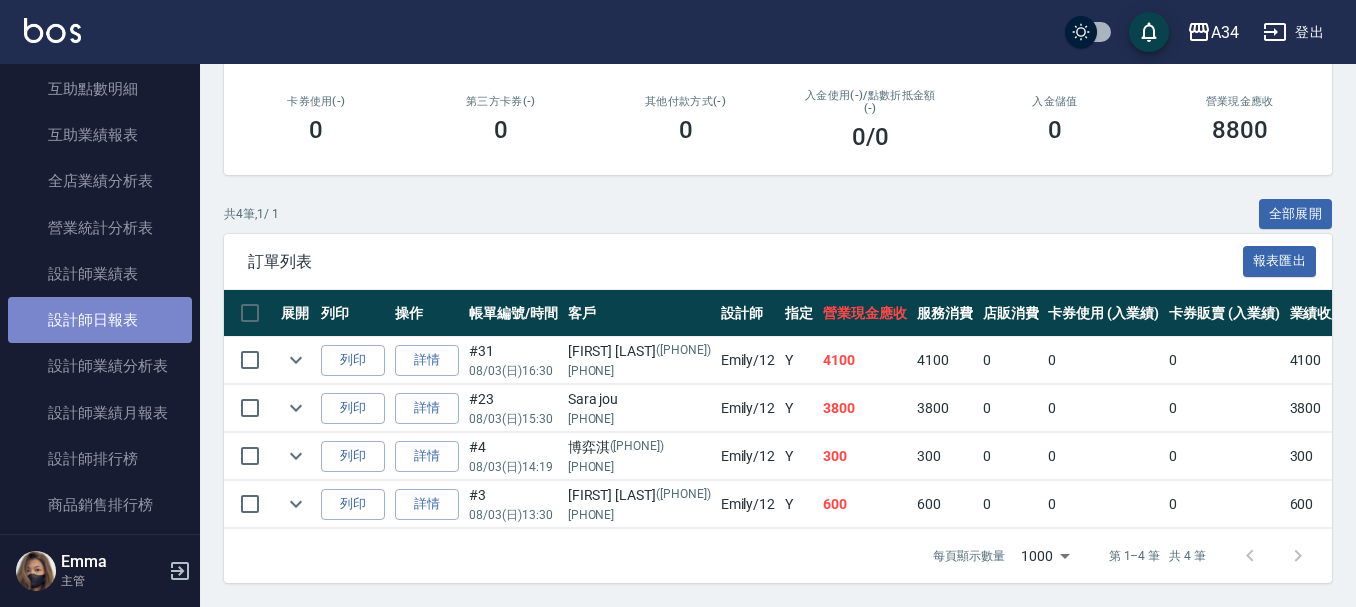 click on "設計師日報表" at bounding box center (100, 320) 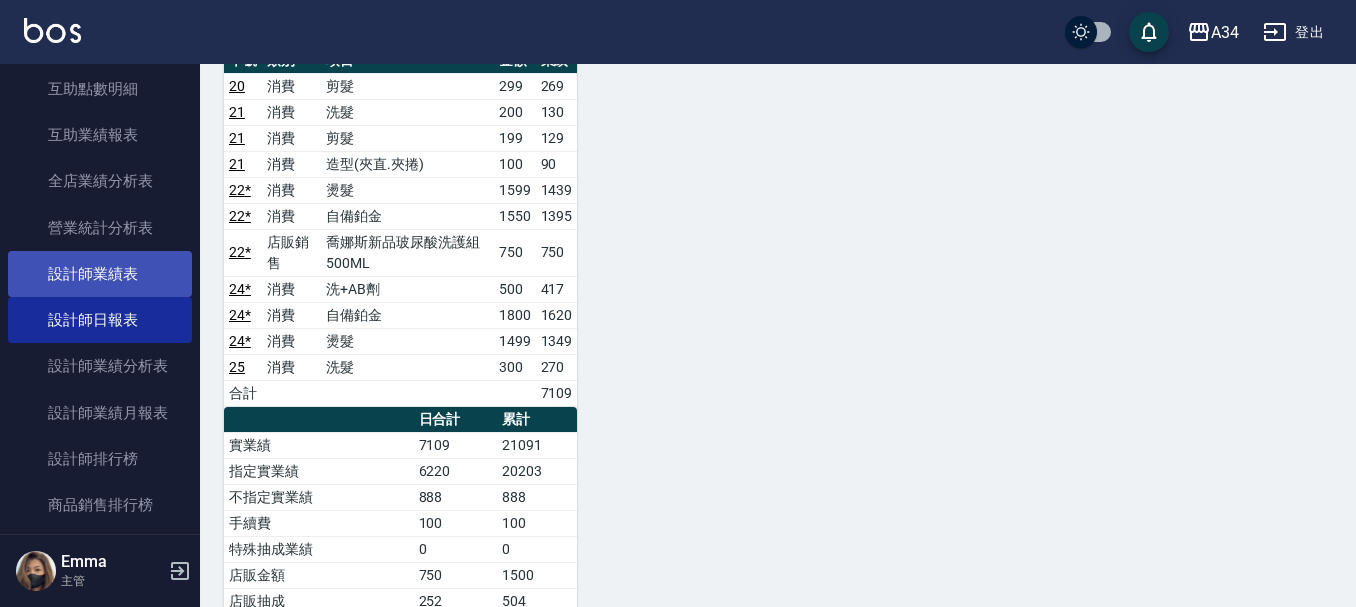 scroll, scrollTop: 1900, scrollLeft: 0, axis: vertical 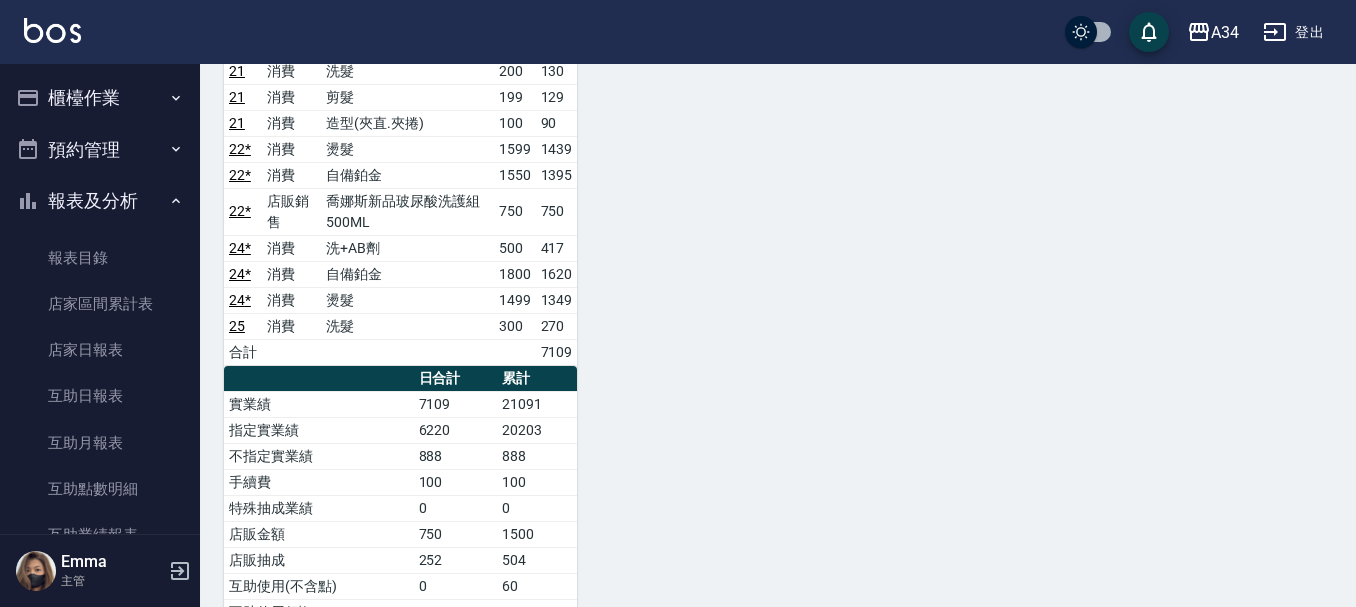 click on "櫃檯作業" at bounding box center [100, 98] 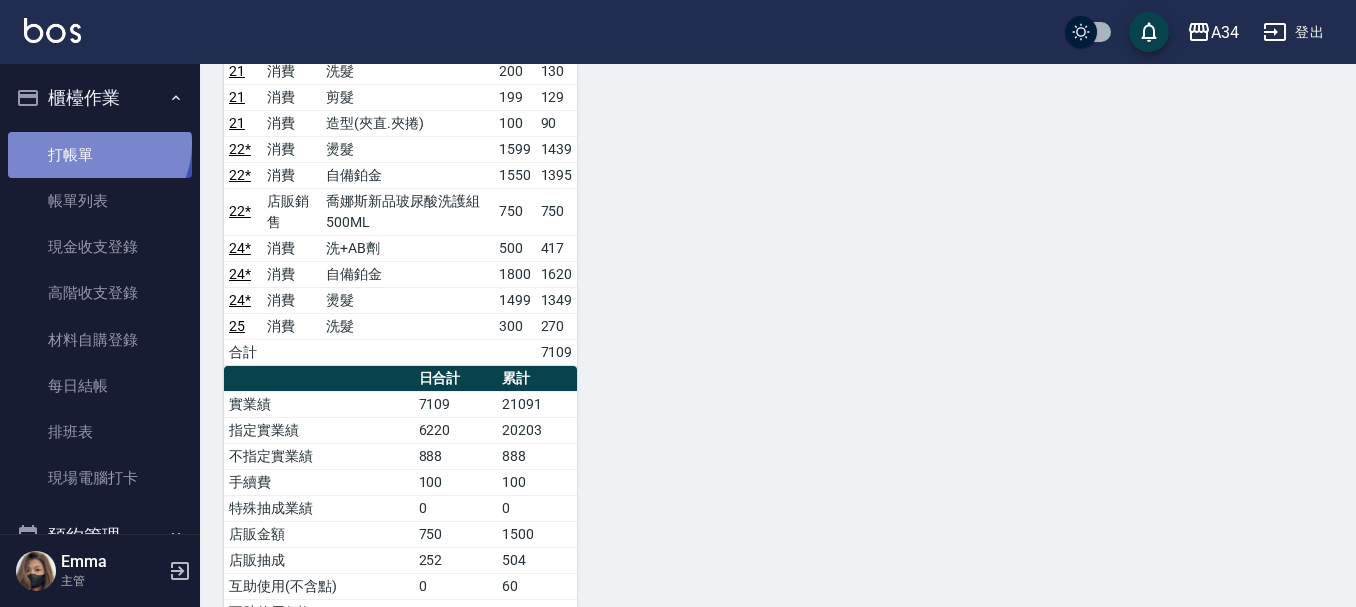 click on "打帳單" at bounding box center (100, 155) 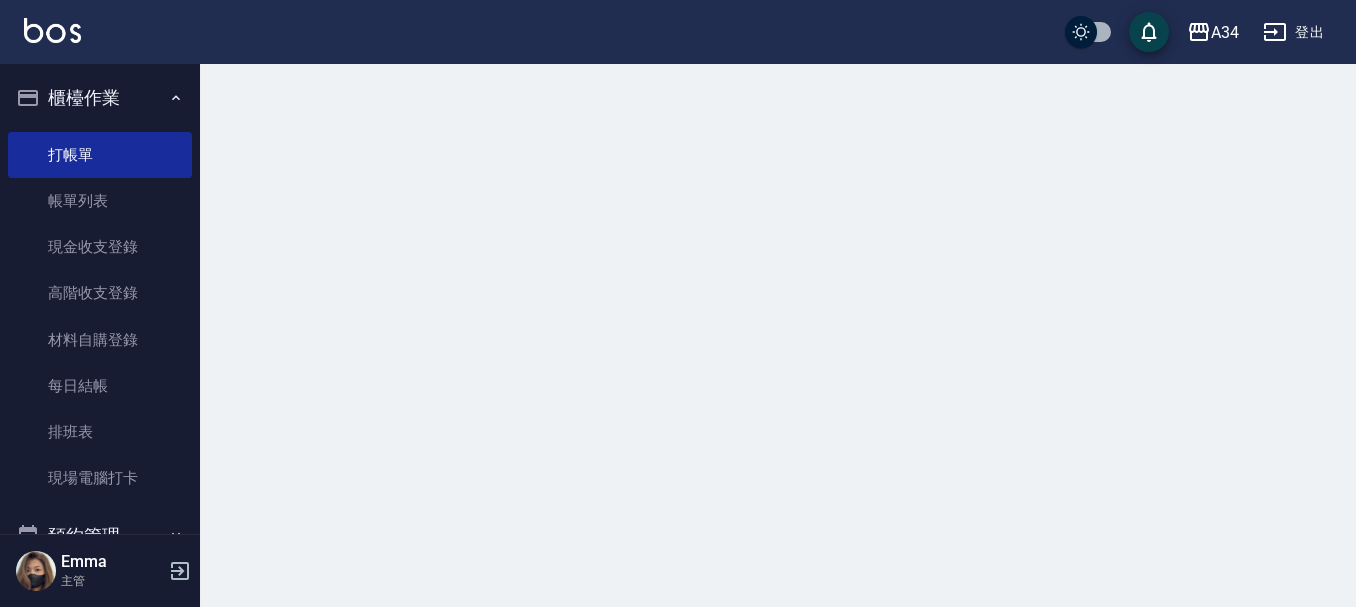 scroll, scrollTop: 0, scrollLeft: 0, axis: both 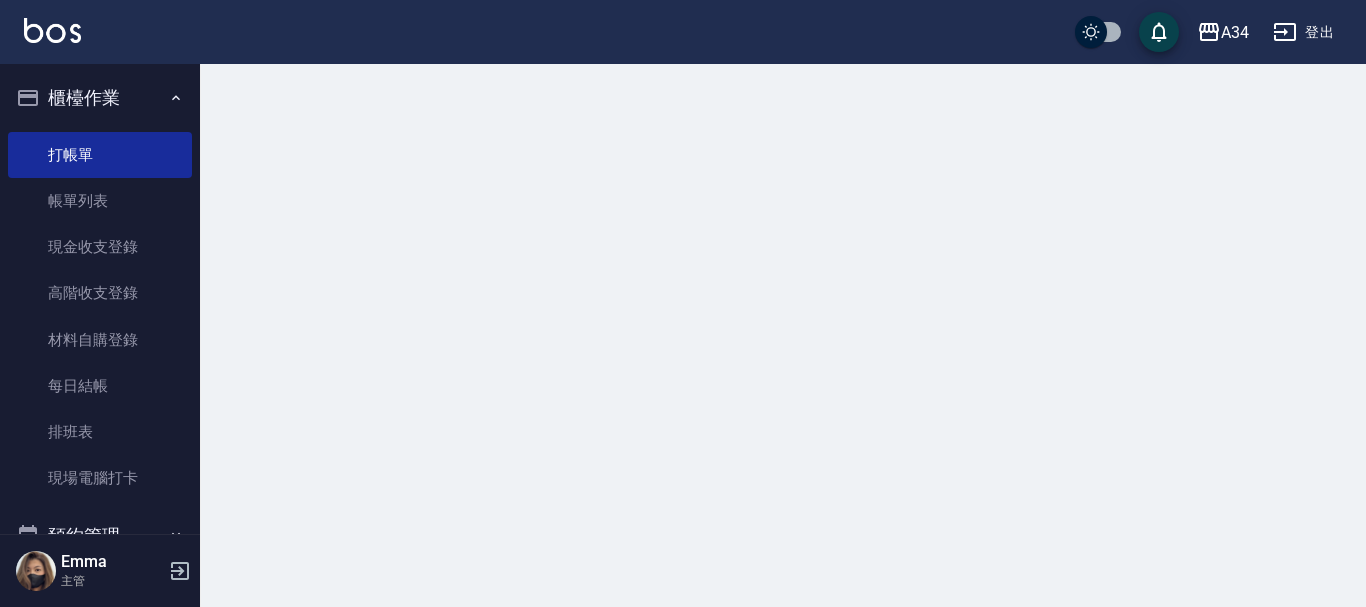 click on "櫃檯作業" at bounding box center [100, 98] 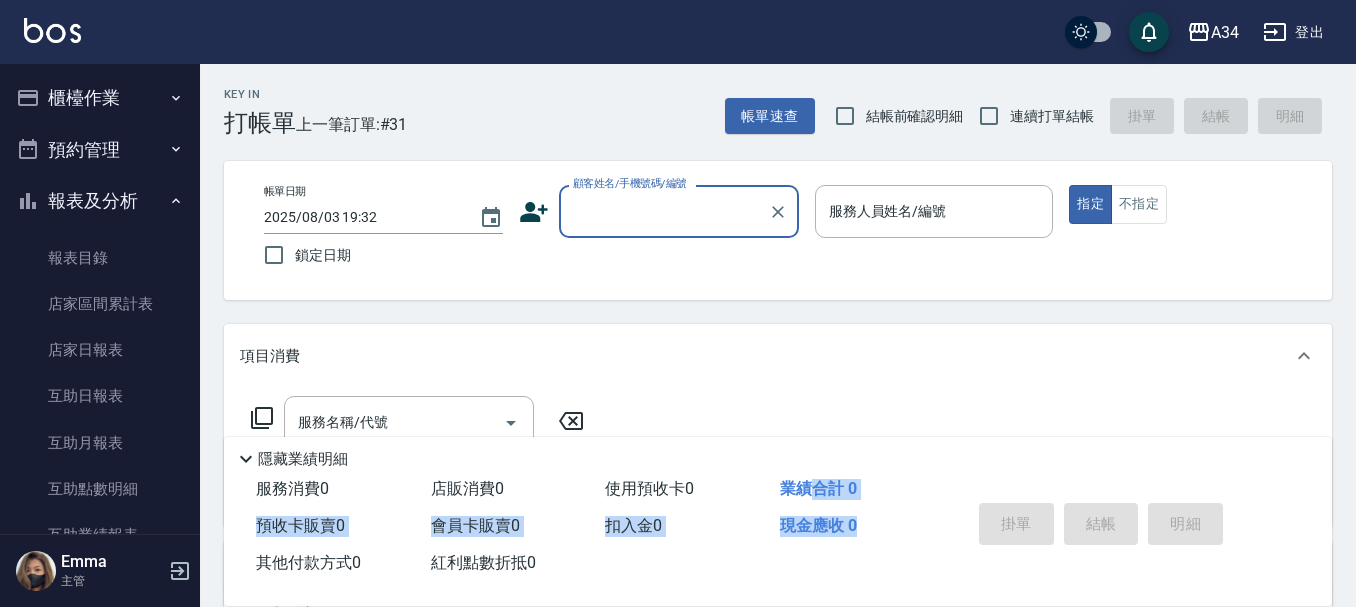 click on "服務消費  0 店販消費  0 使用預收卡  0 業績合計   0 預收卡販賣  0 會員卡販賣  0 扣入金  0 現金應收   0 其他付款方式  0 紅利點數折抵  0" at bounding box center (585, 526) 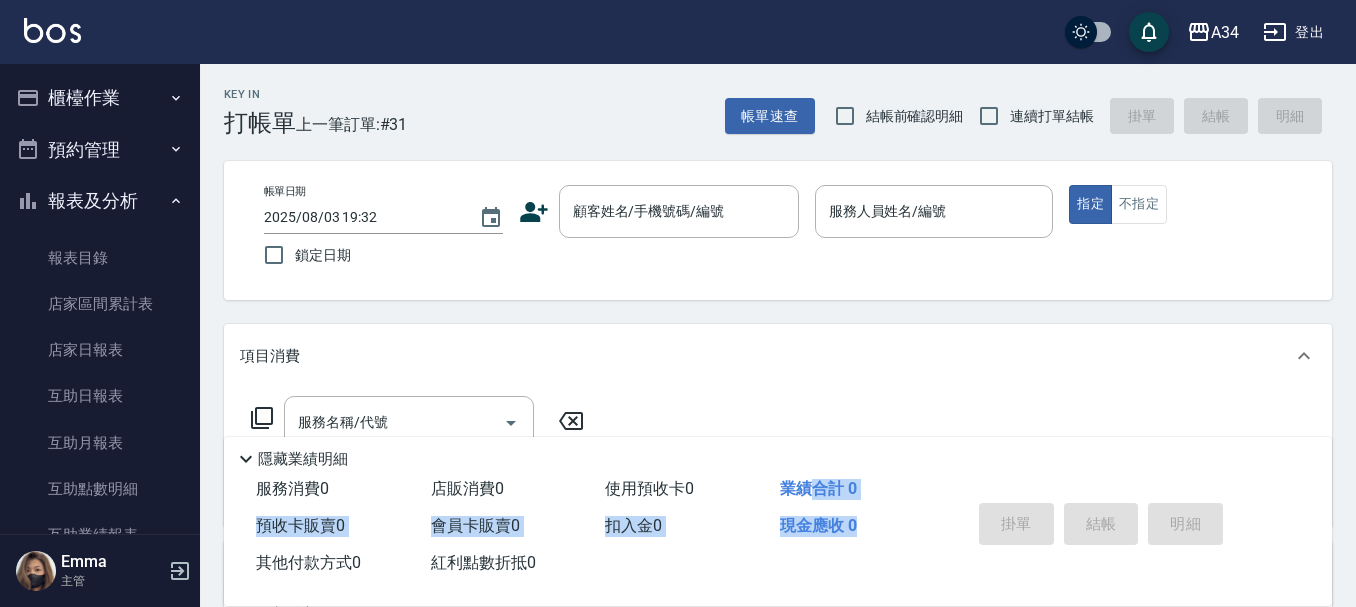 click on "業績合計   0" at bounding box center (818, 488) 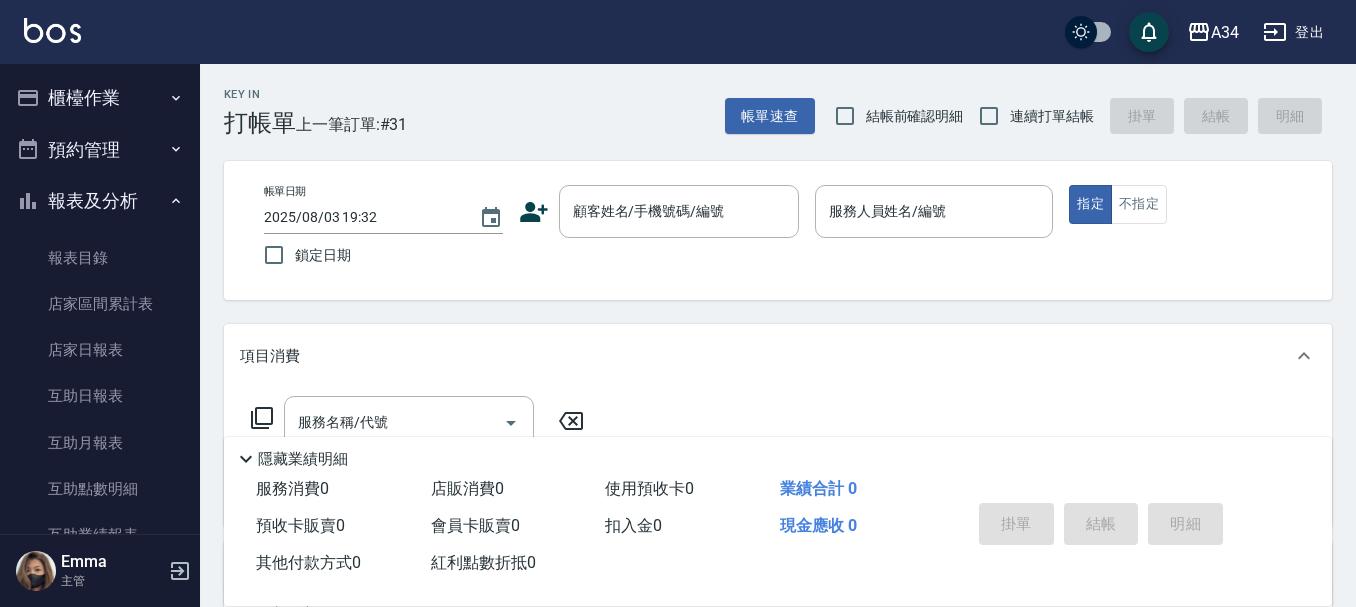click on "櫃檯作業" at bounding box center [100, 98] 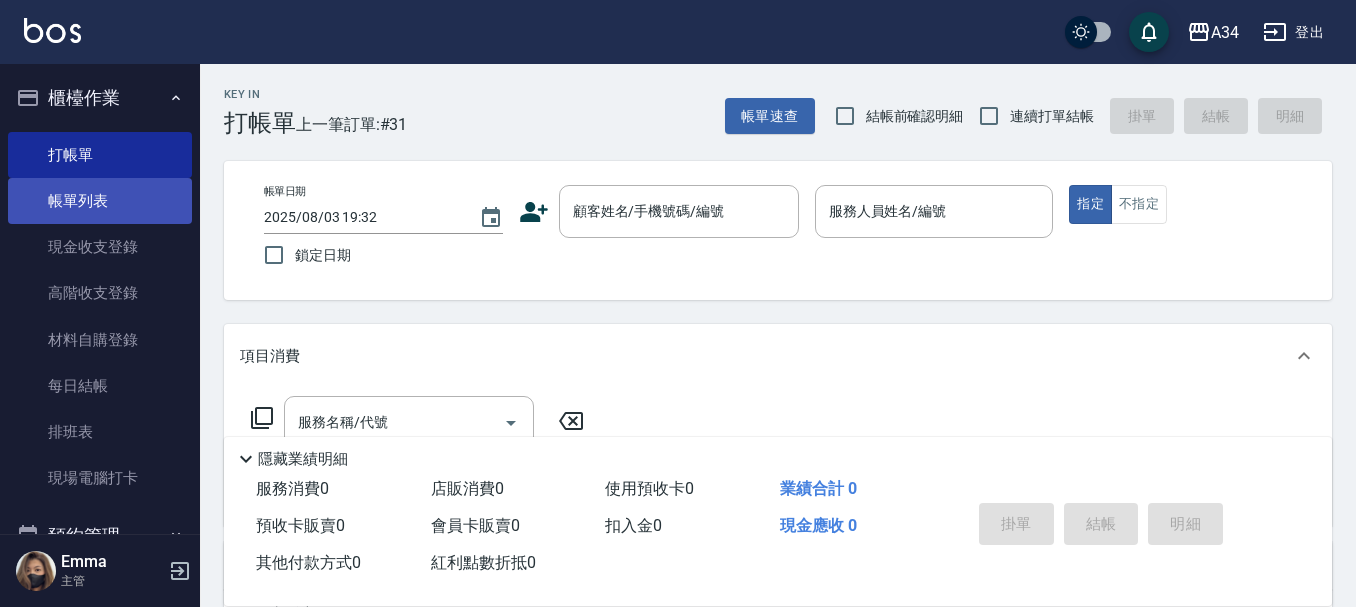 click on "帳單列表" at bounding box center [100, 201] 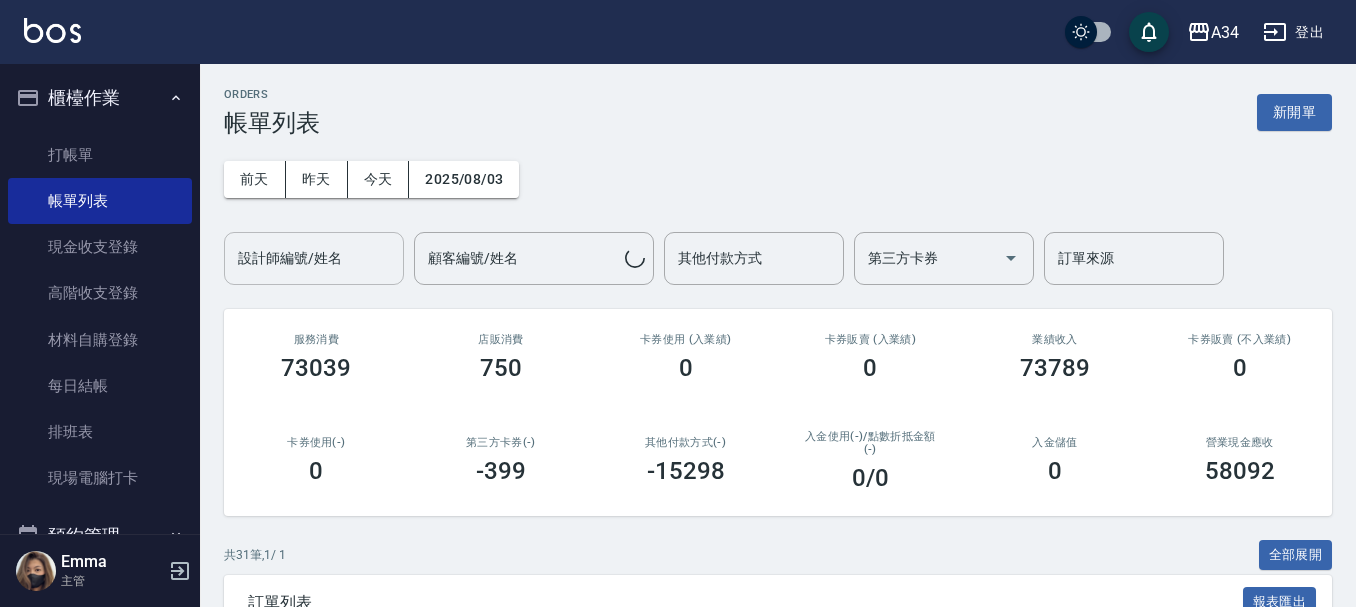 click on "設計師編號/姓名 設計師編號/姓名" at bounding box center [314, 258] 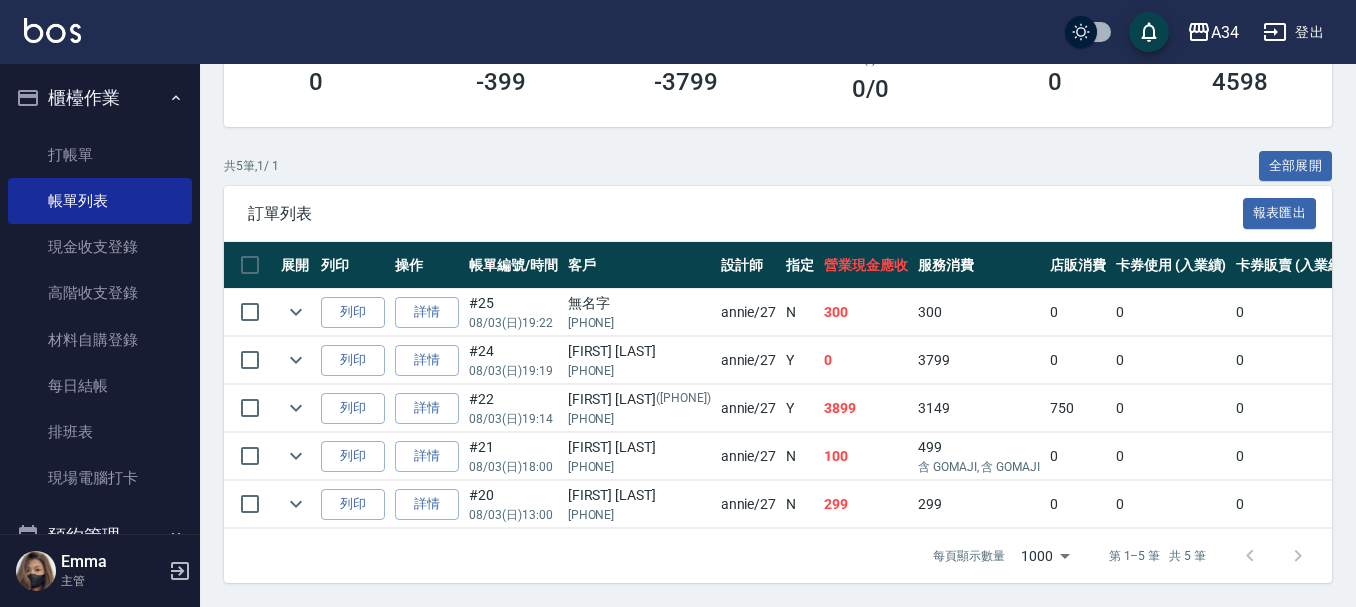 scroll, scrollTop: 404, scrollLeft: 0, axis: vertical 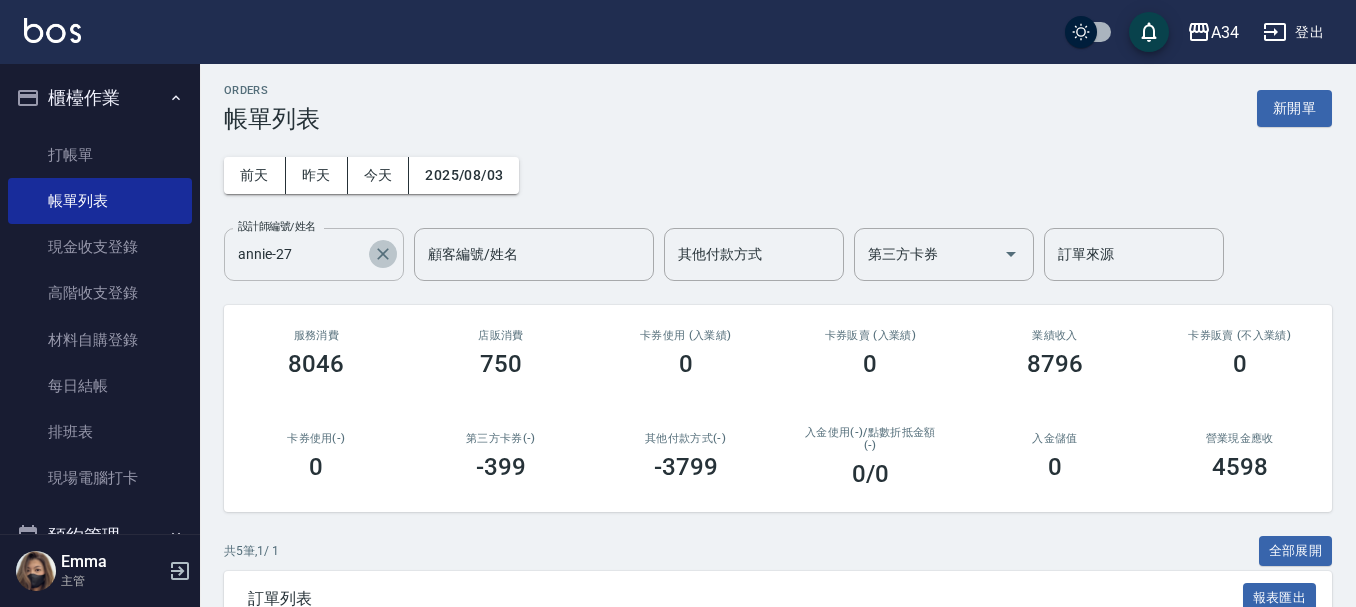 click at bounding box center [383, 254] 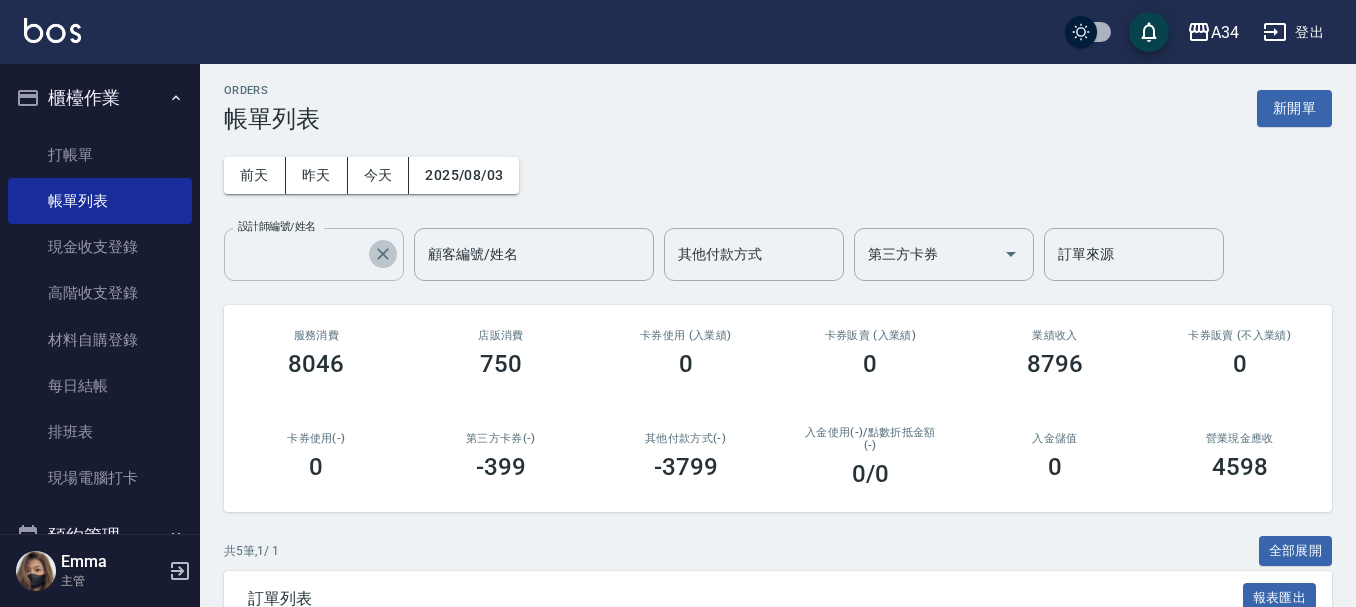 scroll, scrollTop: 0, scrollLeft: 0, axis: both 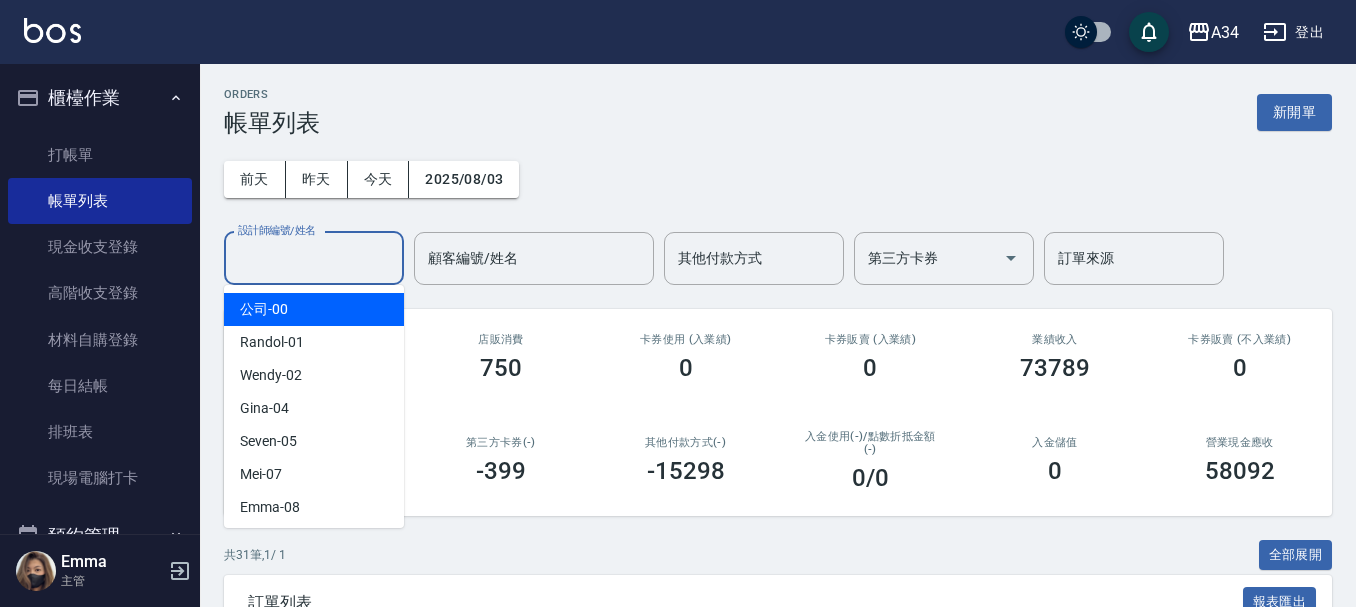 click on "設計師編號/姓名" at bounding box center (314, 258) 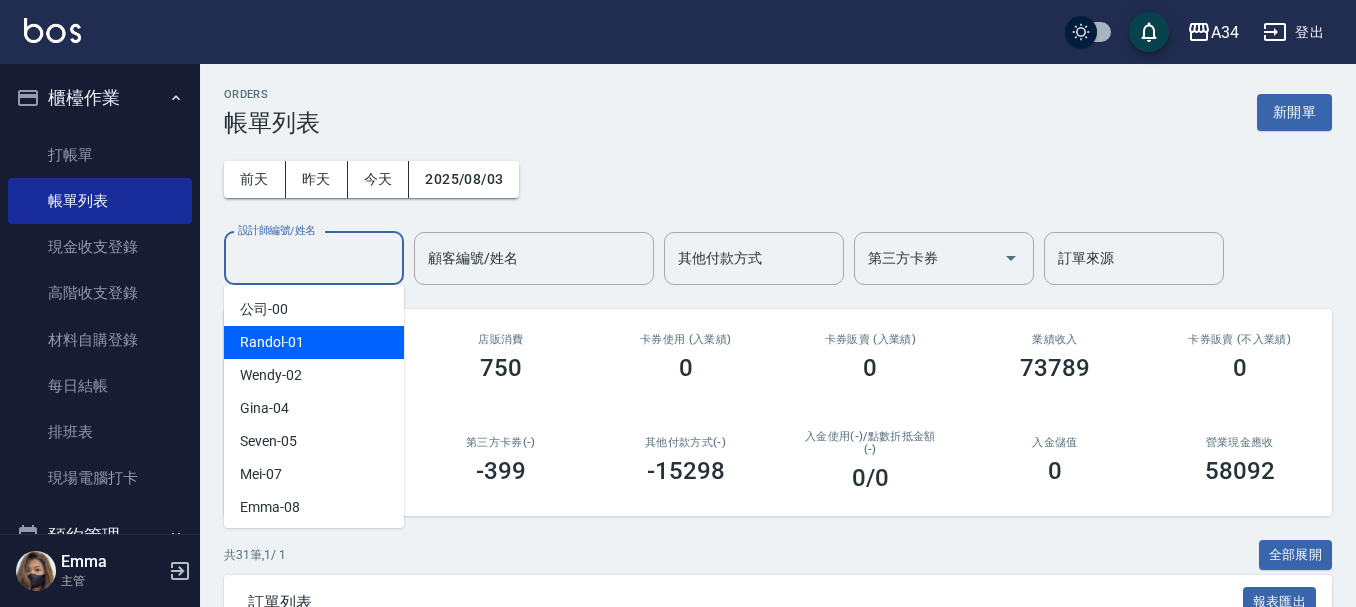 click on "Wendy -02" at bounding box center [314, 375] 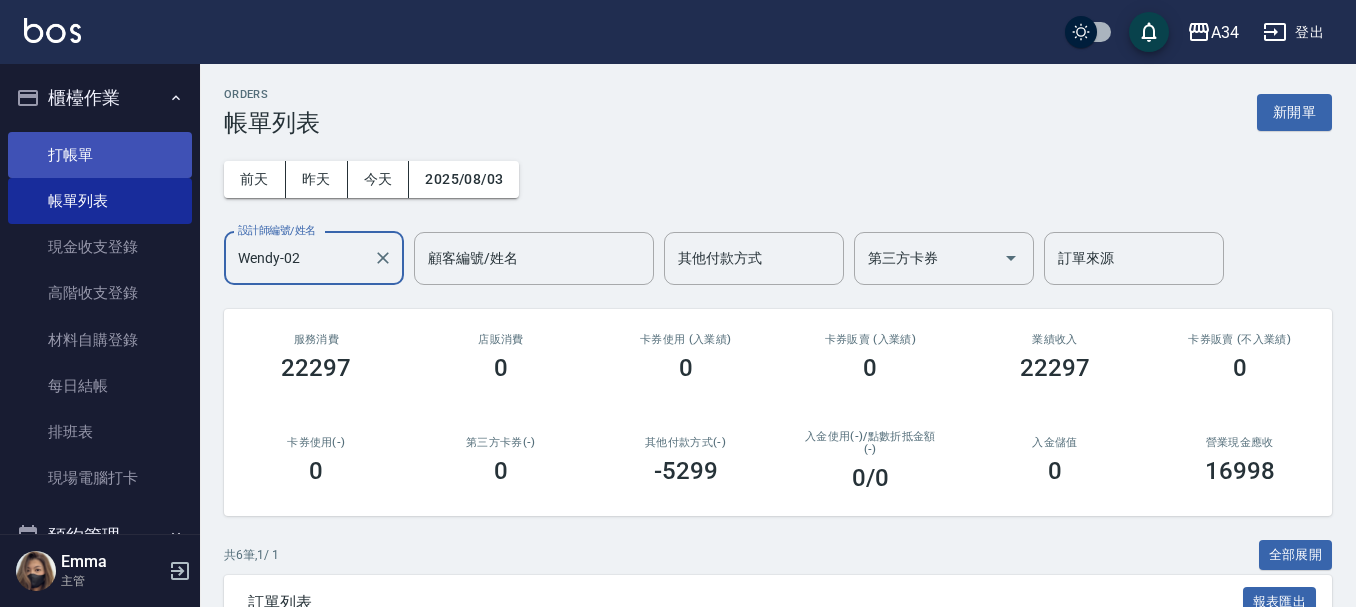 click on "打帳單" at bounding box center [100, 155] 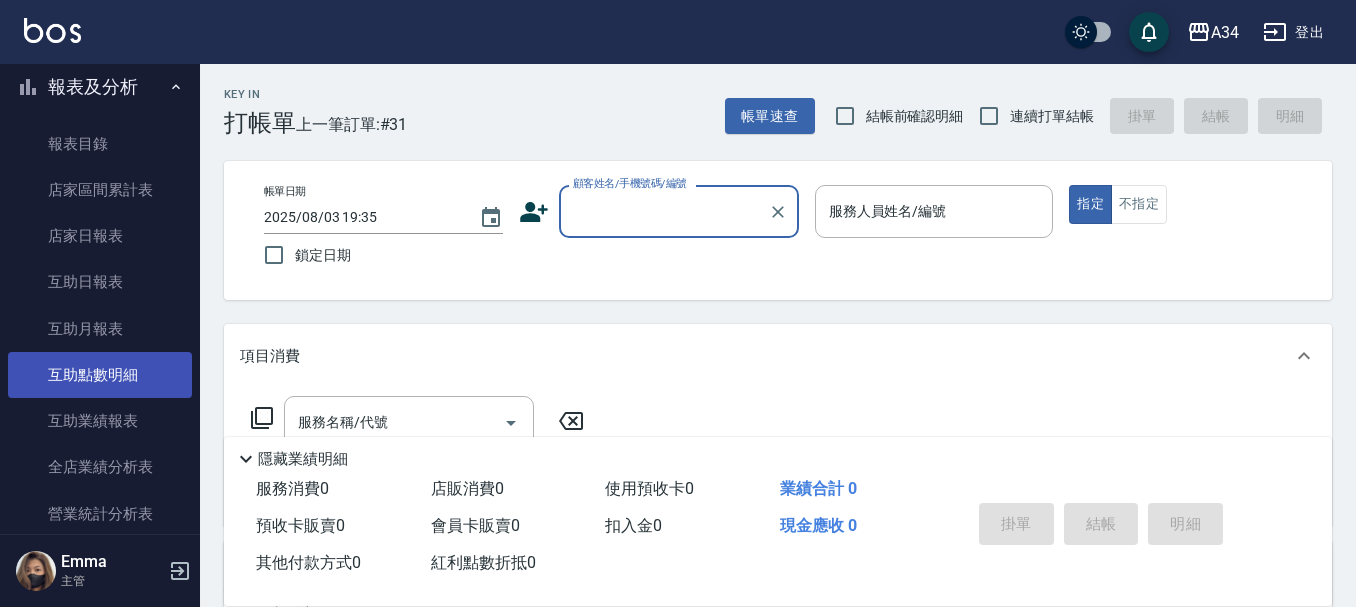 scroll, scrollTop: 700, scrollLeft: 0, axis: vertical 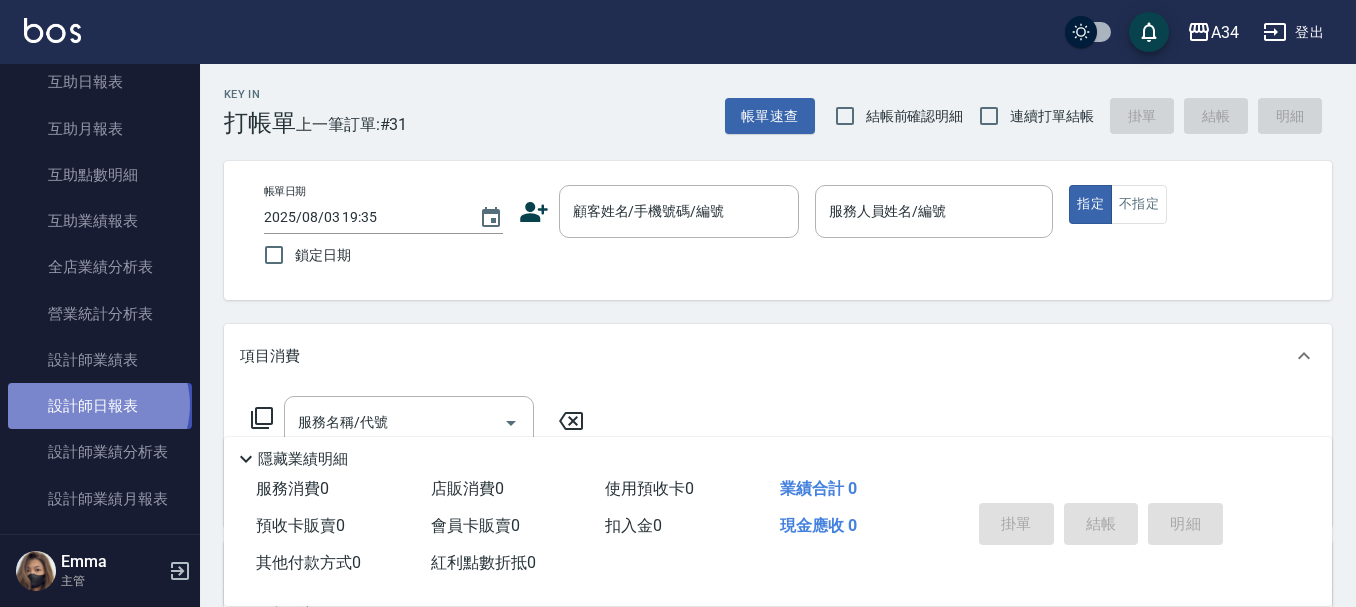 click on "設計師日報表" at bounding box center (100, 406) 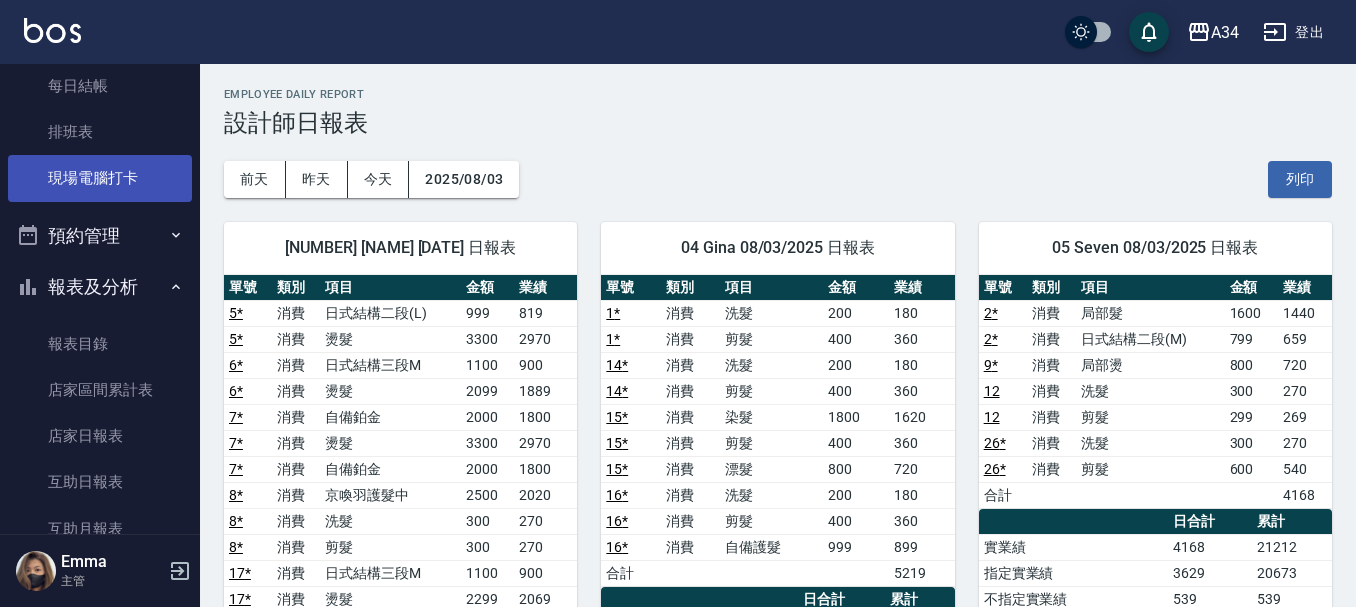 scroll, scrollTop: 0, scrollLeft: 0, axis: both 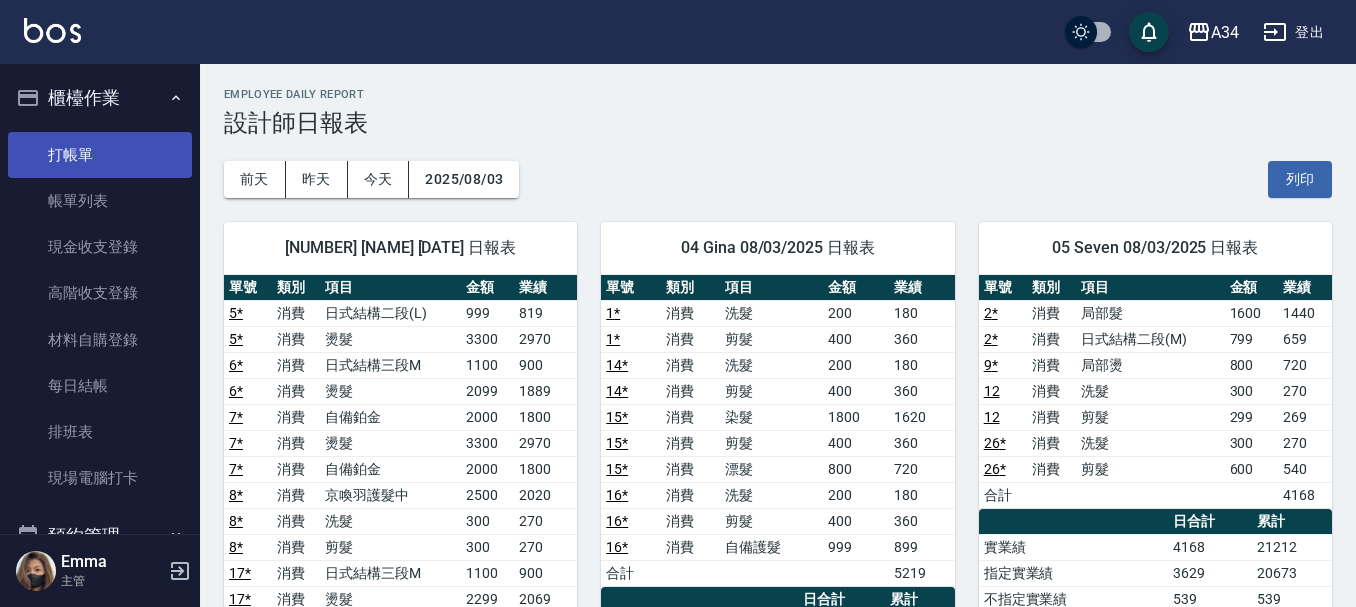 click on "打帳單" at bounding box center [100, 155] 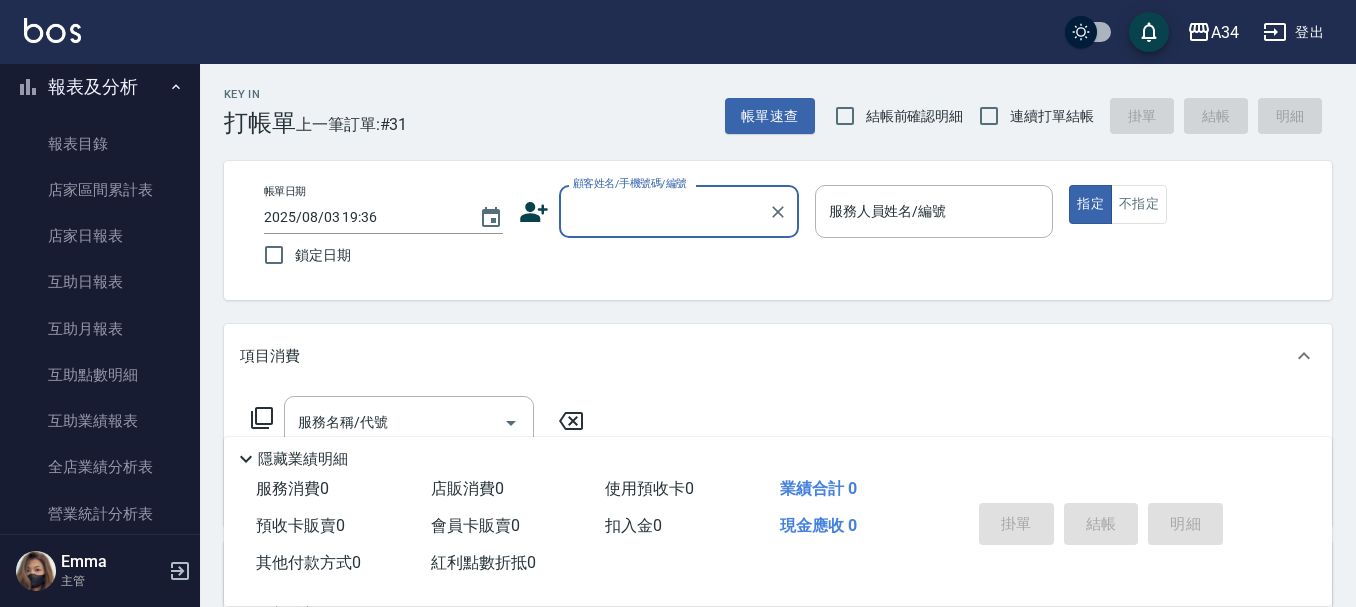scroll, scrollTop: 300, scrollLeft: 0, axis: vertical 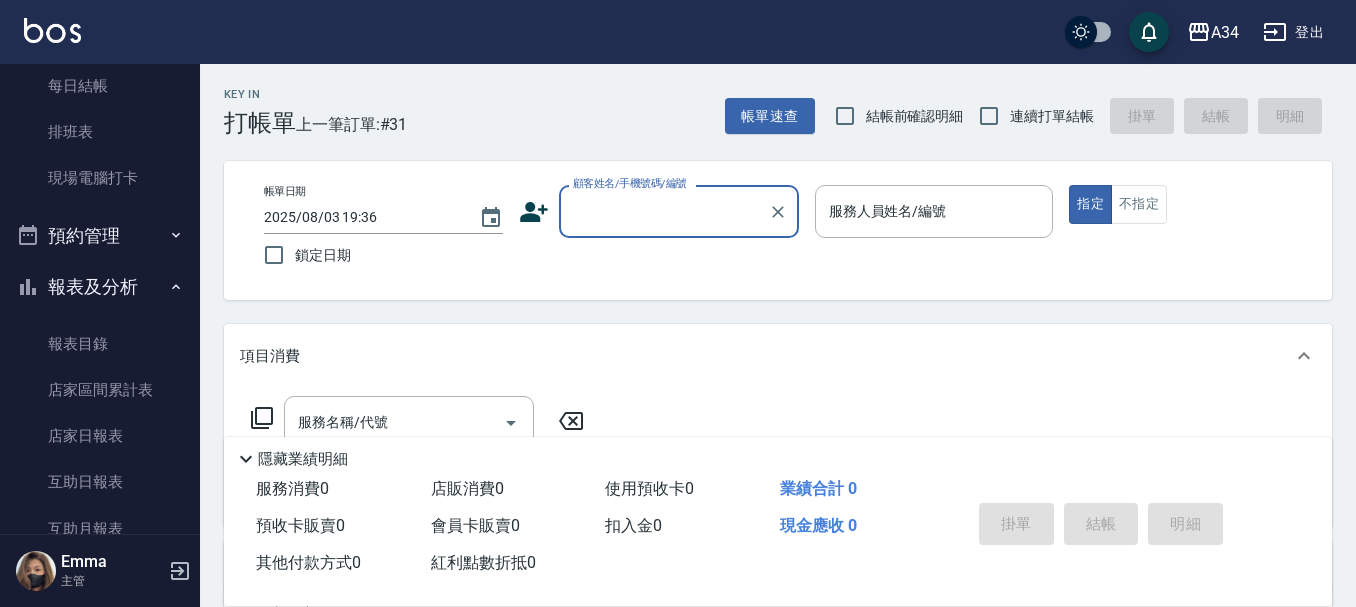 click on "預約管理" at bounding box center [100, 236] 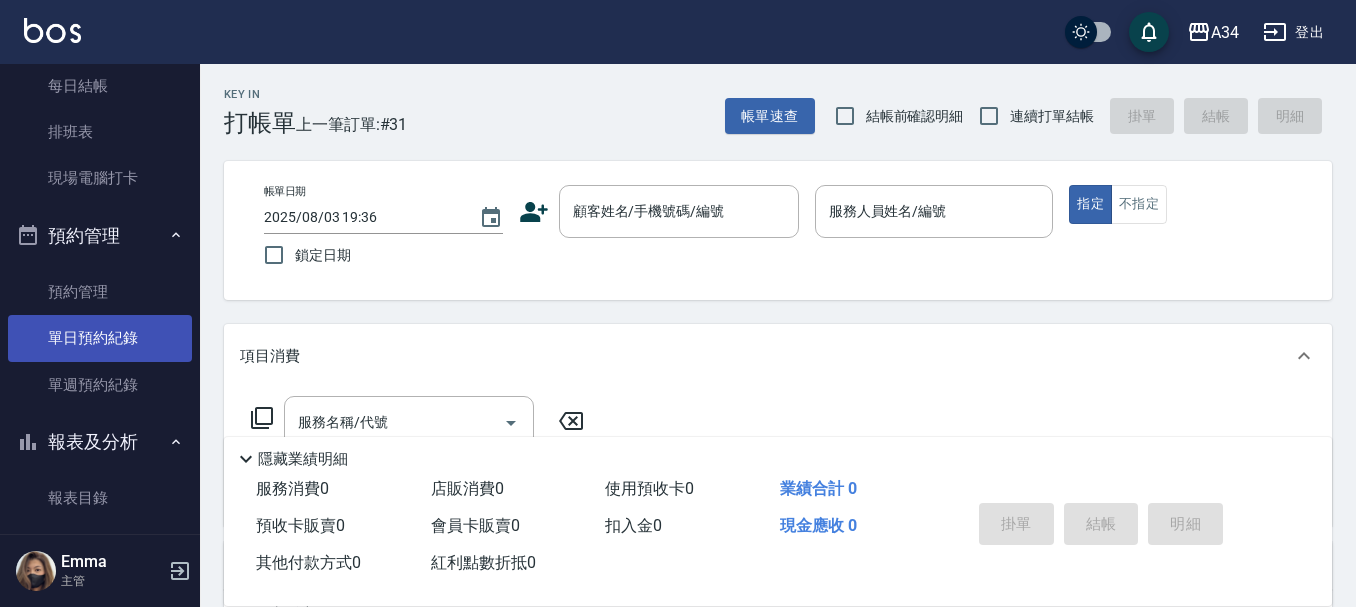 click on "單日預約紀錄" at bounding box center (100, 338) 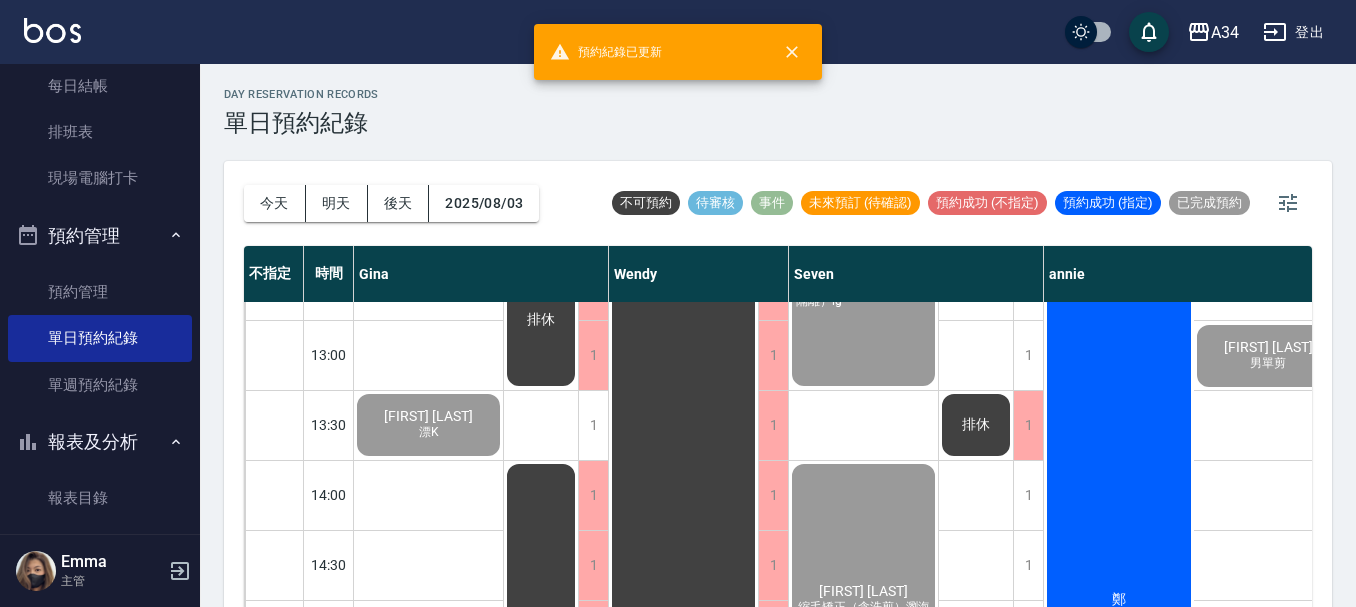 scroll, scrollTop: 200, scrollLeft: 0, axis: vertical 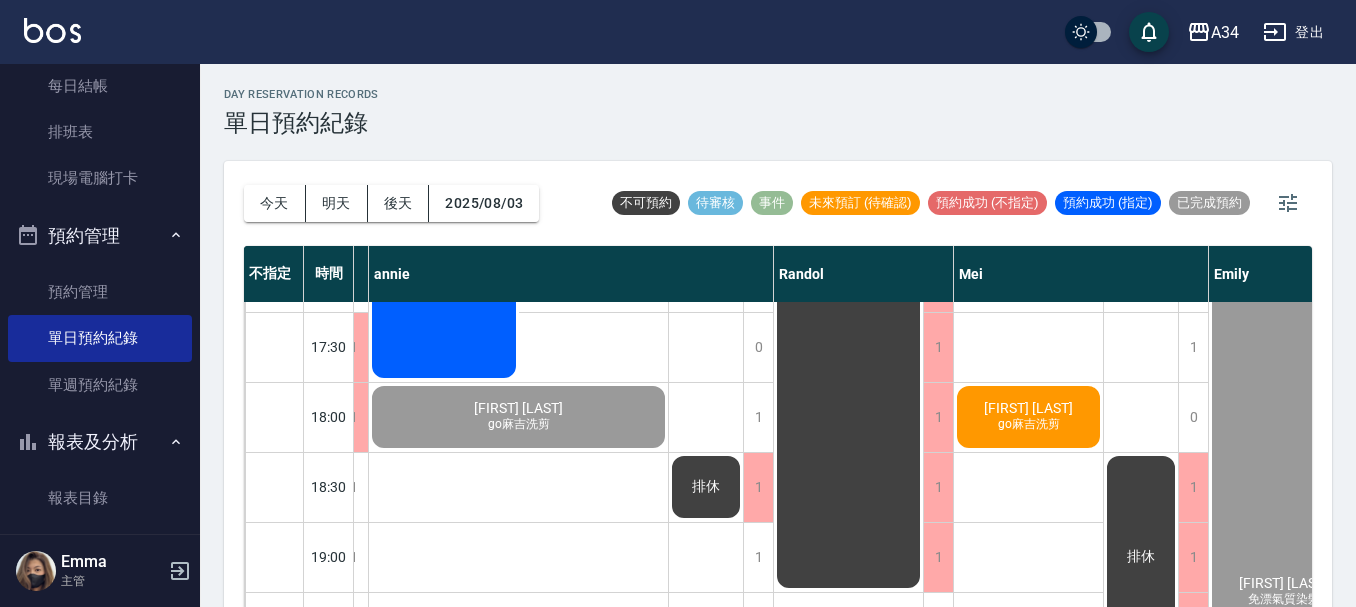 click on "袁子晴 go麻吉洗剪" at bounding box center (-247, -423) 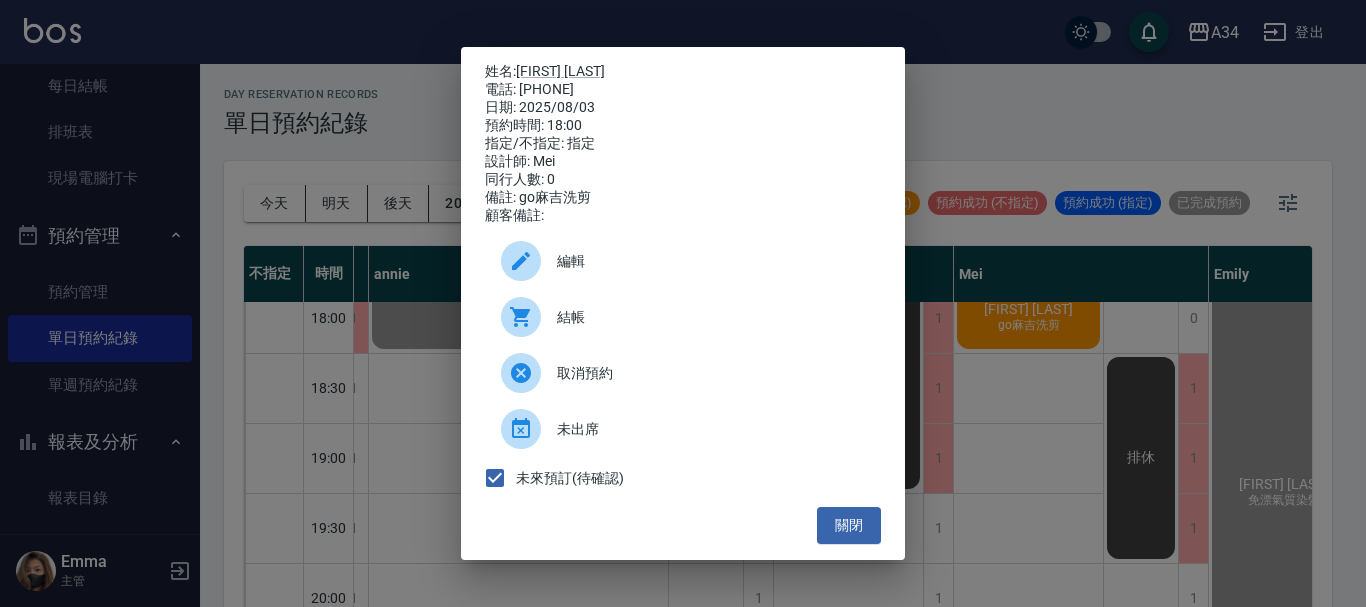 scroll, scrollTop: 1000, scrollLeft: 675, axis: both 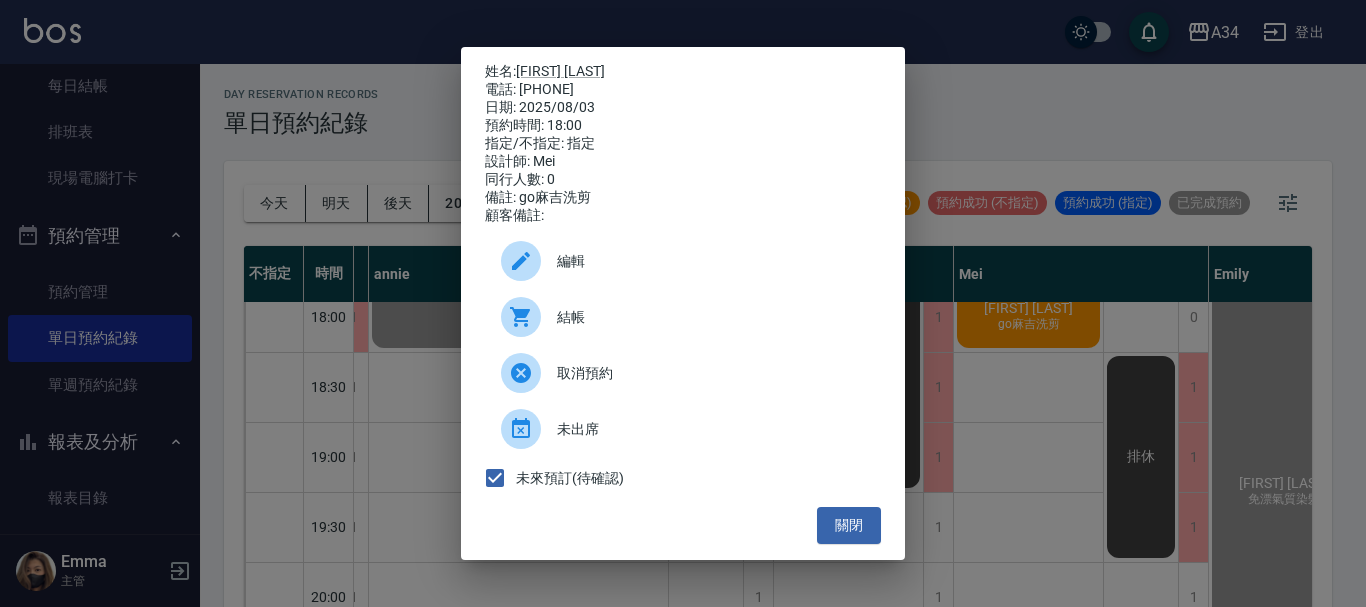 click on "姓名:  [LAST] [FIRST] 電話: [PHONE] 日期: [DATE] 預約時間: [TIME] 指定/不指定: 指定 設計師: [NAME] 同行人數: 0 備註: go麻吉洗剪 顧客備註:  編輯 結帳 取消預約 未出席 未來預訂(待確認) 關閉" at bounding box center [683, 303] 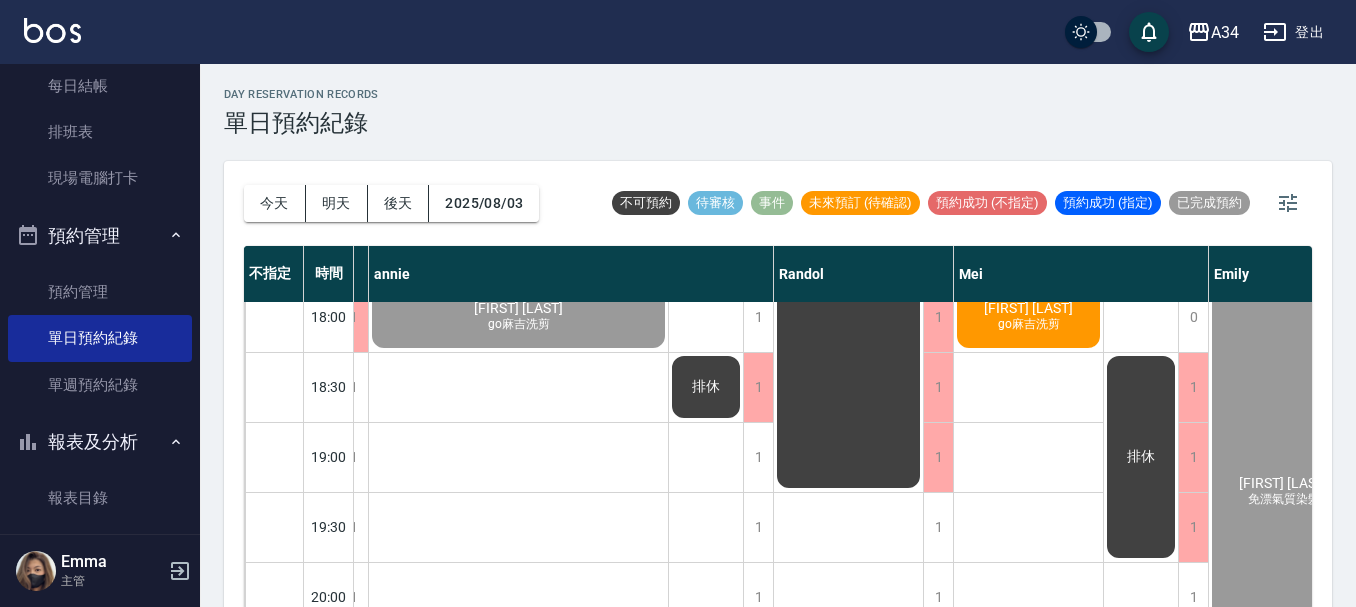 click on "go麻吉洗剪" at bounding box center [-247, -515] 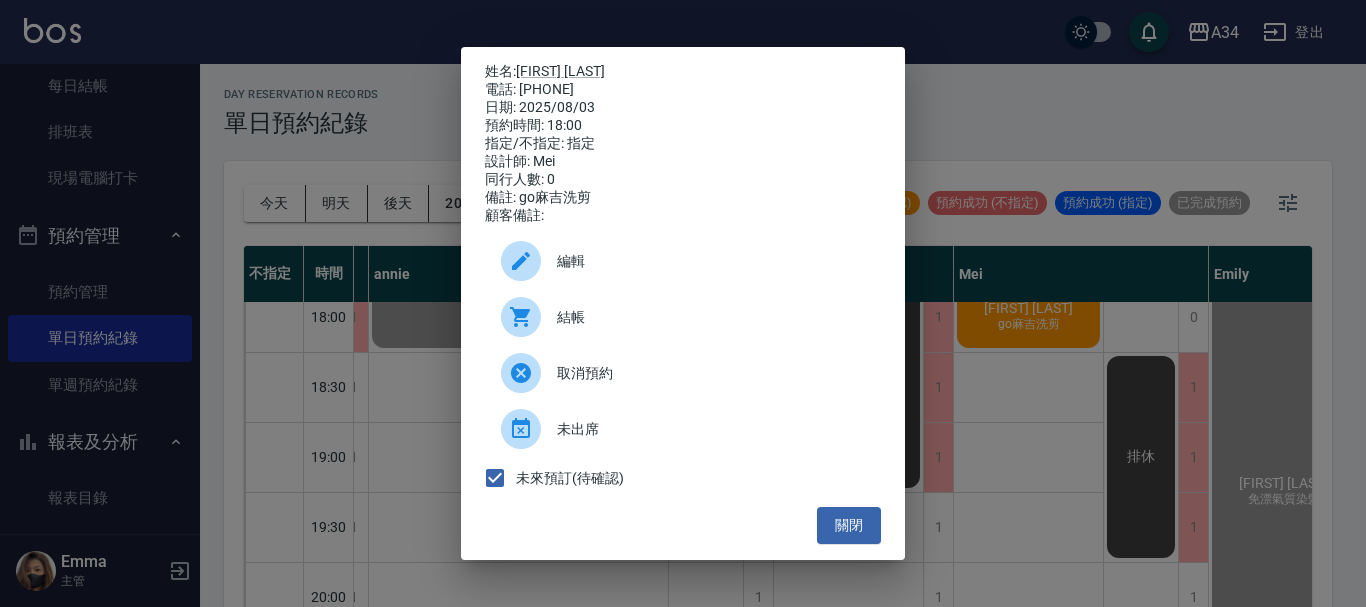 click on "結帳" at bounding box center (711, 317) 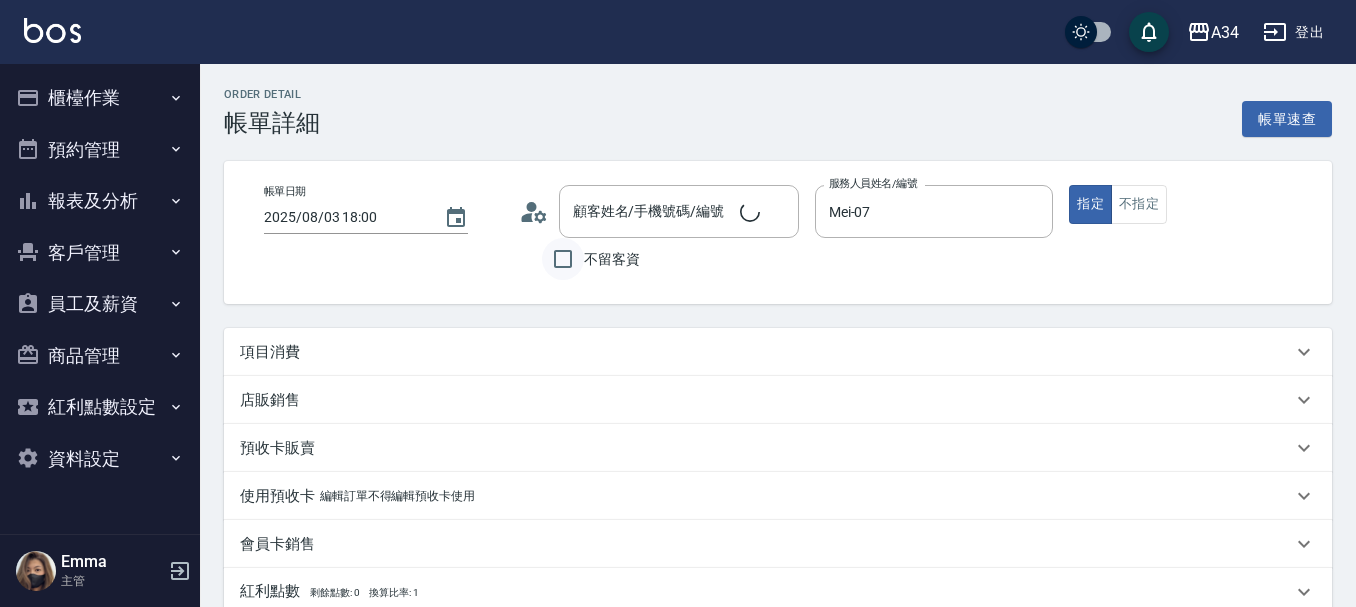 scroll, scrollTop: 0, scrollLeft: 0, axis: both 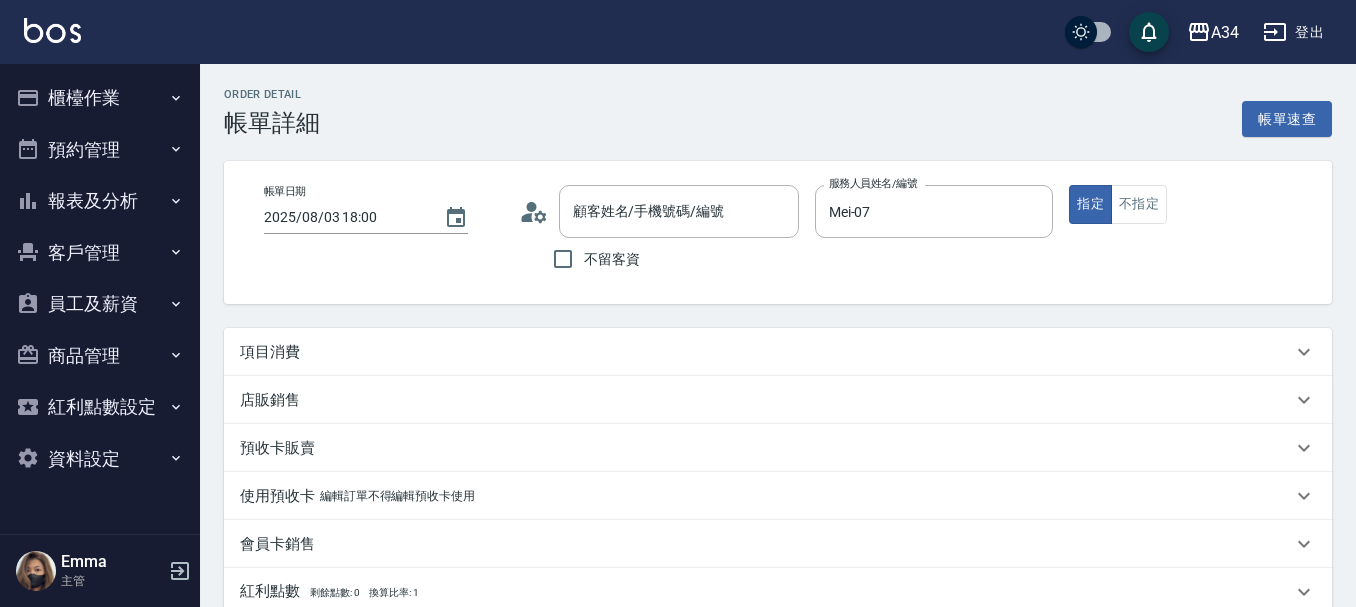 type on "[FIRST] [LAST]/[PHONE]/" 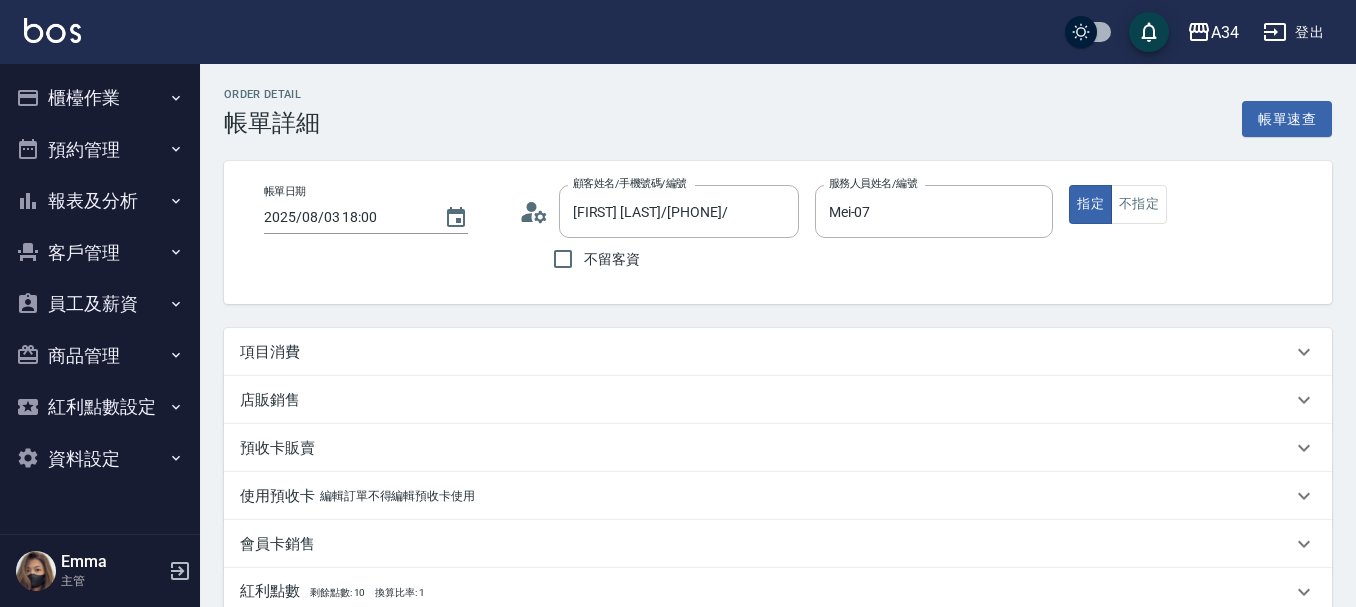 click on "項目消費" at bounding box center [766, 352] 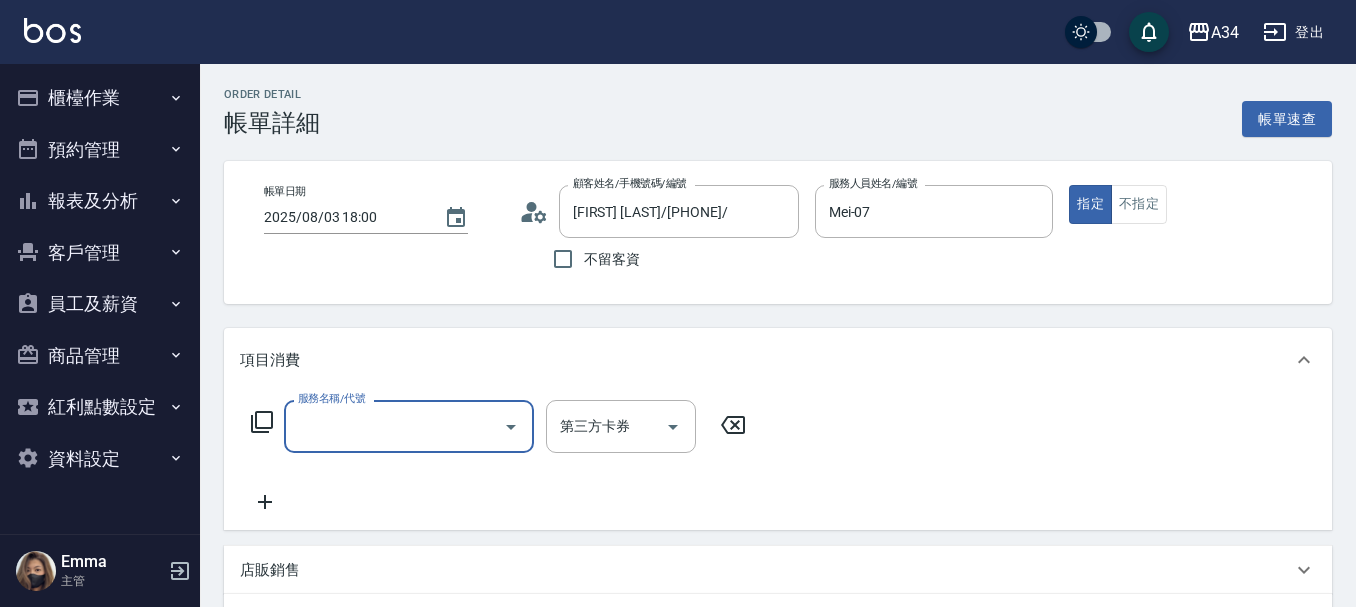 scroll, scrollTop: 0, scrollLeft: 0, axis: both 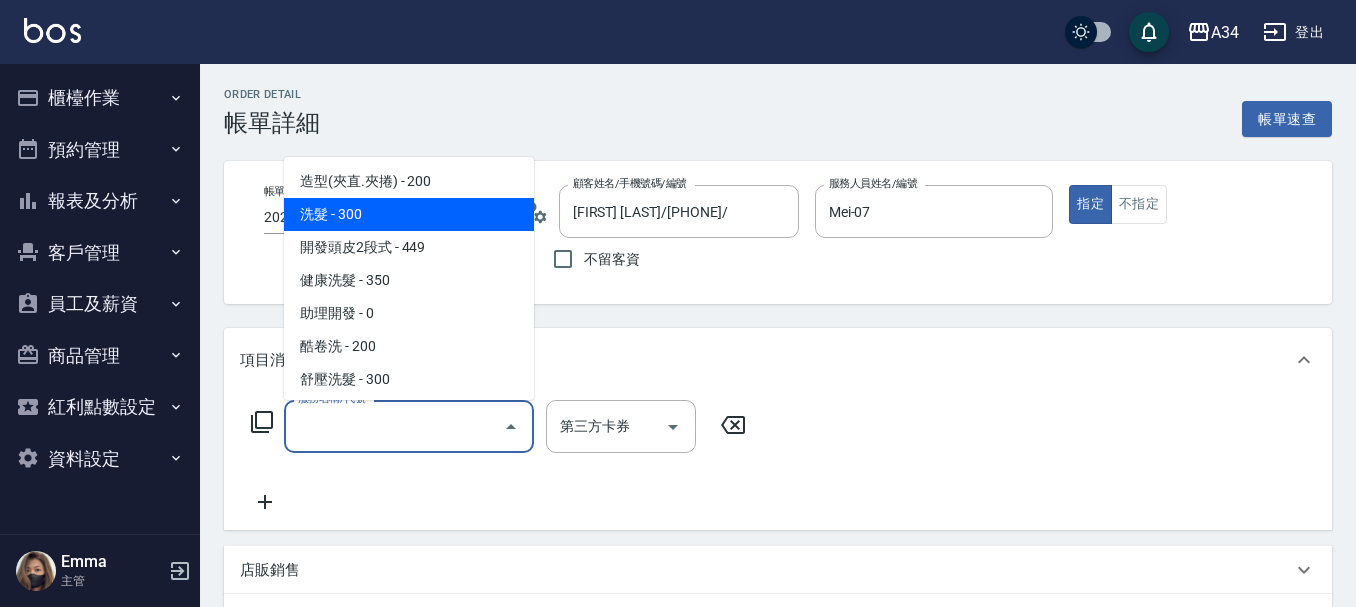 click on "洗髮 - 300" at bounding box center [409, 214] 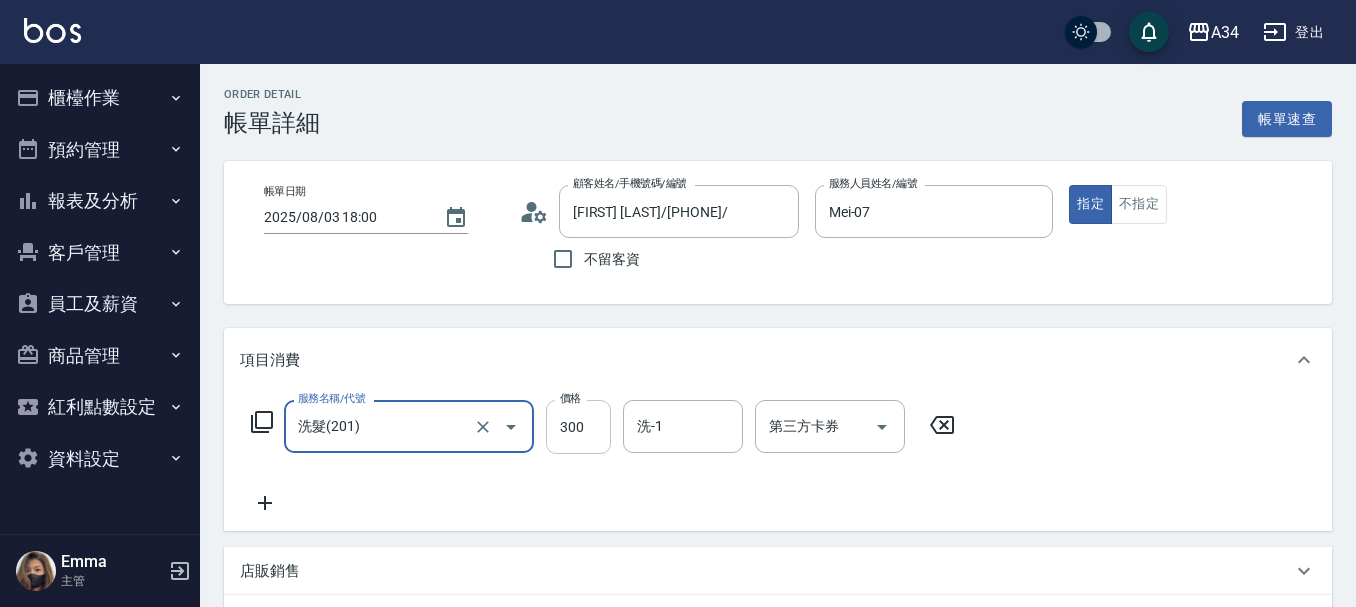 click on "300" at bounding box center [578, 427] 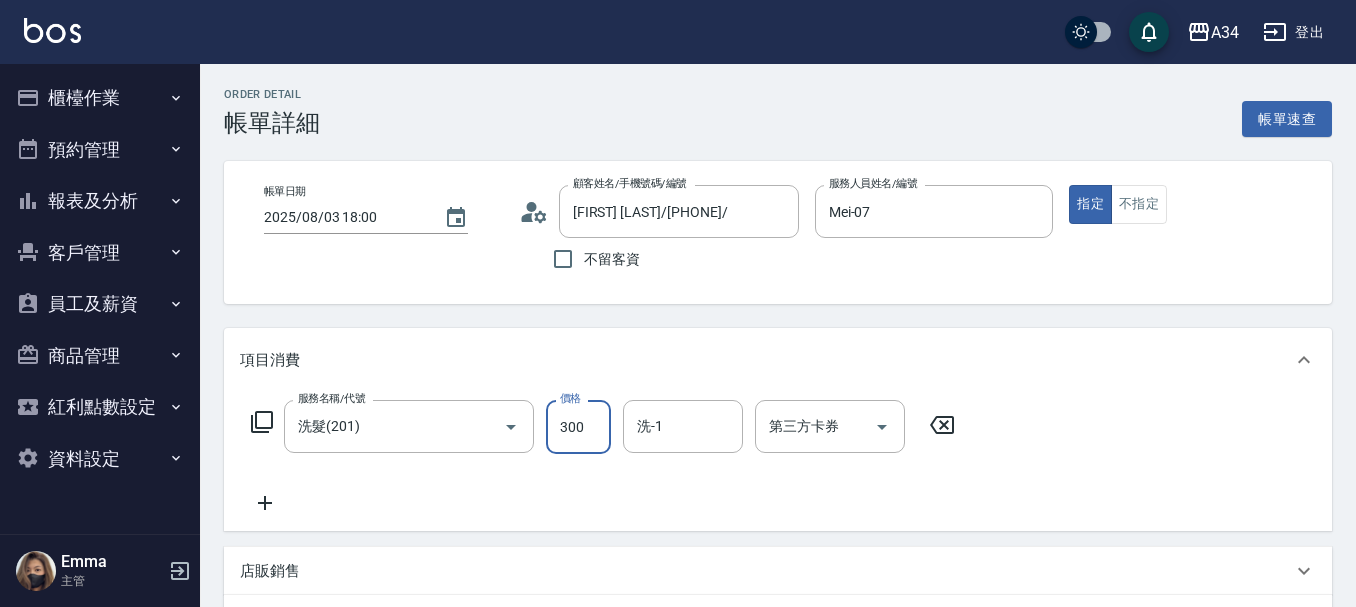 type on "5" 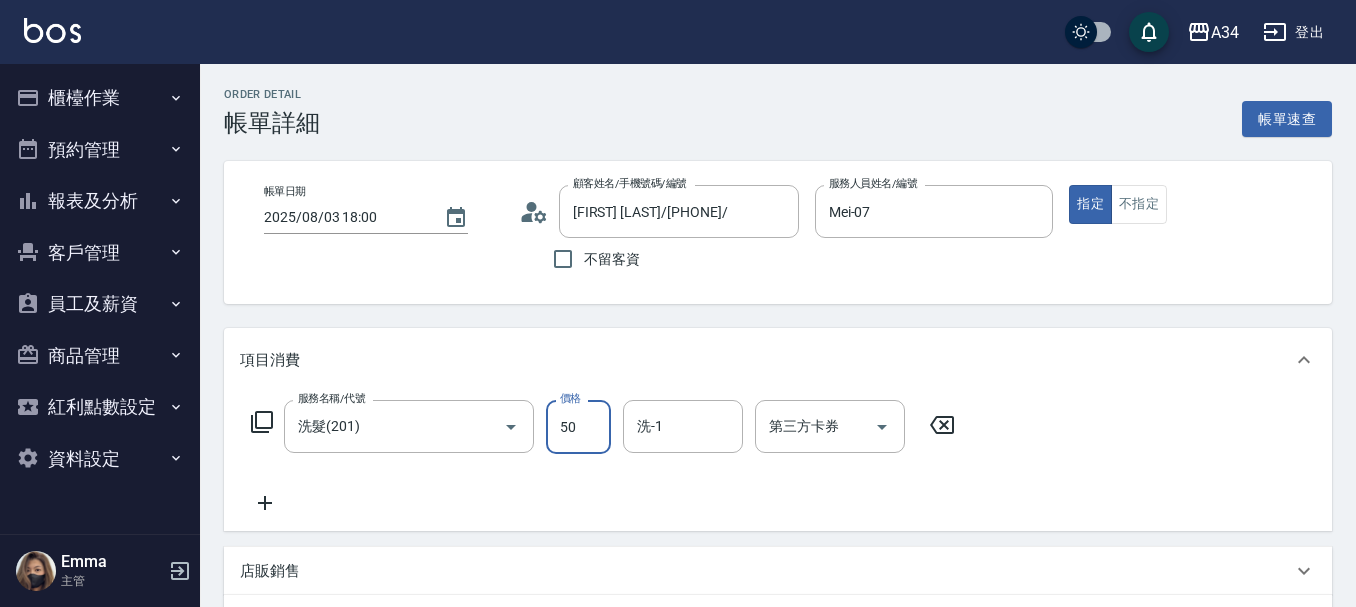 type on "500" 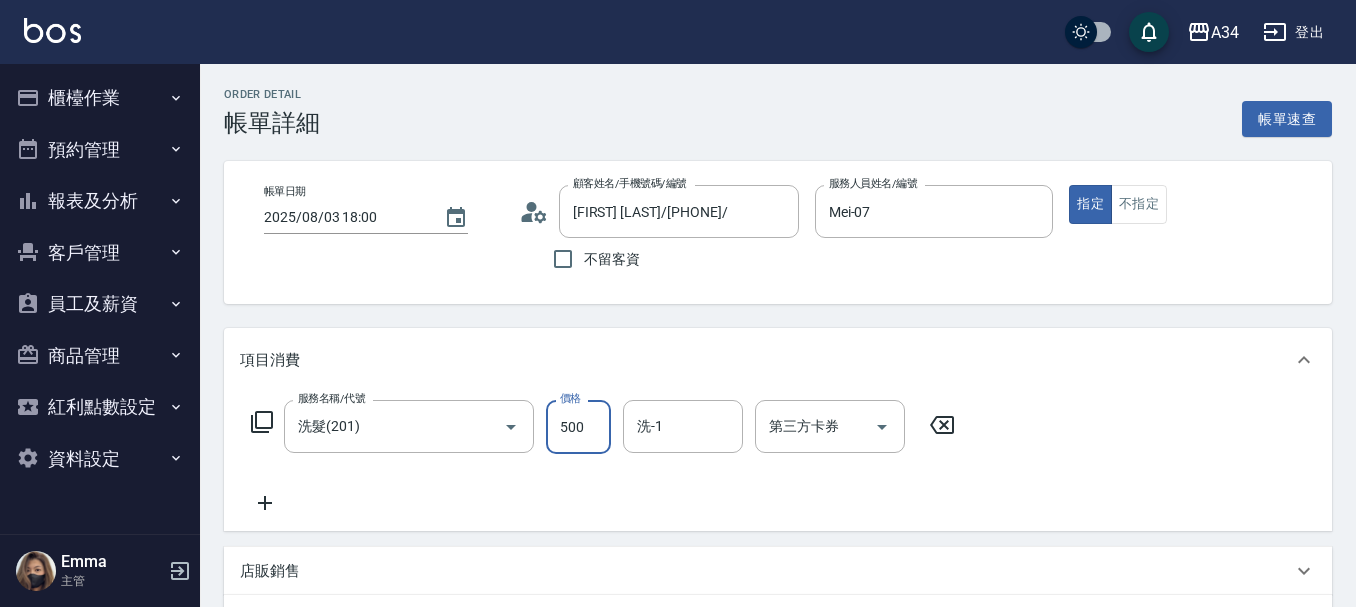 type on "50" 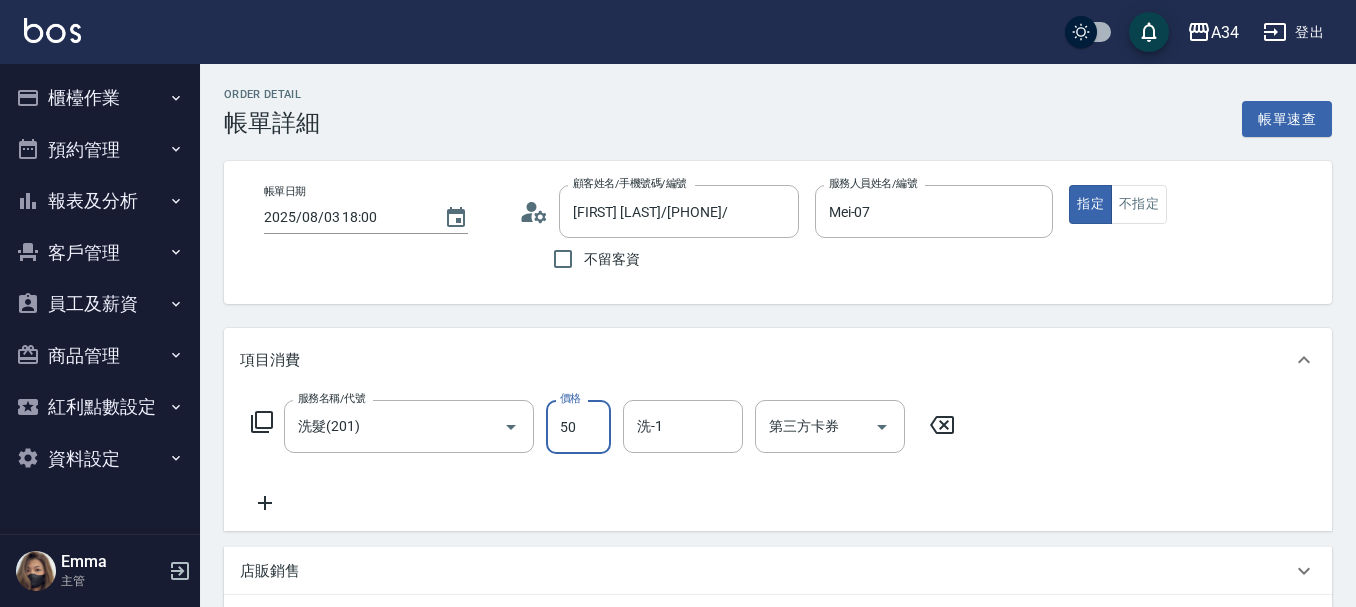 type on "0" 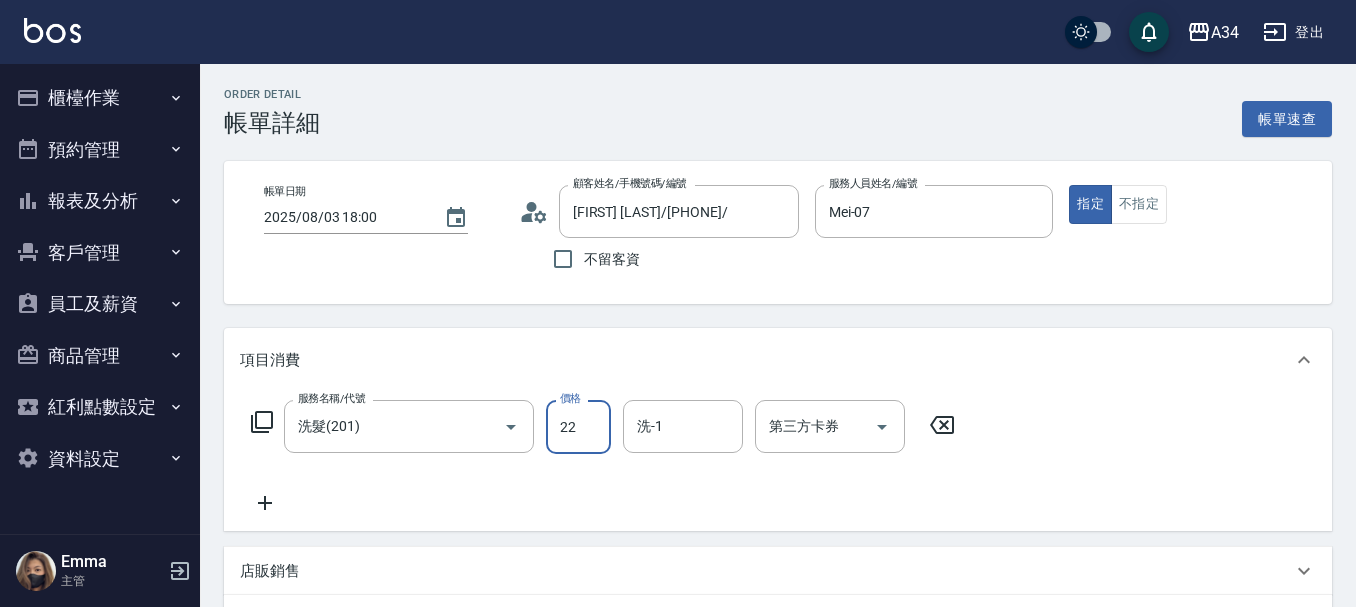 type on "220" 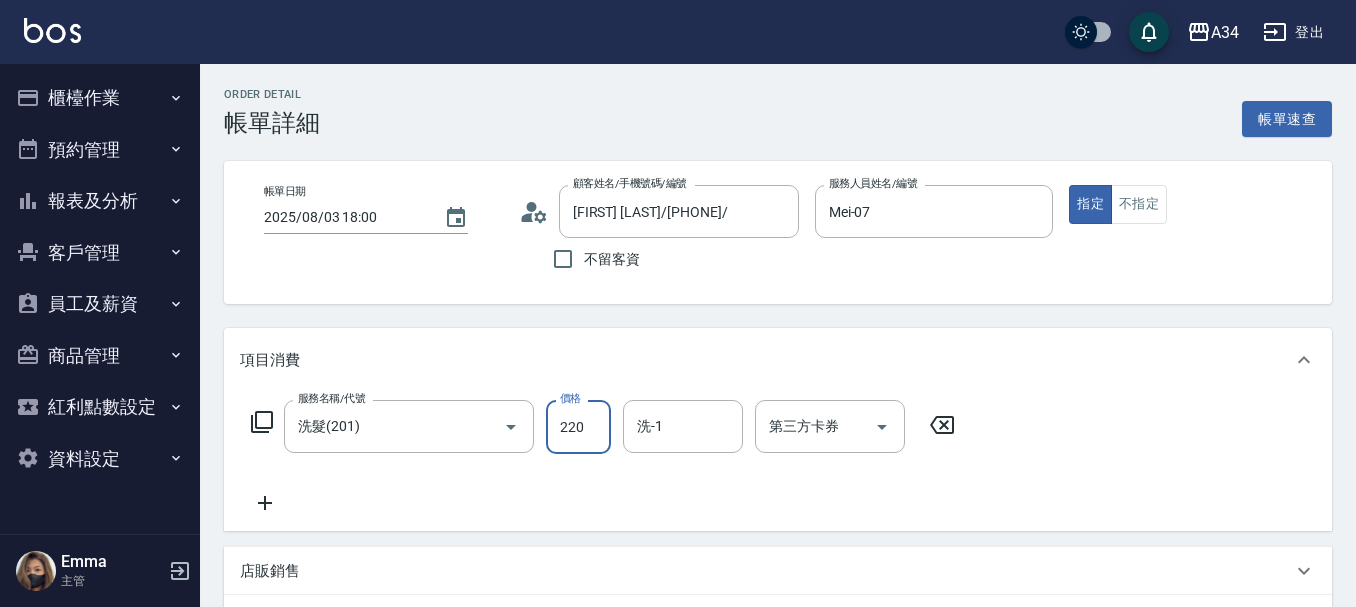 type on "20" 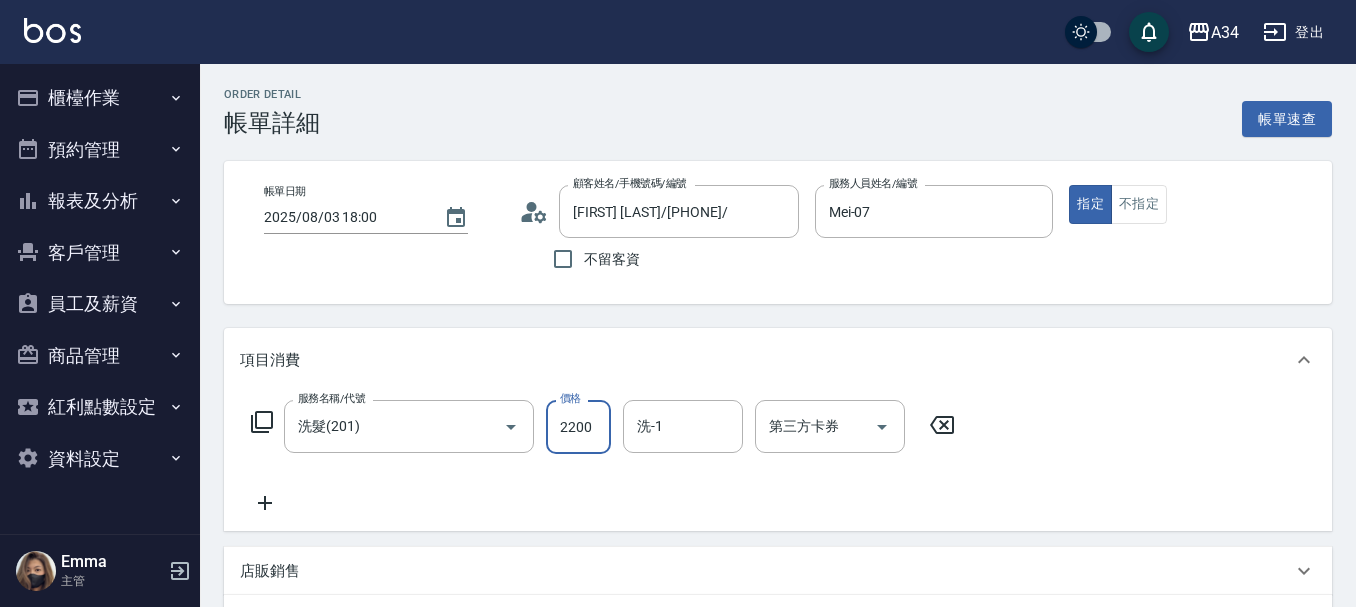 type on "220" 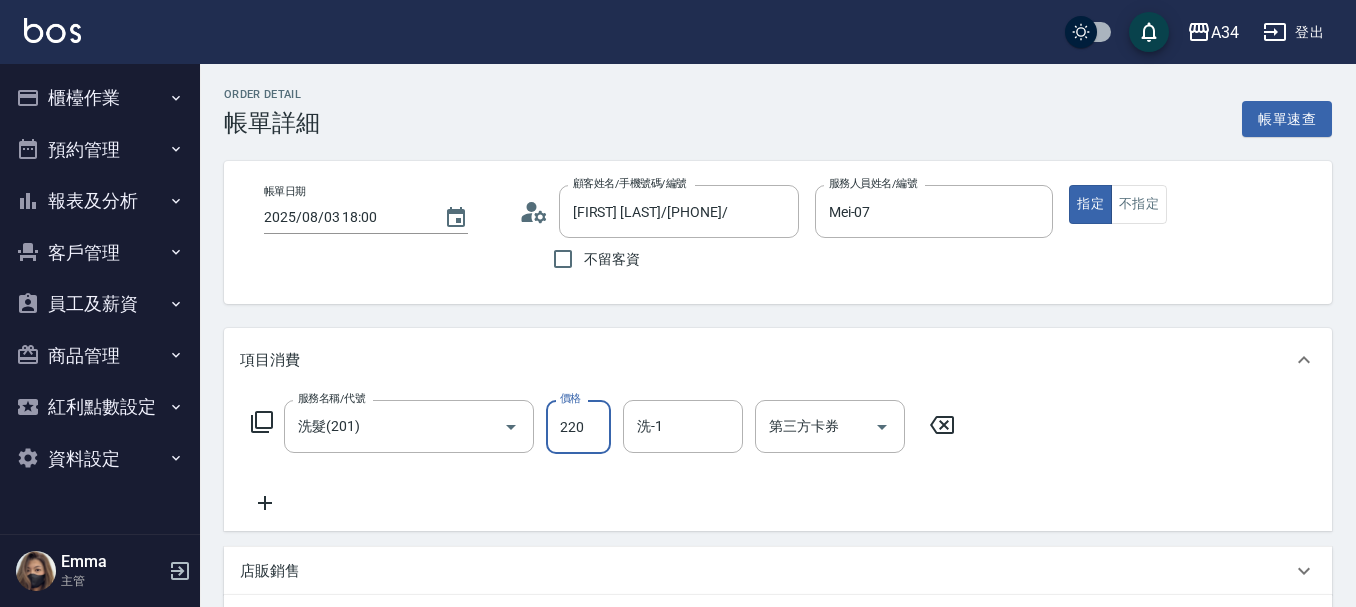 type on "0" 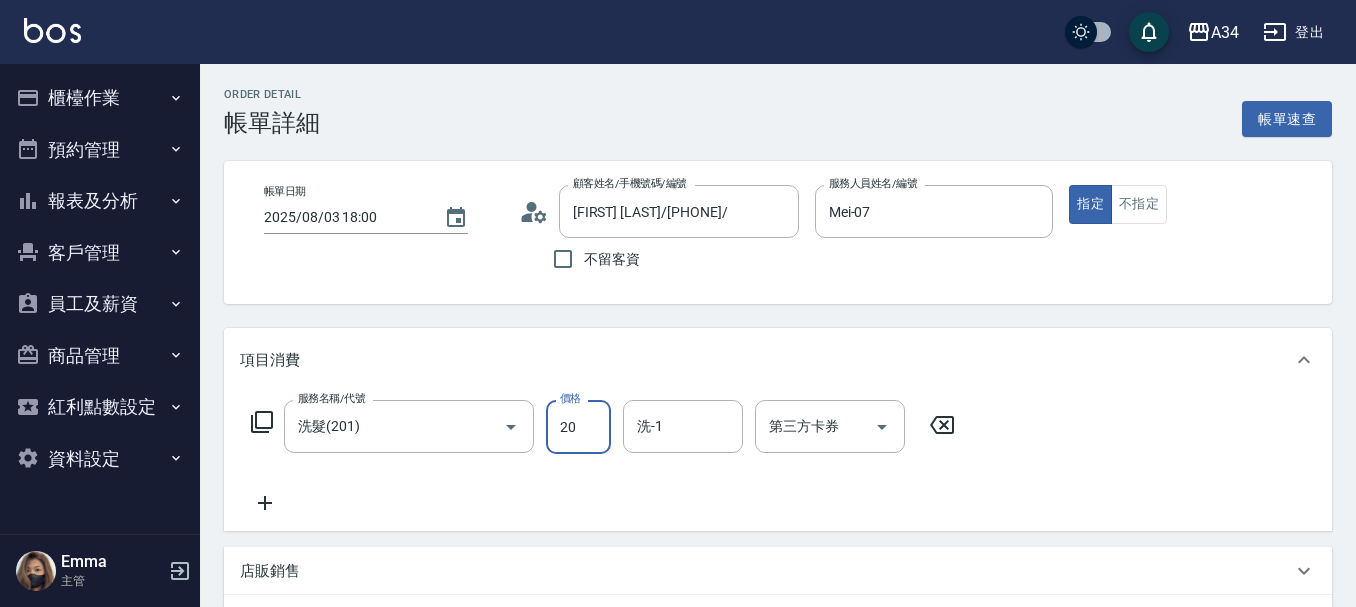 type on "200" 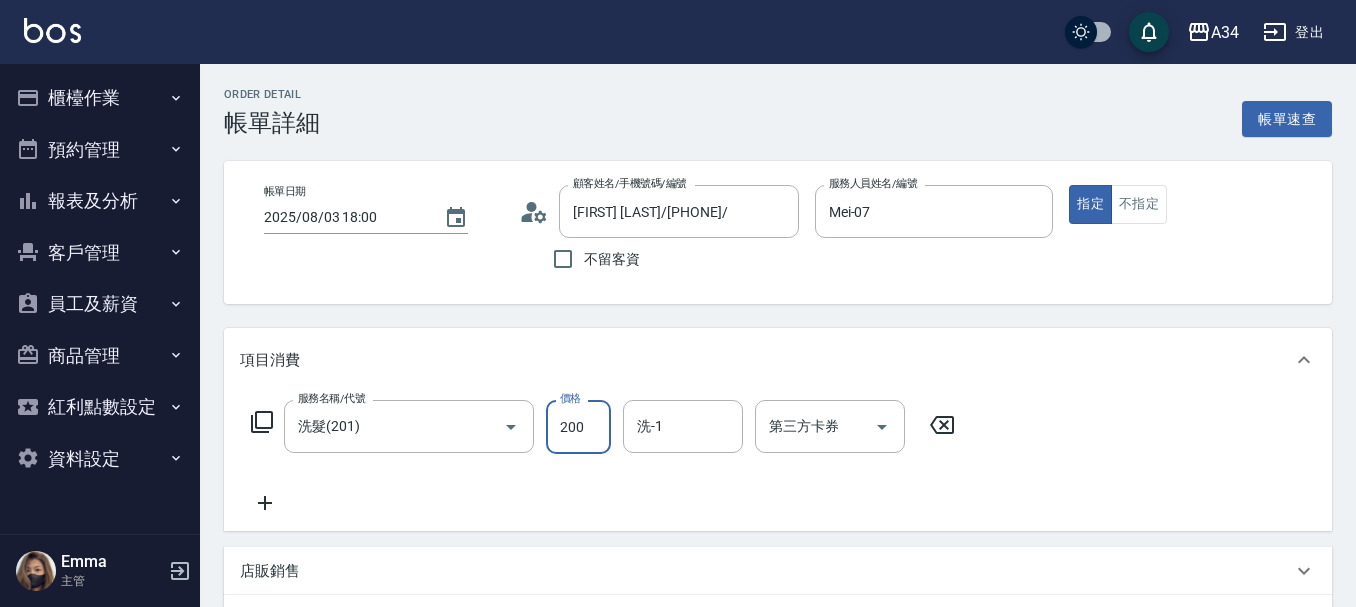 type on "20" 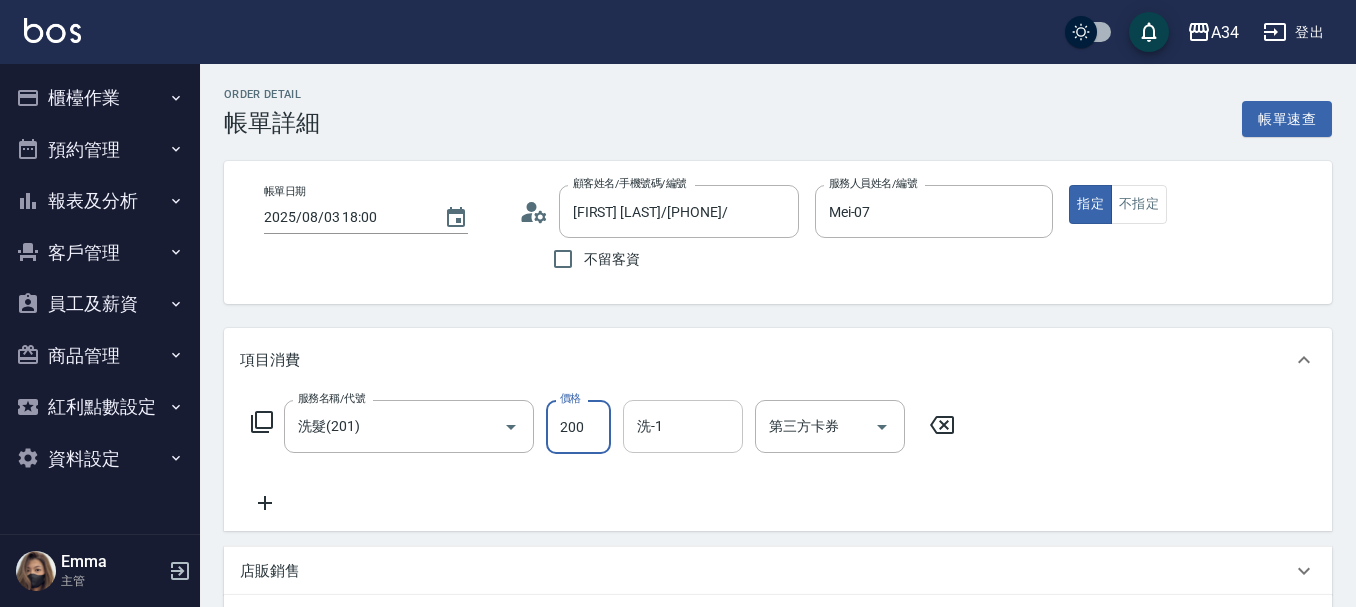 type on "200" 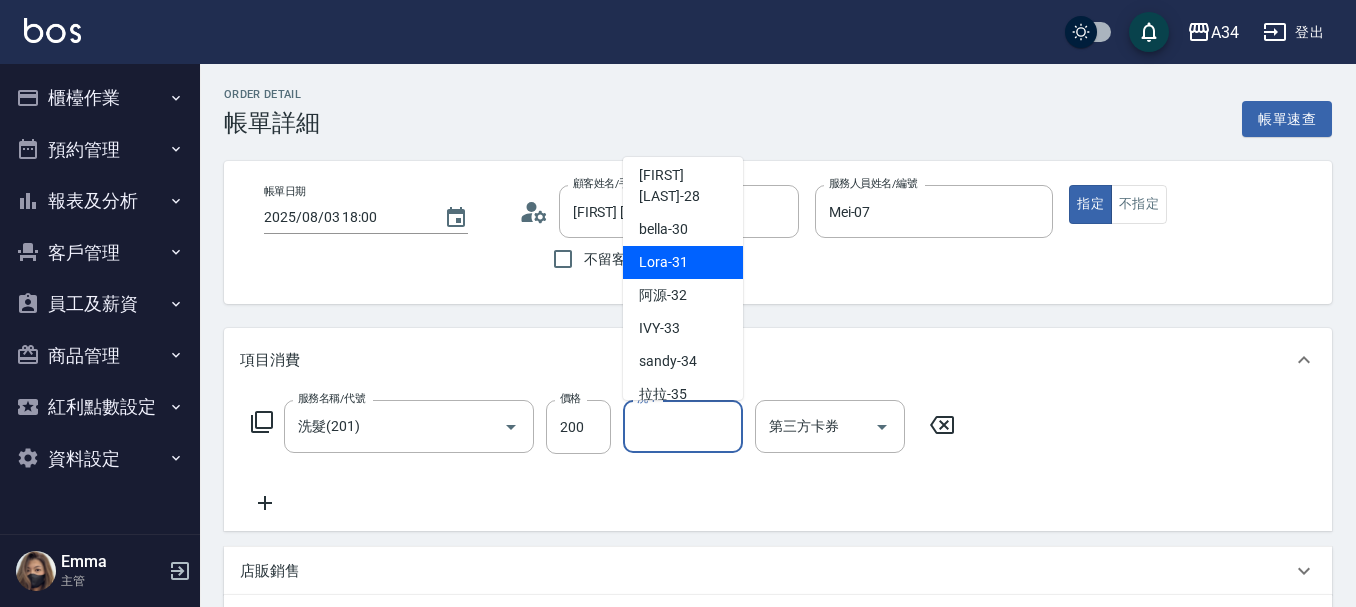 scroll, scrollTop: 433, scrollLeft: 0, axis: vertical 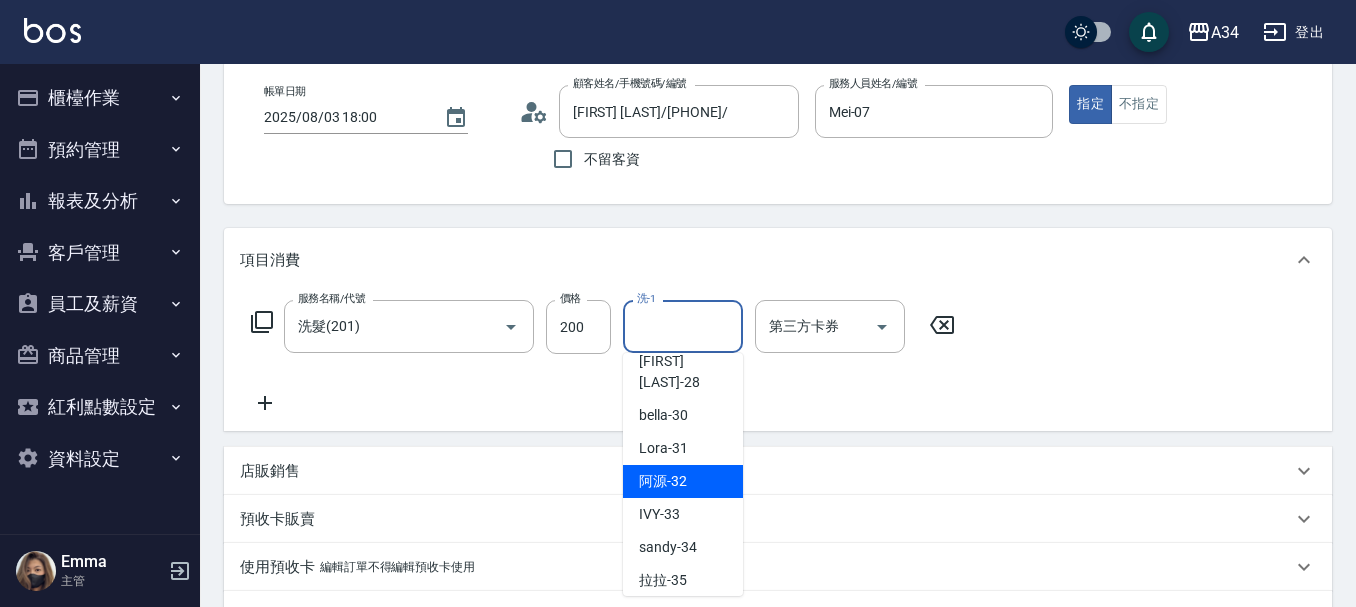 click on "阿源 -32" at bounding box center (683, 481) 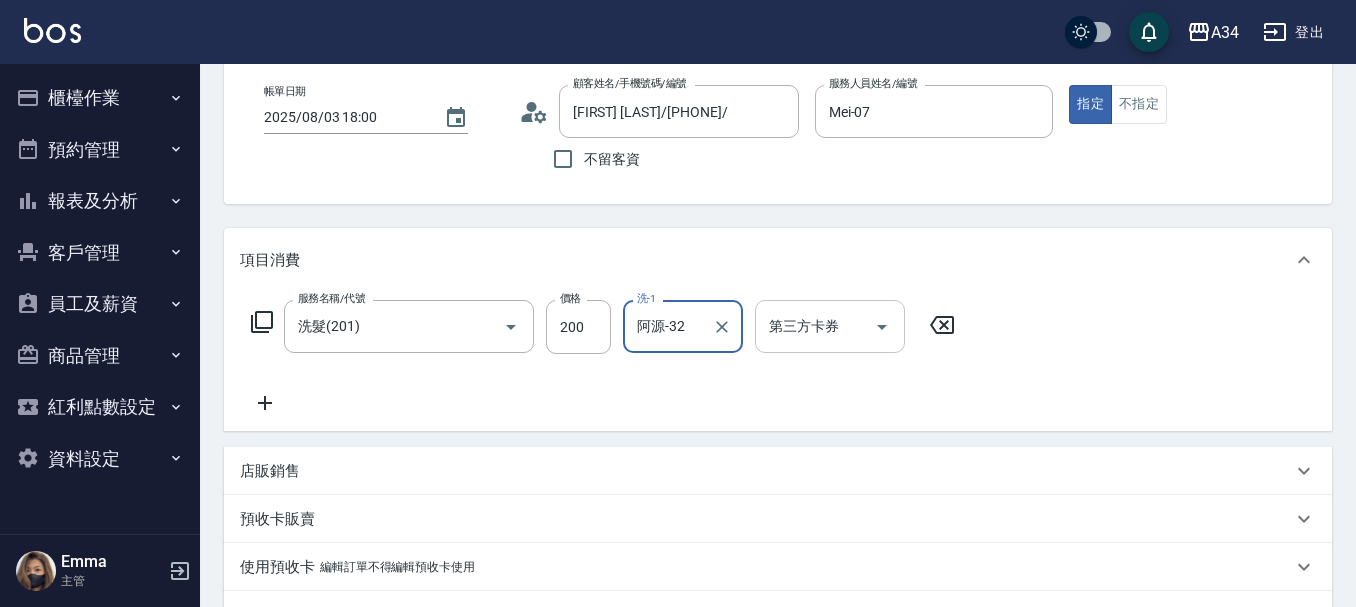 click on "第三方卡券" at bounding box center (815, 326) 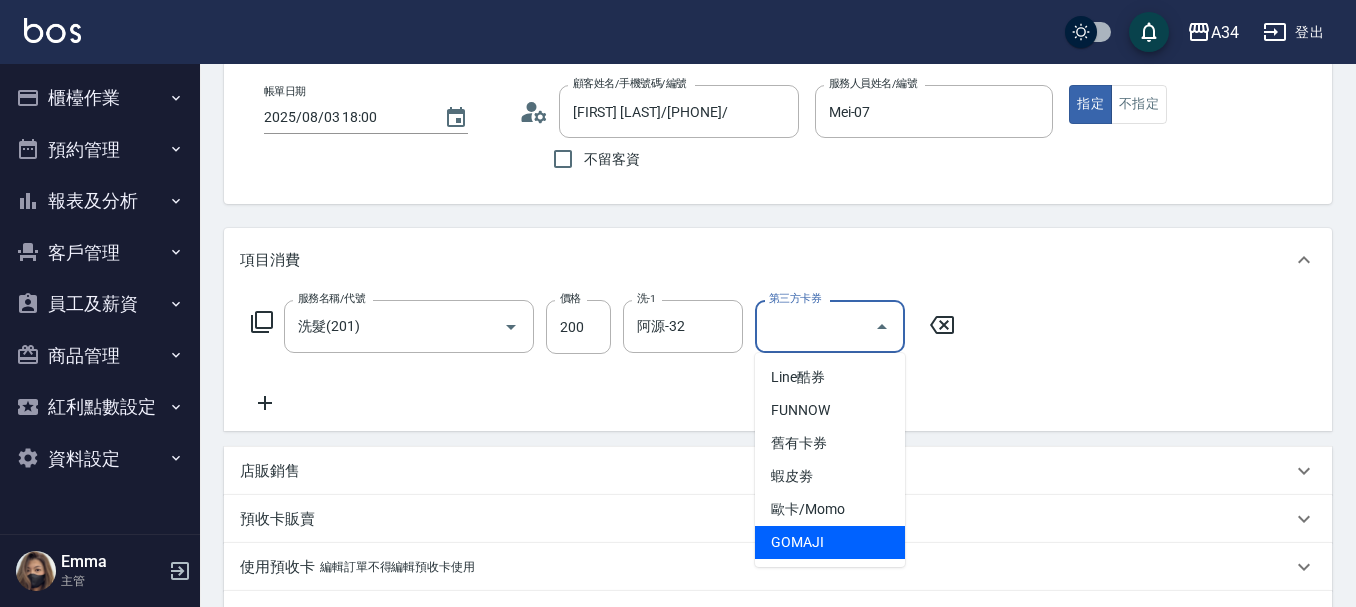 click on "GOMAJI" at bounding box center (830, 542) 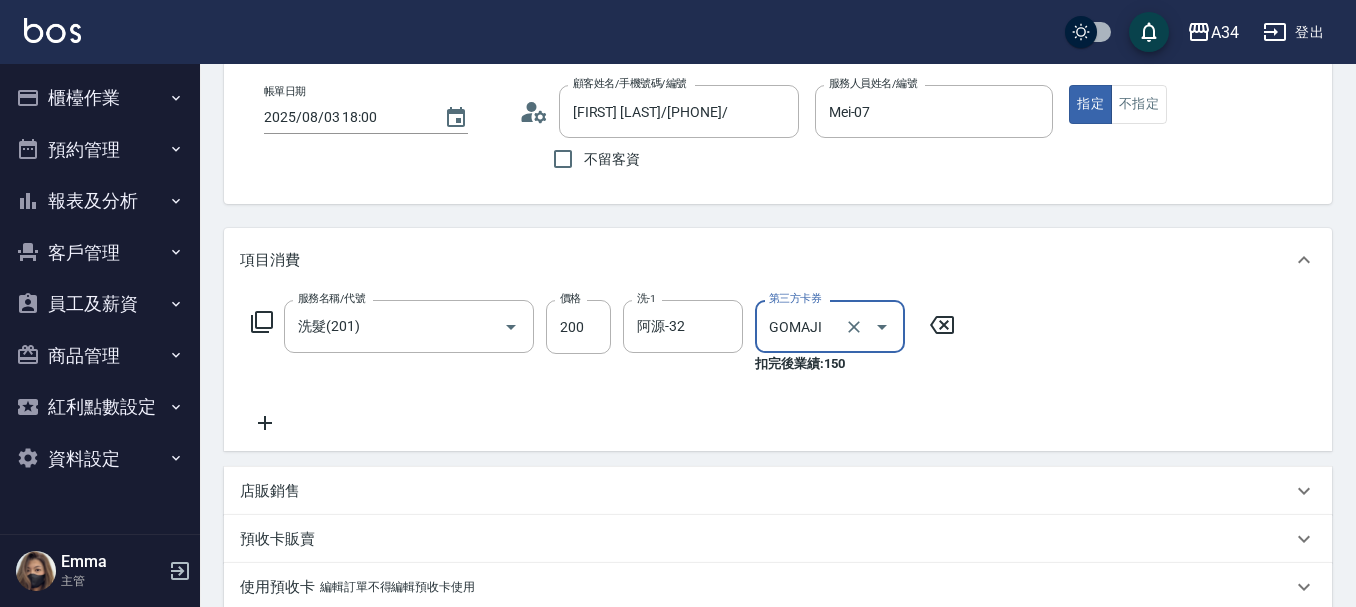 click 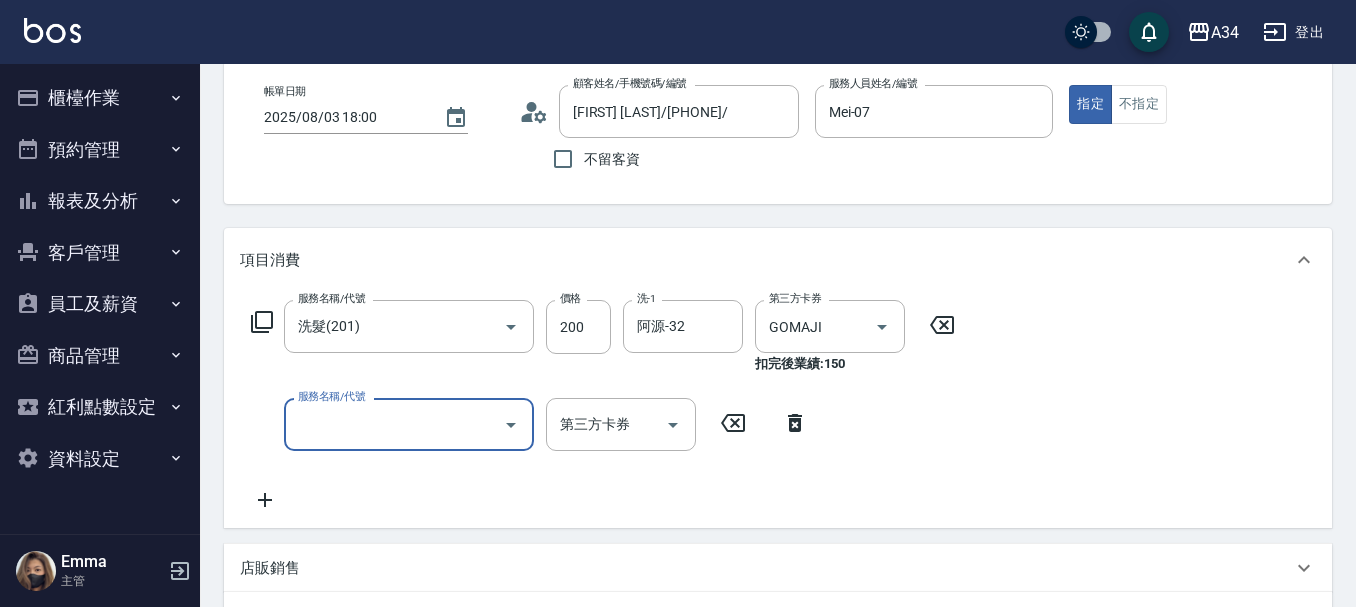 click 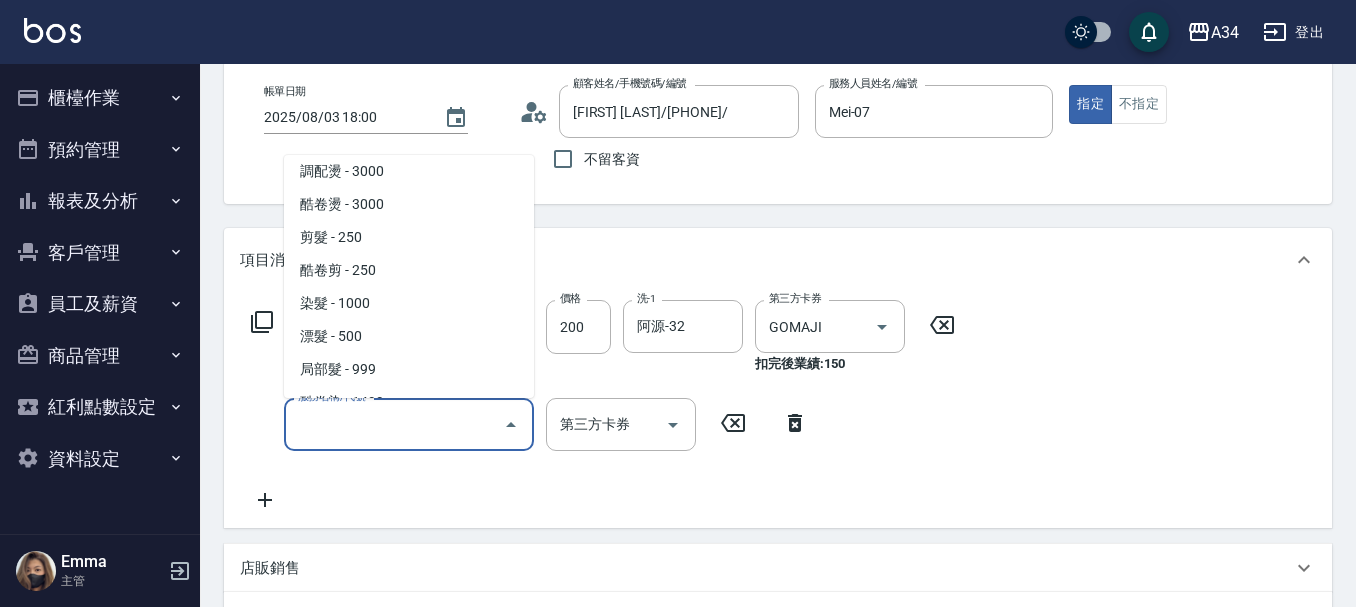 scroll, scrollTop: 500, scrollLeft: 0, axis: vertical 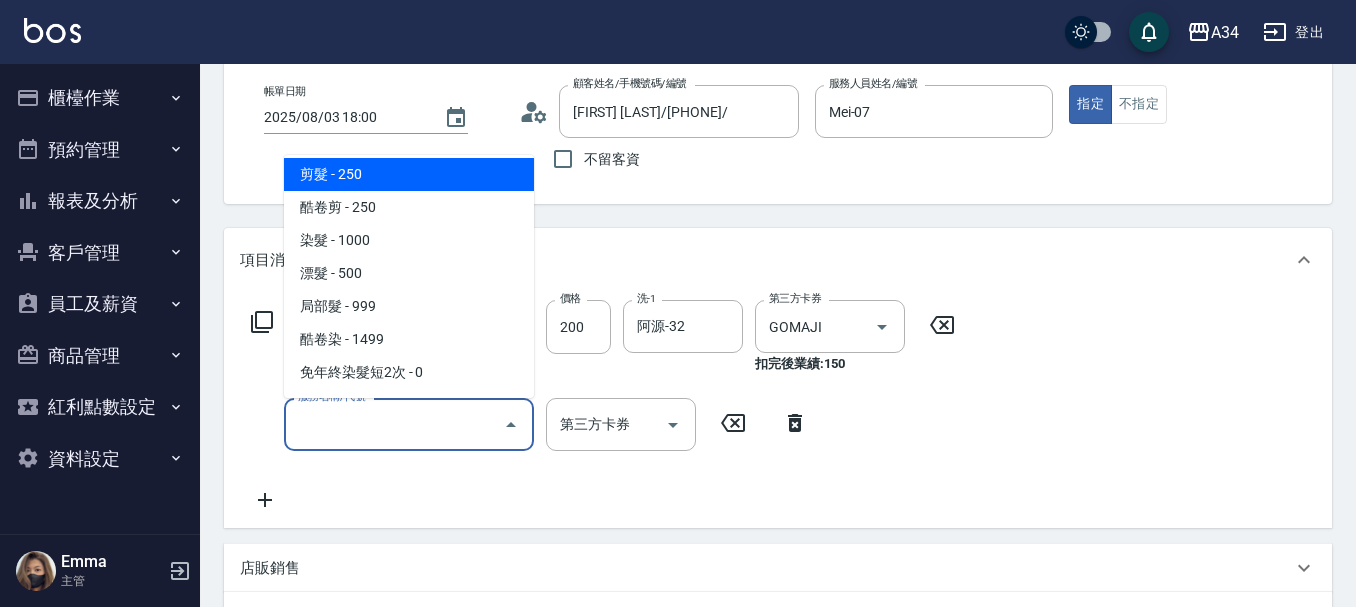 click on "剪髮 - 250" at bounding box center [409, 174] 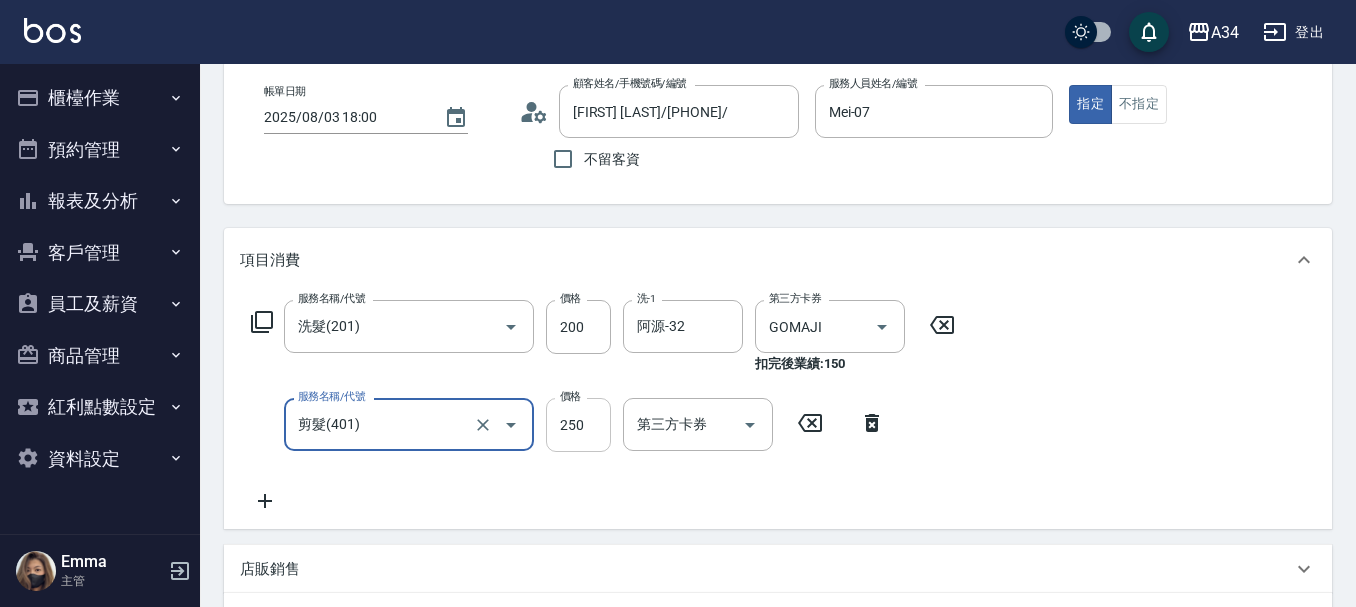 click on "250" at bounding box center [578, 425] 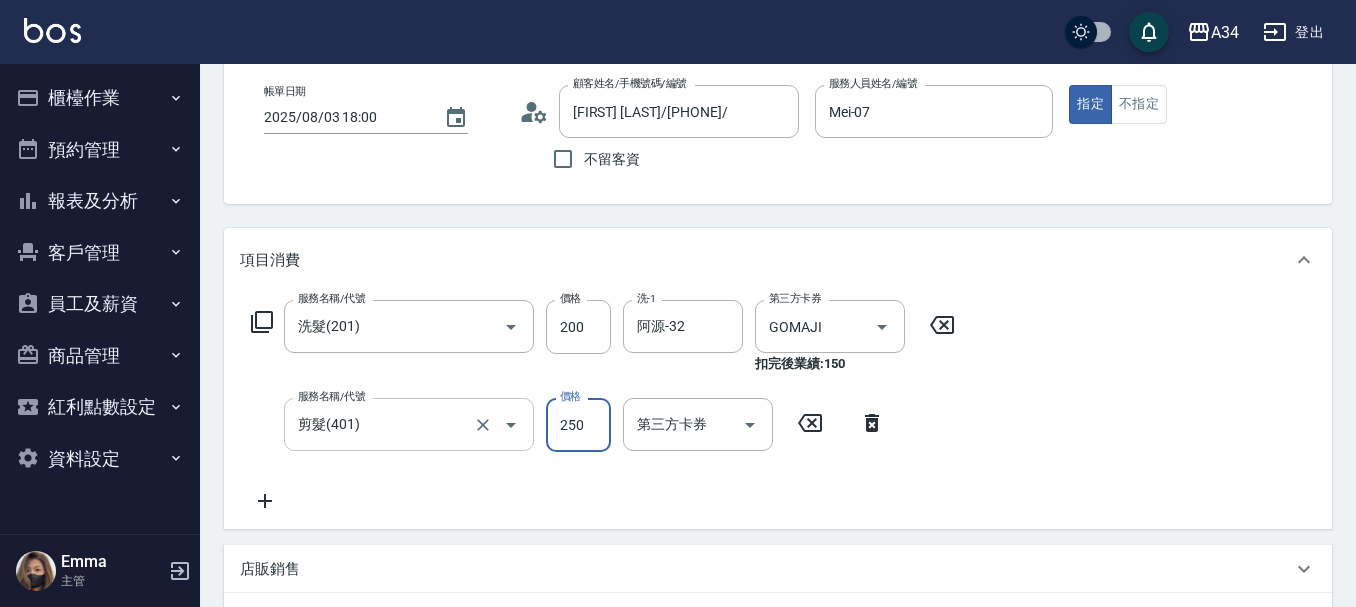 type on "0" 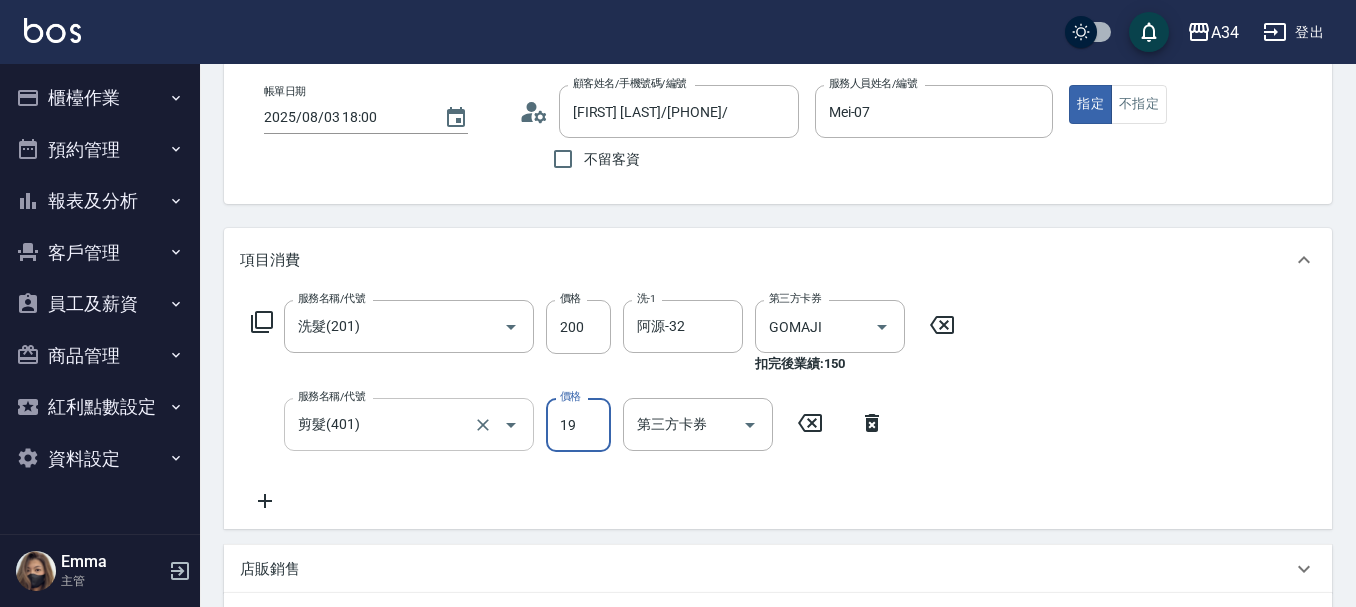 type on "199" 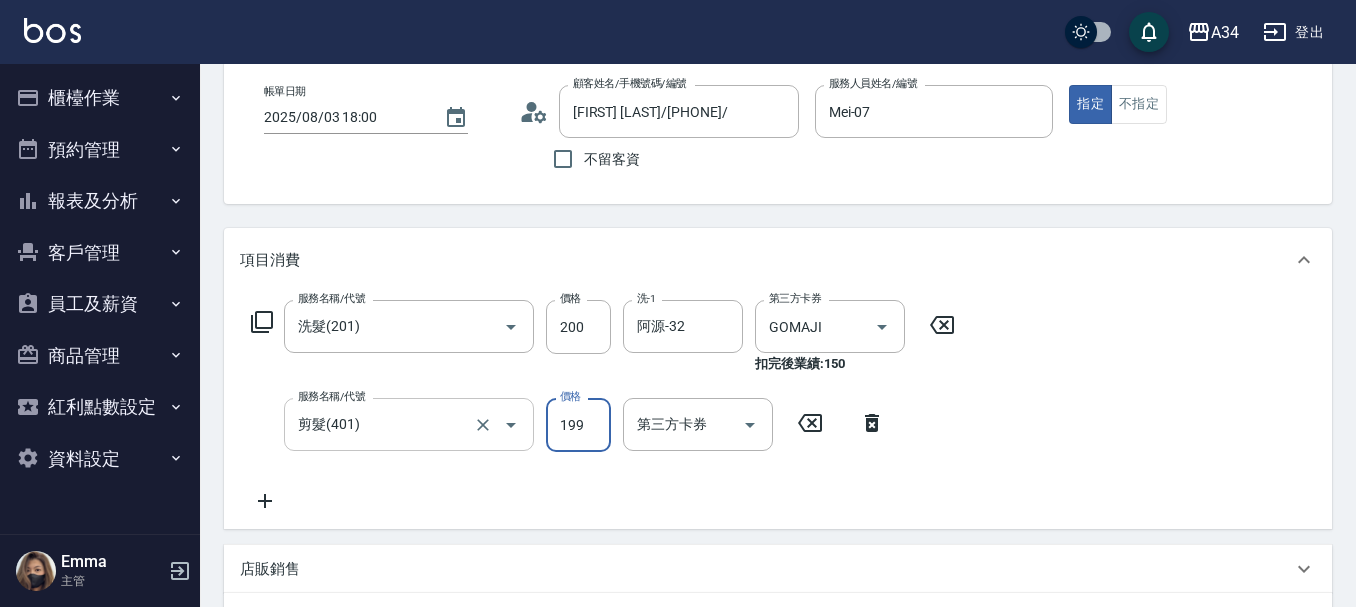 type on "10" 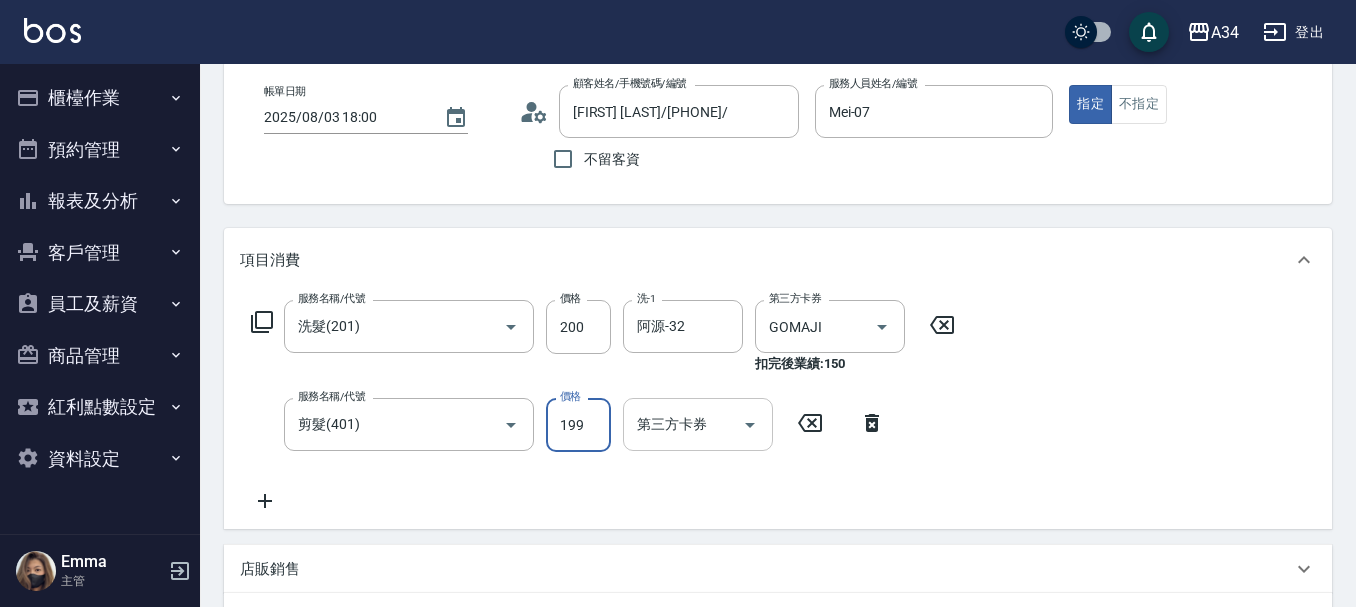 click at bounding box center [749, 424] 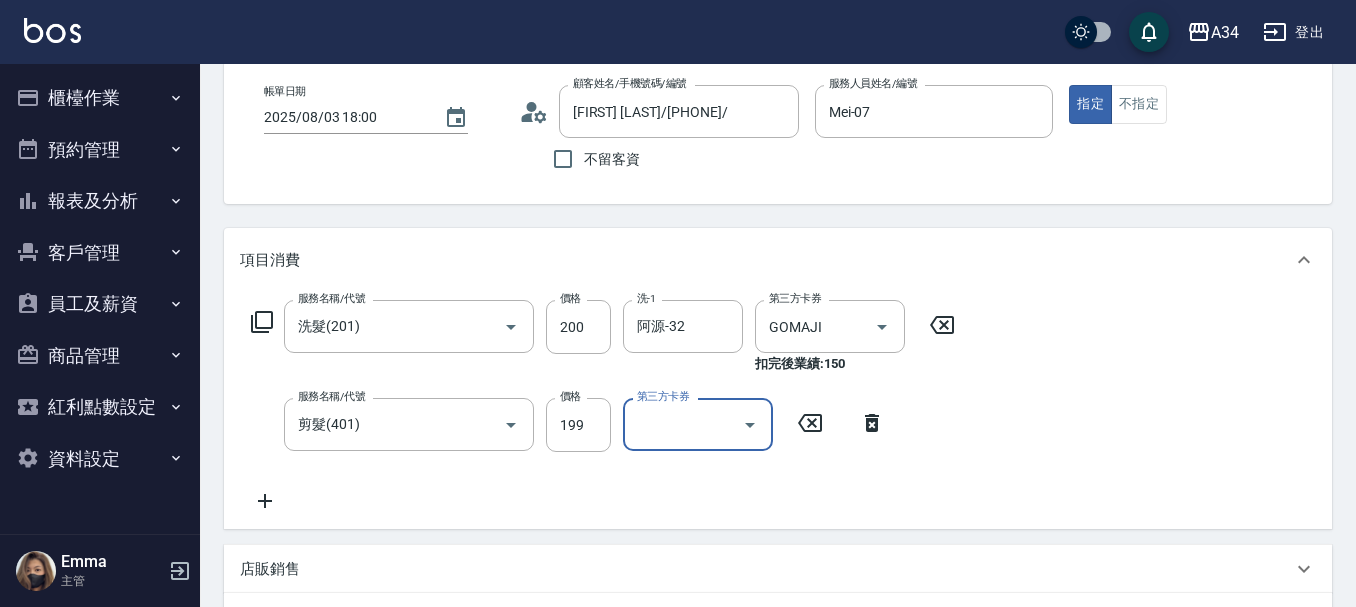 click on "第三方卡券" at bounding box center (683, 424) 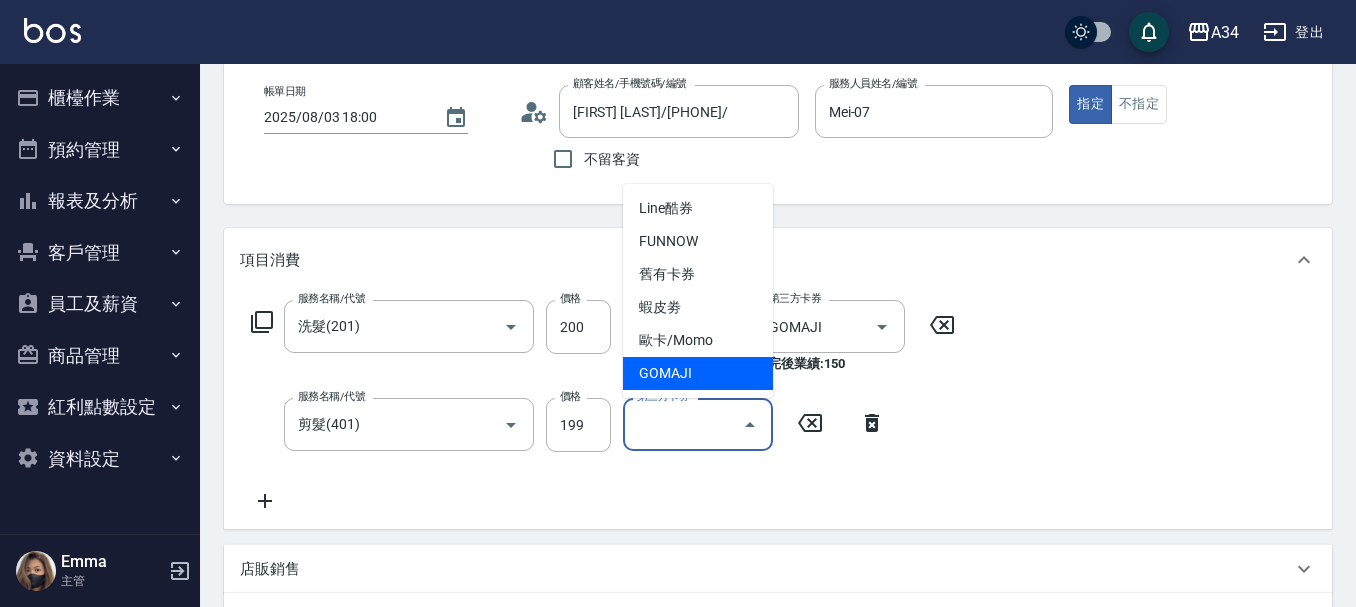 click on "GOMAJI" at bounding box center [698, 373] 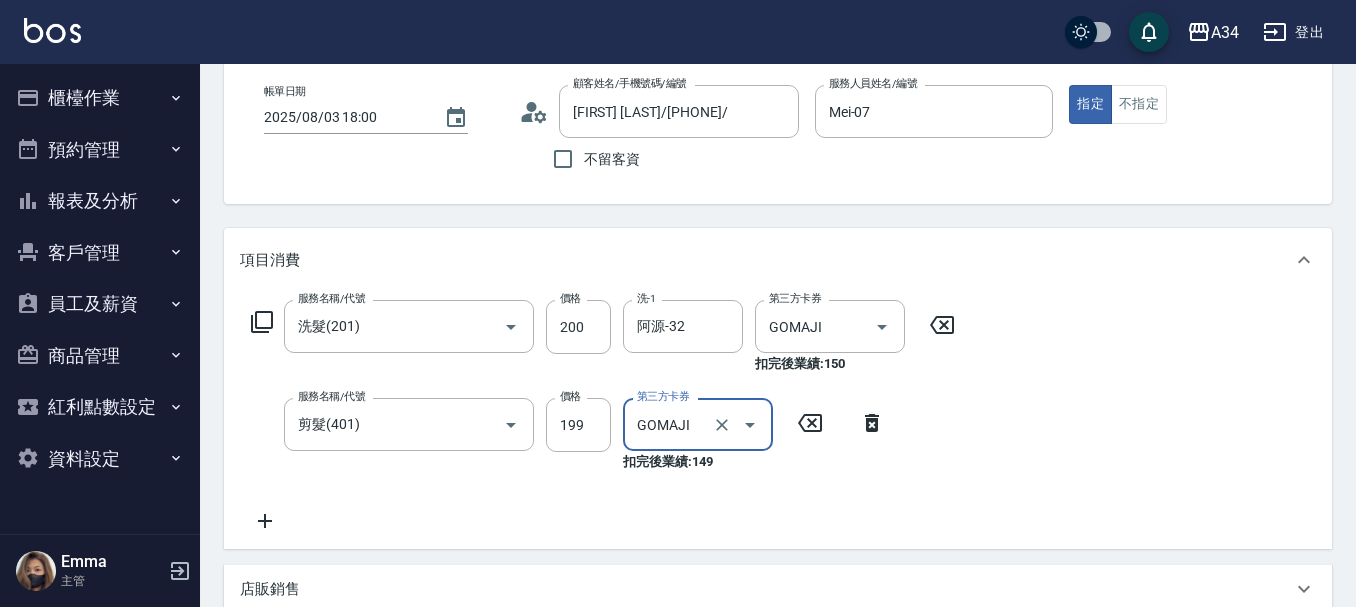 type on "0" 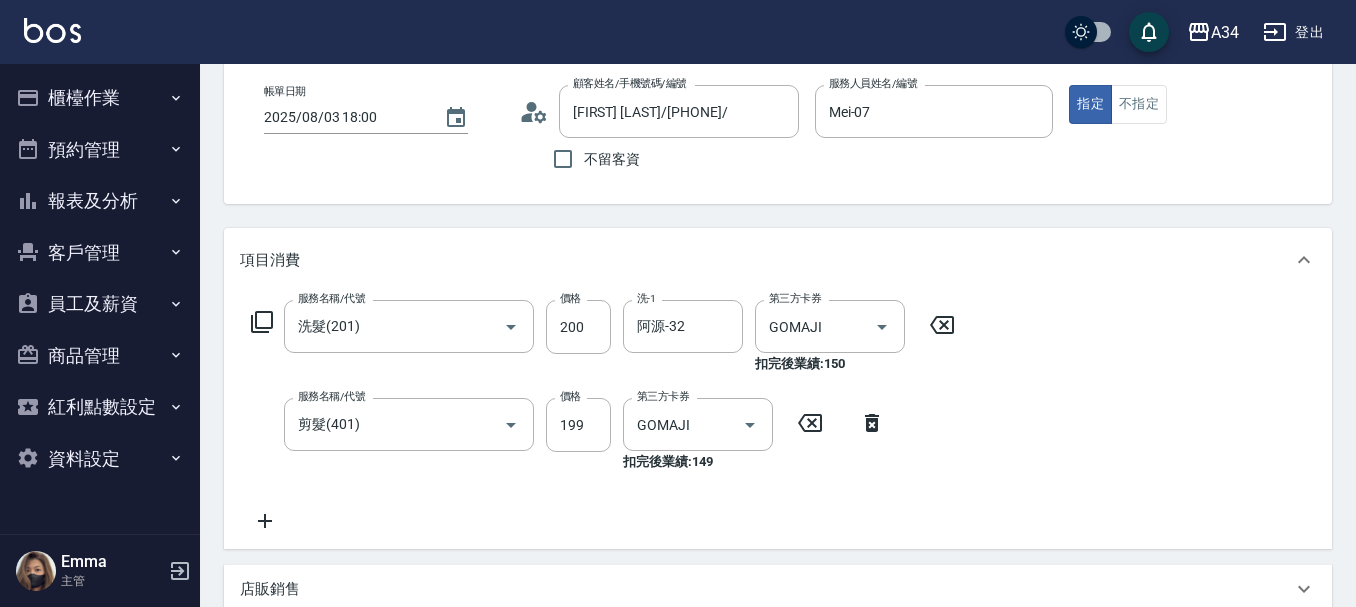 click on "服務名稱/代號 洗髮(201) 服務名稱/代號 價格 200 價格 洗-1 阿源-32 洗-1 第三方卡券 GOMAJI 第三方卡券 扣完後業績: 150 服務名稱/代號 剪髮(401) 服務名稱/代號 價格 199 價格 第三方卡券 GOMAJI 第三方卡券 扣完後業績: 149" at bounding box center [603, 416] 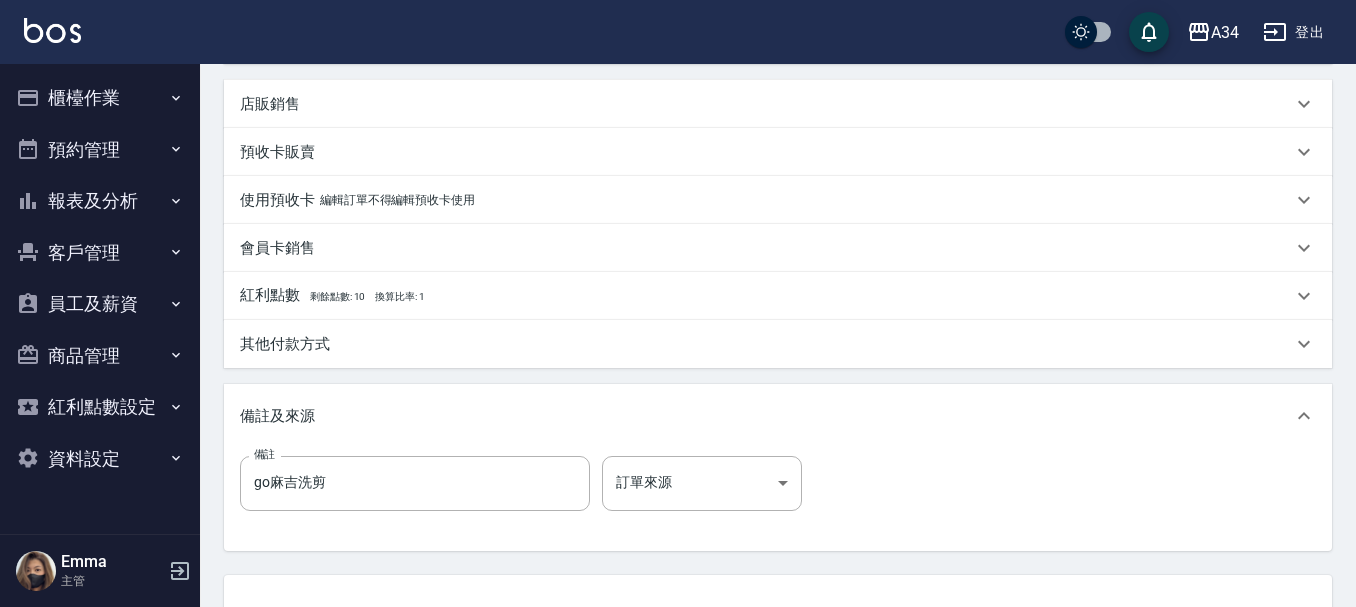 scroll, scrollTop: 700, scrollLeft: 0, axis: vertical 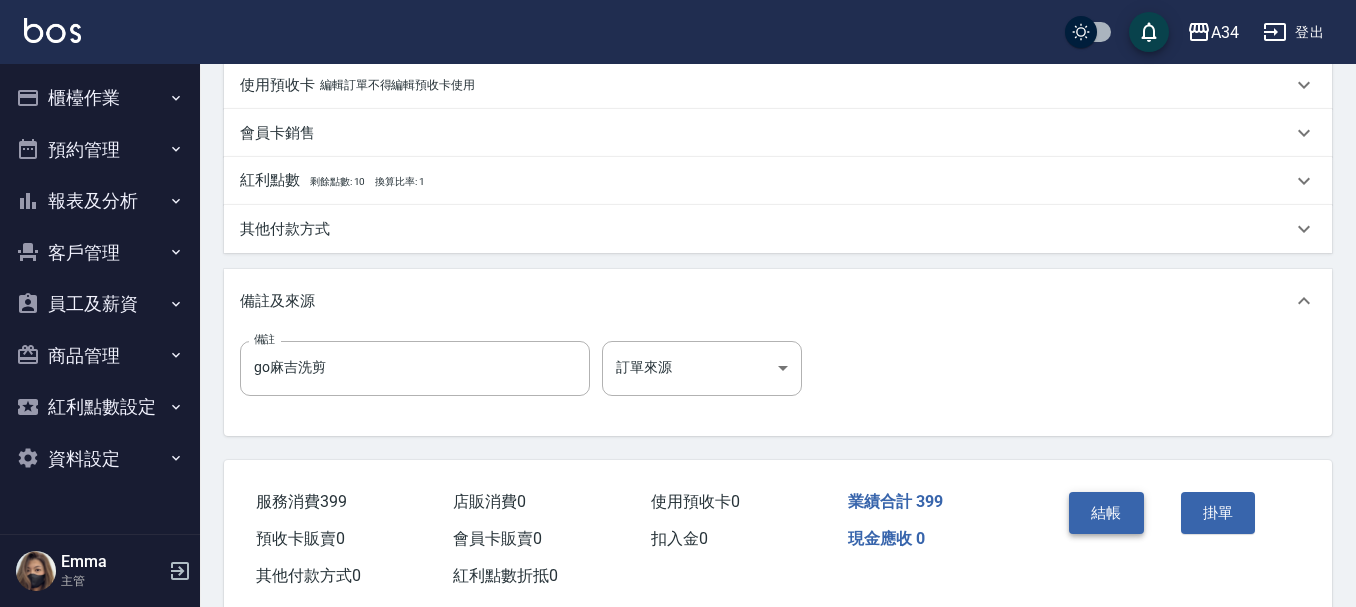 click on "結帳" at bounding box center [1106, 513] 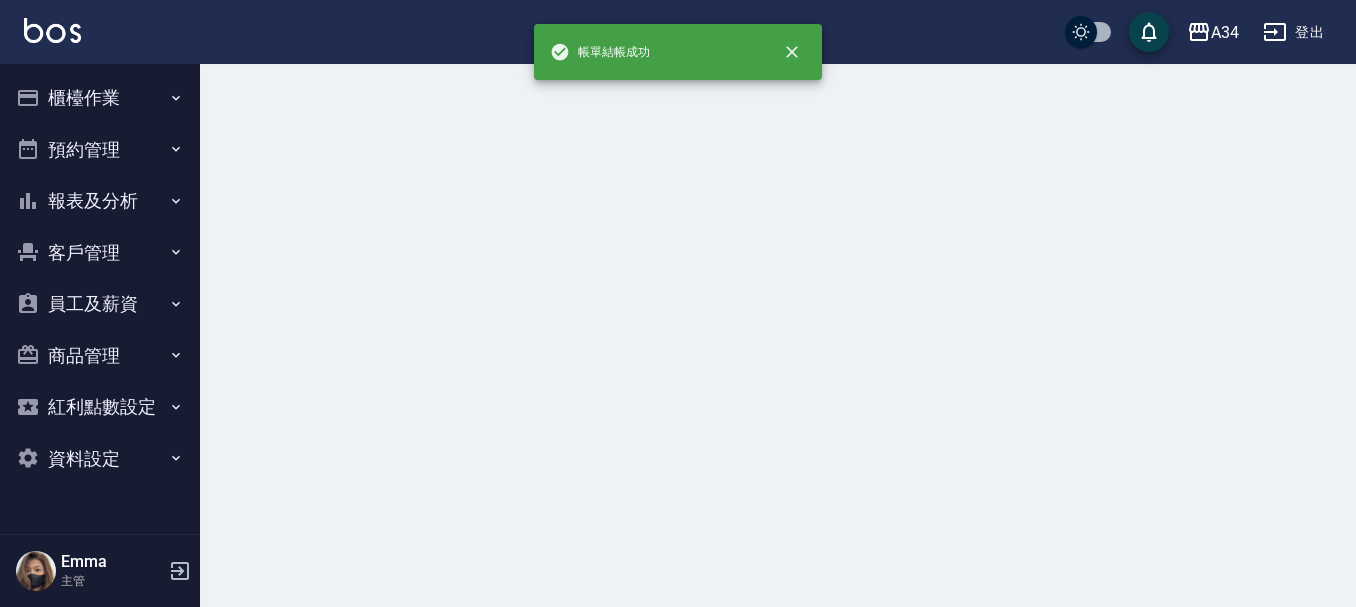 scroll, scrollTop: 0, scrollLeft: 0, axis: both 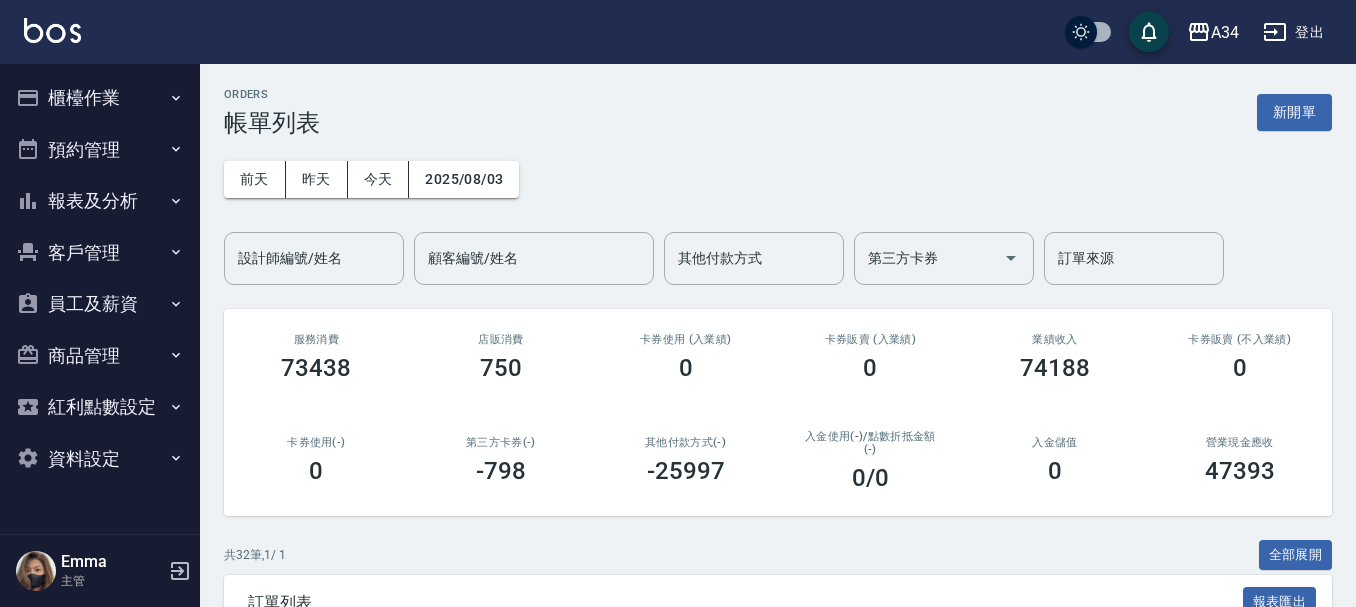 drag, startPoint x: 1339, startPoint y: 360, endPoint x: 1290, endPoint y: 344, distance: 51.546097 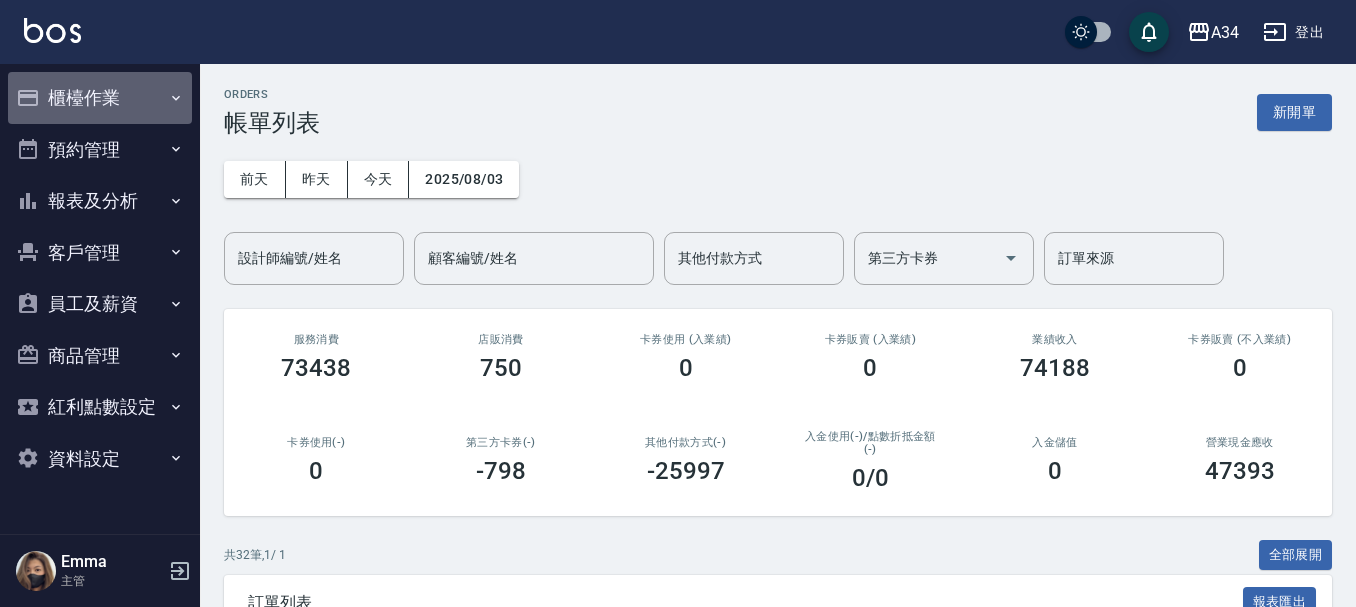 click on "櫃檯作業" at bounding box center [100, 98] 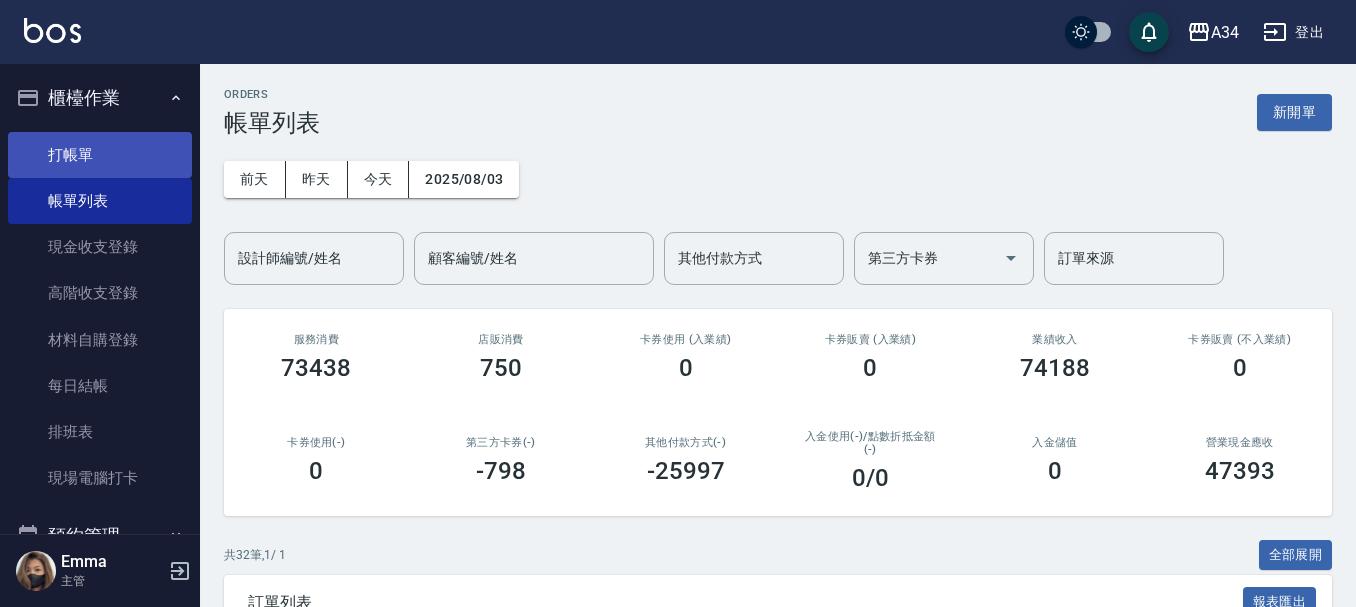 click on "打帳單" at bounding box center (100, 155) 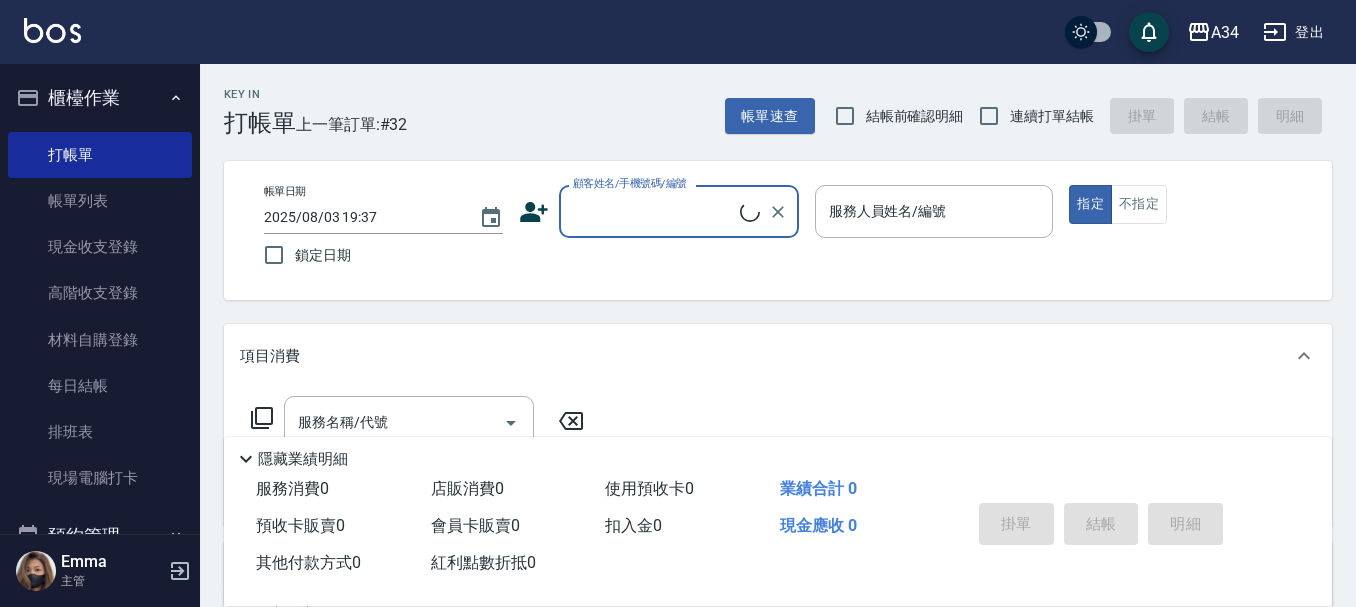 click on "顧客姓名/手機號碼/編號" at bounding box center [679, 211] 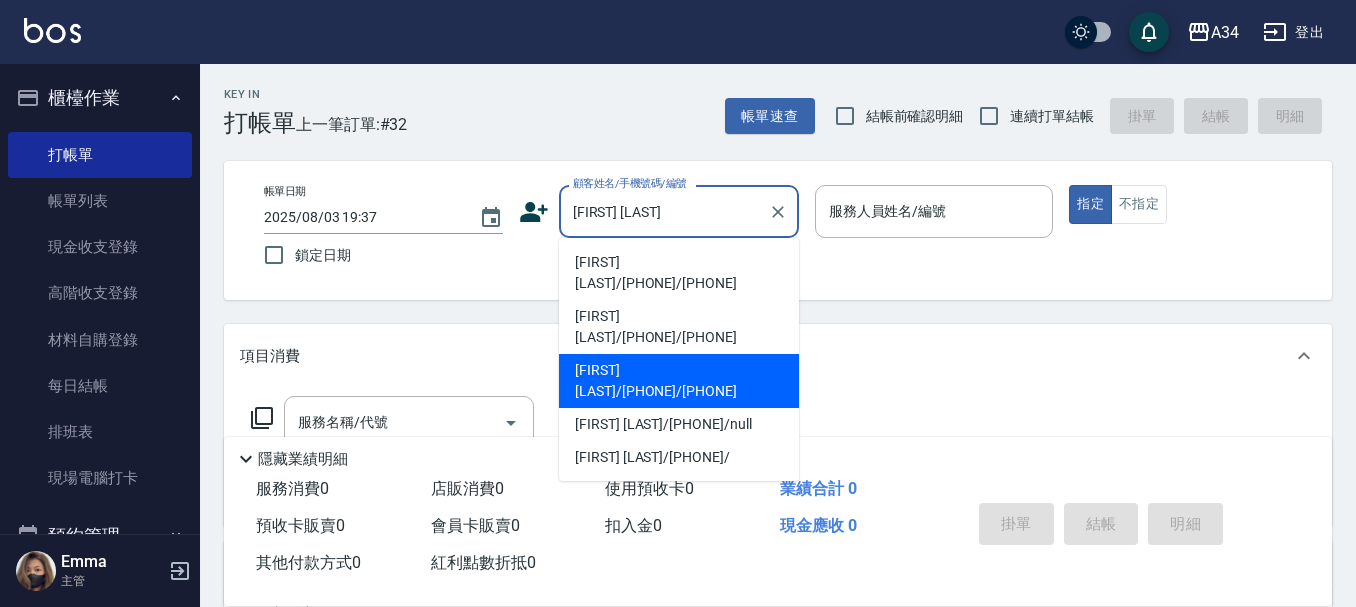 click on "[FIRST] [LAST]/[PHONE]/[PHONE]" at bounding box center [679, 381] 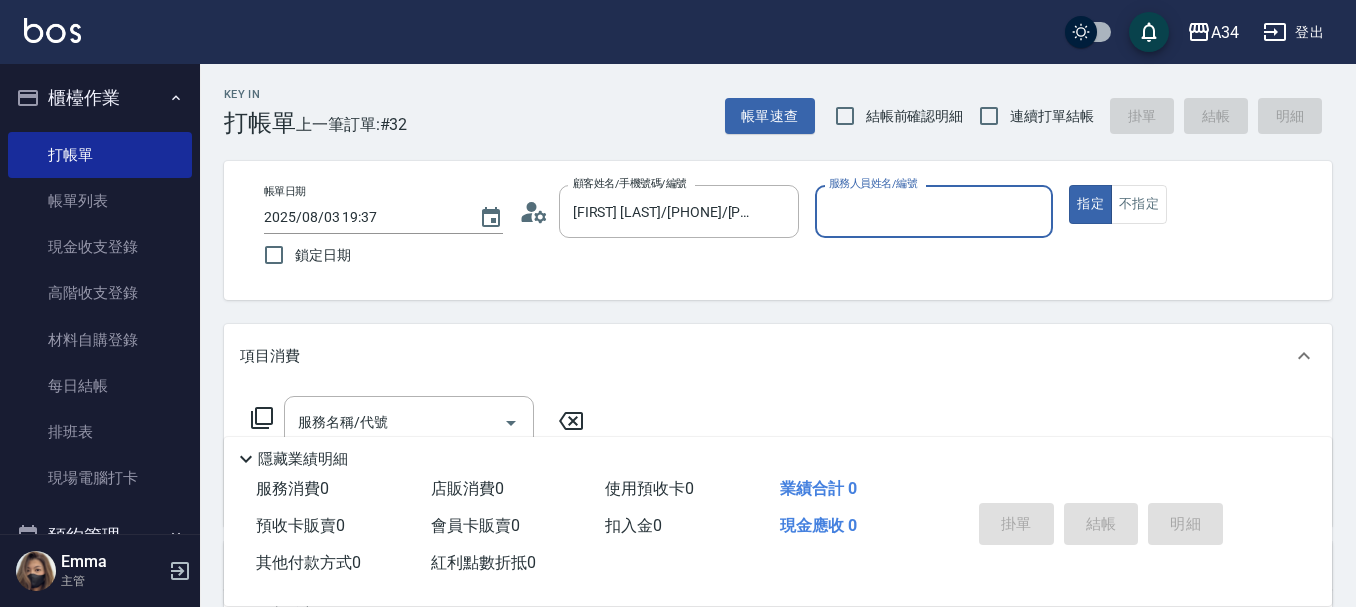 type on "Mei-07" 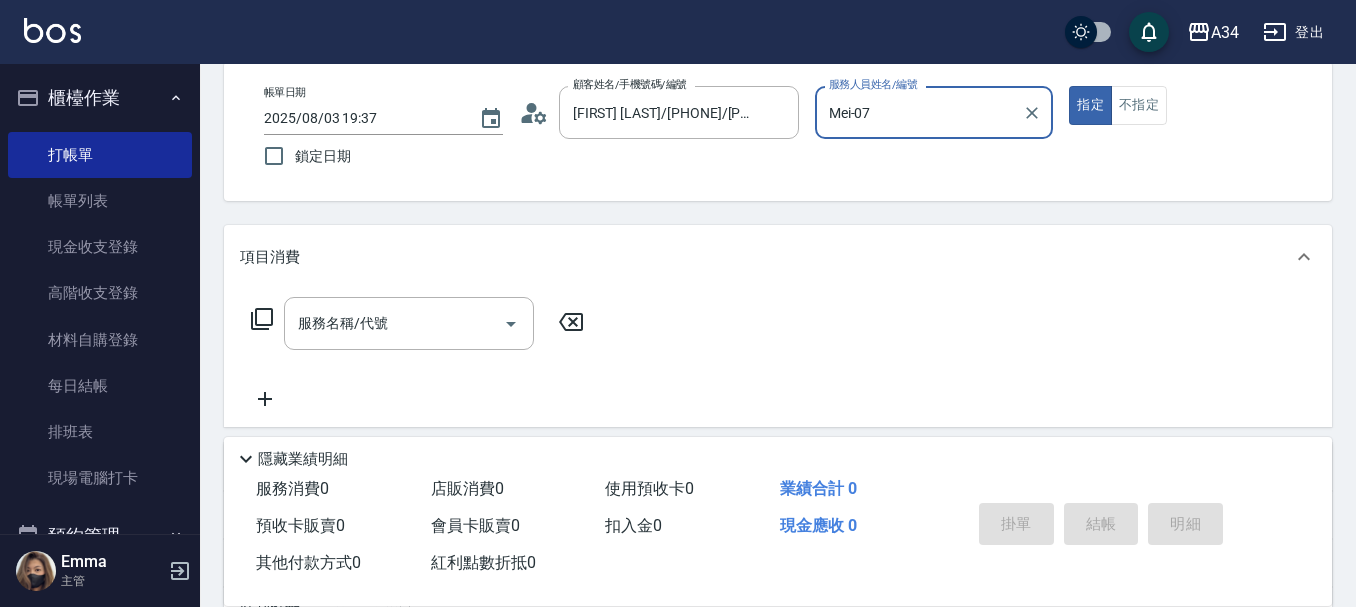 scroll, scrollTop: 100, scrollLeft: 0, axis: vertical 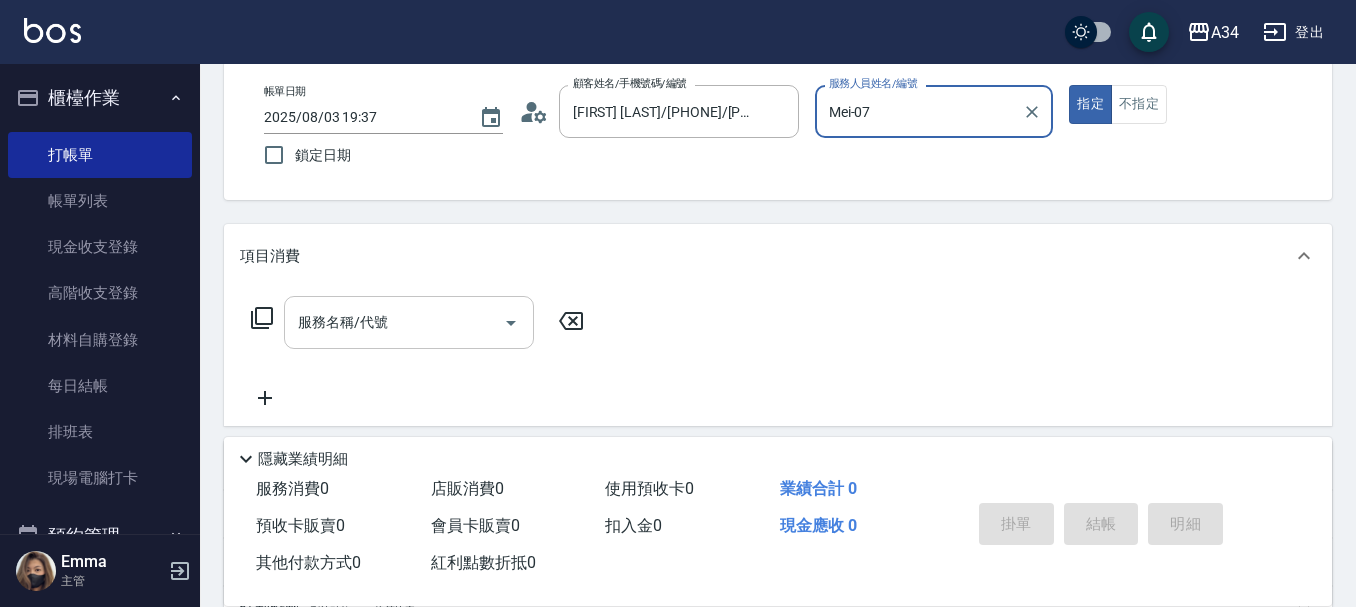 click on "服務名稱/代號" at bounding box center (409, 322) 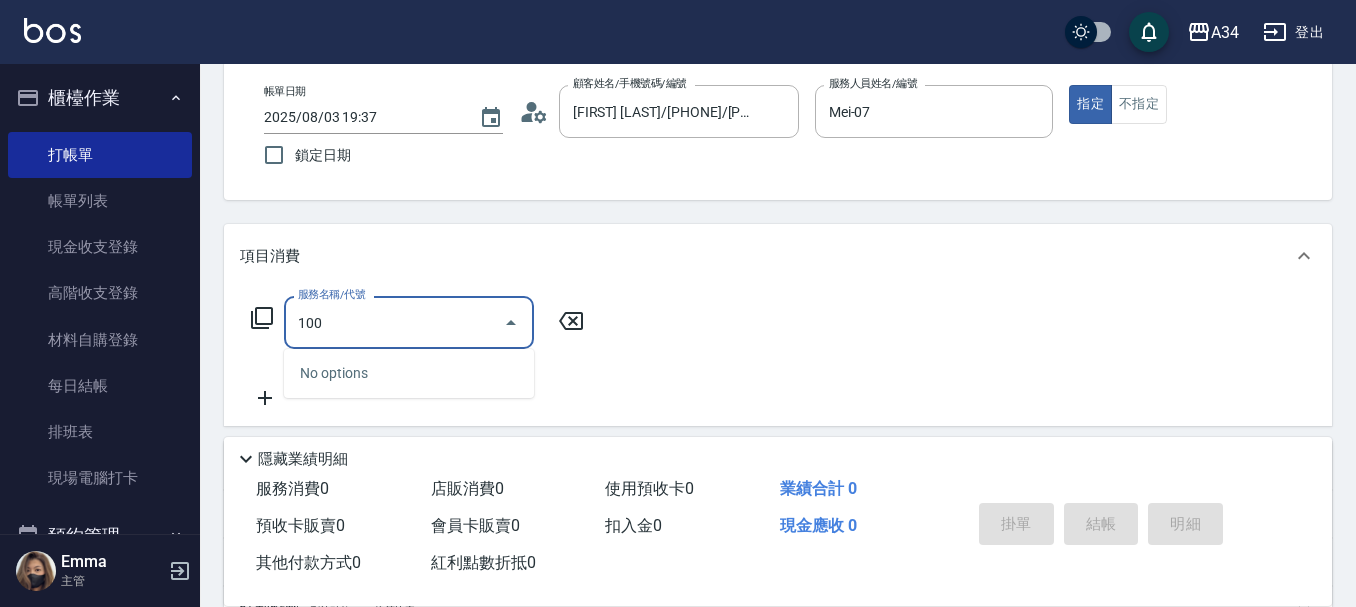 type on "1006" 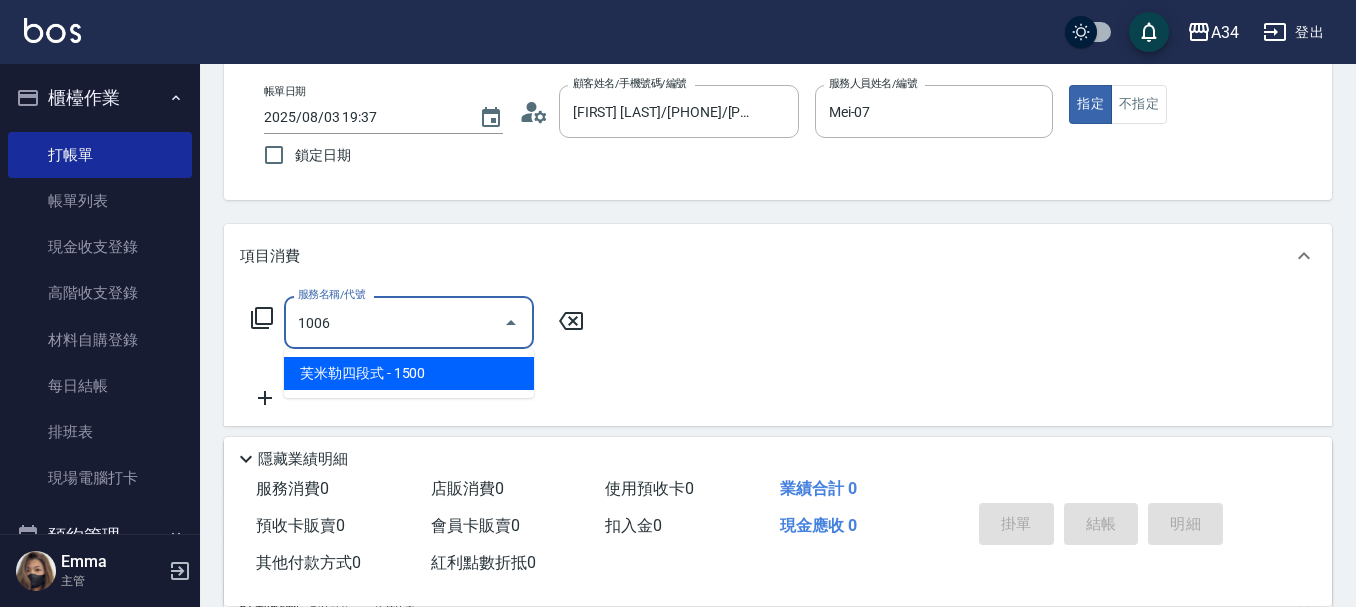 type on "150" 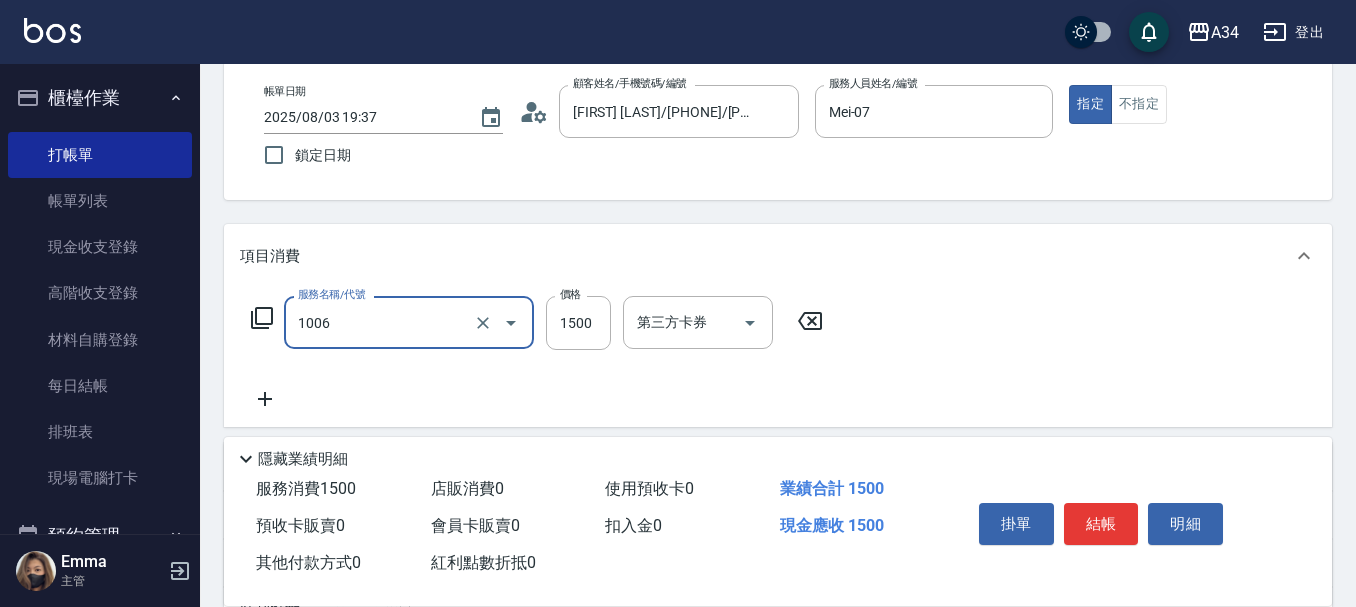 type on "芙米勒四段式(1006)" 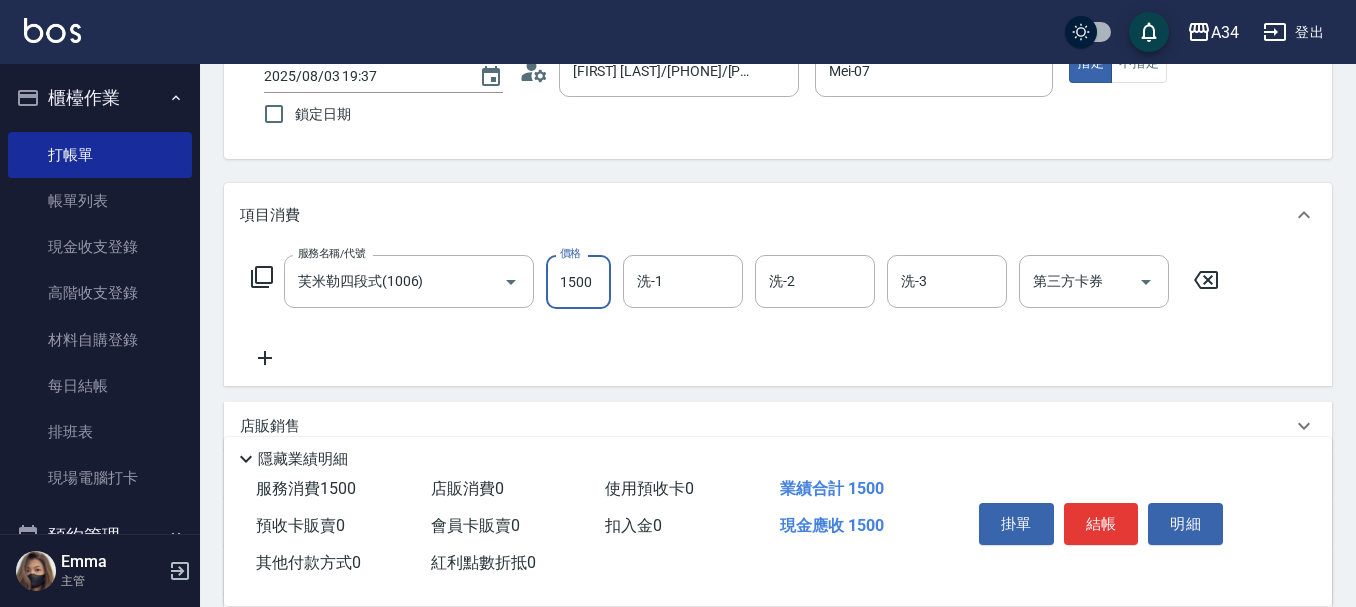 scroll, scrollTop: 200, scrollLeft: 0, axis: vertical 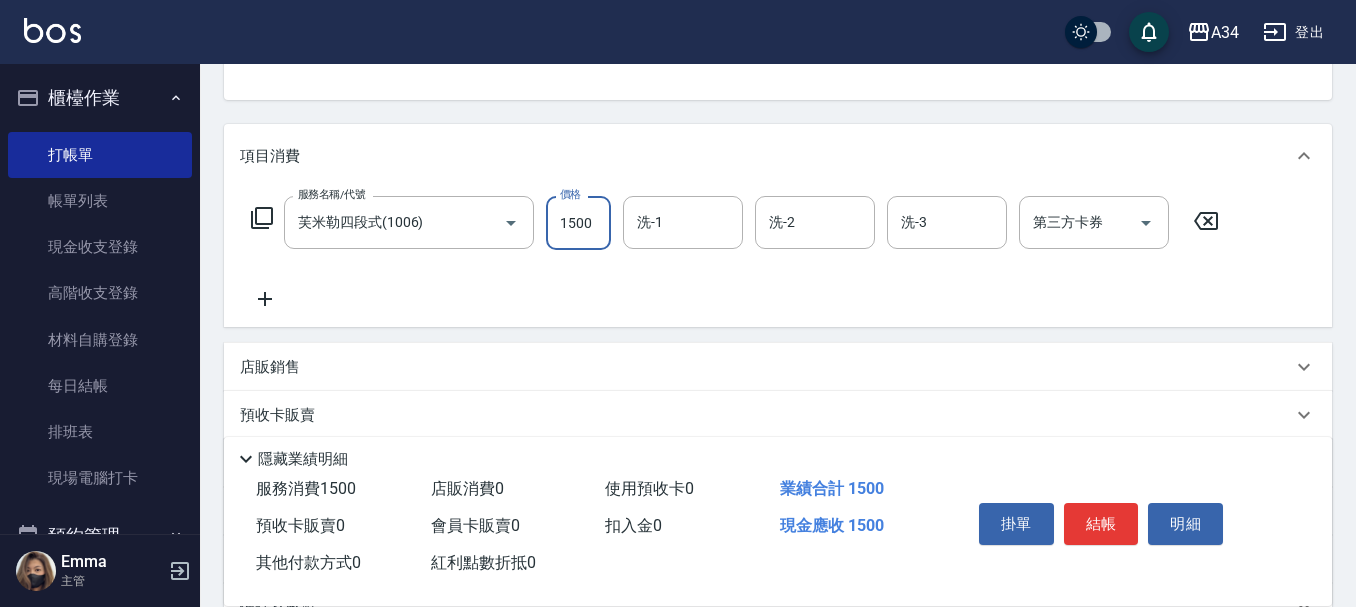 type on "1" 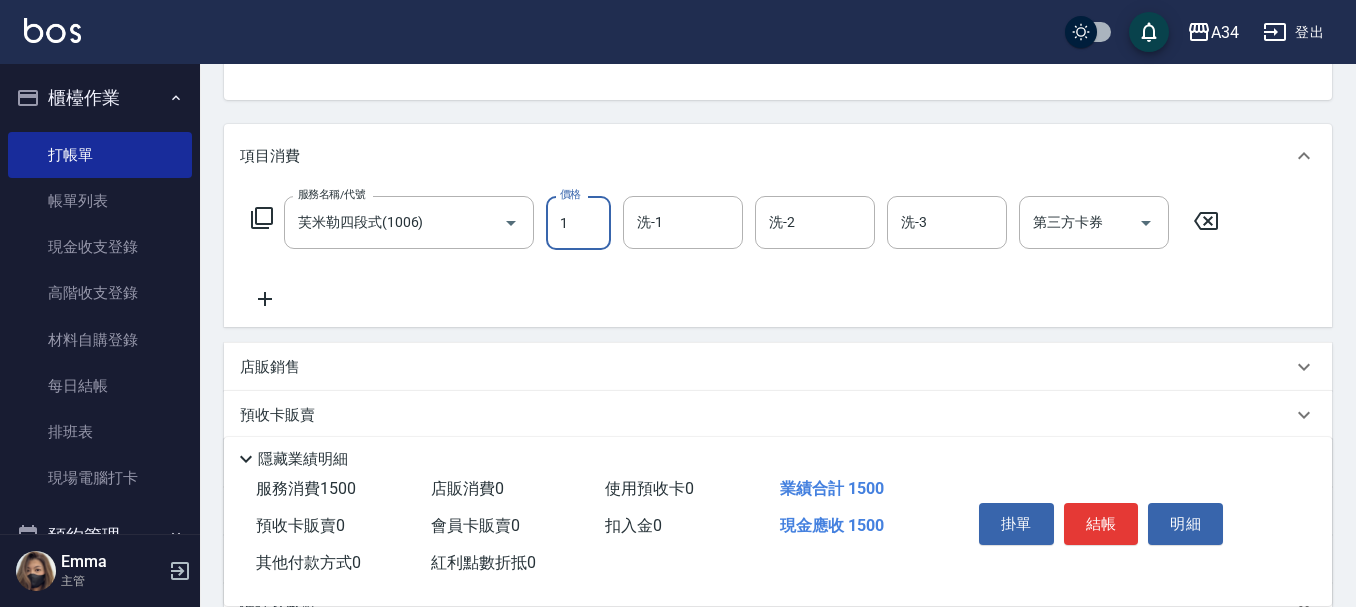 type on "0" 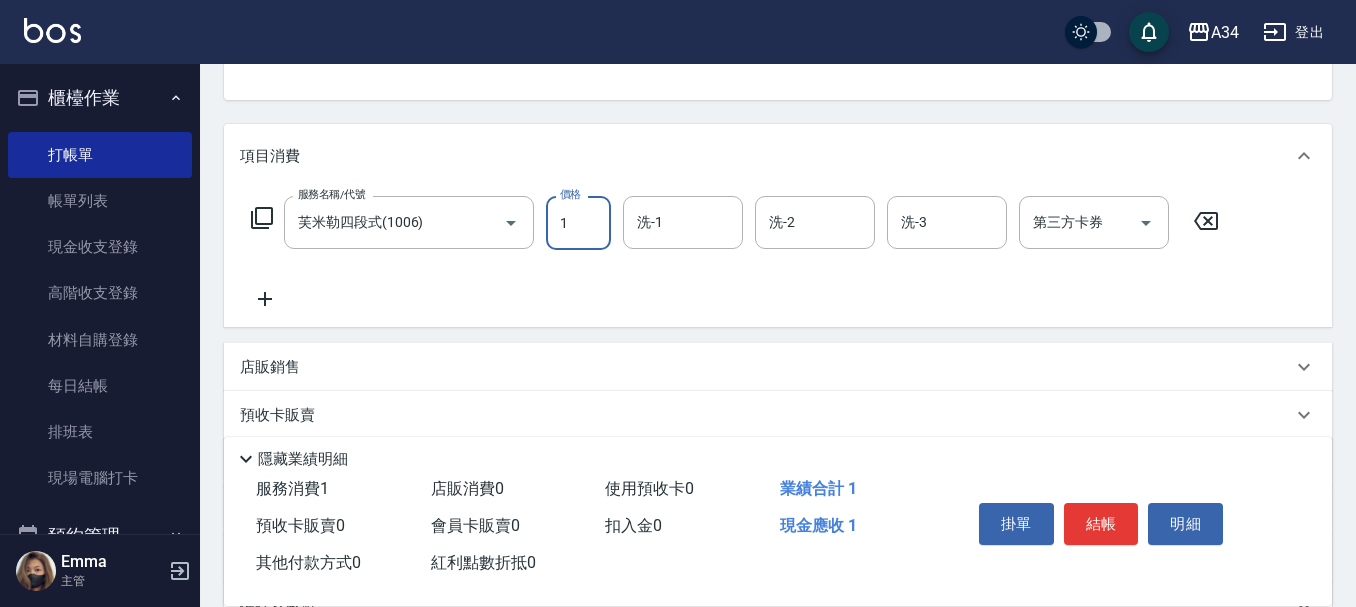 type on "18" 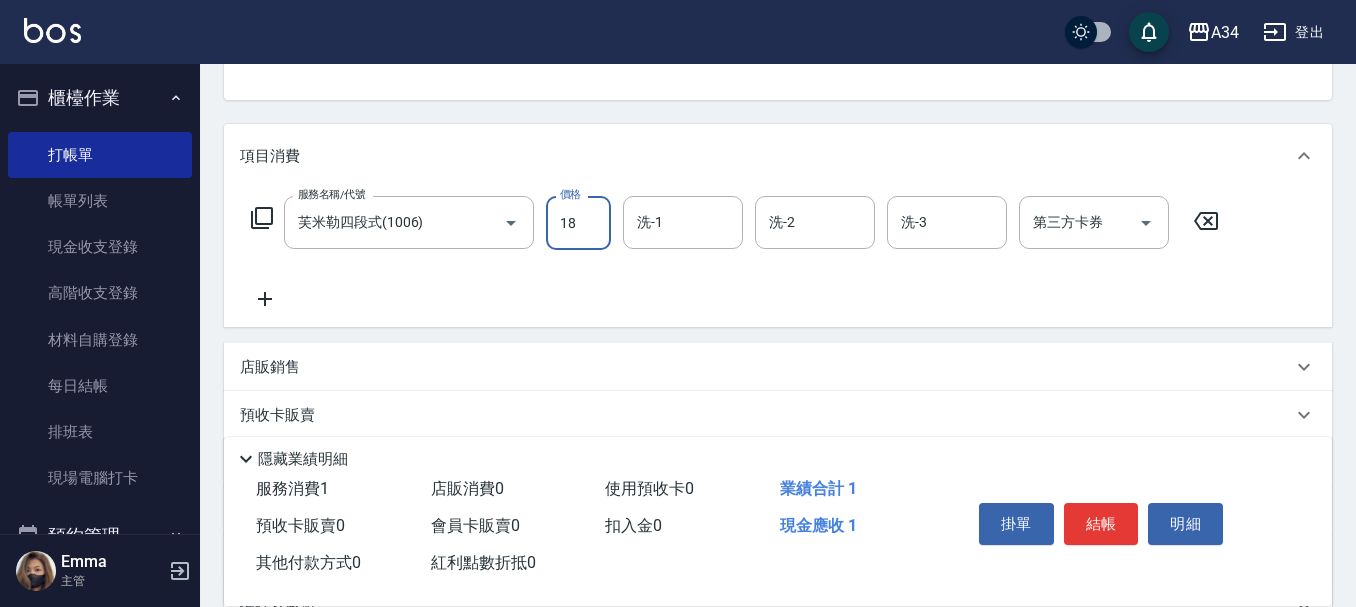 type on "10" 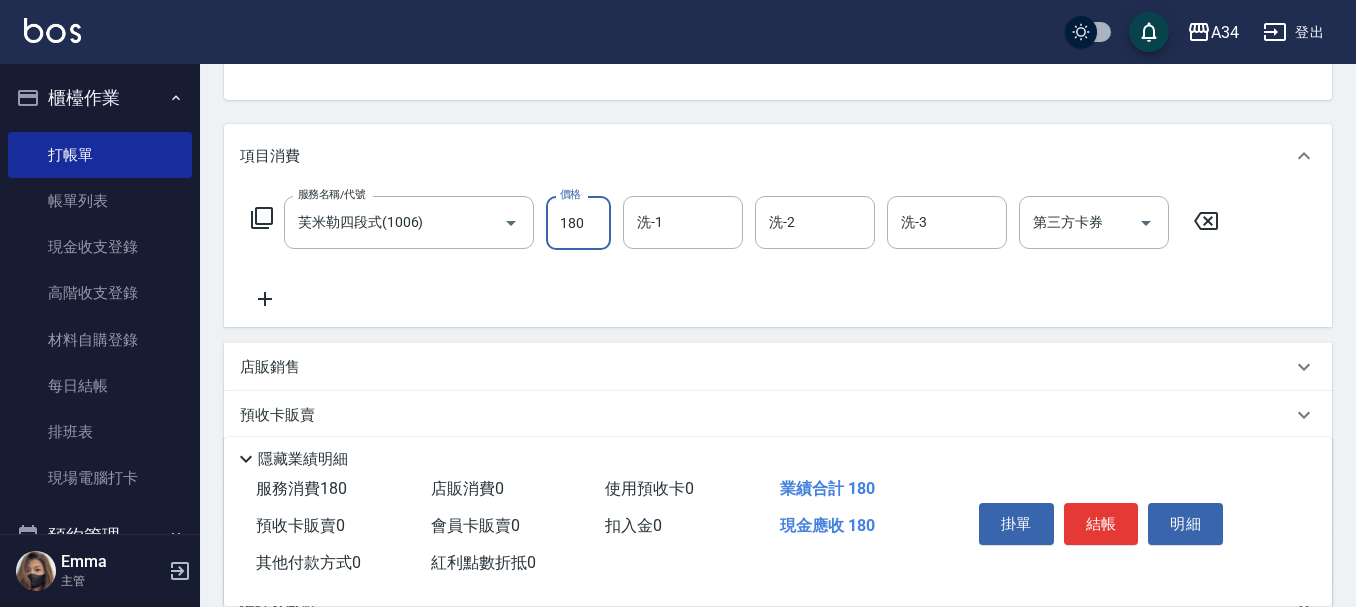 type on "1800" 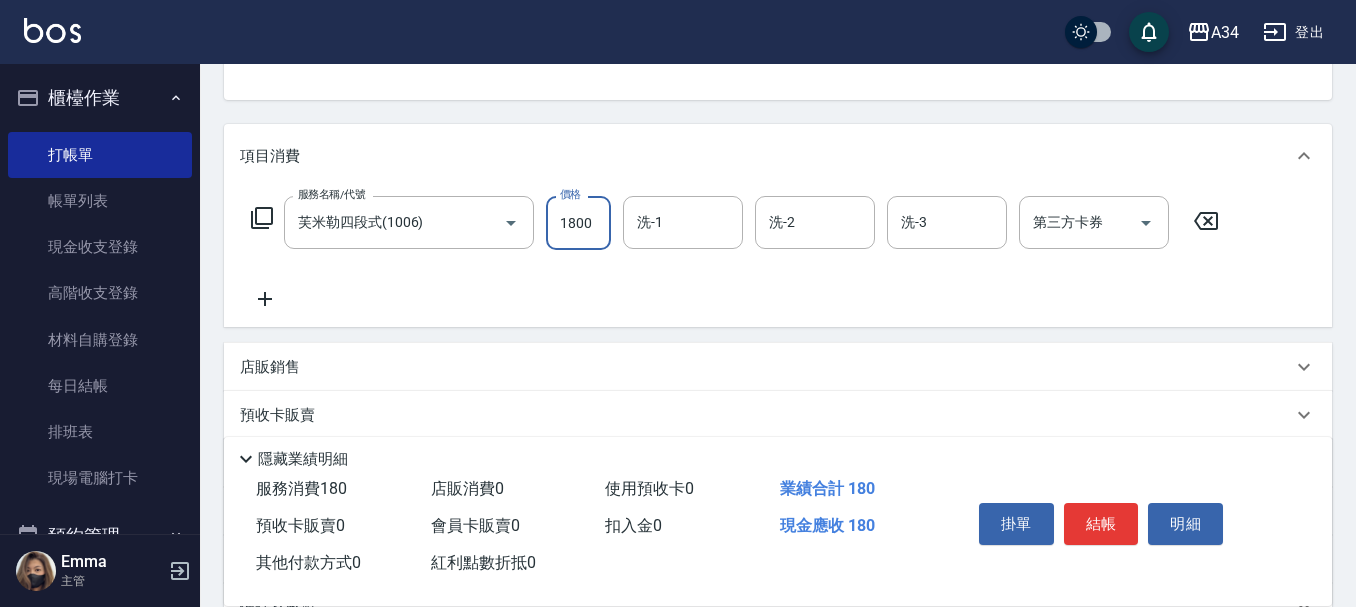 type on "180" 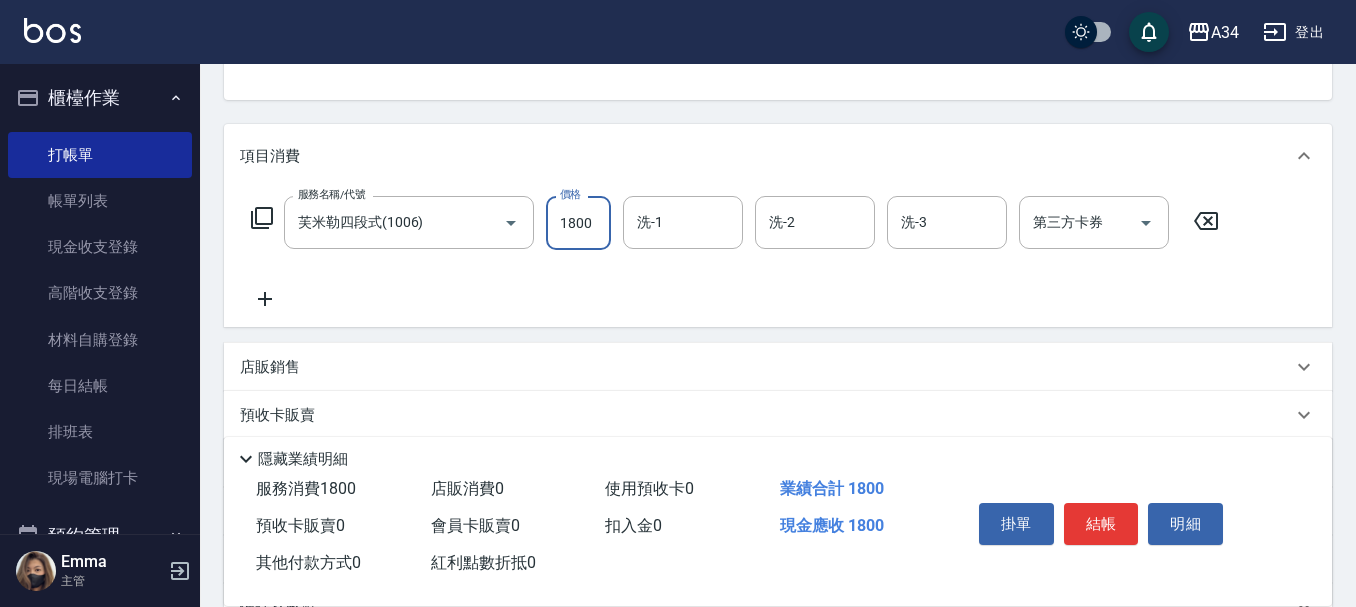type on "1800" 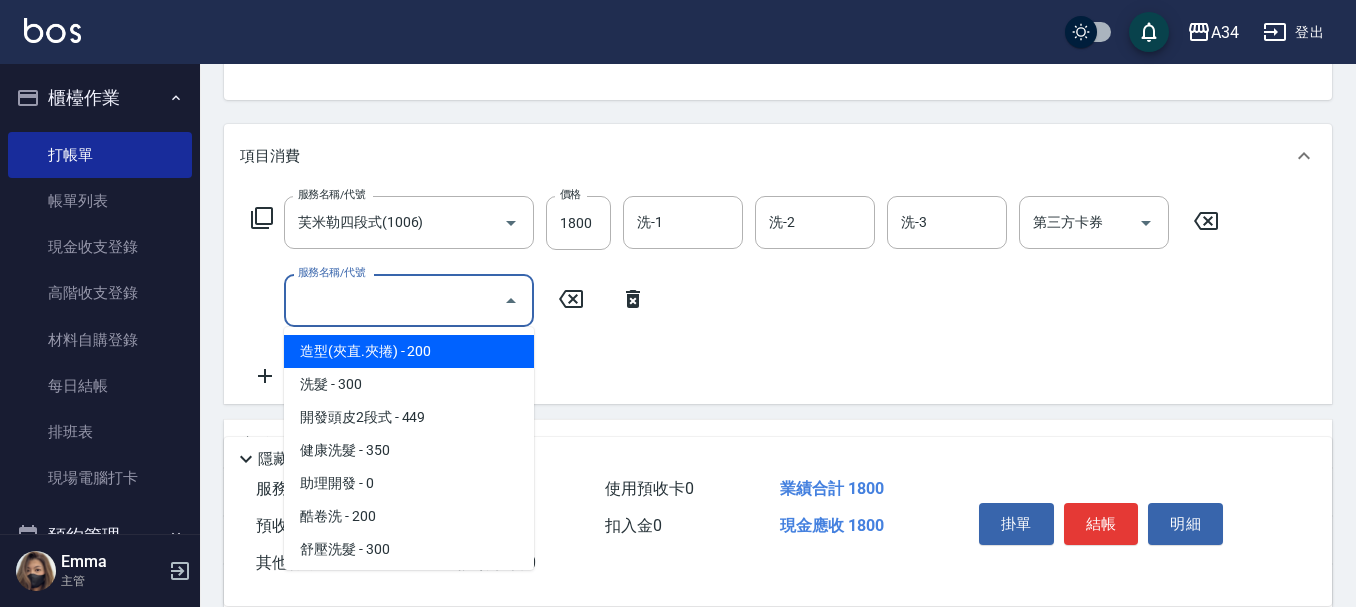 click on "服務名稱/代號" at bounding box center [394, 300] 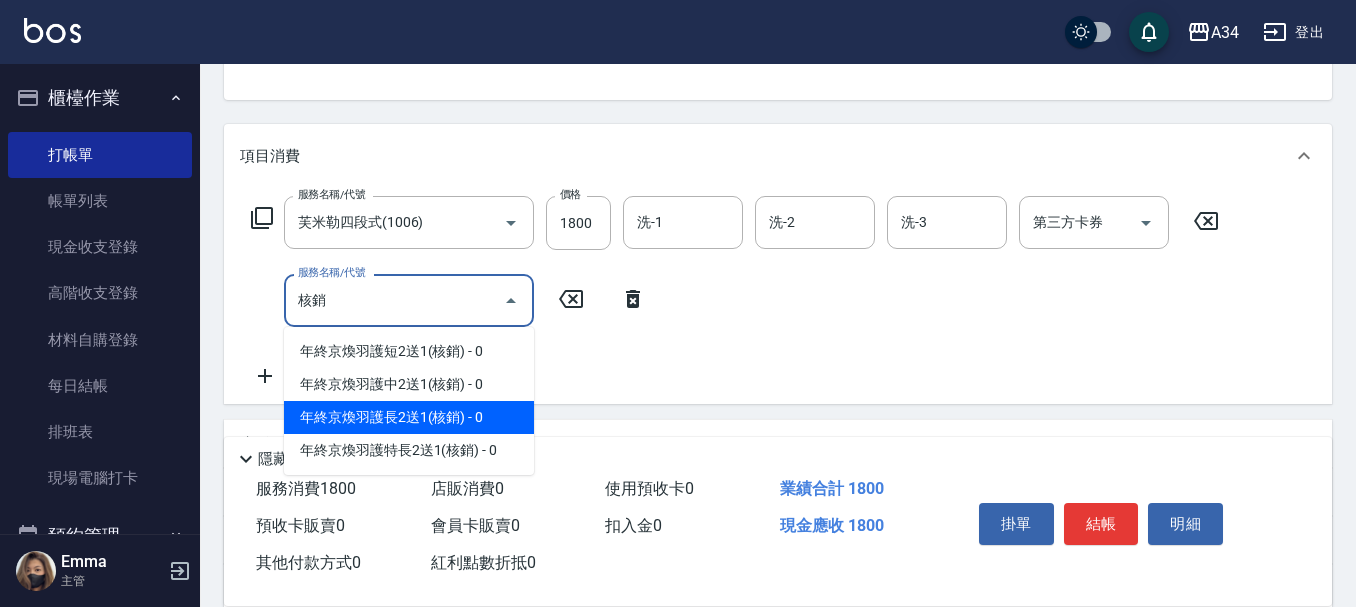 click on "年終京煥羽護長2送1(核銷) - 0" at bounding box center [409, 417] 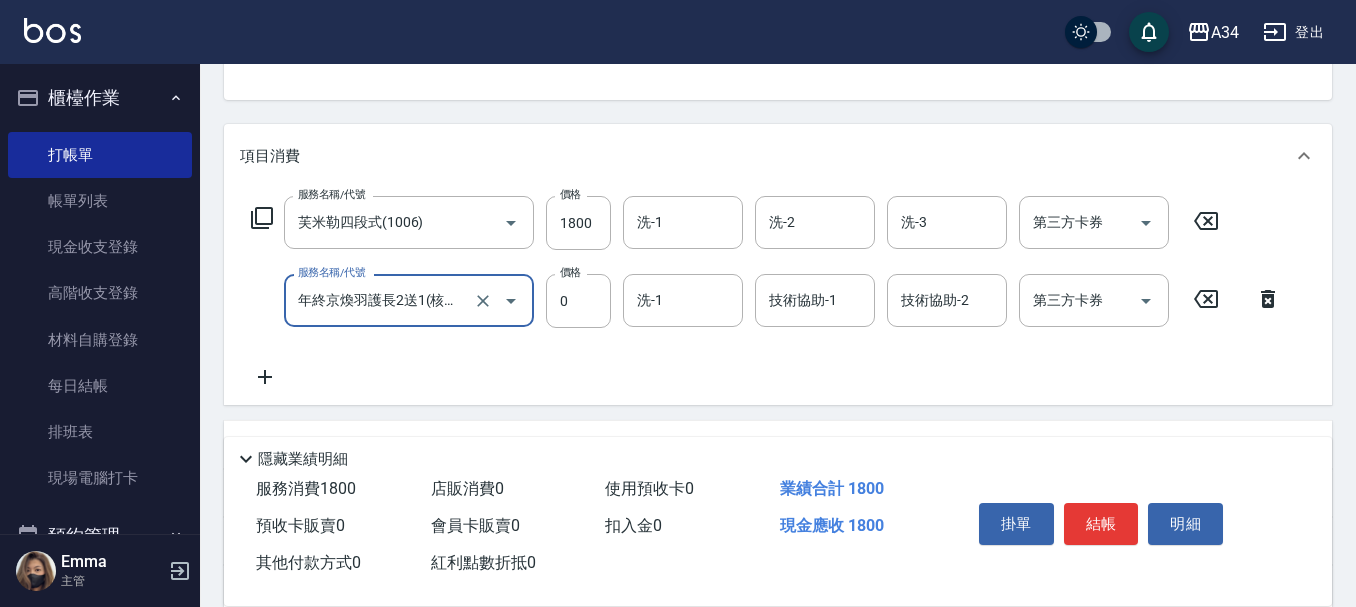 type on "年終京煥羽護長2送1(核銷)(1227)" 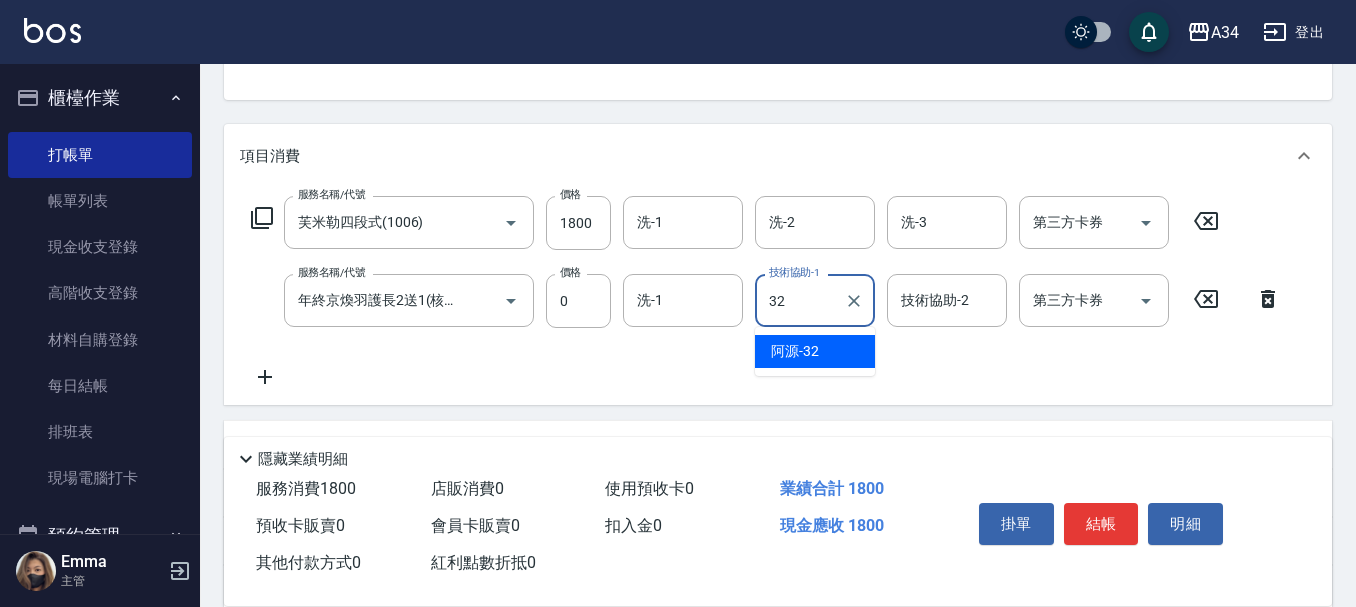 type on "阿源-32" 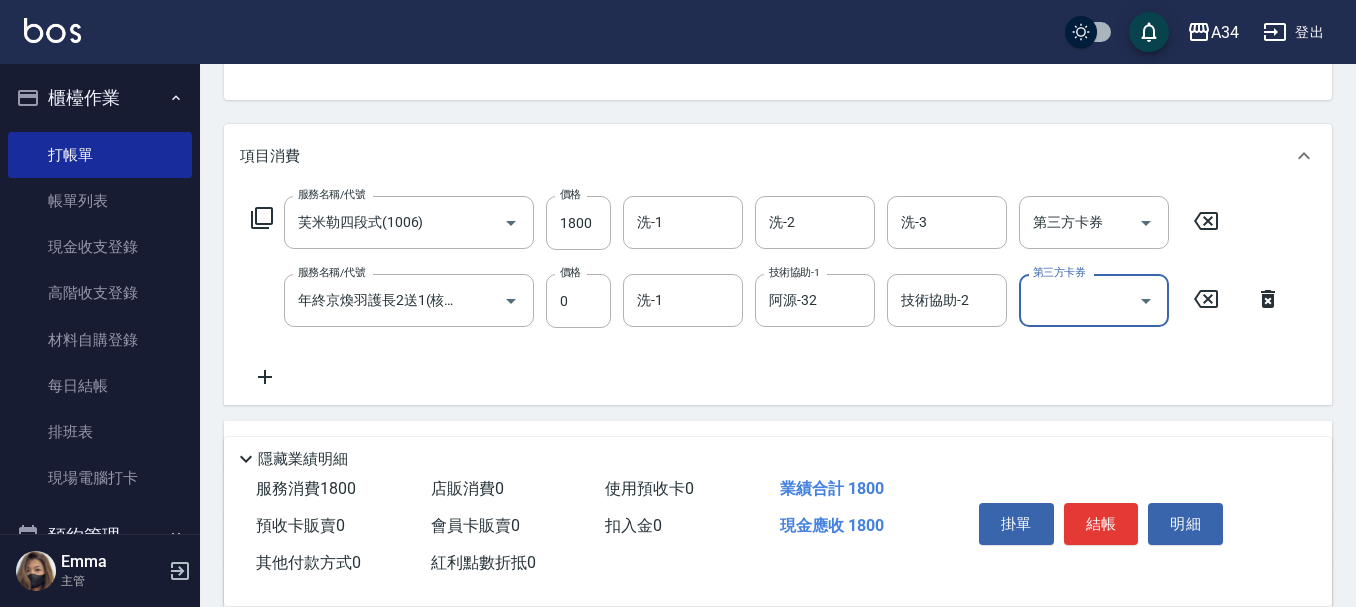 click on "技術協助-1 阿源-32 技術協助-1" at bounding box center (821, 300) 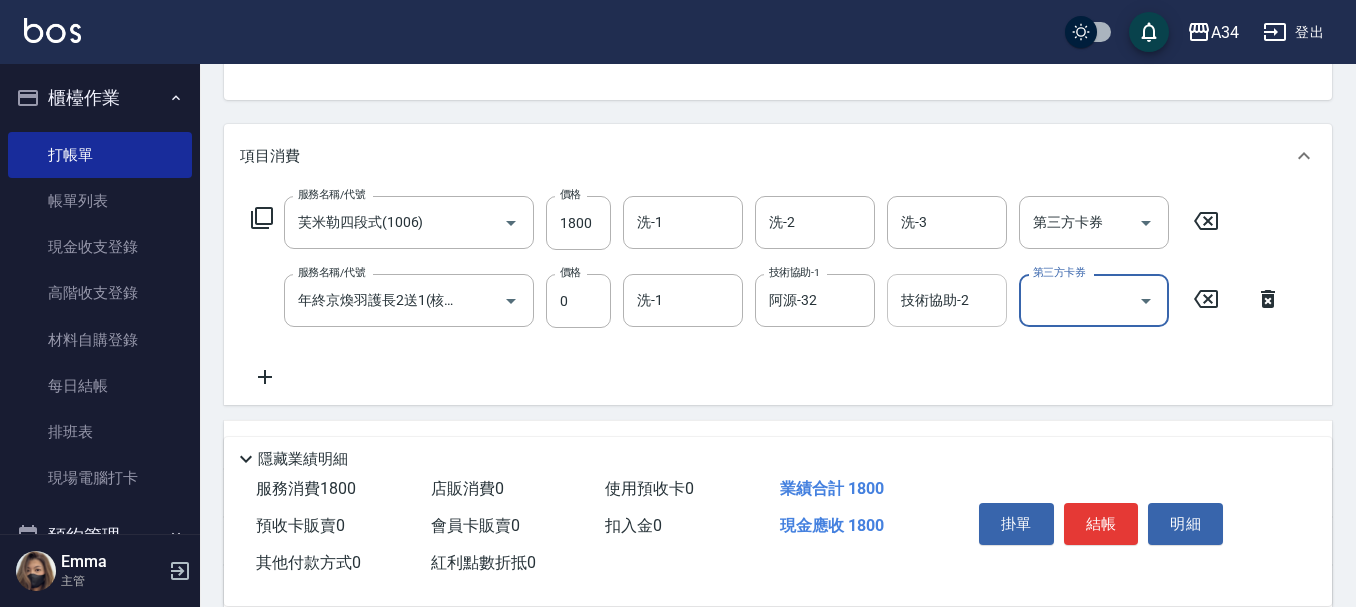 click on "技術協助-2 技術協助-2" at bounding box center [947, 300] 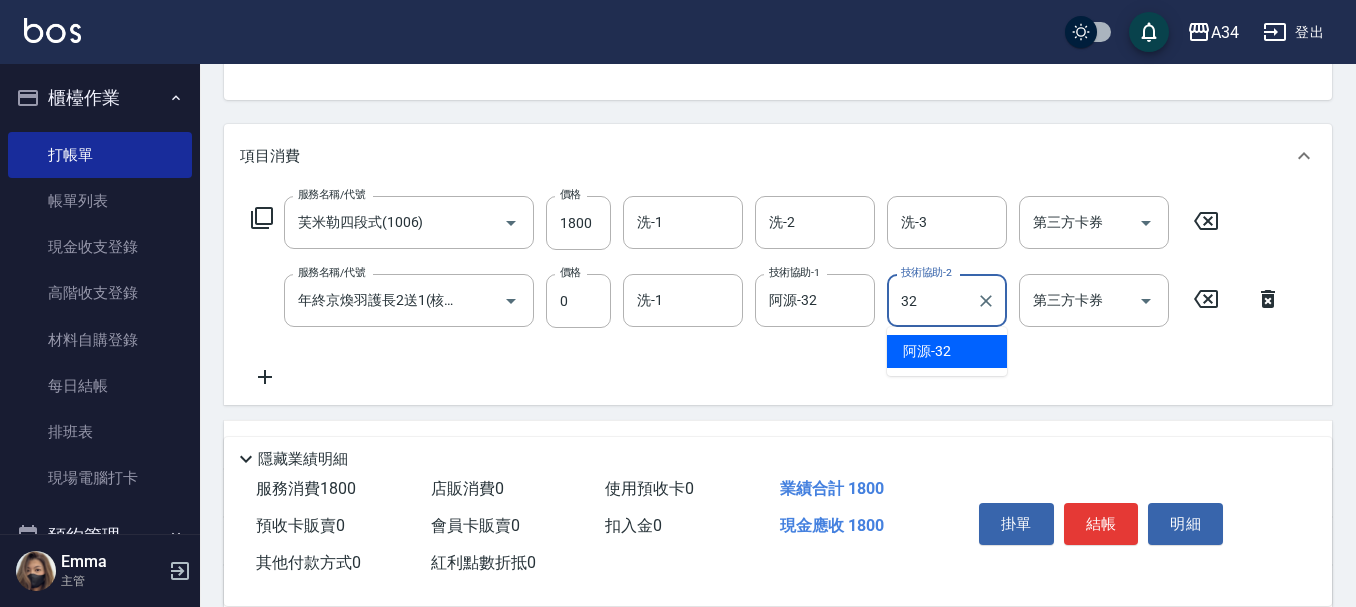 type on "阿源-32" 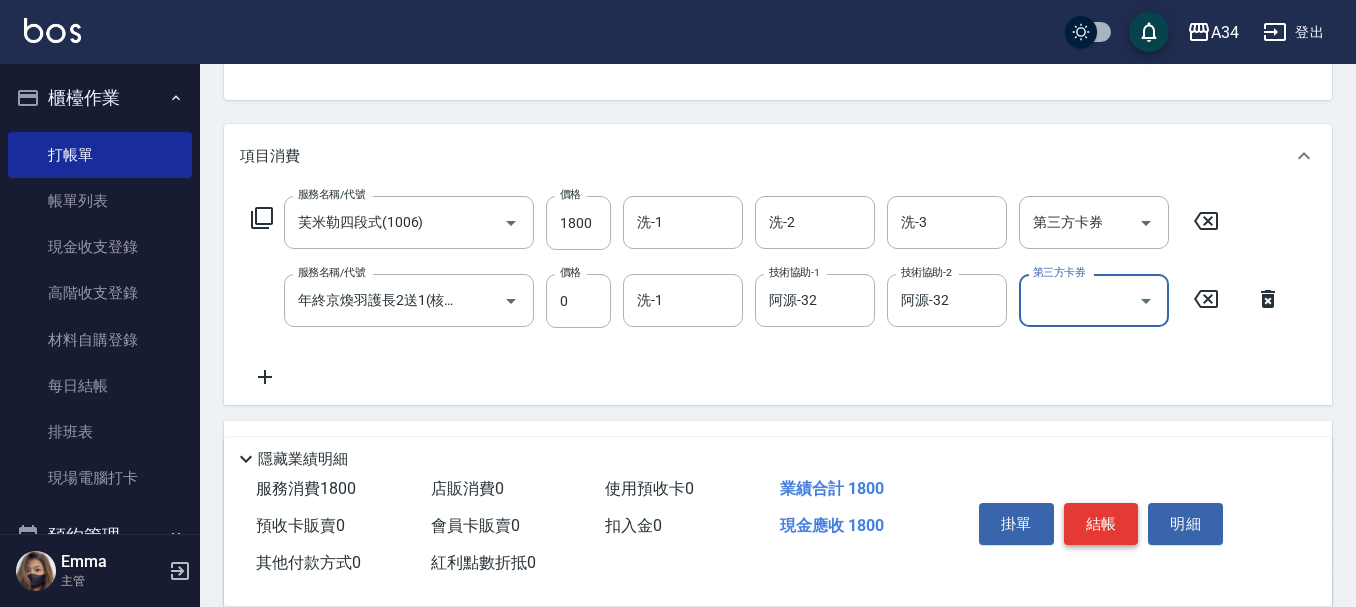 click on "結帳" at bounding box center (1101, 524) 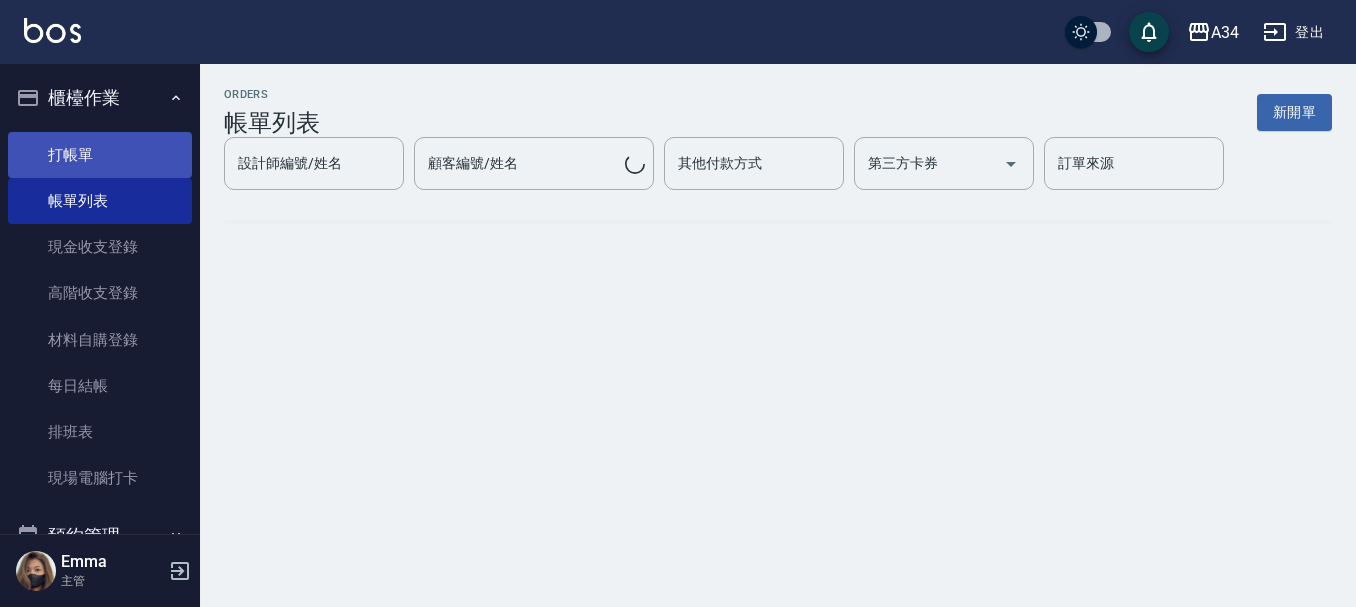 scroll, scrollTop: 0, scrollLeft: 0, axis: both 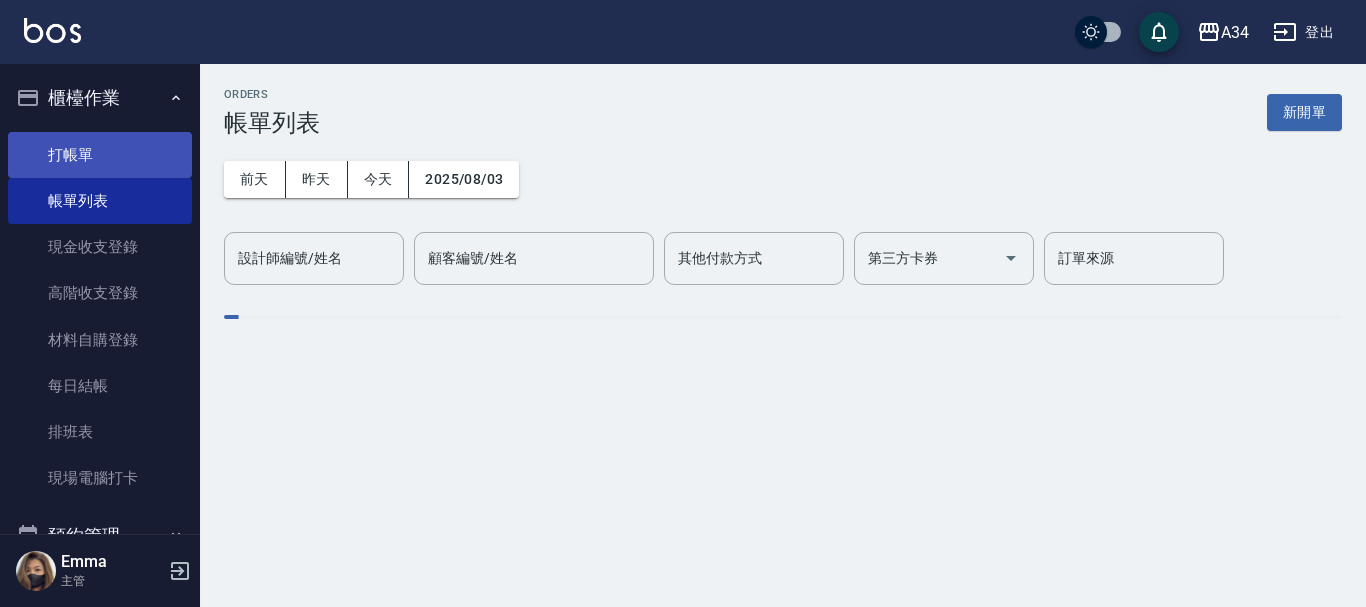 click on "打帳單" at bounding box center (100, 155) 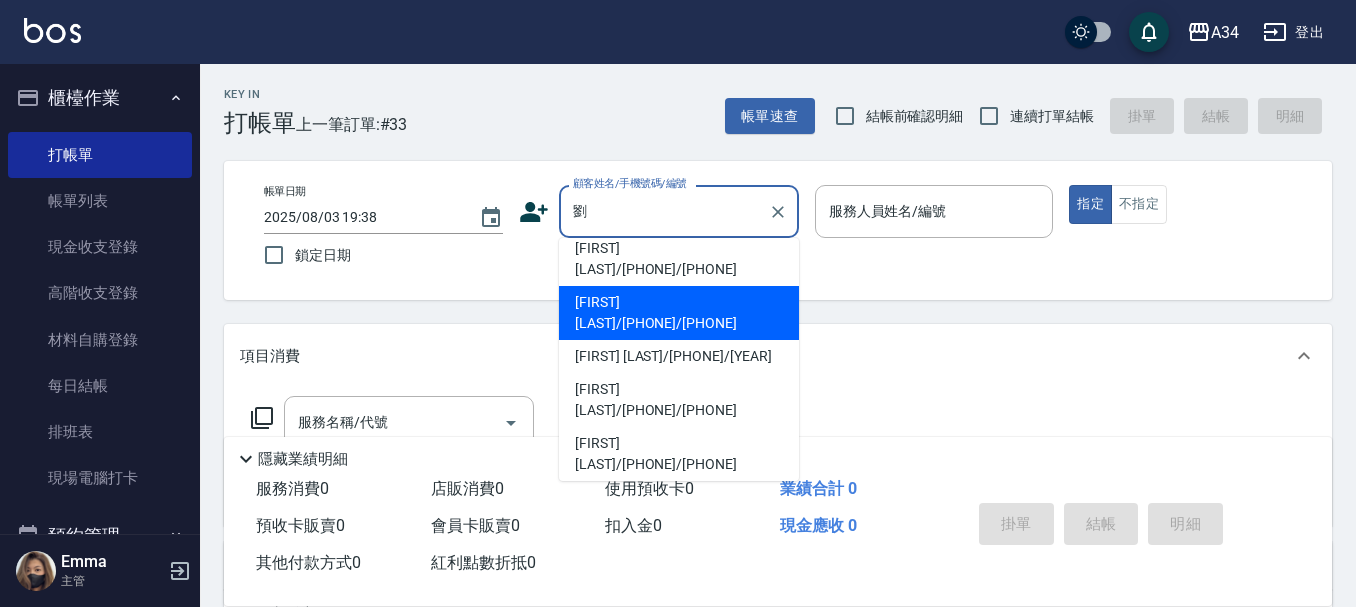 scroll, scrollTop: 0, scrollLeft: 0, axis: both 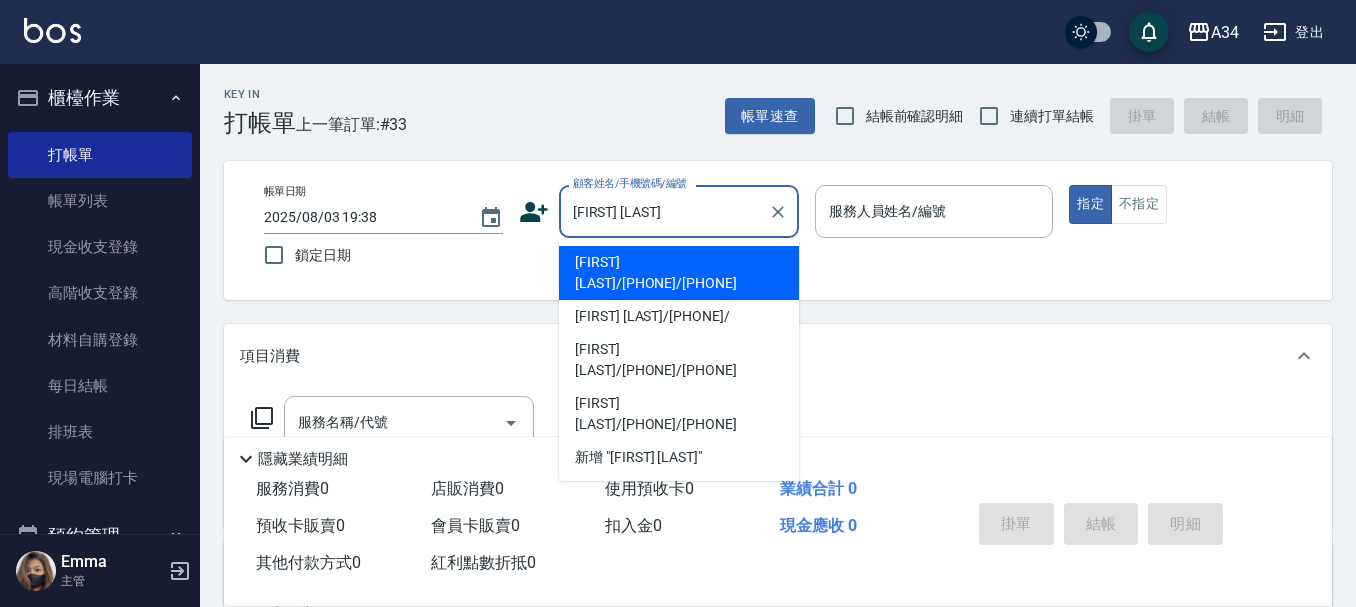 click on "劉旻澔/0928803816/0928803816" at bounding box center (679, 273) 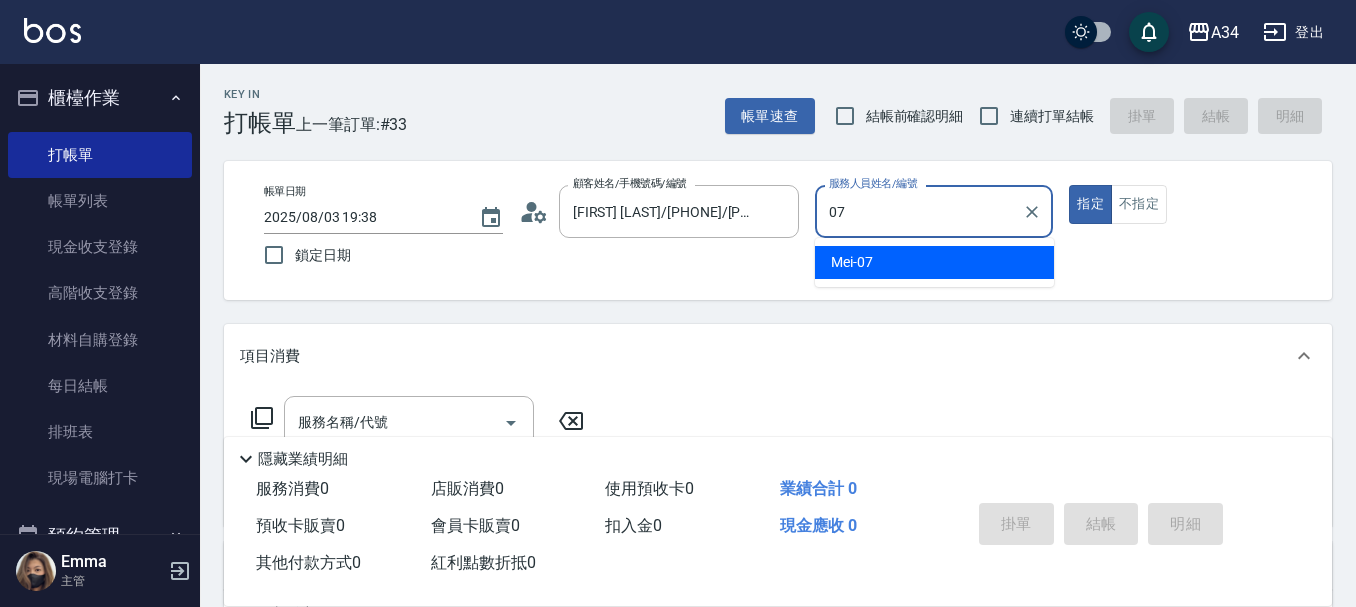 type on "Mei-07" 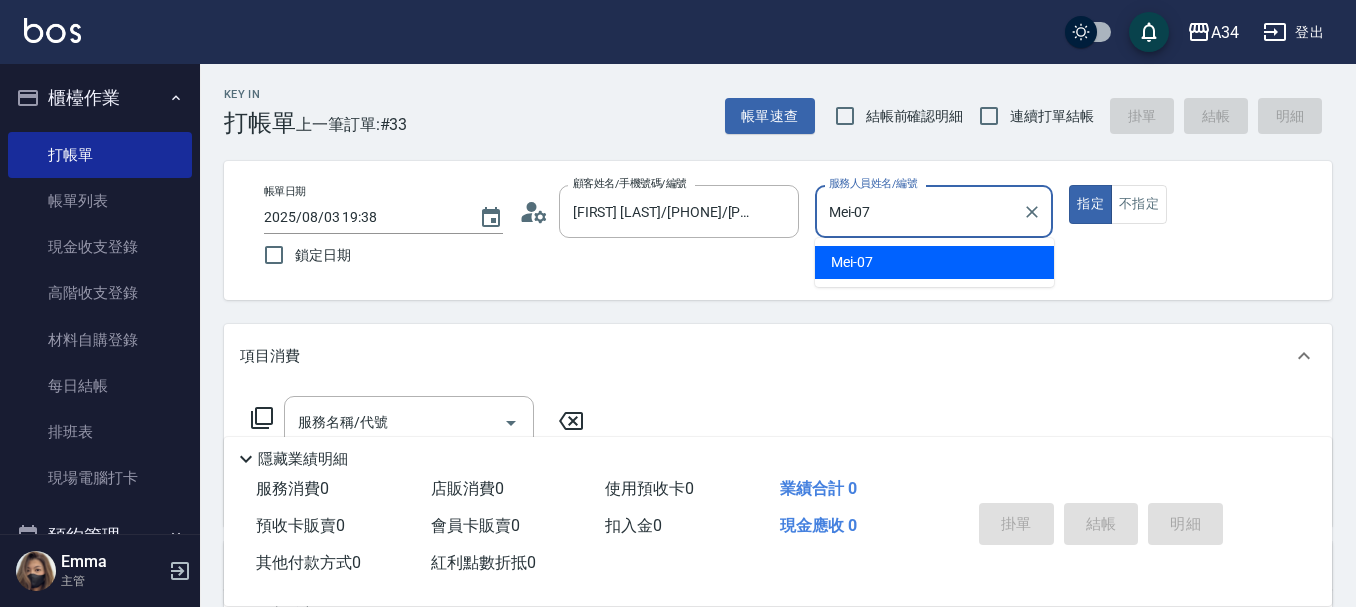 type on "true" 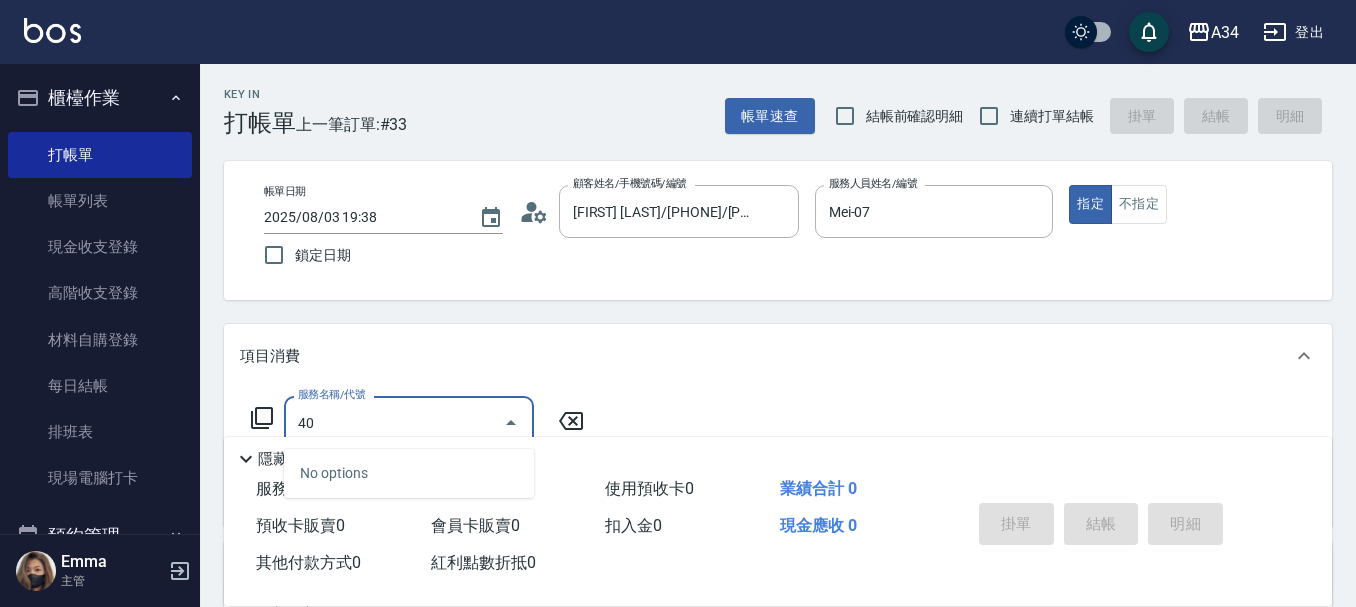 type on "401" 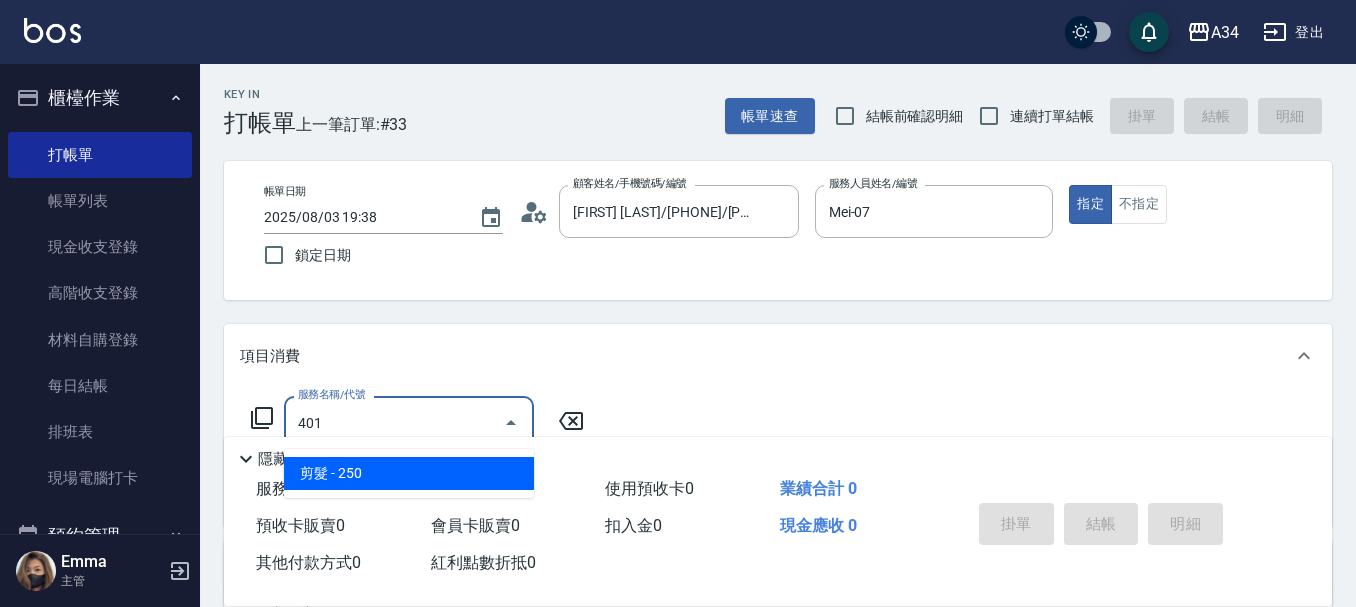 type on "20" 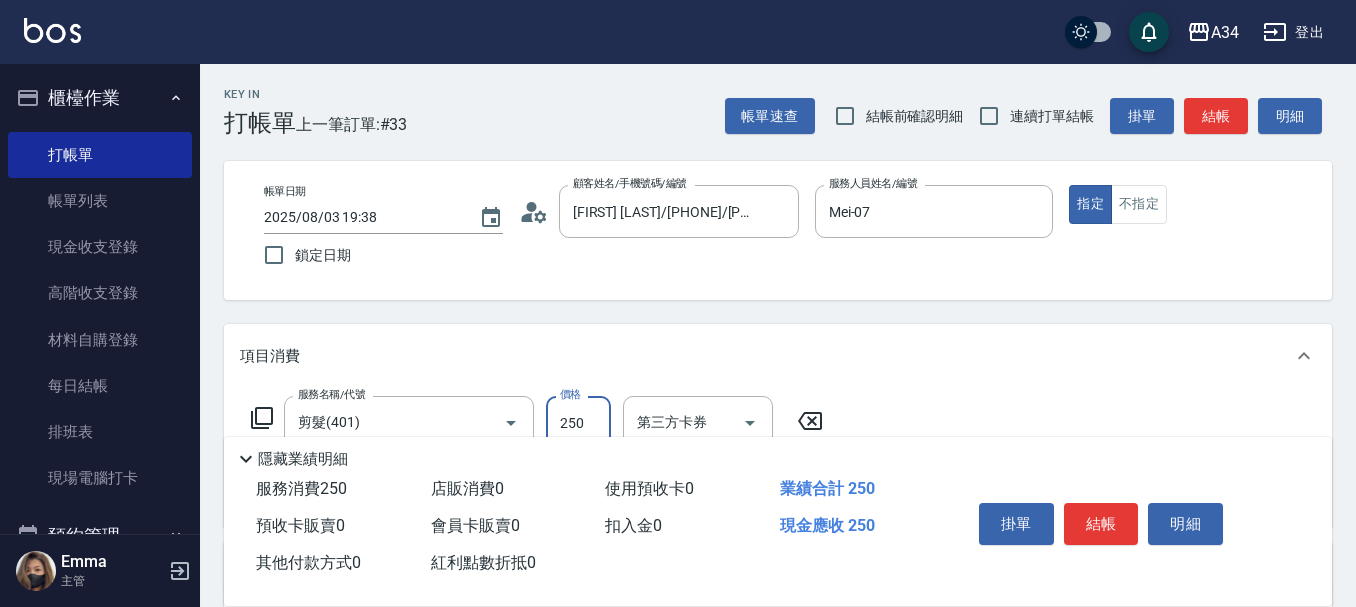 type on "3" 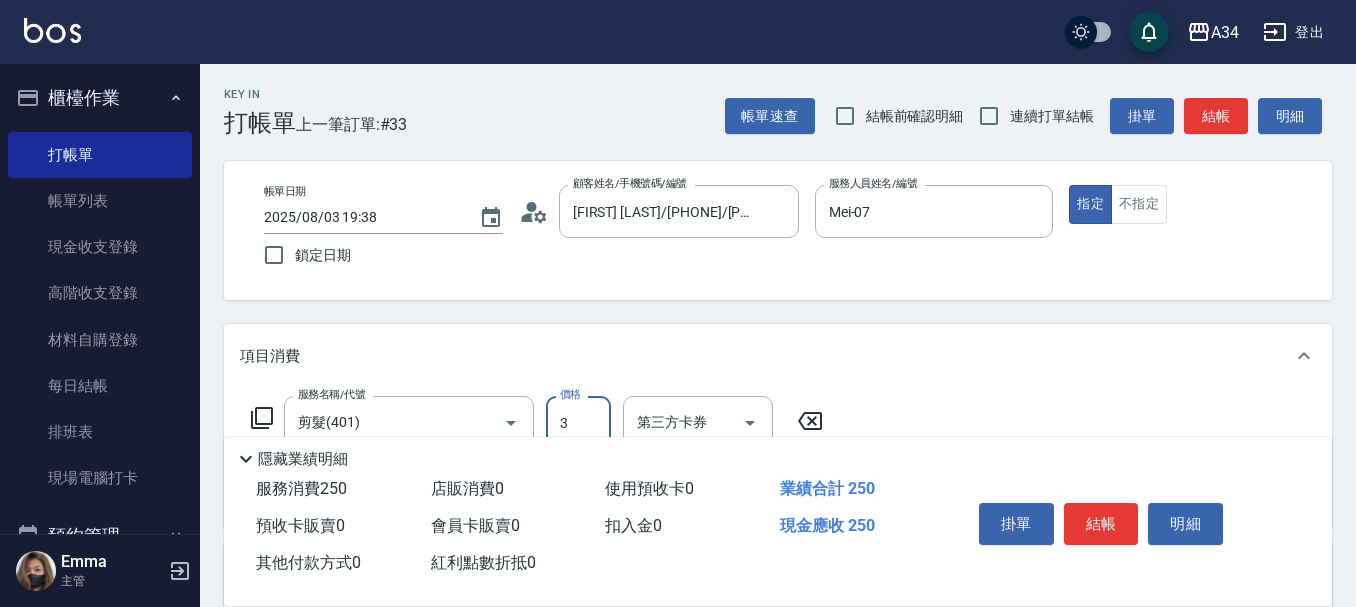 type on "0" 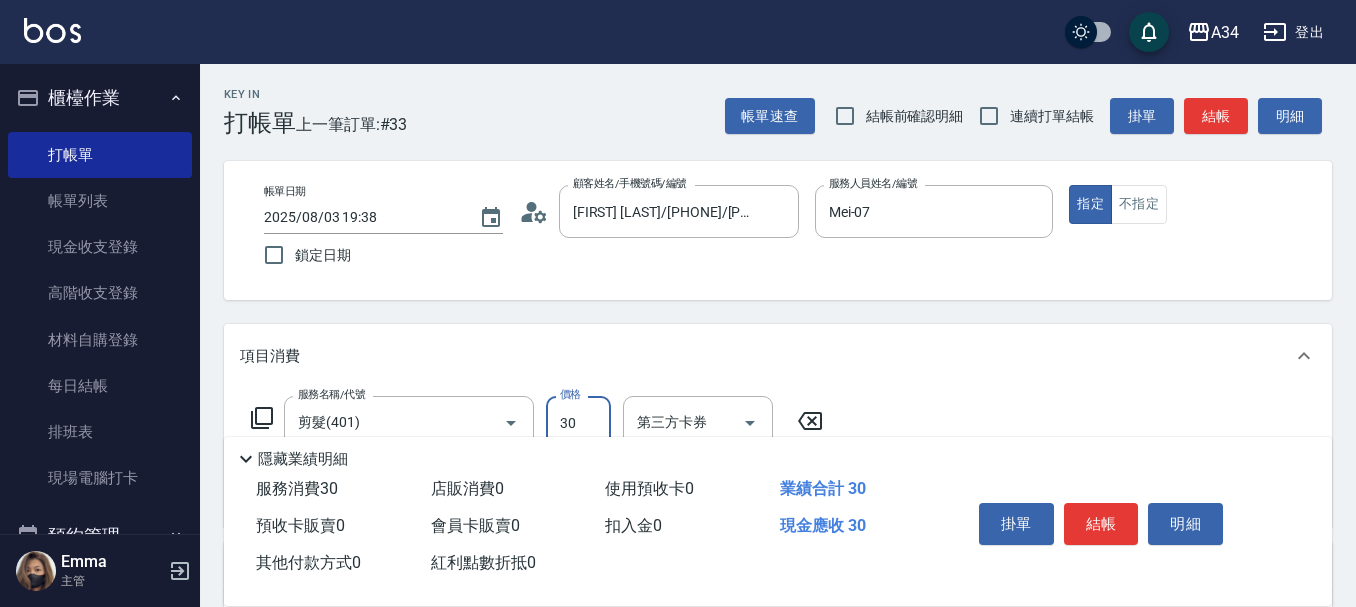 type on "300" 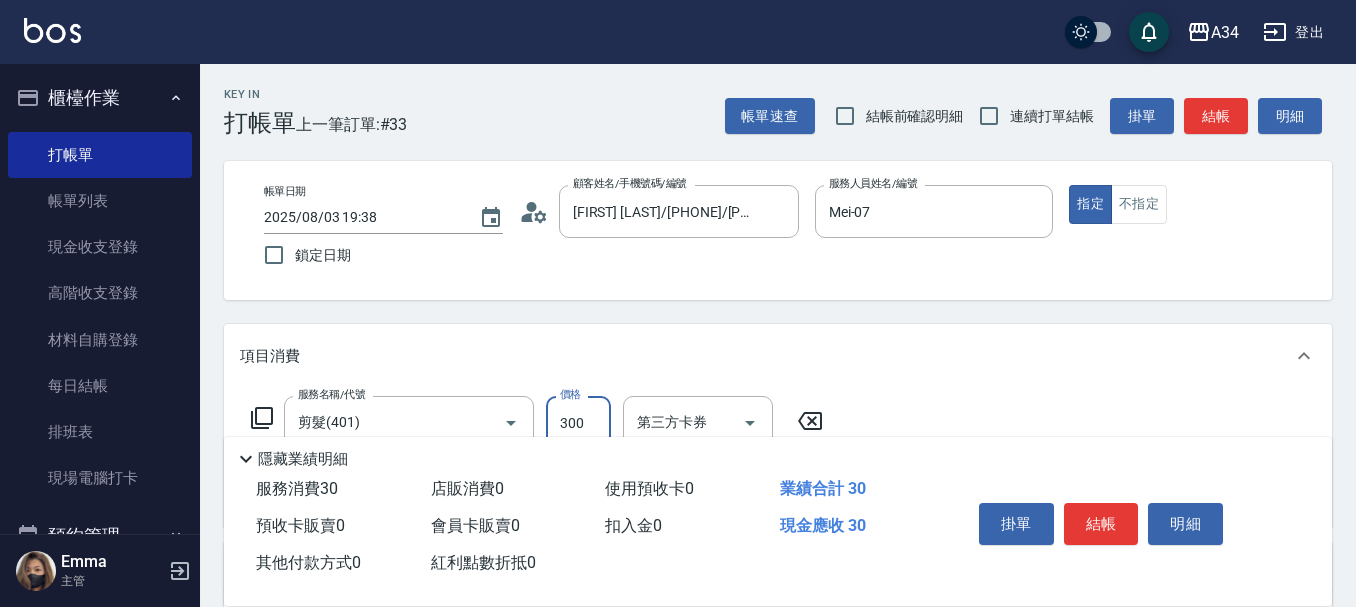 type on "30" 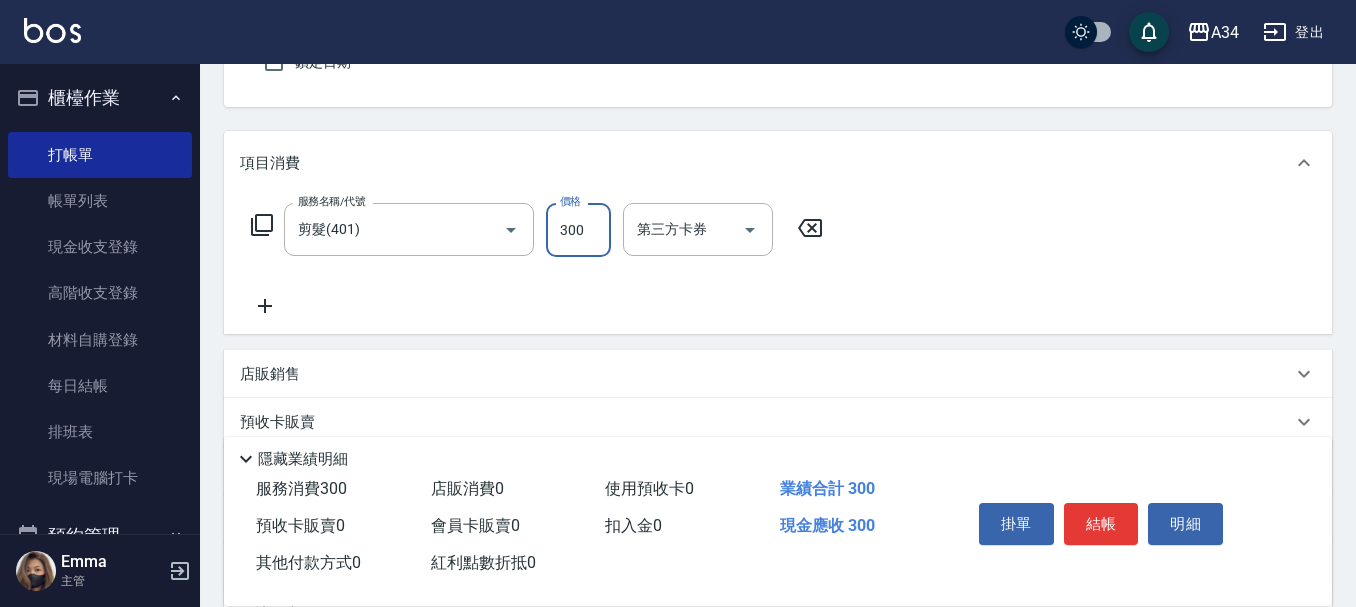 scroll, scrollTop: 200, scrollLeft: 0, axis: vertical 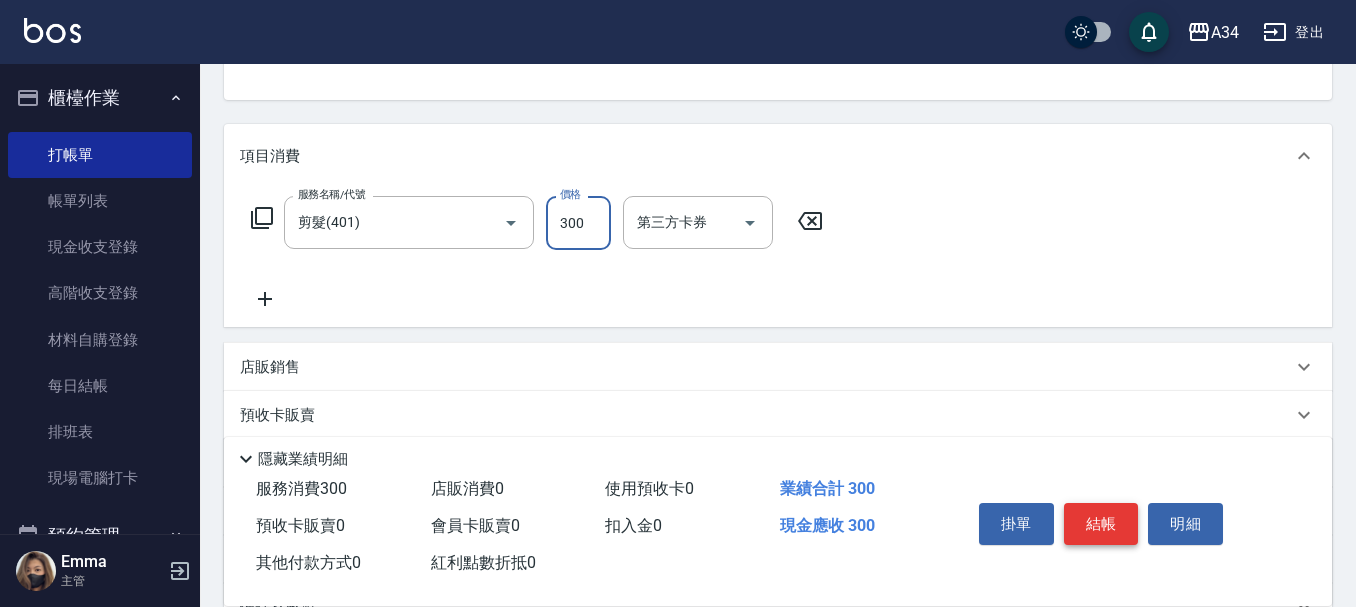 type on "300" 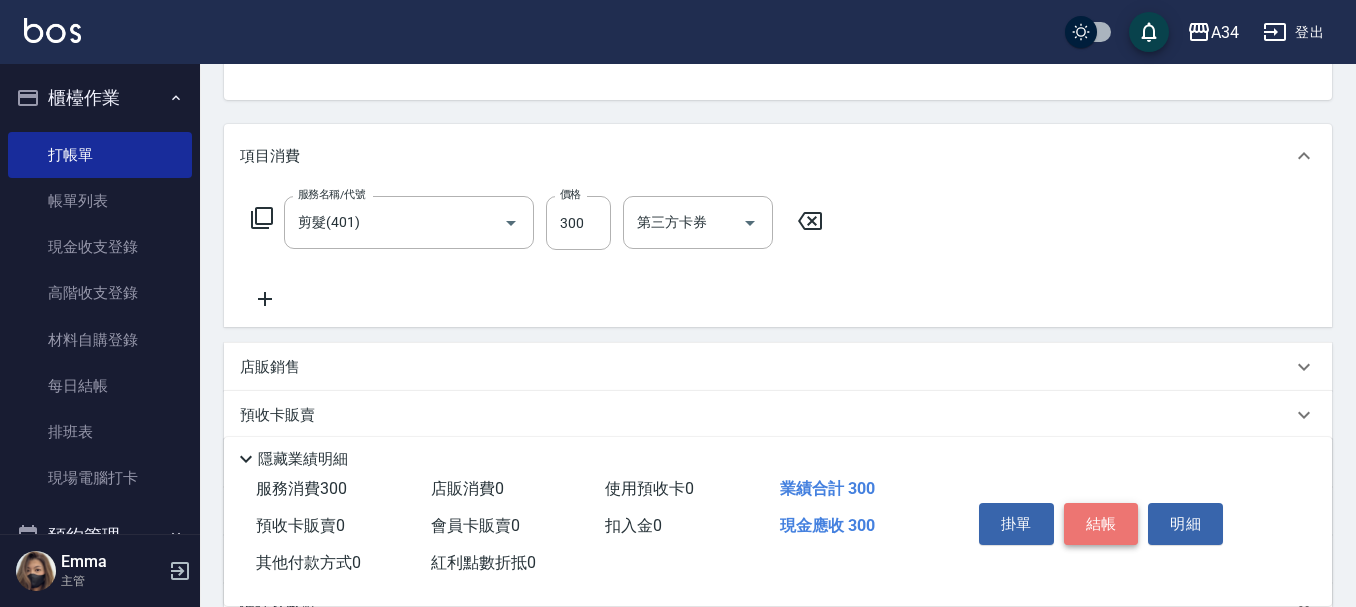 click on "結帳" at bounding box center [1101, 524] 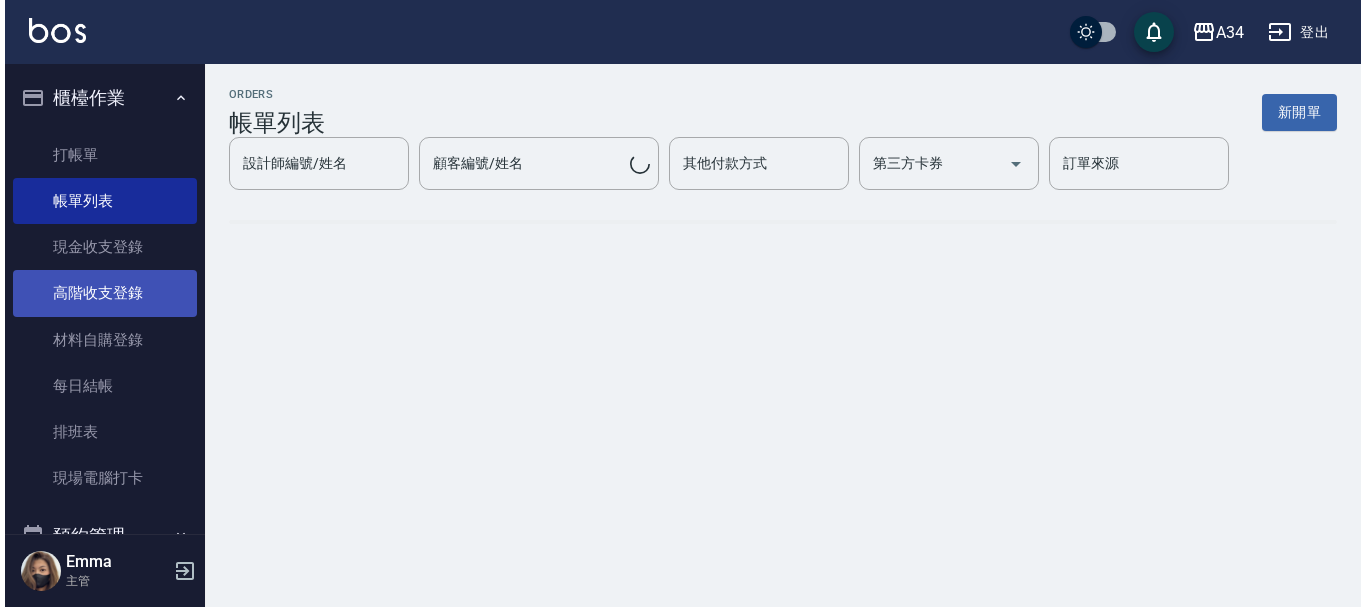 scroll, scrollTop: 0, scrollLeft: 0, axis: both 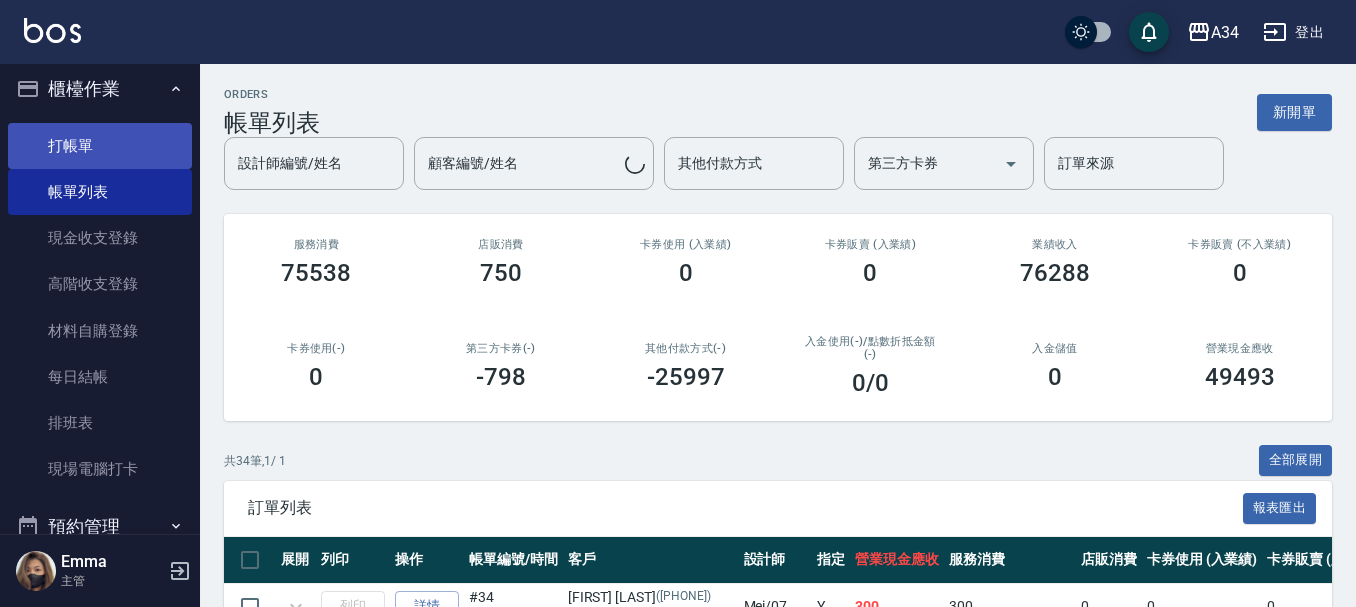 click on "打帳單" at bounding box center [100, 146] 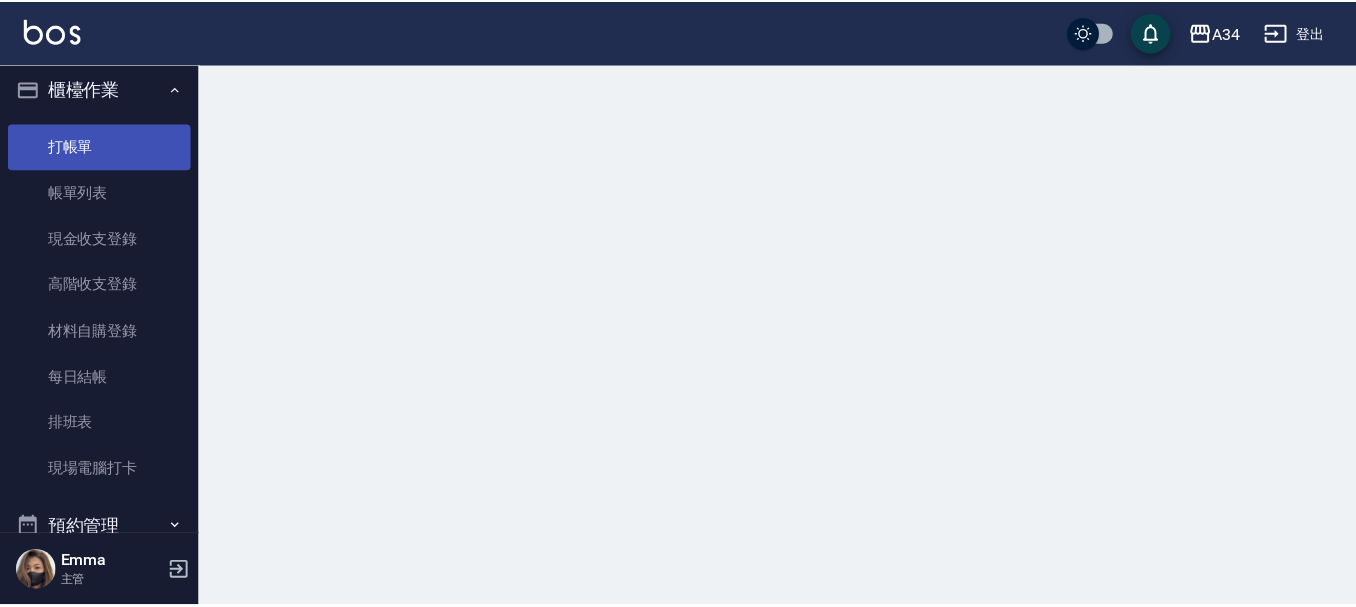 scroll, scrollTop: 0, scrollLeft: 0, axis: both 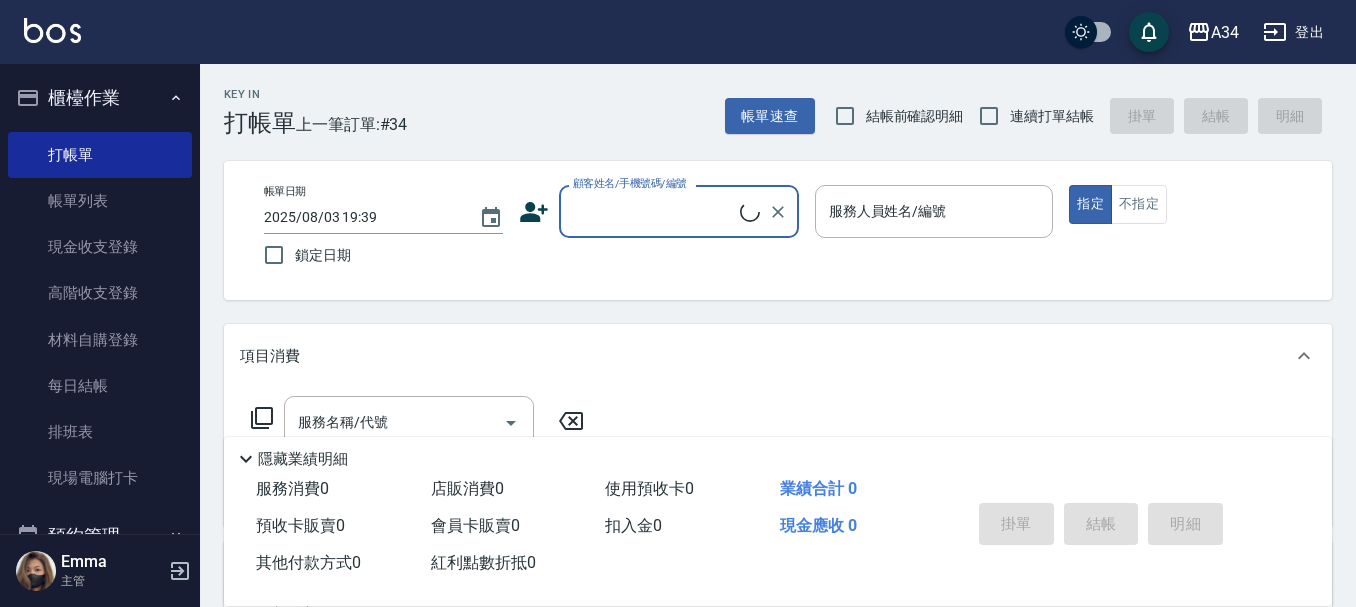 drag, startPoint x: 637, startPoint y: 221, endPoint x: 625, endPoint y: 209, distance: 16.970562 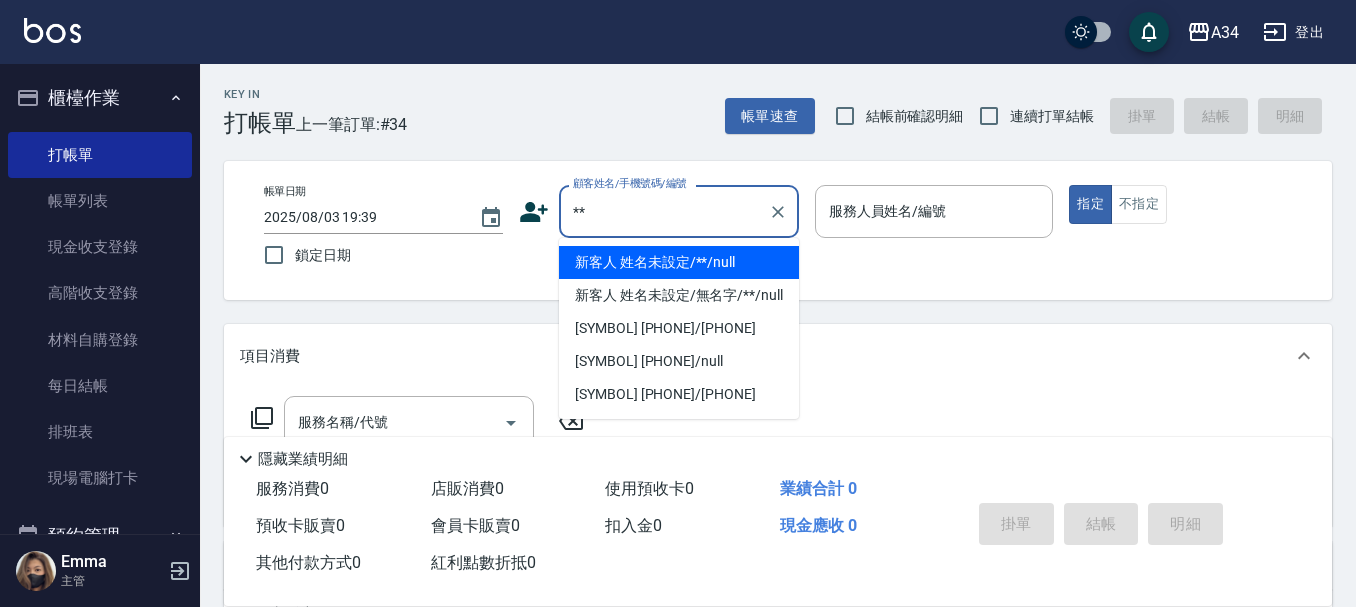 type on "新客人 姓名未設定/**/null" 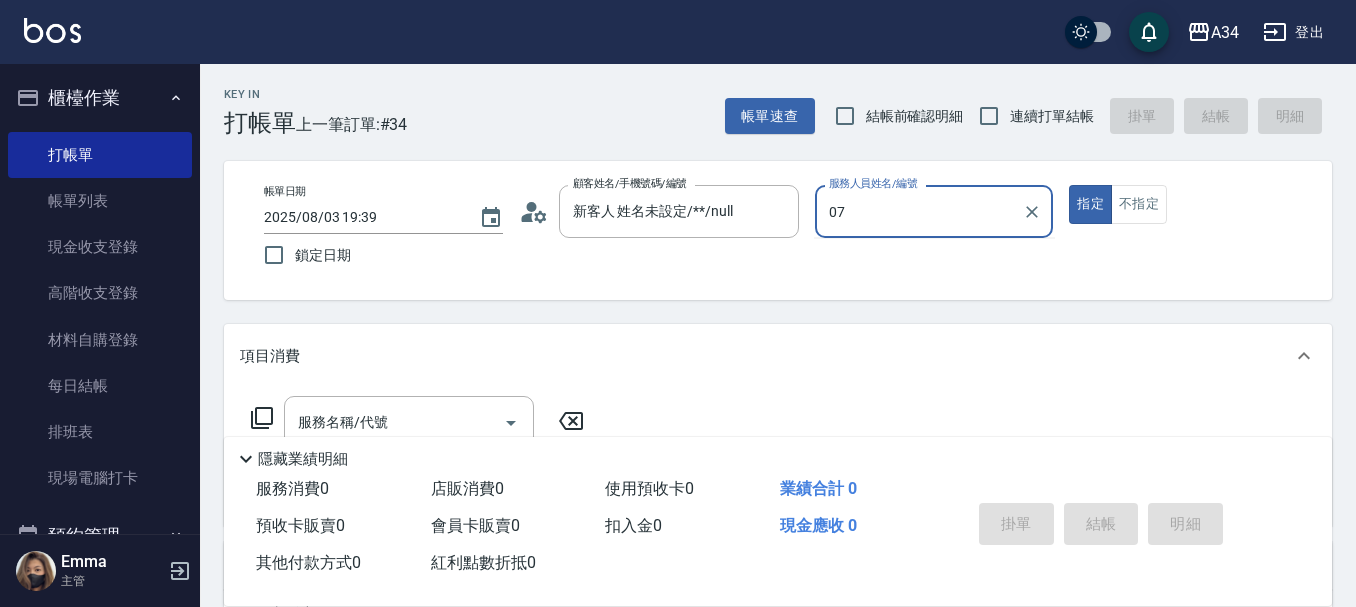 type on "Mei-07" 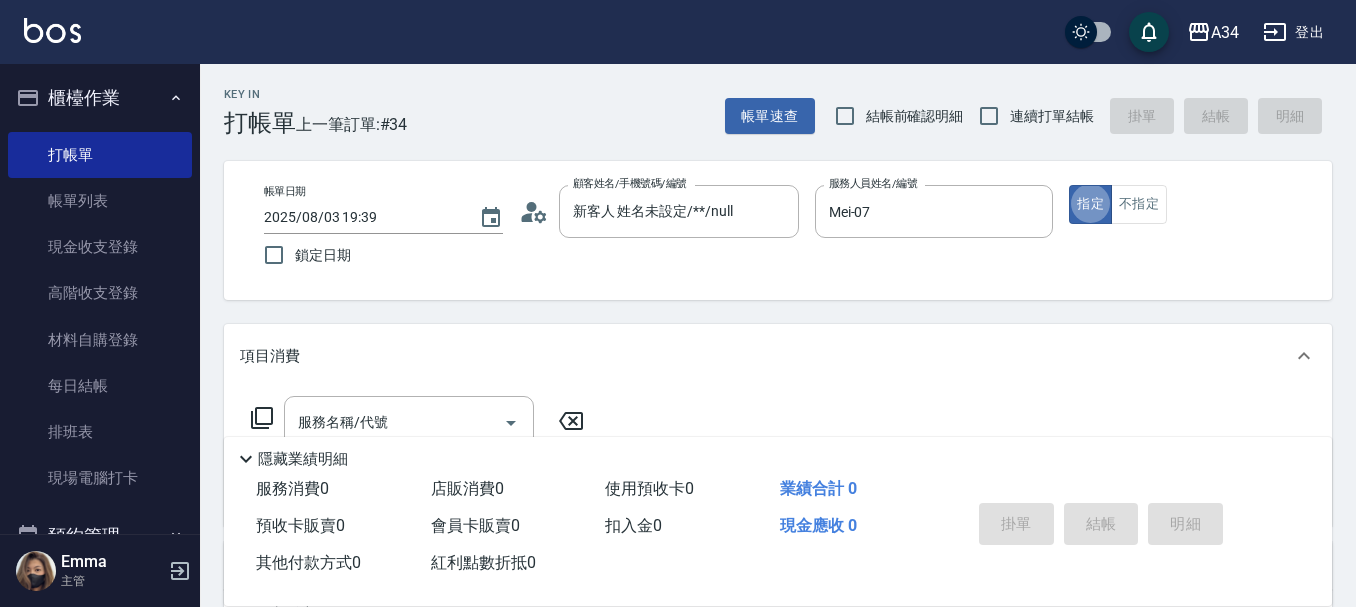type on "true" 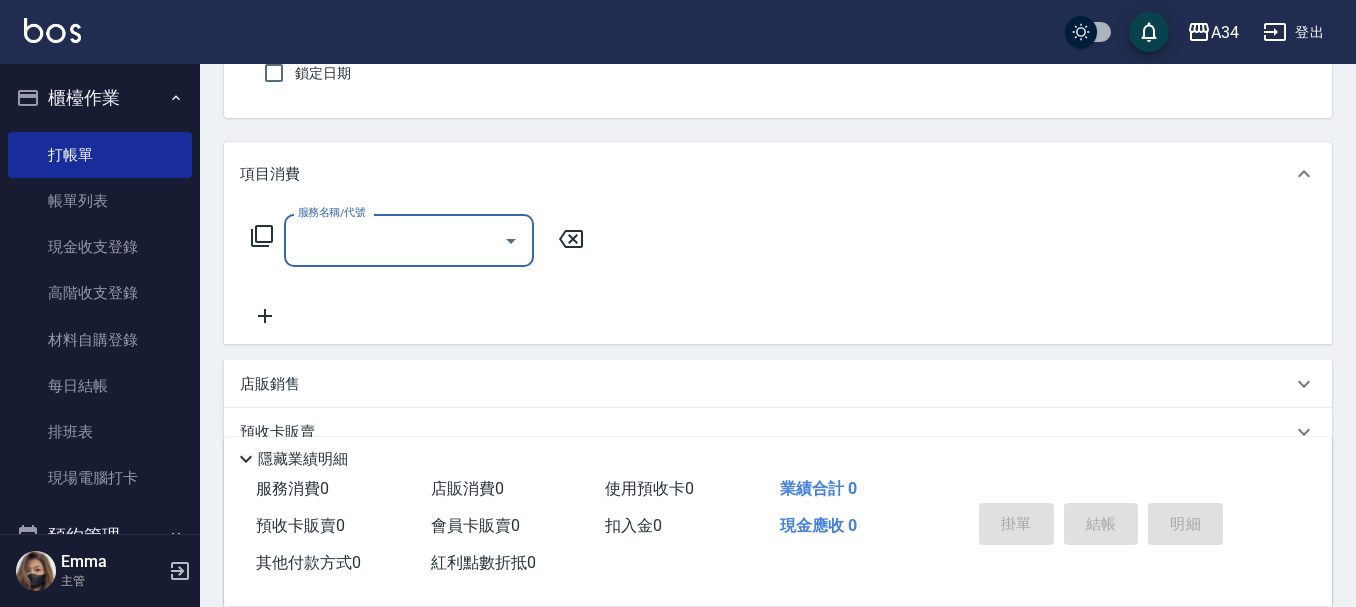 scroll, scrollTop: 200, scrollLeft: 0, axis: vertical 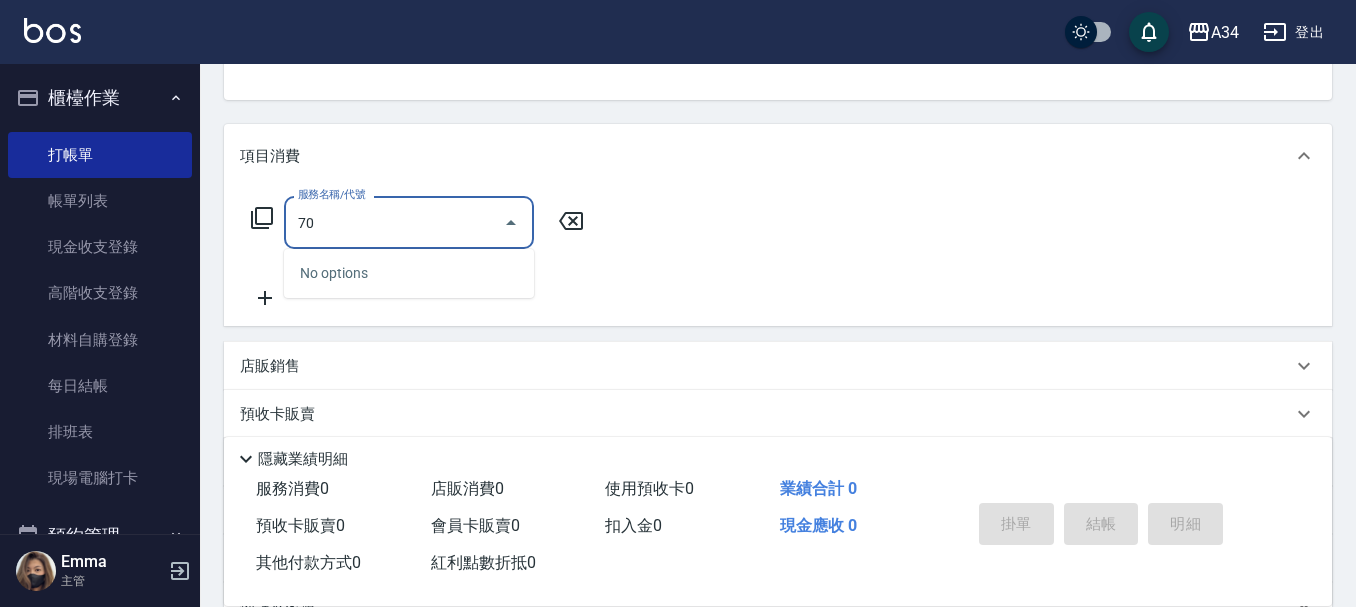 type on "704" 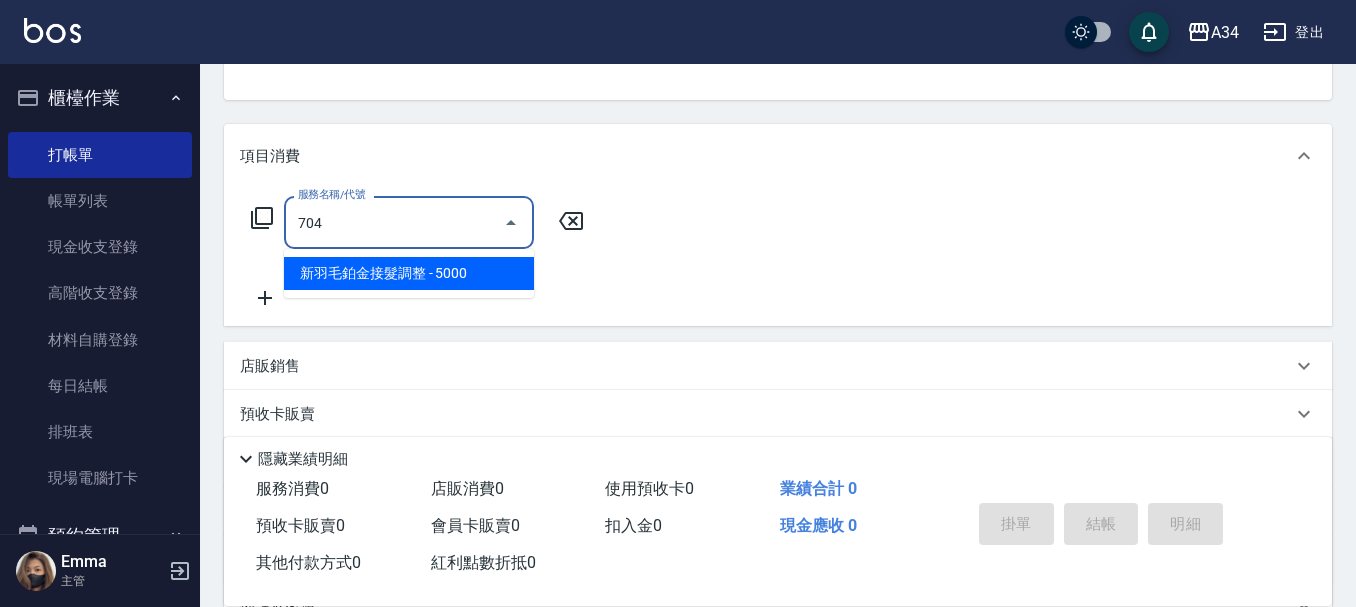 type on "500" 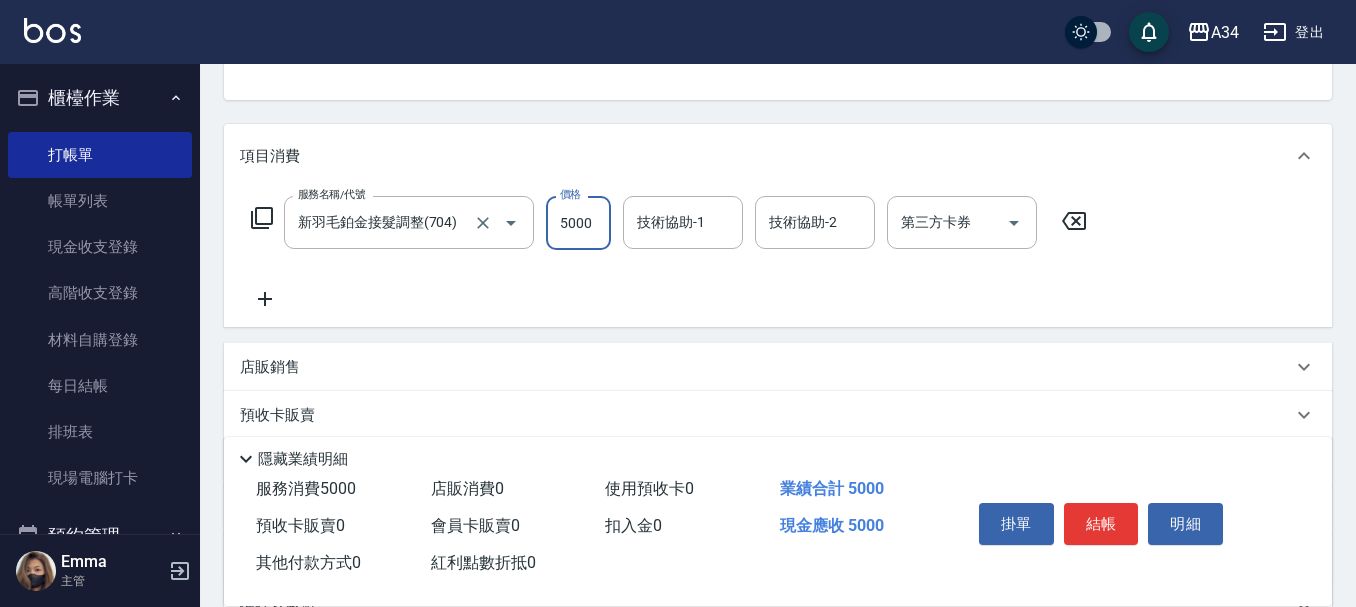 type on "4" 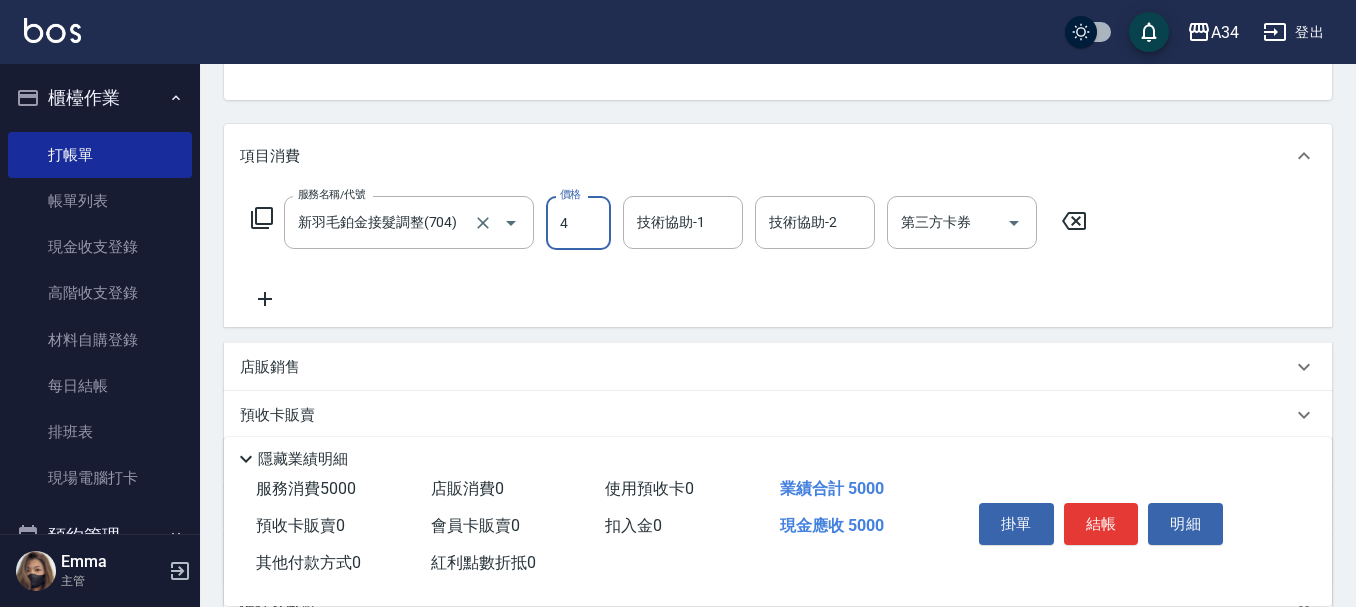 type on "0" 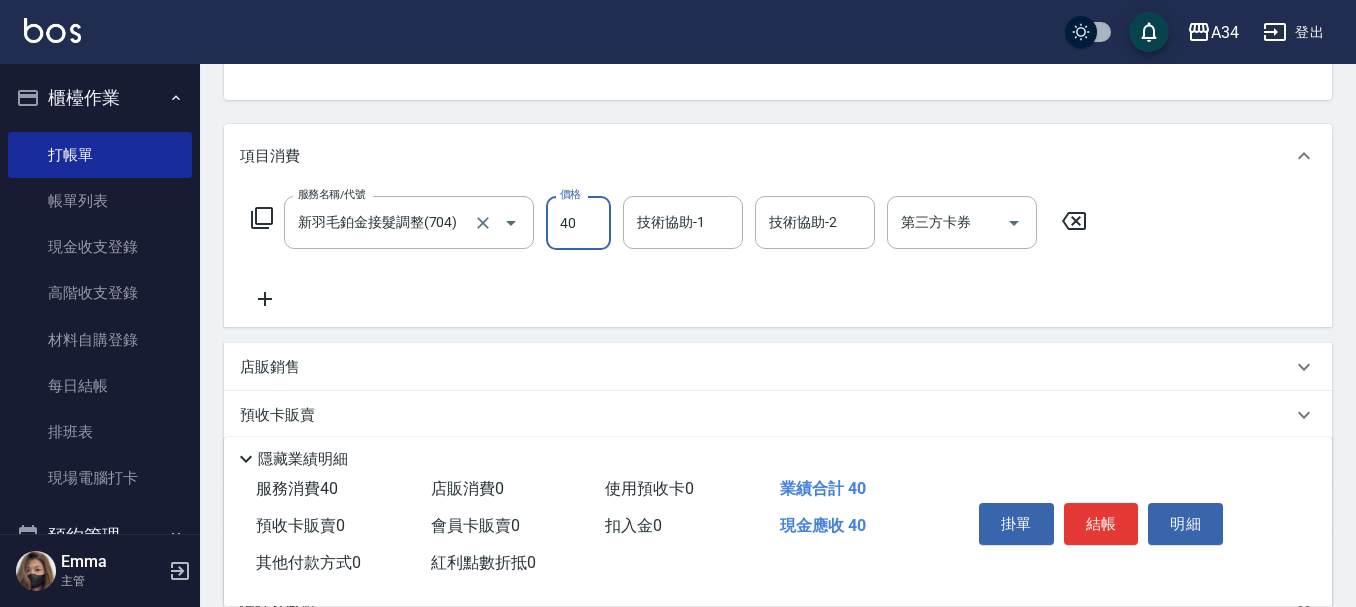 type on "400" 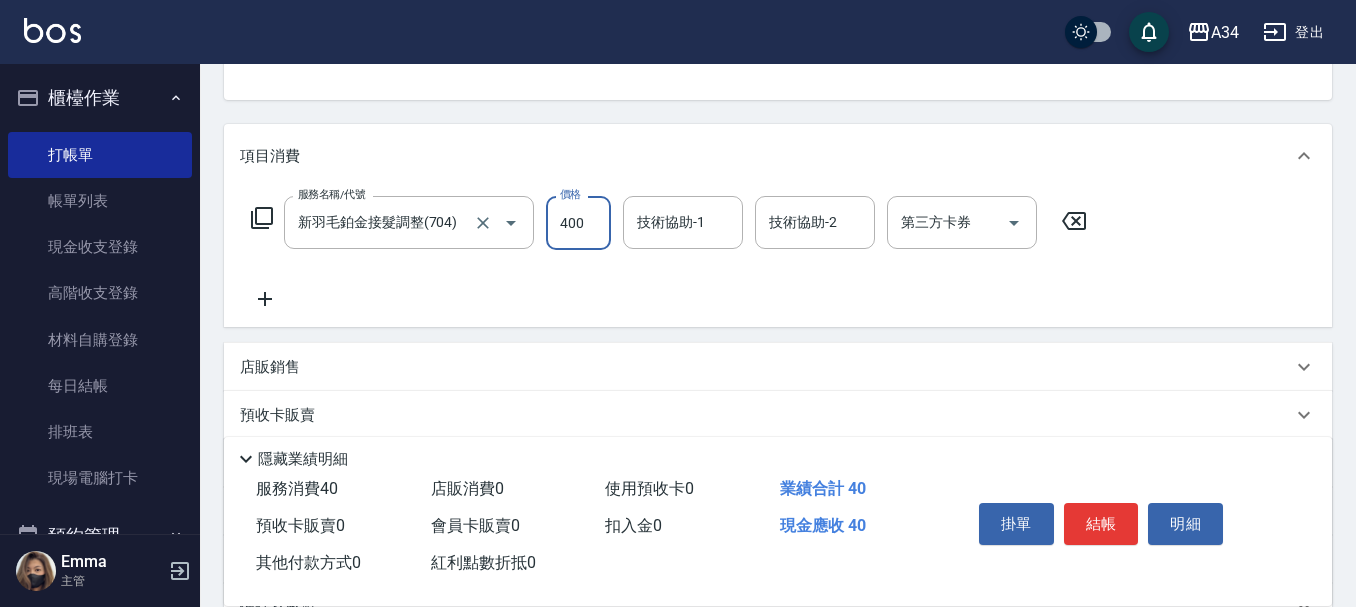type on "40" 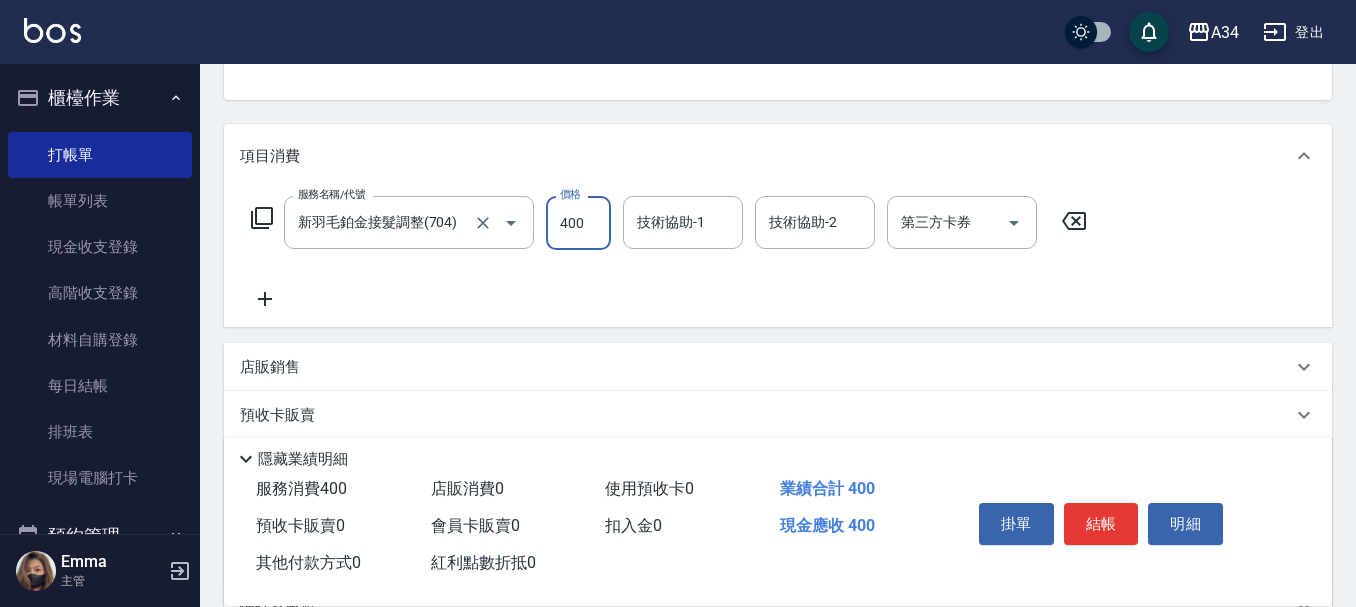 type on "4000" 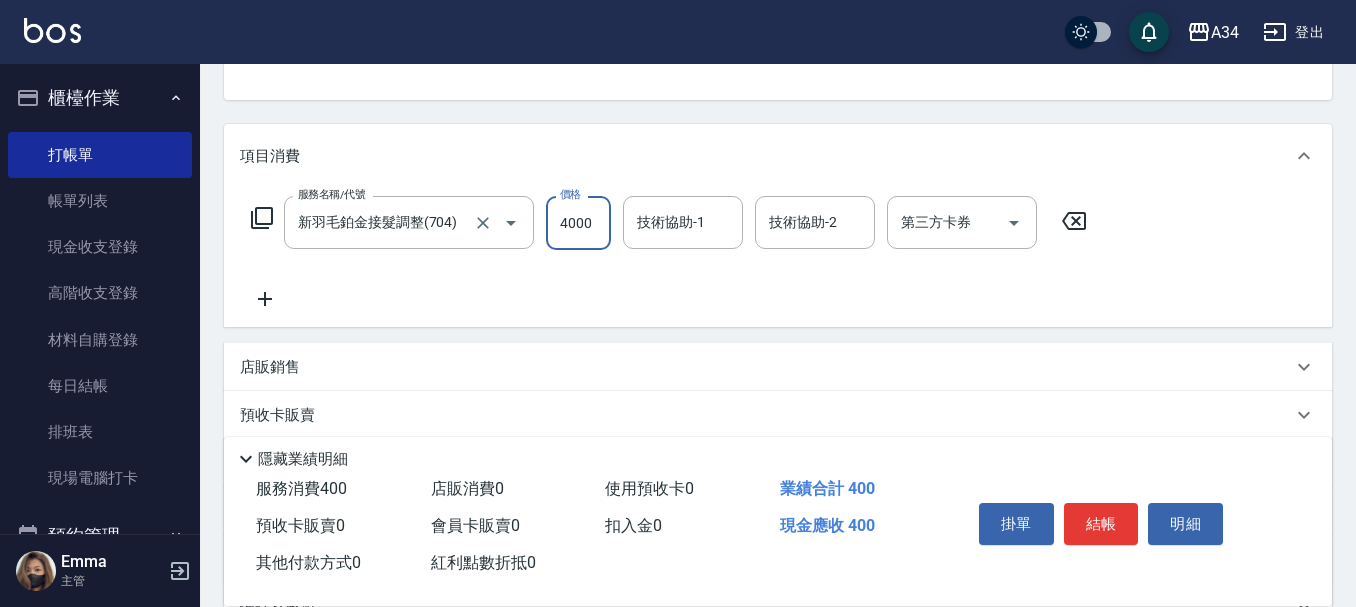 type on "400" 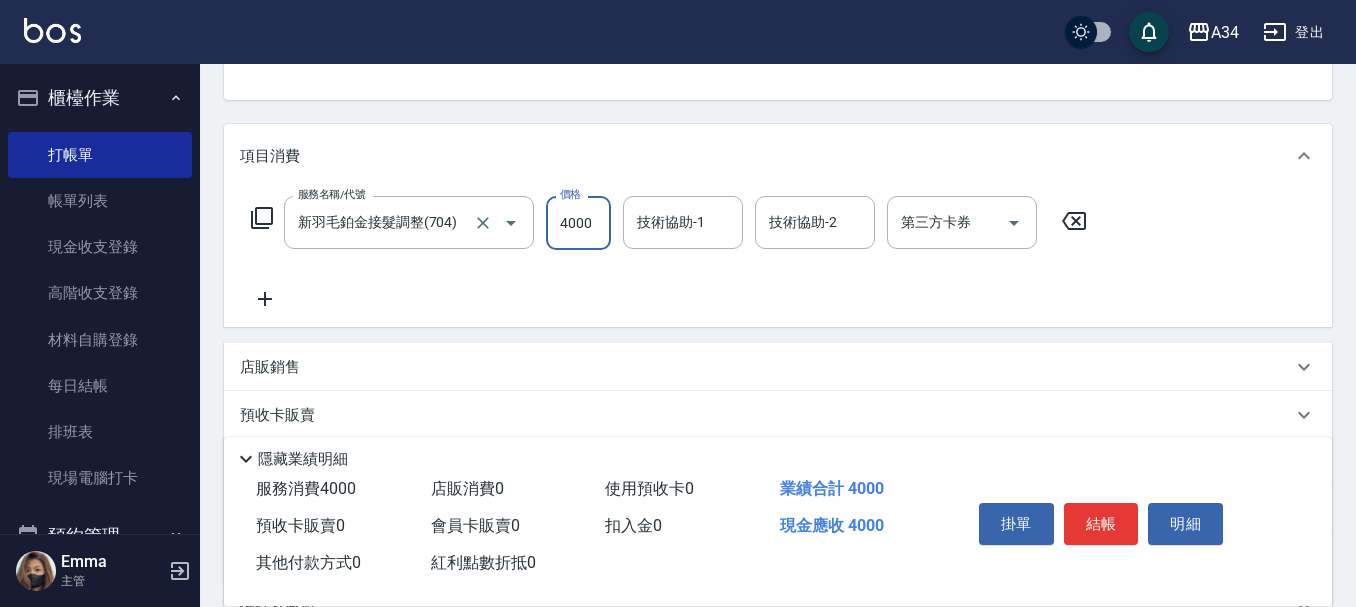 type on "4000" 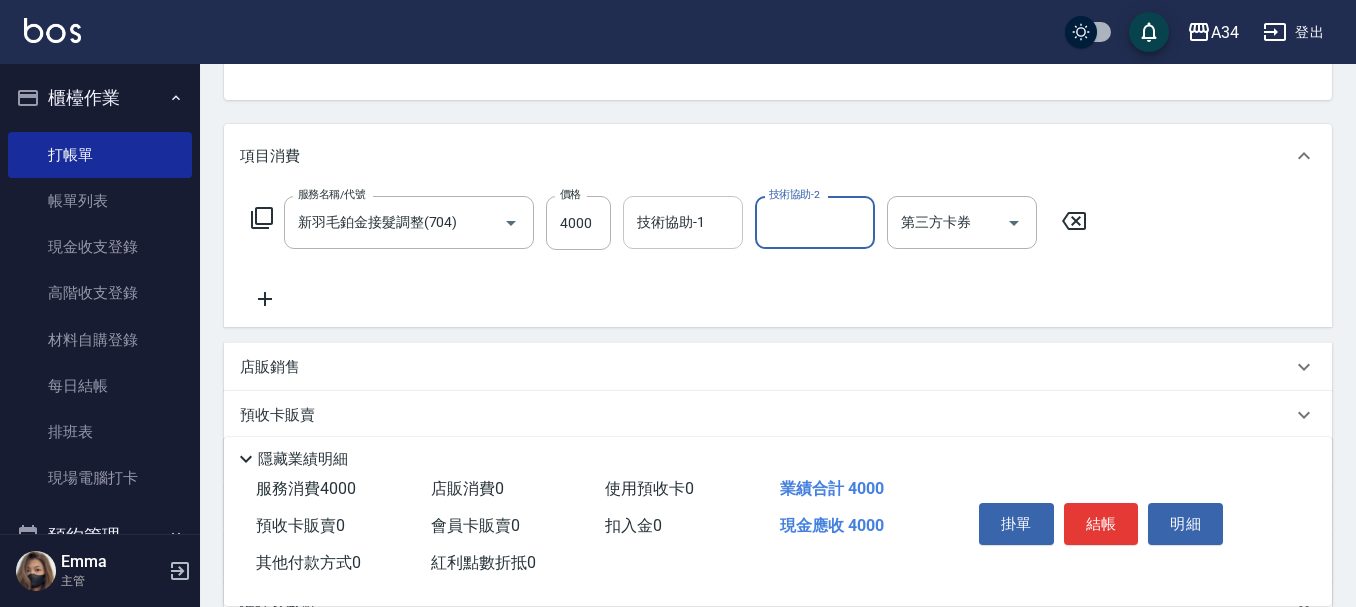 scroll, scrollTop: 0, scrollLeft: 0, axis: both 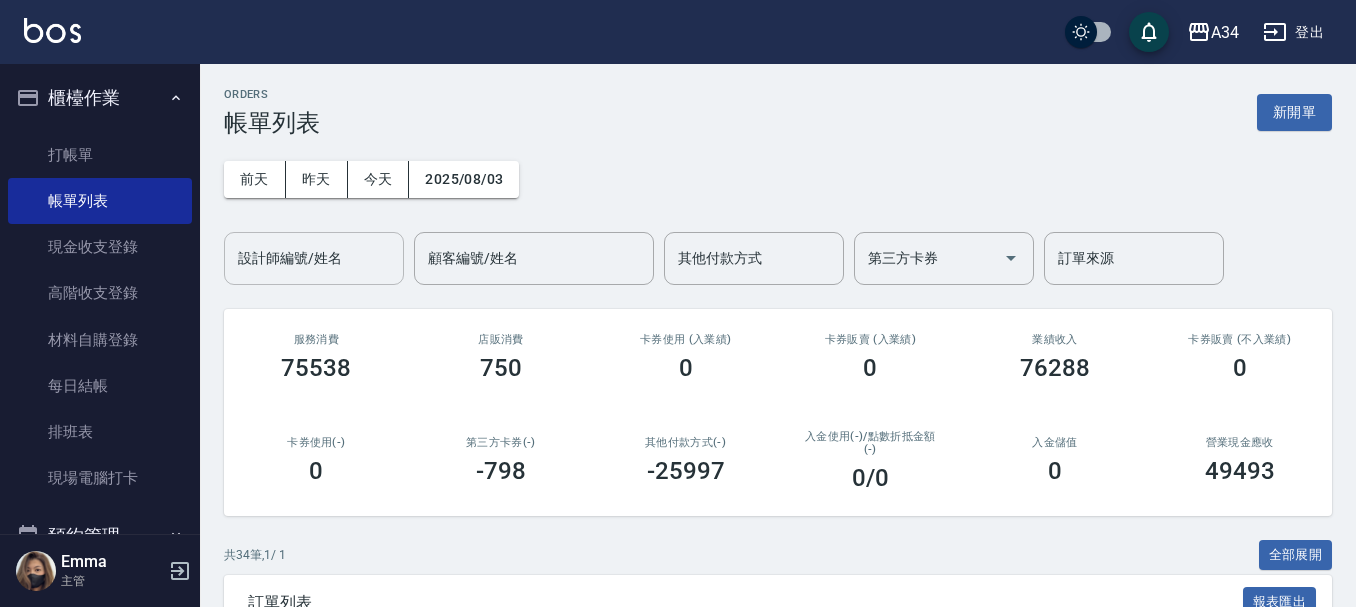 click on "設計師編號/姓名" at bounding box center (314, 258) 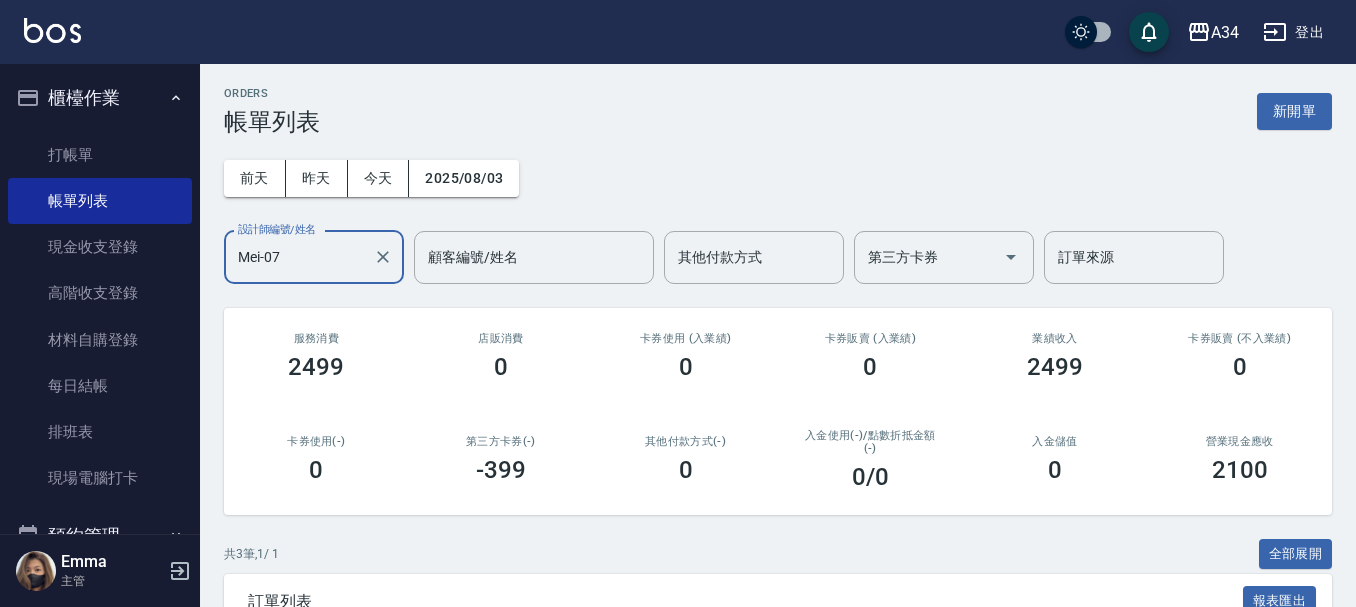scroll, scrollTop: 0, scrollLeft: 0, axis: both 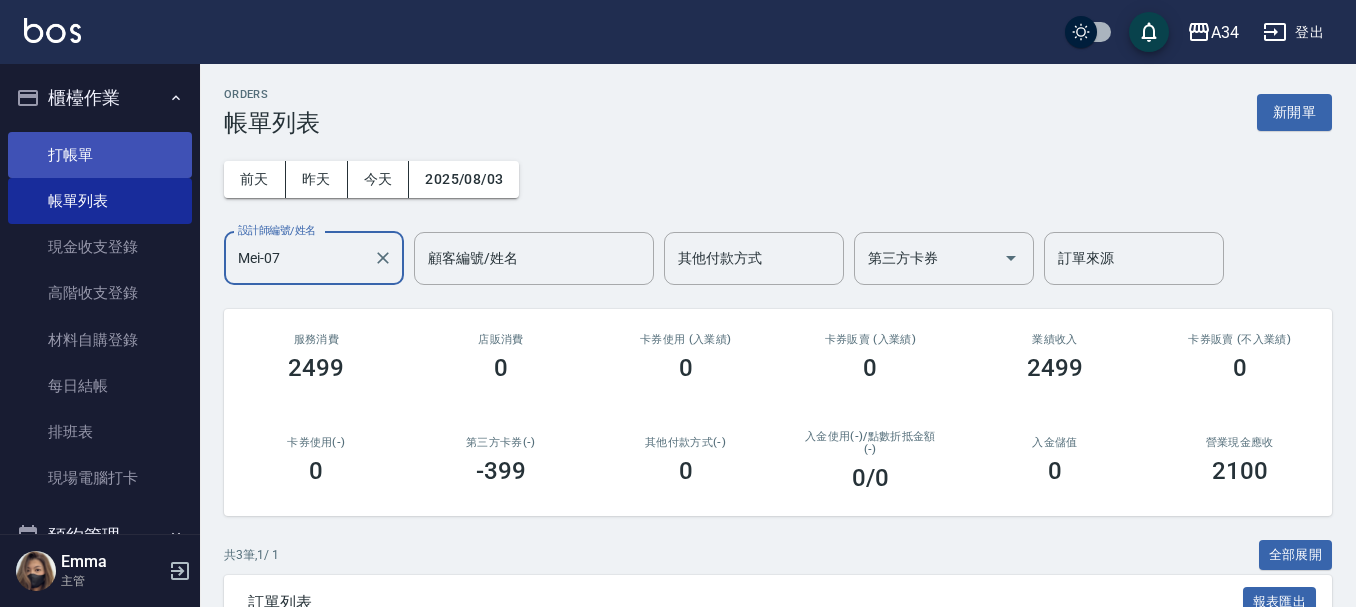 type on "Mei-07" 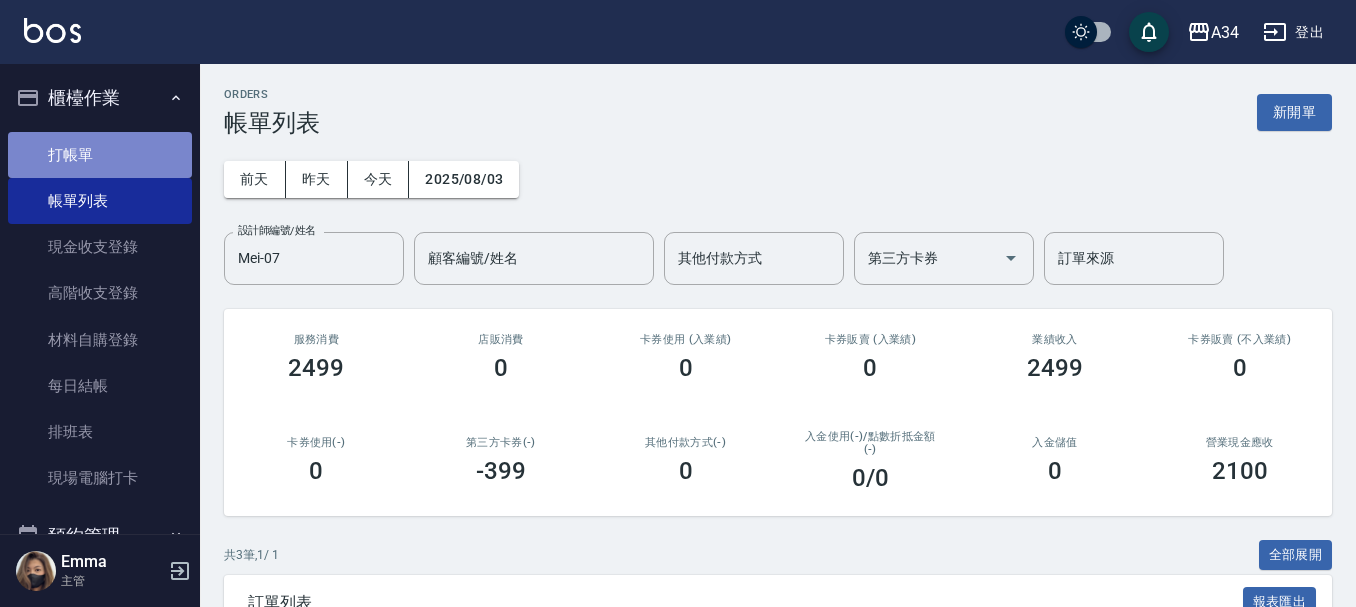 click on "打帳單" at bounding box center (100, 155) 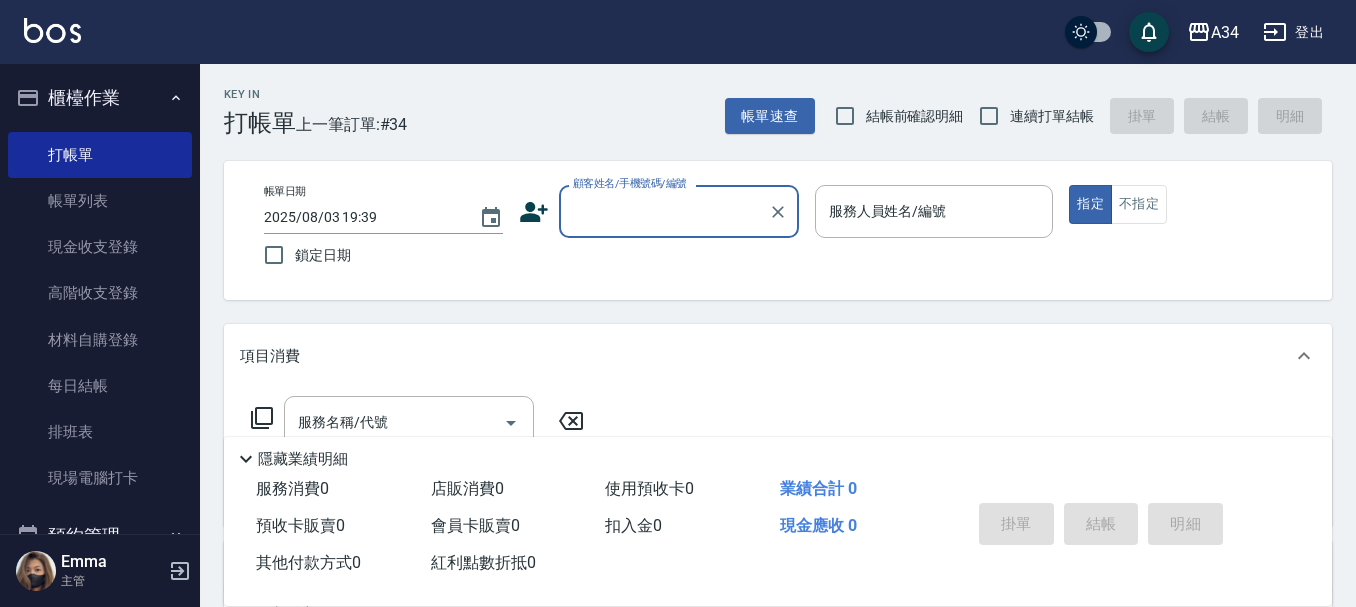 click on "顧客姓名/手機號碼/編號" at bounding box center [664, 211] 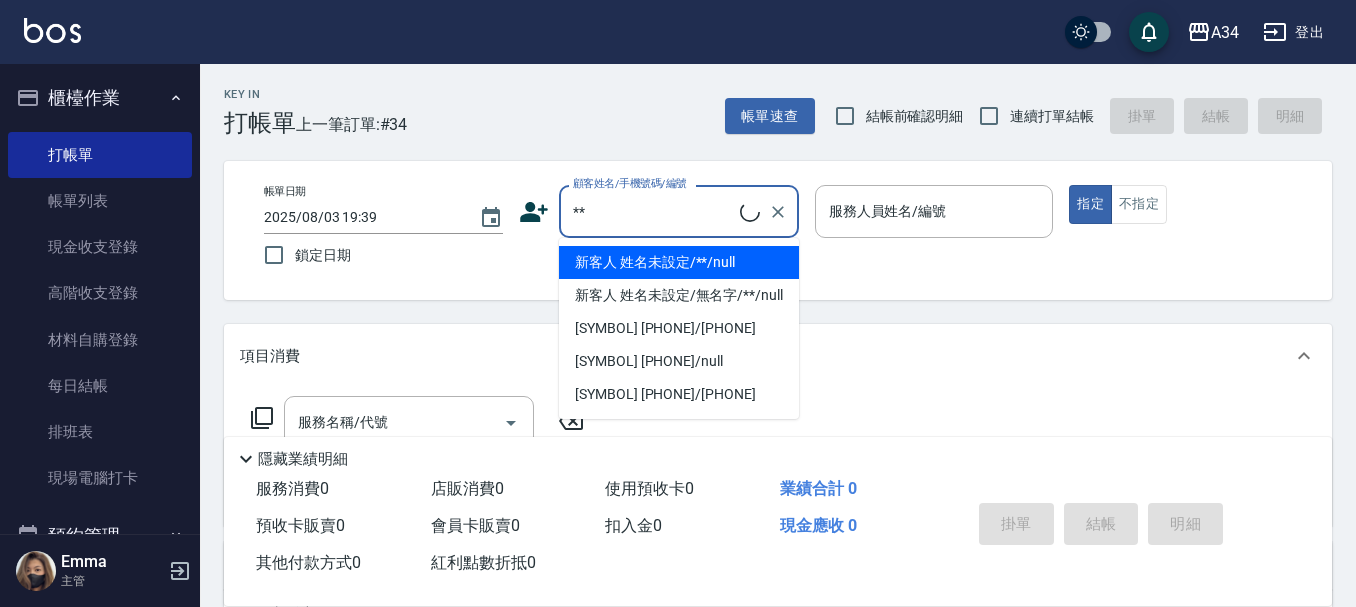 type on "新客人 姓名未設定/**/null" 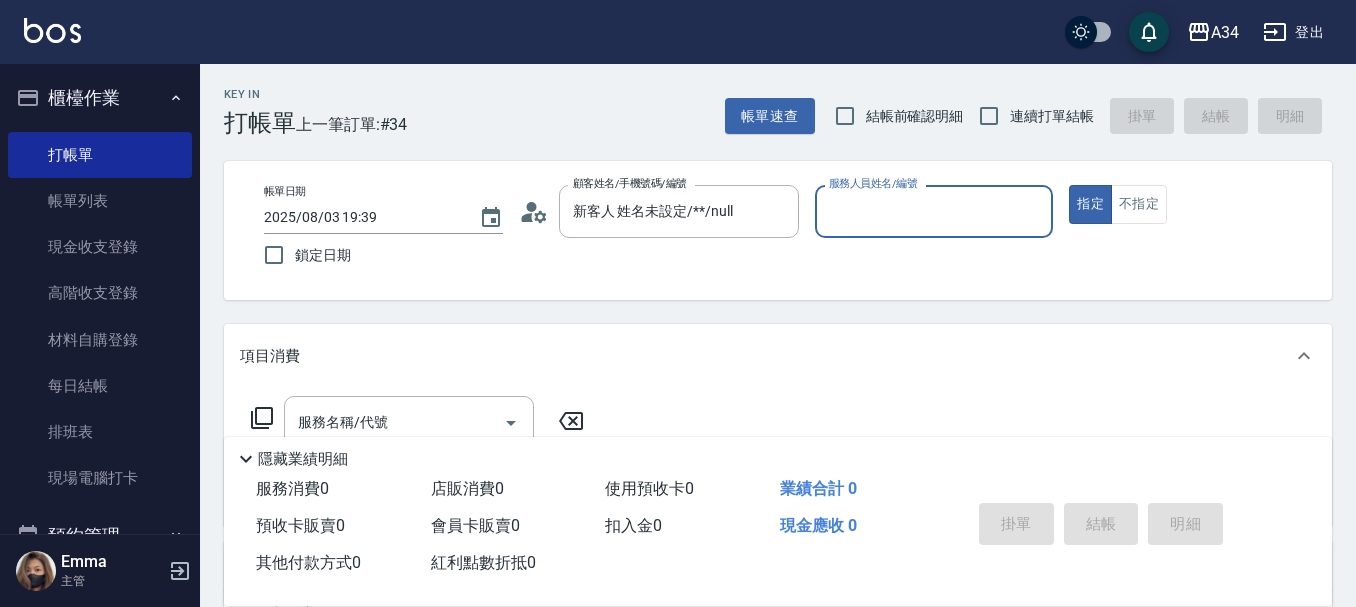 click on "指定" at bounding box center (1090, 204) 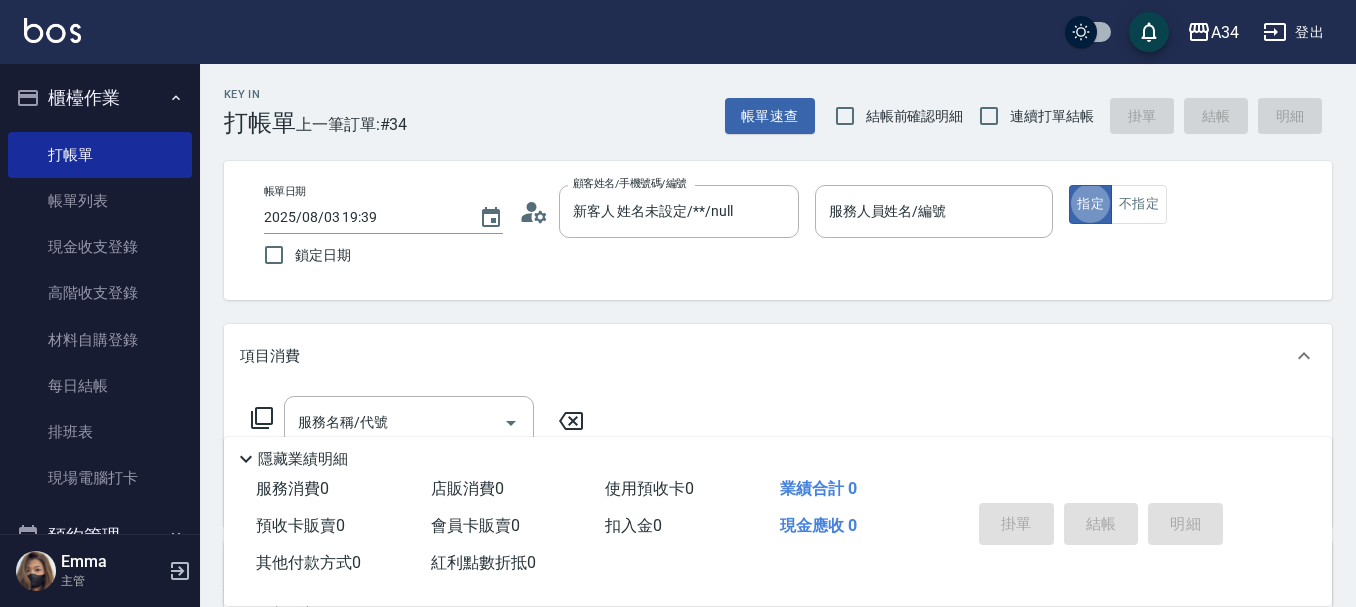 type on "true" 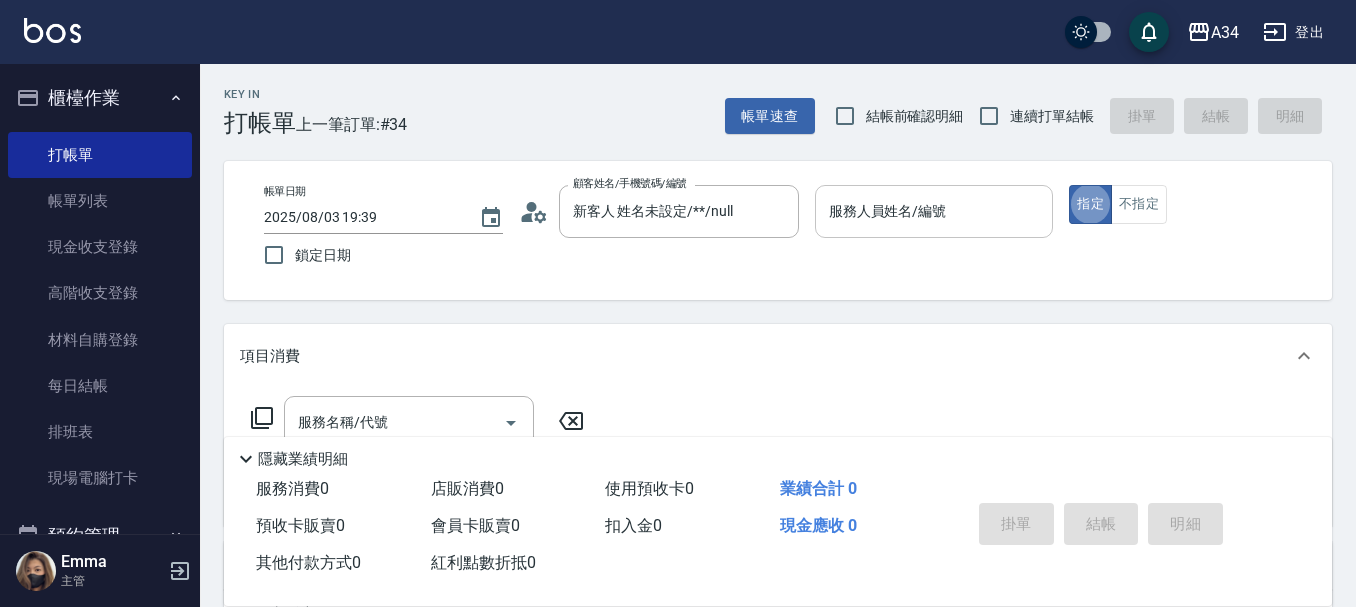 click on "服務人員姓名/編號 服務人員姓名/編號" at bounding box center (934, 211) 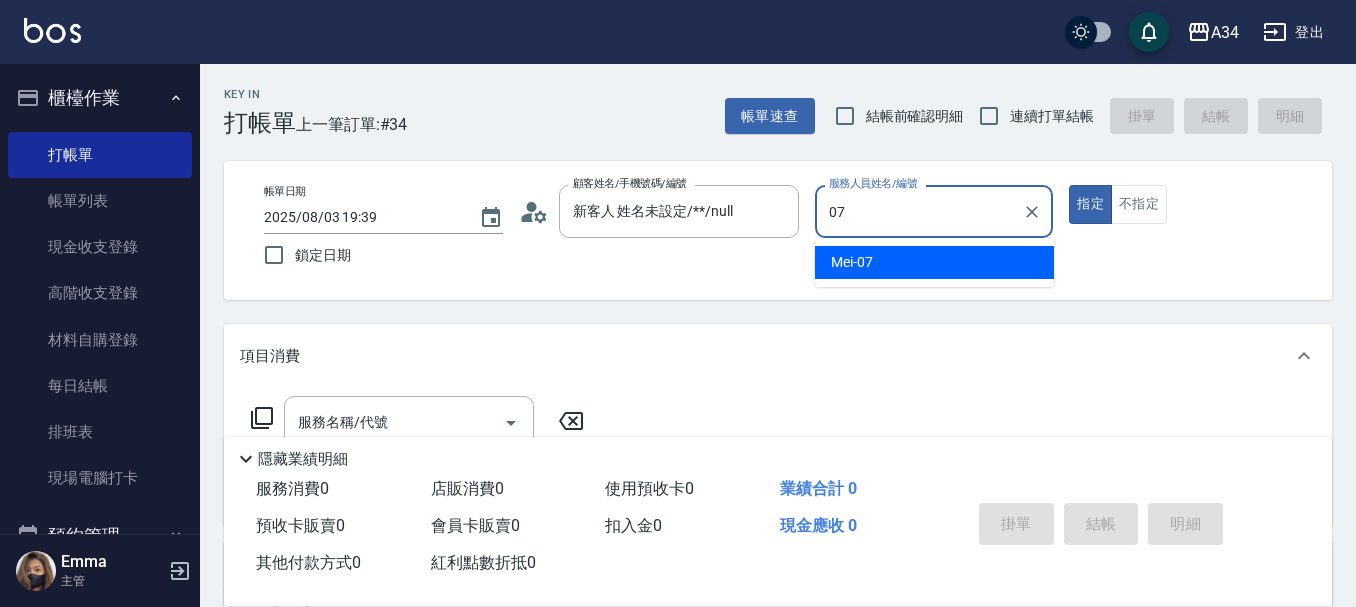 type on "Mei-07" 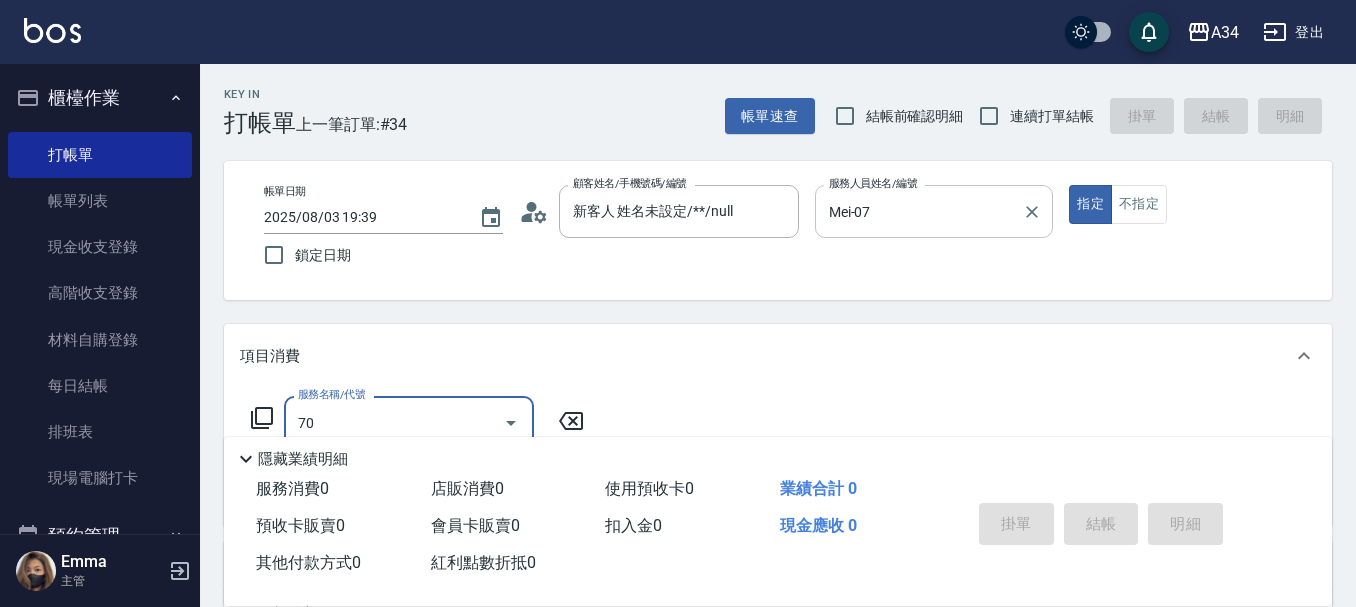 type on "704" 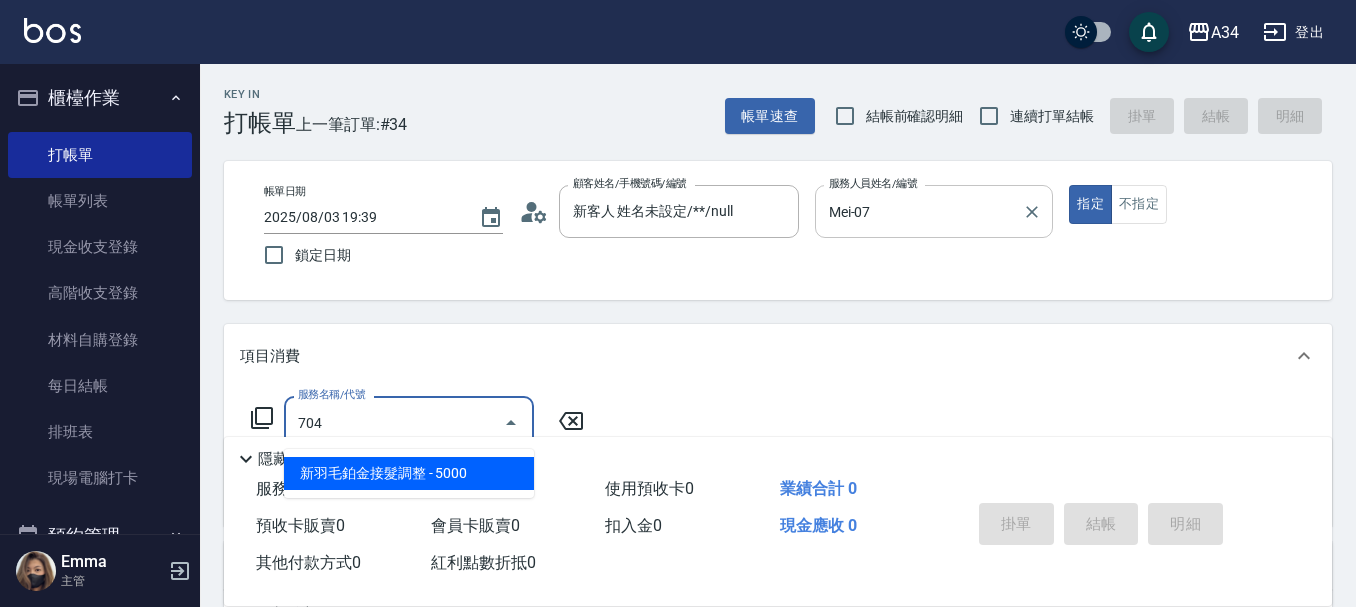 type on "500" 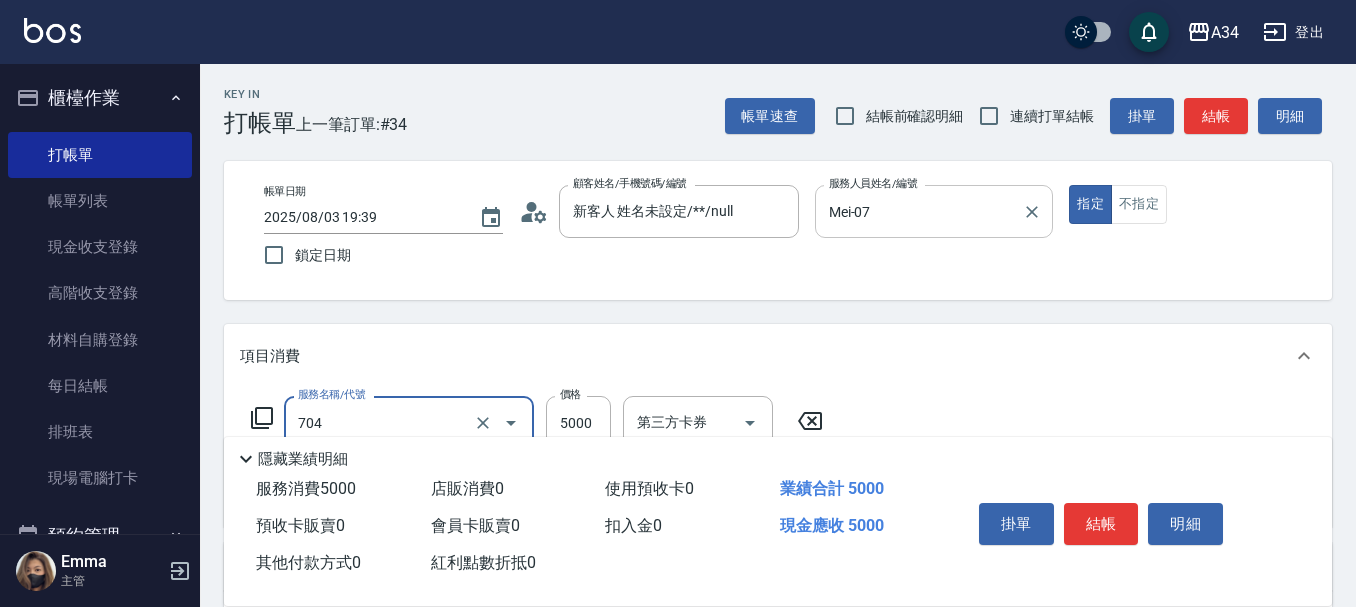 type on "新羽毛鉑金接髮調整(704)" 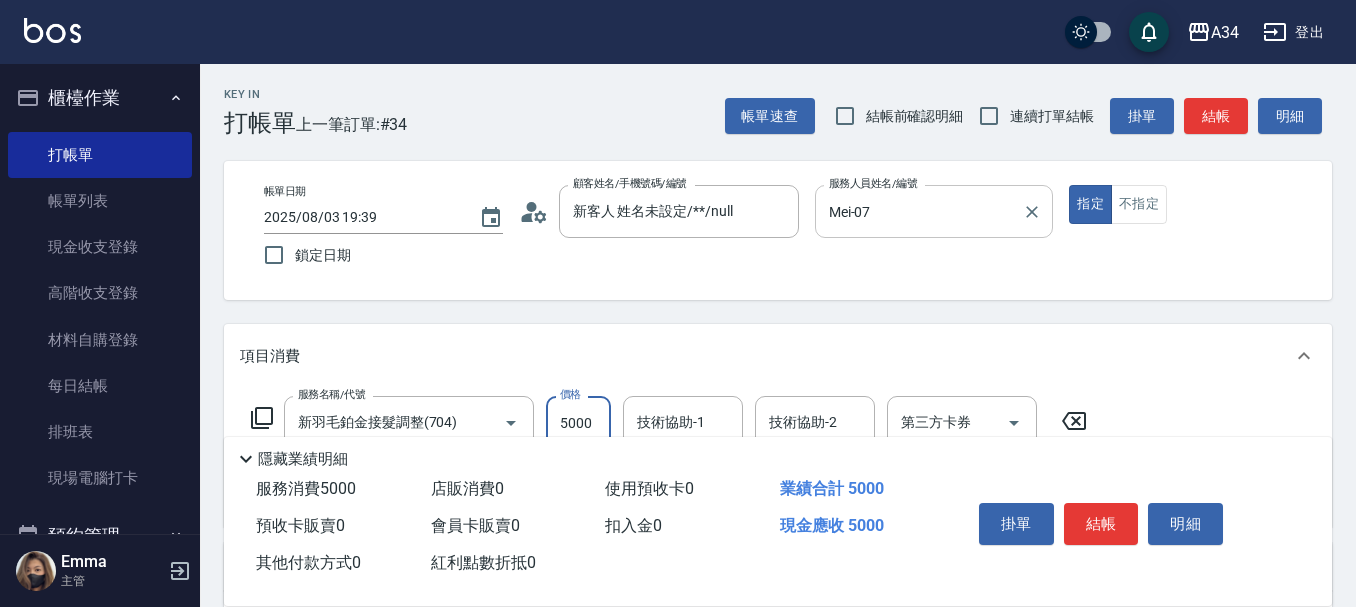 type on "4" 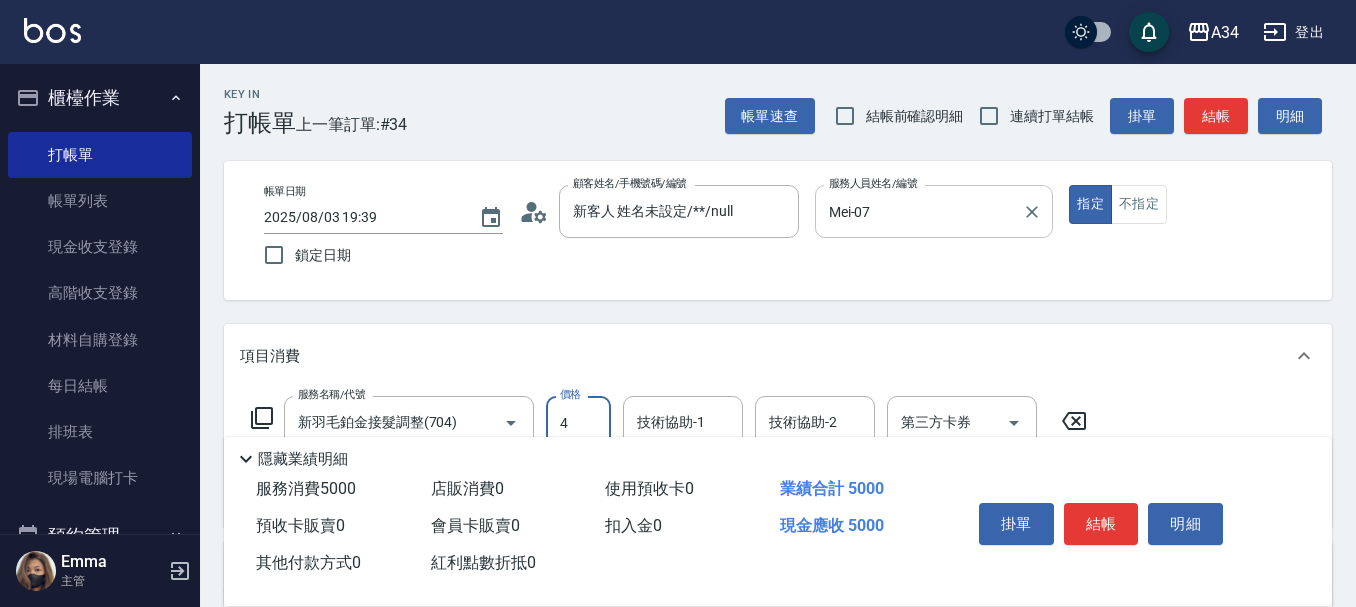 type on "0" 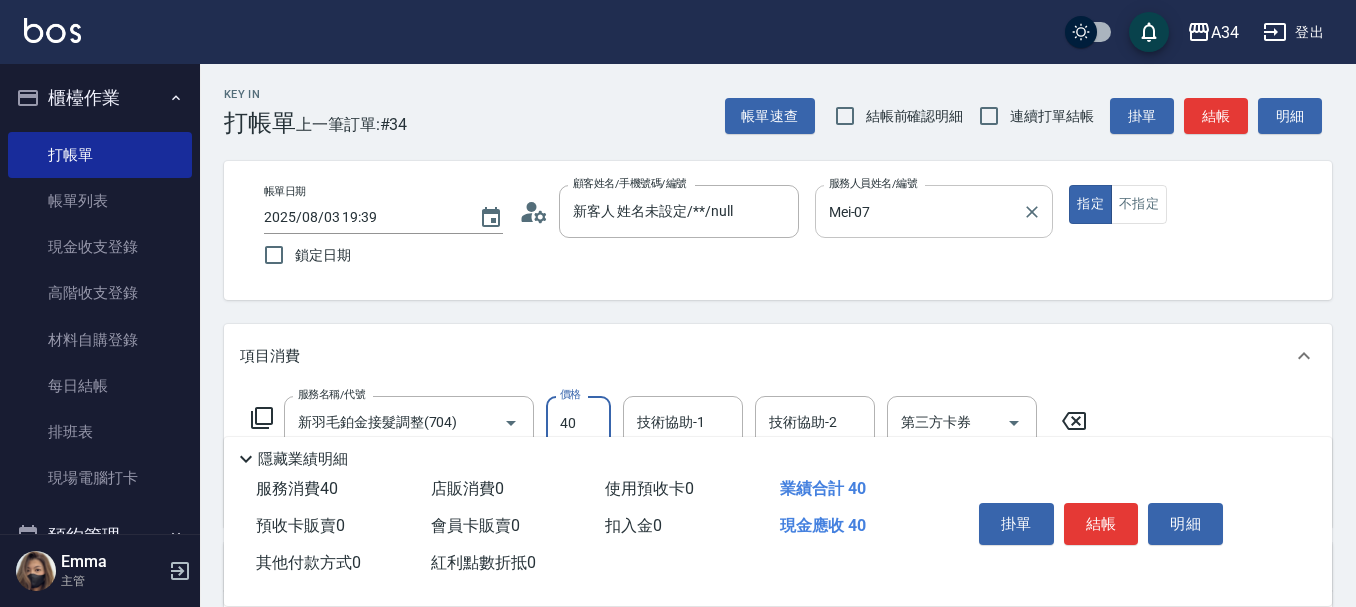 type on "400" 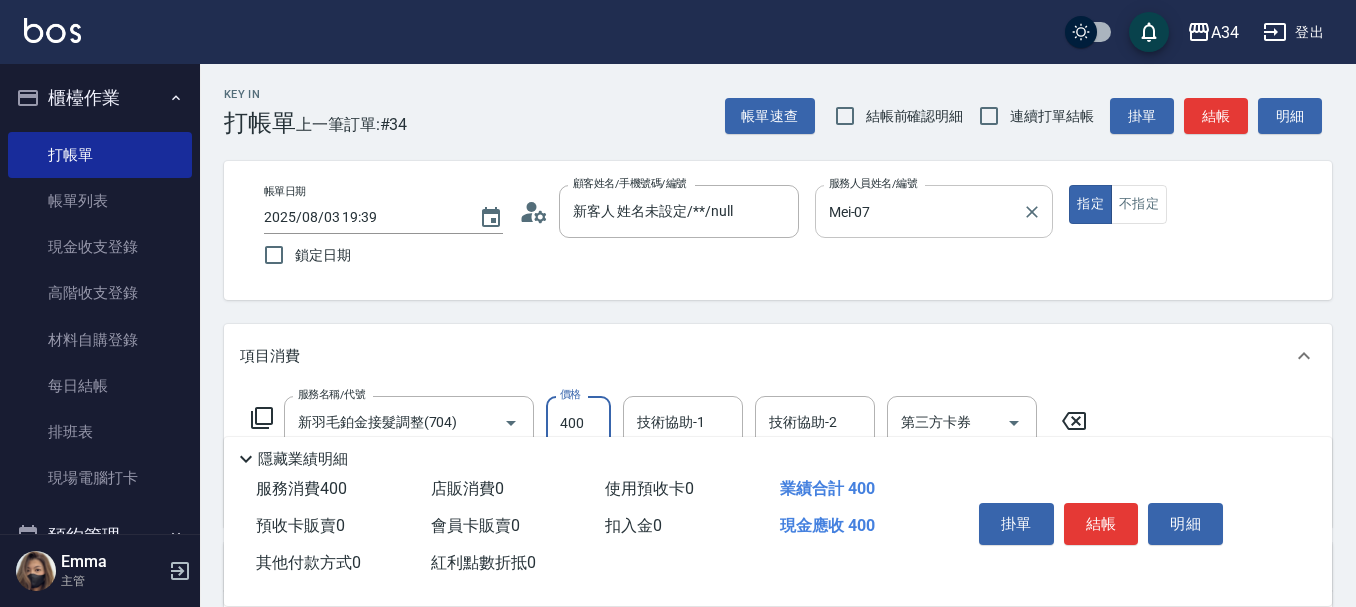 type on "400" 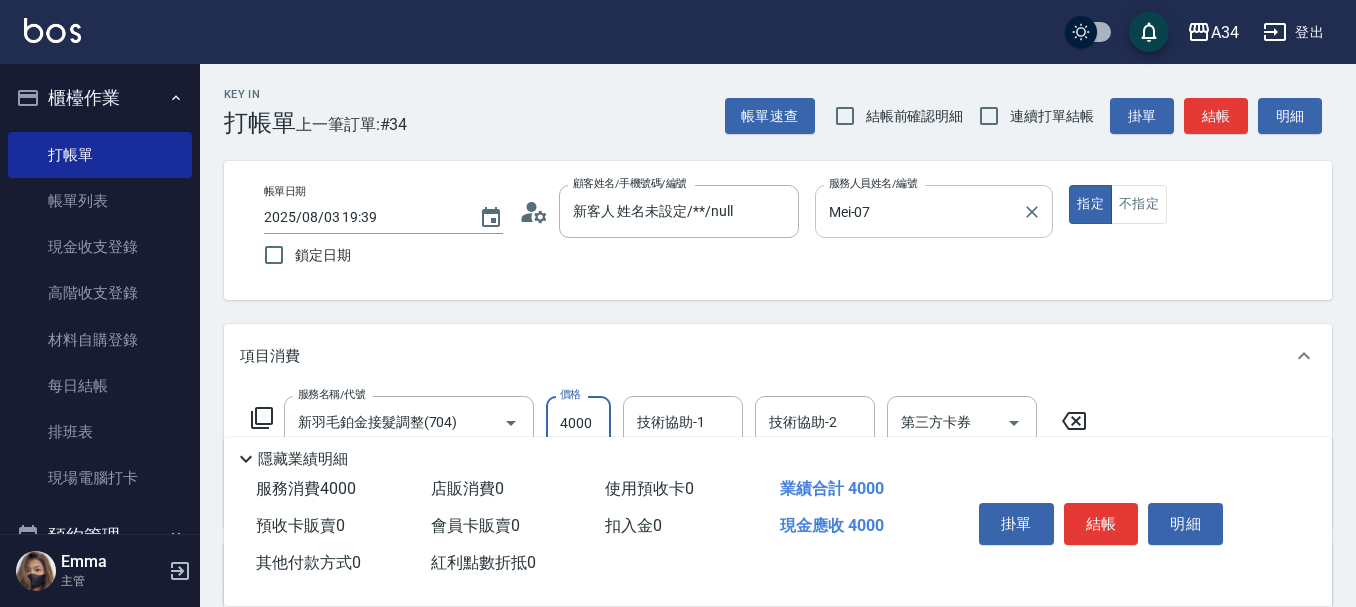 type on "4000" 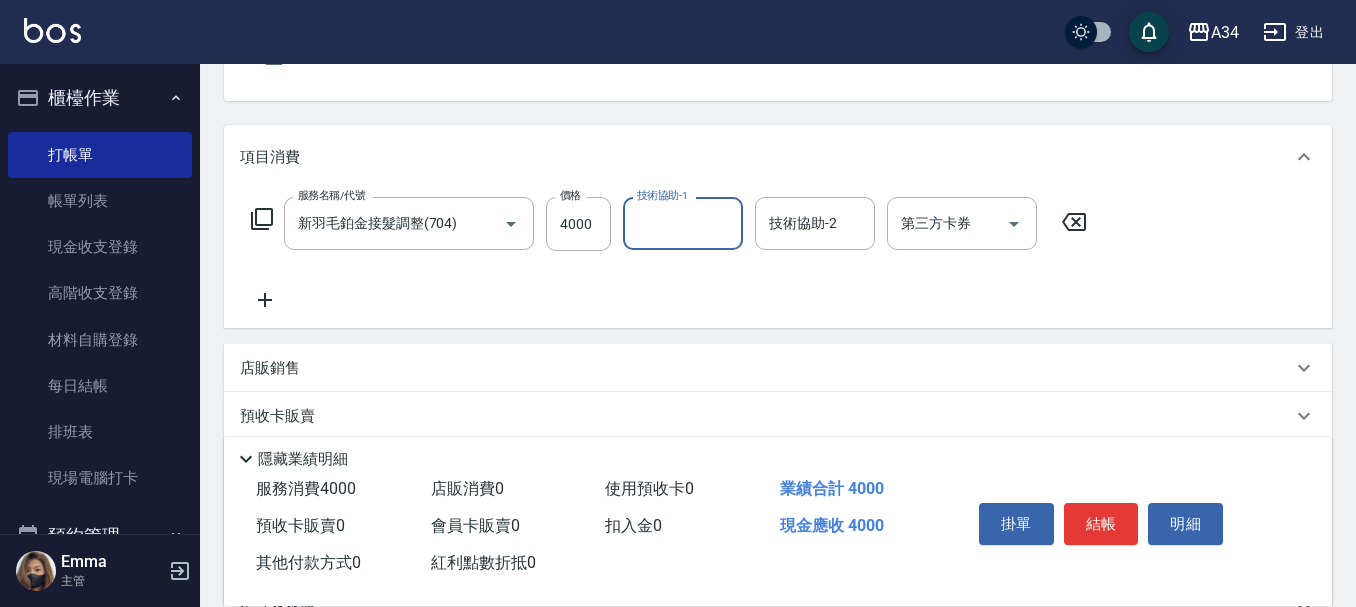 scroll, scrollTop: 200, scrollLeft: 0, axis: vertical 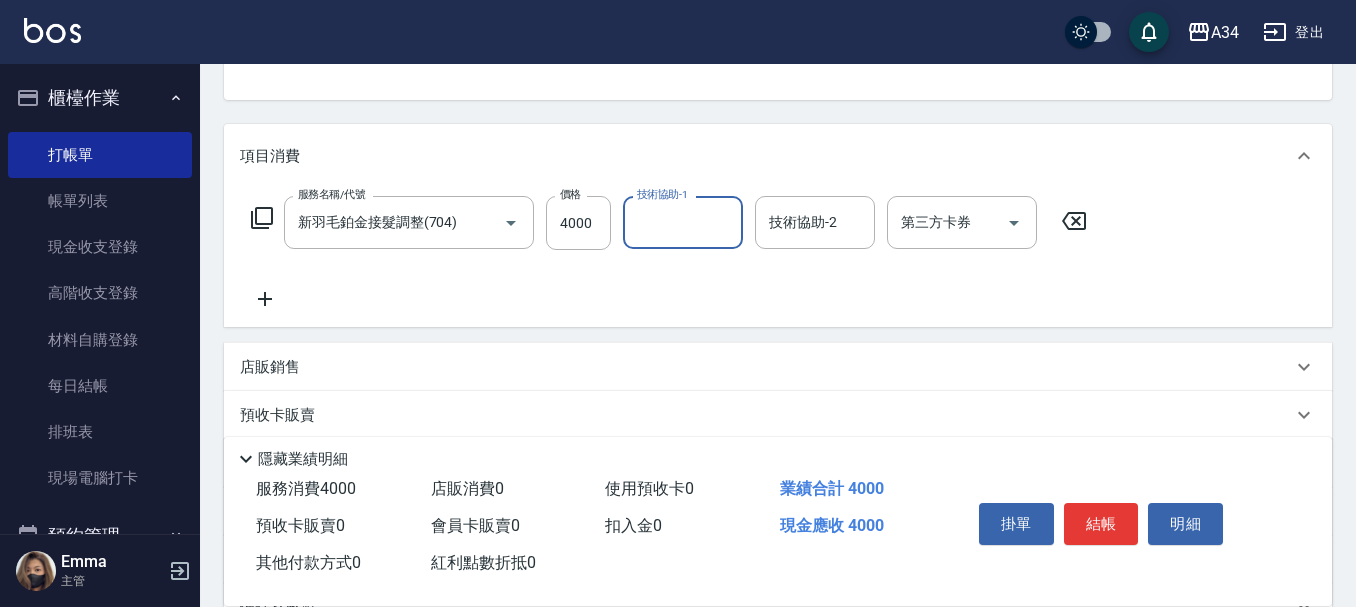 click on "服務名稱/代號 新羽毛鉑金接髮調整(704) 服務名稱/代號 價格 4000 價格 技術協助-1 技術協助-1 技術協助-2 技術協助-2 第三方卡券 第三方卡券" at bounding box center [669, 253] 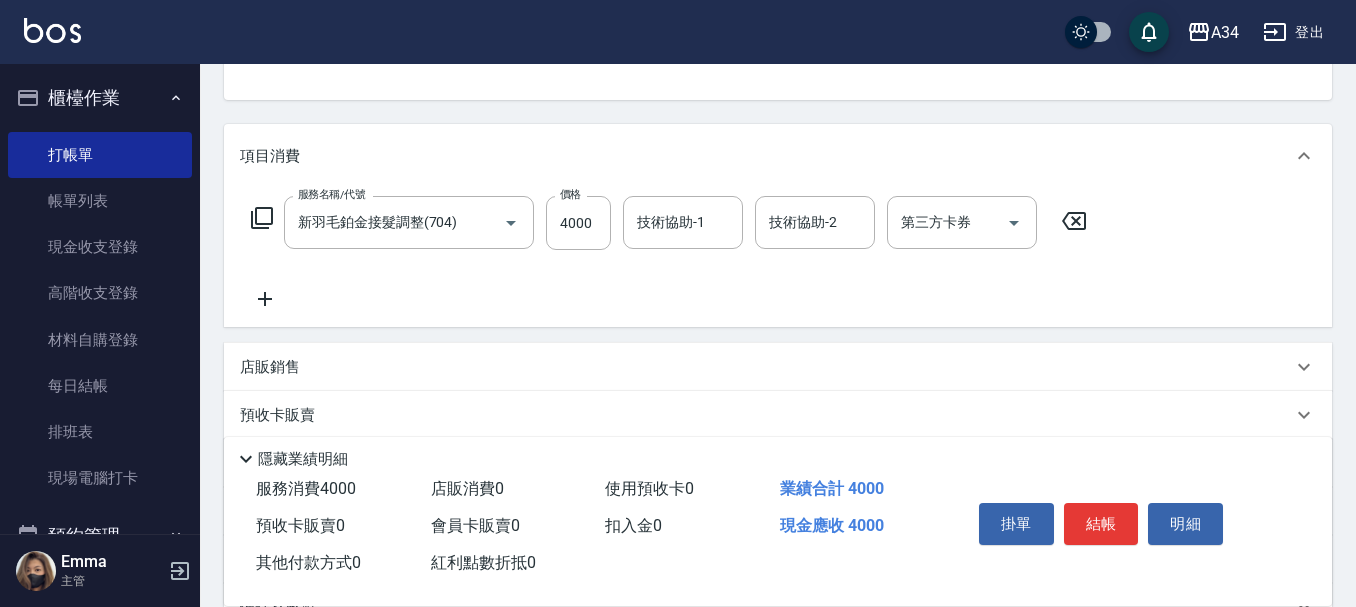 click 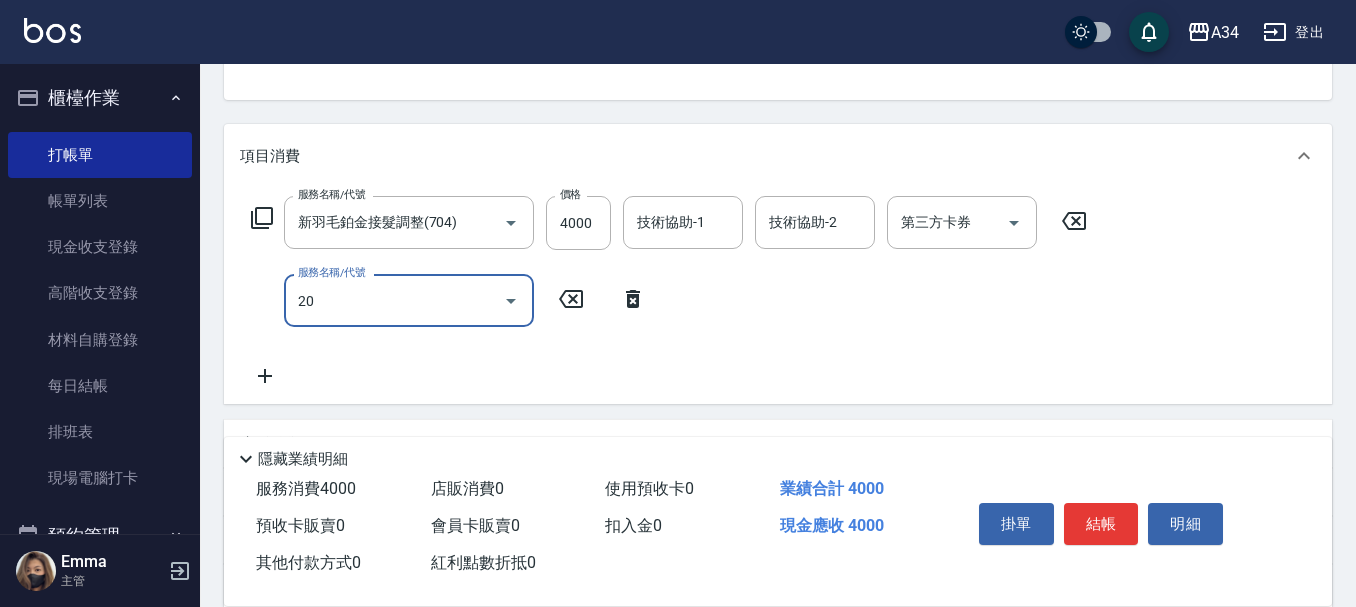 type on "201" 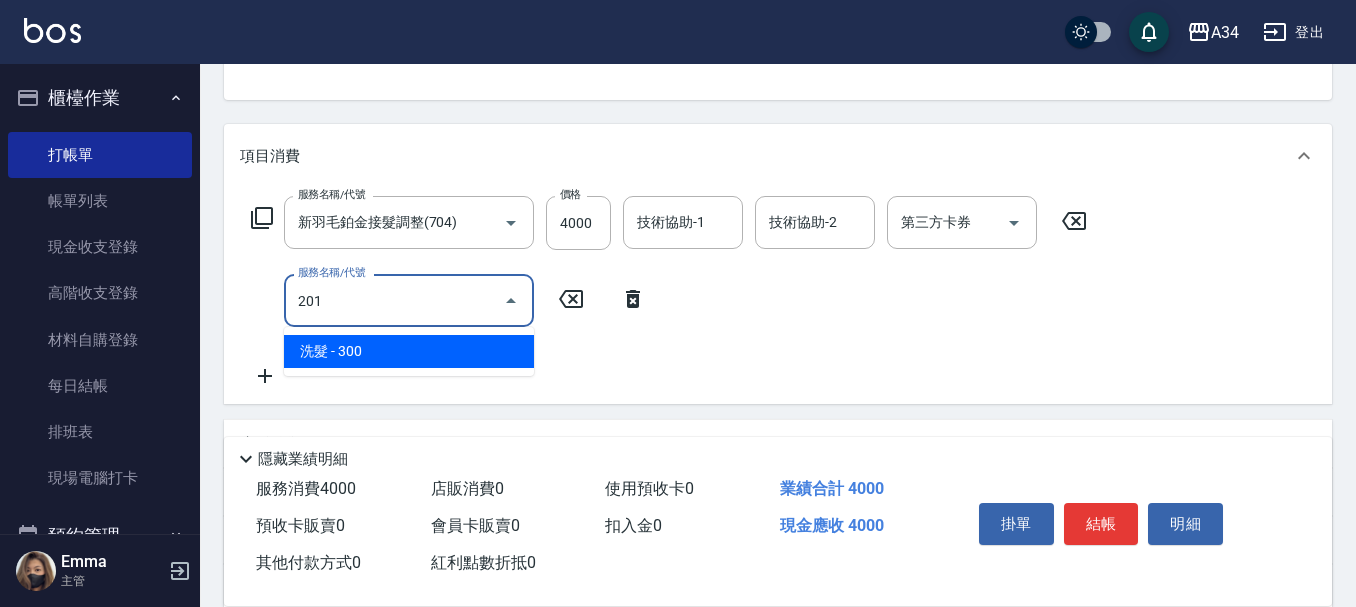type on "430" 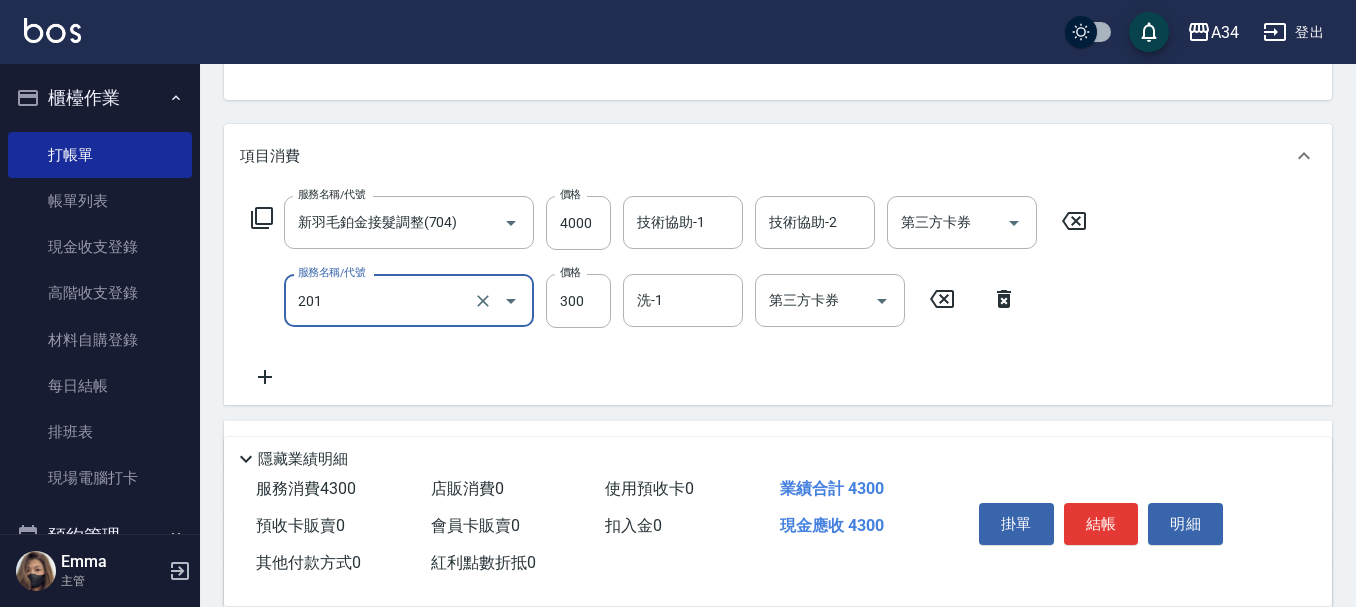 type on "洗髮(201)" 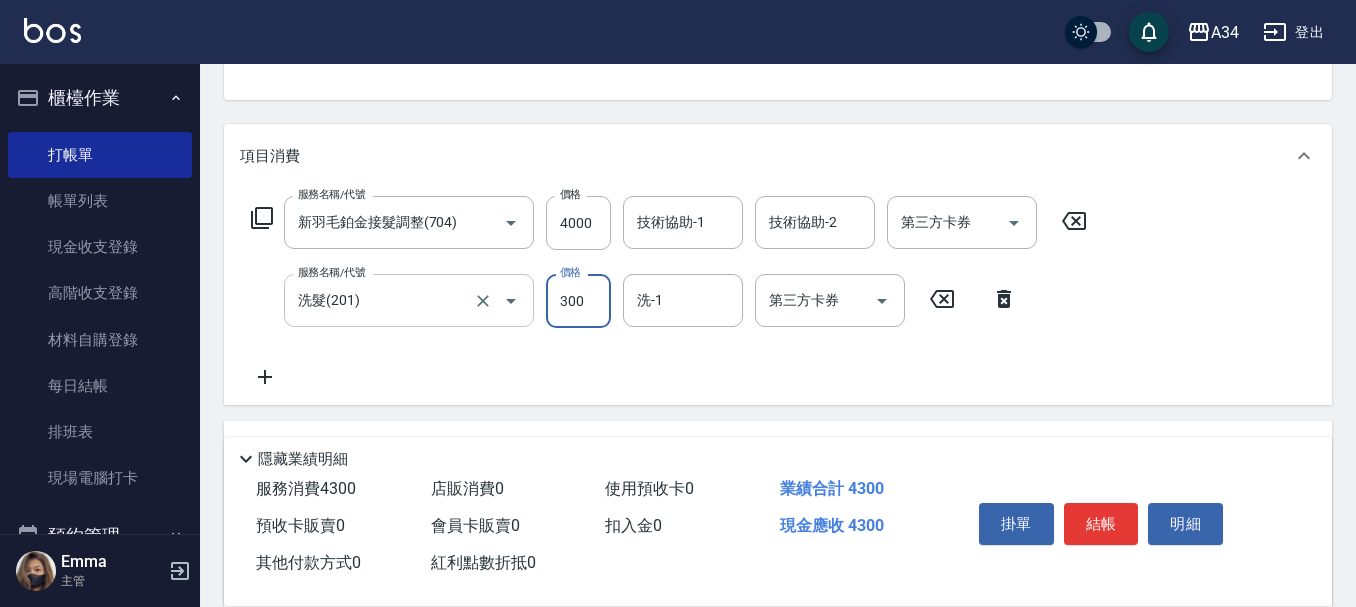 type on "400" 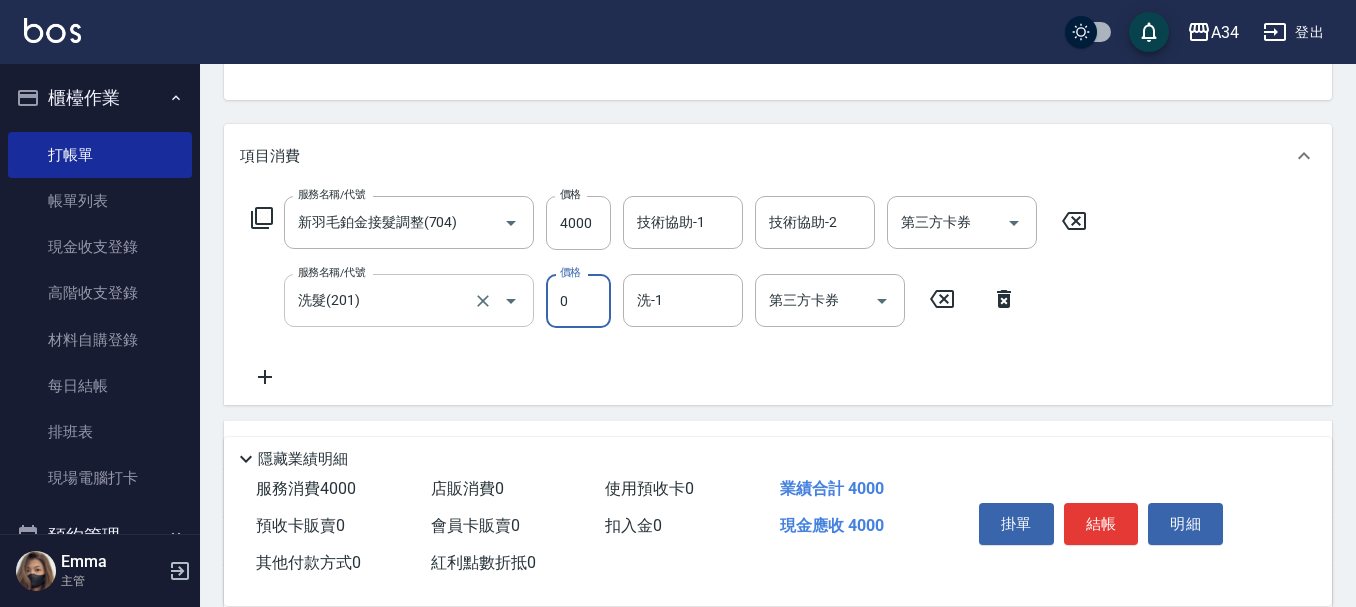 type on "0" 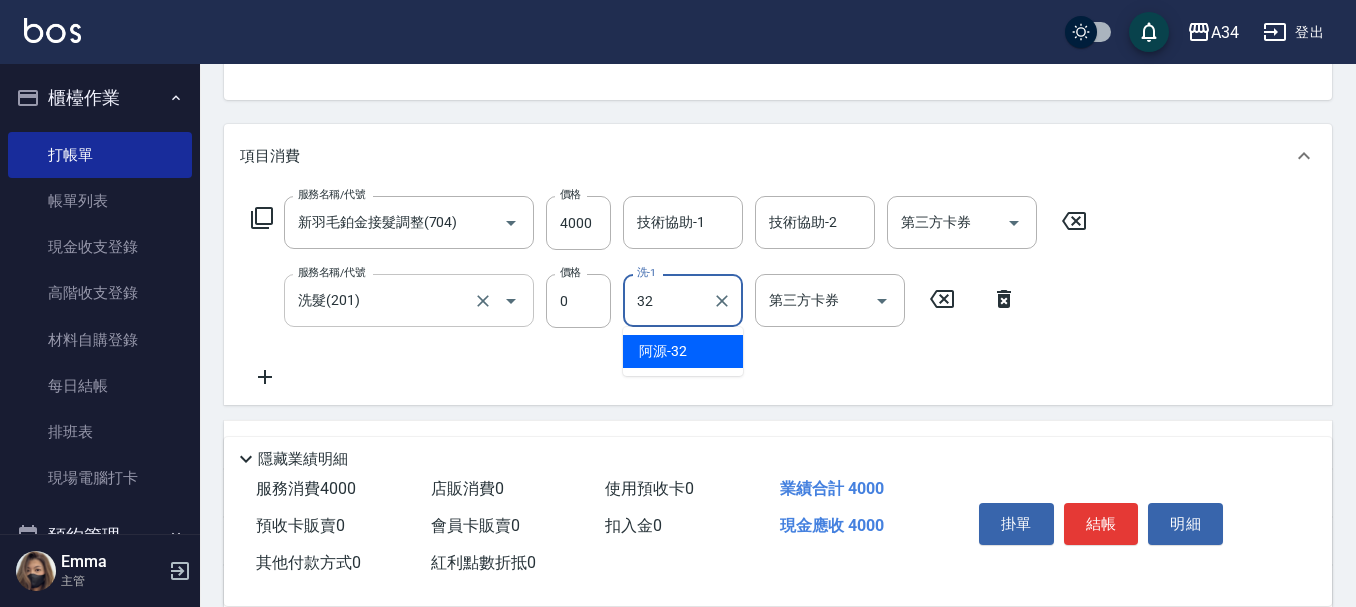 type on "阿源-32" 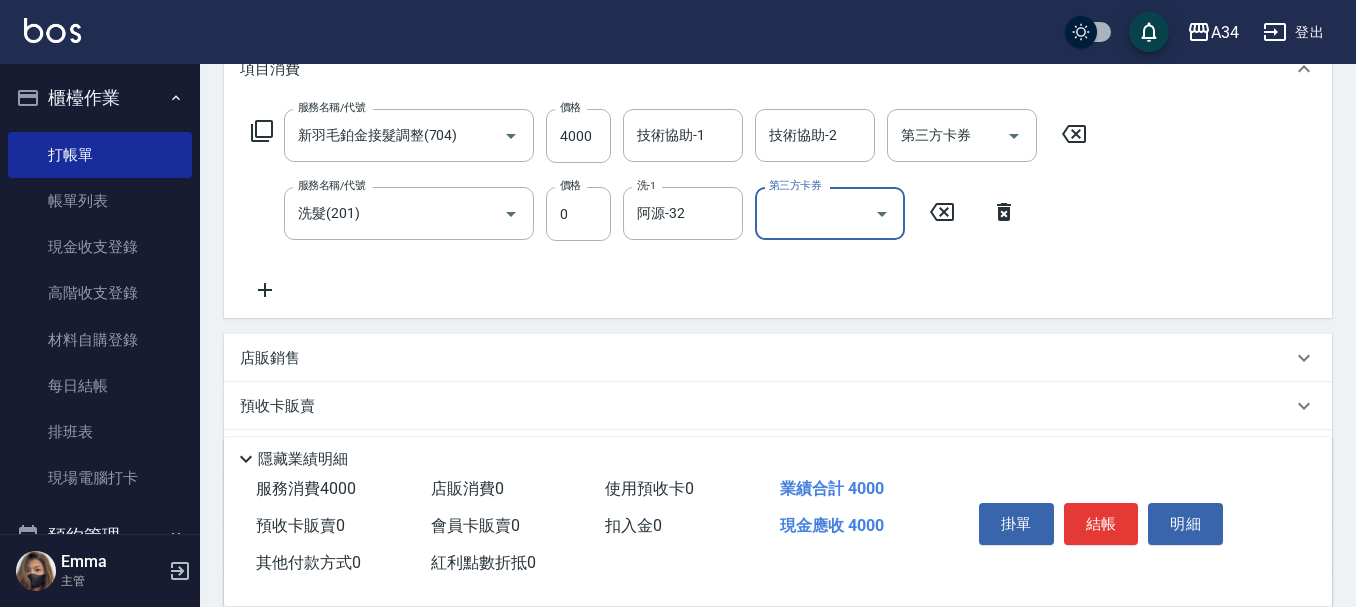 scroll, scrollTop: 400, scrollLeft: 0, axis: vertical 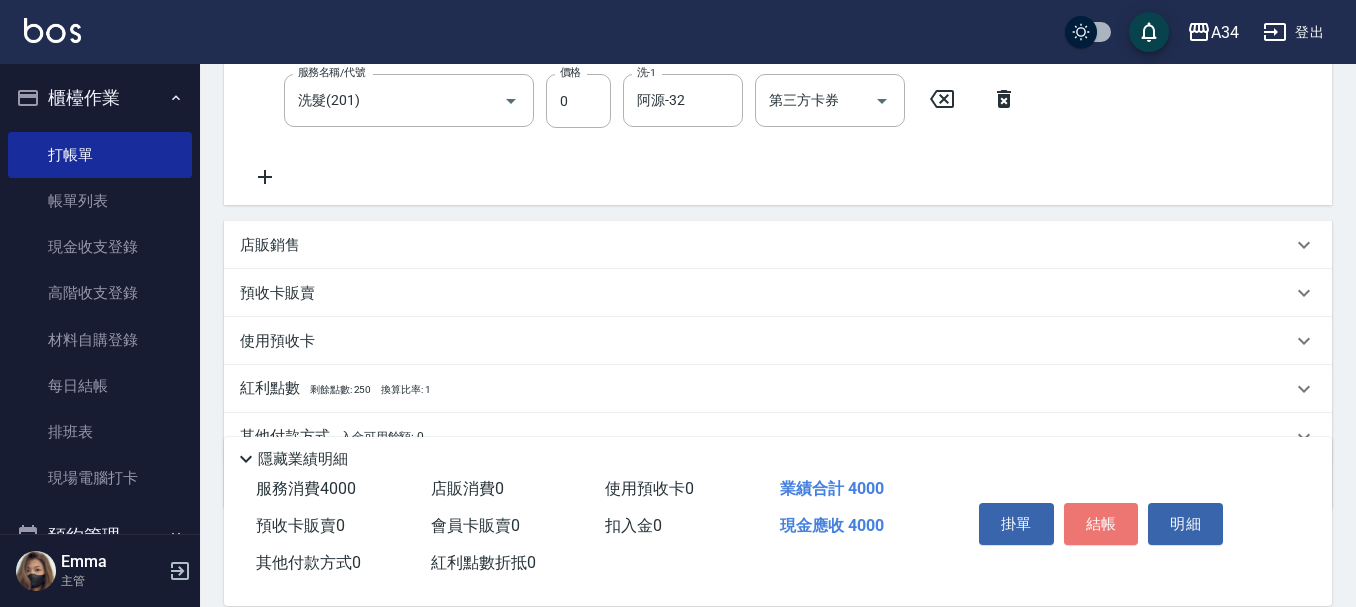 drag, startPoint x: 1086, startPoint y: 511, endPoint x: 1106, endPoint y: 529, distance: 26.907248 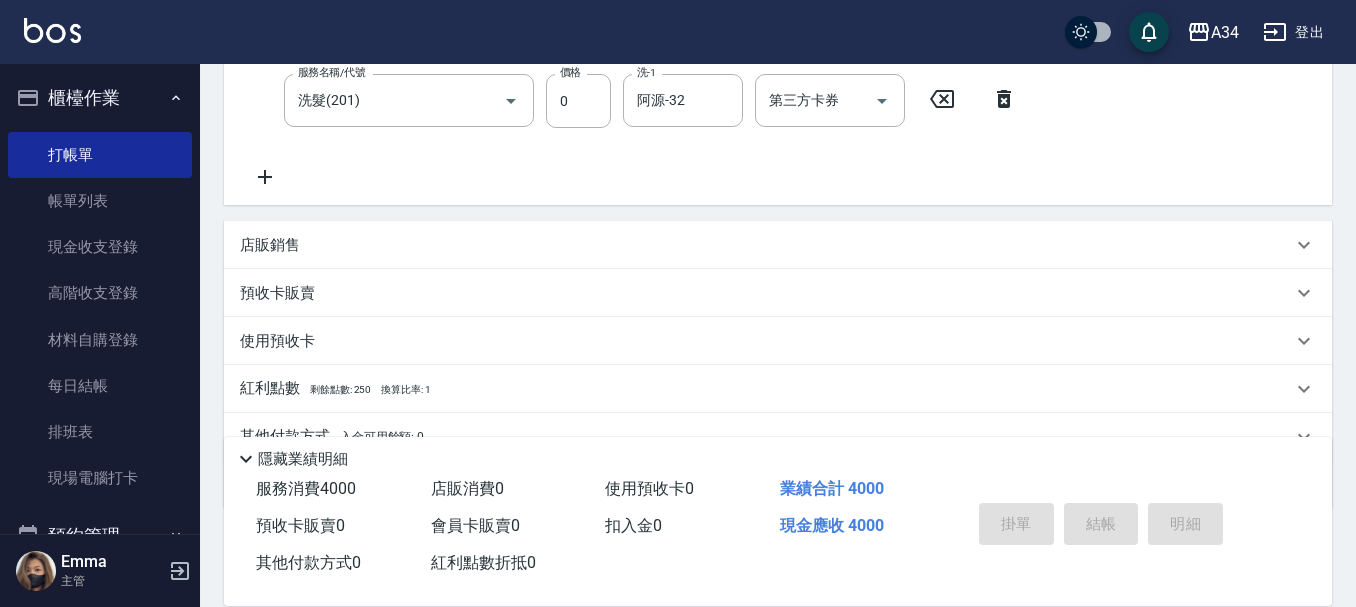 scroll, scrollTop: 0, scrollLeft: 0, axis: both 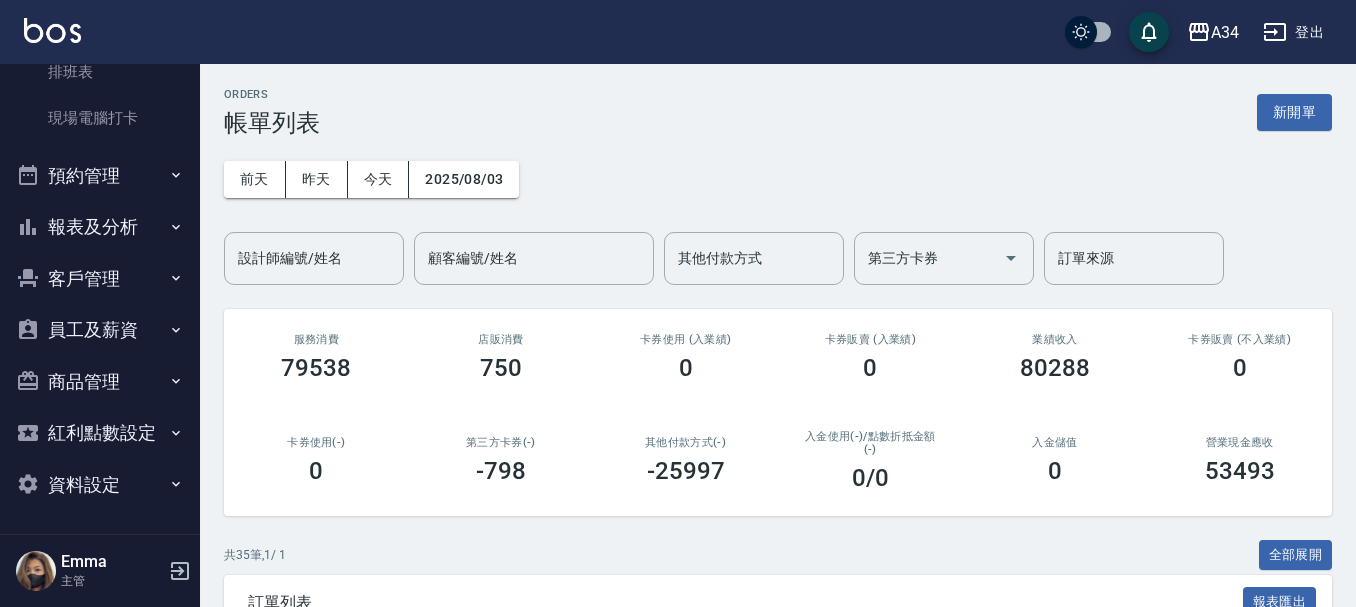 click on "報表及分析" at bounding box center (100, 227) 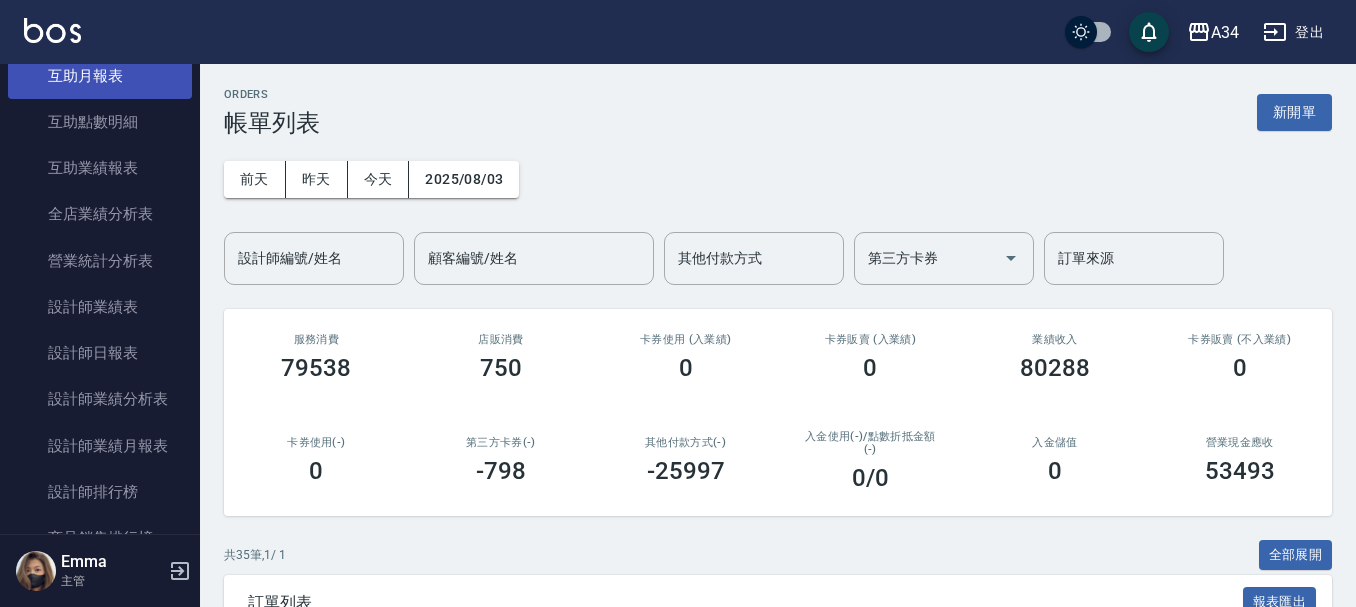 scroll, scrollTop: 760, scrollLeft: 0, axis: vertical 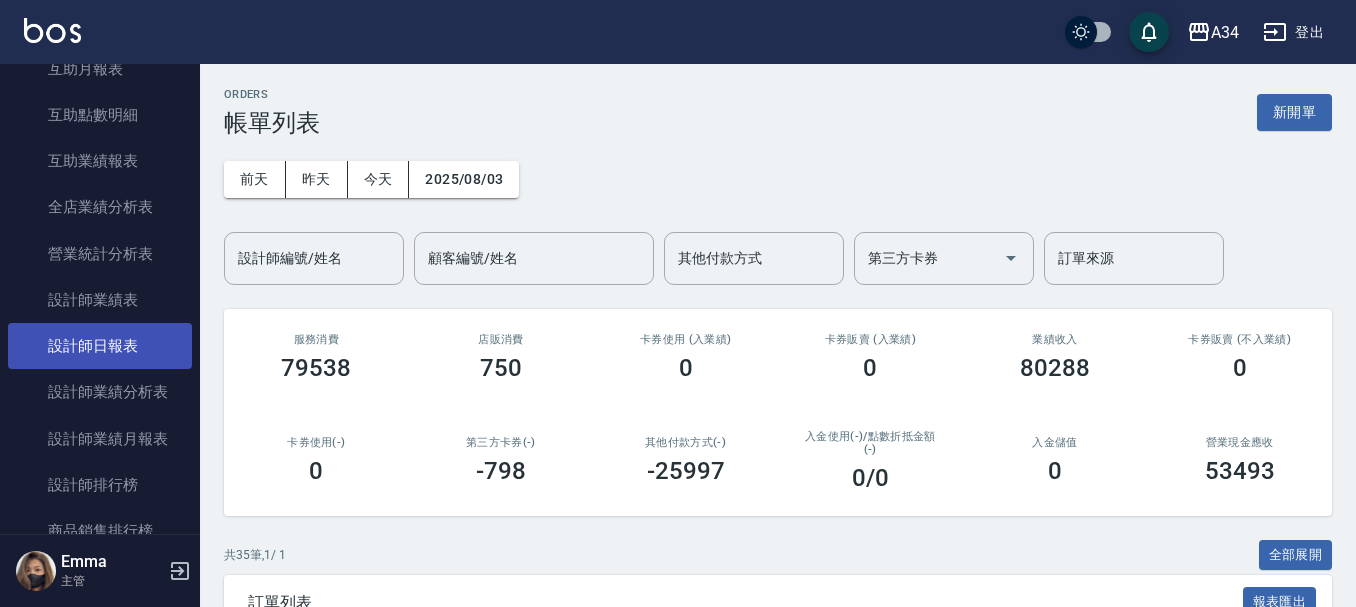 click on "設計師日報表" at bounding box center (100, 346) 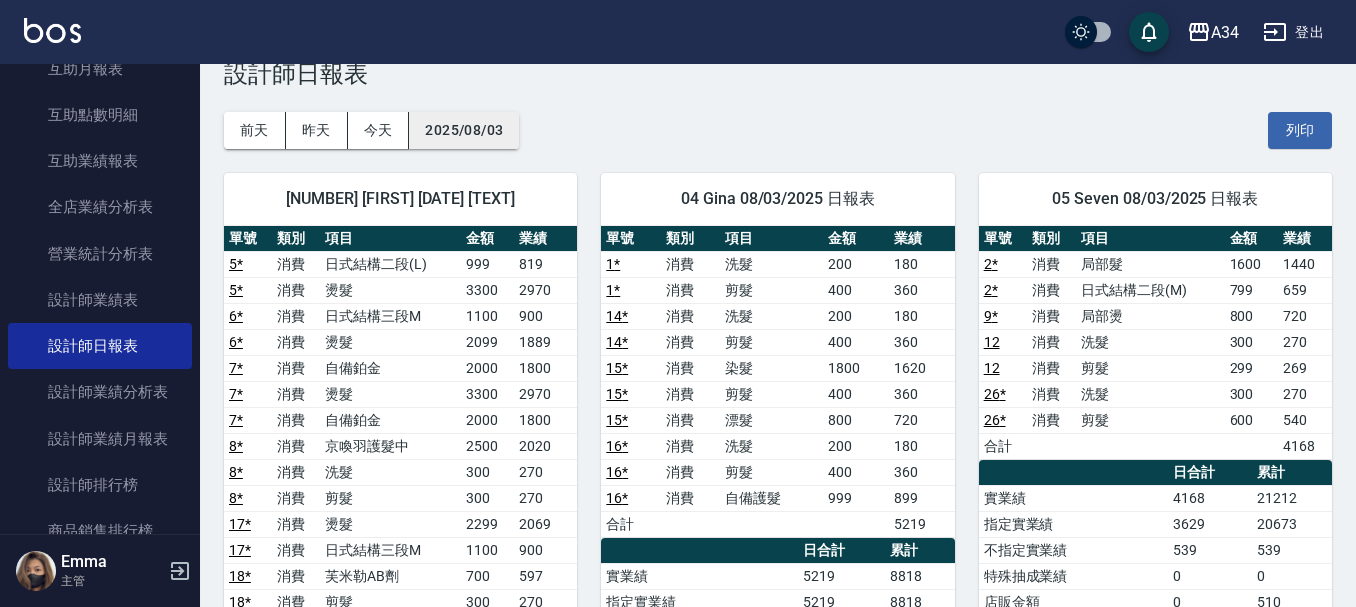 scroll, scrollTop: 0, scrollLeft: 0, axis: both 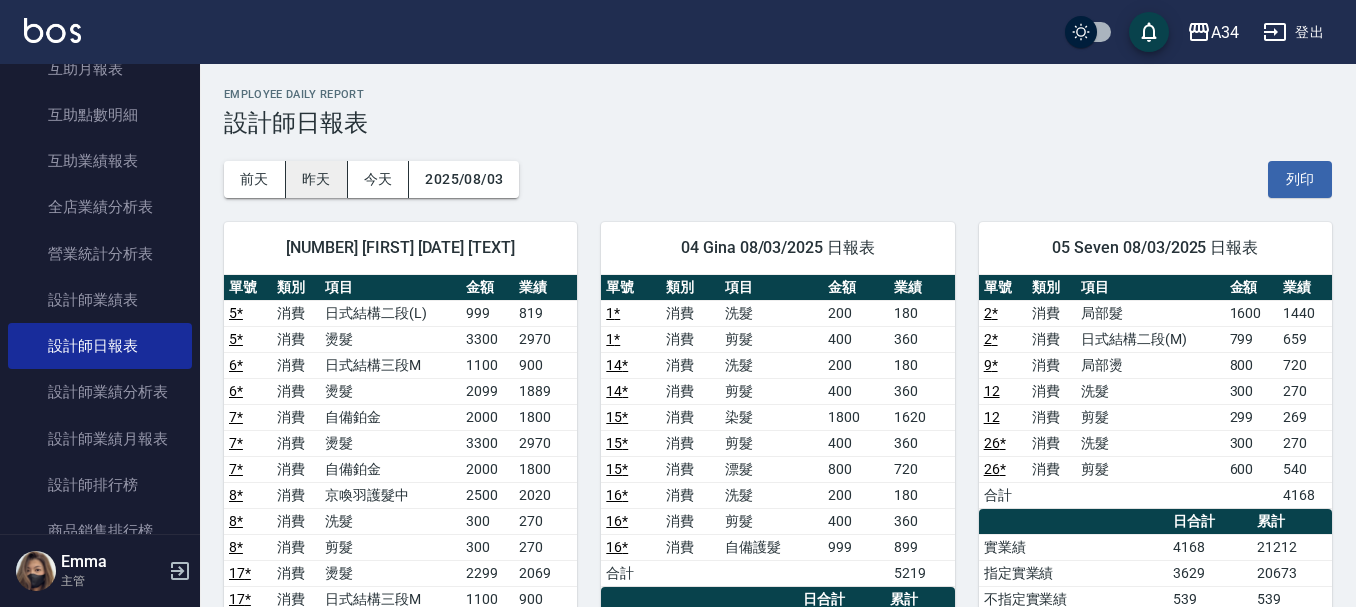 click on "昨天" at bounding box center [317, 179] 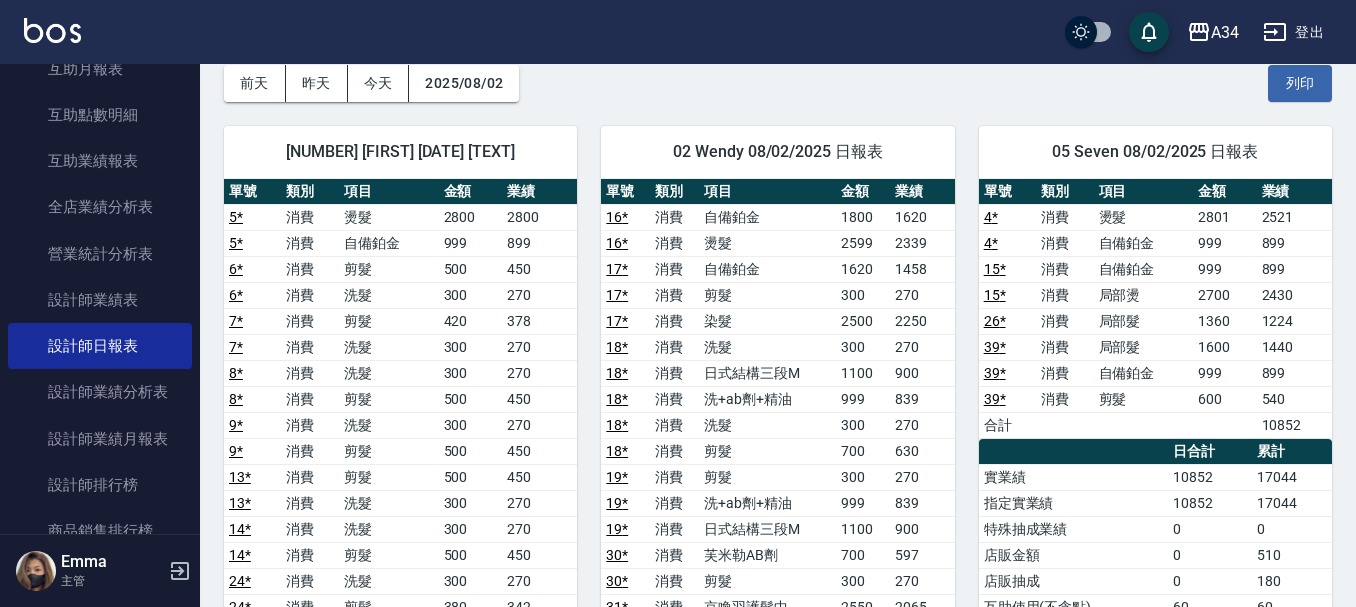 scroll, scrollTop: 0, scrollLeft: 0, axis: both 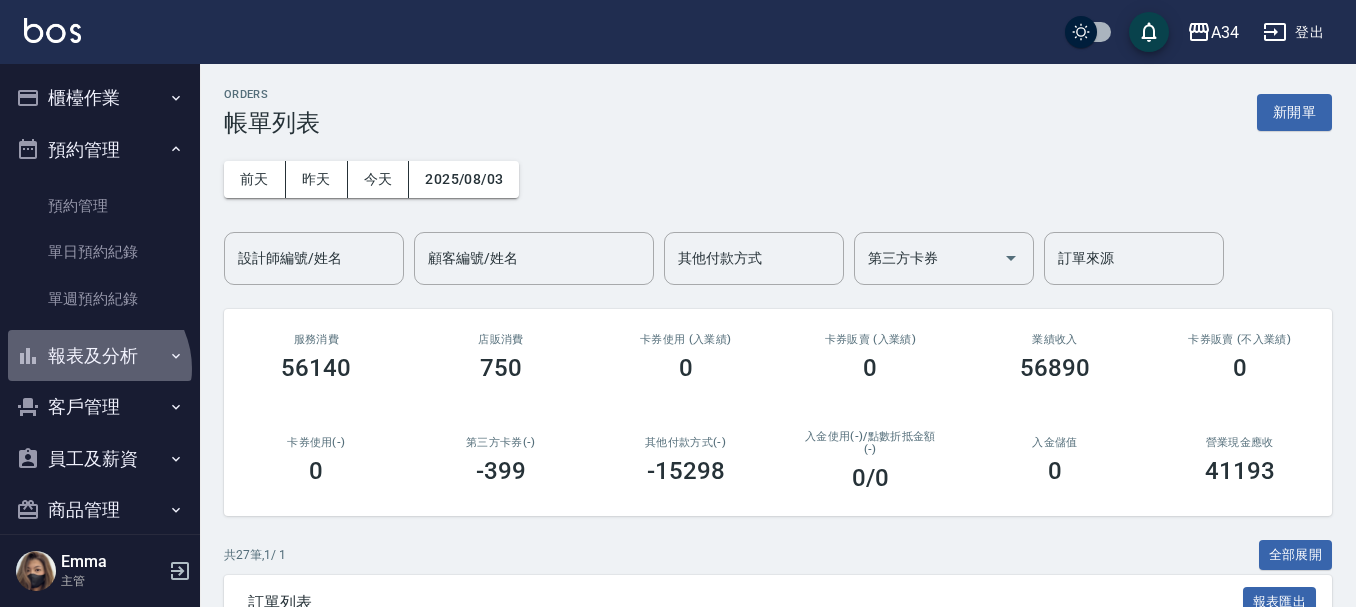 click on "報表及分析" at bounding box center [100, 356] 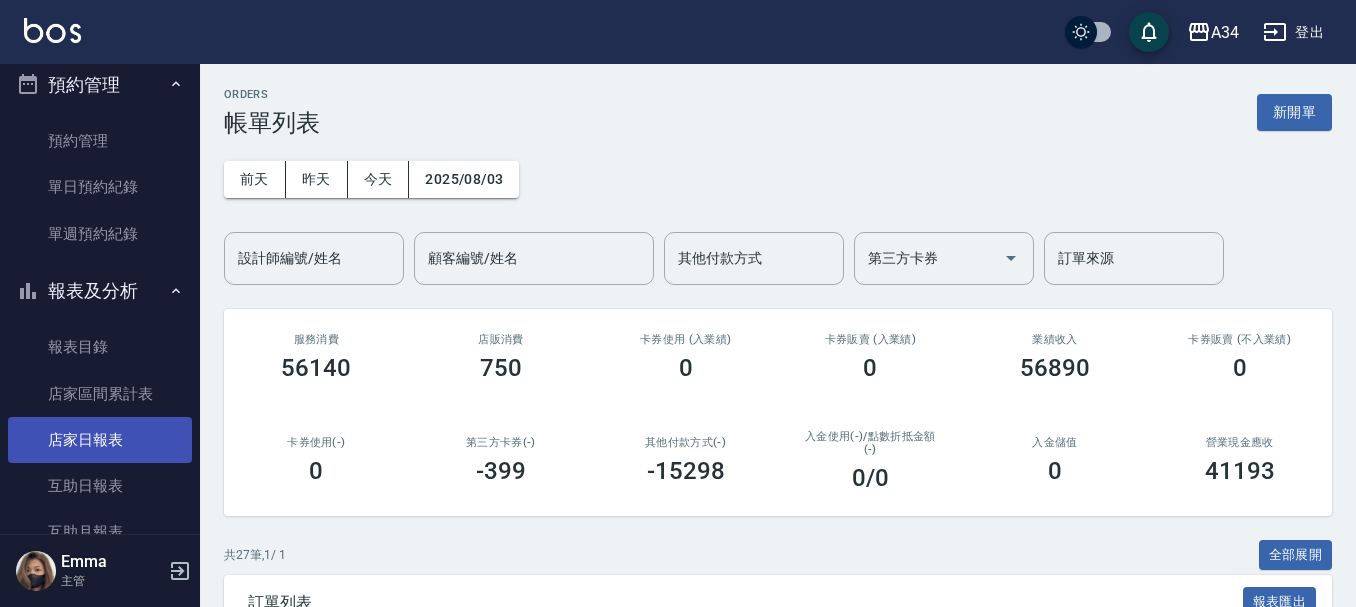 scroll, scrollTop: 100, scrollLeft: 0, axis: vertical 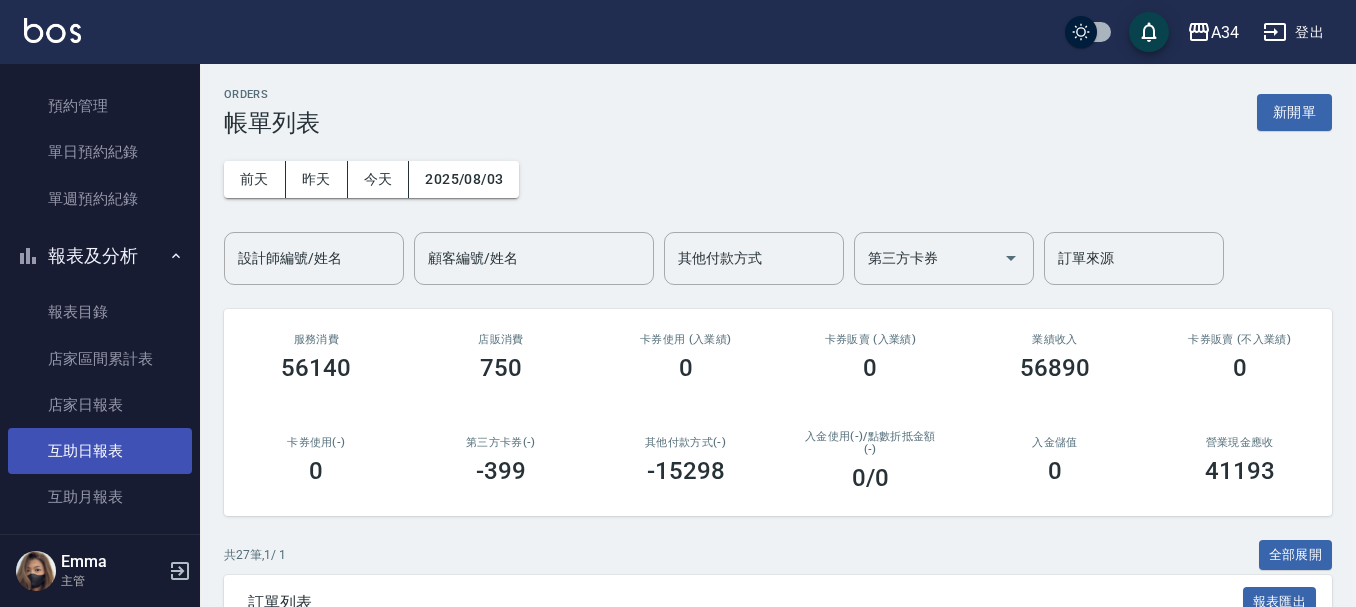 click on "互助日報表" at bounding box center [100, 451] 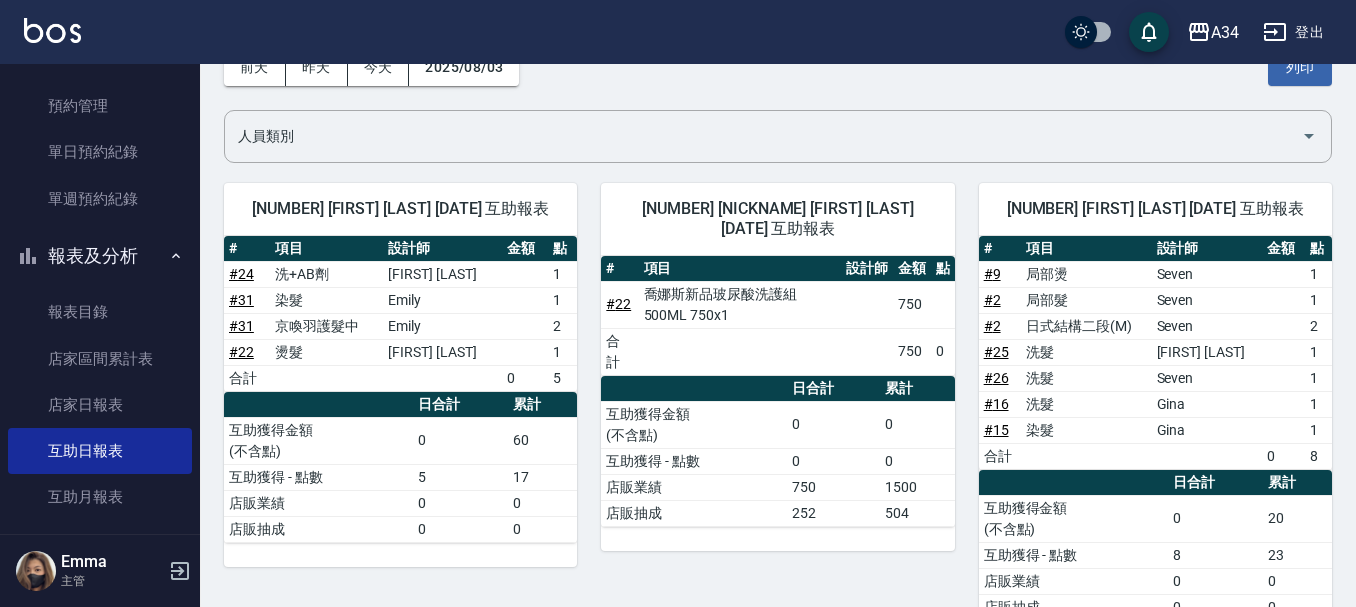 scroll, scrollTop: 0, scrollLeft: 0, axis: both 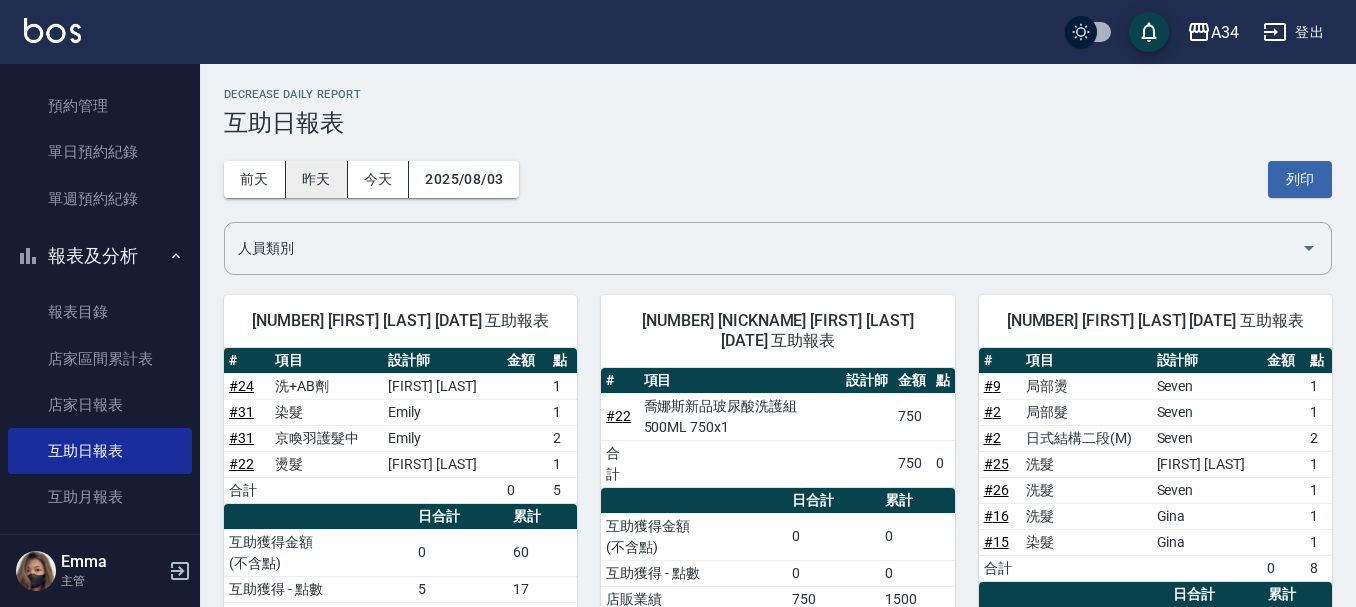 click on "昨天" at bounding box center [317, 179] 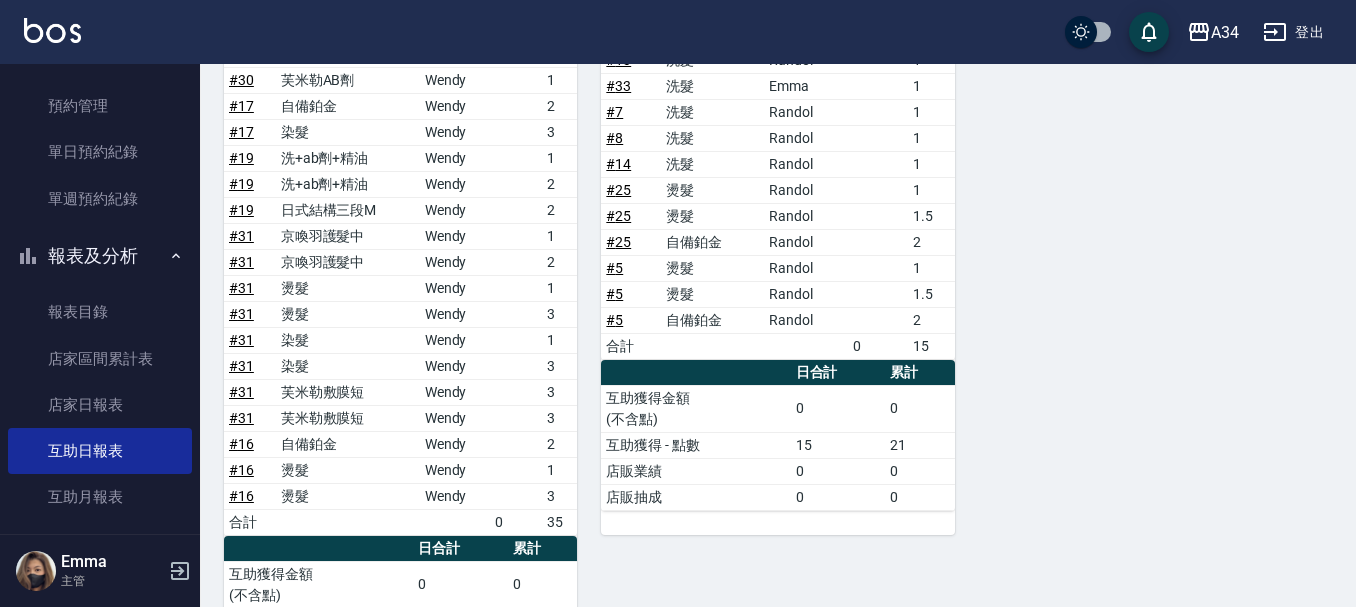 scroll, scrollTop: 1440, scrollLeft: 0, axis: vertical 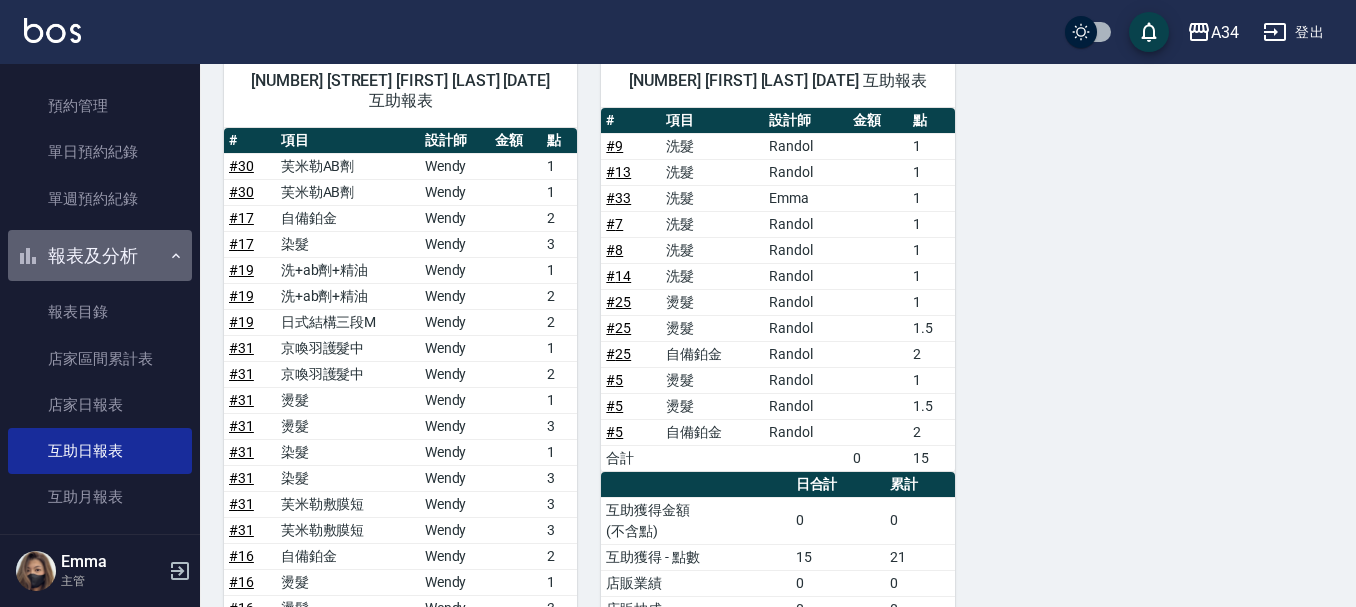 click on "報表及分析" at bounding box center [100, 256] 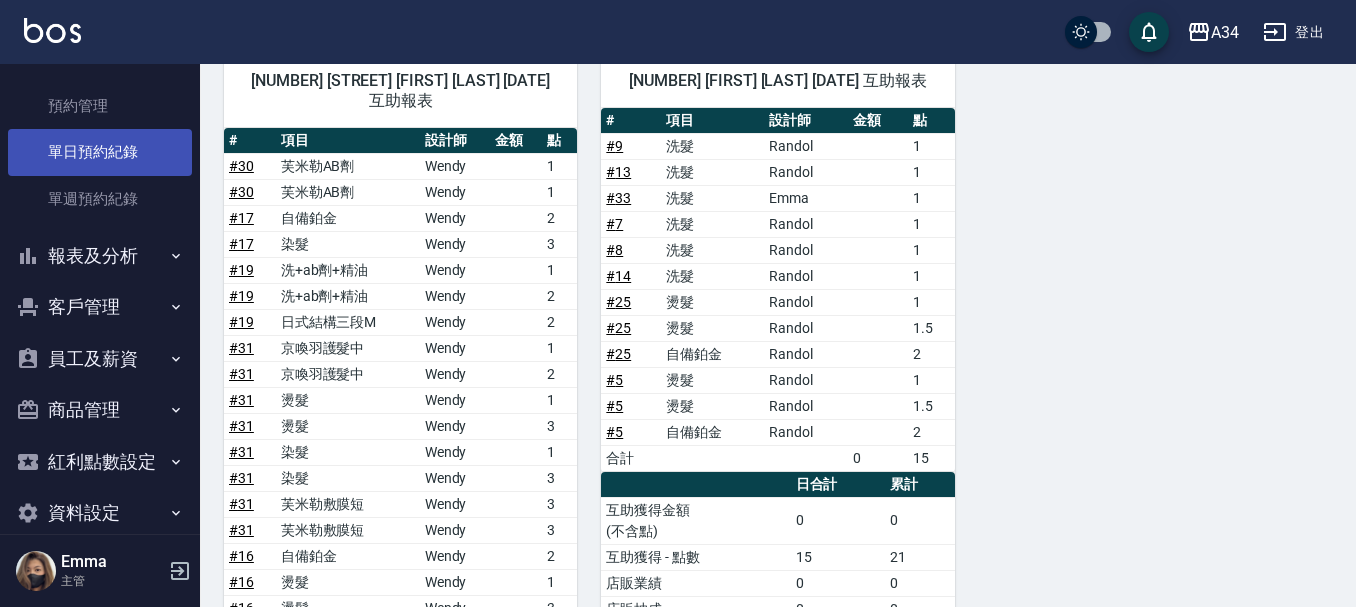 scroll, scrollTop: 0, scrollLeft: 0, axis: both 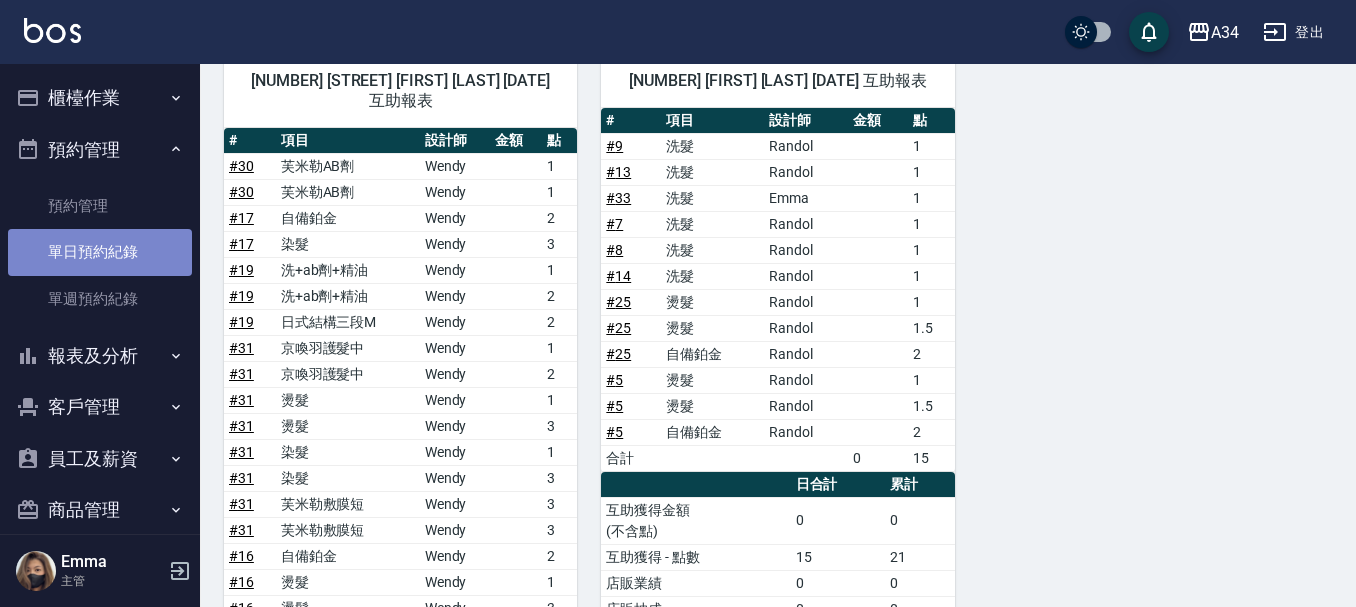 click on "單日預約紀錄" at bounding box center (100, 252) 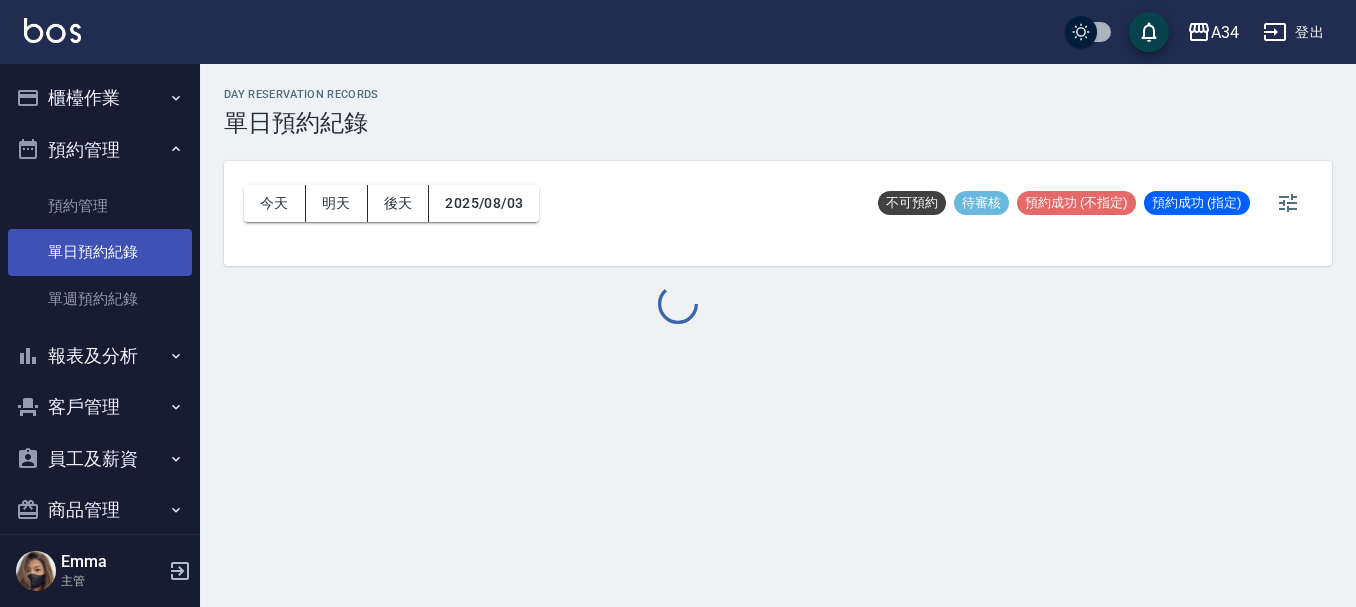 scroll, scrollTop: 0, scrollLeft: 0, axis: both 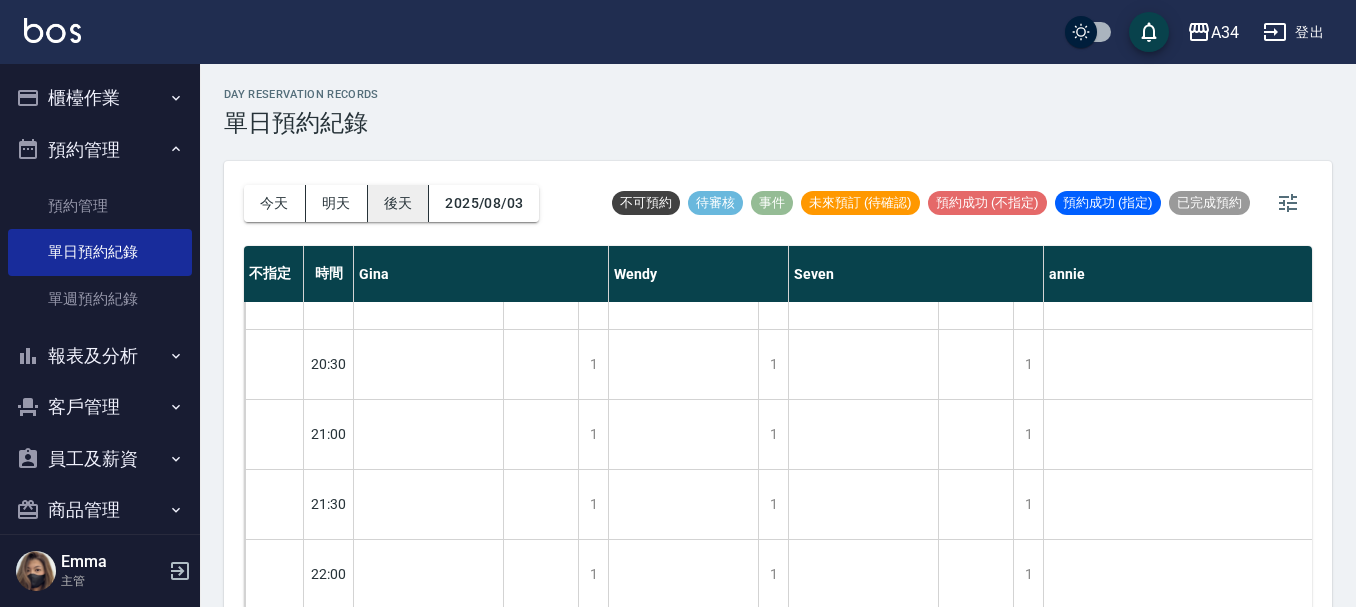 click on "後天" at bounding box center (399, 203) 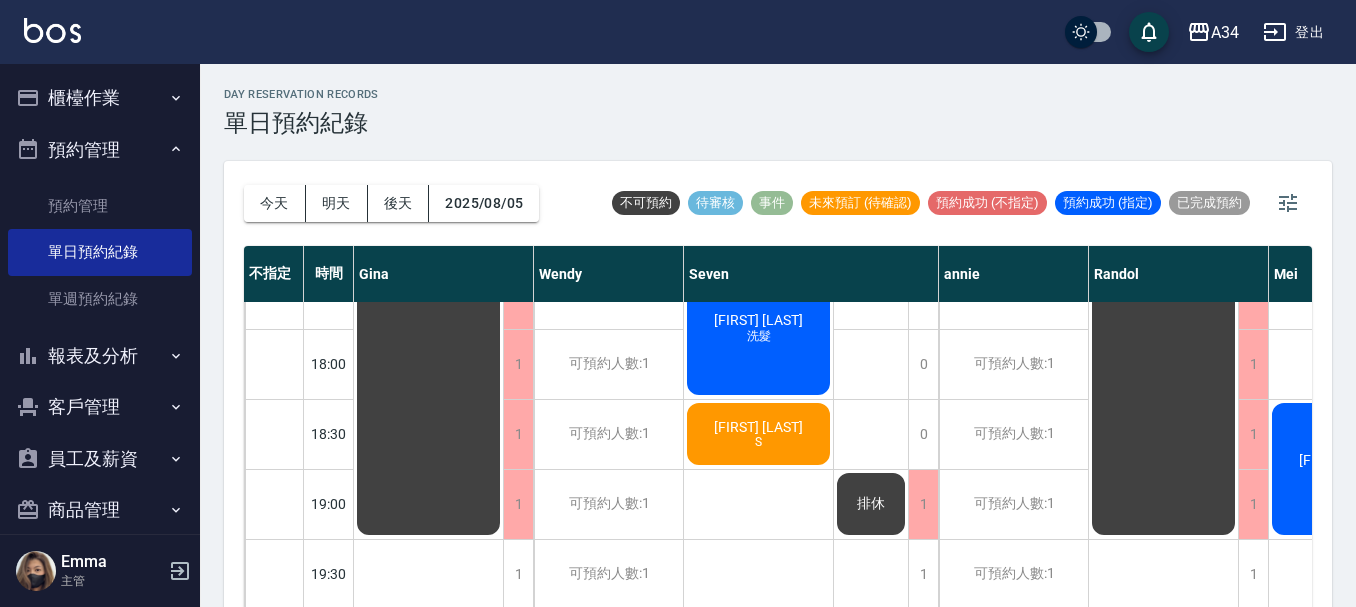 scroll, scrollTop: 768, scrollLeft: 0, axis: vertical 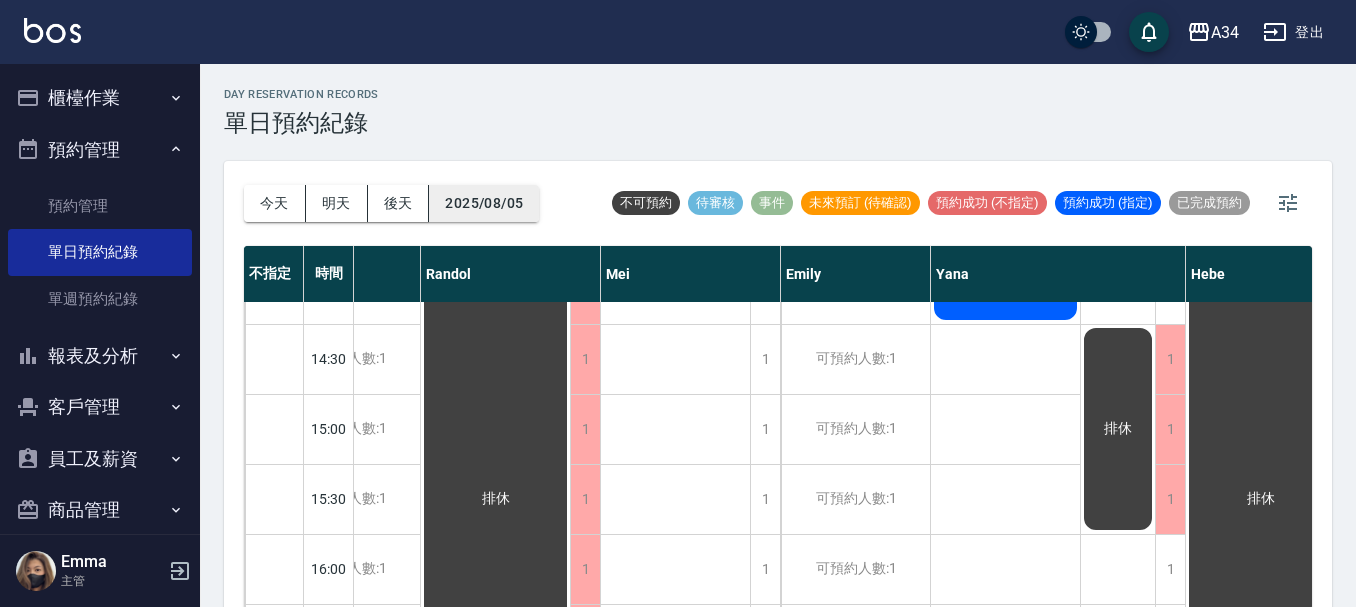 click on "2025/08/05" at bounding box center [484, 203] 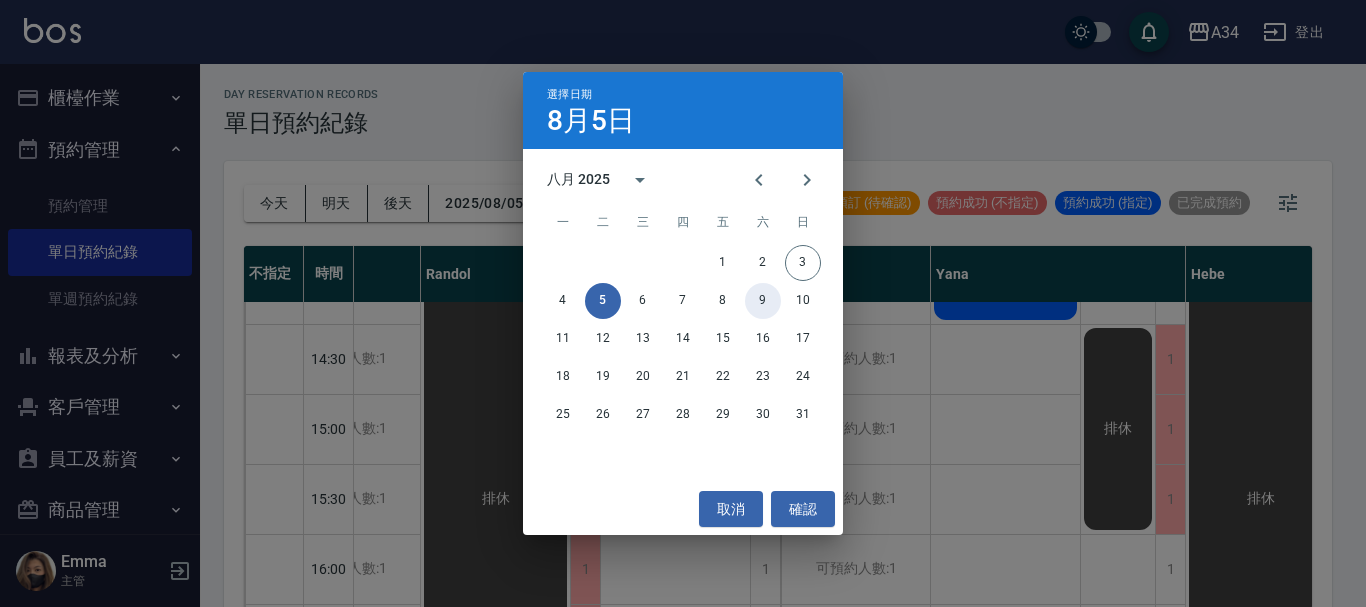 drag, startPoint x: 764, startPoint y: 307, endPoint x: 725, endPoint y: 322, distance: 41.785164 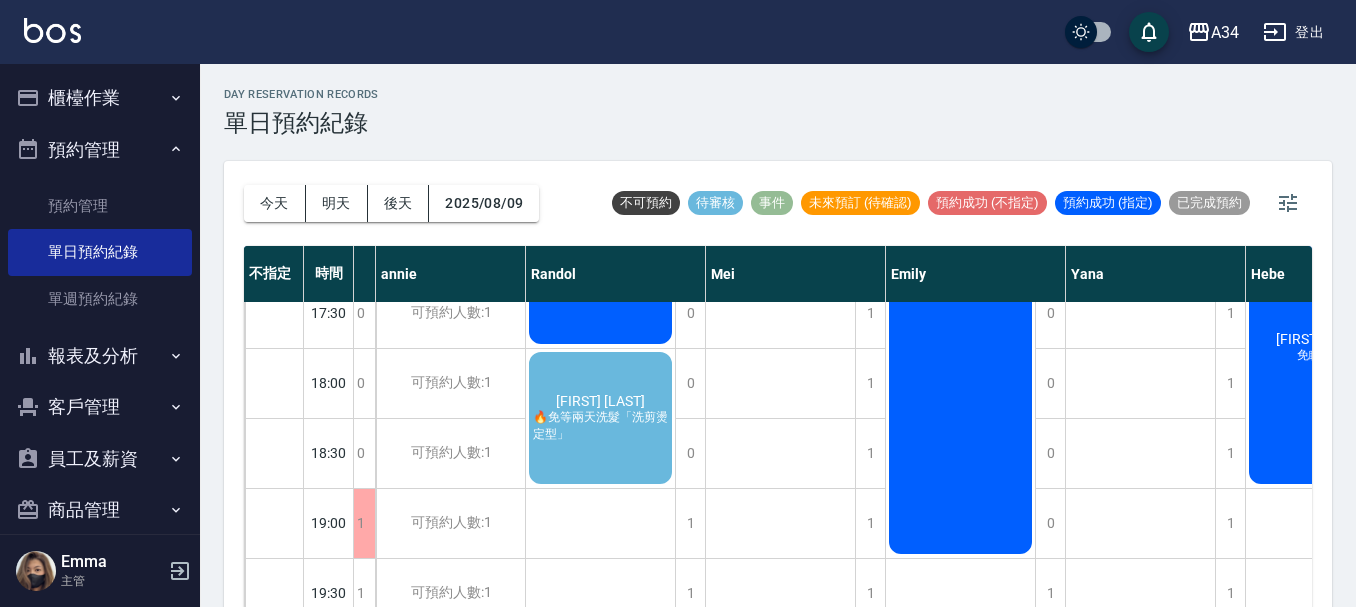 scroll, scrollTop: 968, scrollLeft: 668, axis: both 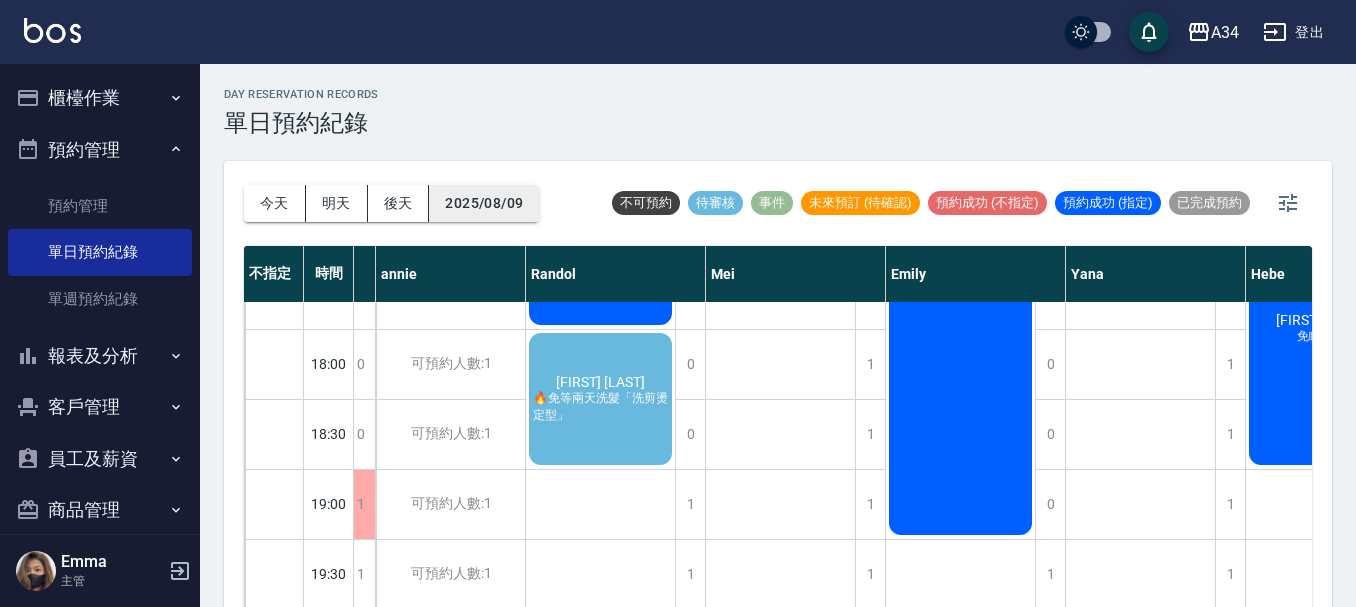 click on "2025/08/09" at bounding box center [484, 203] 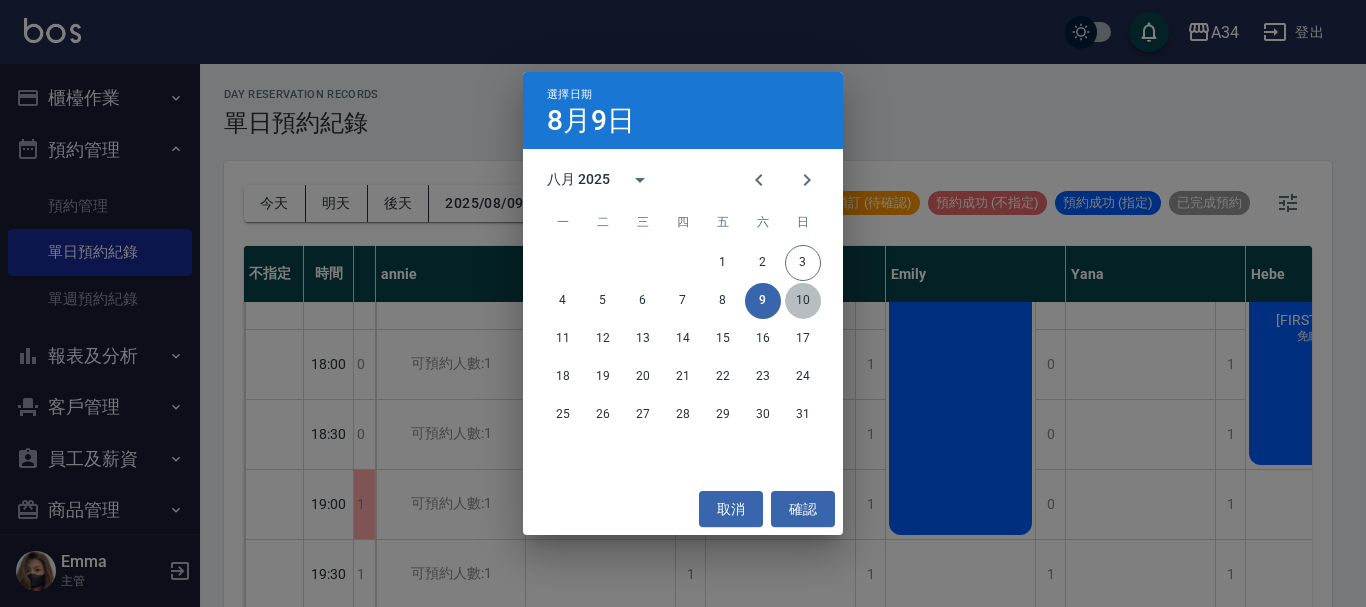 click on "10" at bounding box center [803, 301] 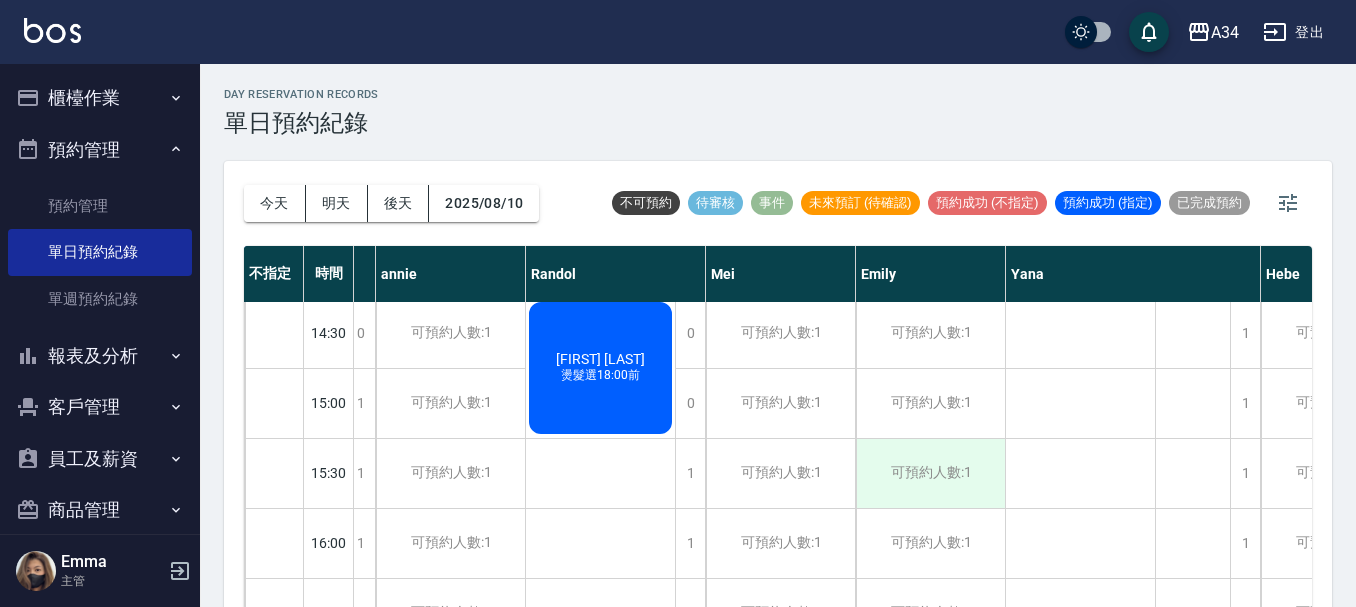 scroll, scrollTop: 500, scrollLeft: 668, axis: both 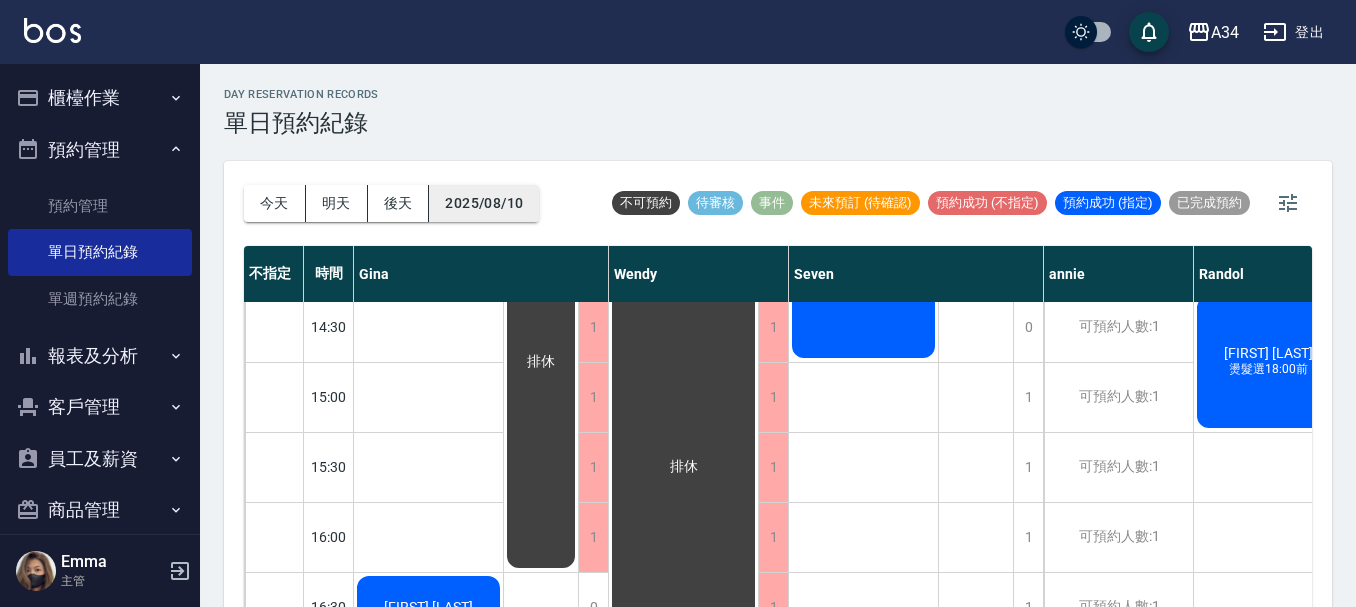 click on "2025/08/10" at bounding box center [484, 203] 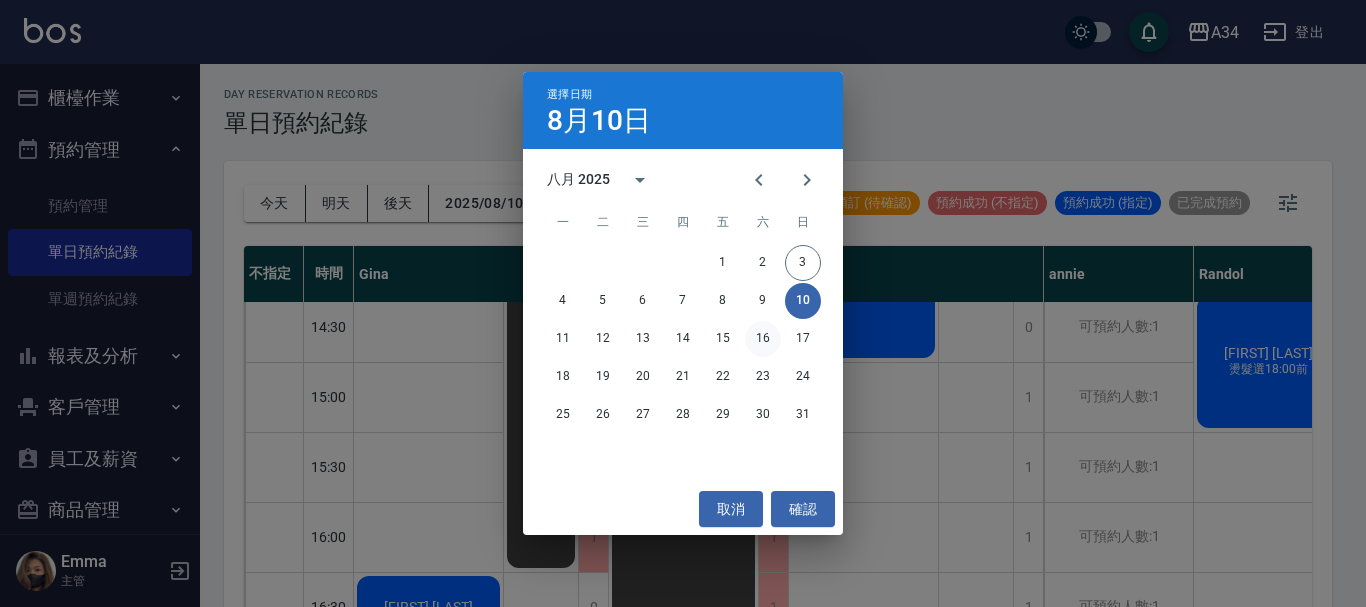 click on "16" at bounding box center [763, 339] 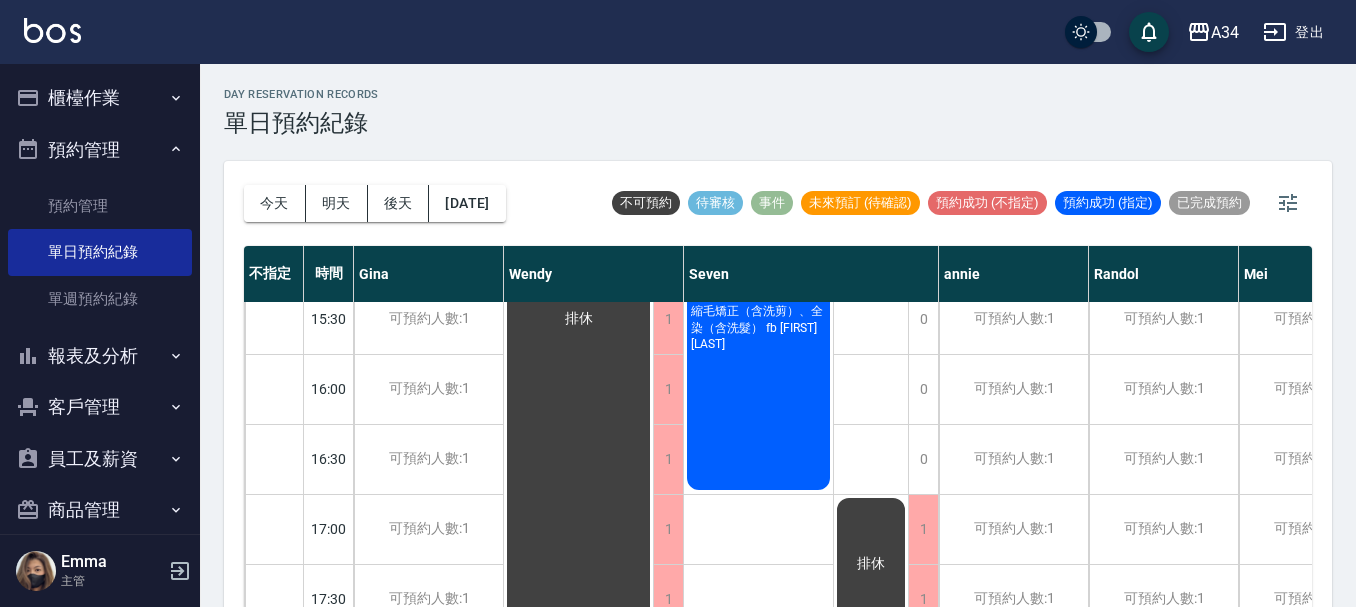 scroll, scrollTop: 900, scrollLeft: 0, axis: vertical 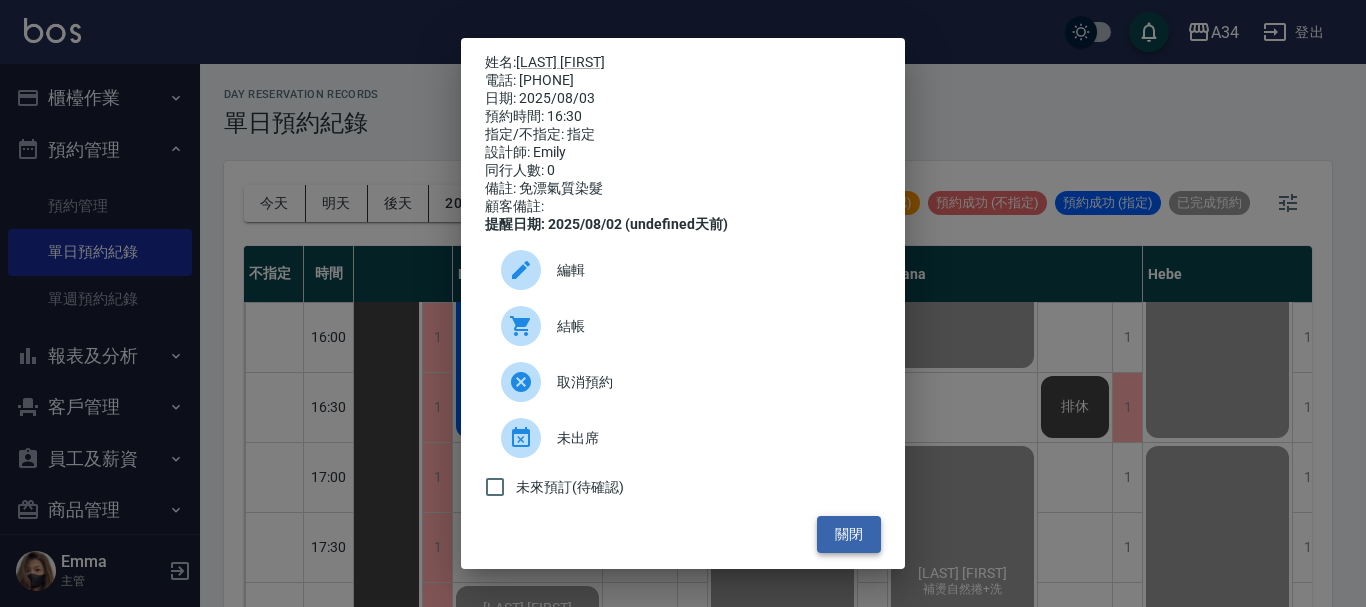 click on "關閉" at bounding box center (849, 534) 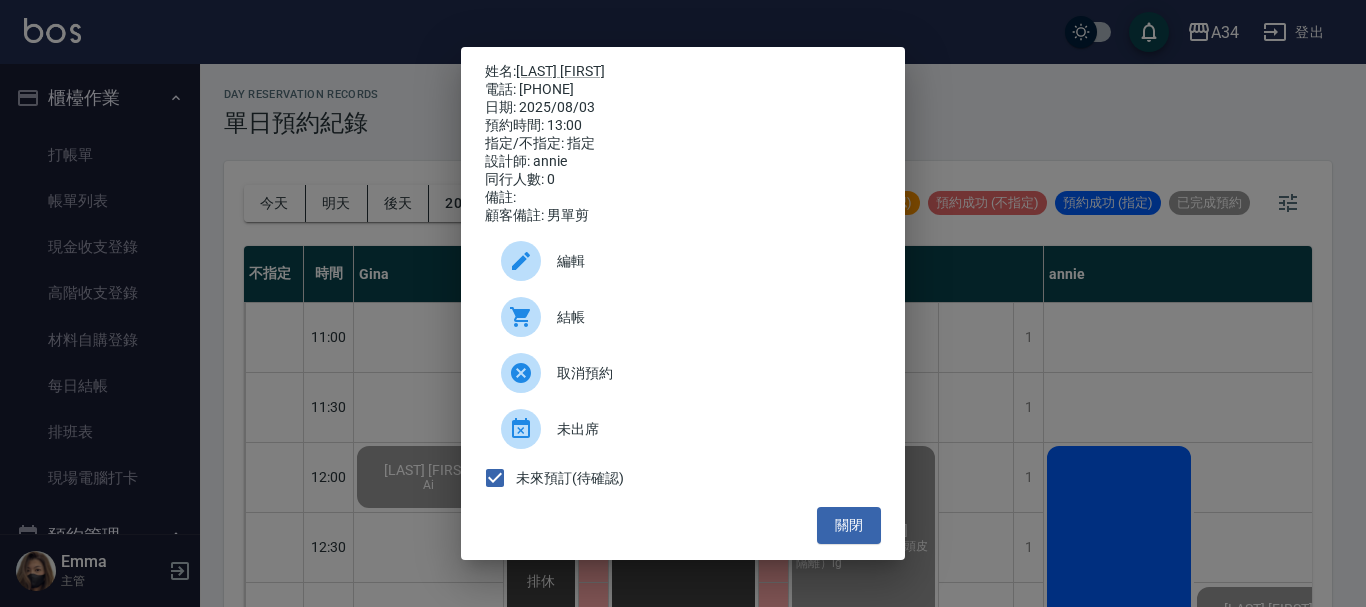 scroll, scrollTop: 0, scrollLeft: 0, axis: both 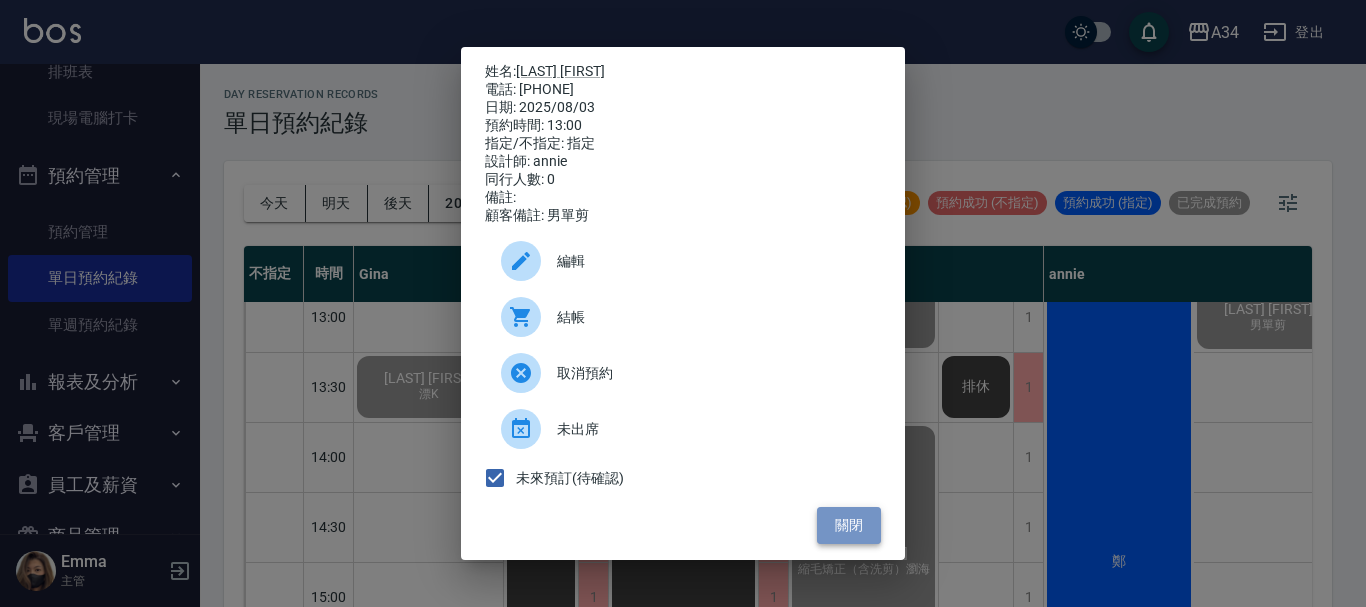 click on "關閉" at bounding box center [849, 525] 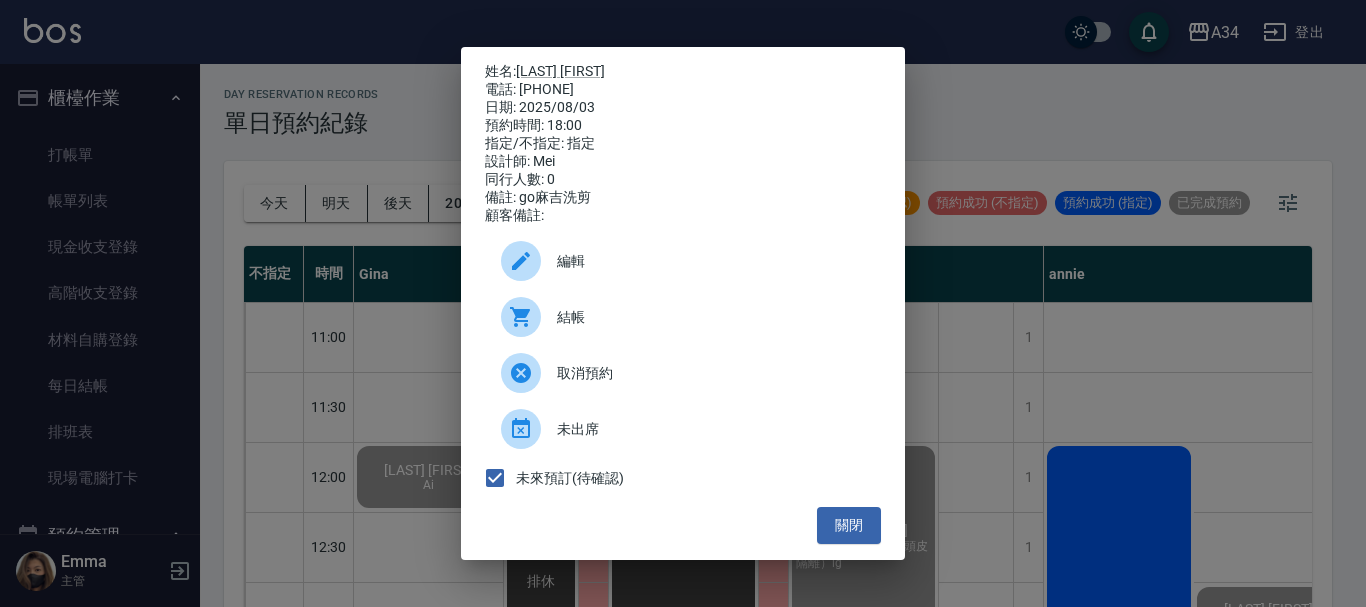 scroll, scrollTop: 0, scrollLeft: 0, axis: both 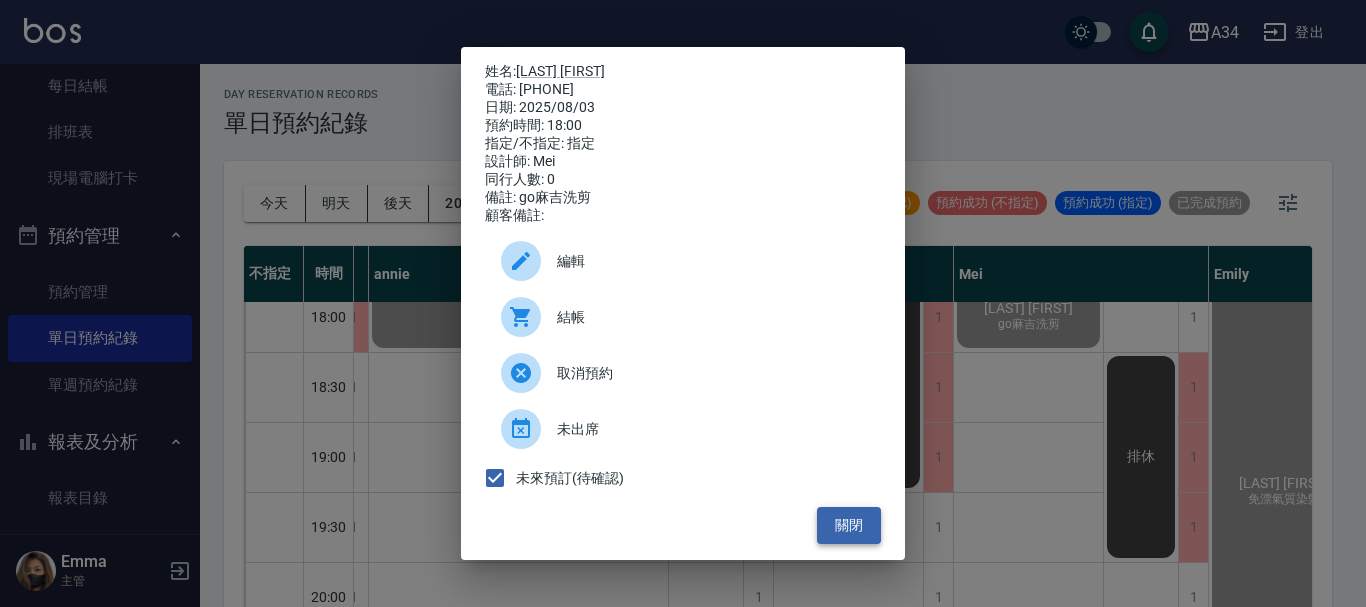 click on "關閉" at bounding box center (849, 525) 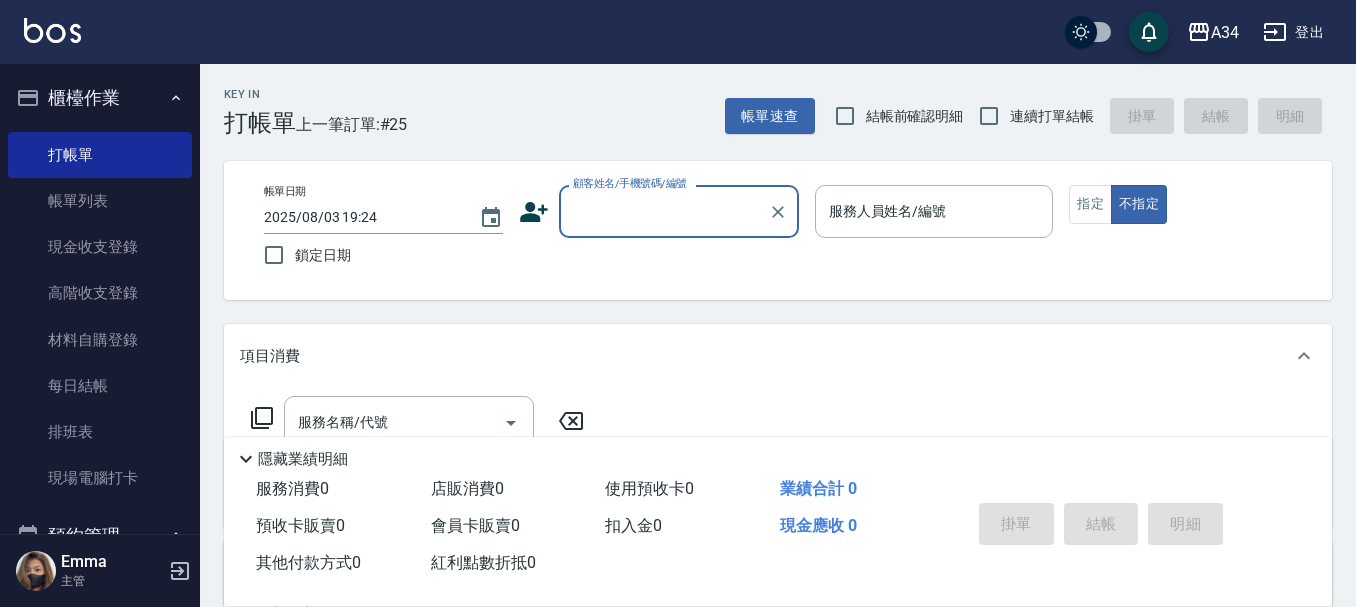 scroll, scrollTop: 0, scrollLeft: 0, axis: both 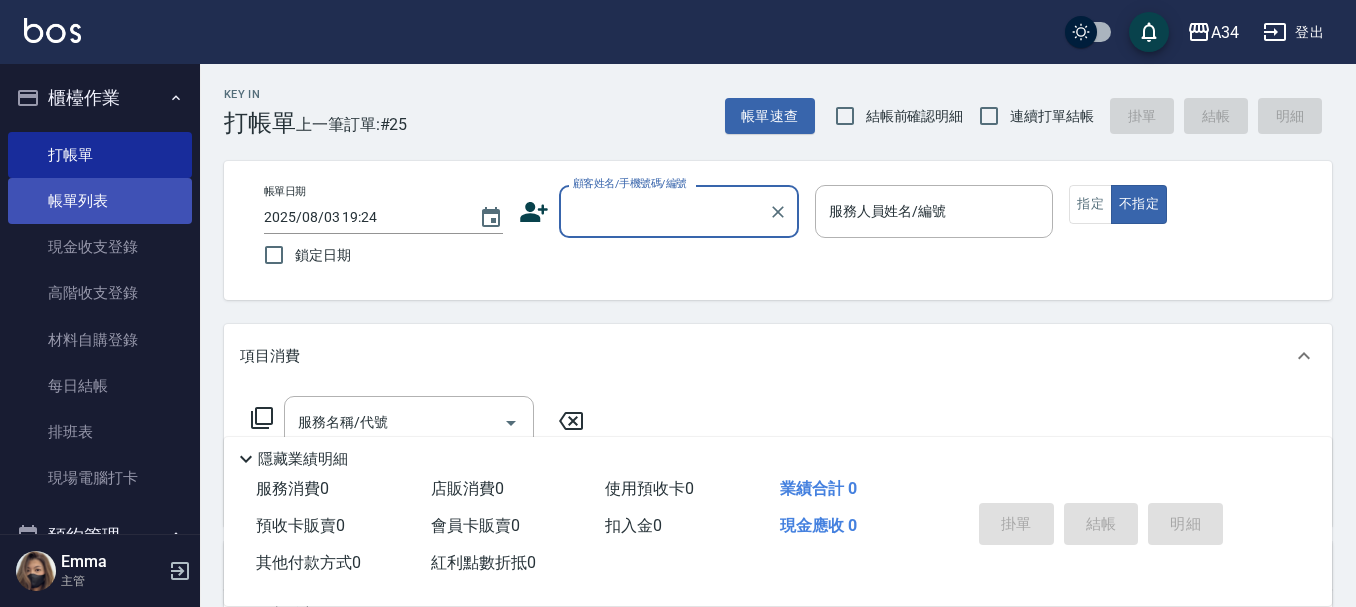 click on "帳單列表" at bounding box center (100, 201) 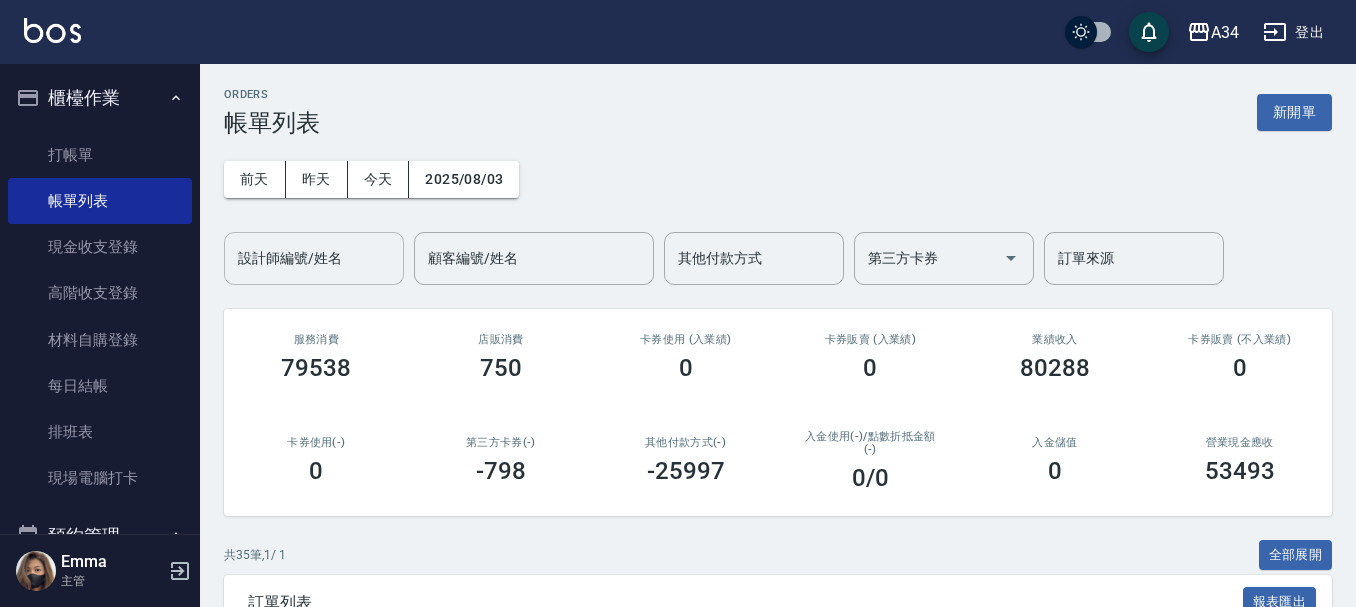 click on "設計師編號/姓名" at bounding box center (314, 258) 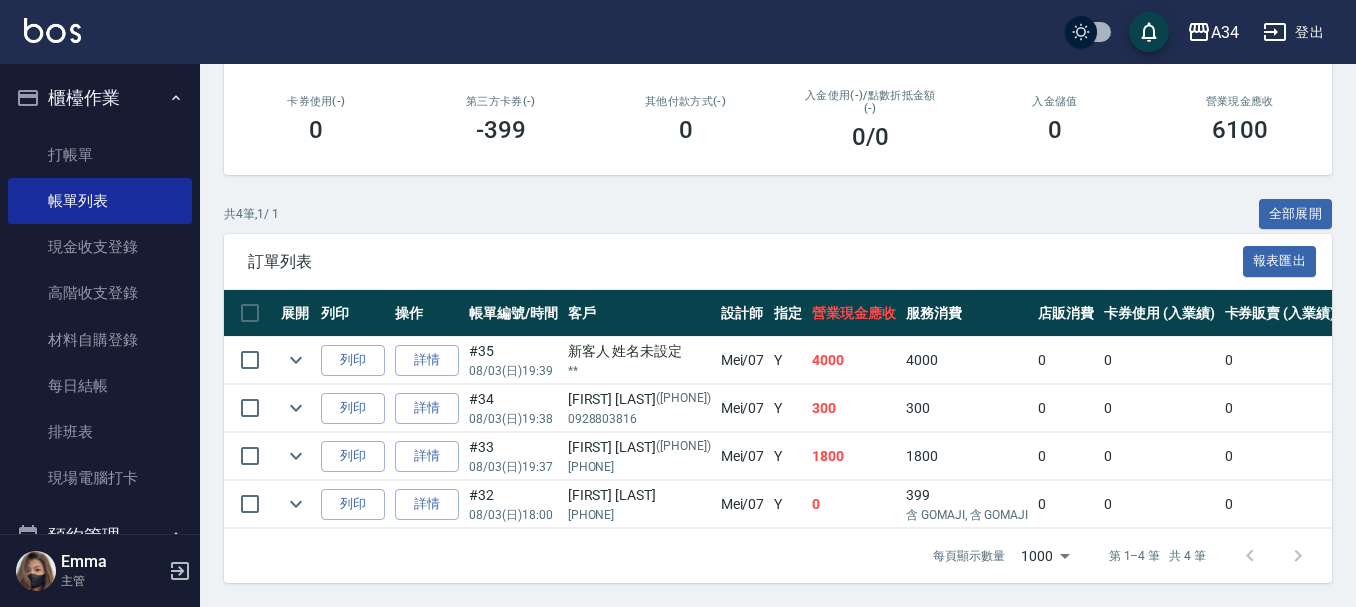 scroll, scrollTop: 356, scrollLeft: 0, axis: vertical 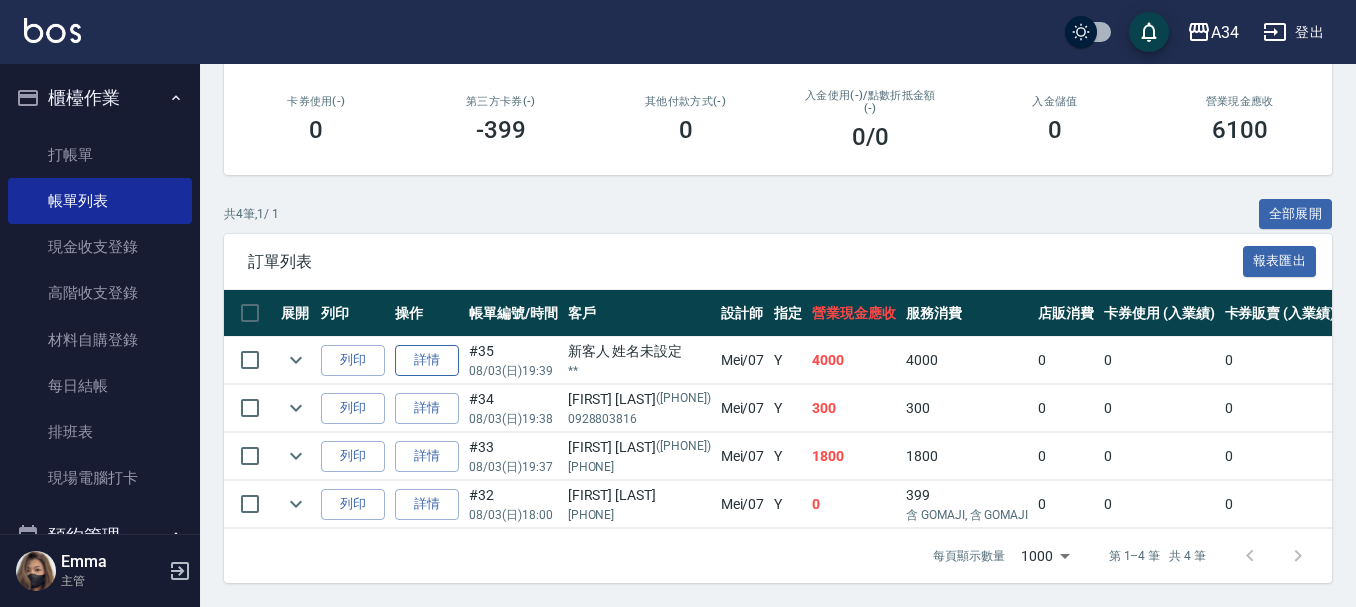 type on "Mei-07" 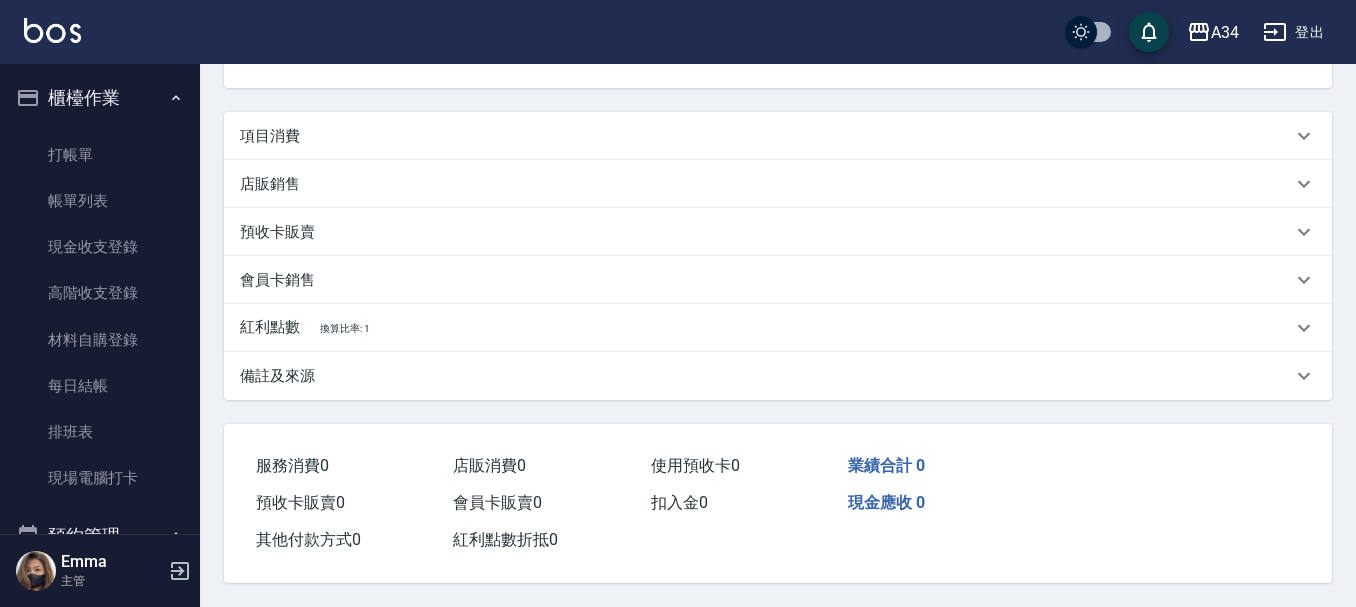 scroll, scrollTop: 0, scrollLeft: 0, axis: both 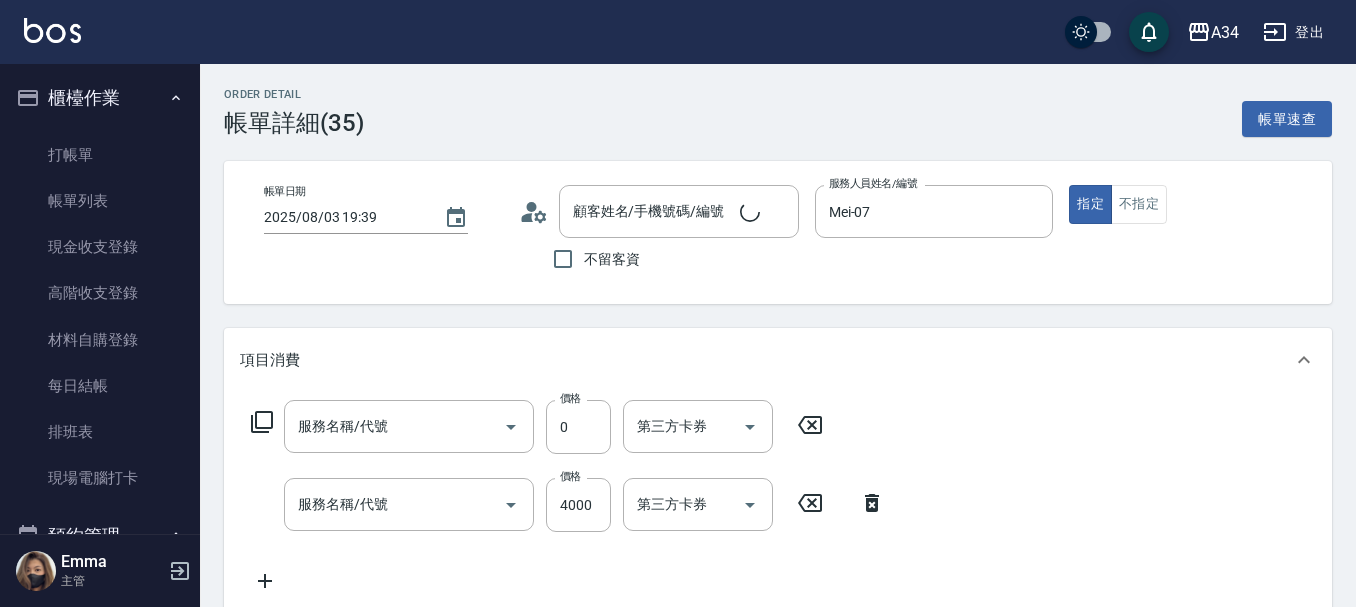 type on "2025/08/03 19:39" 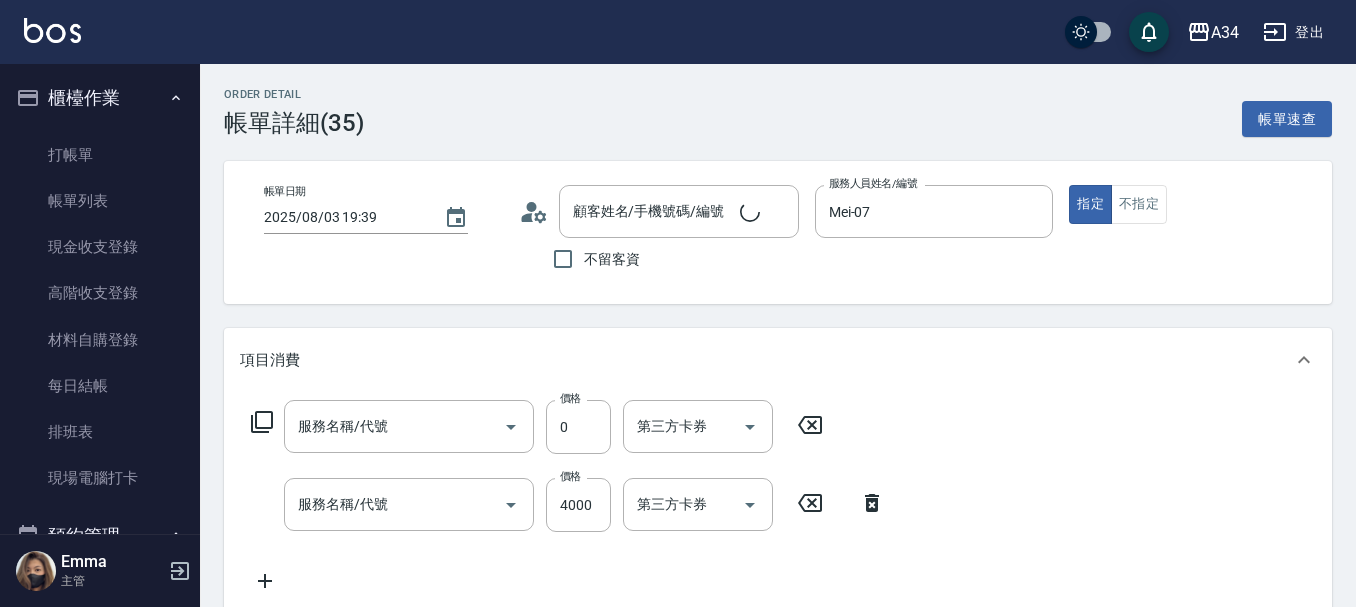 type on "Mei-07" 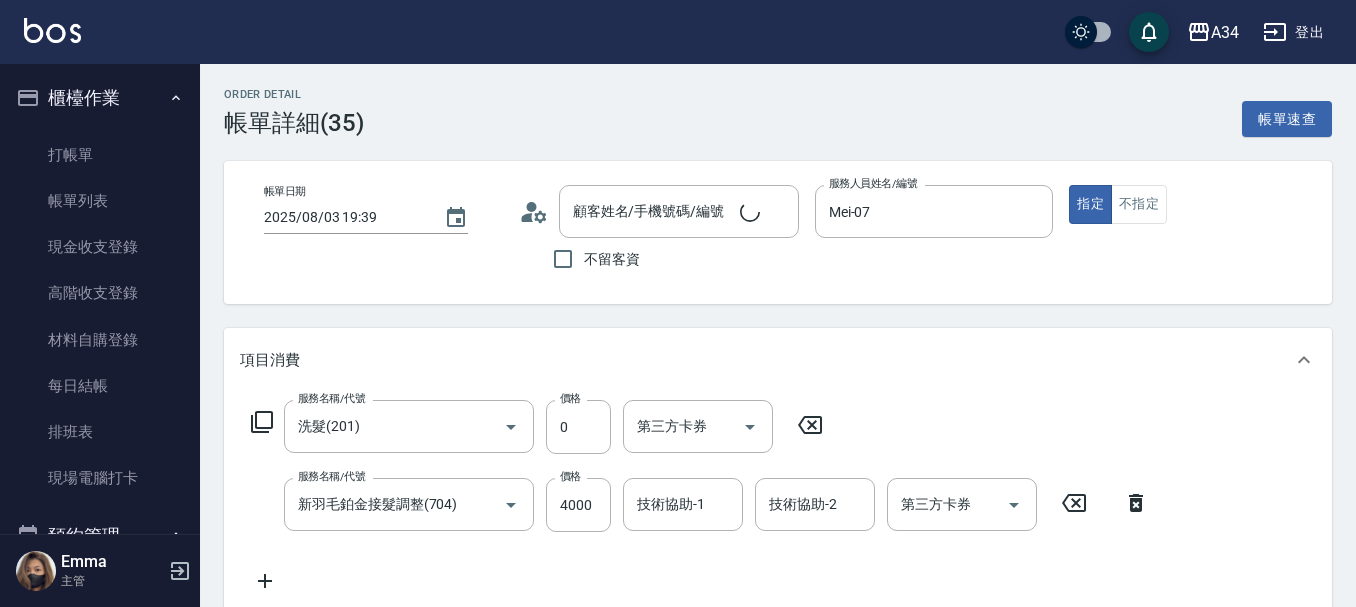 type on "洗髮(201)" 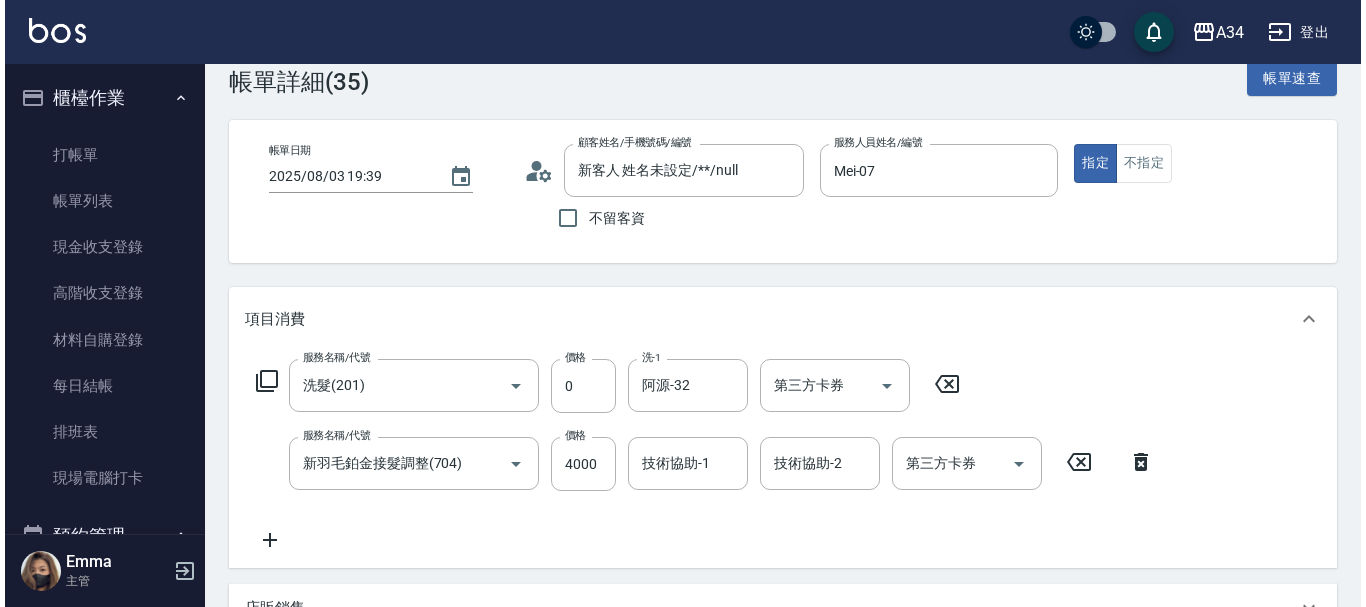 scroll, scrollTop: 100, scrollLeft: 0, axis: vertical 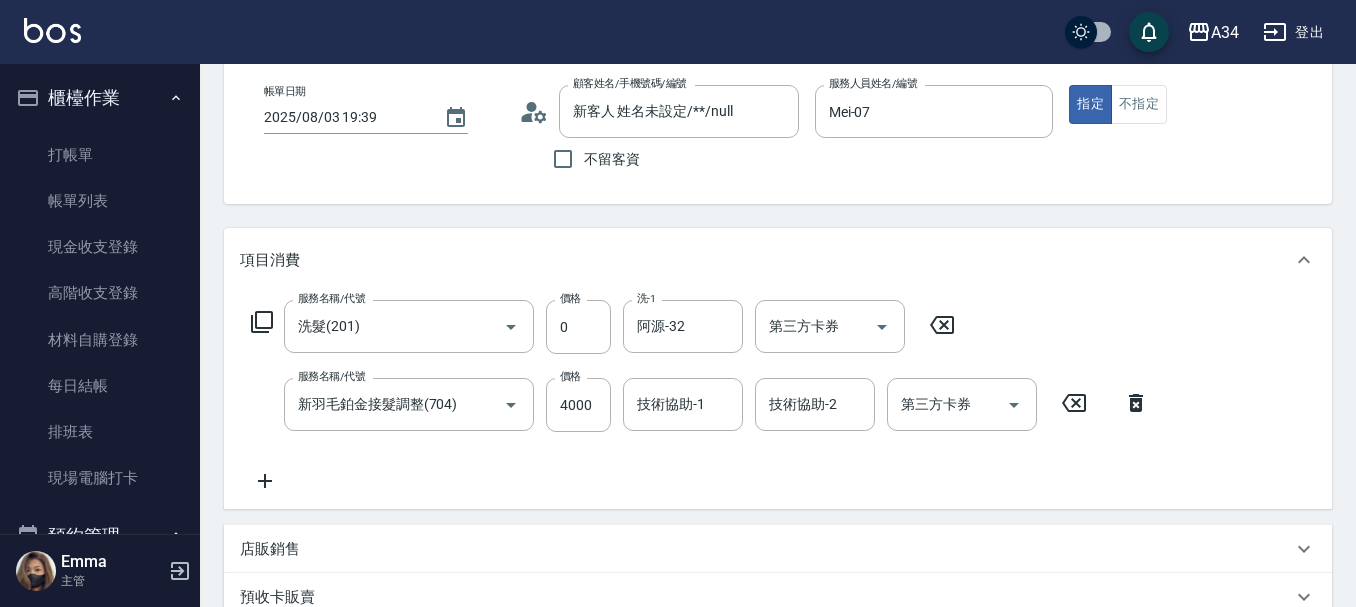 click 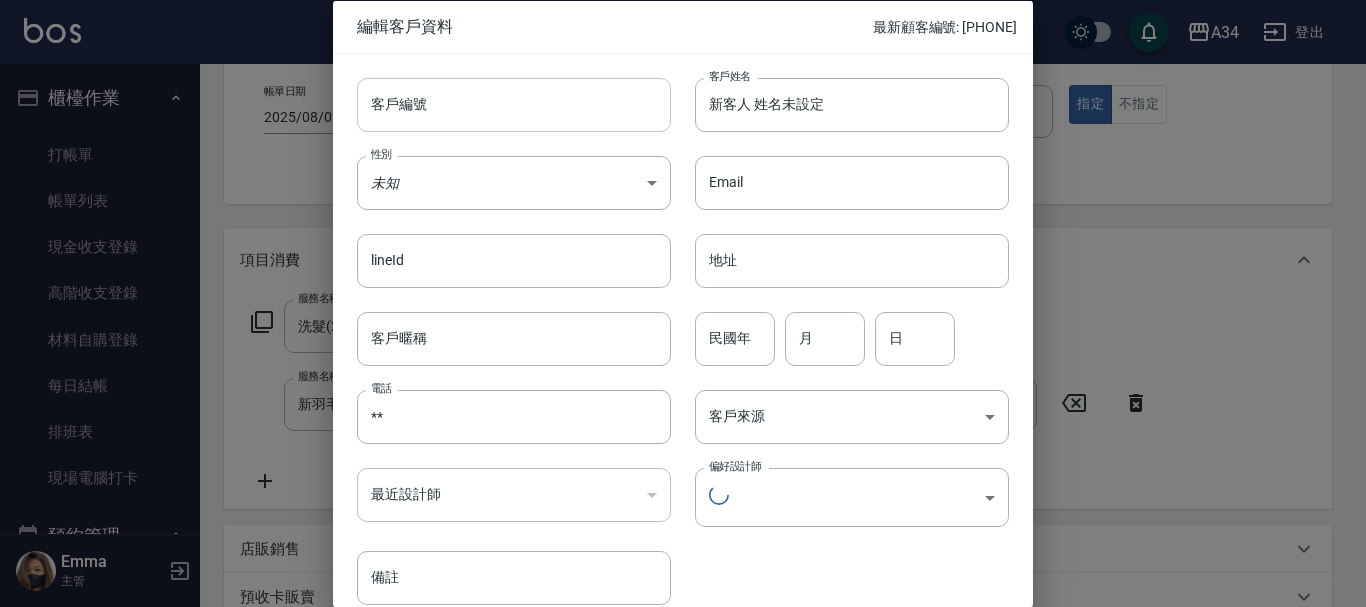 type 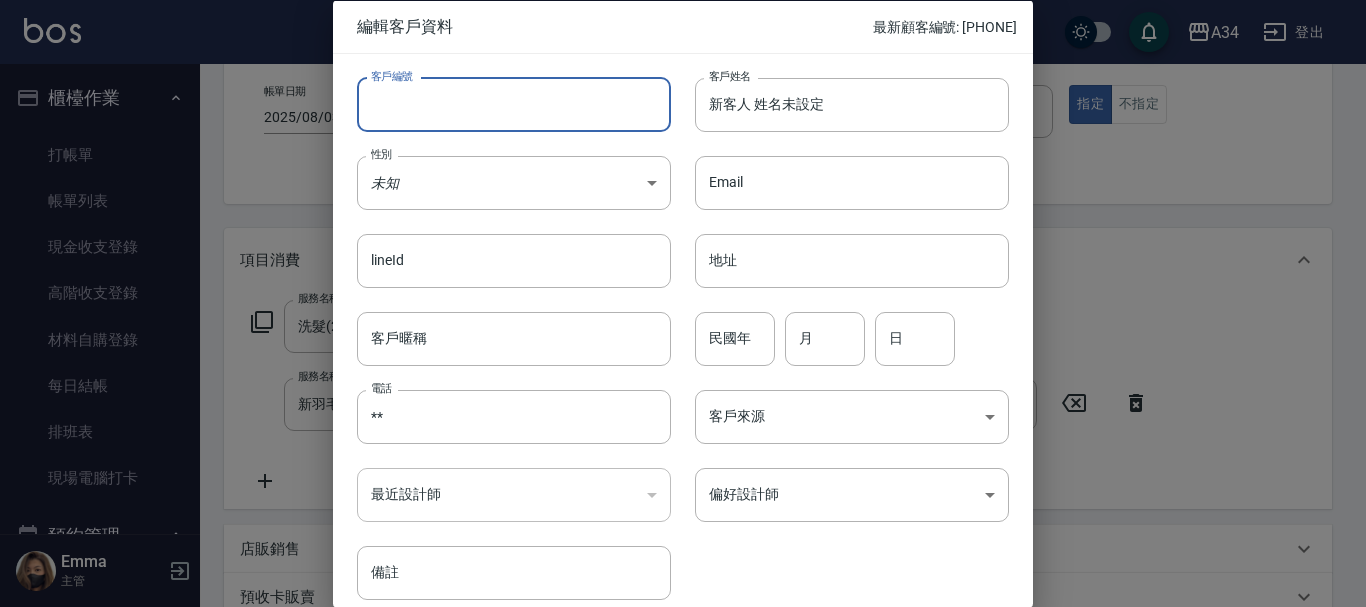 click on "客戶編號" at bounding box center [514, 104] 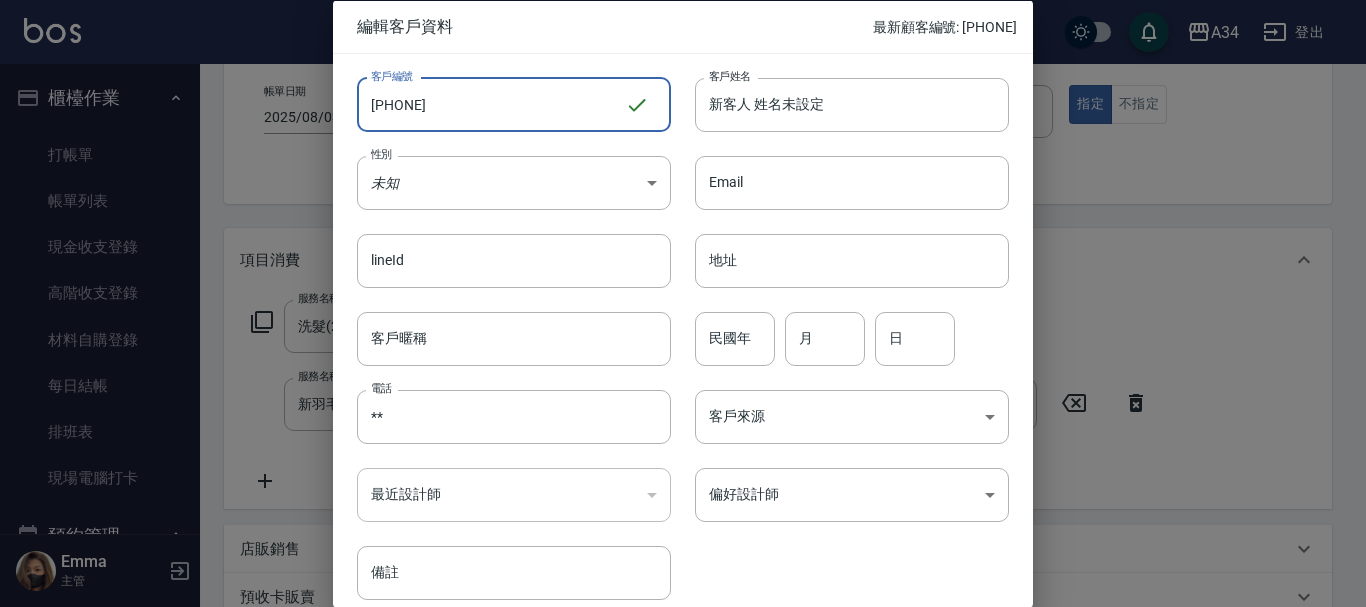 click on "0976882717" at bounding box center [491, 104] 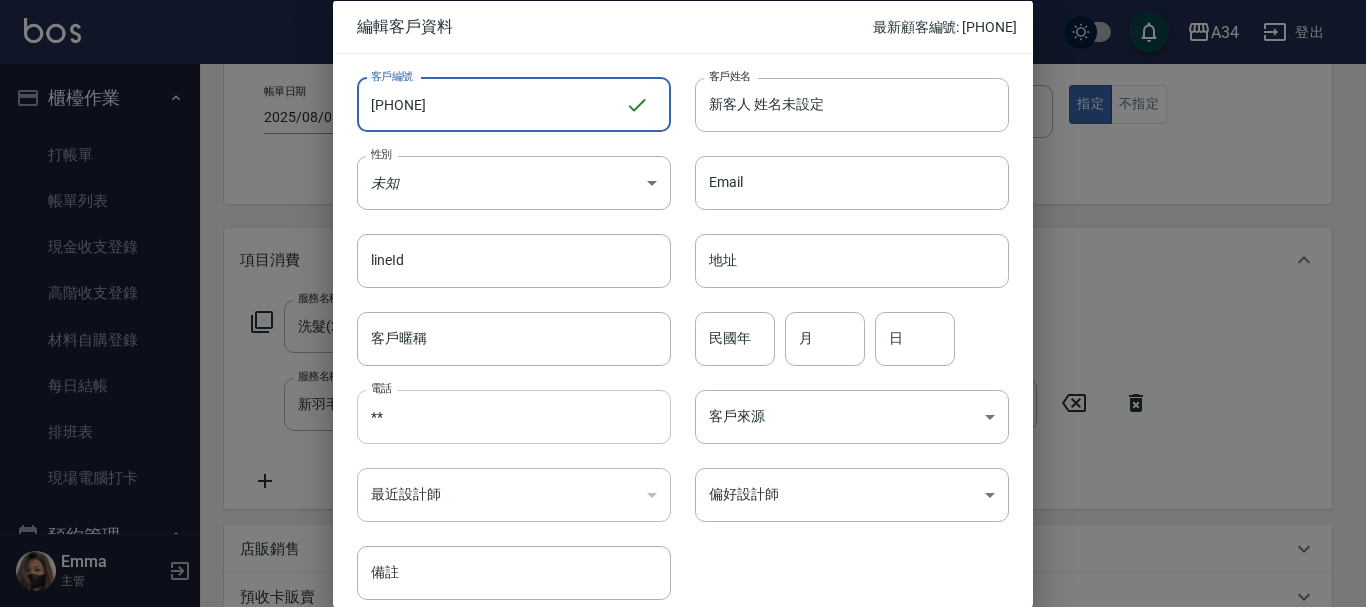 type on "0976882717" 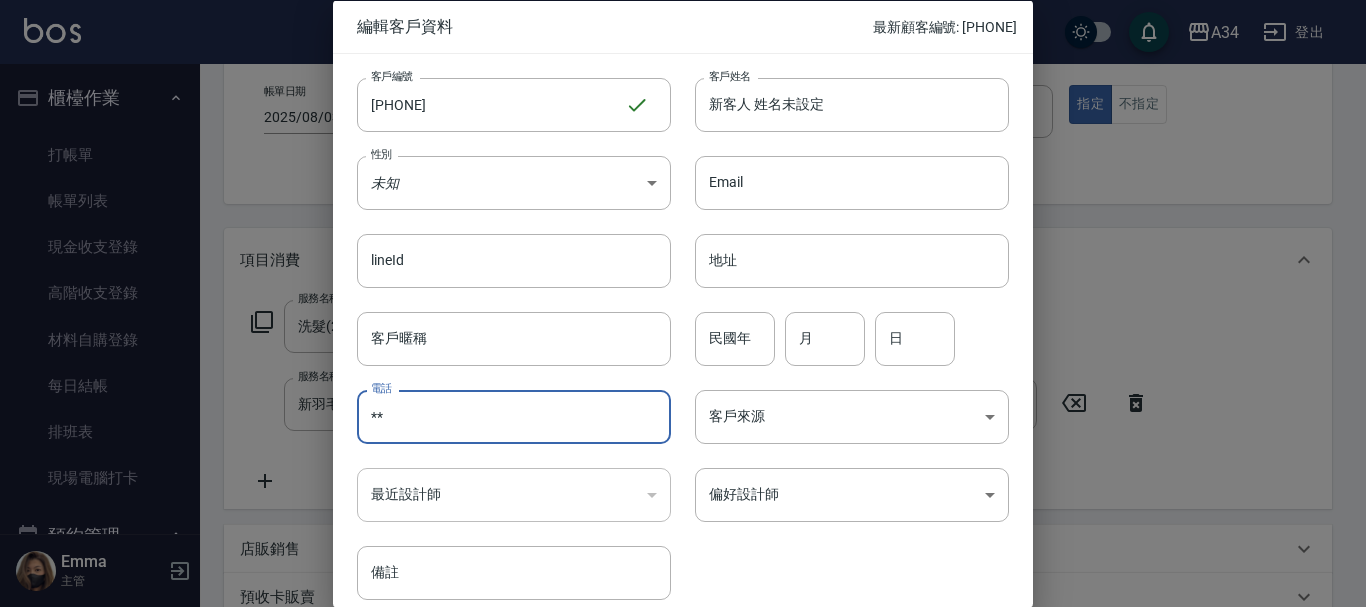 click on "**" at bounding box center (514, 417) 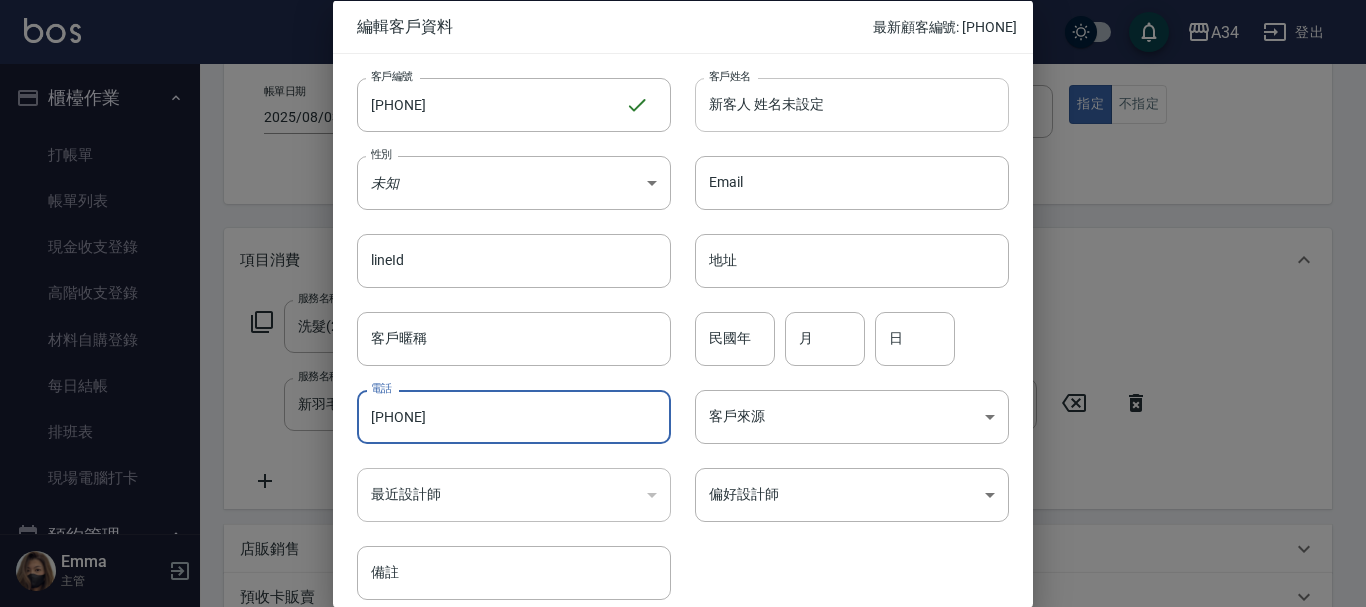 type on "[PHONE]" 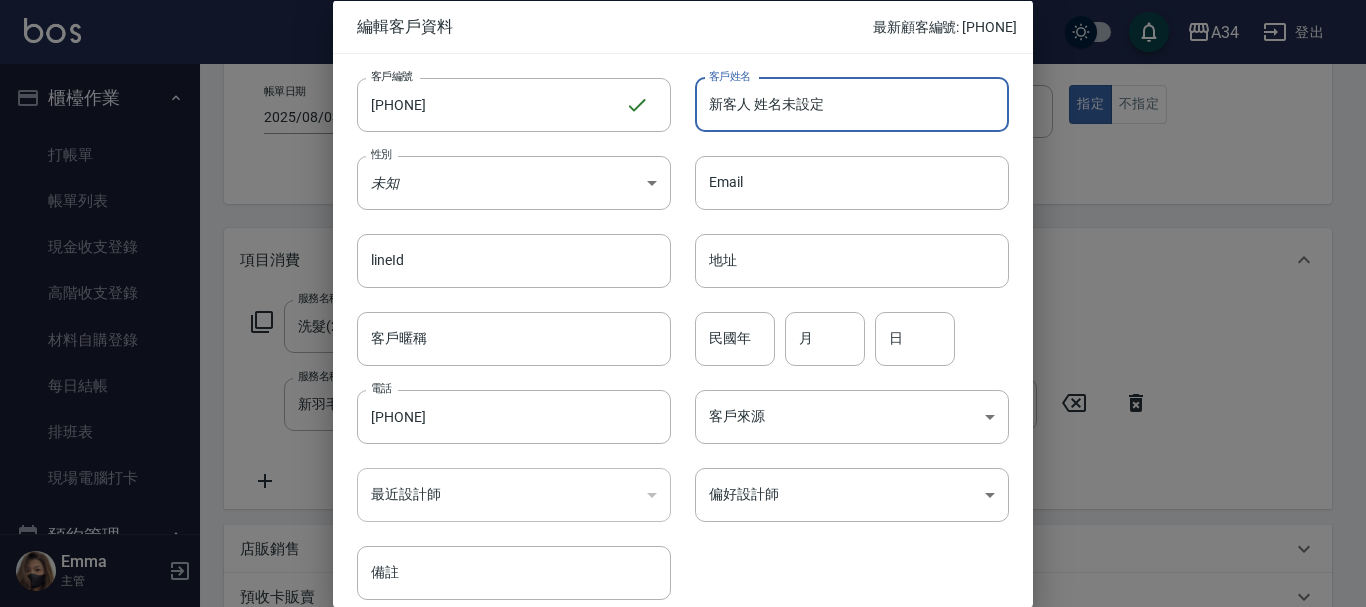 click on "新客人 姓名未設定" at bounding box center [852, 104] 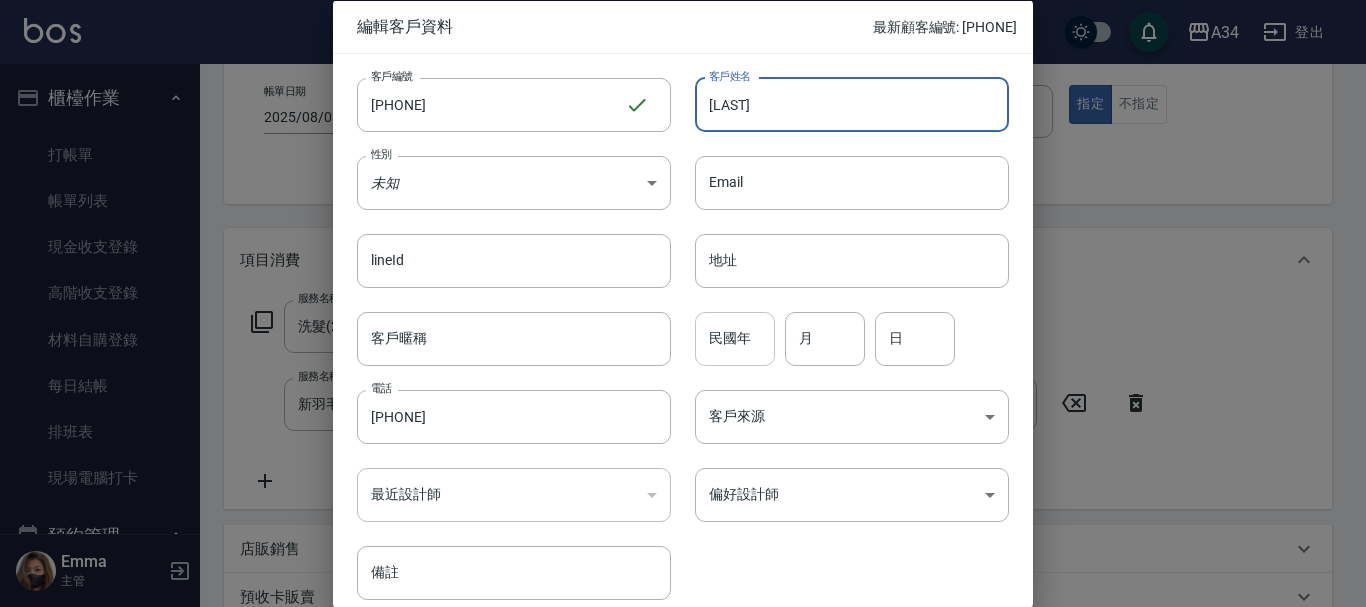 type on "[LAST]" 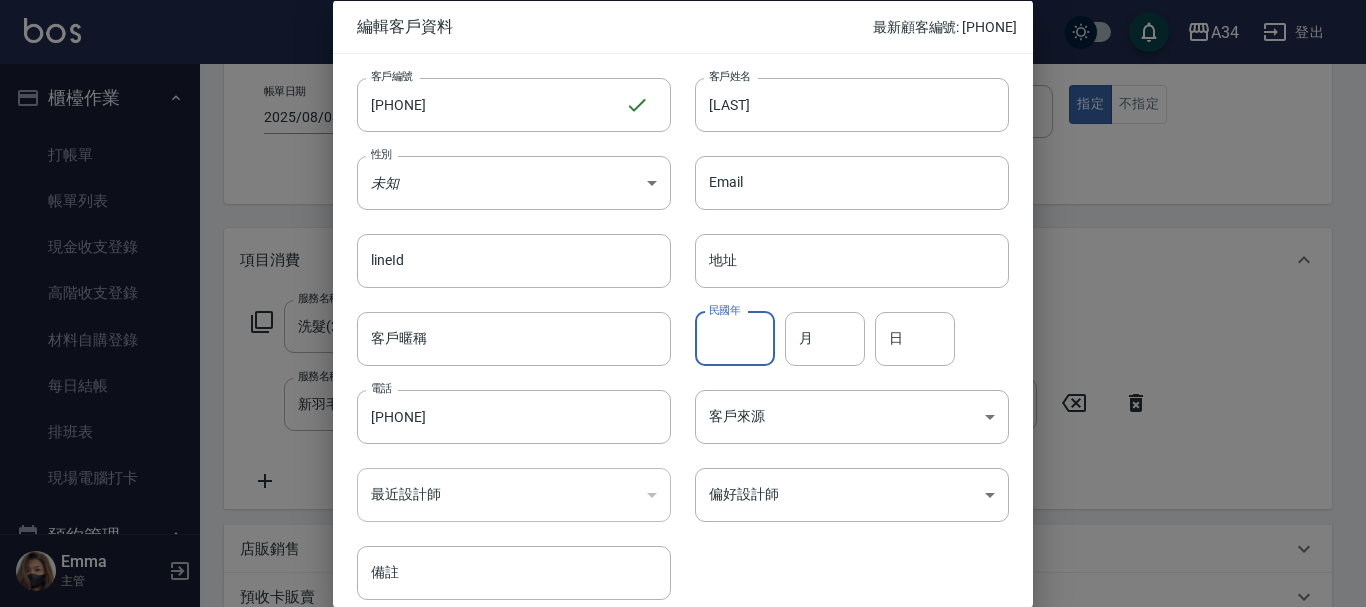 drag, startPoint x: 768, startPoint y: 343, endPoint x: 751, endPoint y: 343, distance: 17 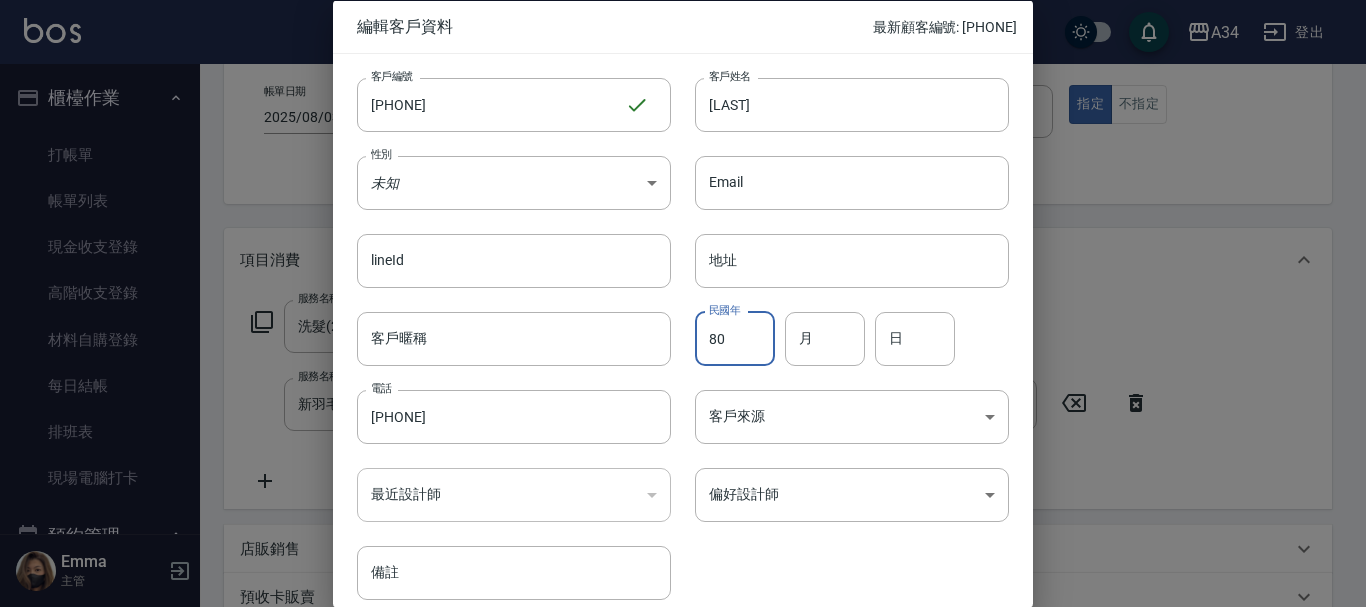 type on "80" 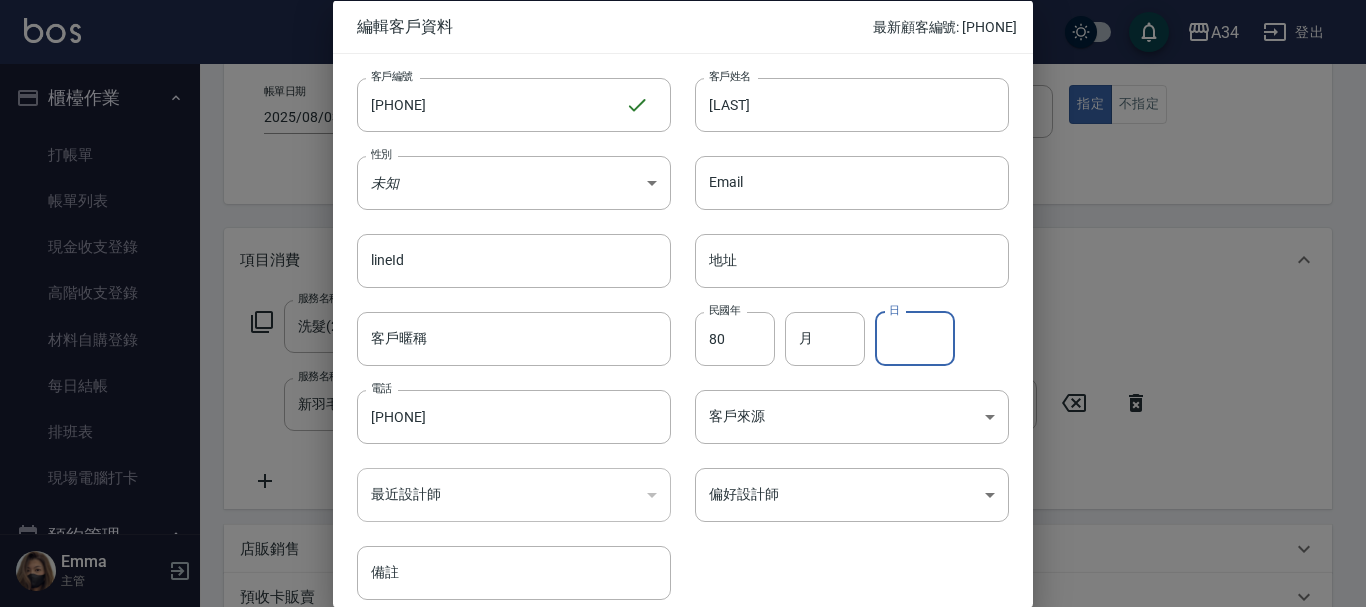 type on "0" 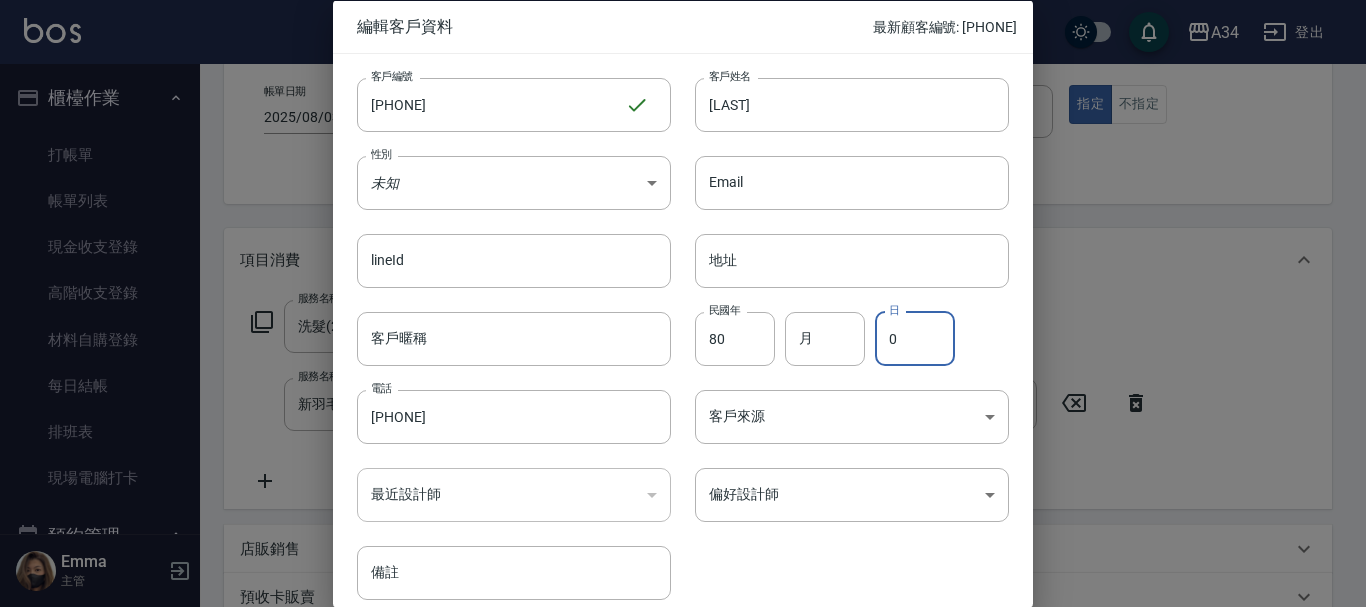 type 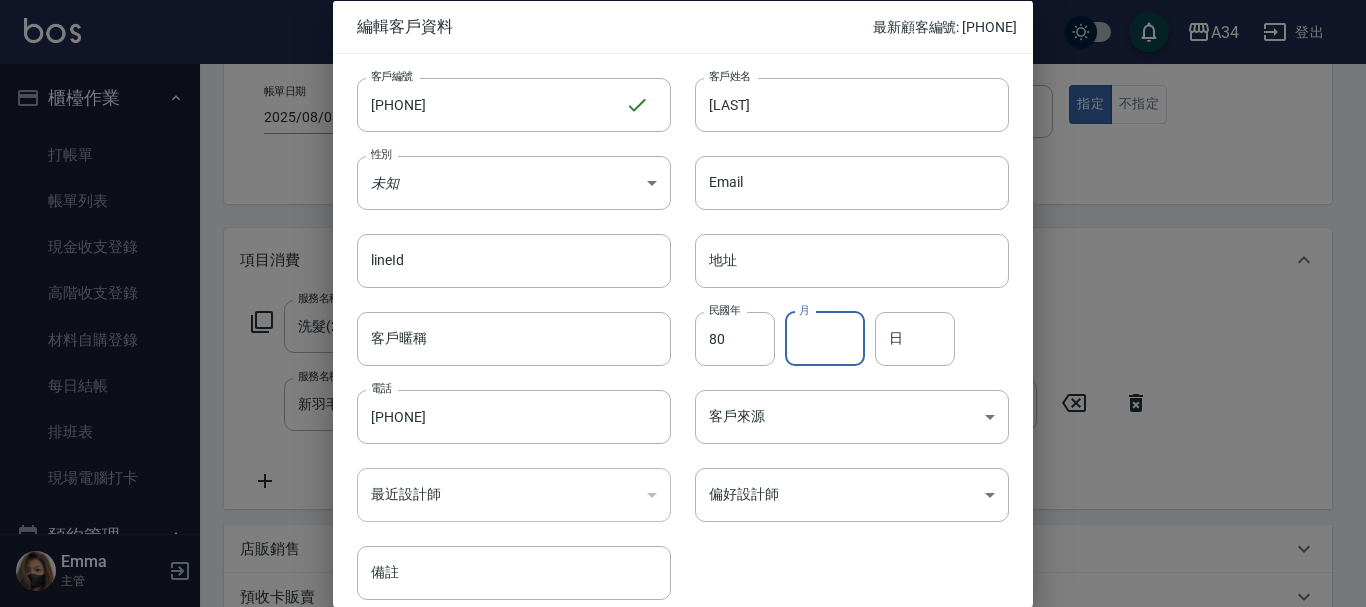 click on "月" at bounding box center (825, 338) 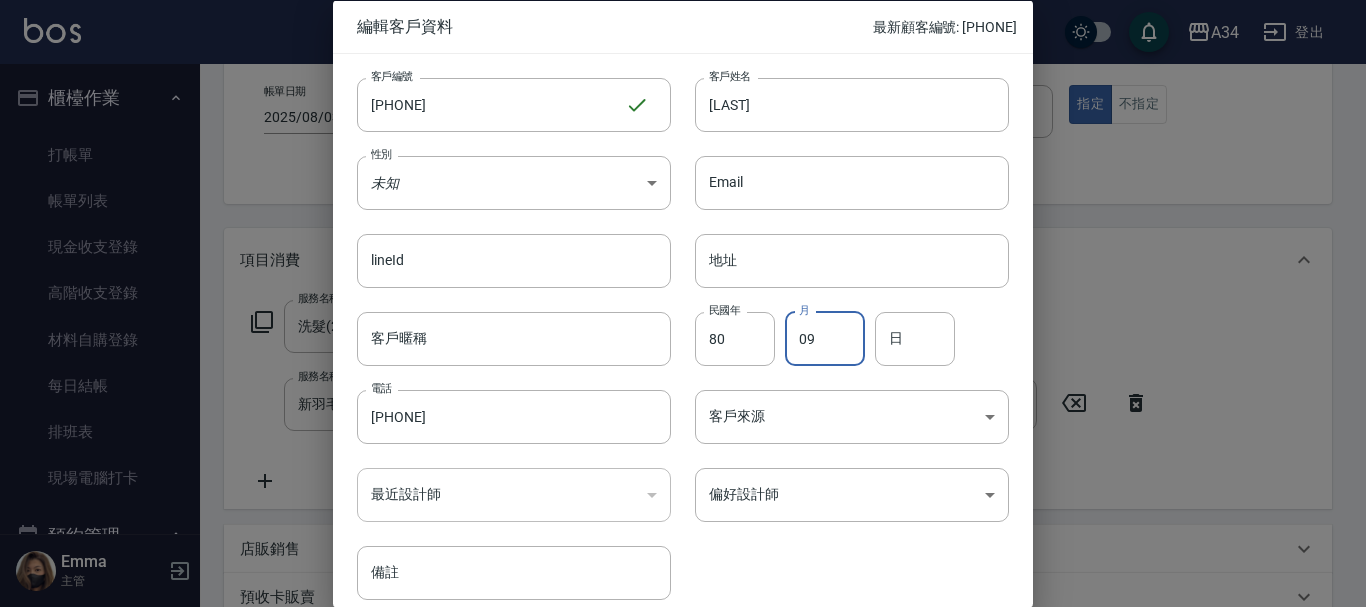 type on "09" 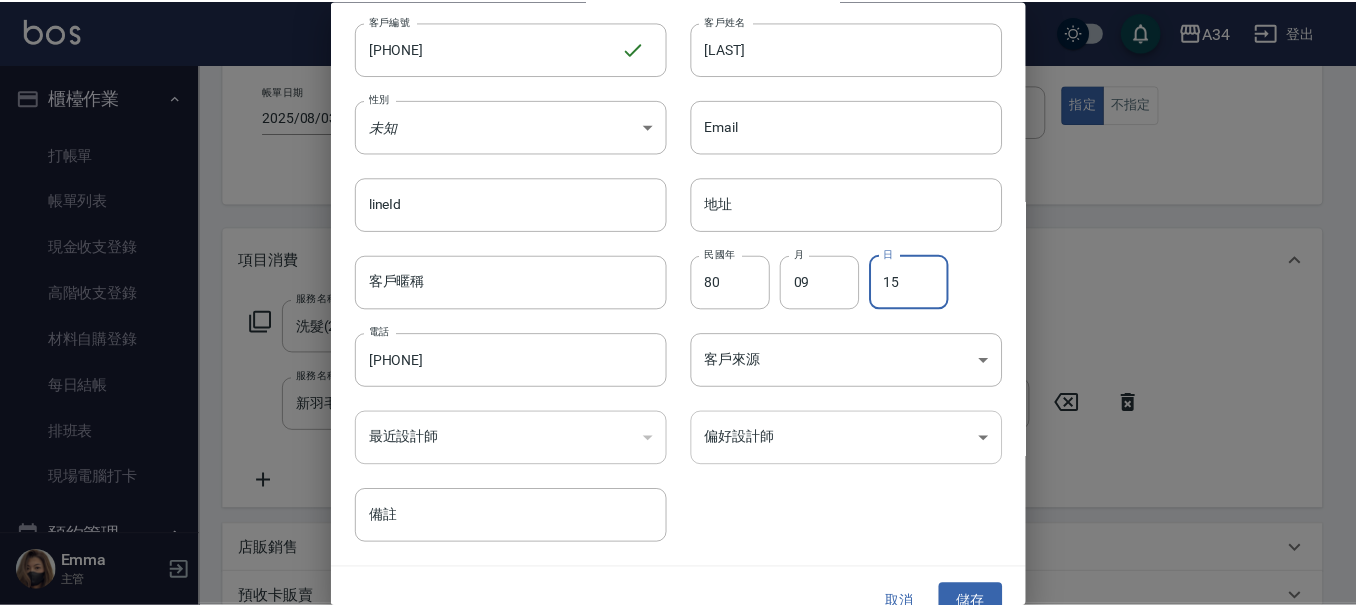 scroll, scrollTop: 86, scrollLeft: 0, axis: vertical 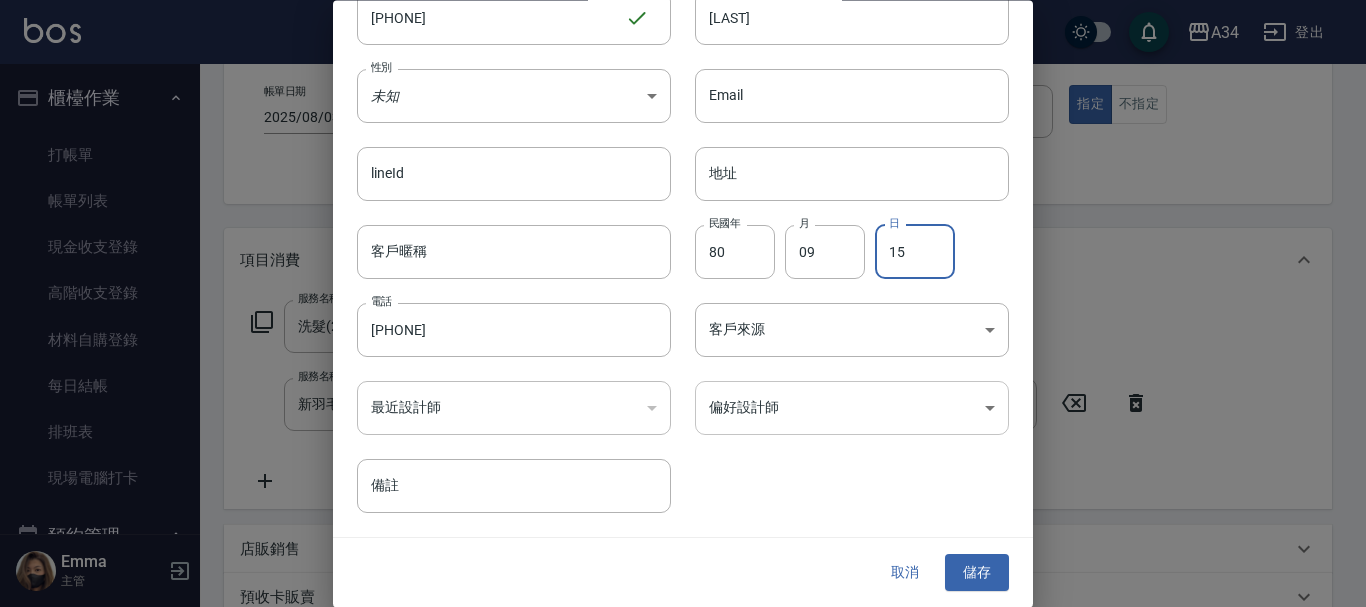 type on "15" 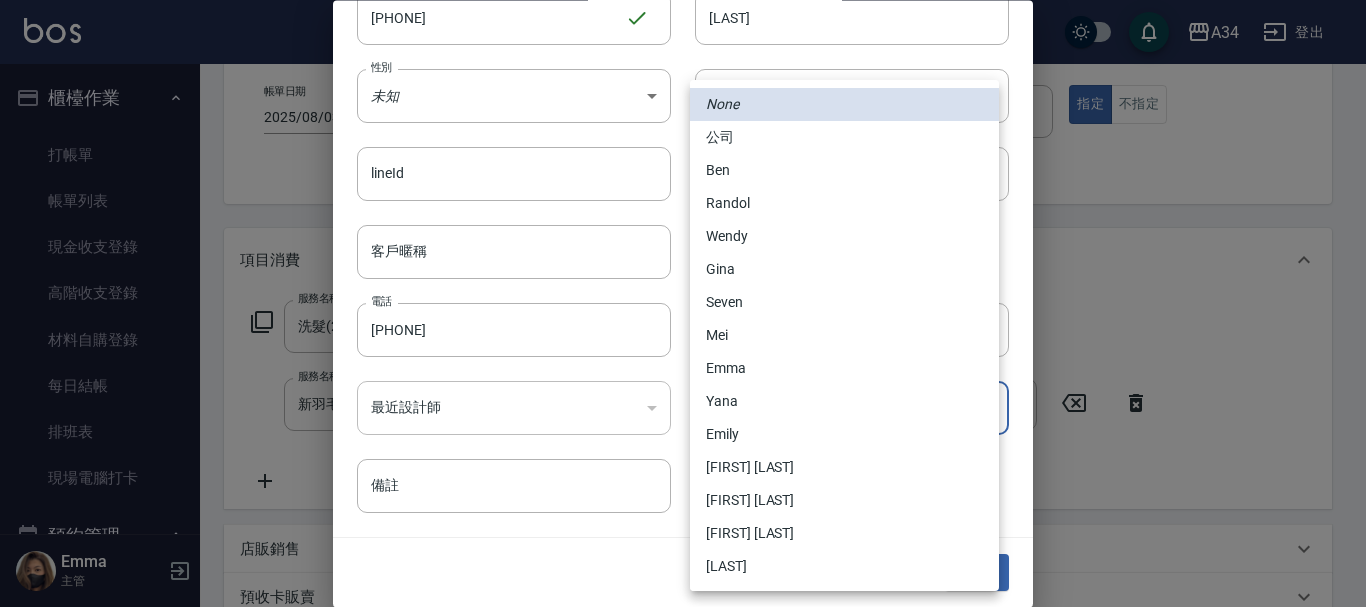 click on "Mei" at bounding box center (844, 335) 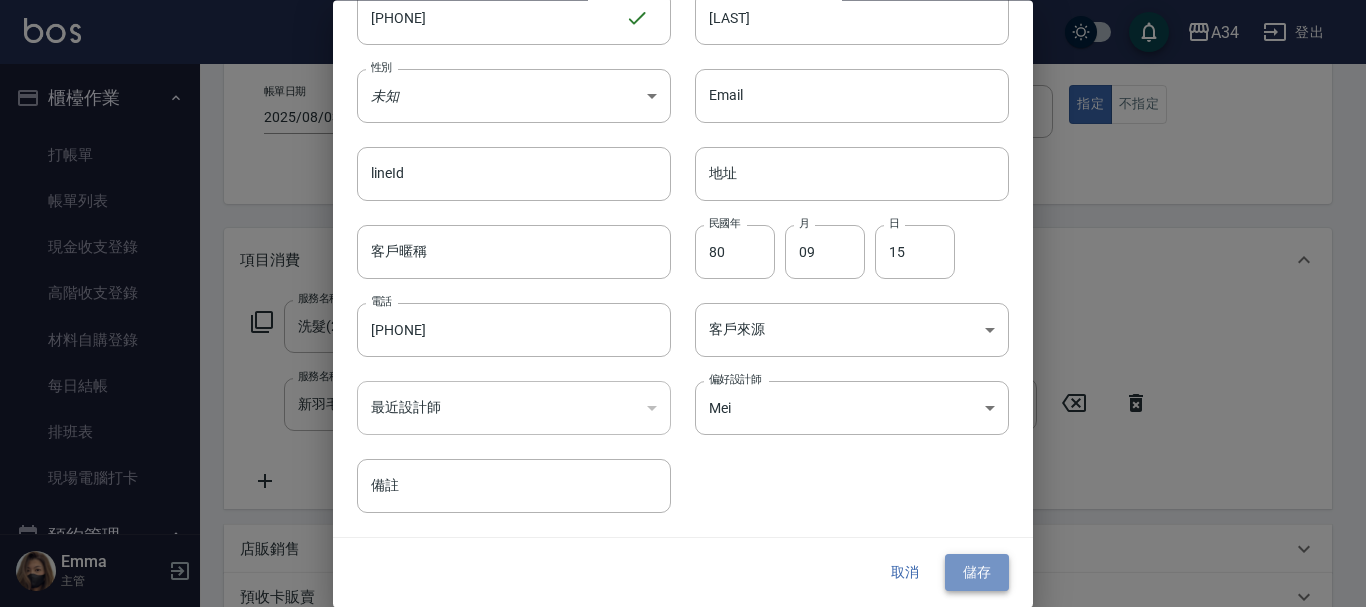 click on "儲存" at bounding box center (977, 573) 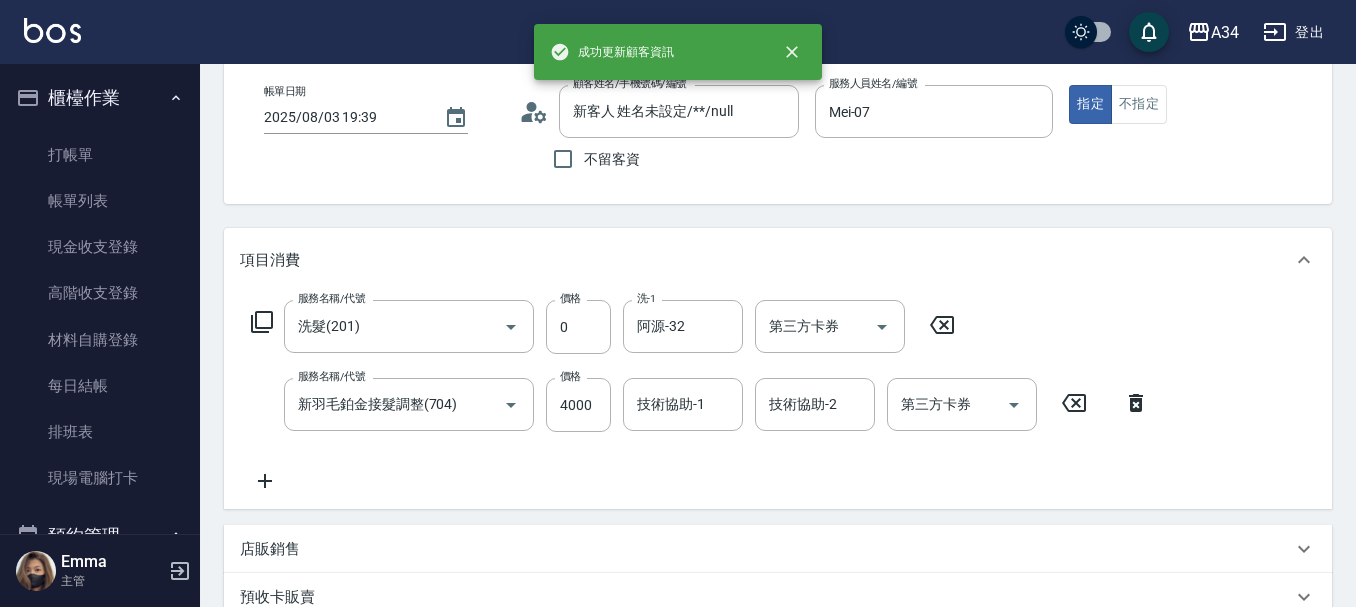 type on "陳禹蓓/0976882717/0976882717" 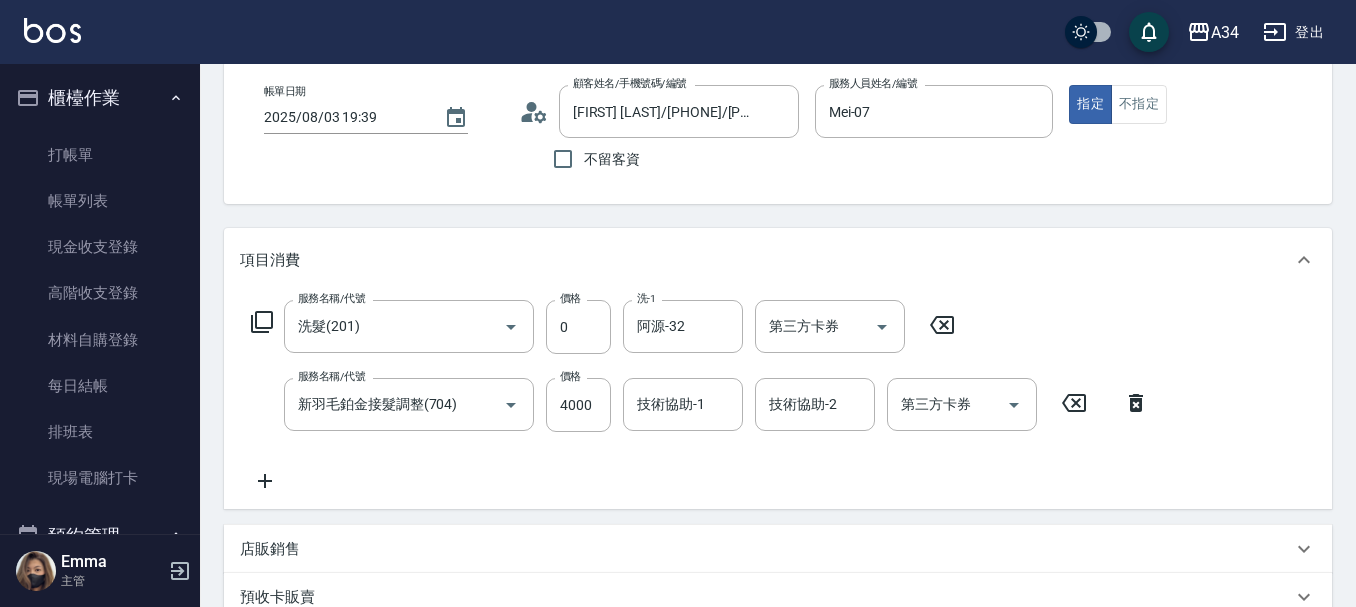 drag, startPoint x: 968, startPoint y: 565, endPoint x: 878, endPoint y: 646, distance: 121.08262 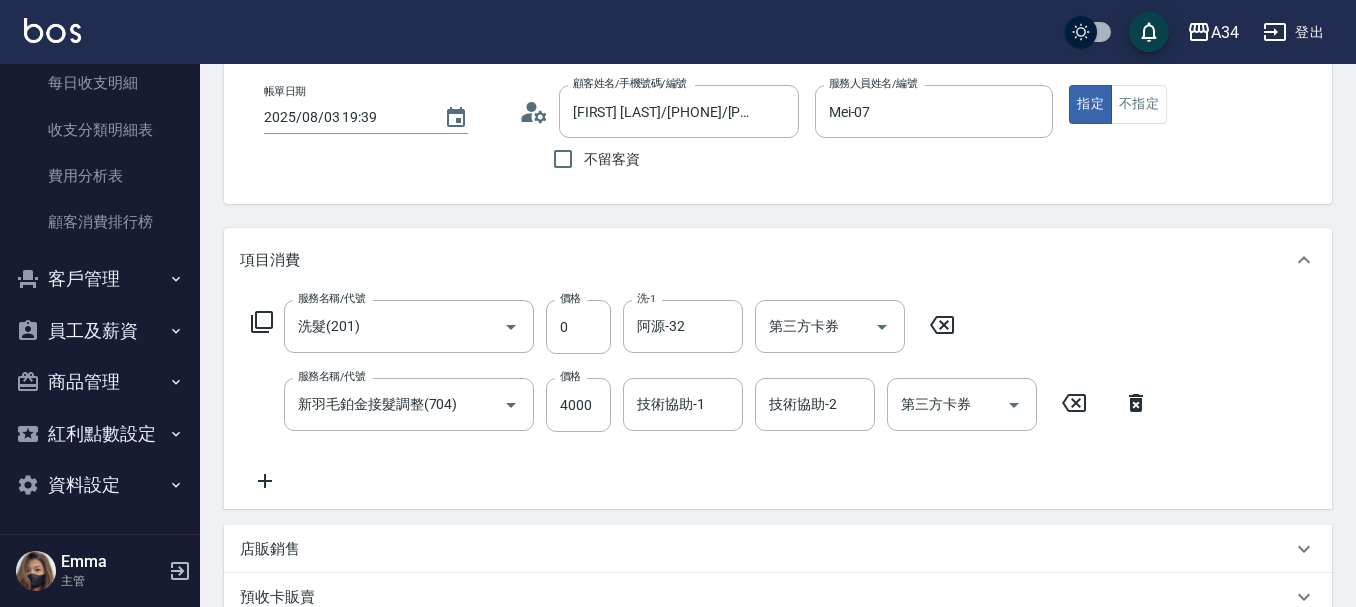 scroll, scrollTop: 1826, scrollLeft: 0, axis: vertical 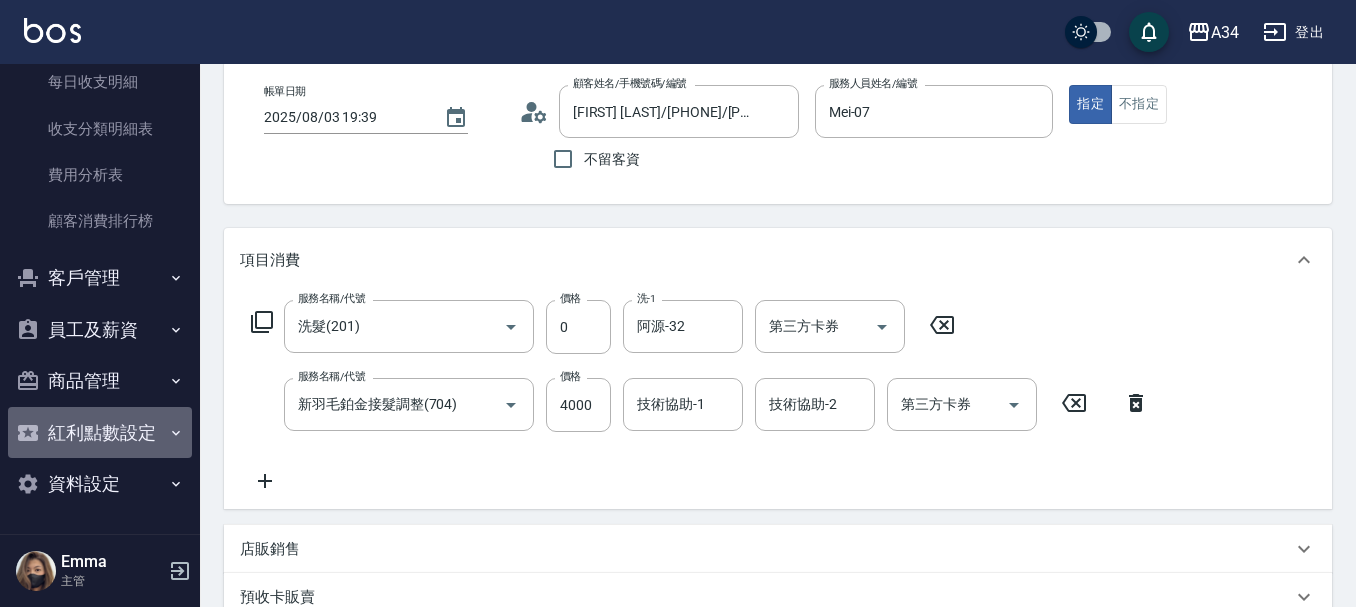 click on "紅利點數設定" at bounding box center (100, 433) 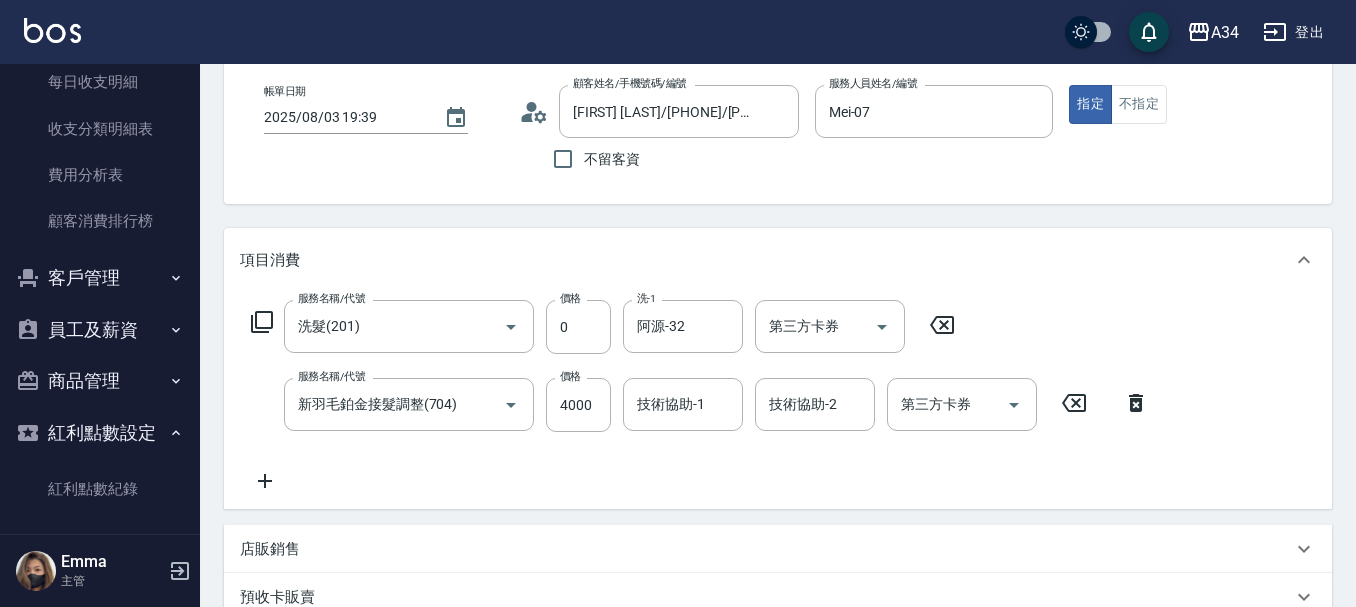 scroll, scrollTop: 1888, scrollLeft: 0, axis: vertical 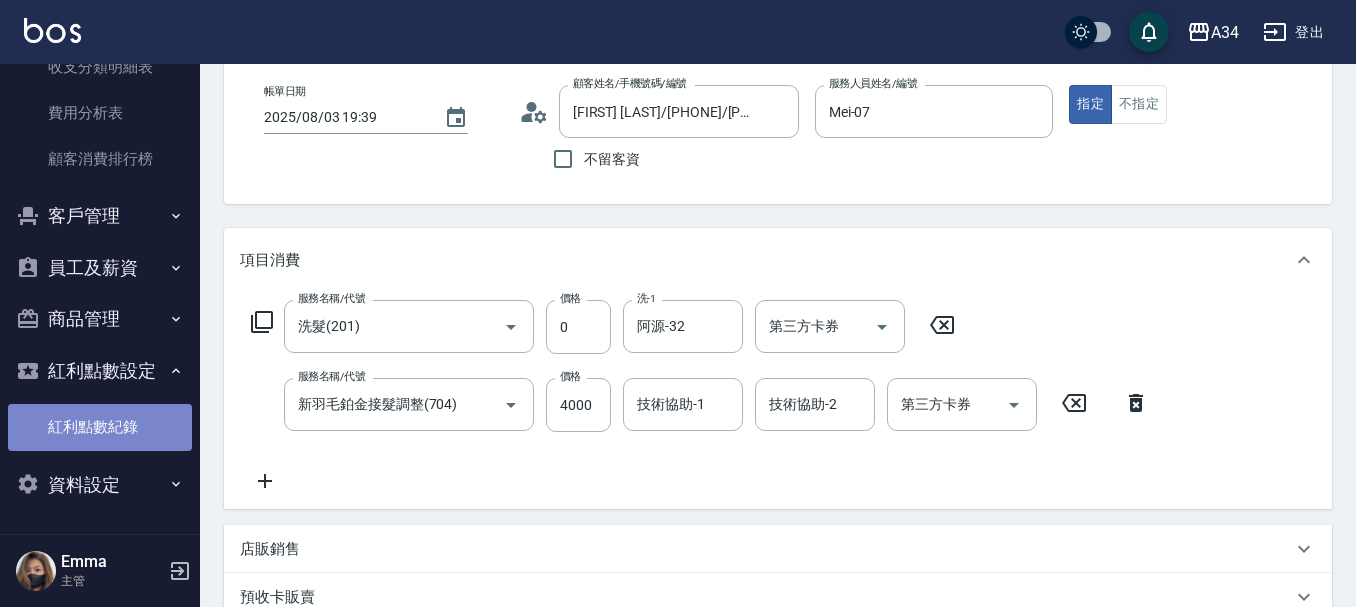 click on "紅利點數紀錄" at bounding box center (100, 427) 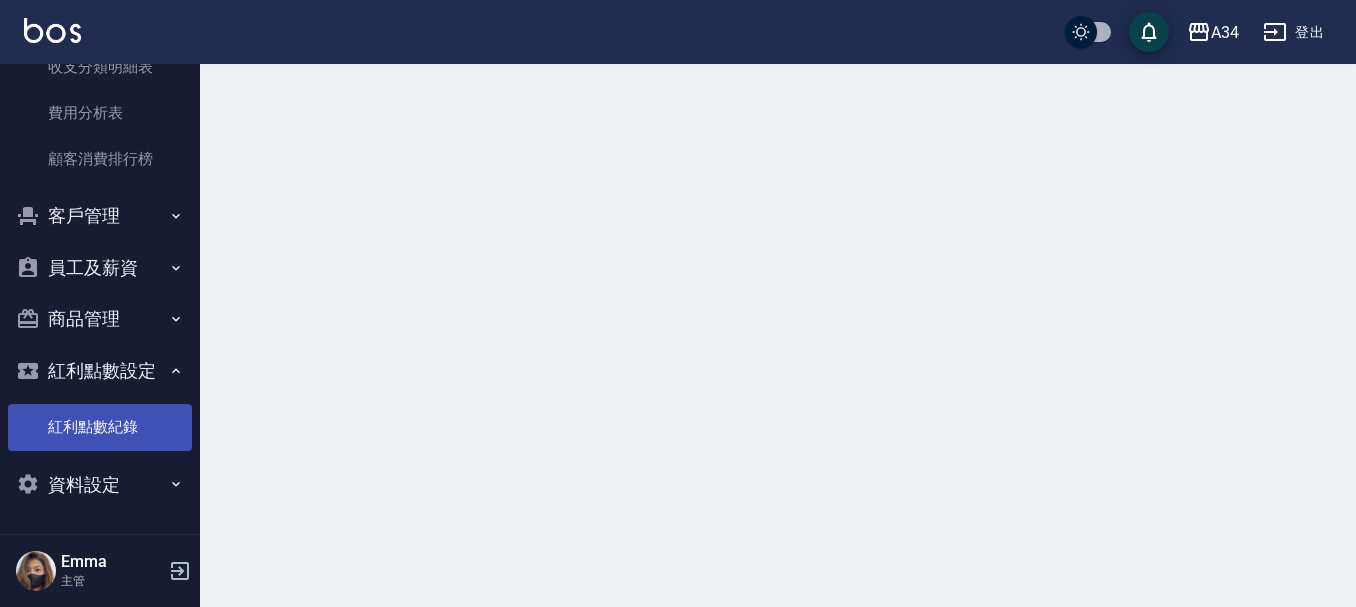 scroll, scrollTop: 0, scrollLeft: 0, axis: both 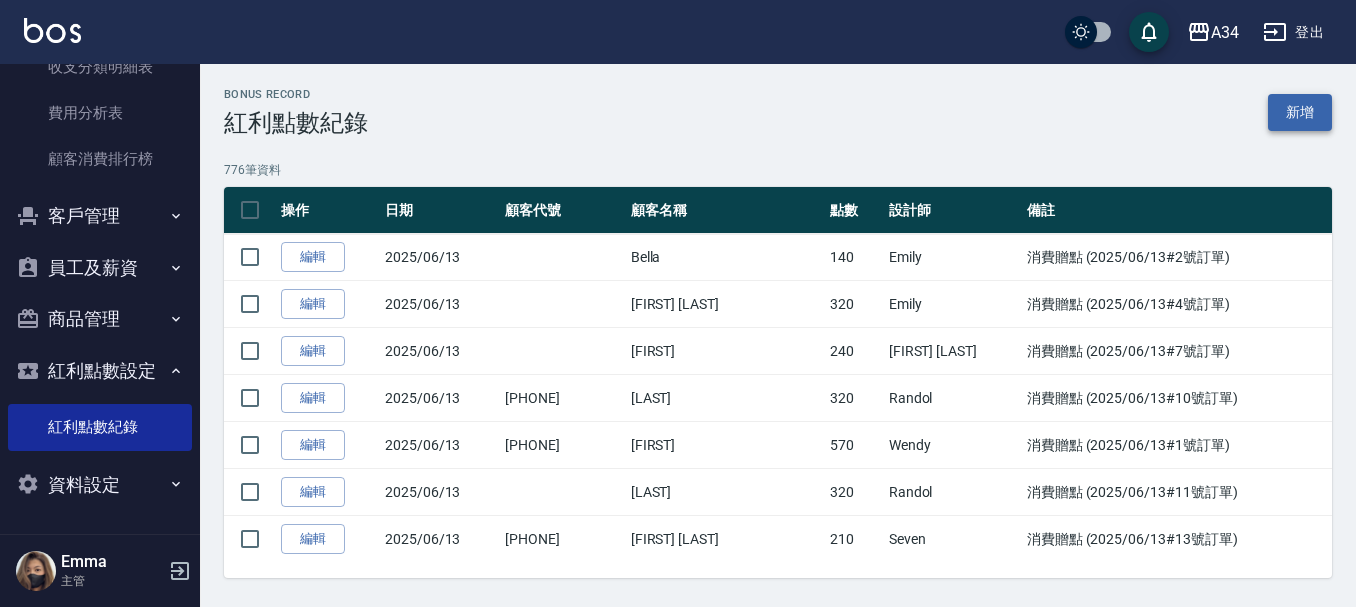 click on "新增" at bounding box center [1300, 112] 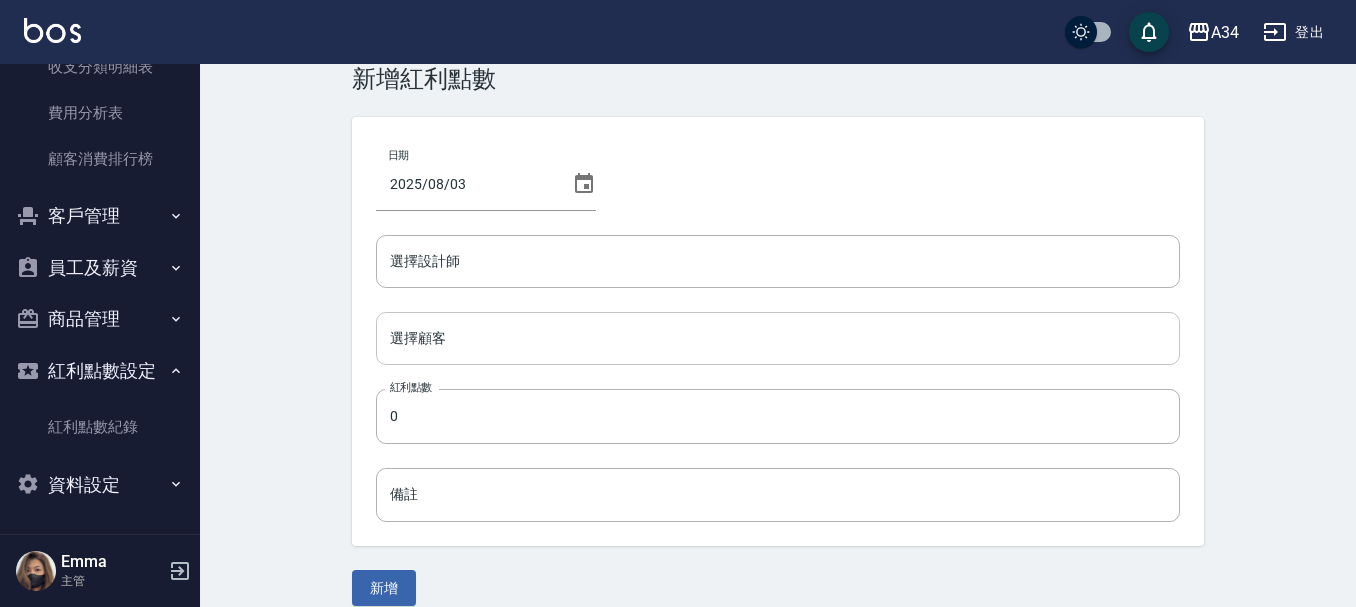 scroll, scrollTop: 67, scrollLeft: 0, axis: vertical 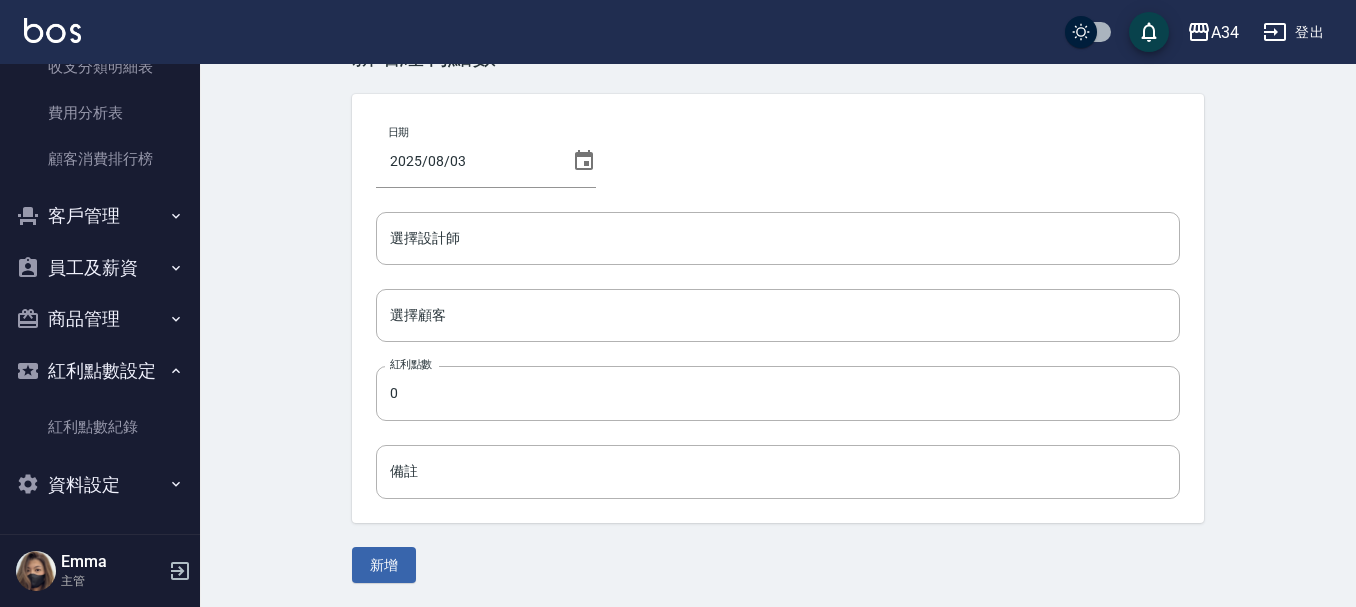 click on "日期 2025/08/03 選擇設計師 選擇設計師 選擇顧客 選擇顧客 紅利點數 0 紅利點數 備註 備註" at bounding box center [778, 308] 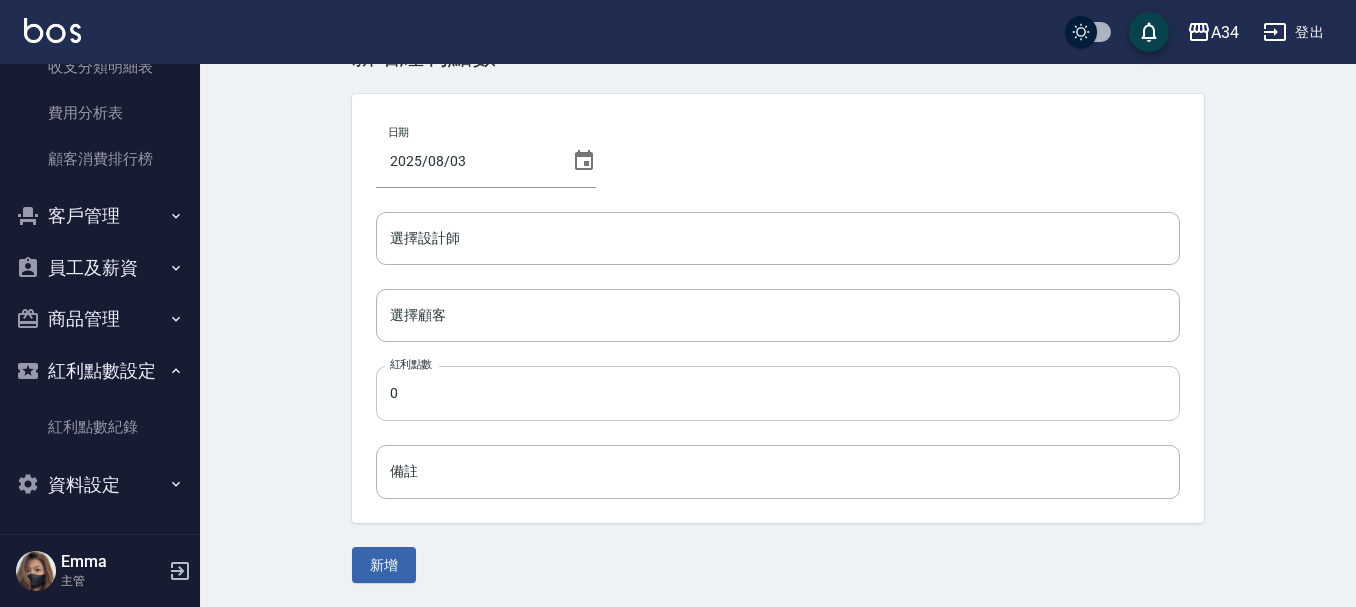 click on "0" at bounding box center (778, 393) 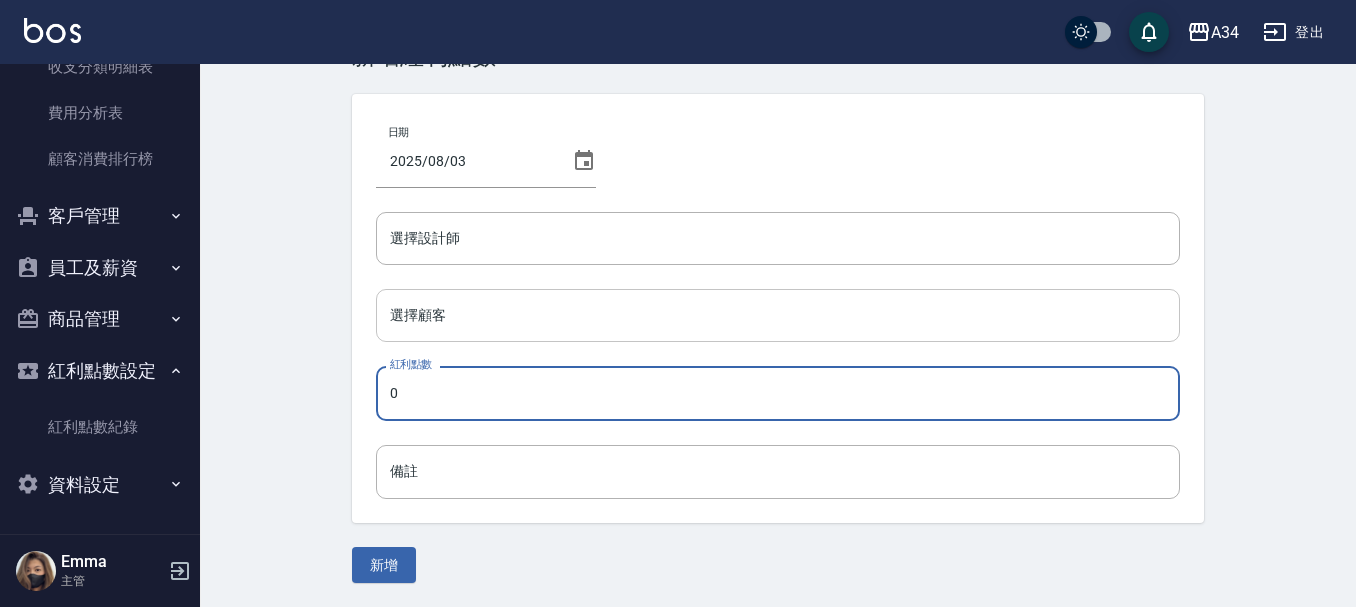 click on "選擇顧客" at bounding box center (778, 315) 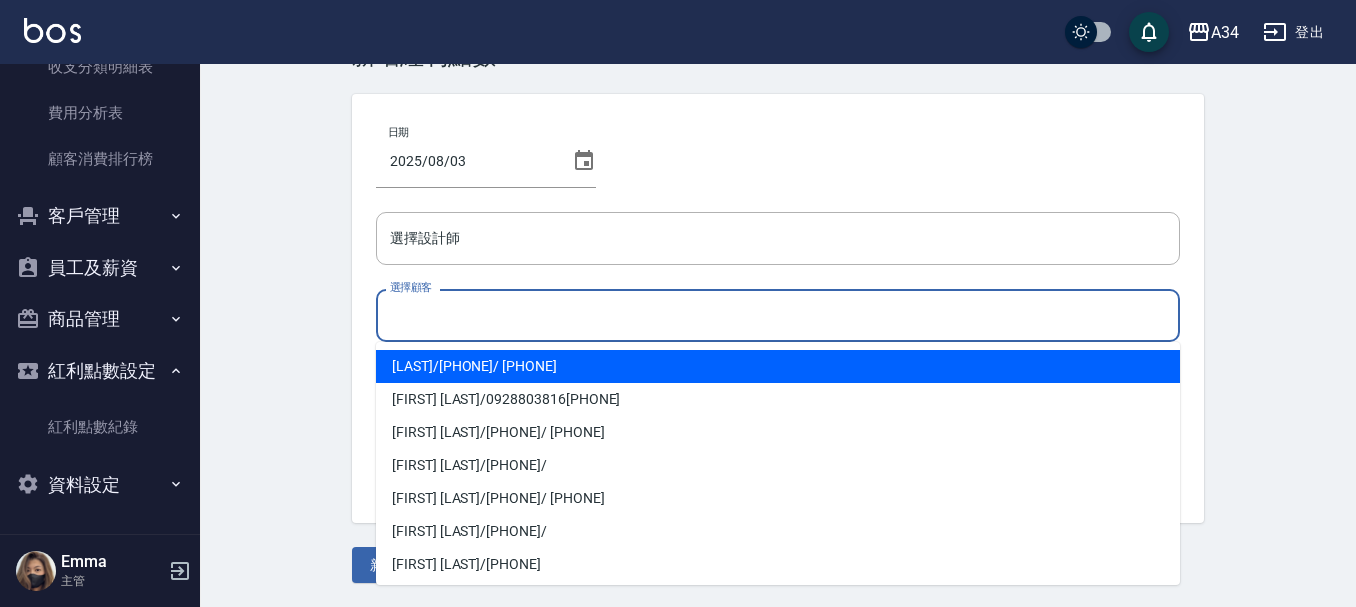 click on "選擇顧客" at bounding box center (778, 315) 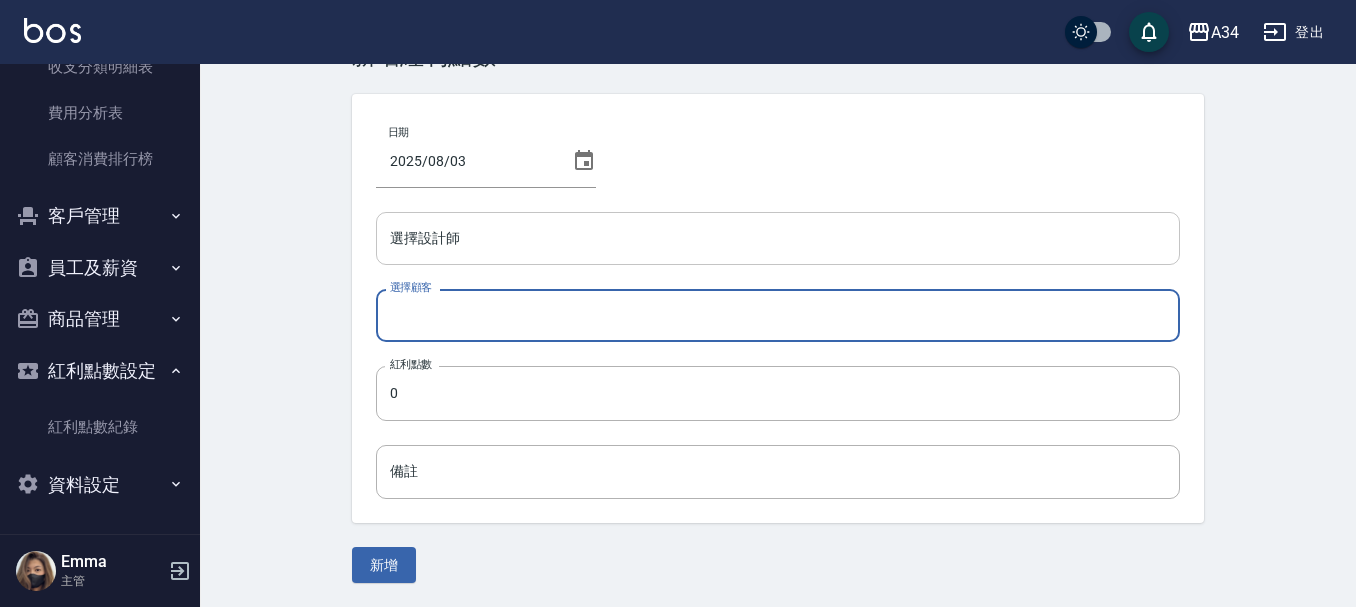 click on "選擇設計師" at bounding box center [778, 238] 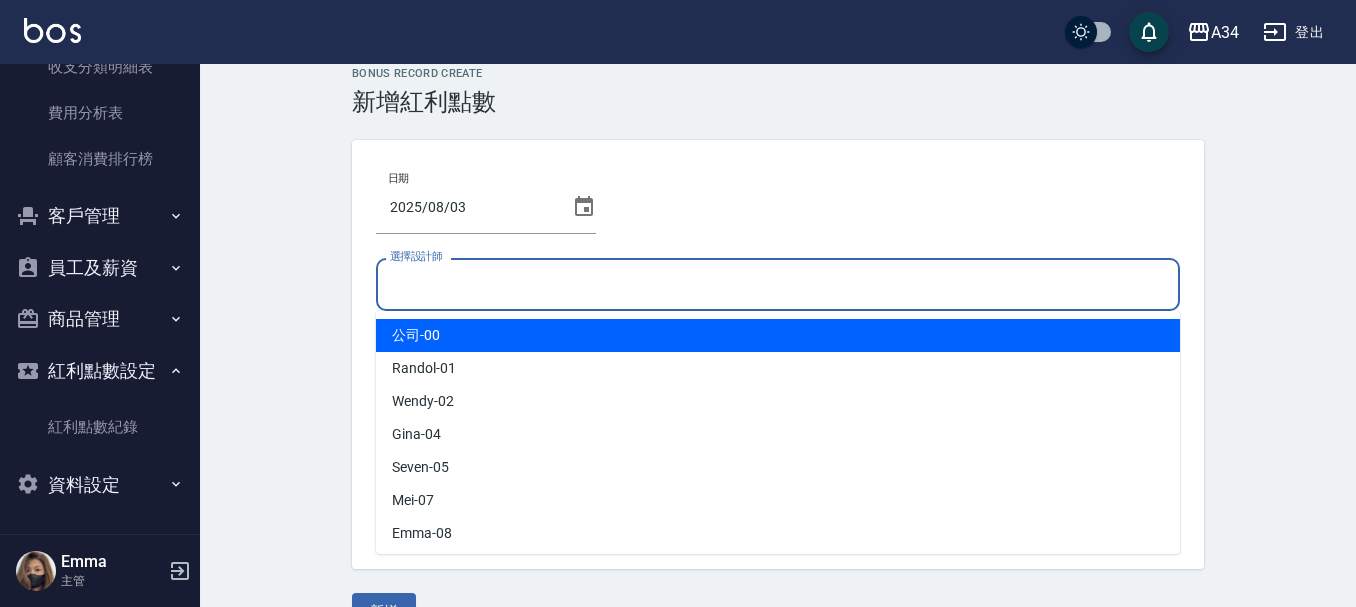 scroll, scrollTop: 0, scrollLeft: 0, axis: both 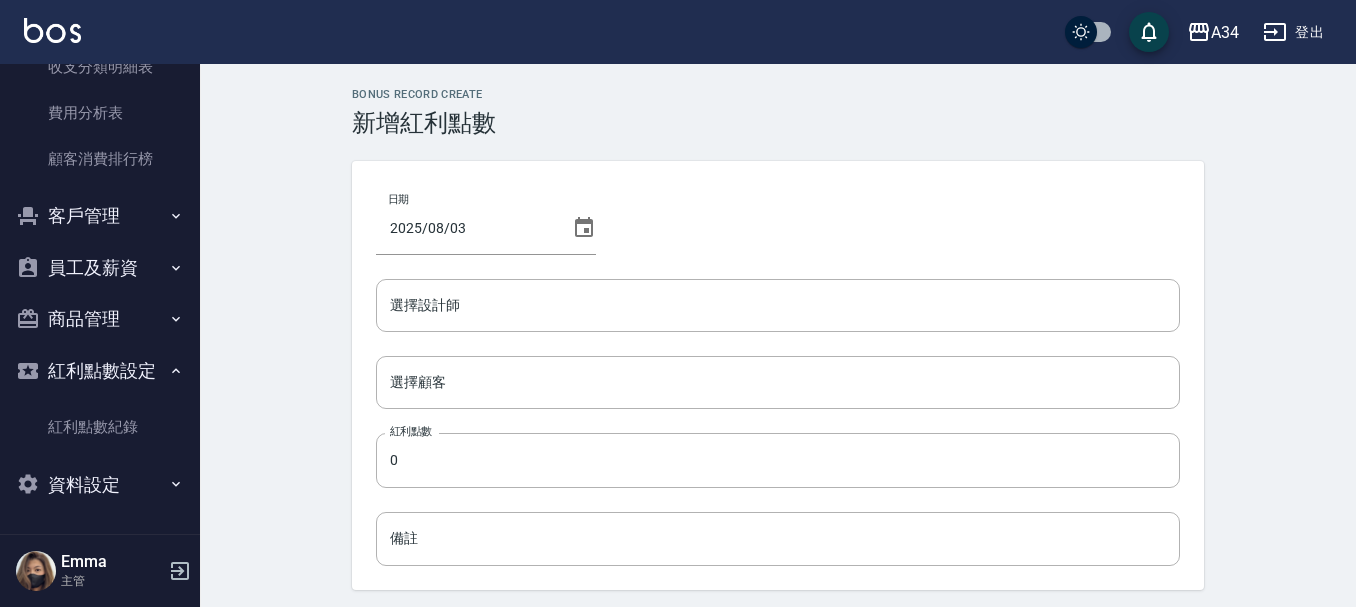 click on "日期 2025/08/03 選擇設計師 選擇設計師 選擇顧客 選擇顧客 紅利點數 0 紅利點數 備註 備註" at bounding box center (778, 375) 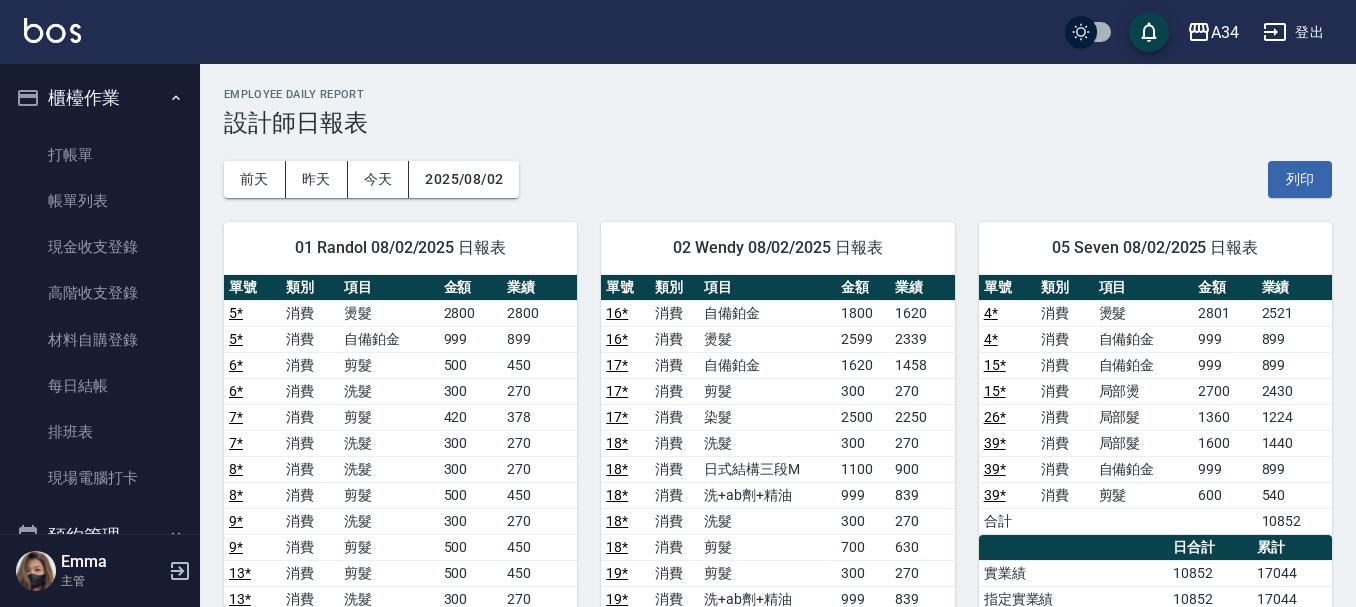 scroll, scrollTop: 0, scrollLeft: 0, axis: both 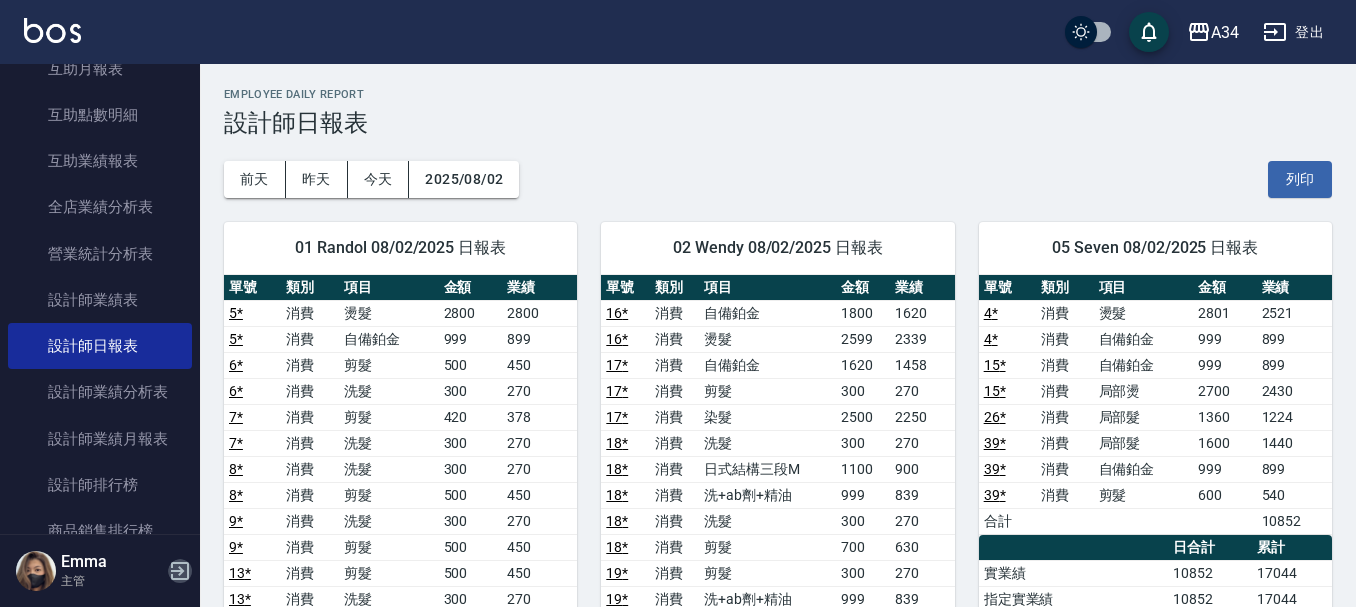 click 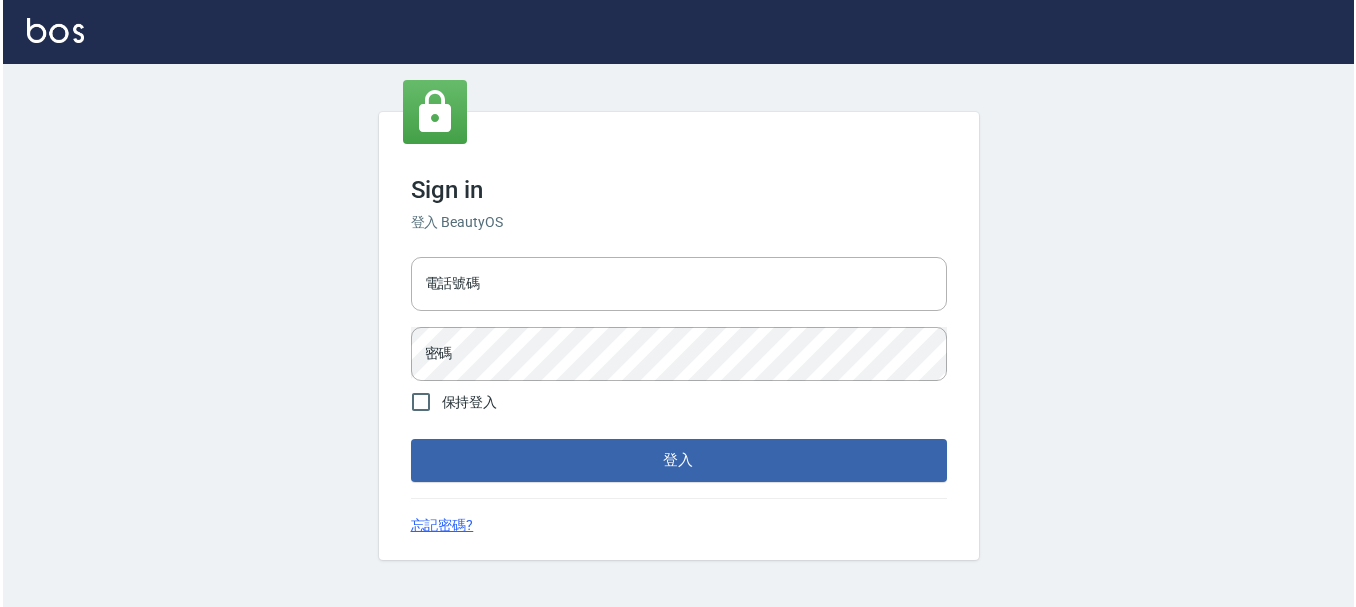 scroll, scrollTop: 0, scrollLeft: 0, axis: both 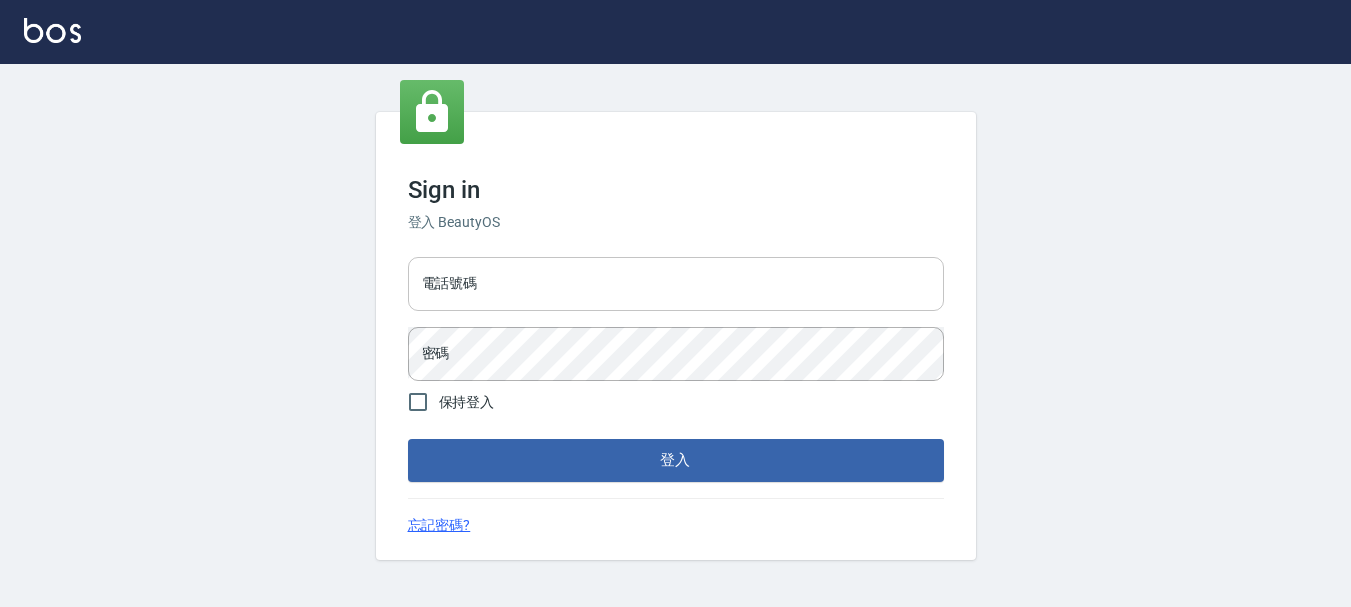 drag, startPoint x: 0, startPoint y: 0, endPoint x: 514, endPoint y: 287, distance: 588.6977 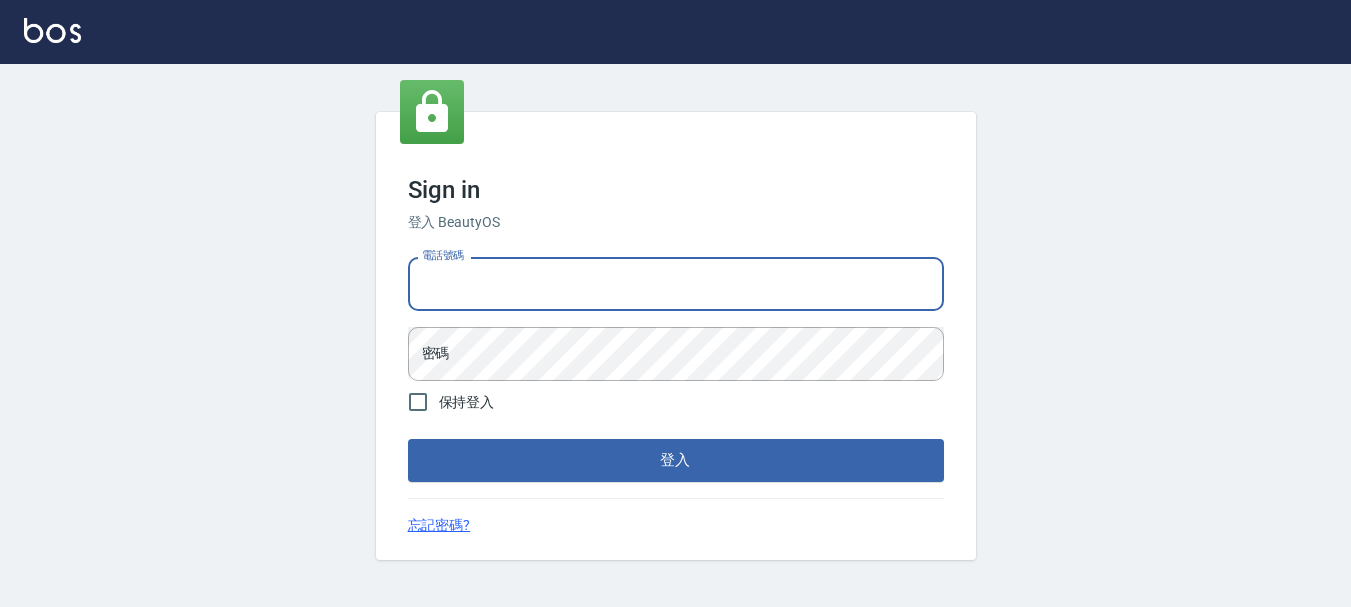 type on "0928200634" 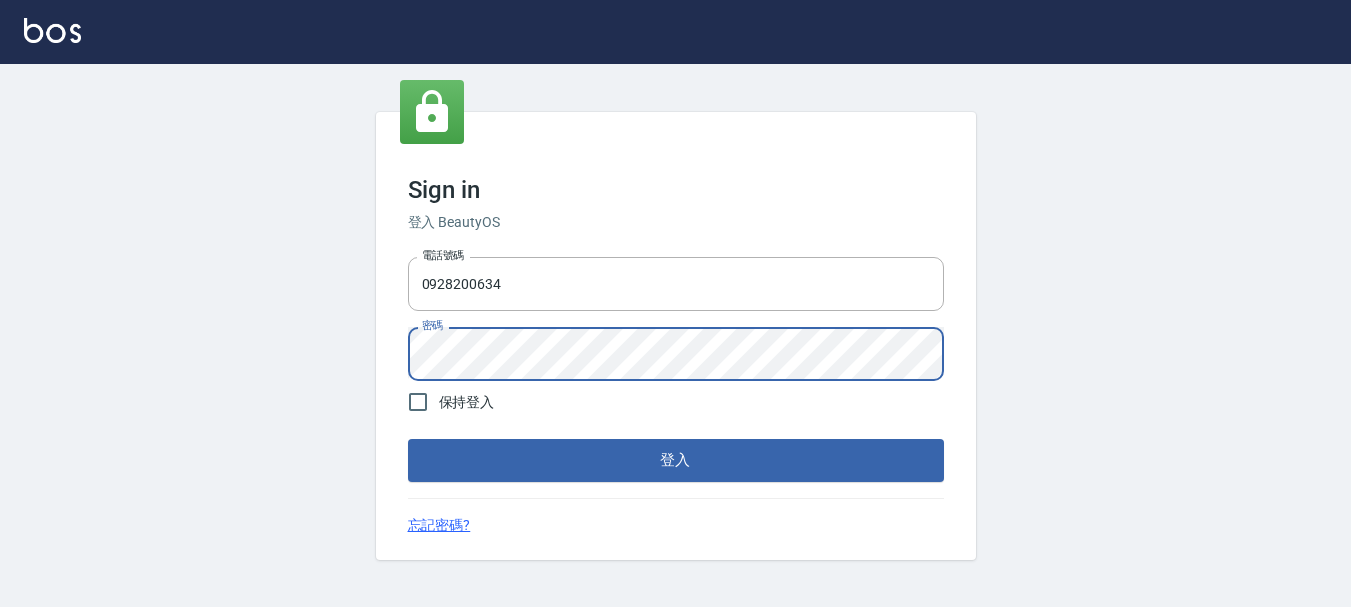 click on "登入" at bounding box center [676, 460] 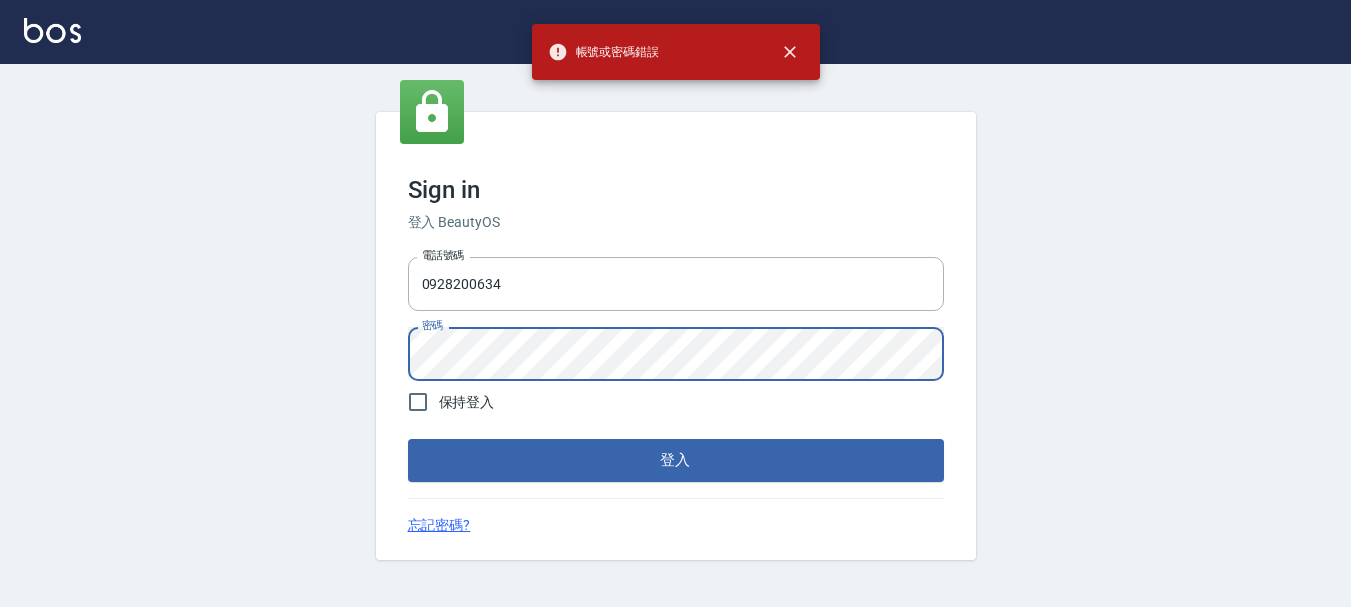 click on "Sign in 登入 BeautyOS 電話號碼 [PHONE] 電話號碼 密碼 密碼 保持登入 登入 忘記密碼?" at bounding box center (675, 336) 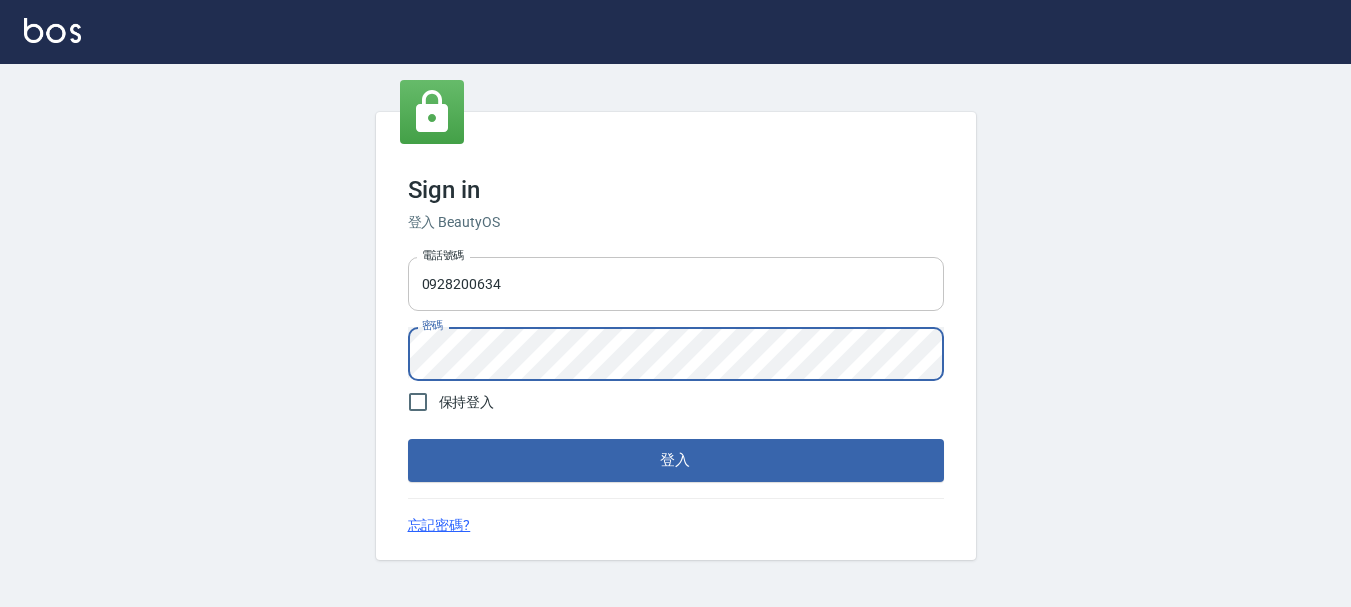 click on "0928200634" at bounding box center [676, 284] 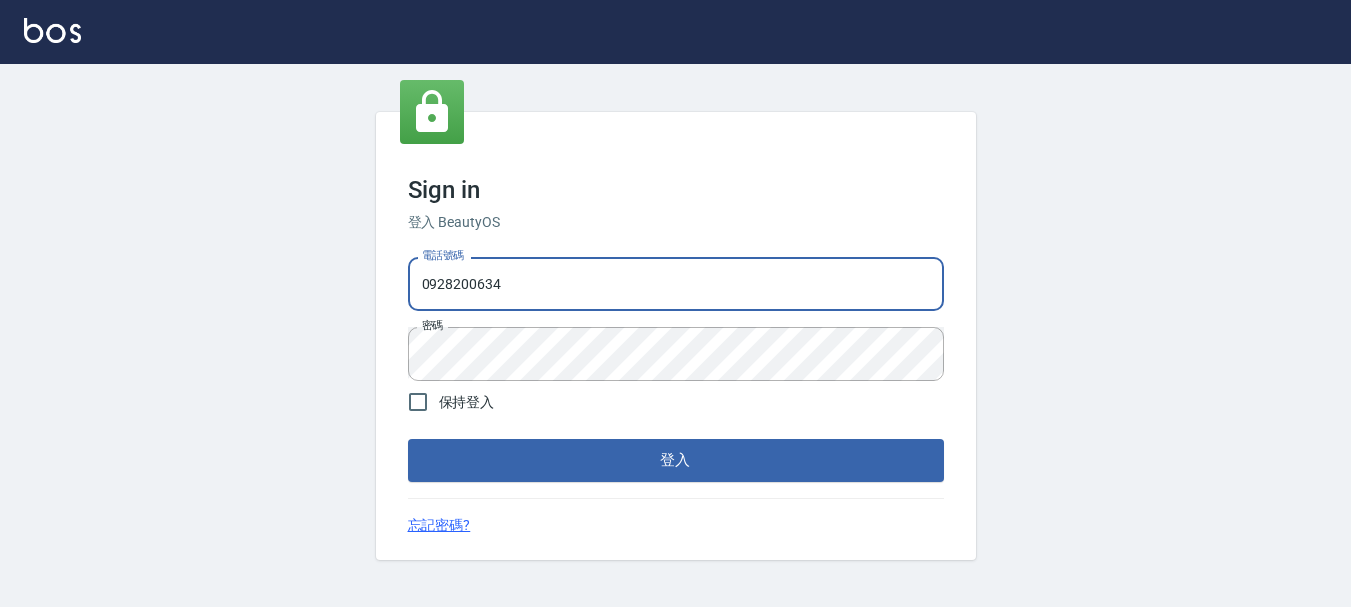 click on "0928200634" at bounding box center [676, 284] 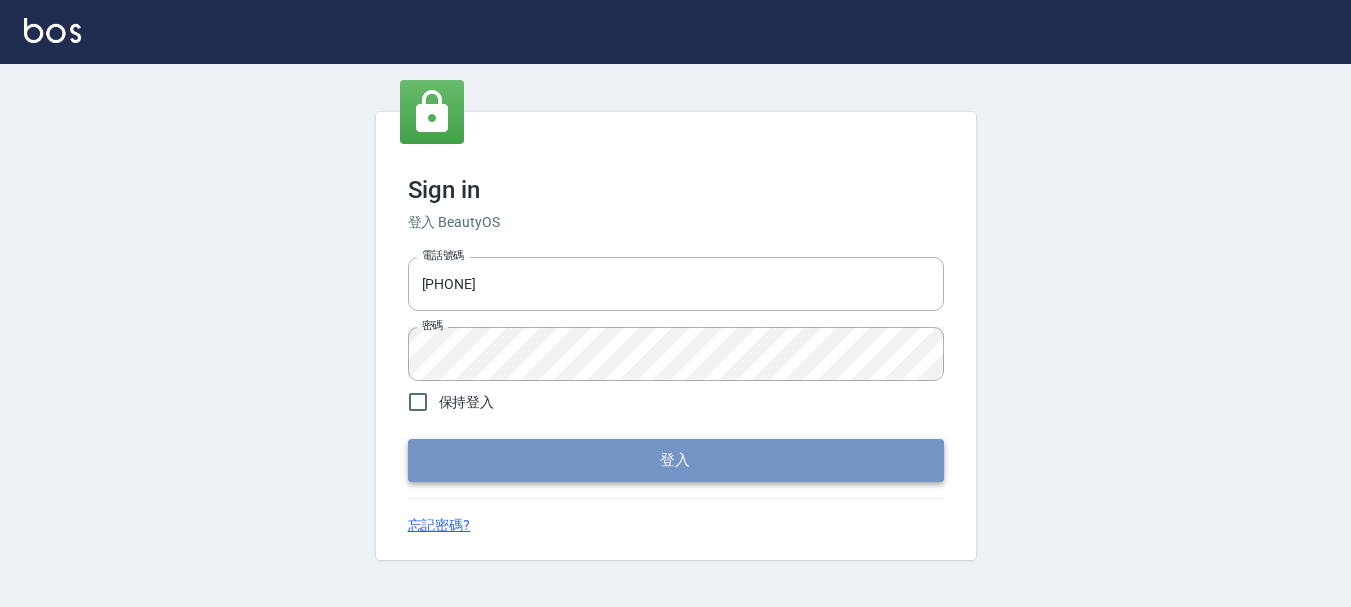 click on "登入" at bounding box center (676, 460) 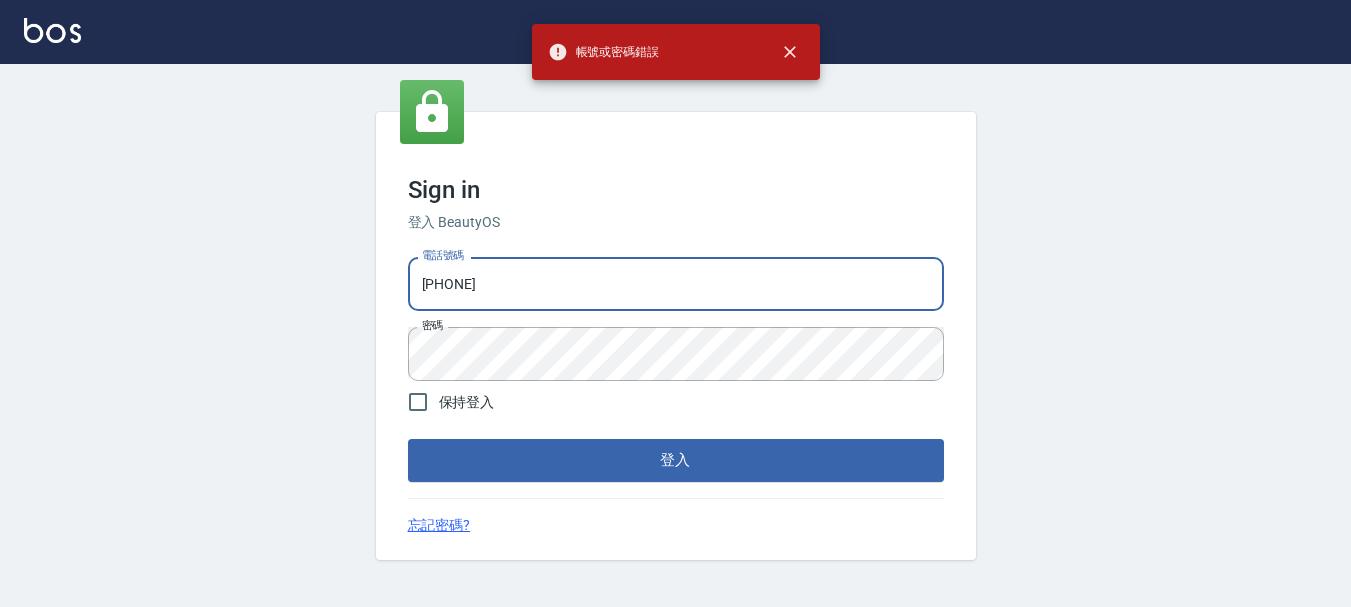 drag, startPoint x: 582, startPoint y: 287, endPoint x: 381, endPoint y: 270, distance: 201.71762 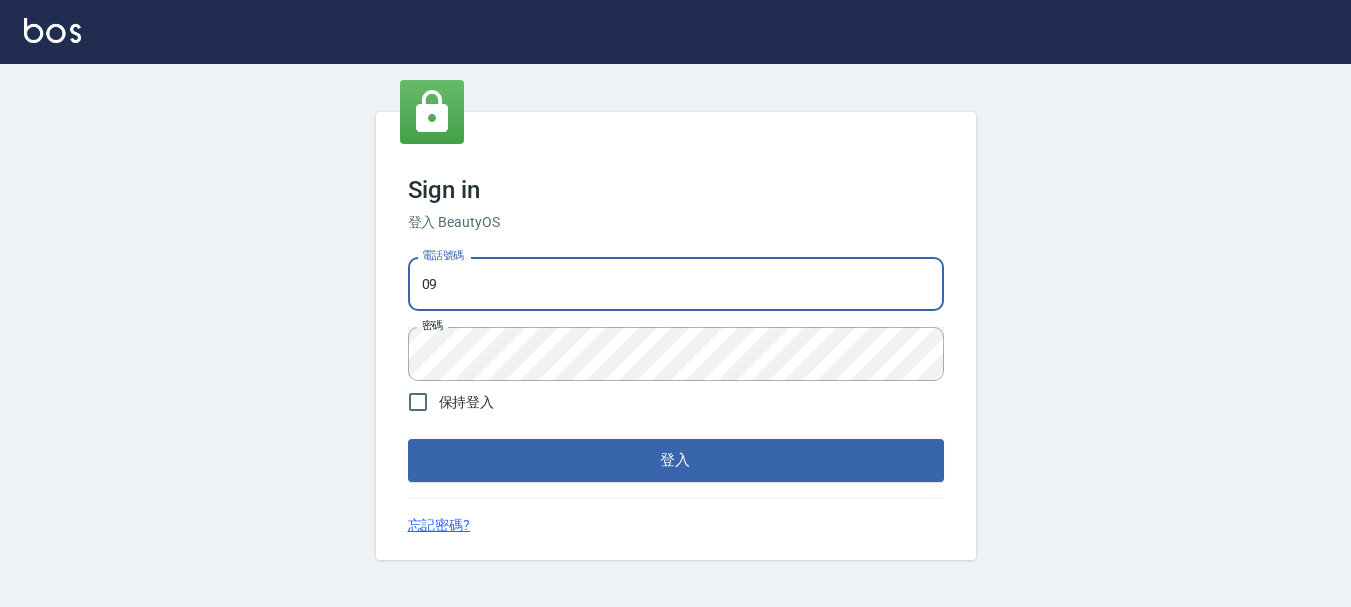 click on "09" at bounding box center (676, 284) 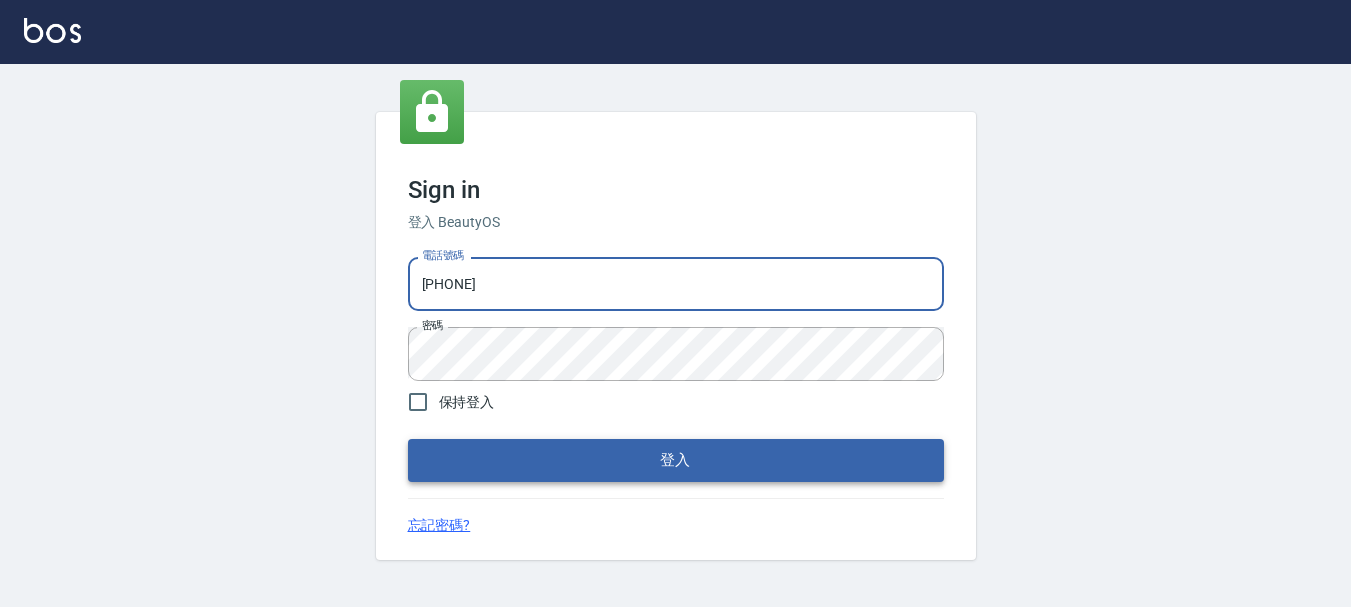click on "登入" at bounding box center [676, 460] 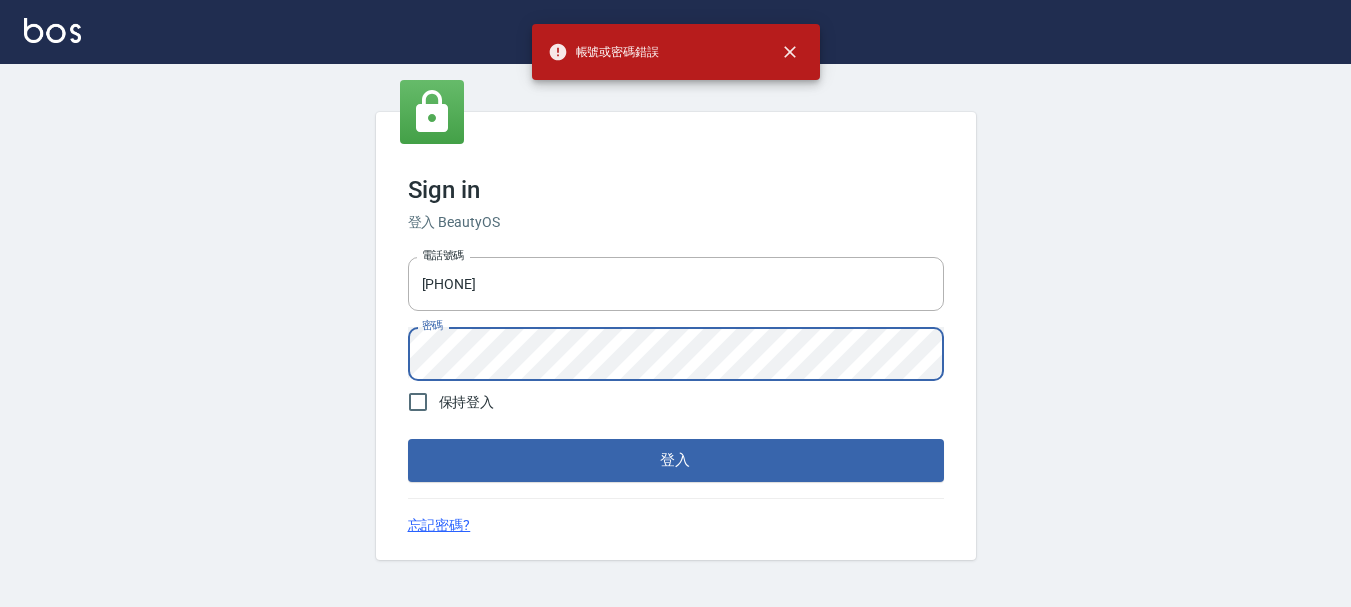 click on "Sign in 登入 BeautyOS 電話號碼 [PHONE] 電話號碼 密碼 密碼 保持登入 登入 忘記密碼?" at bounding box center (675, 336) 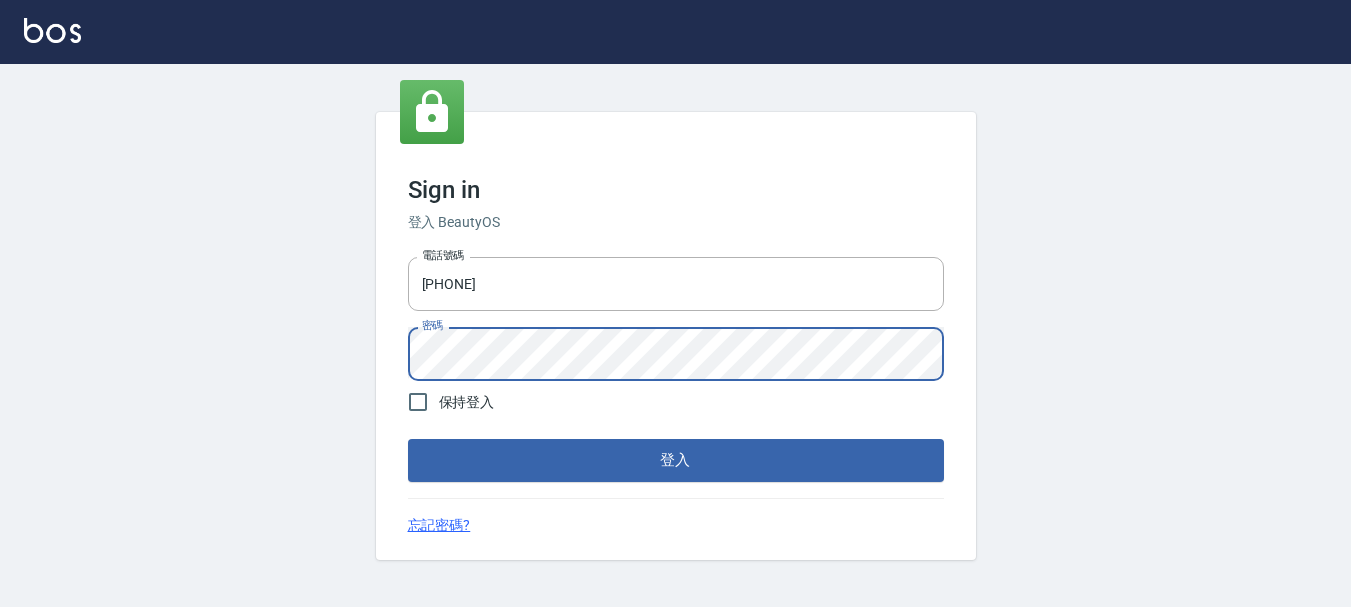 click on "登入" at bounding box center [676, 460] 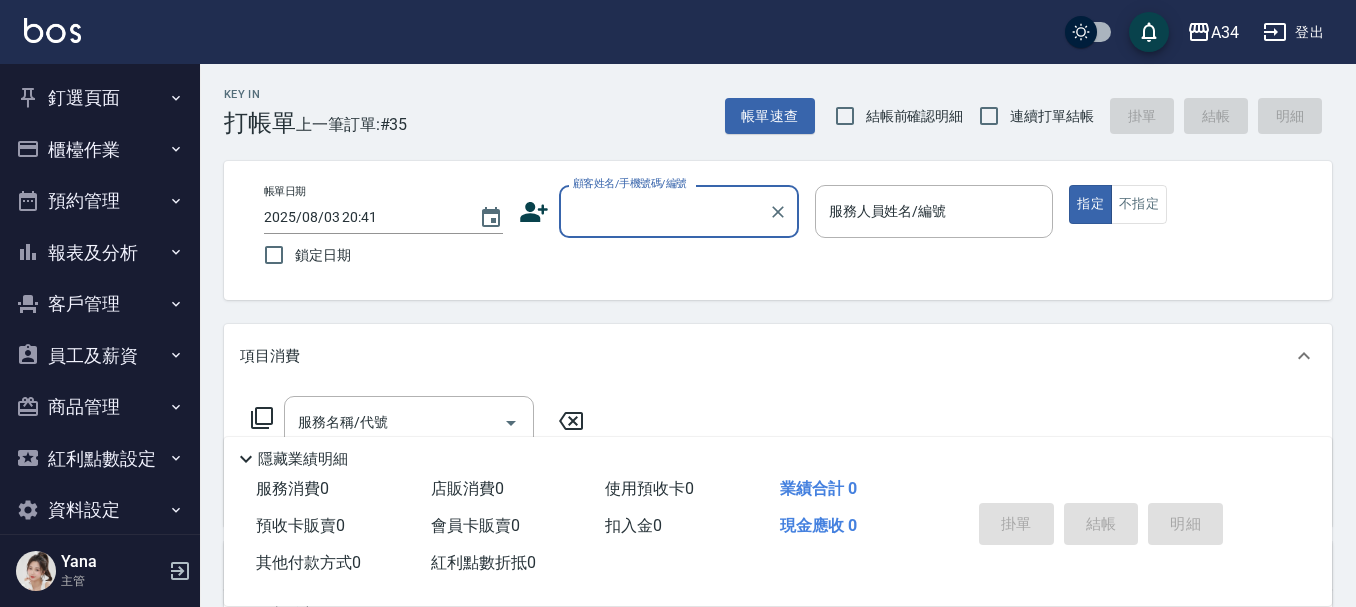 click on "預約管理" at bounding box center (100, 201) 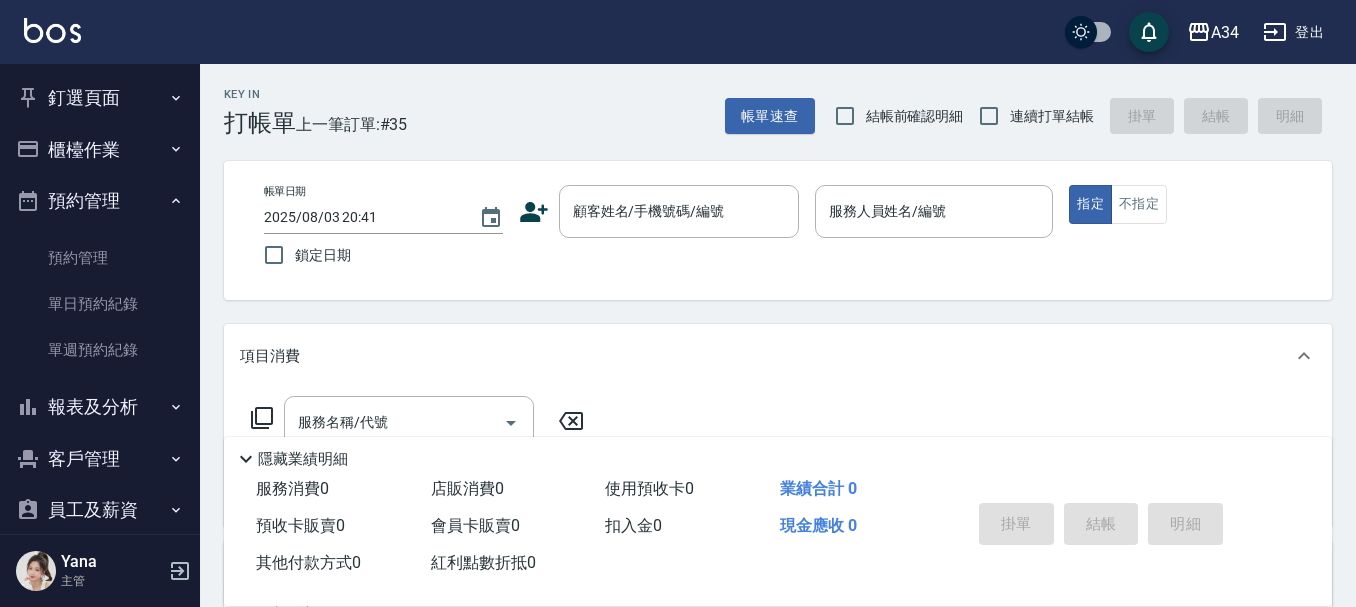 click on "預約管理" at bounding box center [100, 201] 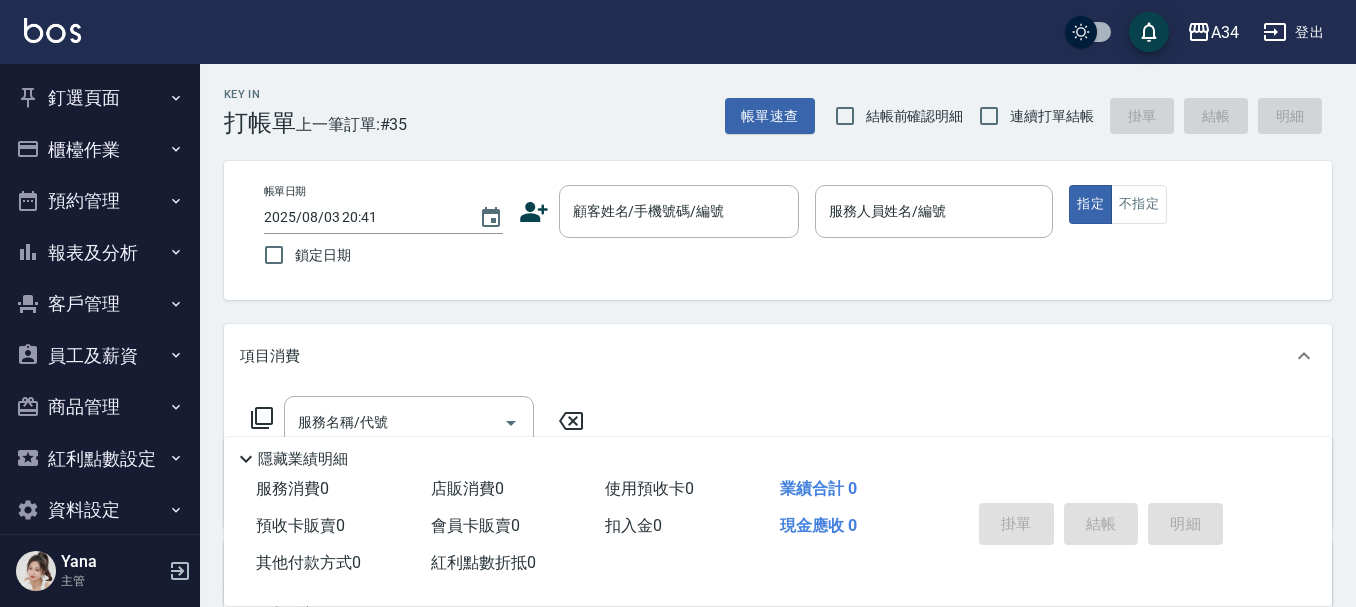 click on "櫃檯作業" at bounding box center (100, 150) 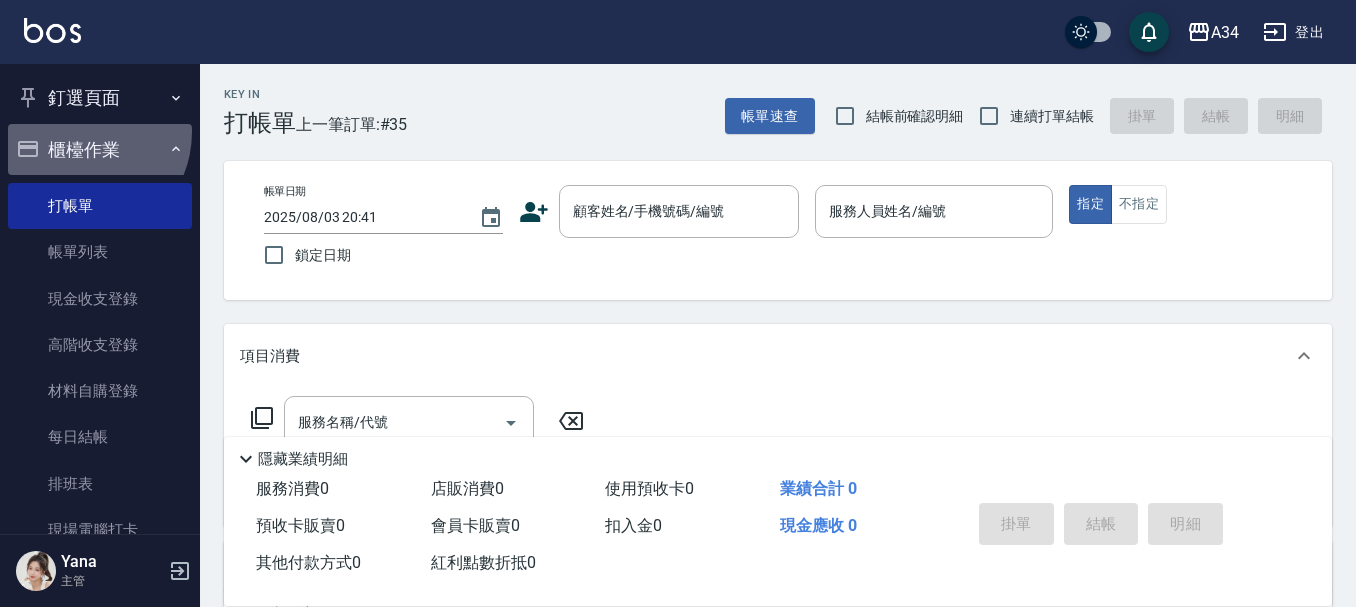 click on "櫃檯作業" at bounding box center [100, 150] 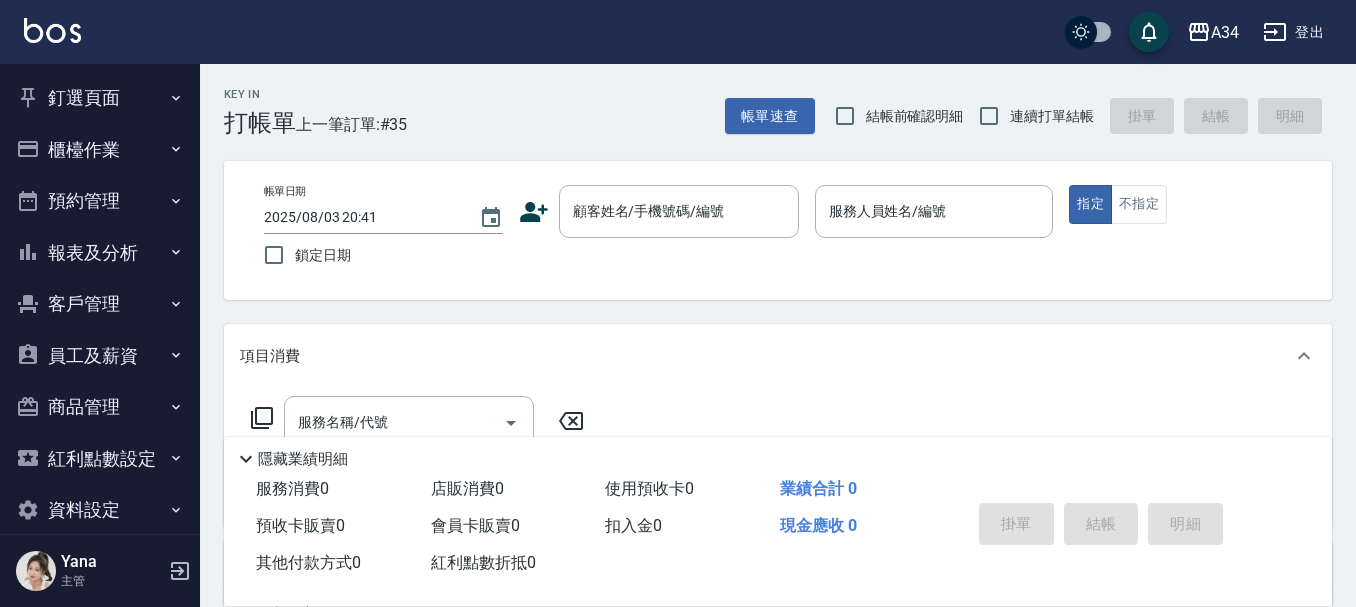 click on "櫃檯作業" at bounding box center [100, 150] 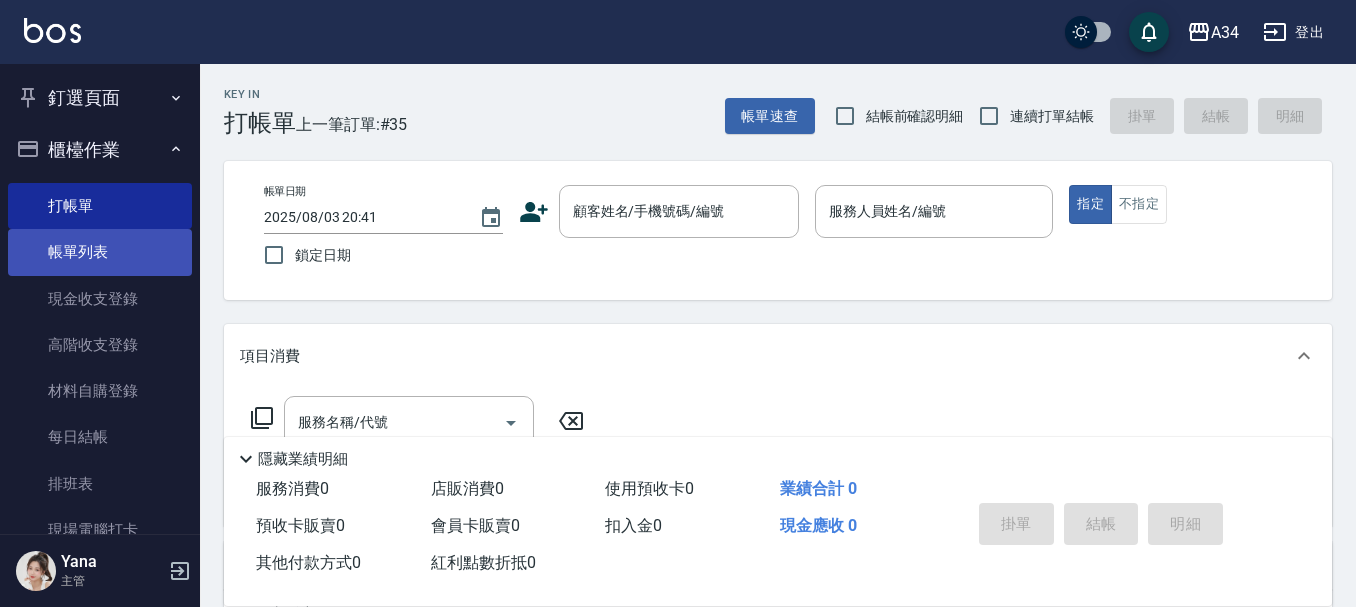 click on "帳單列表" at bounding box center (100, 252) 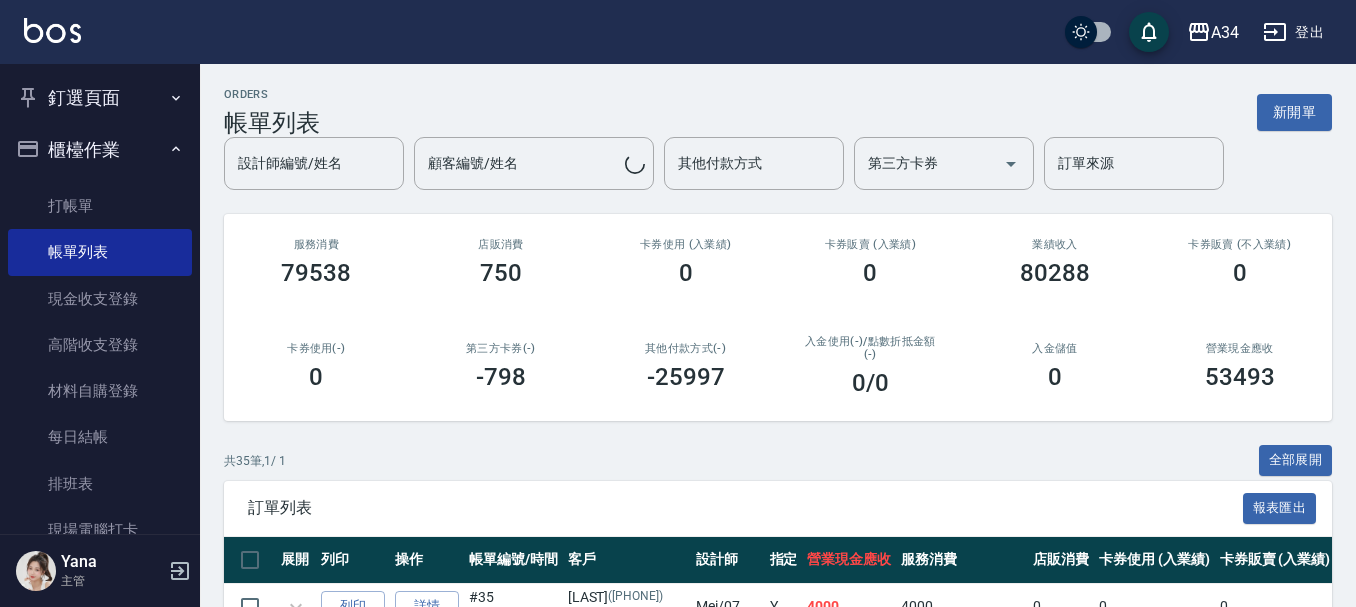 click on "設計師編號/姓名 設計師編號/姓名 顧客編號/姓名 顧客編號/姓名 其他付款方式 其他付款方式 第三方卡券 第三方卡券 訂單來源 訂單來源" at bounding box center [778, 163] 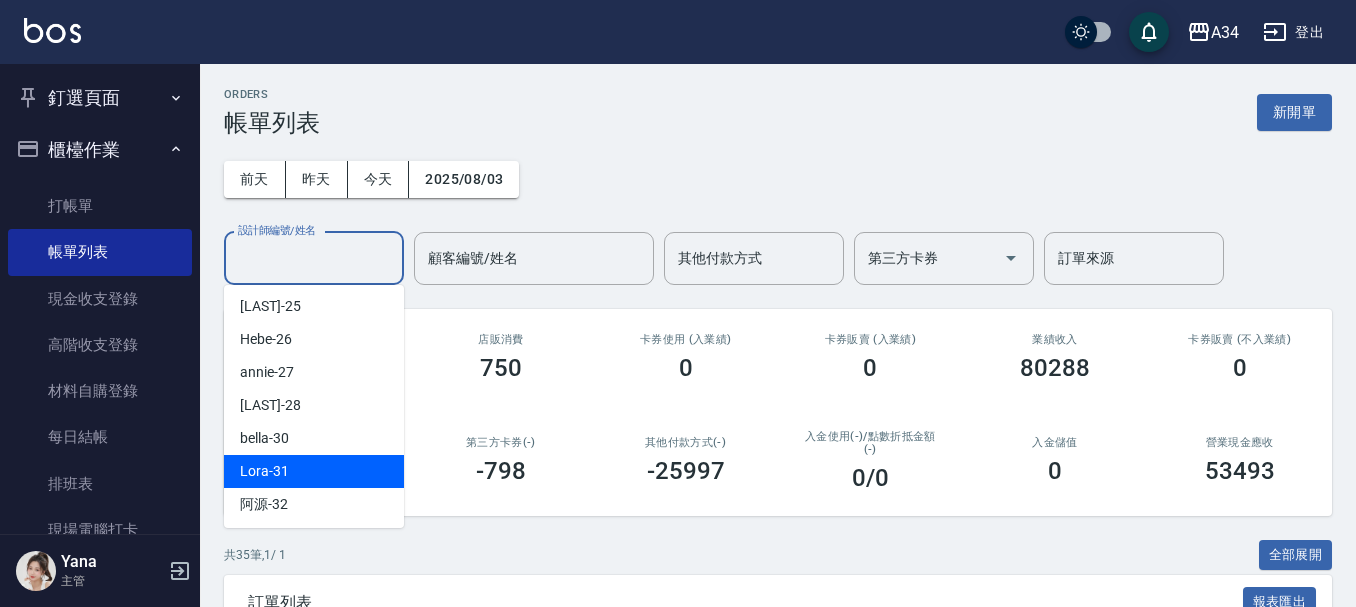 scroll, scrollTop: 400, scrollLeft: 0, axis: vertical 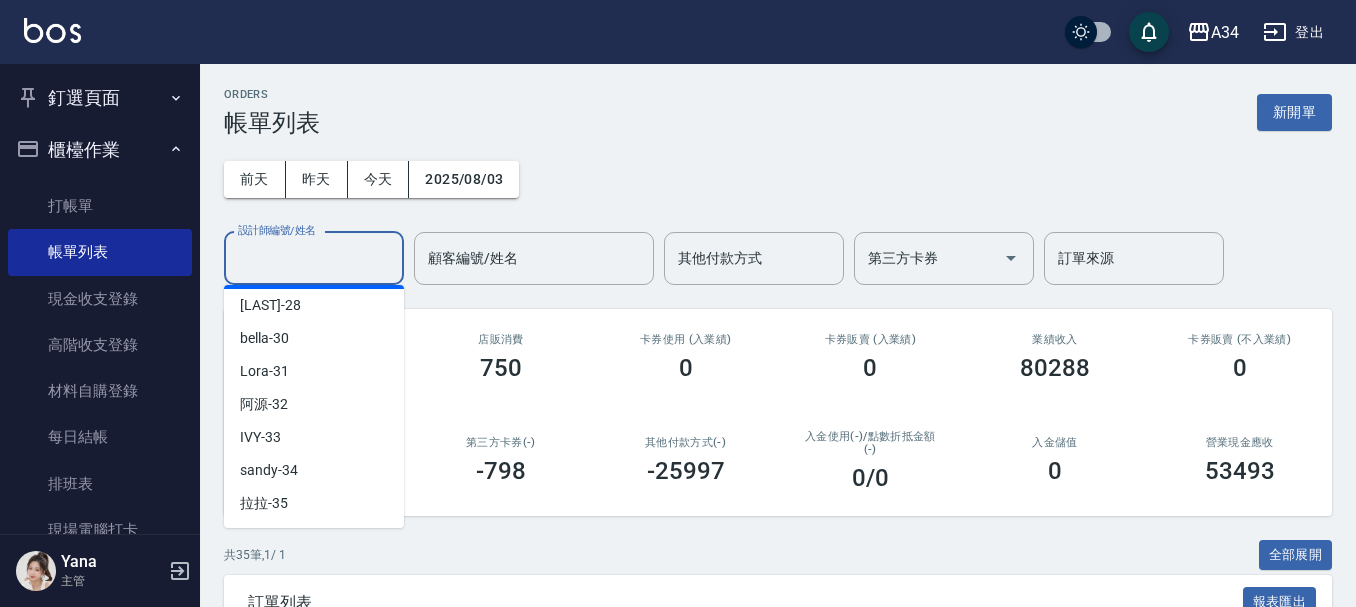 click on "設計師編號/姓名" at bounding box center [314, 258] 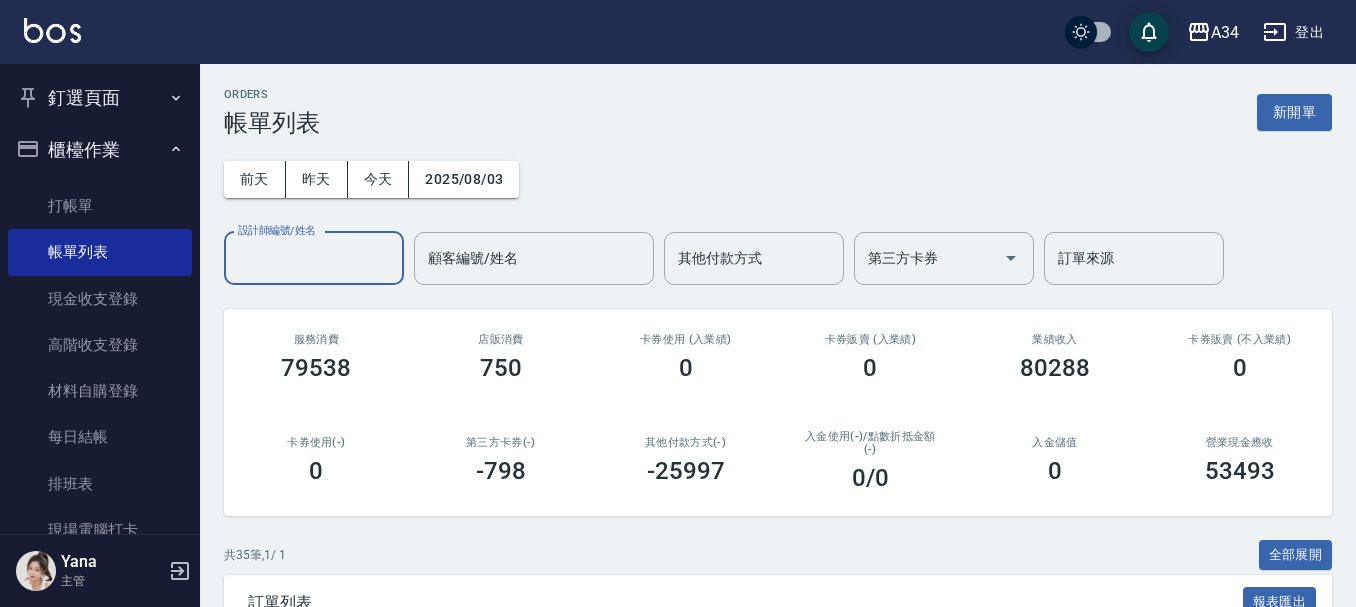 click on "設計師編號/姓名" at bounding box center [314, 258] 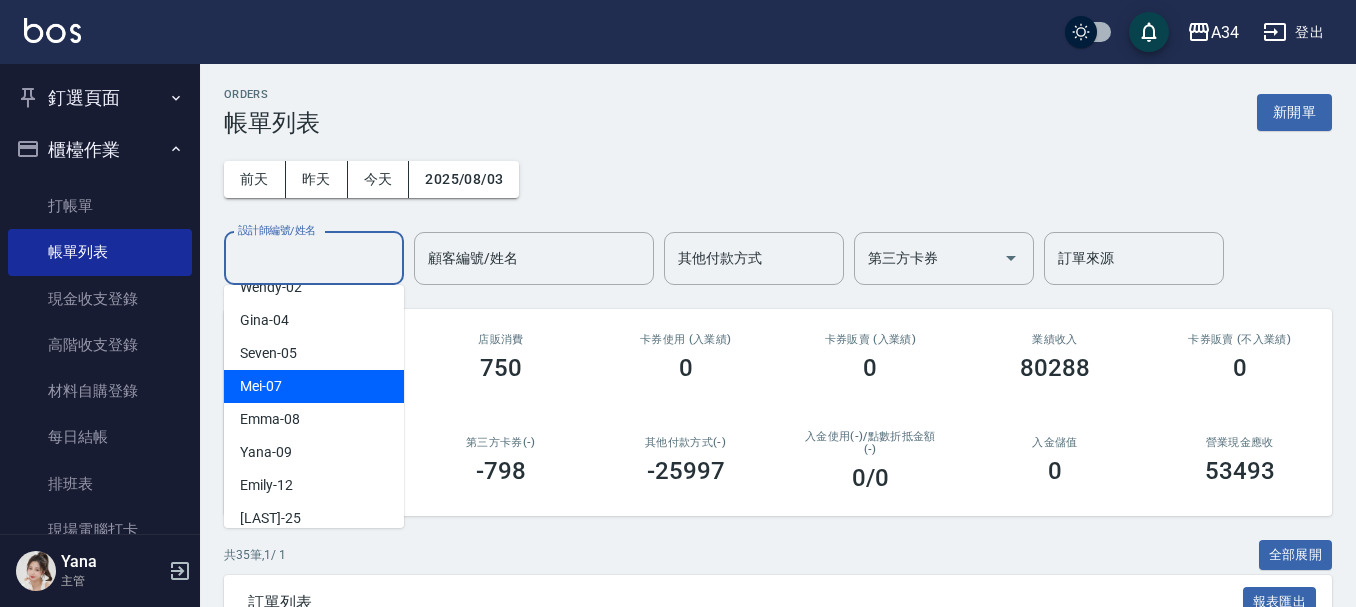 scroll, scrollTop: 200, scrollLeft: 0, axis: vertical 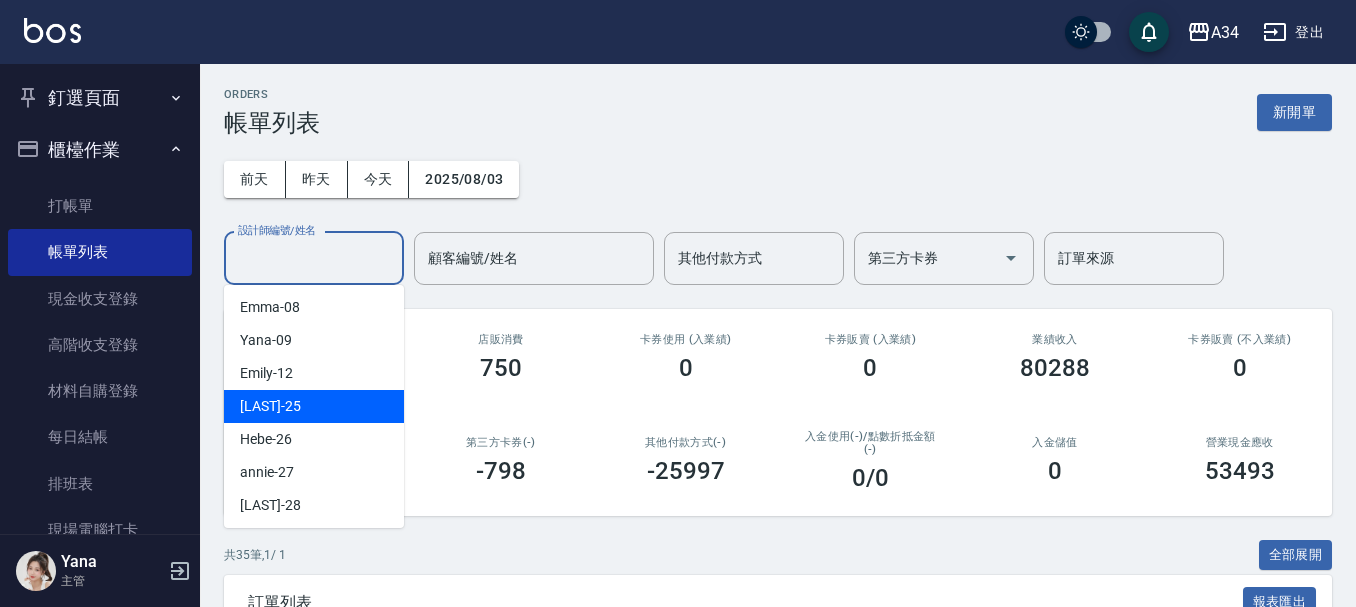 click on "[LAST] -25" at bounding box center [270, 406] 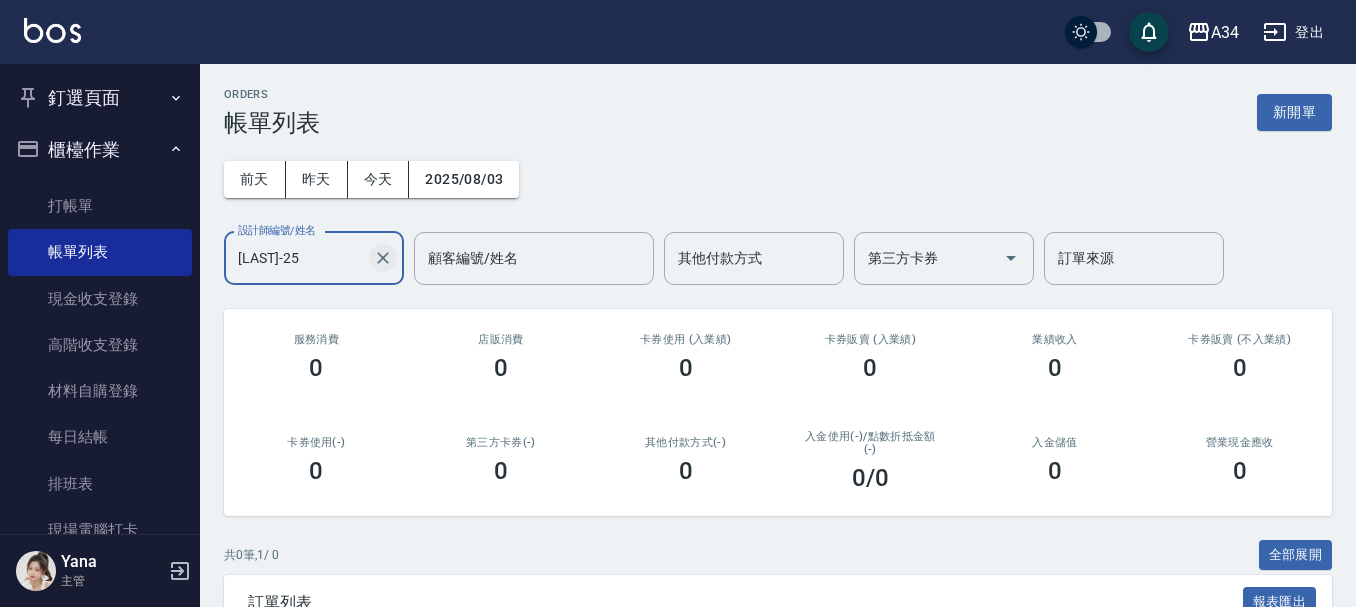 click 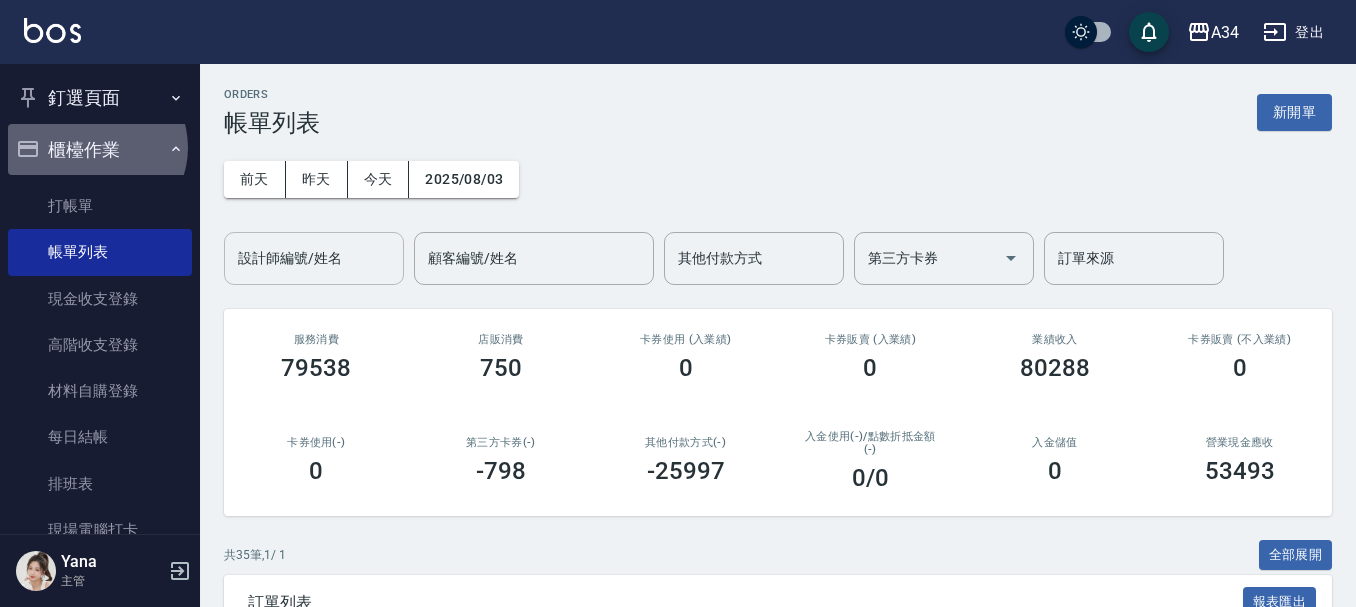 click on "櫃檯作業" at bounding box center (100, 150) 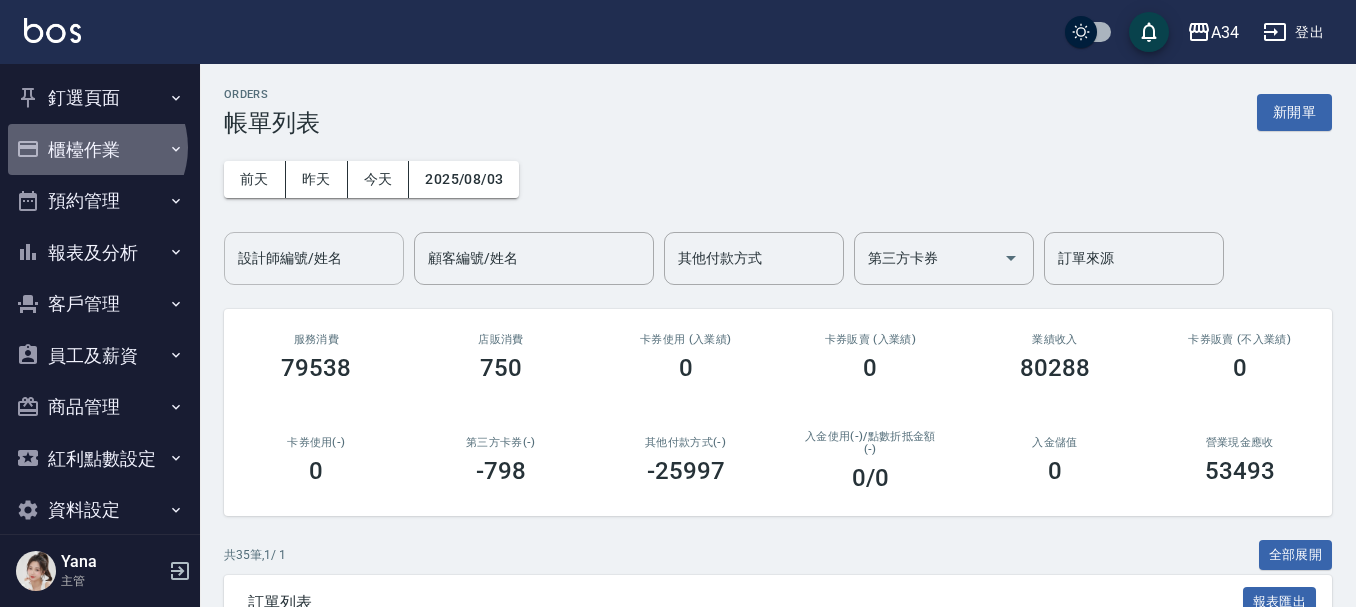 click on "櫃檯作業" at bounding box center [100, 150] 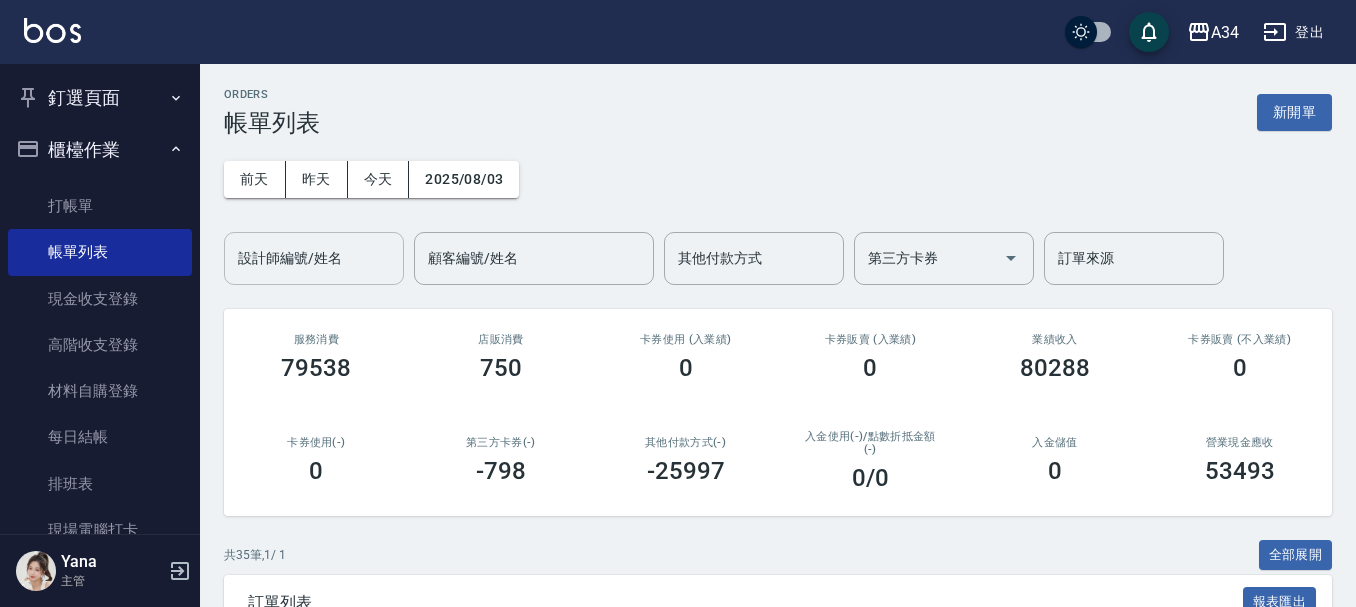 click on "設計師編號/姓名" at bounding box center (314, 258) 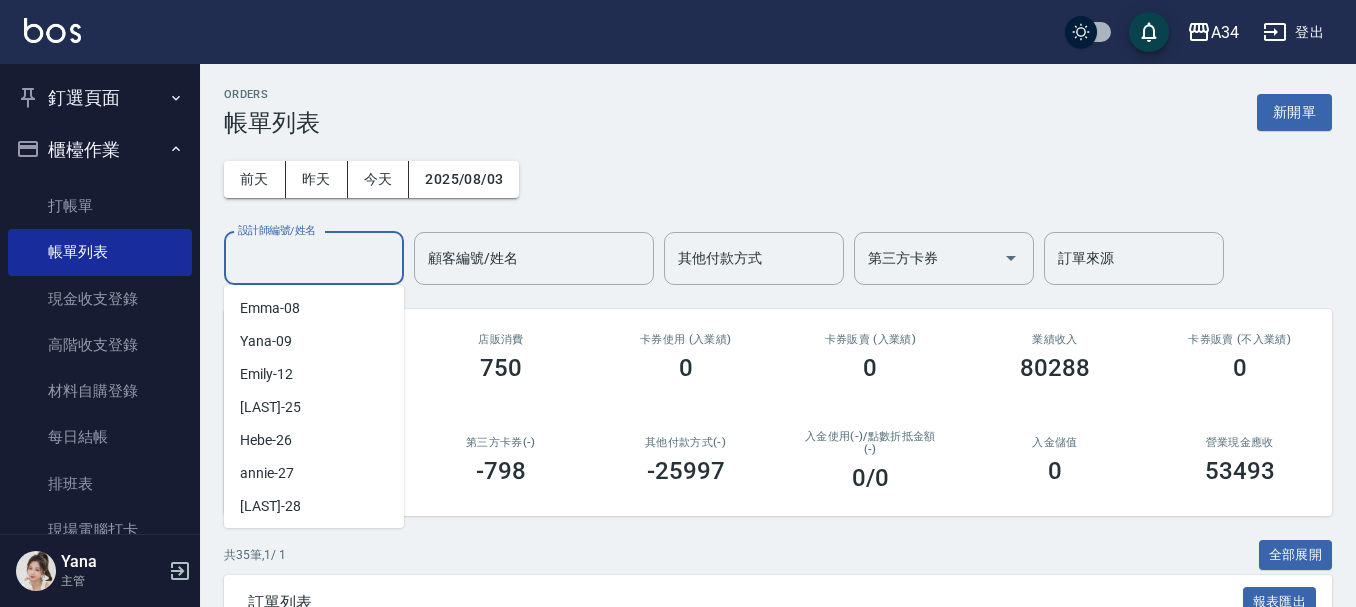 scroll, scrollTop: 200, scrollLeft: 0, axis: vertical 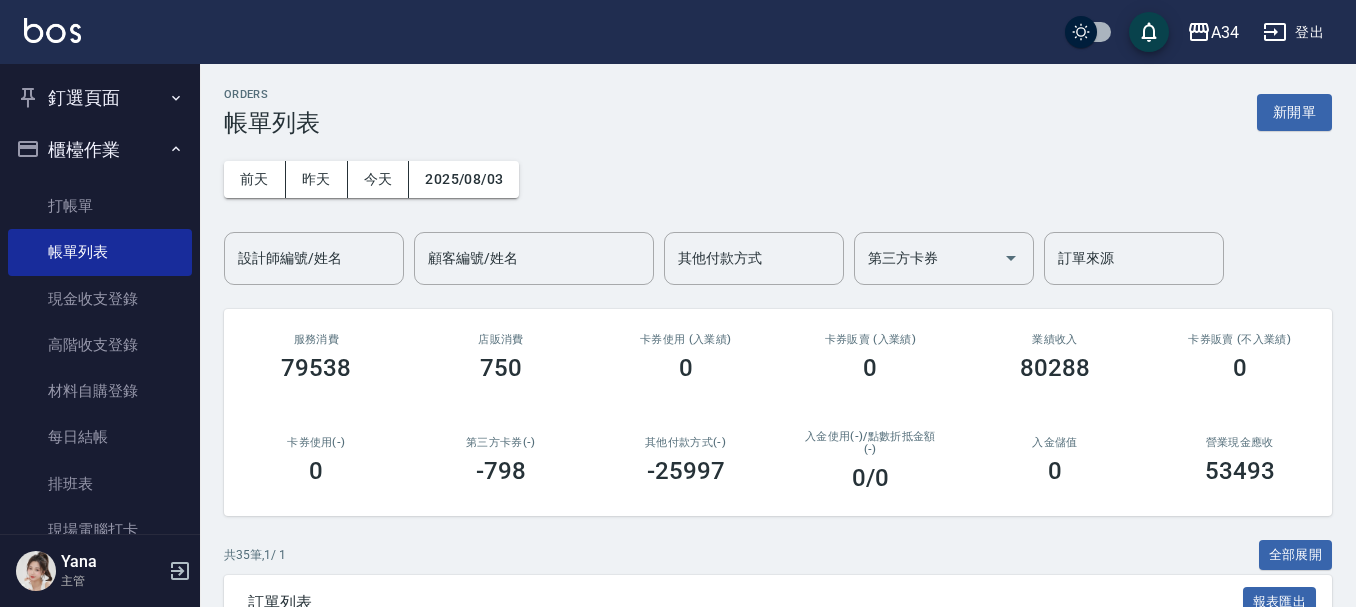 click on "前天 昨天 今天 2025/08/03 設計師編號/姓名 設計師編號/姓名 顧客編號/姓名 顧客編號/姓名 其他付款方式 其他付款方式 第三方卡券 第三方卡券 訂單來源 訂單來源" at bounding box center [778, 211] 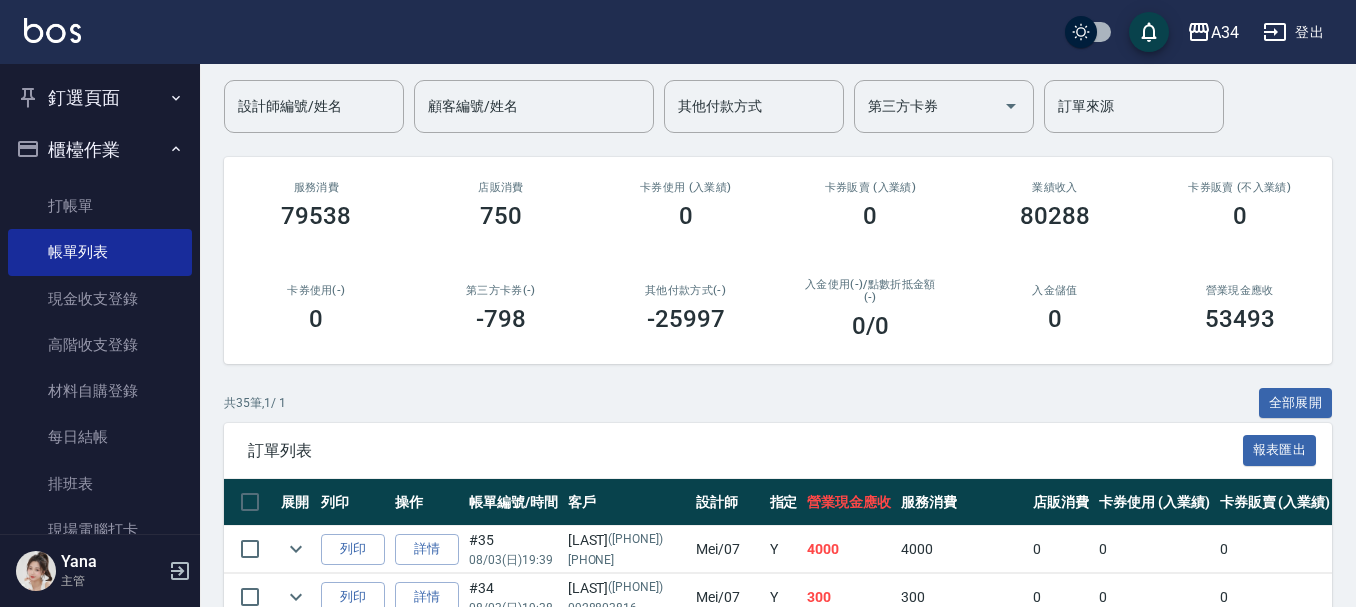 scroll, scrollTop: 0, scrollLeft: 0, axis: both 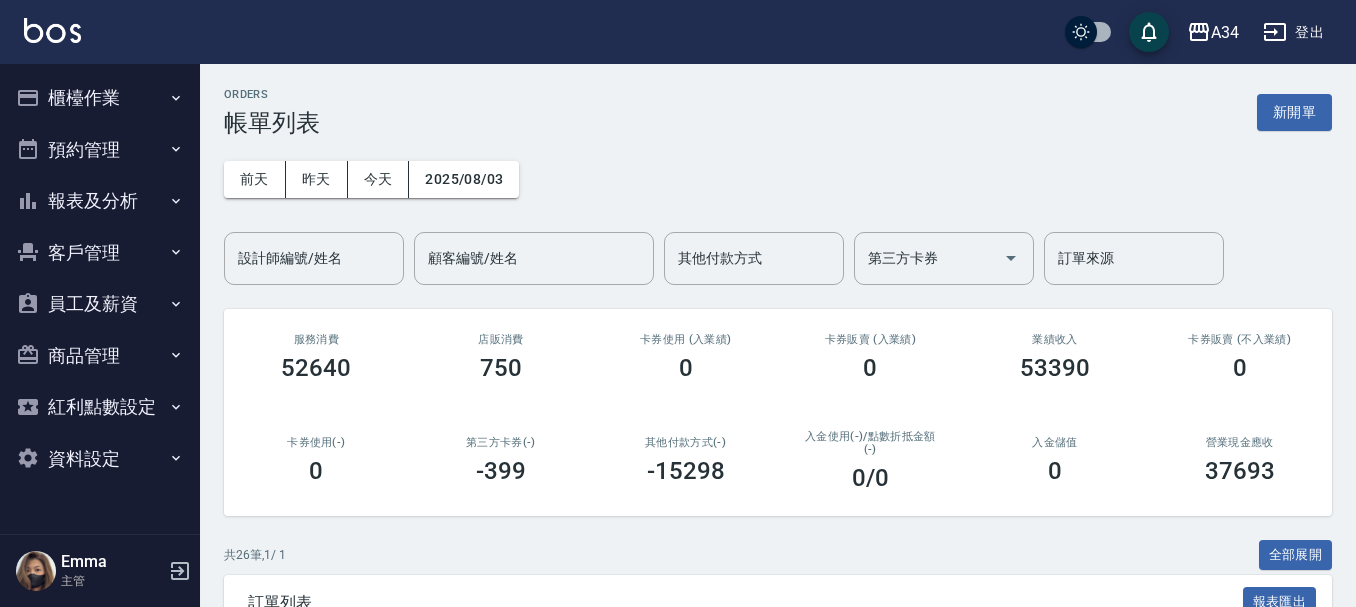 click on "紅利點數設定" at bounding box center [100, 407] 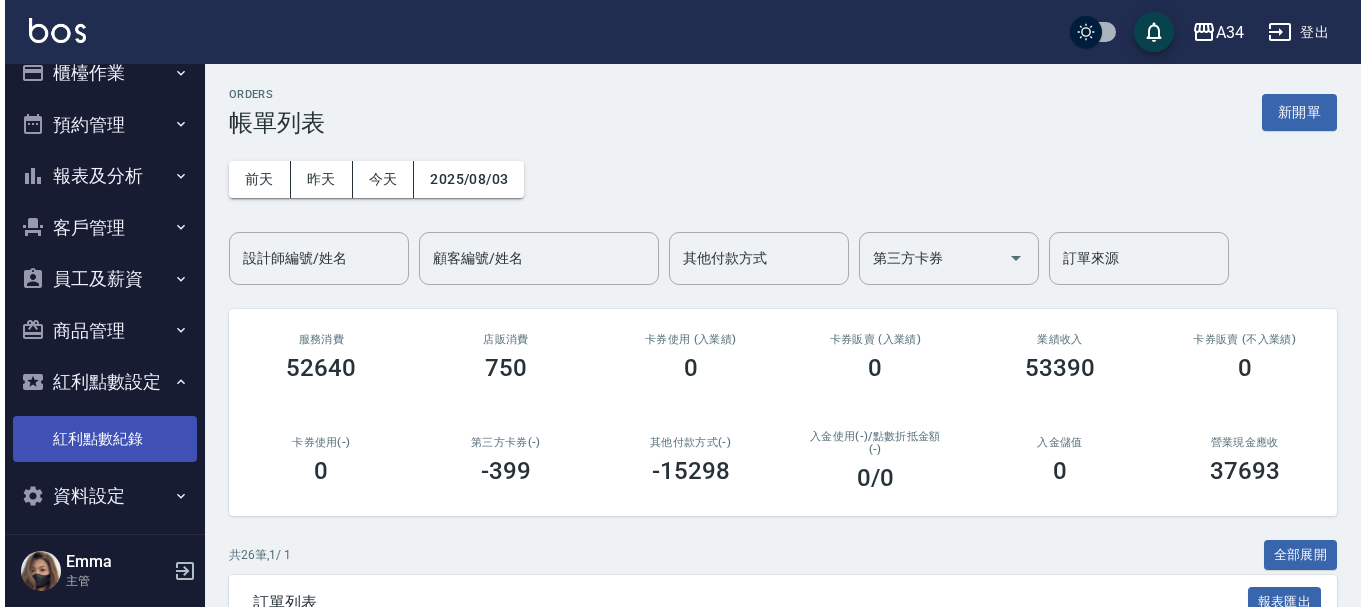 scroll, scrollTop: 36, scrollLeft: 0, axis: vertical 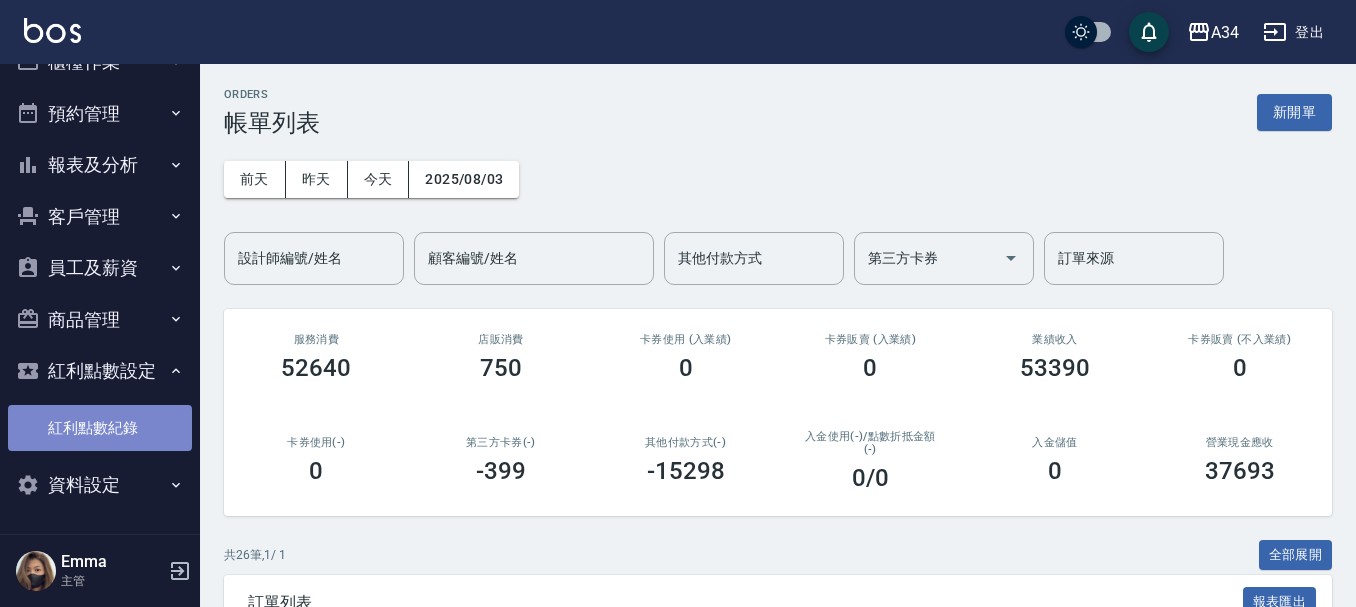 click on "紅利點數紀錄" at bounding box center (100, 428) 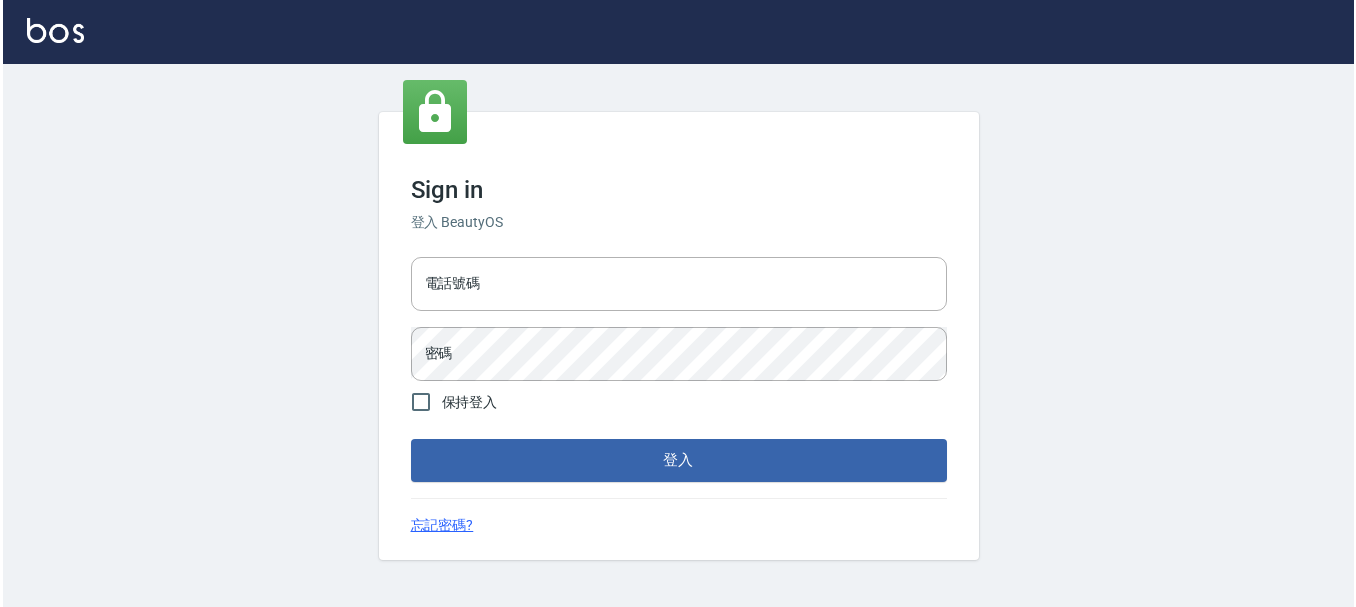scroll, scrollTop: 0, scrollLeft: 0, axis: both 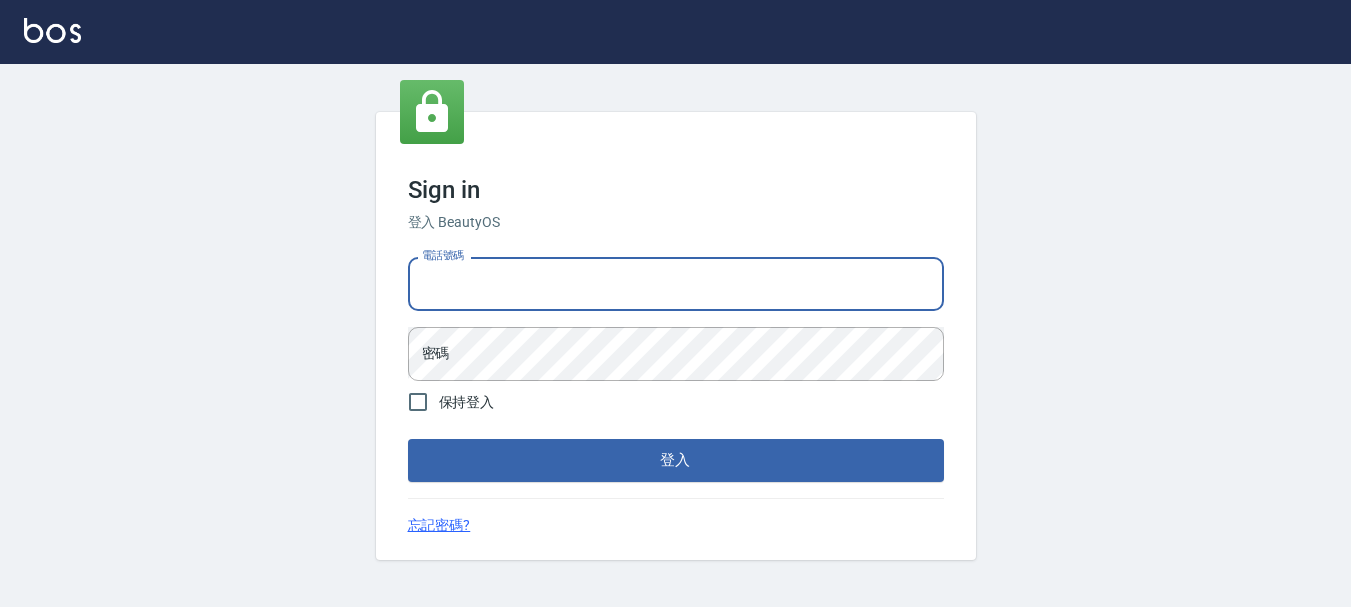 click on "電話號碼" at bounding box center (676, 284) 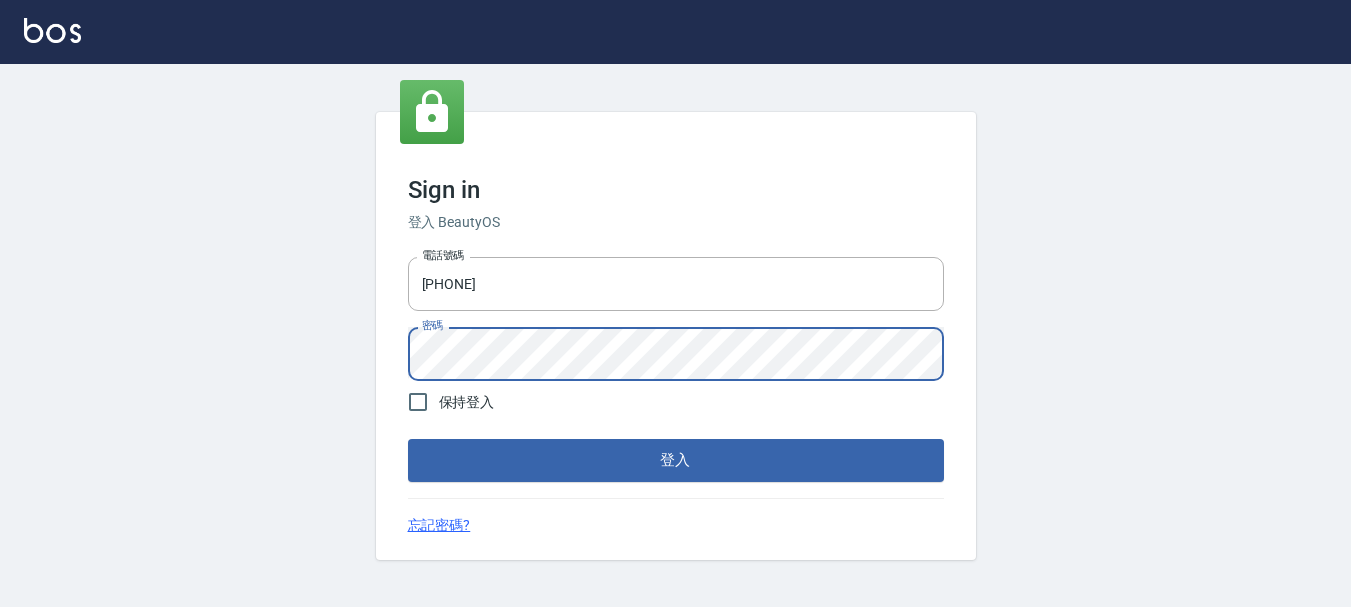 click on "登入" at bounding box center [676, 460] 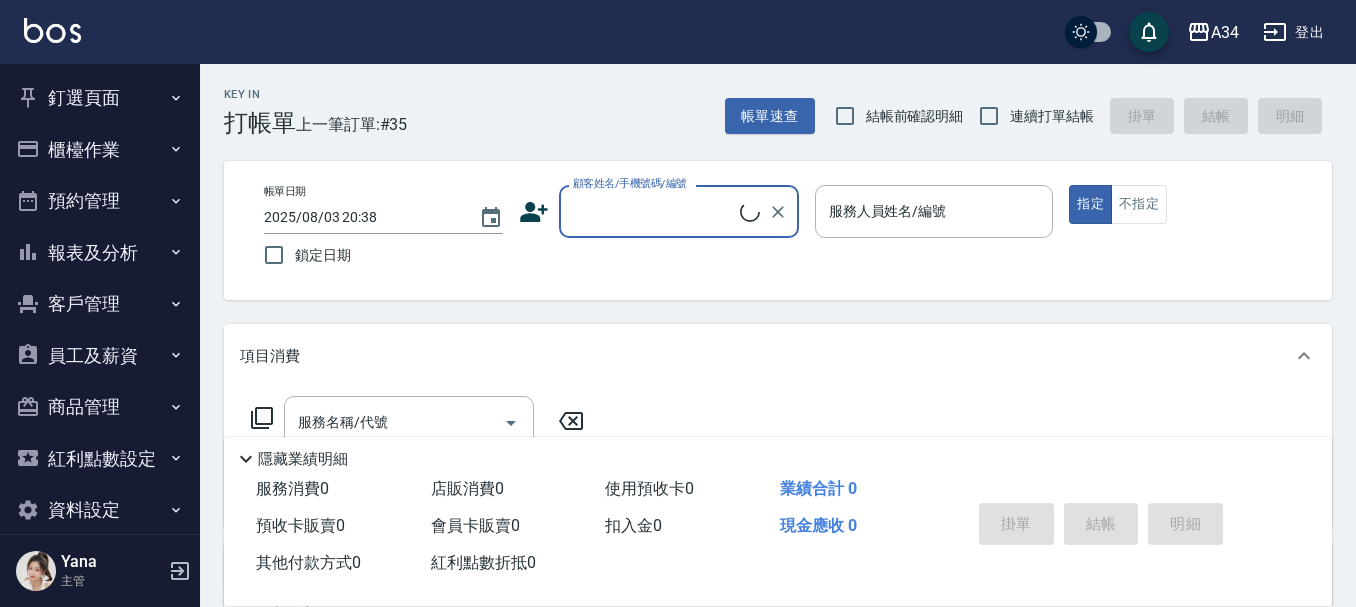 click on "紅利點數設定" at bounding box center (100, 459) 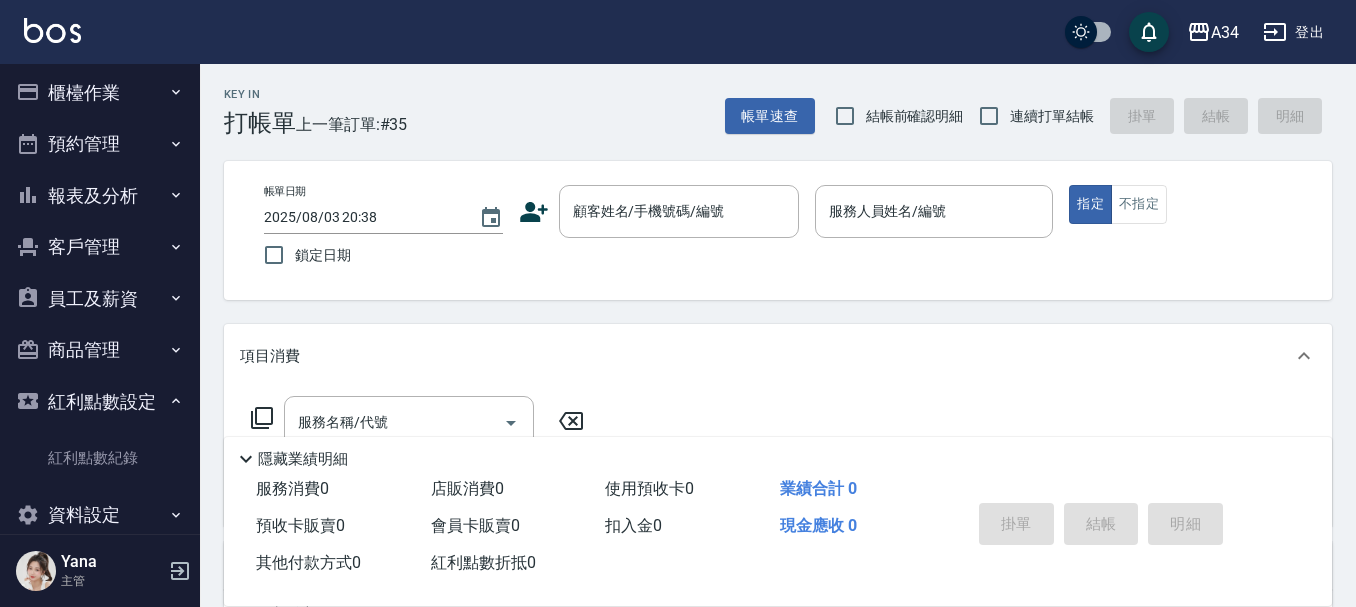 scroll, scrollTop: 88, scrollLeft: 0, axis: vertical 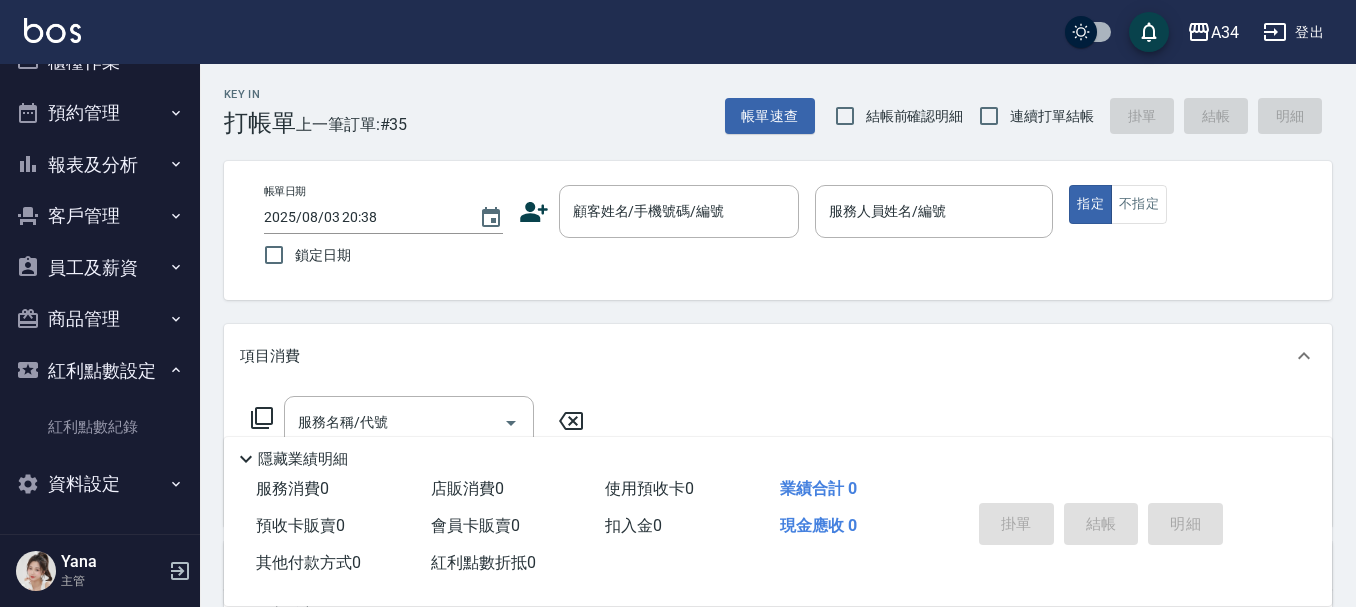 click on "紅利點數紀錄" at bounding box center [100, 427] 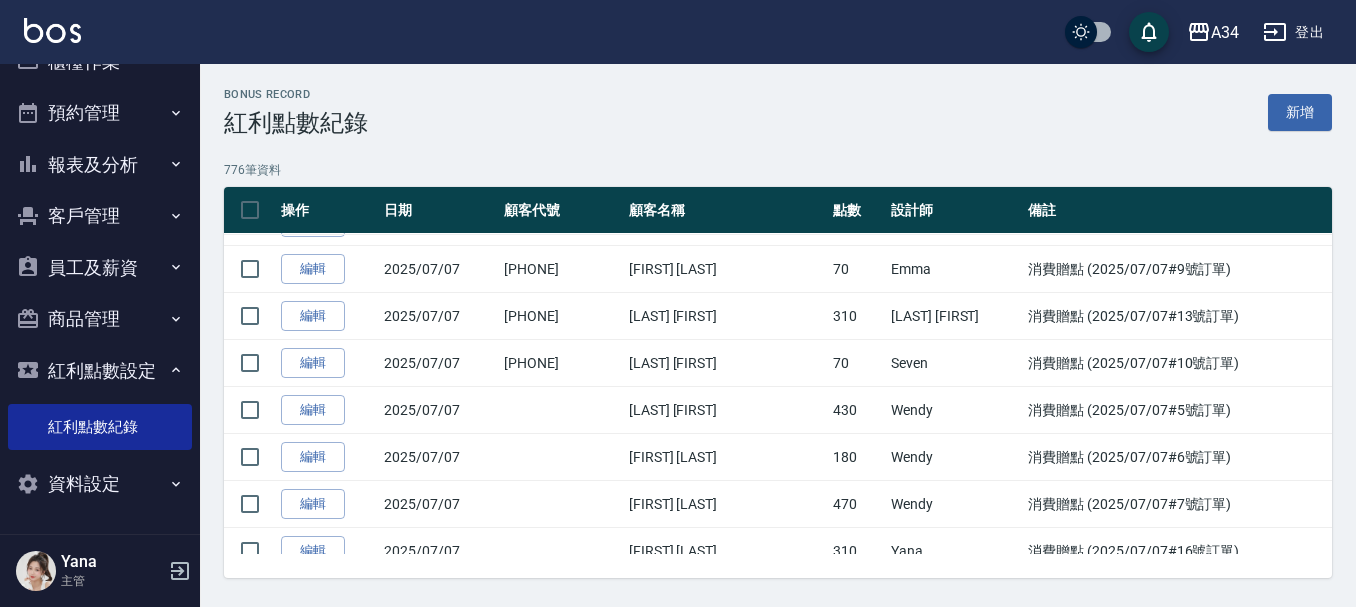 scroll, scrollTop: 6100, scrollLeft: 0, axis: vertical 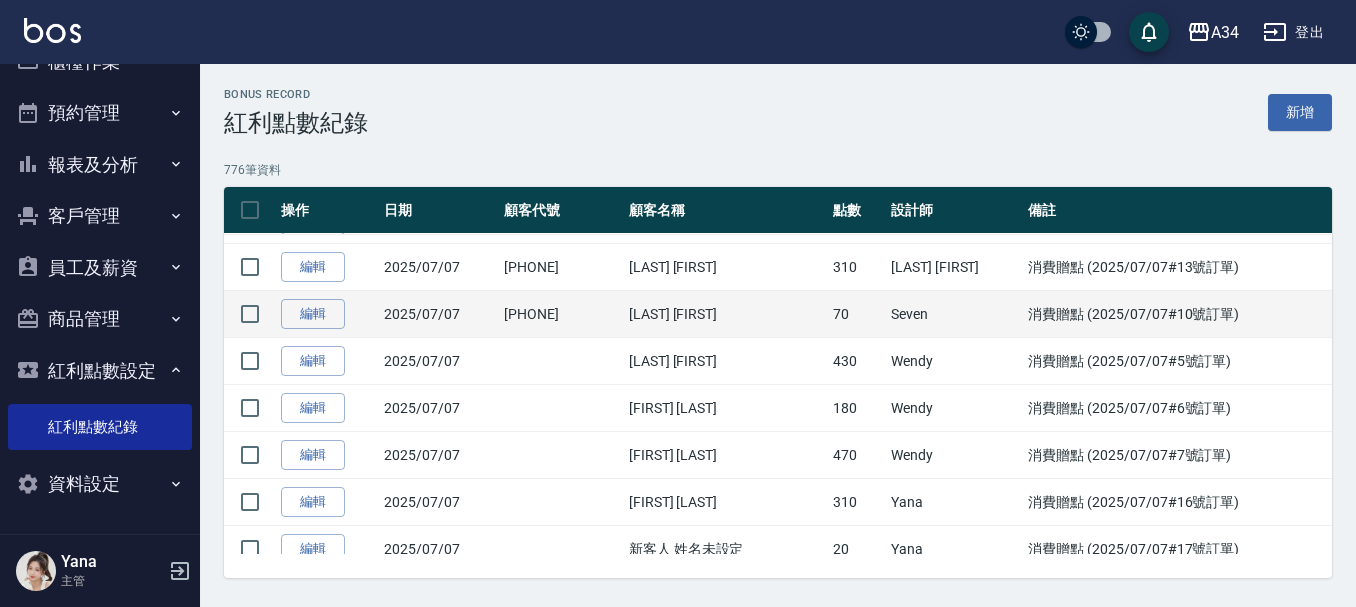 click on "Seven" at bounding box center (954, 314) 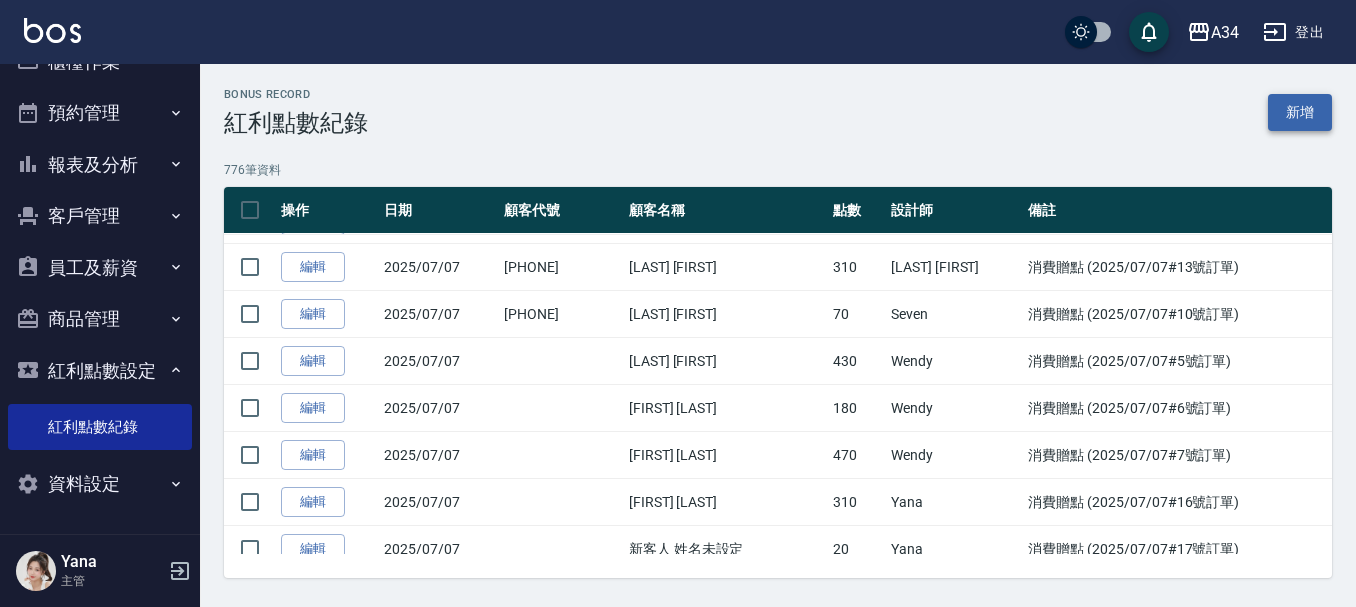 click on "新增" at bounding box center [1300, 112] 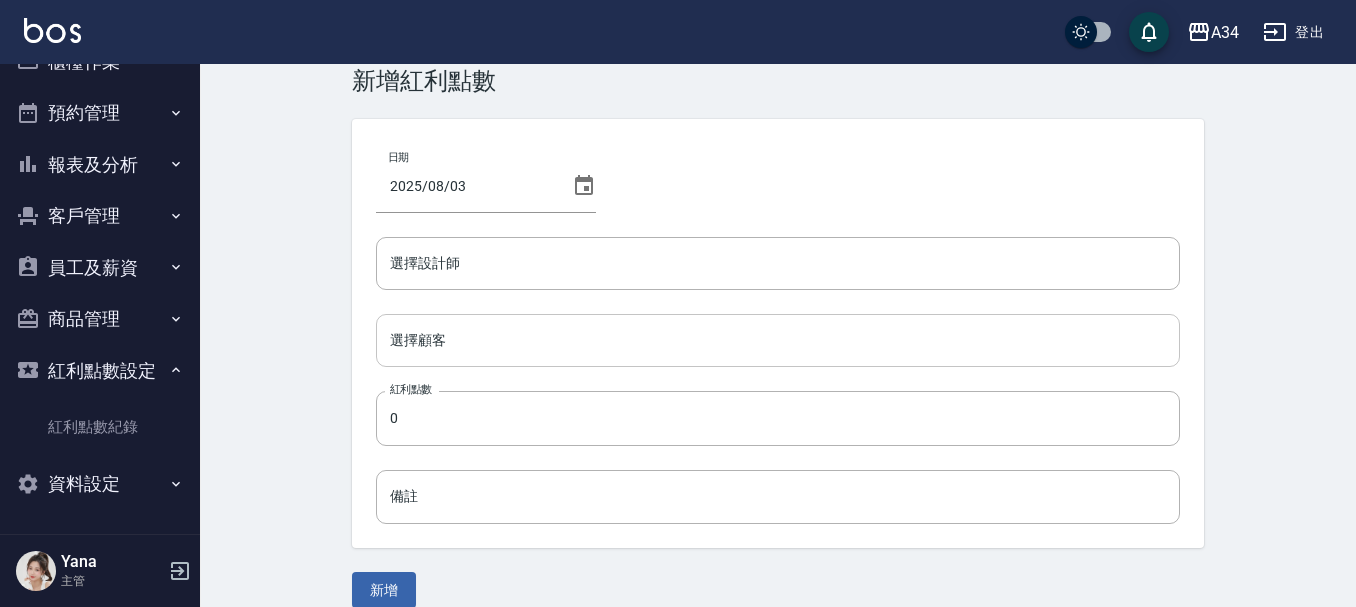 scroll, scrollTop: 0, scrollLeft: 0, axis: both 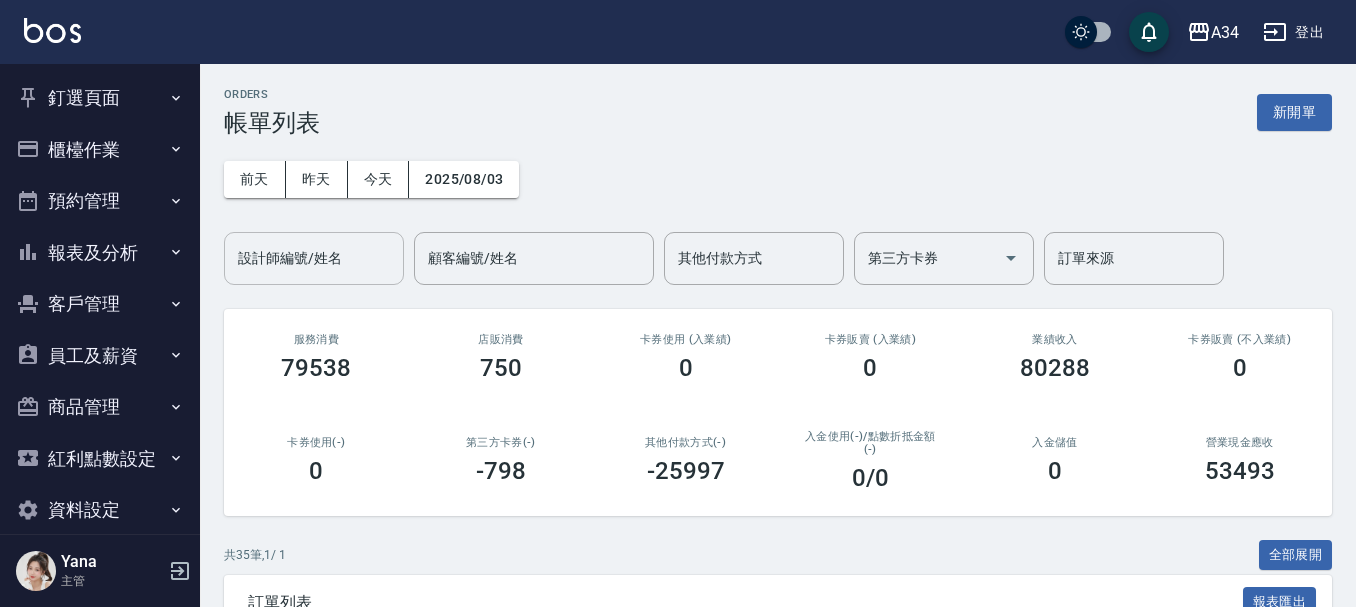 click on "設計師編號/姓名 設計師編號/姓名" at bounding box center [314, 258] 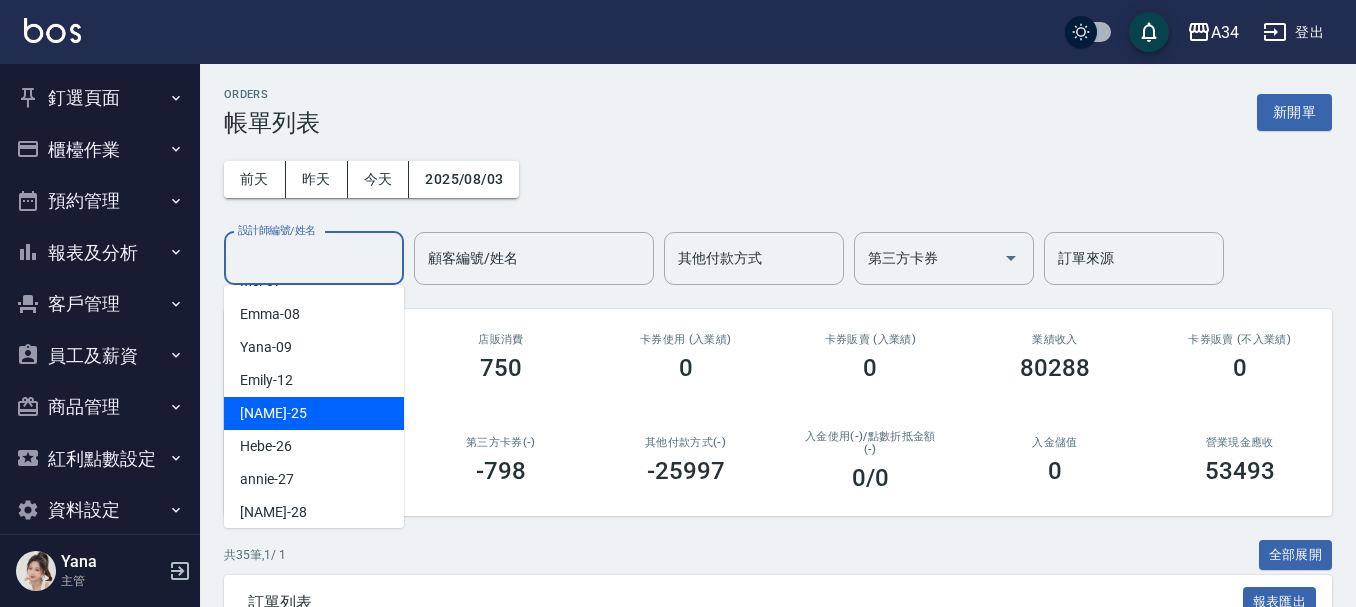 scroll, scrollTop: 200, scrollLeft: 0, axis: vertical 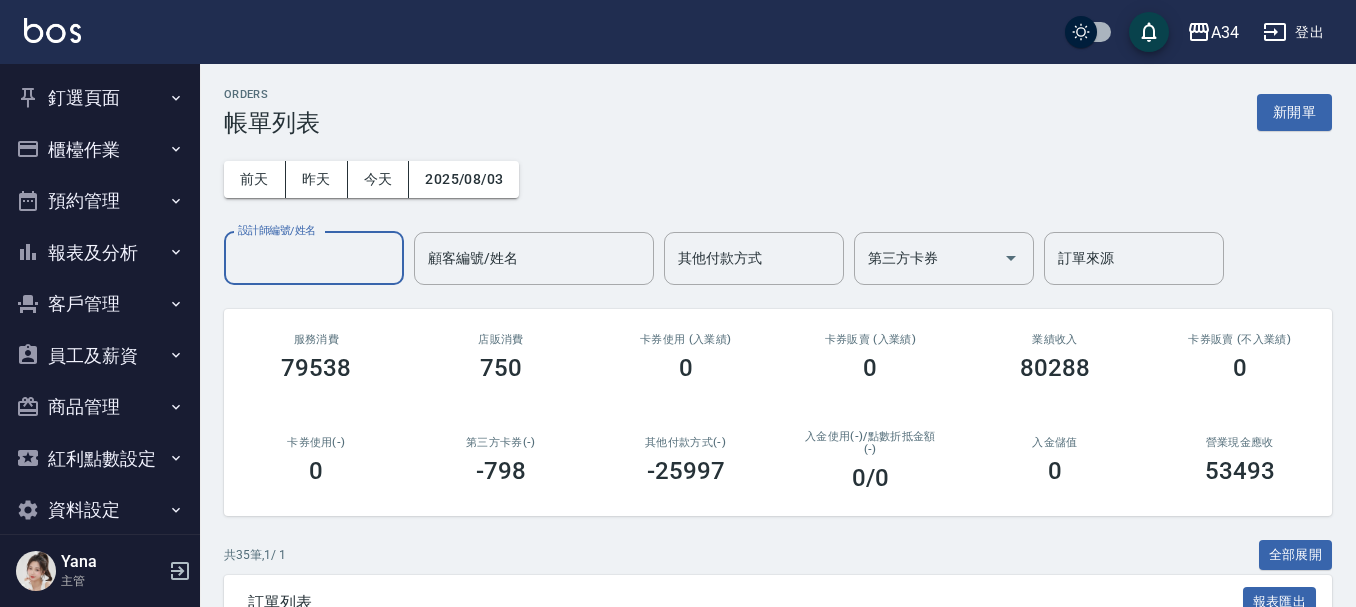 click on "設計師編號/姓名" at bounding box center (314, 258) 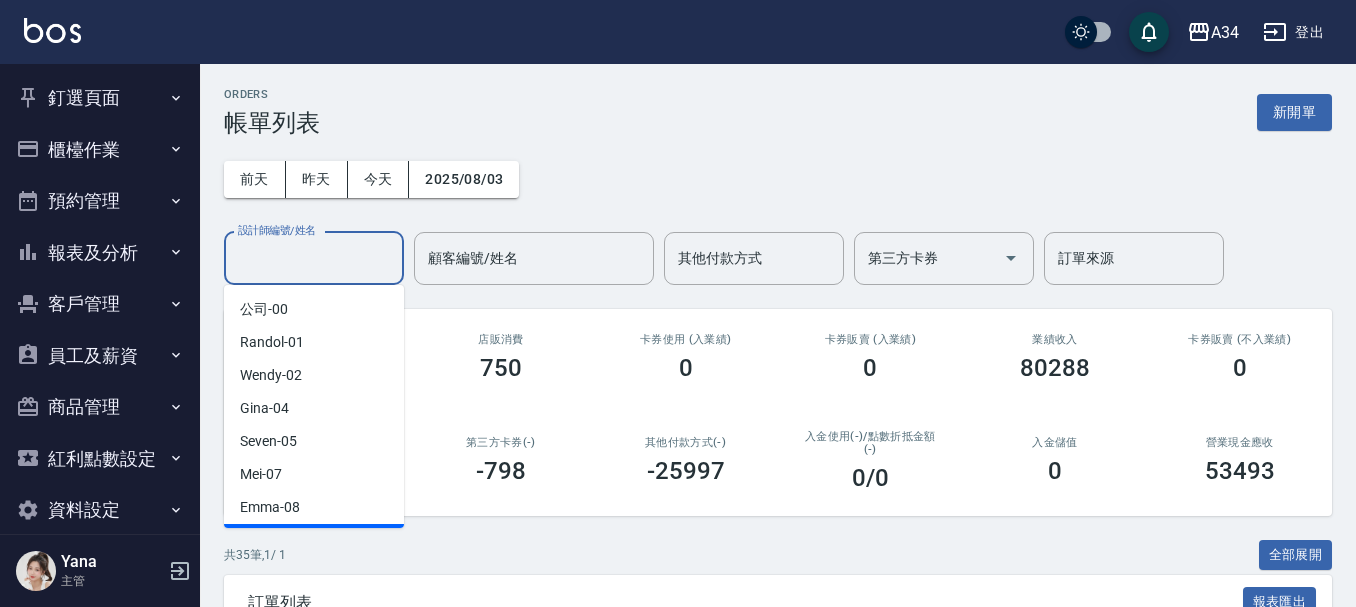 scroll, scrollTop: 100, scrollLeft: 0, axis: vertical 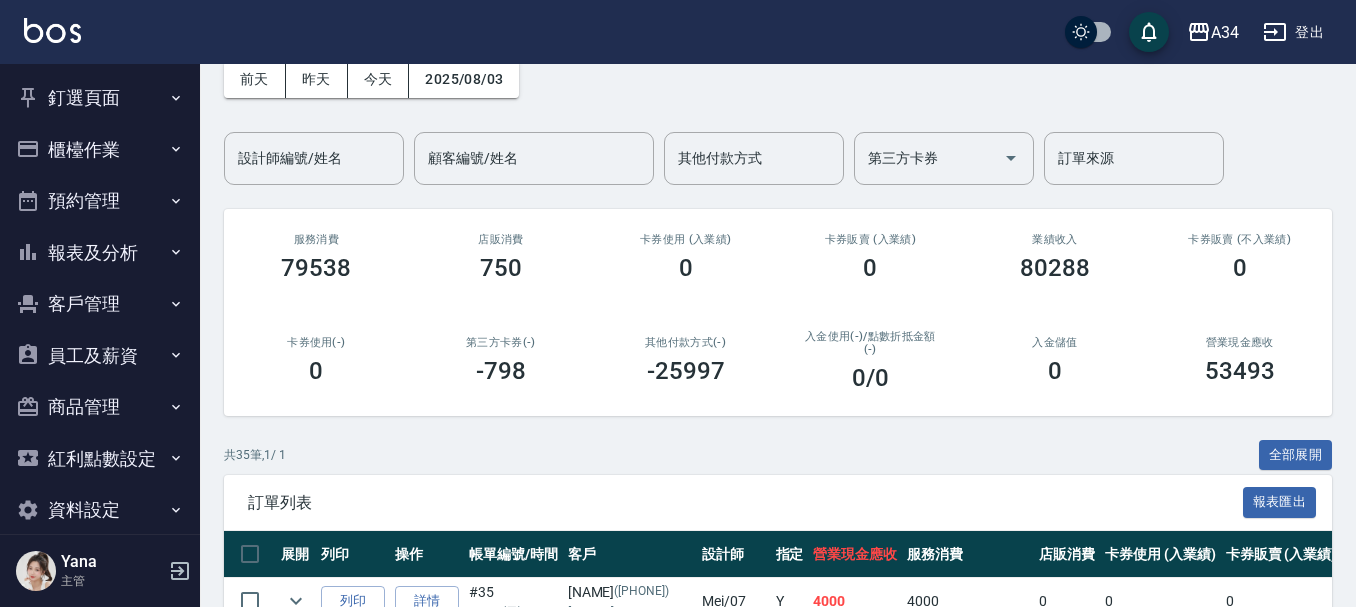 click on "共  35  筆,  1  /   1 全部展開" at bounding box center (778, 455) 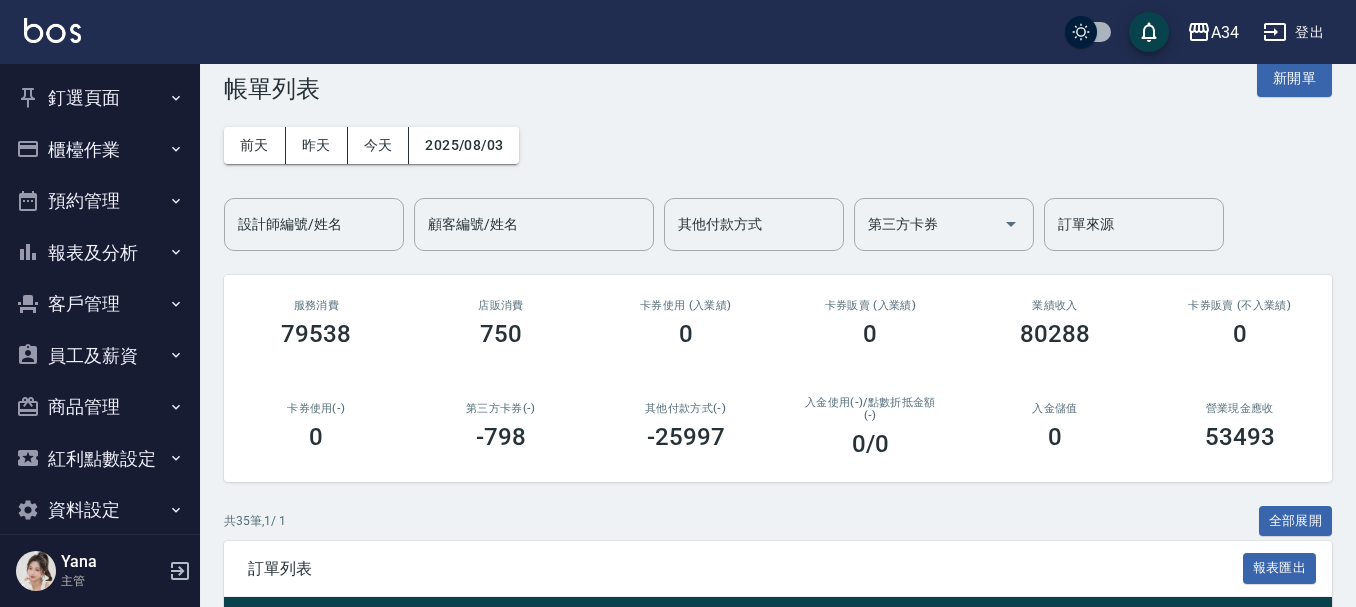 scroll, scrollTop: 0, scrollLeft: 0, axis: both 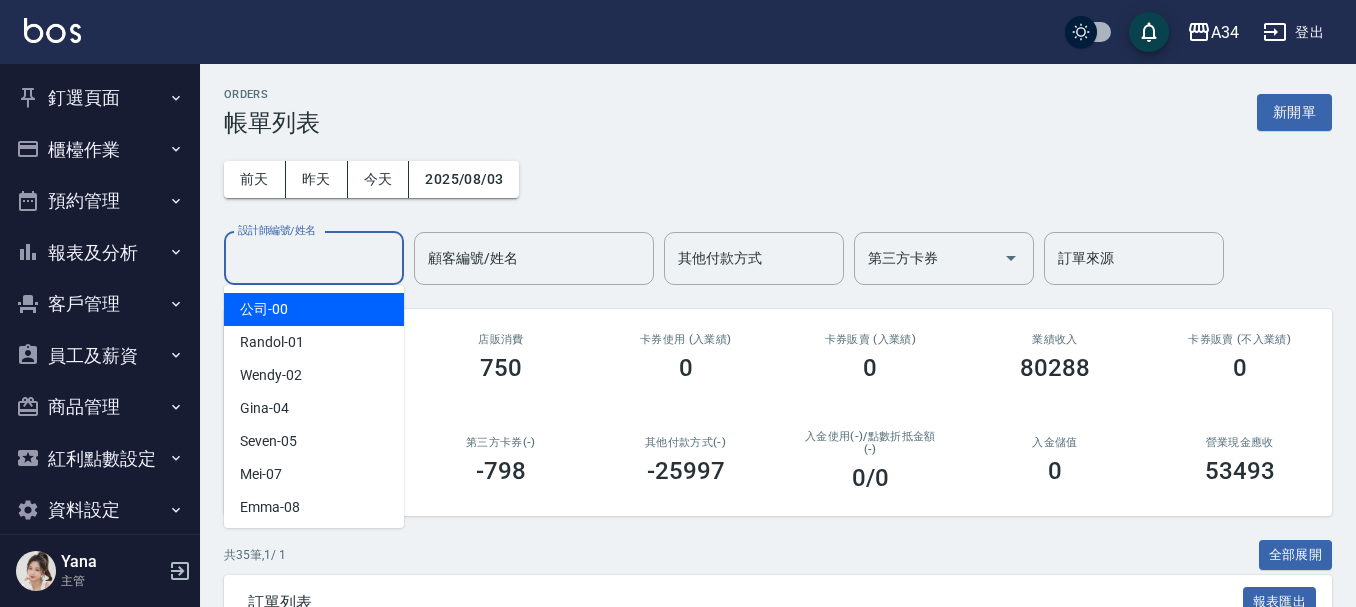 click on "設計師編號/姓名" at bounding box center (314, 258) 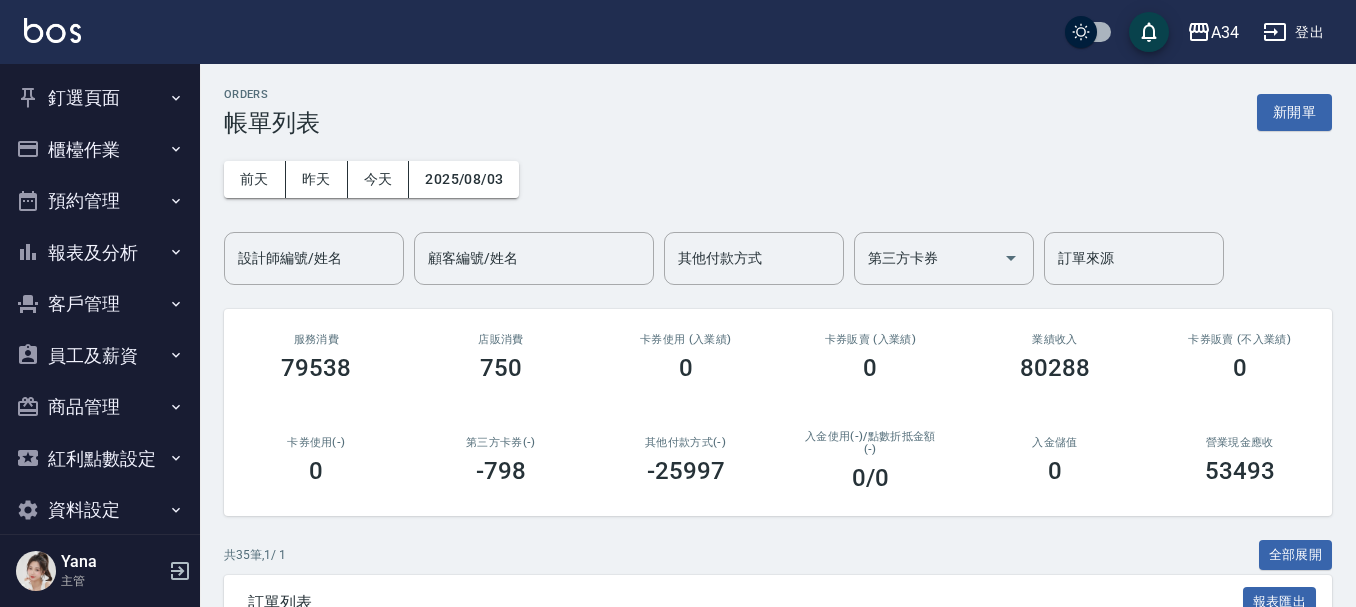click on "前天 昨天 今天 2025/08/03 設計師編號/姓名 設計師編號/姓名 顧客編號/姓名 顧客編號/姓名 其他付款方式 其他付款方式 第三方卡券 第三方卡券 訂單來源 訂單來源" at bounding box center [778, 211] 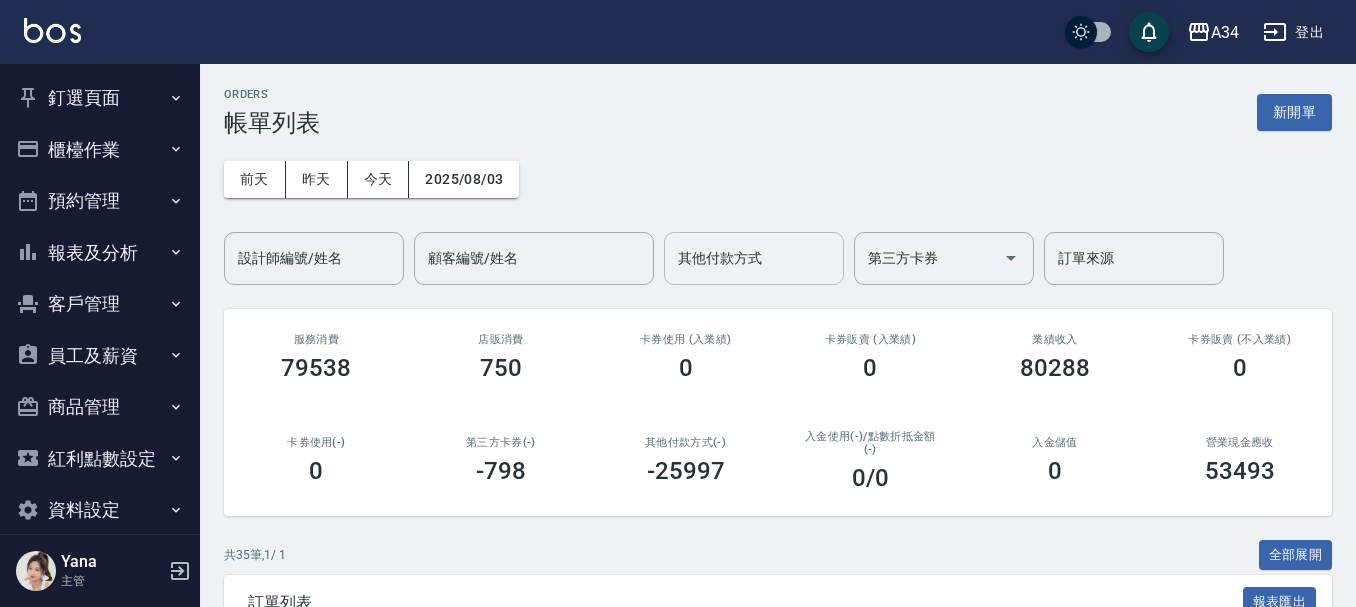 click on "其他付款方式" at bounding box center (754, 258) 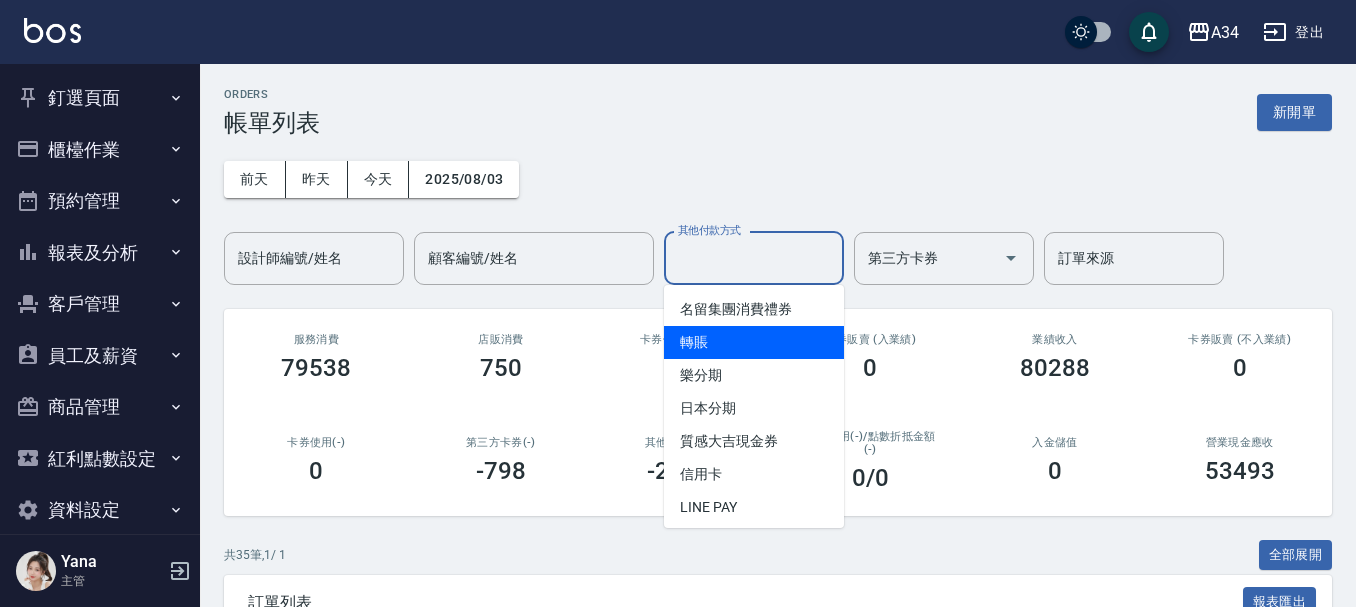 click on "轉賬" at bounding box center (754, 342) 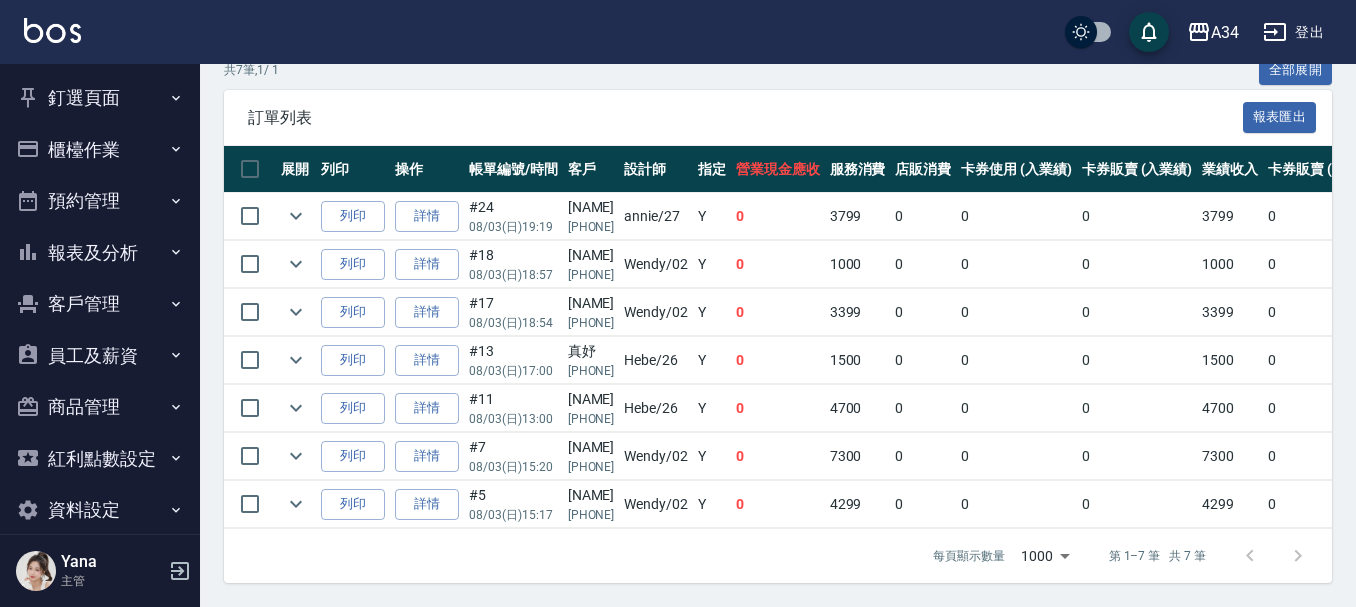 scroll, scrollTop: 500, scrollLeft: 0, axis: vertical 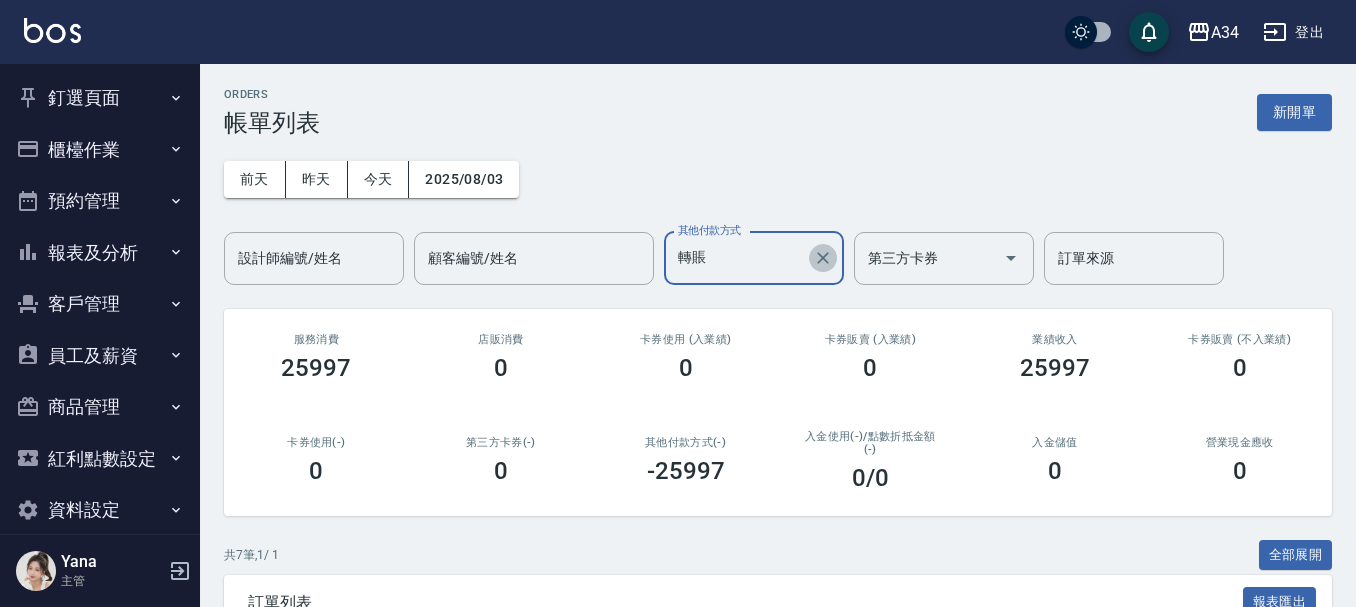 click 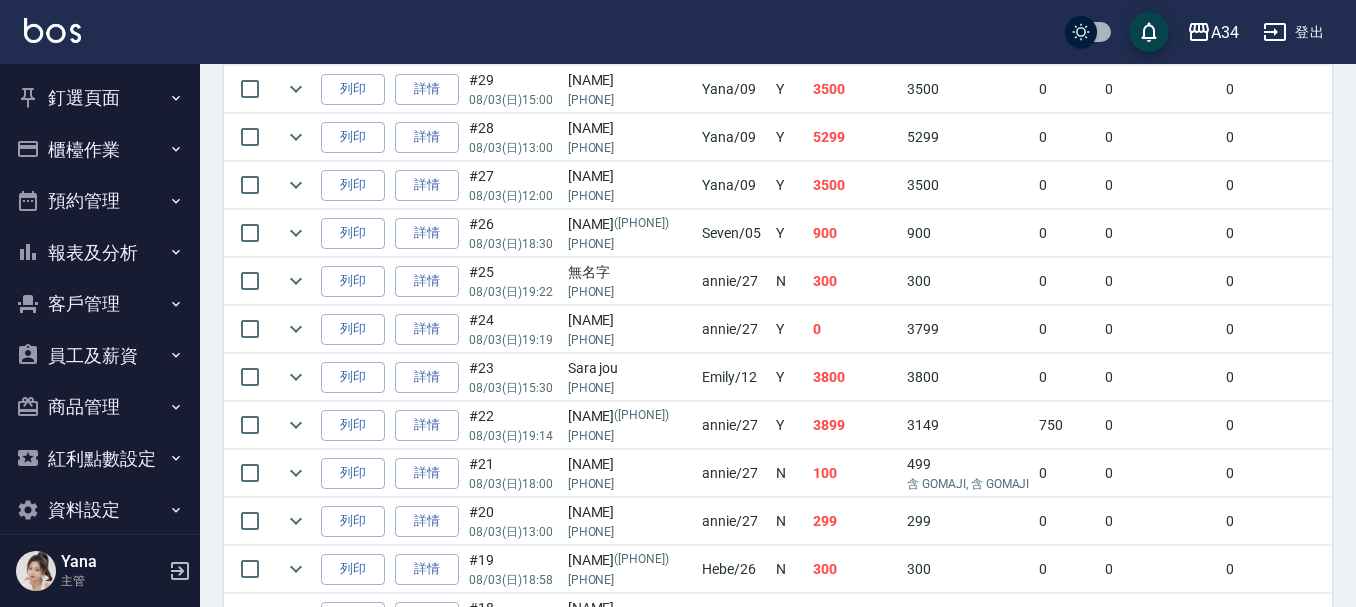 scroll, scrollTop: 1000, scrollLeft: 0, axis: vertical 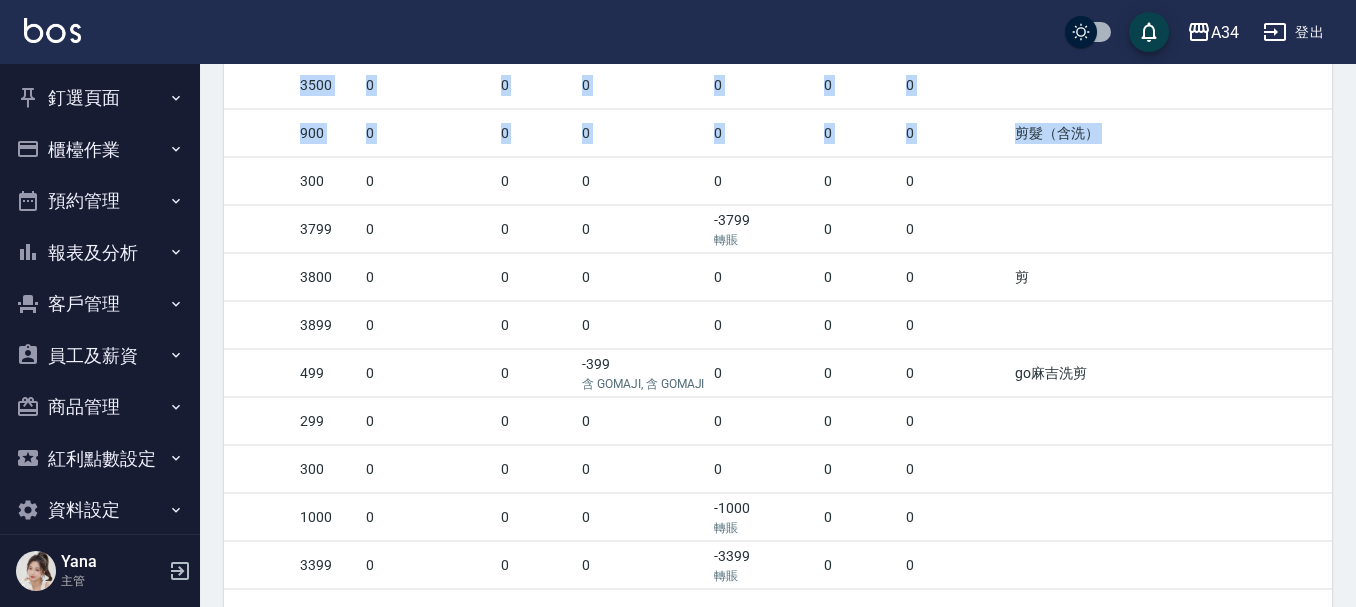 drag, startPoint x: 747, startPoint y: 184, endPoint x: 1340, endPoint y: 200, distance: 593.2158 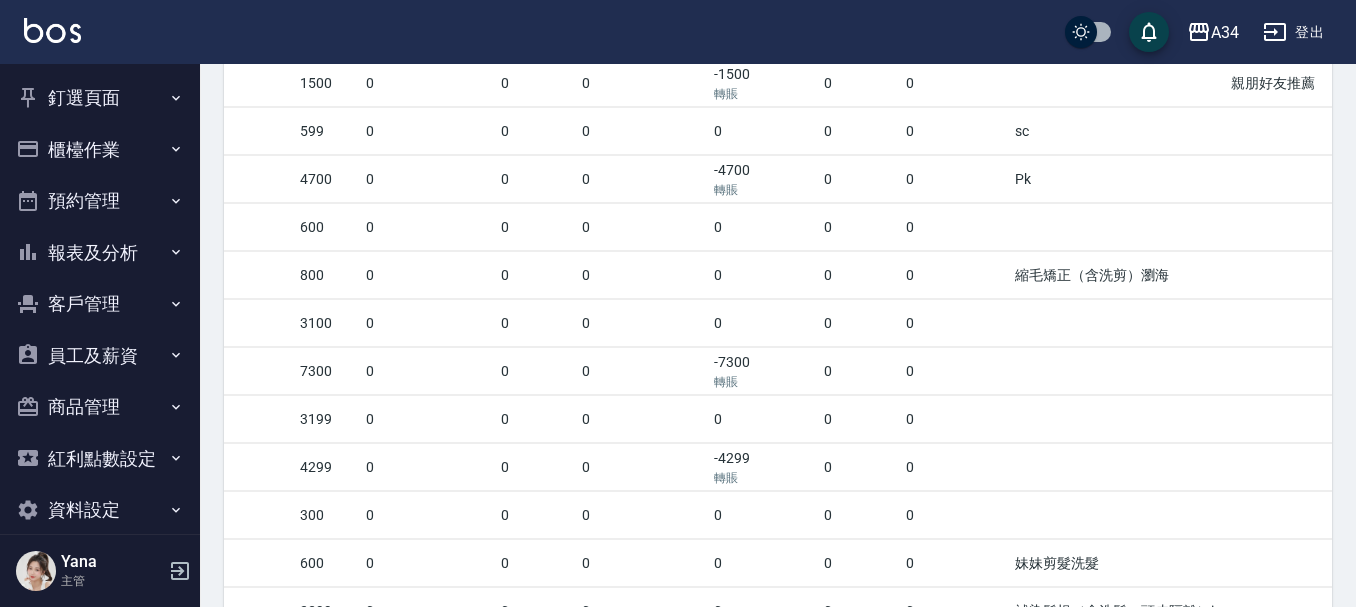 scroll, scrollTop: 1800, scrollLeft: 0, axis: vertical 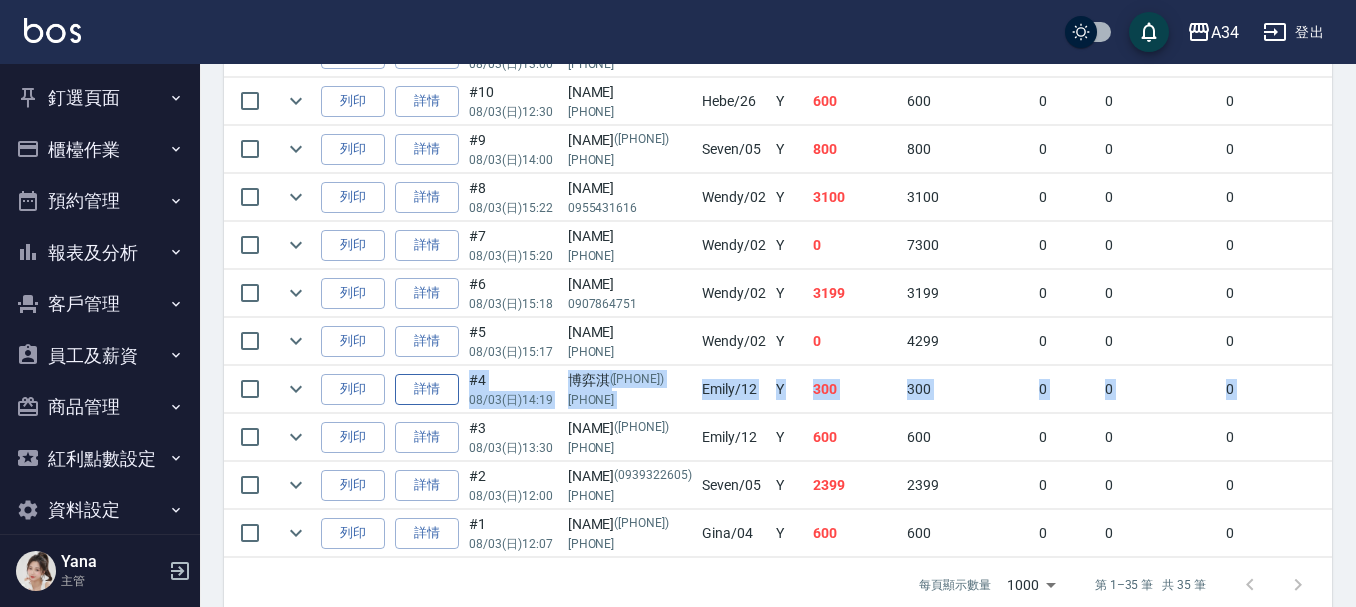 drag, startPoint x: 575, startPoint y: 389, endPoint x: 443, endPoint y: 395, distance: 132.13629 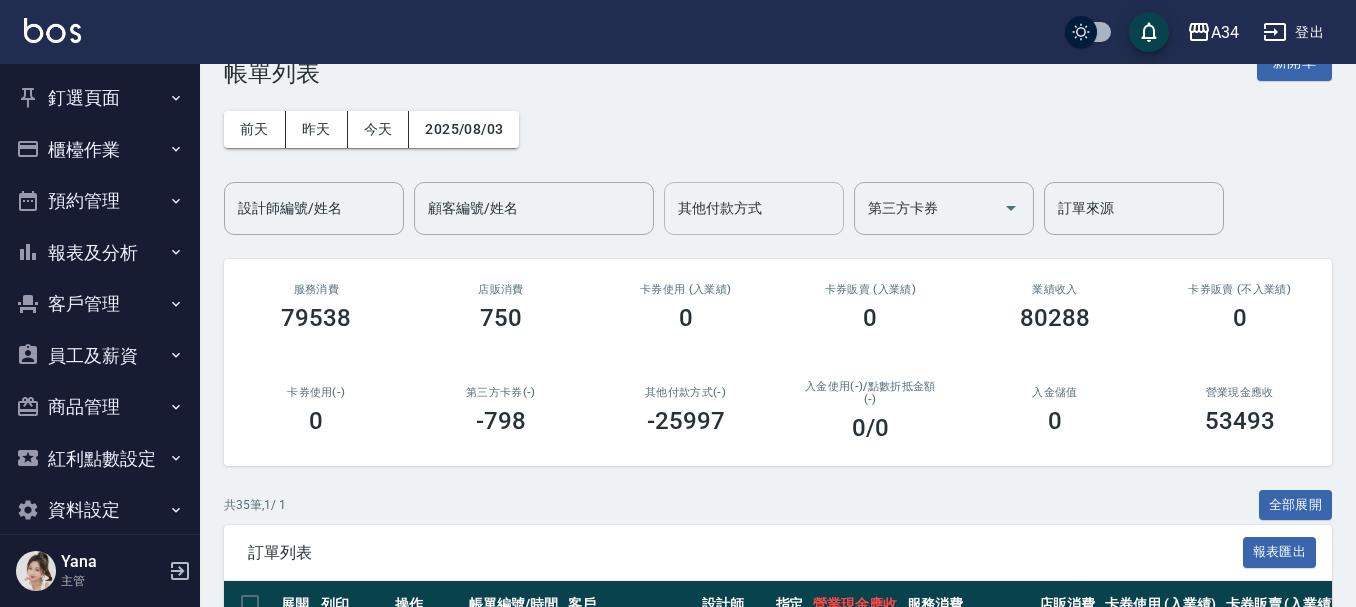 scroll, scrollTop: 44, scrollLeft: 0, axis: vertical 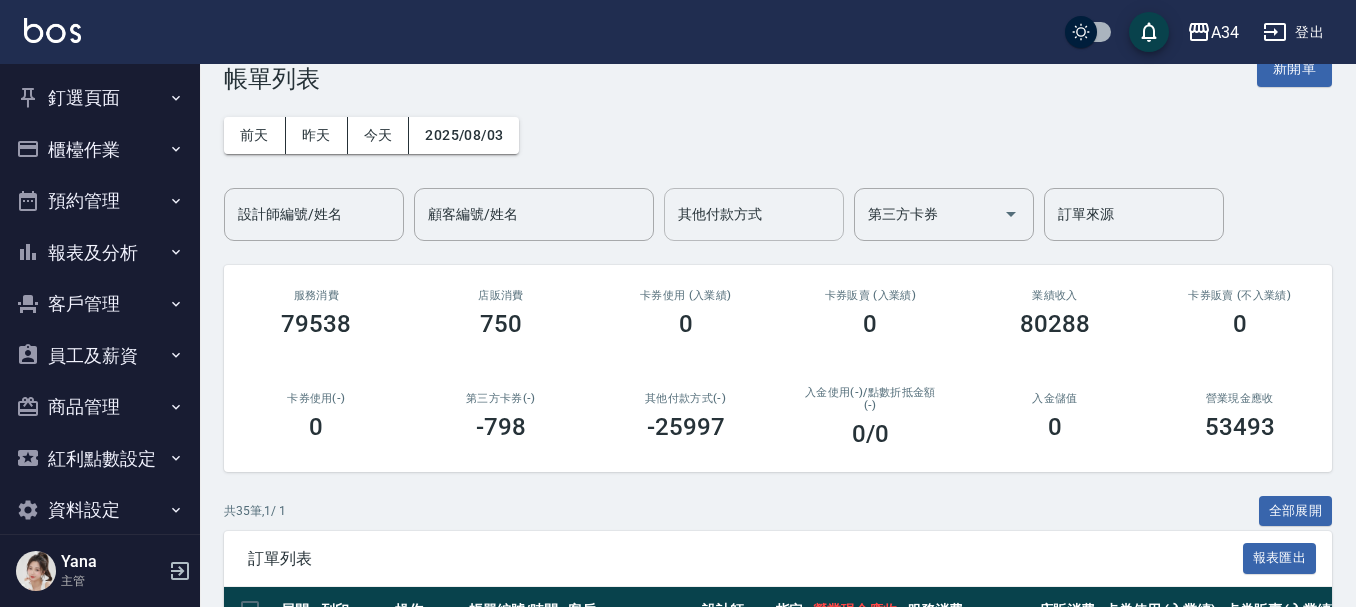 click on "其他付款方式" at bounding box center [754, 214] 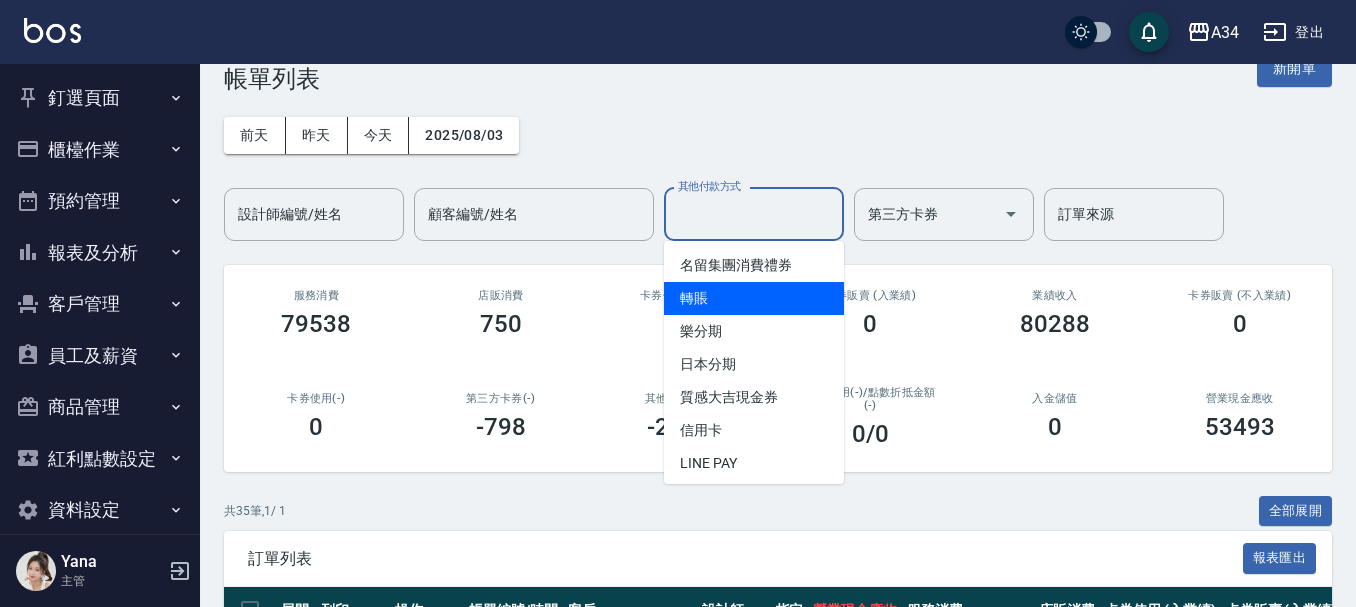 click on "轉賬" at bounding box center [754, 298] 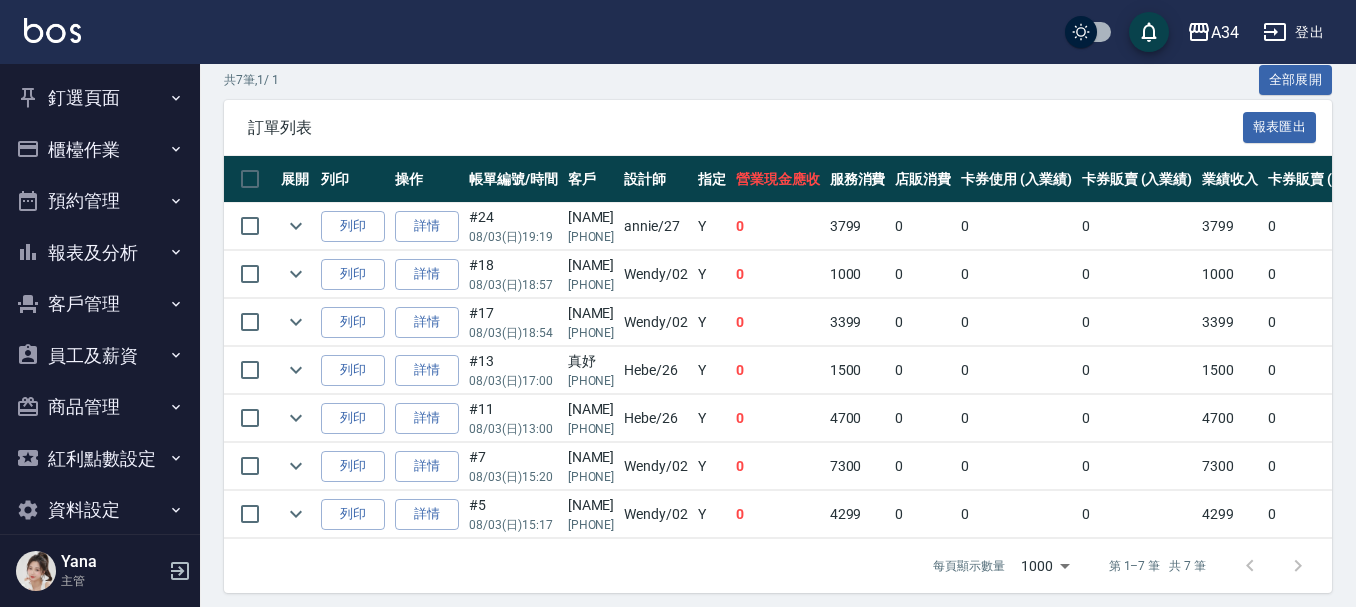 scroll, scrollTop: 500, scrollLeft: 0, axis: vertical 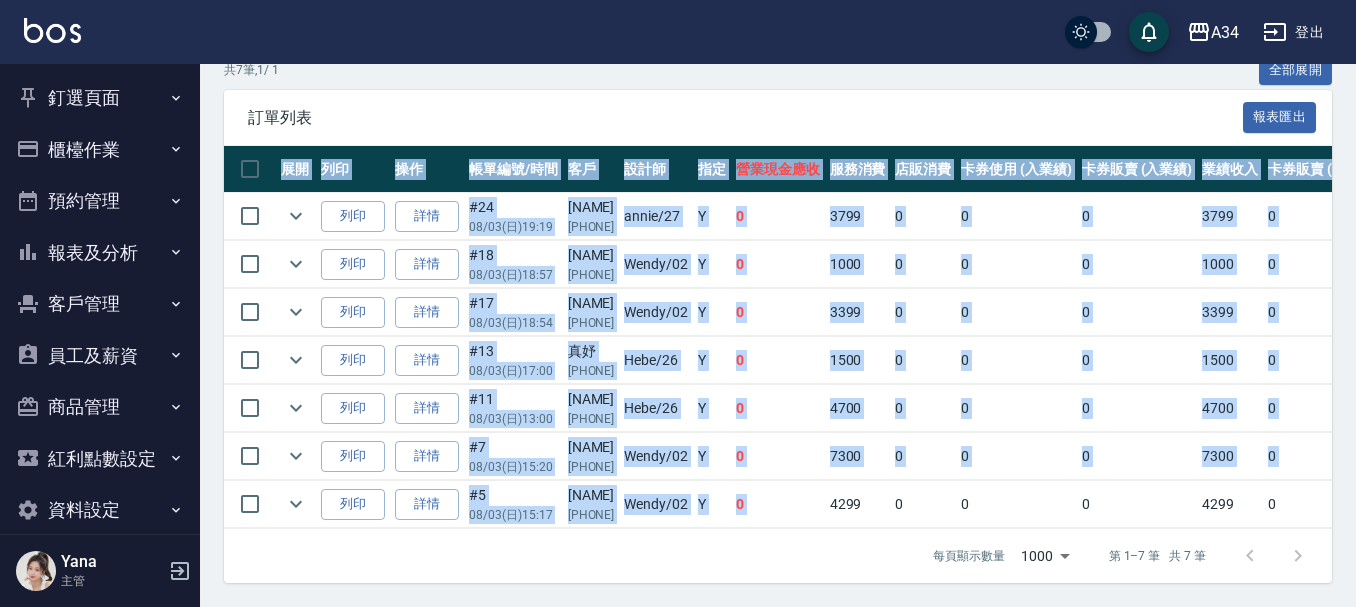 drag, startPoint x: 849, startPoint y: 508, endPoint x: 929, endPoint y: 518, distance: 80.622574 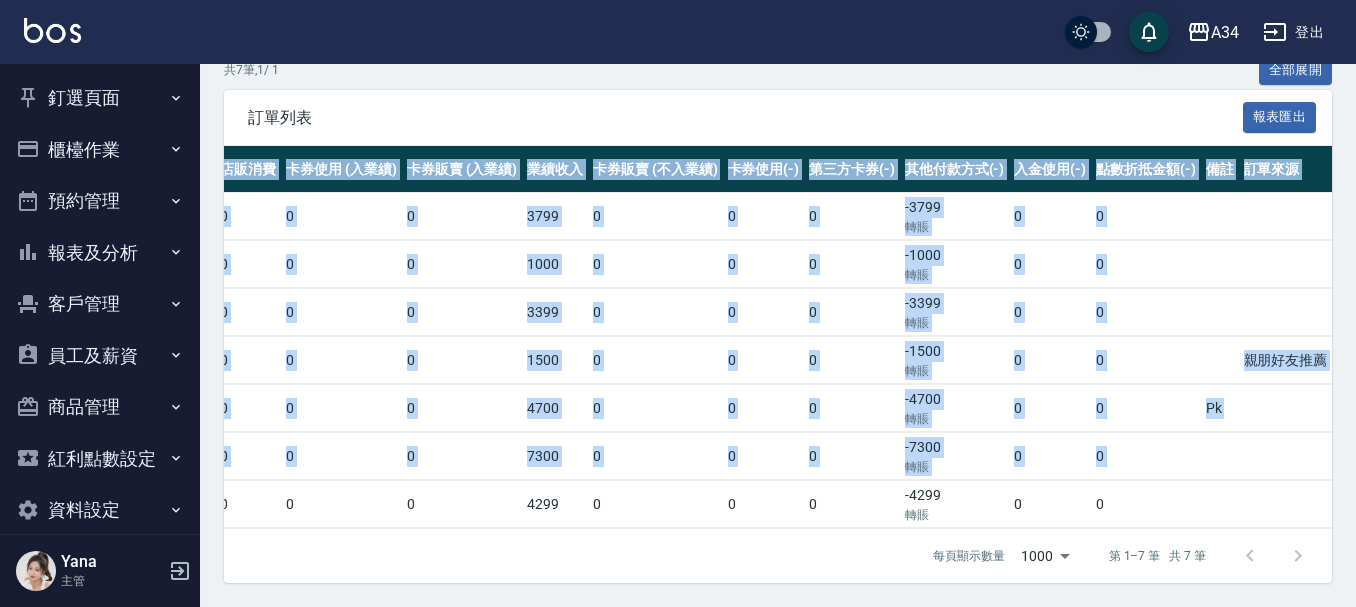 click on "0" at bounding box center (852, 456) 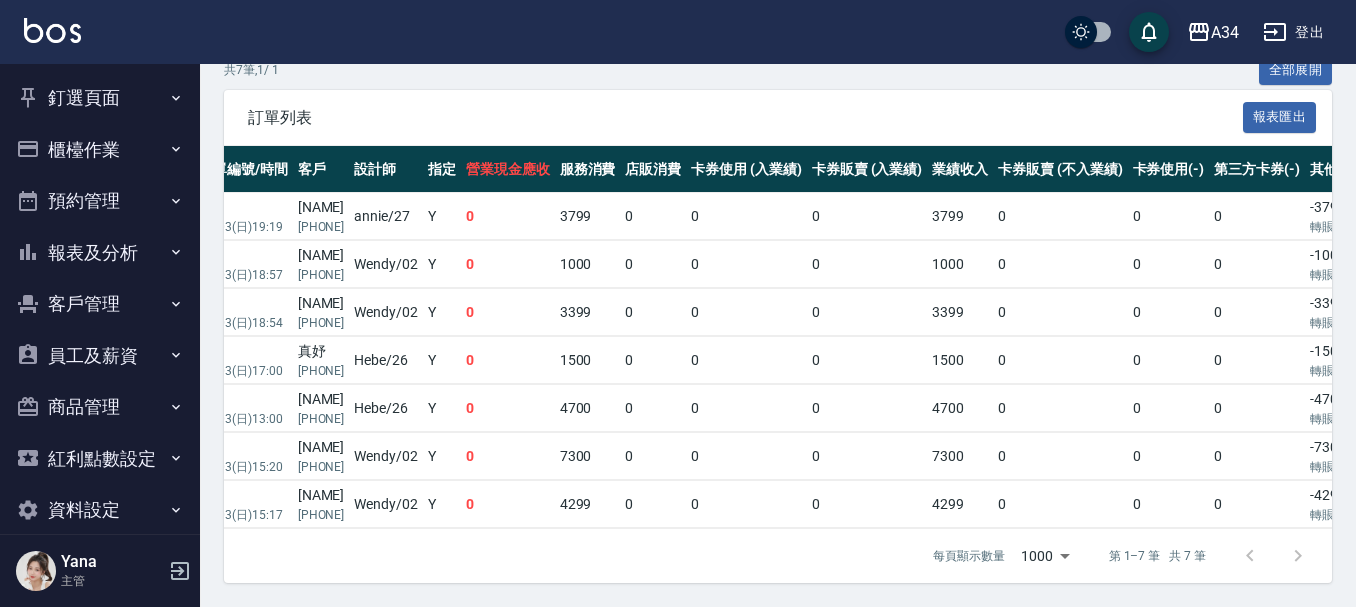 scroll, scrollTop: 0, scrollLeft: 0, axis: both 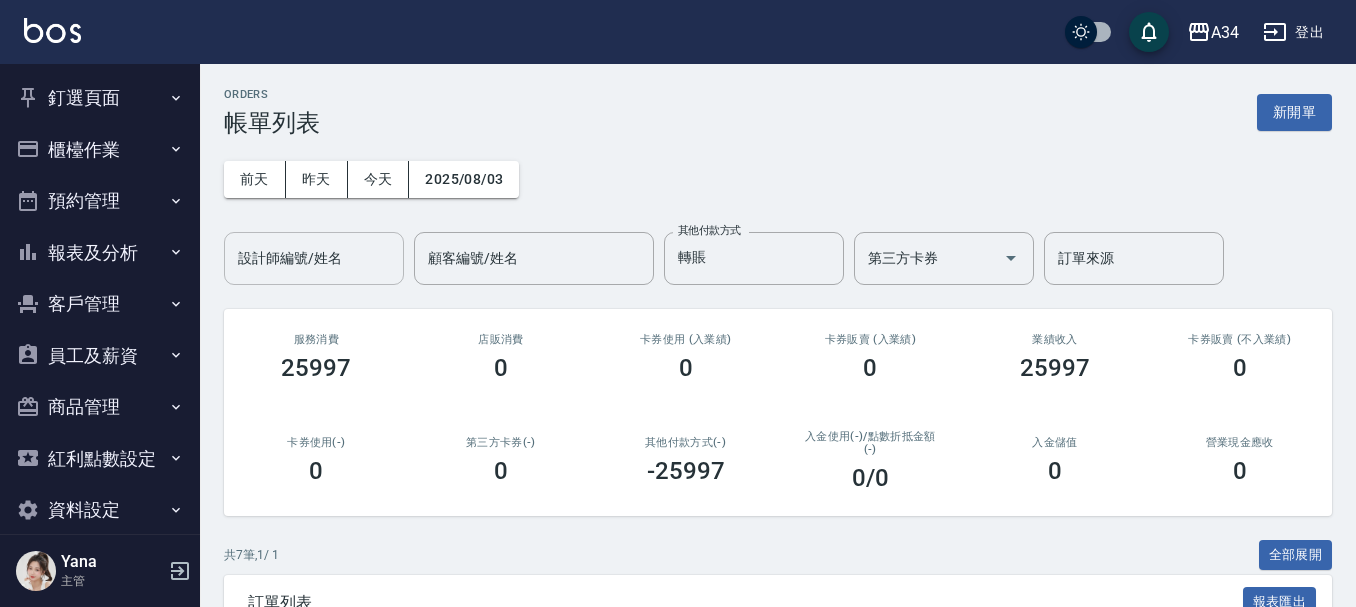 click on "設計師編號/姓名" at bounding box center [314, 258] 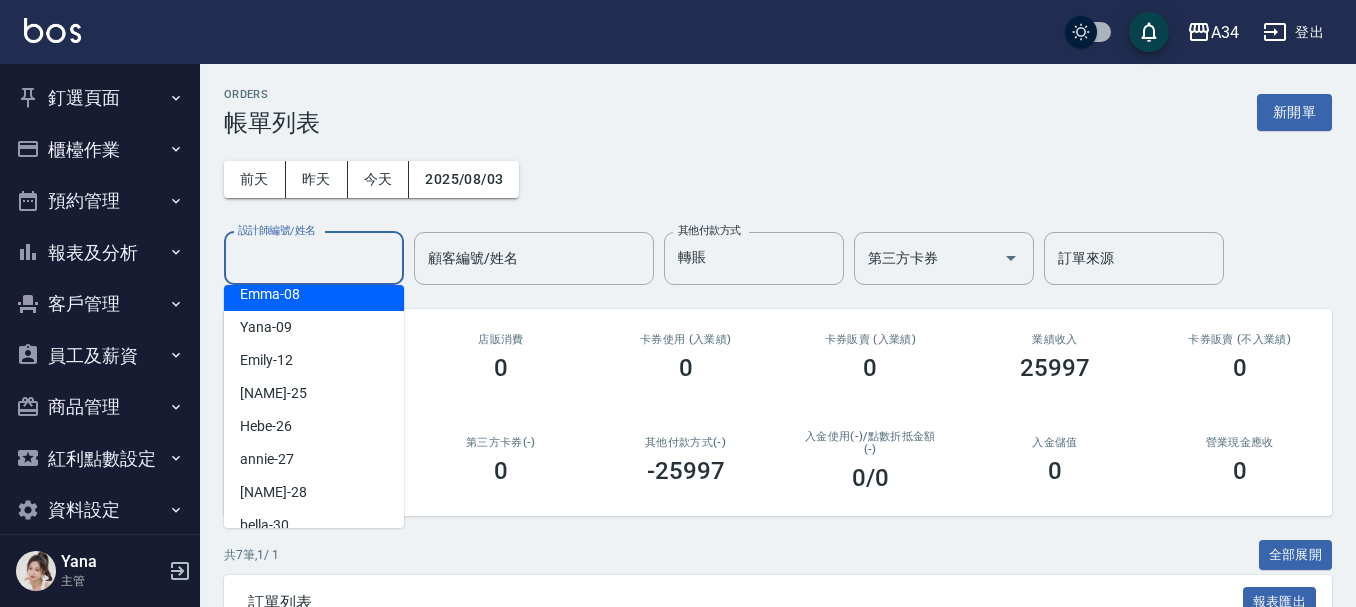 scroll, scrollTop: 233, scrollLeft: 0, axis: vertical 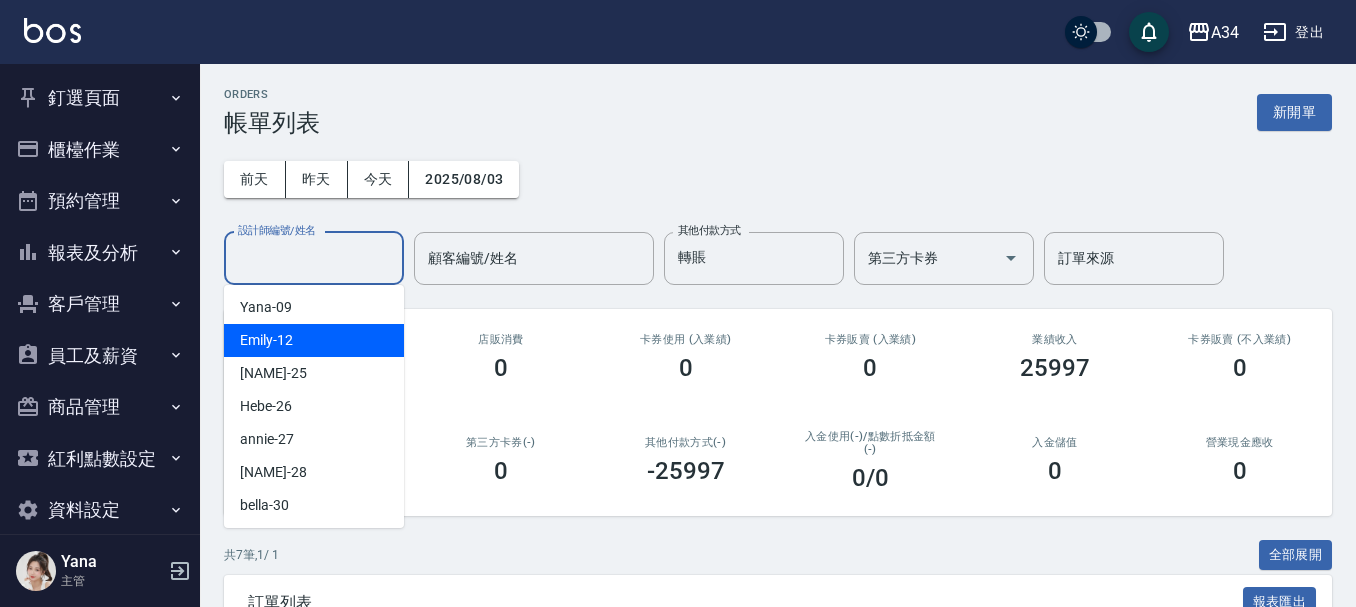 click on "Emily -12" at bounding box center (266, 340) 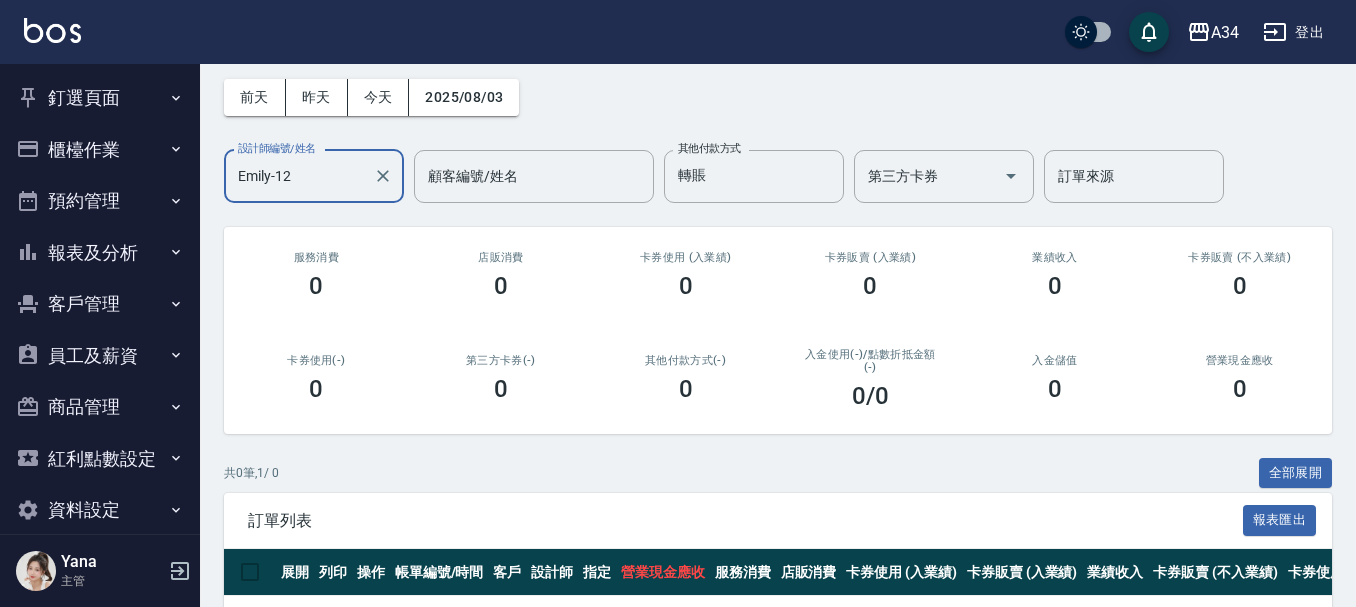 scroll, scrollTop: 0, scrollLeft: 0, axis: both 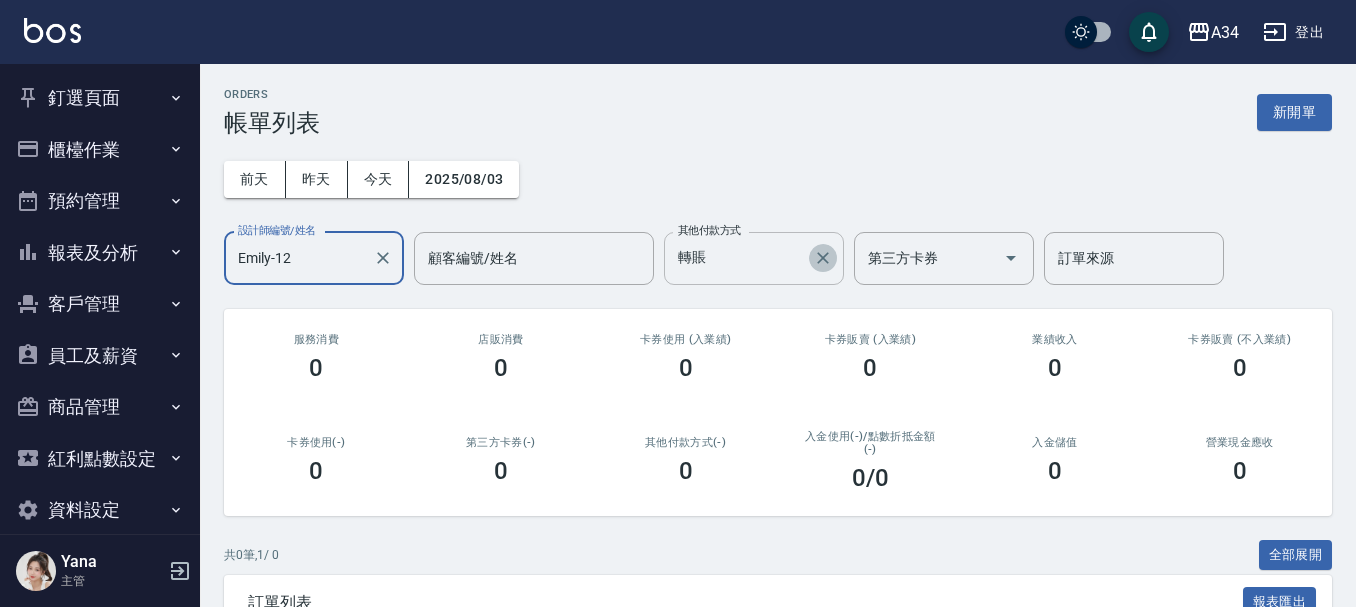 click 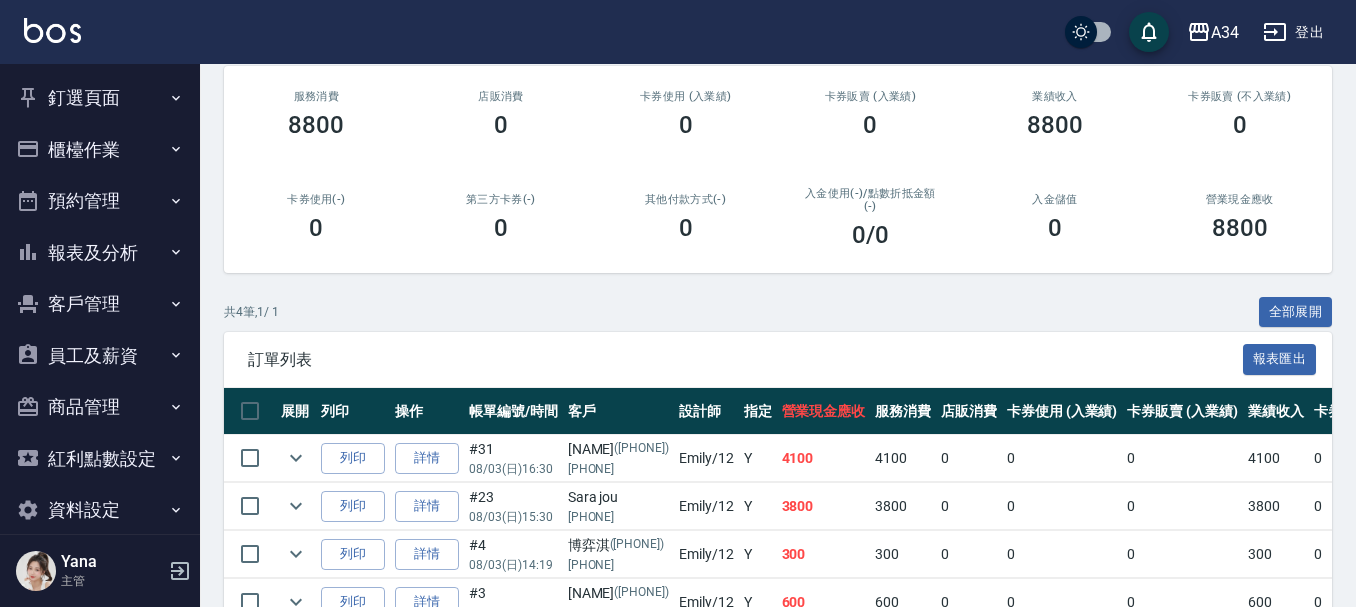 scroll, scrollTop: 356, scrollLeft: 0, axis: vertical 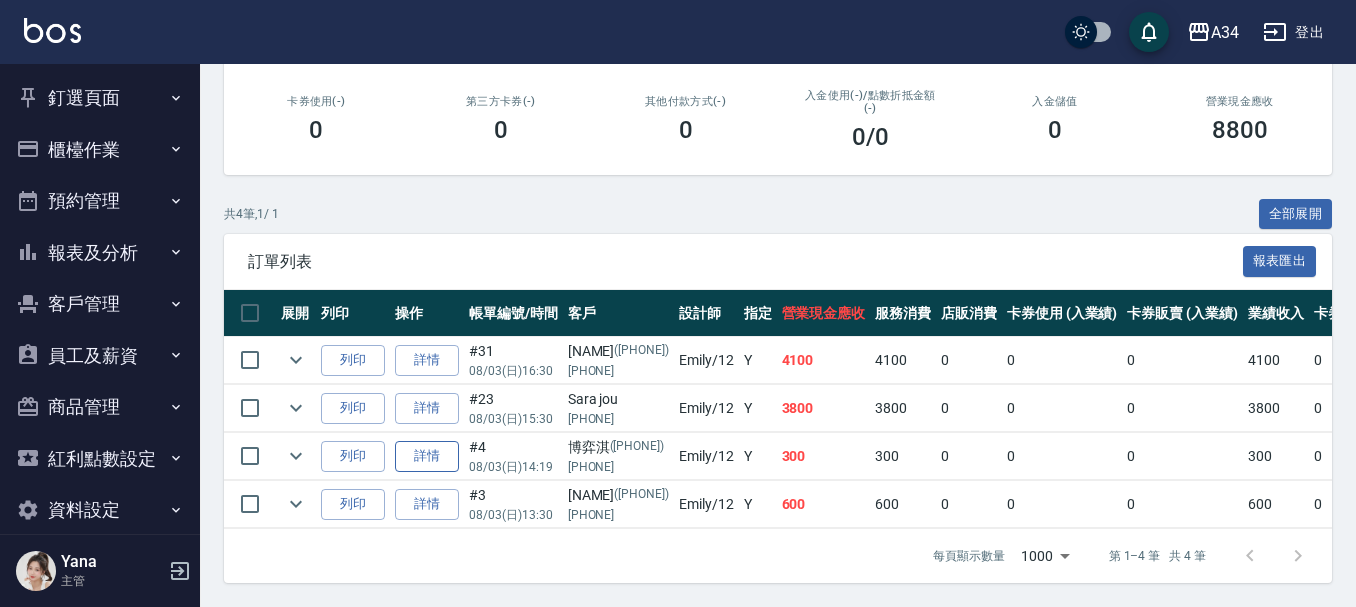 click on "詳情" at bounding box center (427, 456) 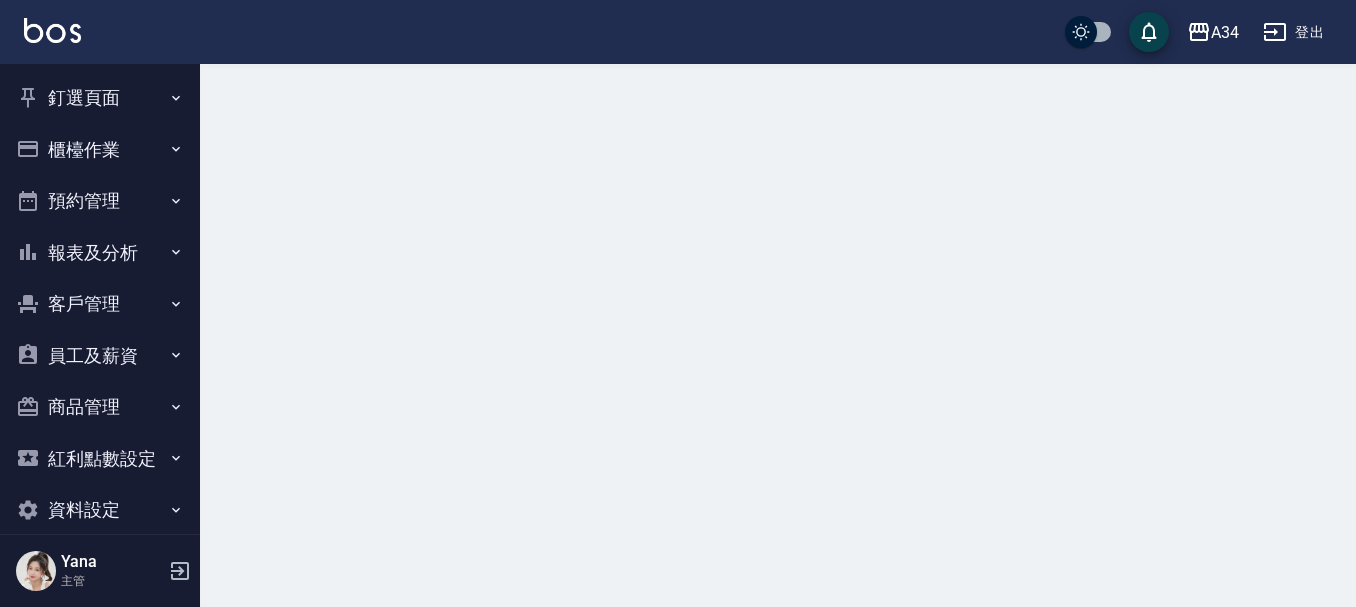 scroll, scrollTop: 0, scrollLeft: 0, axis: both 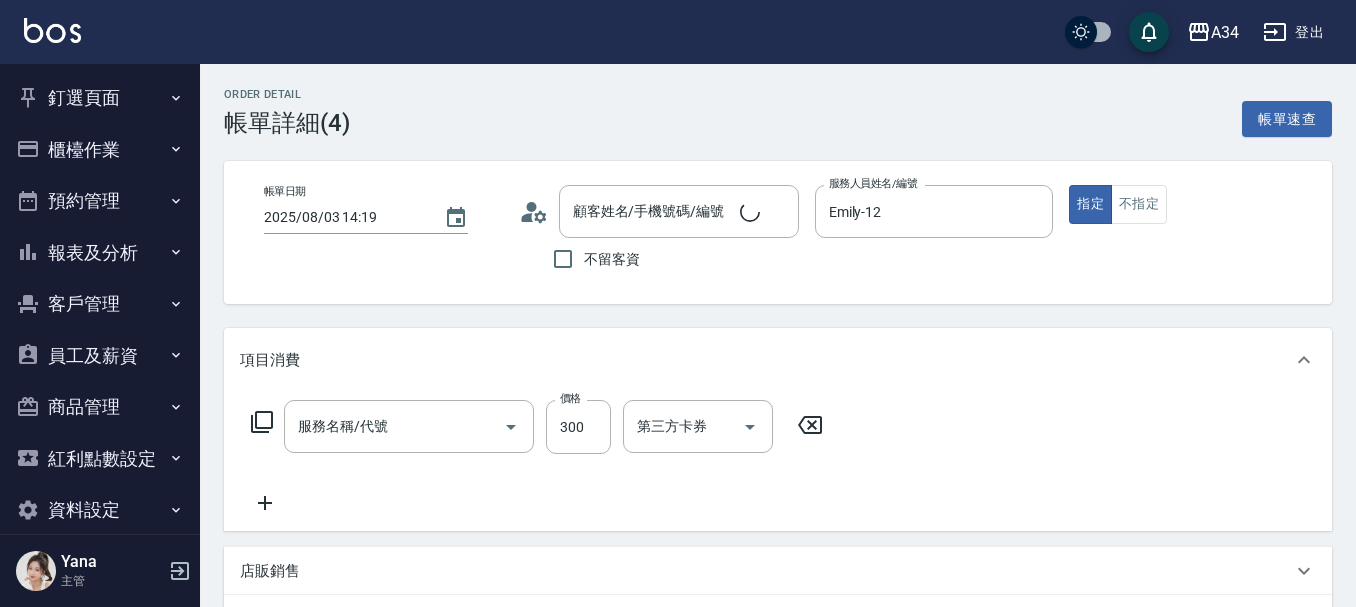 type on "2025/08/03 14:19" 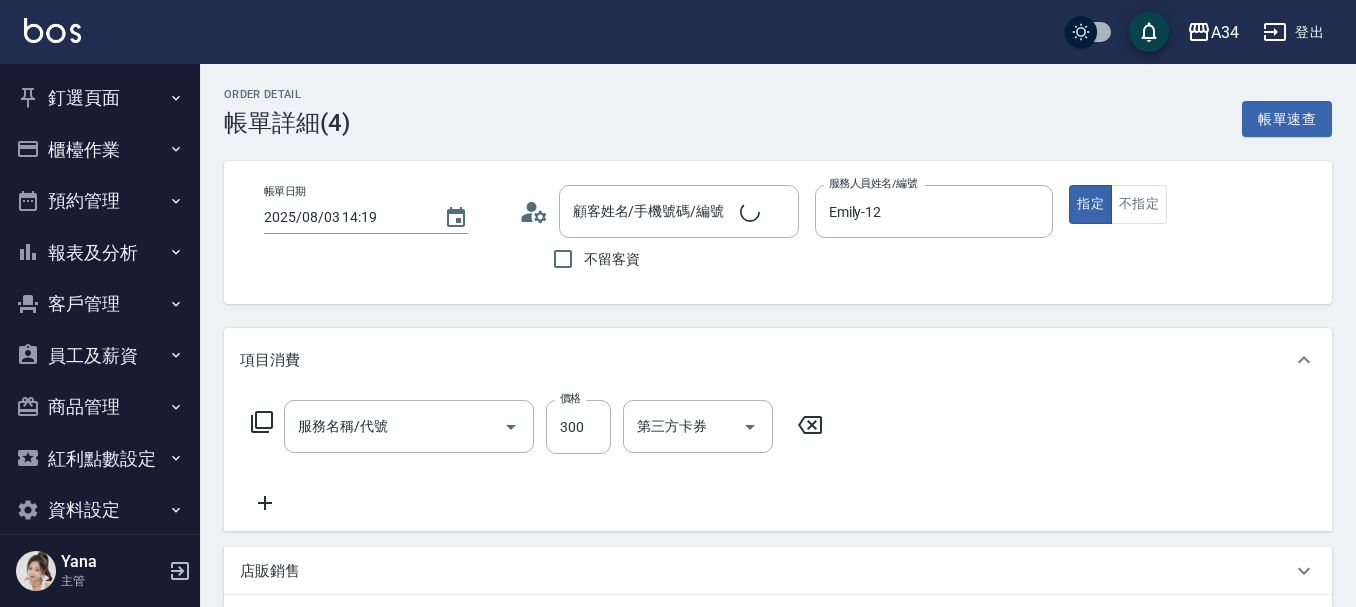 type on "30" 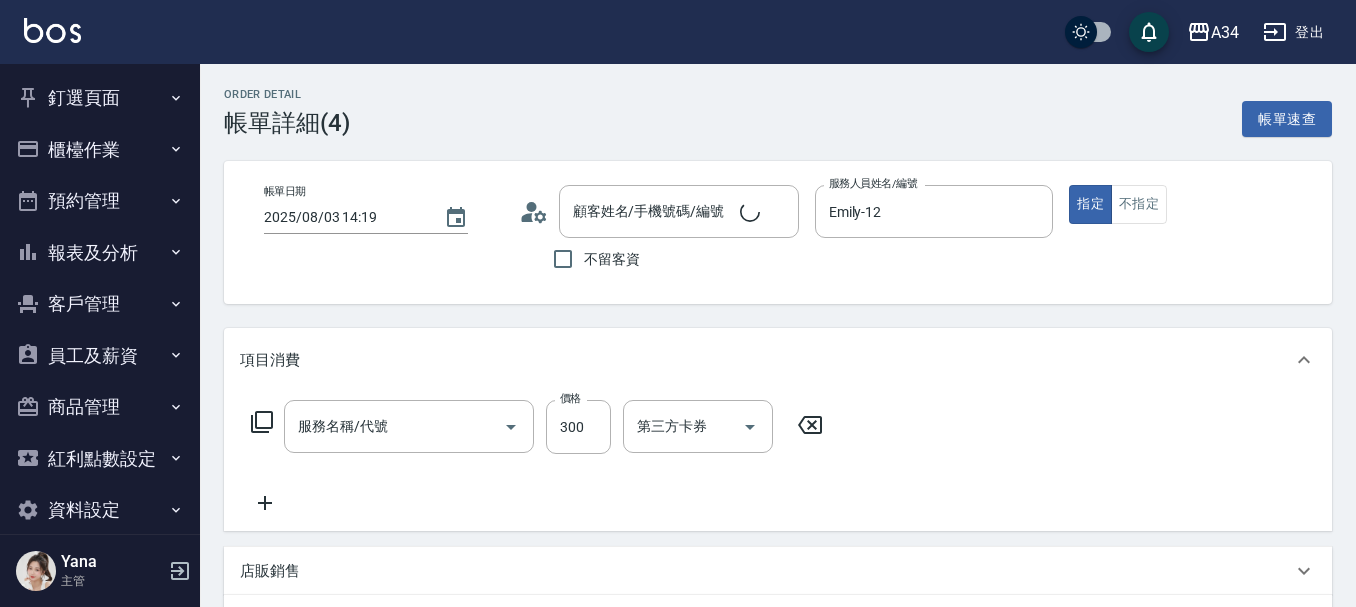 scroll, scrollTop: 396, scrollLeft: 0, axis: vertical 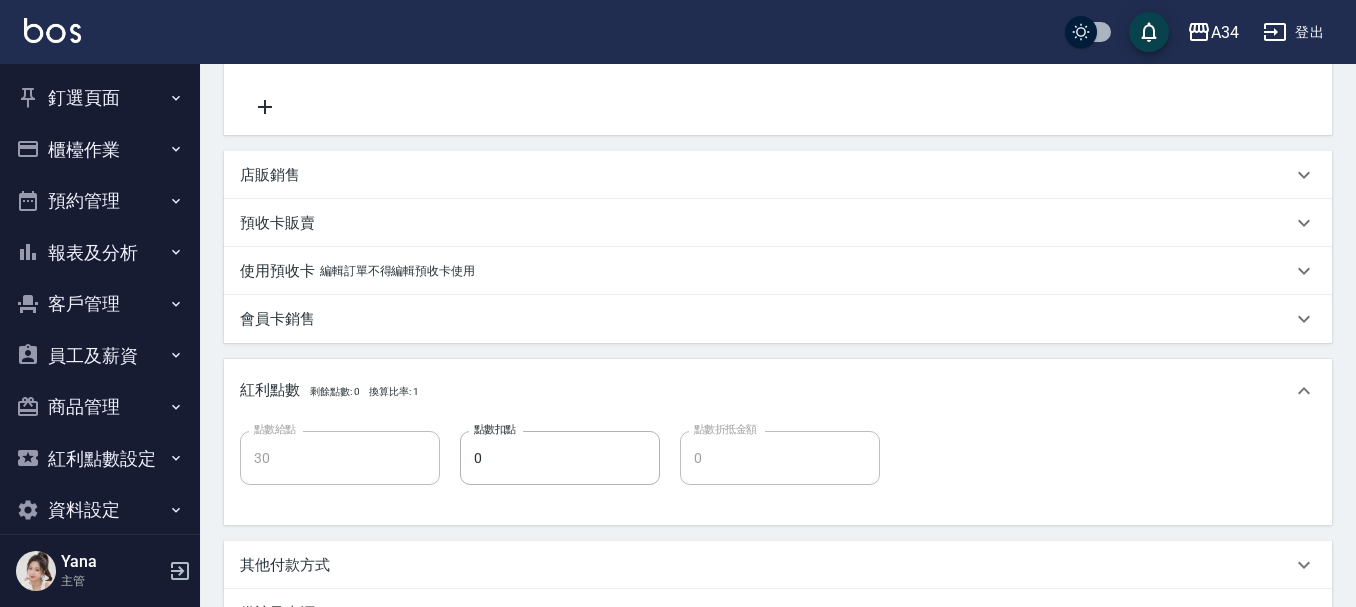 type on "博弈淇/0970659508/0970659508" 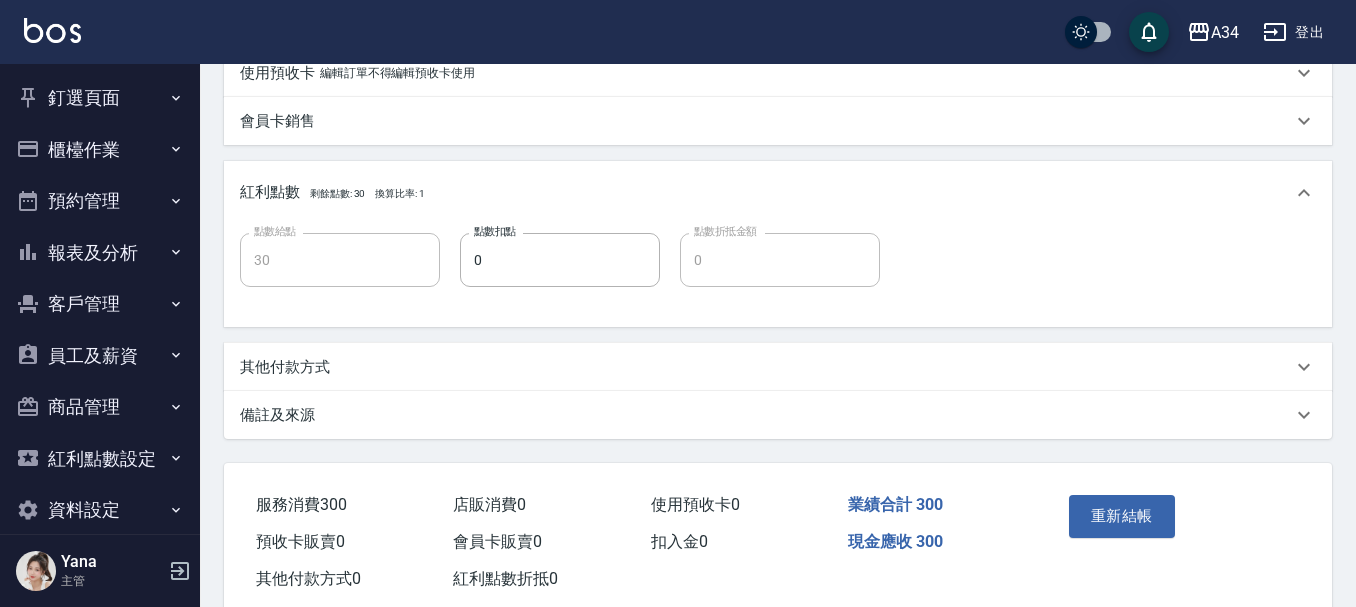 scroll, scrollTop: 596, scrollLeft: 0, axis: vertical 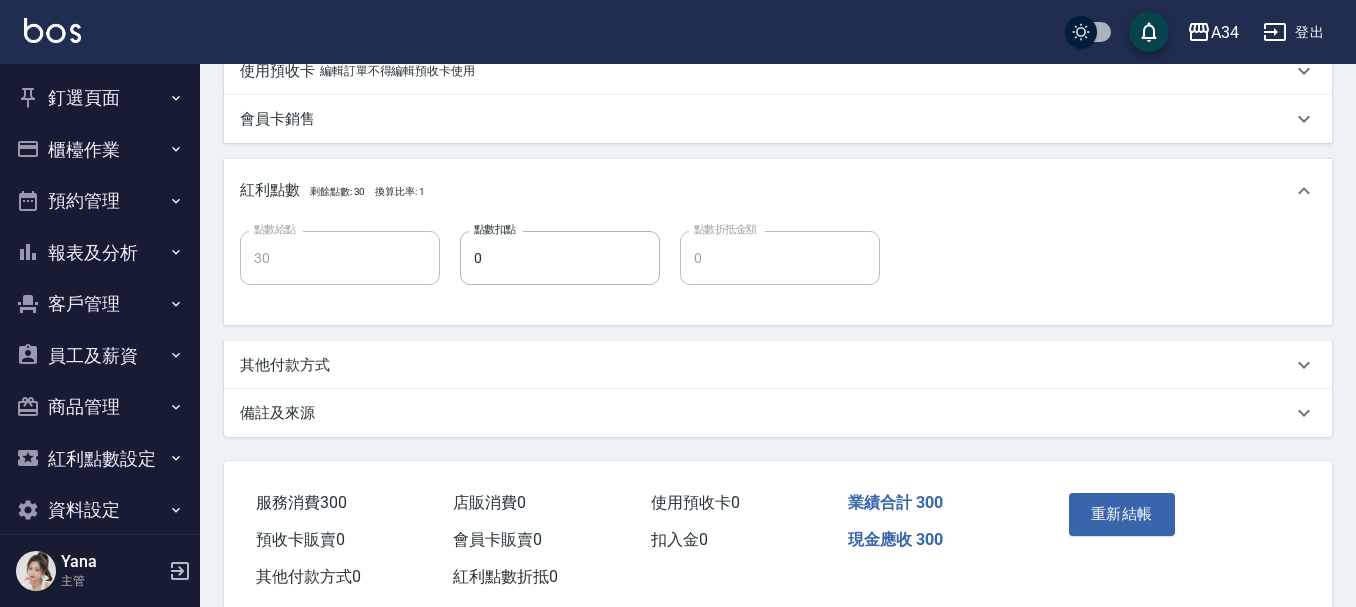 click on "其他付款方式" at bounding box center [285, 365] 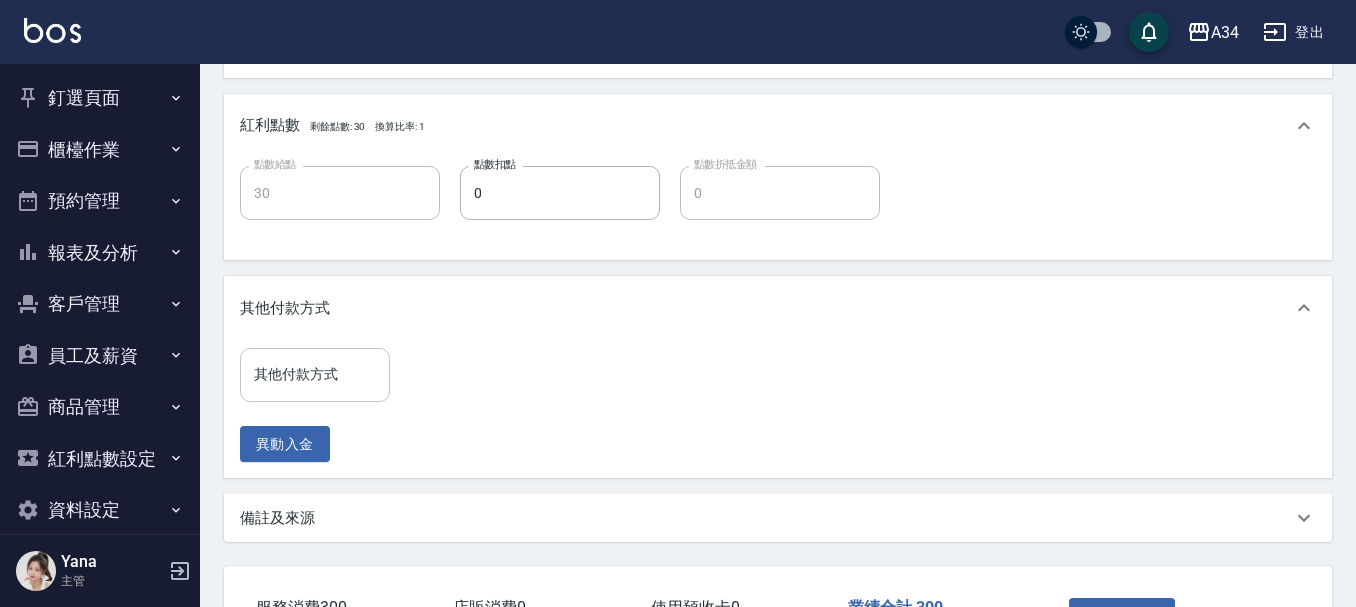 scroll, scrollTop: 696, scrollLeft: 0, axis: vertical 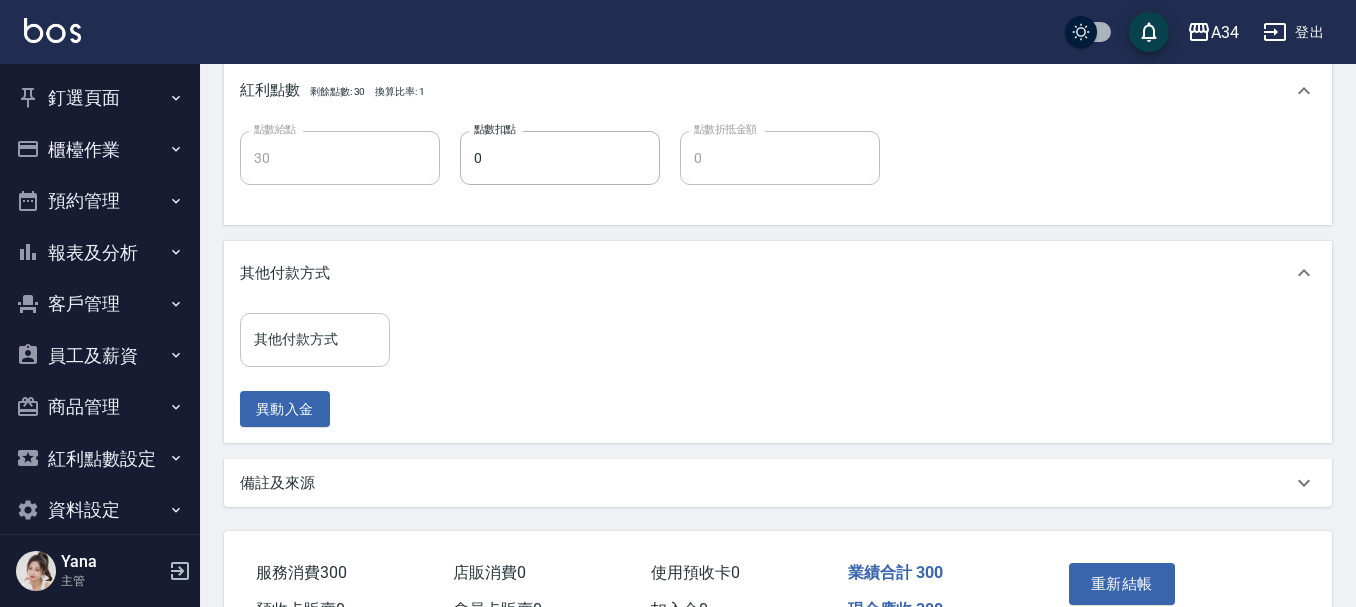 click on "其他付款方式" at bounding box center [315, 339] 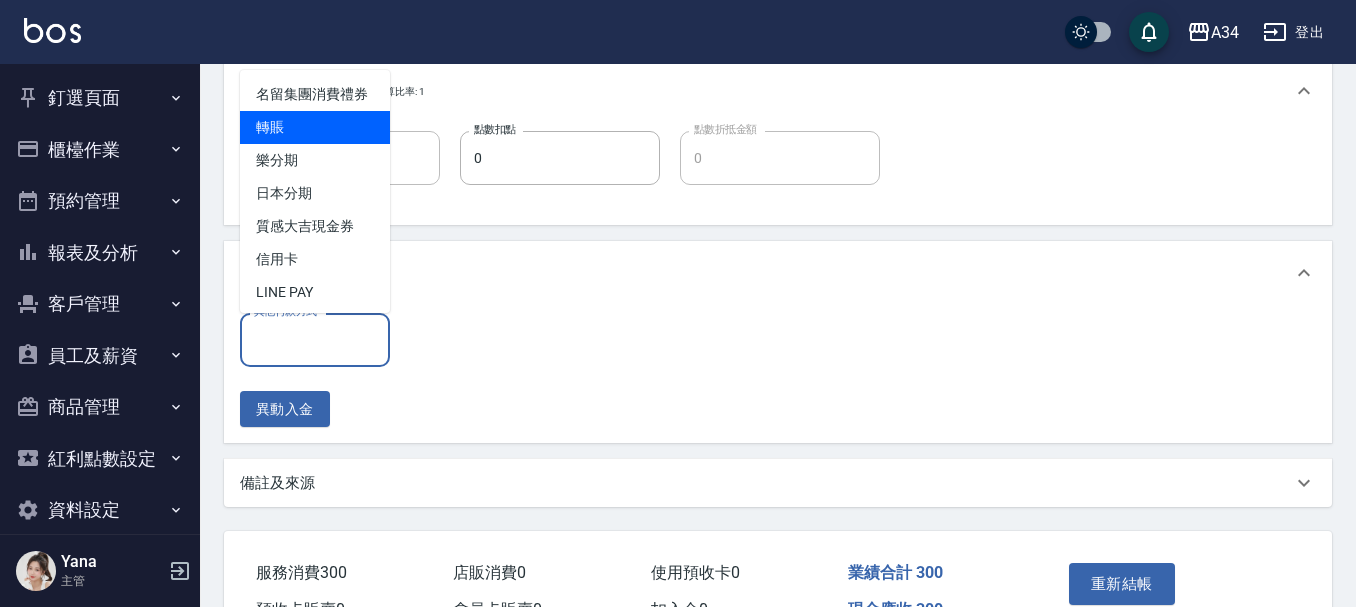 click on "轉賬" at bounding box center [315, 127] 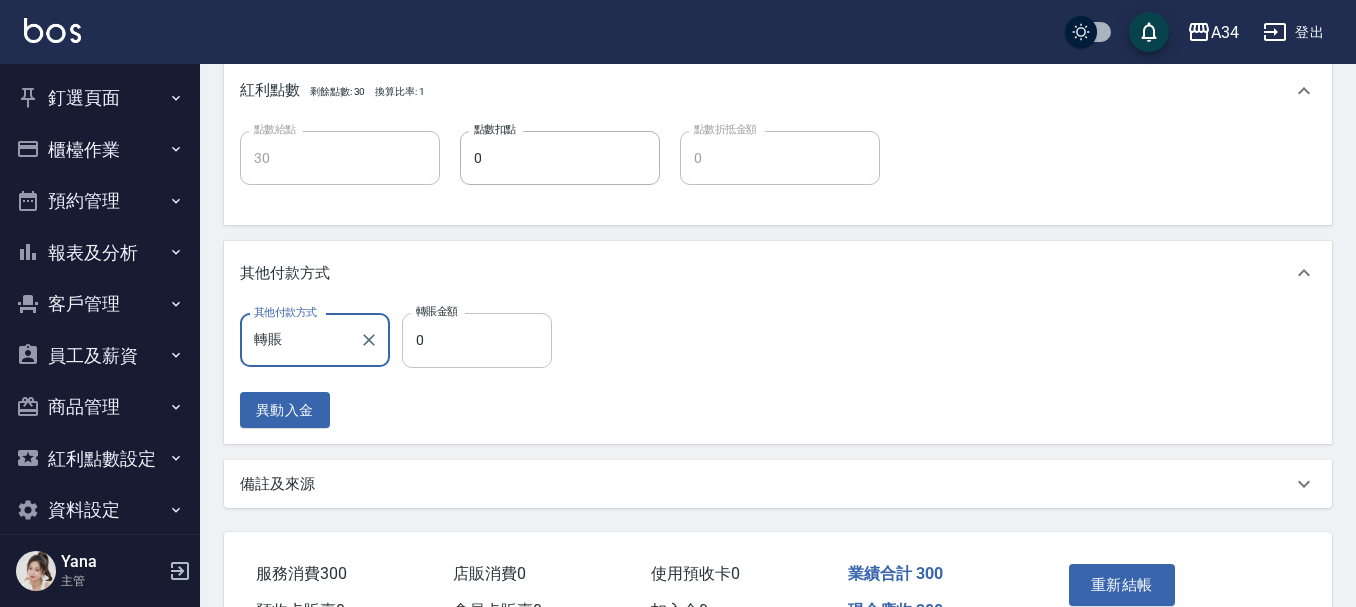 click on "0" at bounding box center (477, 340) 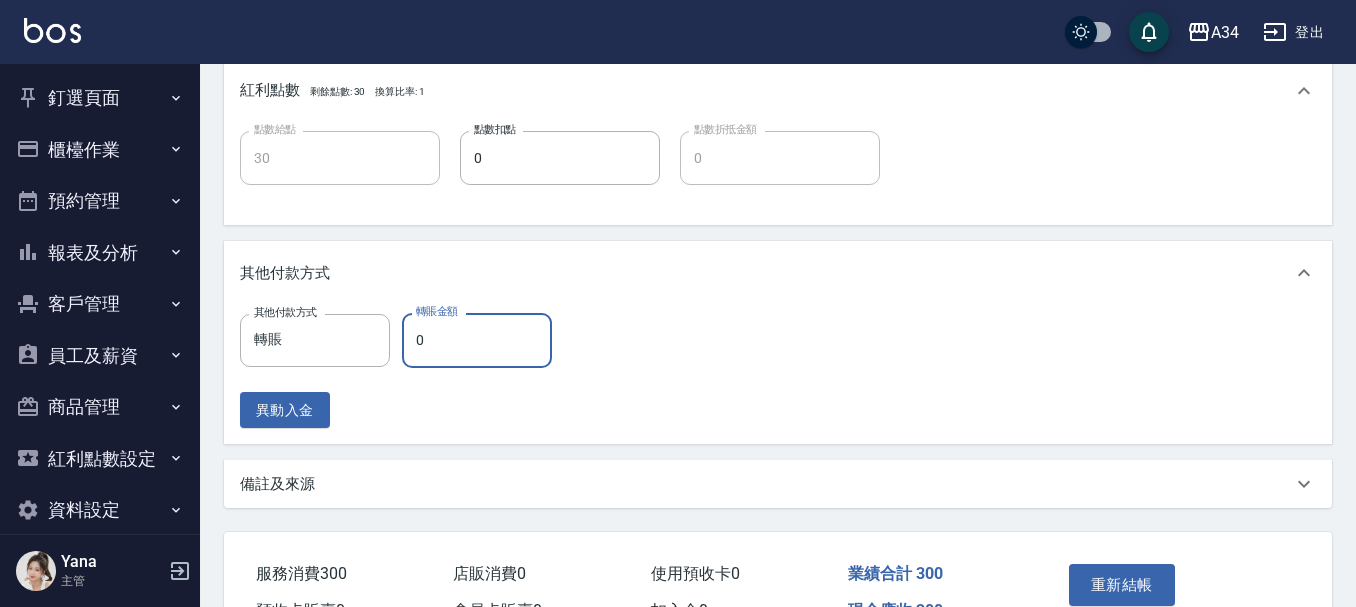 type on "20" 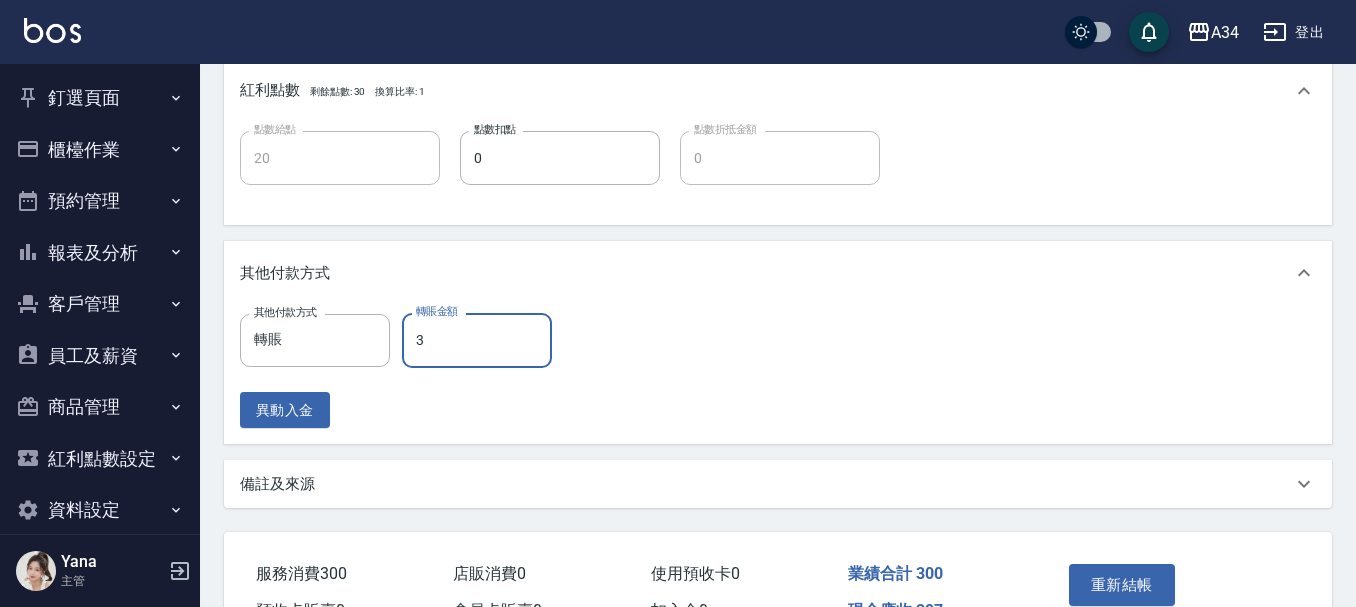 type on "30" 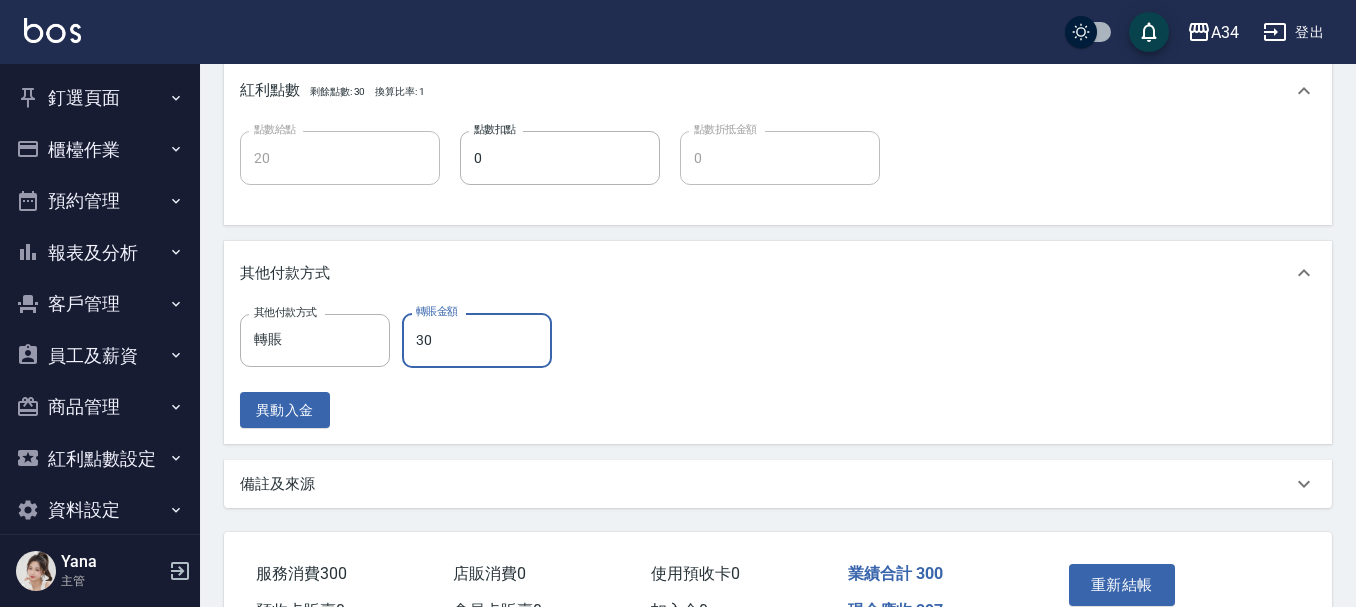 type on "0" 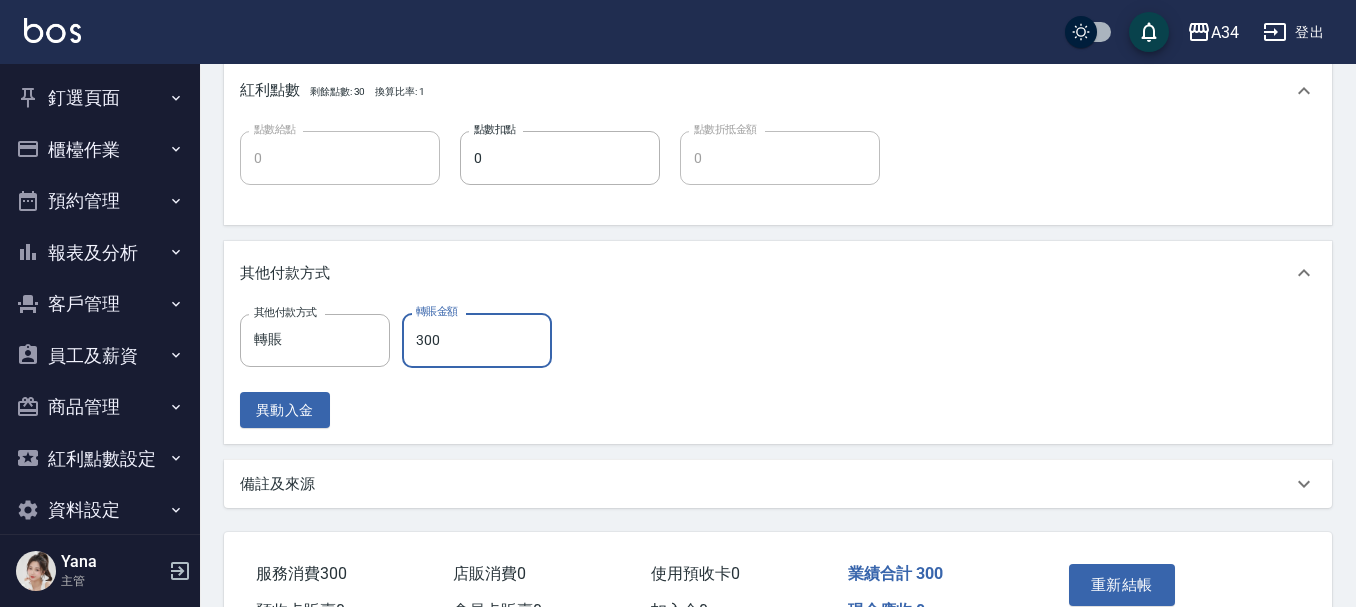 scroll, scrollTop: 813, scrollLeft: 0, axis: vertical 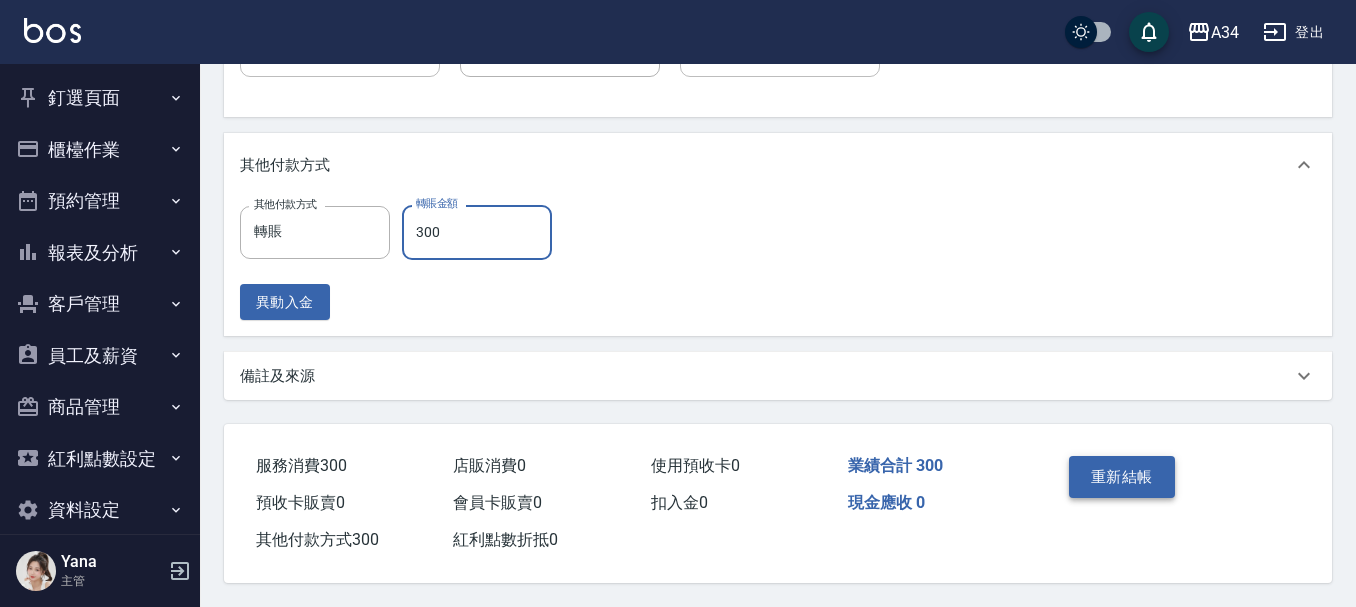 type on "300" 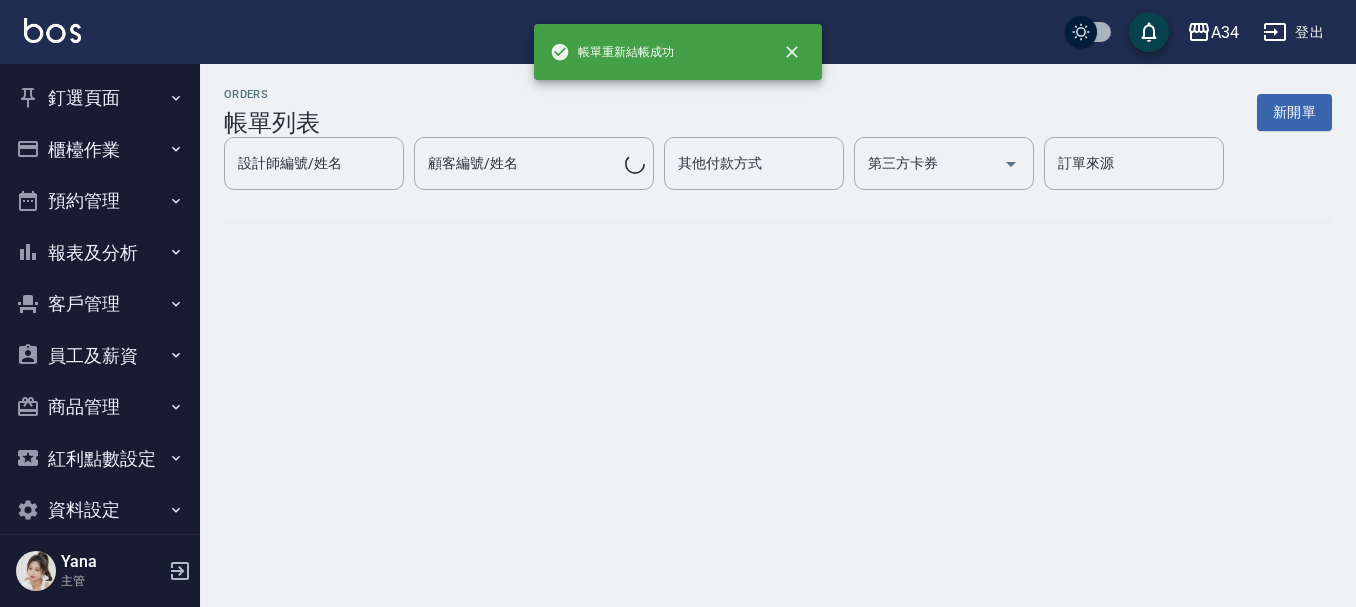 scroll, scrollTop: 0, scrollLeft: 0, axis: both 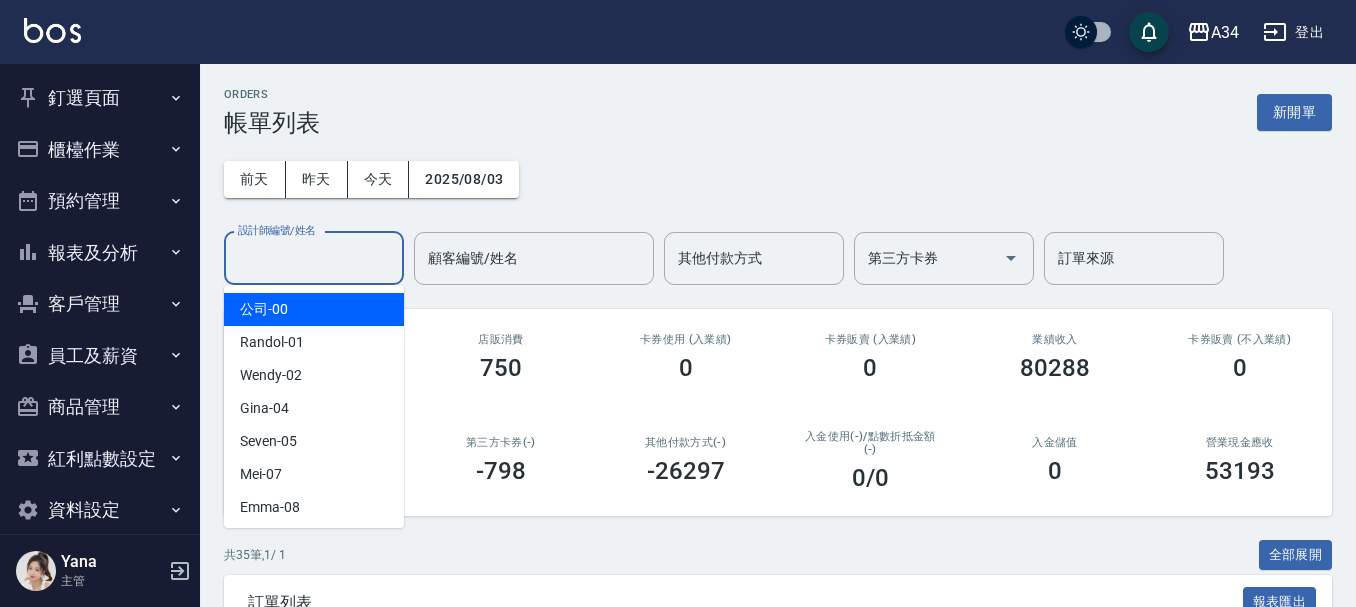 click on "設計師編號/姓名 設計師編號/姓名" at bounding box center [314, 258] 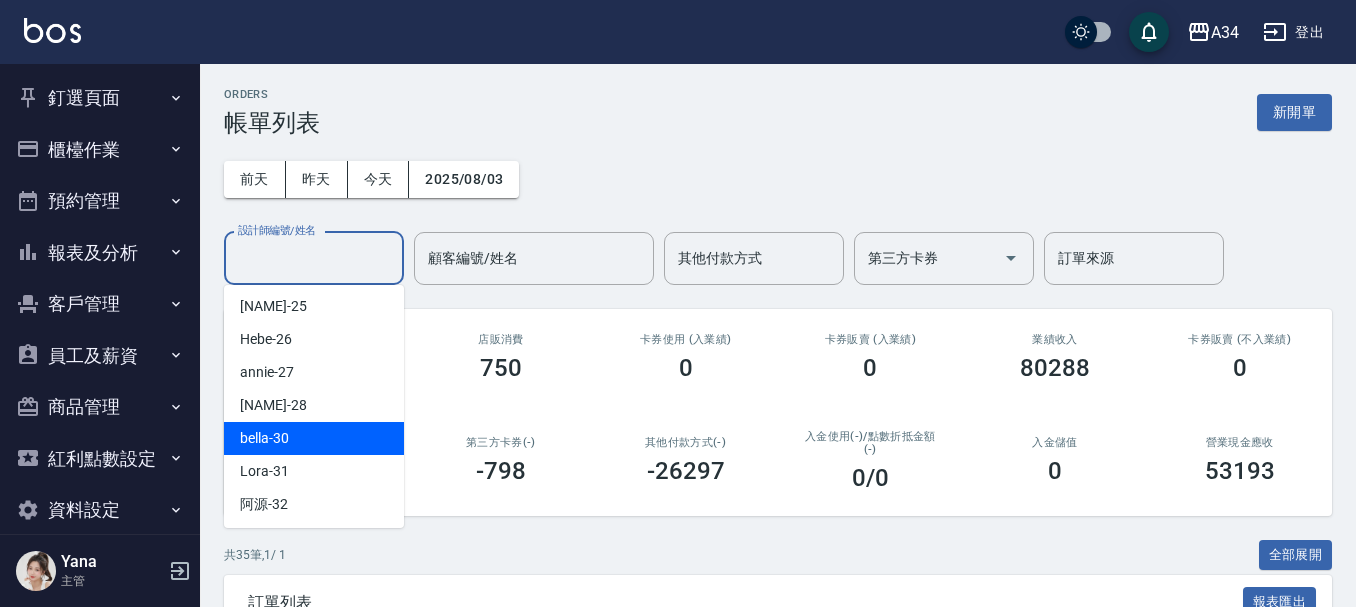scroll, scrollTop: 100, scrollLeft: 0, axis: vertical 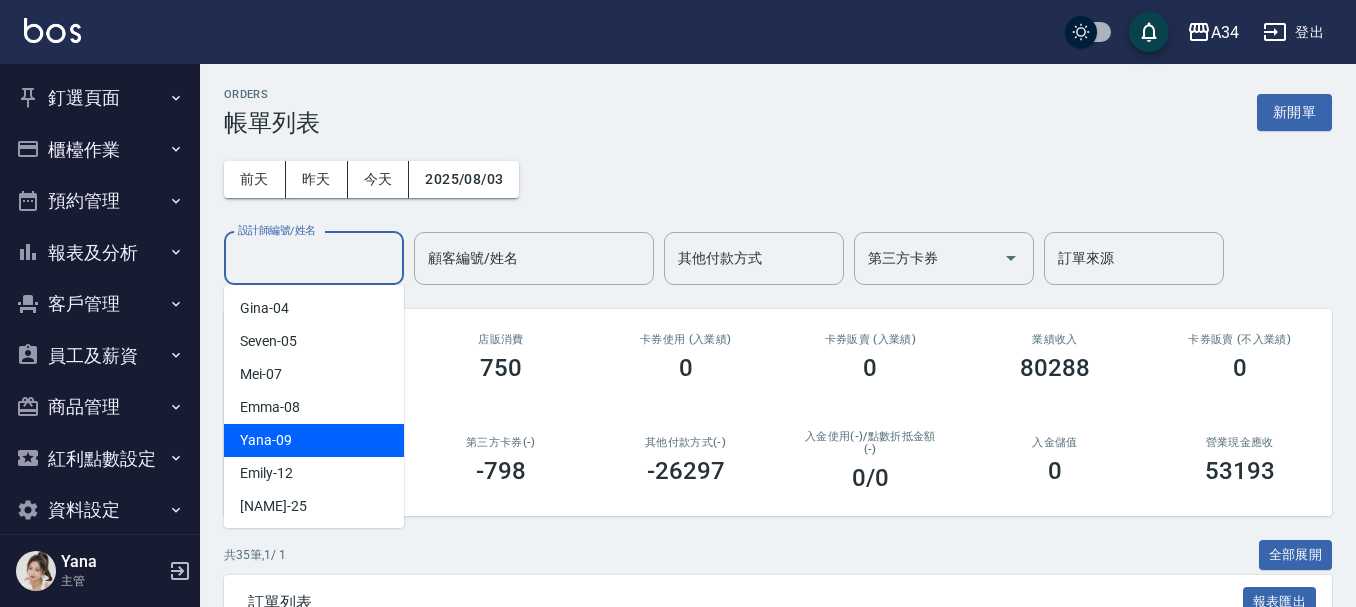 click on "Yana -09" at bounding box center [314, 440] 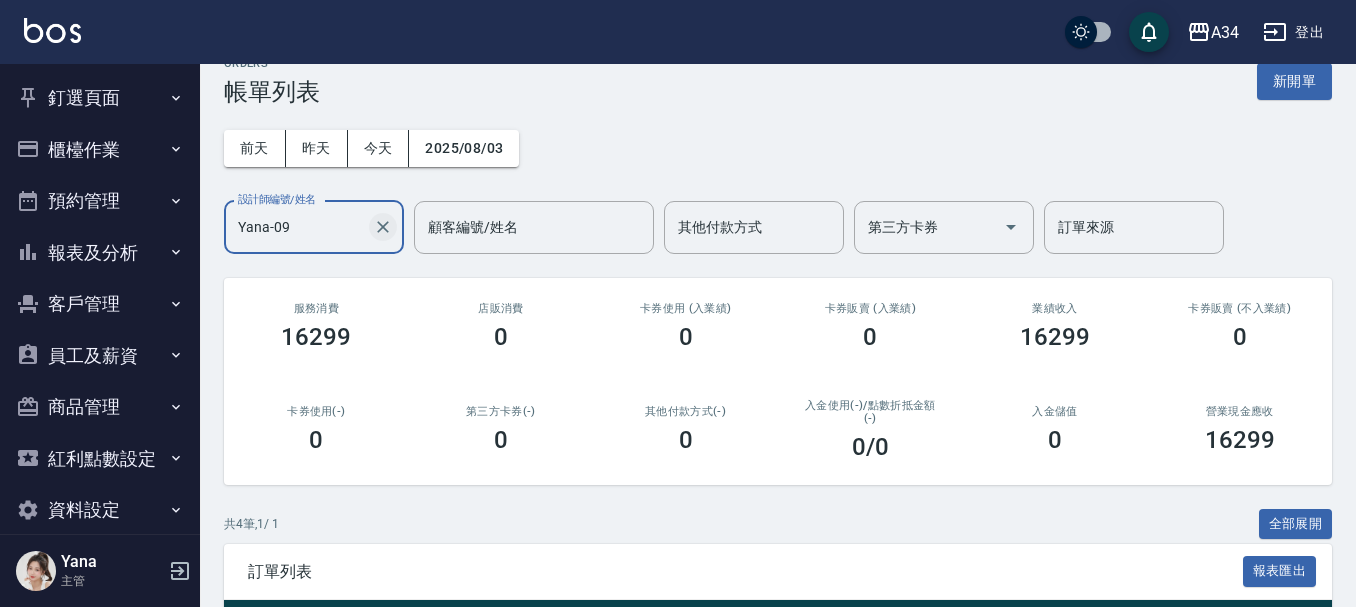 scroll, scrollTop: 0, scrollLeft: 0, axis: both 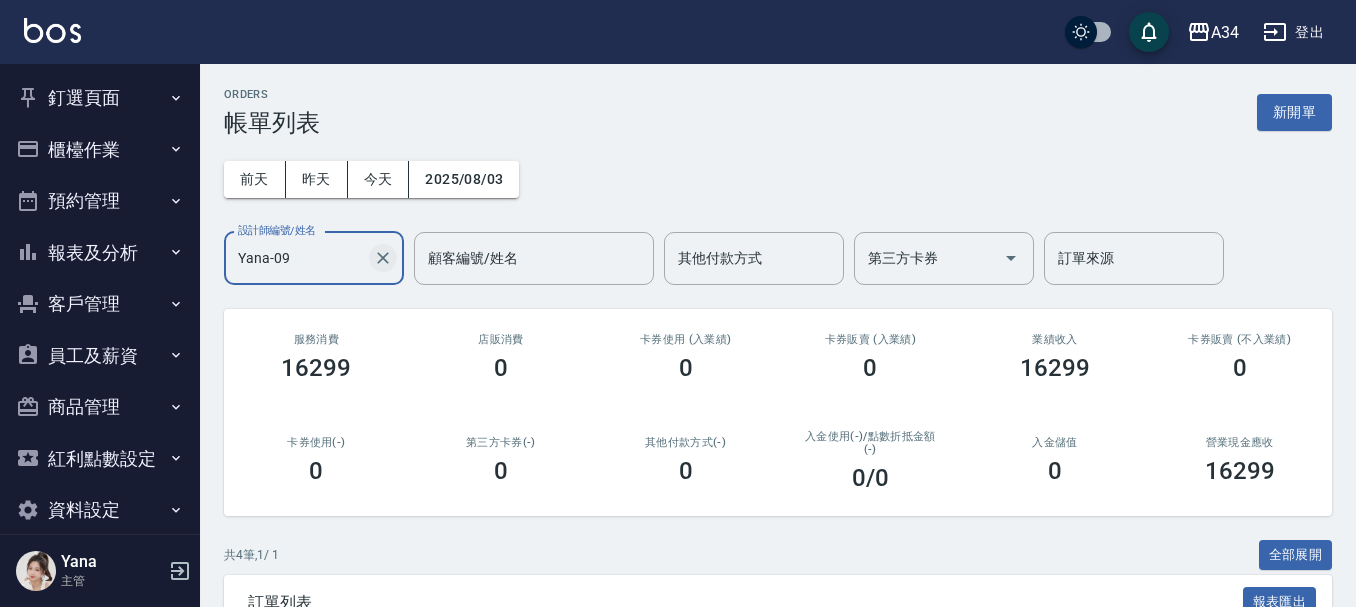 click 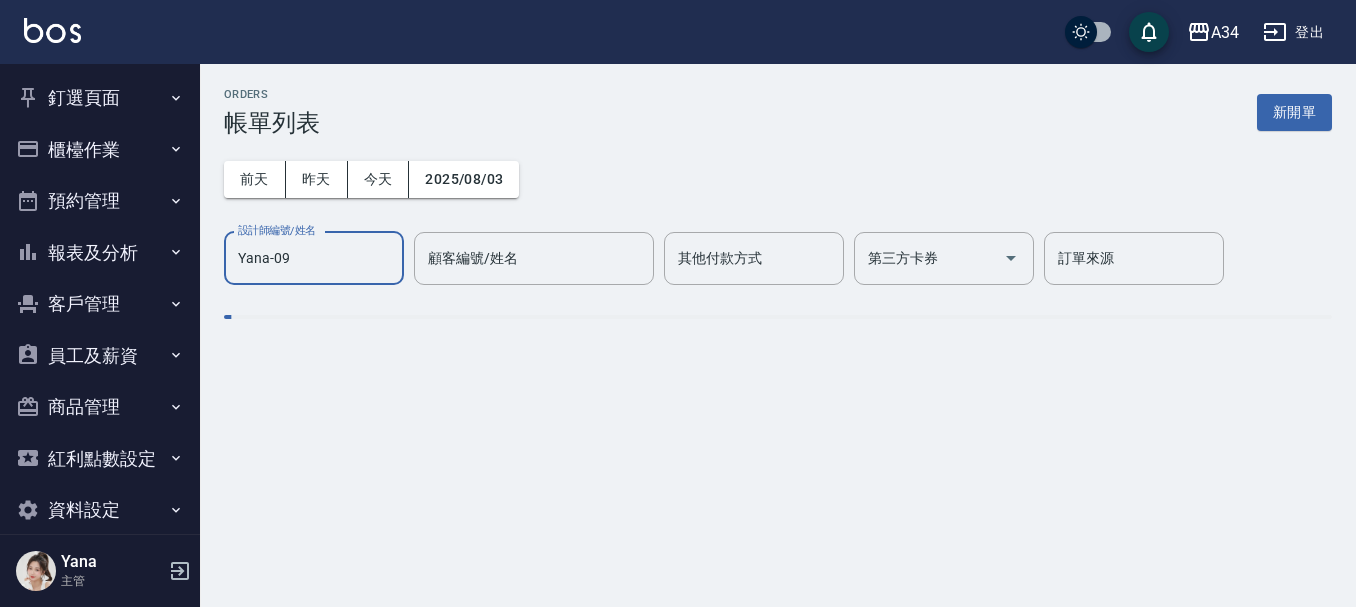 type 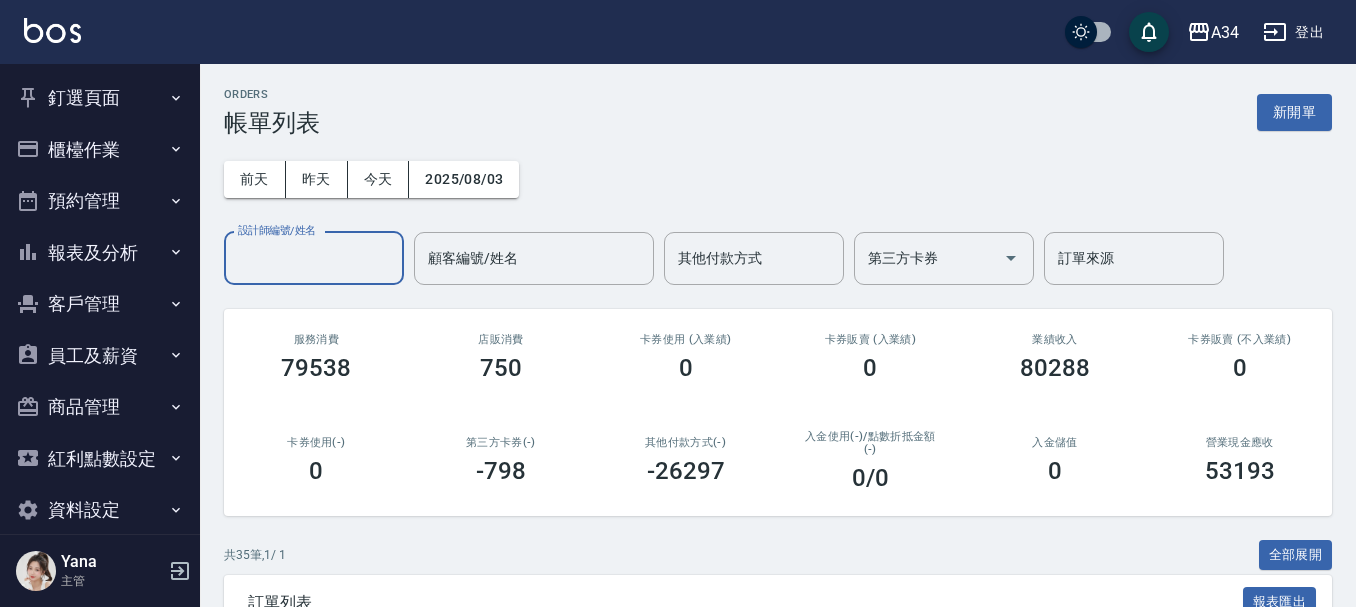 scroll, scrollTop: 26, scrollLeft: 0, axis: vertical 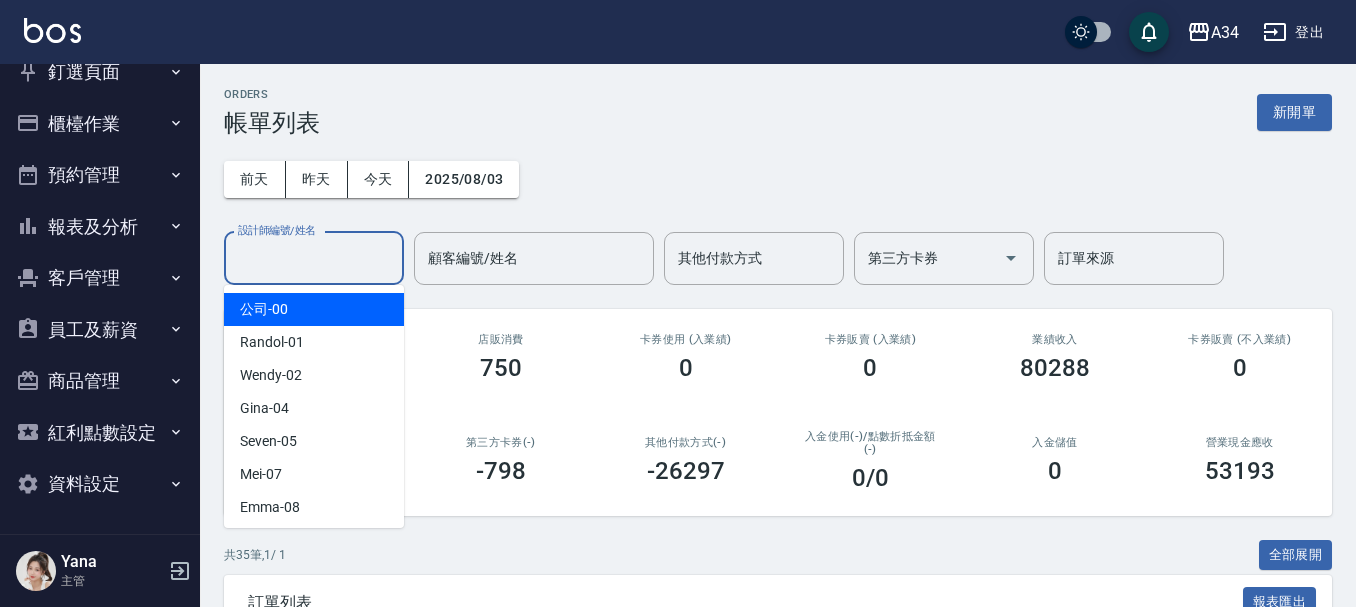 click on "設計師編號/姓名" at bounding box center (314, 258) 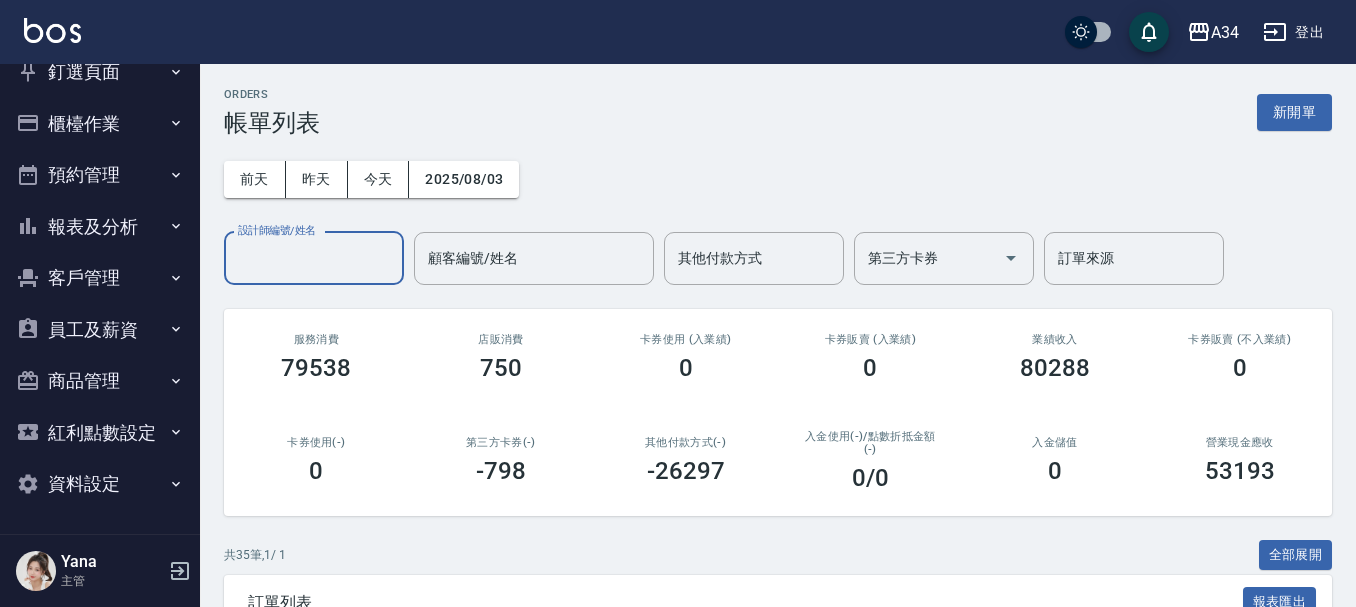 click on "設計師編號/姓名" at bounding box center [314, 258] 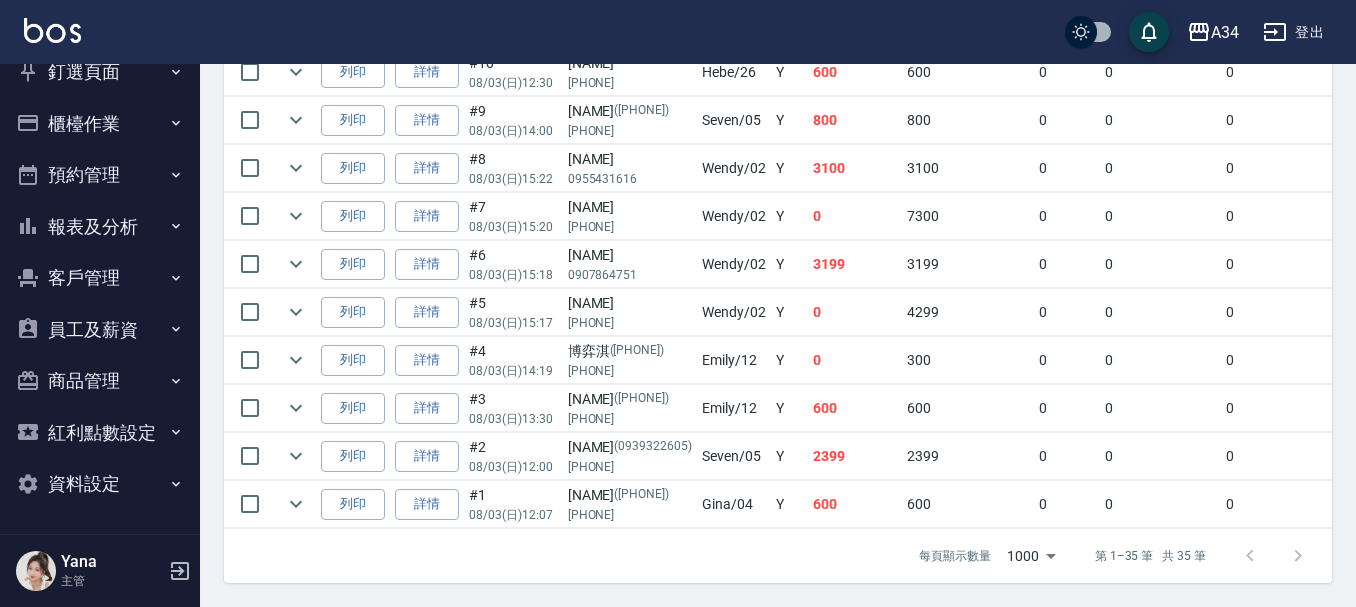 scroll, scrollTop: 1844, scrollLeft: 0, axis: vertical 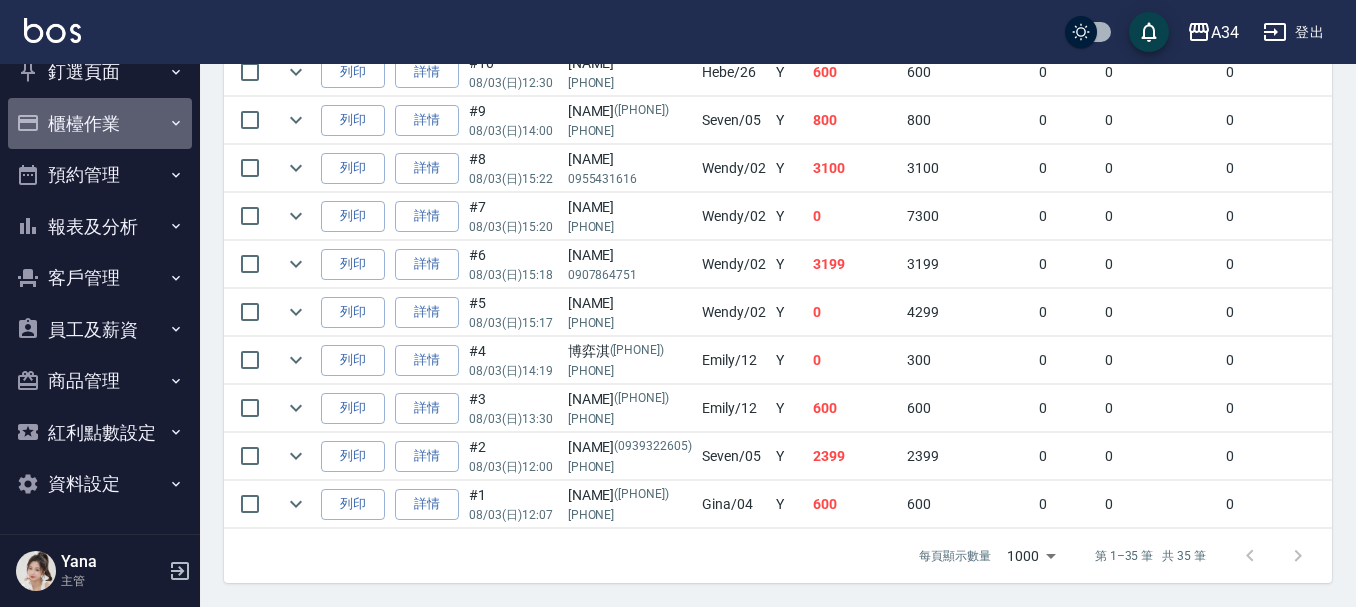 click on "櫃檯作業" at bounding box center [100, 124] 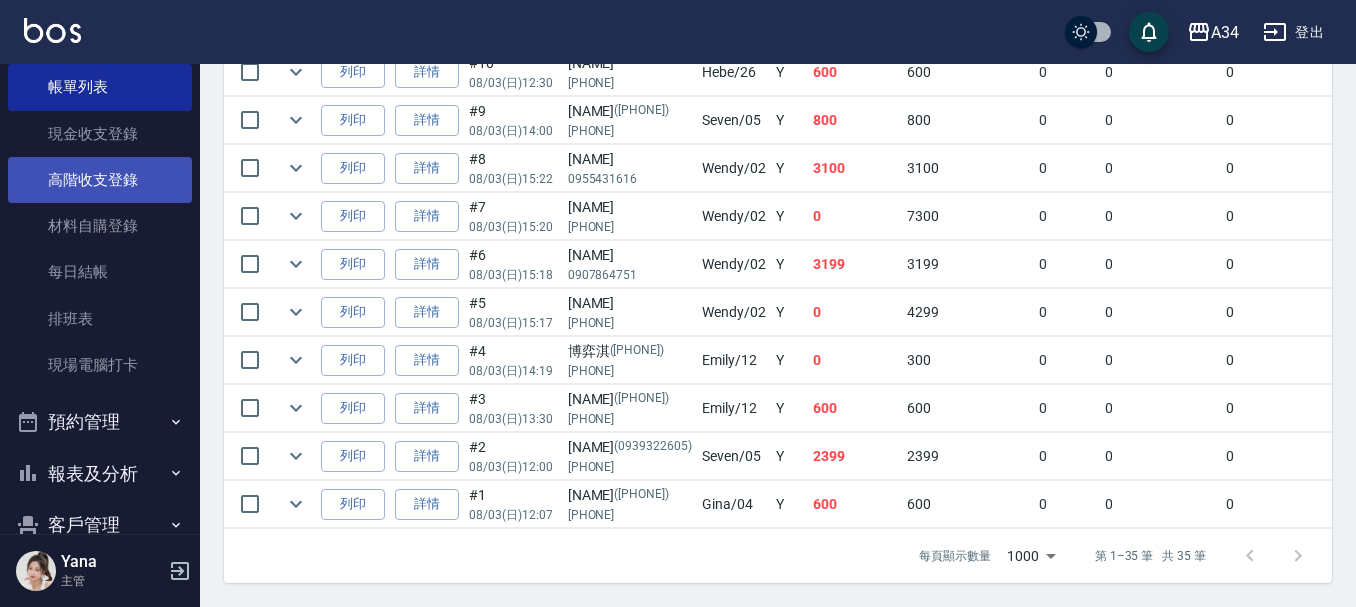 scroll, scrollTop: 226, scrollLeft: 0, axis: vertical 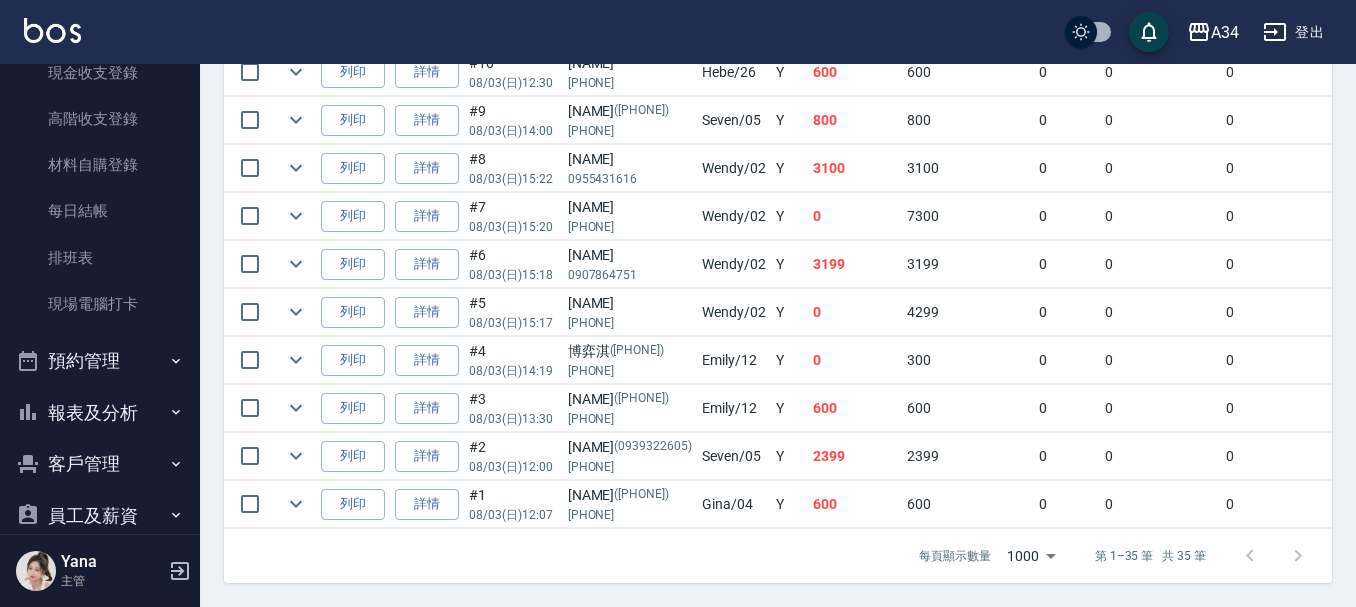 click on "預約管理" at bounding box center (100, 361) 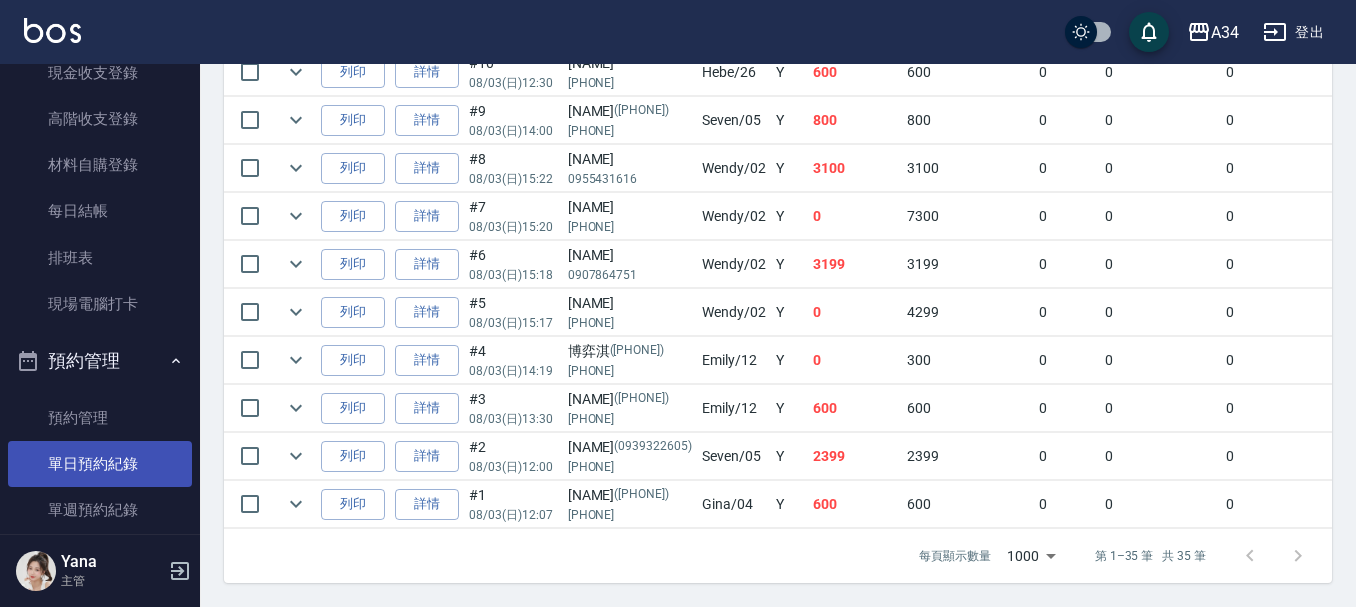 click on "單日預約紀錄" at bounding box center [100, 464] 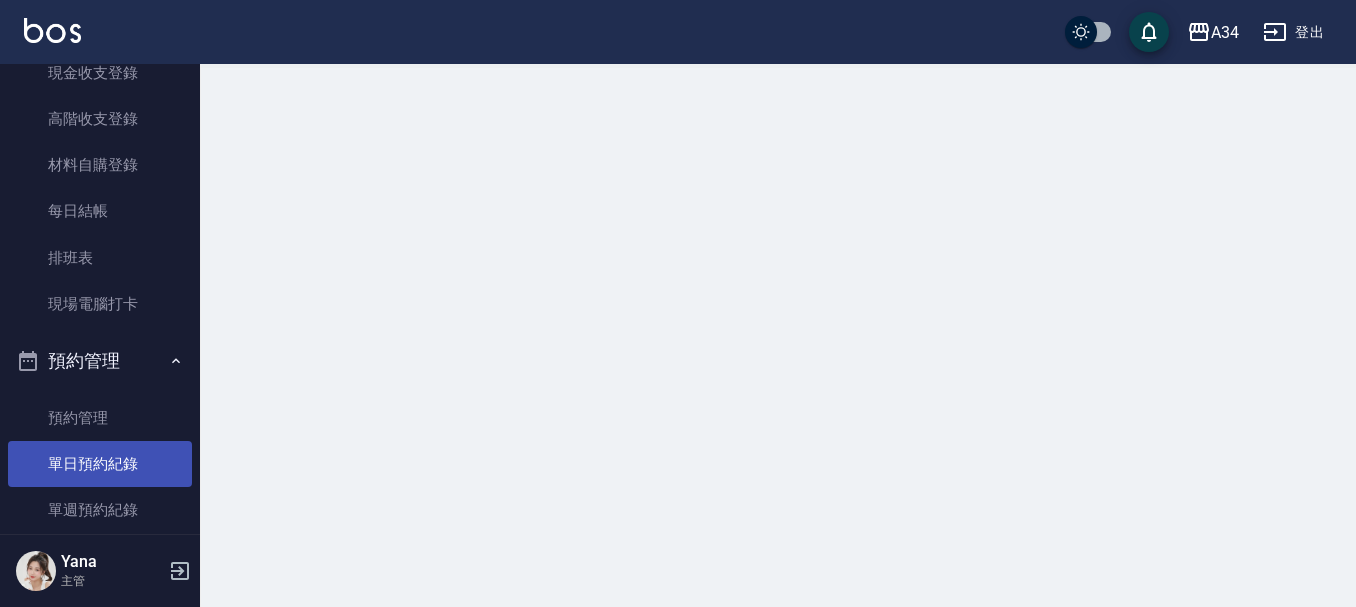 scroll, scrollTop: 0, scrollLeft: 0, axis: both 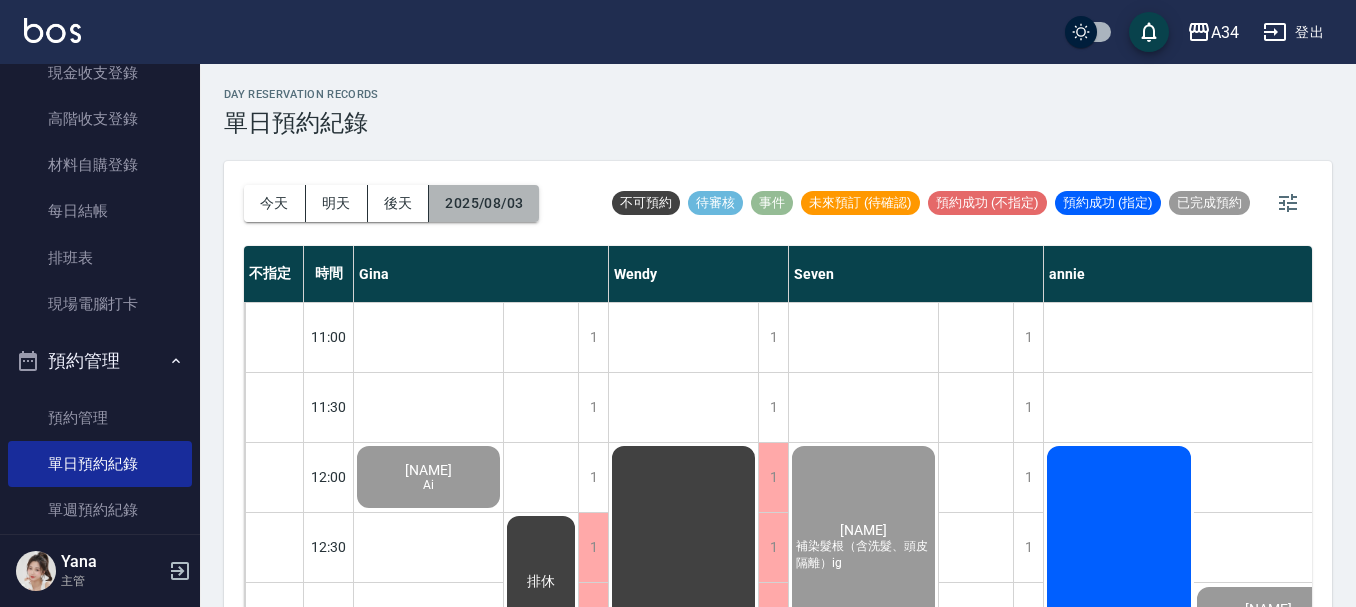 click on "2025/08/03" at bounding box center [484, 203] 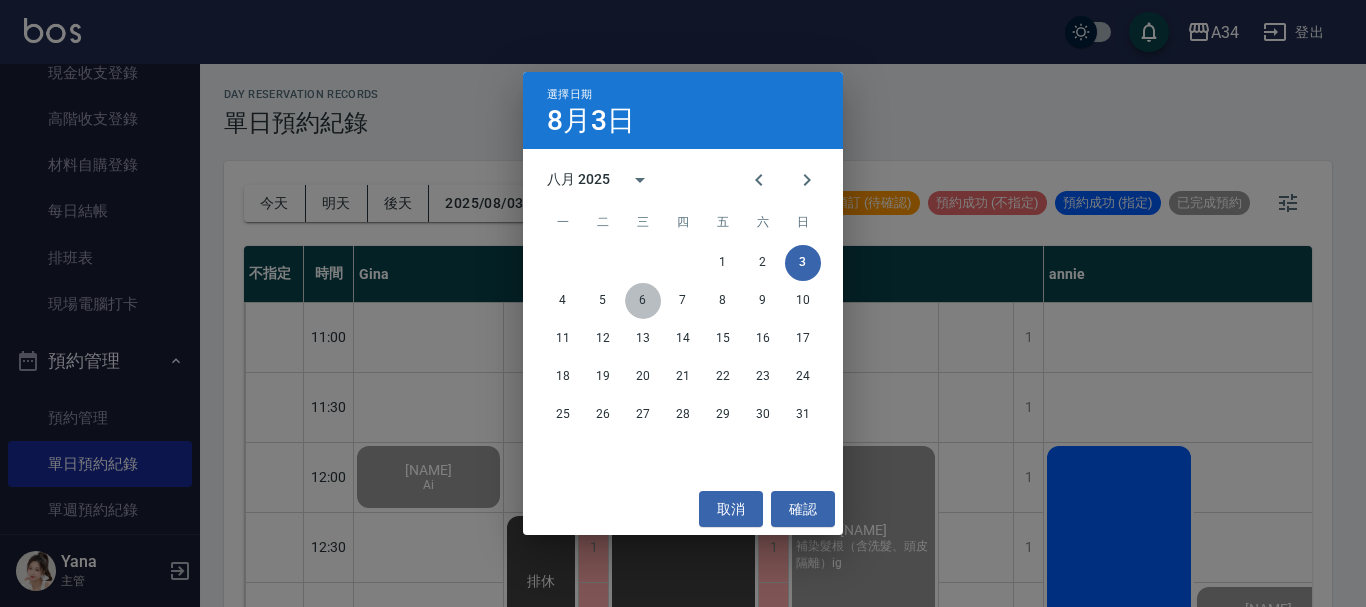 click on "6" at bounding box center [643, 301] 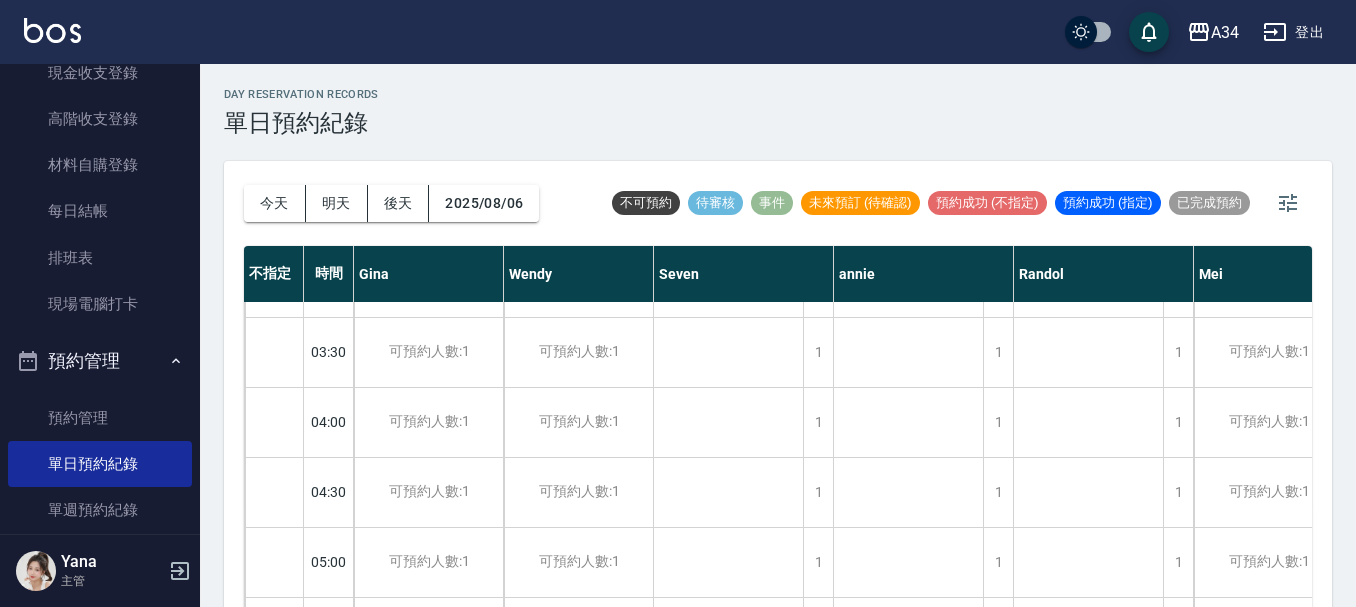 scroll, scrollTop: 100, scrollLeft: 0, axis: vertical 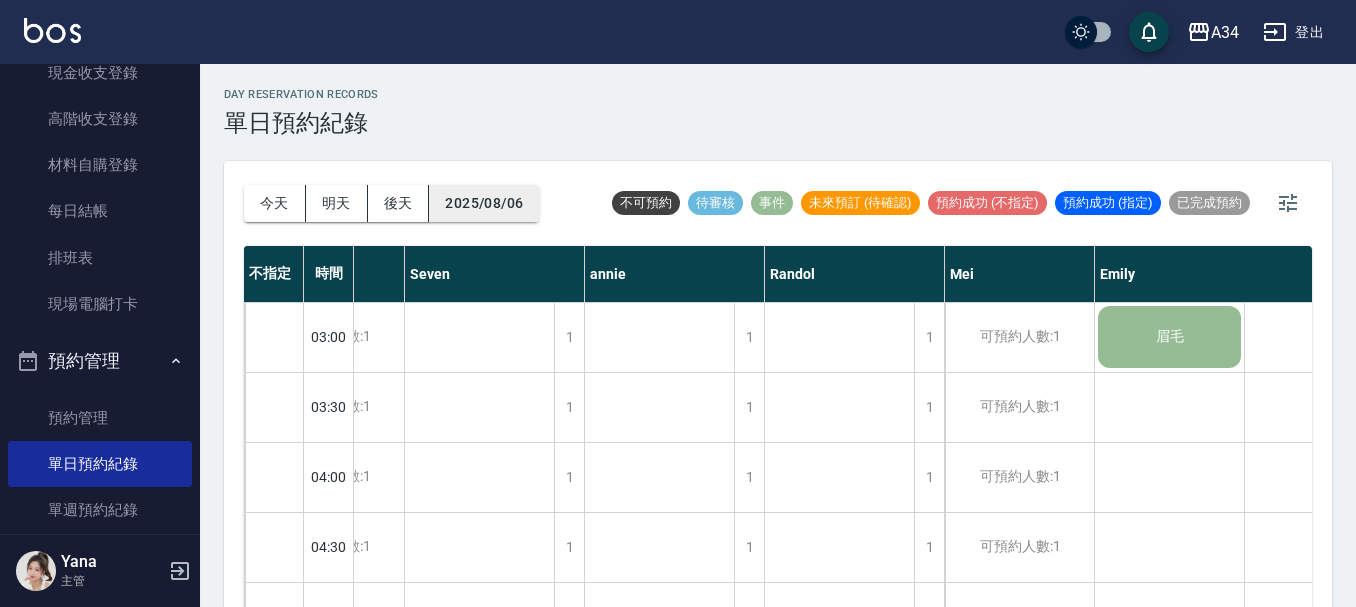 click on "2025/08/06" at bounding box center (484, 203) 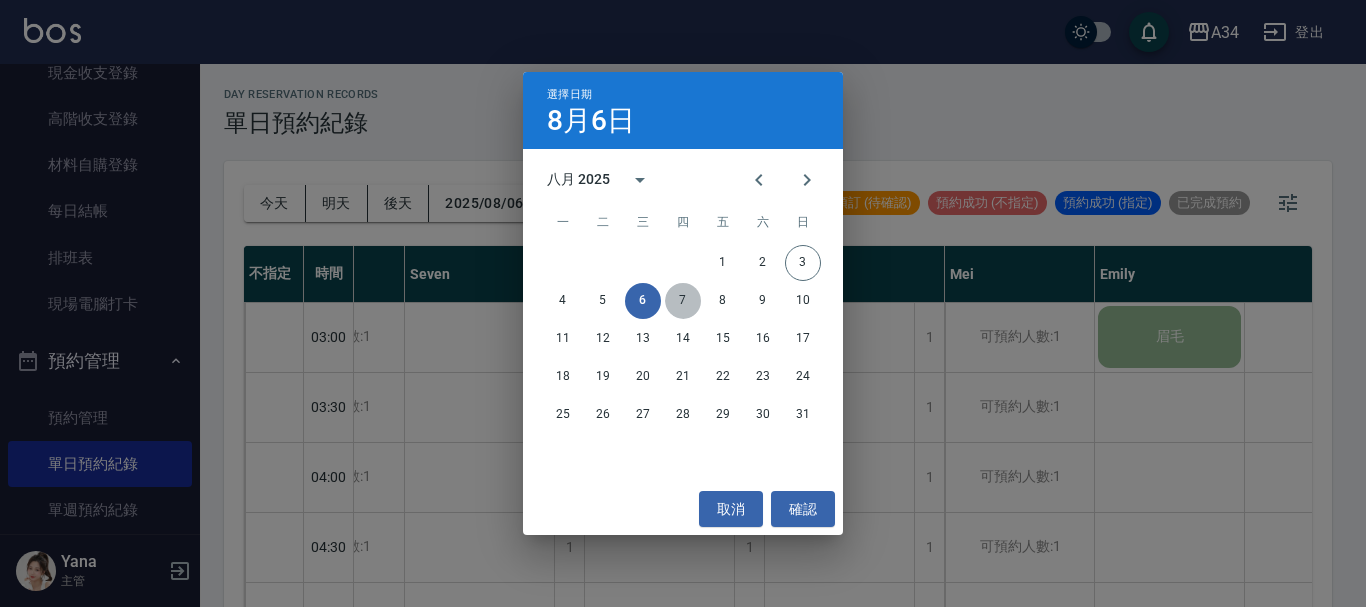 click on "7" at bounding box center (683, 301) 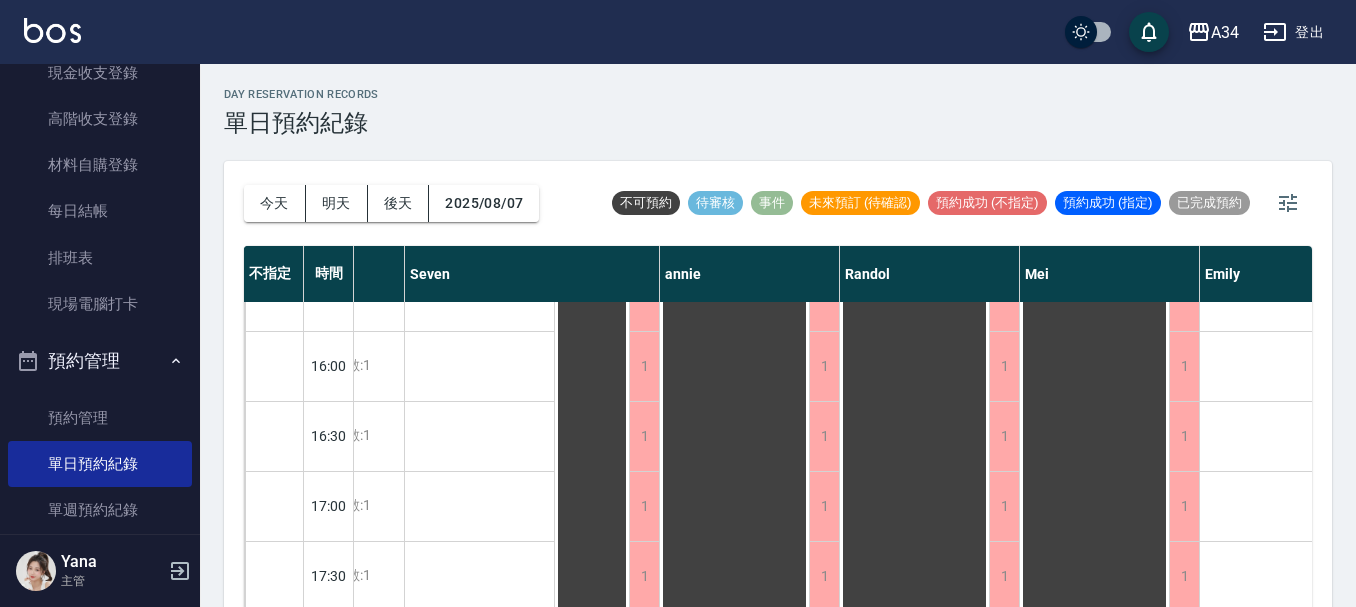 scroll, scrollTop: 700, scrollLeft: 249, axis: both 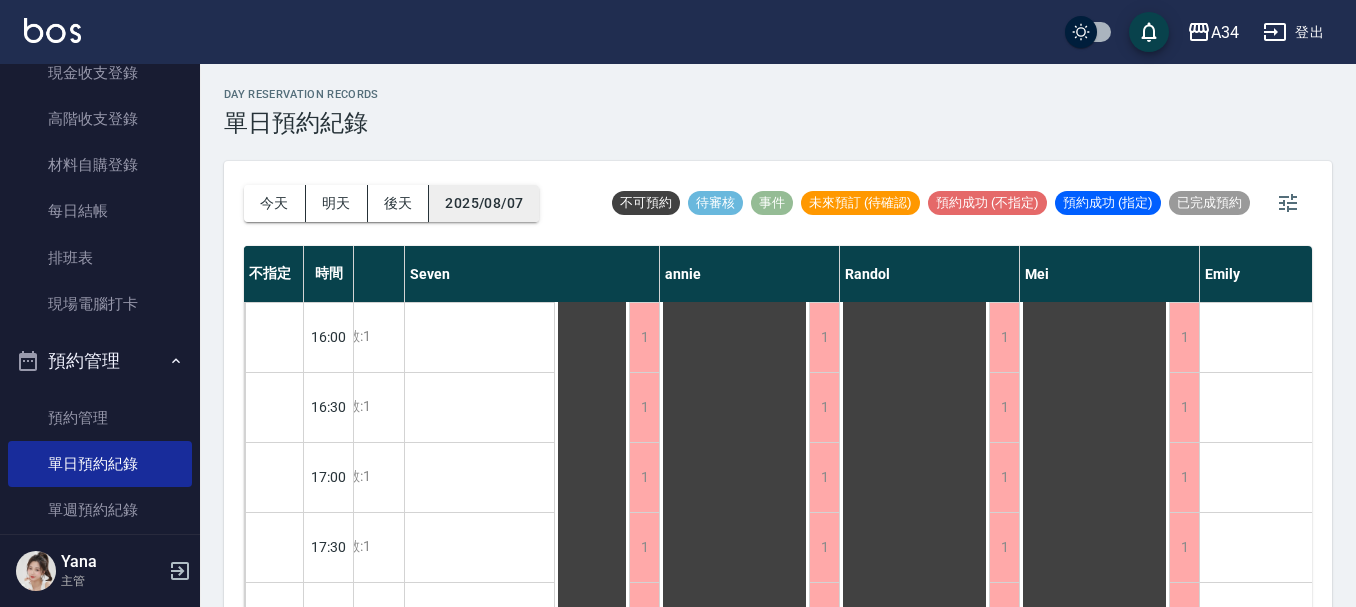 click on "2025/08/07" at bounding box center [484, 203] 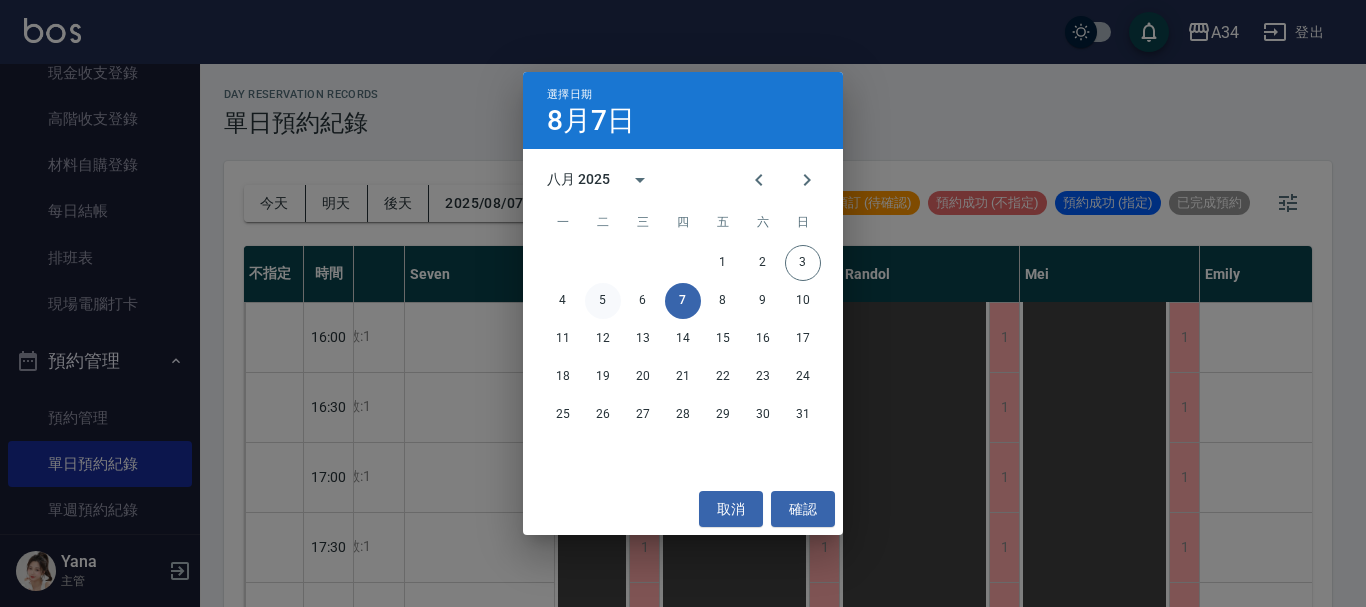 click on "5" at bounding box center (603, 301) 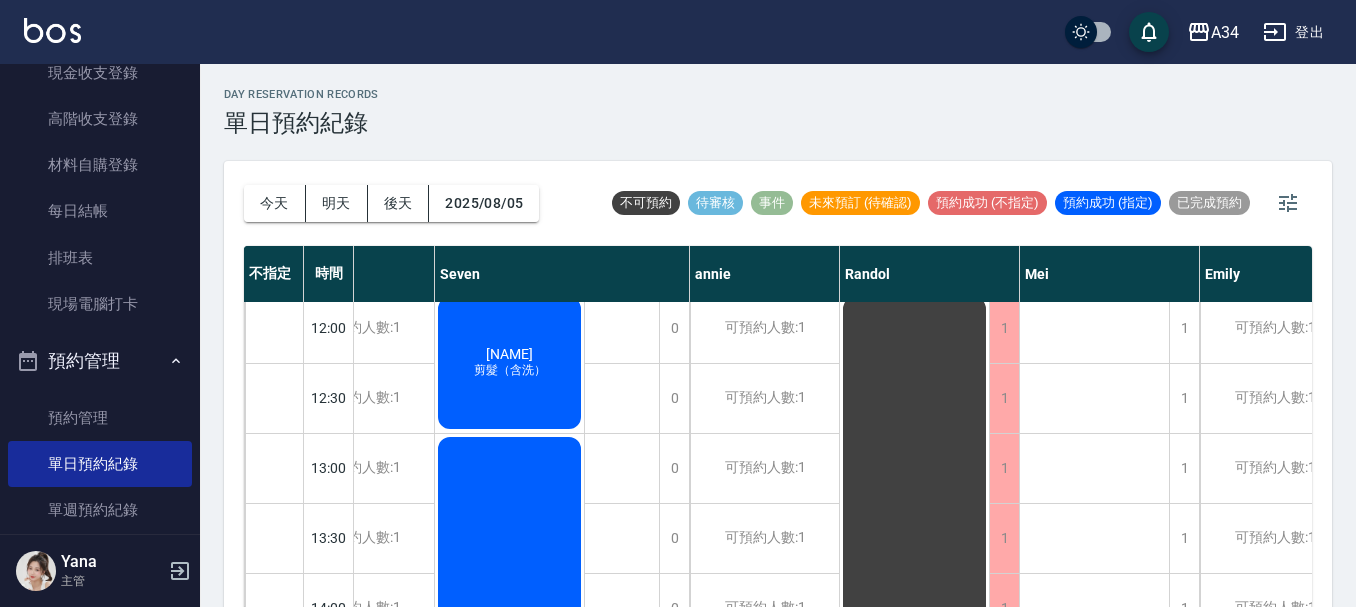 scroll, scrollTop: 0, scrollLeft: 249, axis: horizontal 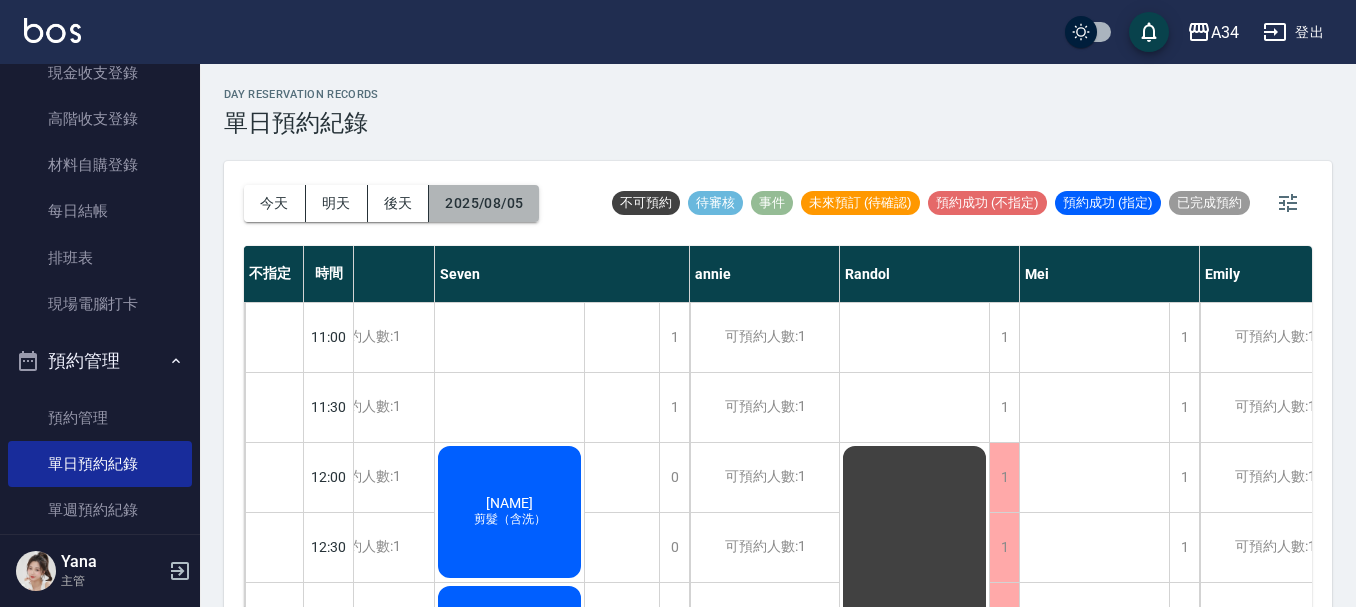 click on "2025/08/05" at bounding box center (484, 203) 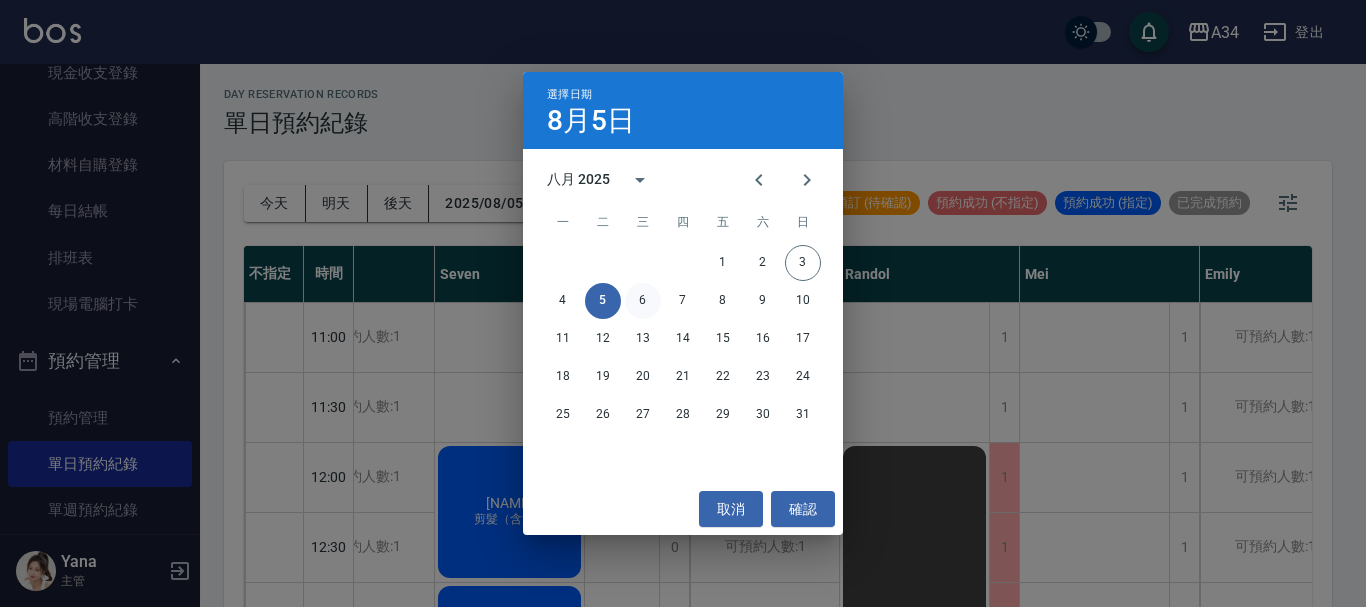click on "6" at bounding box center [643, 301] 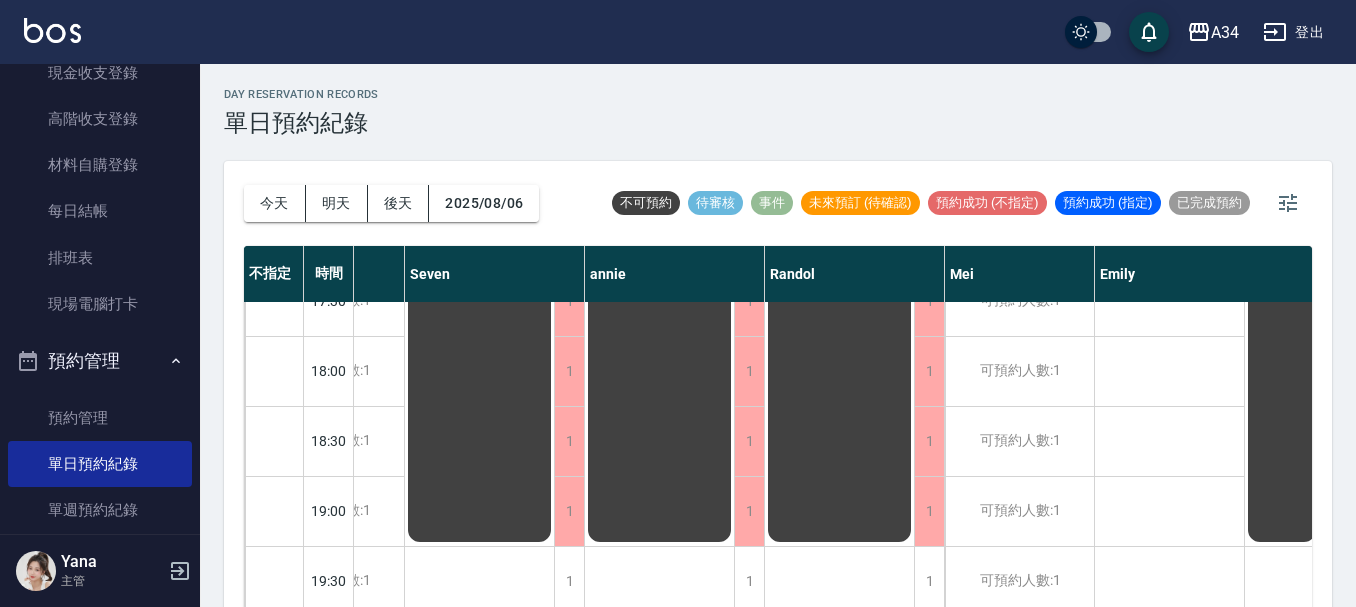 scroll, scrollTop: 2088, scrollLeft: 249, axis: both 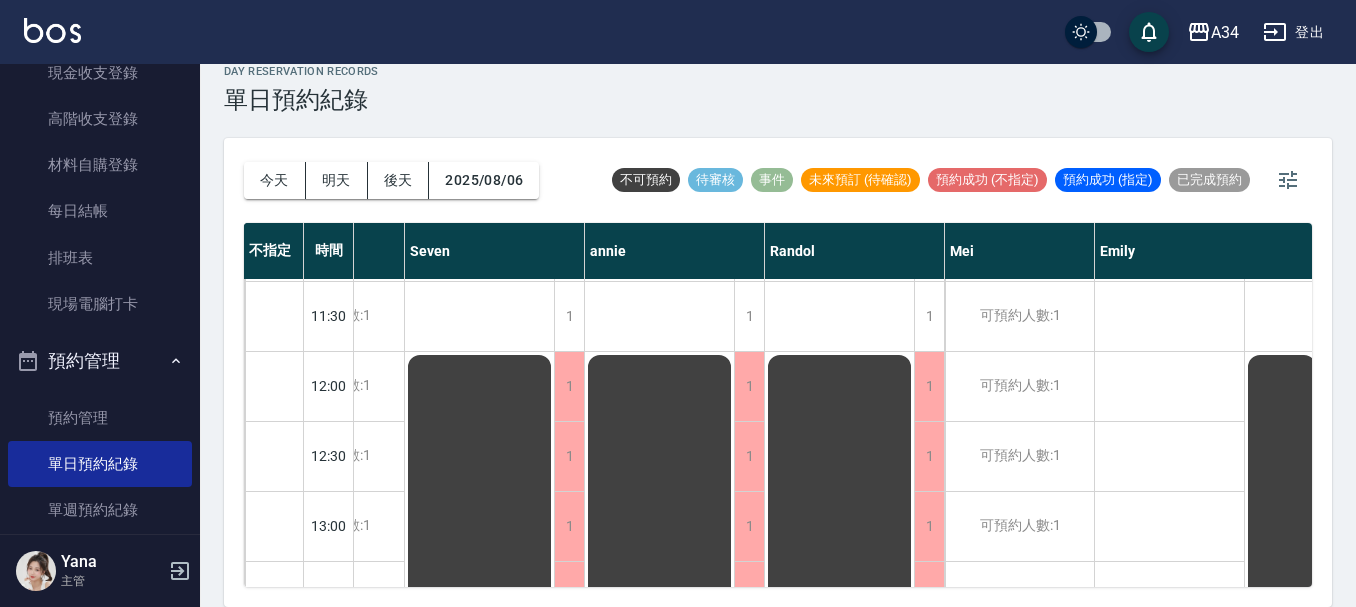 click on "今天 明天 後天 2025/08/06 不可預約 待審核 事件 未來預訂 (待確認) 預約成功 (不指定) 預約成功 (指定) 已完成預約 不指定 時間 Gina Wendy Seven annie Randol Mei Emily Yana Hebe Emma 03:00 03:30 04:00 04:30 05:00 05:30 06:00 06:30 07:00 07:30 08:00 08:30 09:00 09:30 10:00 10:30 11:00 11:30 12:00 12:30 13:00 13:30 14:00 14:30 15:00 15:30 16:00 16:30 17:00 17:30 18:00 18:30 19:00 19:30 可預約人數:1 可預約人數:1 可預約人數:1 可預約人數:1 可預約人數:1 可預約人數:1 可預約人數:1 可預約人數:1 可預約人數:1 可預約人數:1 可預約人數:1 可預約人數:1 可預約人數:1 可預約人數:1 可預約人數:1 可預約人數:1 可預約人數:1 可預約人數:1 可預約人數:1 可預約人數:1 可預約人數:1 可預約人數:1 可預約人數:1 可預約人數:1 可預約人數:1 可預約人數:1 可預約人數:1 可預約人數:1 可預約人數:1 可預約人數:1 可預約人數:1 可預約人數:1 可預約人數:1 1 1" at bounding box center (778, 372) 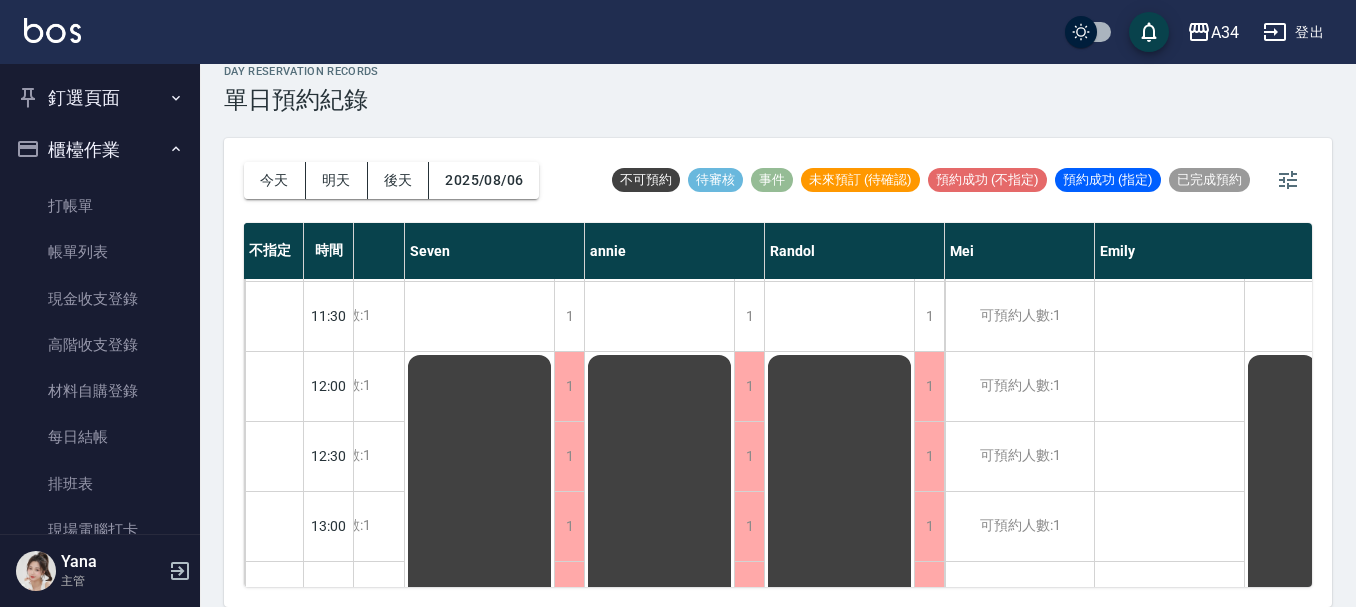 scroll, scrollTop: 0, scrollLeft: 0, axis: both 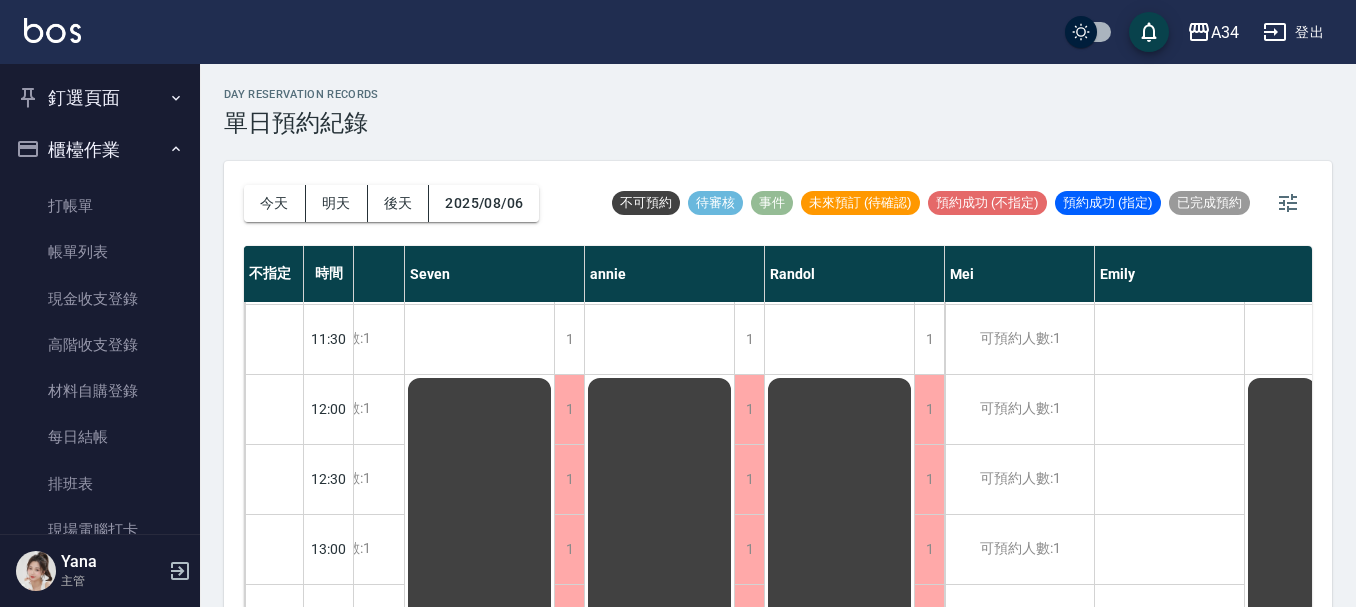 click on "釘選頁面" at bounding box center [100, 98] 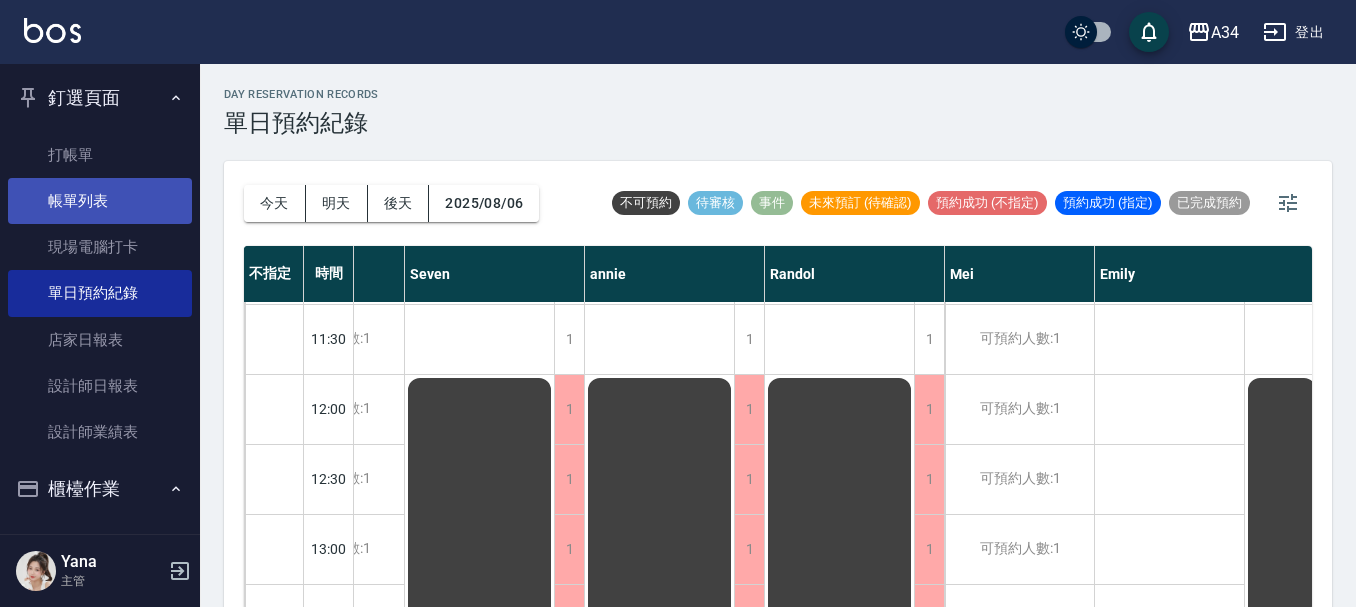 click on "帳單列表" at bounding box center [100, 201] 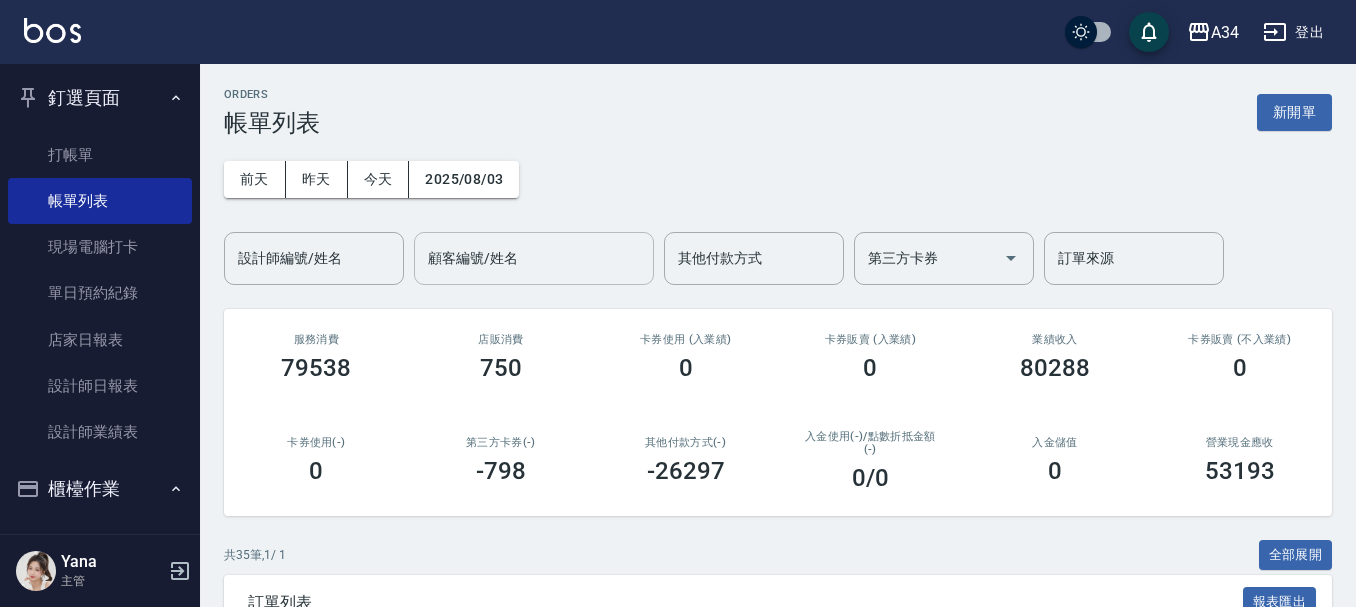 scroll, scrollTop: 411, scrollLeft: 0, axis: vertical 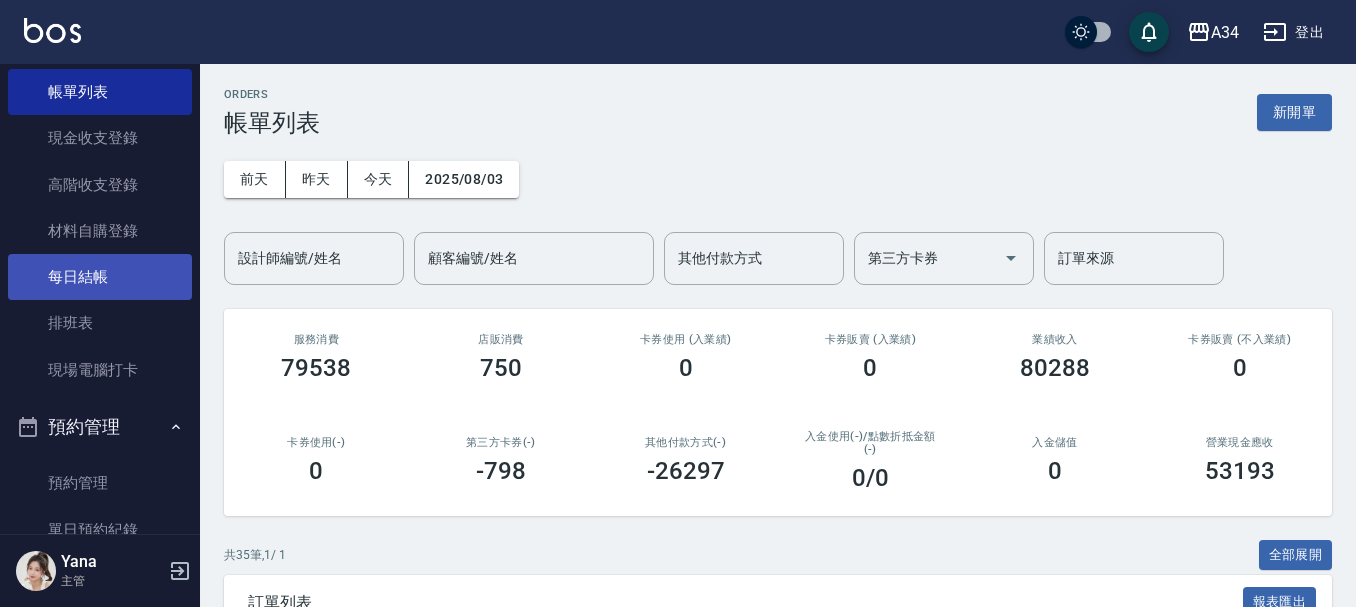click on "每日結帳" at bounding box center (100, 277) 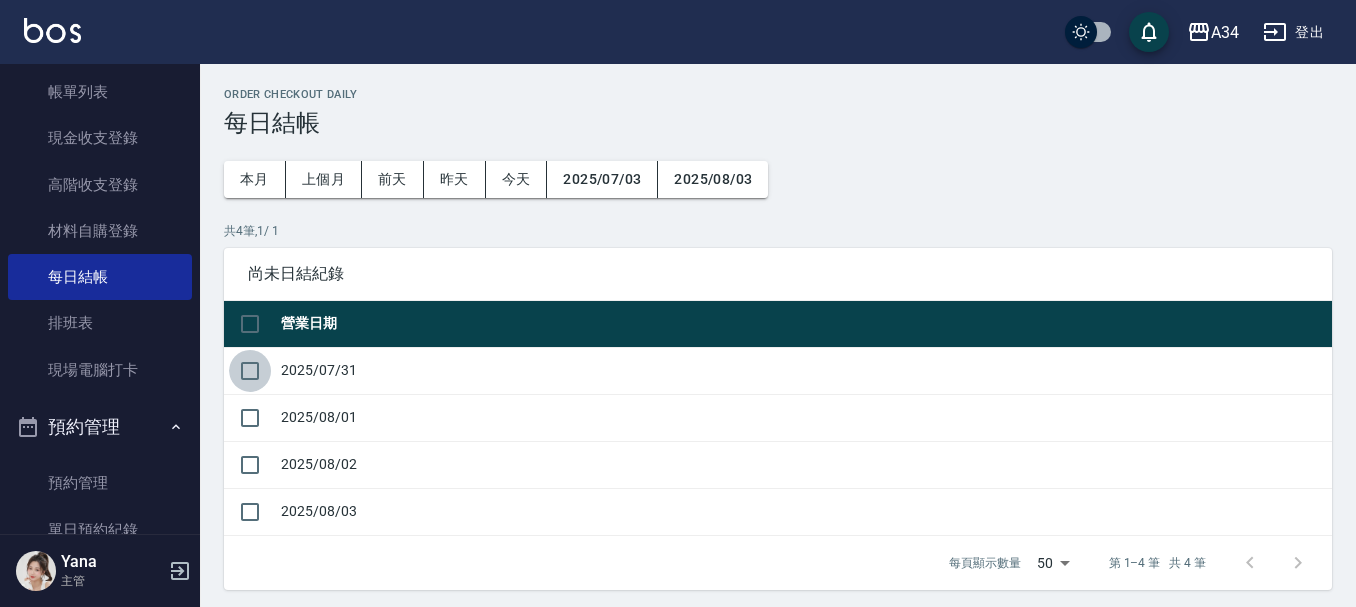 click at bounding box center [250, 371] 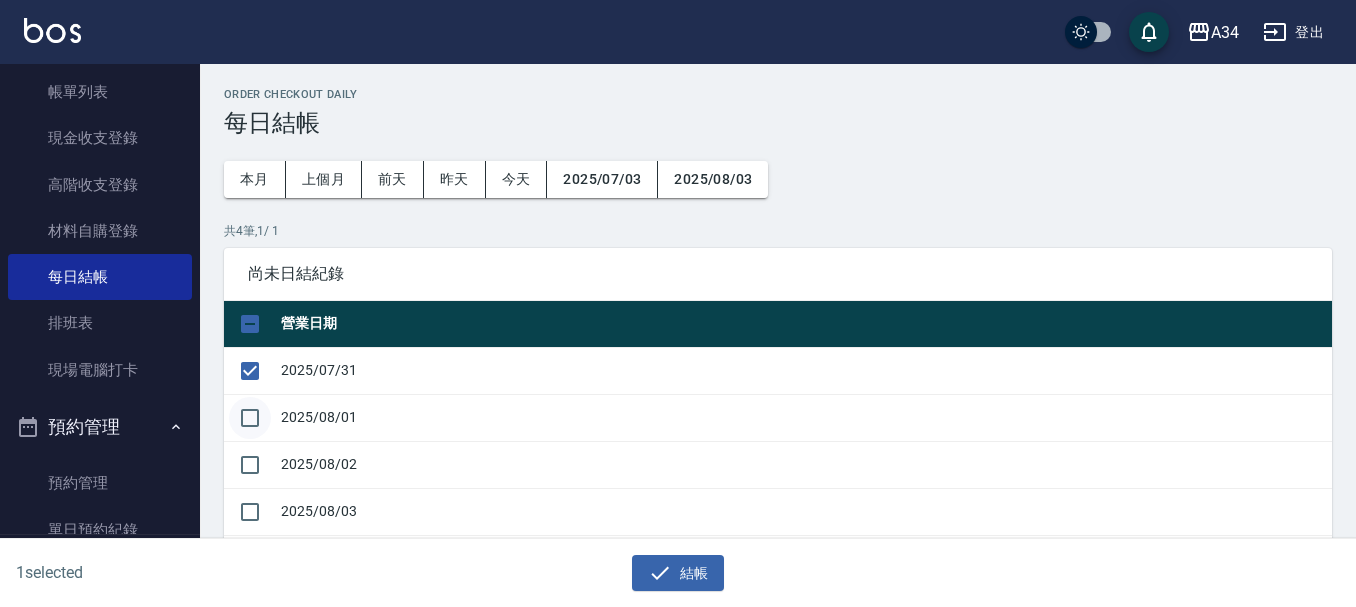 click at bounding box center [250, 418] 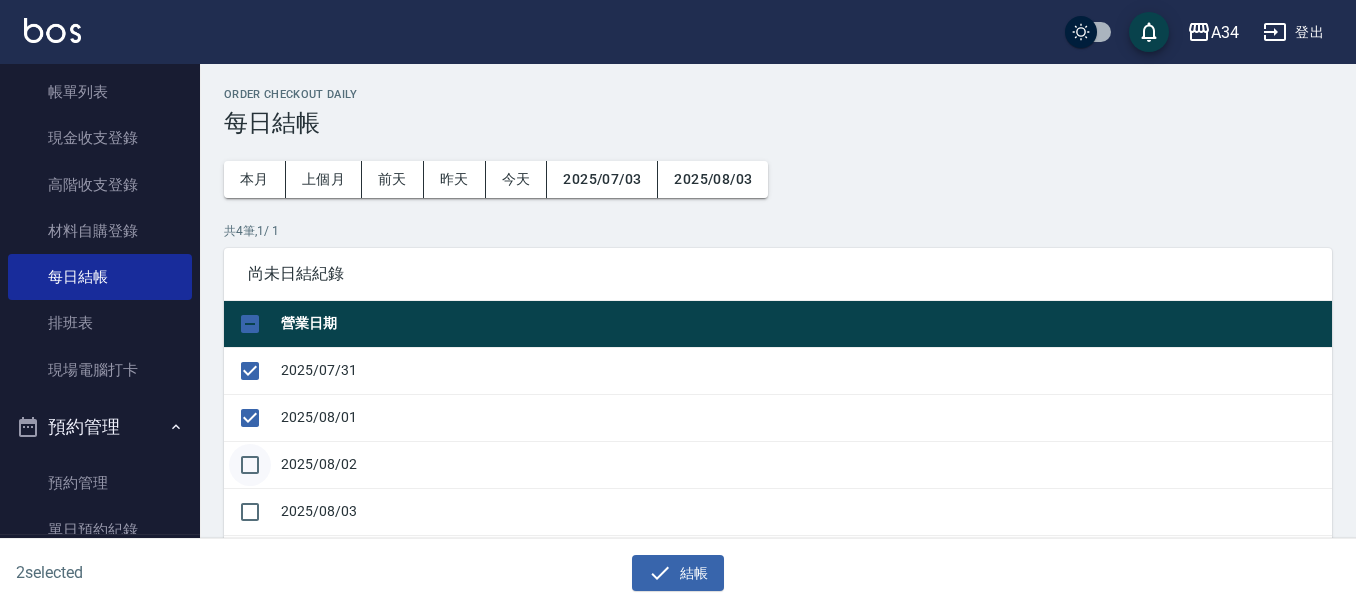 click at bounding box center [250, 465] 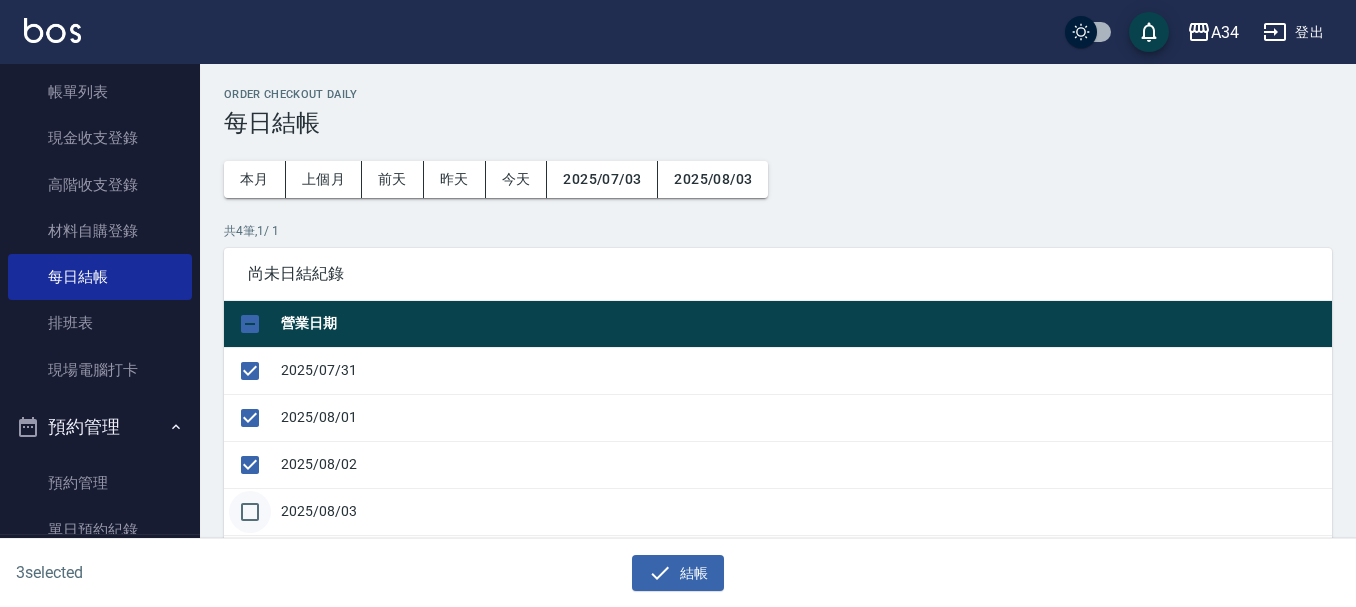 click at bounding box center (250, 512) 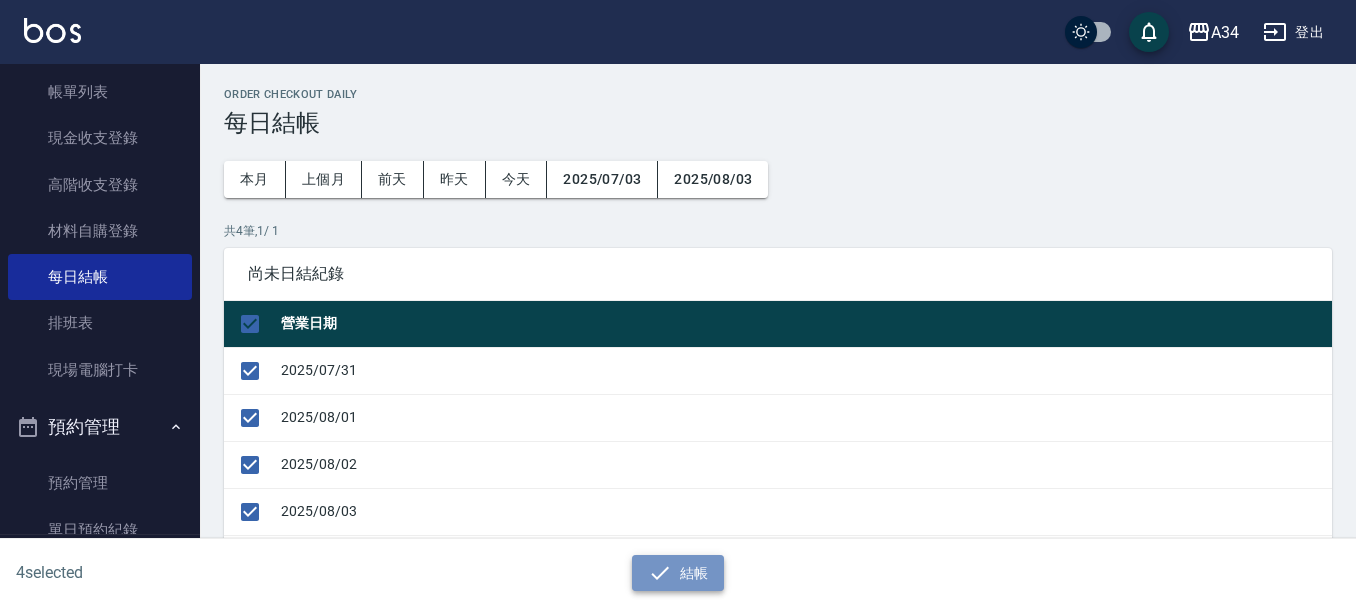 click on "結帳" at bounding box center [678, 573] 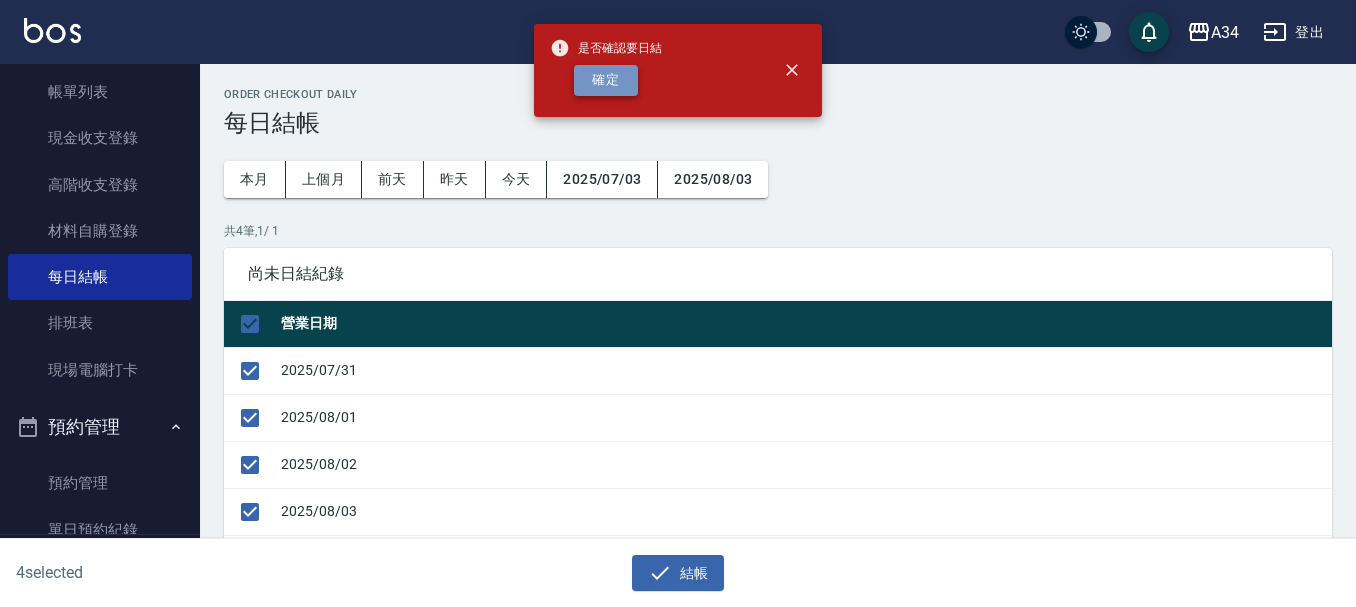 click on "確定" at bounding box center (606, 80) 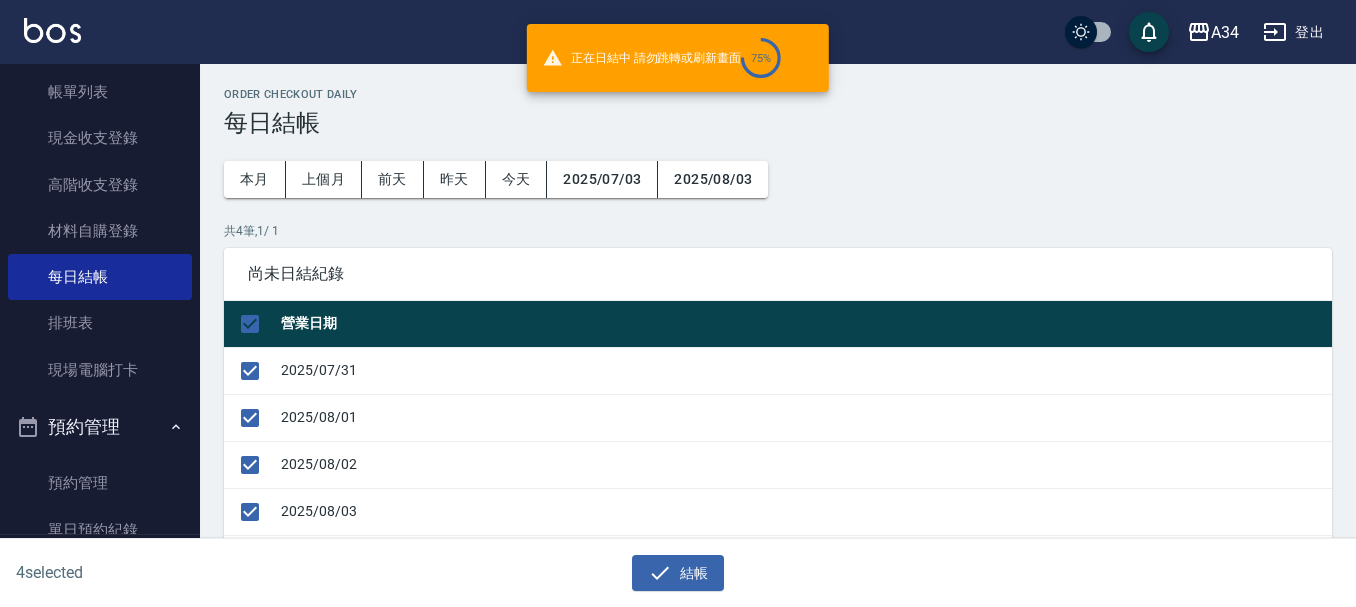 checkbox on "false" 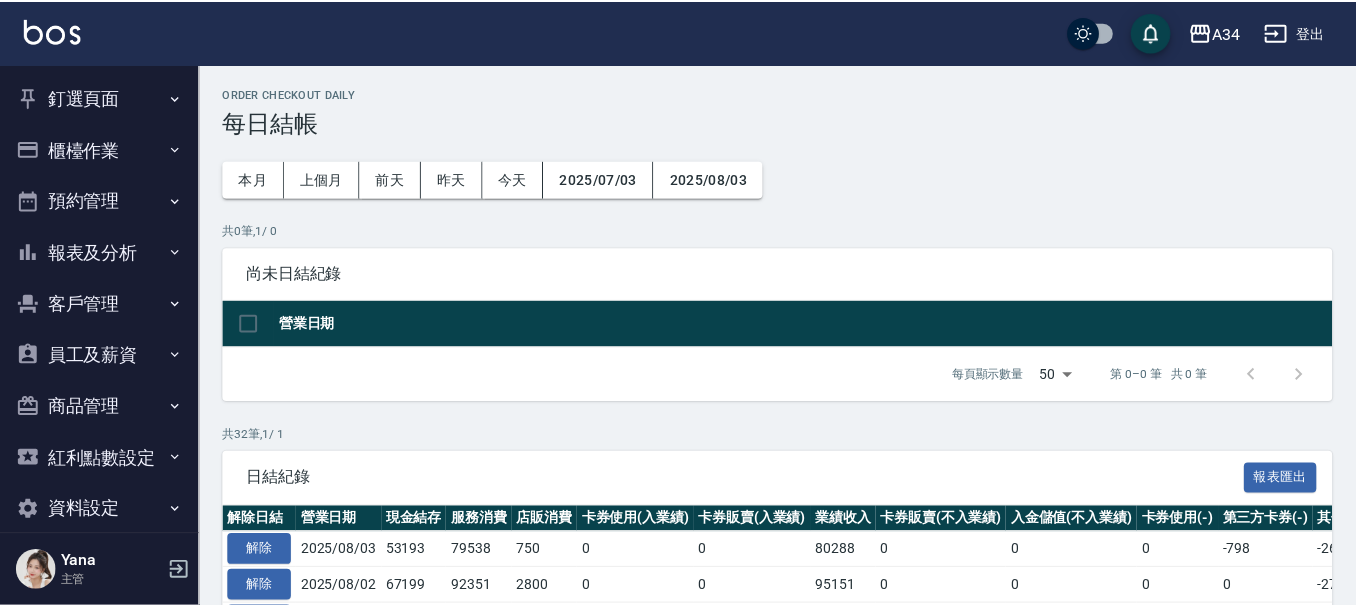 scroll, scrollTop: 0, scrollLeft: 0, axis: both 